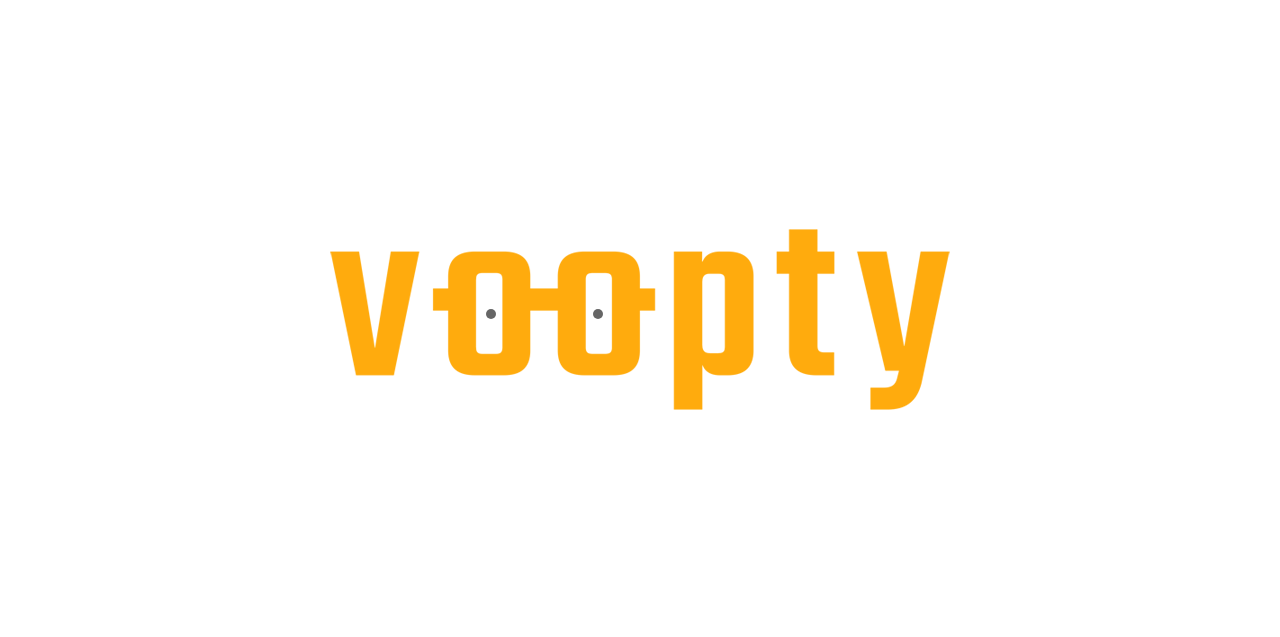 scroll, scrollTop: 0, scrollLeft: 0, axis: both 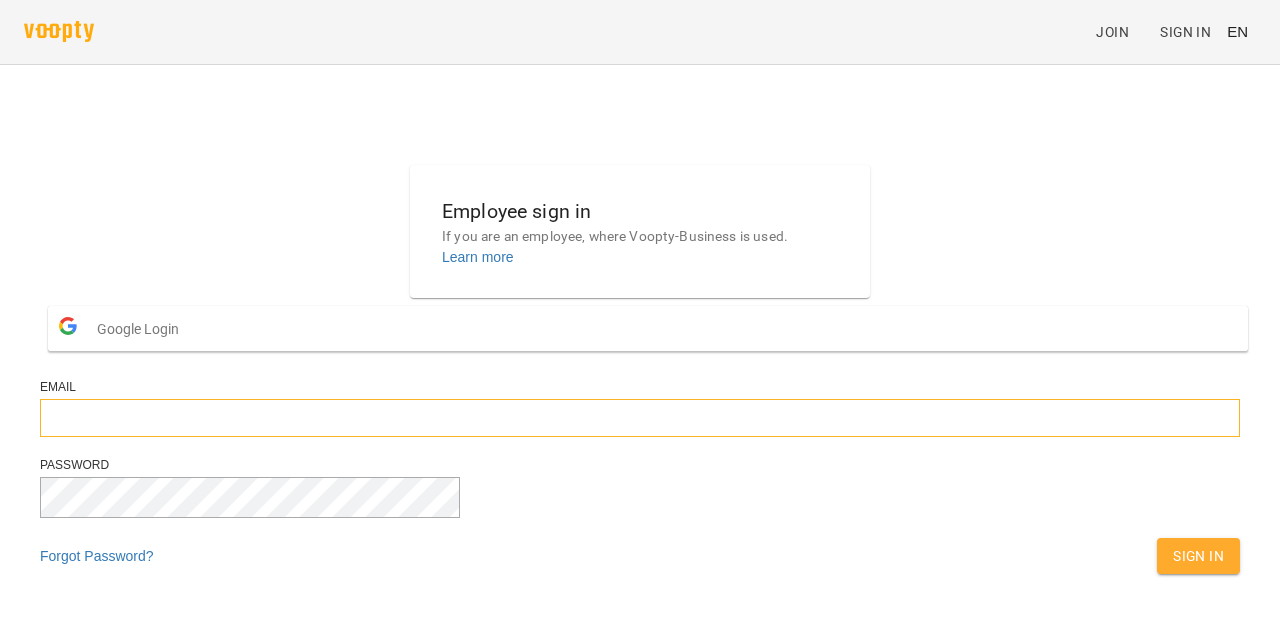 click at bounding box center [640, 418] 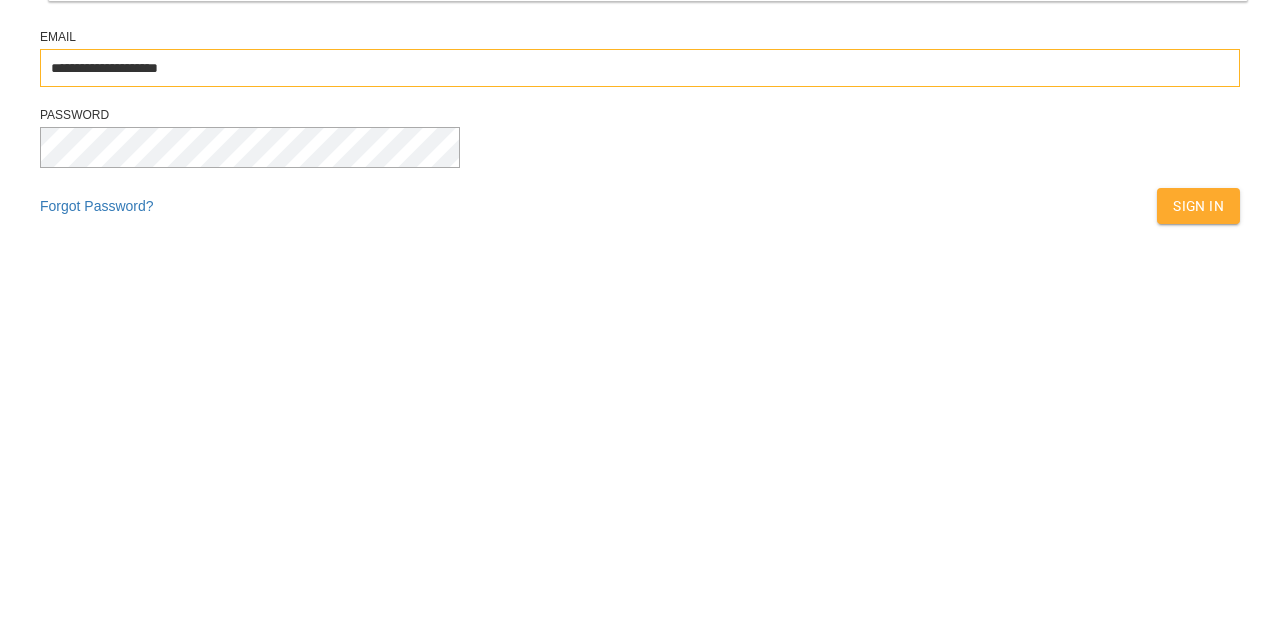type on "**********" 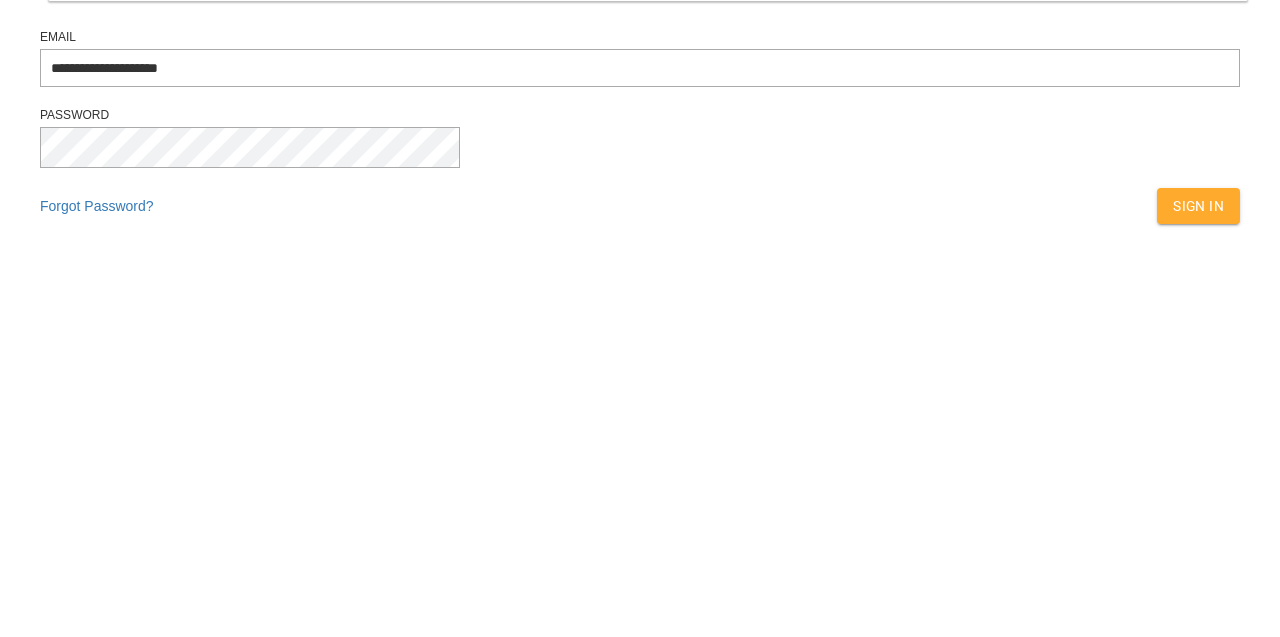 click on "Sign In" at bounding box center [1198, 556] 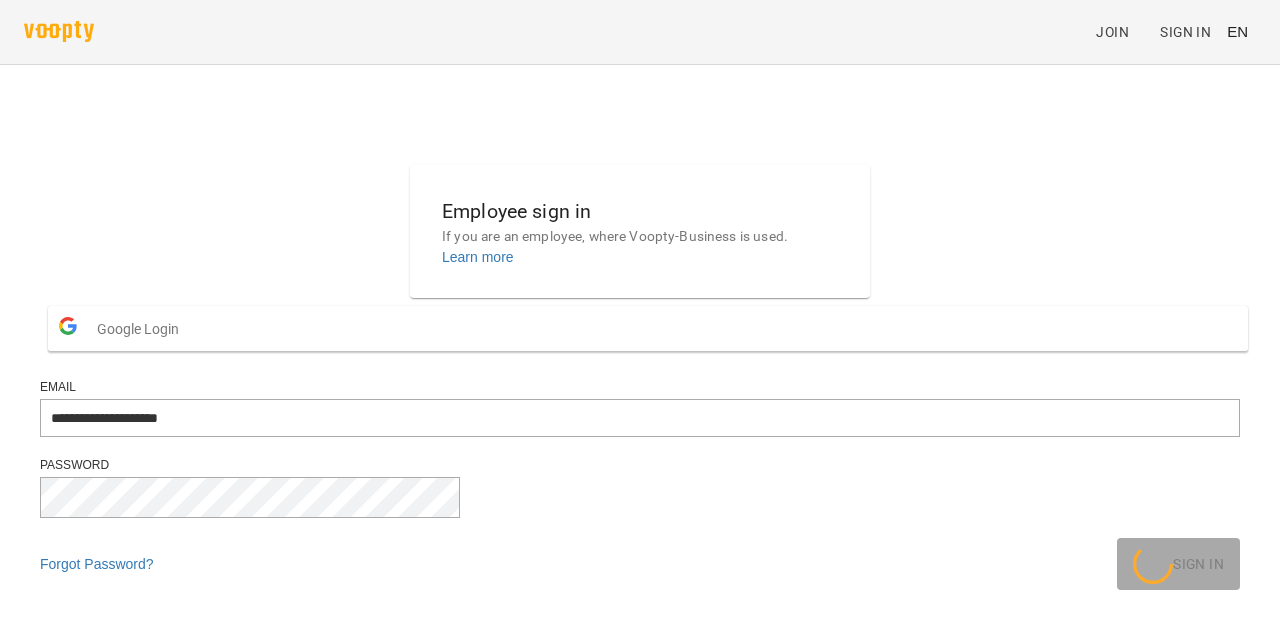 scroll, scrollTop: 0, scrollLeft: 0, axis: both 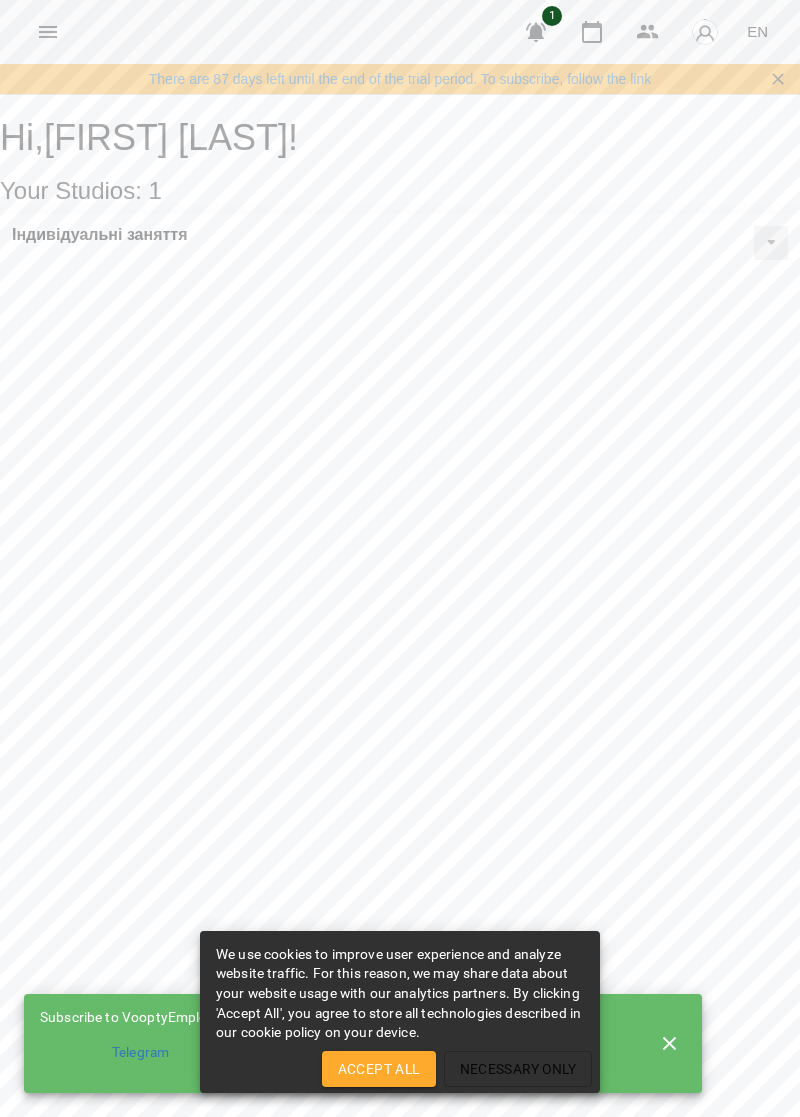 click on "Accept All" at bounding box center (379, 1069) 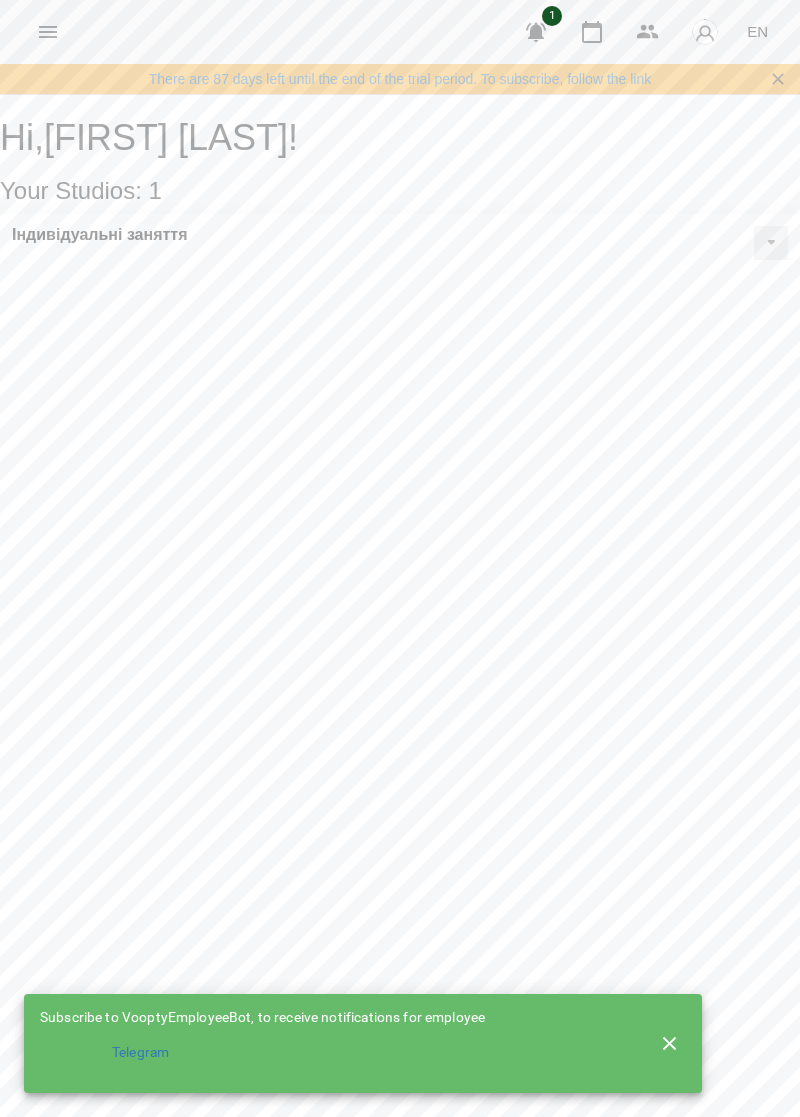 click on "Hi ,  [FIRST] [LAST] ! Your Studios:   1 Індивідуальні заняття" at bounding box center (400, 185) 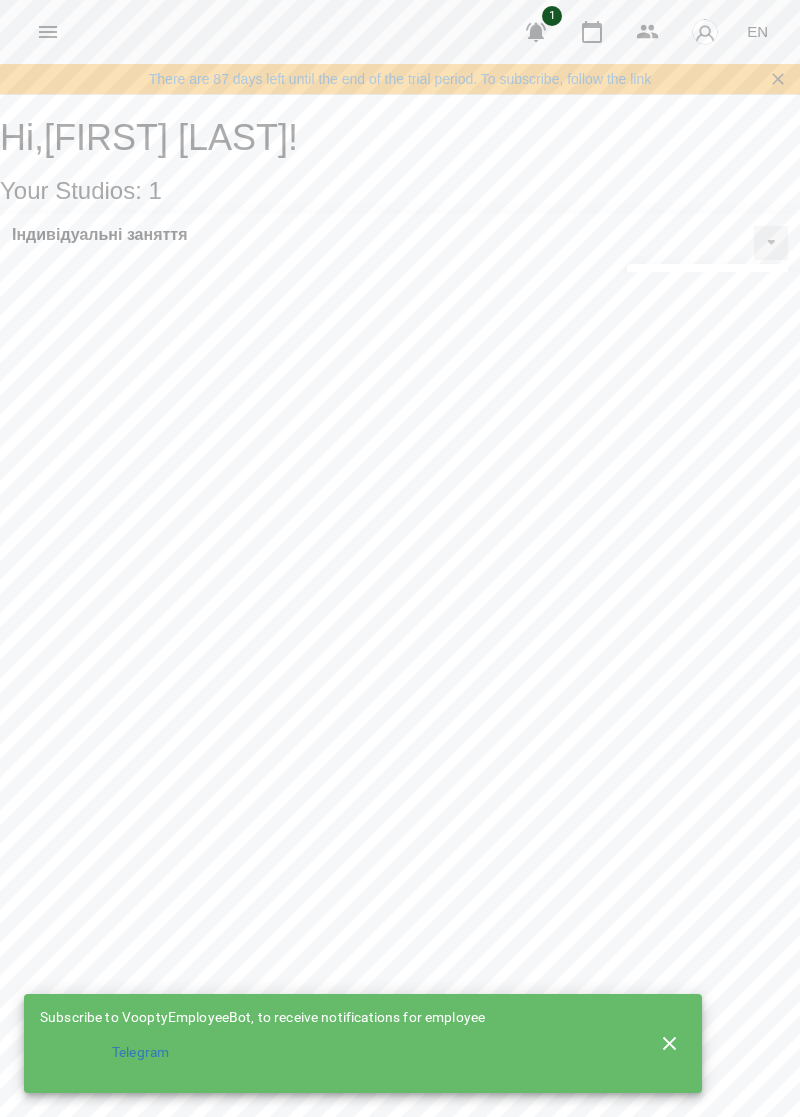 click on "Індивідуальні заняття Edit Studio Class rooms Recurrent Schedule" at bounding box center [400, 243] 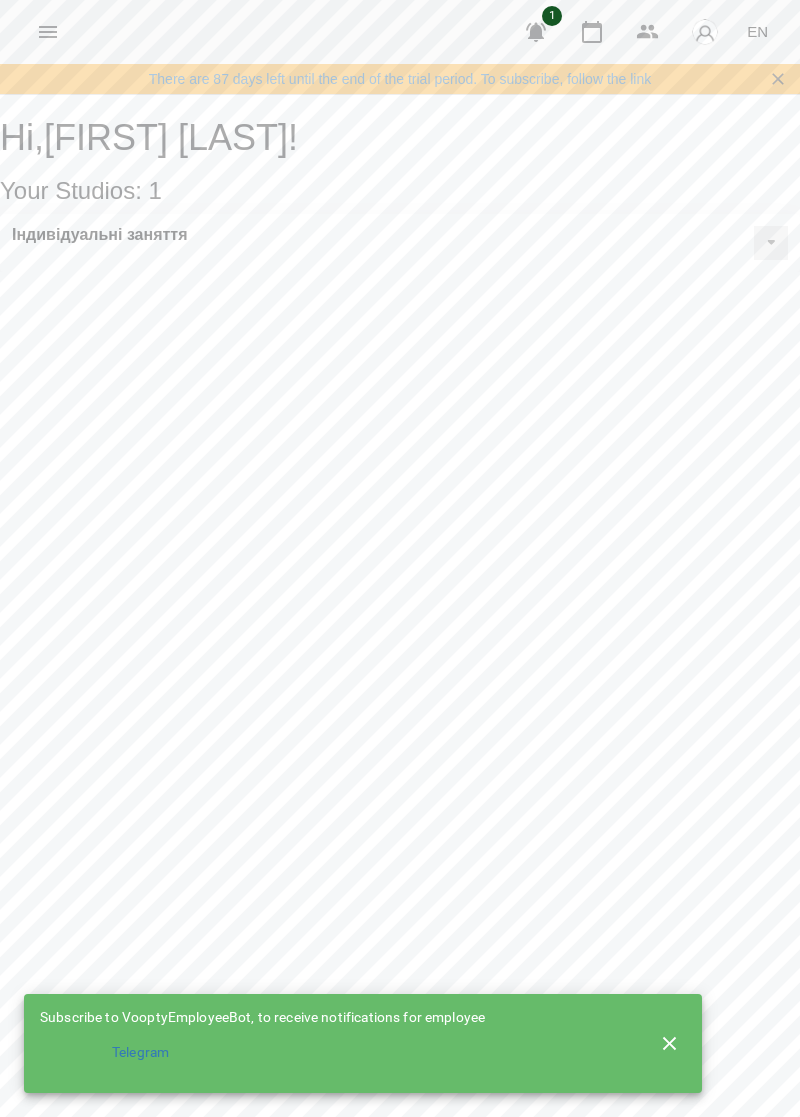 click on "Індивідуальні заняття" at bounding box center [400, 243] 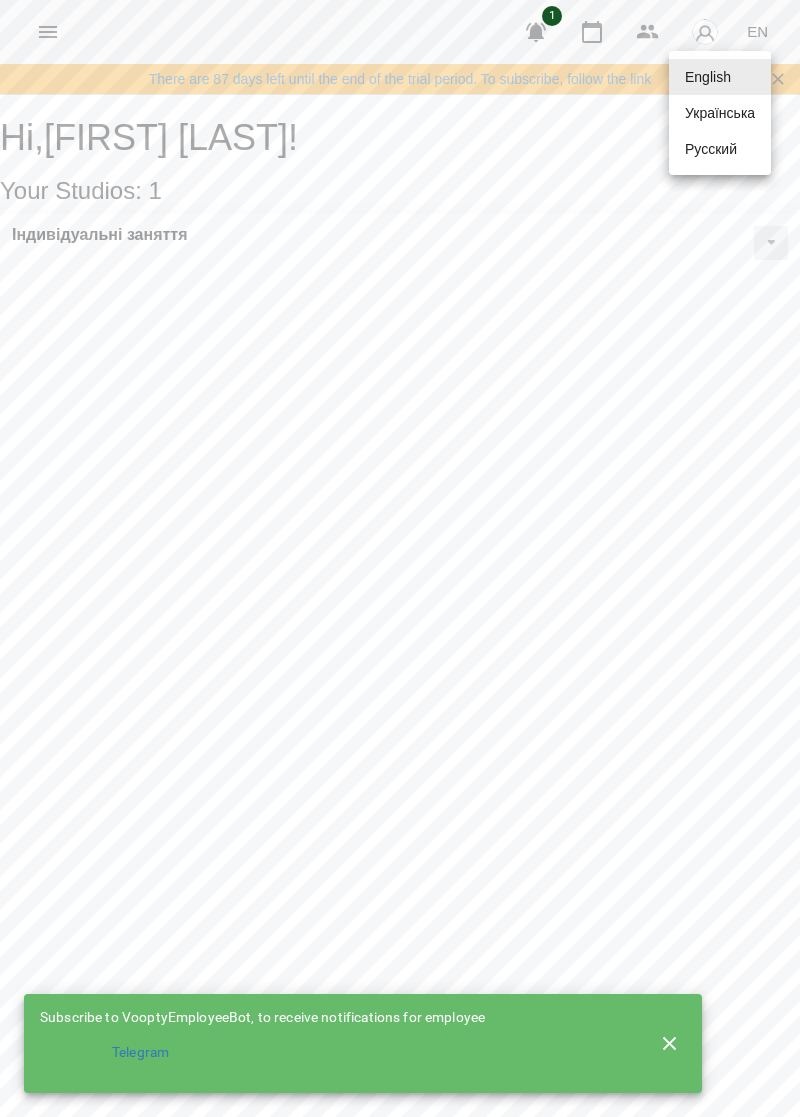 click on "Українська" at bounding box center (720, 113) 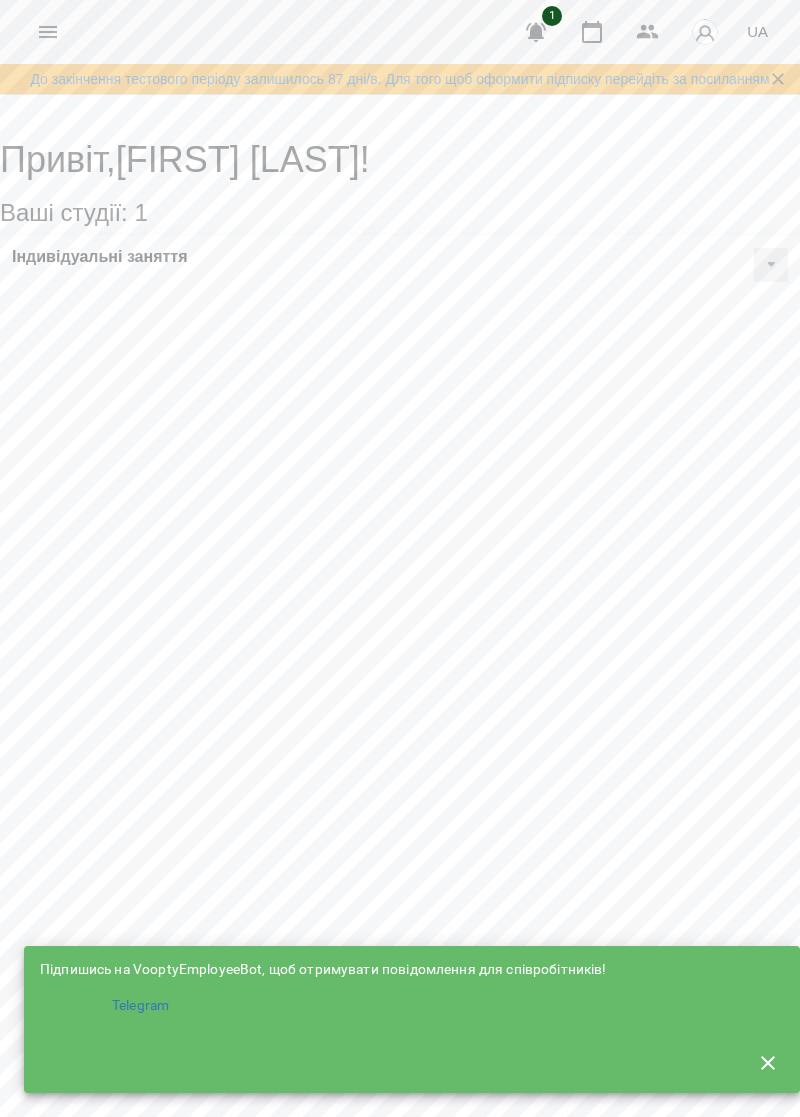 click on "Індивідуальні заняття" at bounding box center (400, 265) 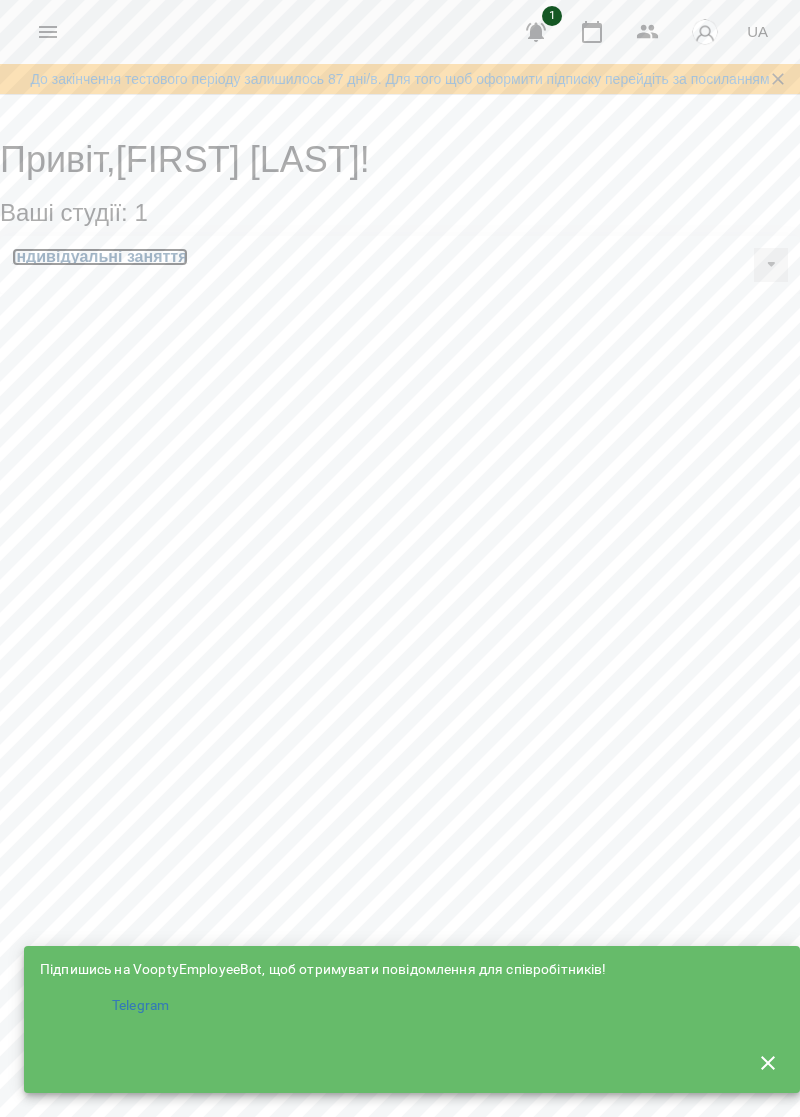 click on "Індивідуальні заняття" at bounding box center (100, 257) 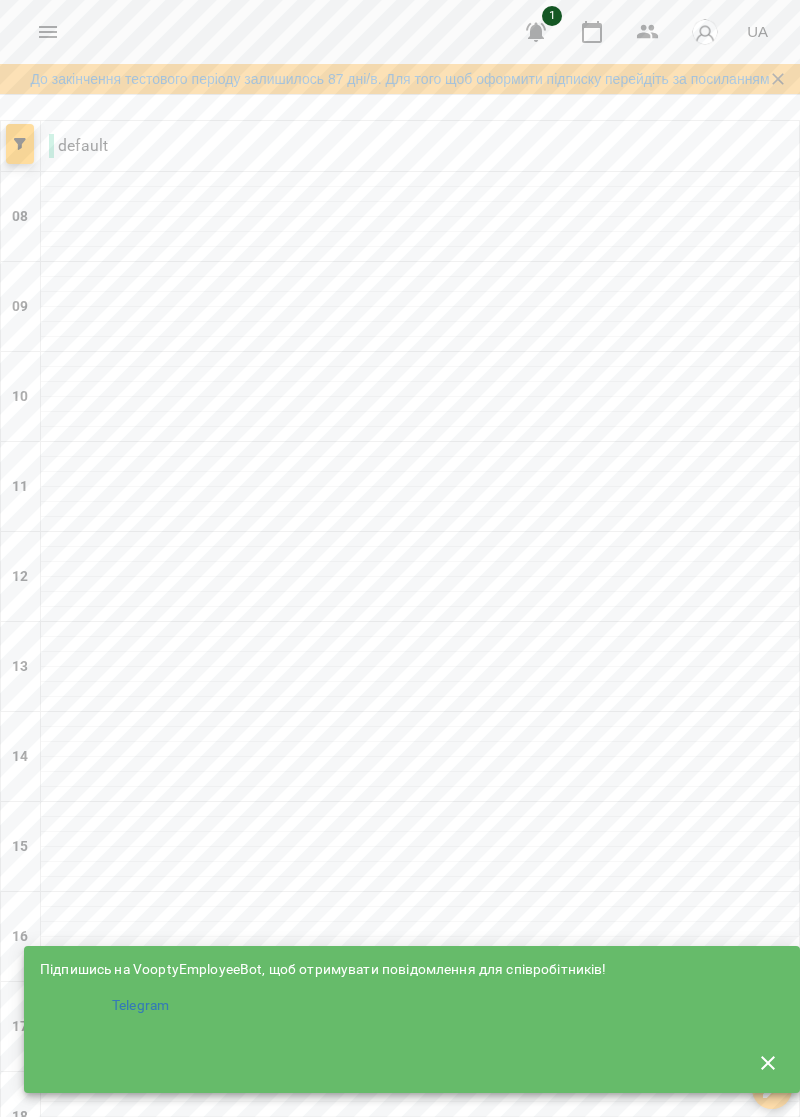 scroll, scrollTop: 2, scrollLeft: 0, axis: vertical 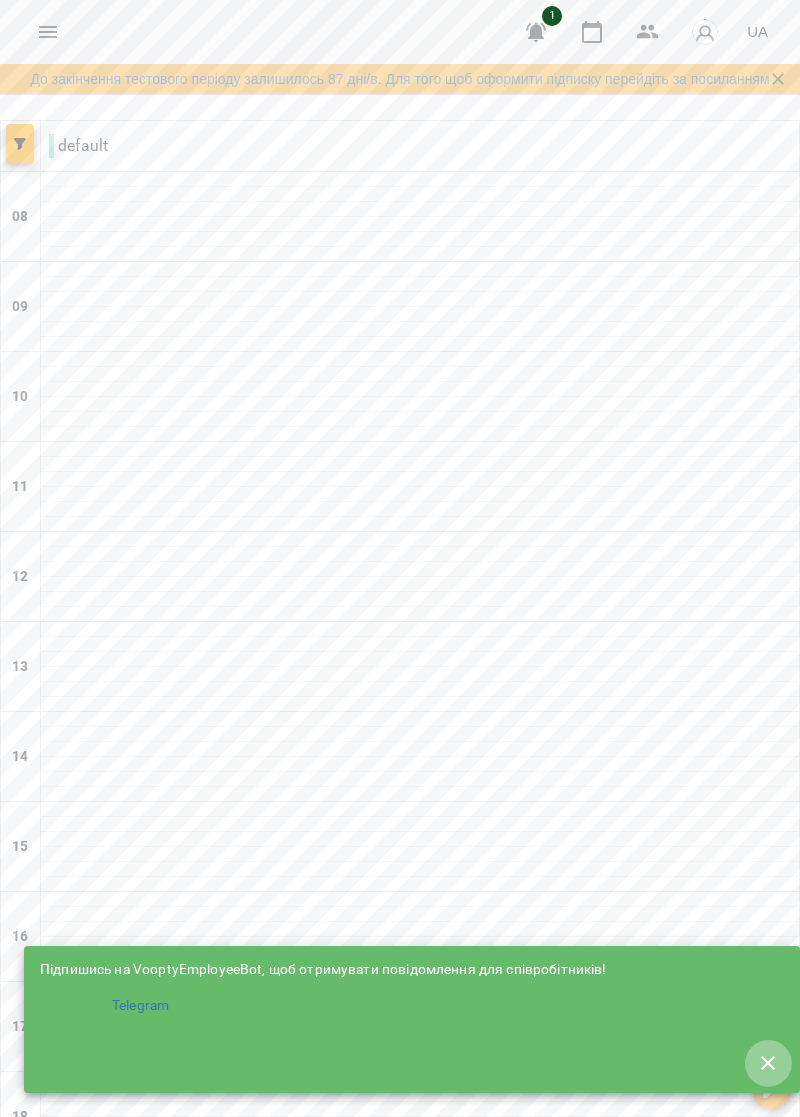 click 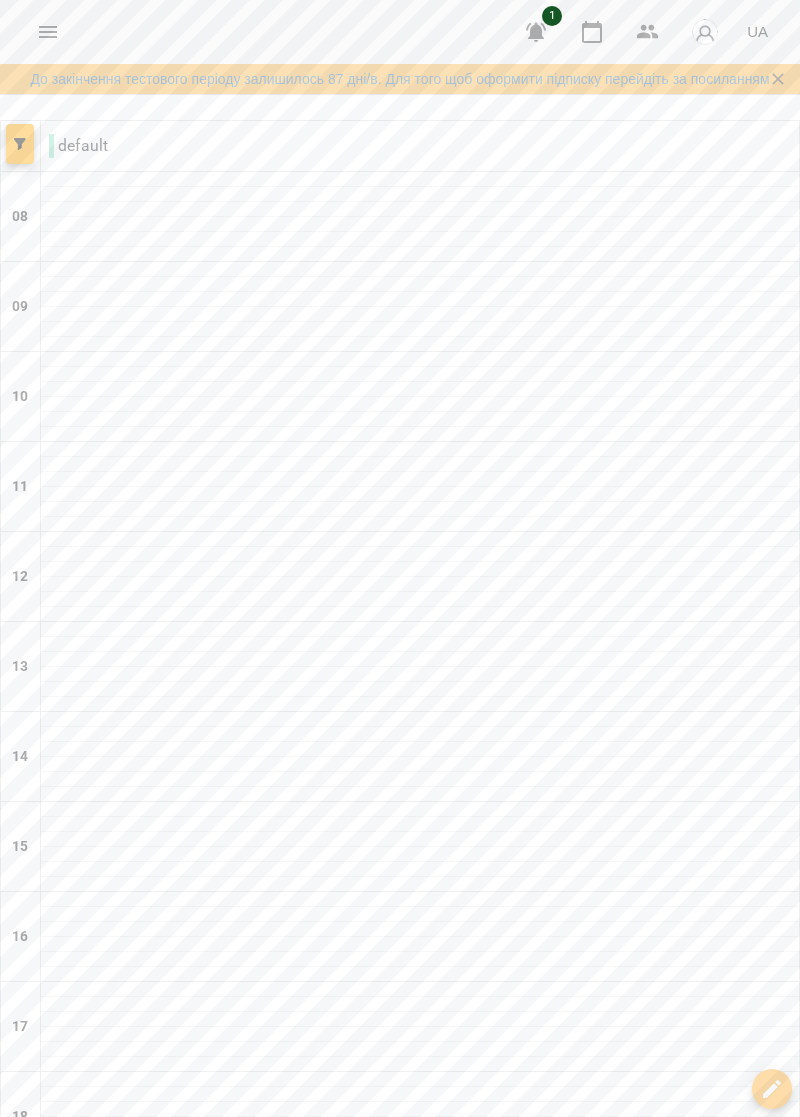 scroll, scrollTop: 0, scrollLeft: 0, axis: both 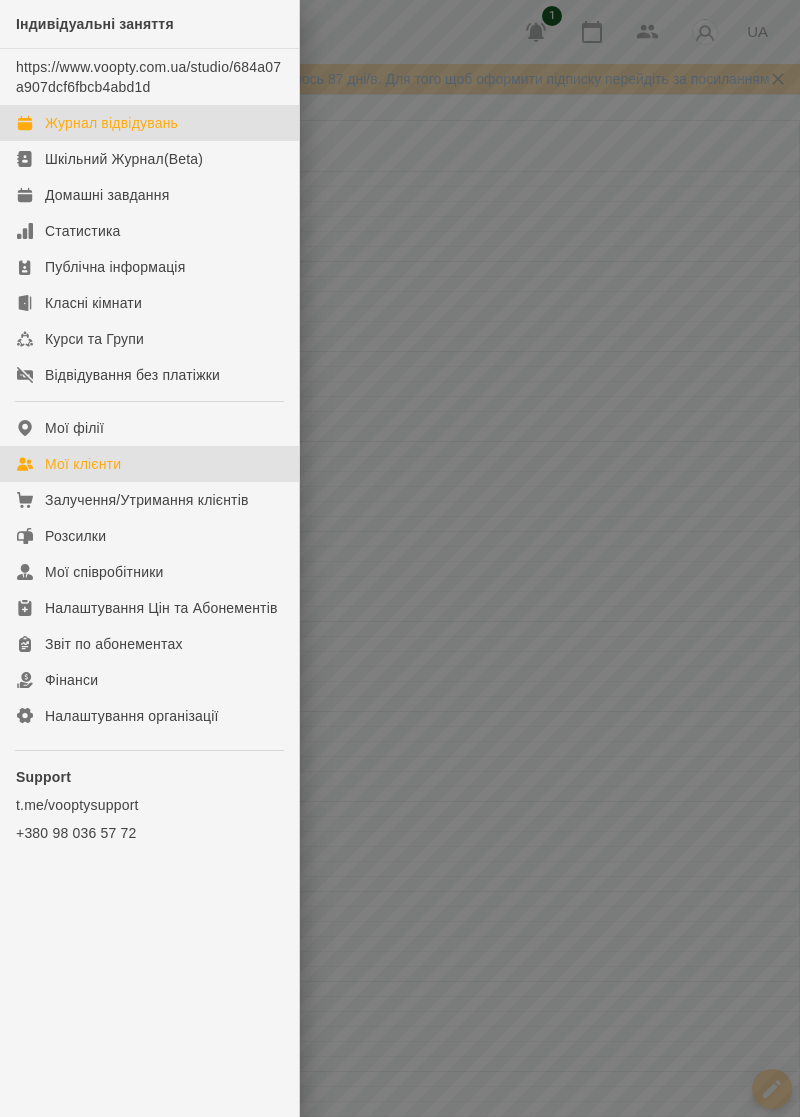 click on "Мої клієнти" at bounding box center (149, 464) 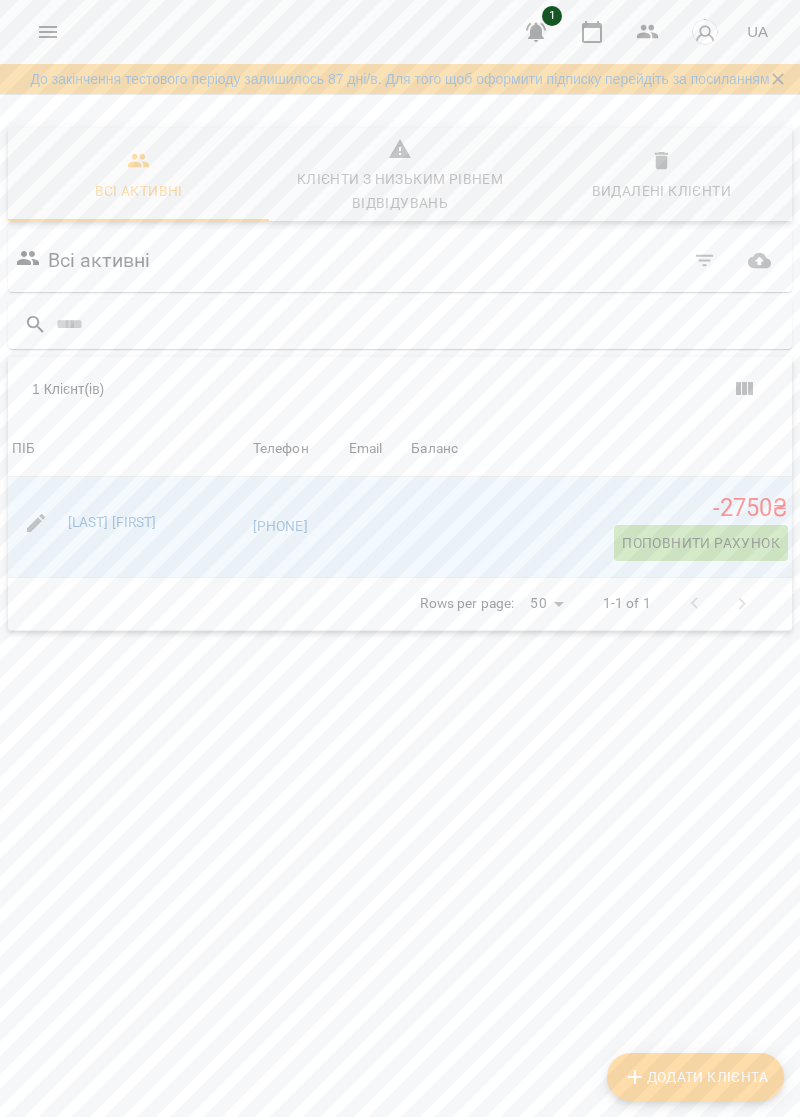 click on "Всі активні 1   Клієнт(ів) 1   Клієнт(ів) ПІБ Телефон Email Баланс ПІБ Гуцал Ангеліна Телефон +380505679553 Email Баланс -2750 ₴ Поповнити рахунок Rows per page: 50 ** 1-1 of 1 Додати клієнта" at bounding box center [400, 465] 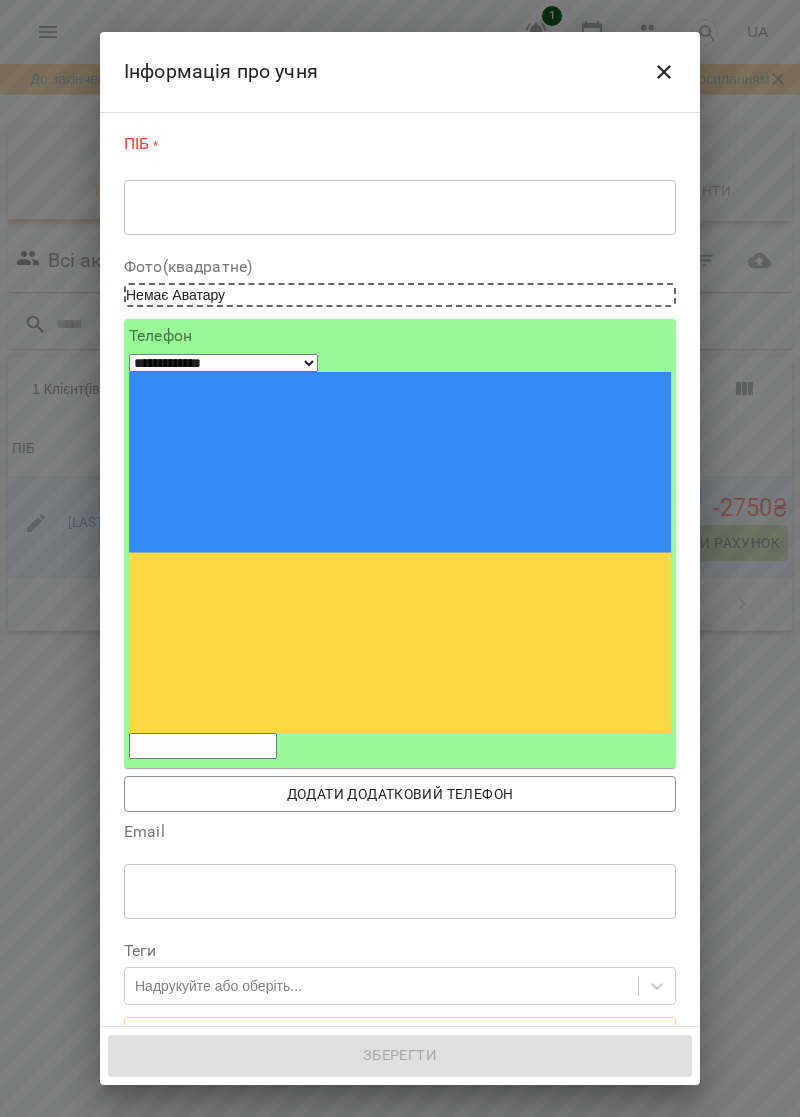 click at bounding box center (400, 207) 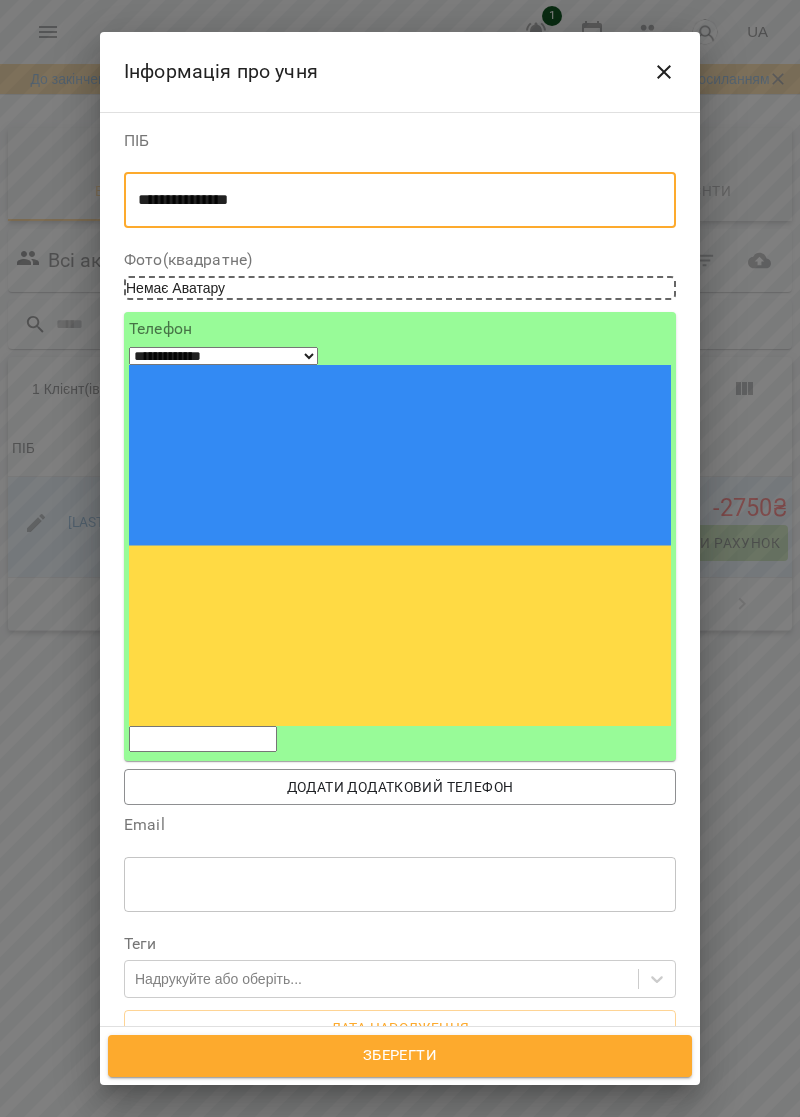 type on "**********" 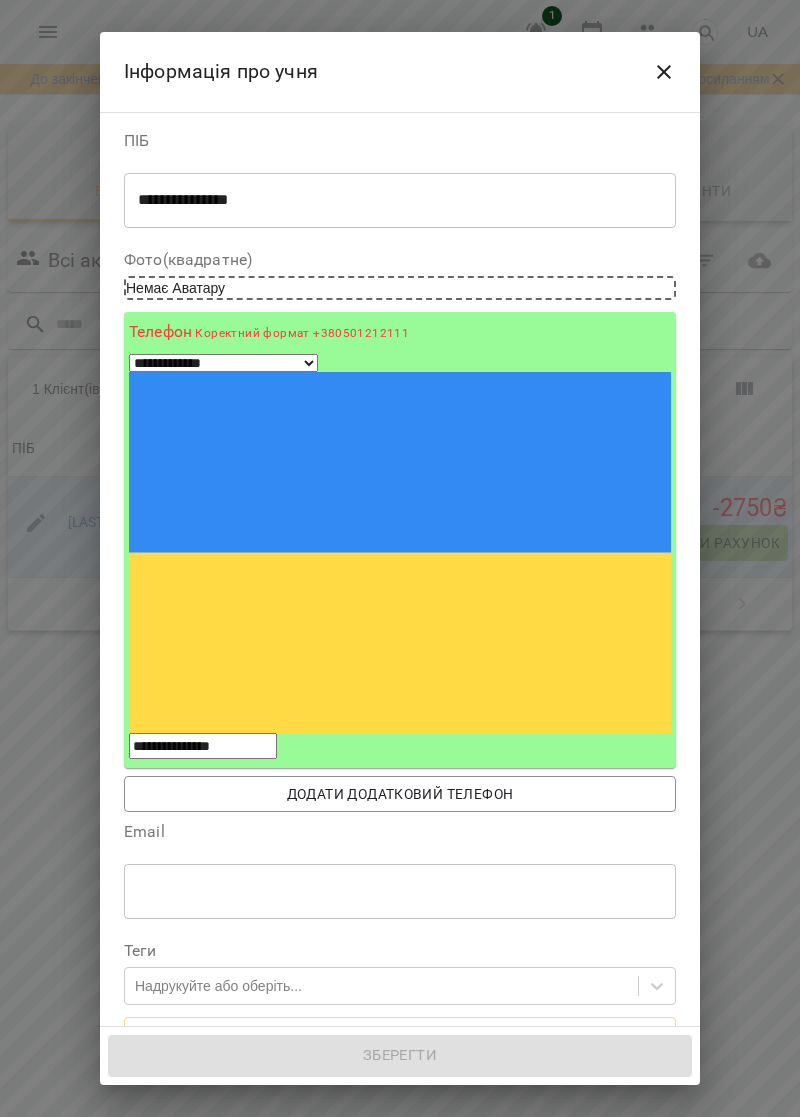 click on "**********" at bounding box center (203, 746) 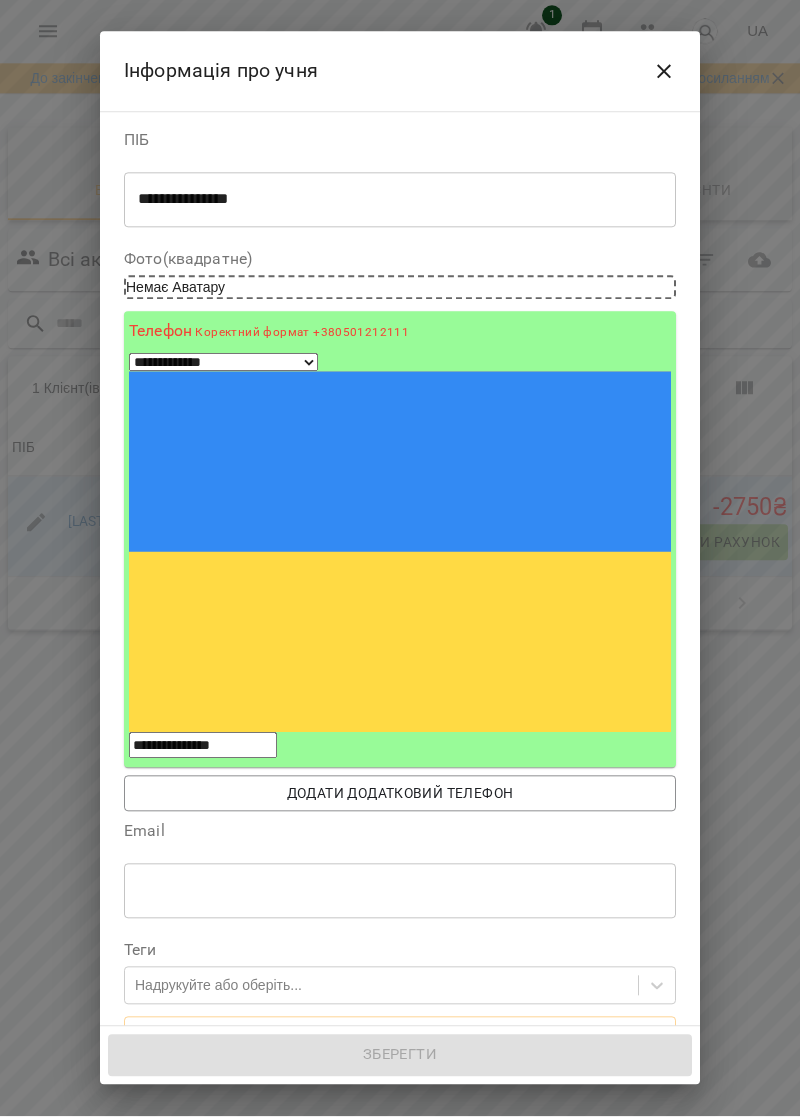 type on "**********" 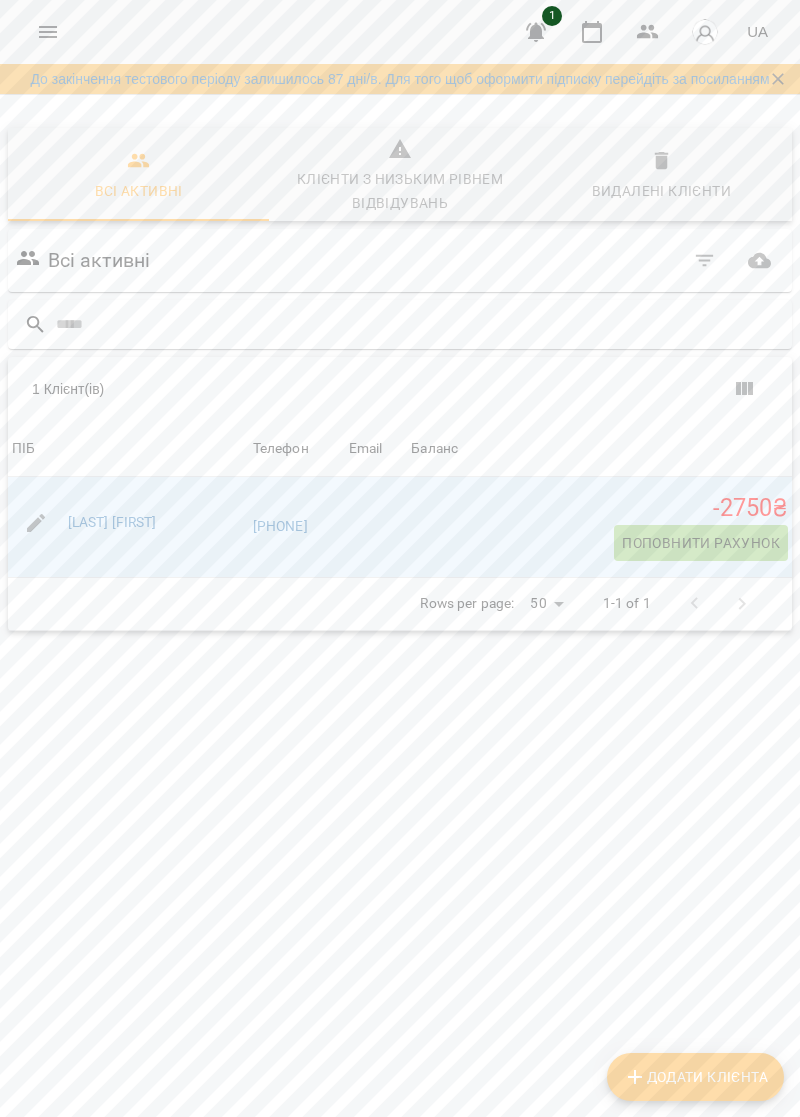click on "Додати клієнта" at bounding box center [695, 1077] 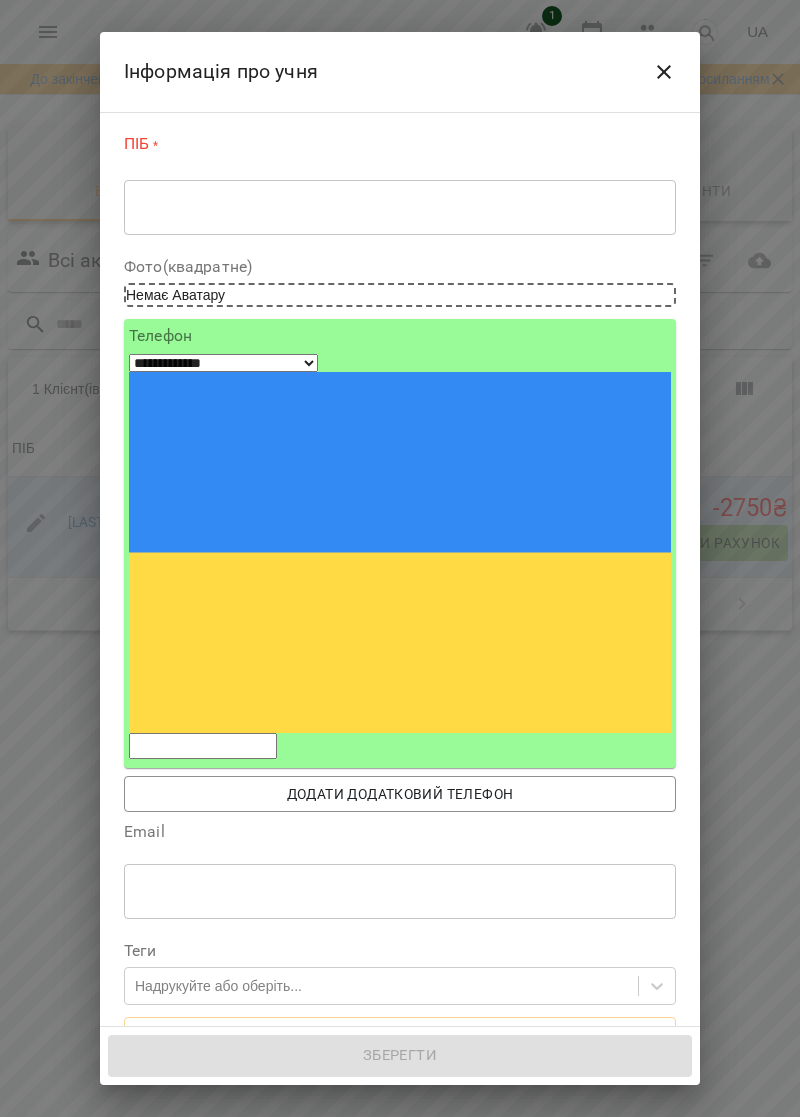click at bounding box center (400, 207) 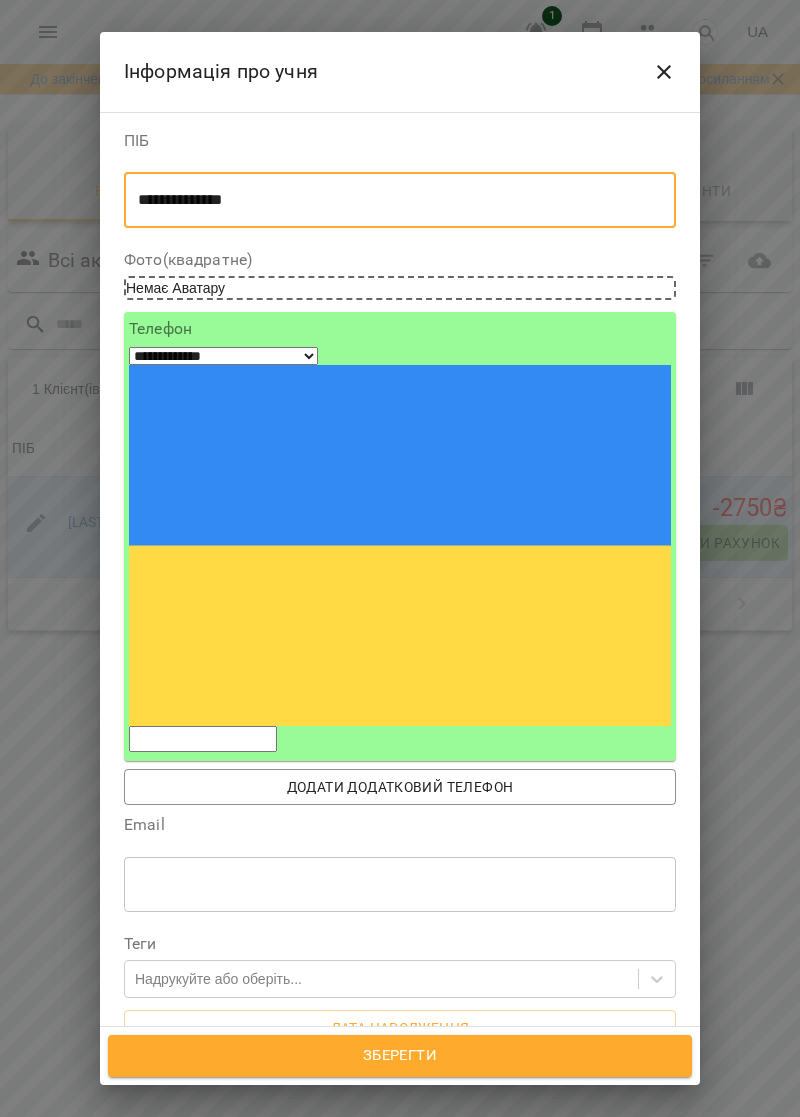 type on "**********" 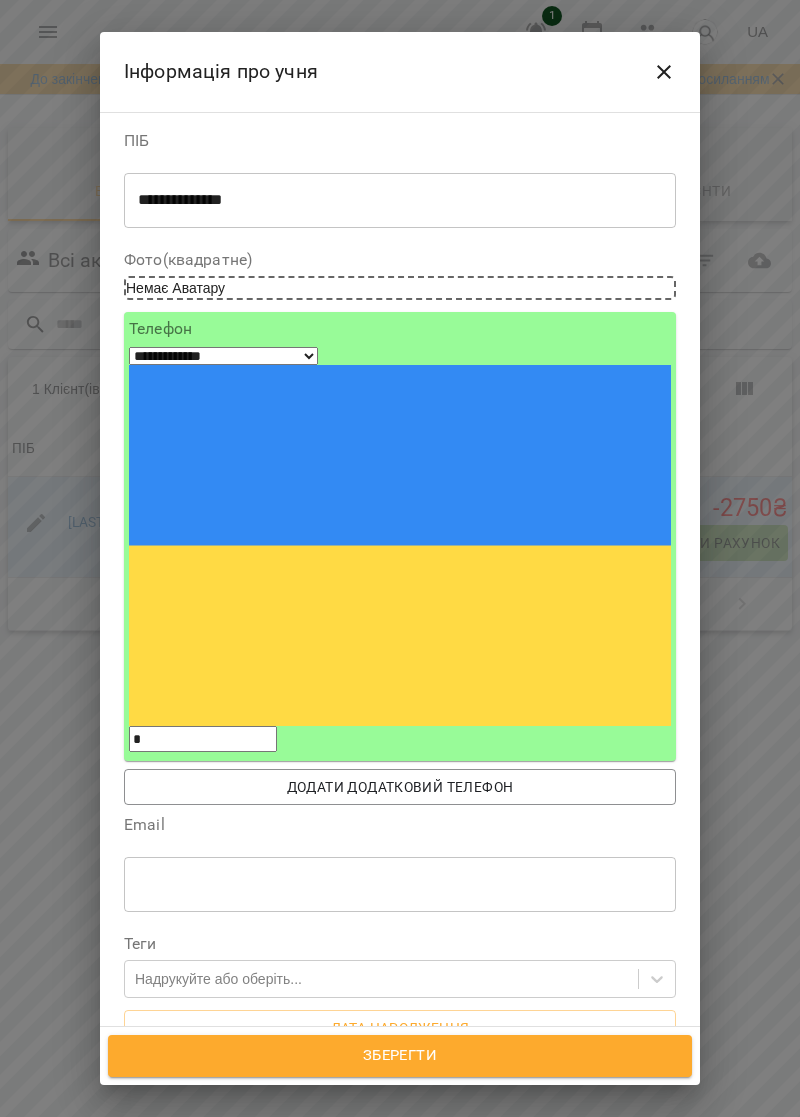 type on "*" 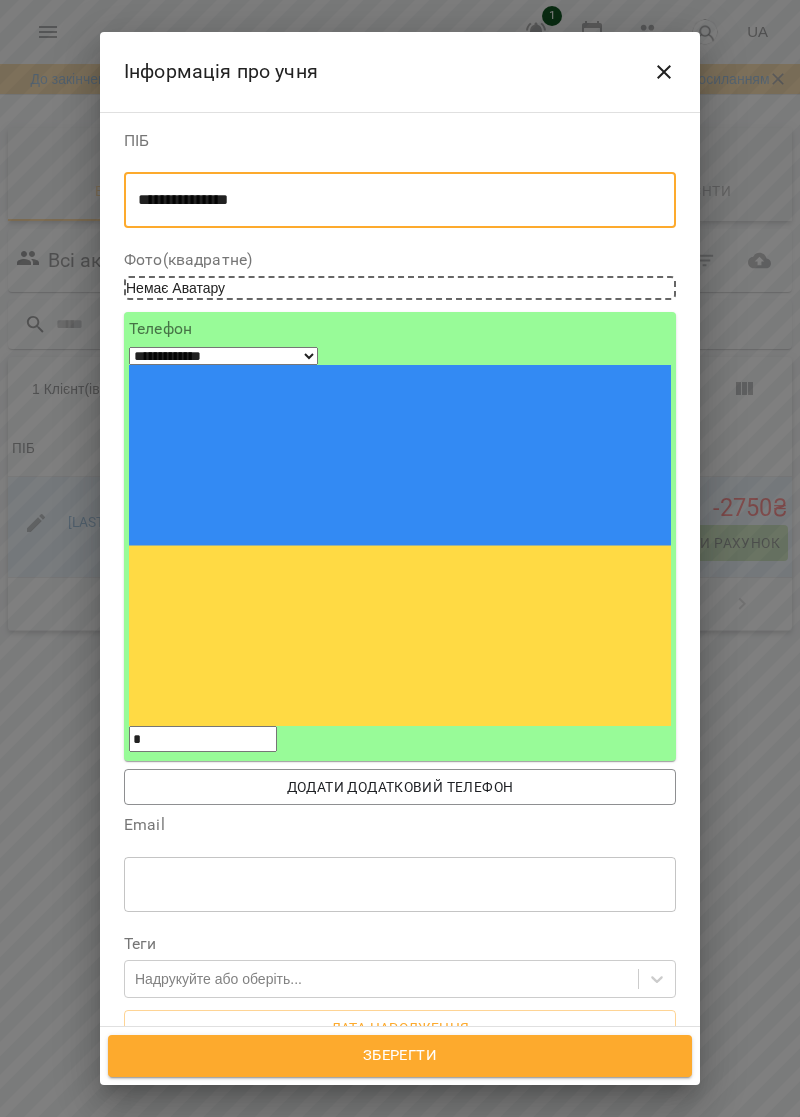 type on "**********" 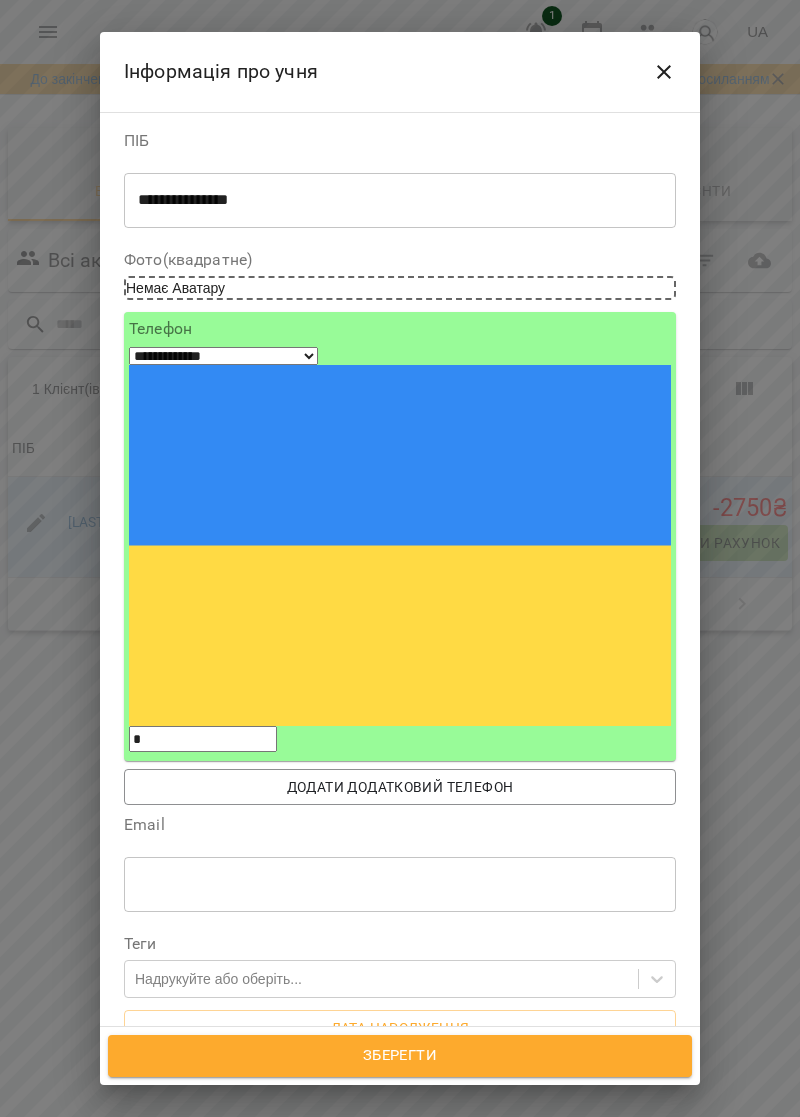 click on "*" at bounding box center [203, 739] 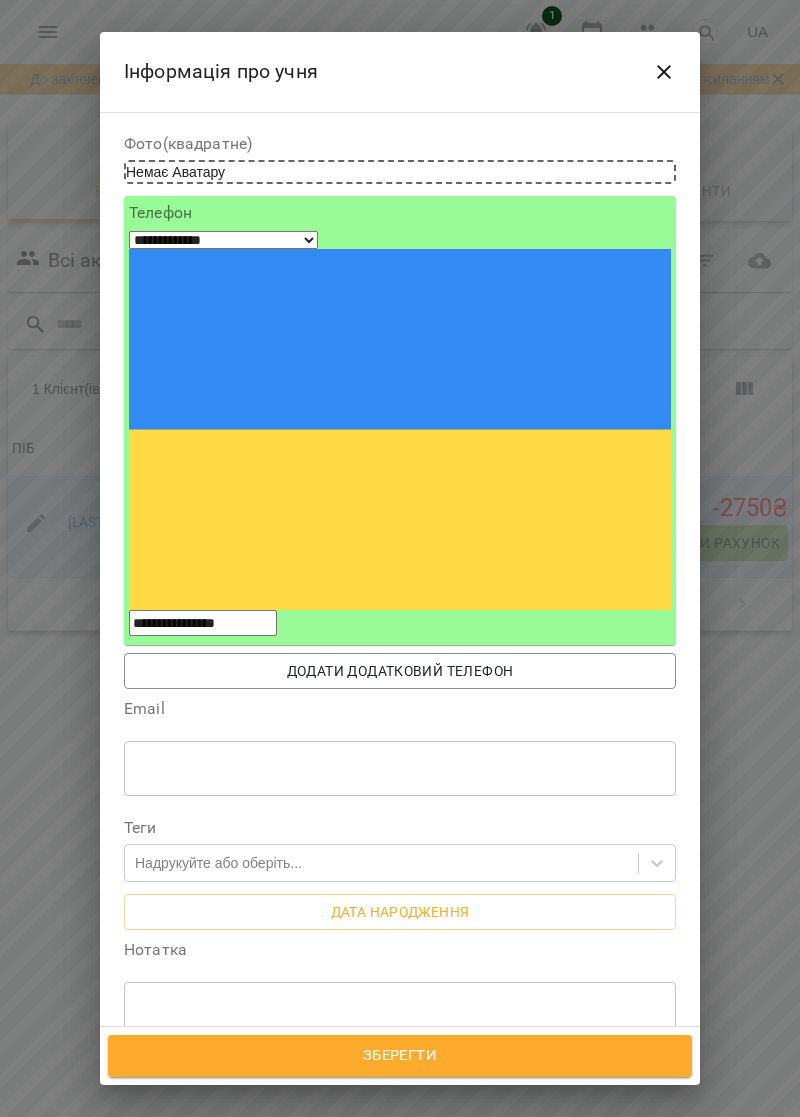 scroll, scrollTop: 136, scrollLeft: 0, axis: vertical 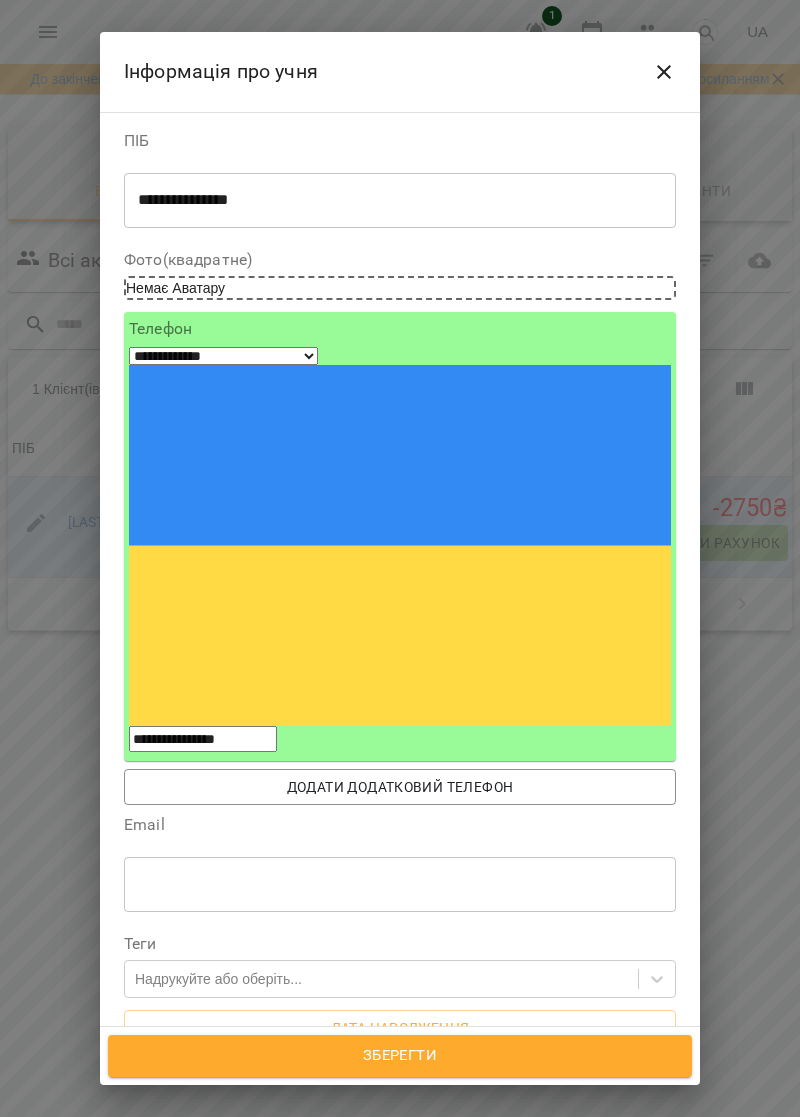 click on "Зберегти" at bounding box center (400, 1056) 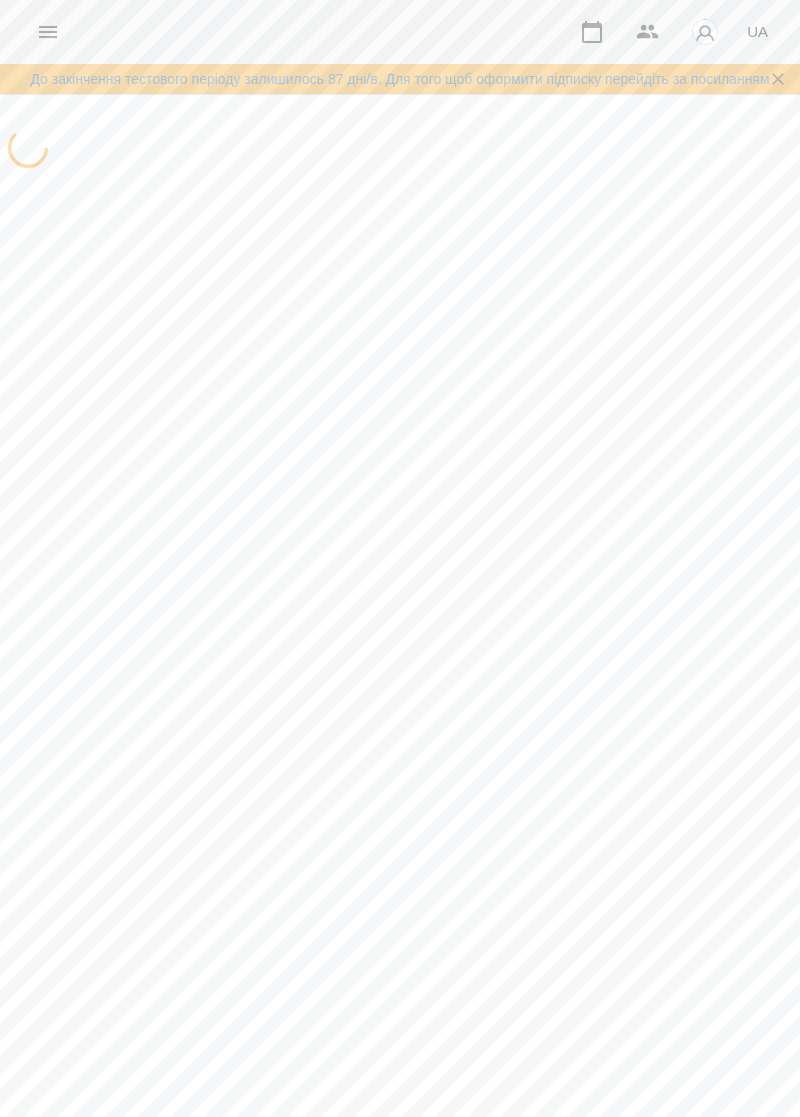 scroll, scrollTop: 0, scrollLeft: 0, axis: both 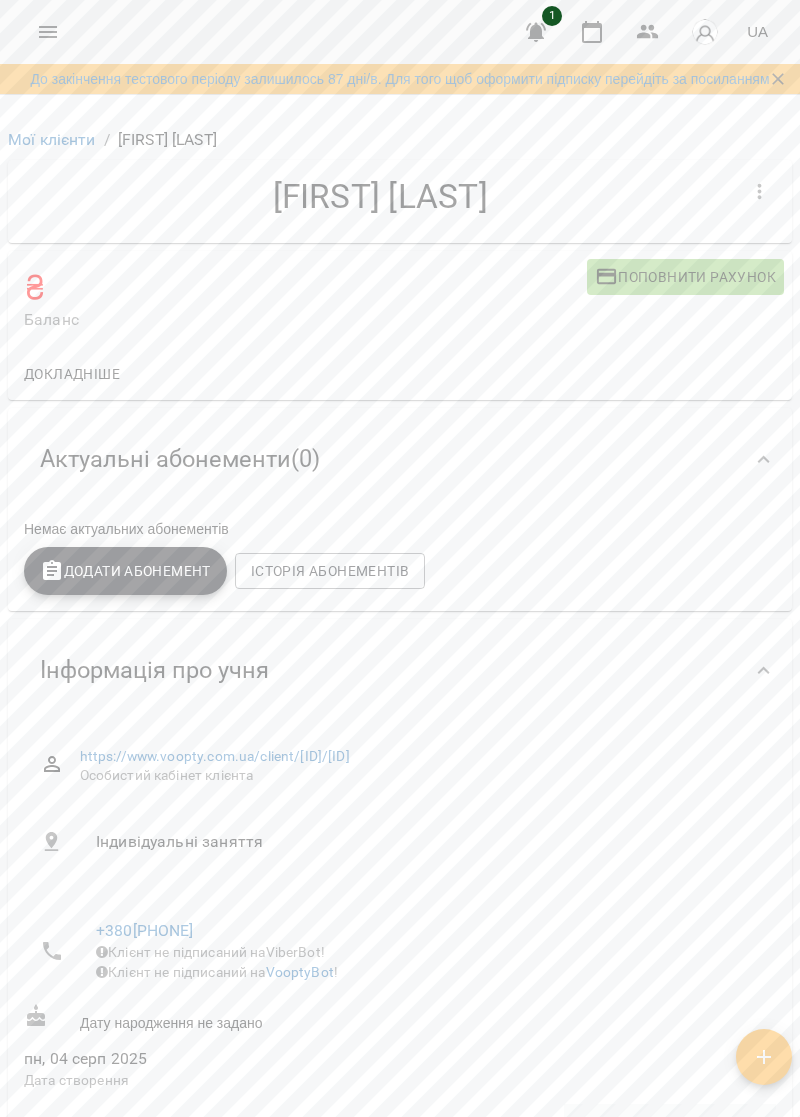 click on "Поповнити рахунок" at bounding box center (685, 277) 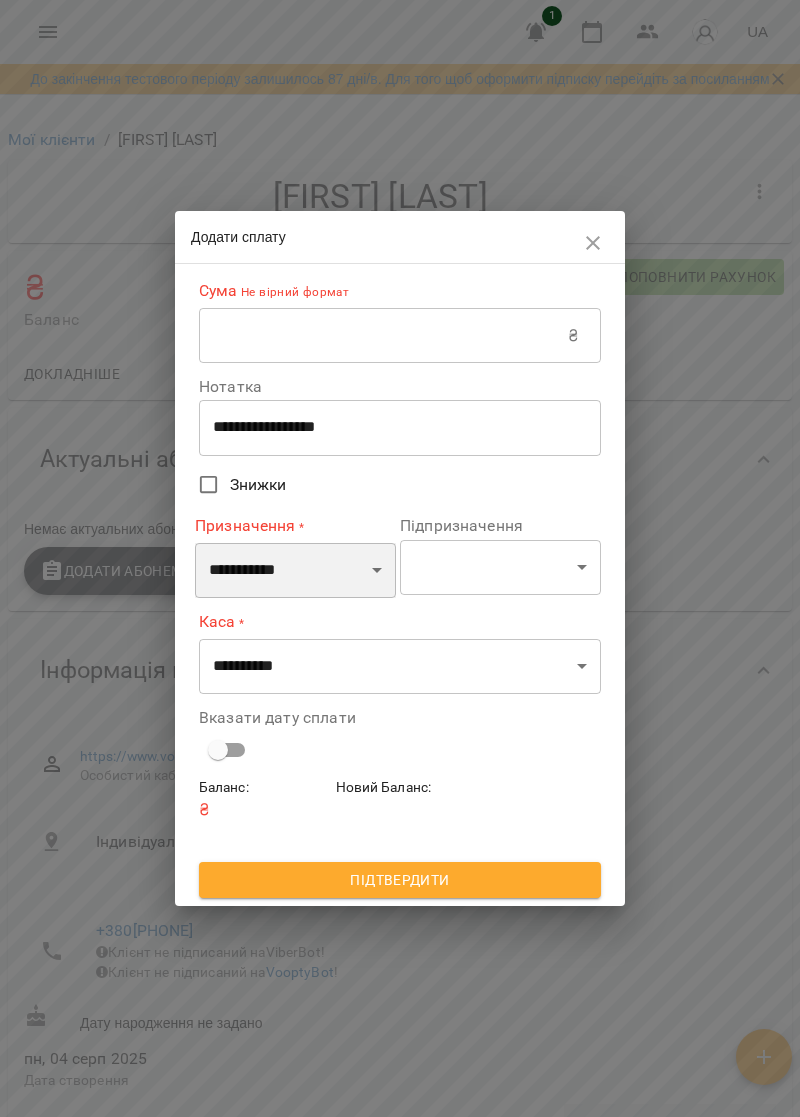 click on "**********" at bounding box center (295, 571) 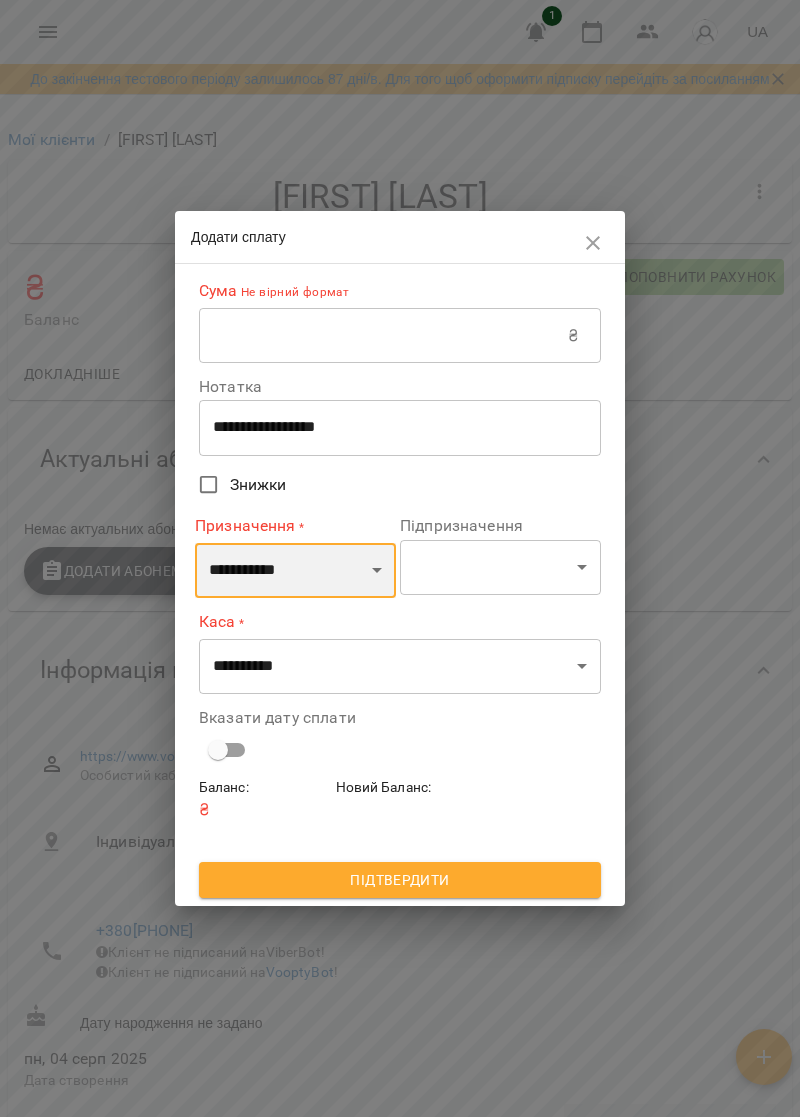 select on "*********" 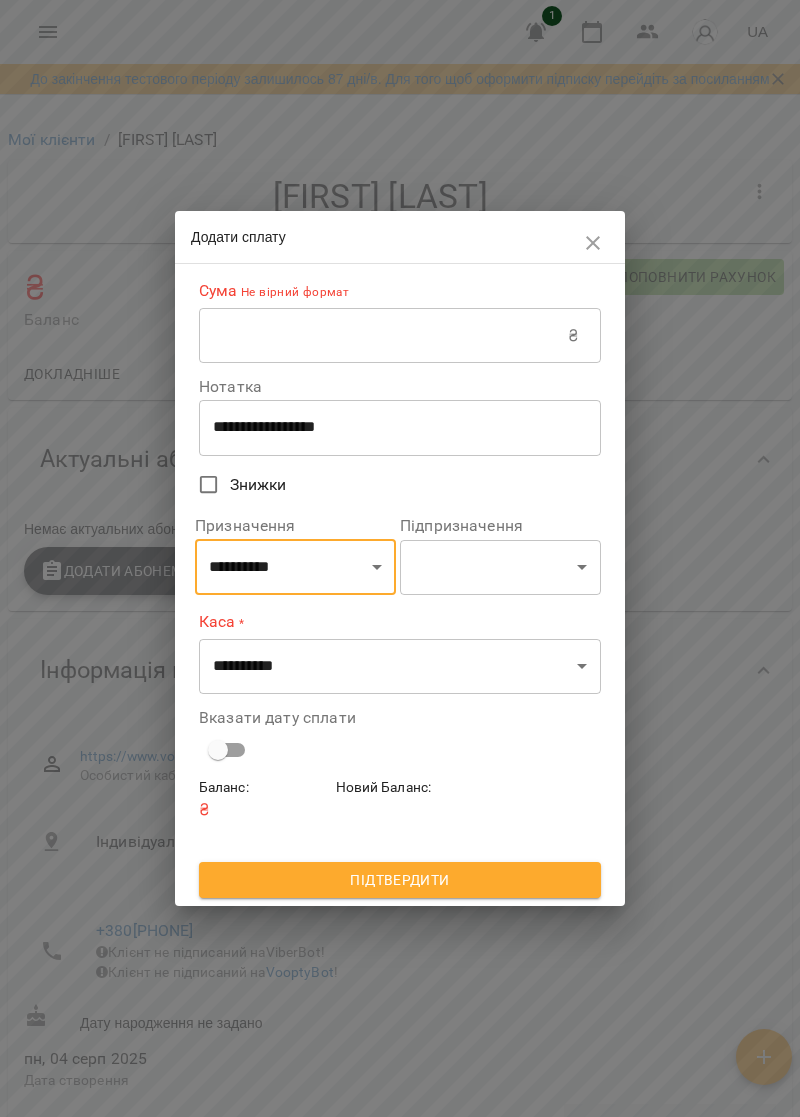 click on "**********" at bounding box center [400, 427] 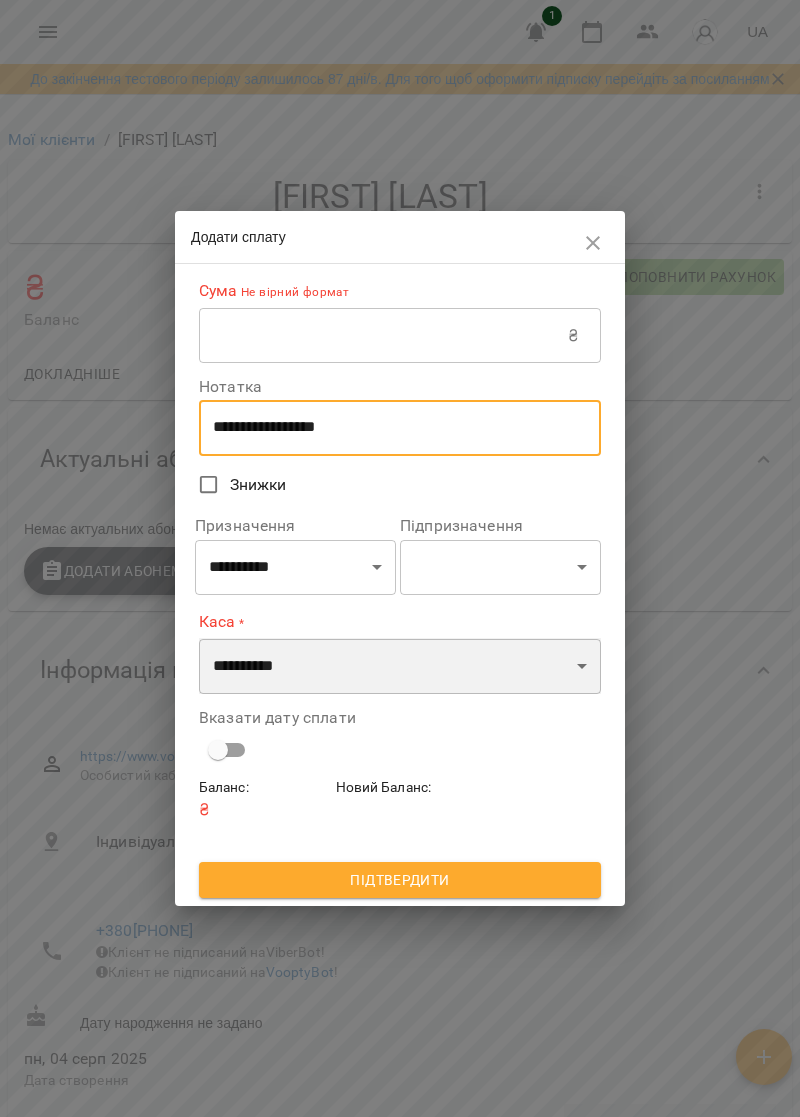 click on "**********" at bounding box center (400, 666) 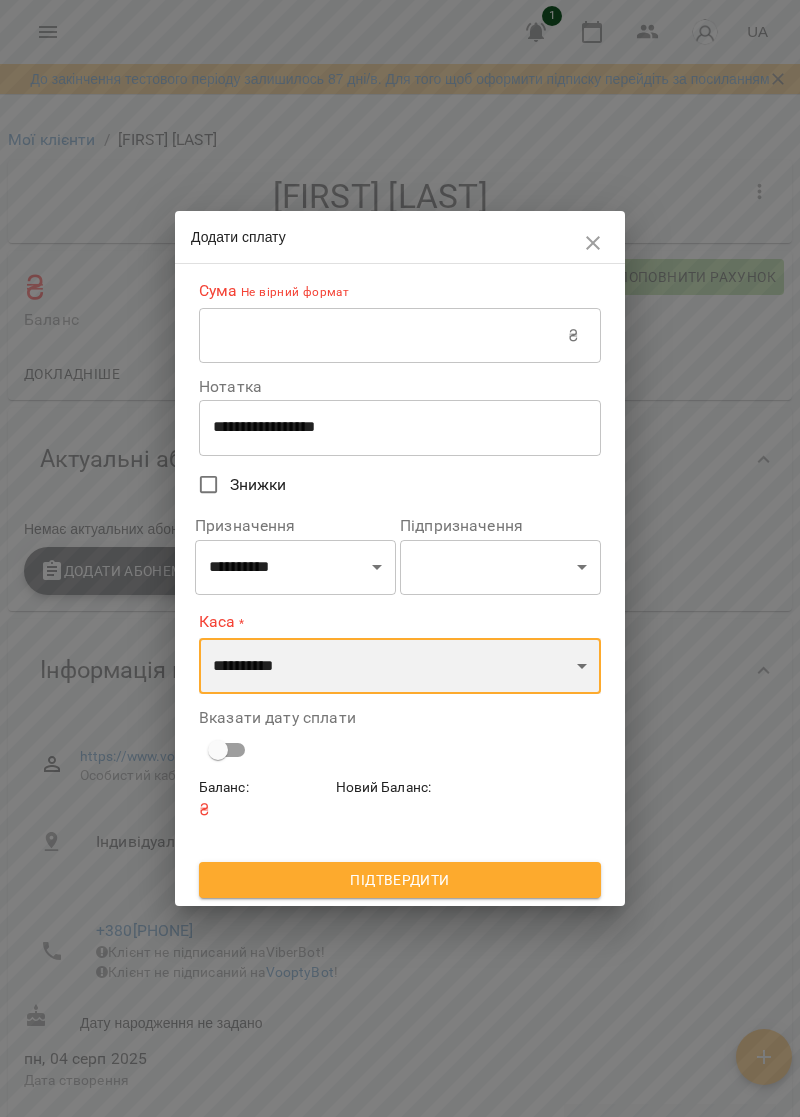 select on "*********" 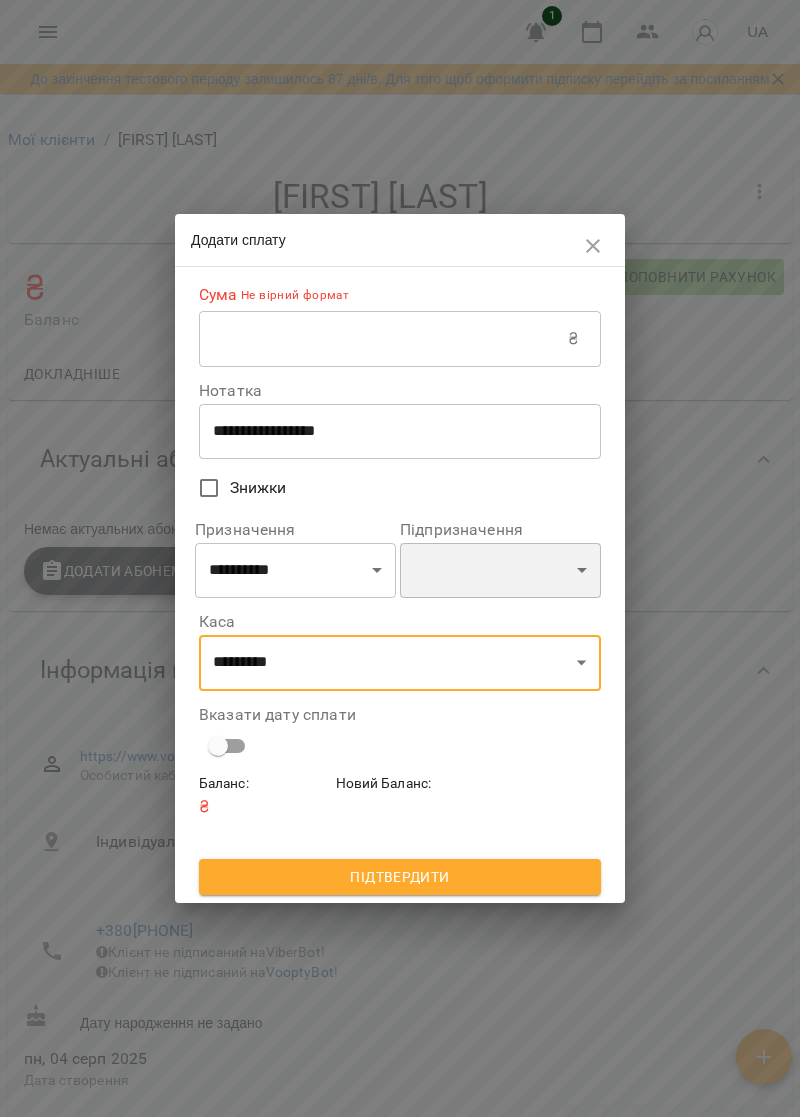 click on "**********" at bounding box center [500, 571] 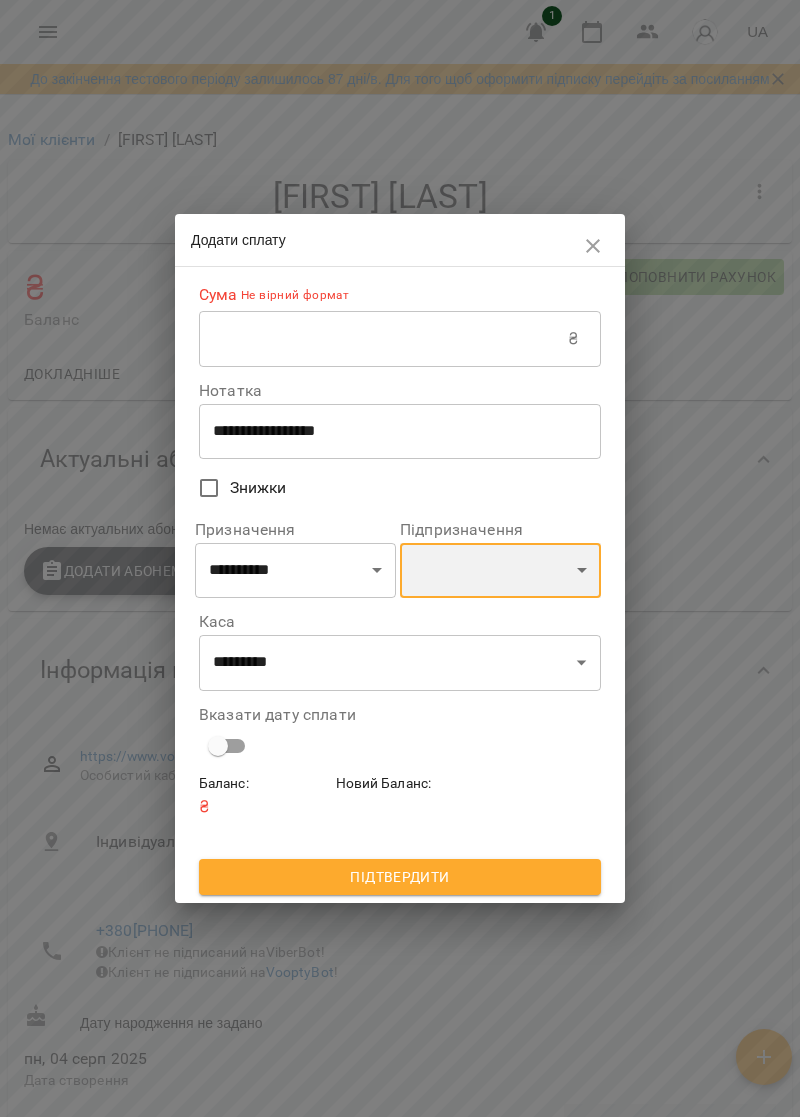 select on "**********" 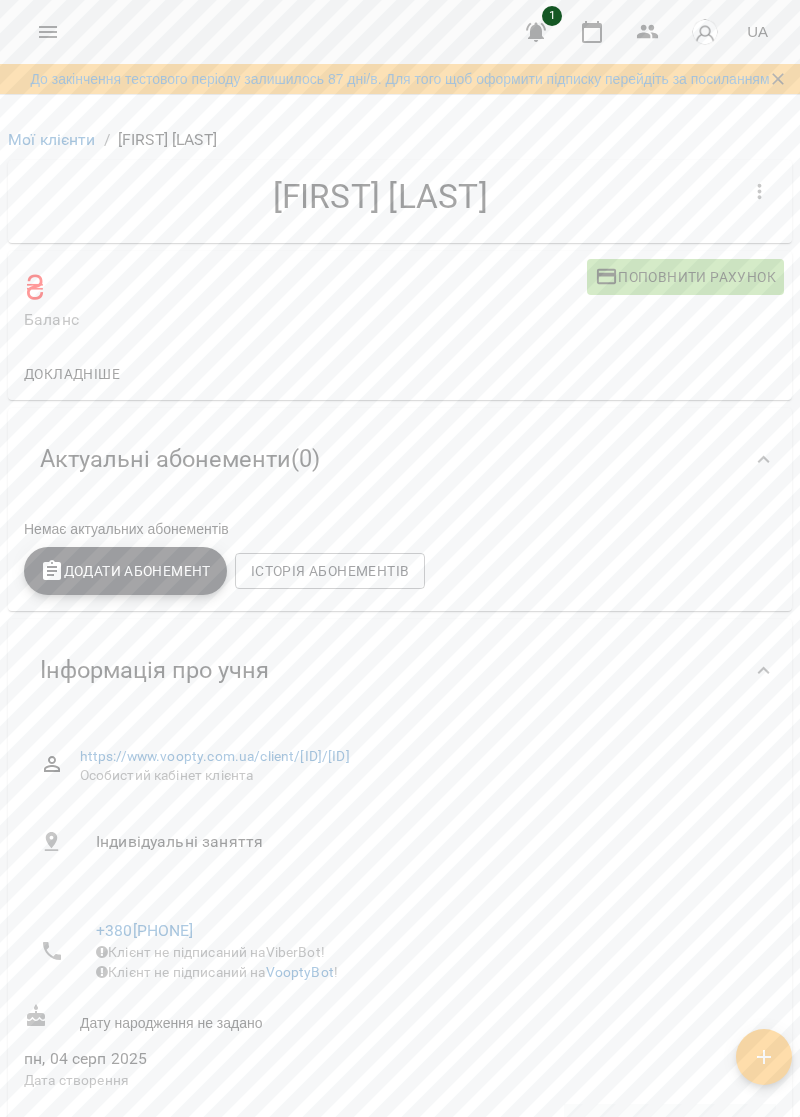 click on "Додати Абонемент" at bounding box center [125, 571] 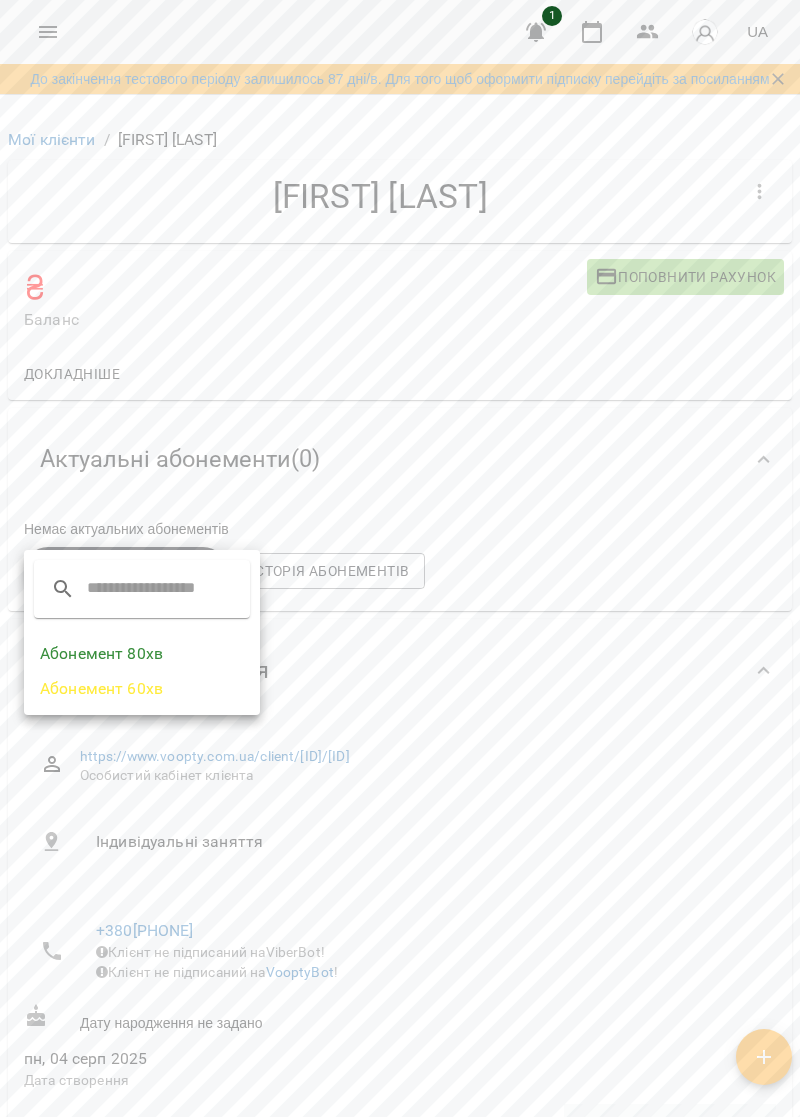 click 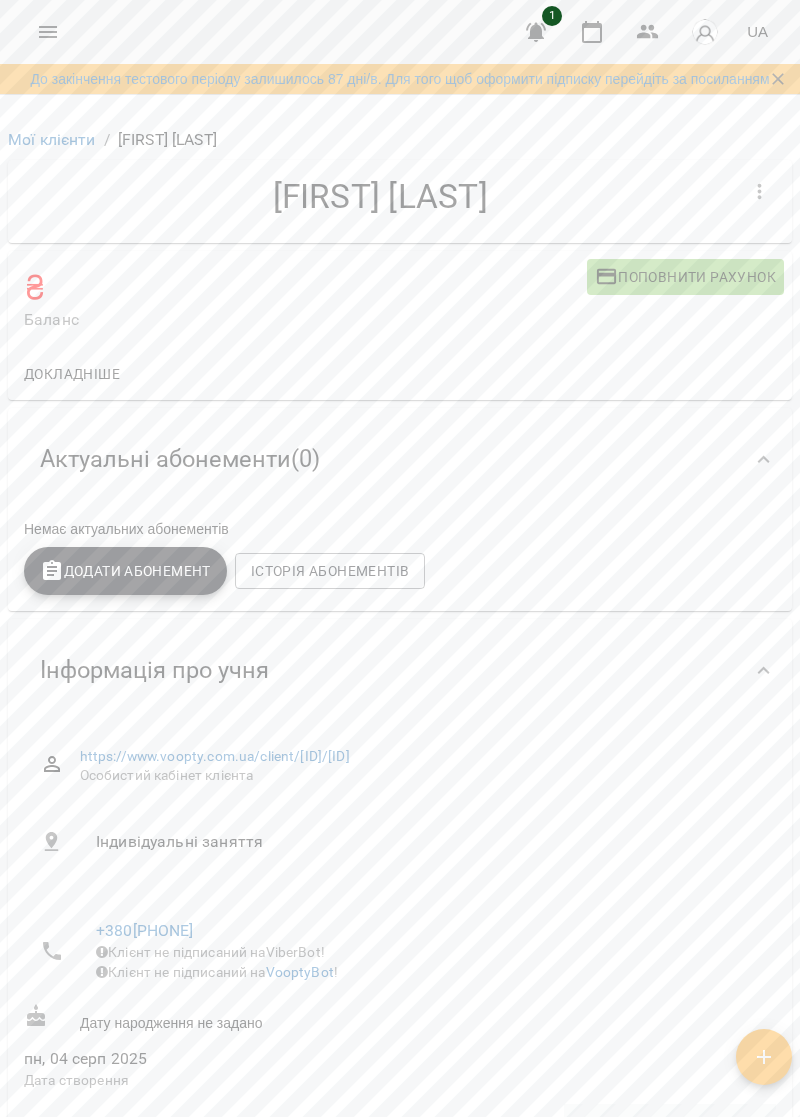 click on "Додати Абонемент" at bounding box center (125, 571) 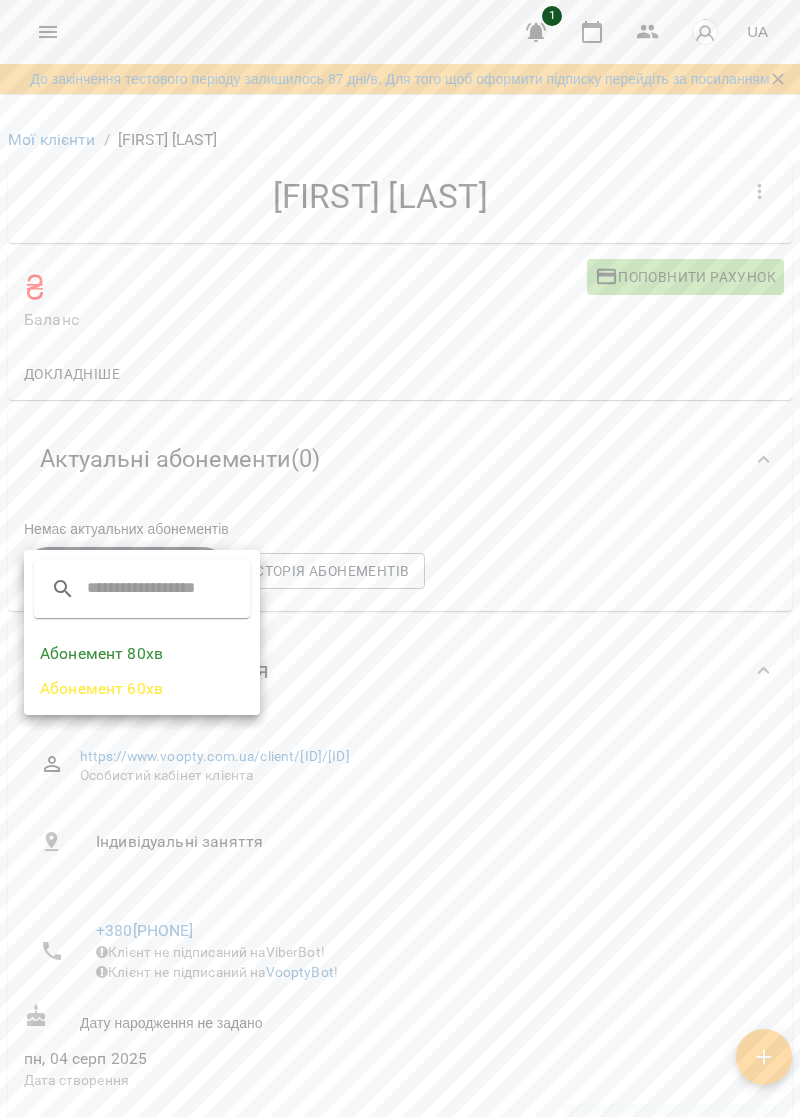 click at bounding box center [400, 558] 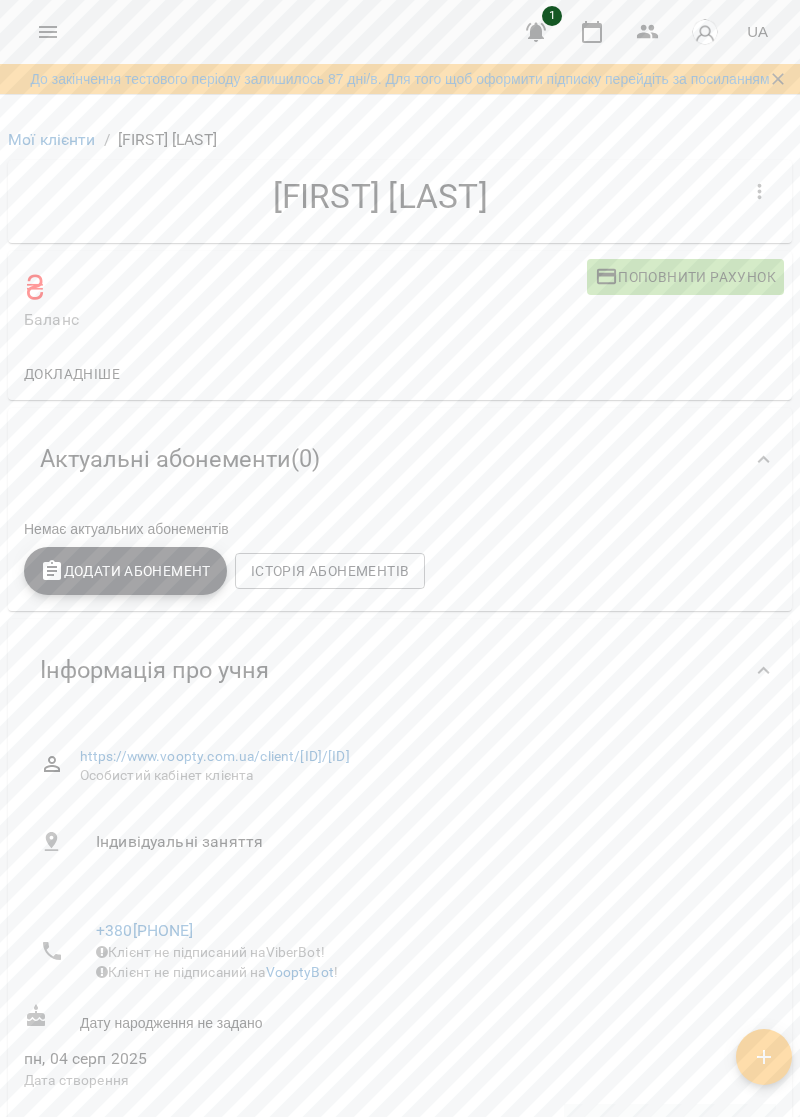 click on "Інформація про учня" at bounding box center (154, 670) 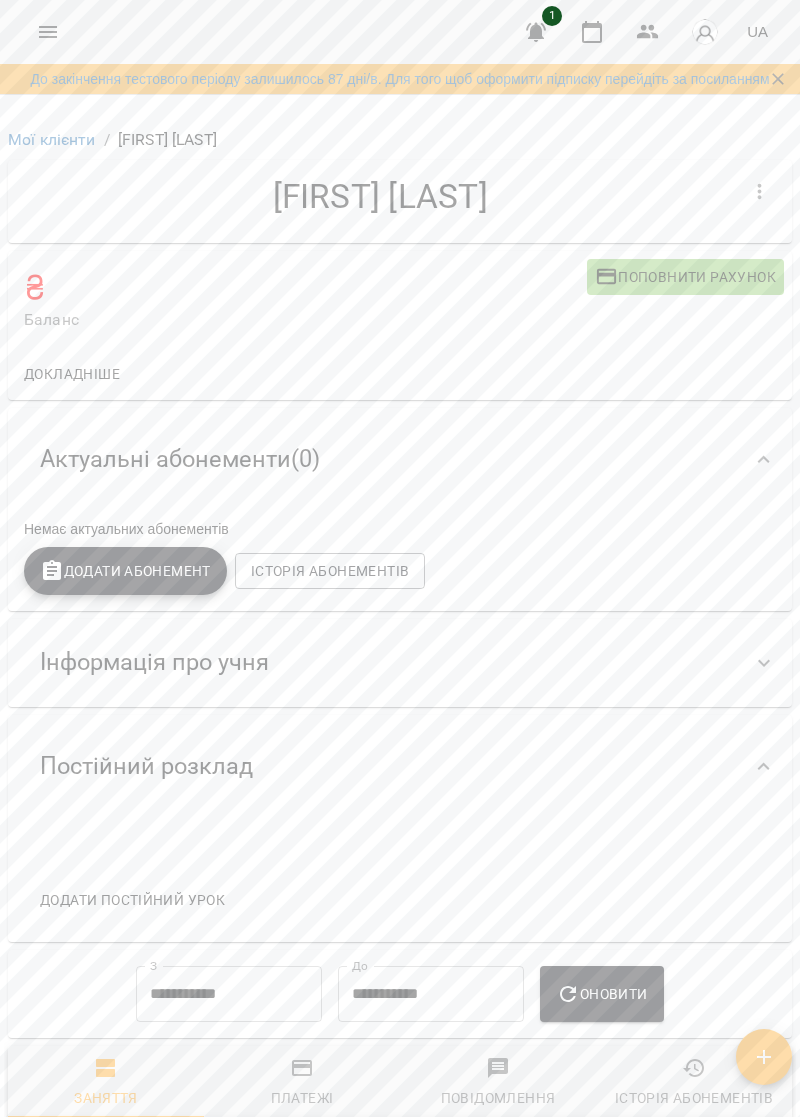 click on "Додати Абонемент" at bounding box center [125, 571] 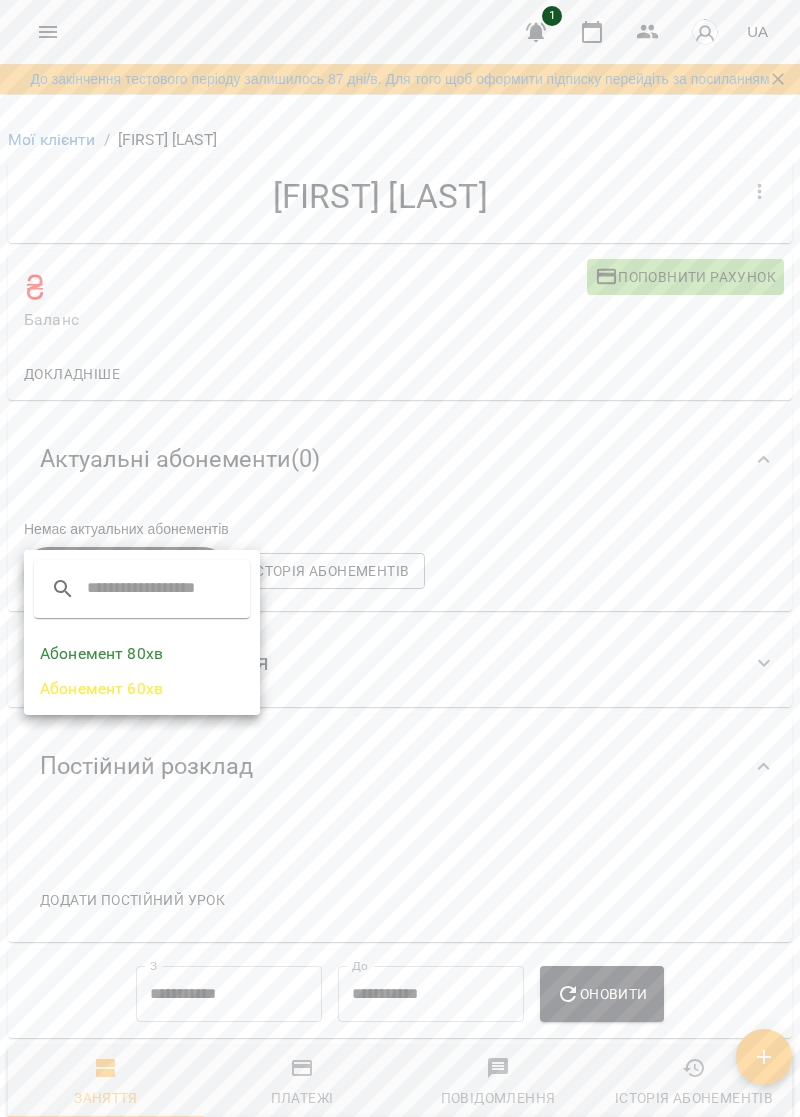 click on "Абонемент 80хв" at bounding box center (142, 654) 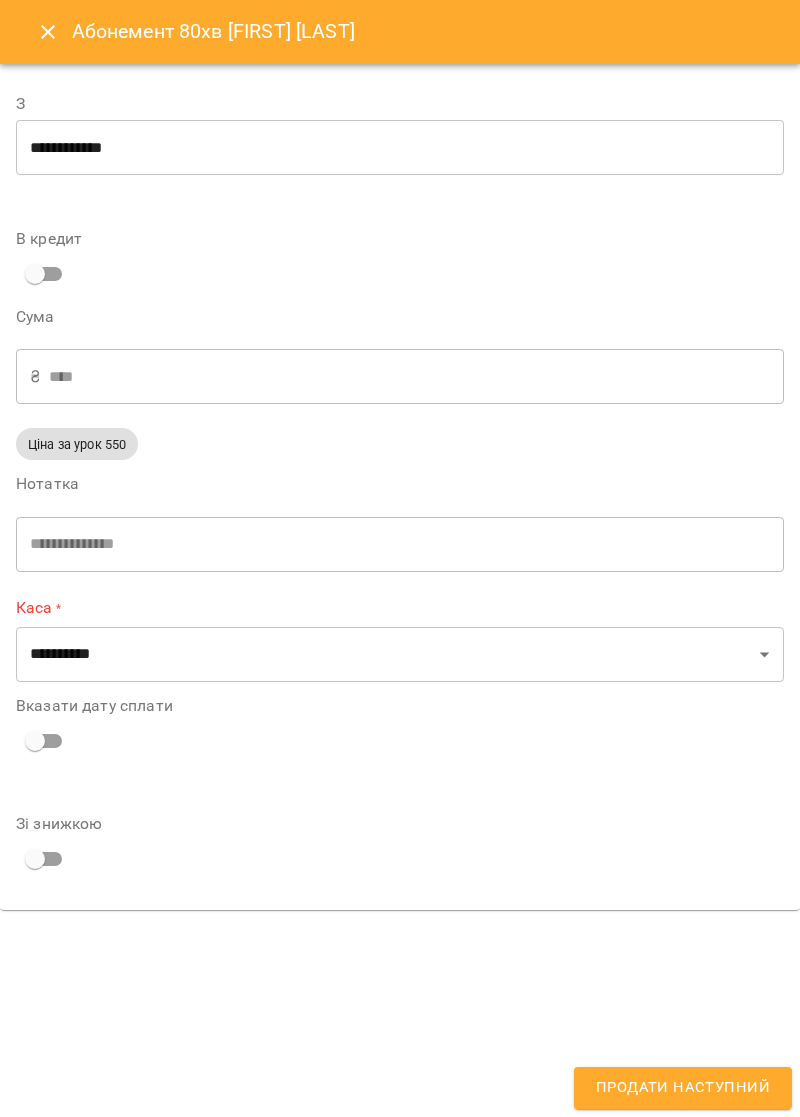 click 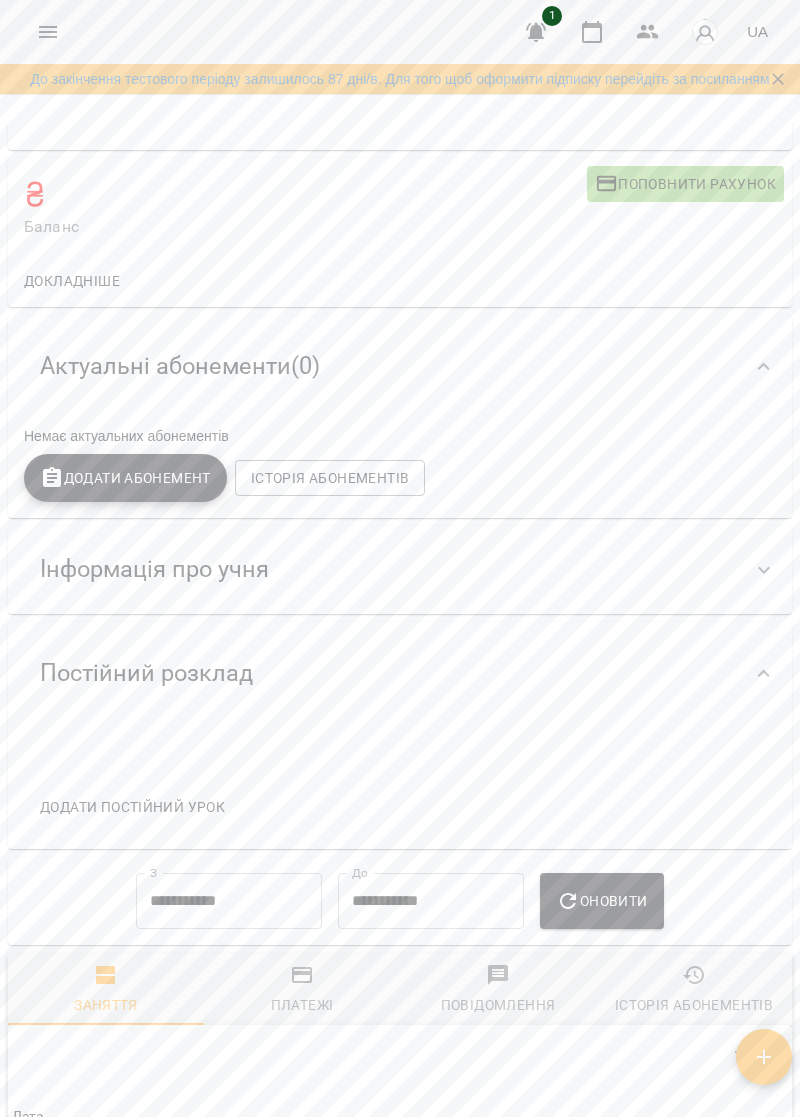 scroll, scrollTop: 95, scrollLeft: 0, axis: vertical 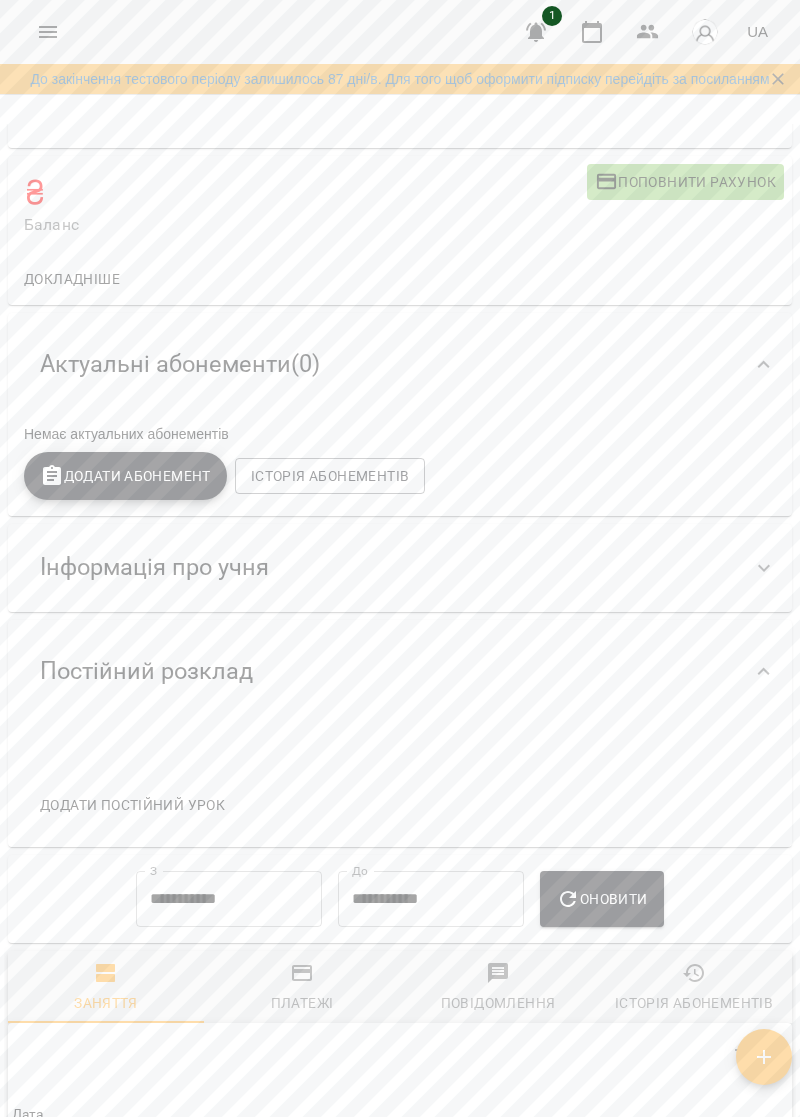 click on "Інформація про учня" at bounding box center (382, 567) 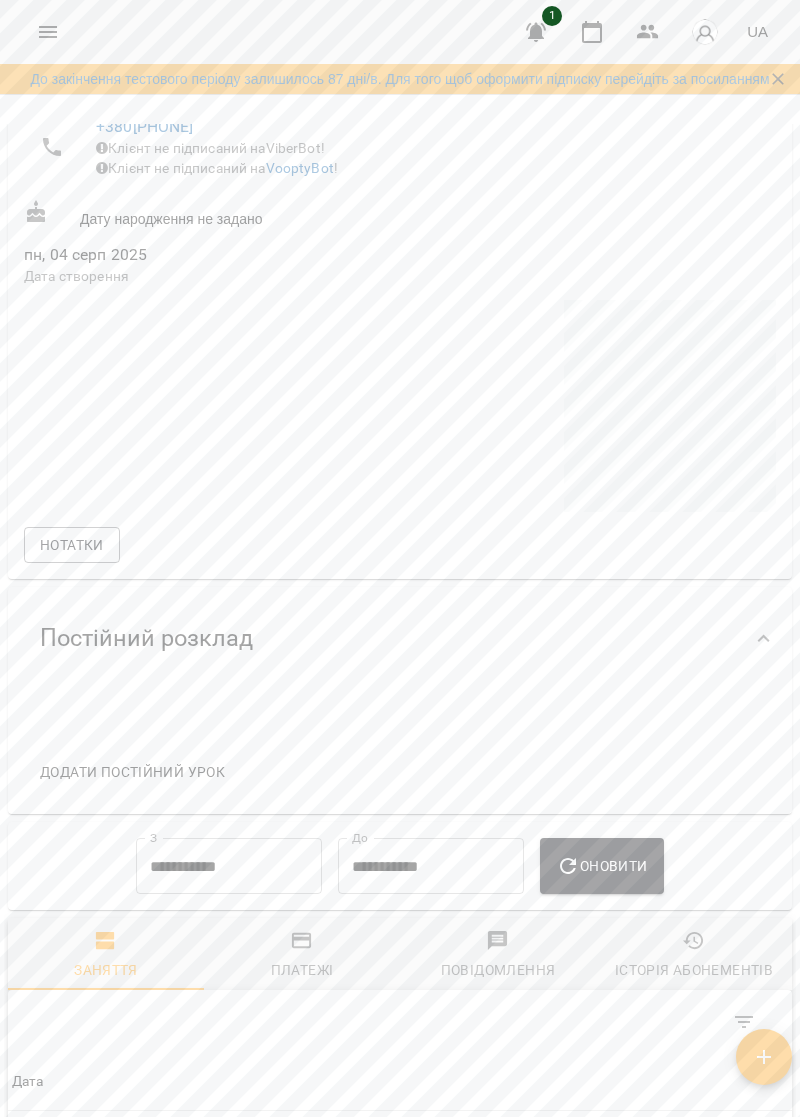 scroll, scrollTop: 1006, scrollLeft: 0, axis: vertical 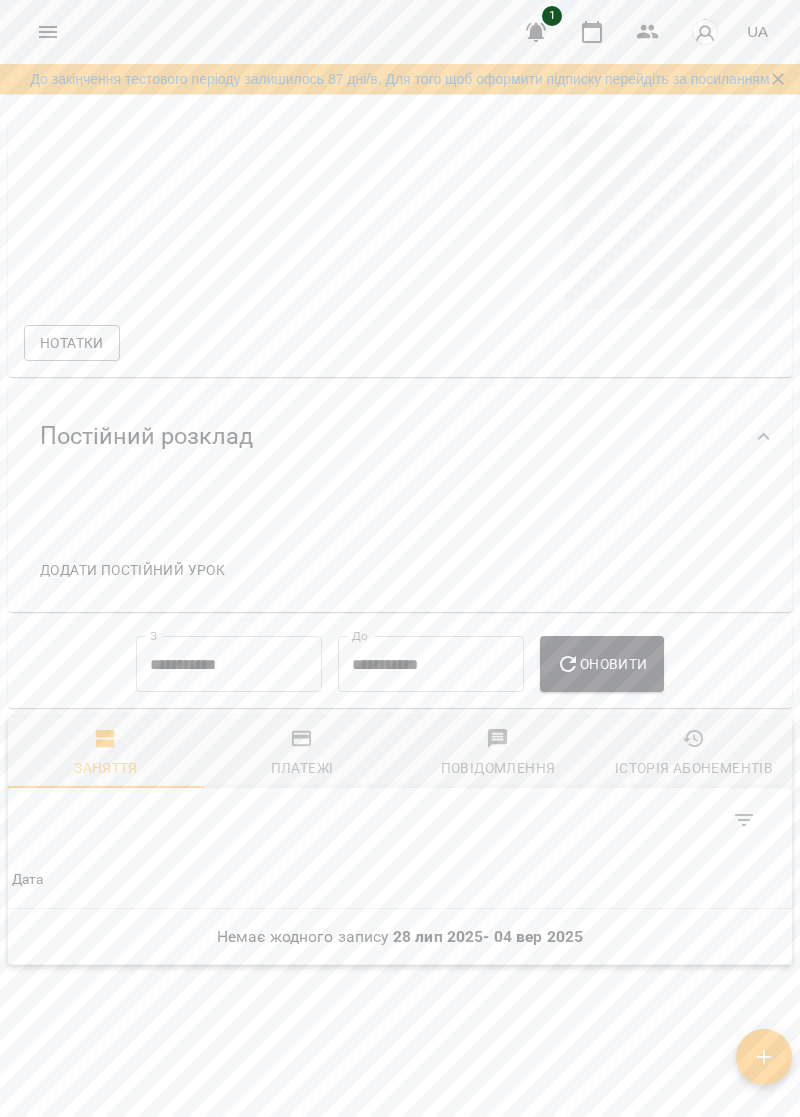 click on "**********" at bounding box center [229, 664] 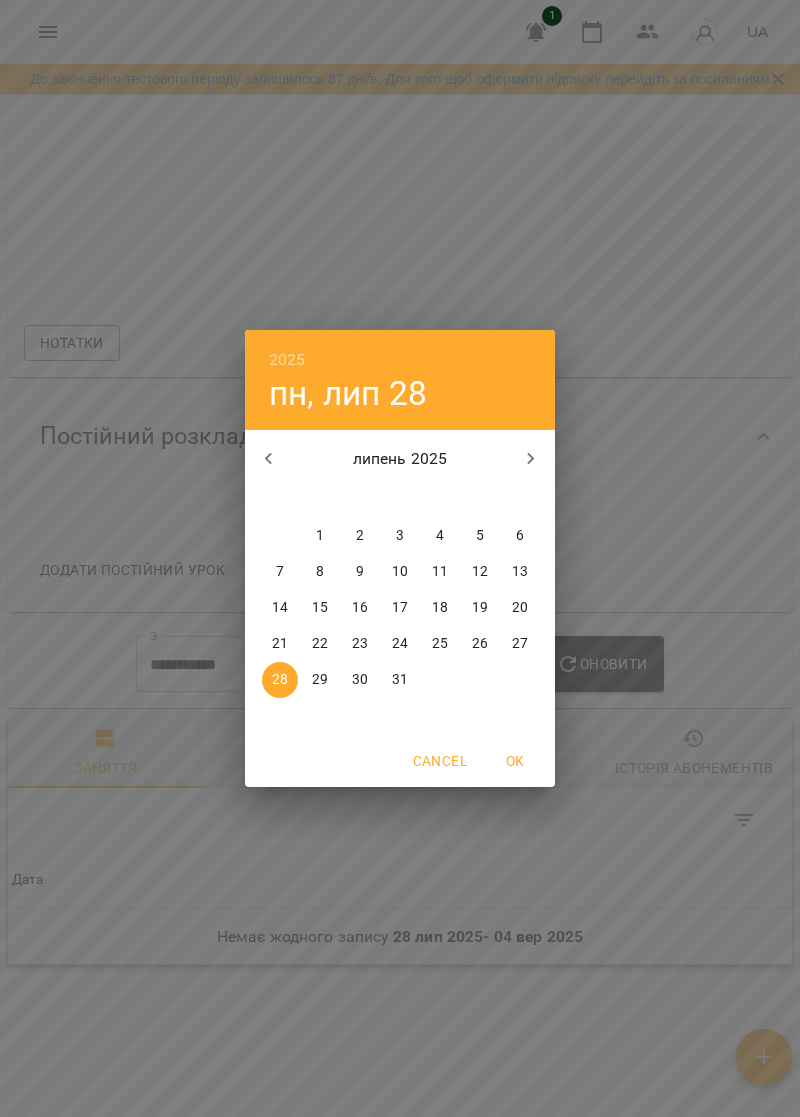 click on "2025 пн, лип 28 липень 2025 пн вт ср чт пт сб нд 30 1 2 3 4 5 6 7 8 9 10 11 12 13 14 15 16 17 18 19 20 21 22 23 24 25 26 27 28 29 30 31 1 2 3 Cancel OK" at bounding box center [400, 558] 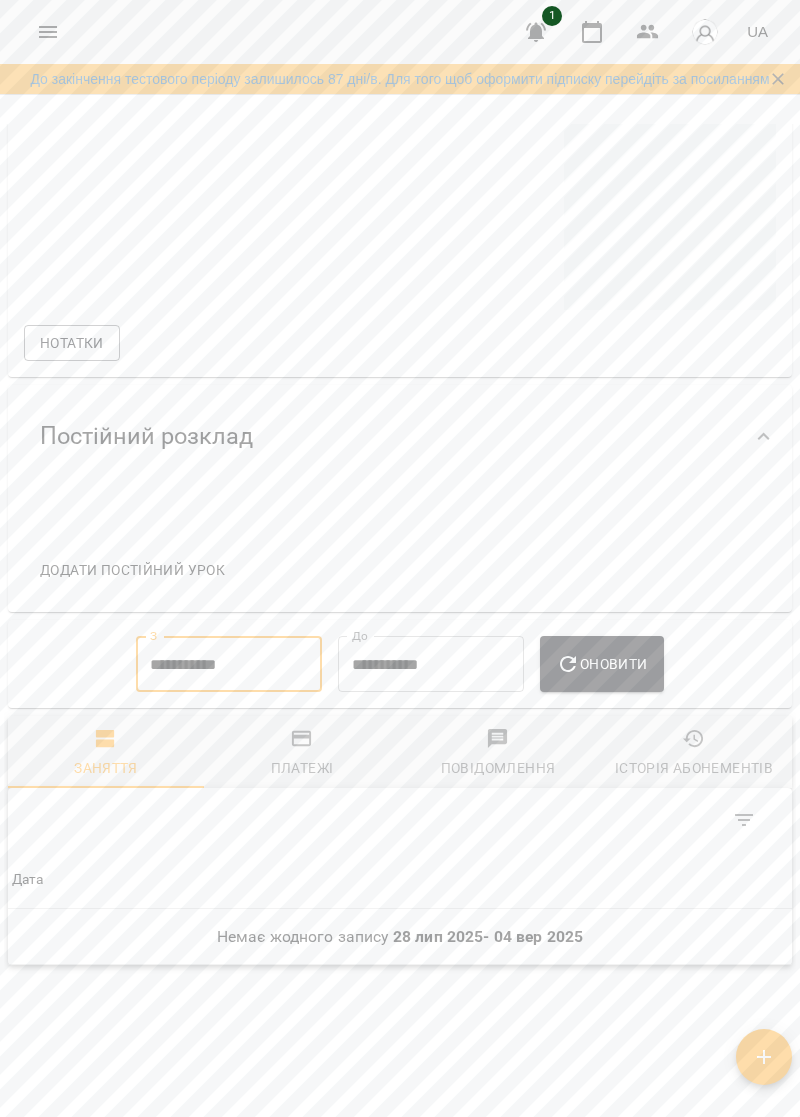 click on "**********" at bounding box center [229, 664] 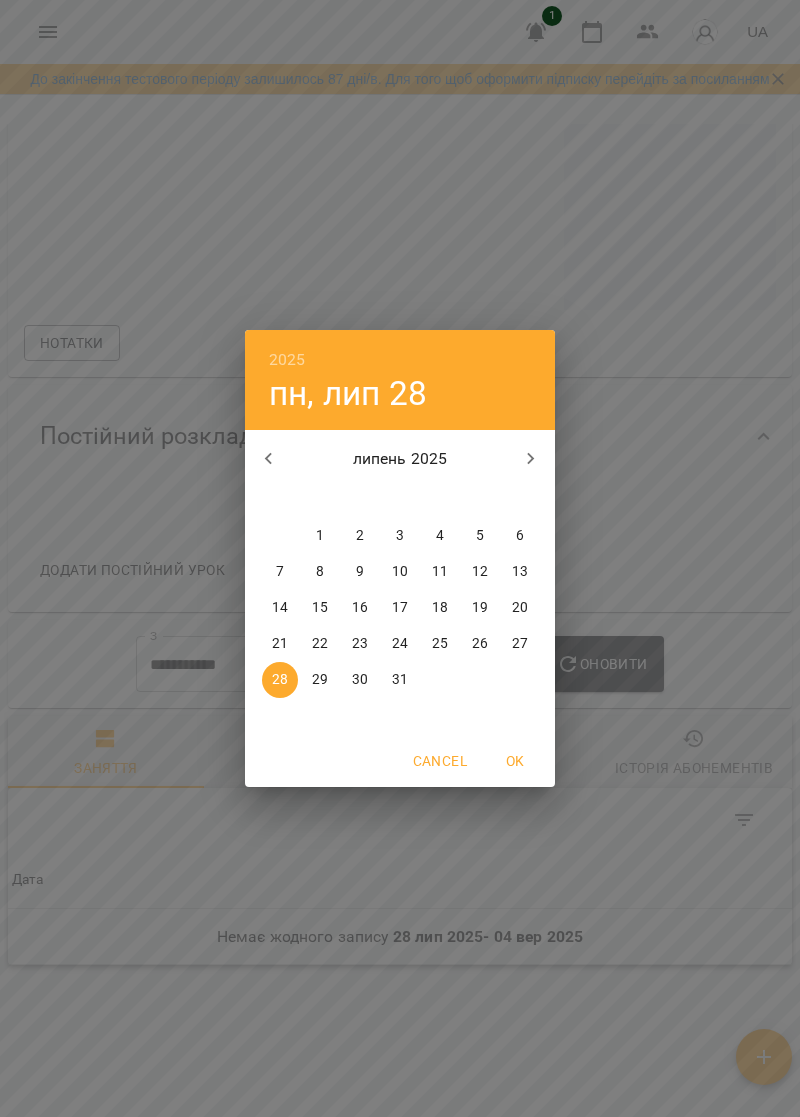 click on "2025 пн, лип 28 липень 2025 пн вт ср чт пт сб нд 30 1 2 3 4 5 6 7 8 9 10 11 12 13 14 15 16 17 18 19 20 21 22 23 24 25 26 27 28 29 30 31 1 2 3 Cancel OK" at bounding box center [400, 558] 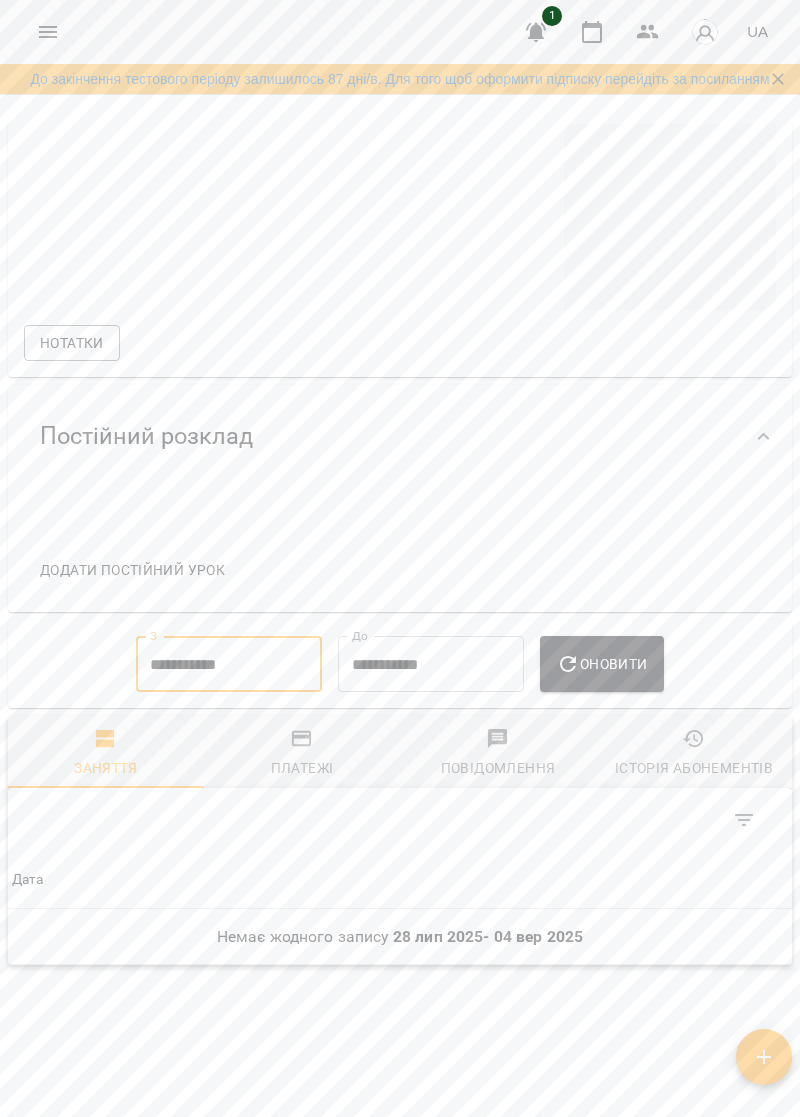 click at bounding box center (764, 437) 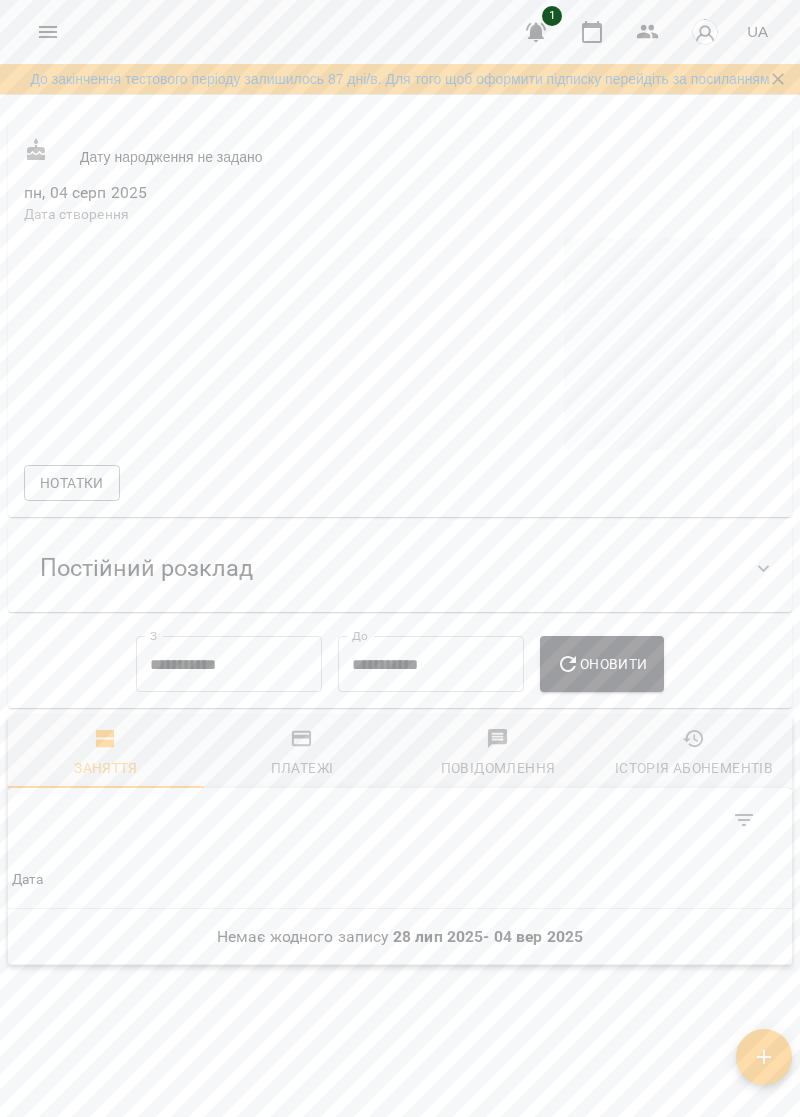 click on "Постійний розклад" at bounding box center [146, 568] 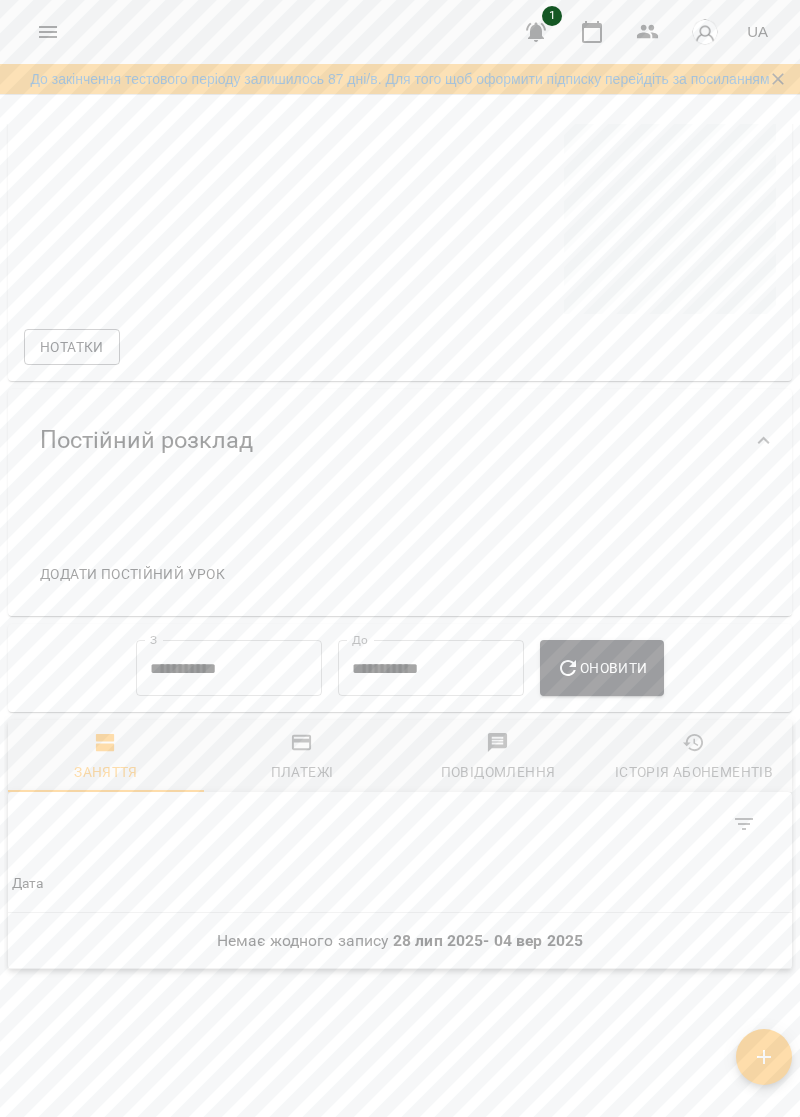 scroll, scrollTop: 1006, scrollLeft: 0, axis: vertical 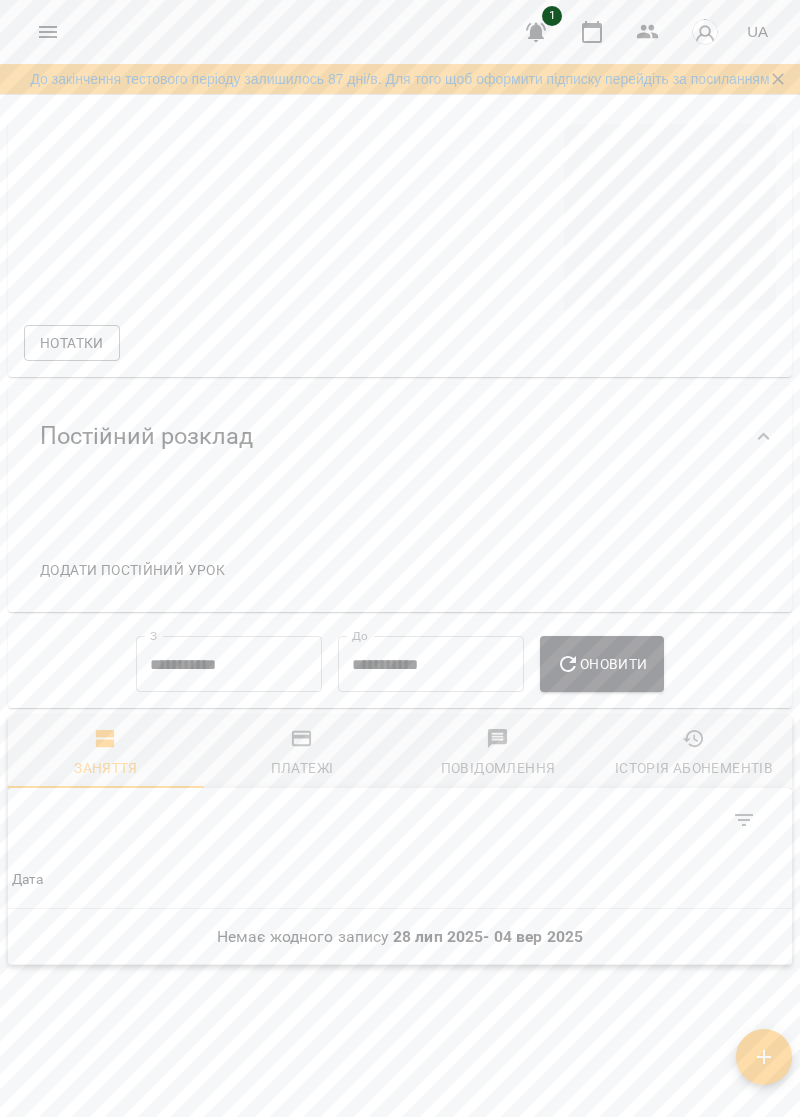 click on "Додати постійний урок" at bounding box center [132, 570] 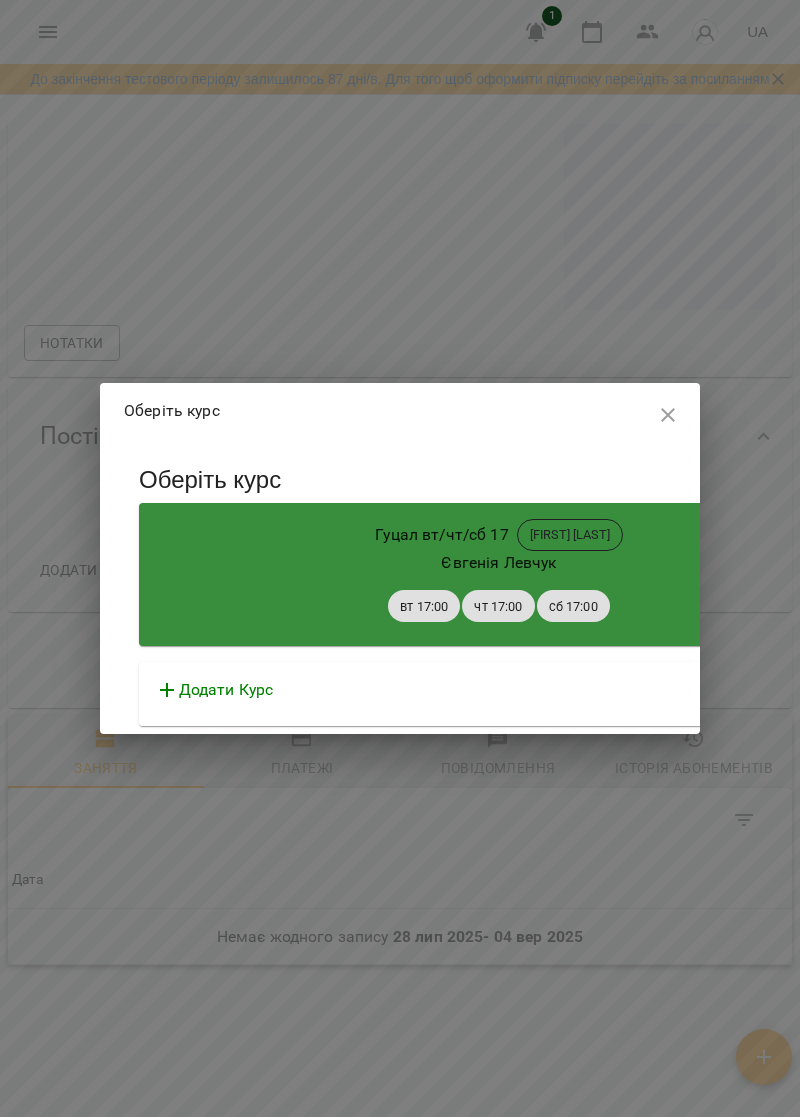 click on "Додати Курс" at bounding box center (226, 690) 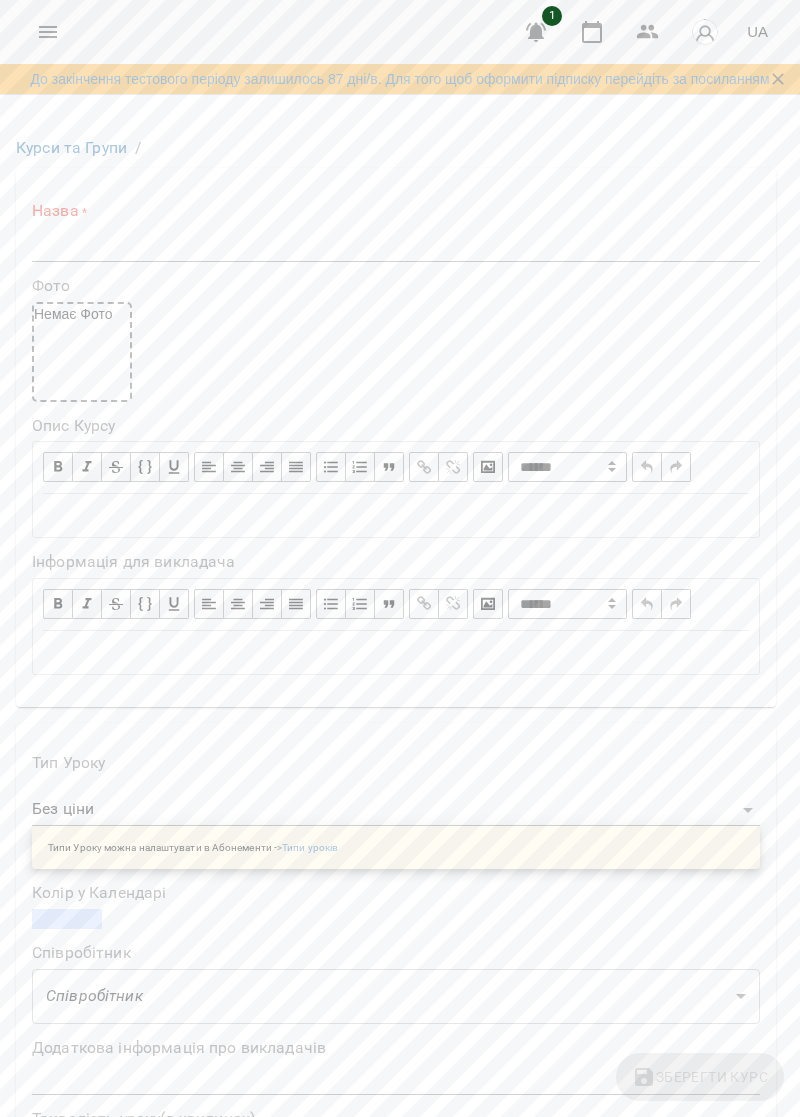 click at bounding box center [396, 246] 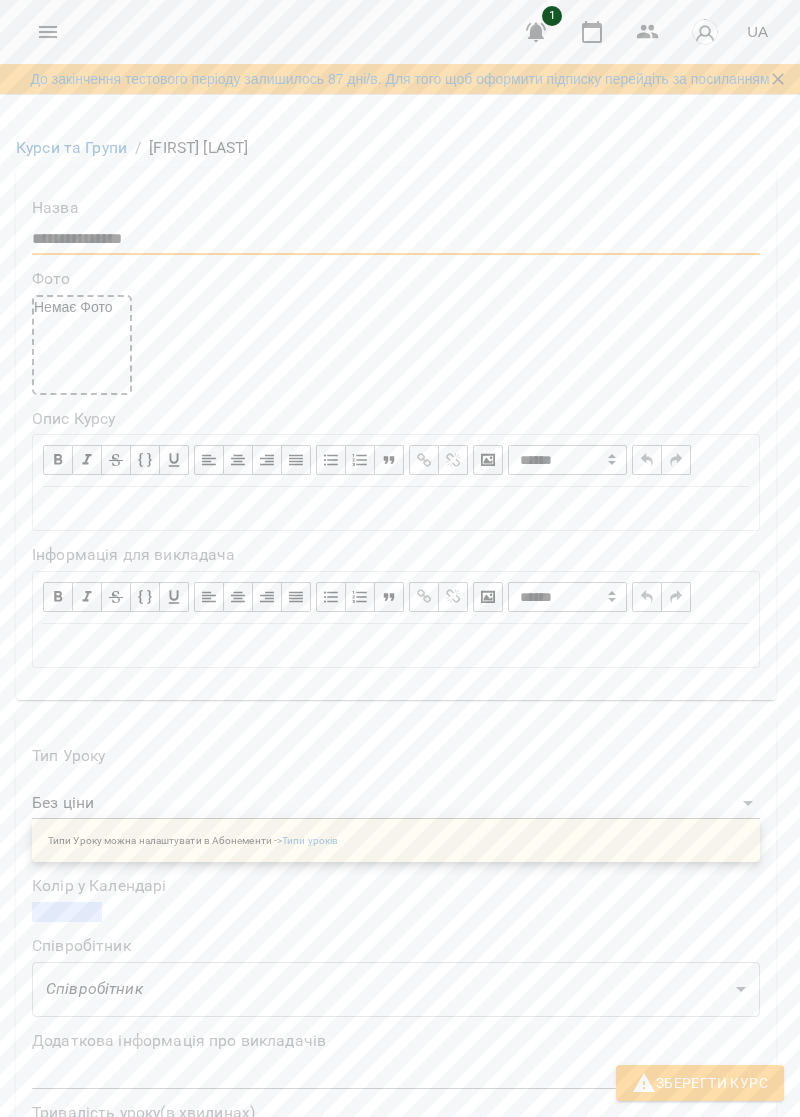 scroll, scrollTop: 391, scrollLeft: 0, axis: vertical 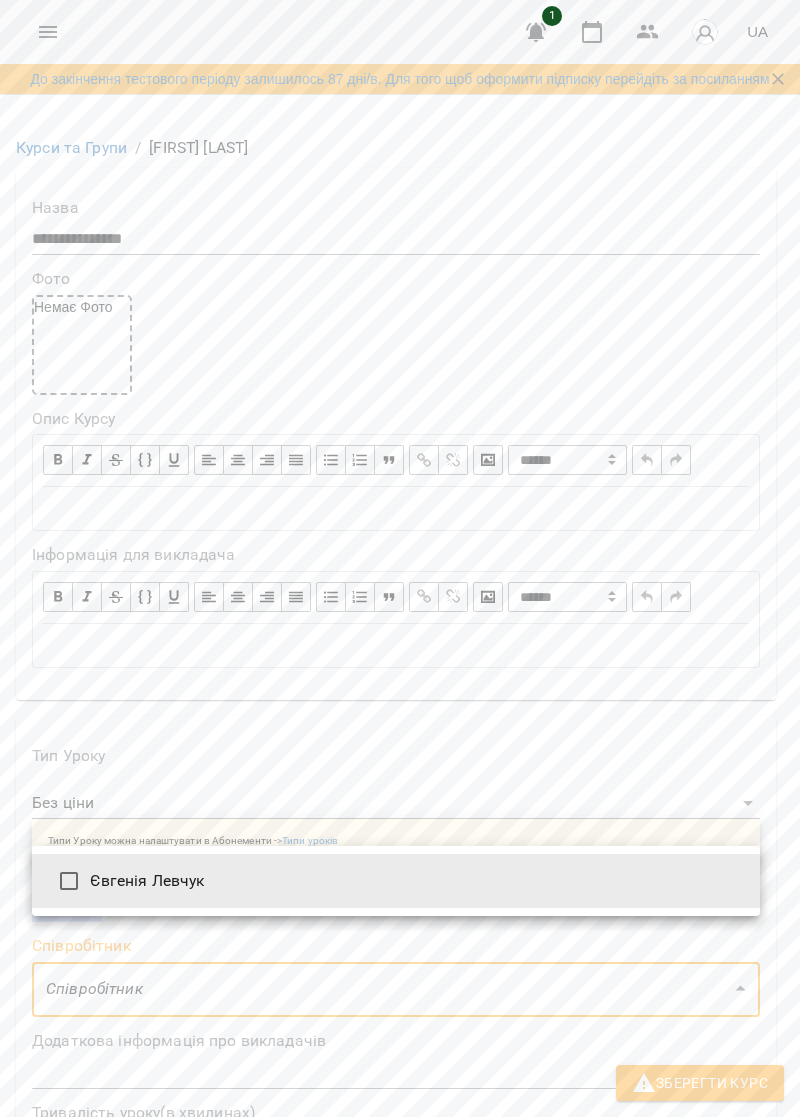 click at bounding box center (400, 558) 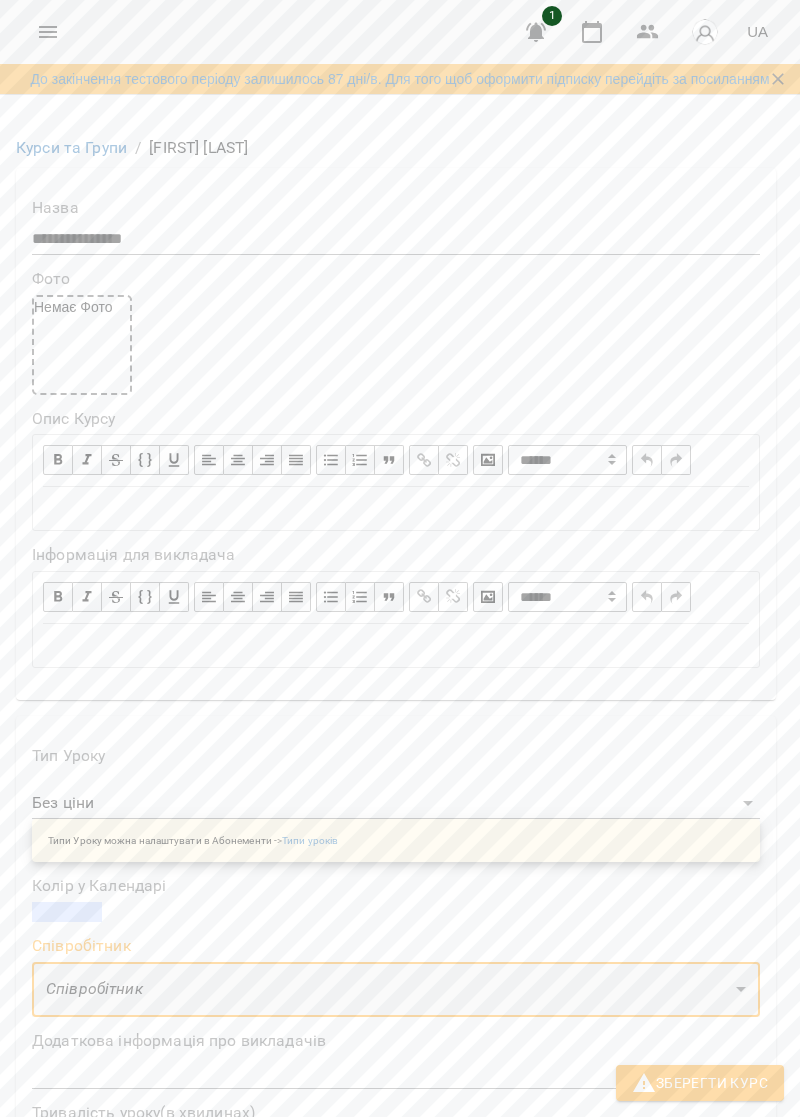 scroll, scrollTop: 0, scrollLeft: 0, axis: both 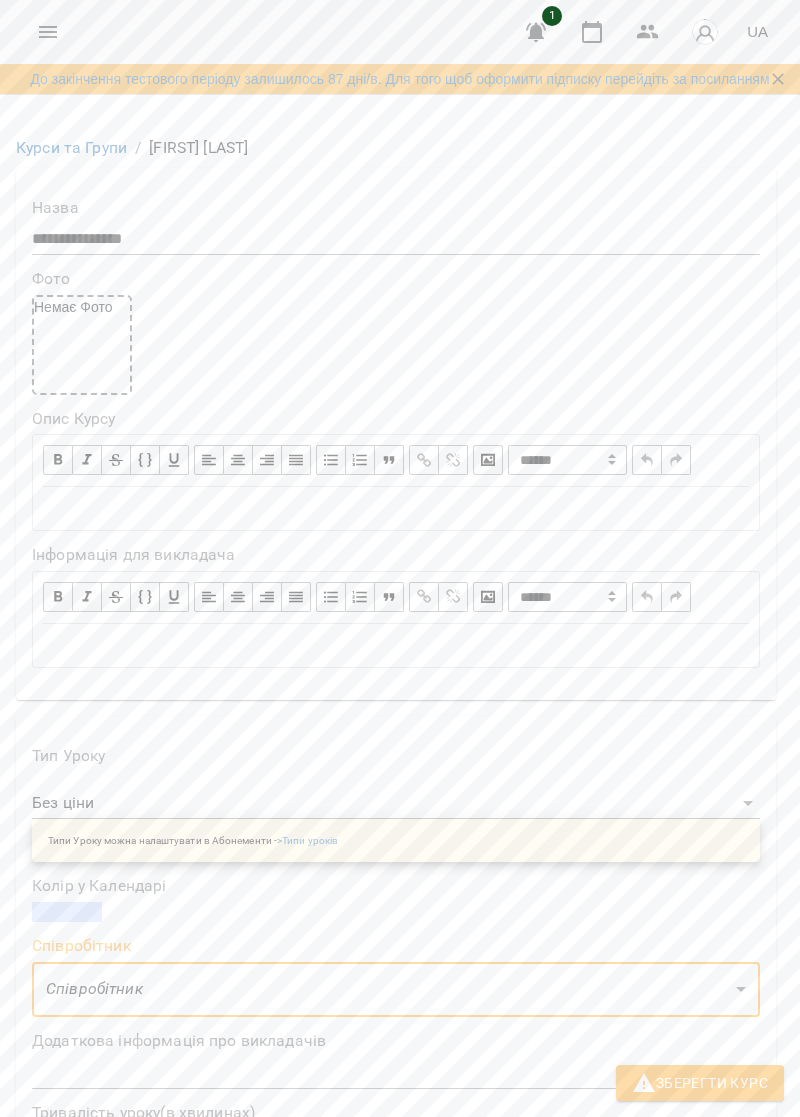 click 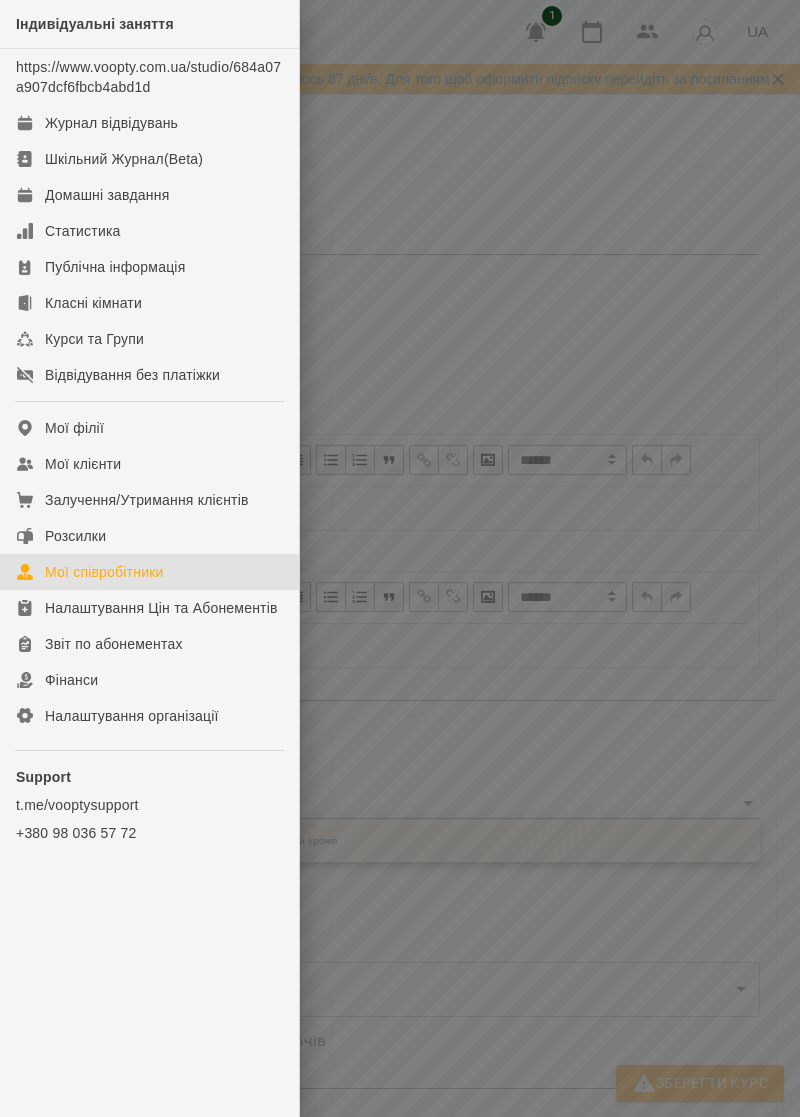 click on "Мої співробітники" at bounding box center (104, 572) 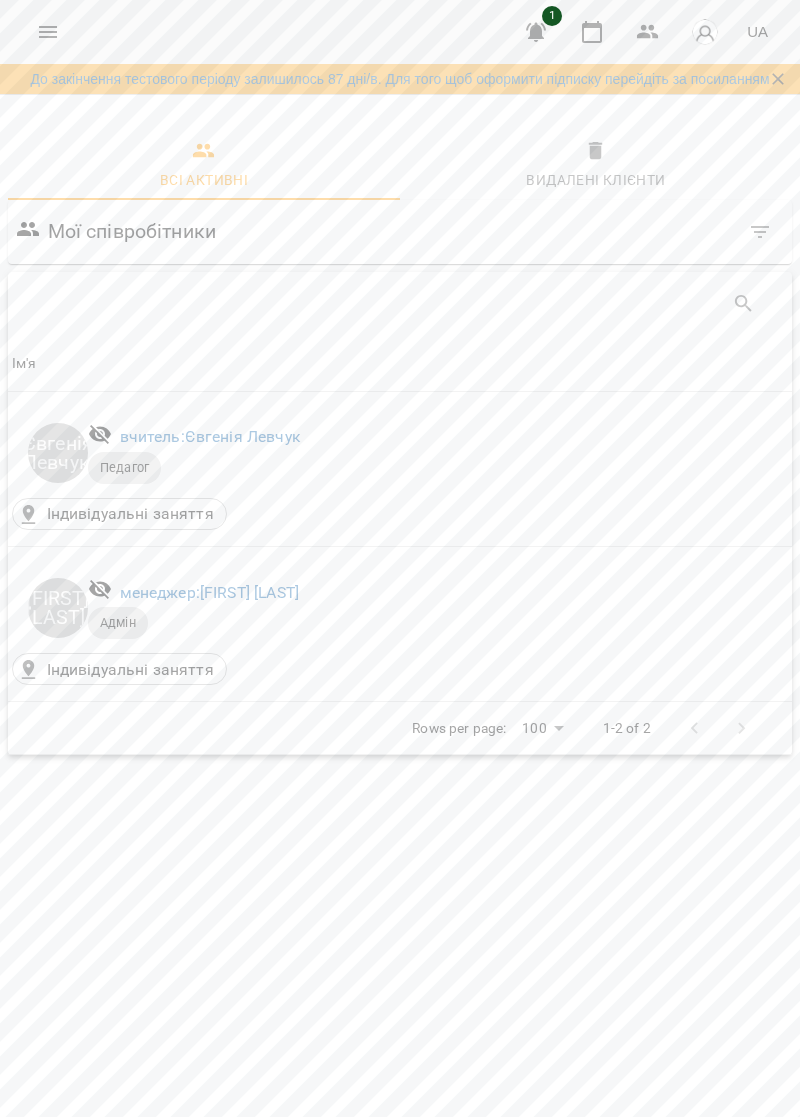 click at bounding box center [760, 232] 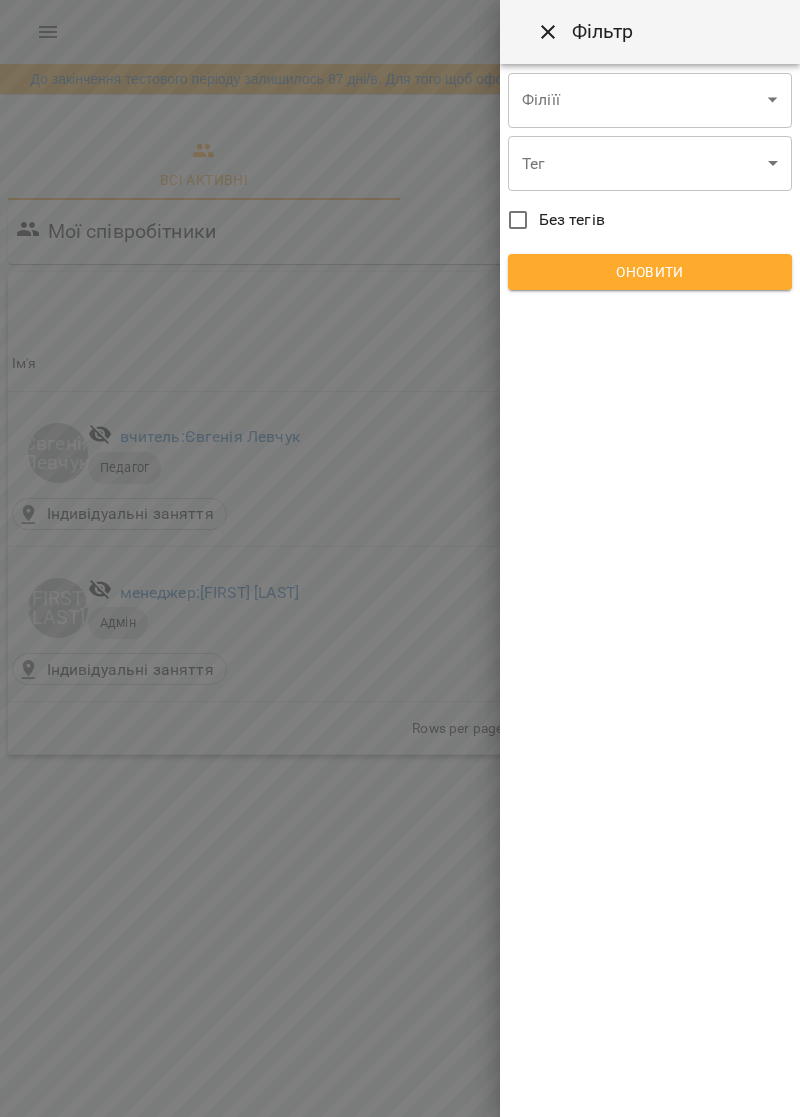click at bounding box center (400, 558) 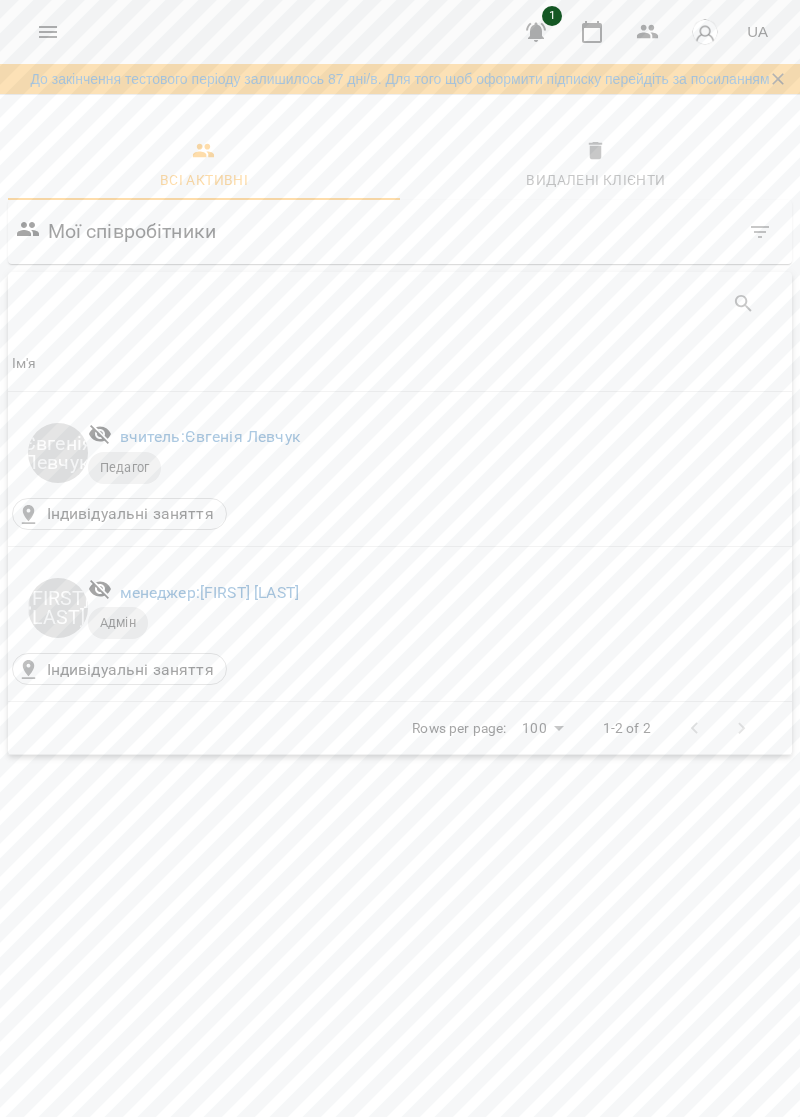 click on "Педагог" at bounding box center (124, 468) 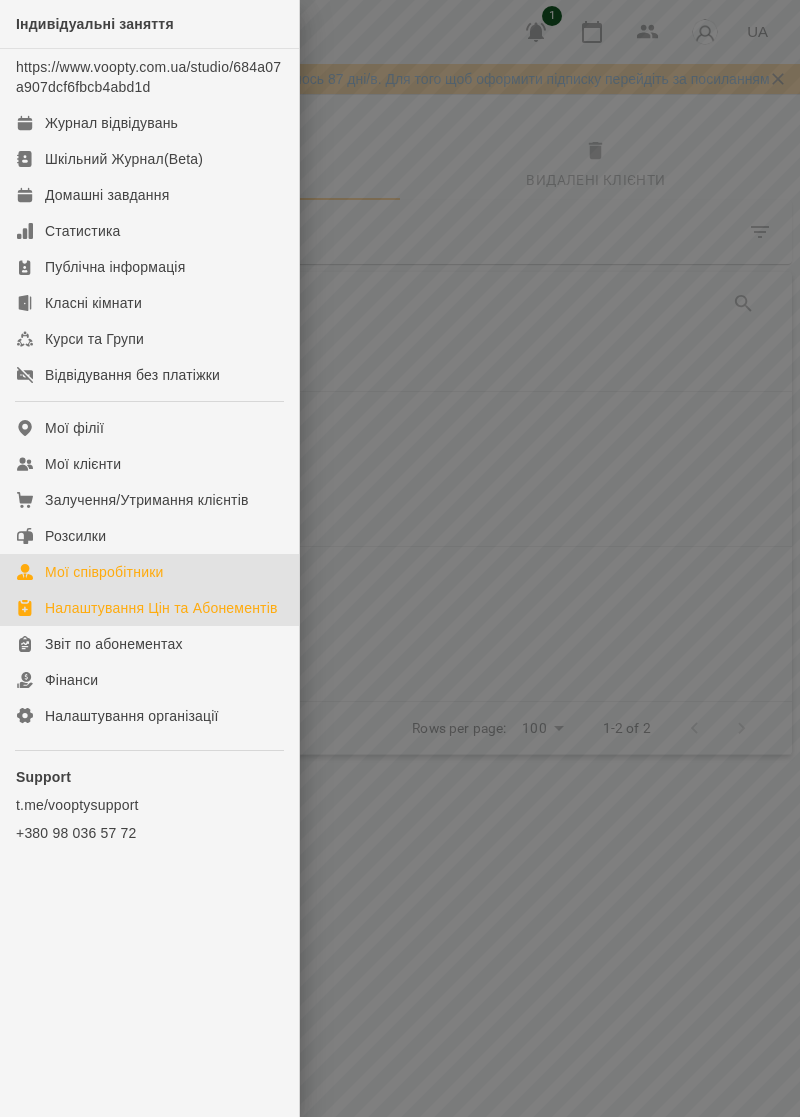 click on "Налаштування Цін та Абонементів" at bounding box center [149, 608] 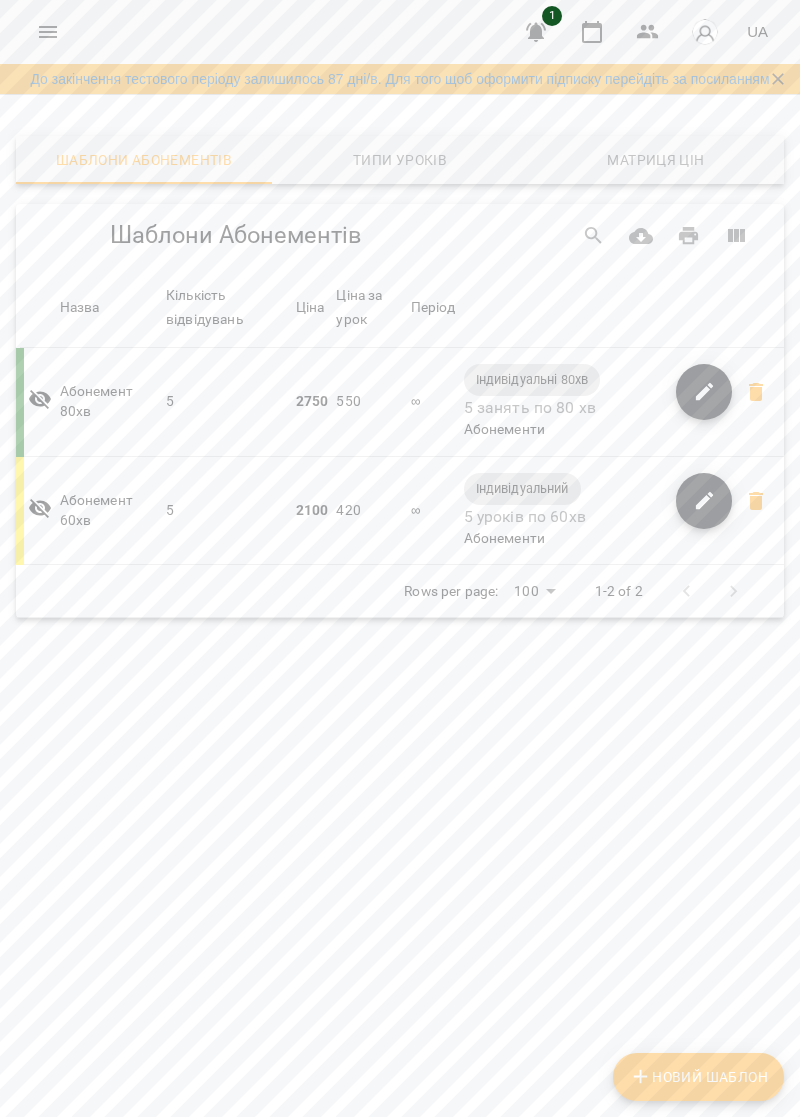 click on "Новий Шаблон" at bounding box center (698, 1077) 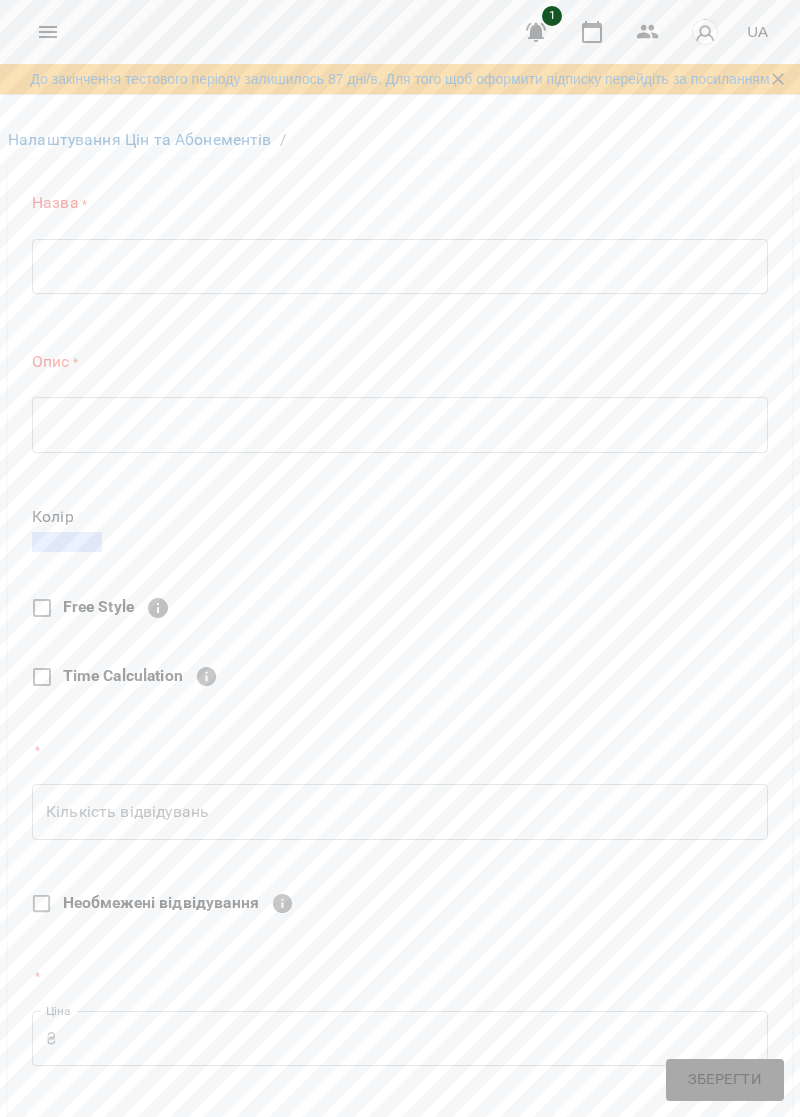 click at bounding box center (400, 266) 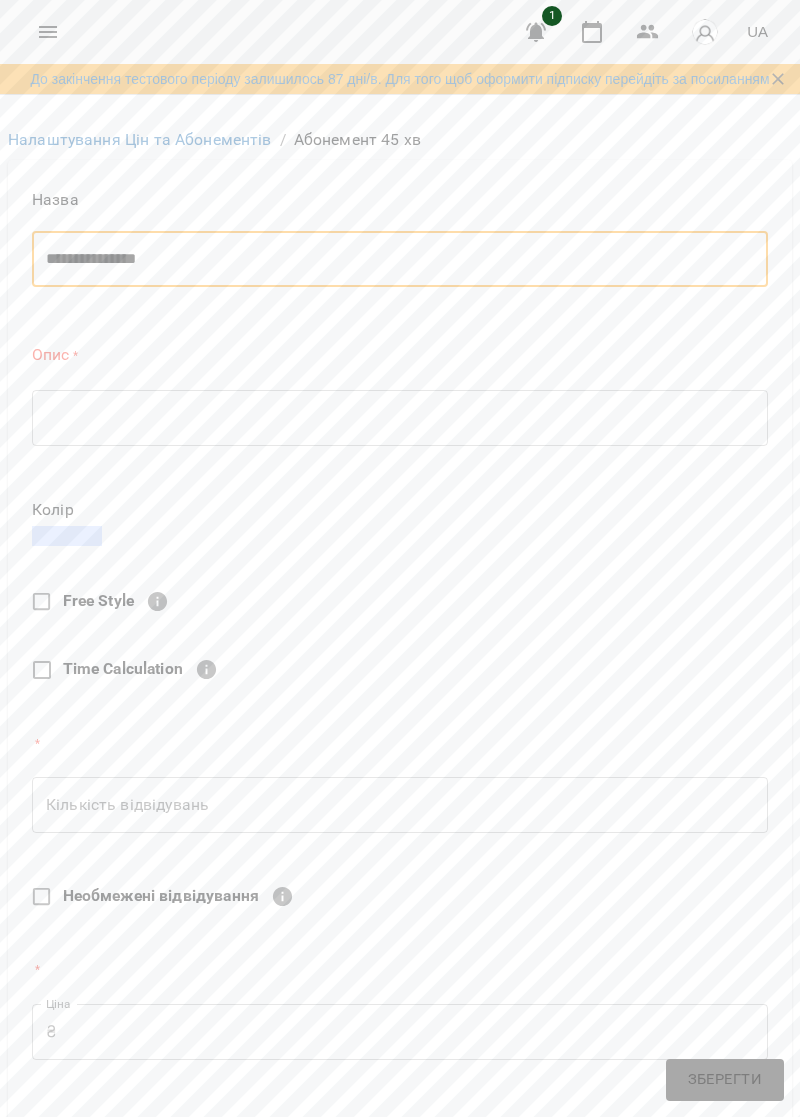 type on "**********" 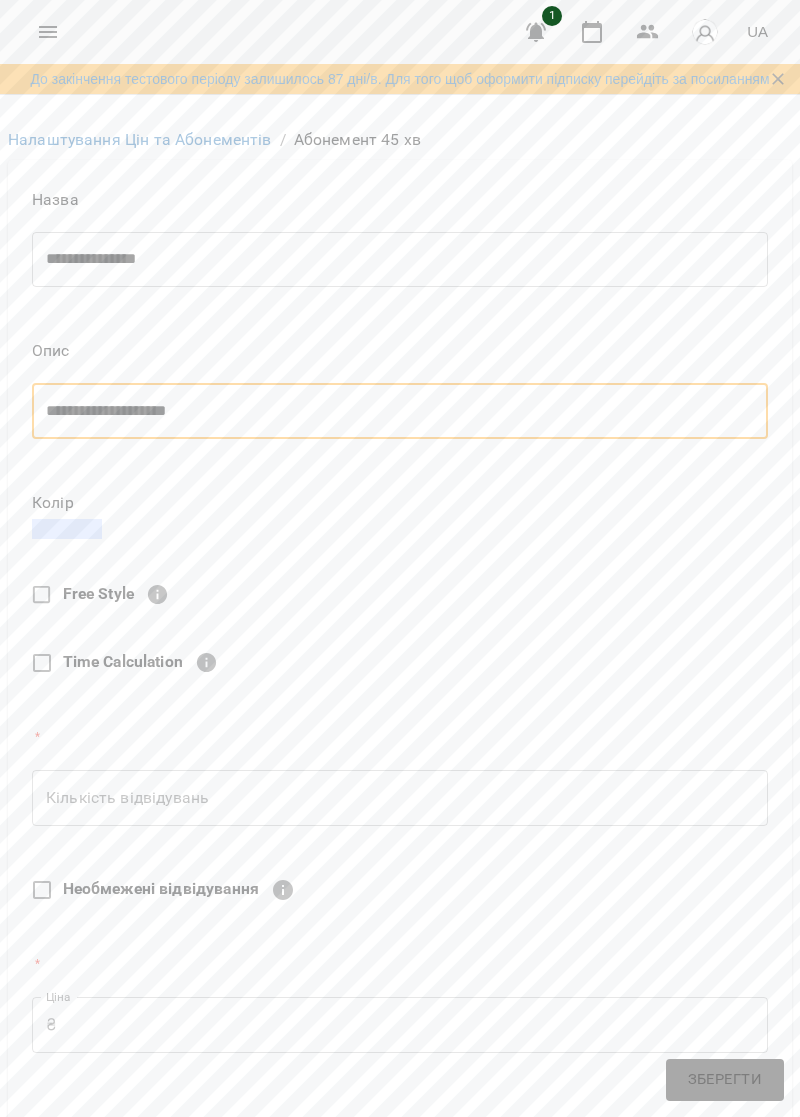 scroll, scrollTop: 197, scrollLeft: 0, axis: vertical 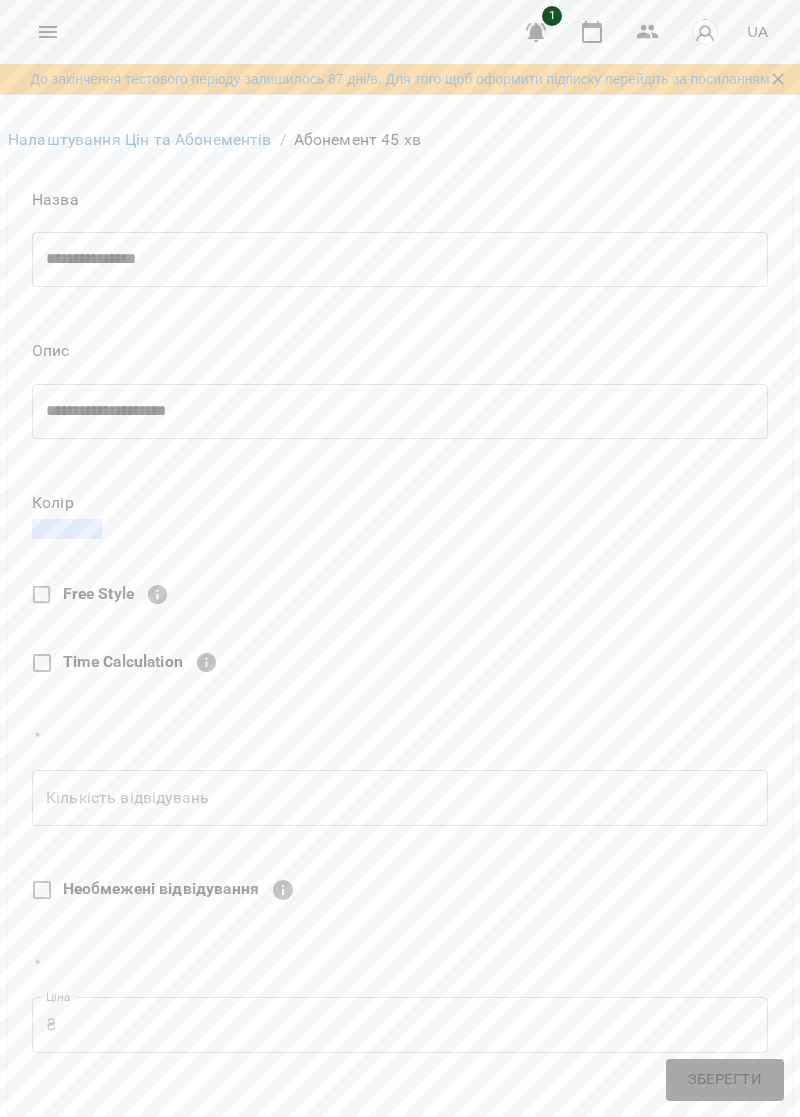 click 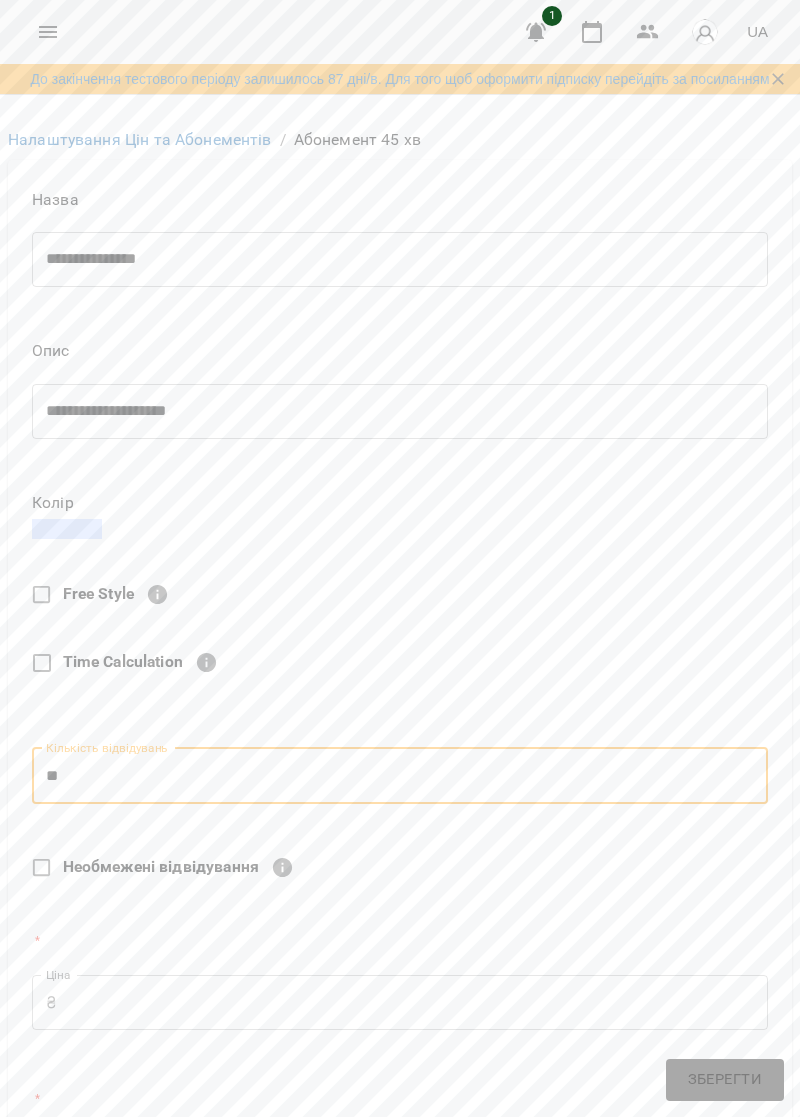 scroll, scrollTop: 394, scrollLeft: 0, axis: vertical 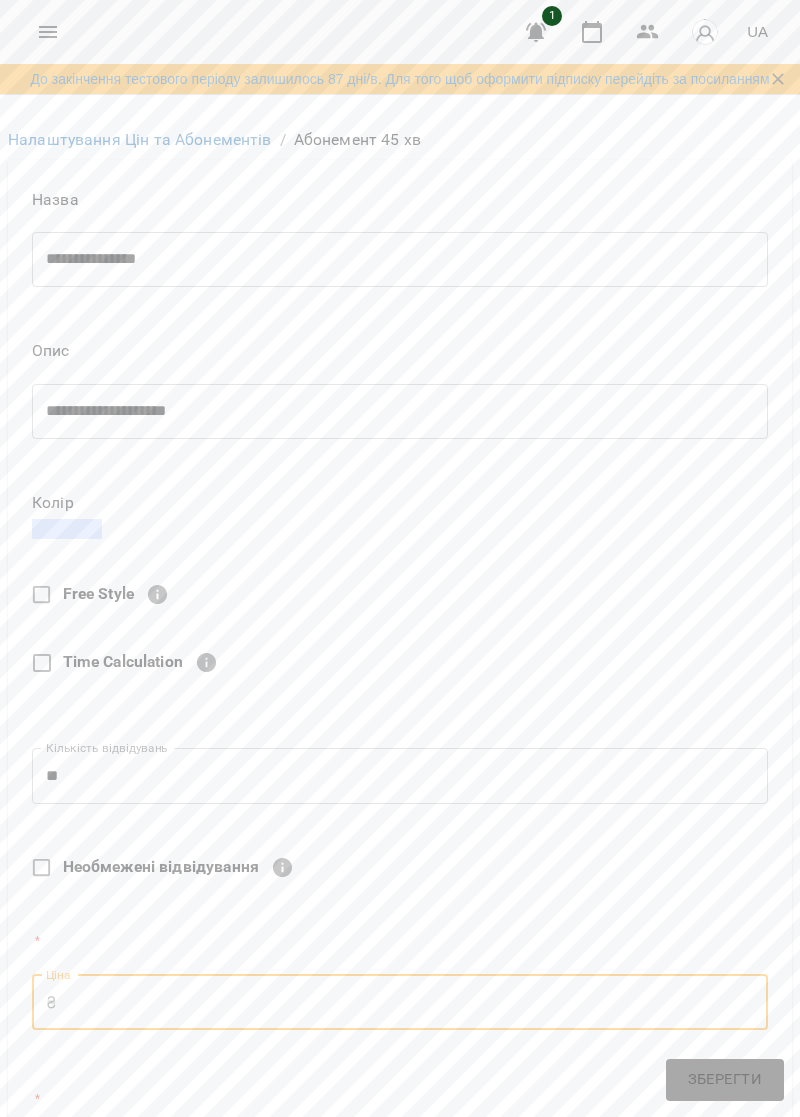 type on "*" 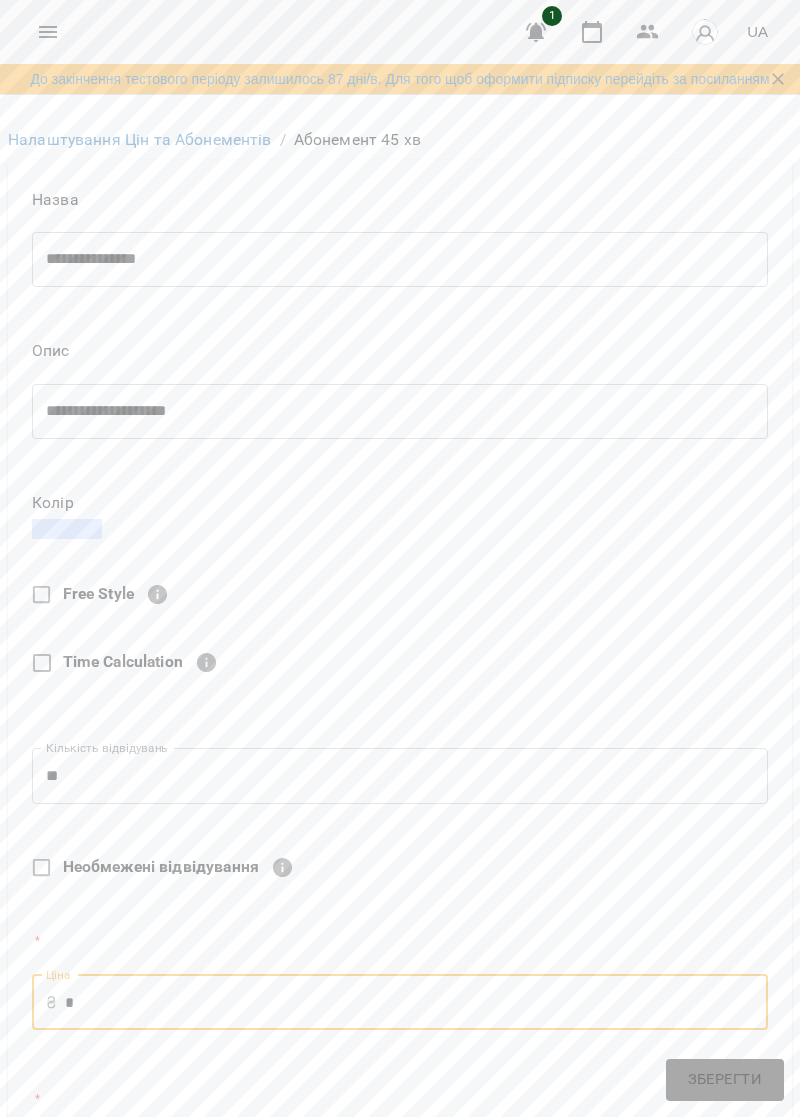 type on "****" 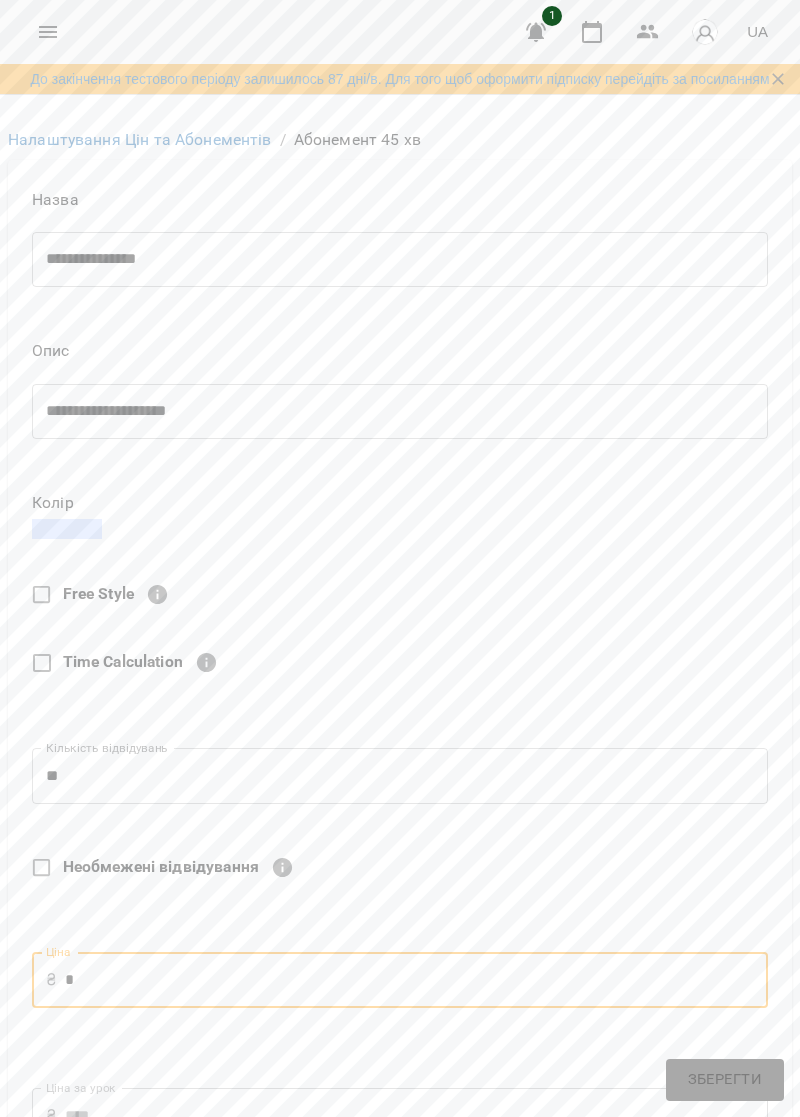 type on "**" 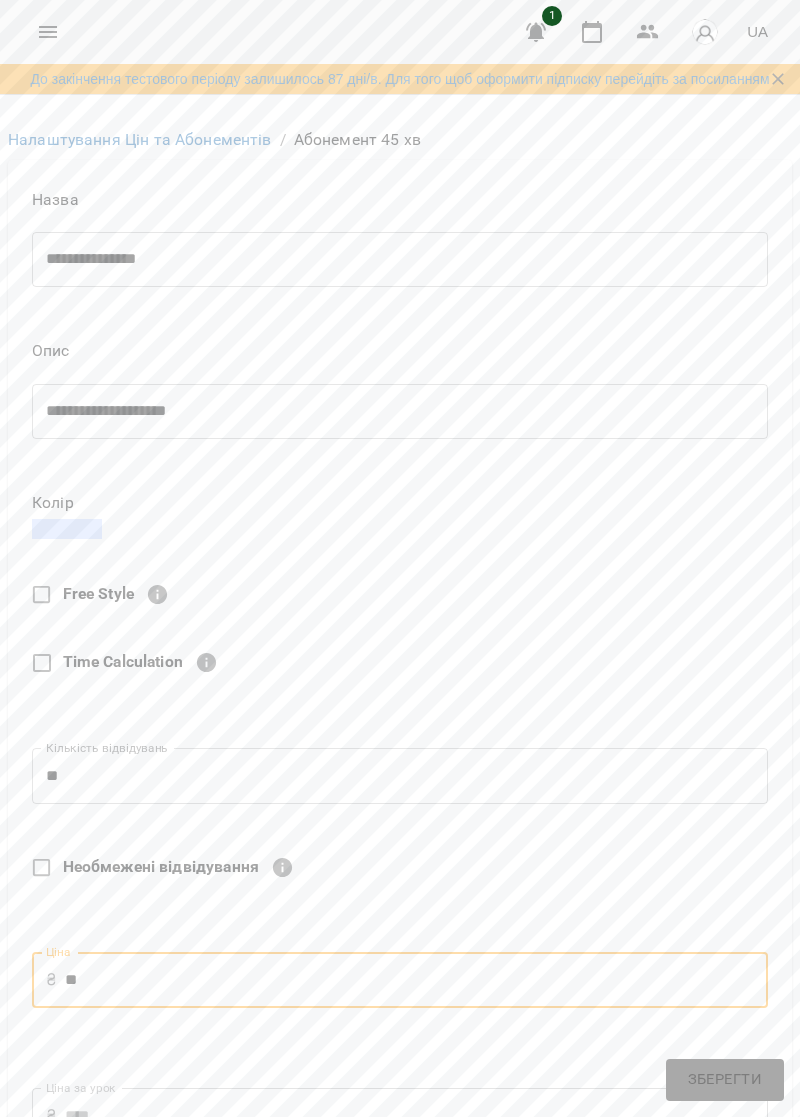 type on "***" 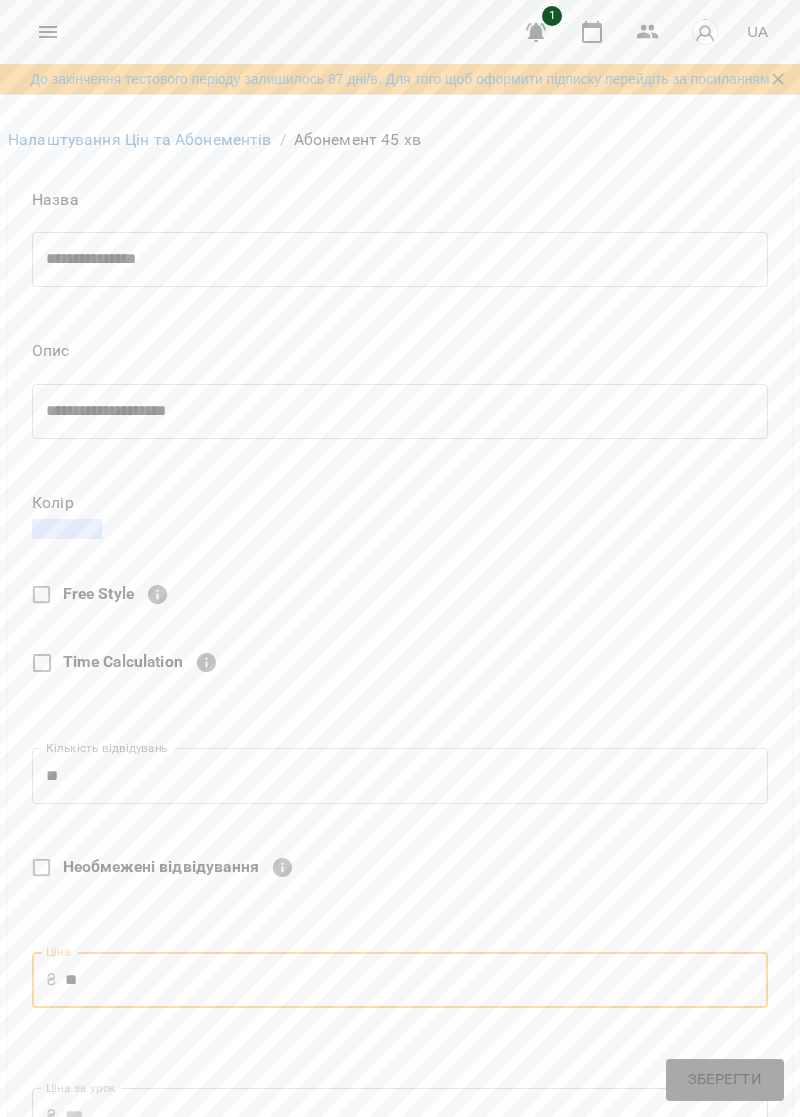 type on "***" 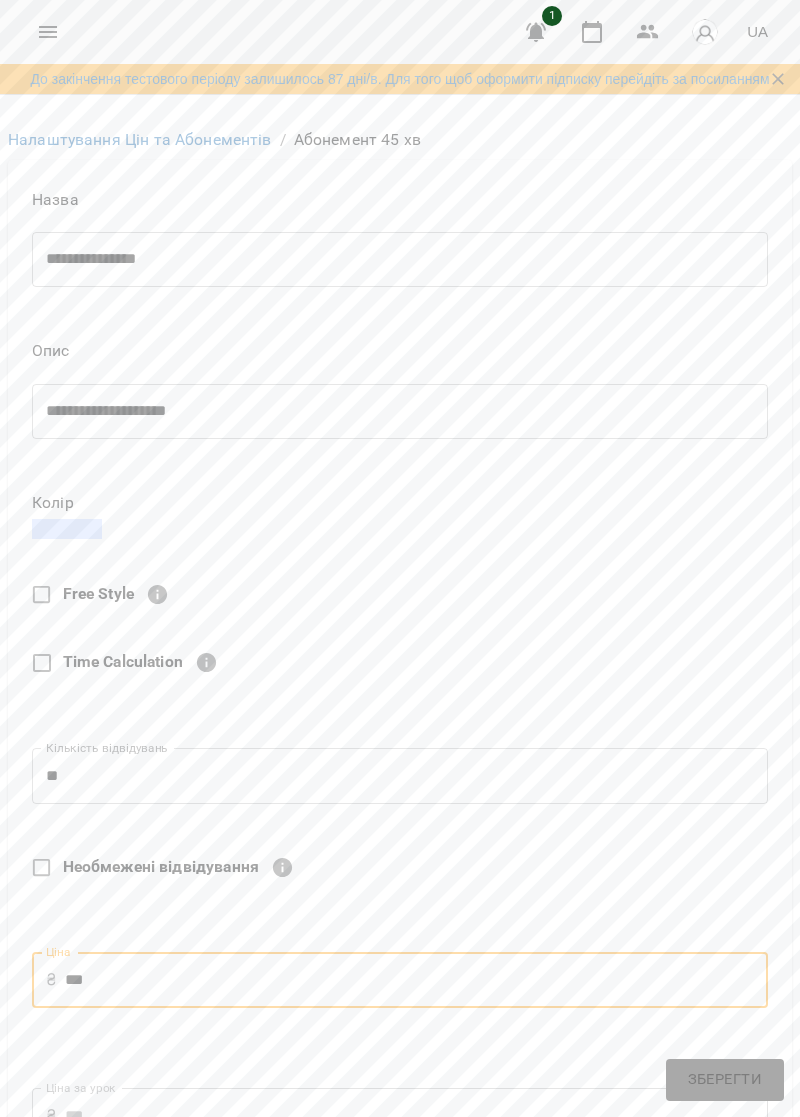 type on "*****" 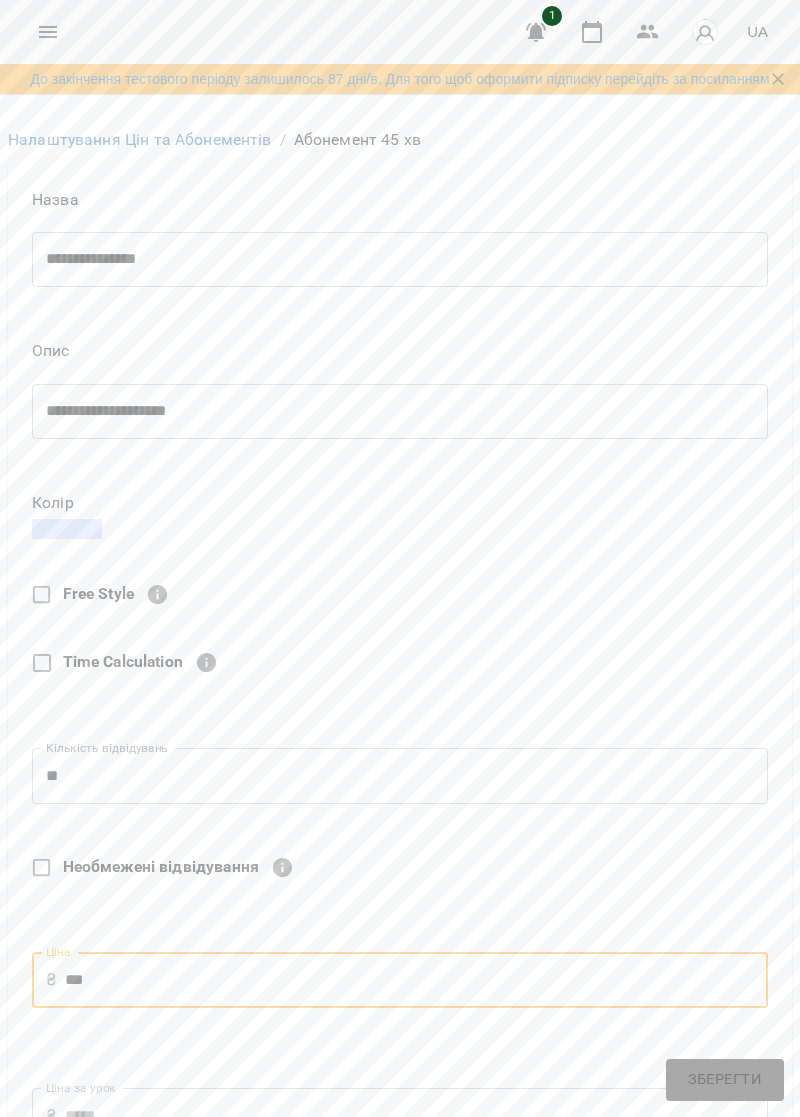 scroll, scrollTop: 569, scrollLeft: 0, axis: vertical 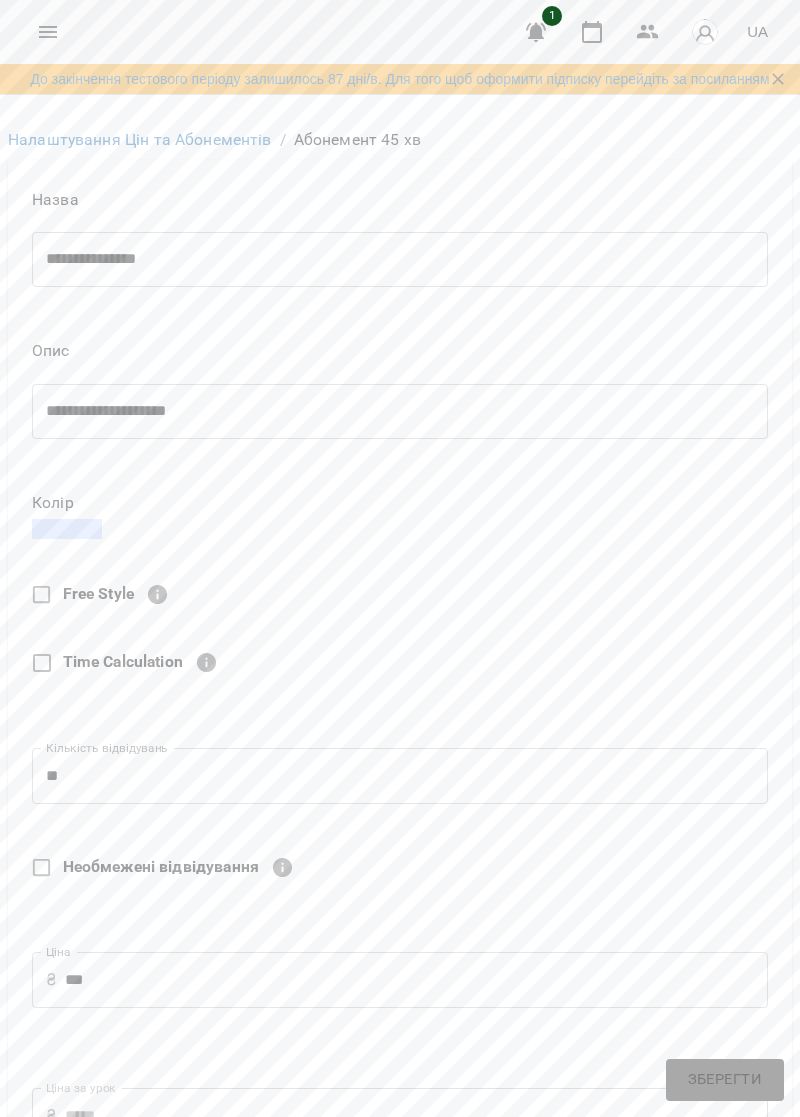 click on "**********" at bounding box center [400, 1043] 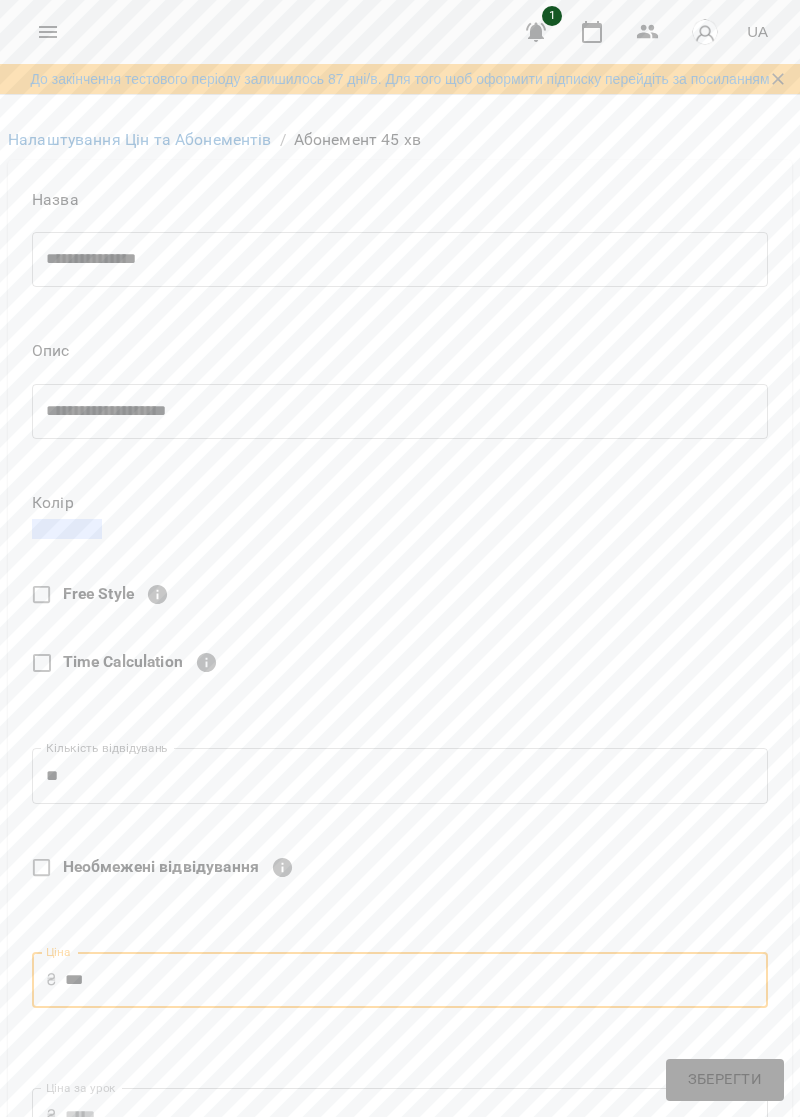 type on "**" 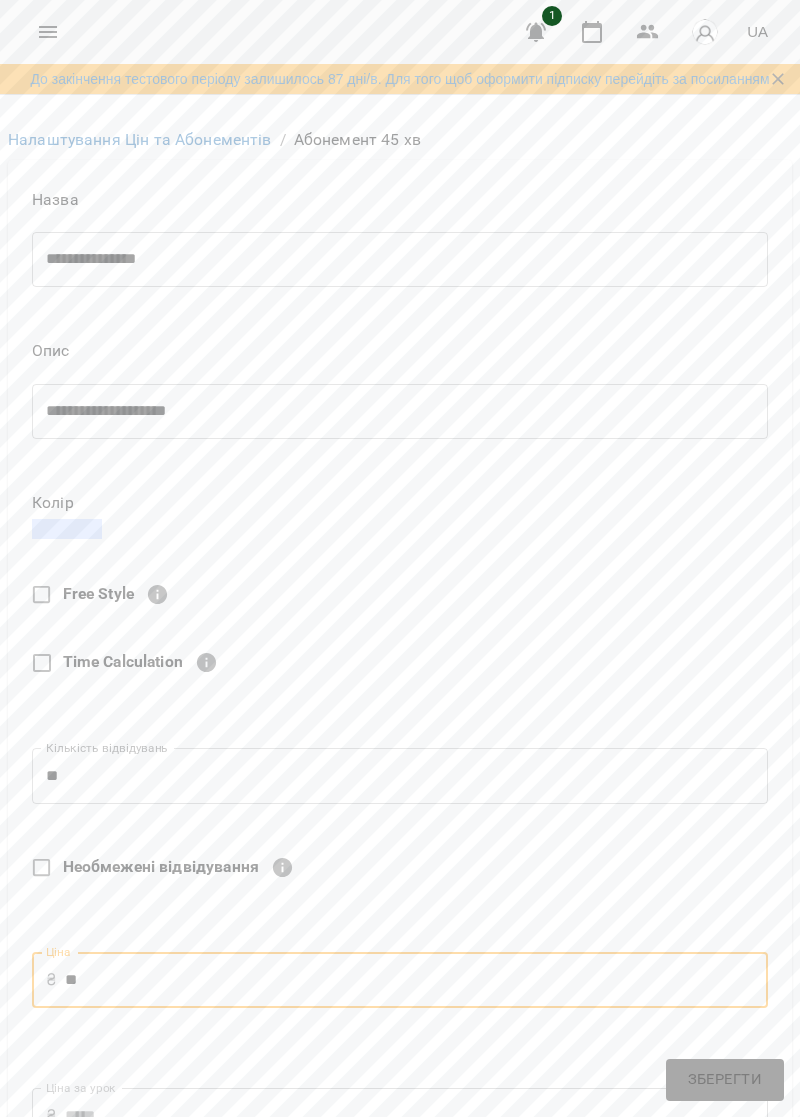 type on "***" 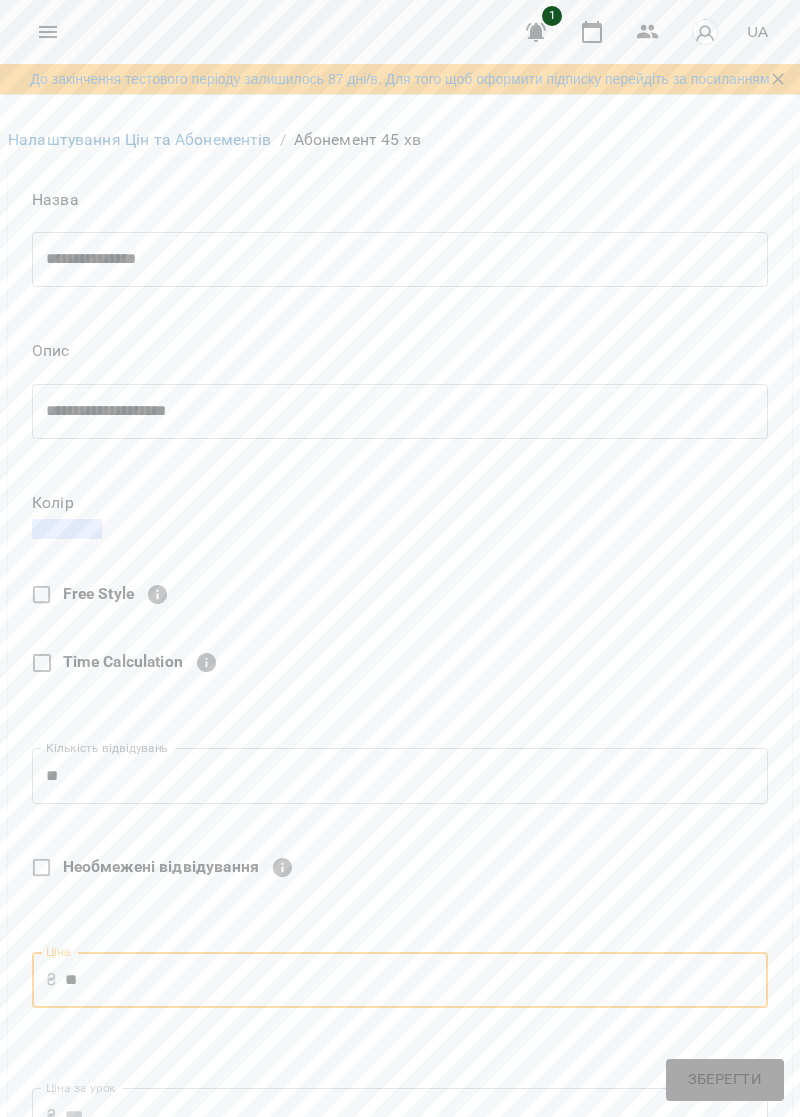 type on "*" 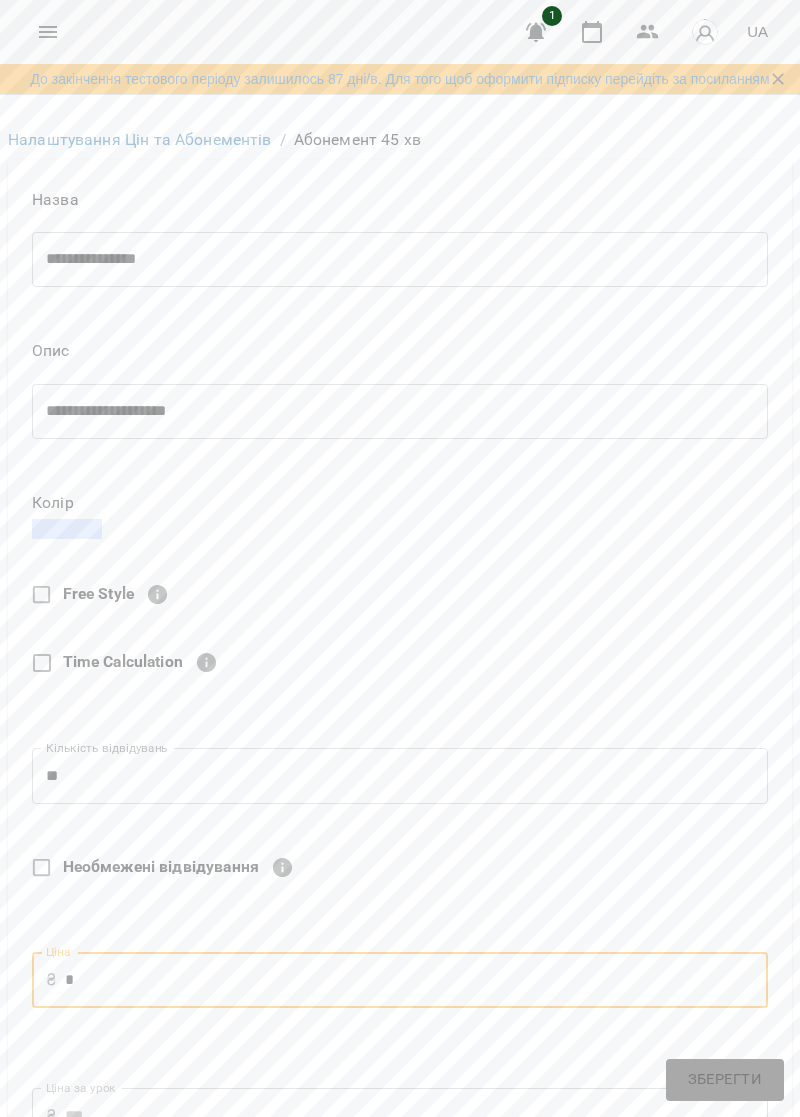 type on "****" 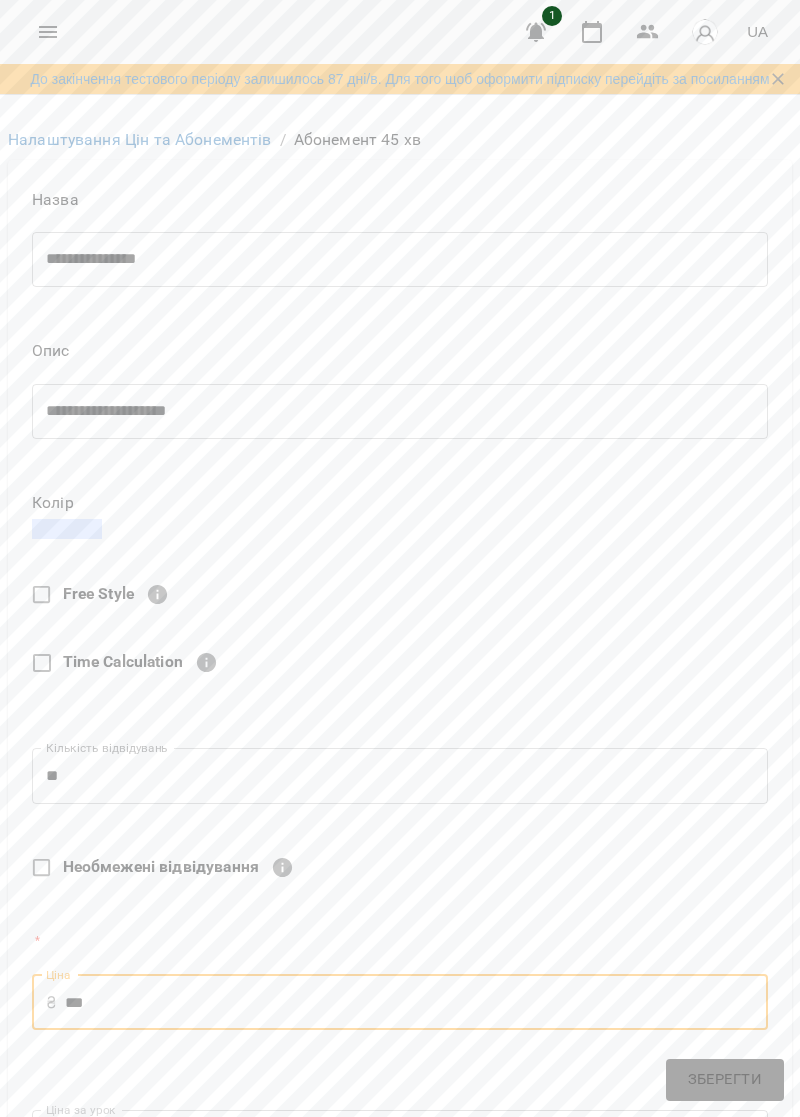 type on "*" 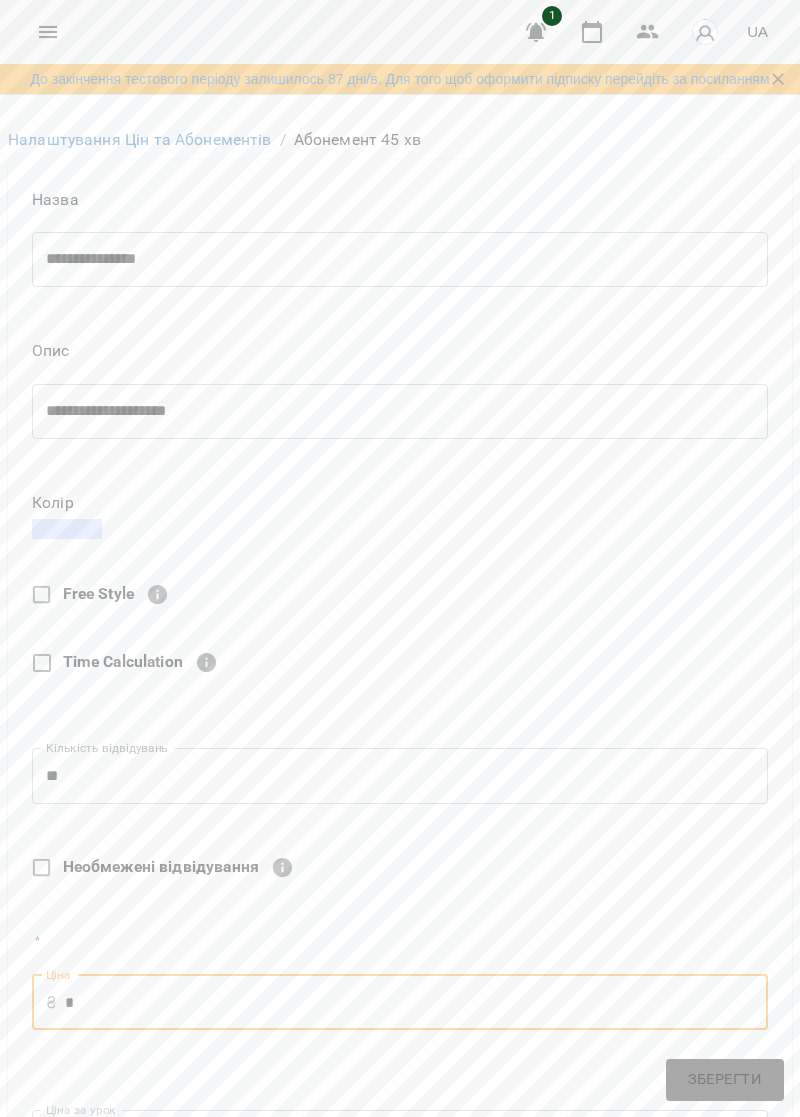 type on "***" 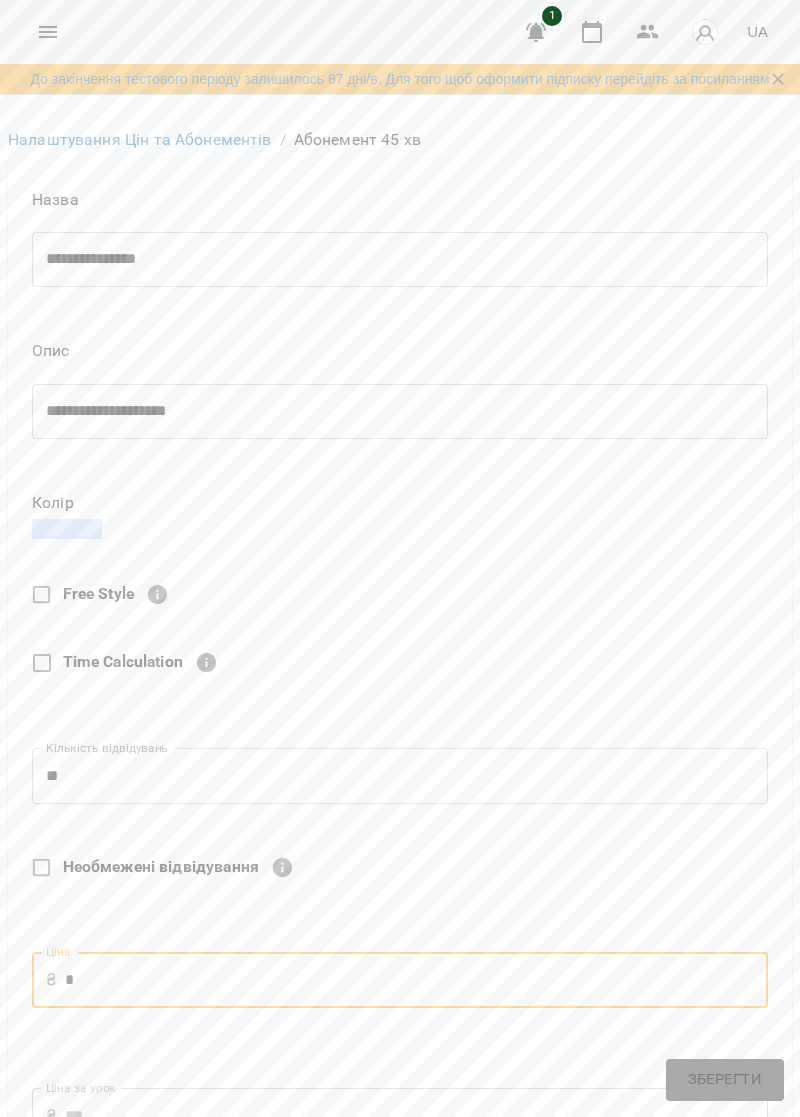 type on "**" 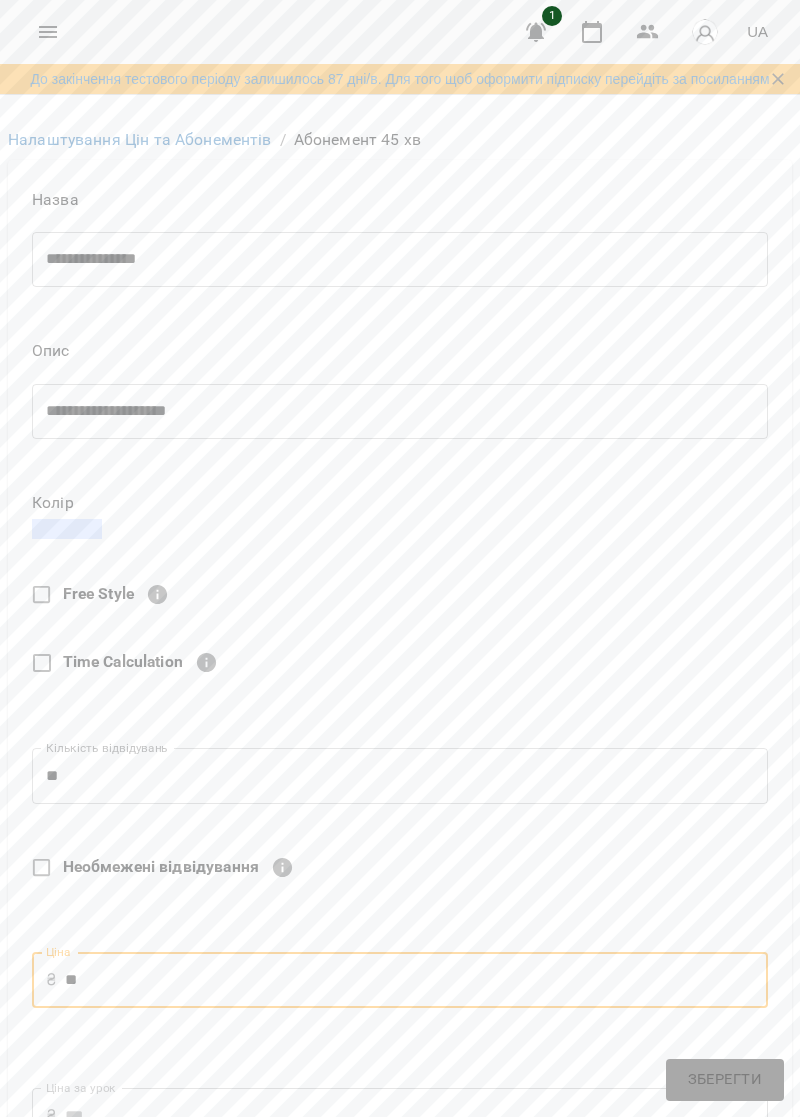 type on "***" 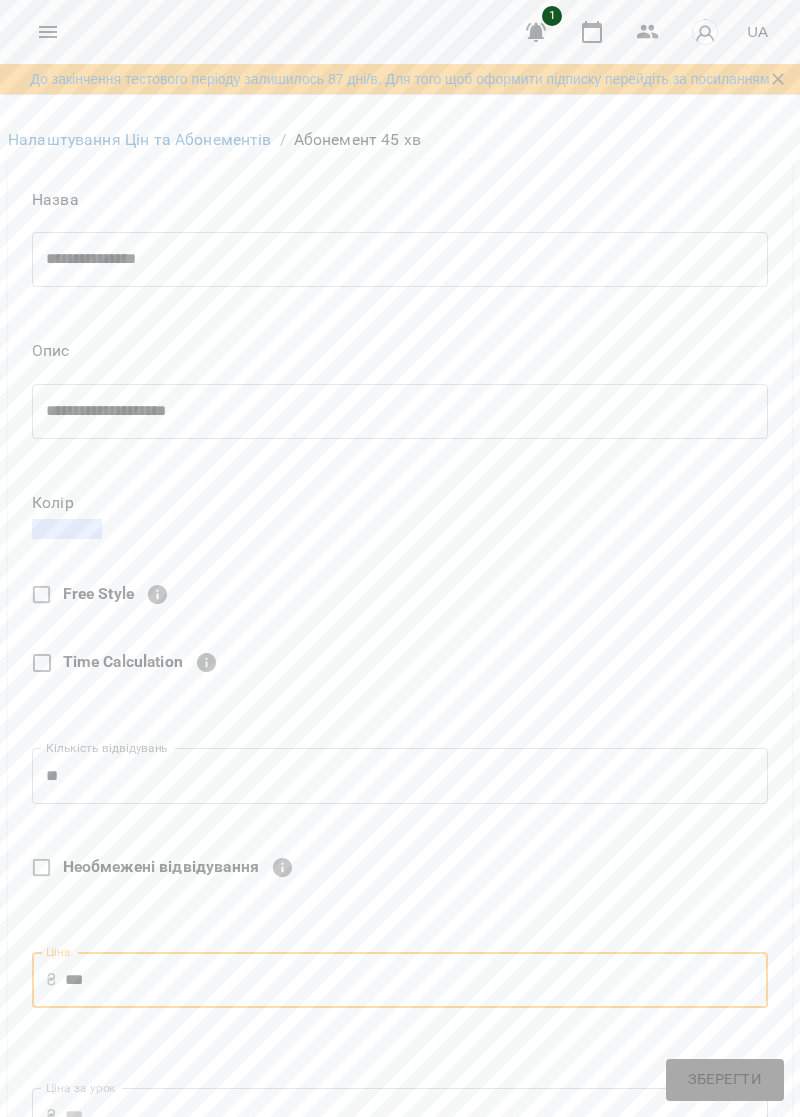 type on "*****" 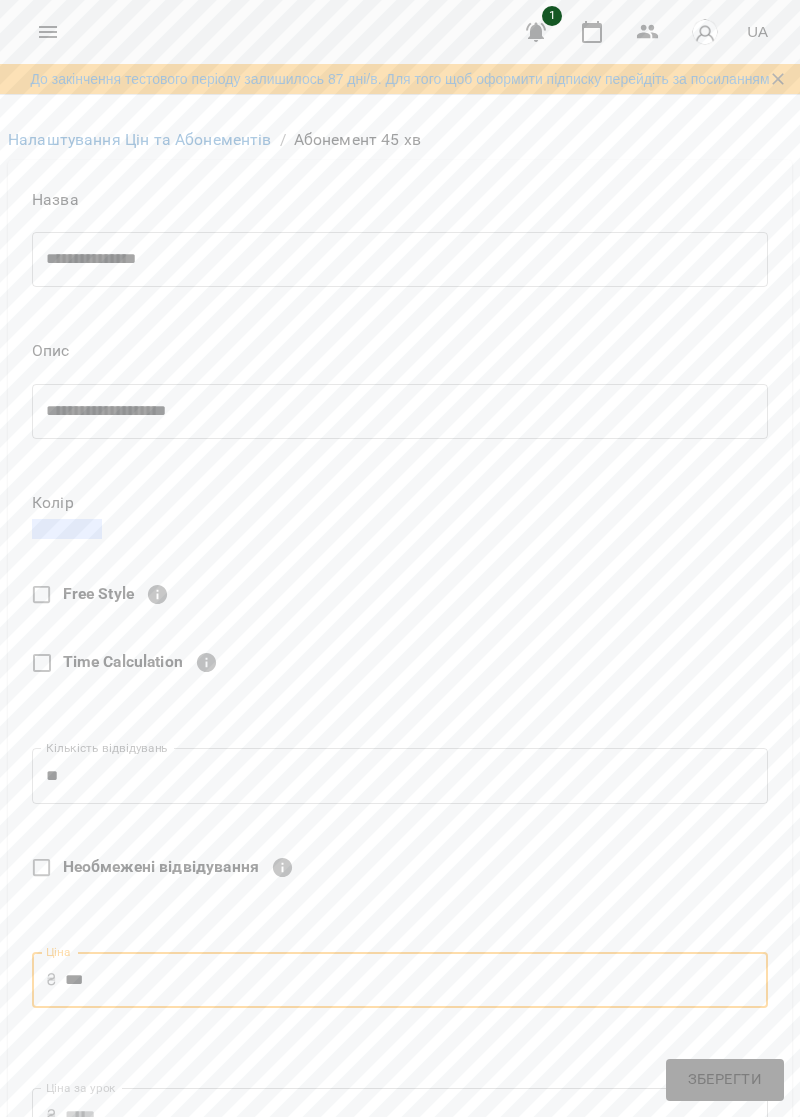 type on "****" 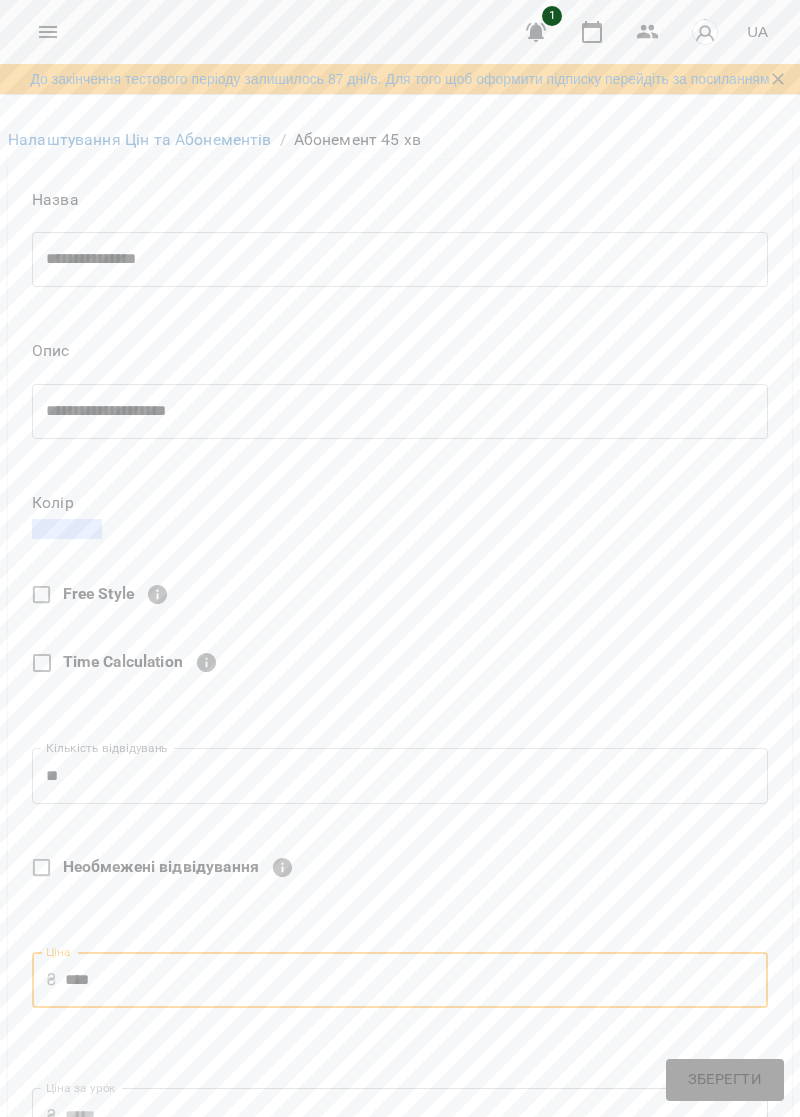 type on "***" 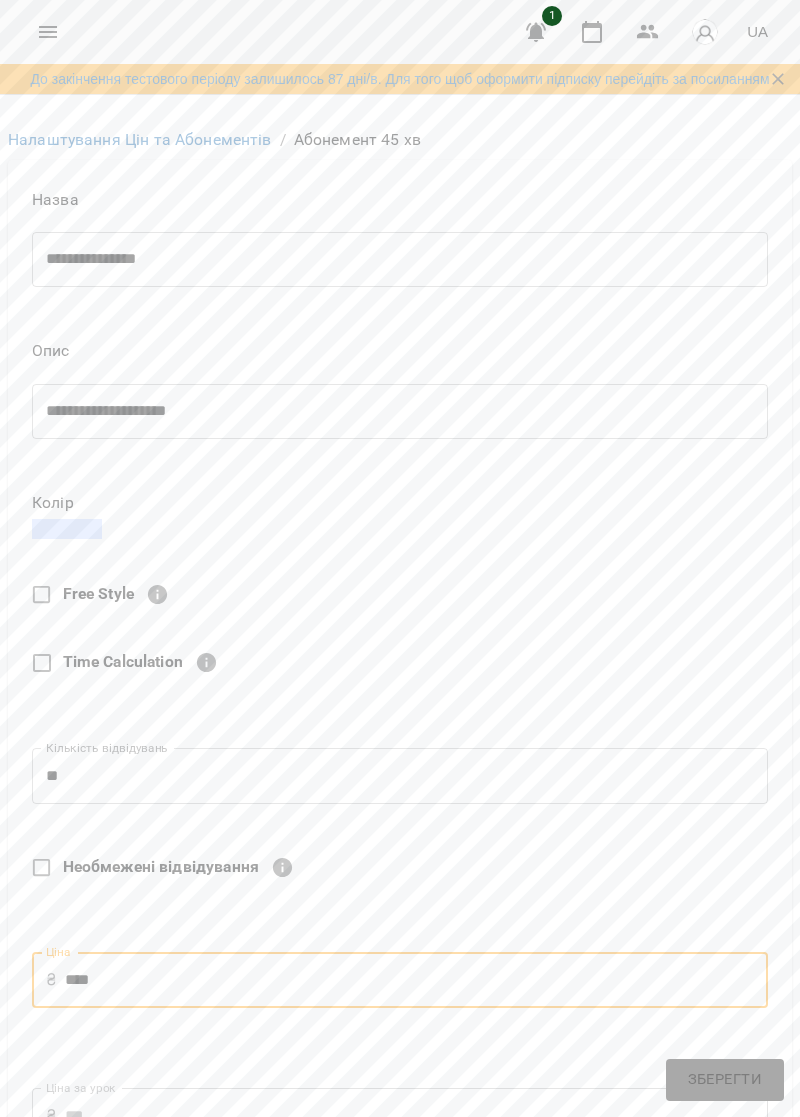 scroll, scrollTop: 818, scrollLeft: 0, axis: vertical 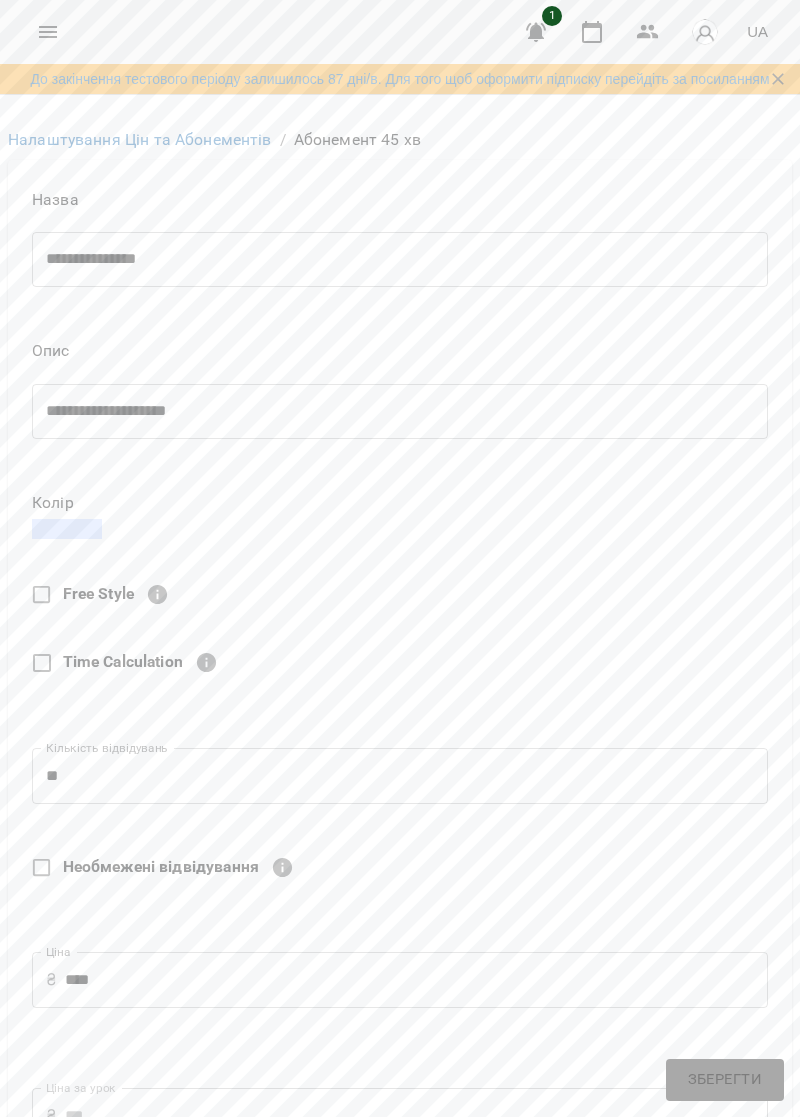 click on "*** **** *****" at bounding box center [400, 1446] 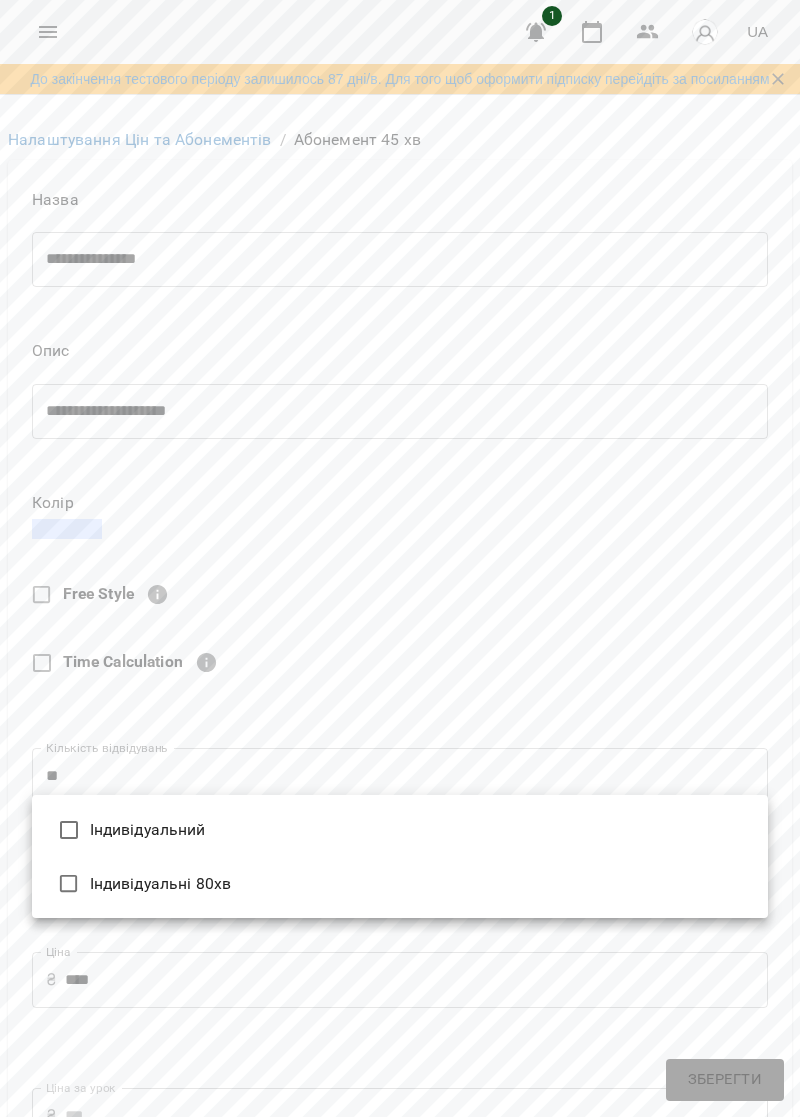 click on "Індивідуальний" at bounding box center (400, 830) 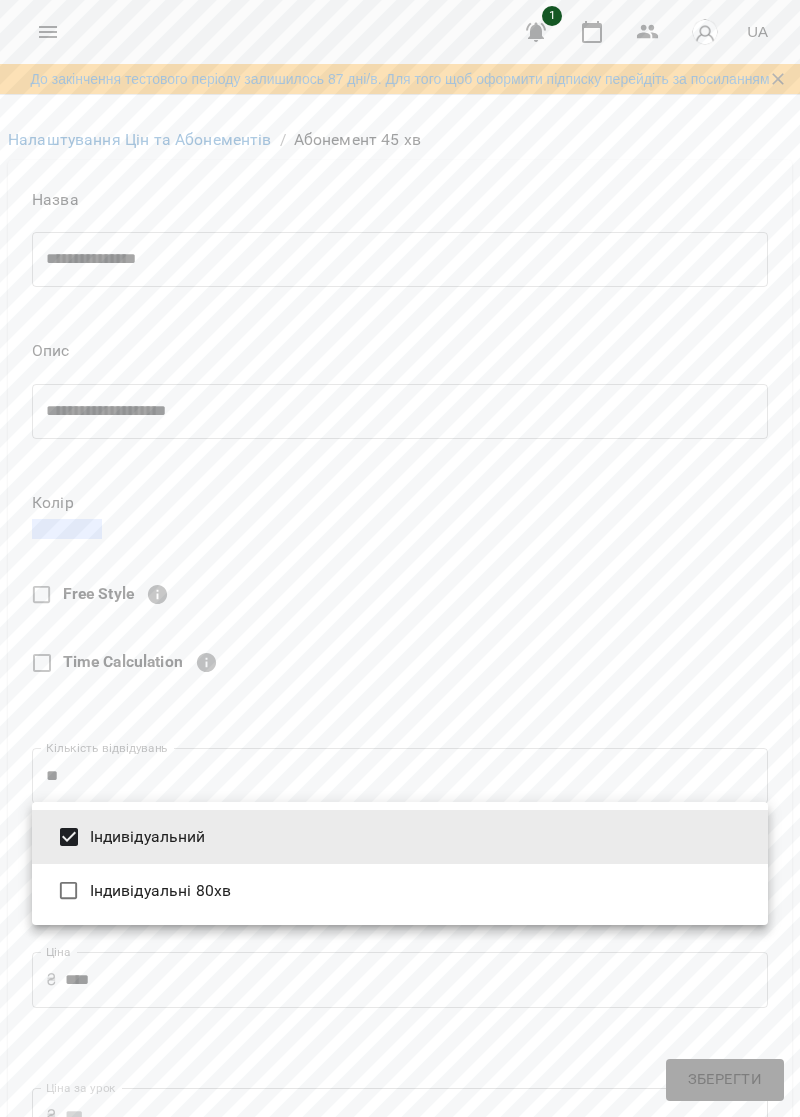 click at bounding box center (400, 558) 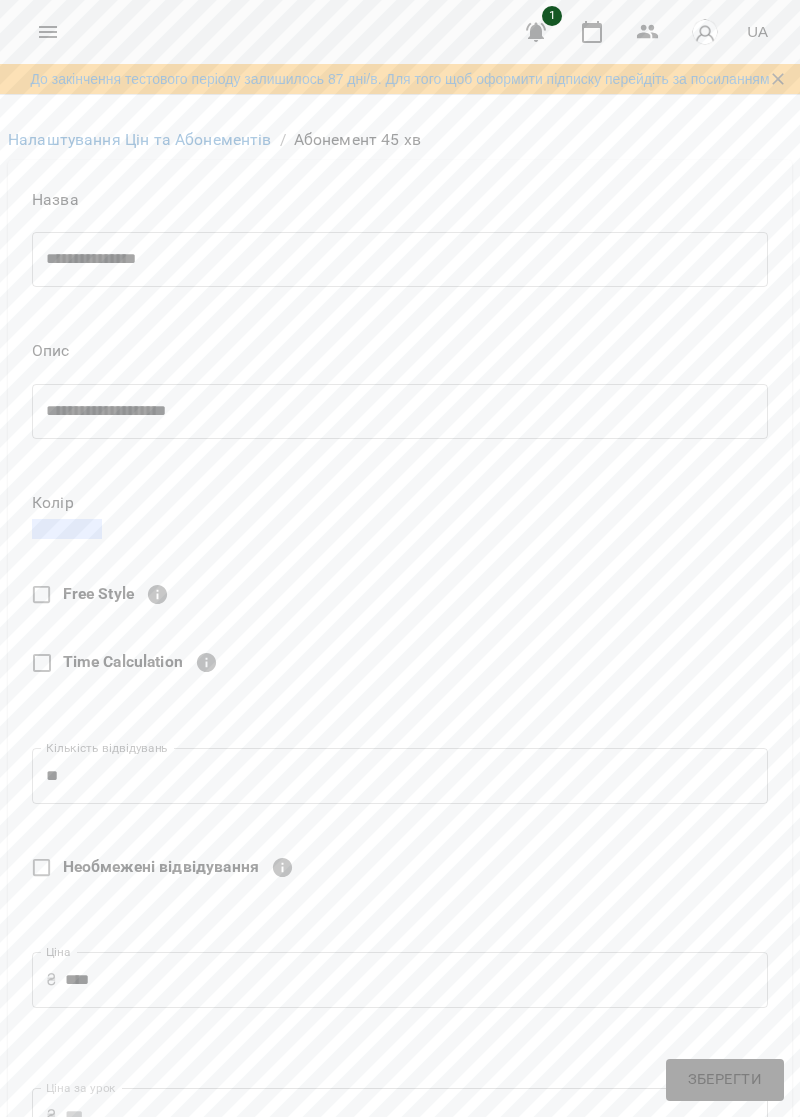 scroll, scrollTop: 832, scrollLeft: 0, axis: vertical 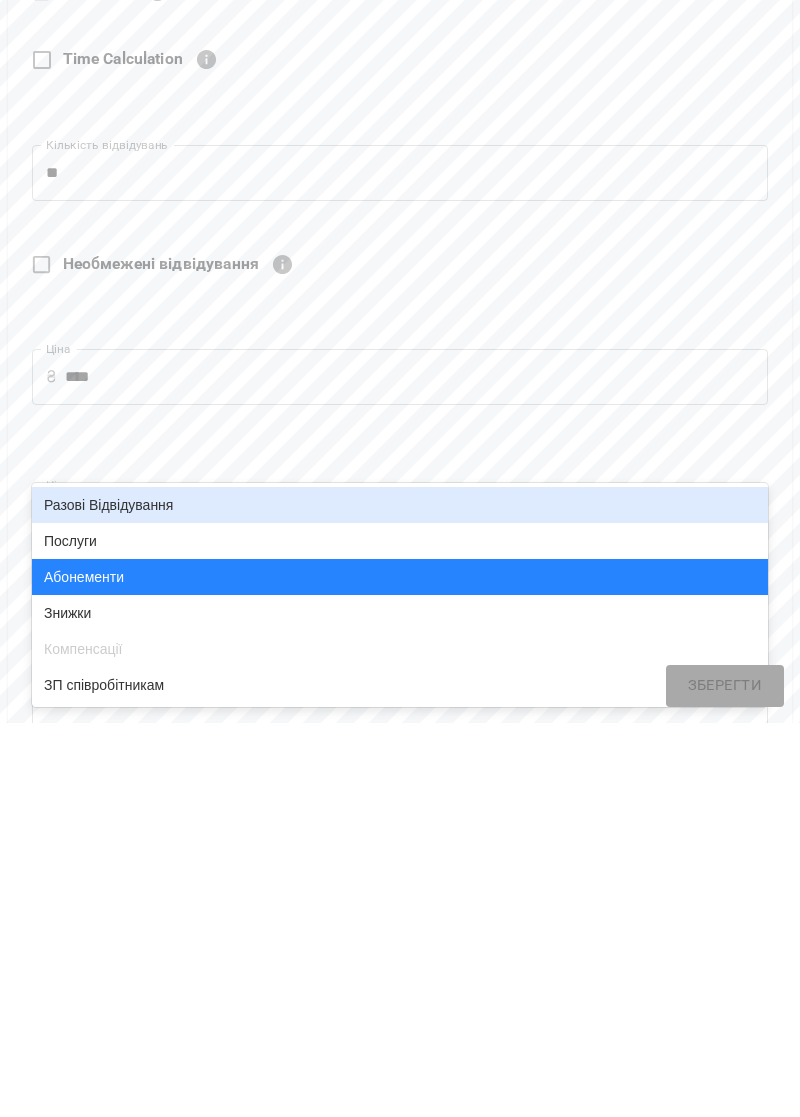 click on "**********" at bounding box center (400, 1423) 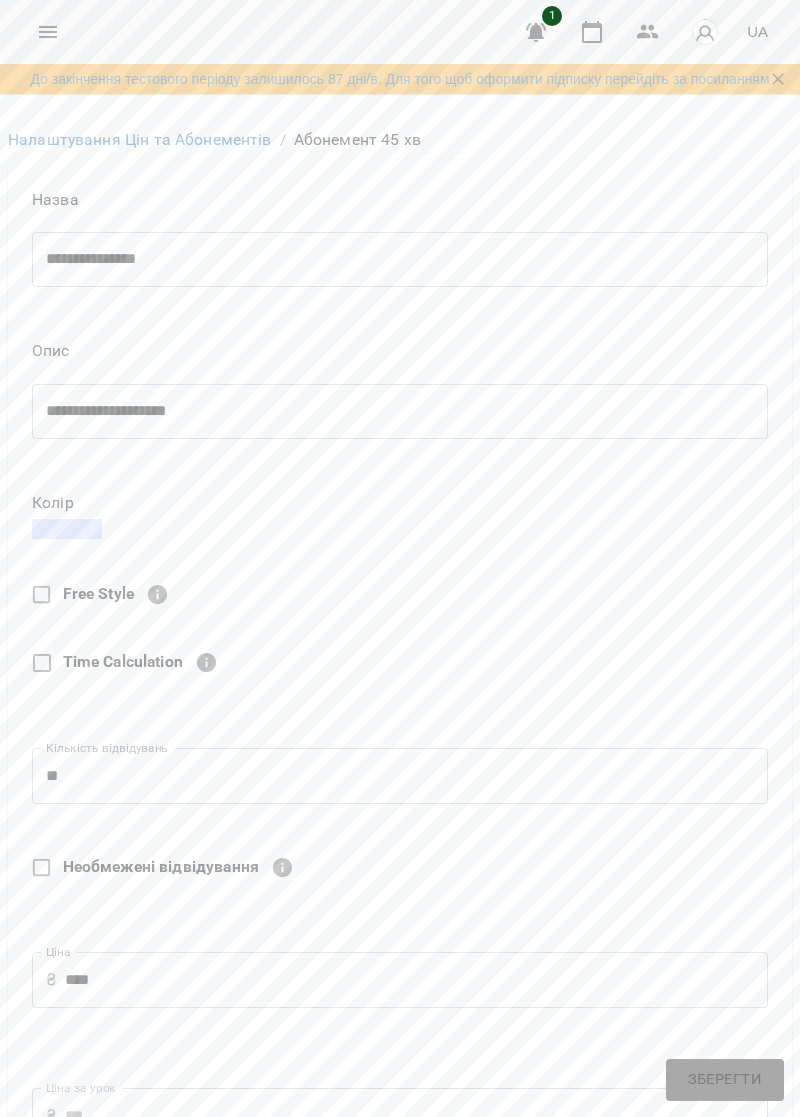 click at bounding box center (400, 1326) 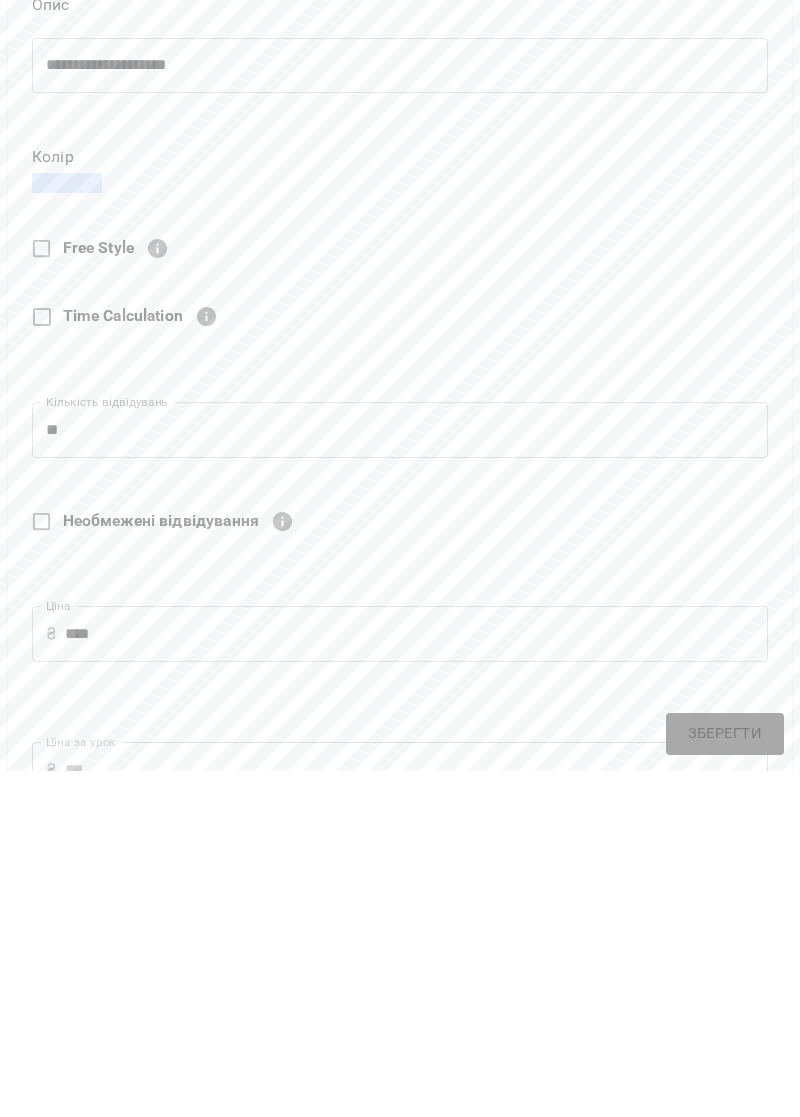 click on "**********" at bounding box center [400, 1108] 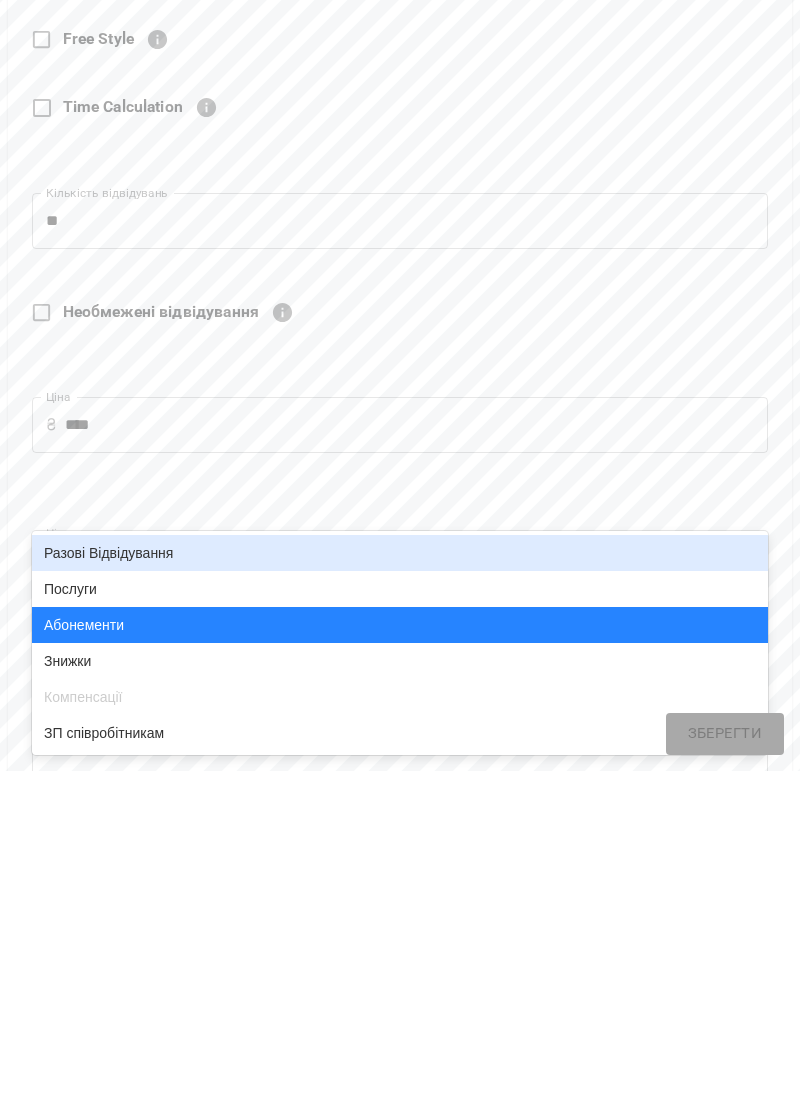 scroll, scrollTop: 0, scrollLeft: 0, axis: both 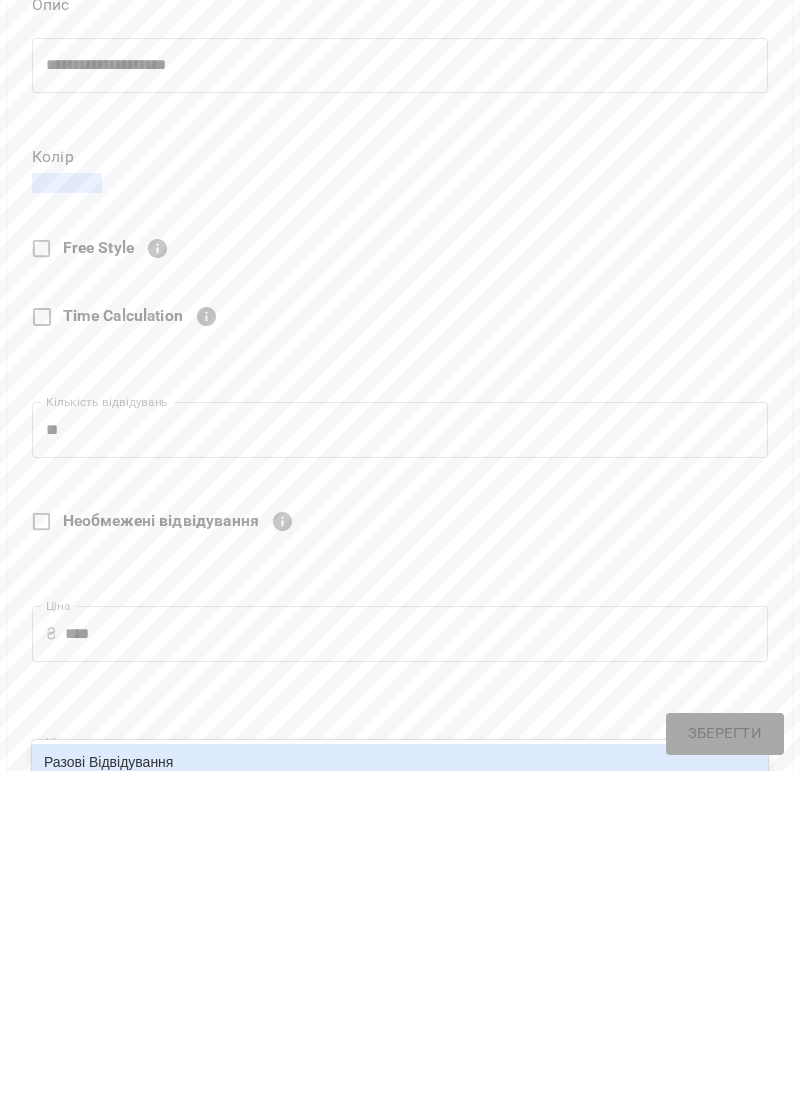 click on "**********" at bounding box center [400, 1032] 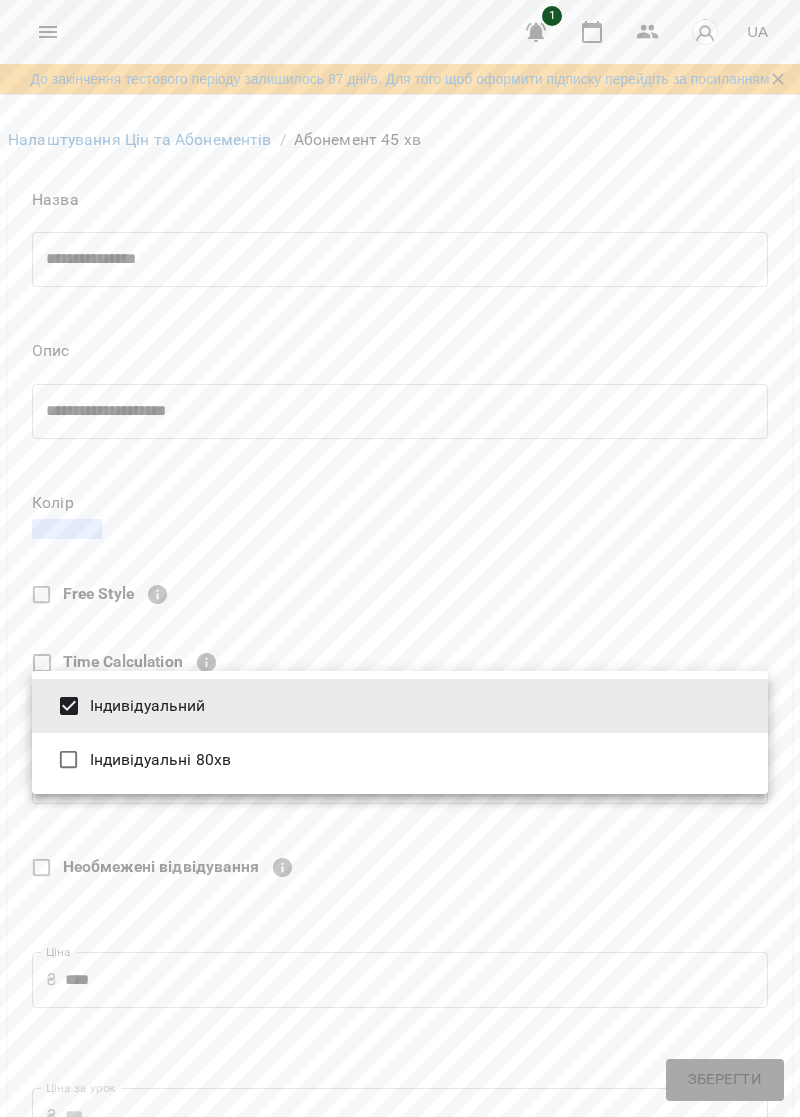 click at bounding box center [400, 558] 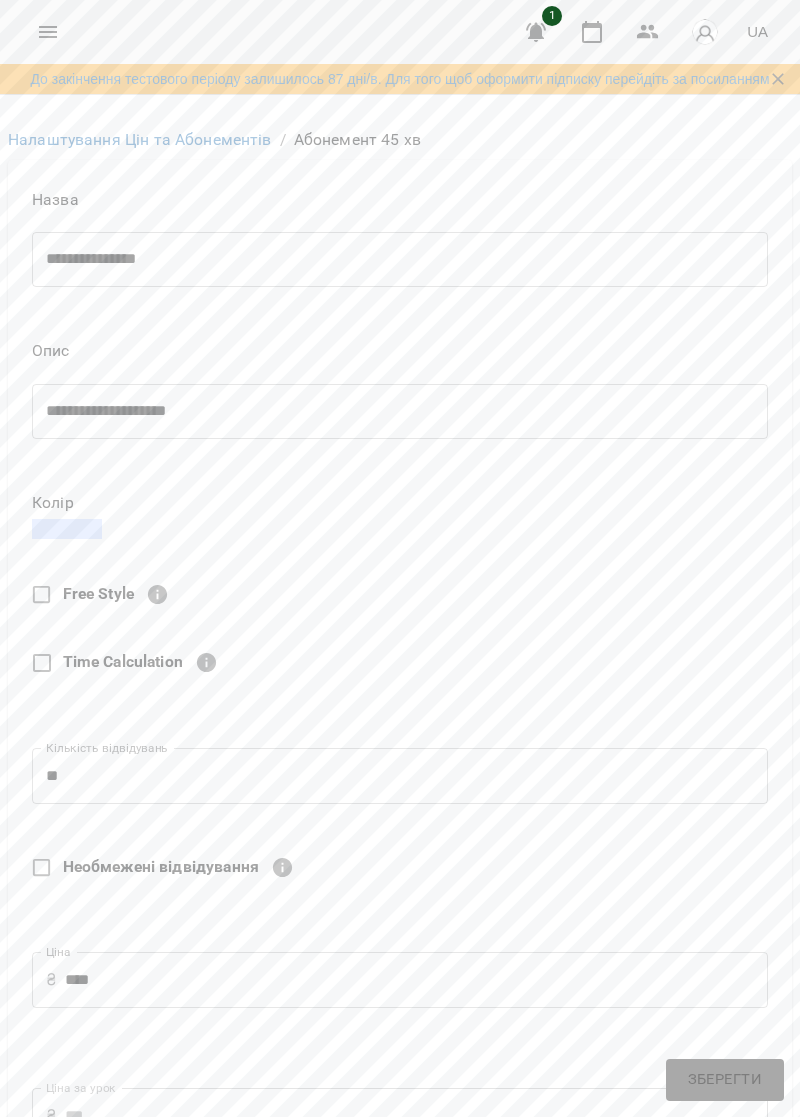 click at bounding box center (400, 1326) 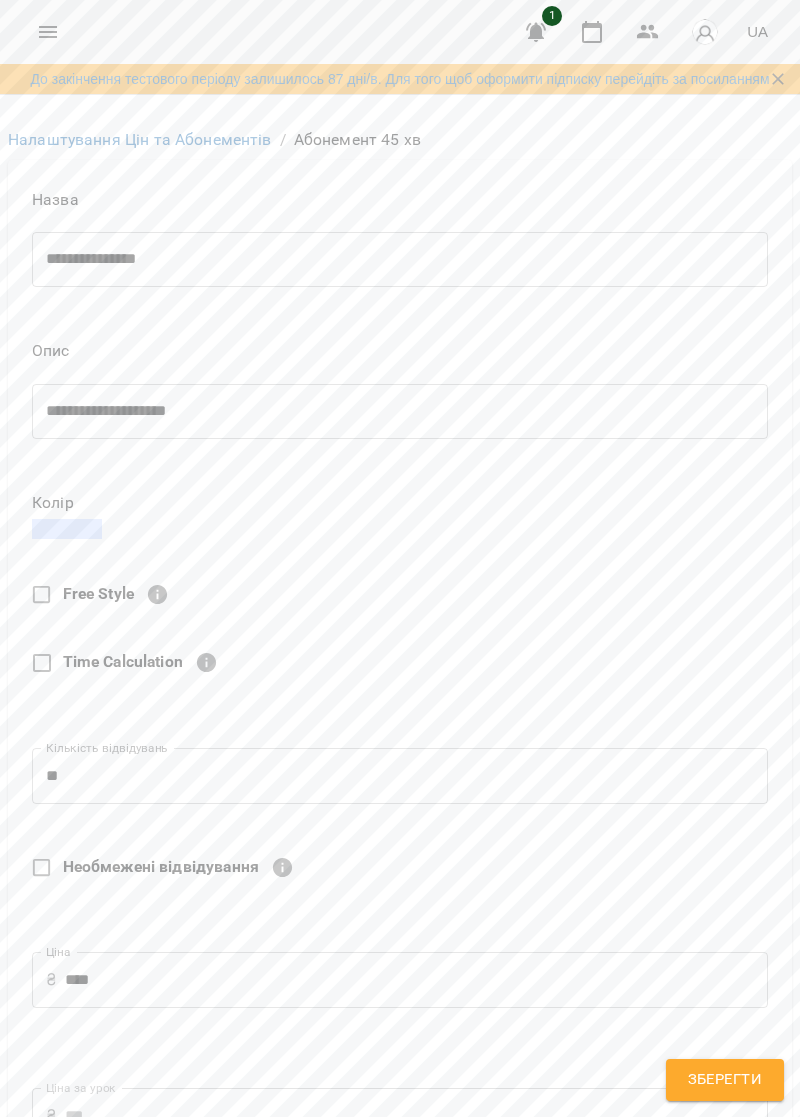 scroll, scrollTop: 943, scrollLeft: 0, axis: vertical 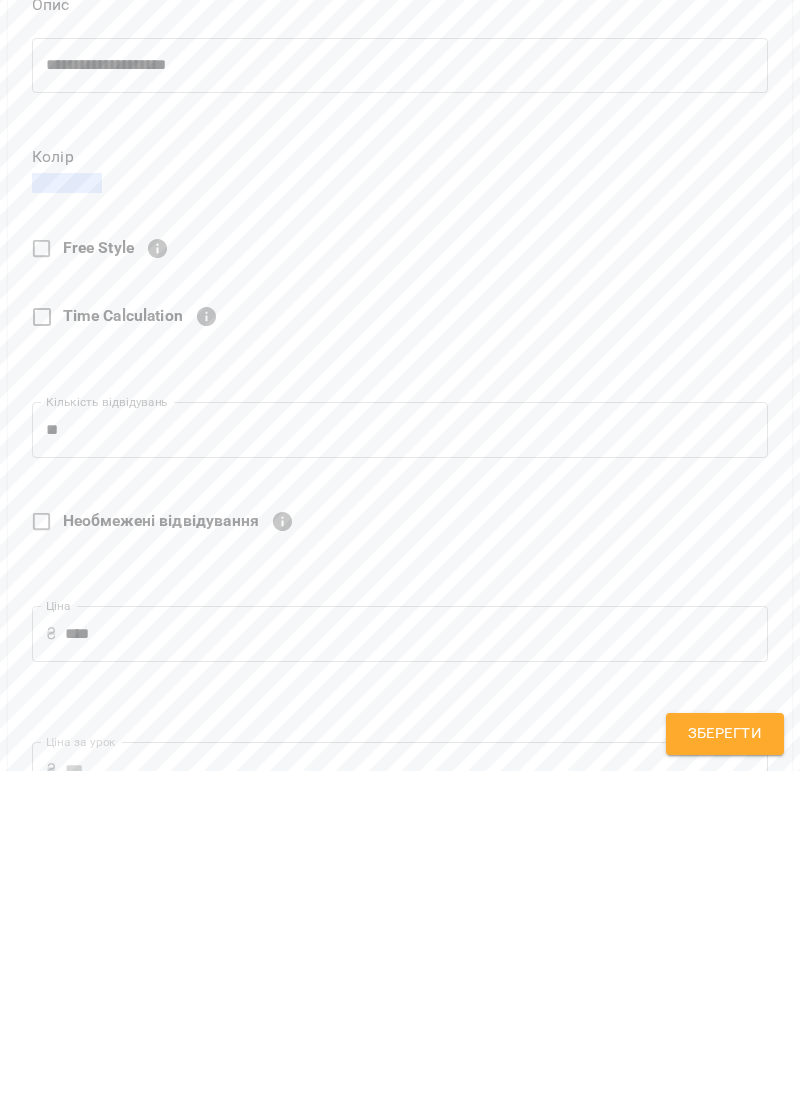 type on "*" 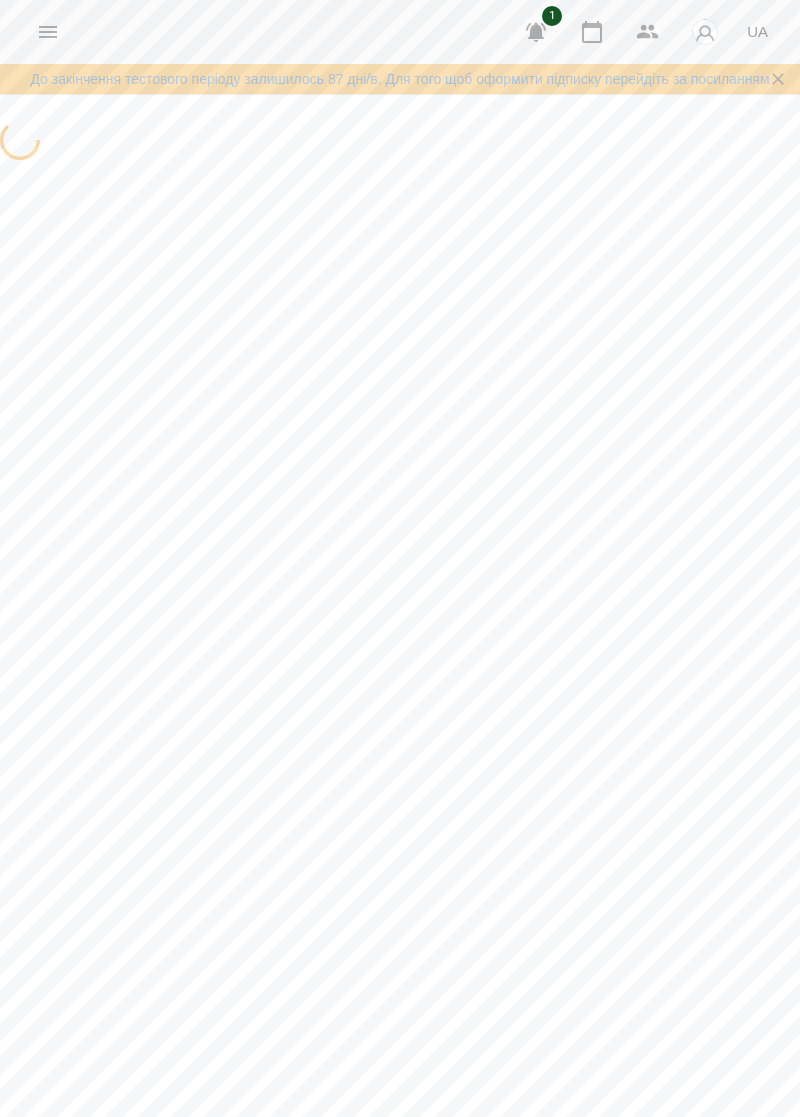 scroll, scrollTop: 0, scrollLeft: 0, axis: both 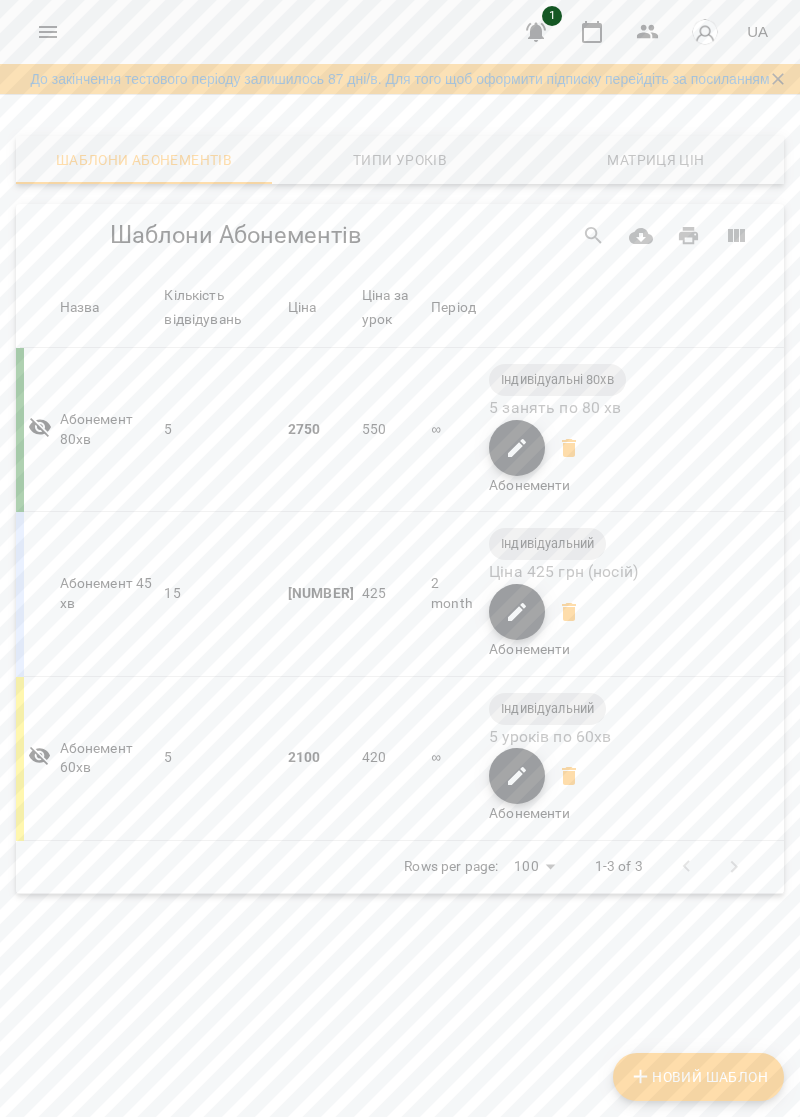 click 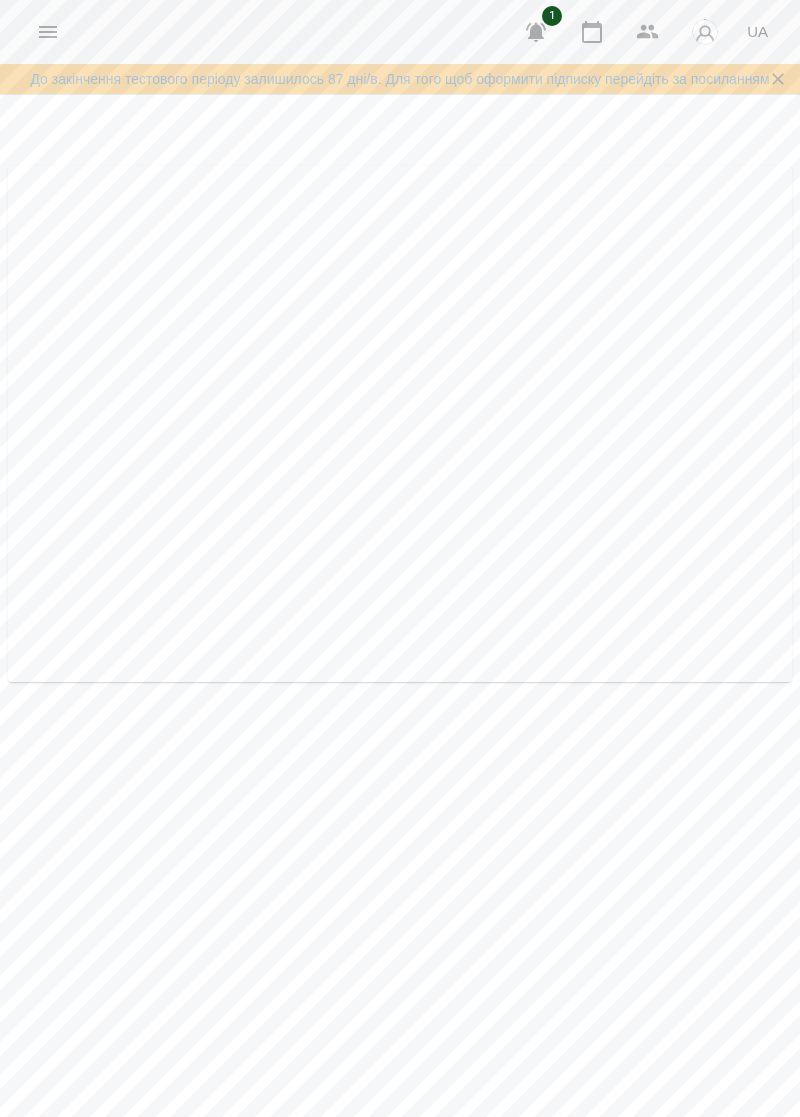select on "*****" 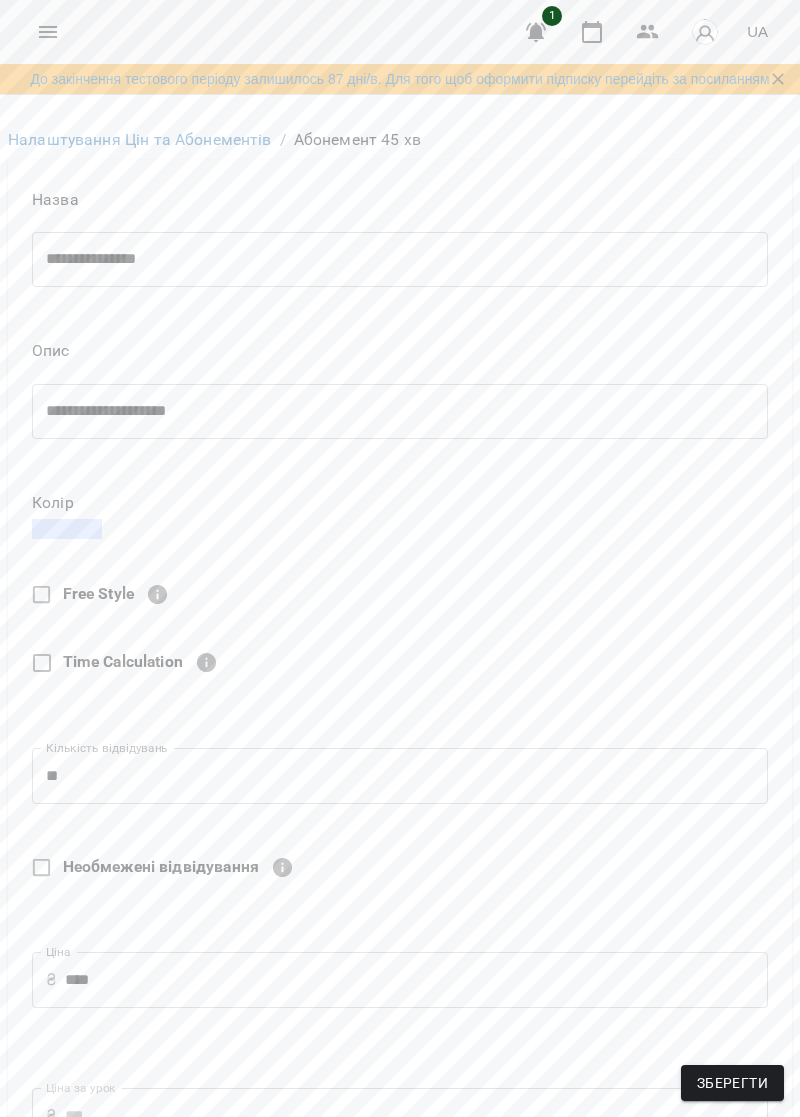 click on "**********" at bounding box center [400, 411] 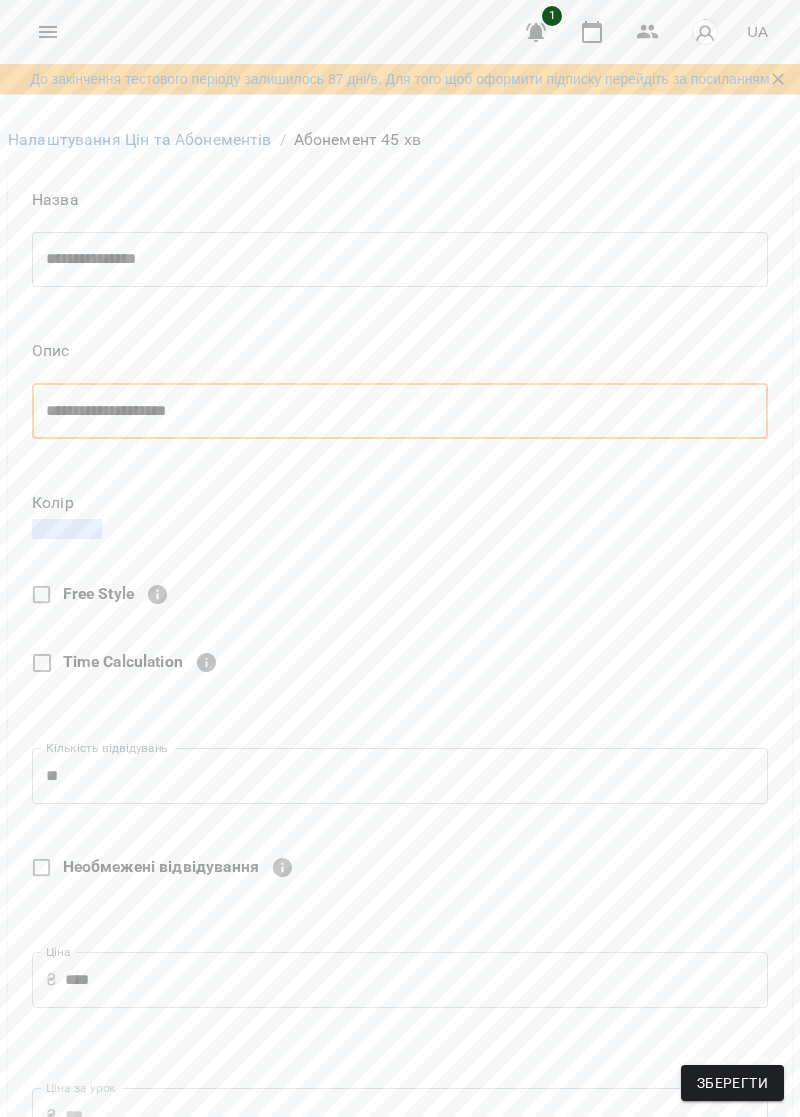 click on "**********" at bounding box center (400, 411) 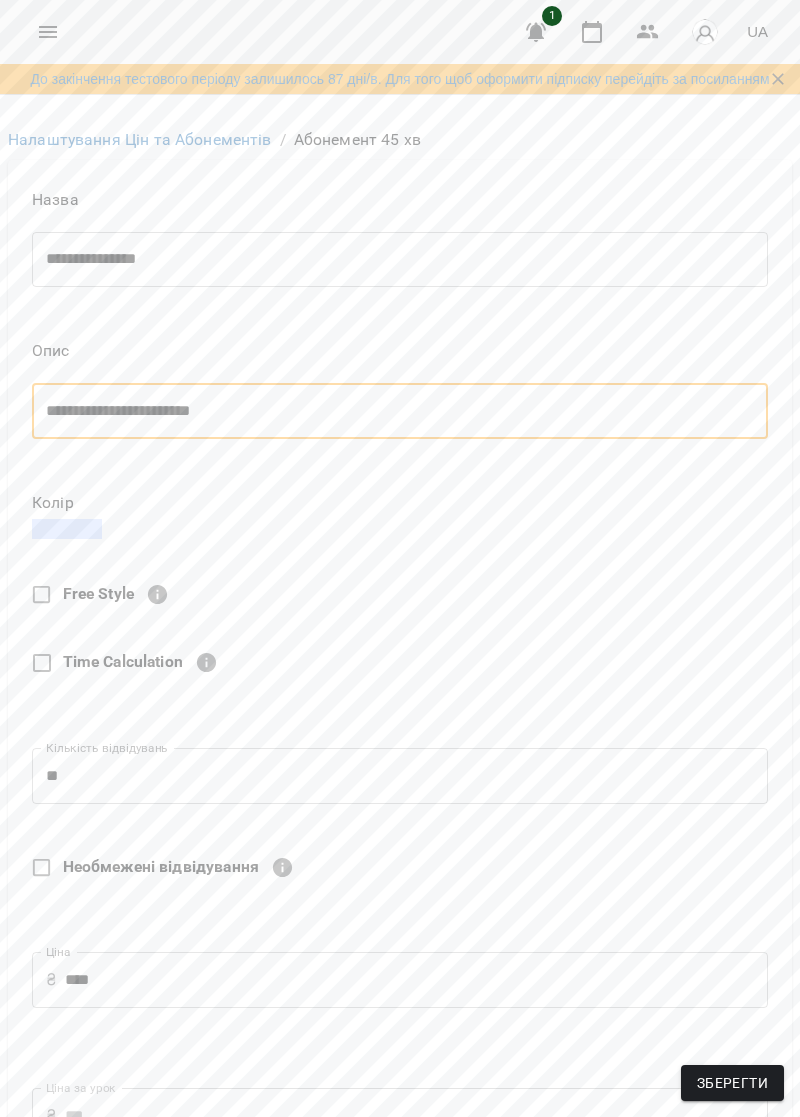click on "**********" at bounding box center (400, 411) 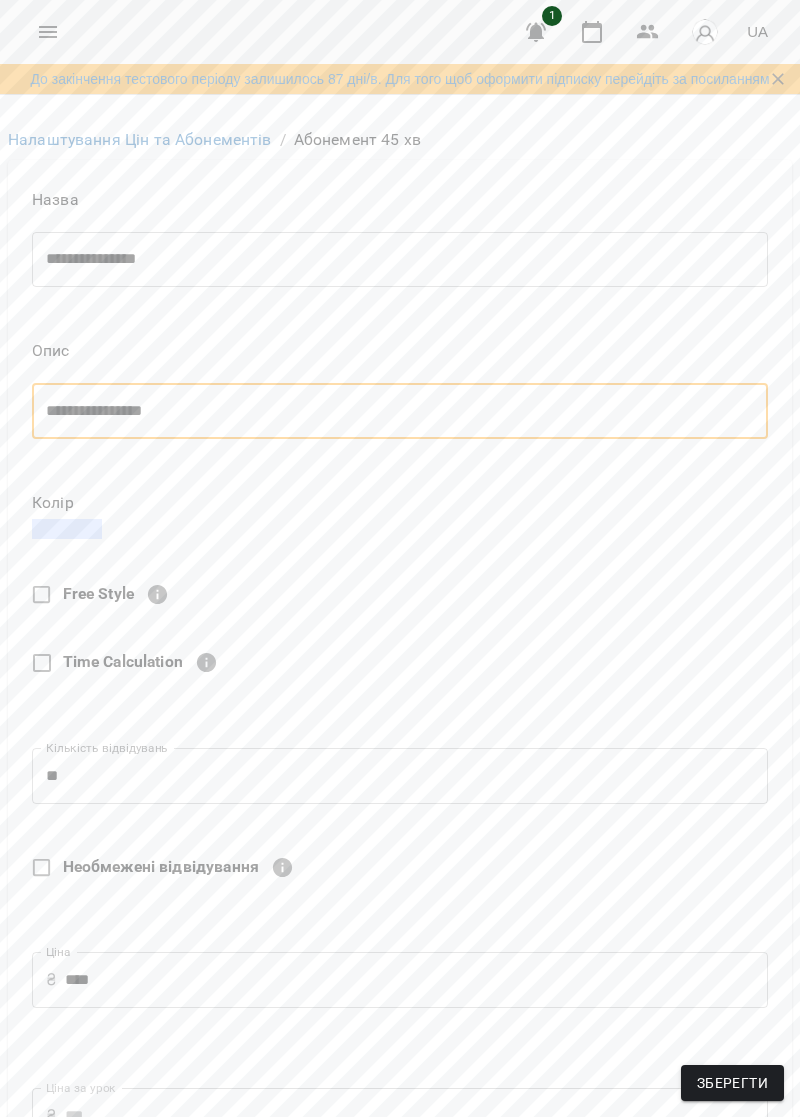 type on "**********" 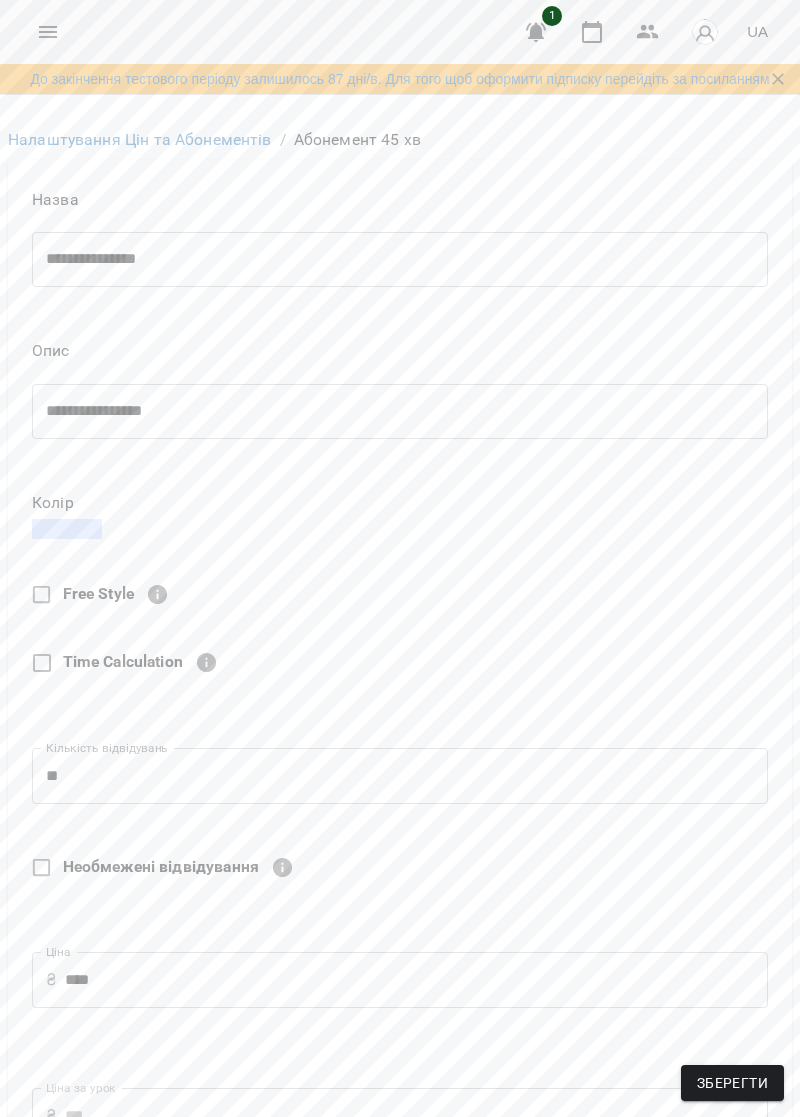 scroll, scrollTop: 696, scrollLeft: 0, axis: vertical 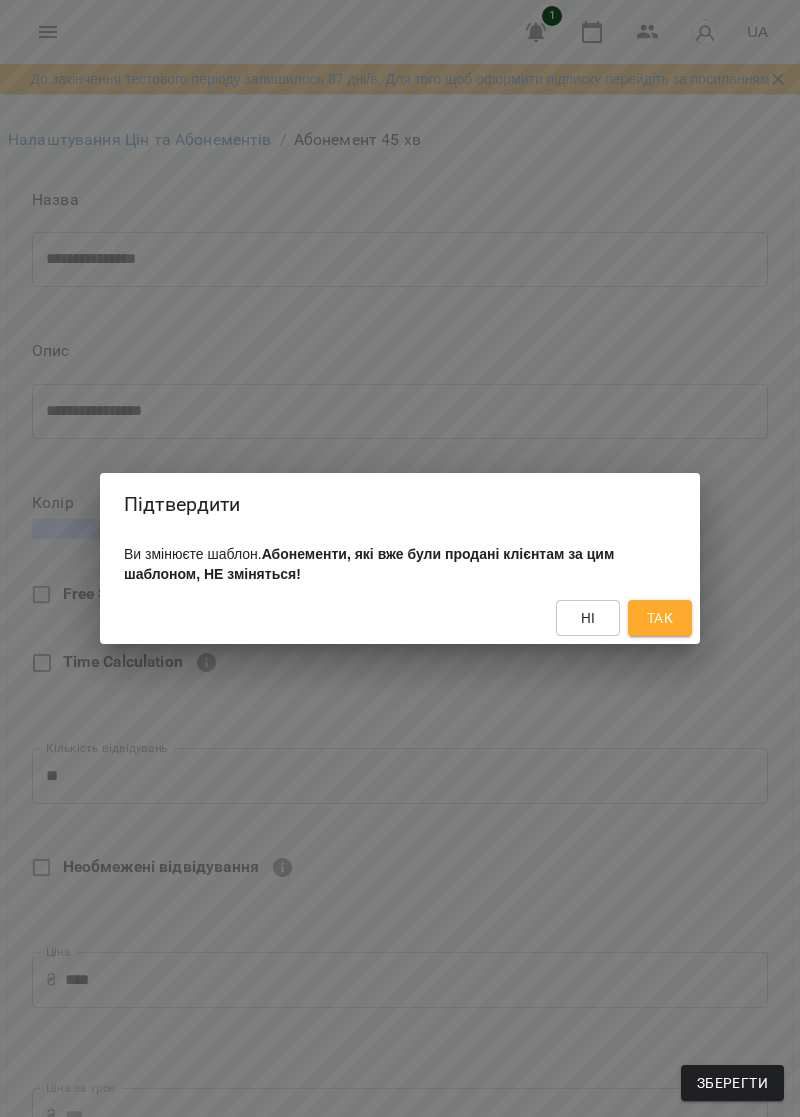click on "Так" at bounding box center [660, 618] 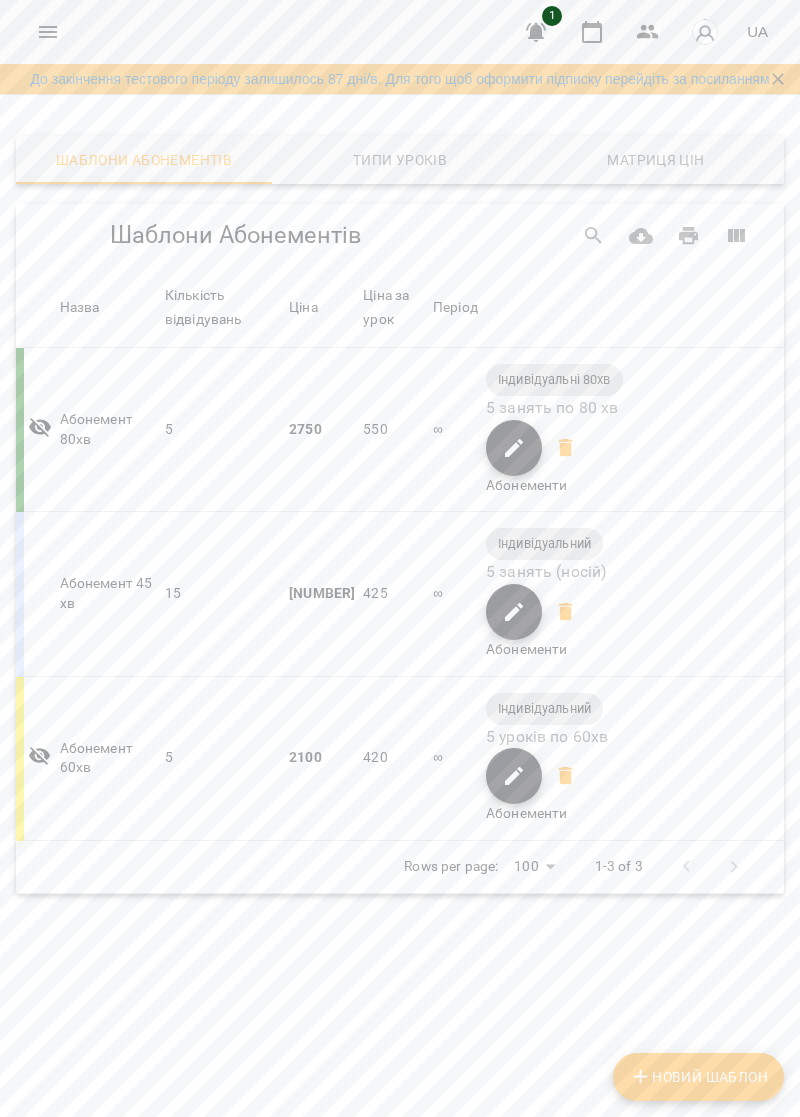 scroll, scrollTop: 0, scrollLeft: 0, axis: both 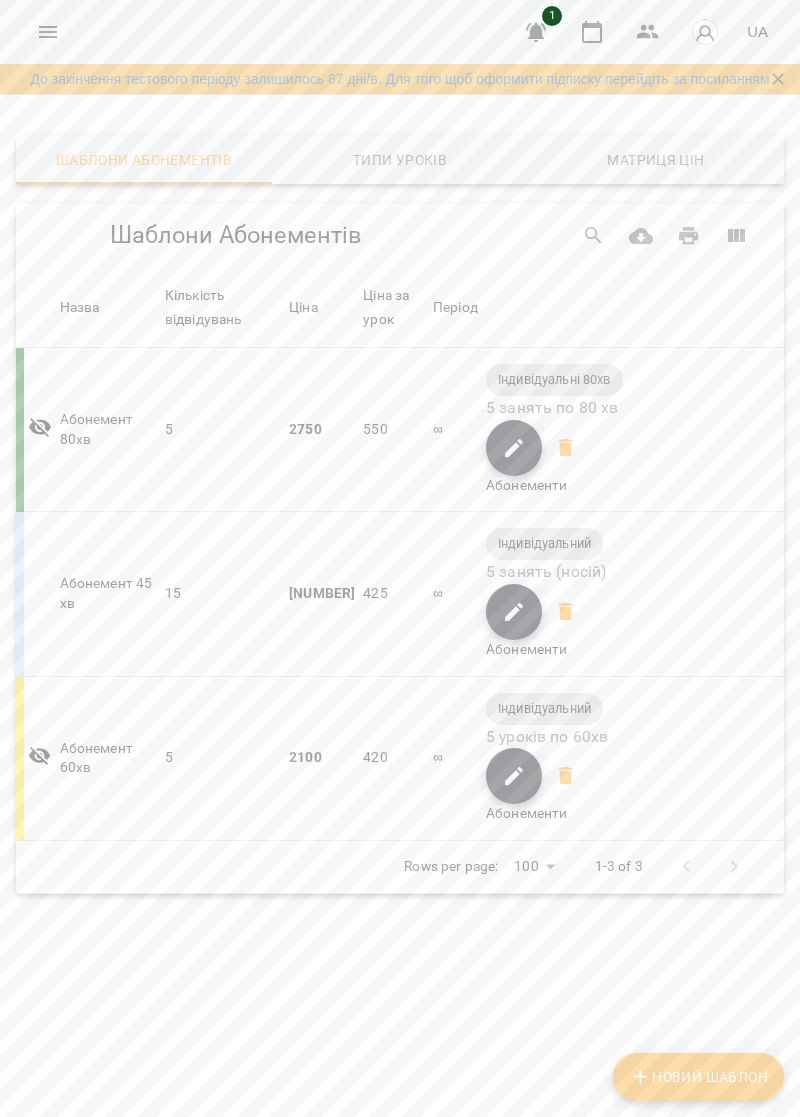 click at bounding box center (514, 612) 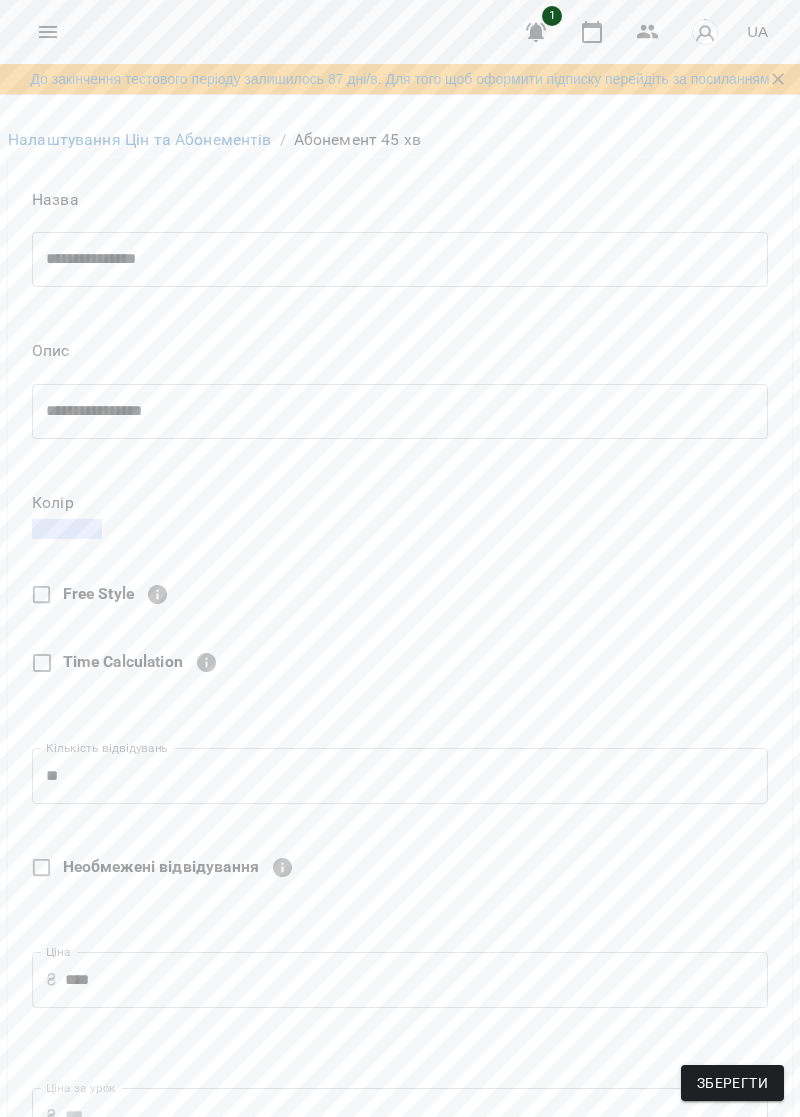 scroll, scrollTop: 216, scrollLeft: 0, axis: vertical 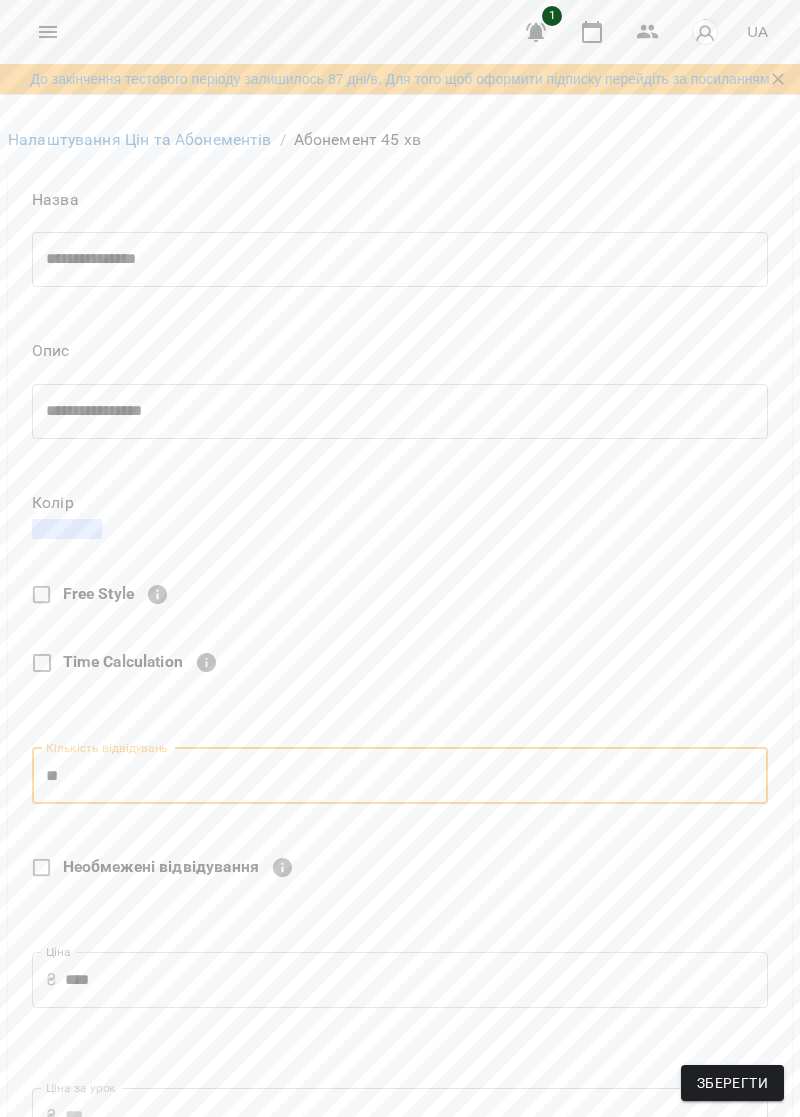 type on "*" 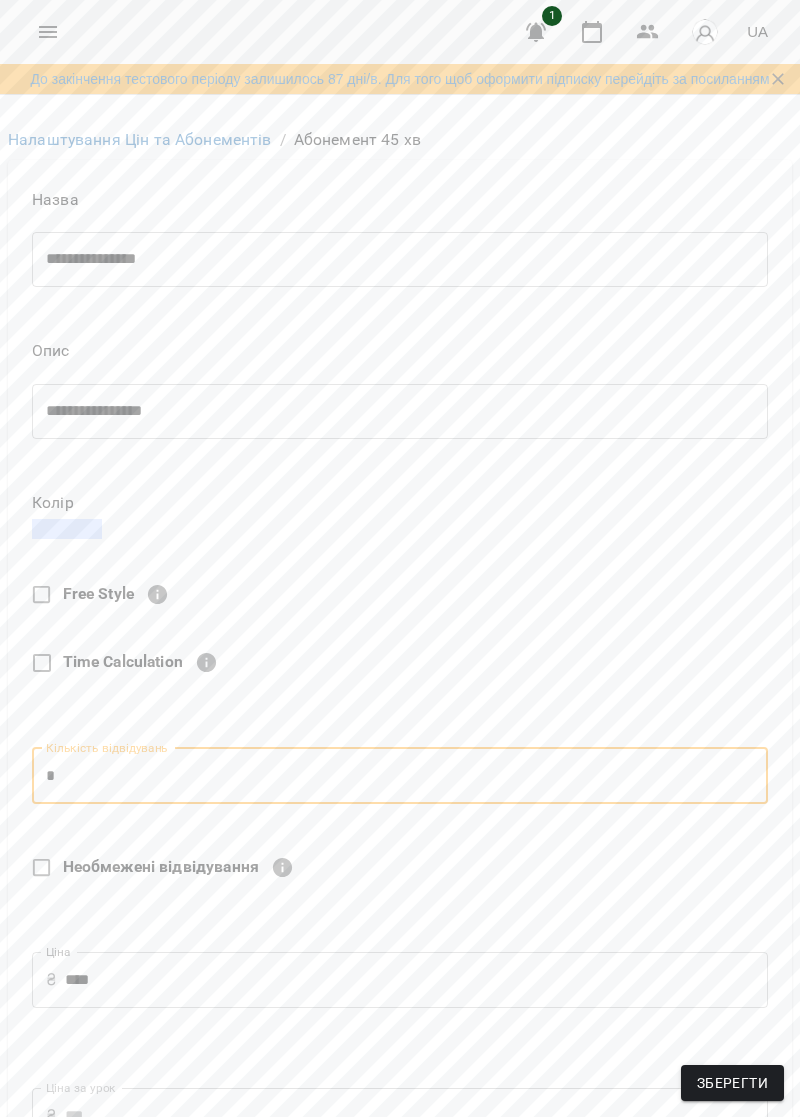 type on "****" 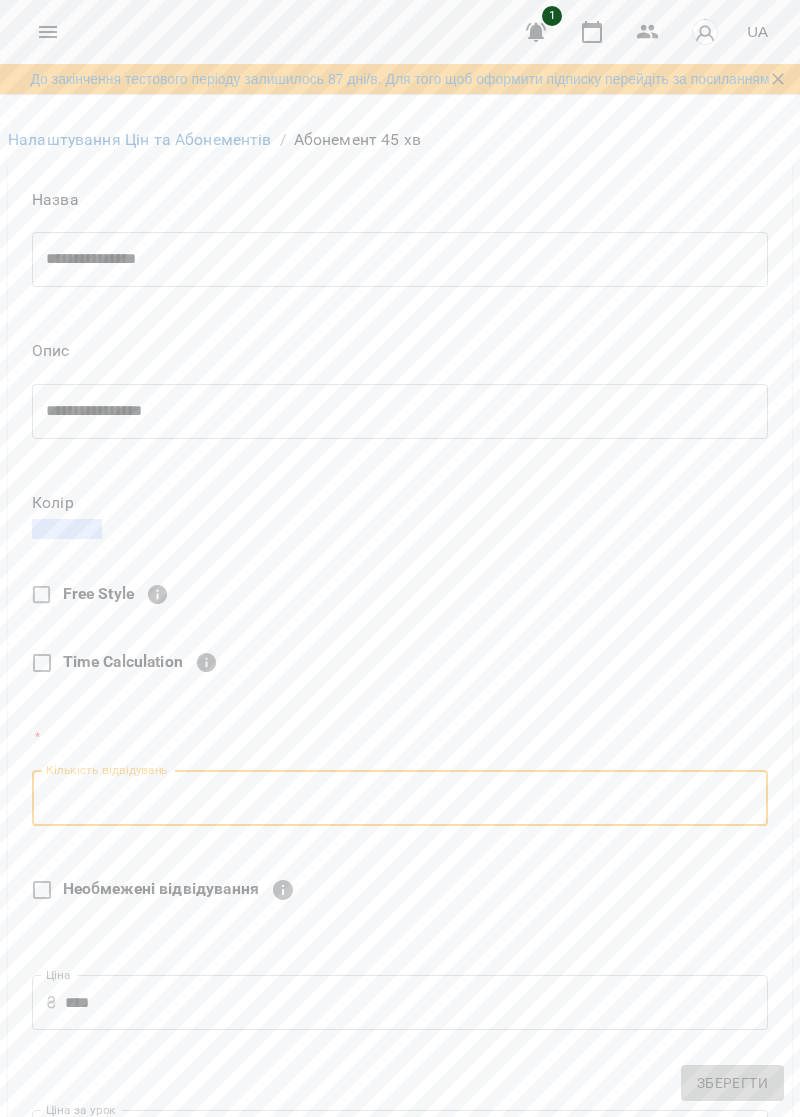 type on "*" 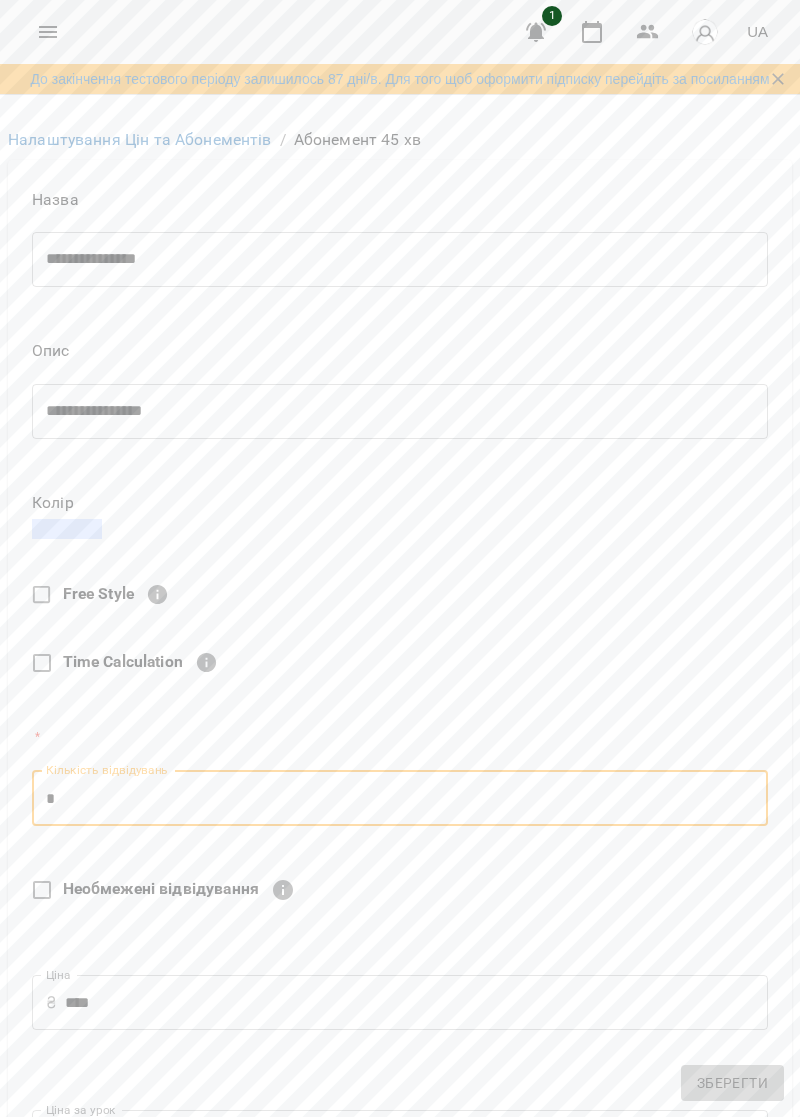 type on "****" 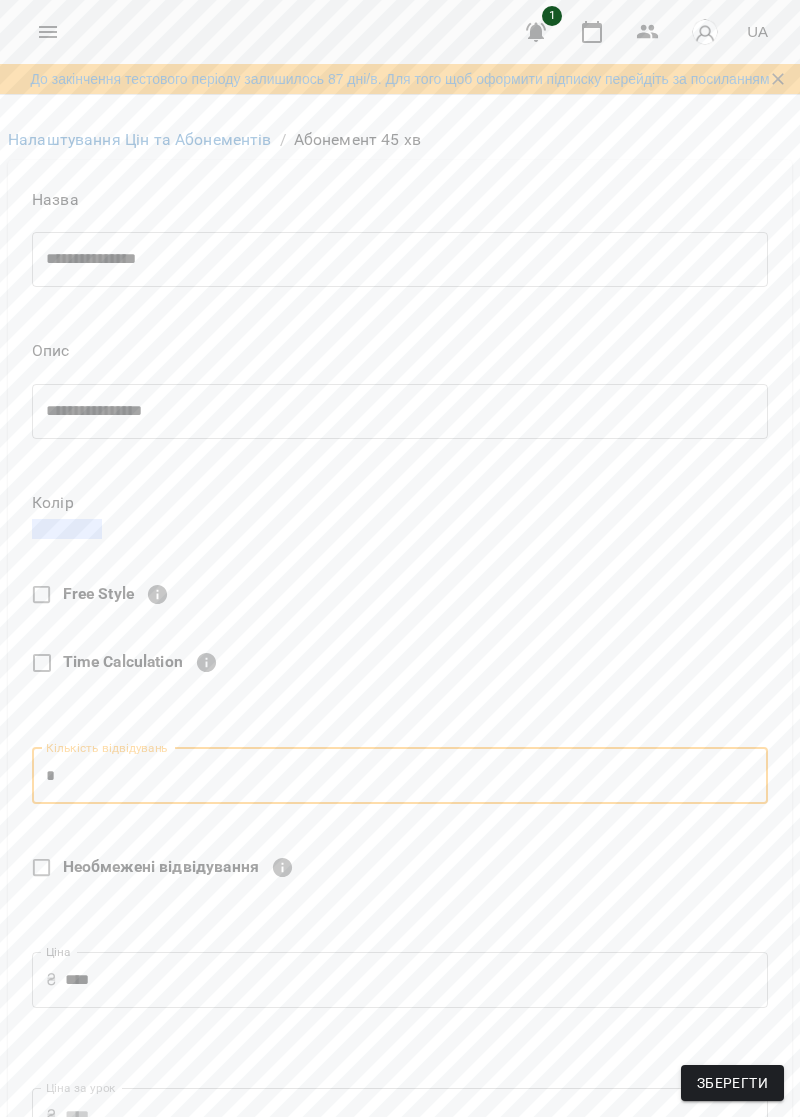 scroll, scrollTop: 488, scrollLeft: 0, axis: vertical 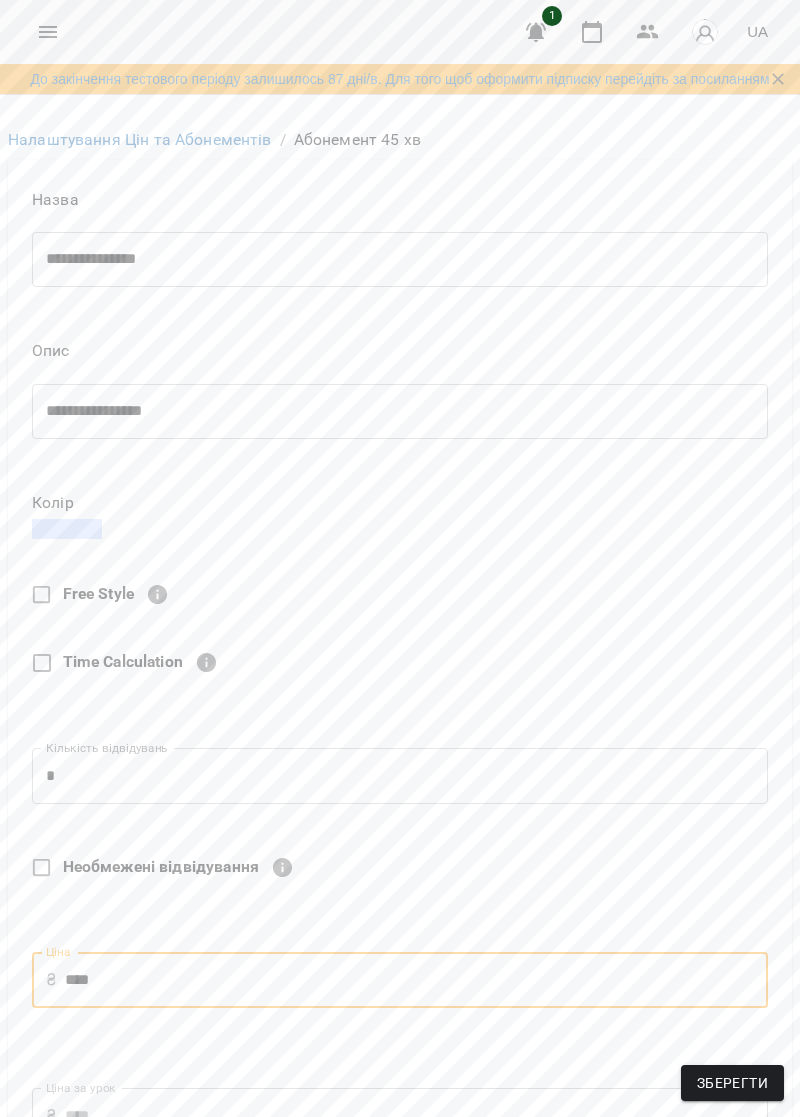 type on "***" 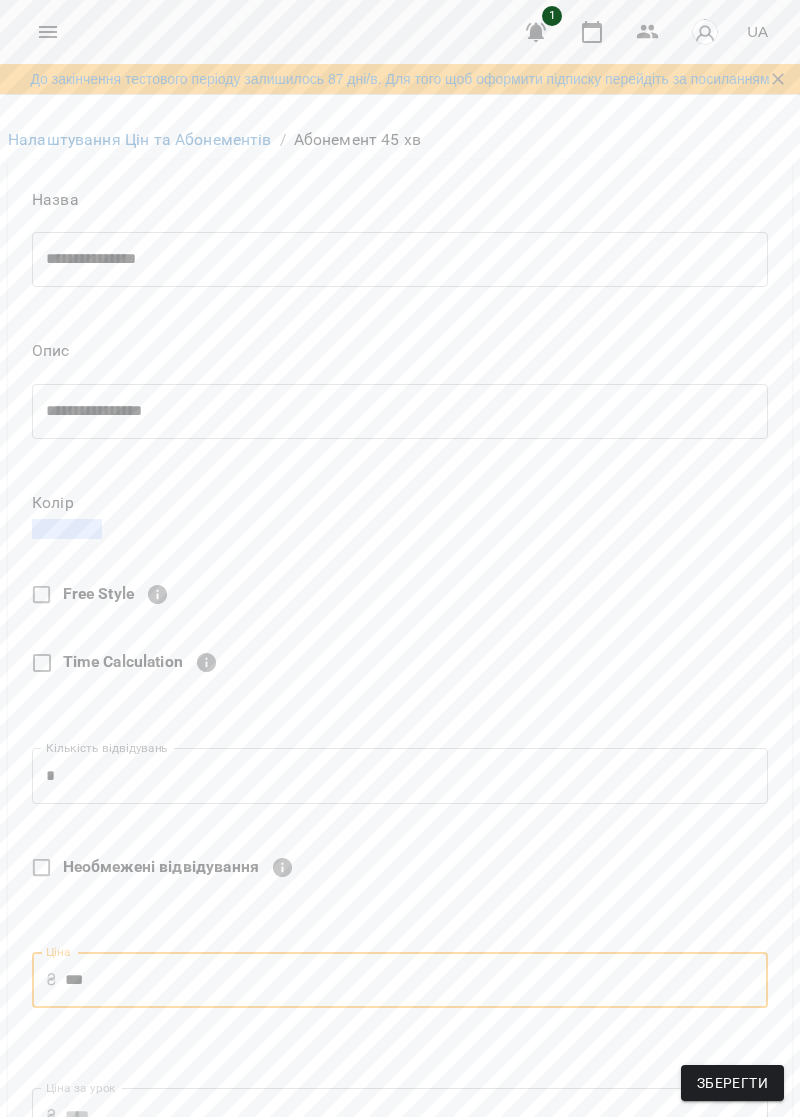 type on "*****" 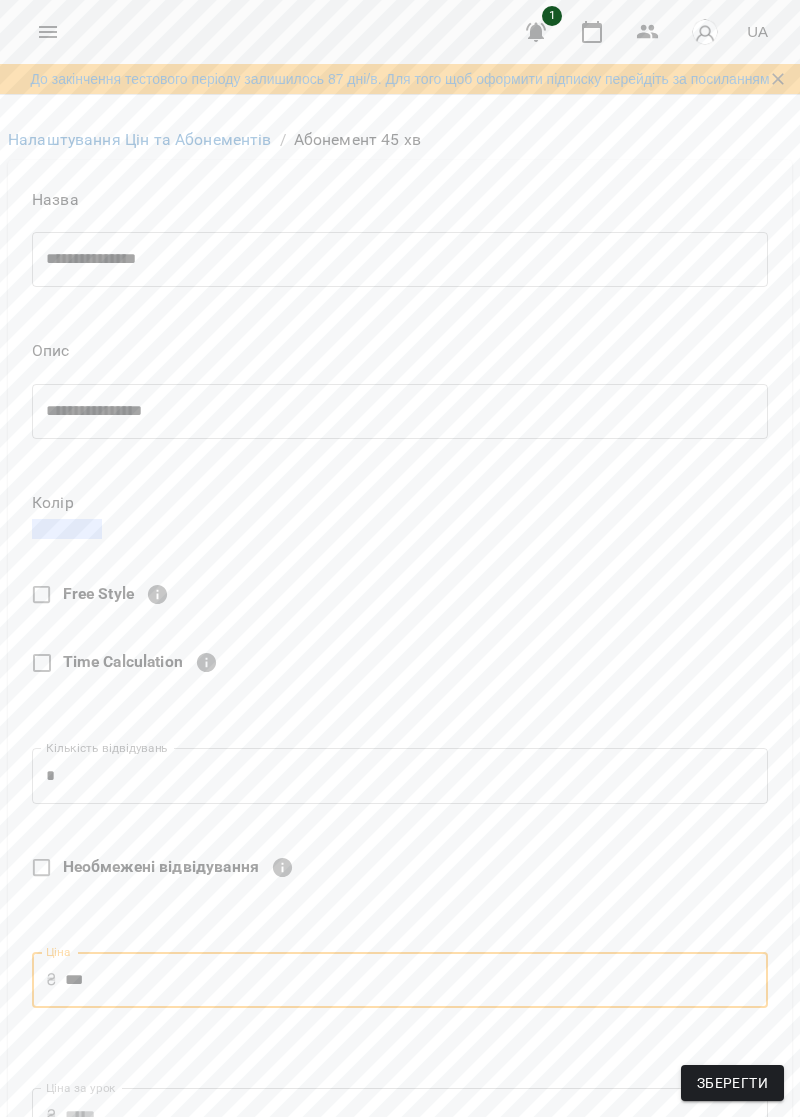 type on "**" 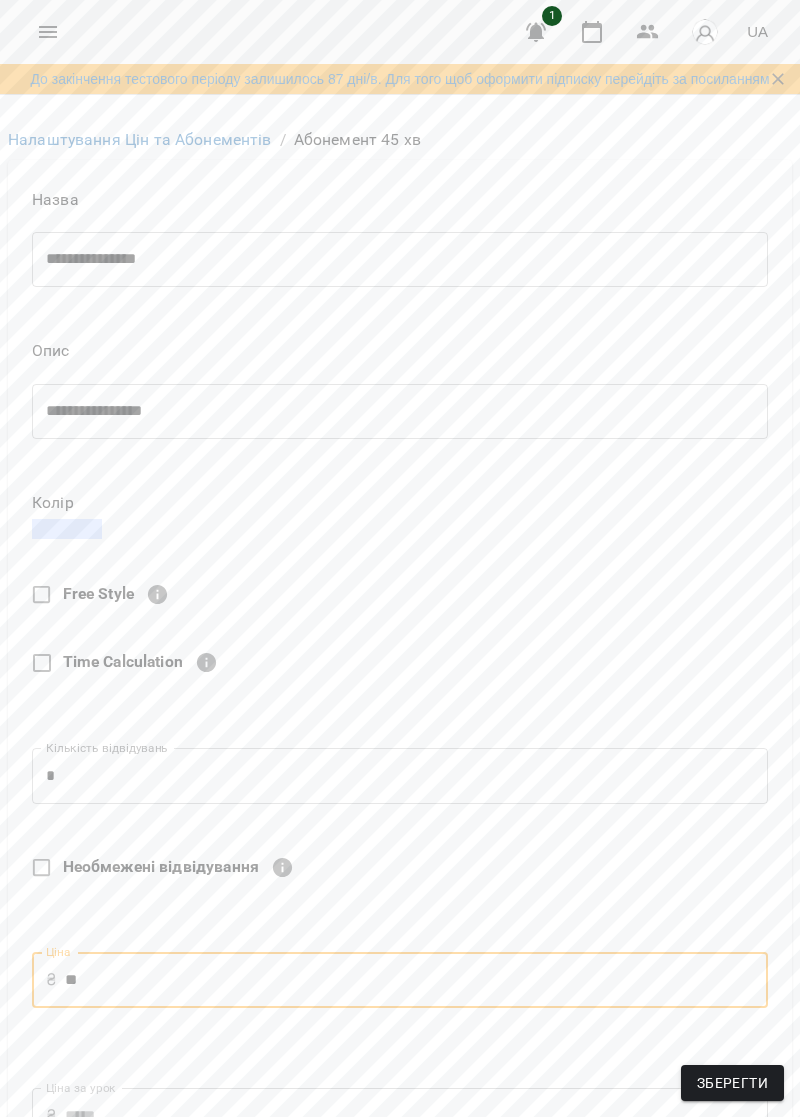 type on "****" 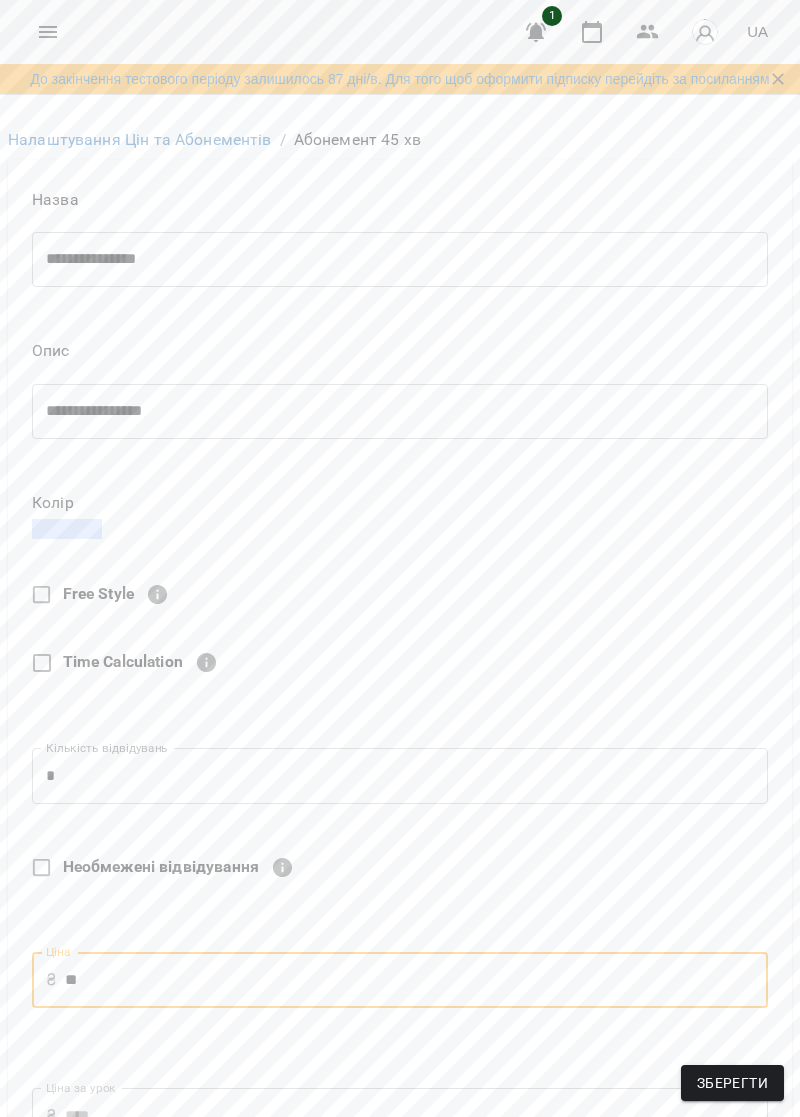 type on "*" 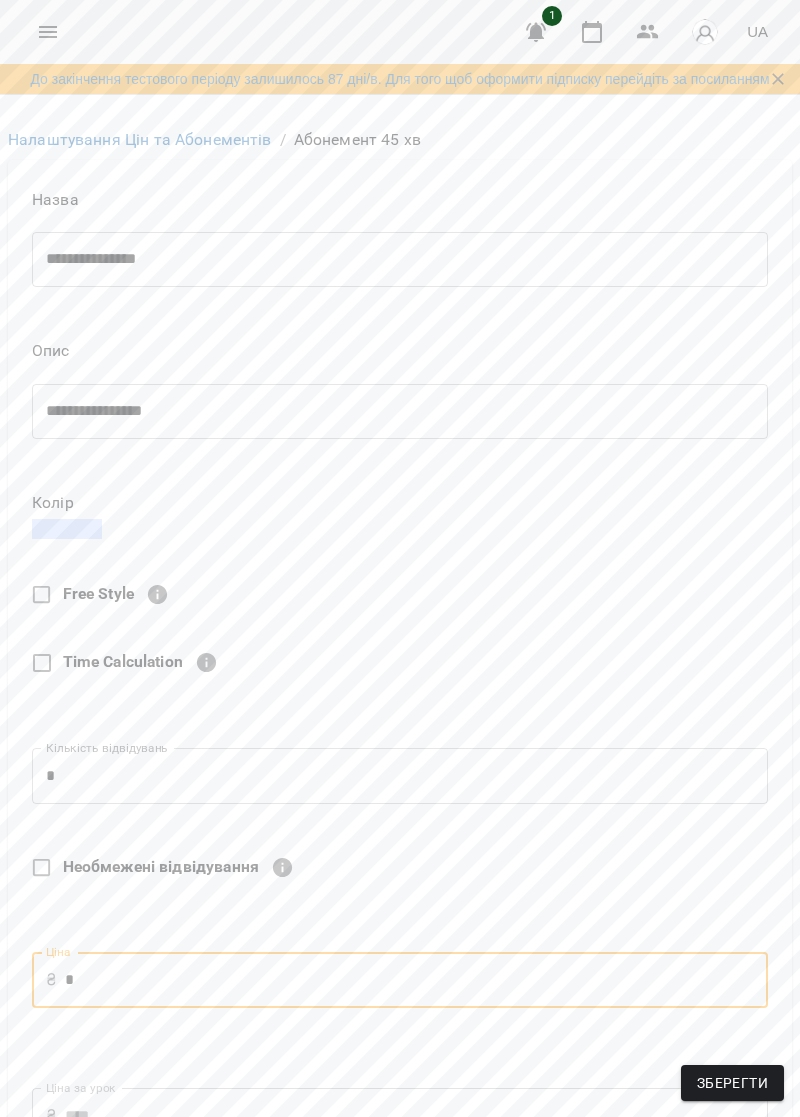 type on "***" 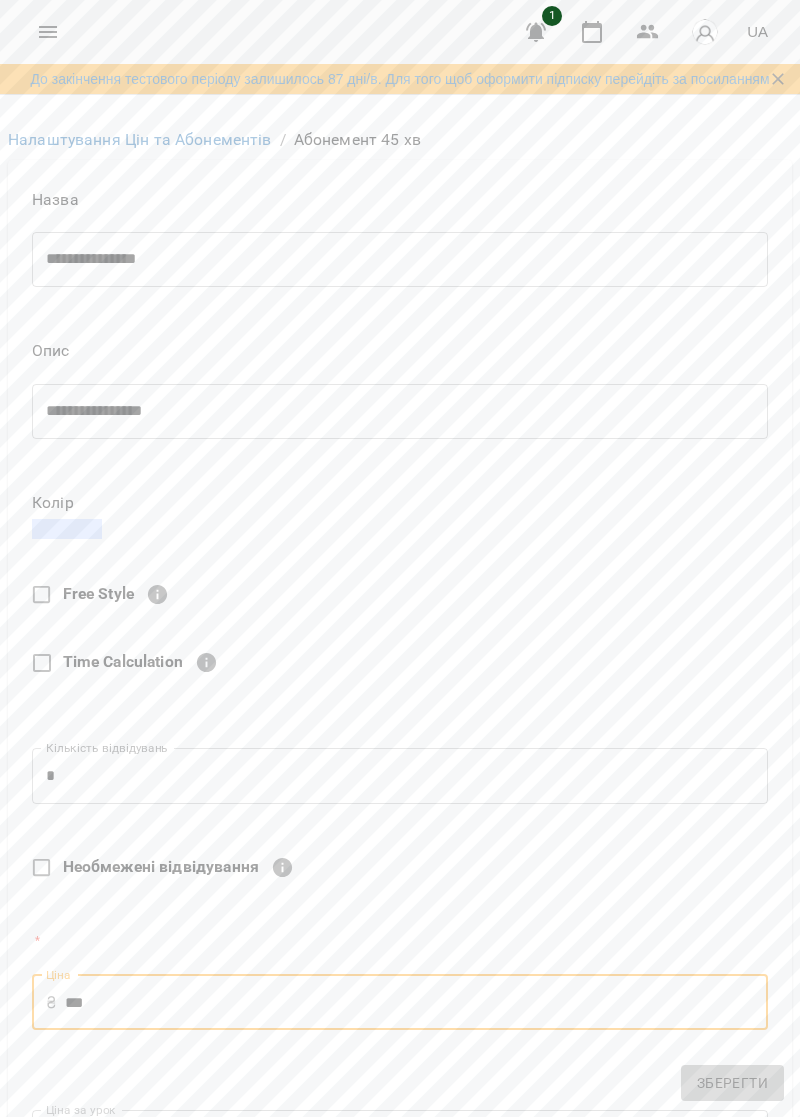 type on "*" 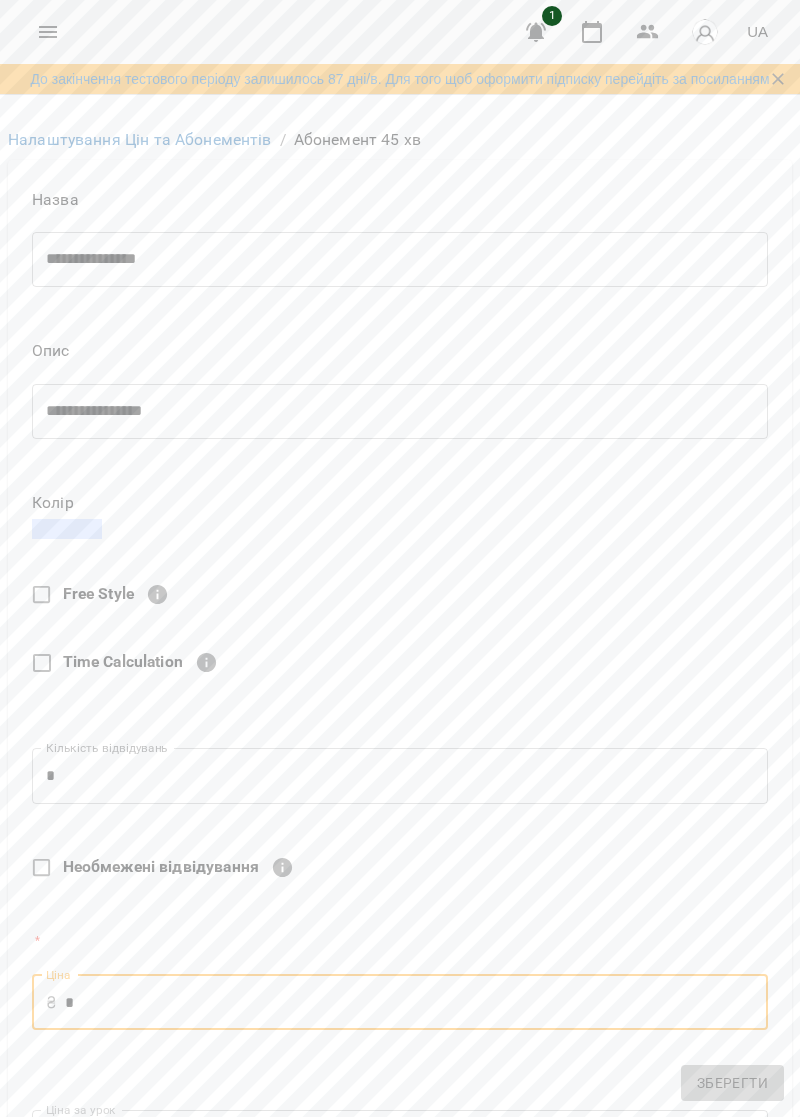 type on "***" 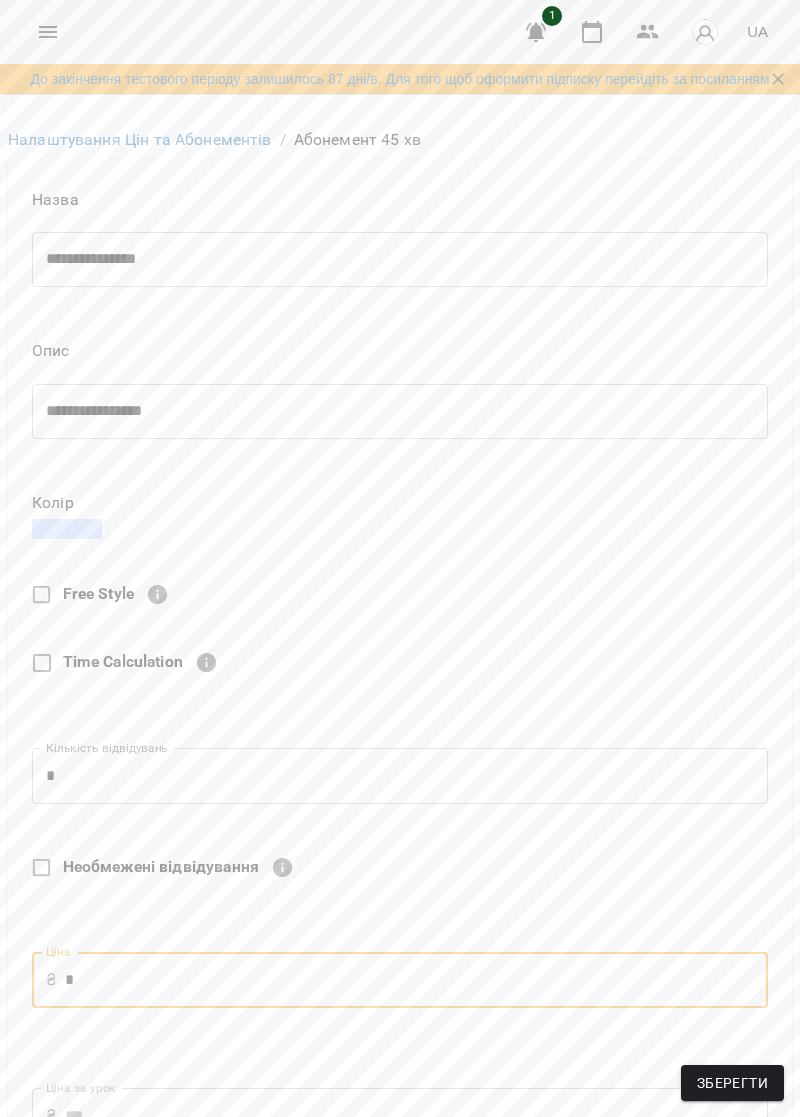 type on "**" 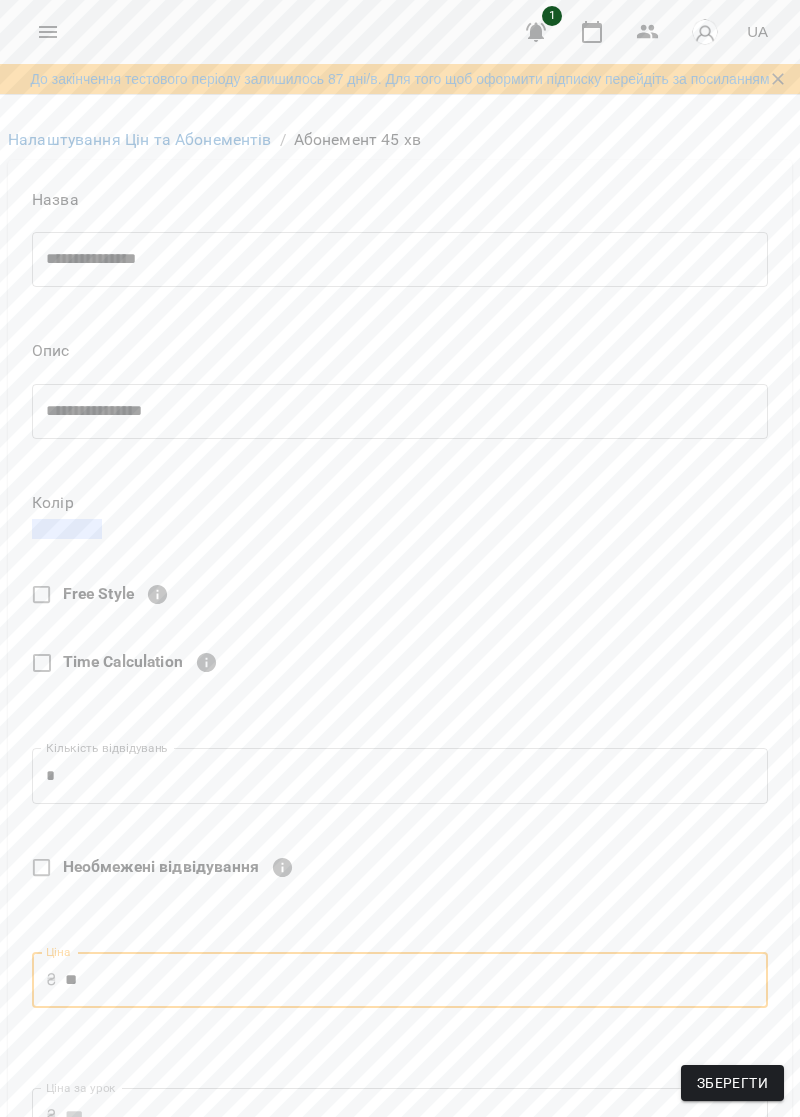 type on "***" 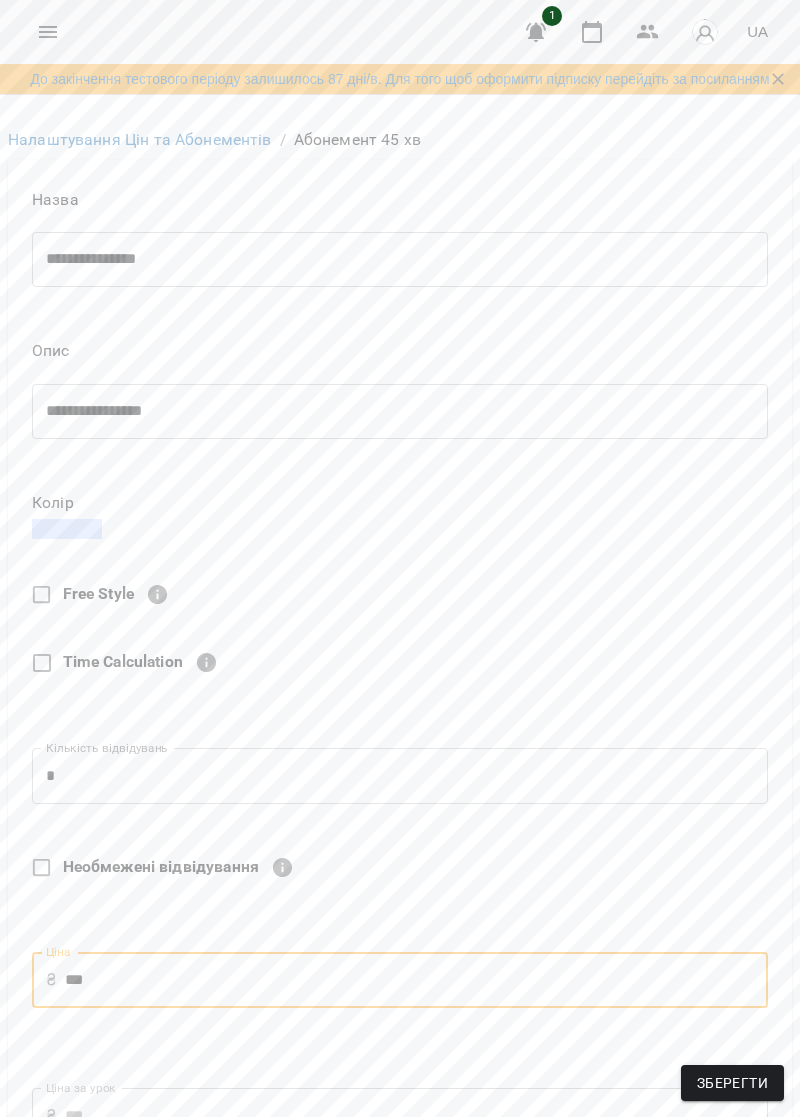 type on "****" 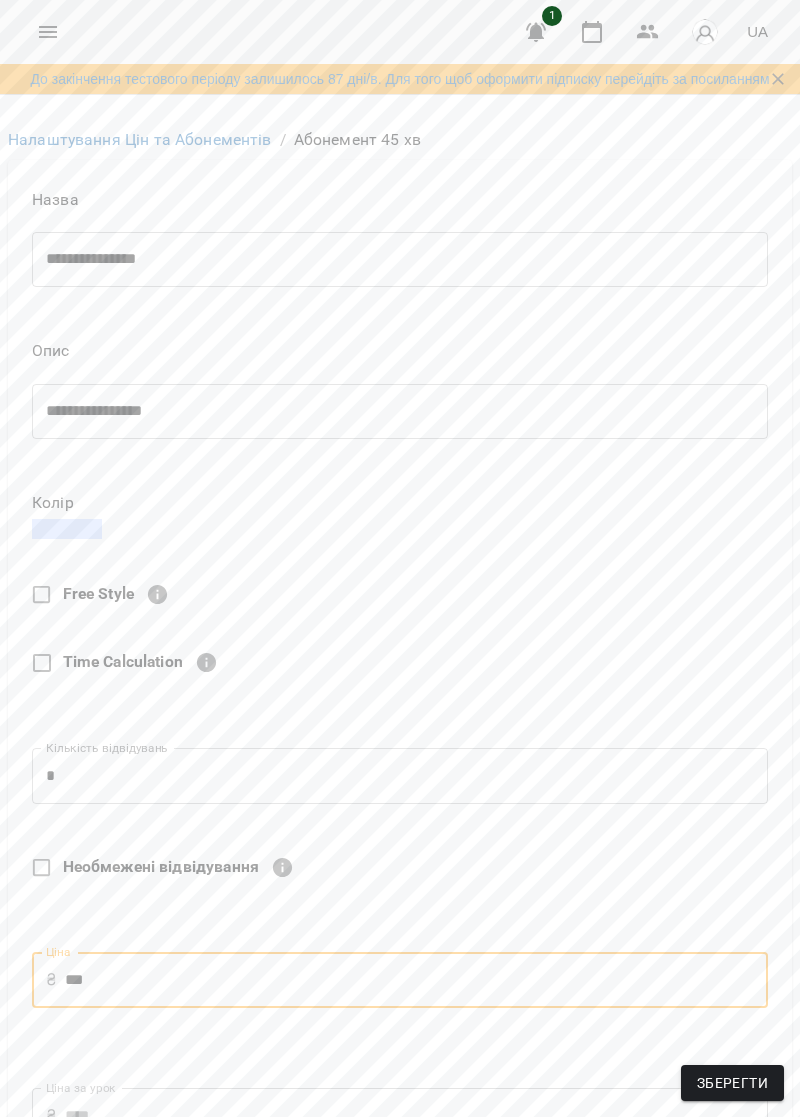 type on "****" 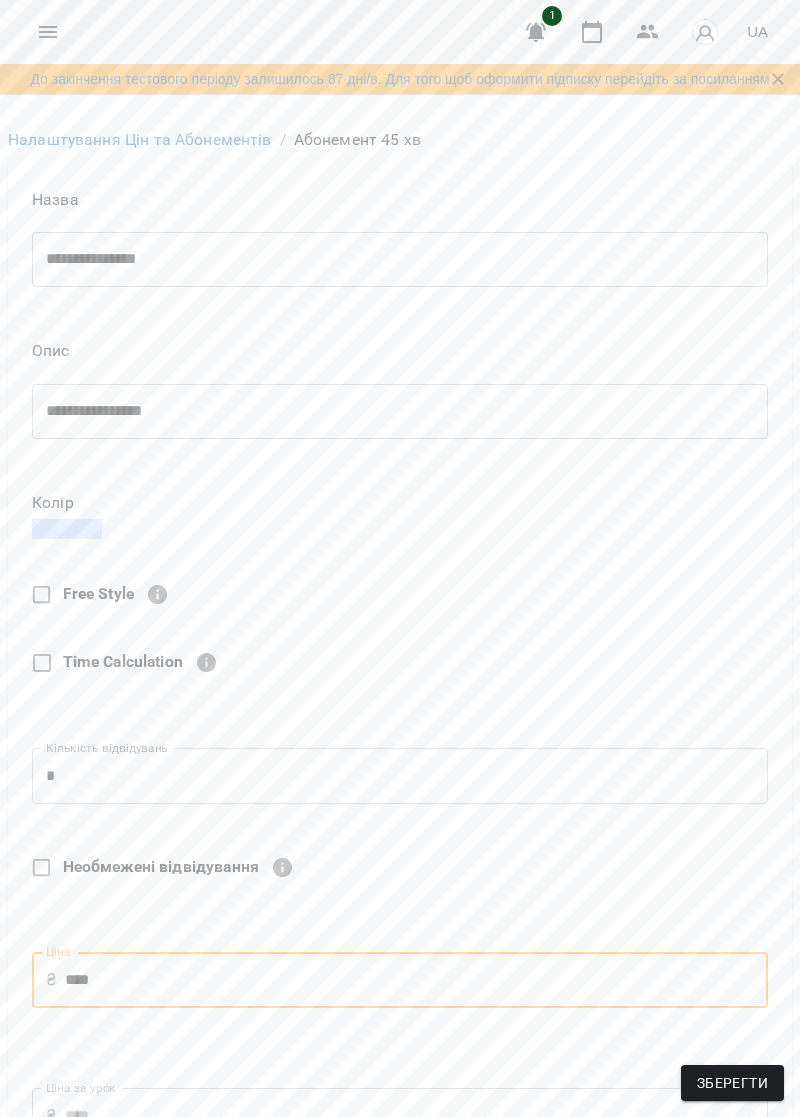 type on "***" 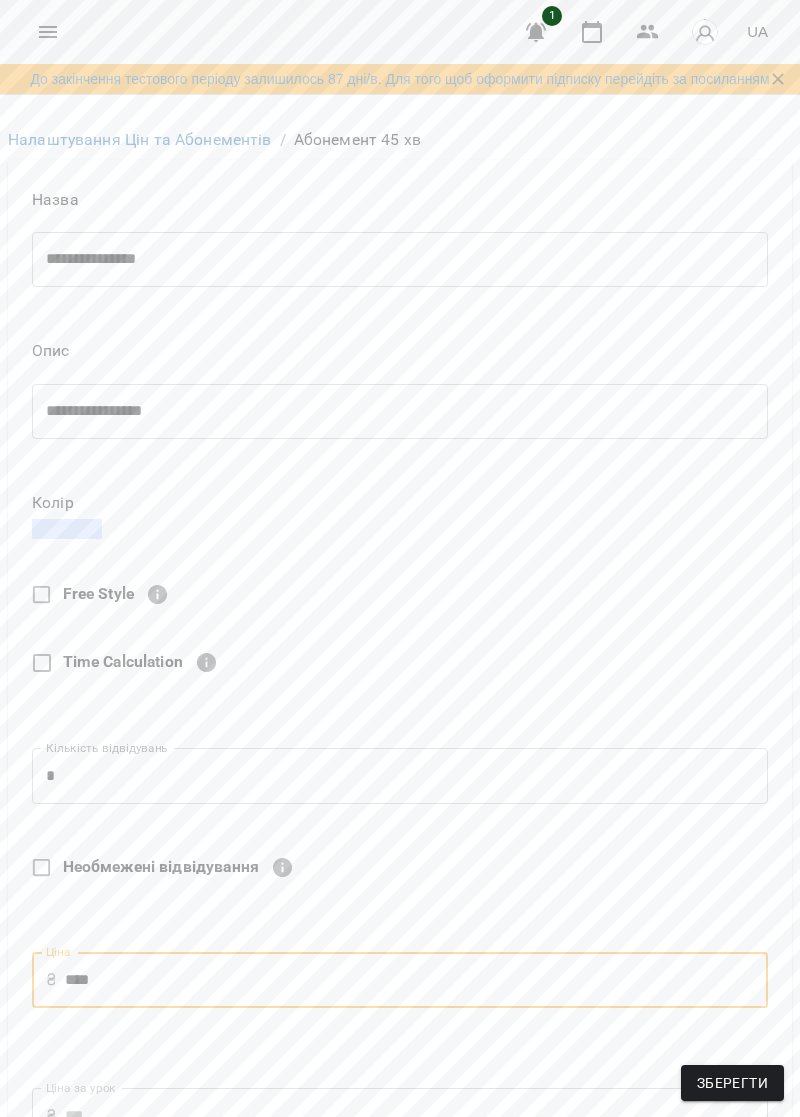 type on "****" 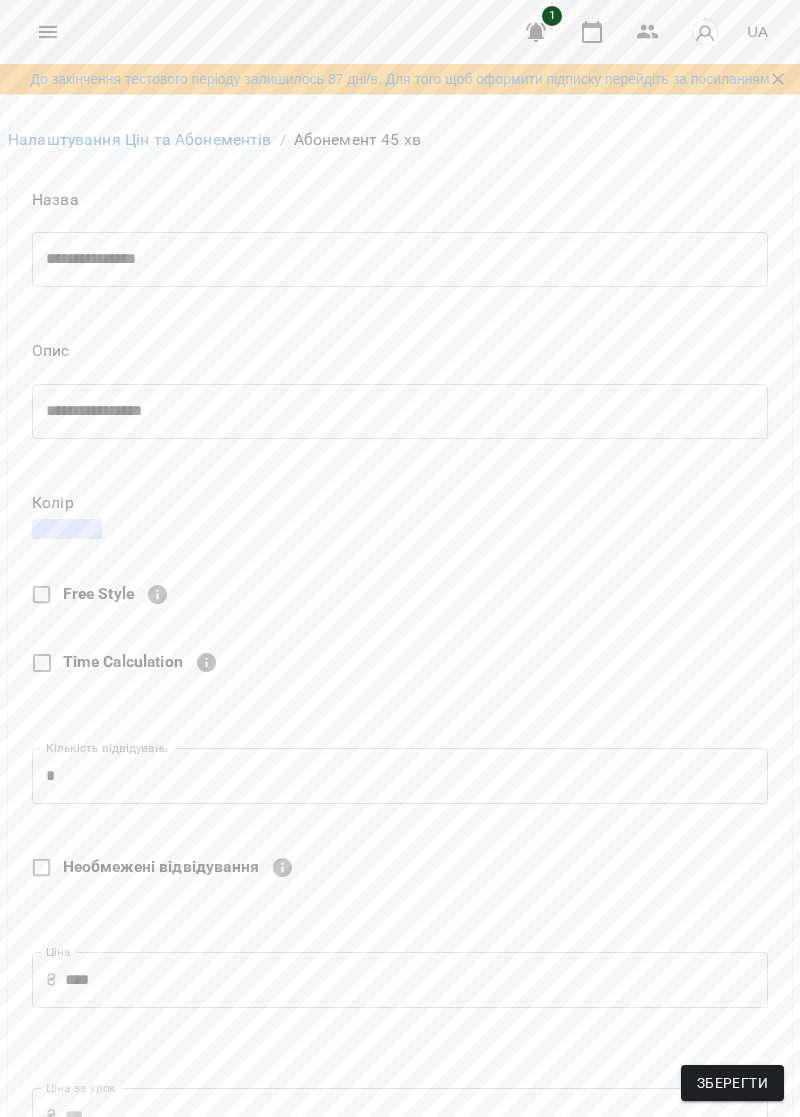 scroll, scrollTop: 696, scrollLeft: 0, axis: vertical 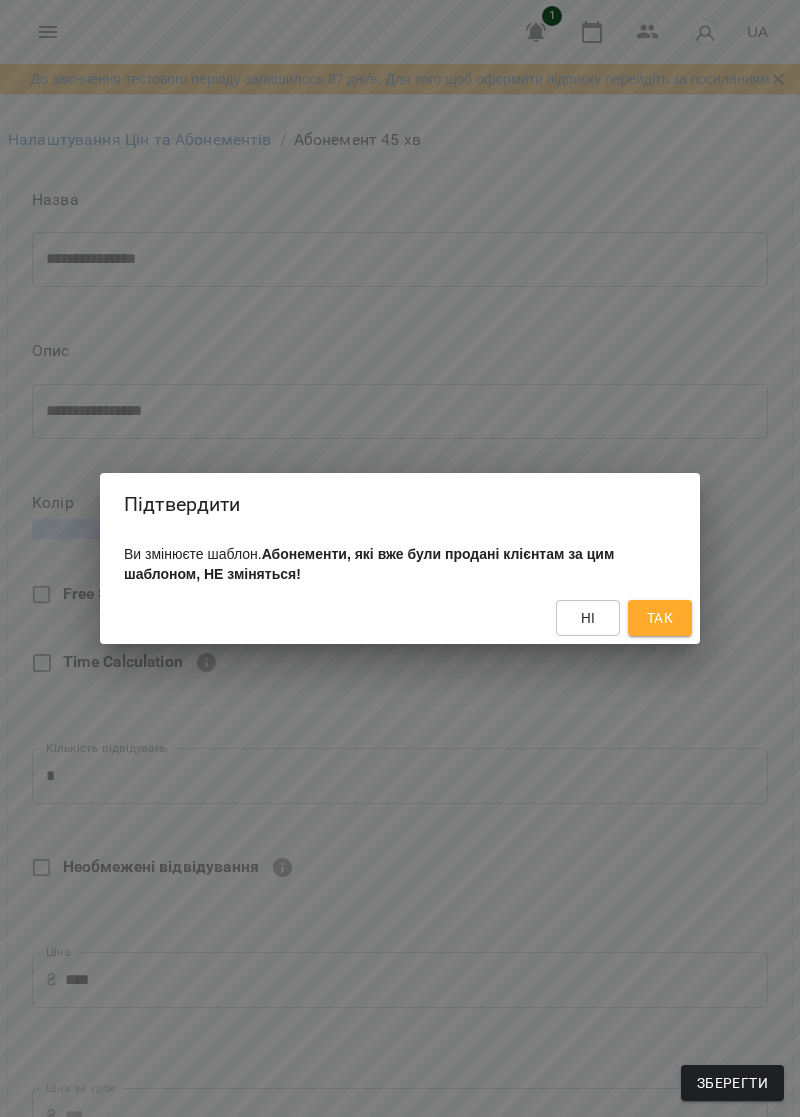 click on "Так" at bounding box center (660, 618) 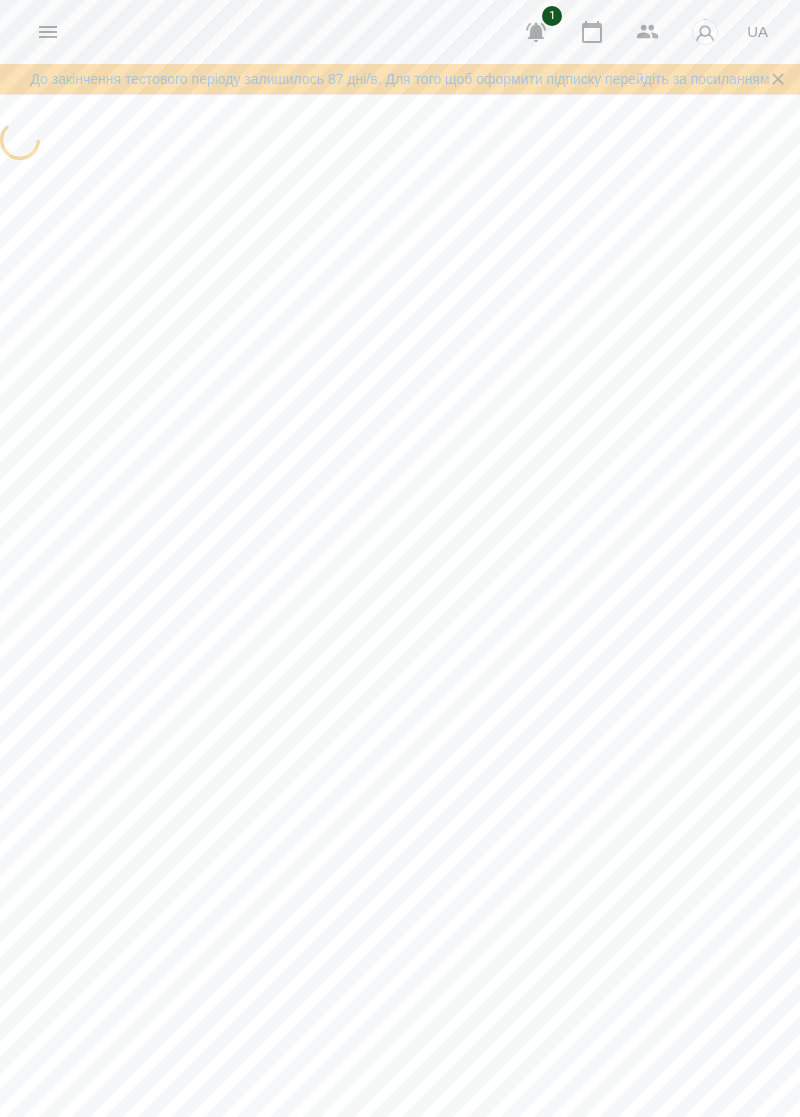 scroll, scrollTop: 0, scrollLeft: 0, axis: both 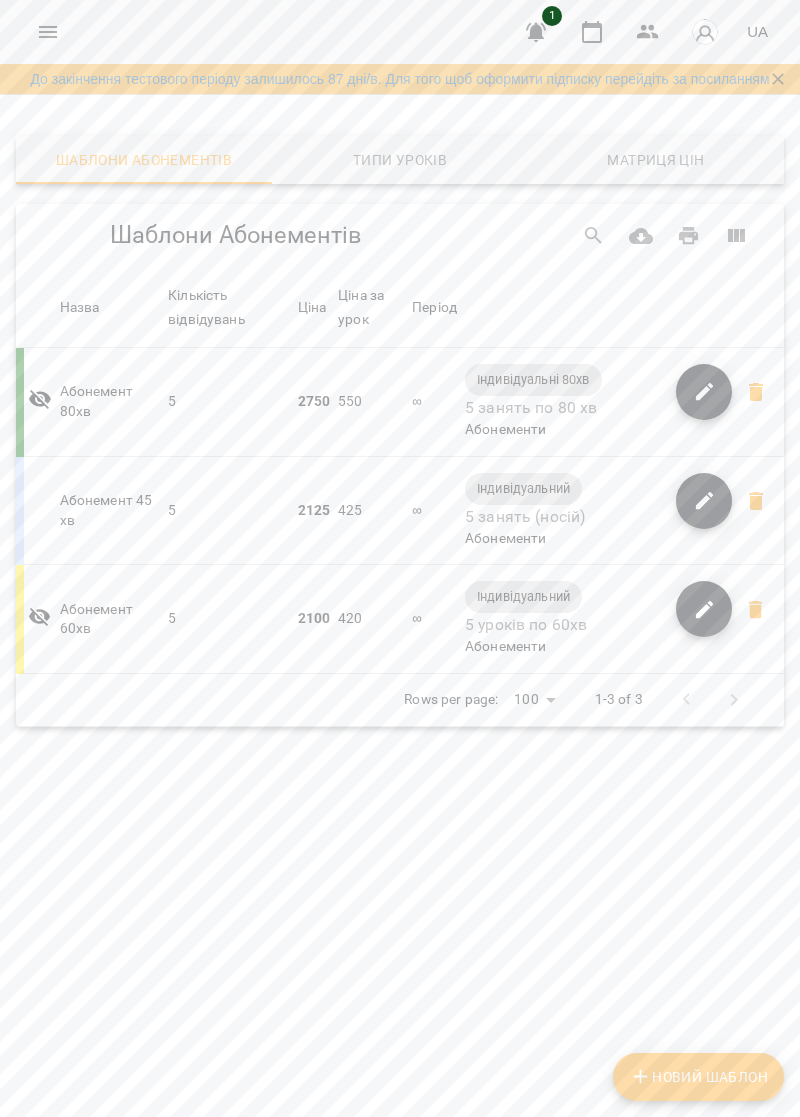 click 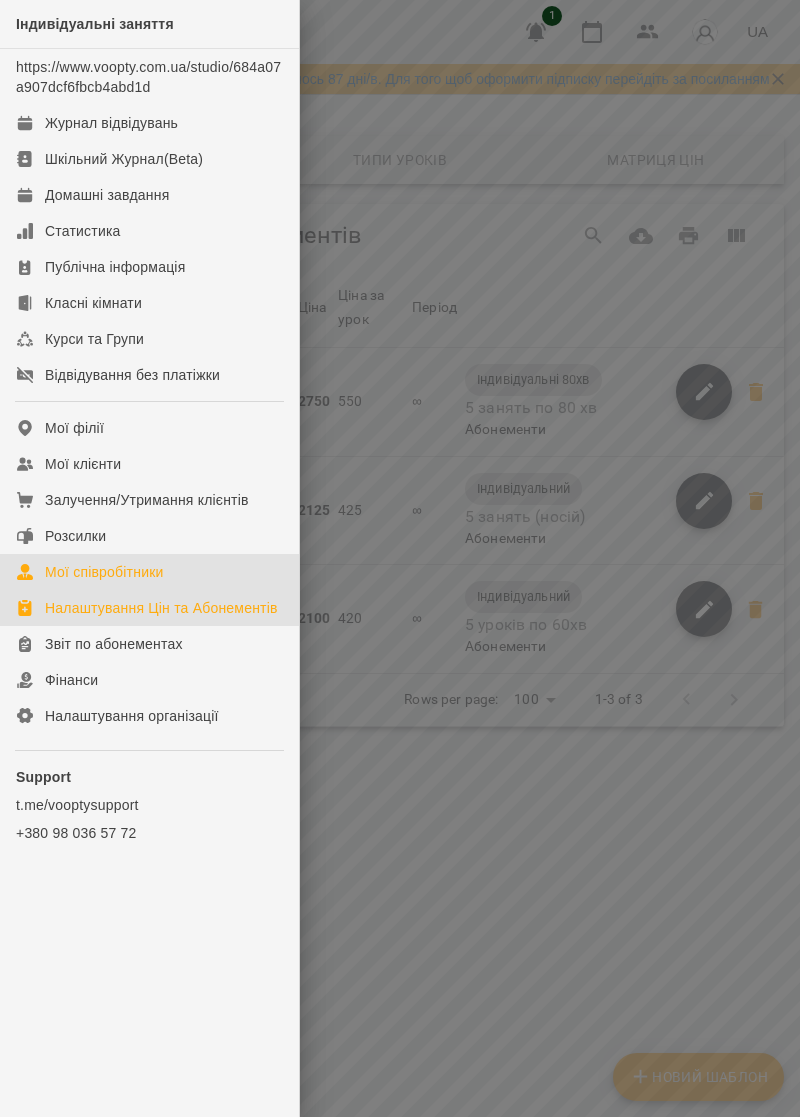 click on "Мої співробітники" at bounding box center [104, 572] 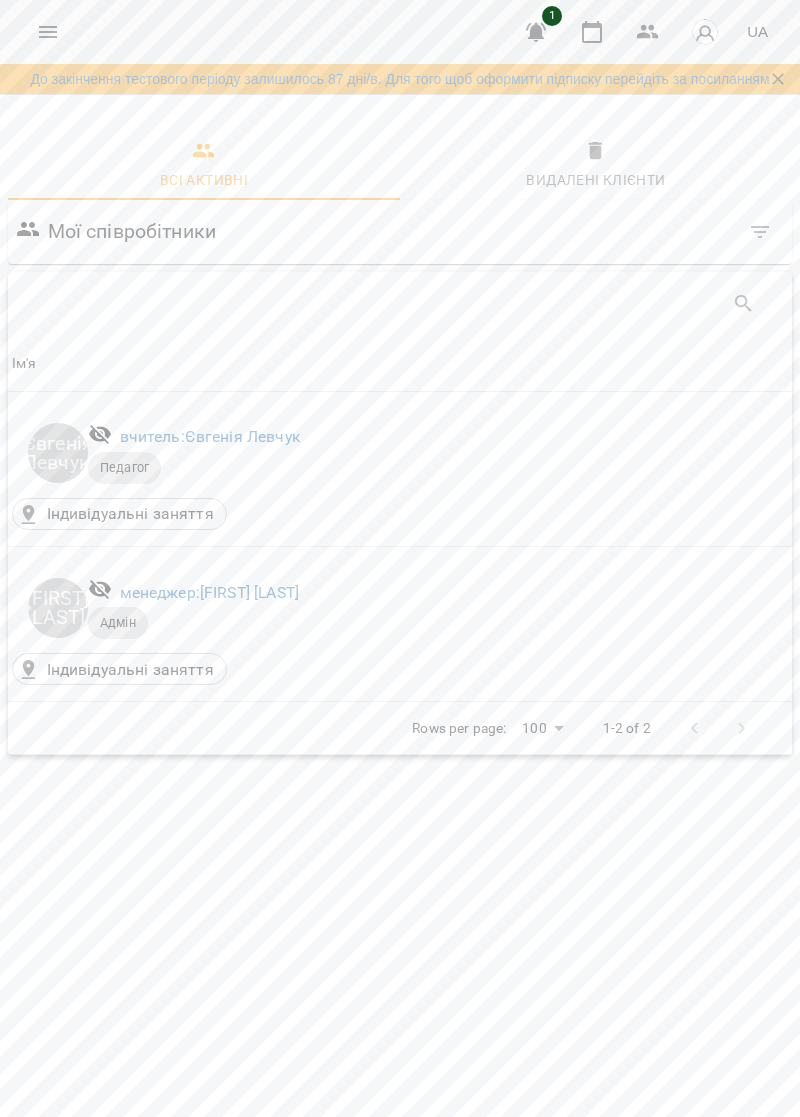 click 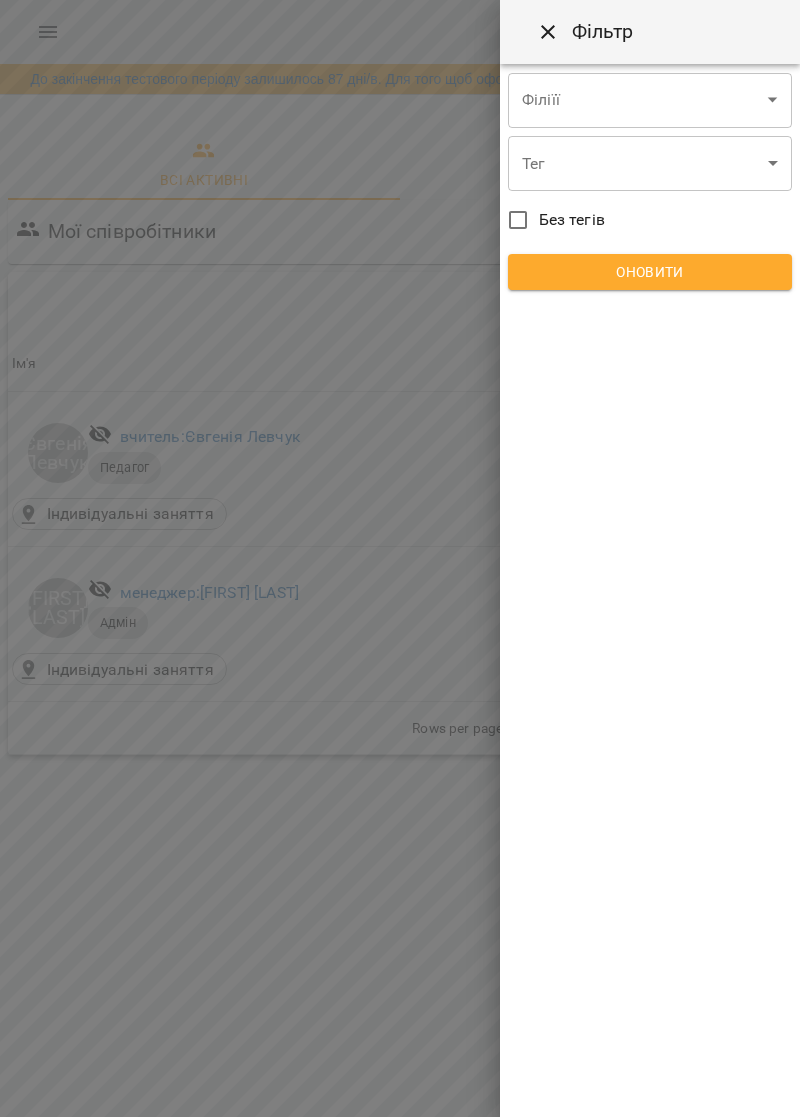 click at bounding box center (400, 558) 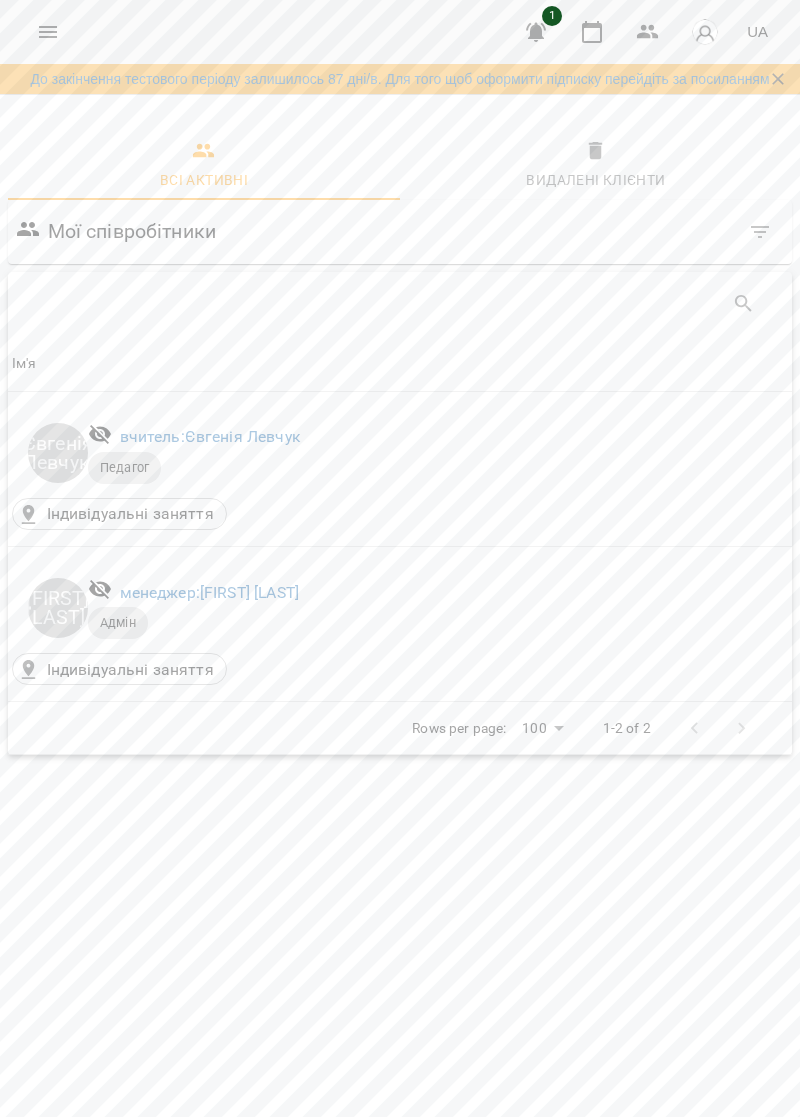 click on "Видалені клієнти" at bounding box center [595, 180] 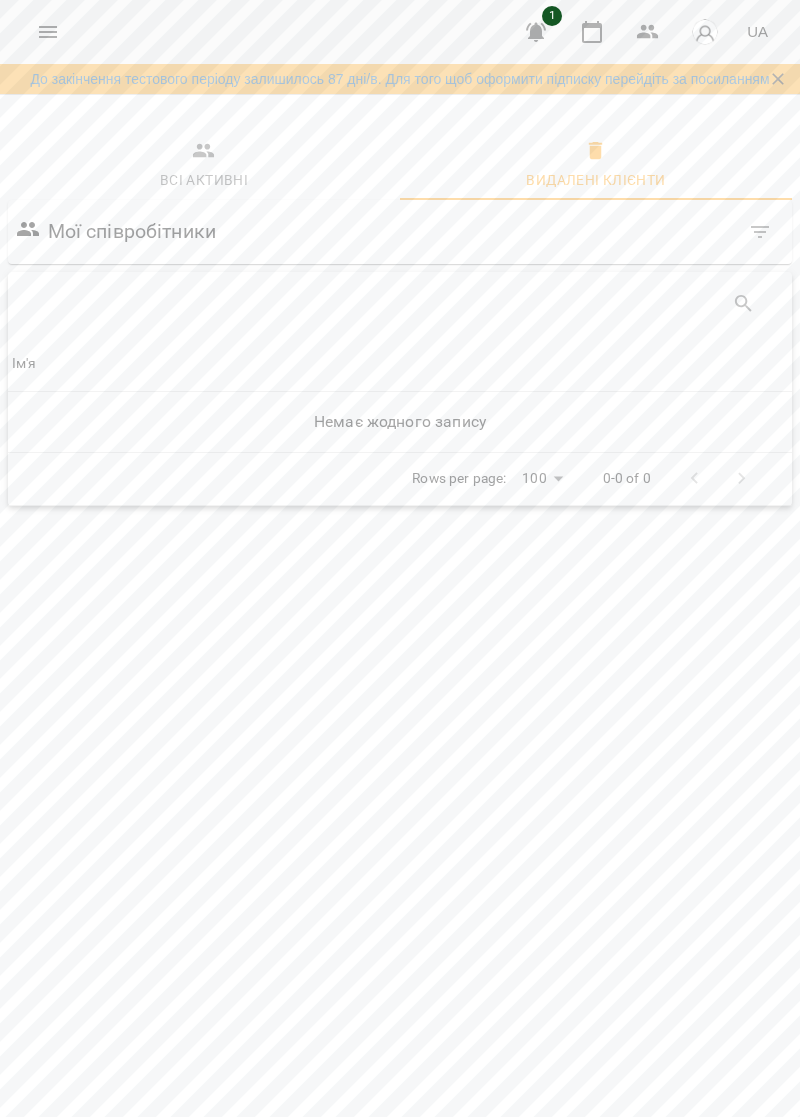 click on "Всі активні" at bounding box center [204, 166] 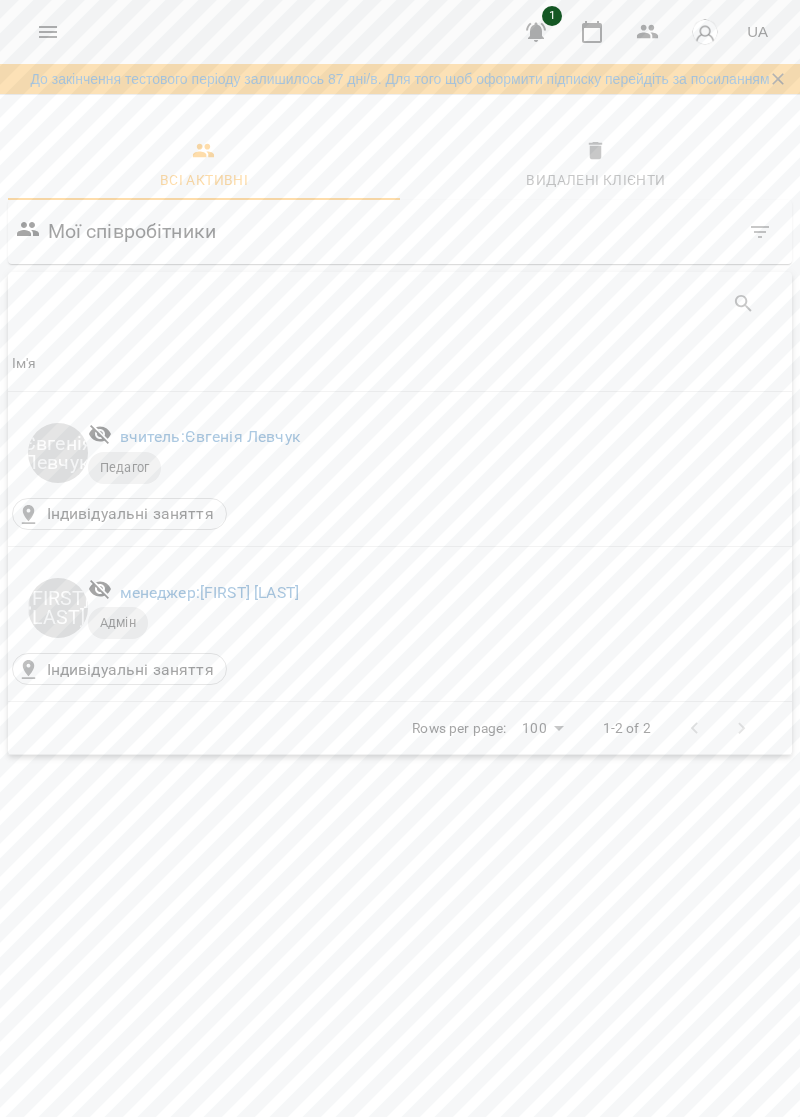 click on "UA" at bounding box center (757, 31) 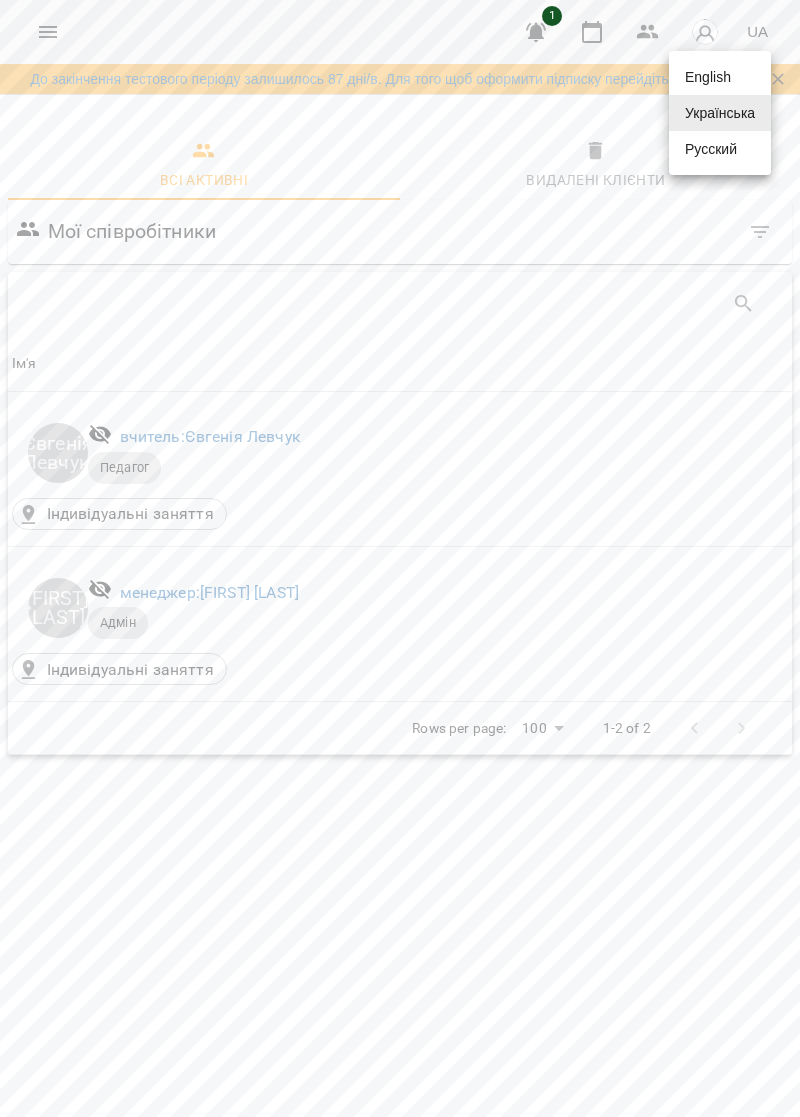 click at bounding box center (400, 558) 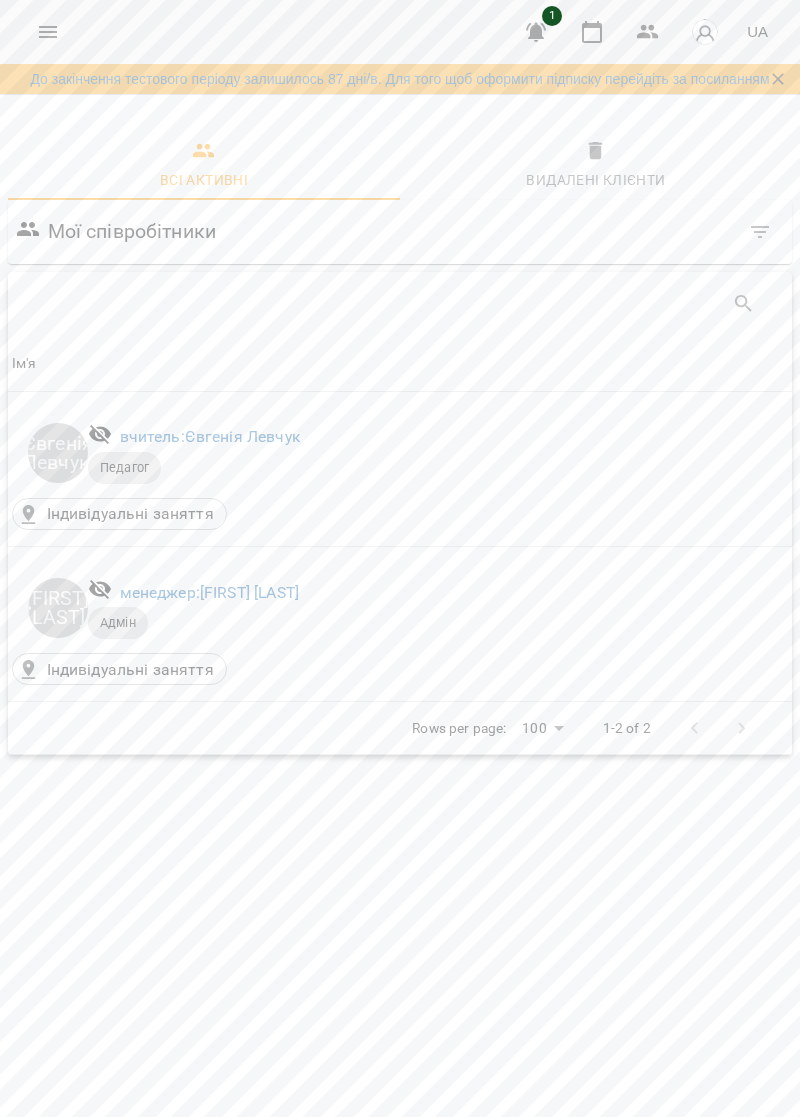 click at bounding box center [705, 32] 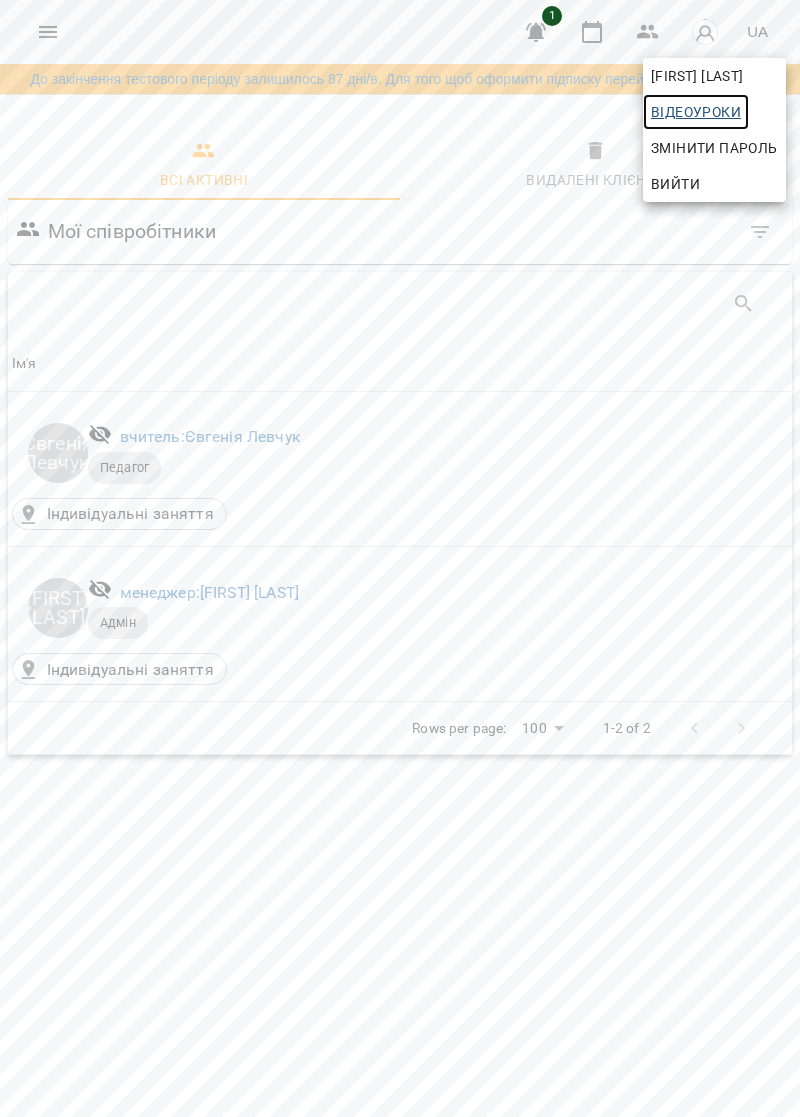 click on "Відеоуроки" at bounding box center (696, 112) 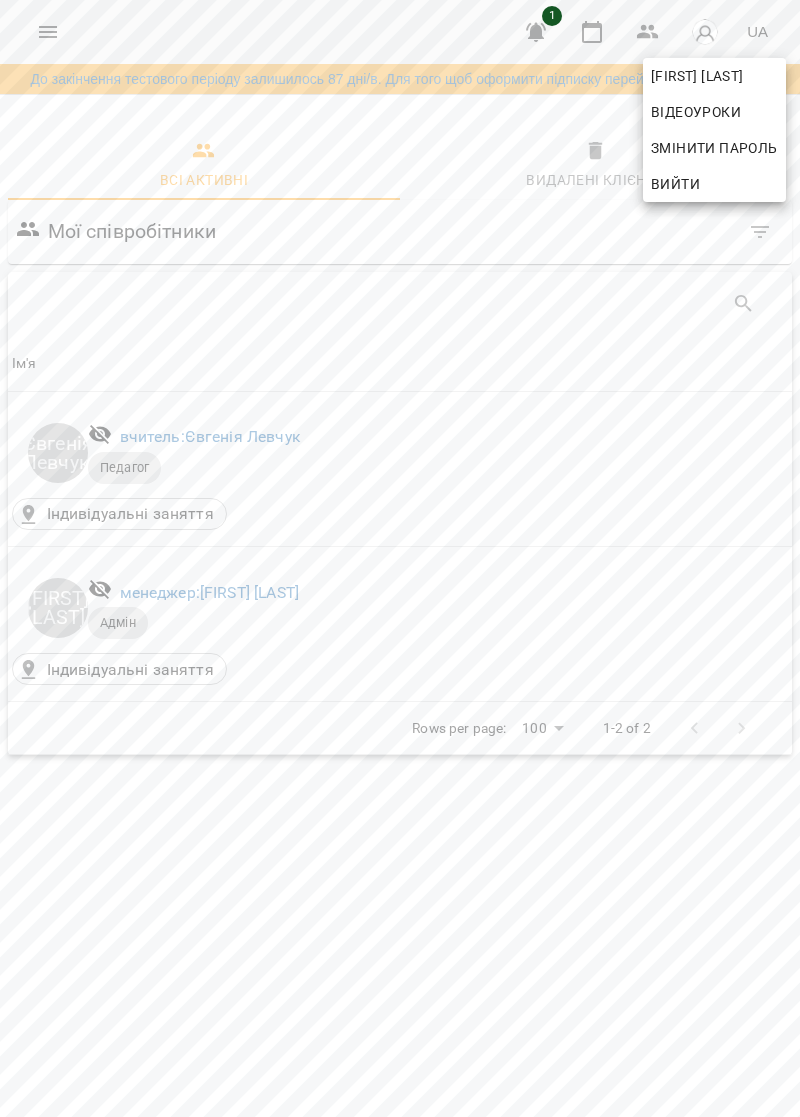 click at bounding box center (400, 558) 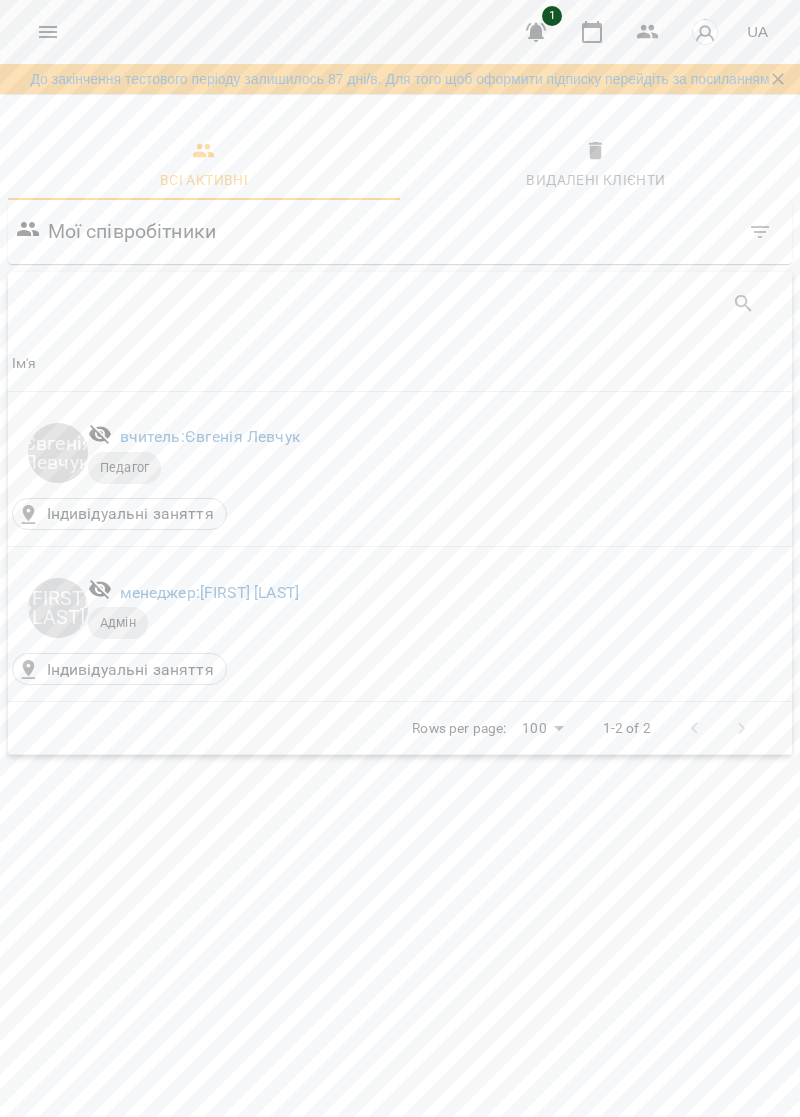 click 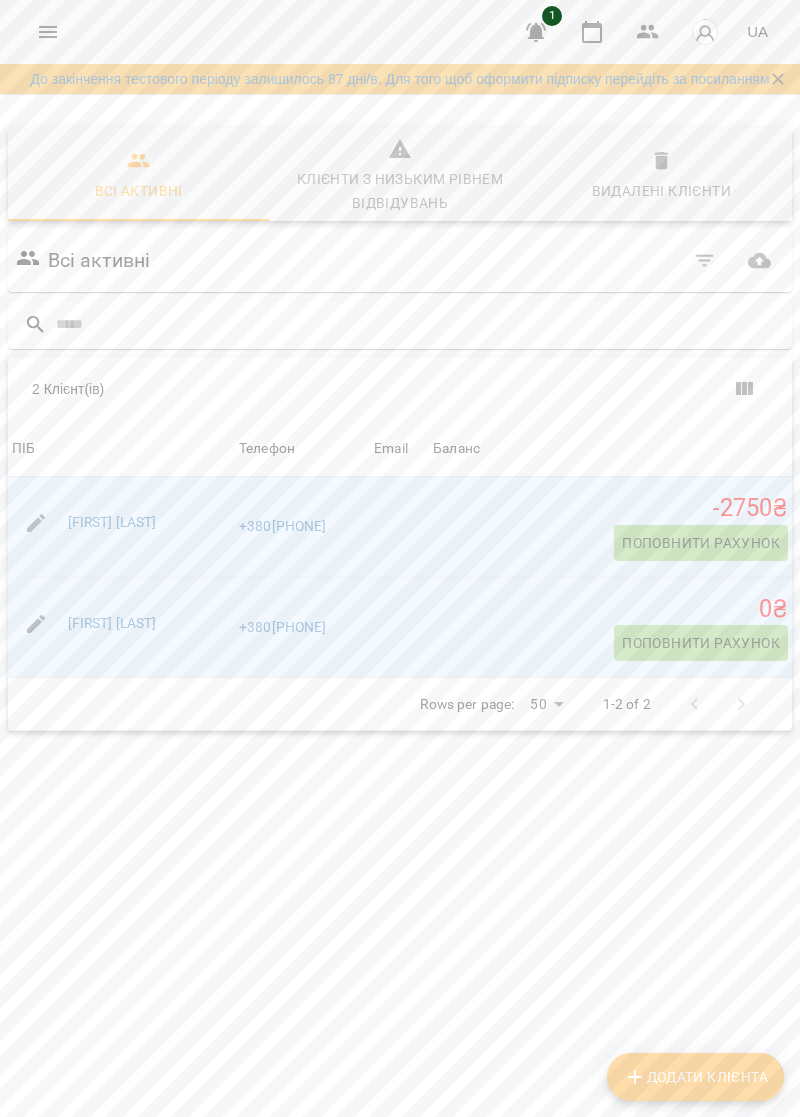 click 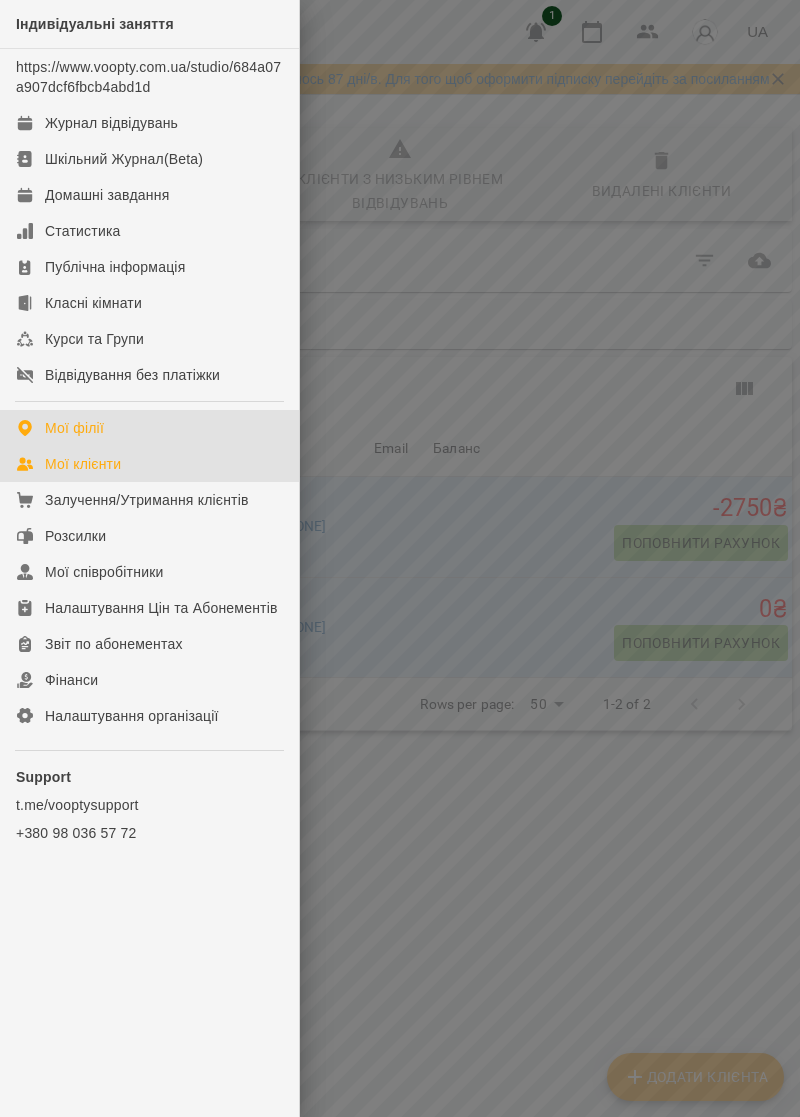 click on "Мої філії" at bounding box center [149, 428] 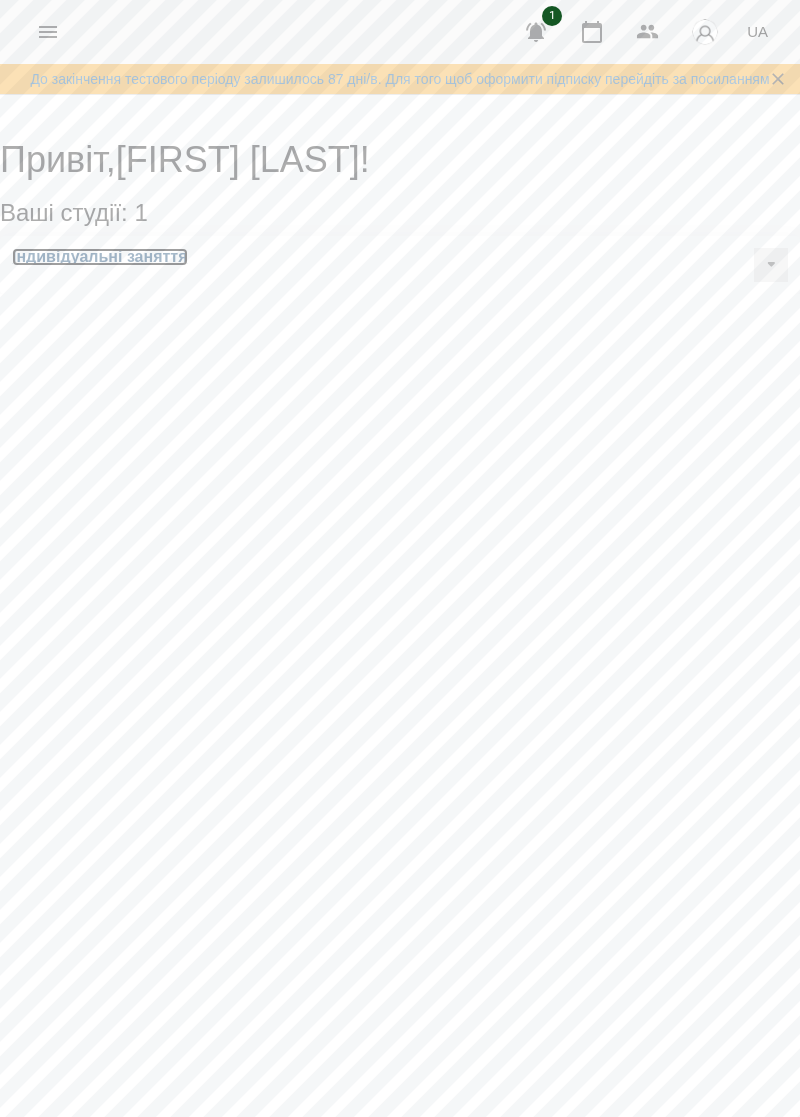 click on "Індивідуальні заняття" at bounding box center [100, 257] 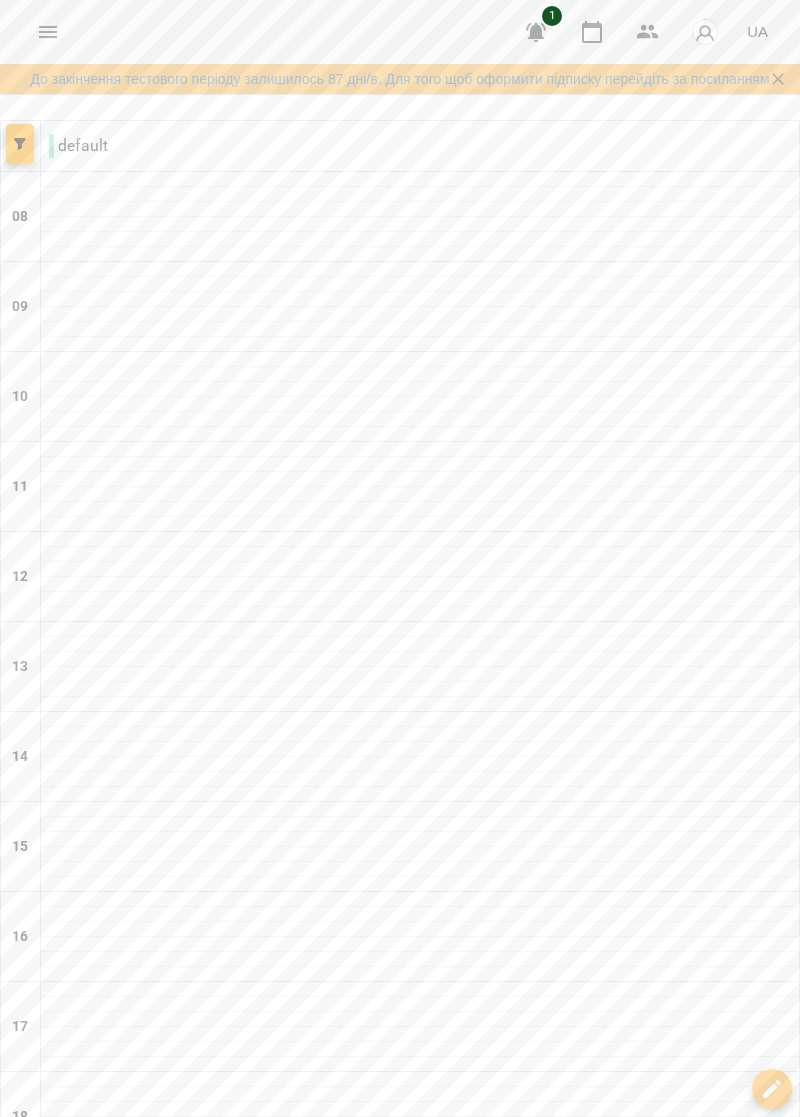 click at bounding box center [48, 32] 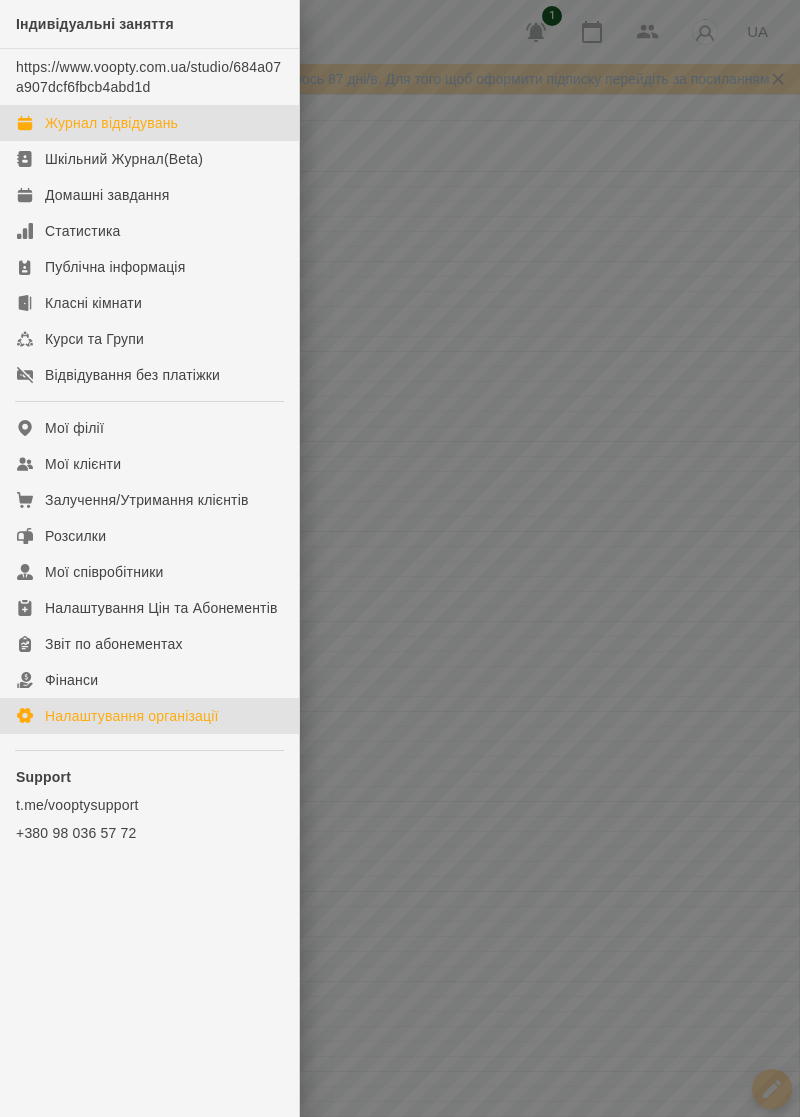 click on "Налаштування організації" at bounding box center [132, 716] 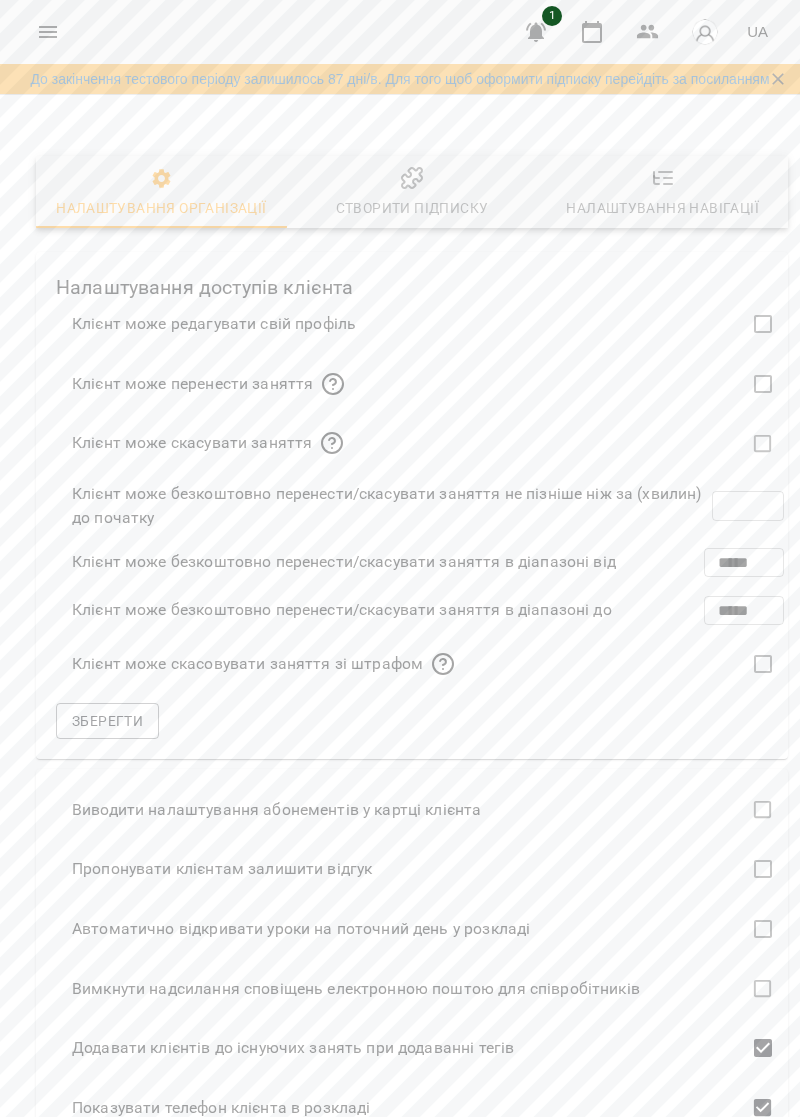 click on "Клієнт може скасувати заняття" at bounding box center (428, 444) 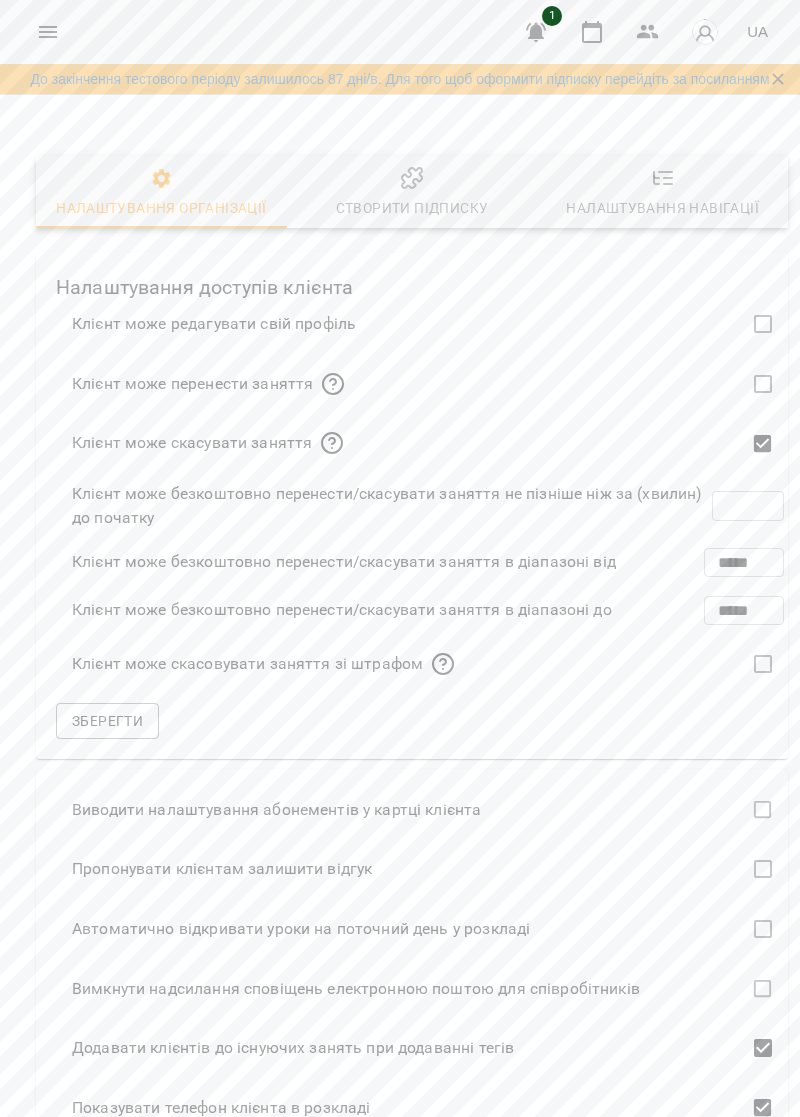 click 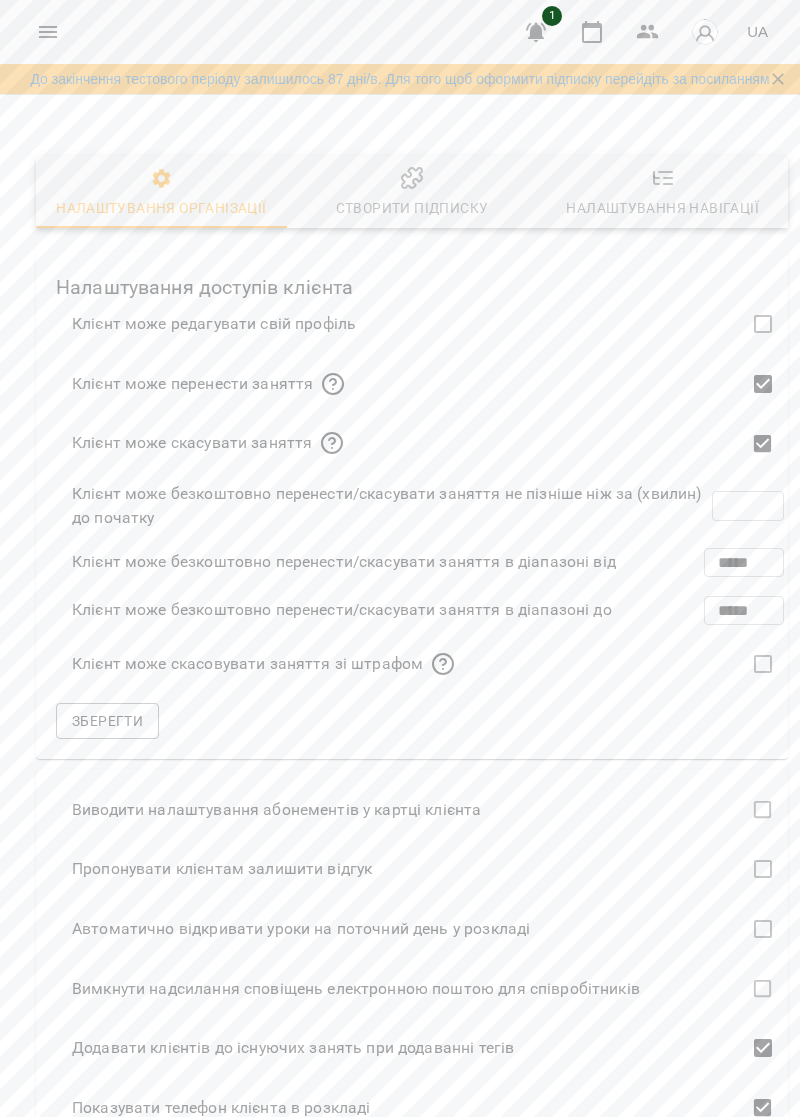 click on "Клієнт може перенести заняття" at bounding box center (428, 384) 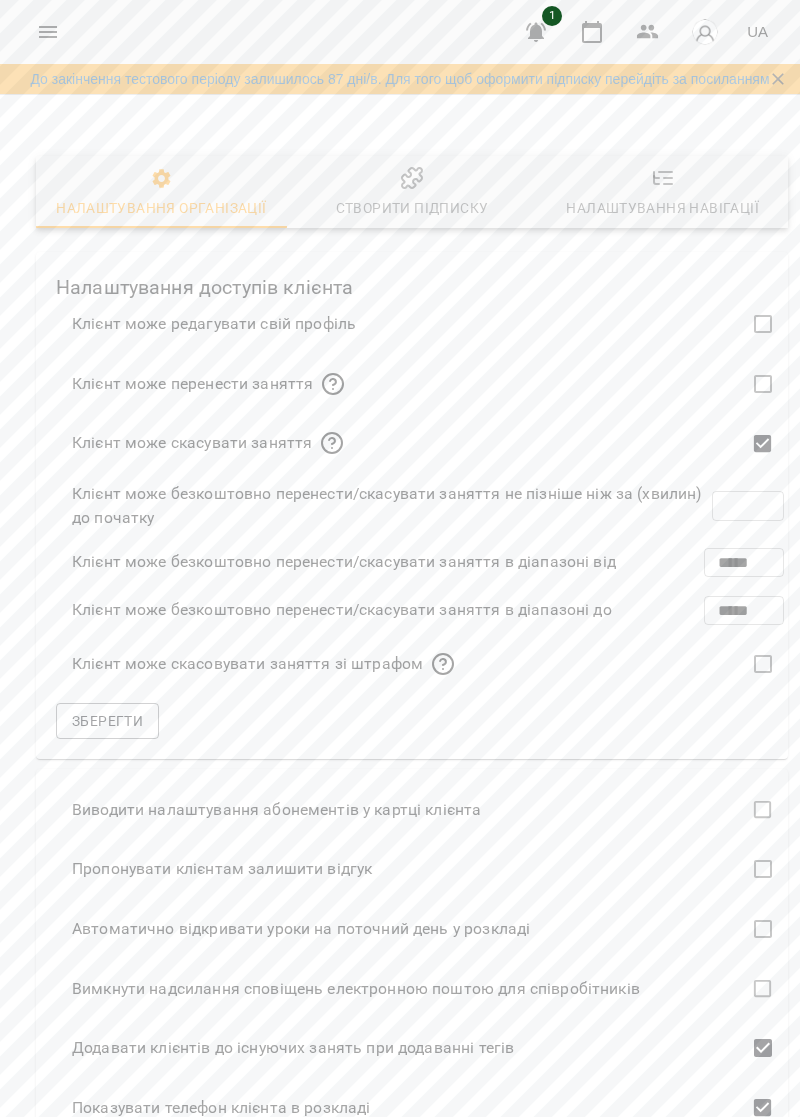 click 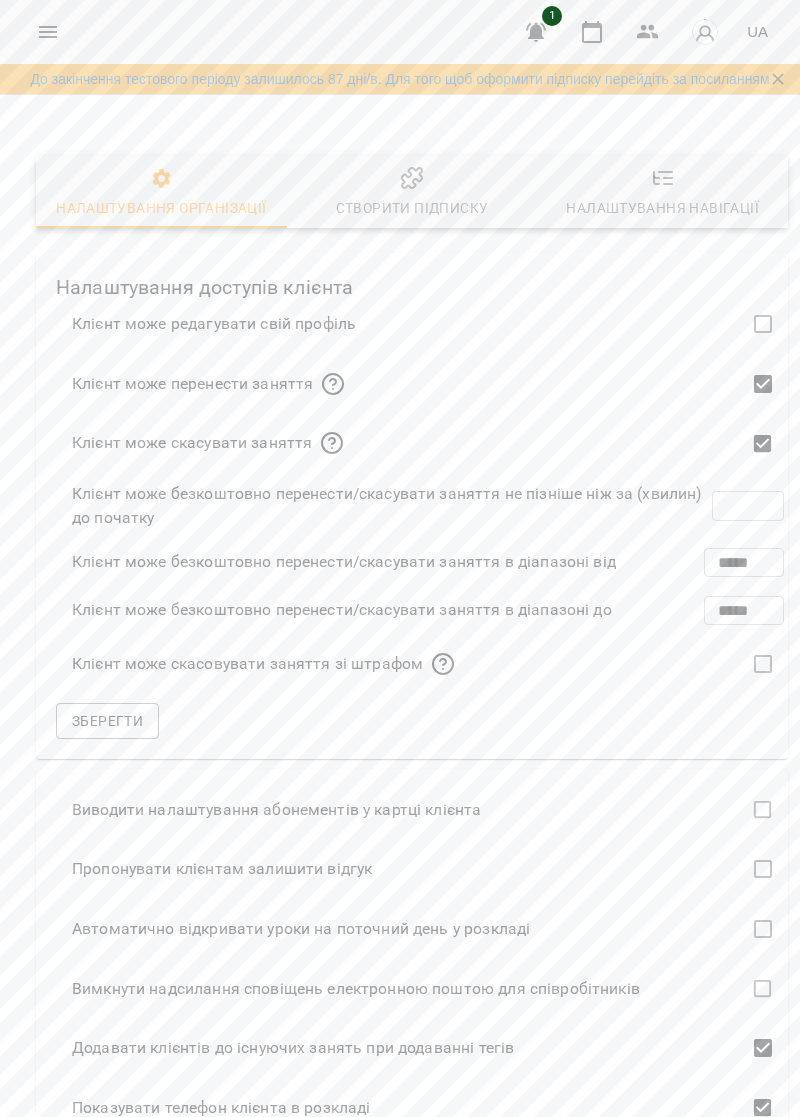 click on "Клієнт може перенести заняття" at bounding box center [428, 384] 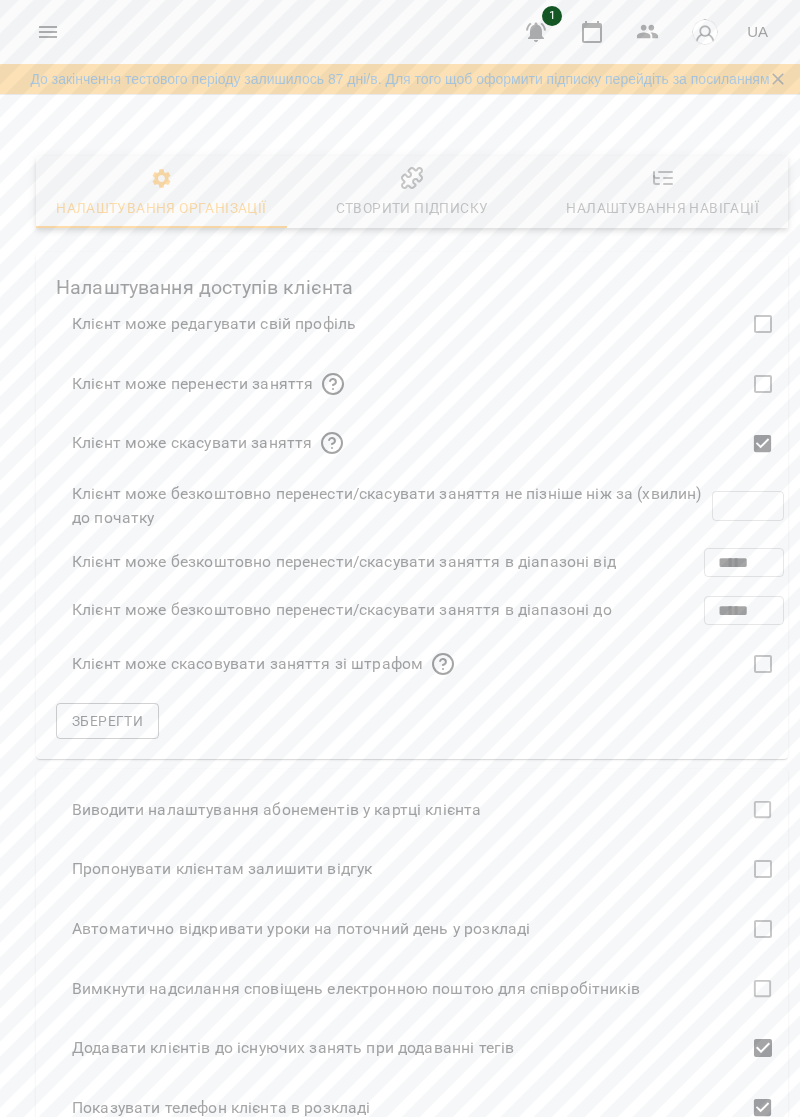 click 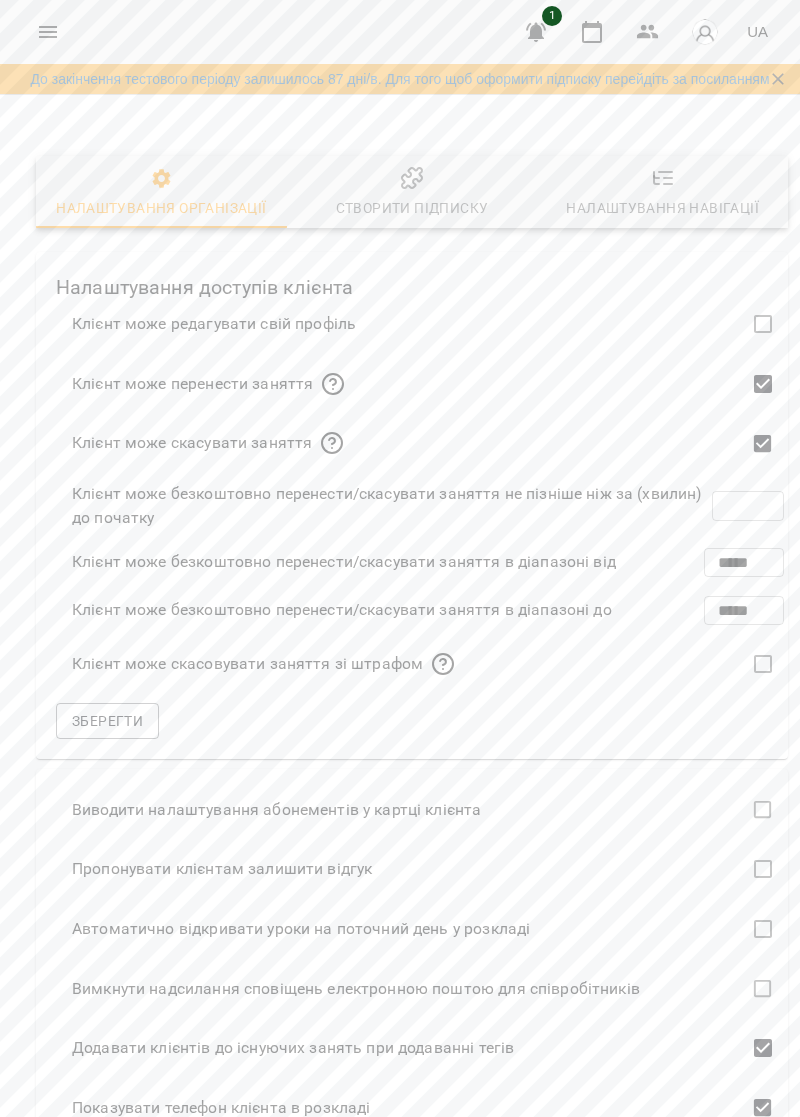 click 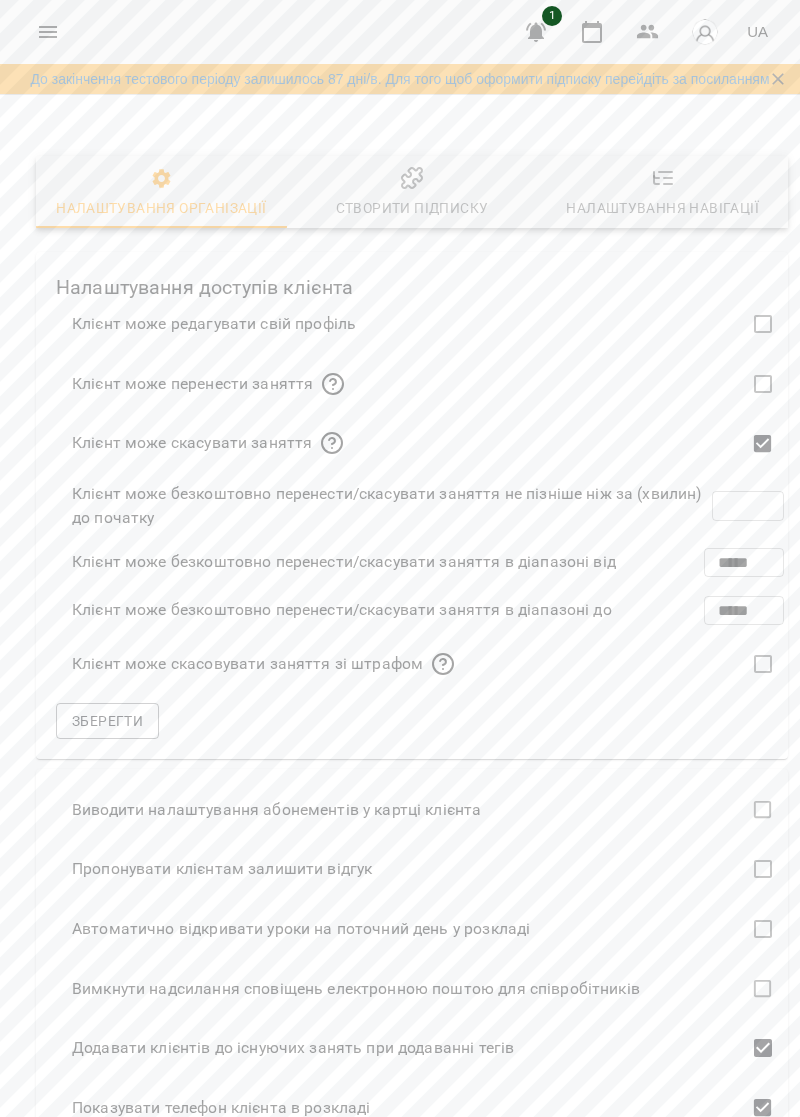 click on "Клієнт може скасувати заняття" at bounding box center [428, 444] 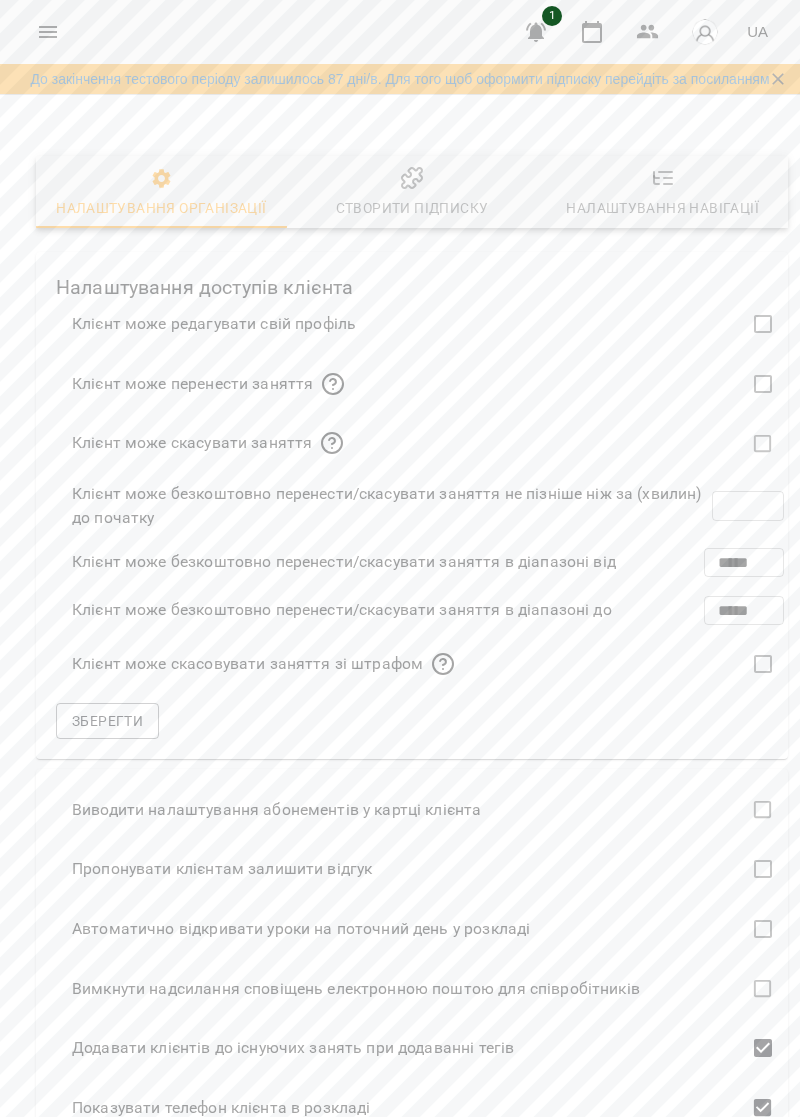 scroll, scrollTop: 374, scrollLeft: 0, axis: vertical 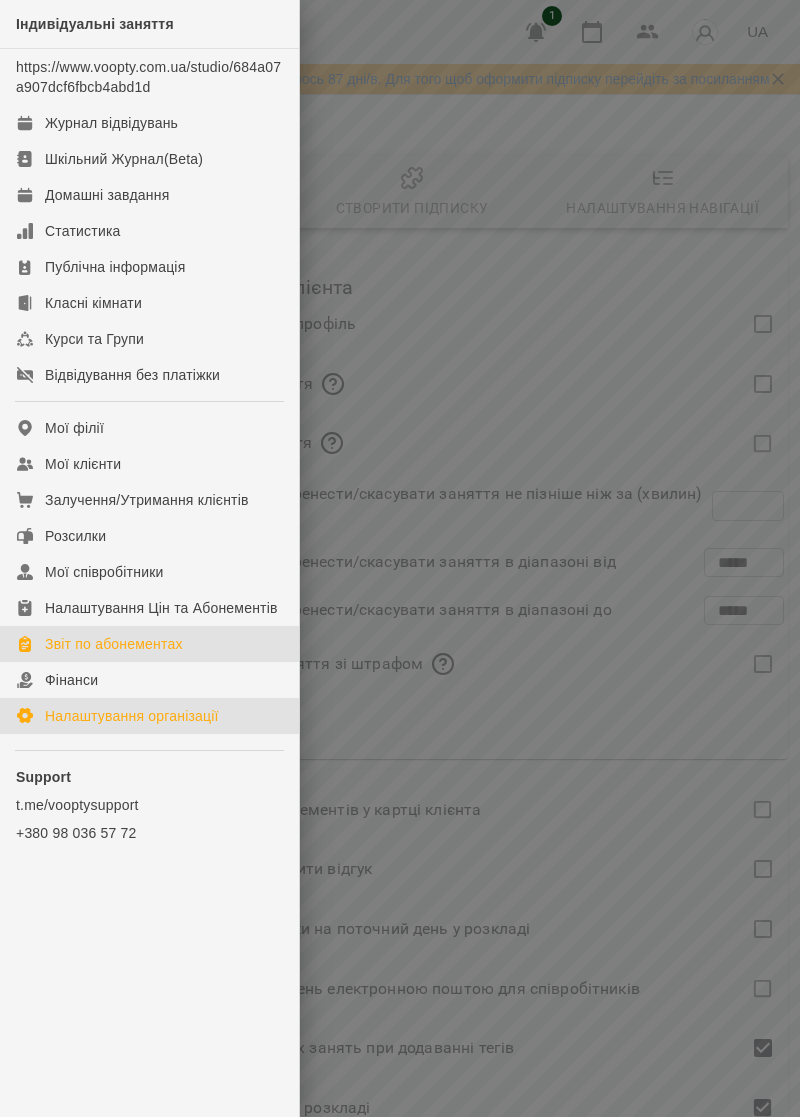 click on "Звіт по абонементах" at bounding box center [149, 644] 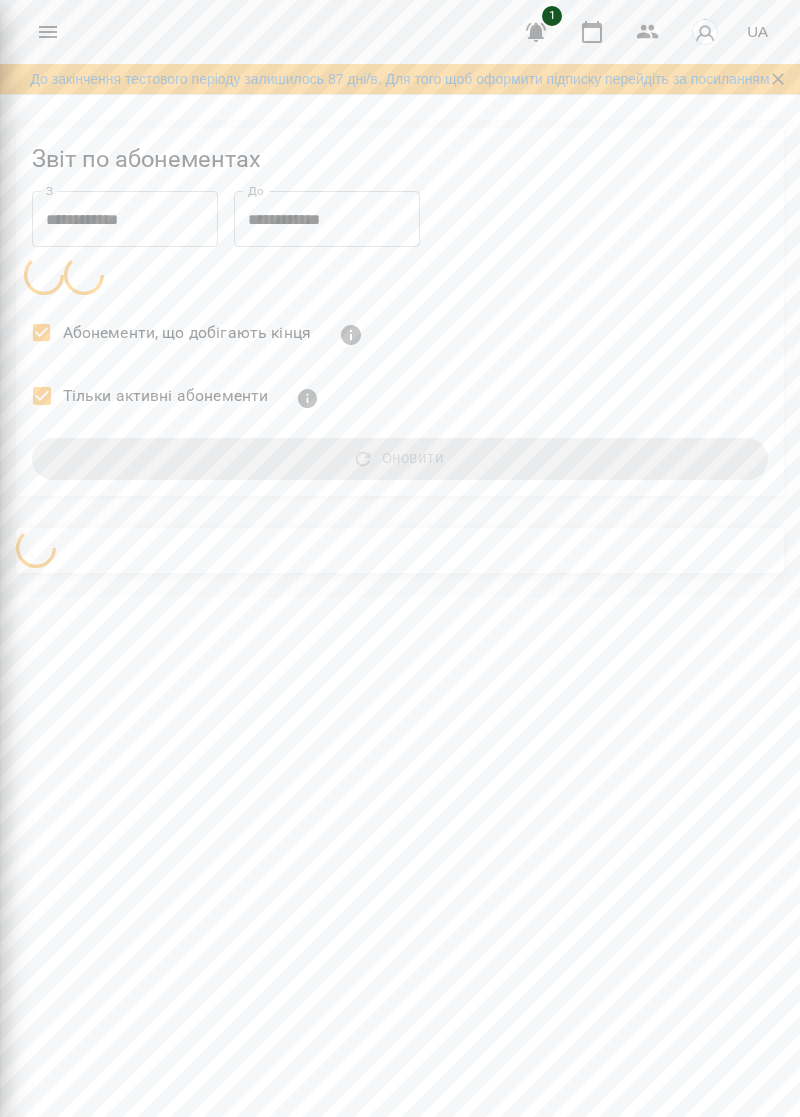 scroll, scrollTop: 0, scrollLeft: 0, axis: both 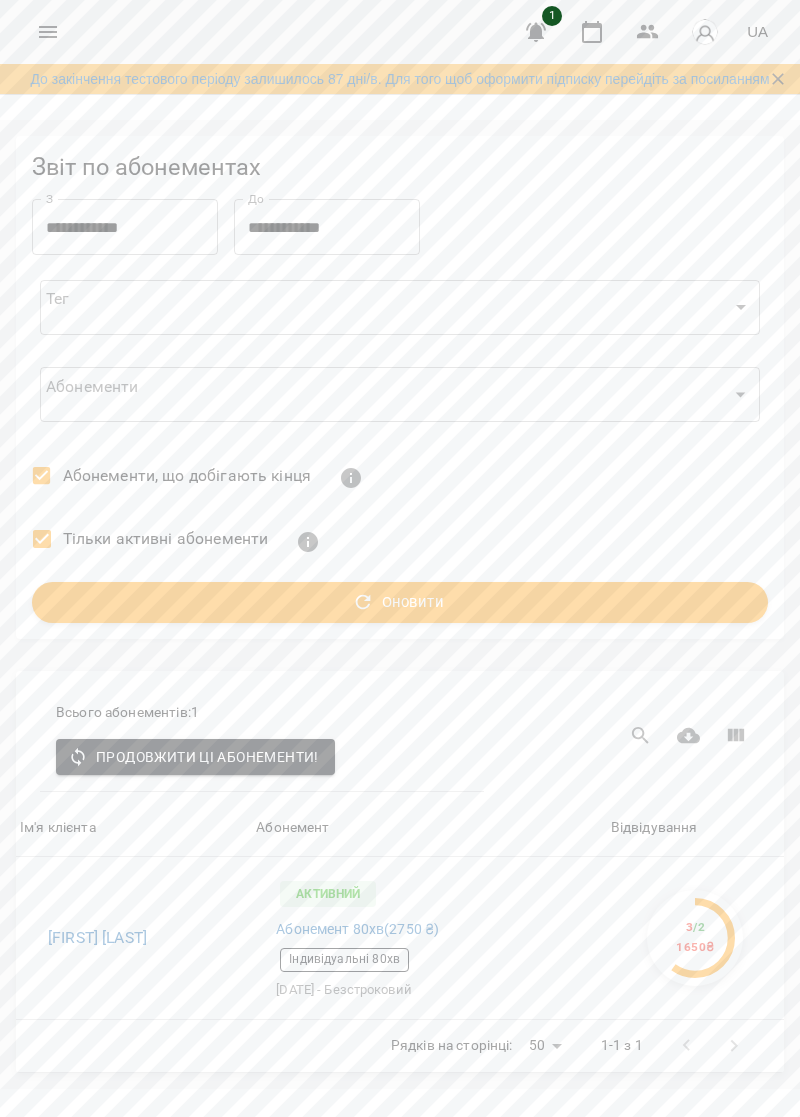 click 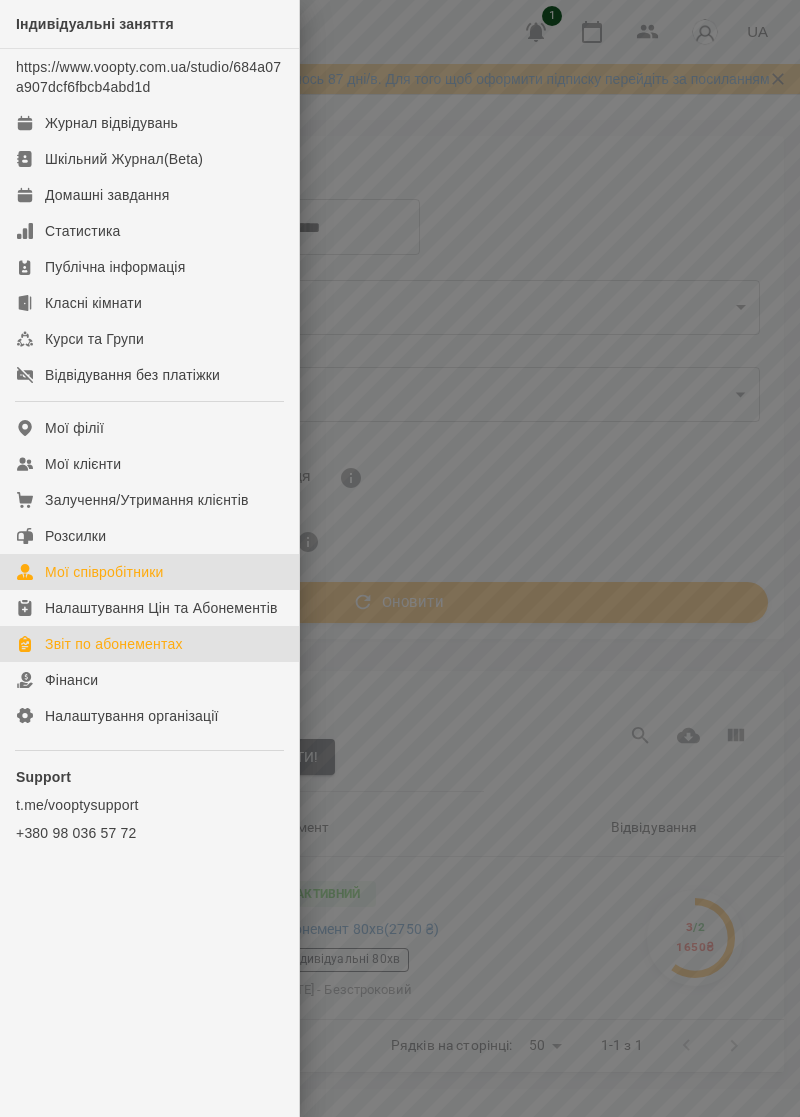 click on "Мої співробітники" at bounding box center (104, 572) 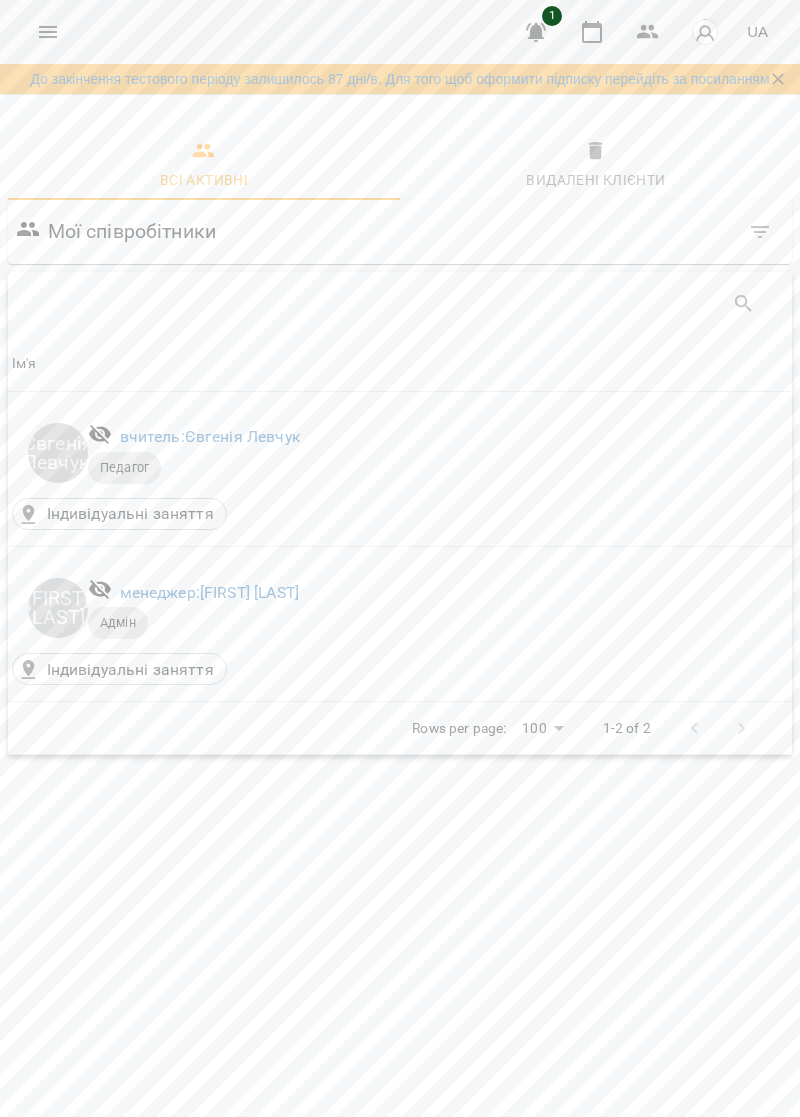 click 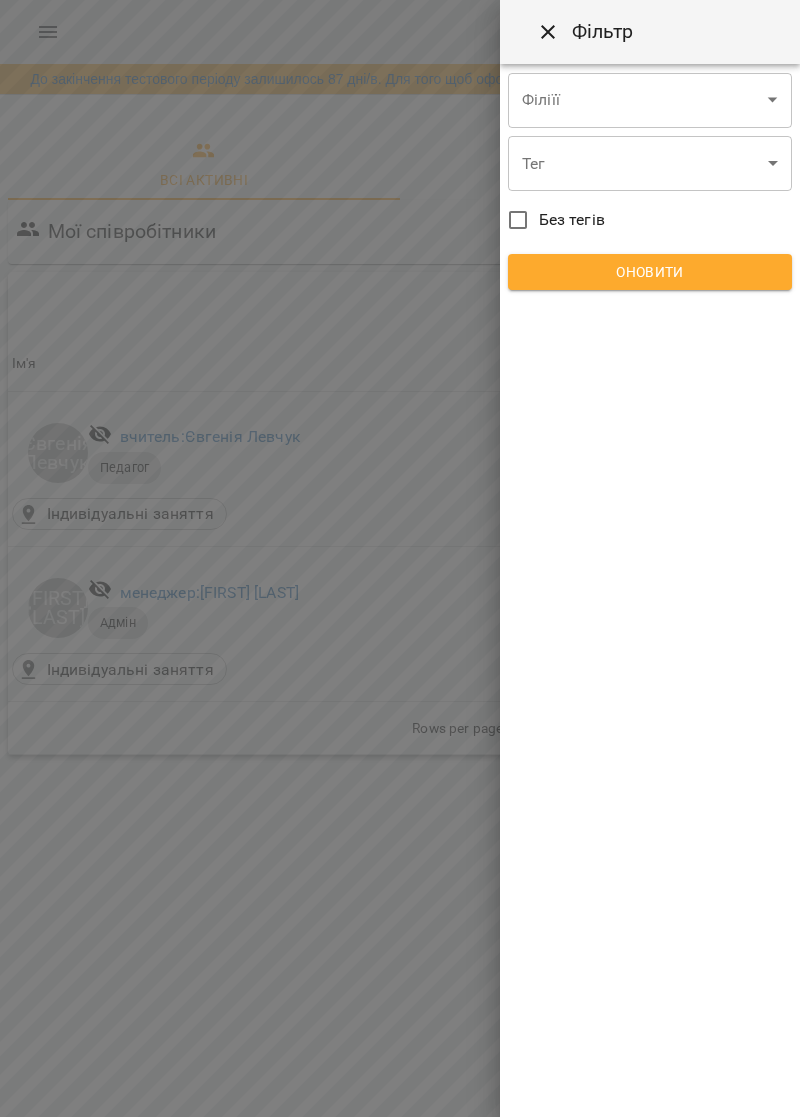 click at bounding box center [400, 558] 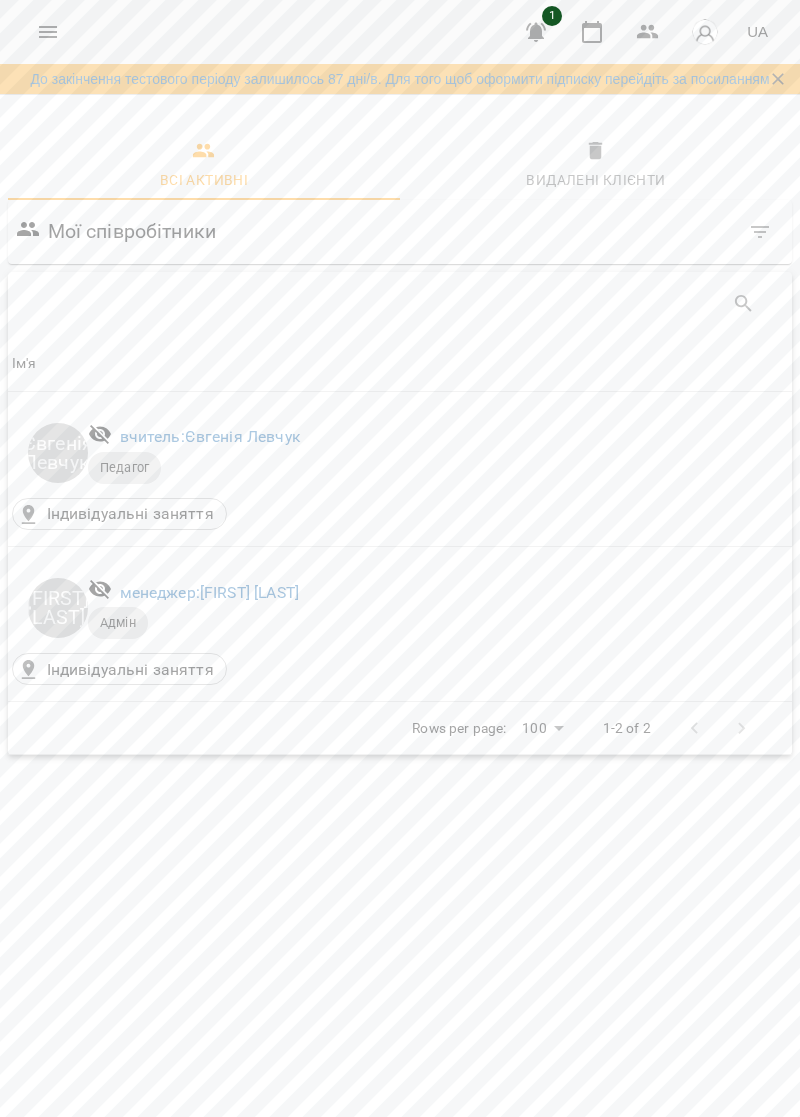 click at bounding box center (718, 729) 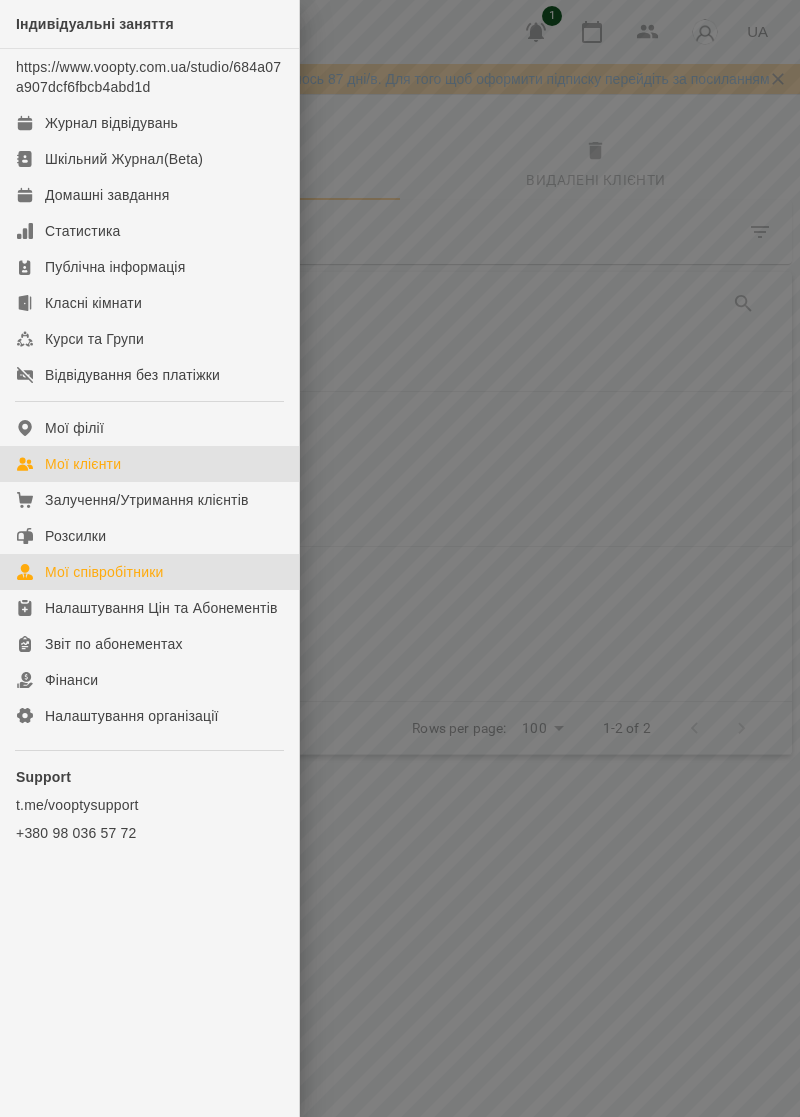 click on "Мої клієнти" at bounding box center (149, 464) 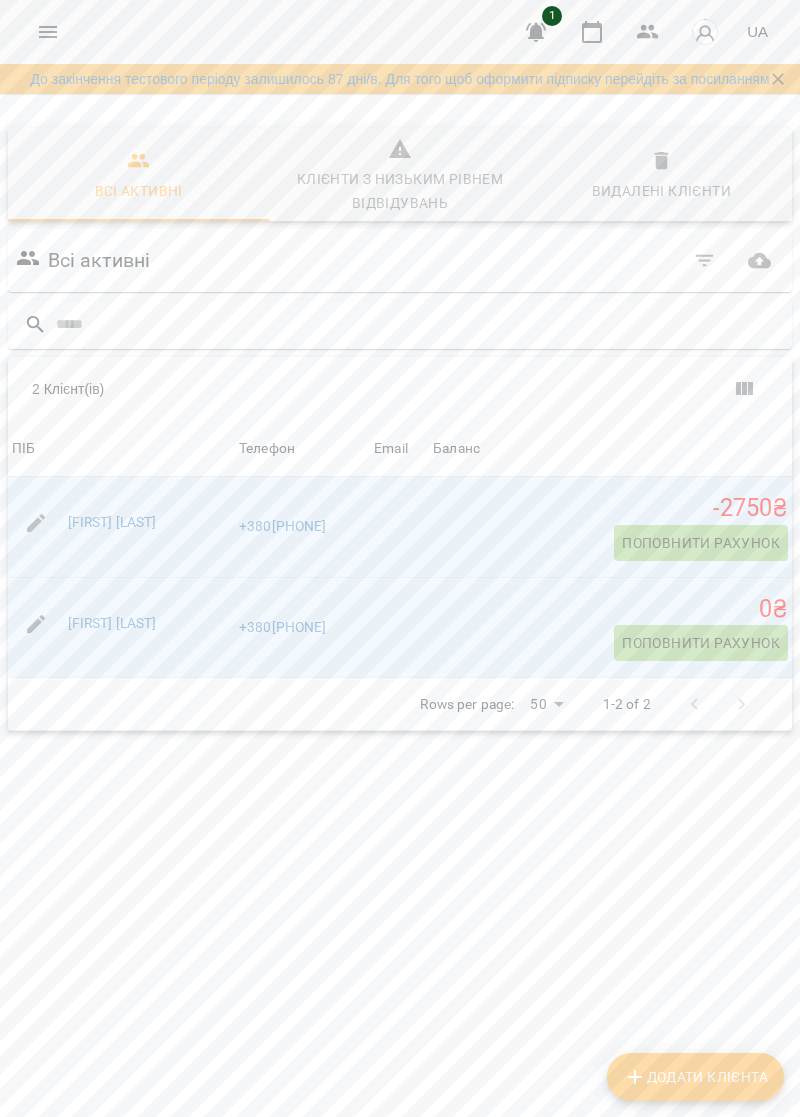 scroll, scrollTop: 108, scrollLeft: 0, axis: vertical 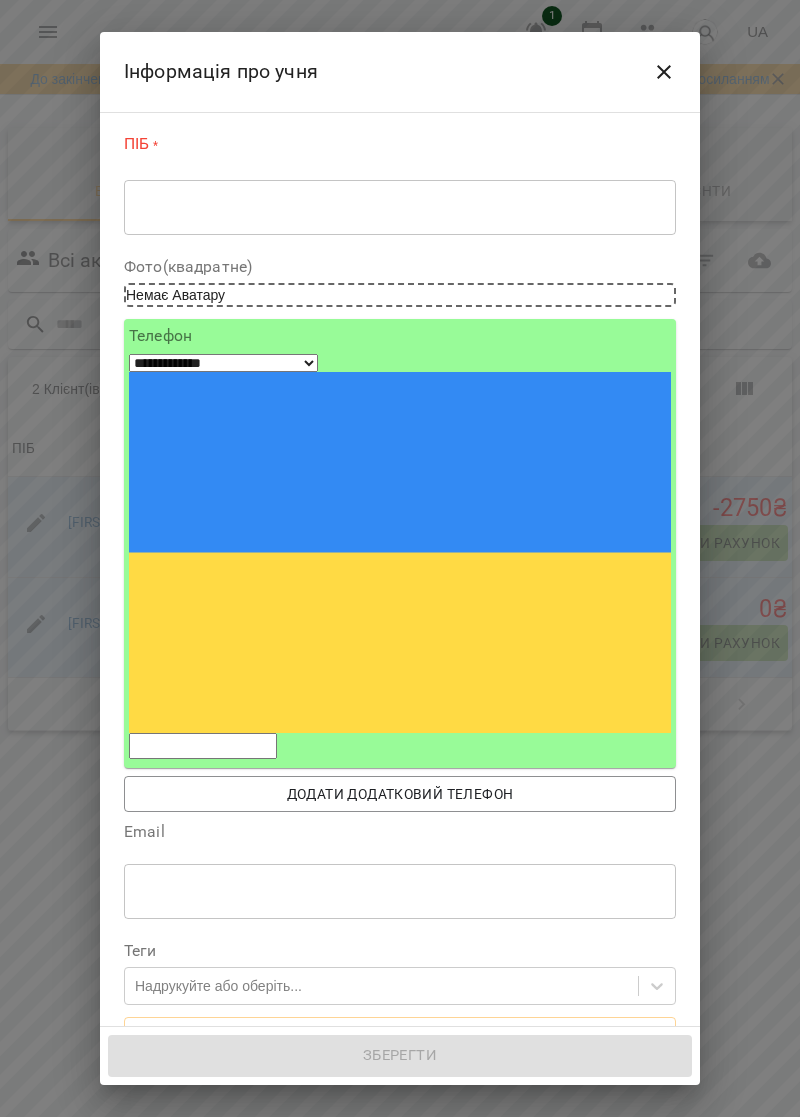 click on "* ​" at bounding box center [400, 207] 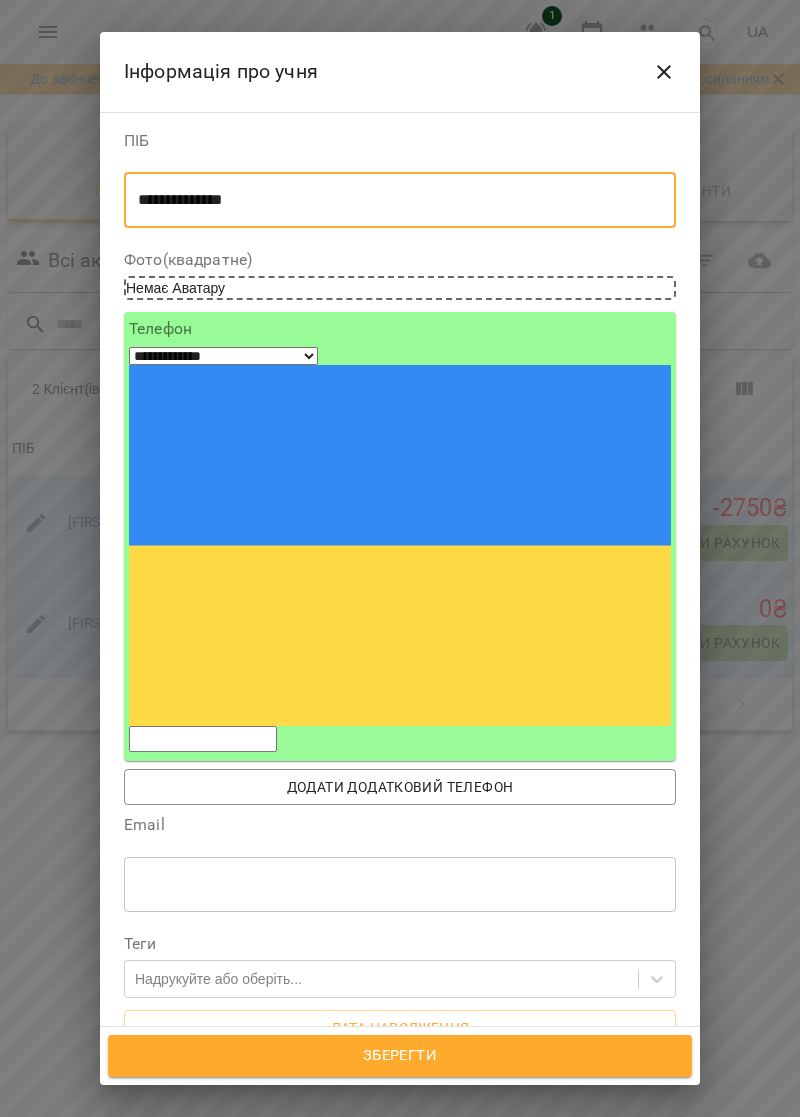 type on "**********" 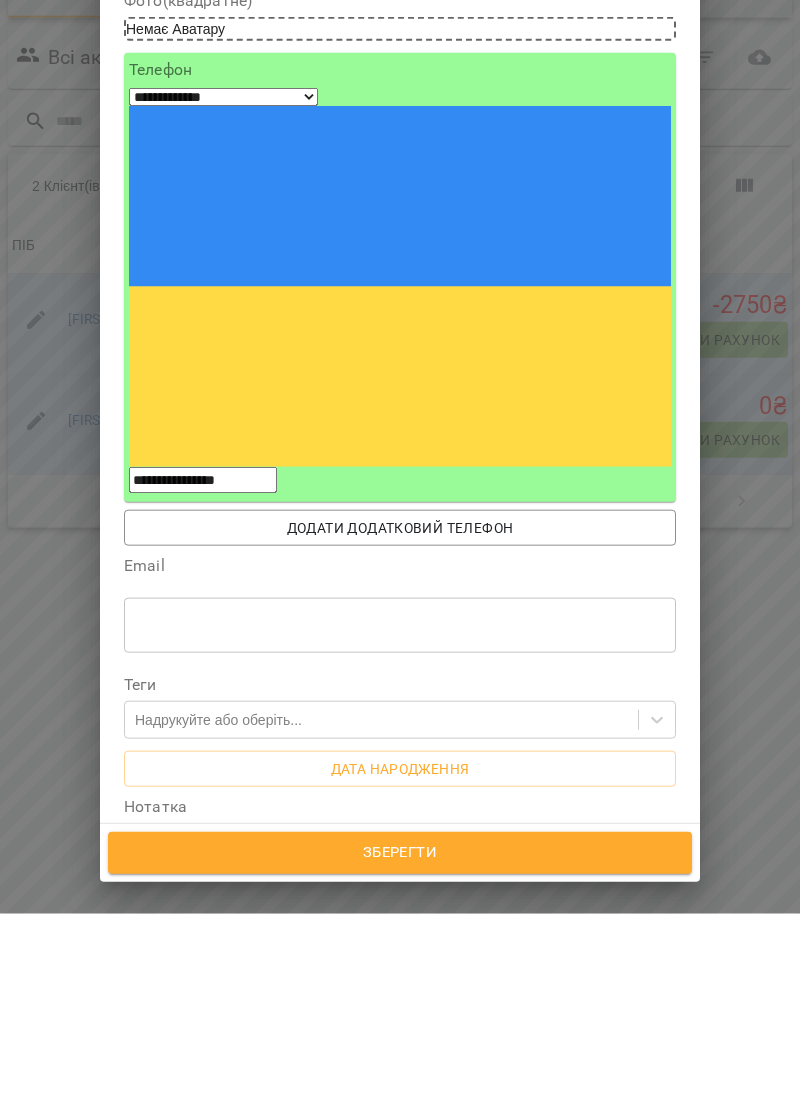 scroll, scrollTop: 136, scrollLeft: 0, axis: vertical 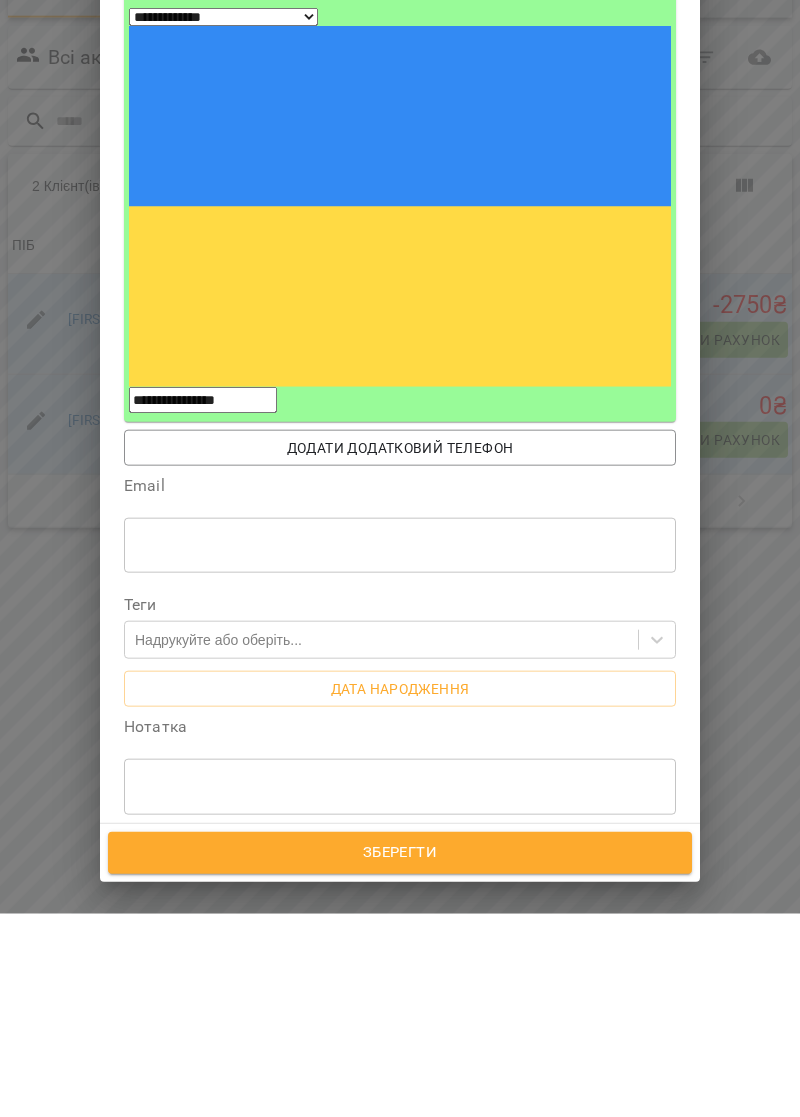 type on "**********" 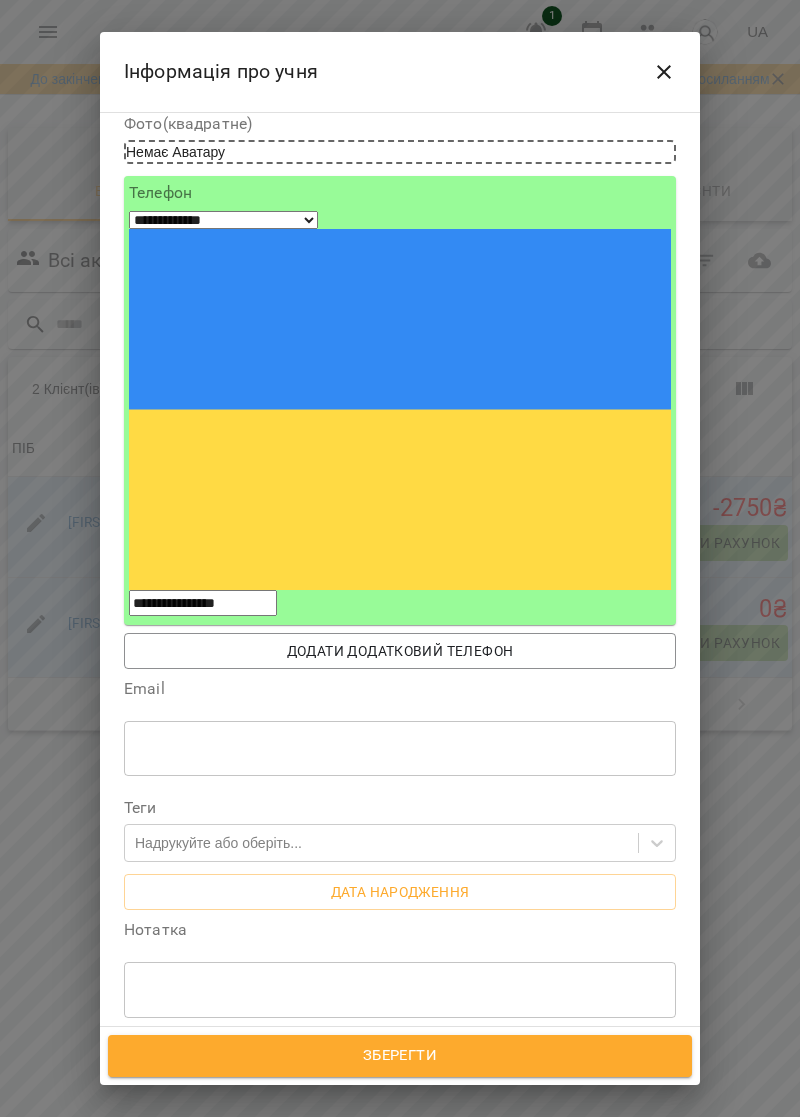click on "Індивідуальні заняття" at bounding box center (238, 1174) 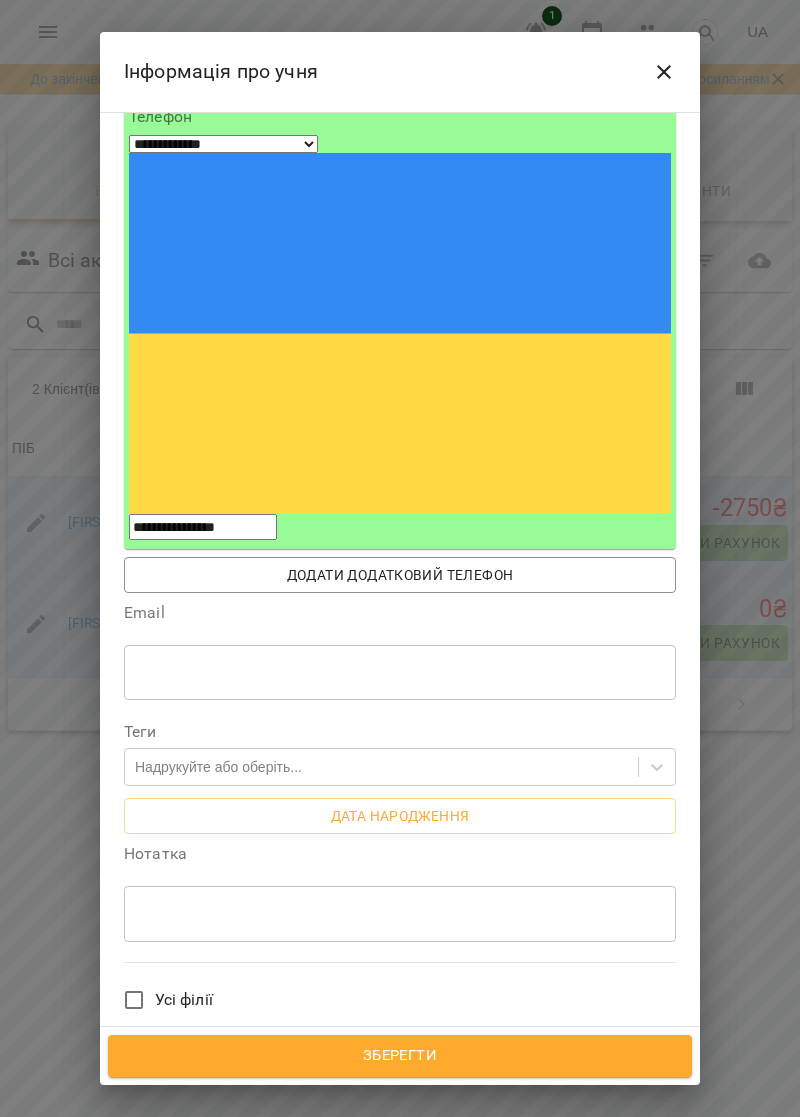 scroll, scrollTop: 311, scrollLeft: 0, axis: vertical 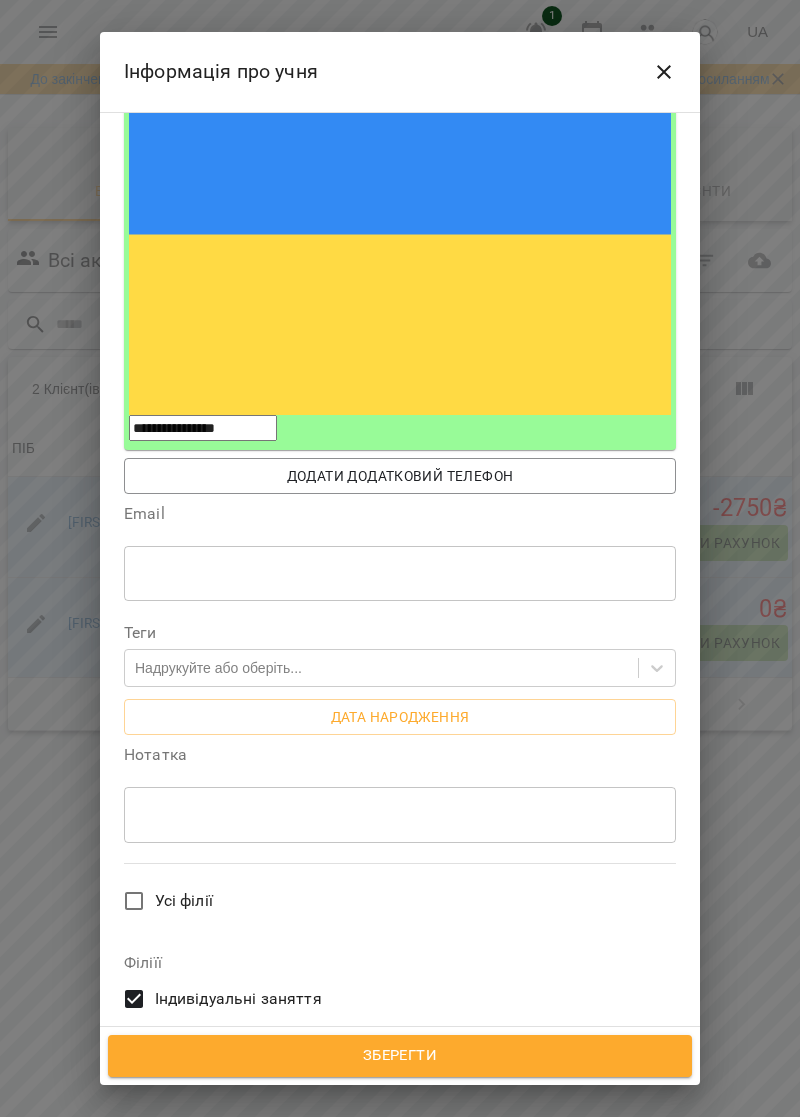 click on "Євгенія Левчук" at bounding box center [386, 1173] 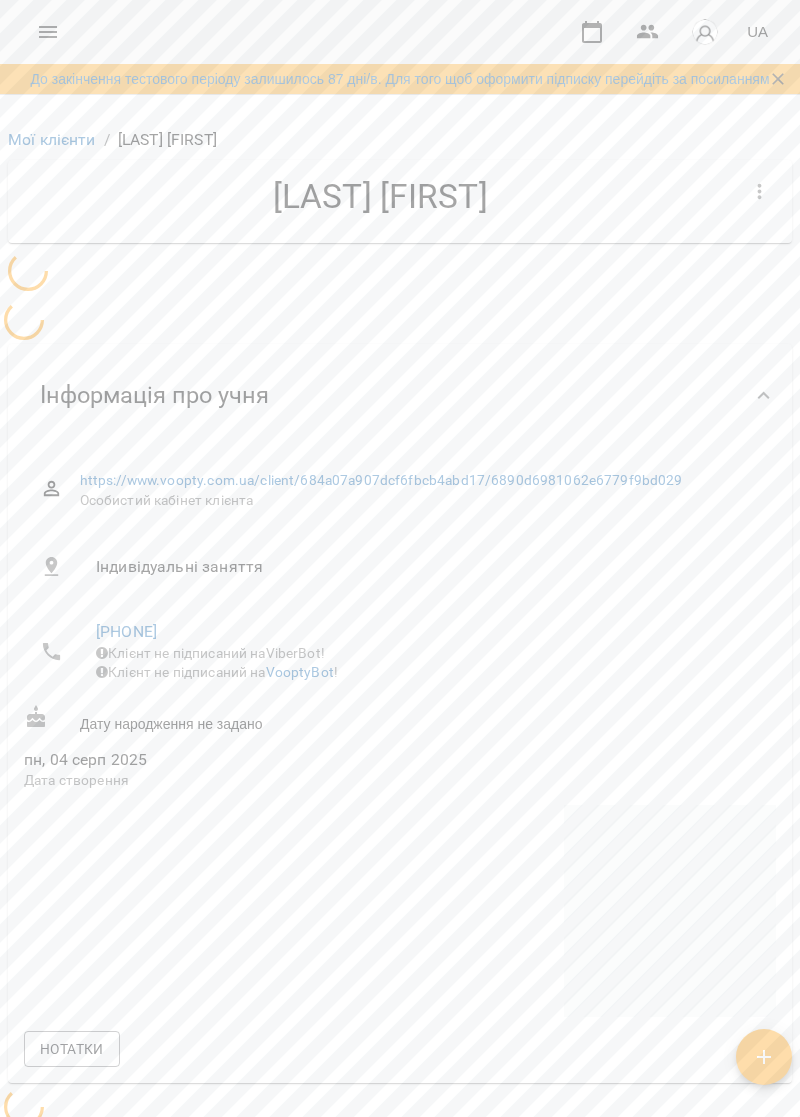 scroll, scrollTop: 0, scrollLeft: 0, axis: both 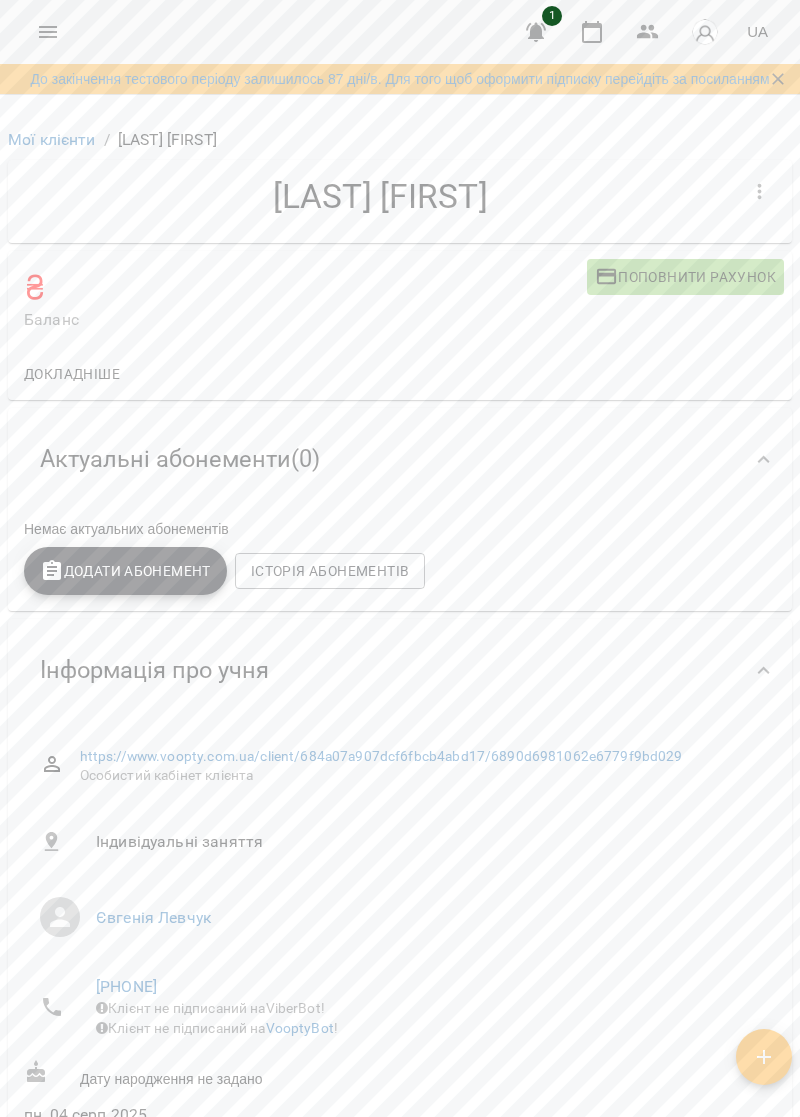 click on "Додати Абонемент" at bounding box center (125, 571) 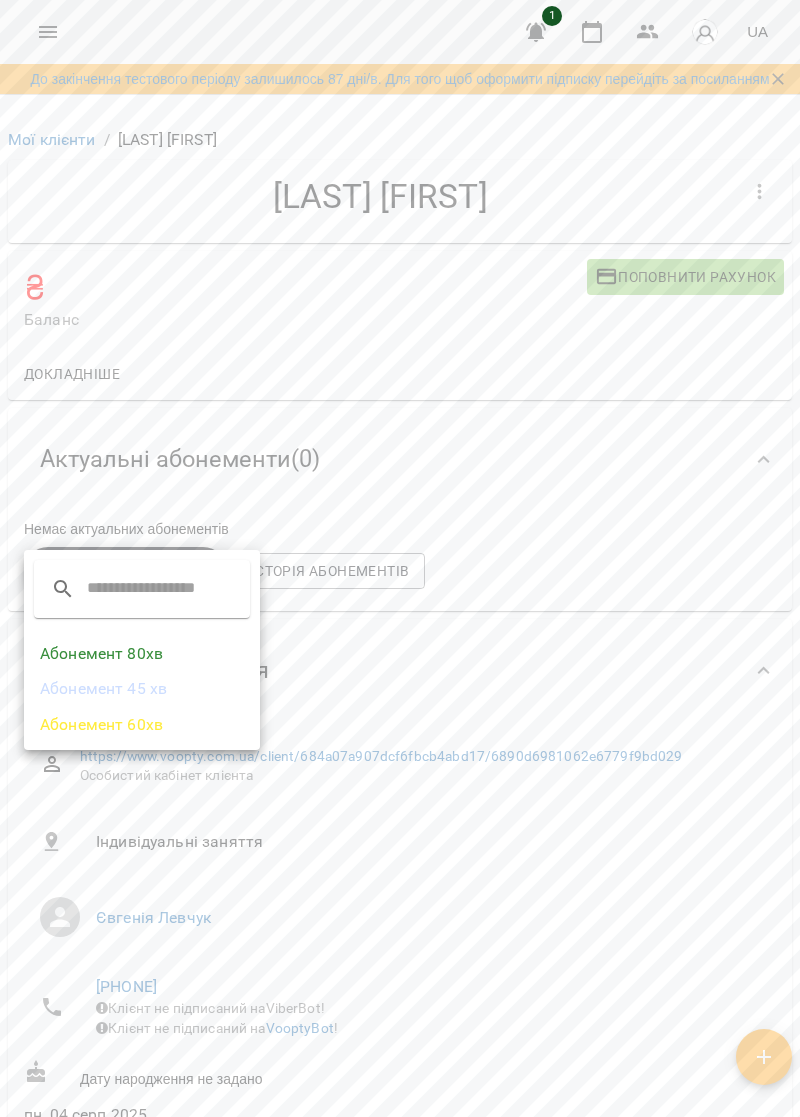 click at bounding box center [166, 589] 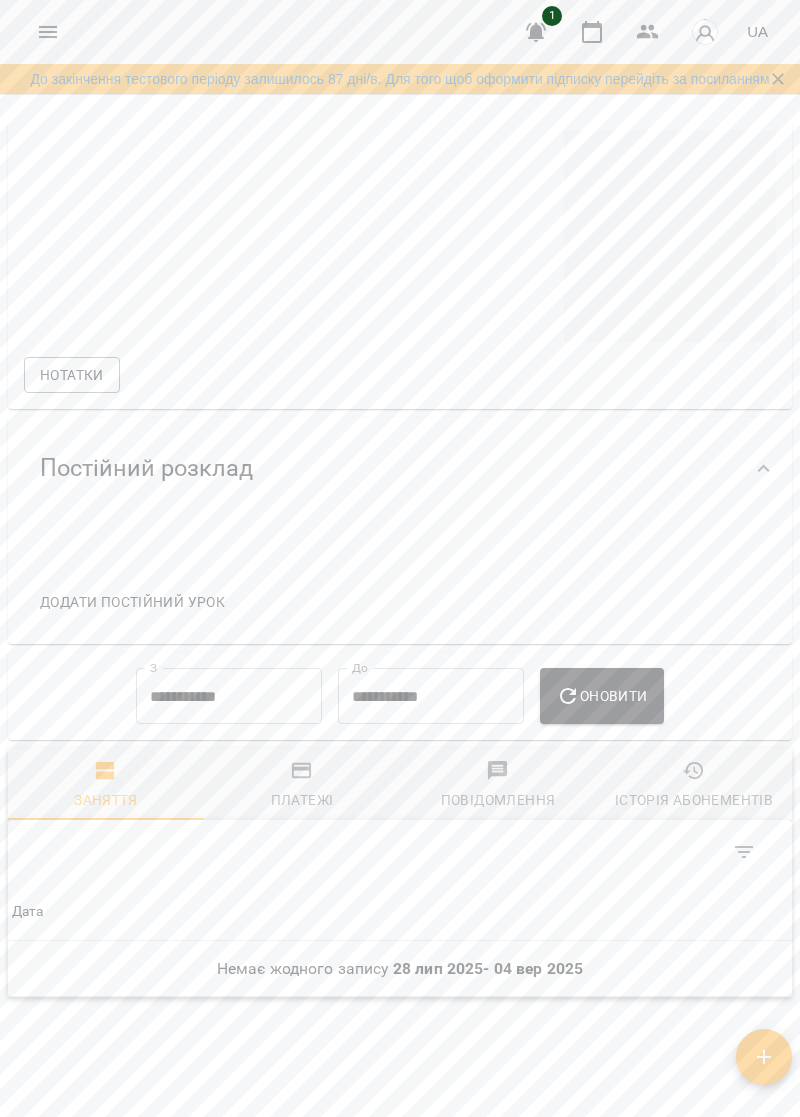 scroll, scrollTop: 1062, scrollLeft: 0, axis: vertical 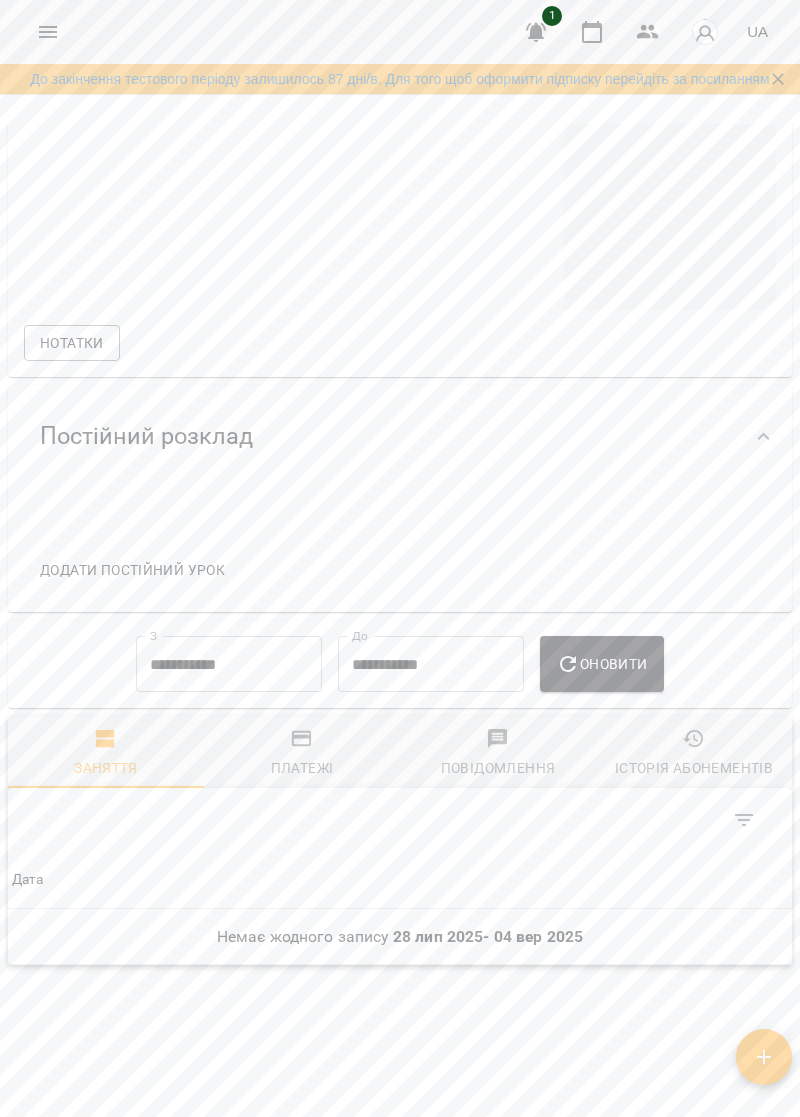 click on "Додати постійний урок" at bounding box center (132, 570) 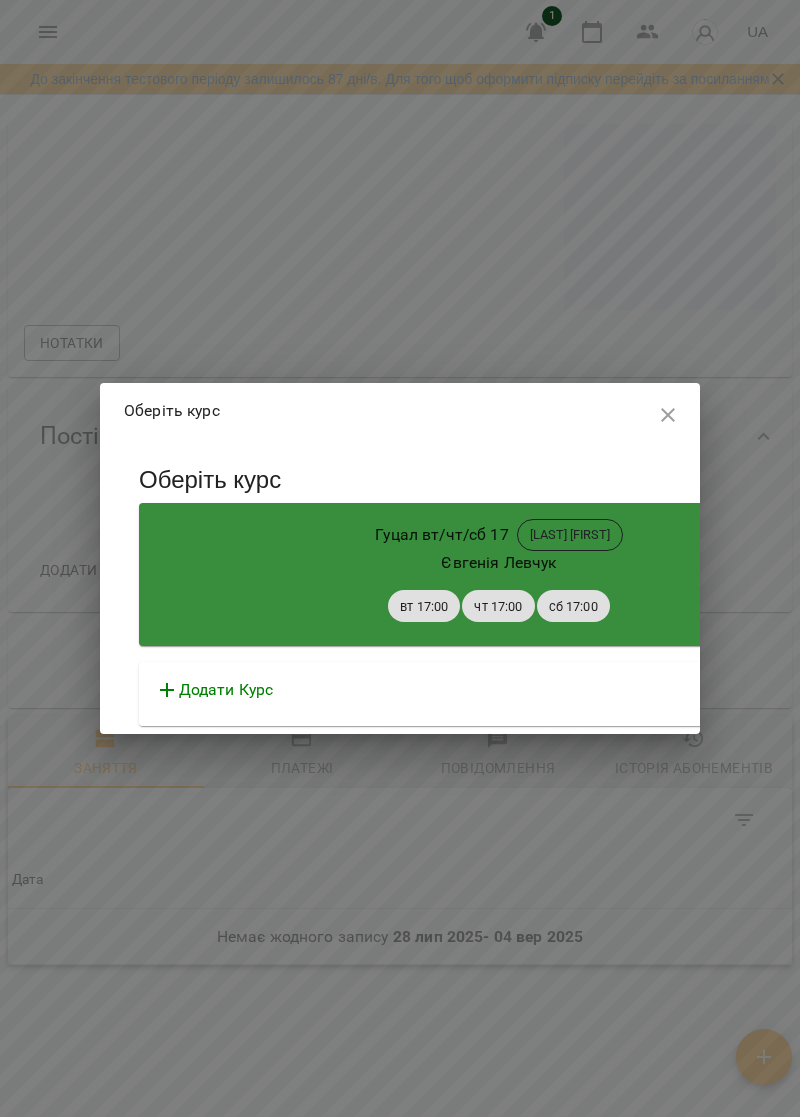 click on "Додати Курс" at bounding box center (499, 690) 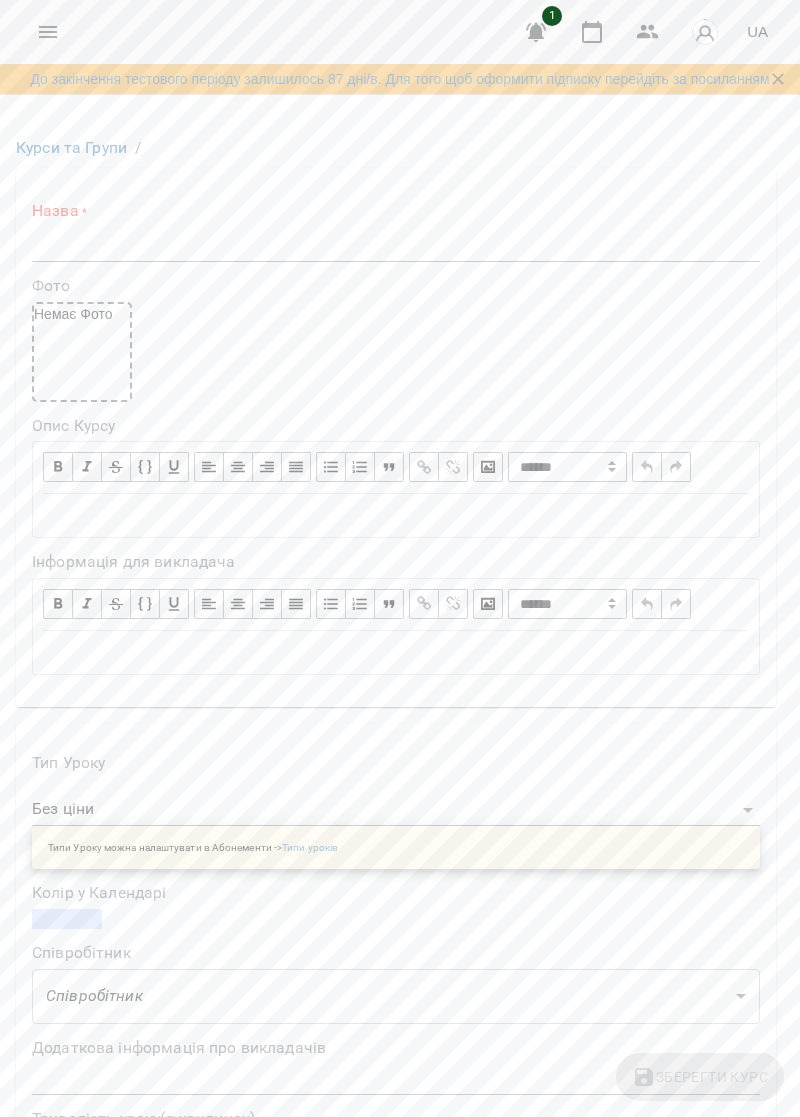 click at bounding box center (396, 246) 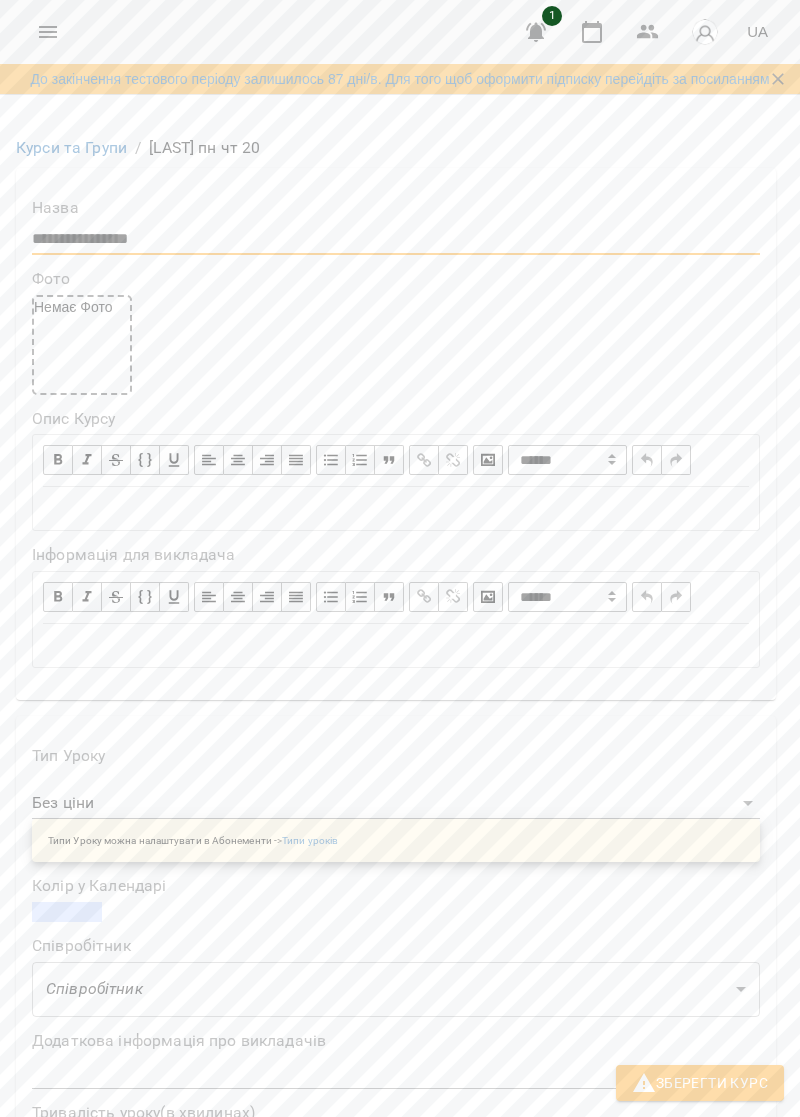 scroll, scrollTop: 468, scrollLeft: 0, axis: vertical 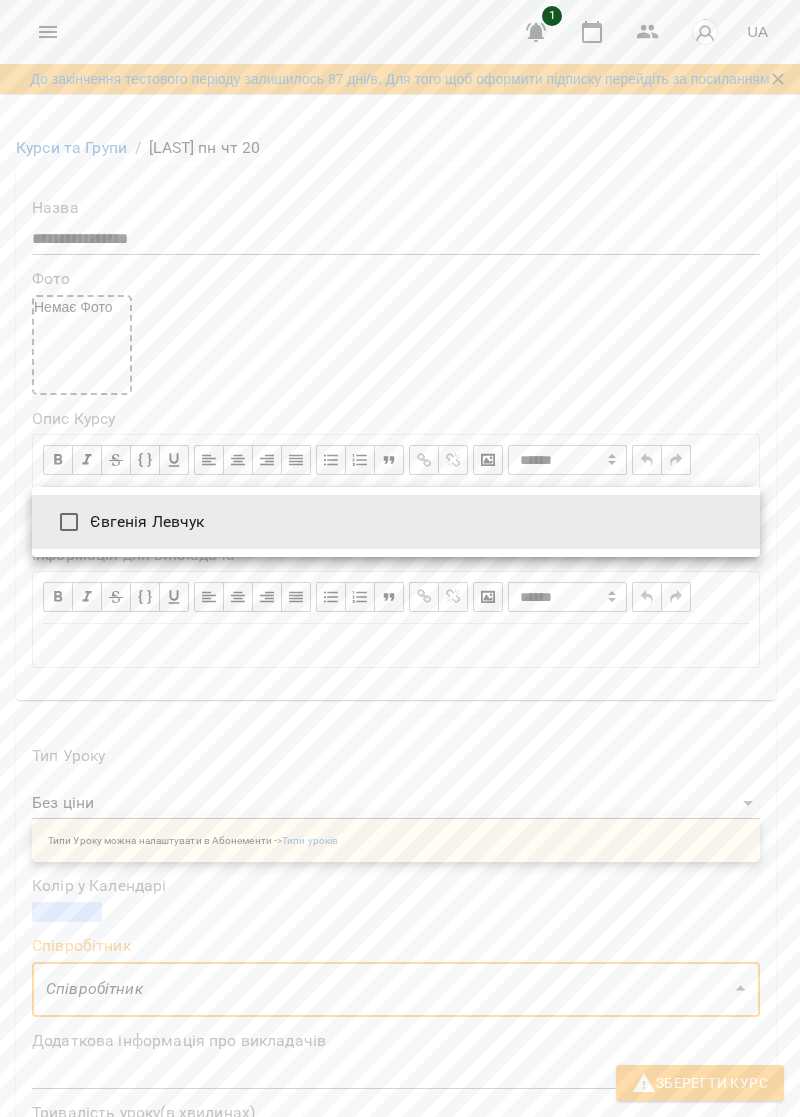 click on "Євгенія Левчук" at bounding box center (396, 522) 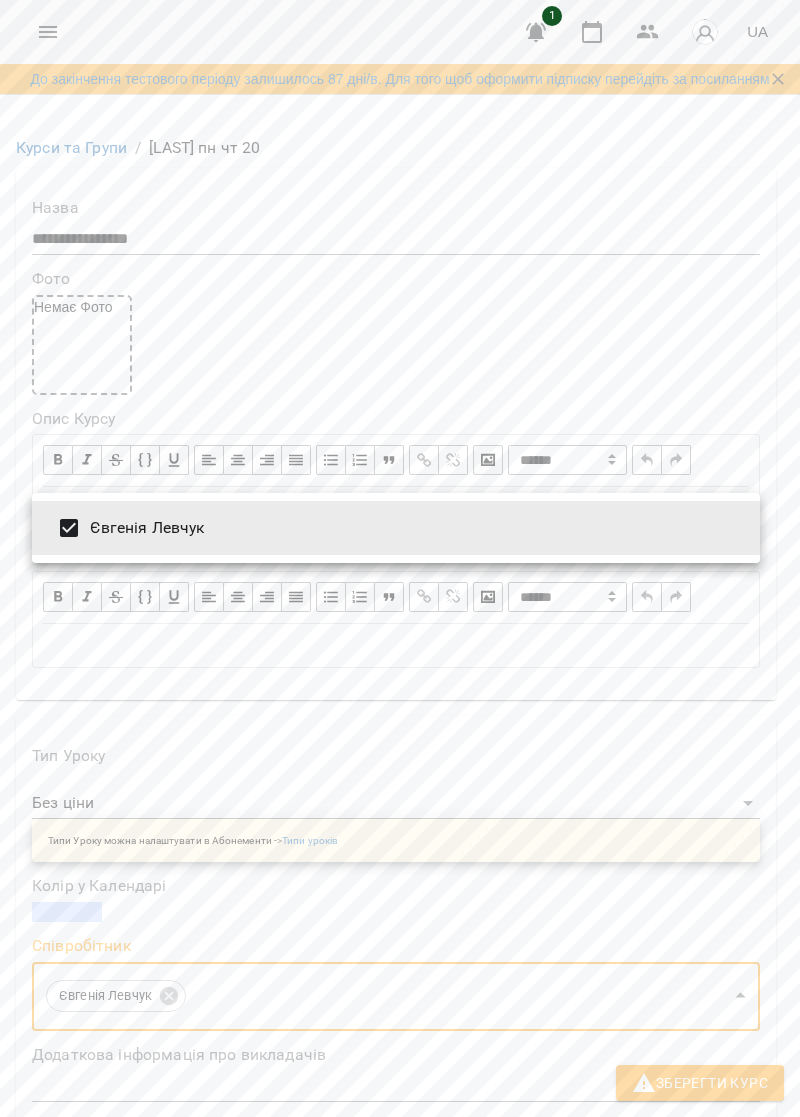 click at bounding box center (400, 558) 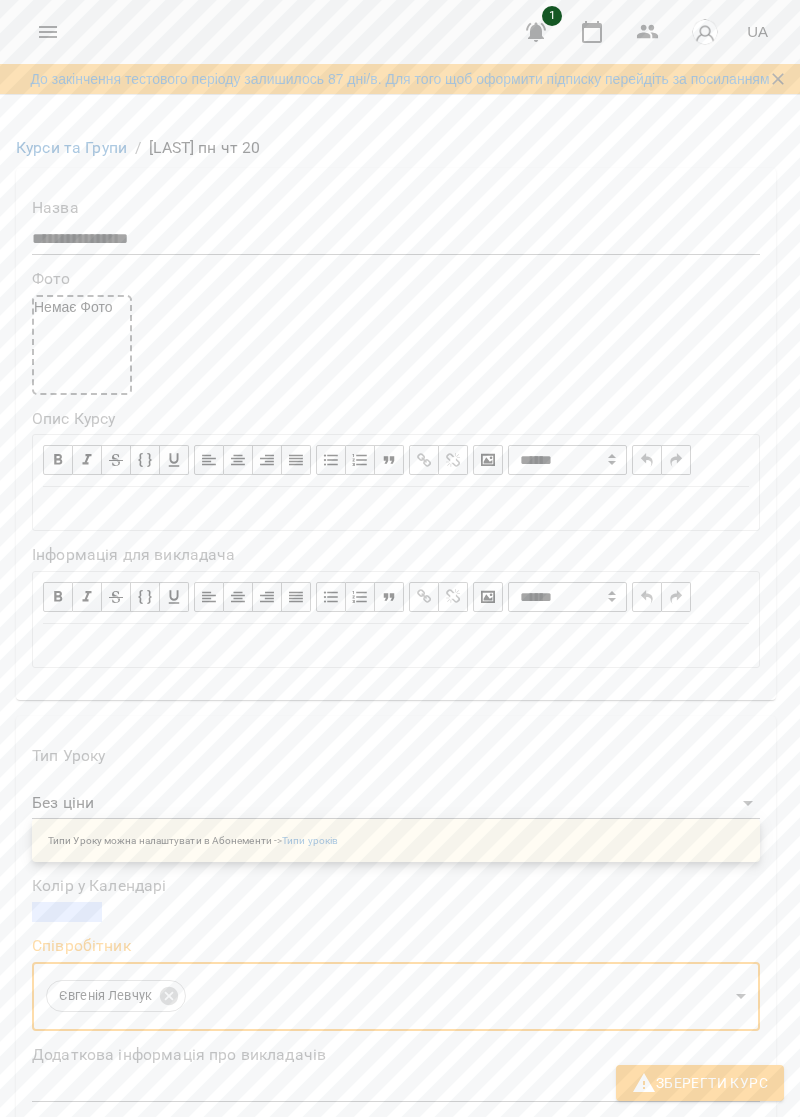 click on "**" at bounding box center [396, 1158] 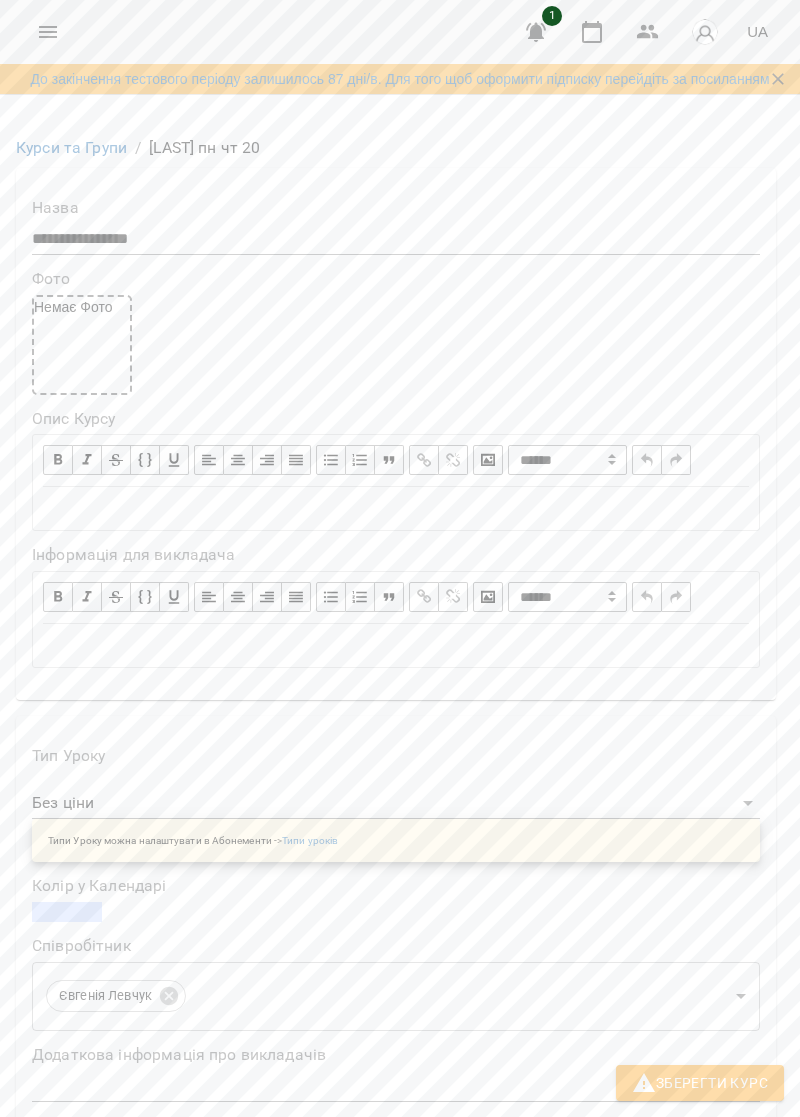 type on "*" 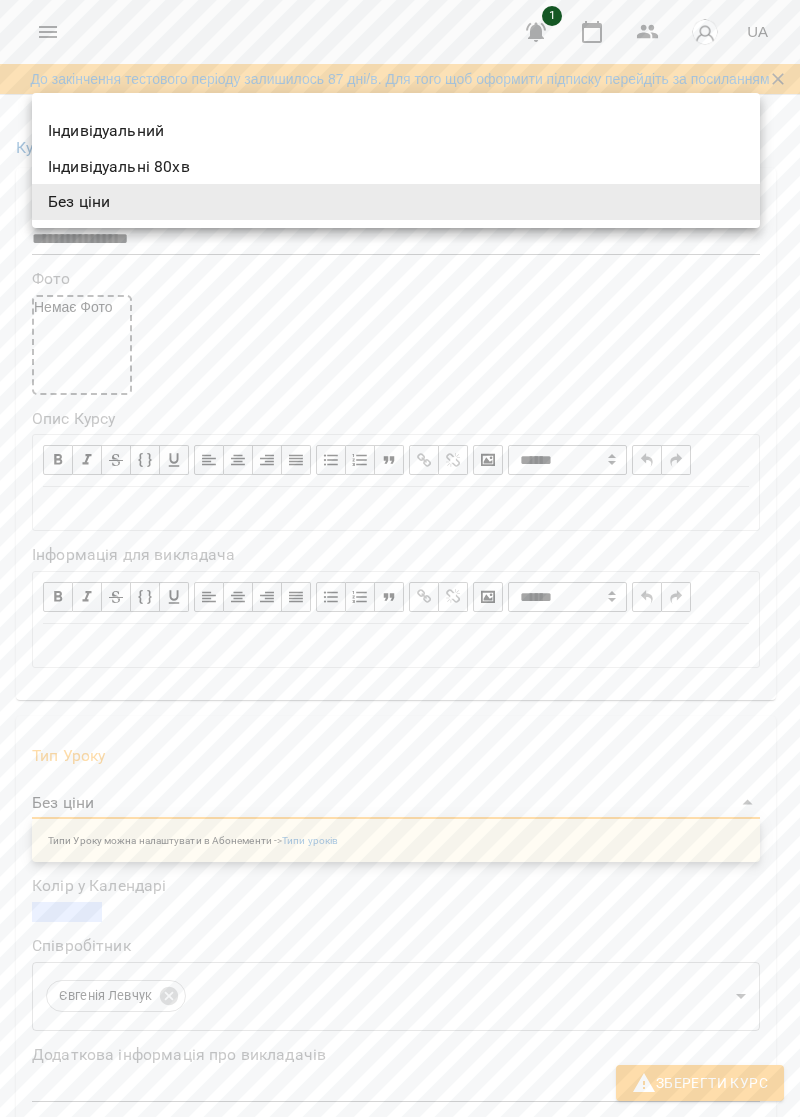 click on "Індивідуальні 80хв" at bounding box center (396, 167) 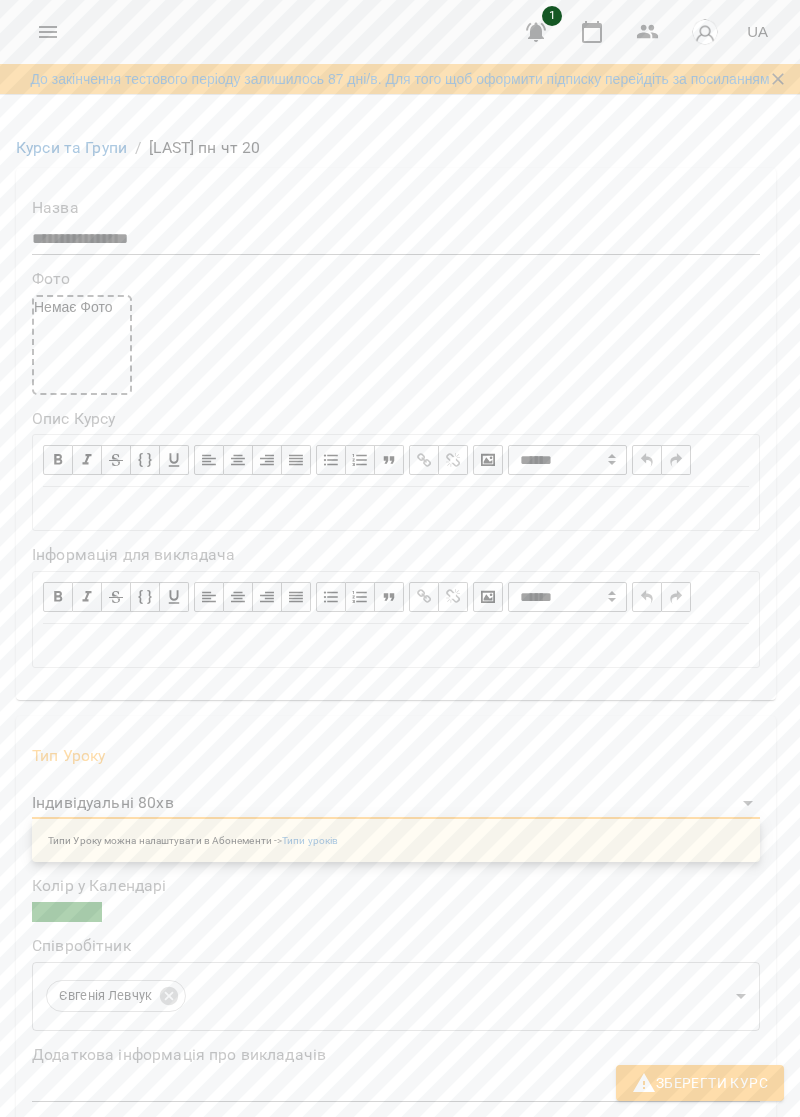 click on "**********" at bounding box center (400, 1194) 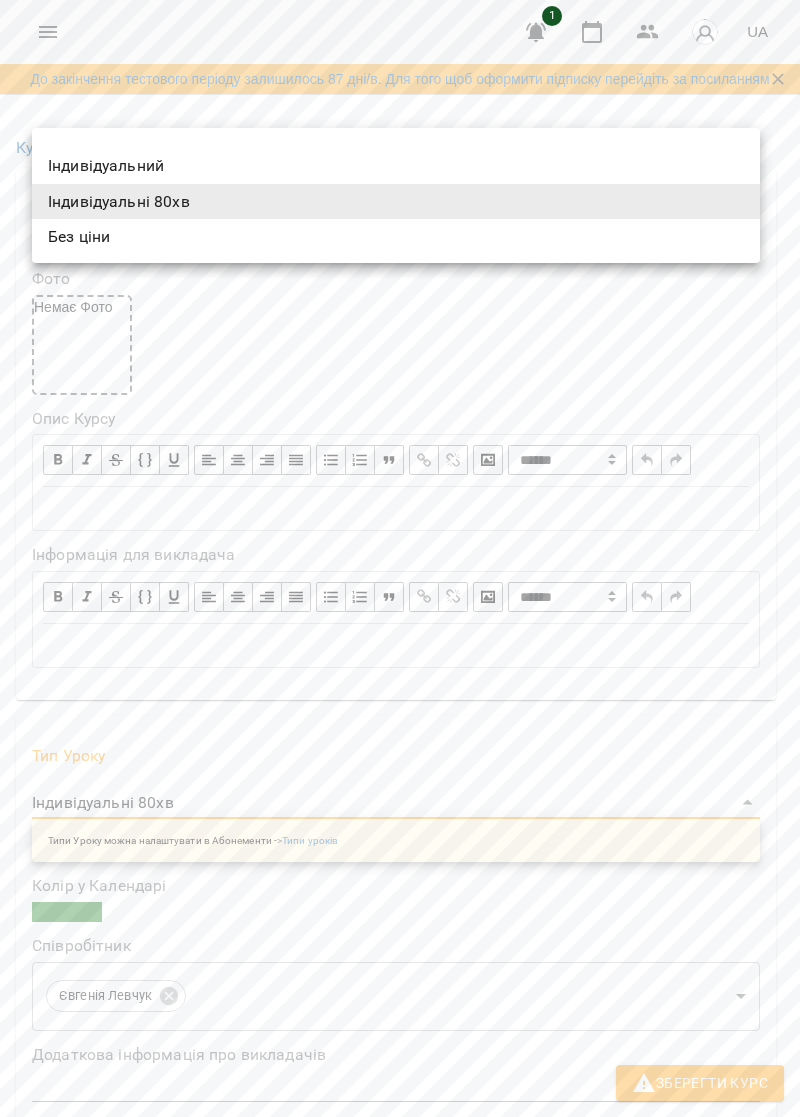 click at bounding box center (400, 558) 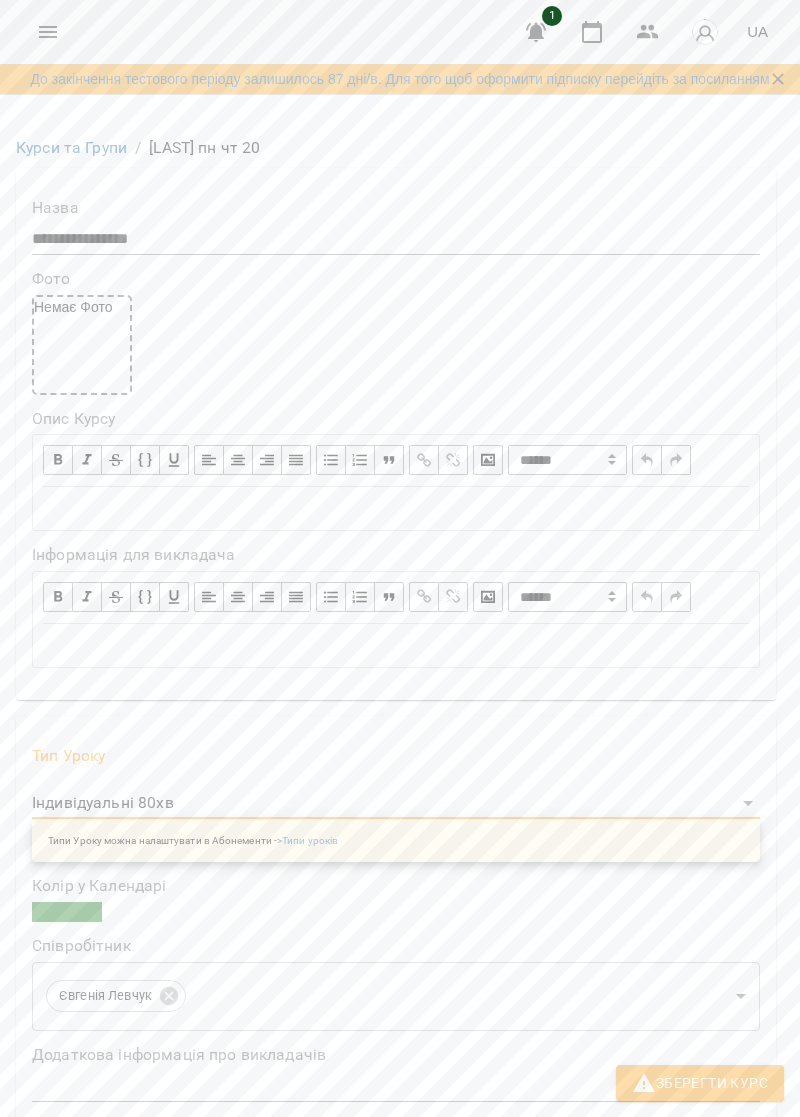 click on "**********" at bounding box center (400, 1194) 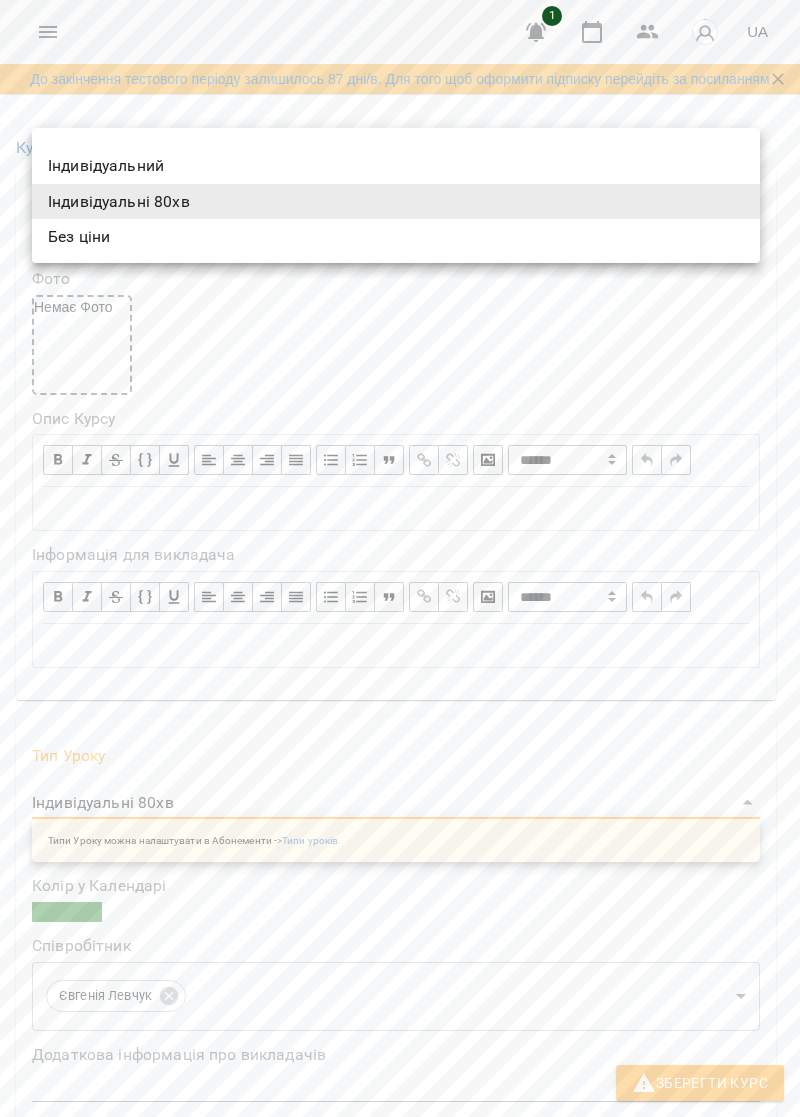 click on "Без ціни" at bounding box center (396, 237) 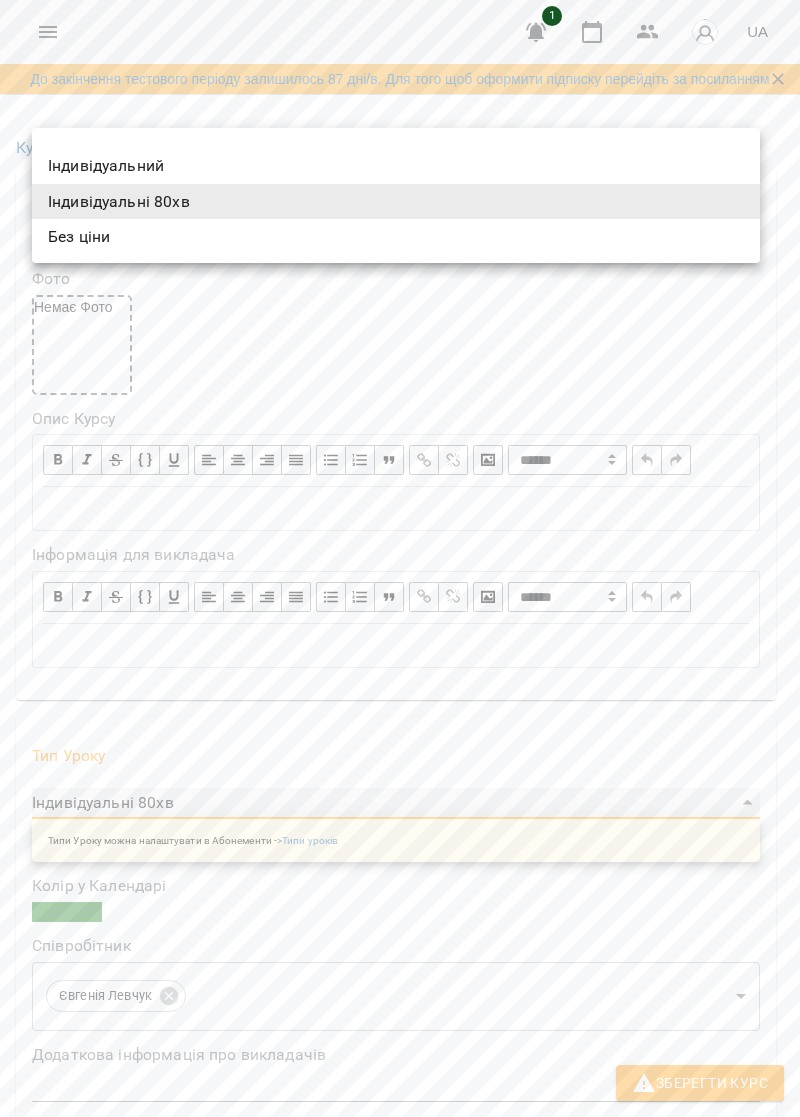 type on "********" 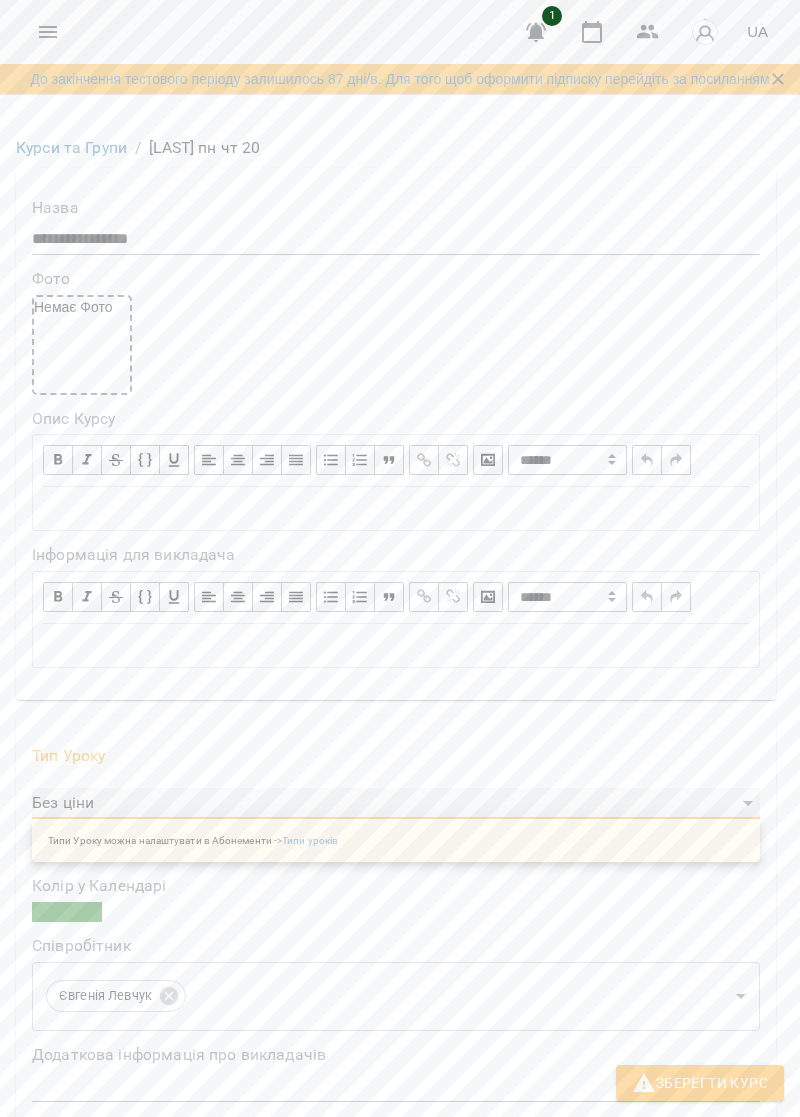 scroll, scrollTop: 824, scrollLeft: 0, axis: vertical 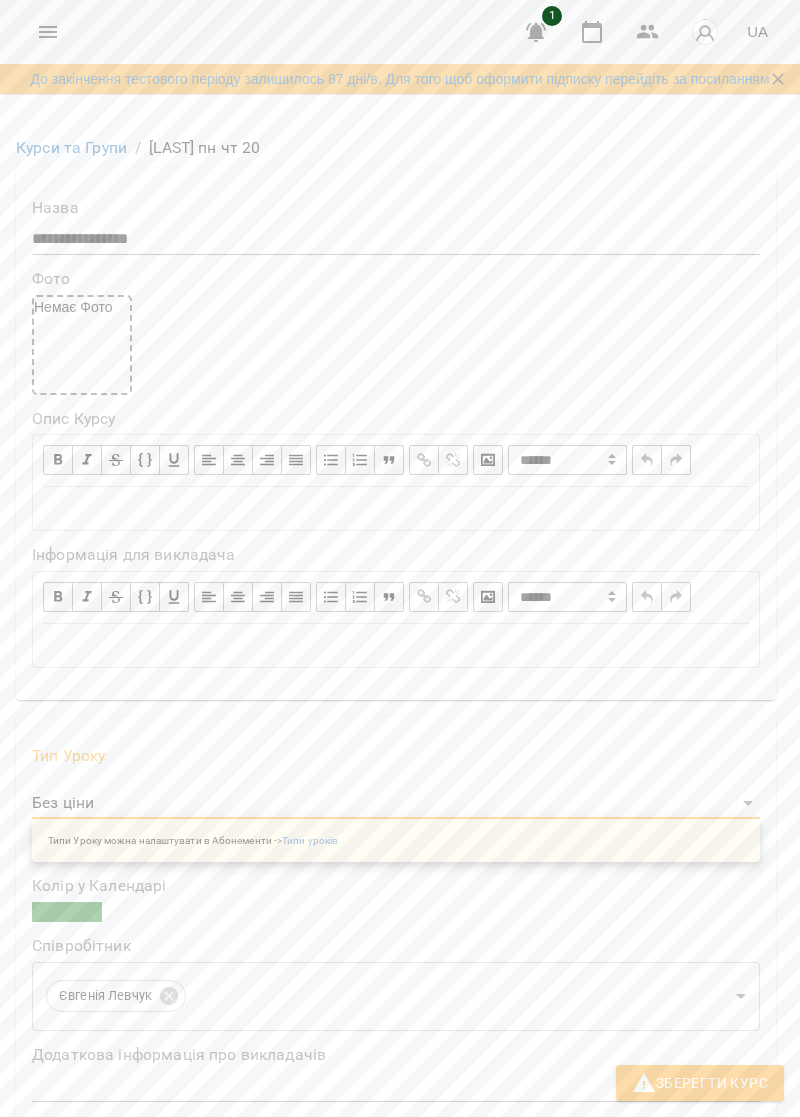 click on "**" at bounding box center [396, 1158] 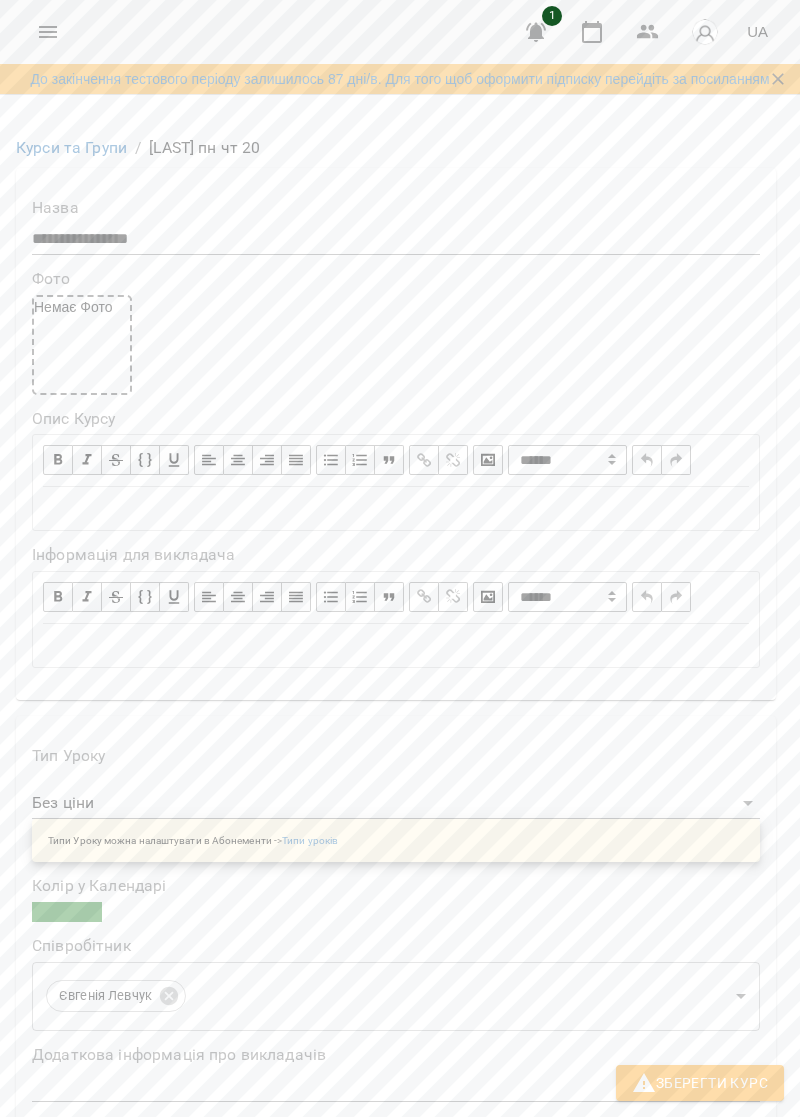 type on "*" 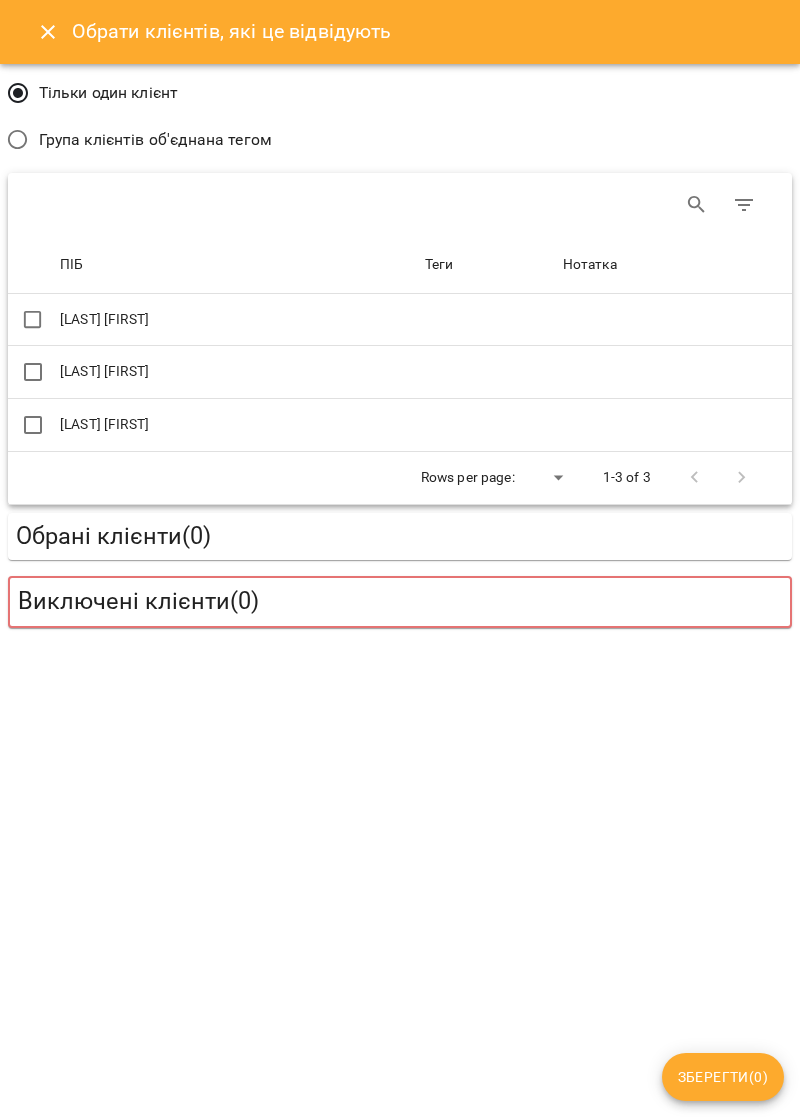 click on "[LAST] [NAME]" at bounding box center [238, 425] 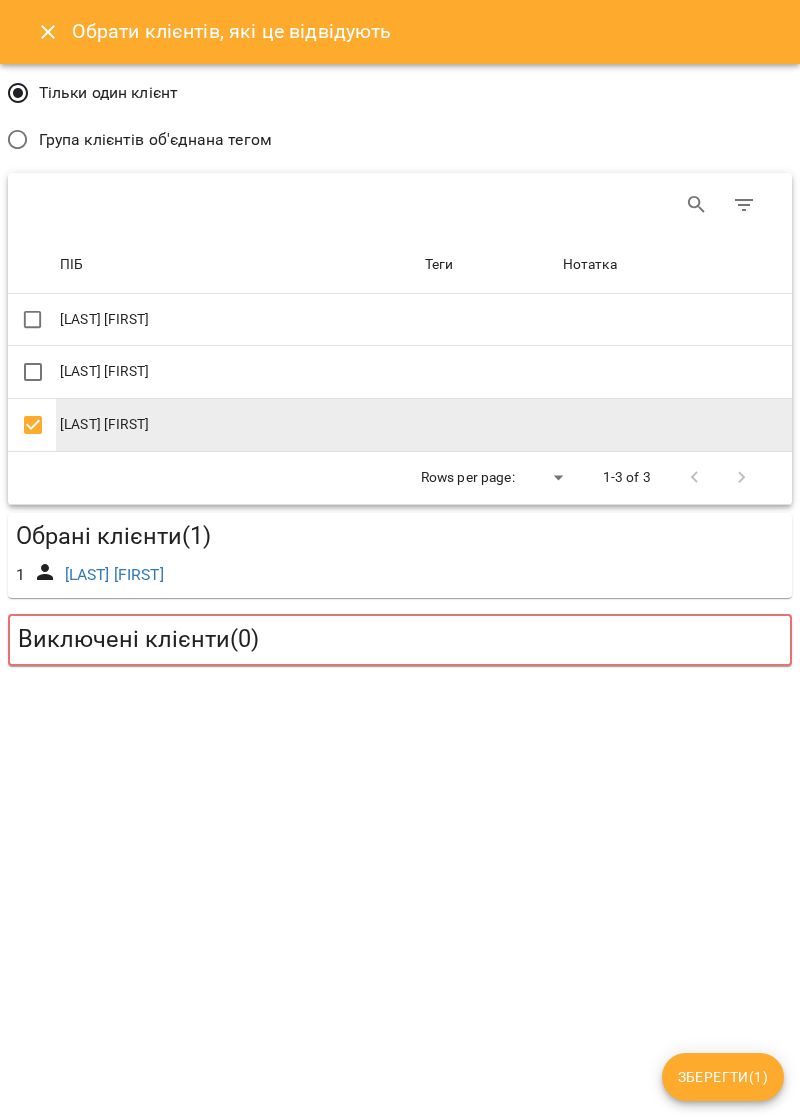 click on "Зберегти ( 1 )" at bounding box center (723, 1077) 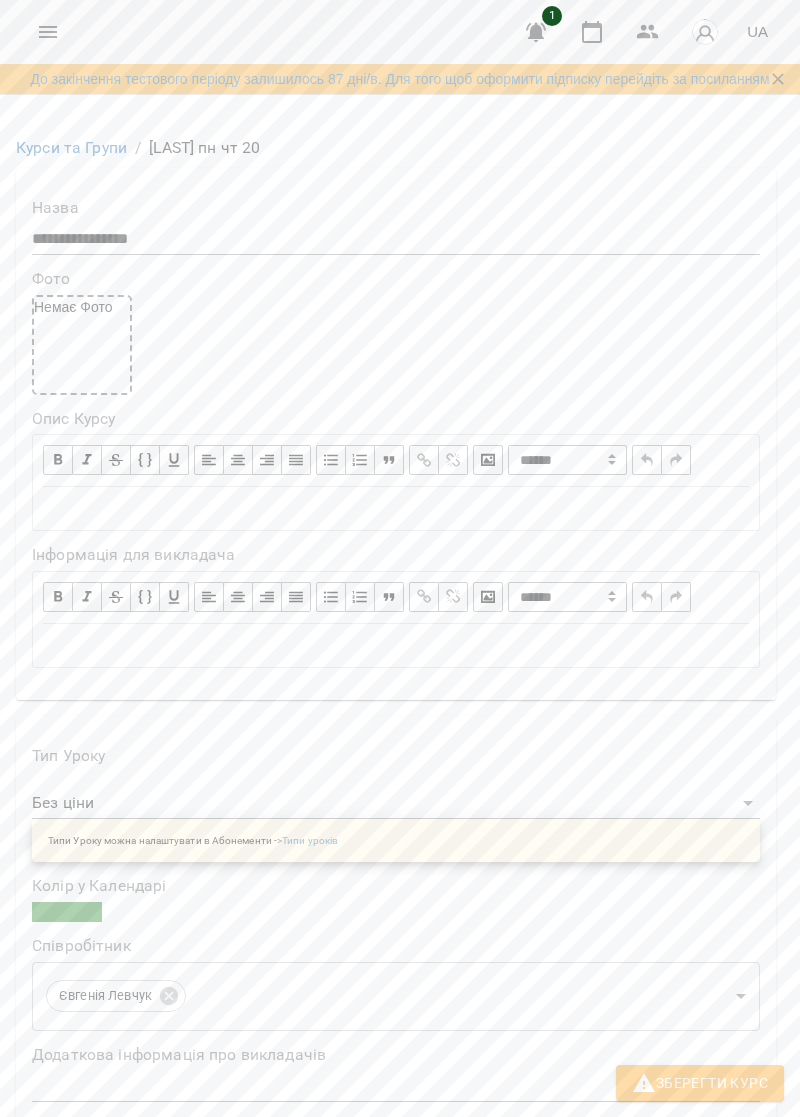 click on "Нагадати клієнтам, які внесли оплату" at bounding box center [396, 2132] 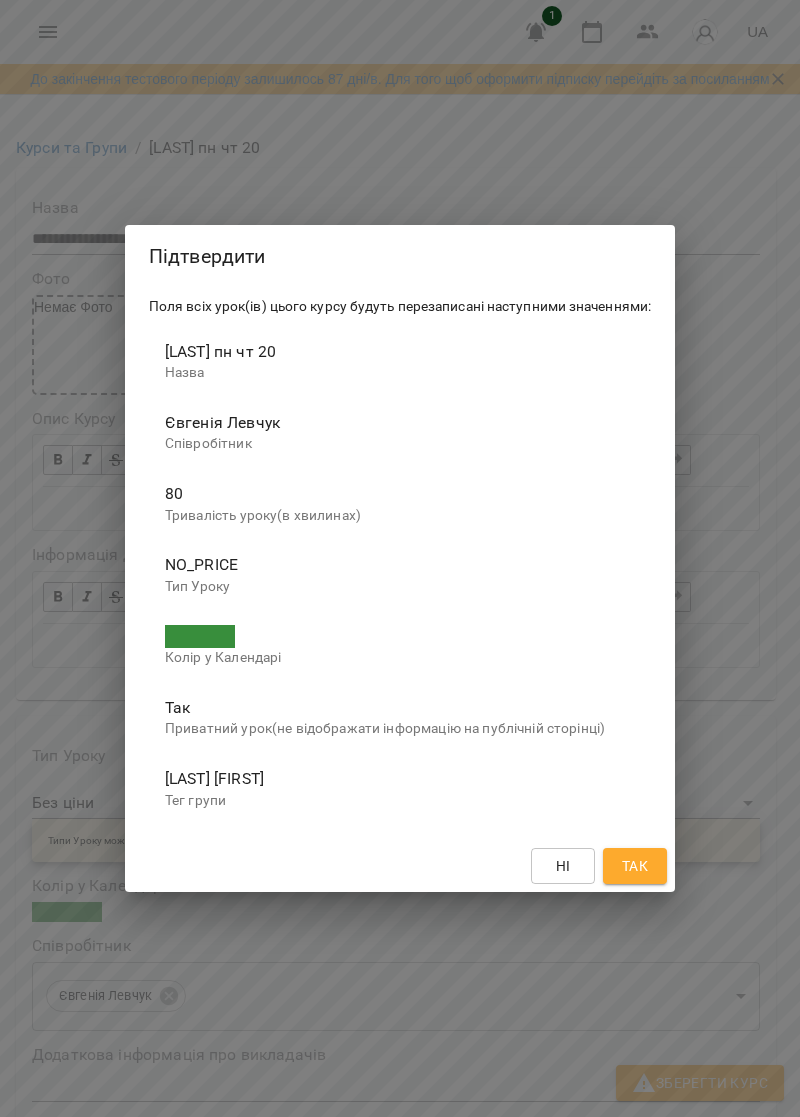click on "Так" at bounding box center [635, 866] 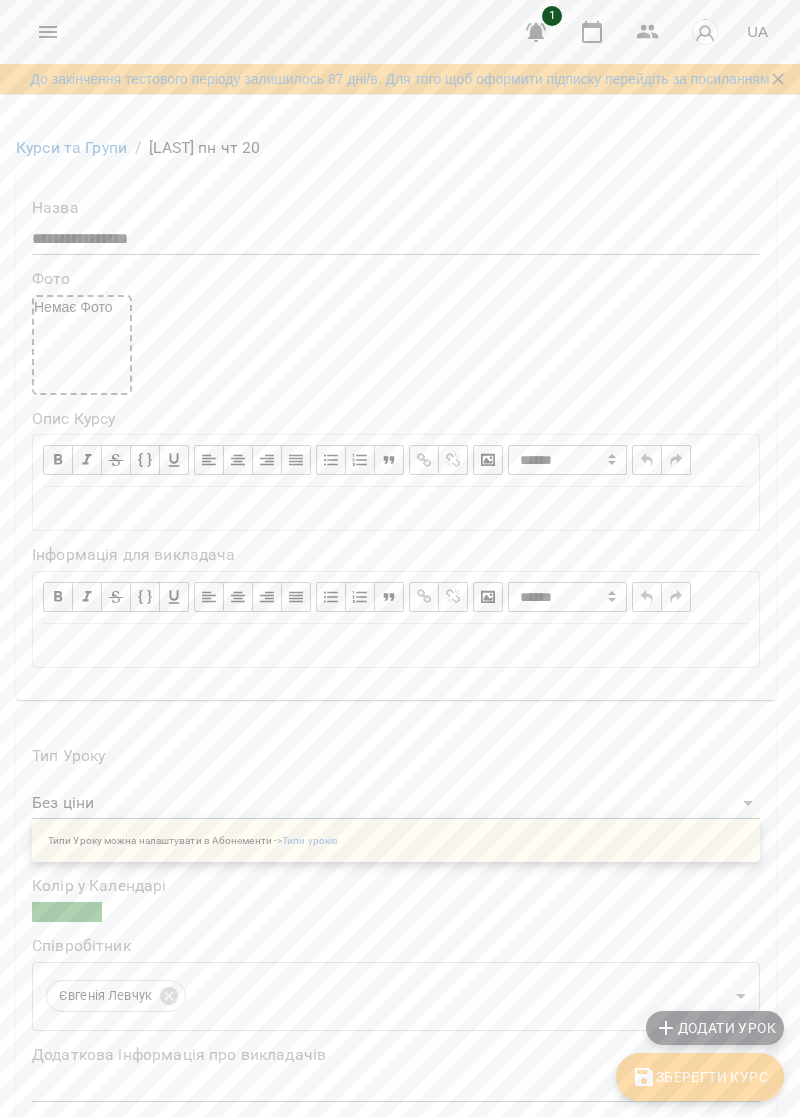 scroll, scrollTop: 1314, scrollLeft: 0, axis: vertical 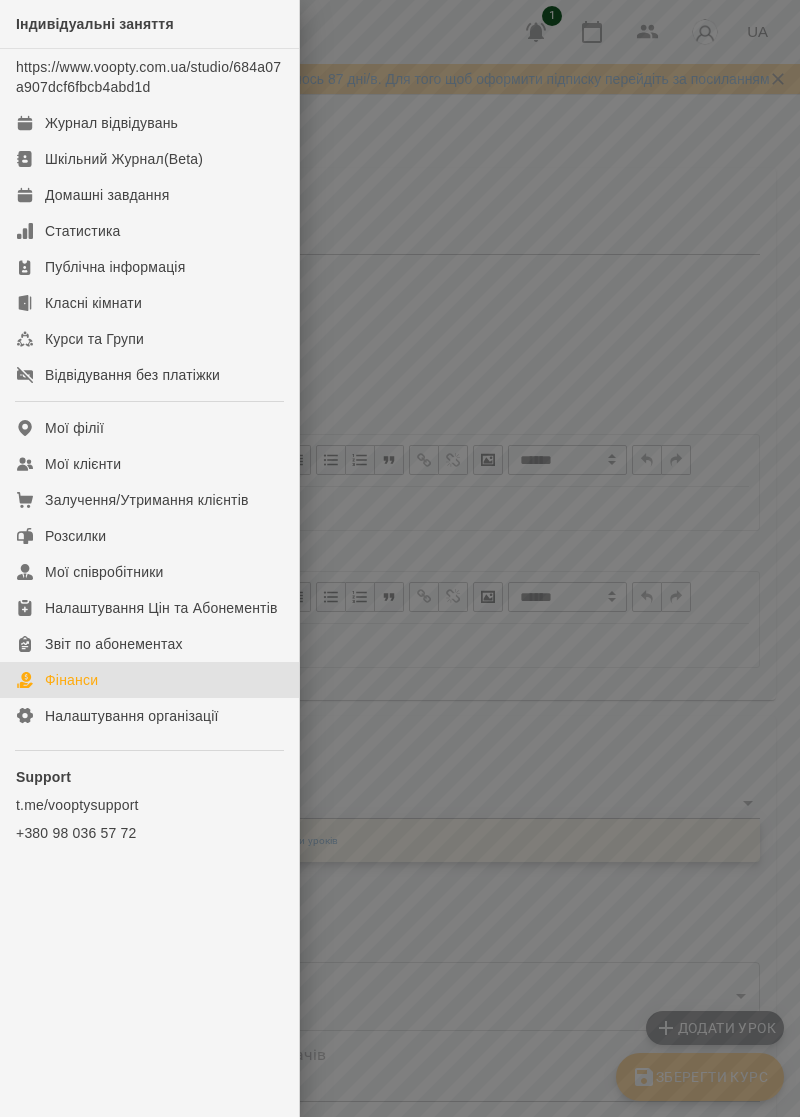 click on "Фінанси" at bounding box center [149, 680] 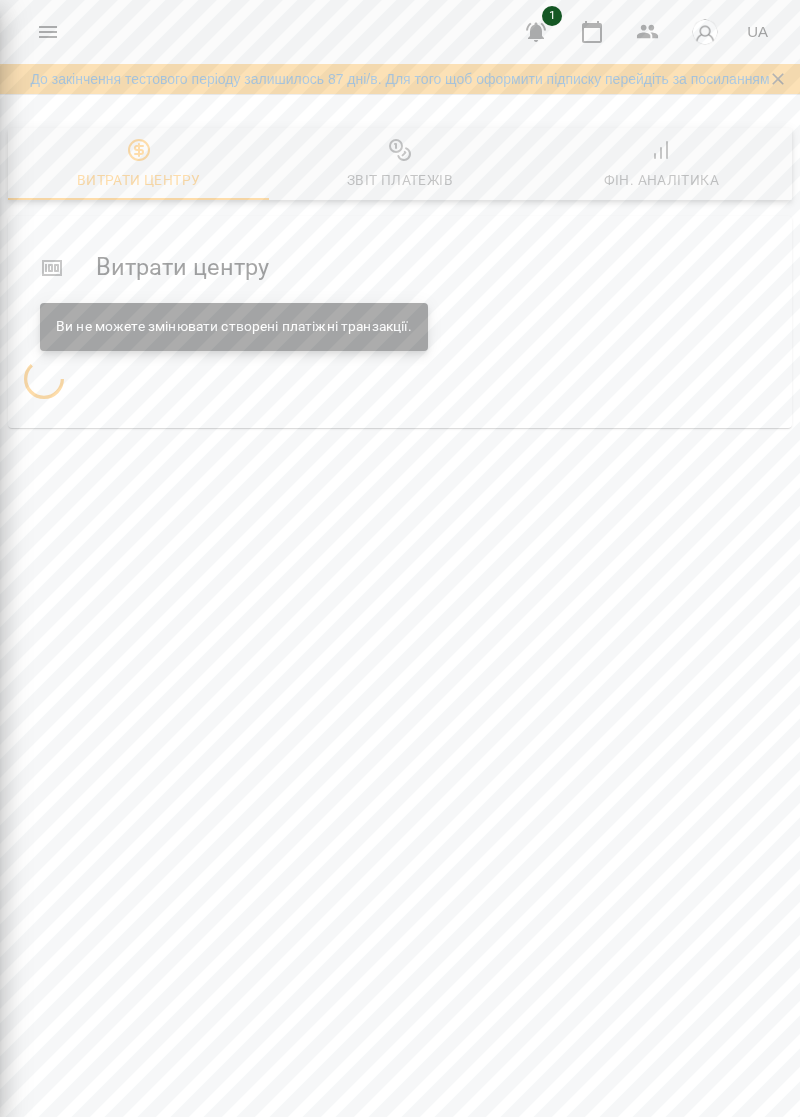 scroll, scrollTop: 0, scrollLeft: 0, axis: both 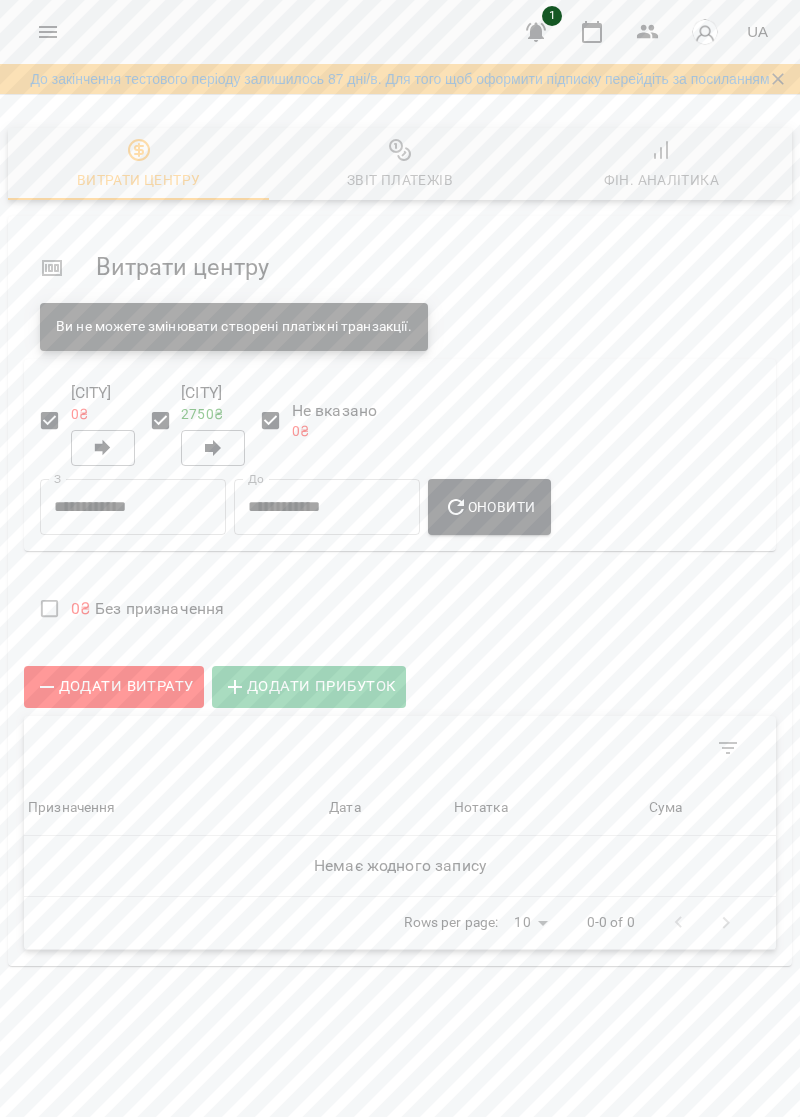 click at bounding box center (48, 32) 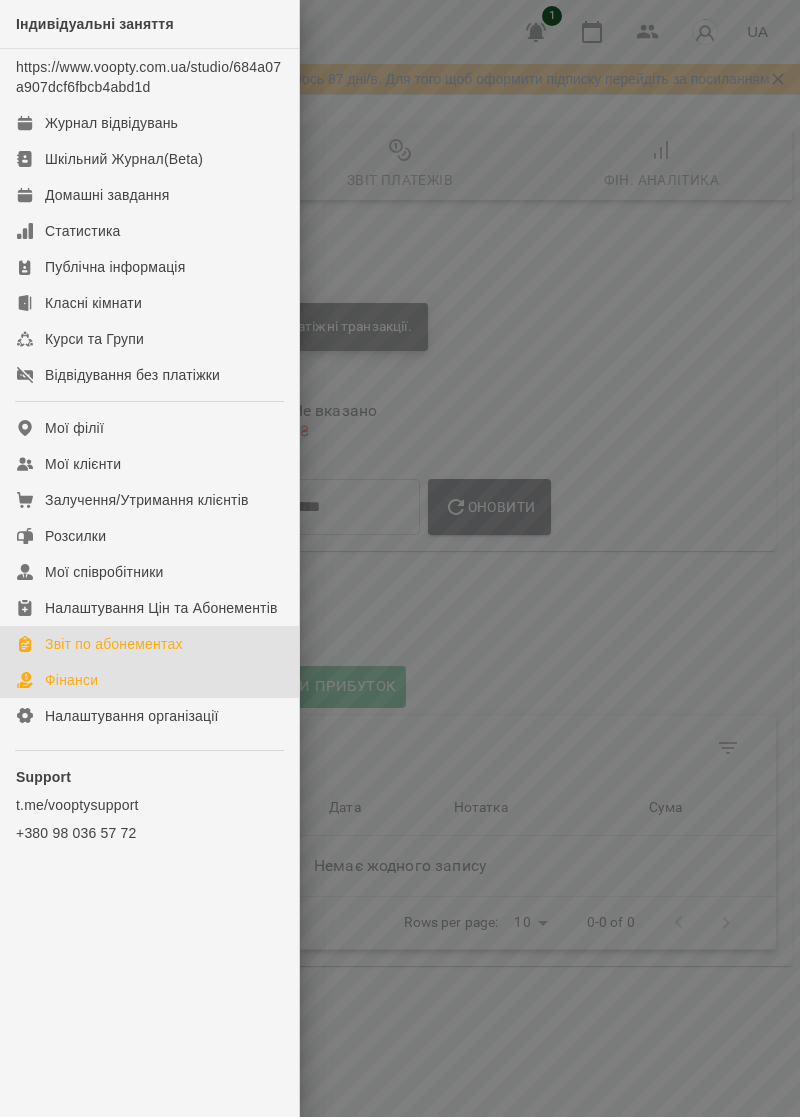 click on "Звіт по абонементах" at bounding box center (149, 644) 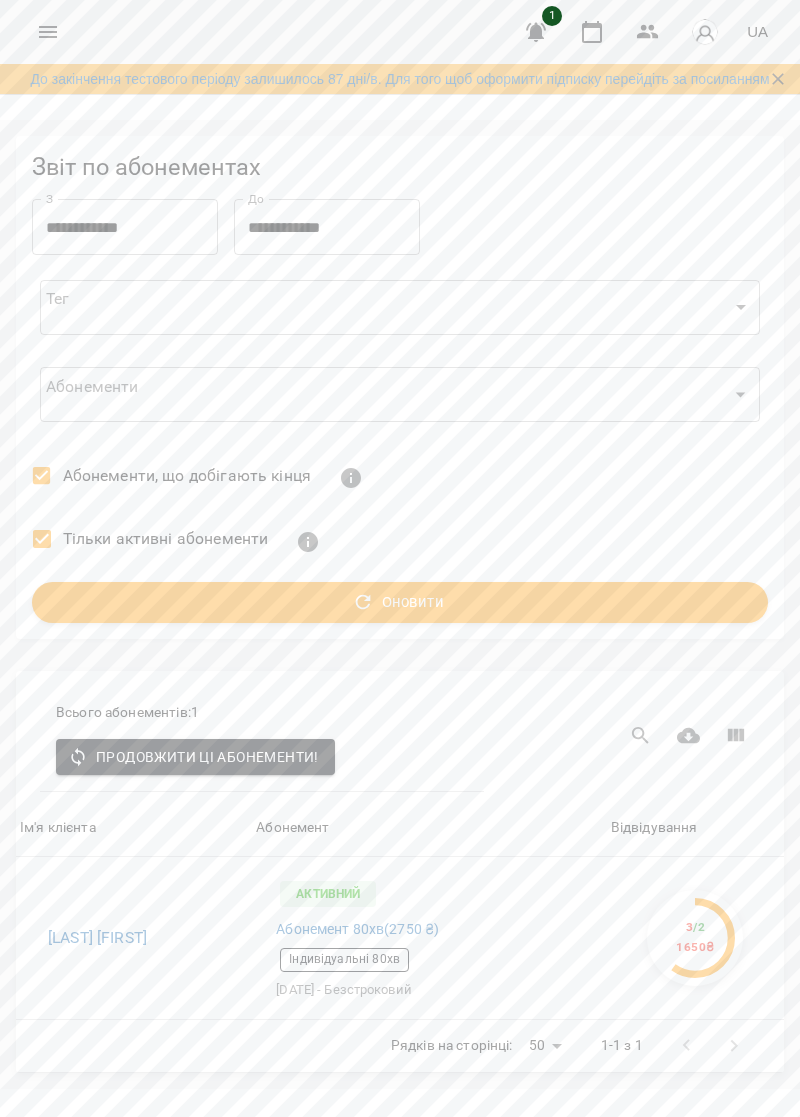 click on "For Business 1 UA" at bounding box center (400, 32) 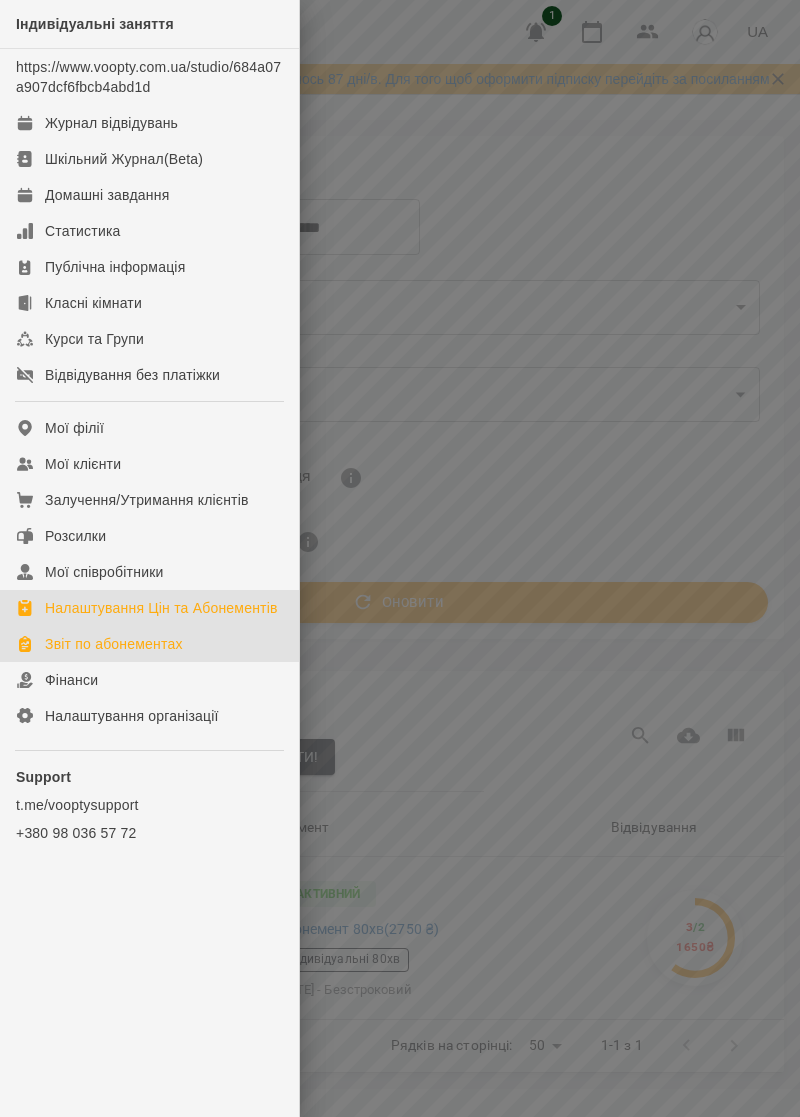 click on "Налаштування Цін та Абонементів" at bounding box center [161, 608] 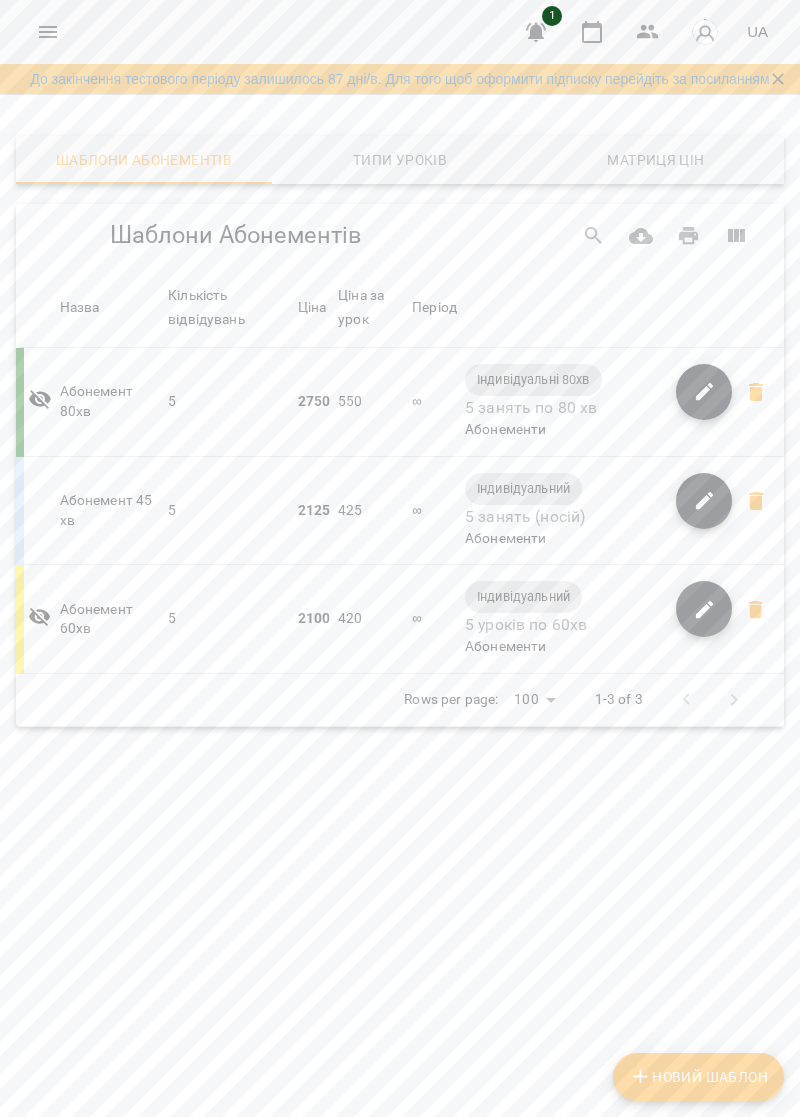click on "Новий Шаблон" at bounding box center (698, 1077) 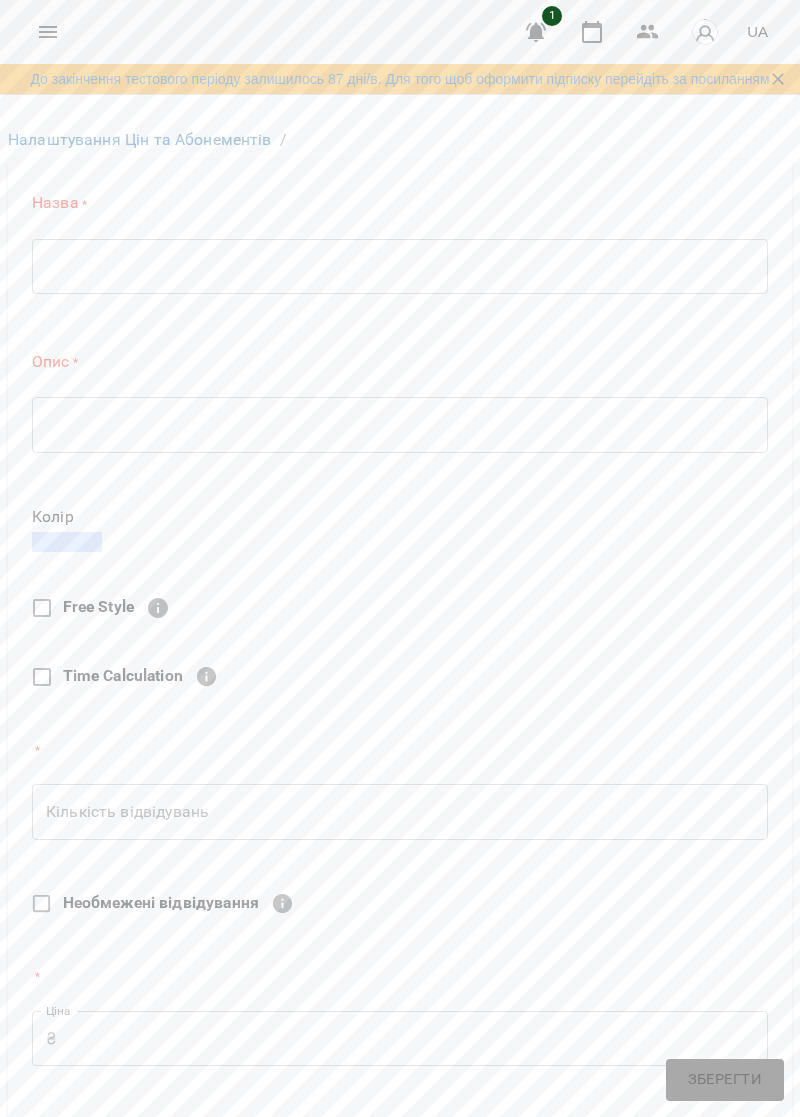 click at bounding box center [400, 266] 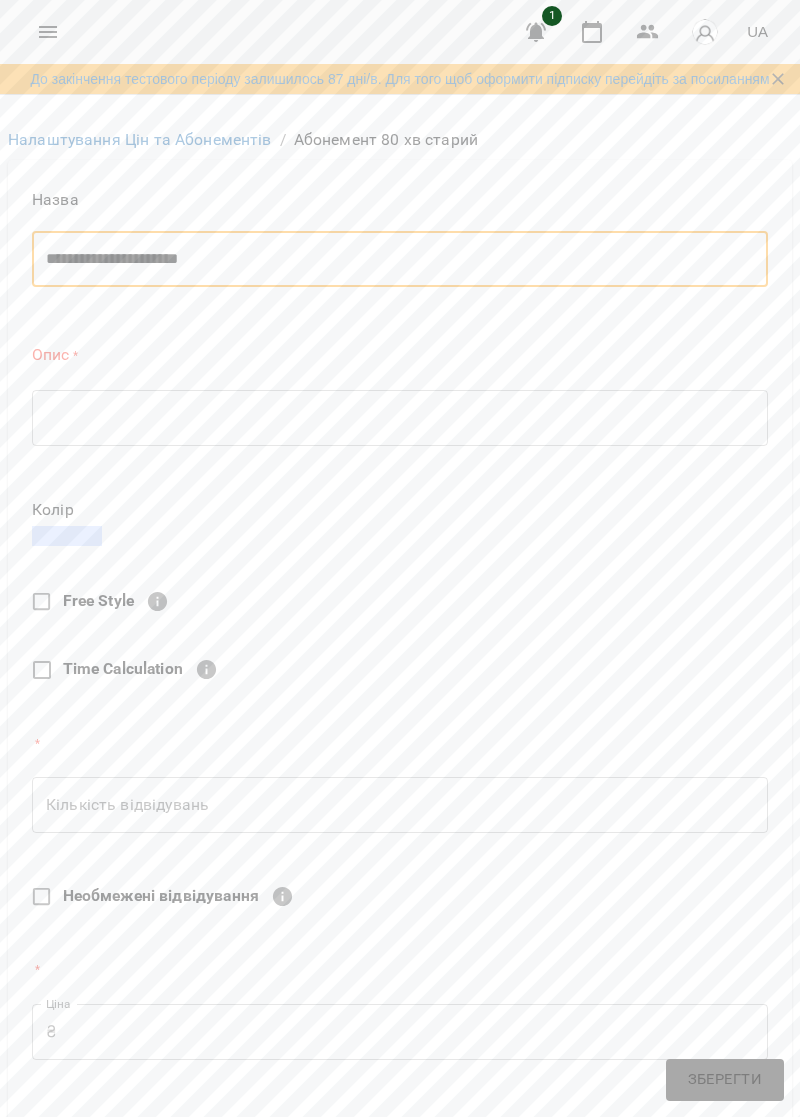 type on "**********" 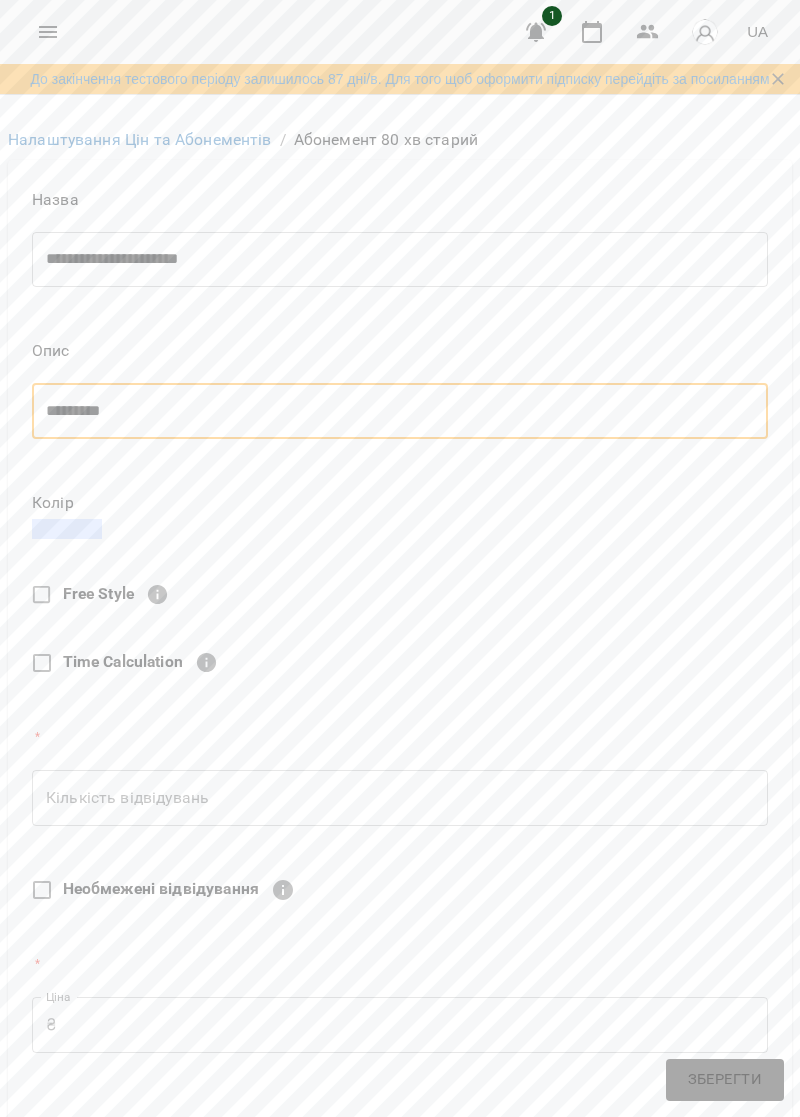 type on "********" 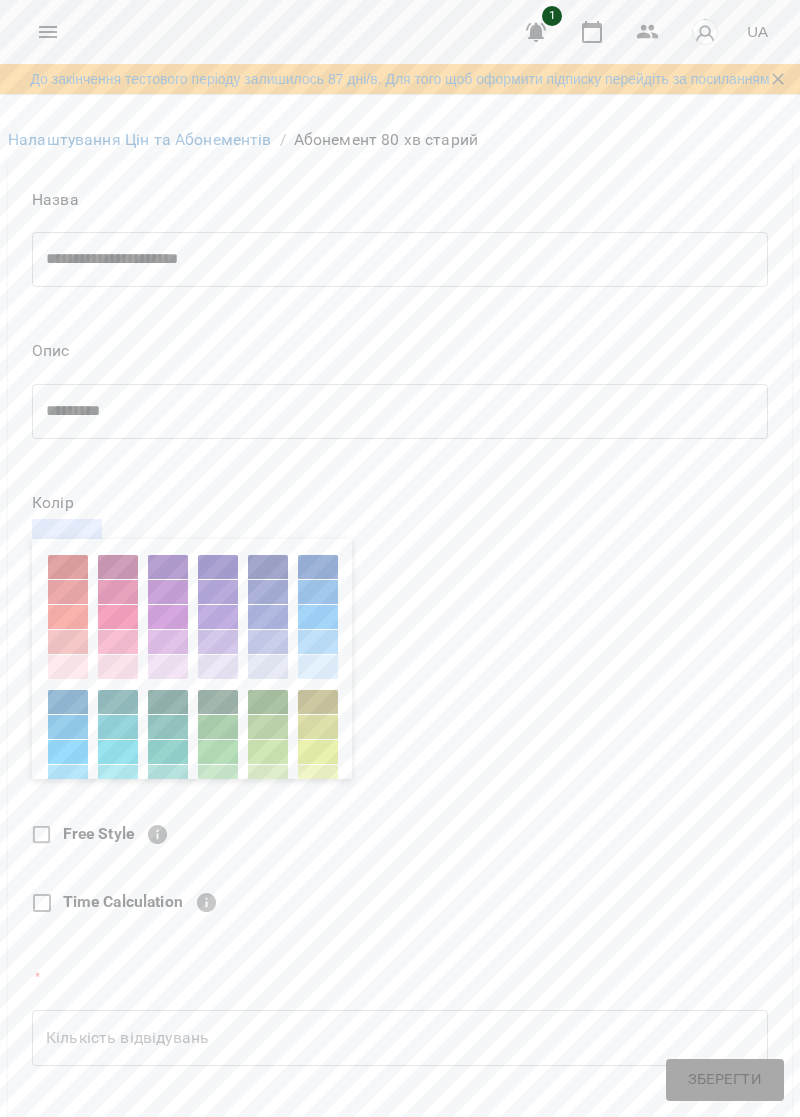 click at bounding box center [268, 727] 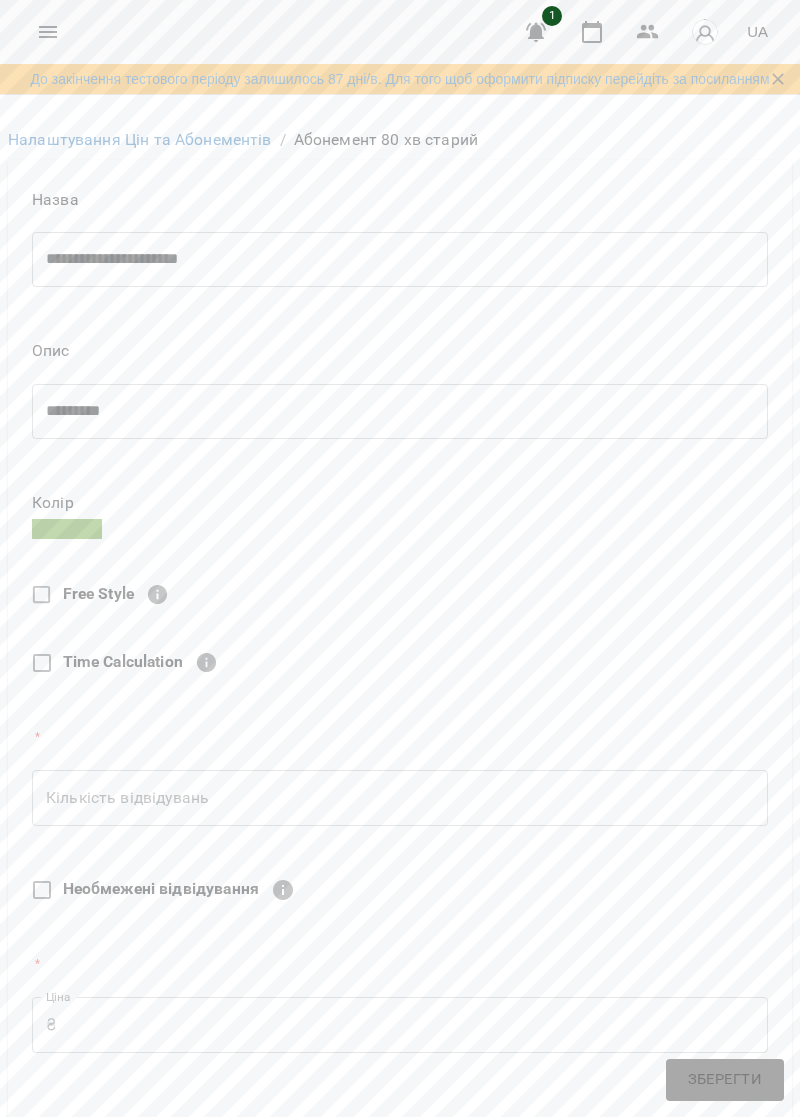 scroll, scrollTop: 321, scrollLeft: 0, axis: vertical 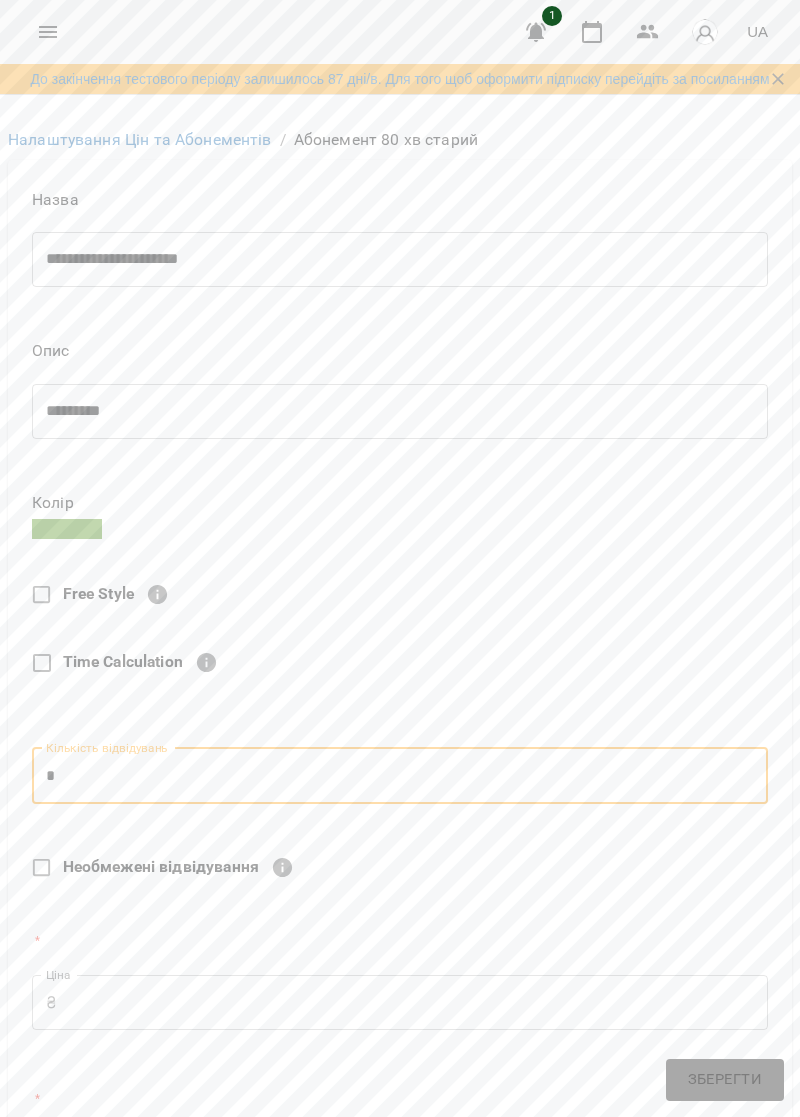 type on "*" 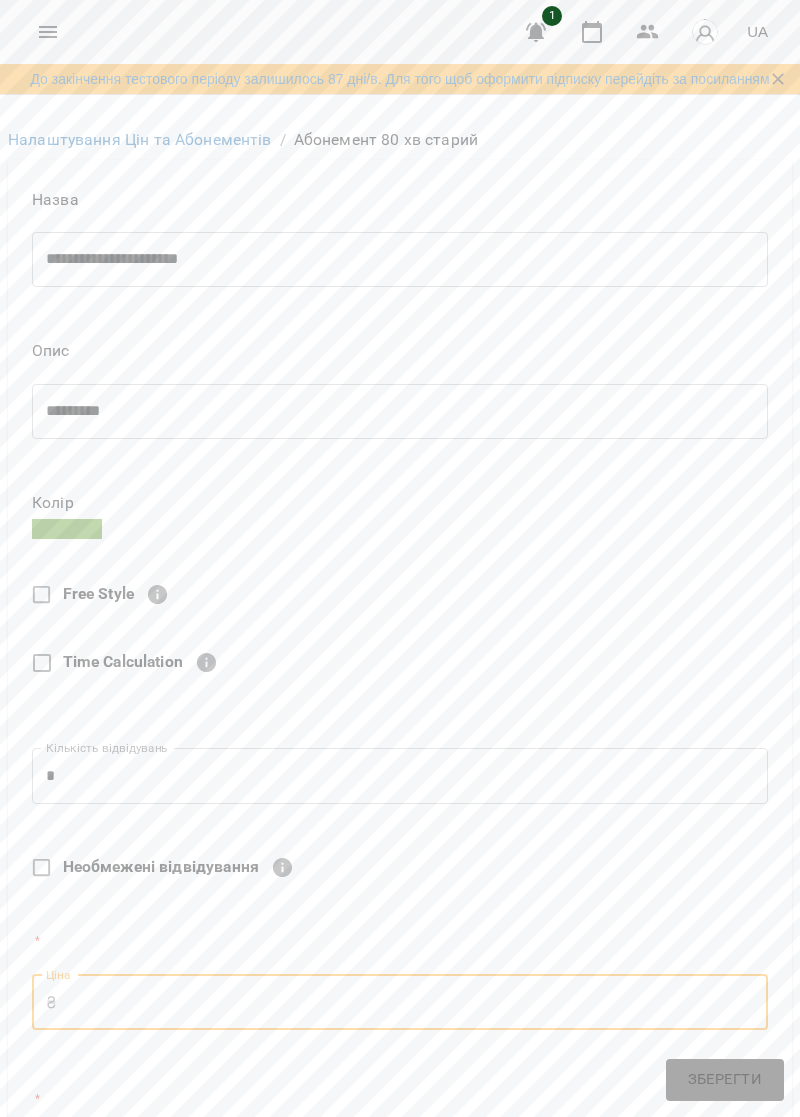 type on "*" 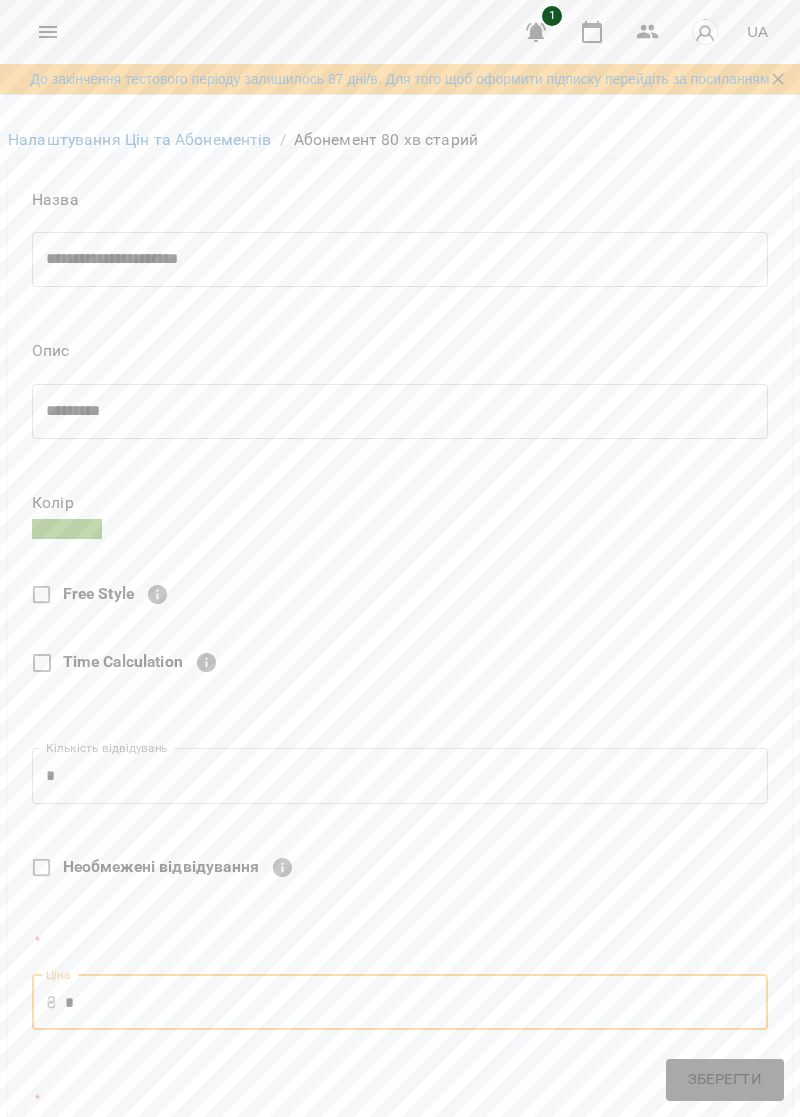 type on "***" 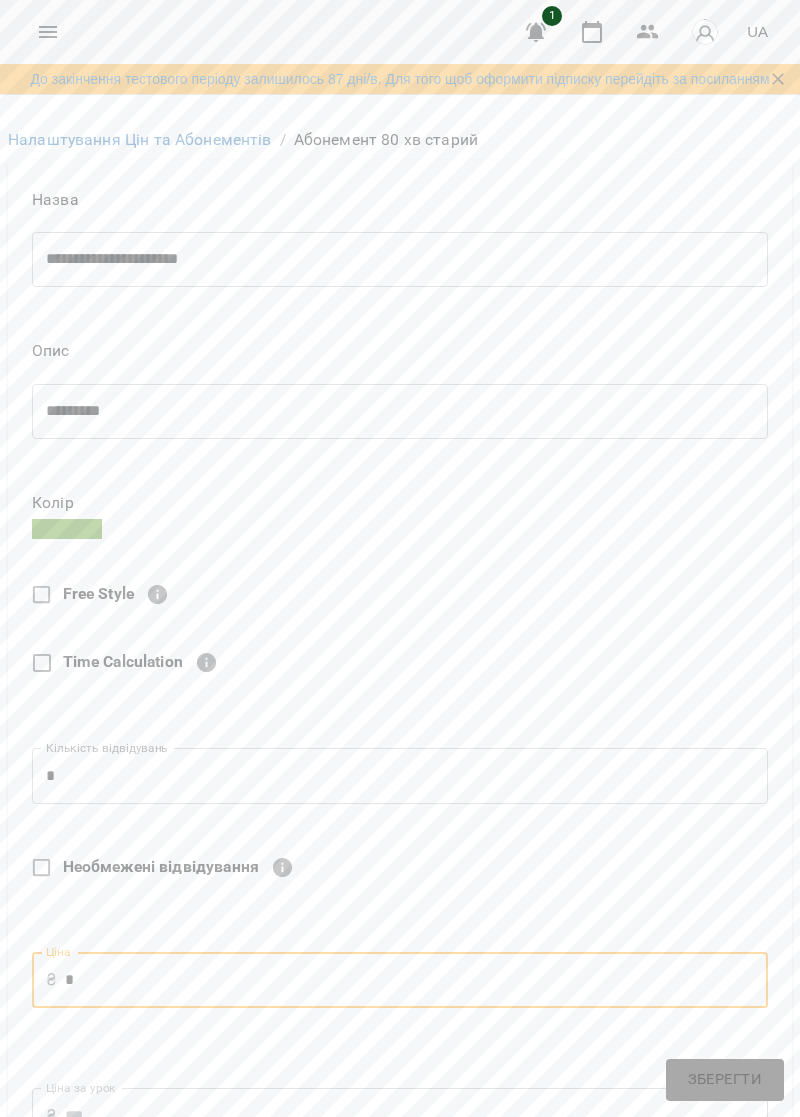 type on "**" 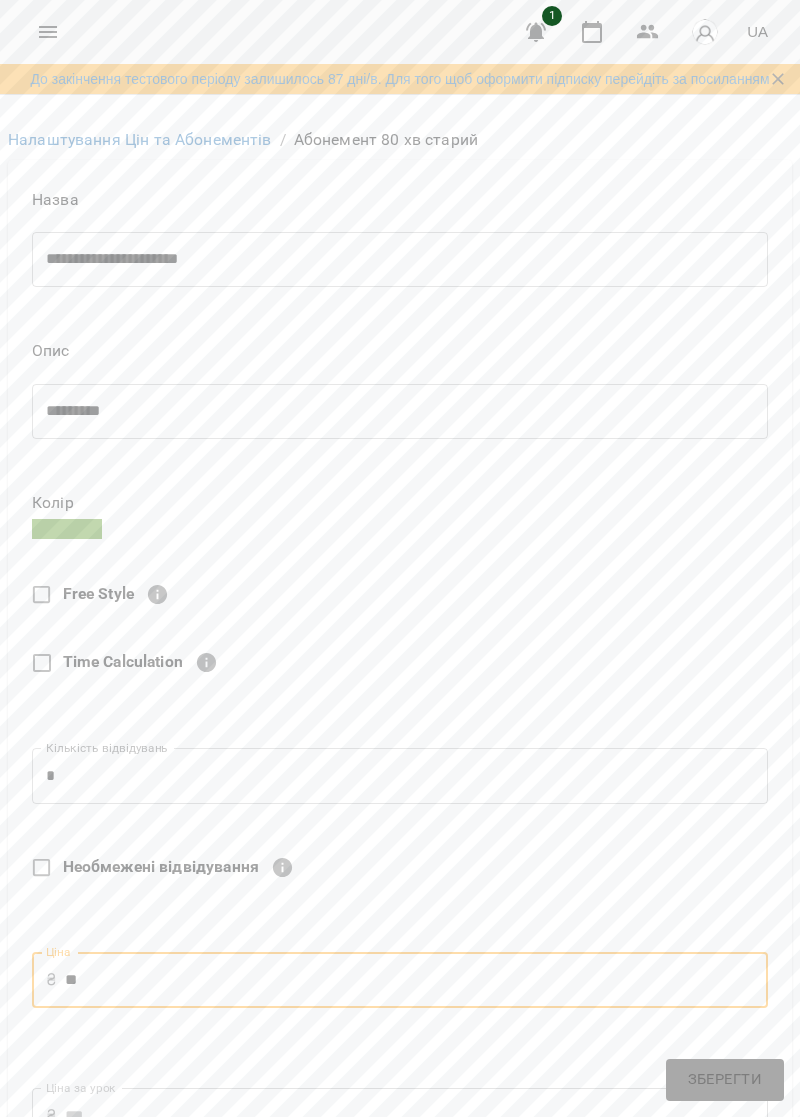 type on "*" 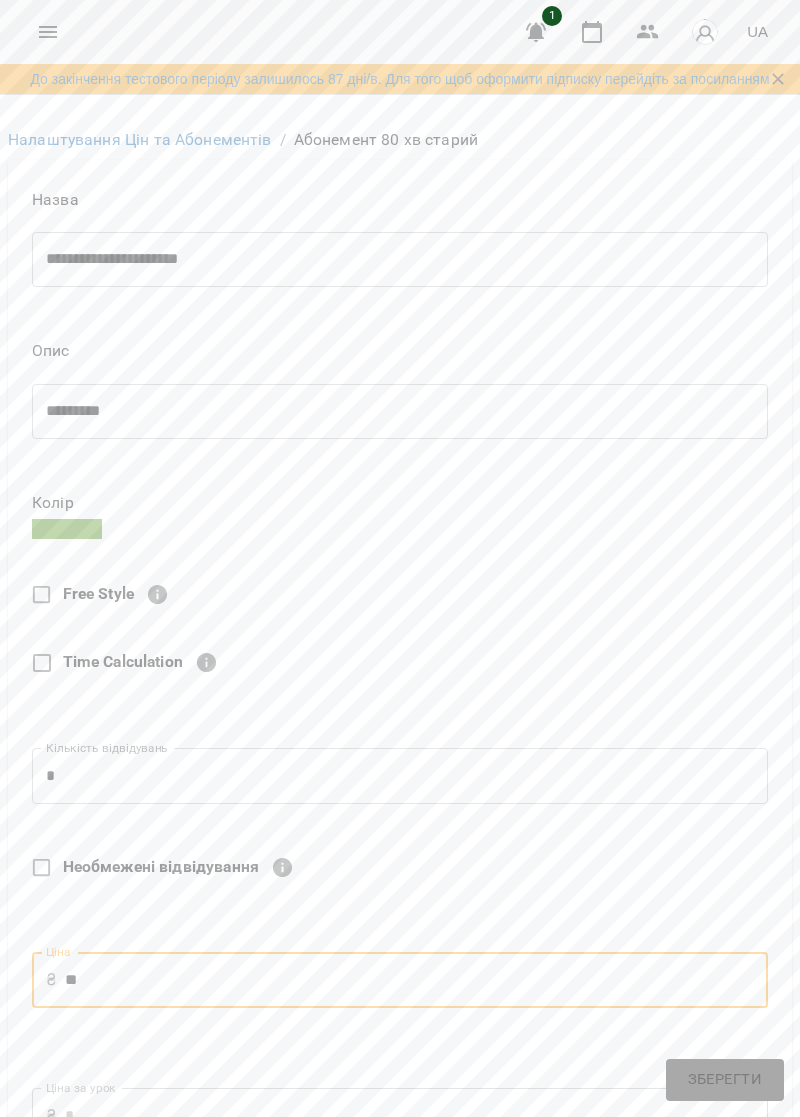type on "***" 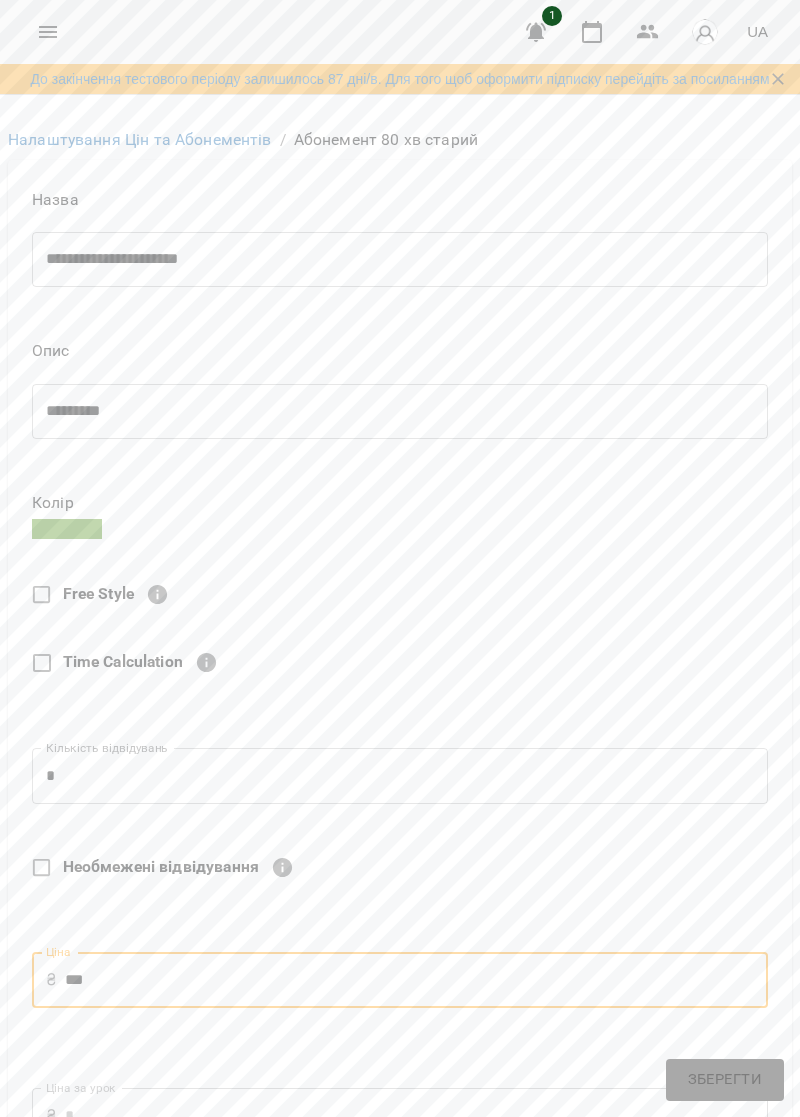 type on "**" 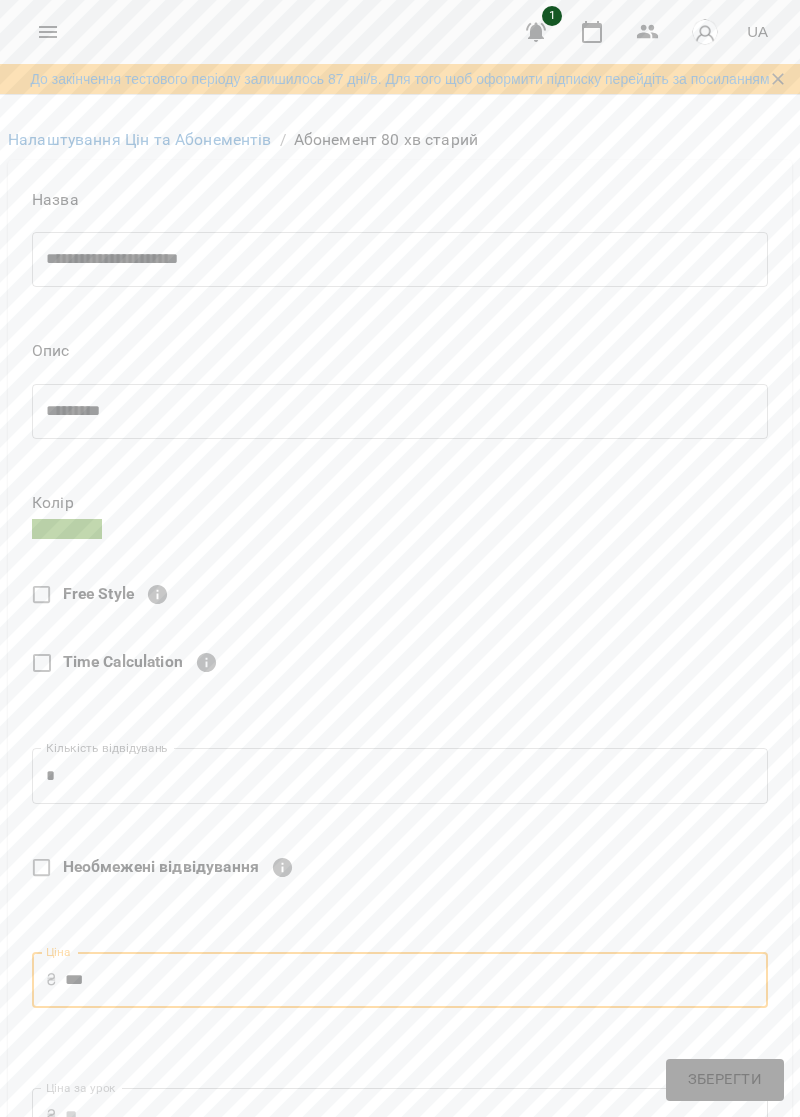 type on "****" 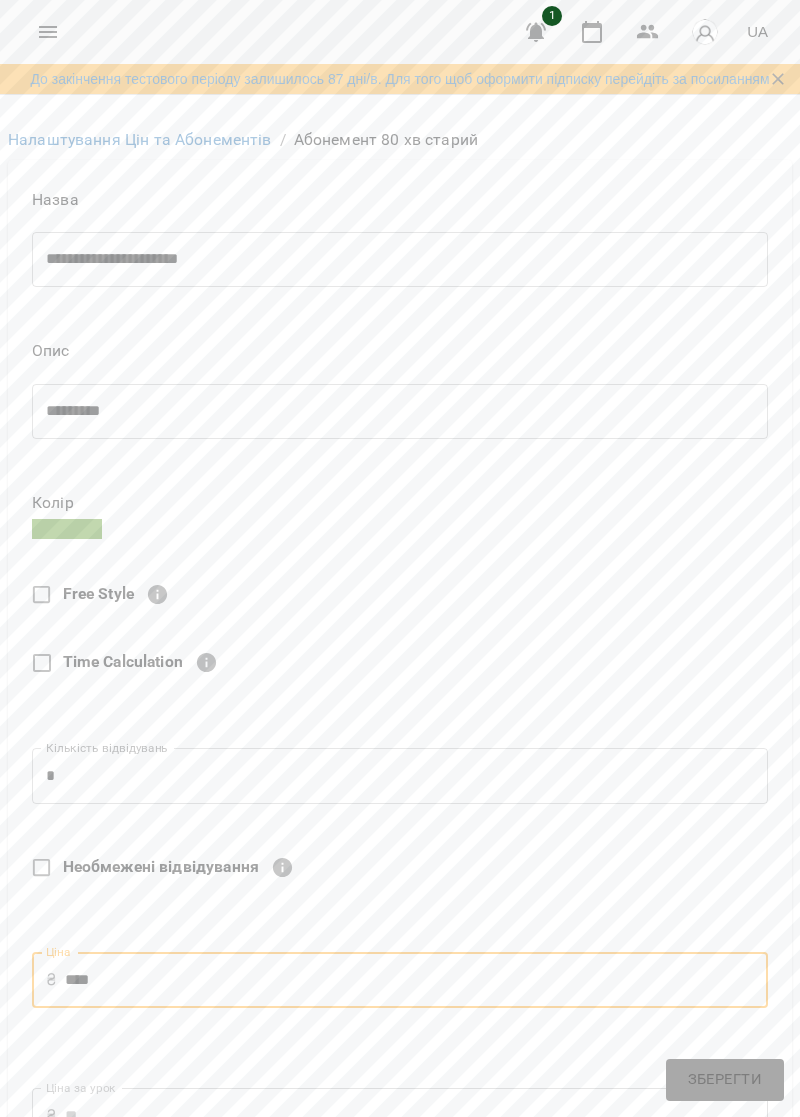type on "***" 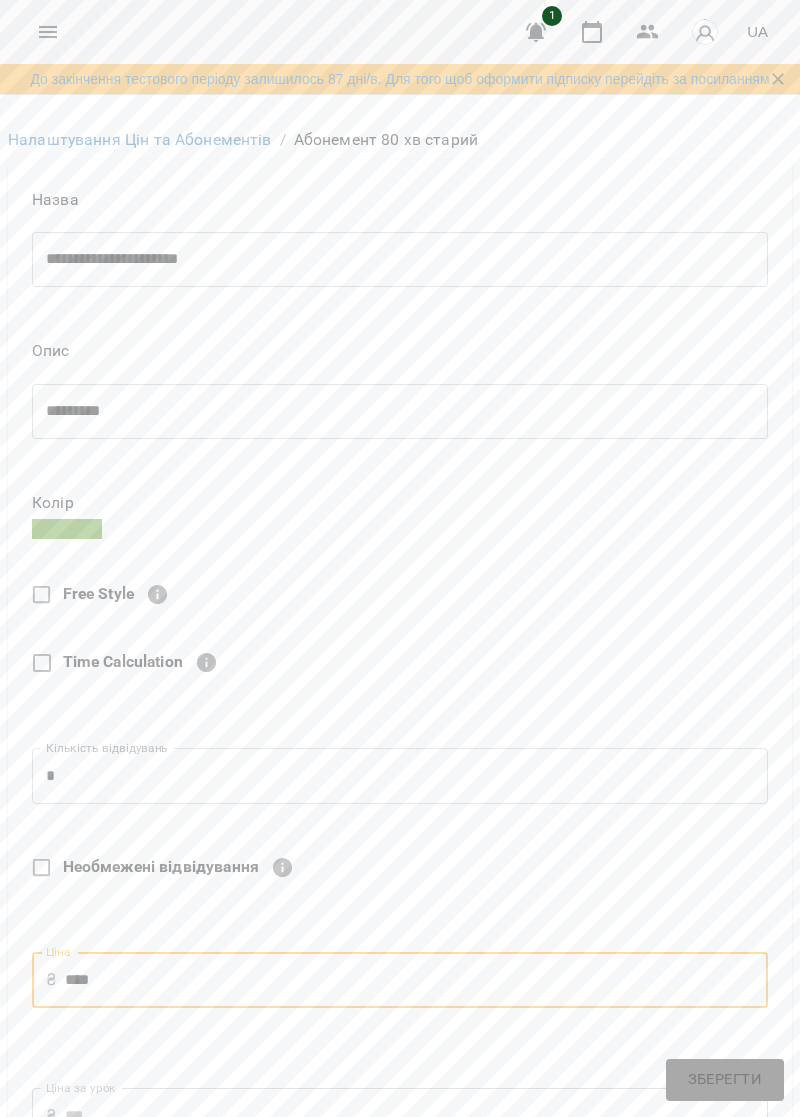 type on "****" 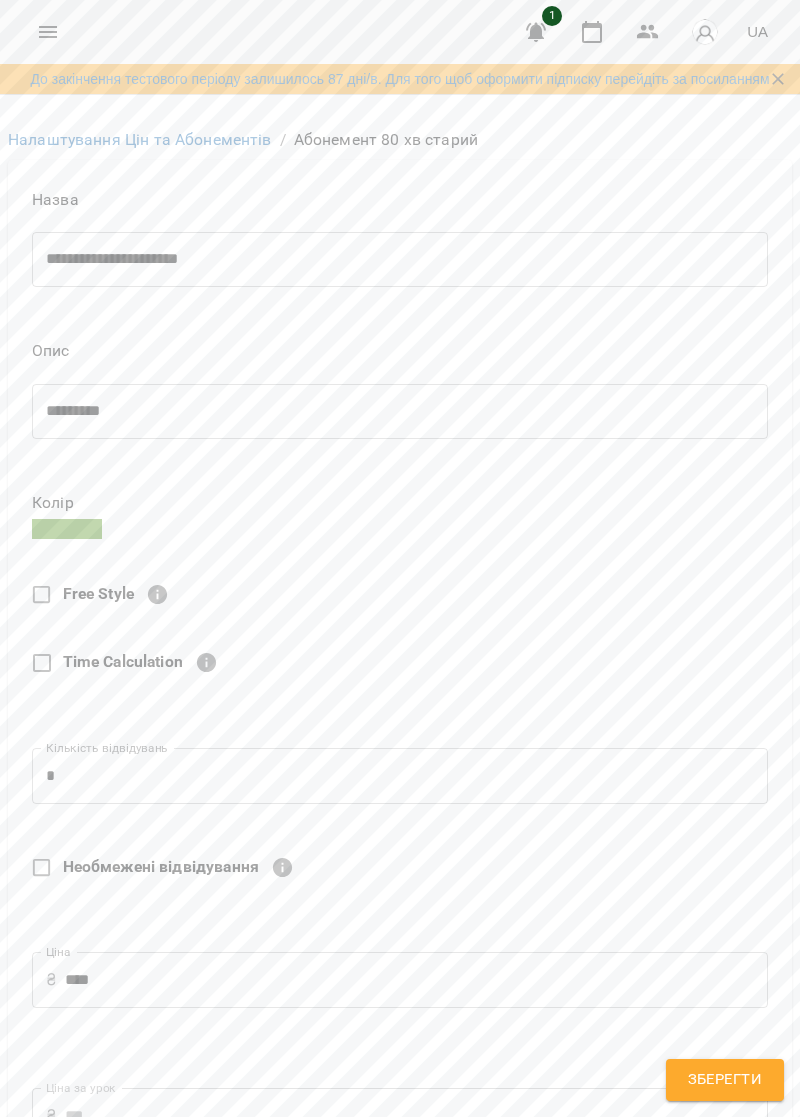click on "**********" at bounding box center (400, 839) 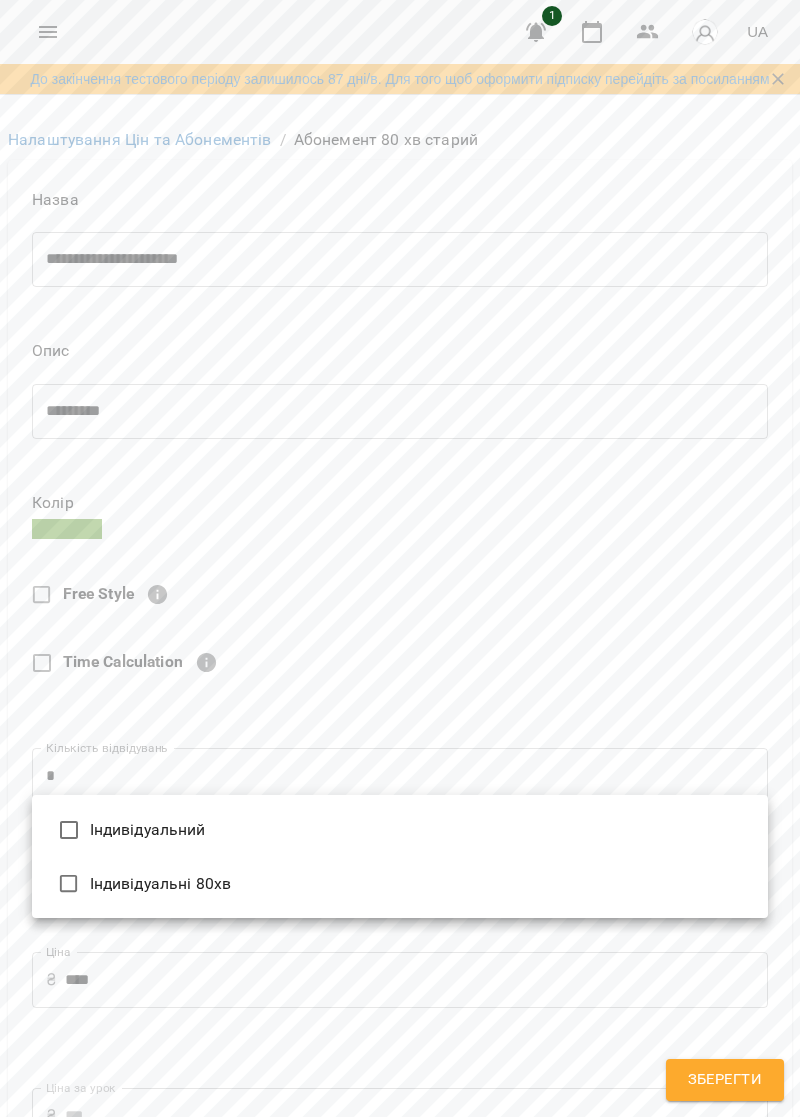 click on "Індивідуальний" at bounding box center [400, 830] 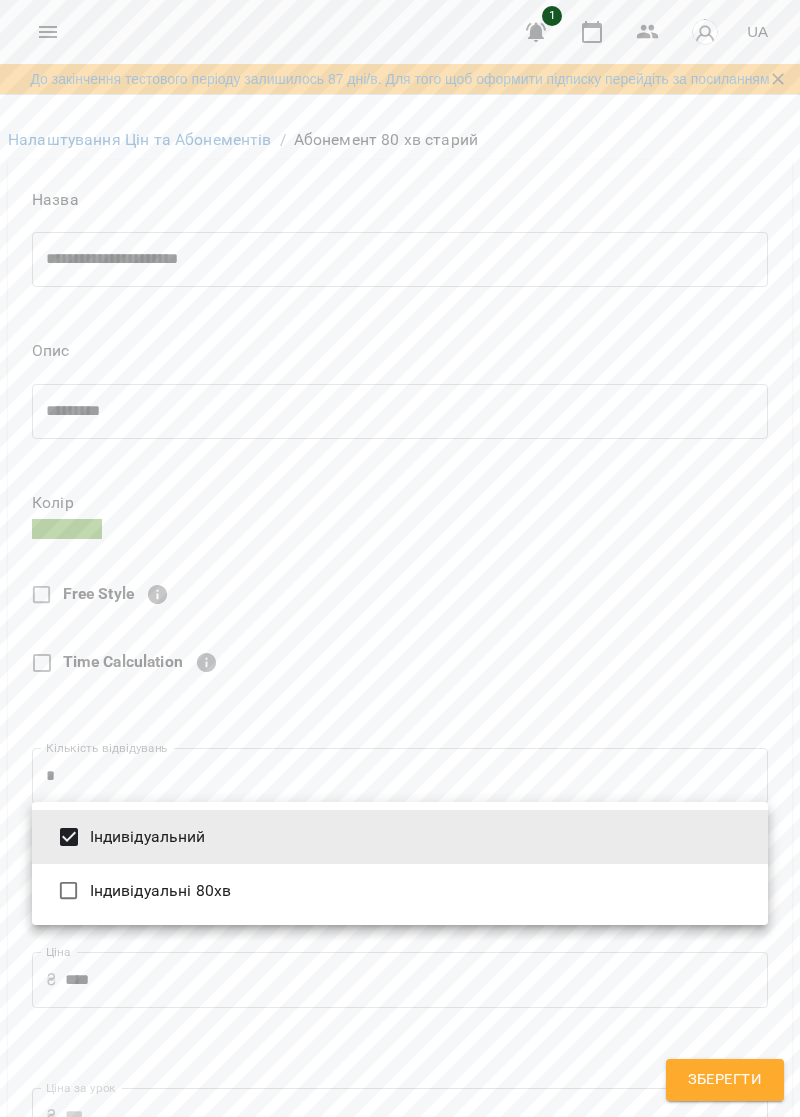click at bounding box center [400, 558] 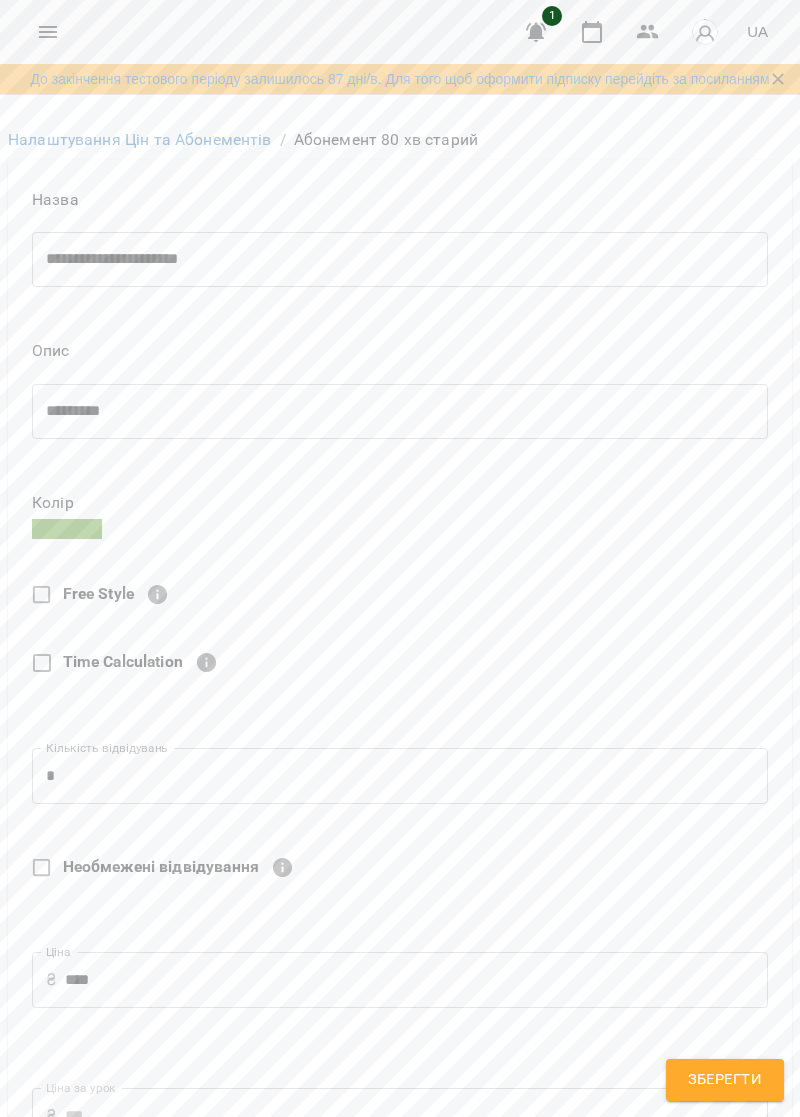 click on "**********" at bounding box center [400, 846] 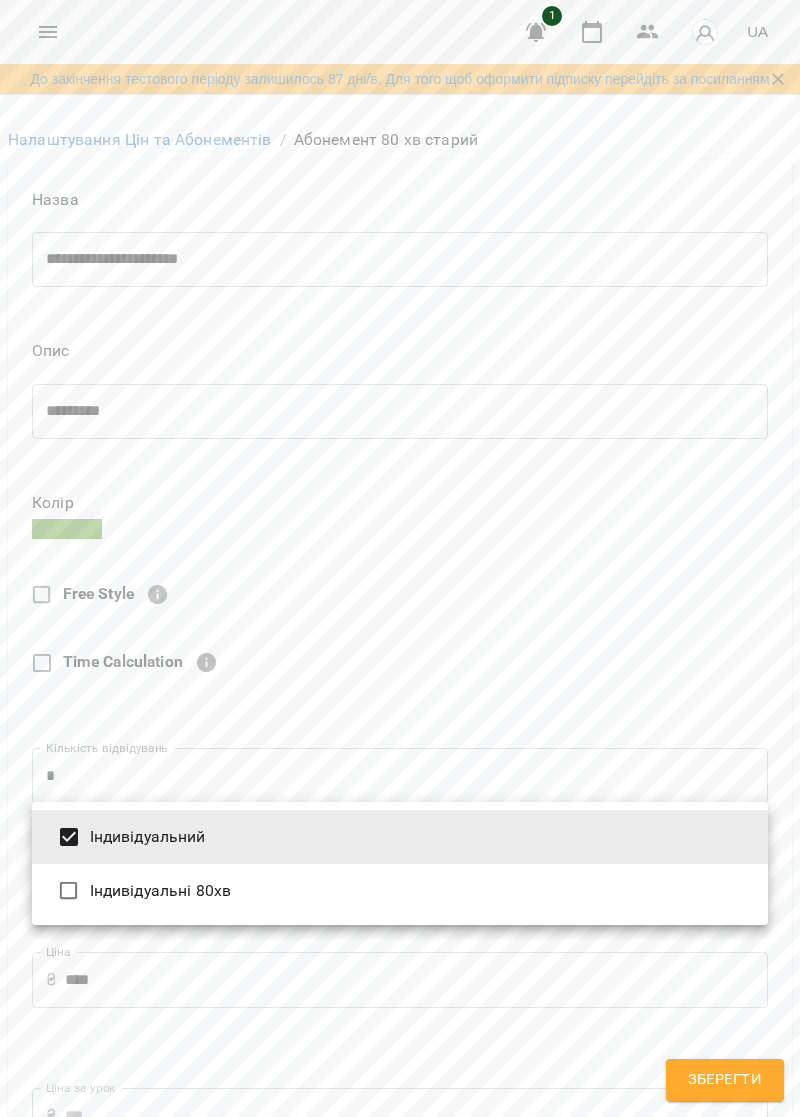 click on "Індивідуальний Індивідуальні 80хв" at bounding box center [400, 863] 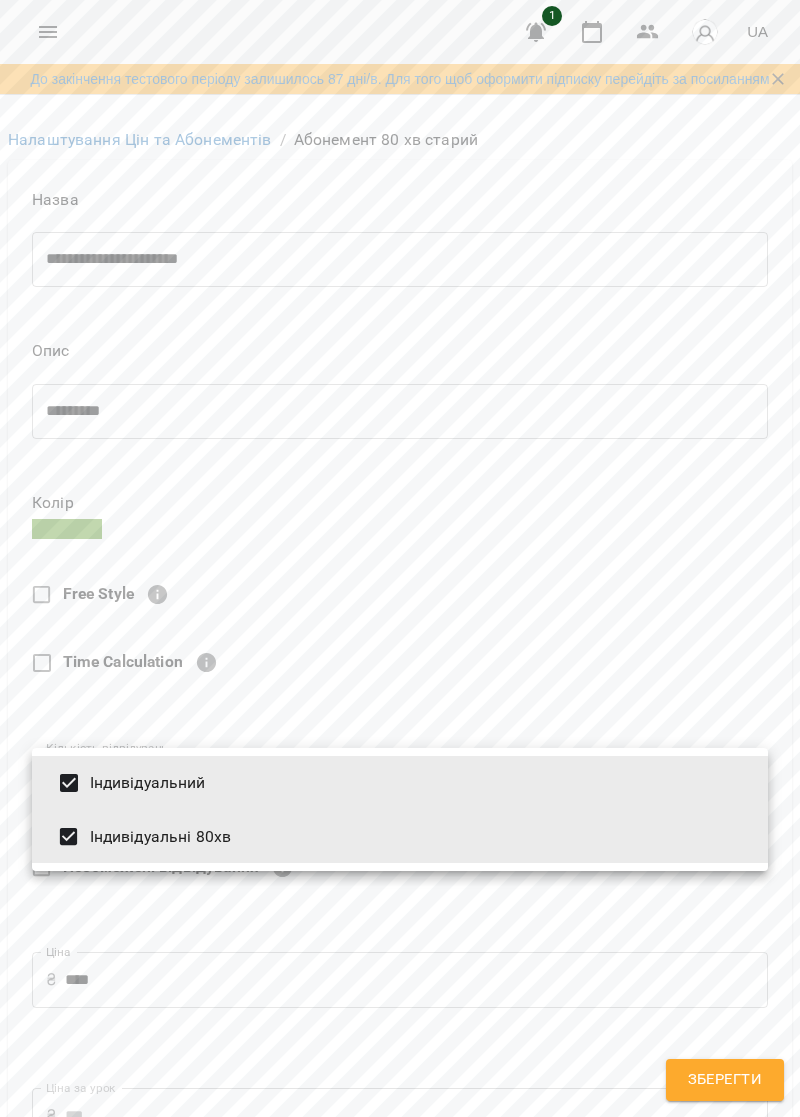 click at bounding box center [400, 558] 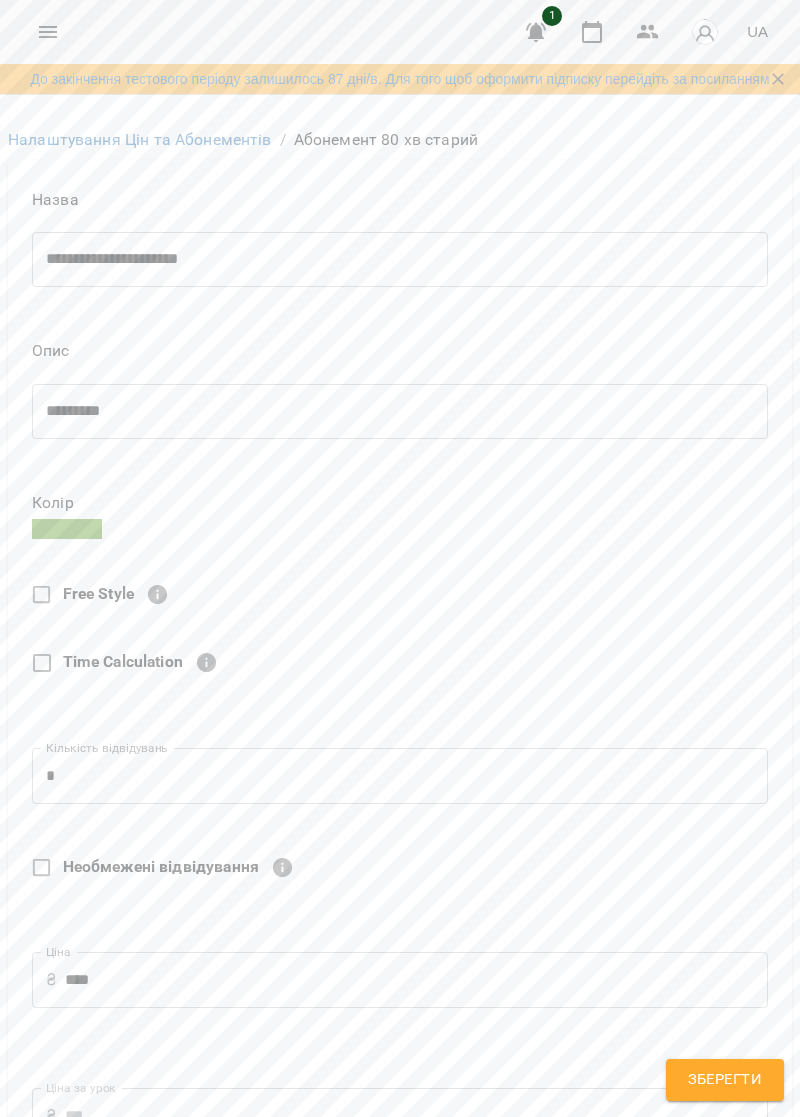 scroll, scrollTop: 578, scrollLeft: 0, axis: vertical 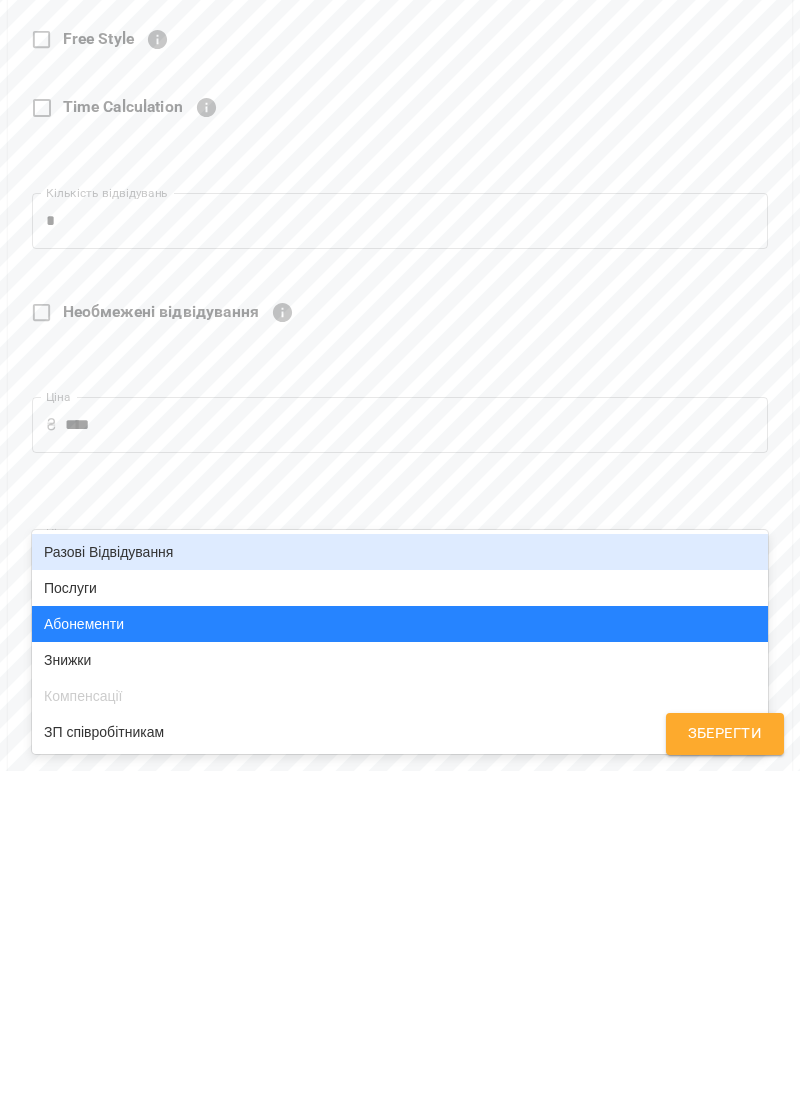 click on "**********" at bounding box center [400, 1170] 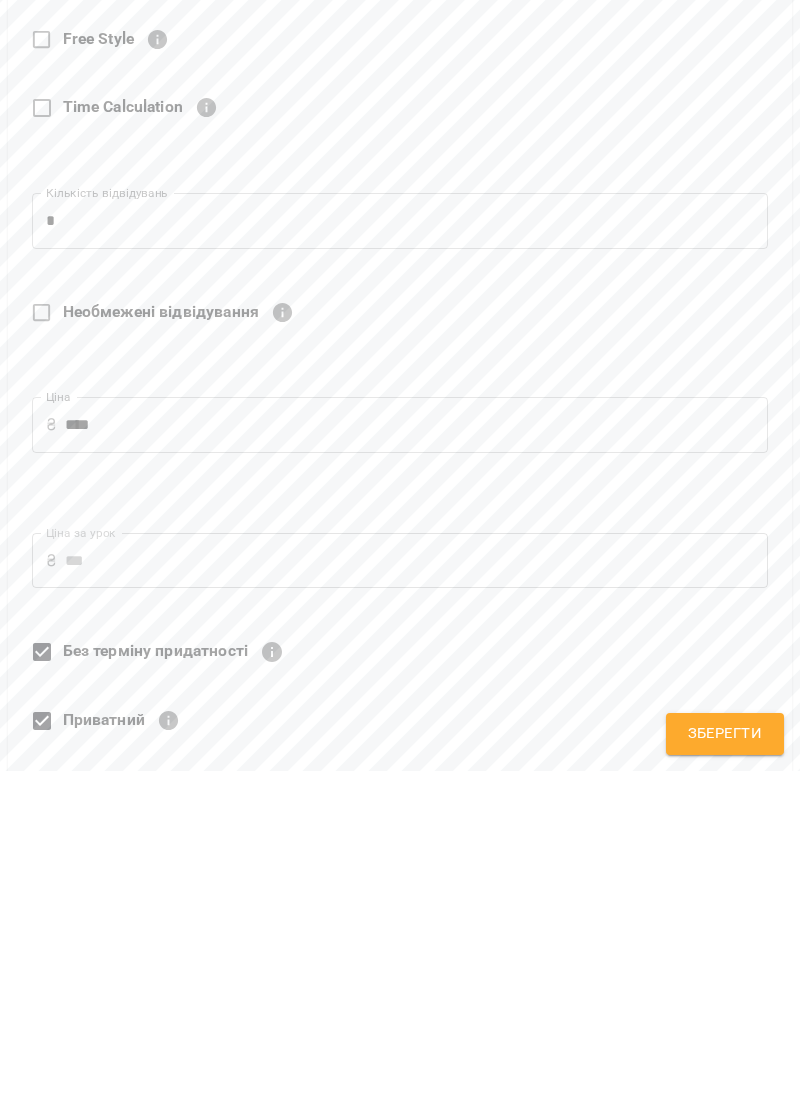 scroll, scrollTop: 0, scrollLeft: 0, axis: both 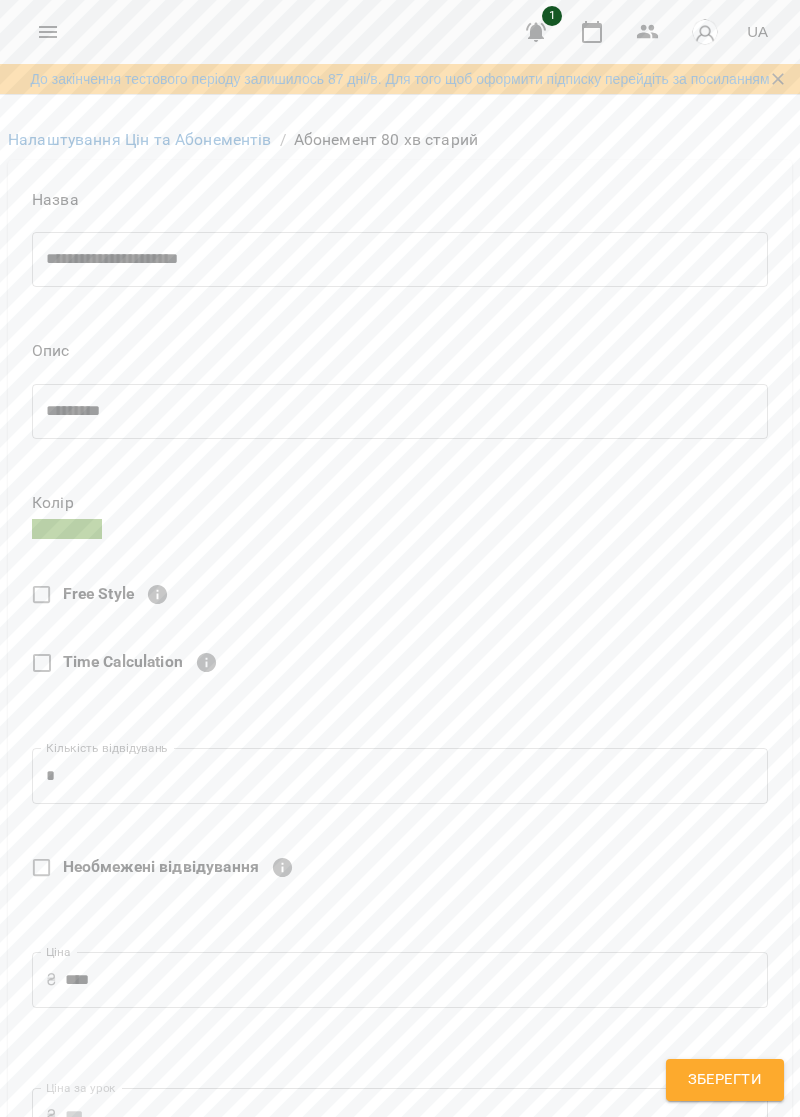 click on "Зберегти" at bounding box center [725, 1080] 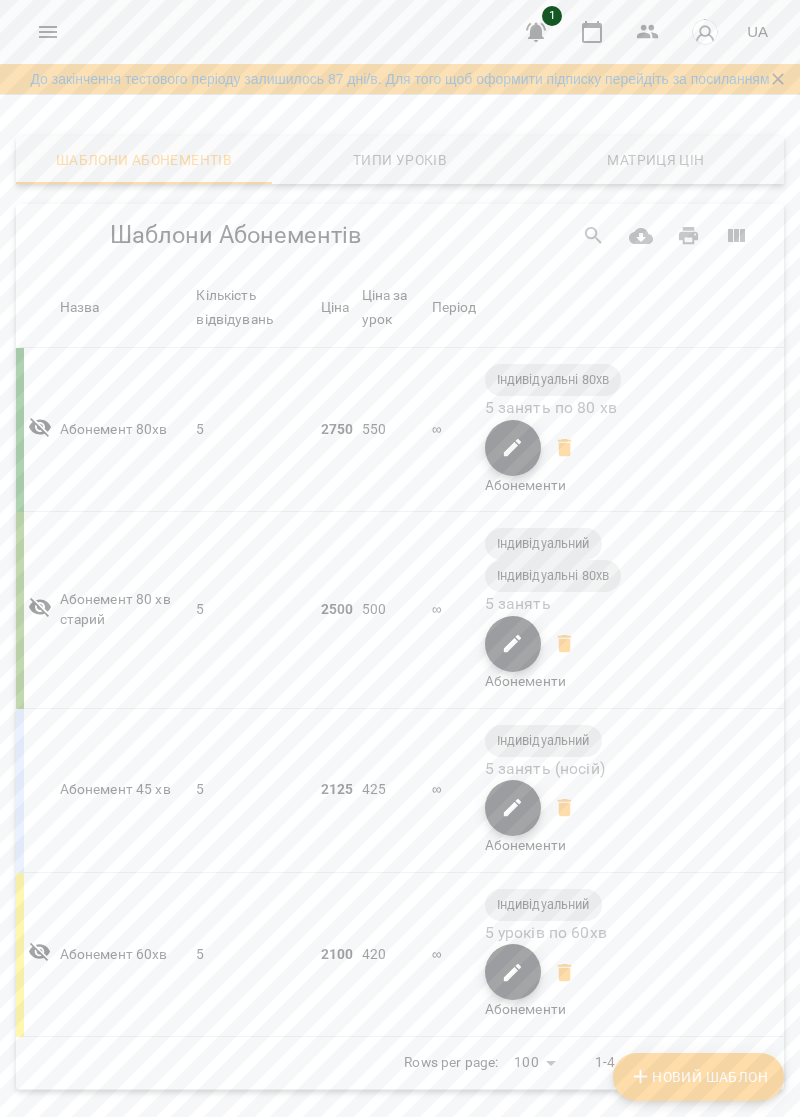scroll, scrollTop: 26, scrollLeft: 0, axis: vertical 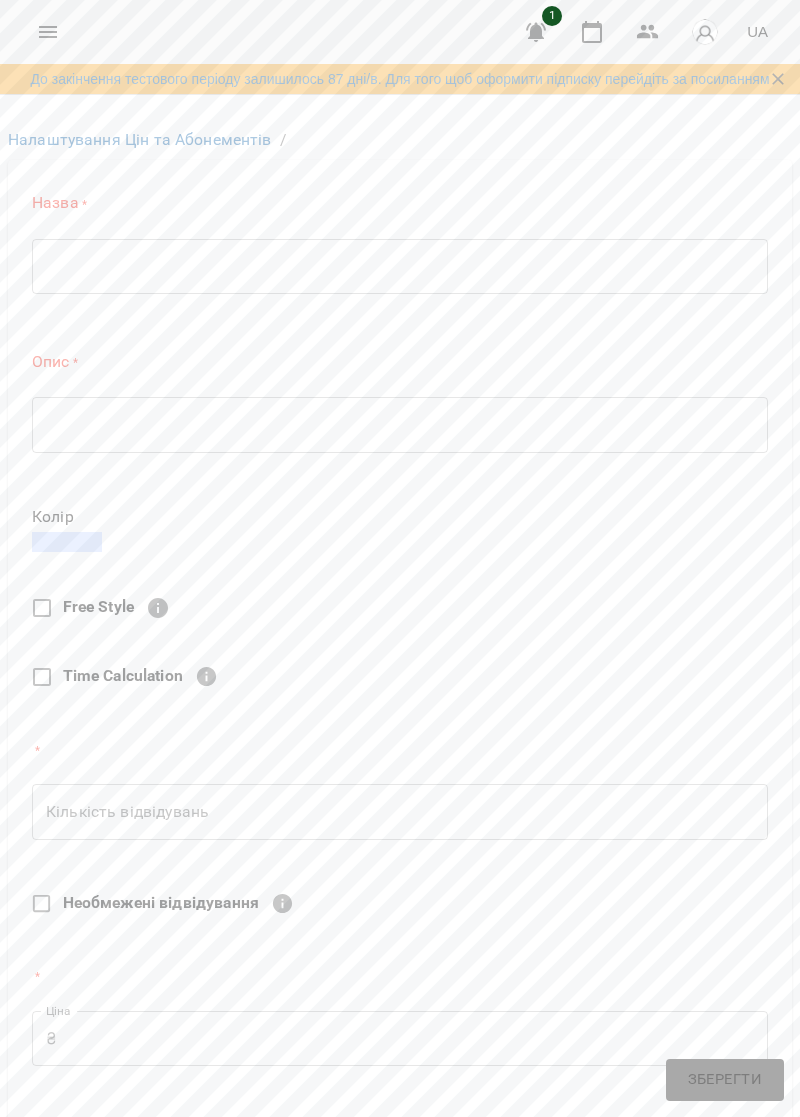 click at bounding box center (400, 266) 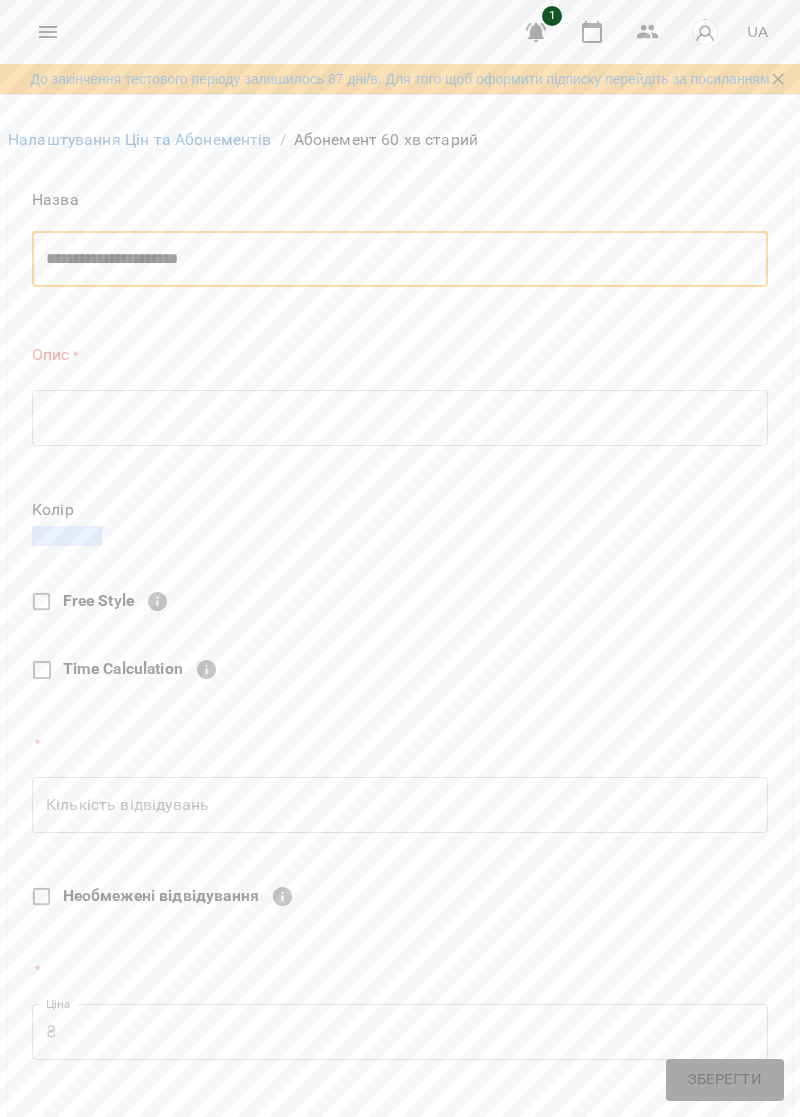 type on "**********" 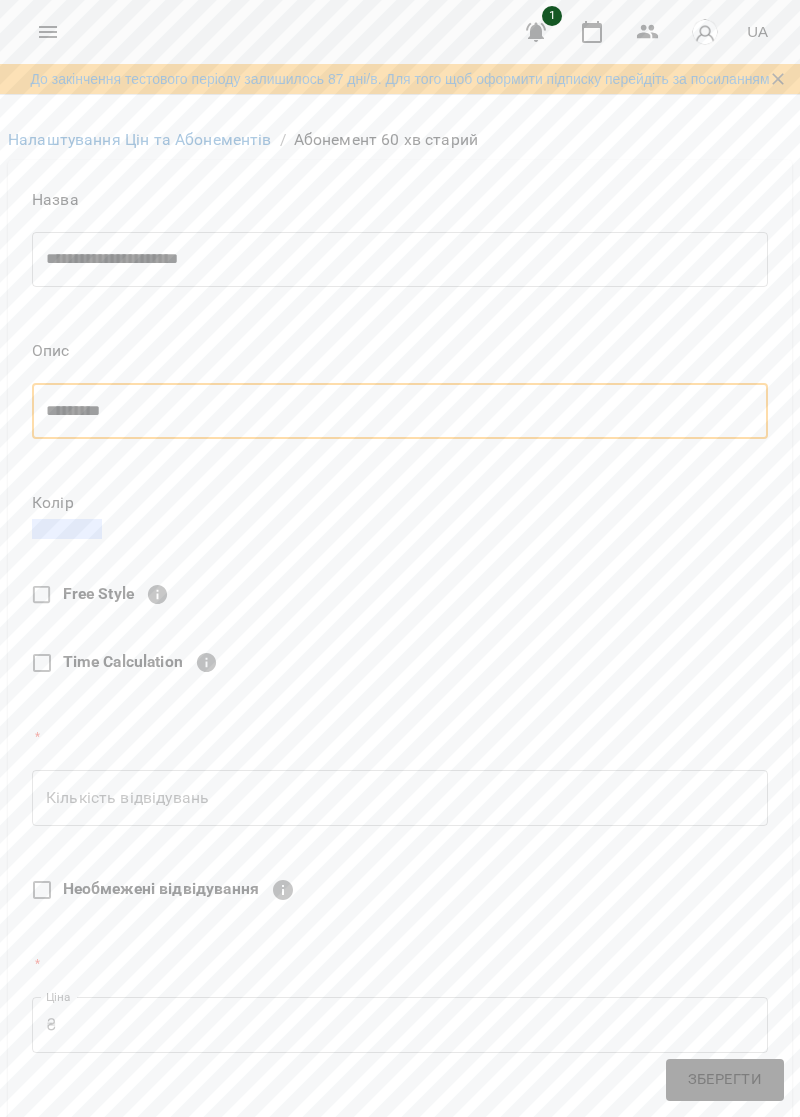 type on "********" 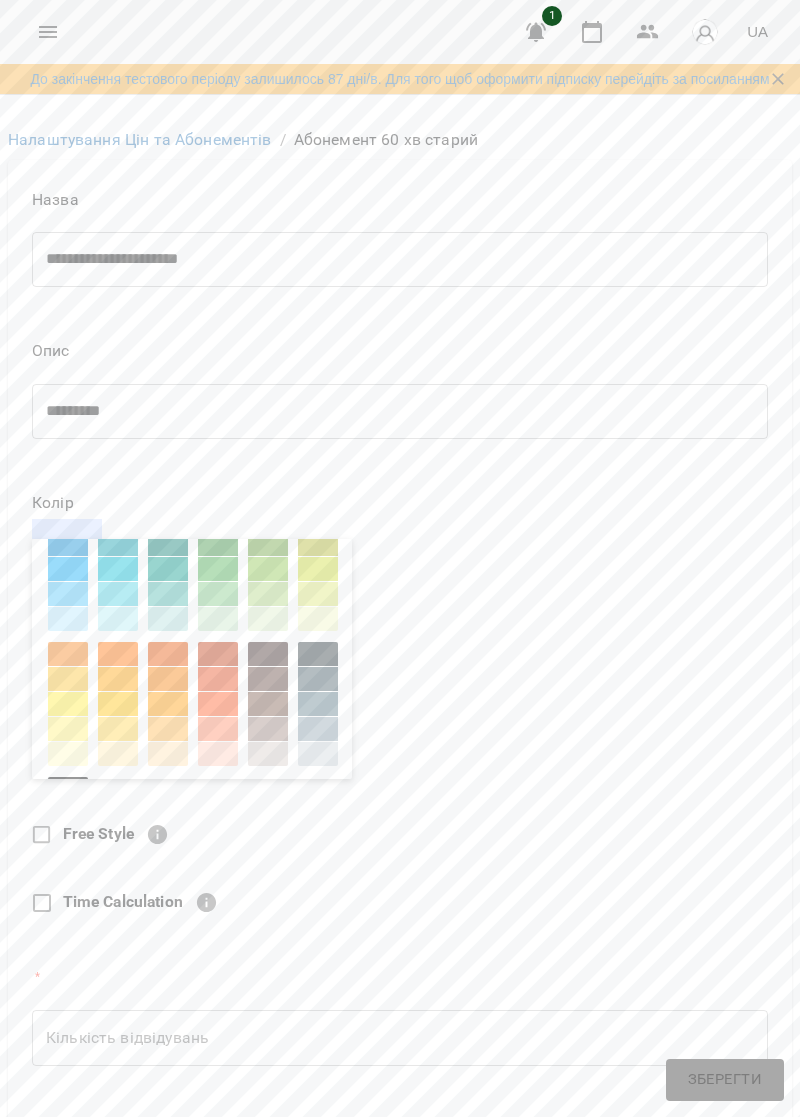 scroll, scrollTop: 189, scrollLeft: 0, axis: vertical 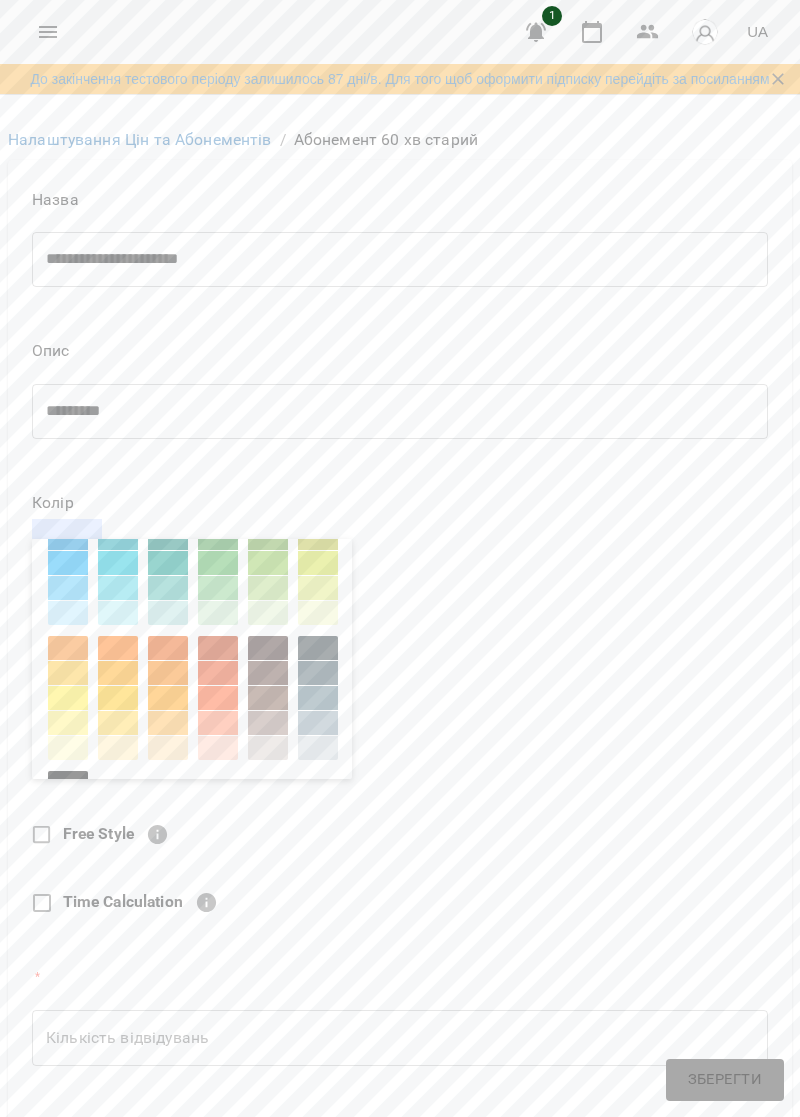 click at bounding box center (68, 673) 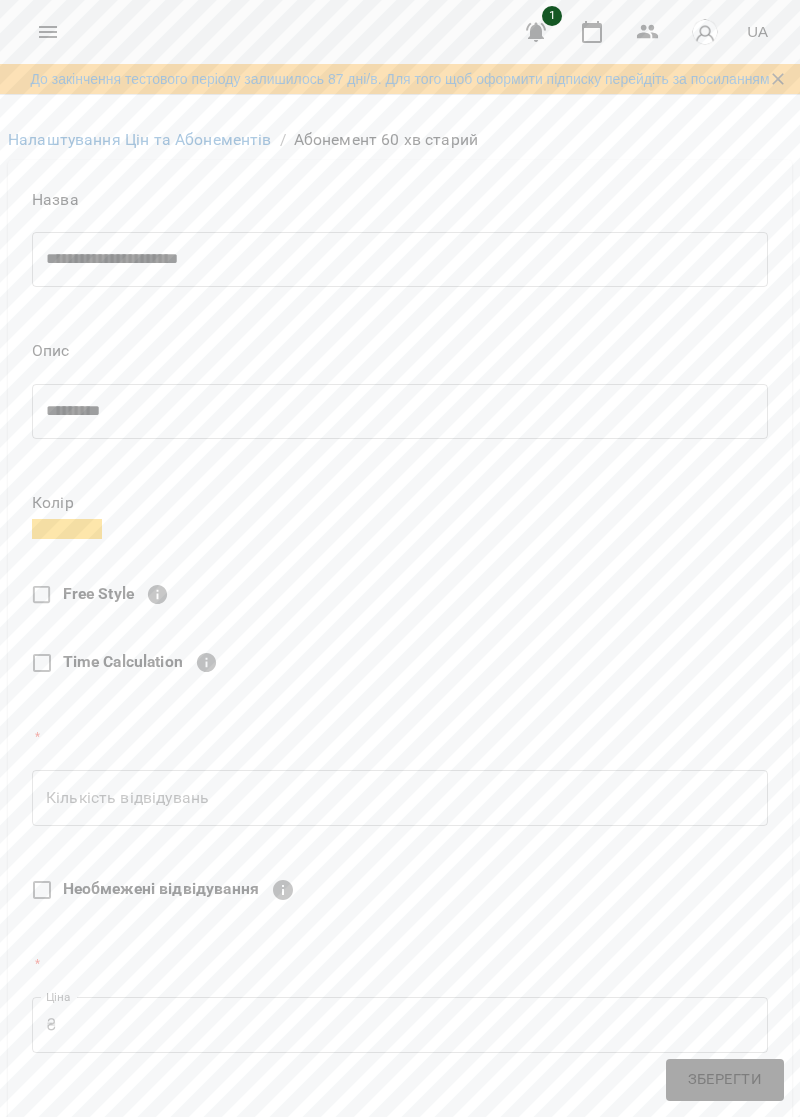 scroll, scrollTop: 190, scrollLeft: 0, axis: vertical 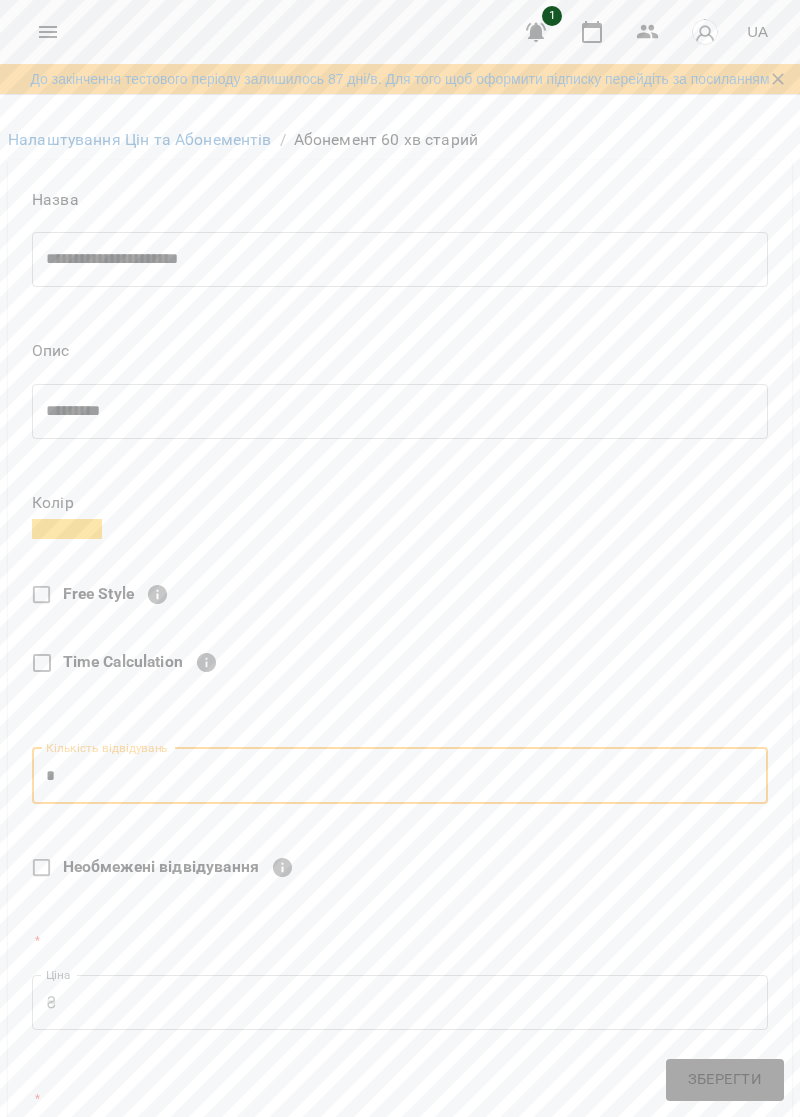type on "*" 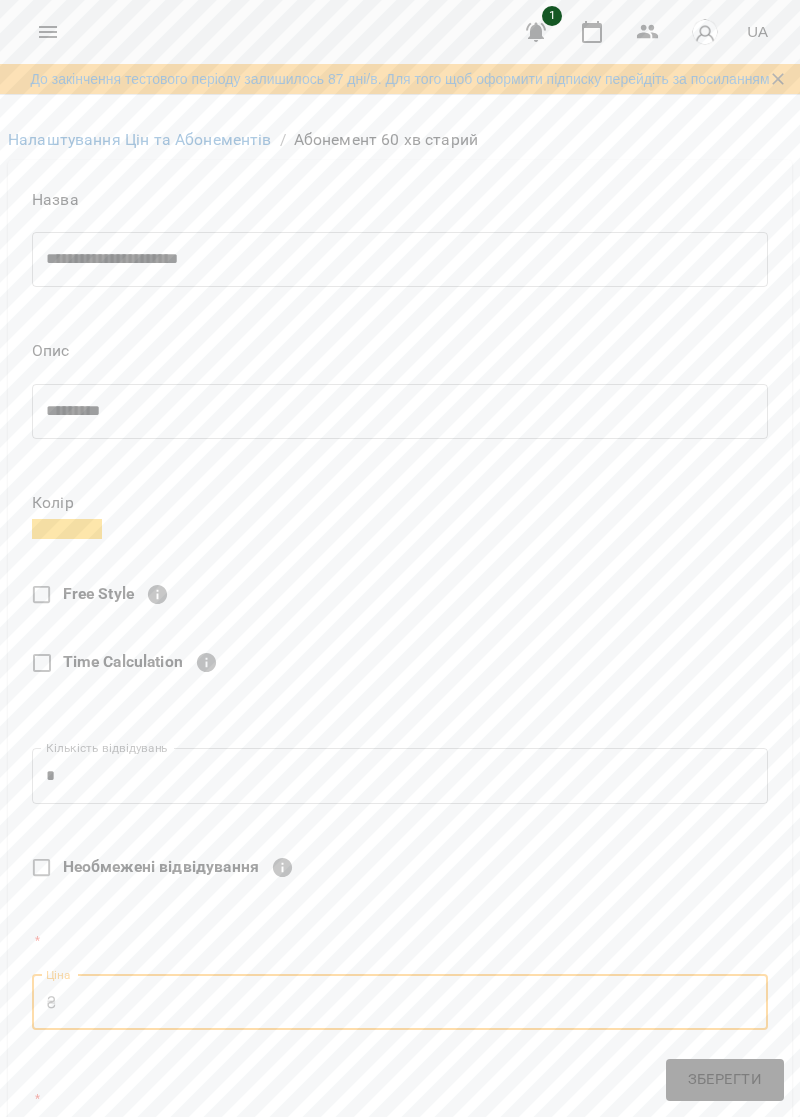 type on "*" 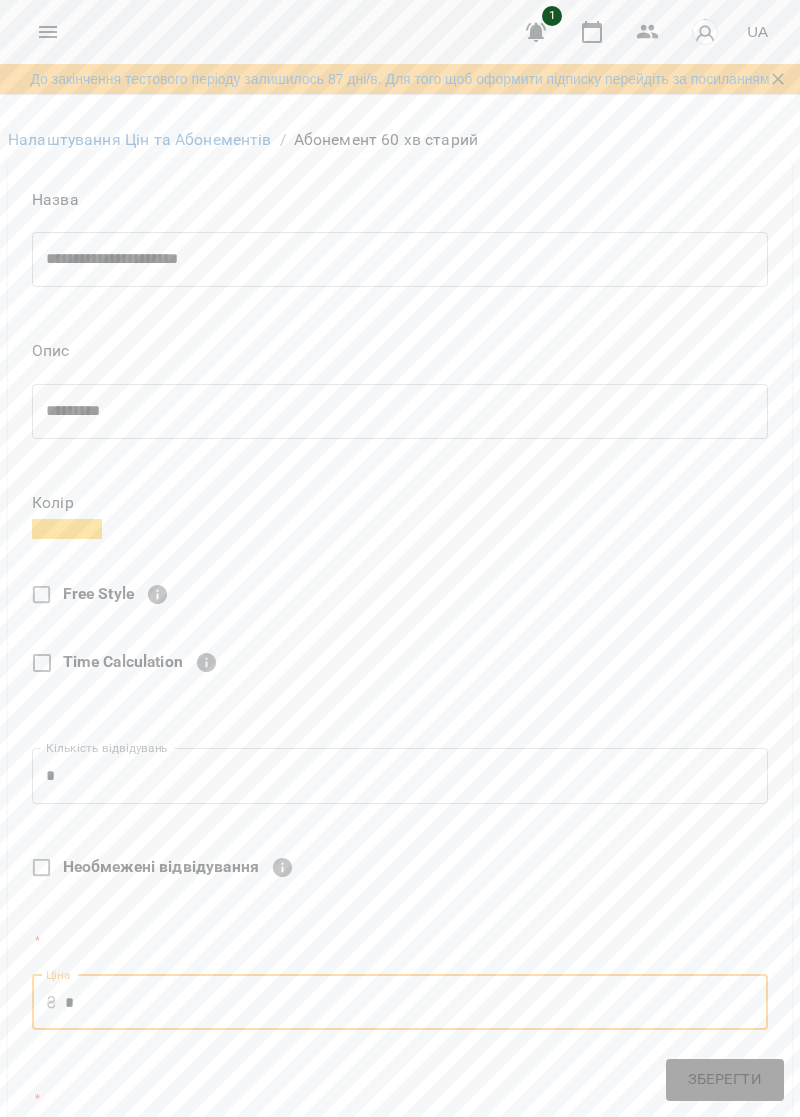 type on "***" 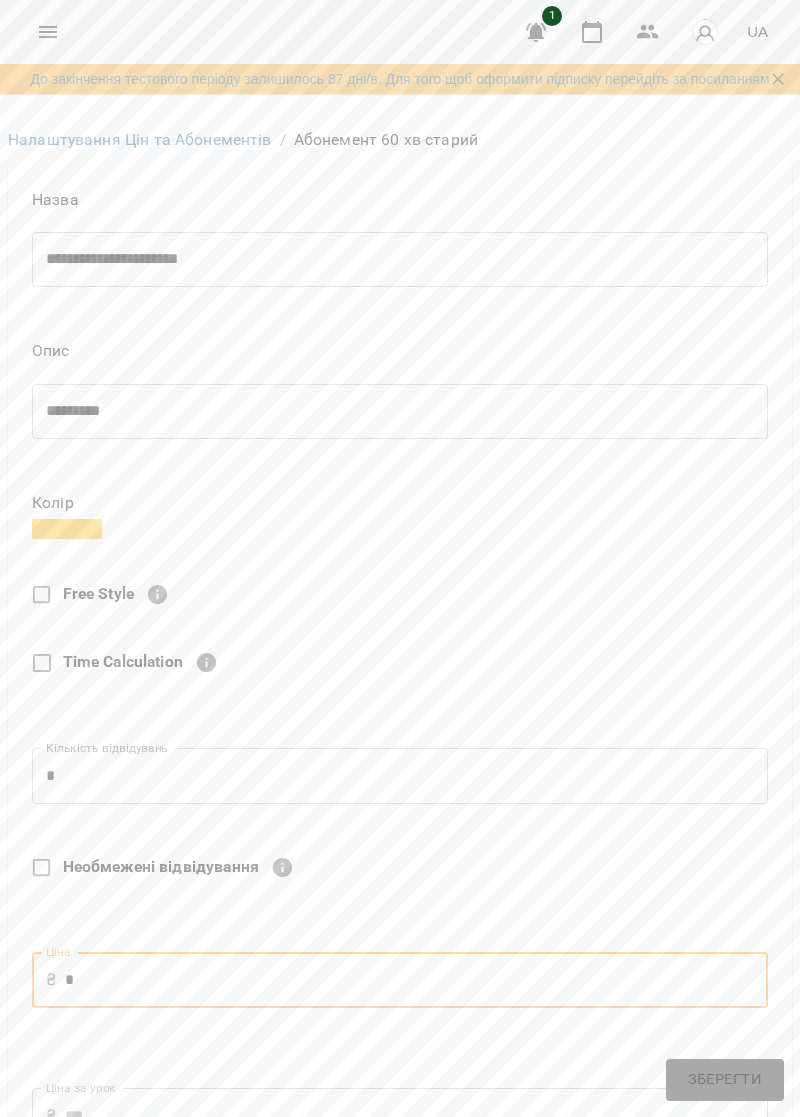 type on "**" 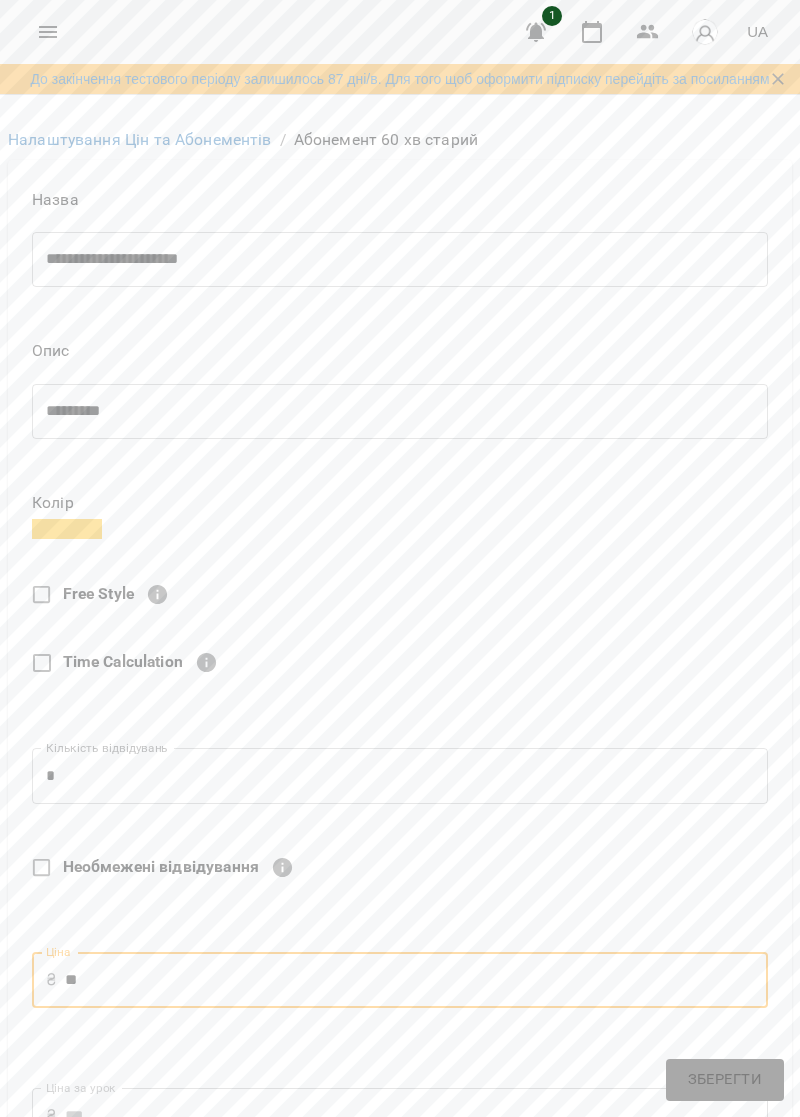 type on "***" 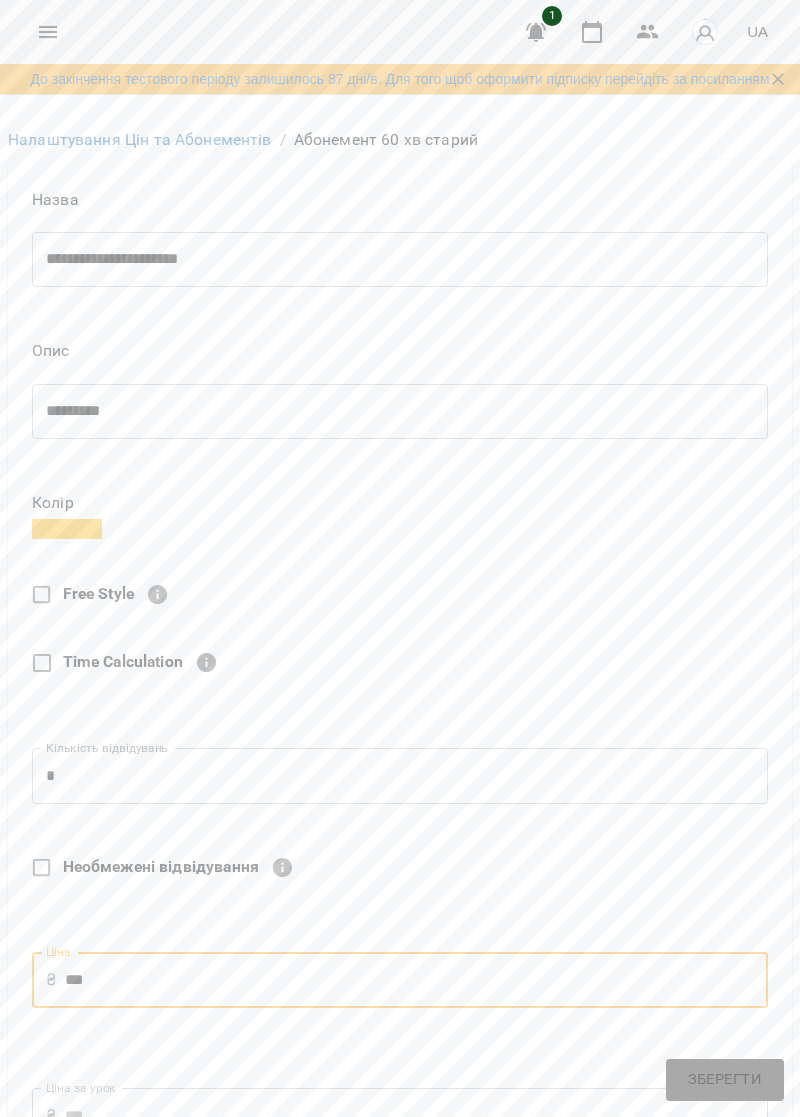 type on "**" 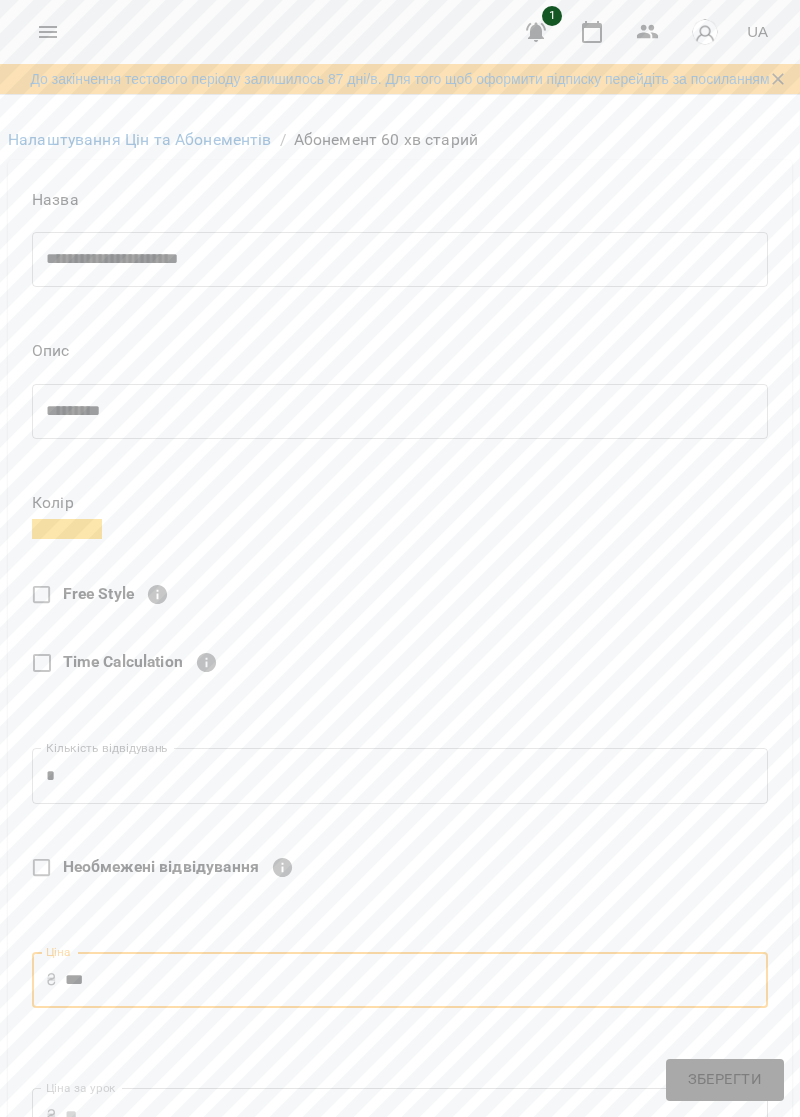 type on "****" 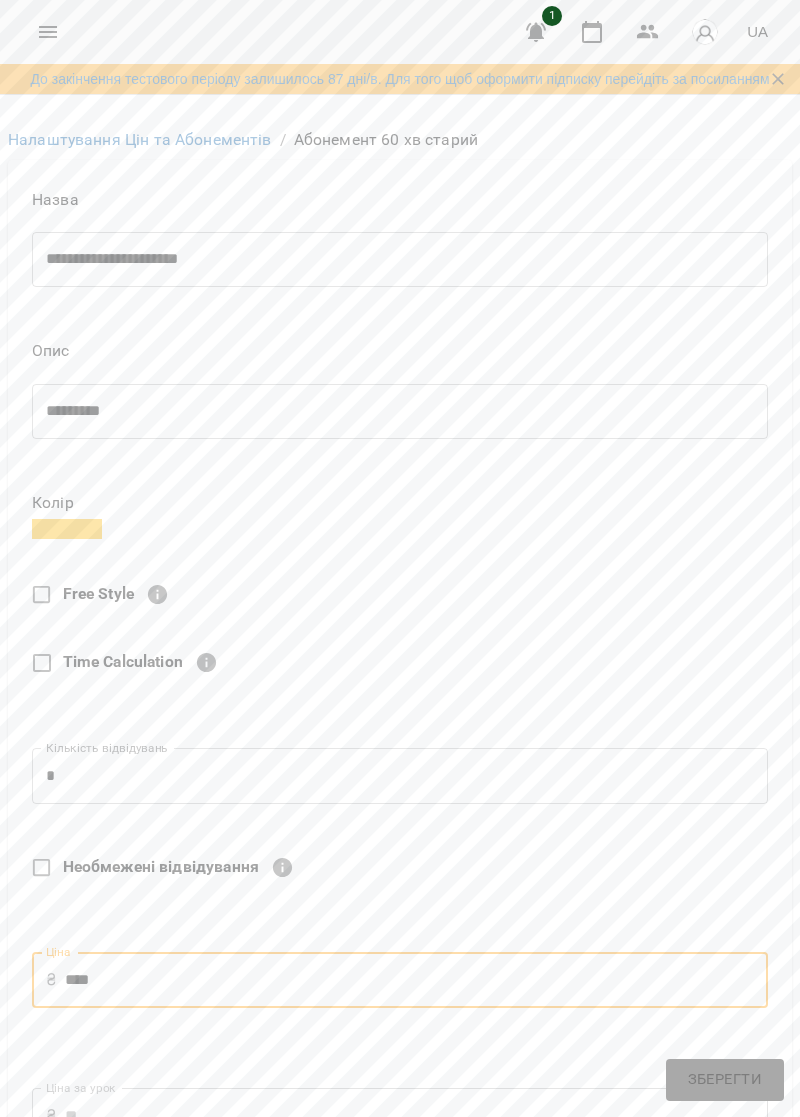 type on "***" 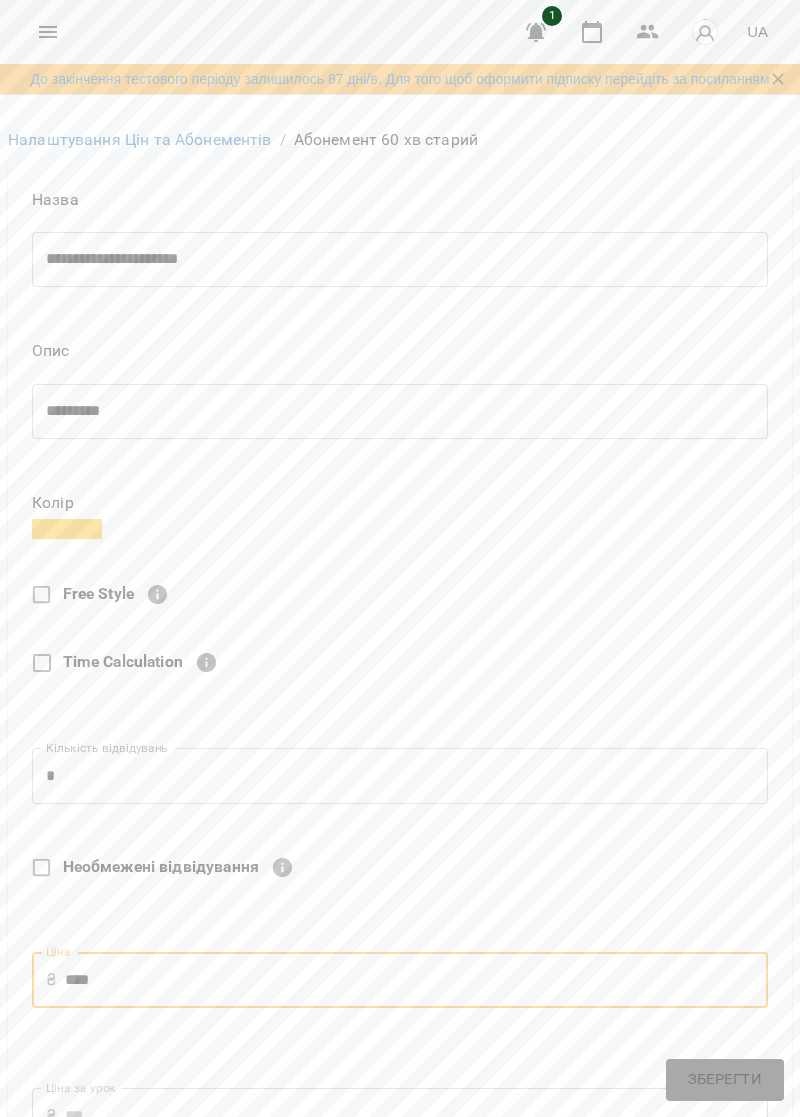 type on "****" 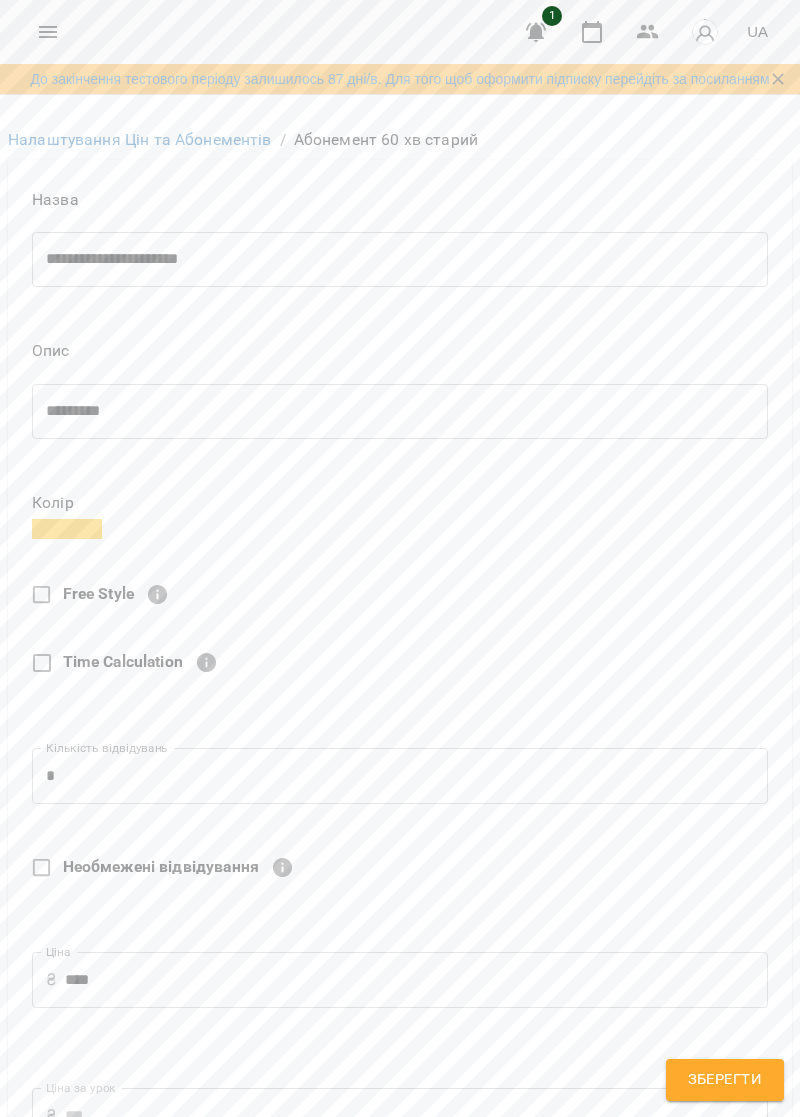 scroll, scrollTop: 564, scrollLeft: 0, axis: vertical 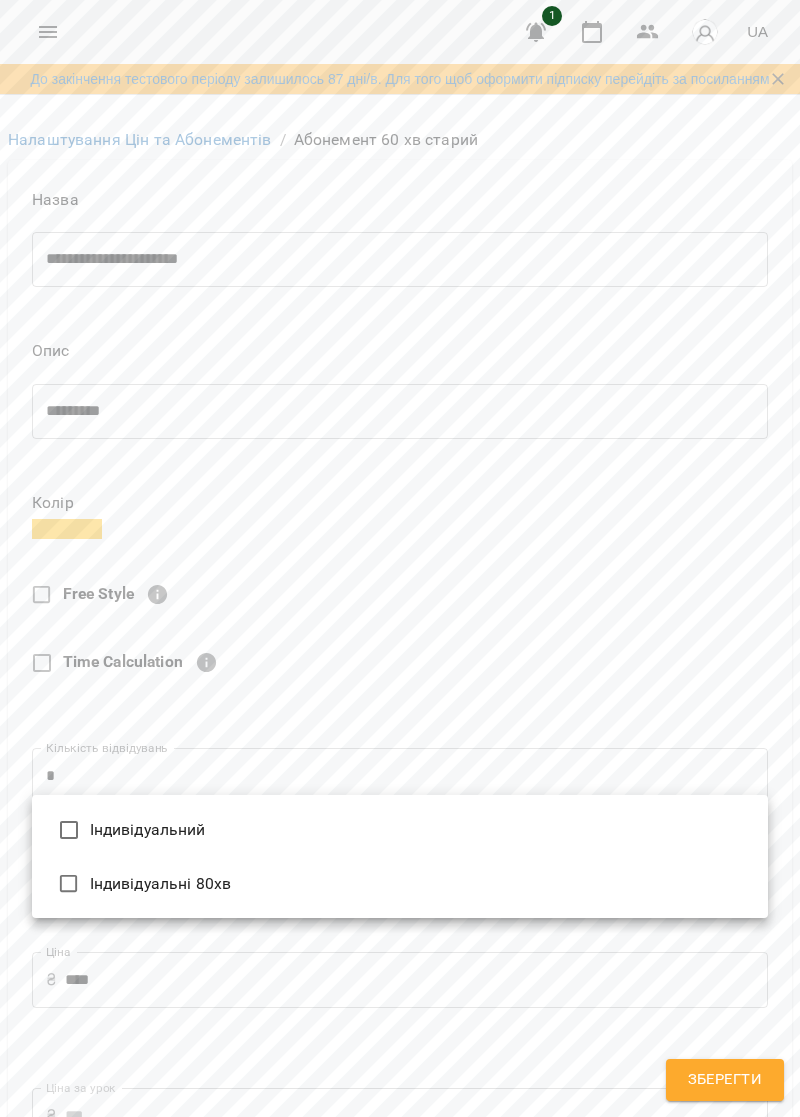 click on "Індивідуальний" at bounding box center (400, 830) 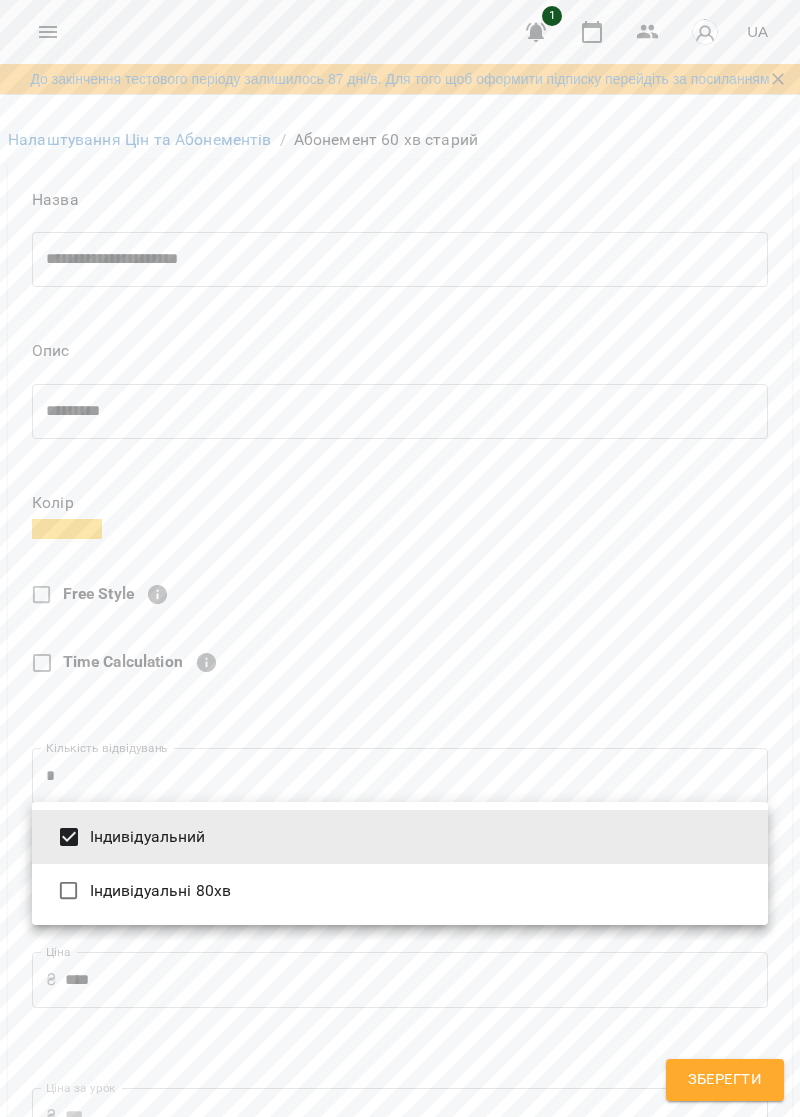 click at bounding box center (400, 558) 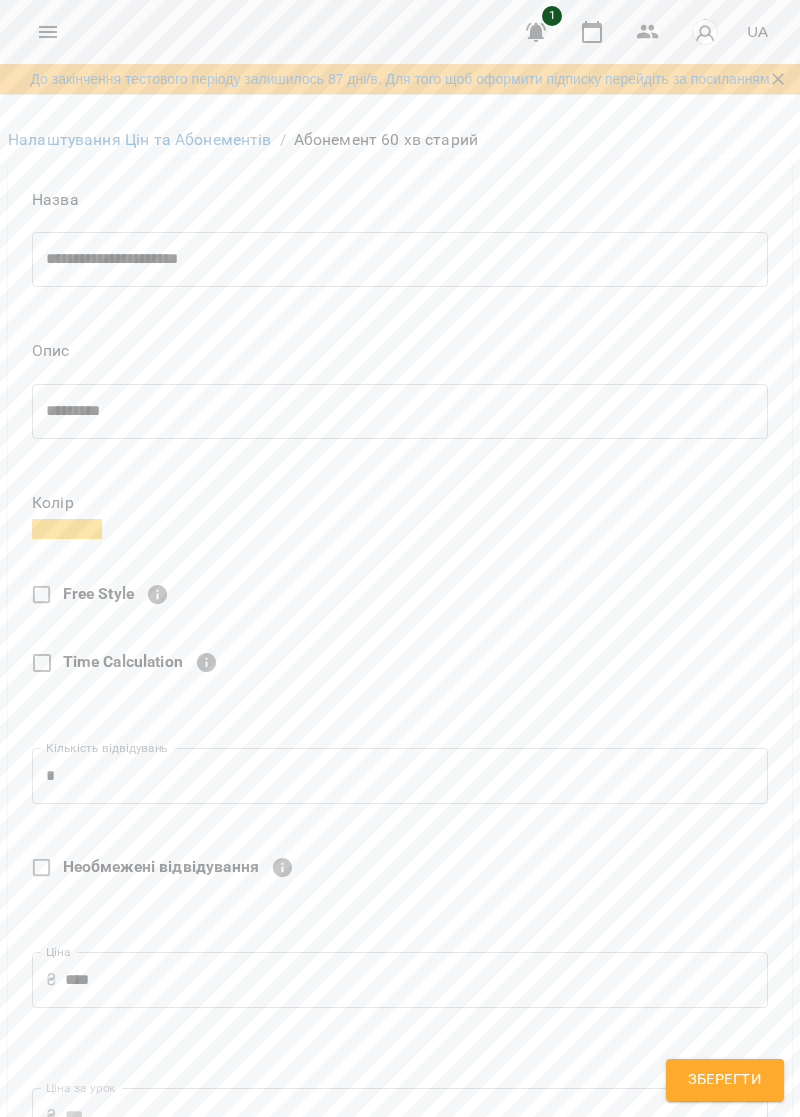 scroll, scrollTop: 578, scrollLeft: 0, axis: vertical 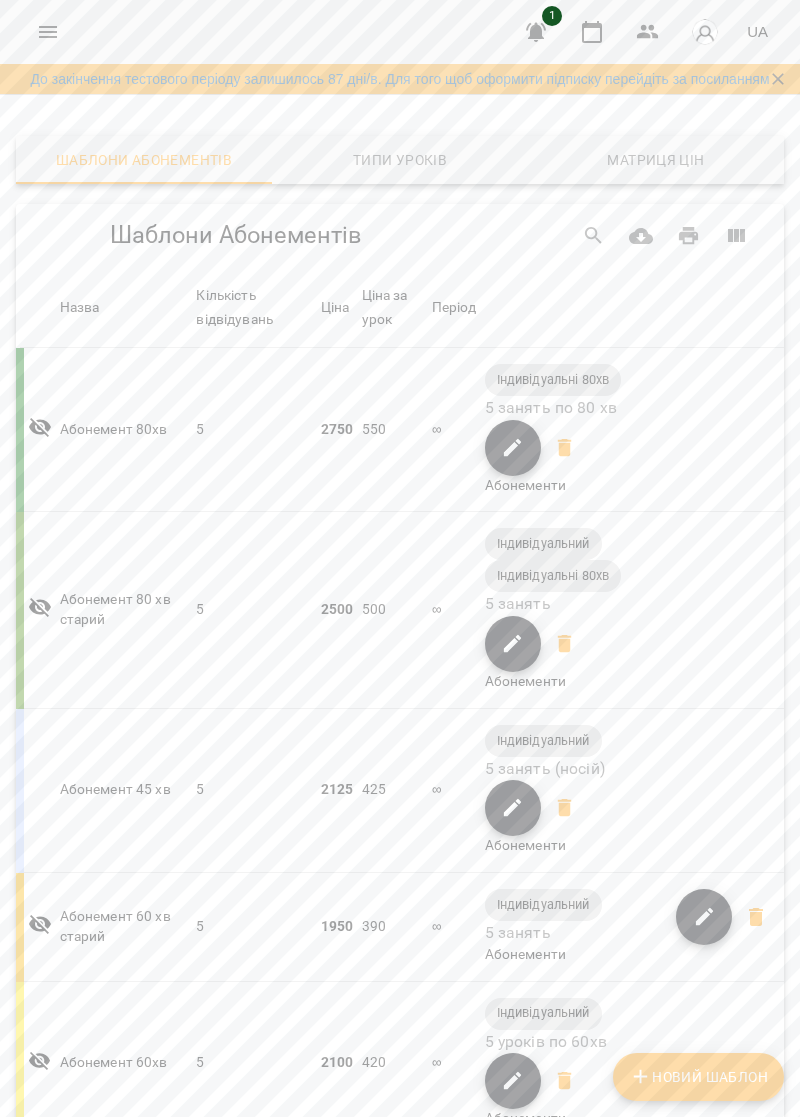 click on "Новий Шаблон" at bounding box center [698, 1077] 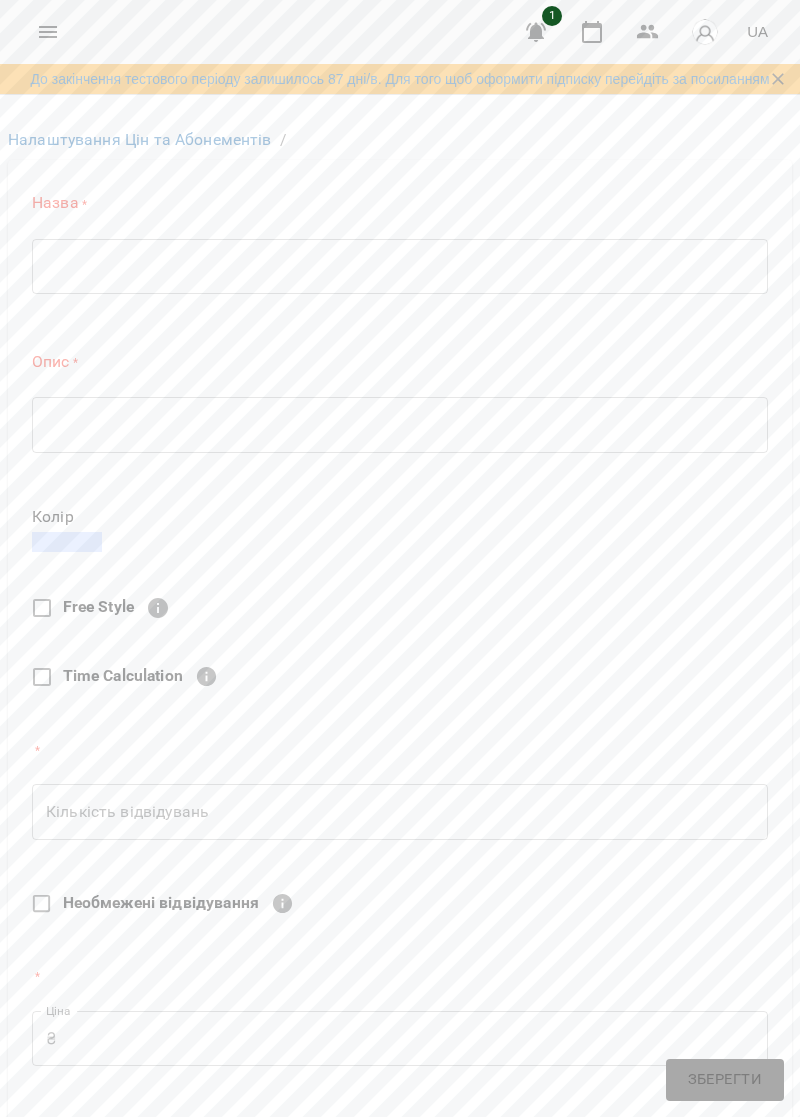 scroll, scrollTop: 0, scrollLeft: 0, axis: both 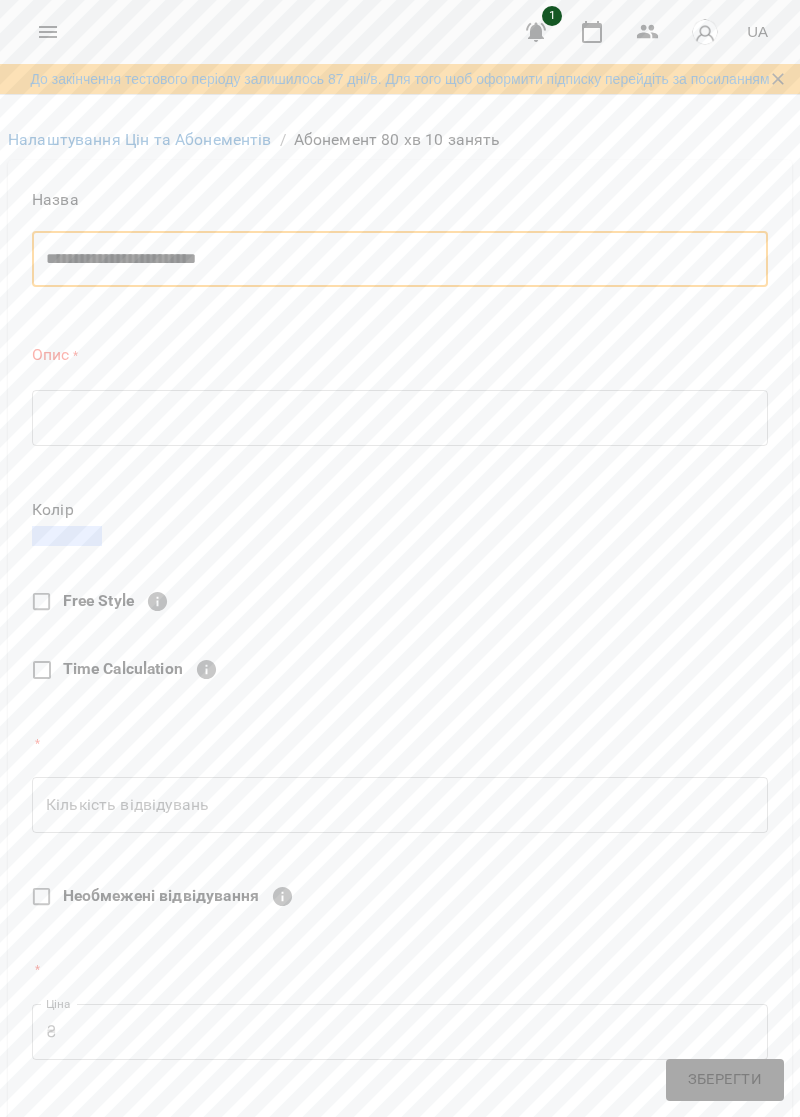 type on "**********" 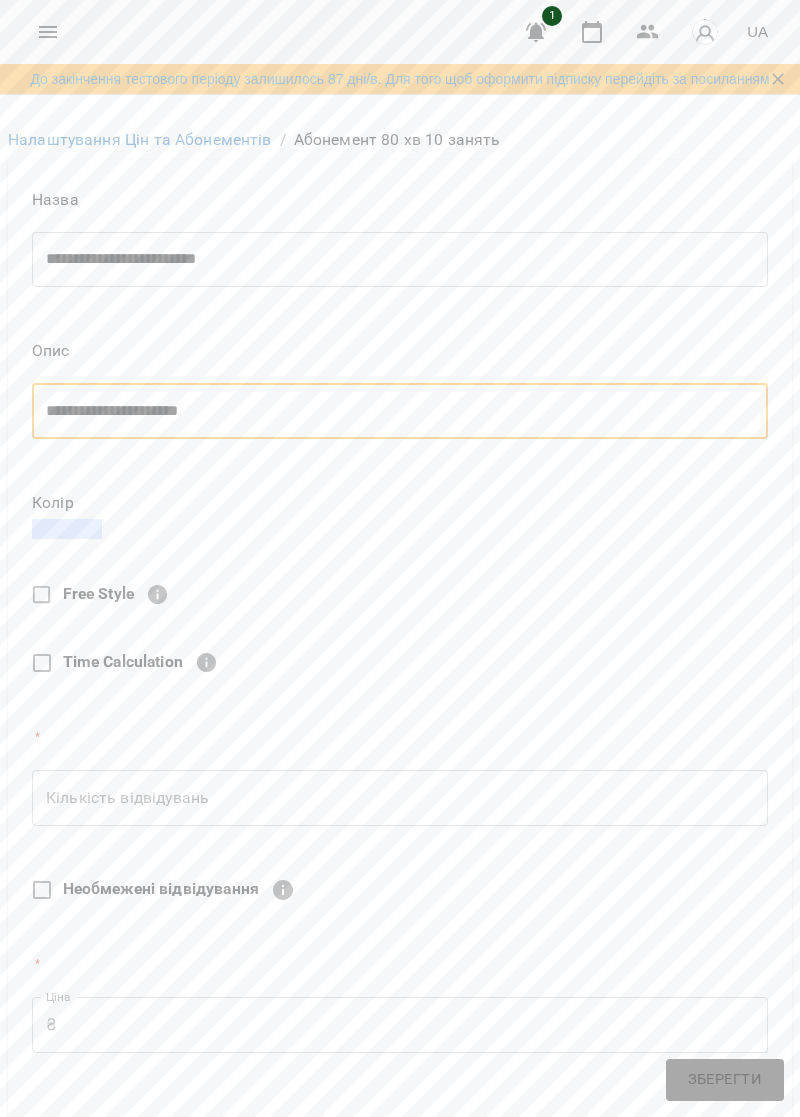 type on "**********" 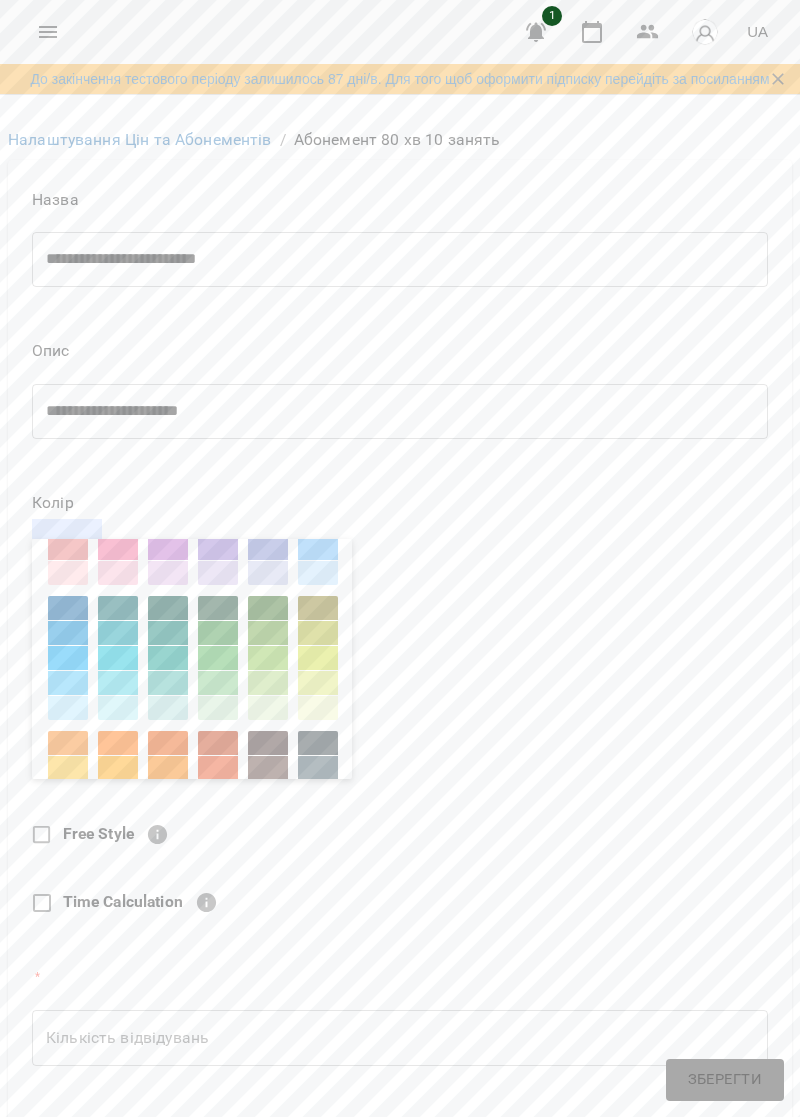 scroll, scrollTop: 97, scrollLeft: 0, axis: vertical 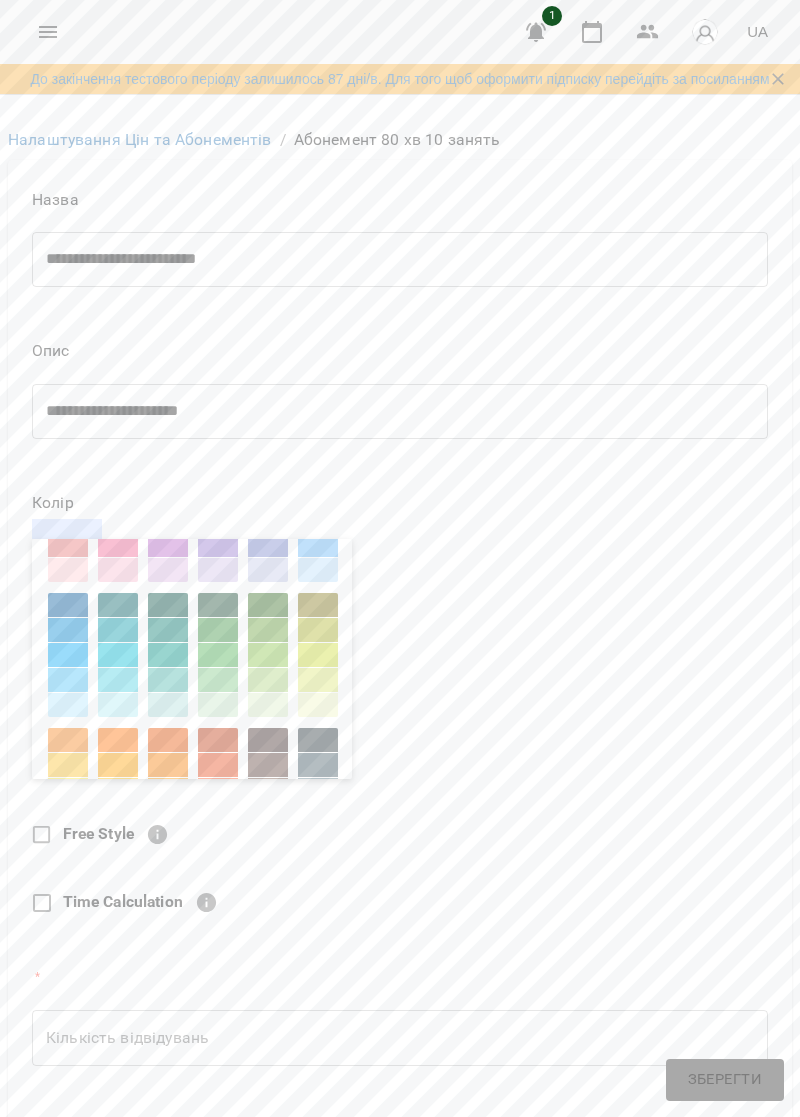 click at bounding box center [268, 655] 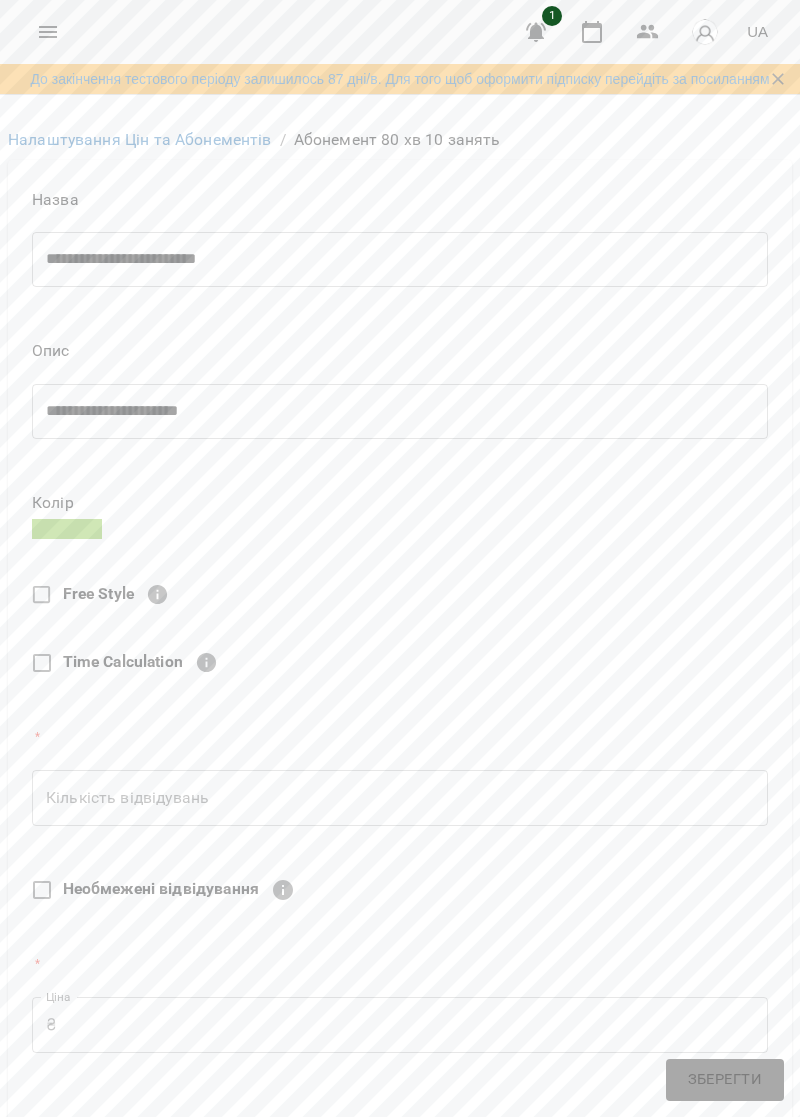 click on "Кількість відвідувань" at bounding box center (400, 798) 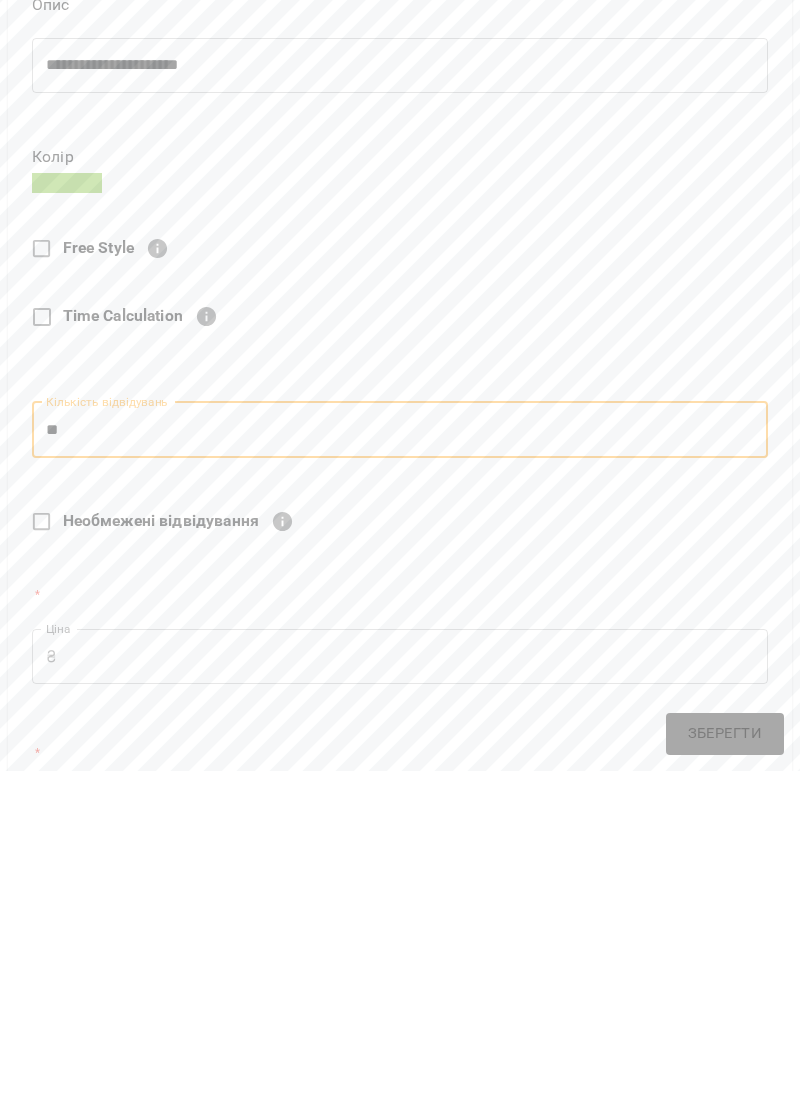 type on "**" 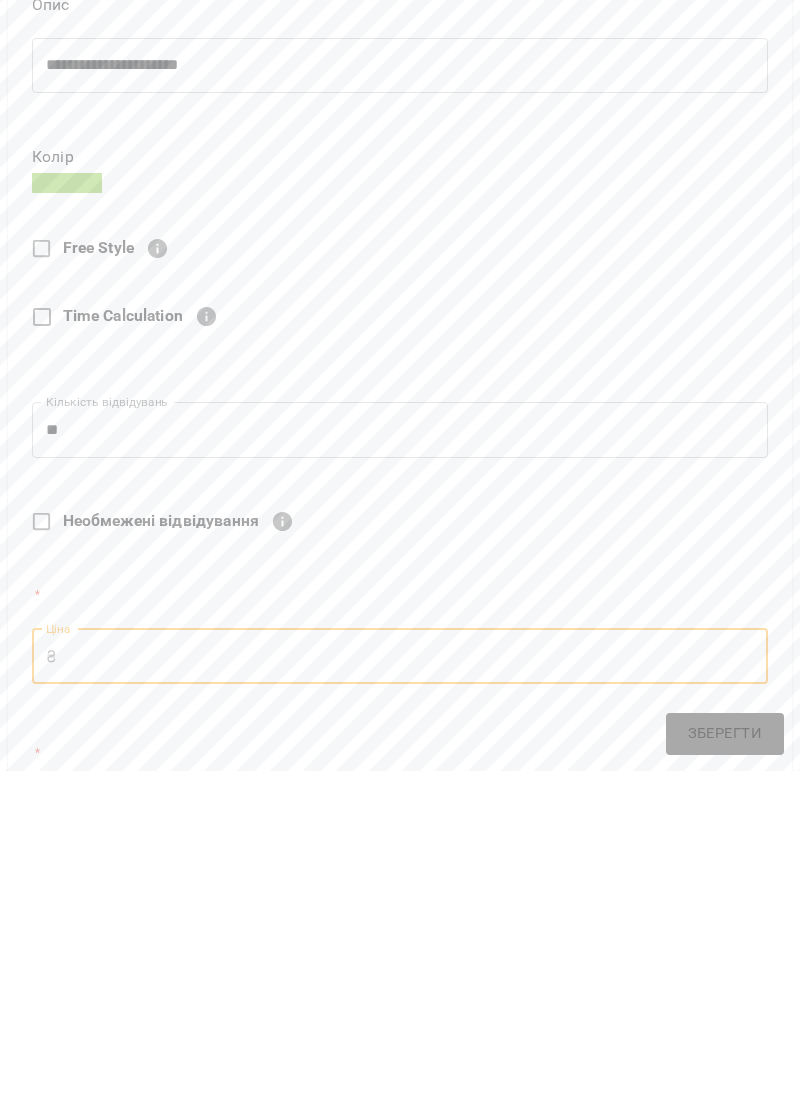 type on "*" 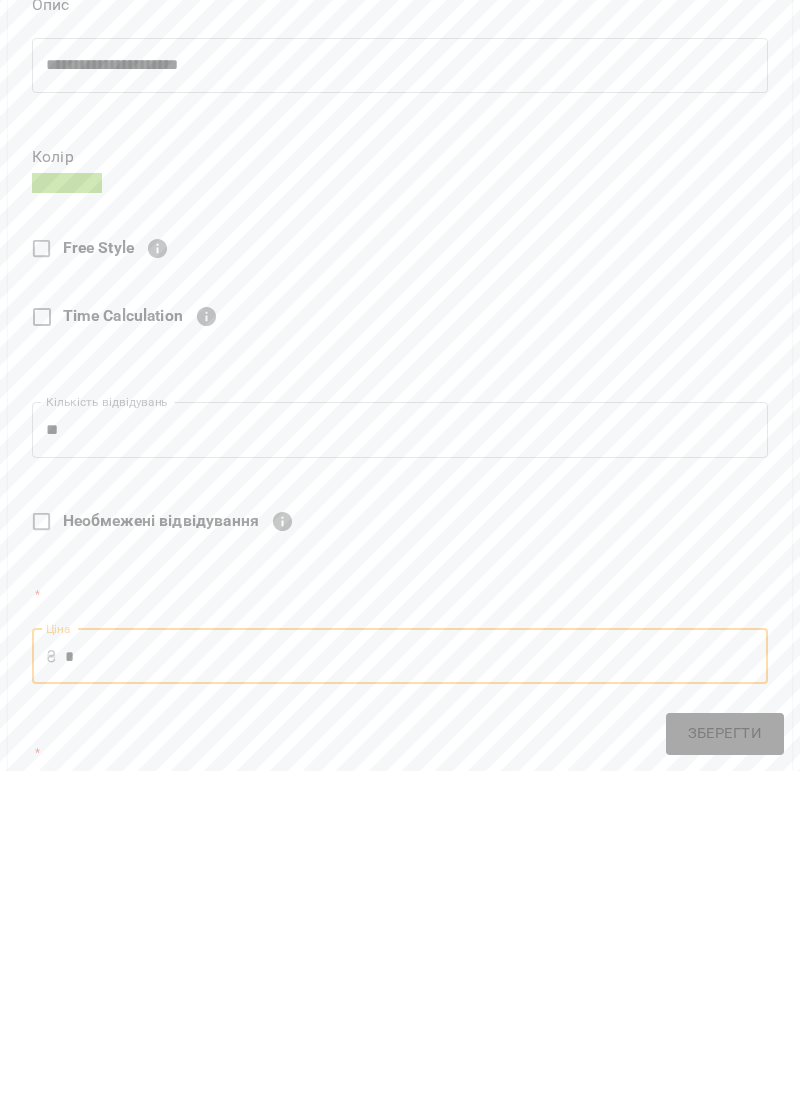 type on "***" 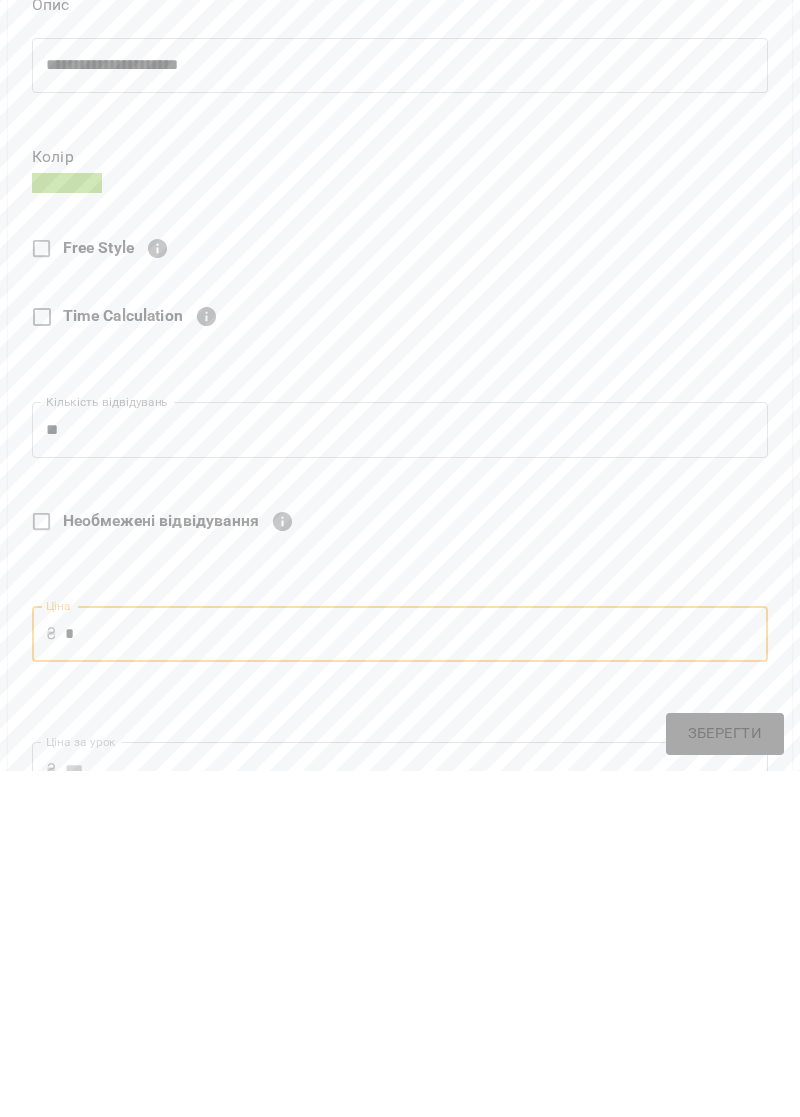 type on "**" 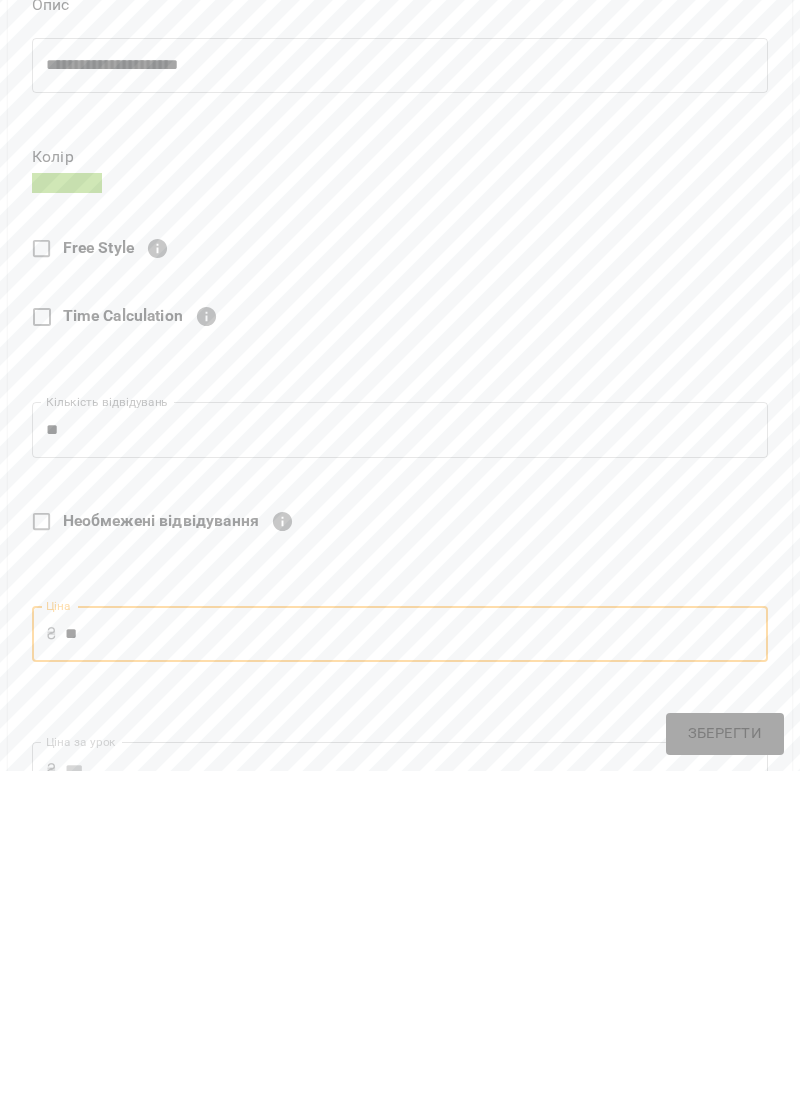 type on "***" 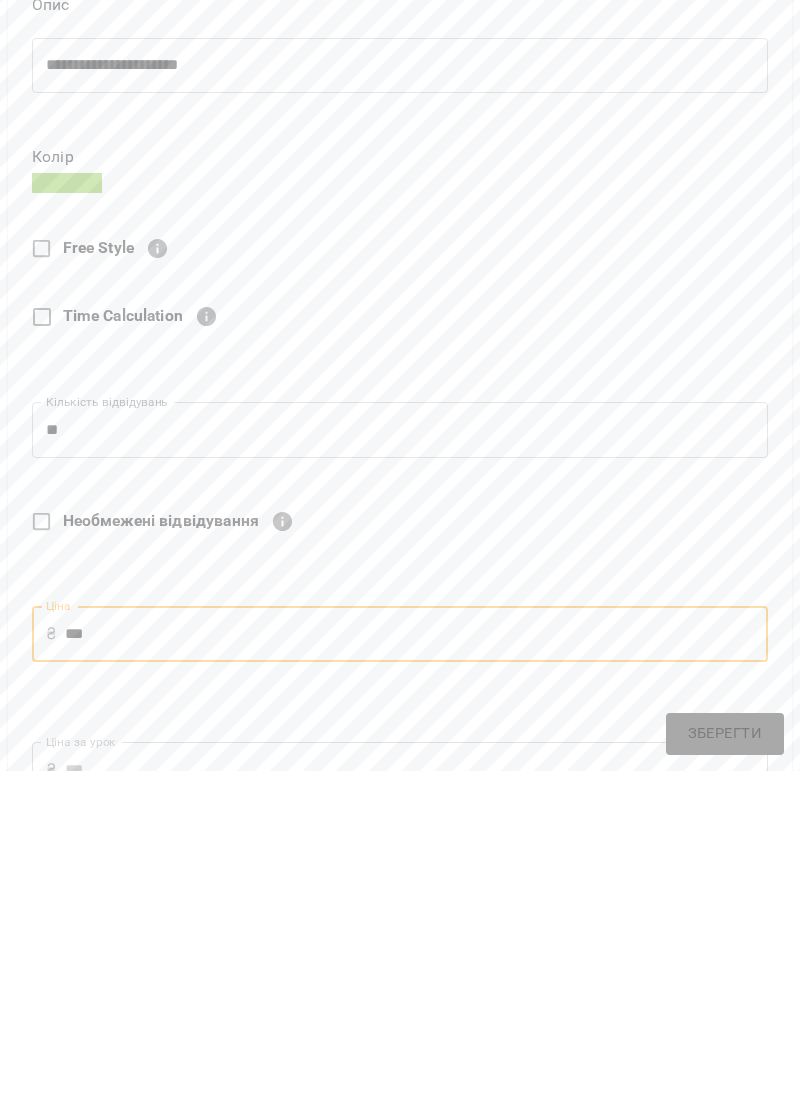 type on "**" 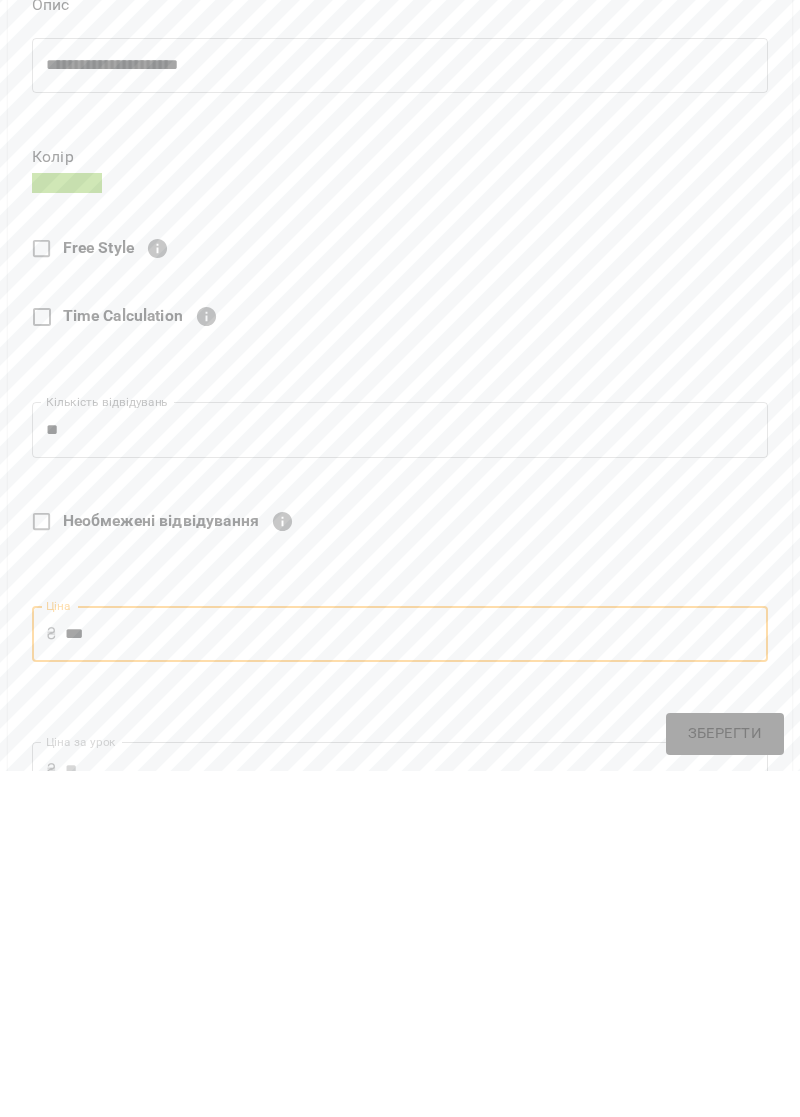 type on "****" 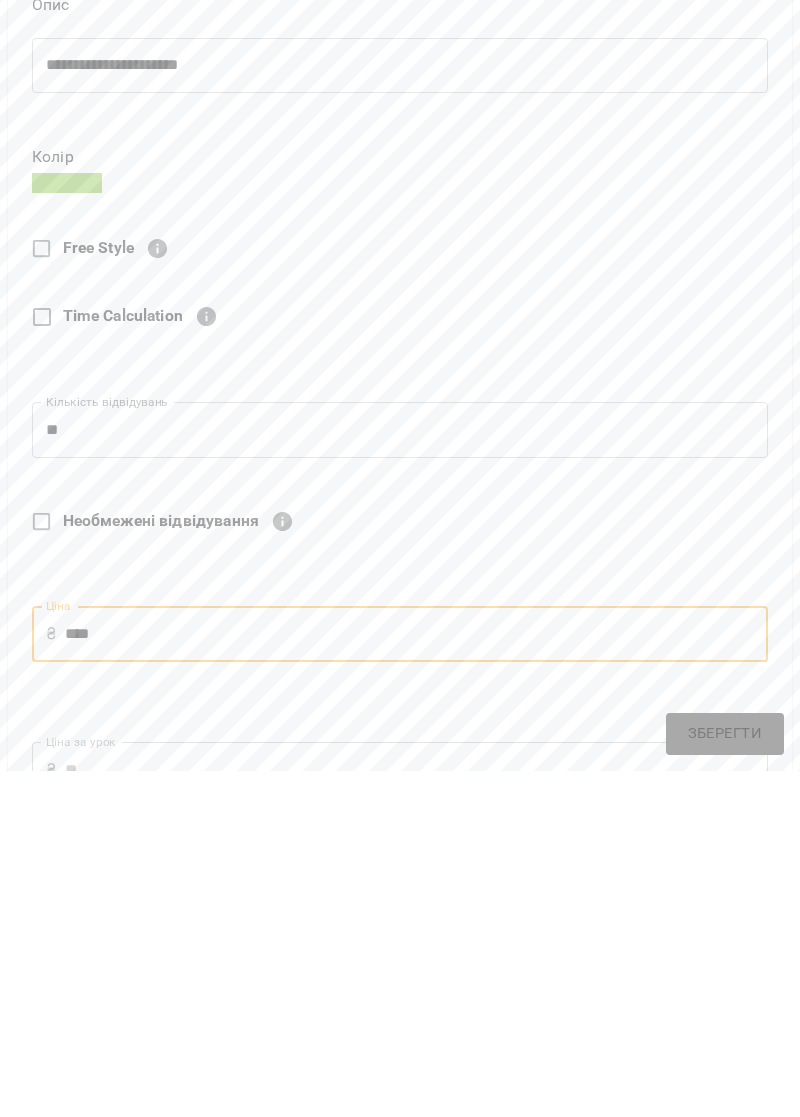 type on "***" 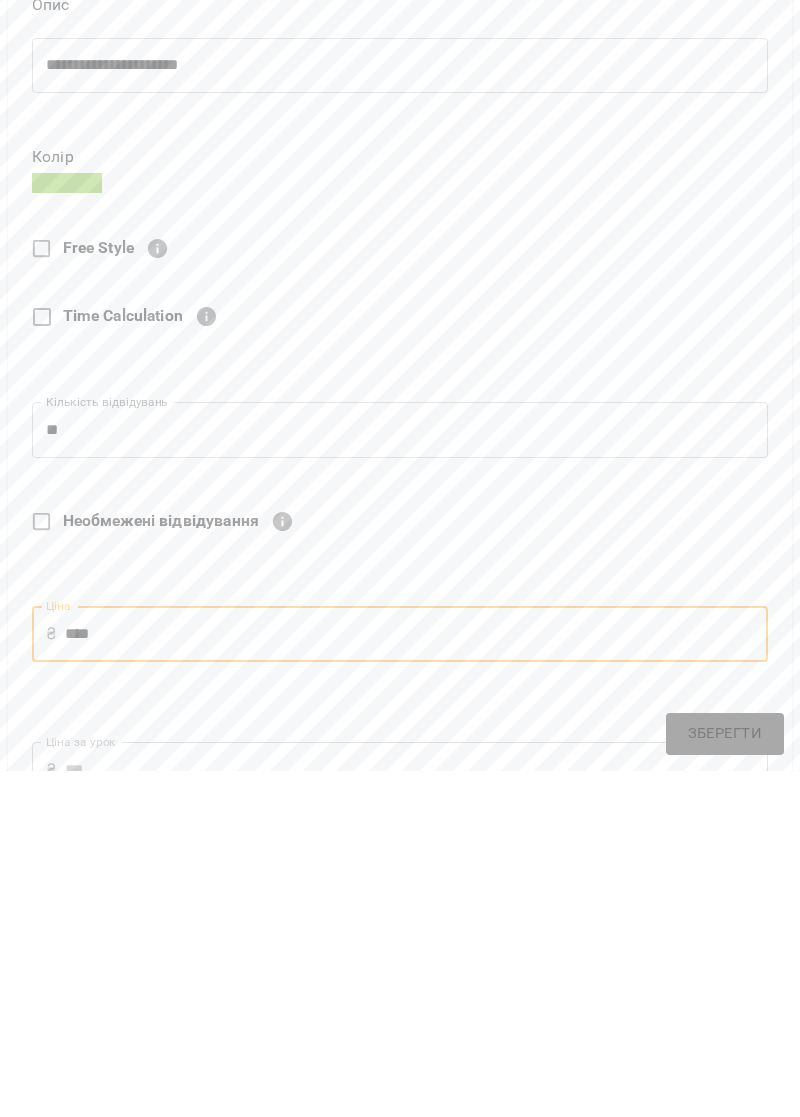 scroll, scrollTop: 454, scrollLeft: 0, axis: vertical 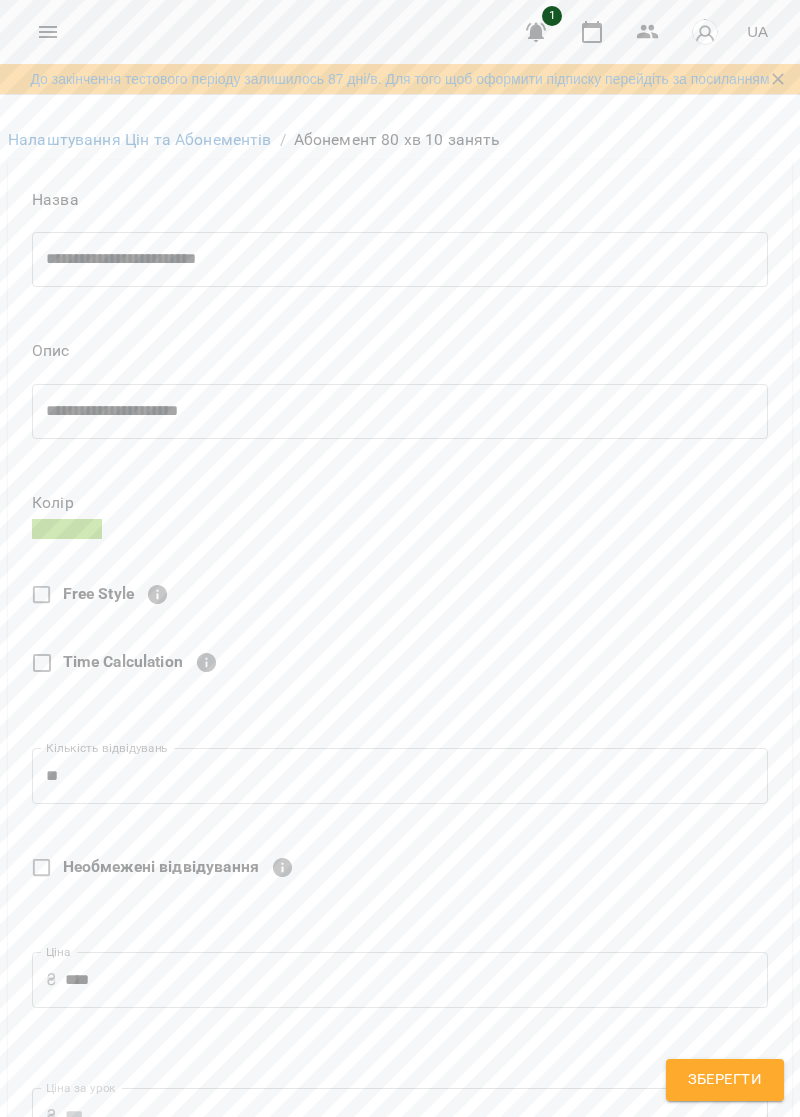 click on "**********" at bounding box center (400, 916) 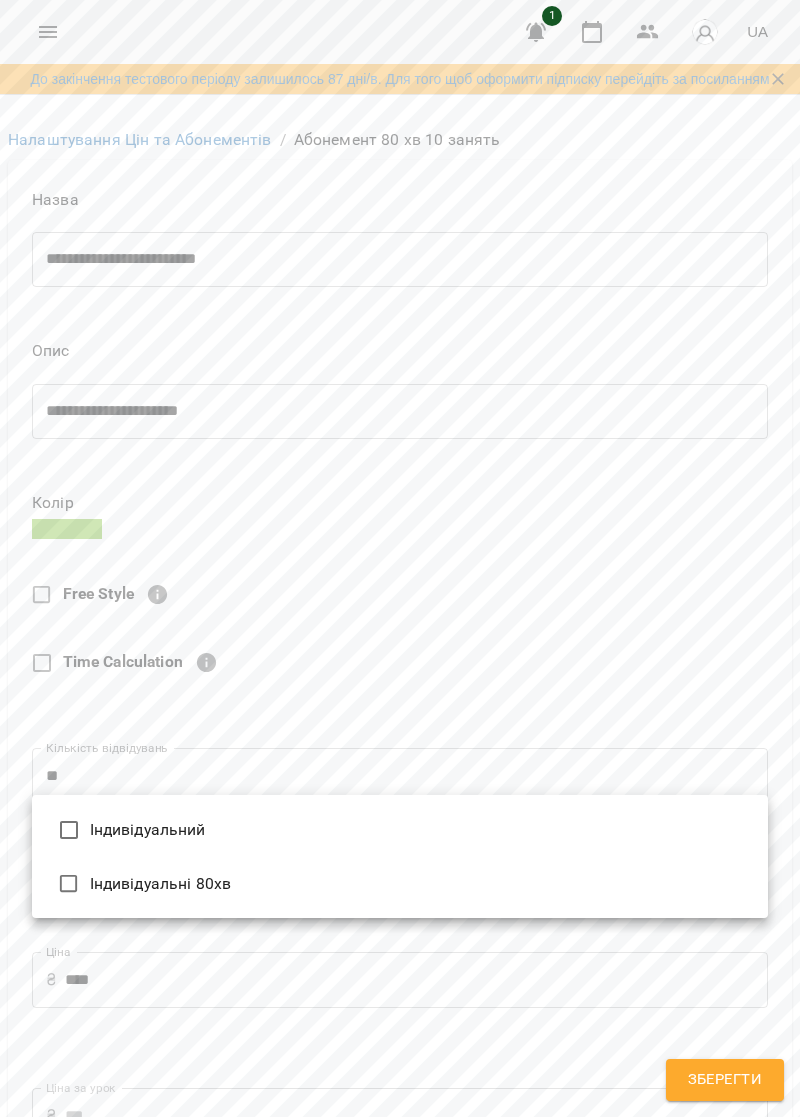 click on "Індивідуальні 80хв" at bounding box center [400, 884] 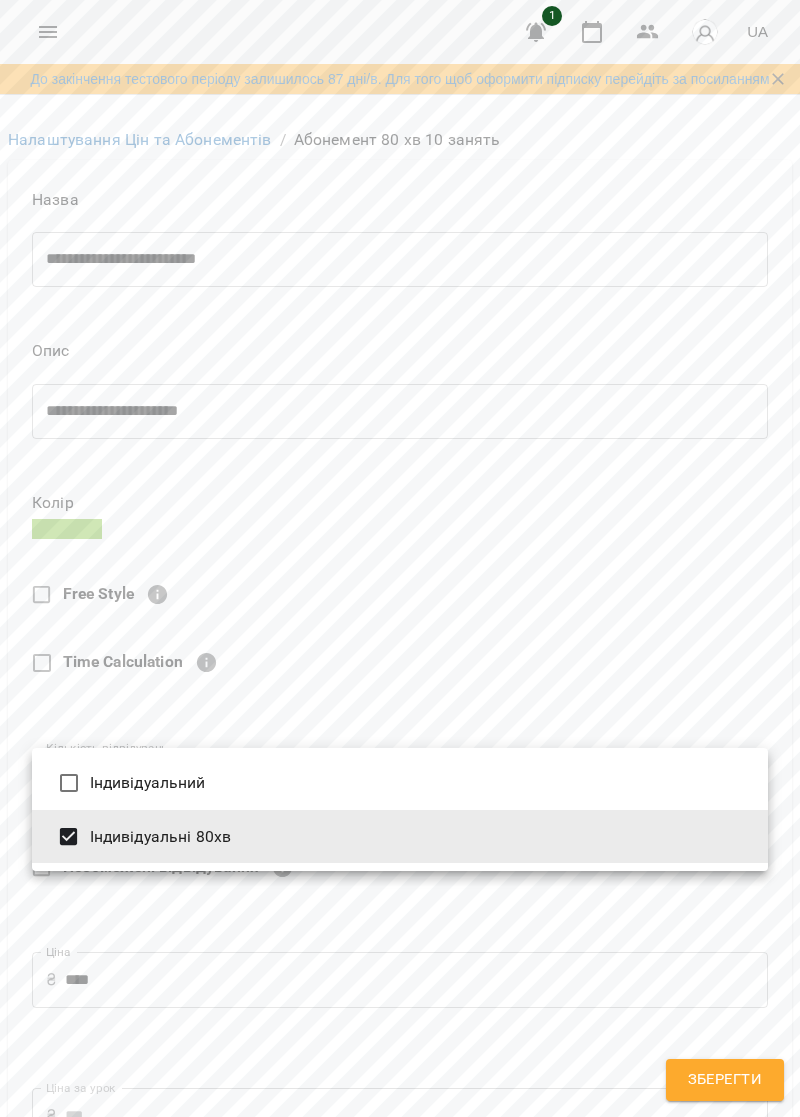 click on "Індивідуальний" at bounding box center (400, 783) 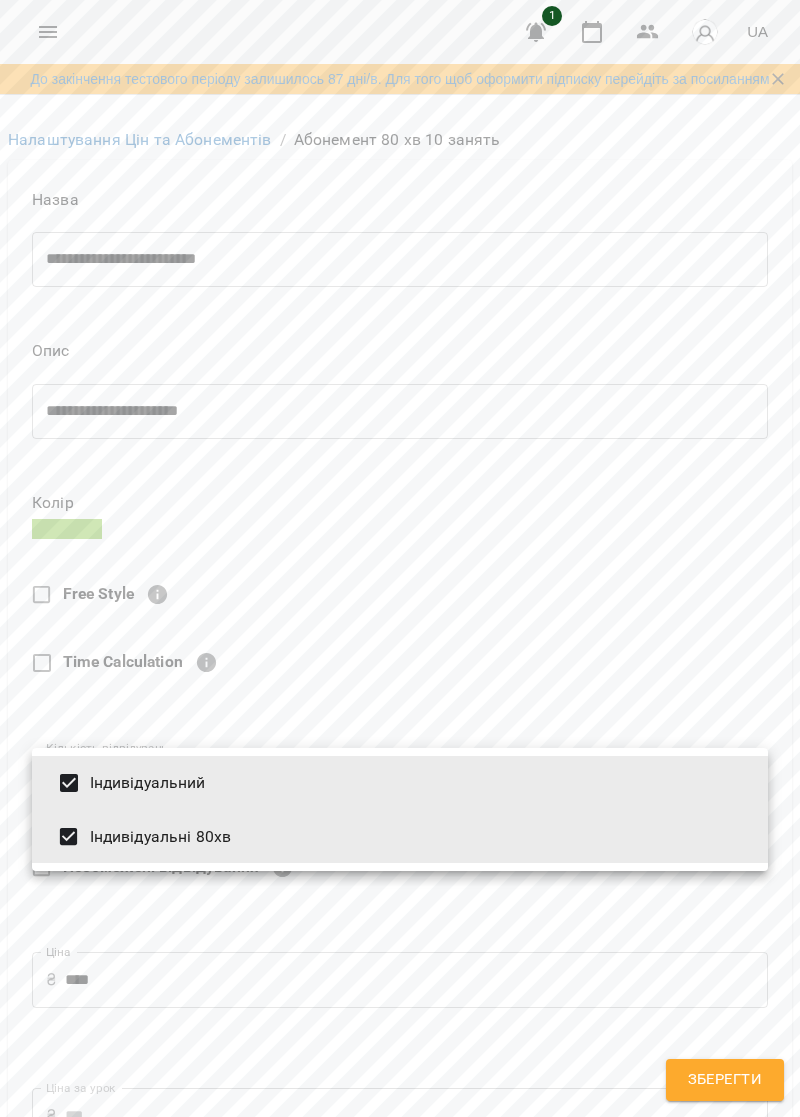 click at bounding box center (400, 558) 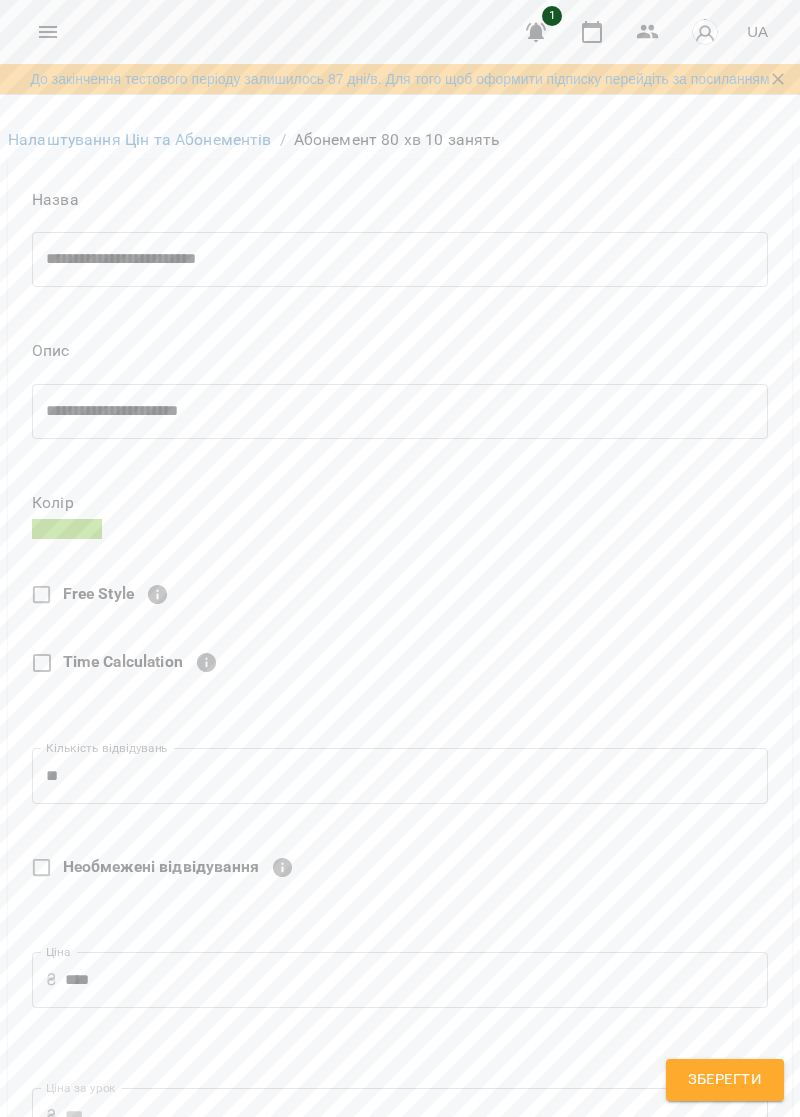 click on "Зберегти" at bounding box center [725, 1080] 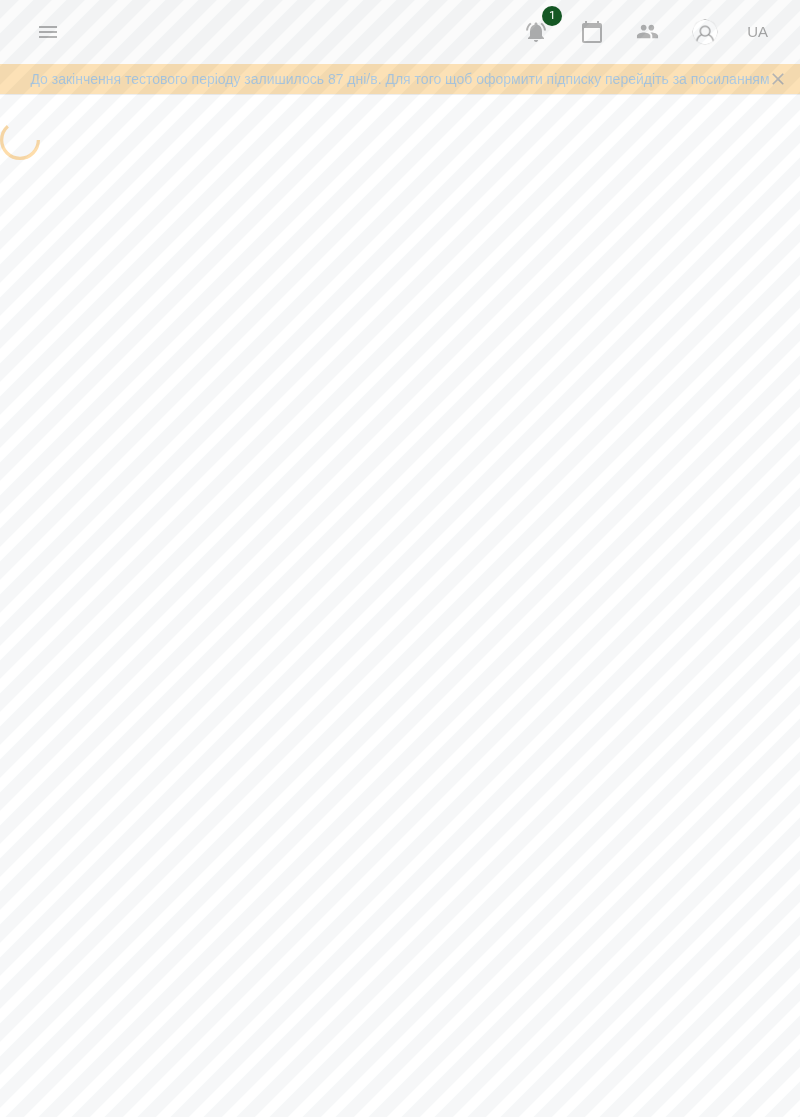 scroll, scrollTop: 0, scrollLeft: 0, axis: both 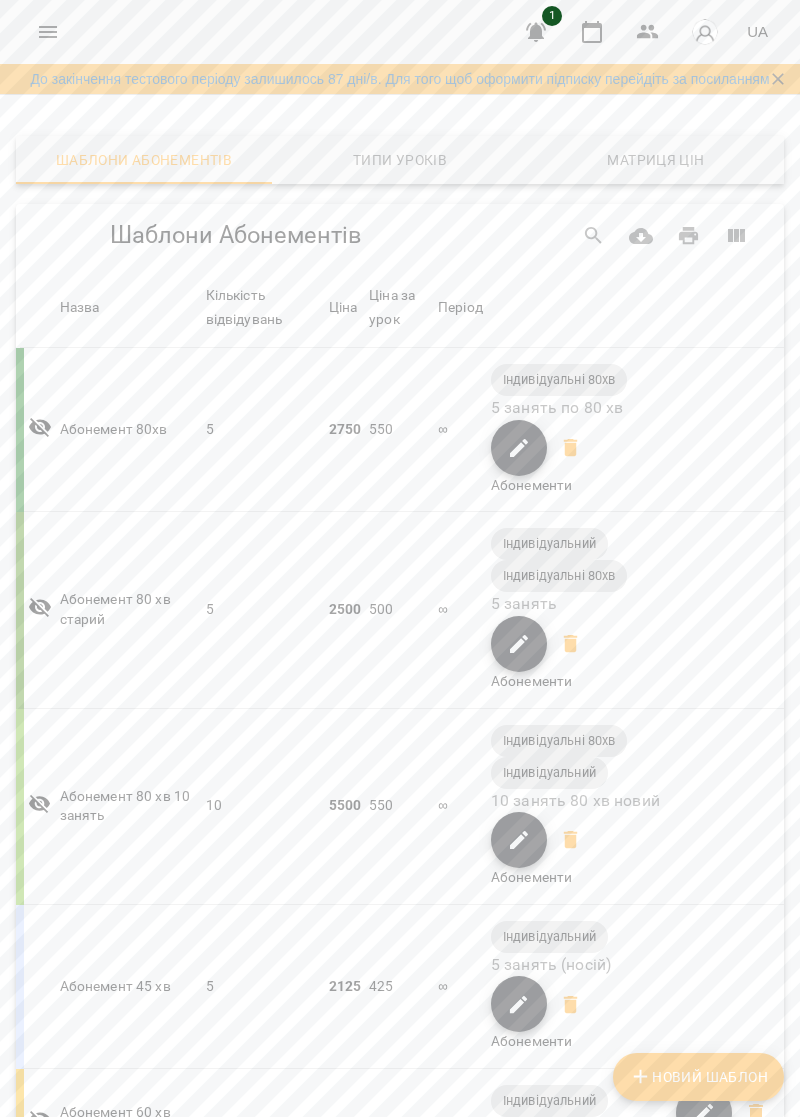 click on "Індивідуальний" at bounding box center (549, 773) 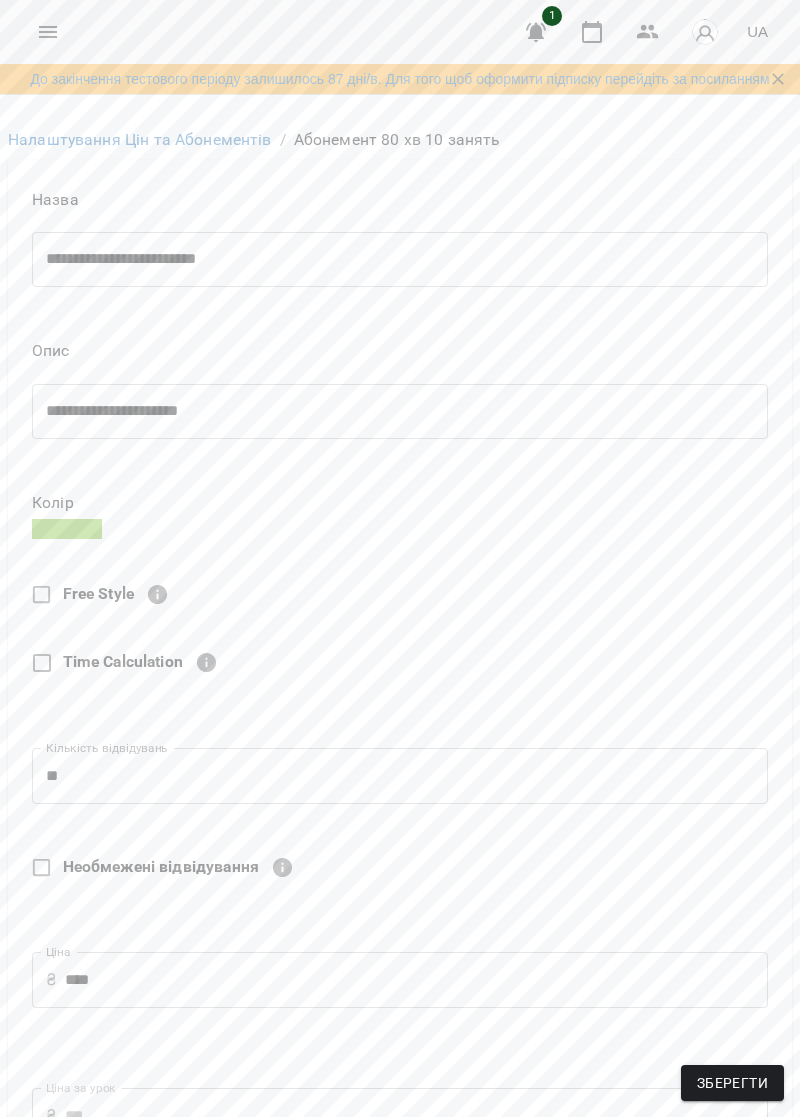 scroll, scrollTop: 578, scrollLeft: 0, axis: vertical 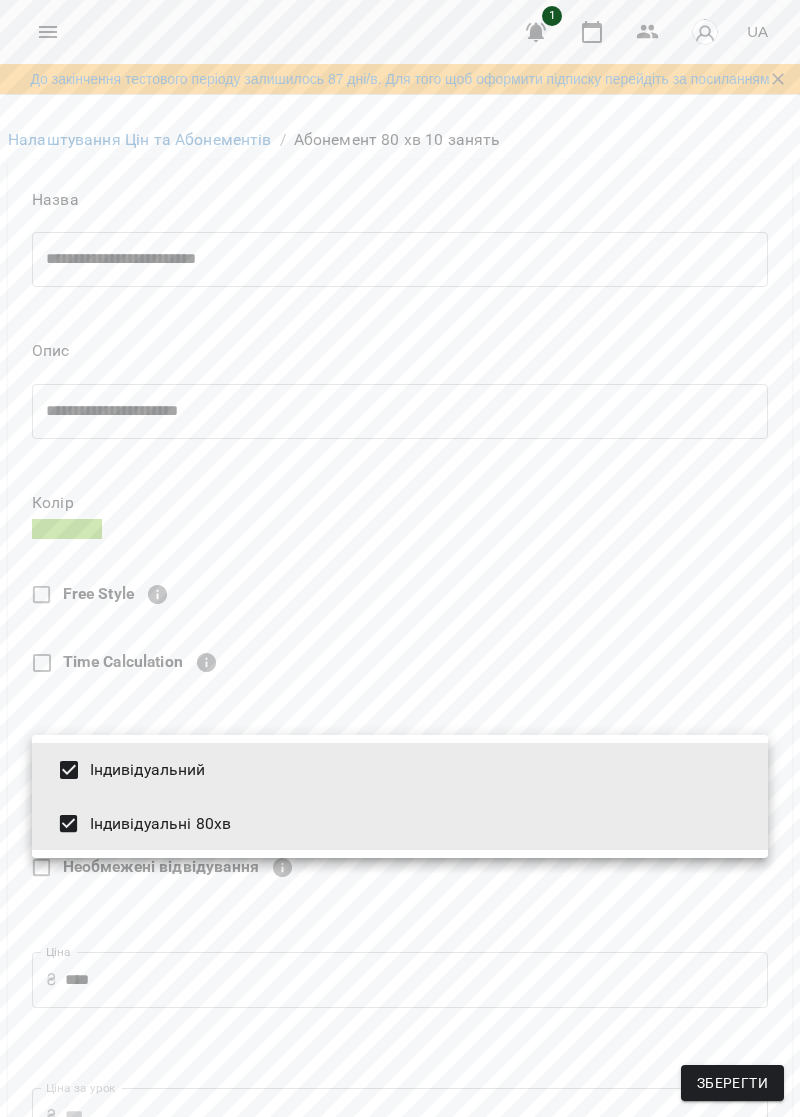 click on "Індивідуальний" at bounding box center (400, 770) 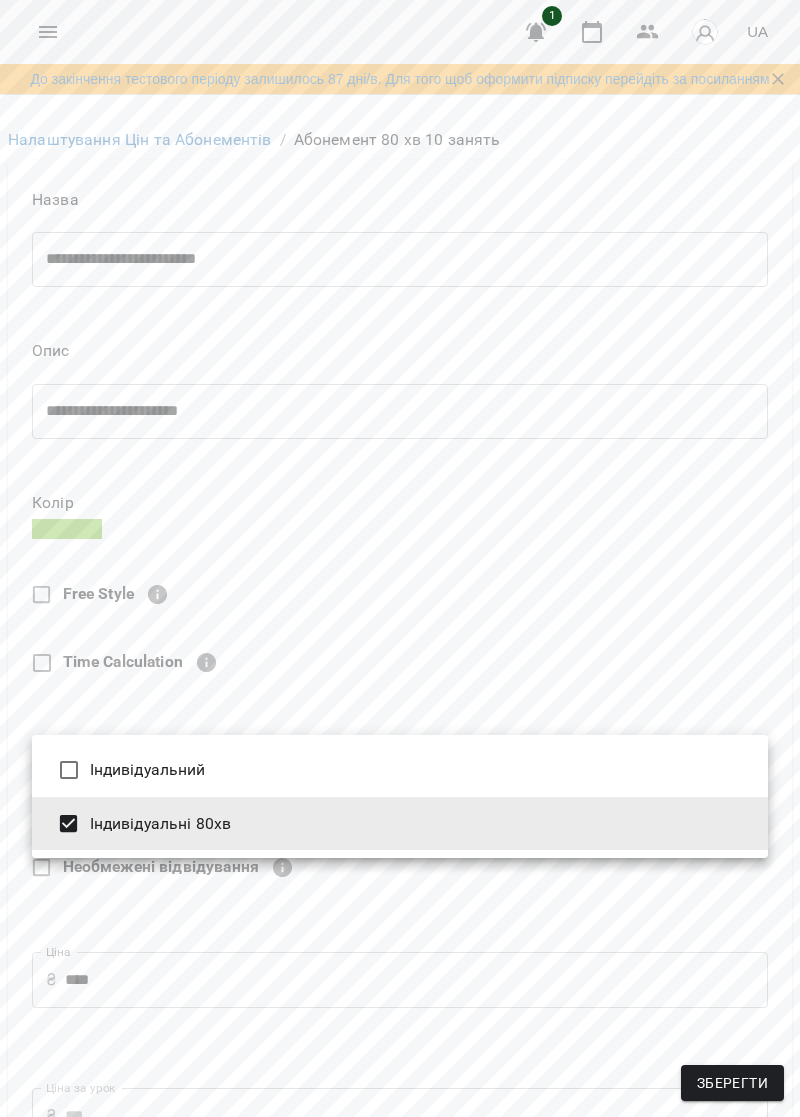 click on "Зберегти" at bounding box center (732, 1083) 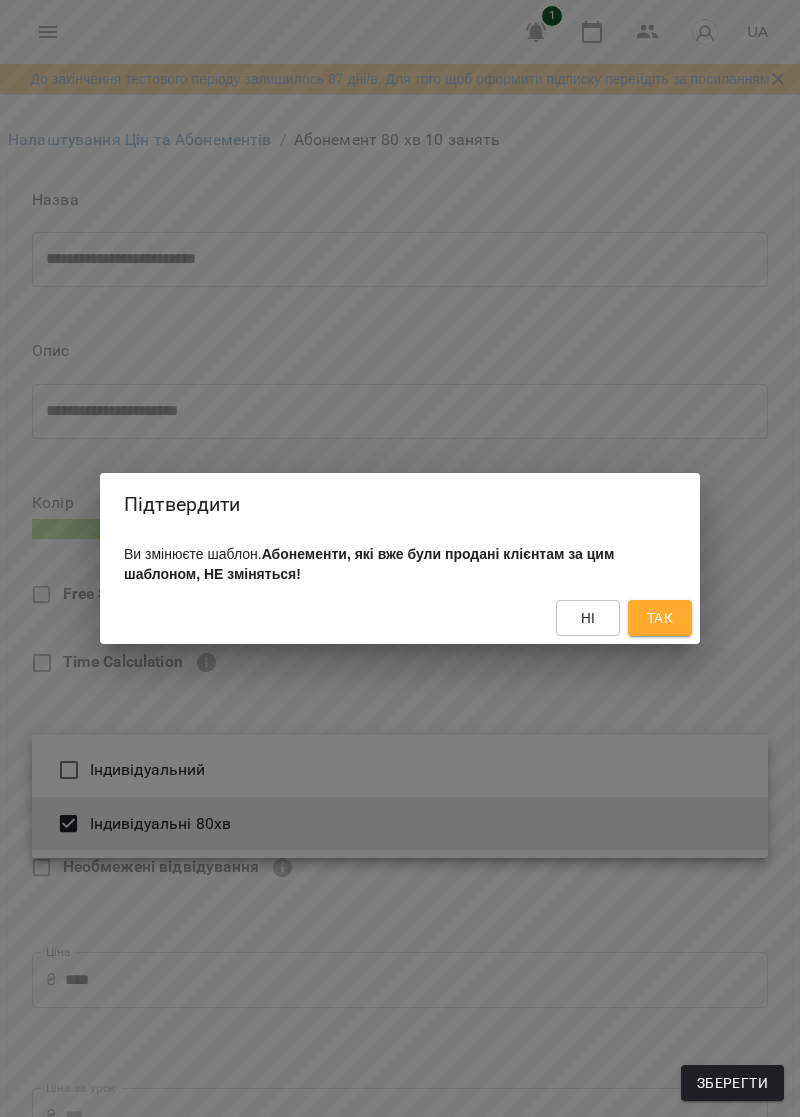click on "Так" at bounding box center [660, 618] 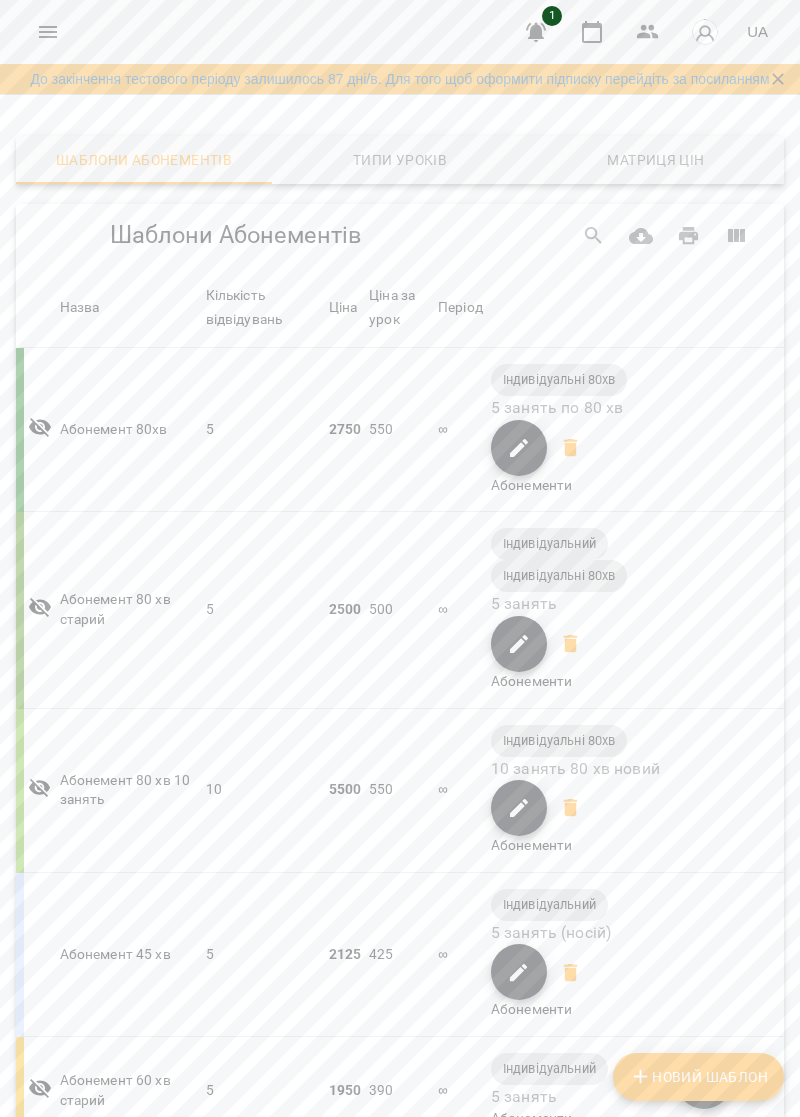 scroll, scrollTop: 298, scrollLeft: 0, axis: vertical 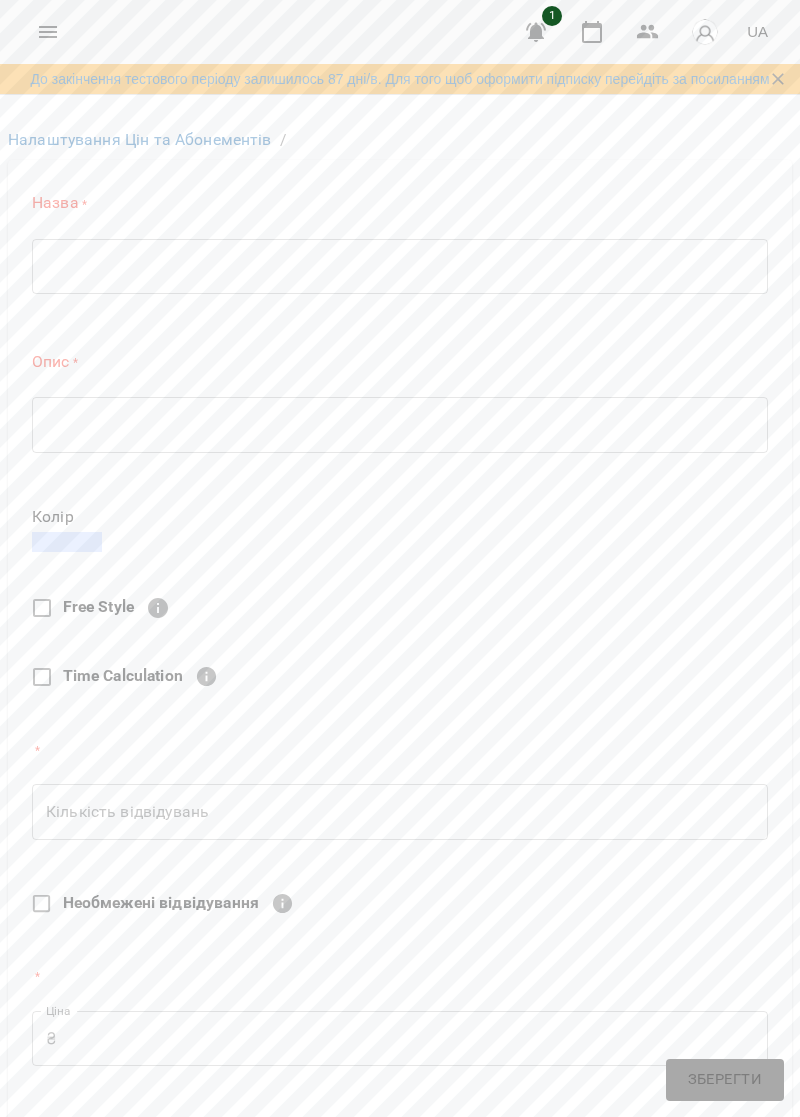 click at bounding box center [400, 266] 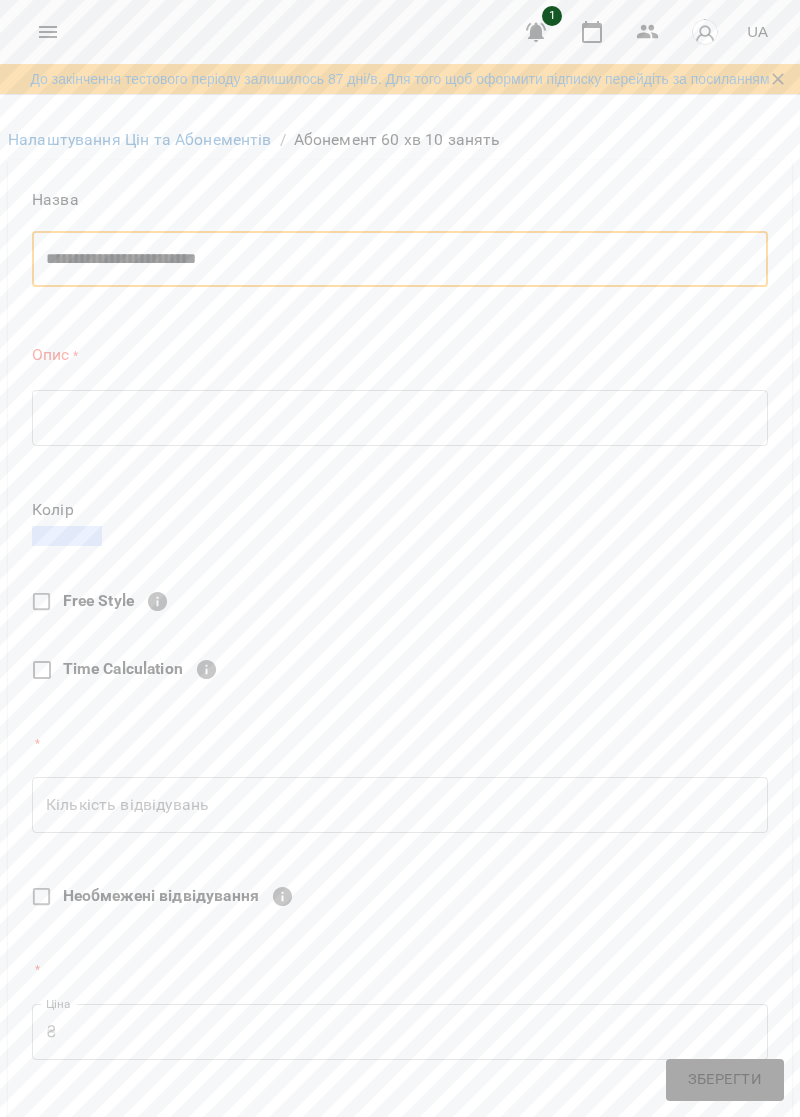 type on "**********" 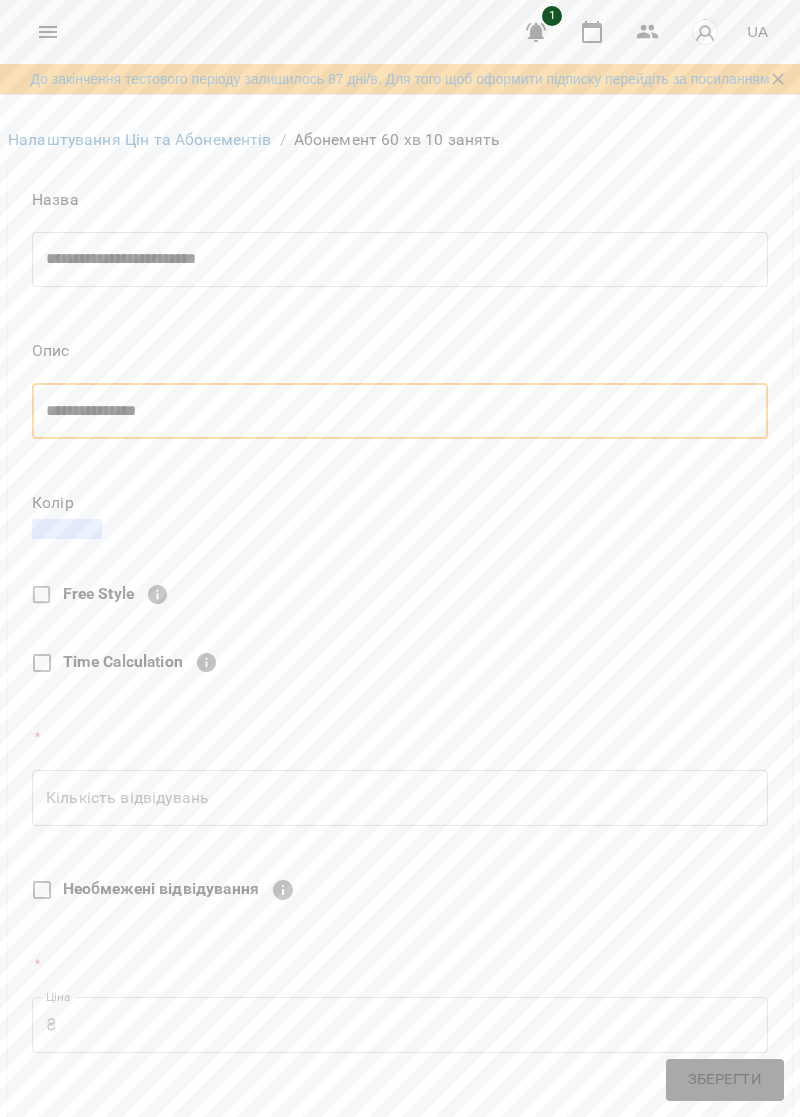 scroll, scrollTop: 132, scrollLeft: 0, axis: vertical 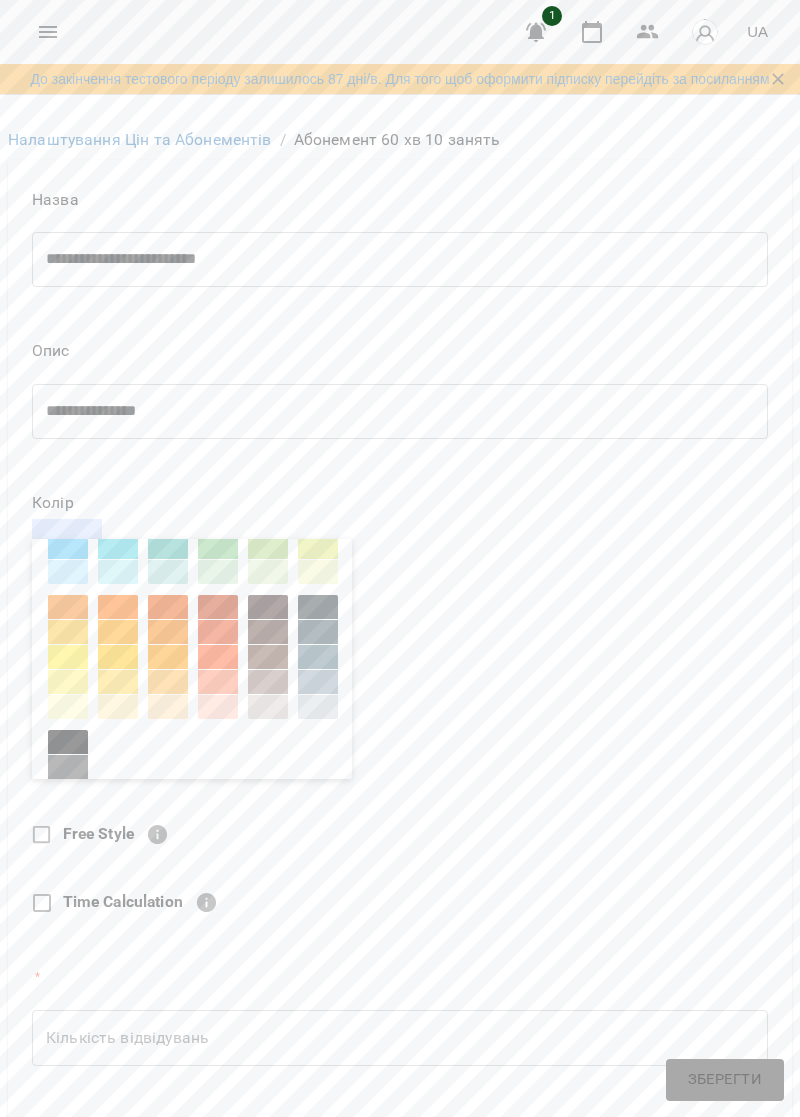 click at bounding box center [68, 607] 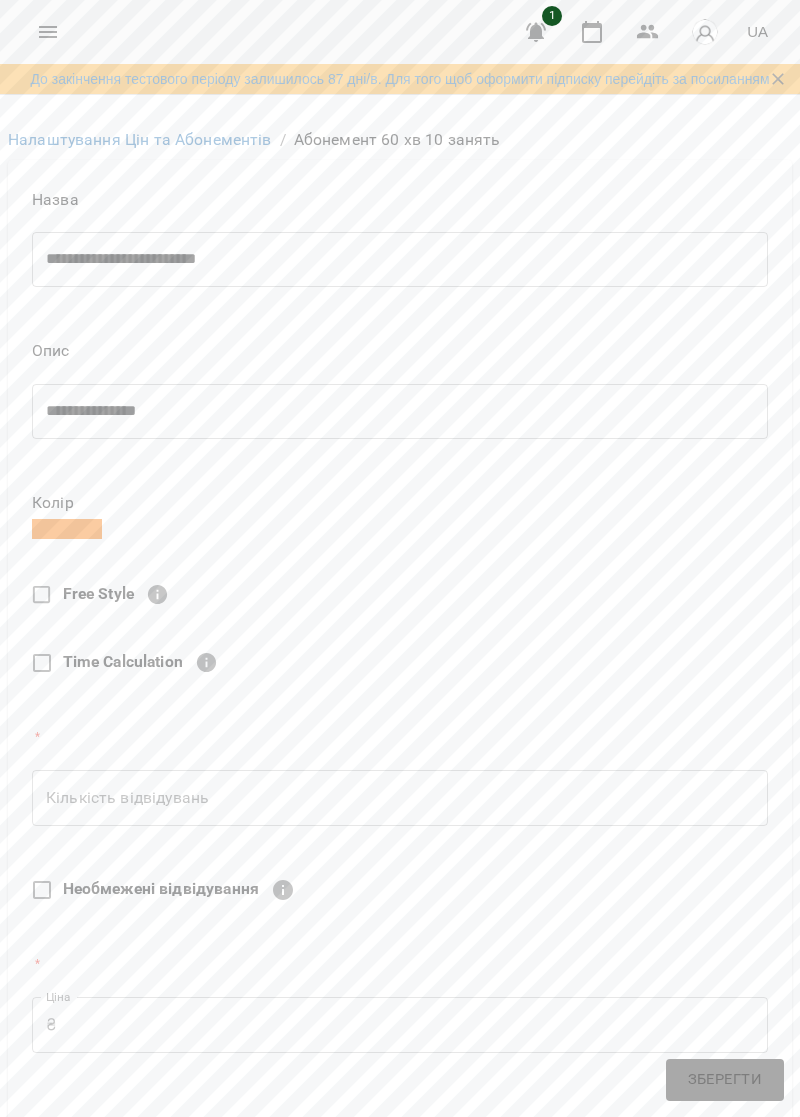 click on "Кількість відвідувань" at bounding box center (400, 798) 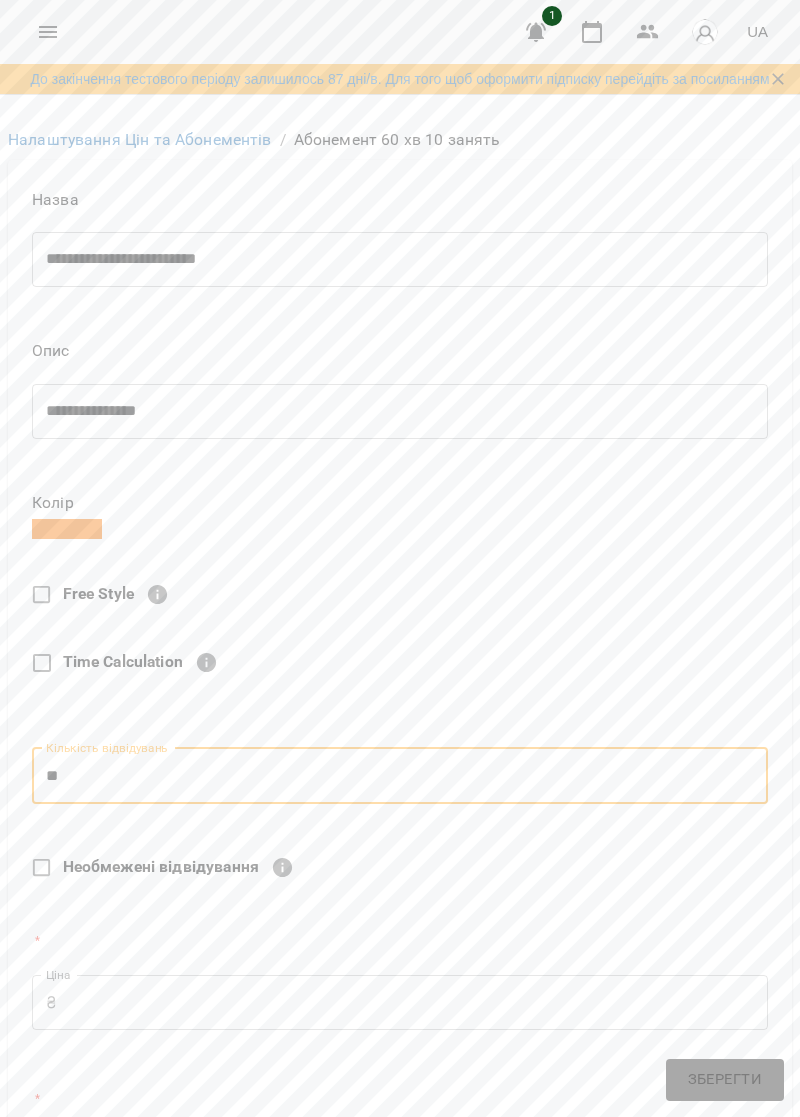 scroll, scrollTop: 434, scrollLeft: 0, axis: vertical 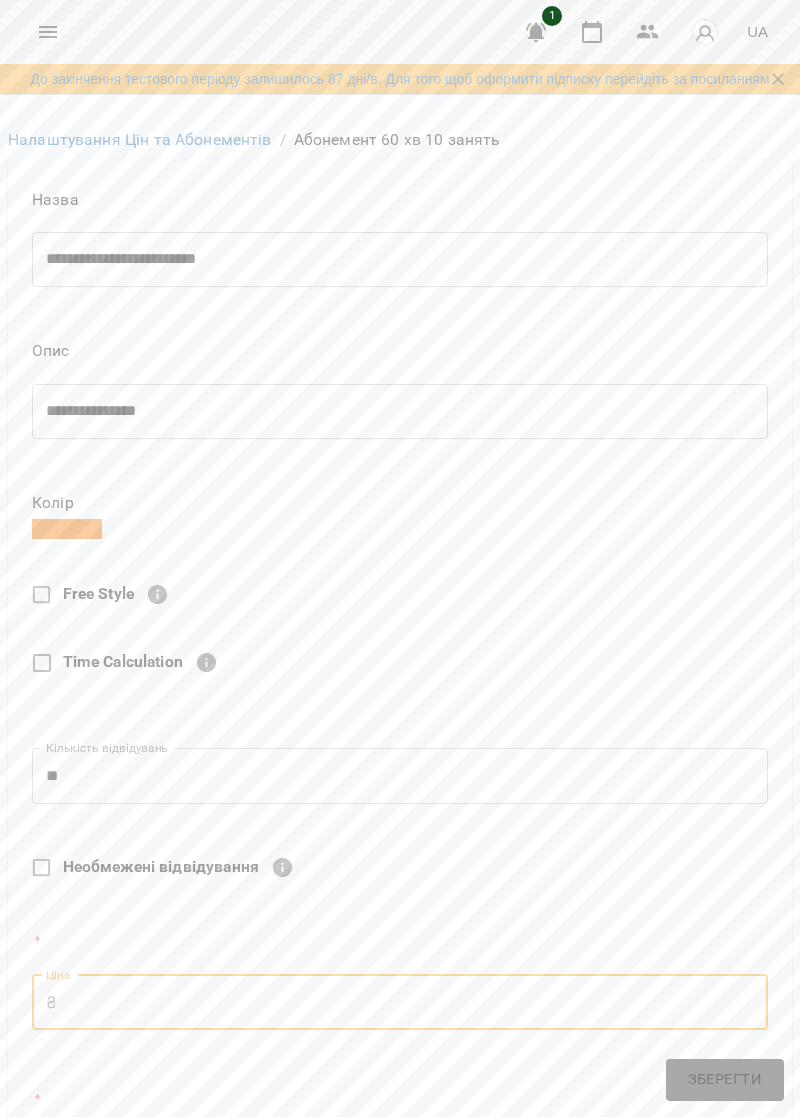 type on "*" 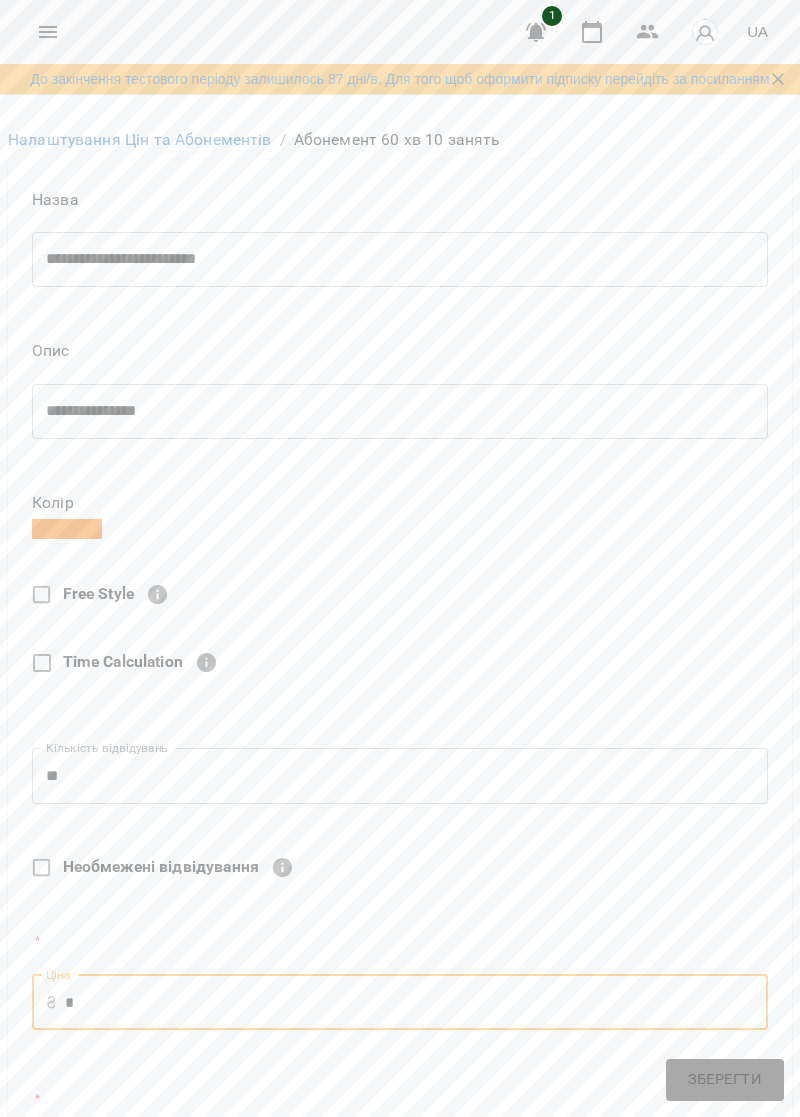 type on "***" 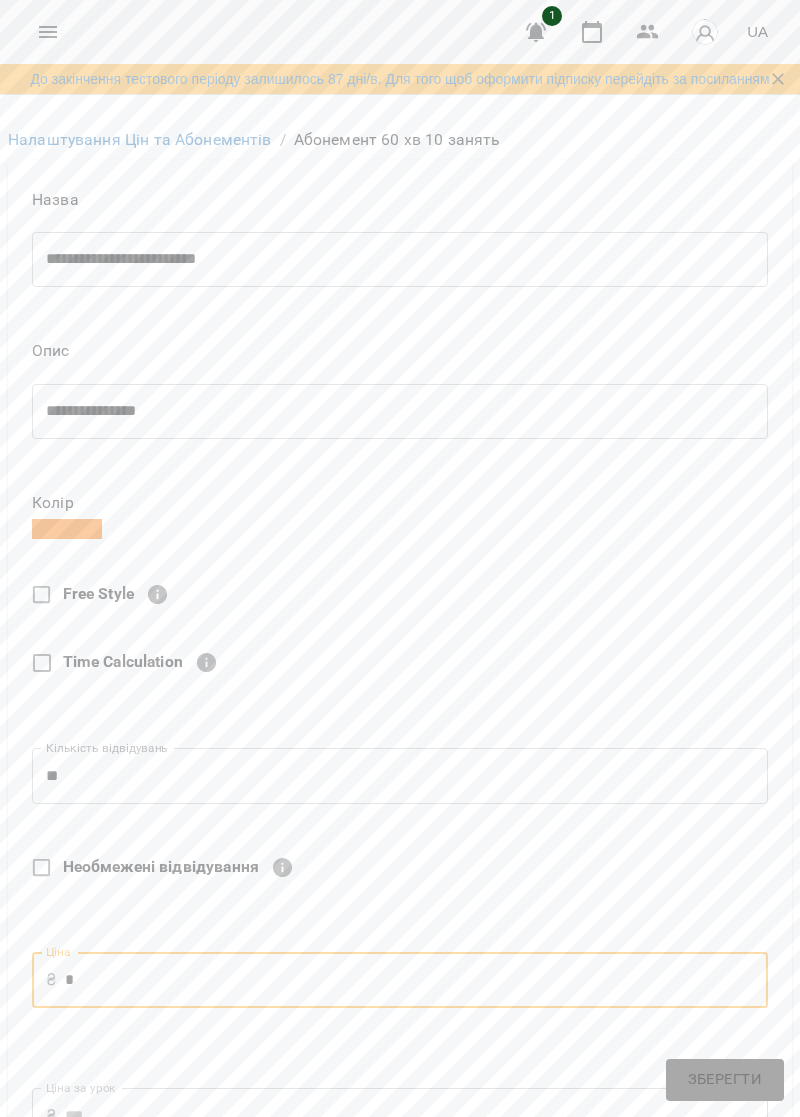 type on "**" 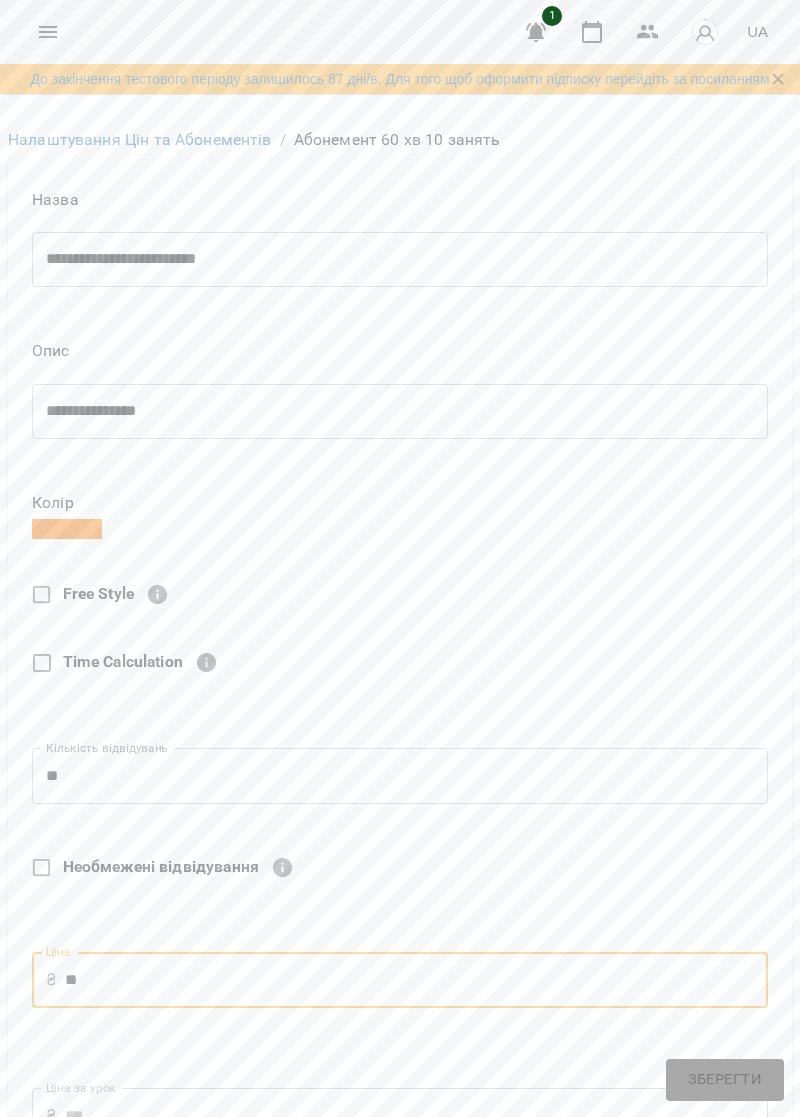 type on "***" 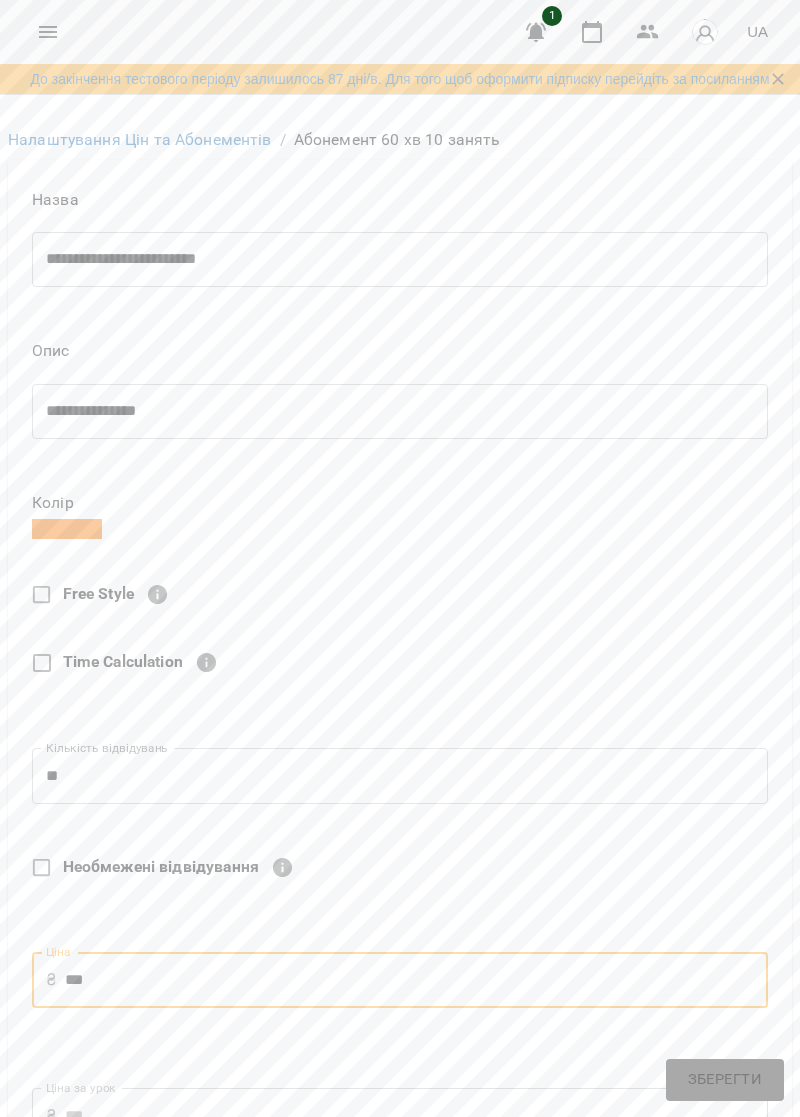 type on "**" 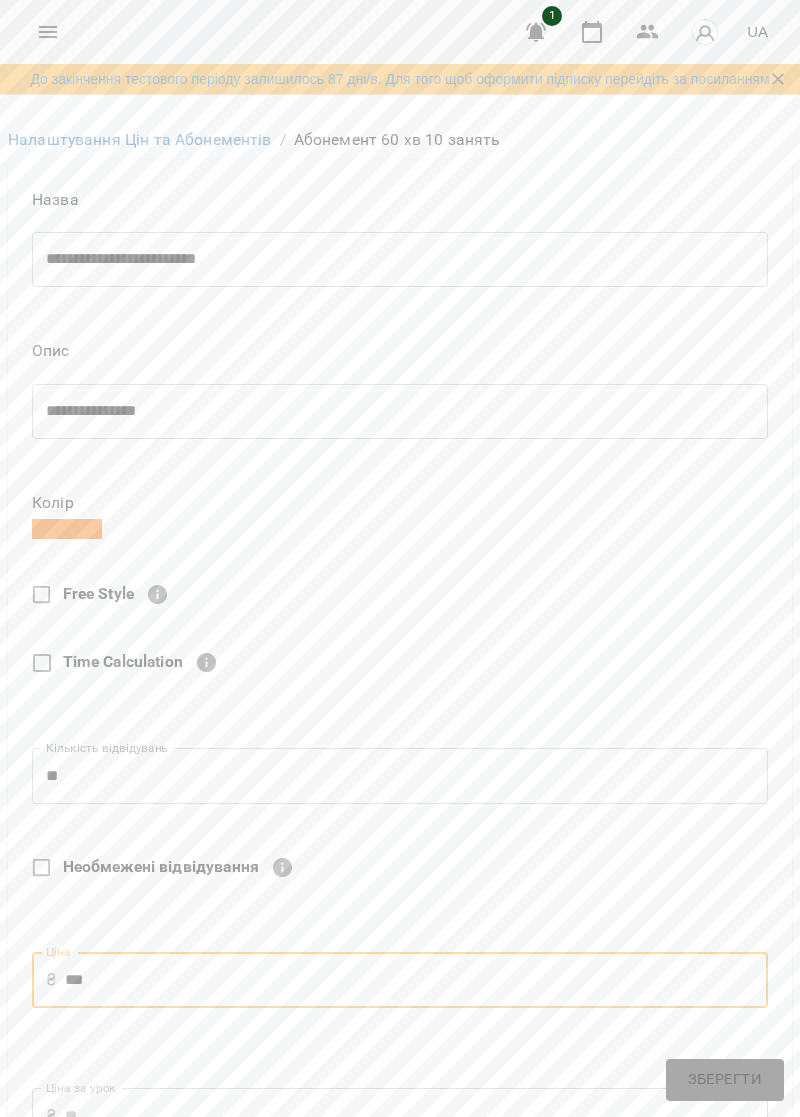 type on "****" 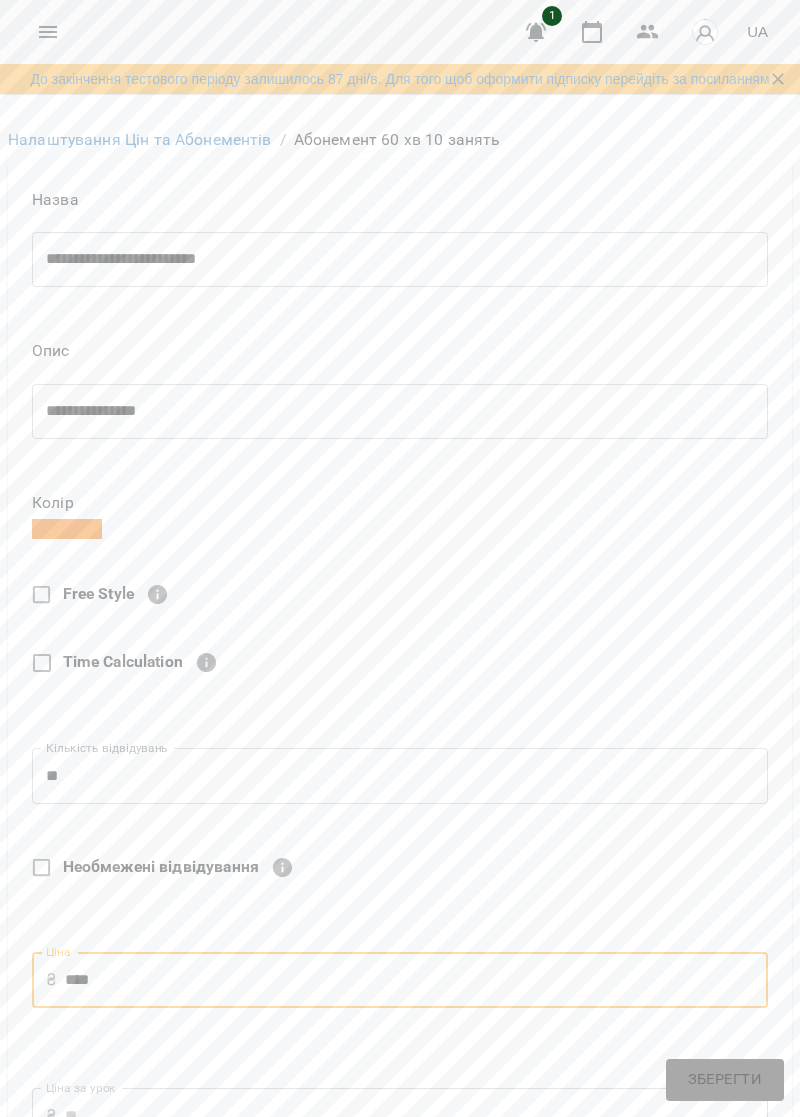type on "***" 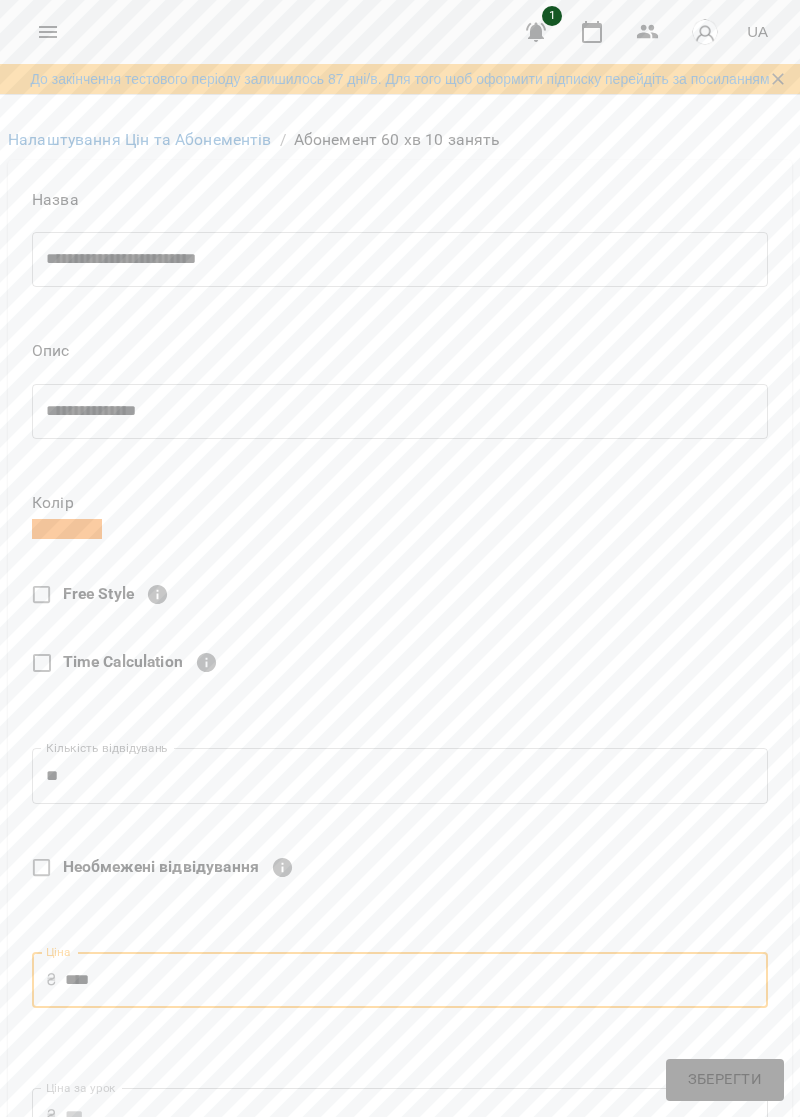 type on "****" 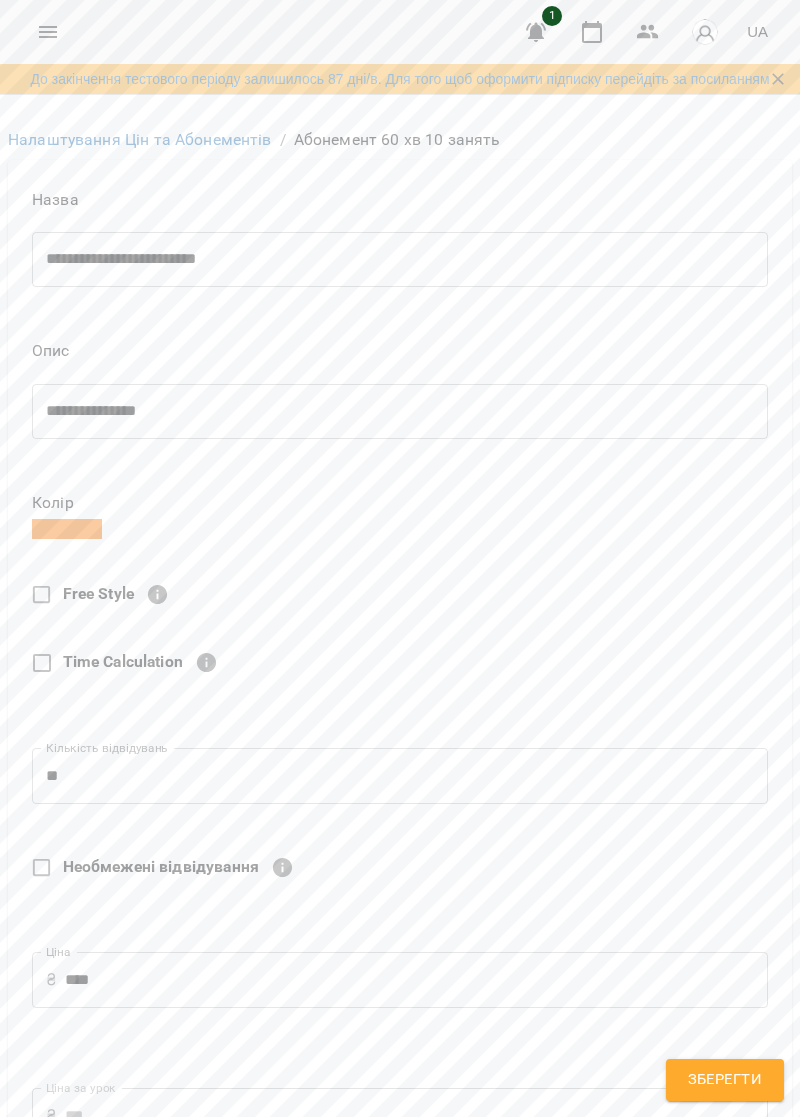 scroll, scrollTop: 564, scrollLeft: 0, axis: vertical 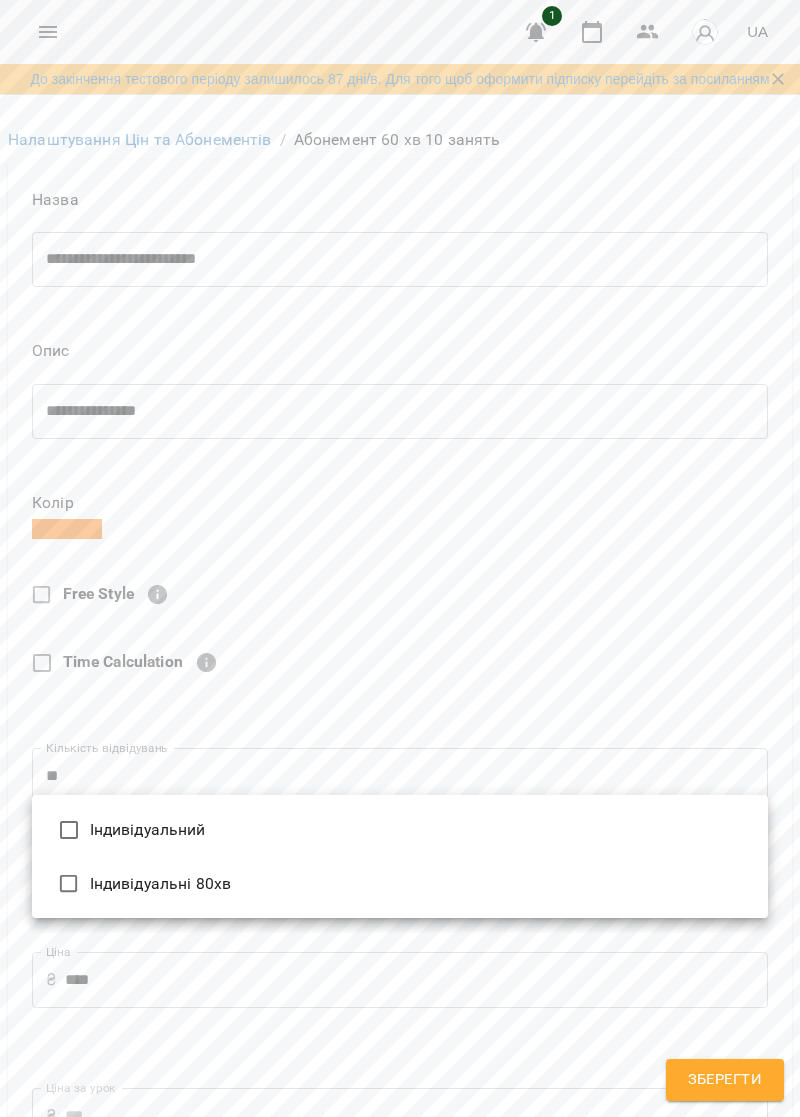 click on "Індивідуальний" at bounding box center [400, 830] 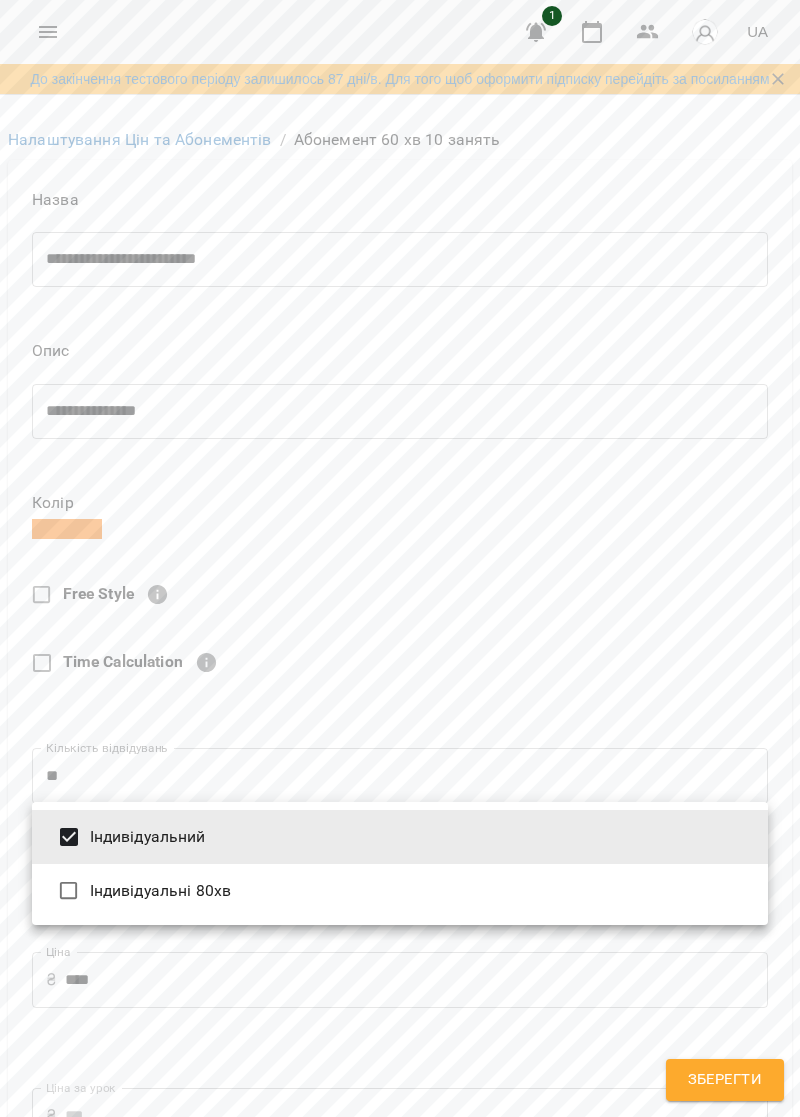 click on "Зберегти" at bounding box center (725, 1080) 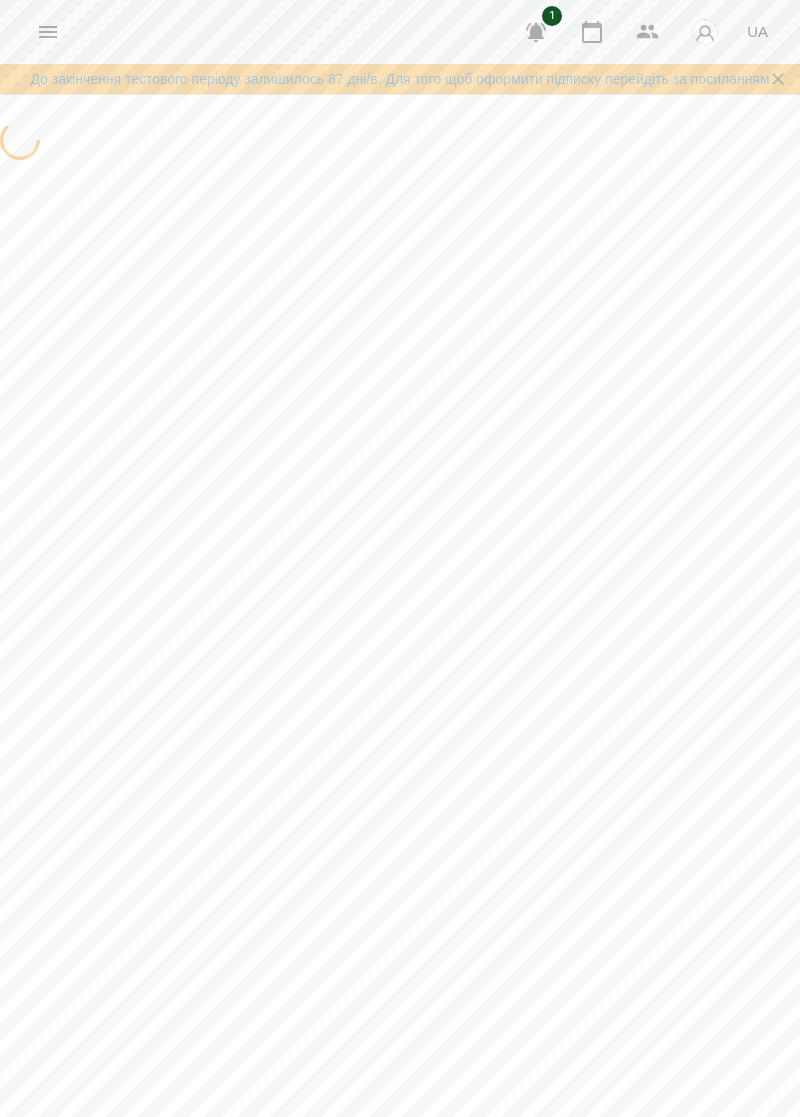 scroll, scrollTop: 0, scrollLeft: 0, axis: both 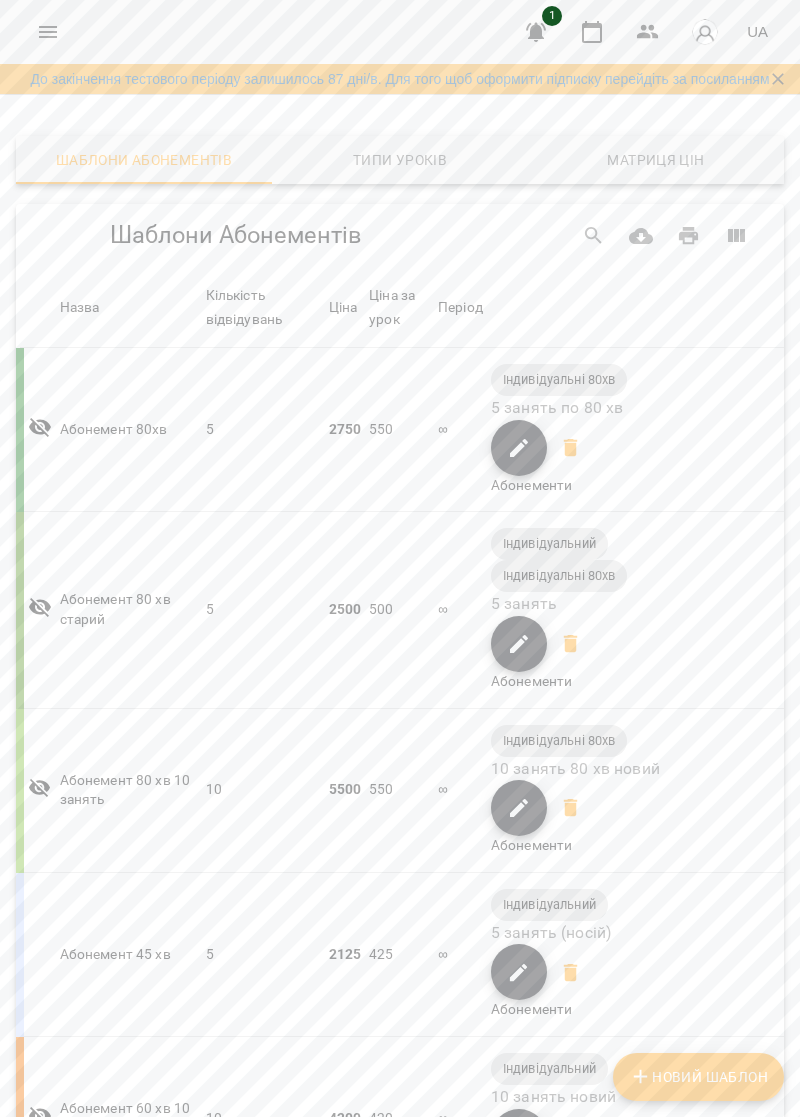 click 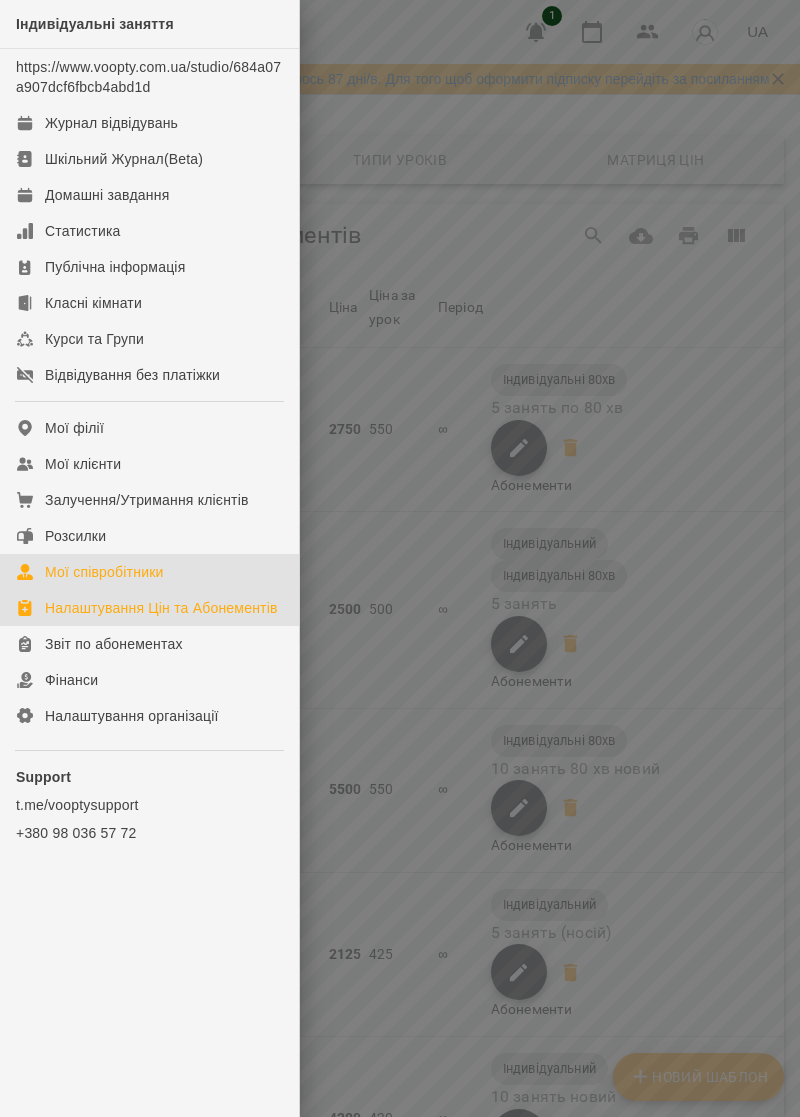 click on "Мої співробітники" at bounding box center (149, 572) 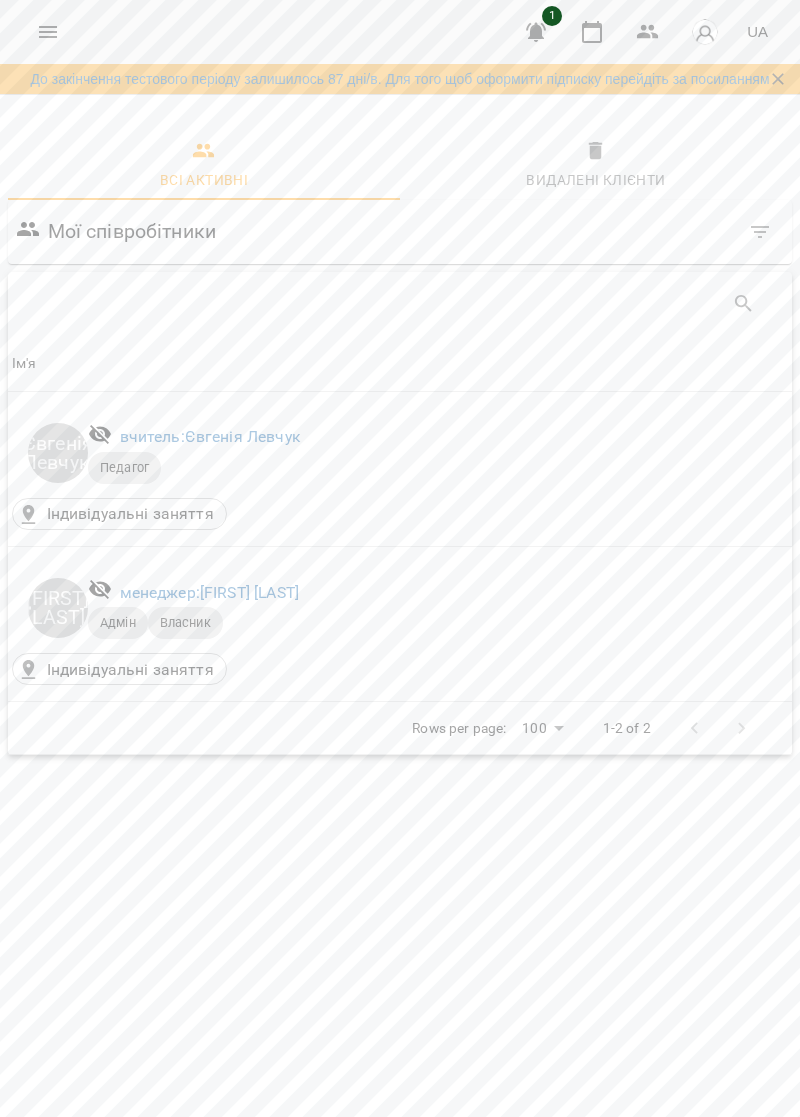 click on "Аніта Олещук менеджер:  Аніта Олещук Адмін Власник" at bounding box center (400, 608) 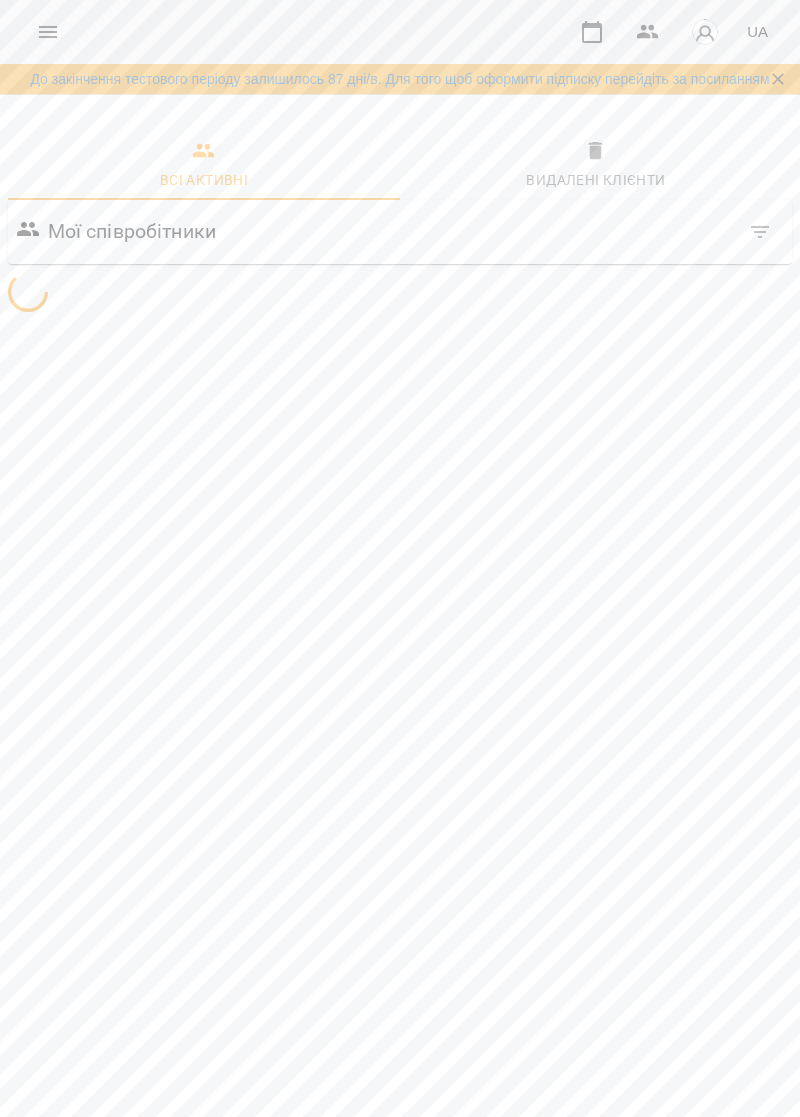 scroll, scrollTop: 0, scrollLeft: 0, axis: both 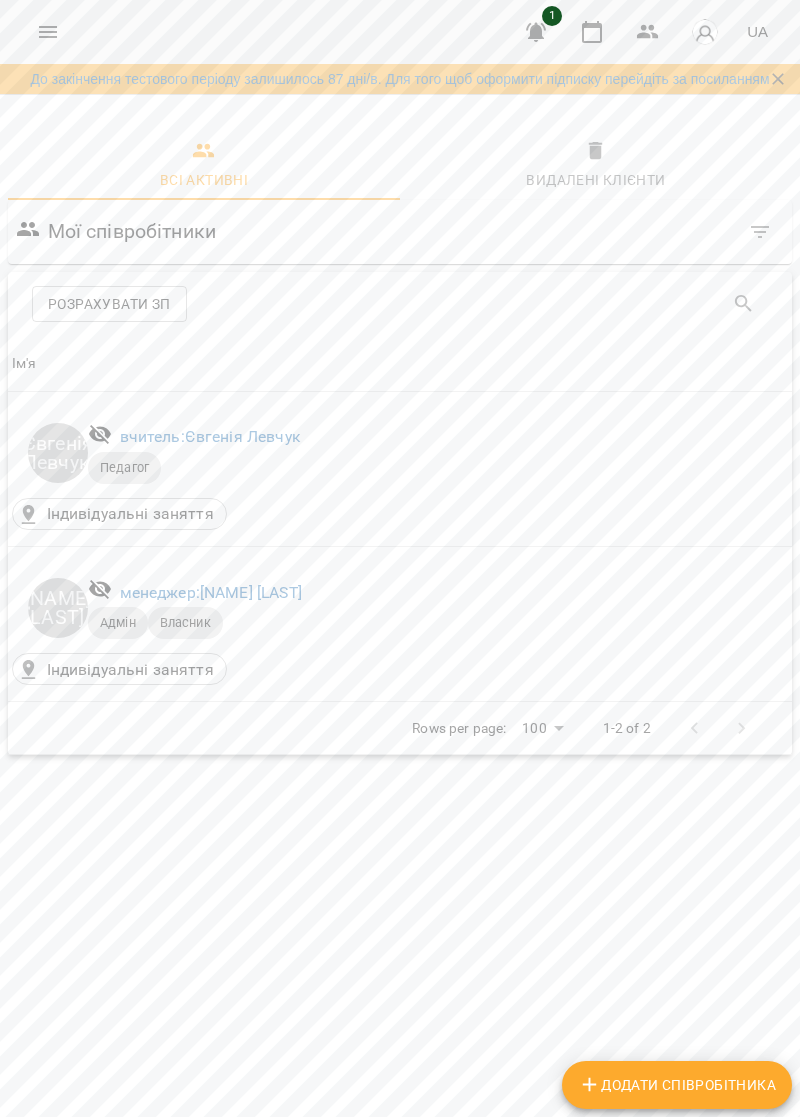 click on "Додати співробітника" at bounding box center (677, 1085) 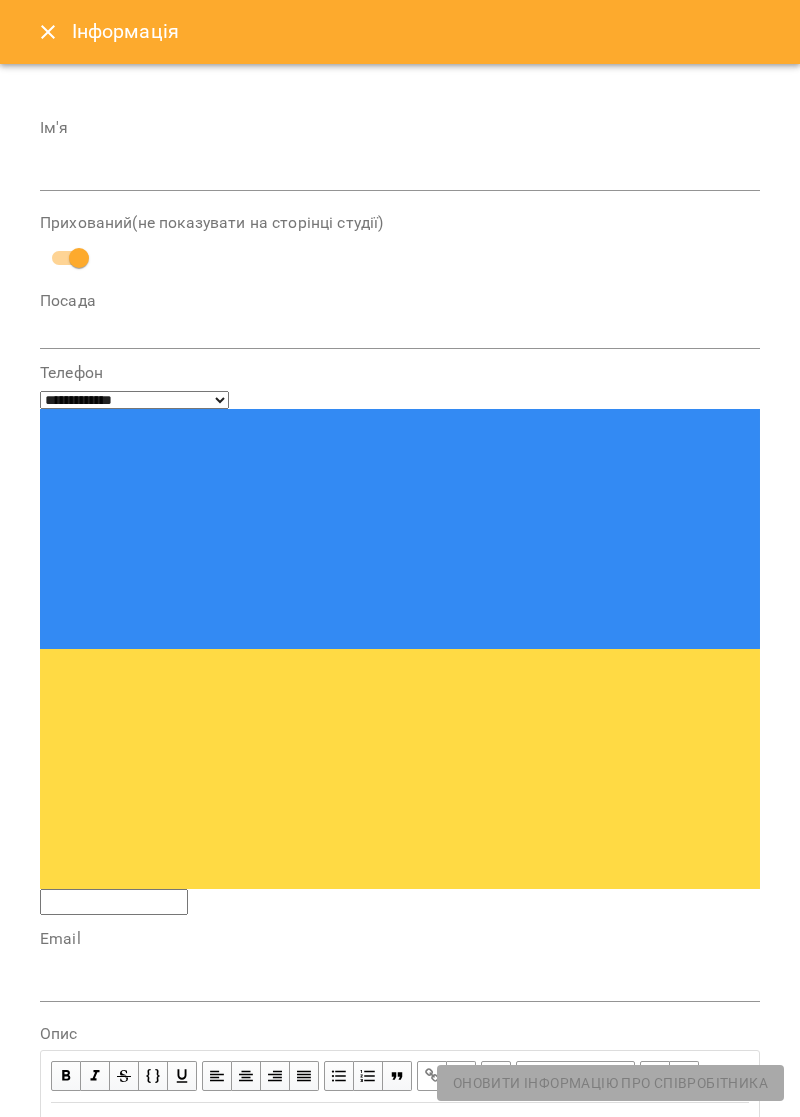 click at bounding box center (400, 176) 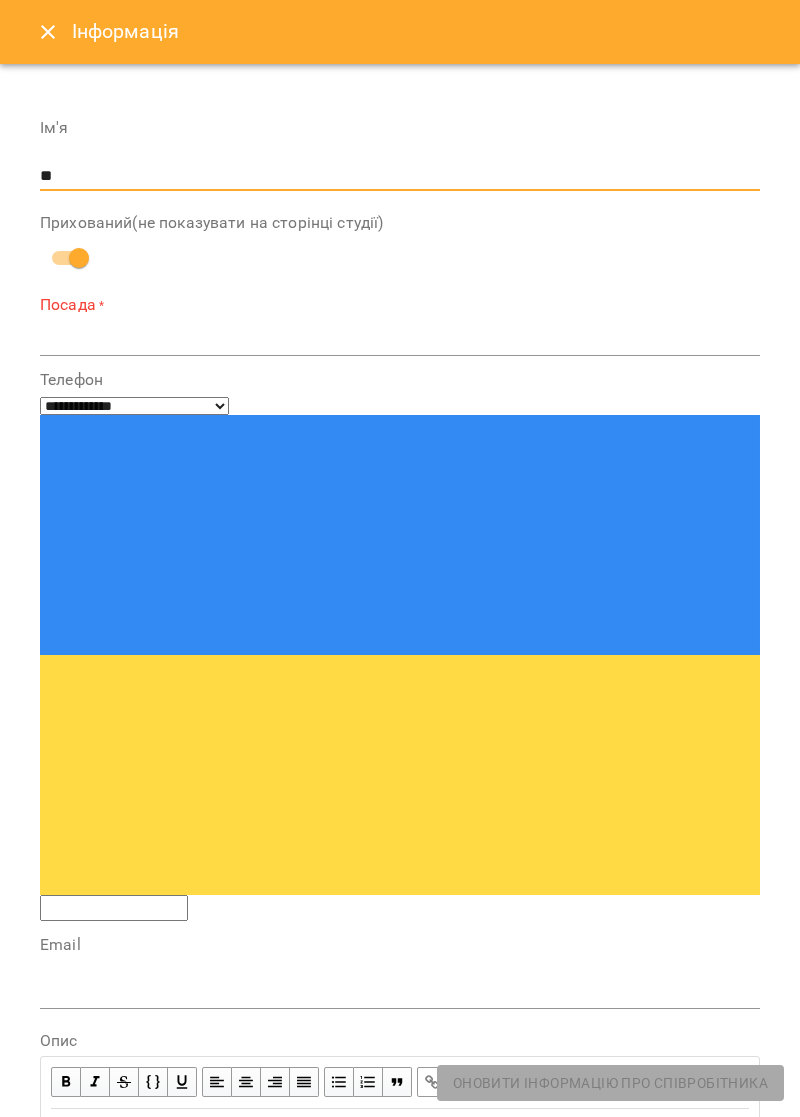 type on "*" 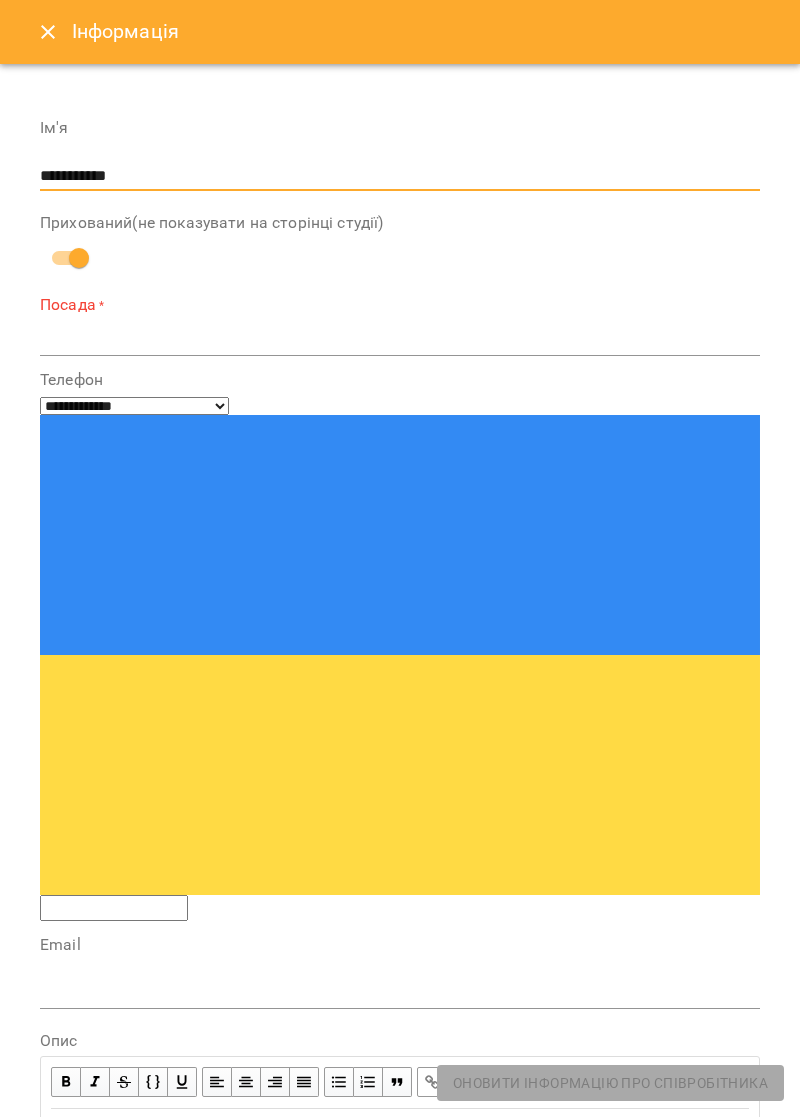 type on "**********" 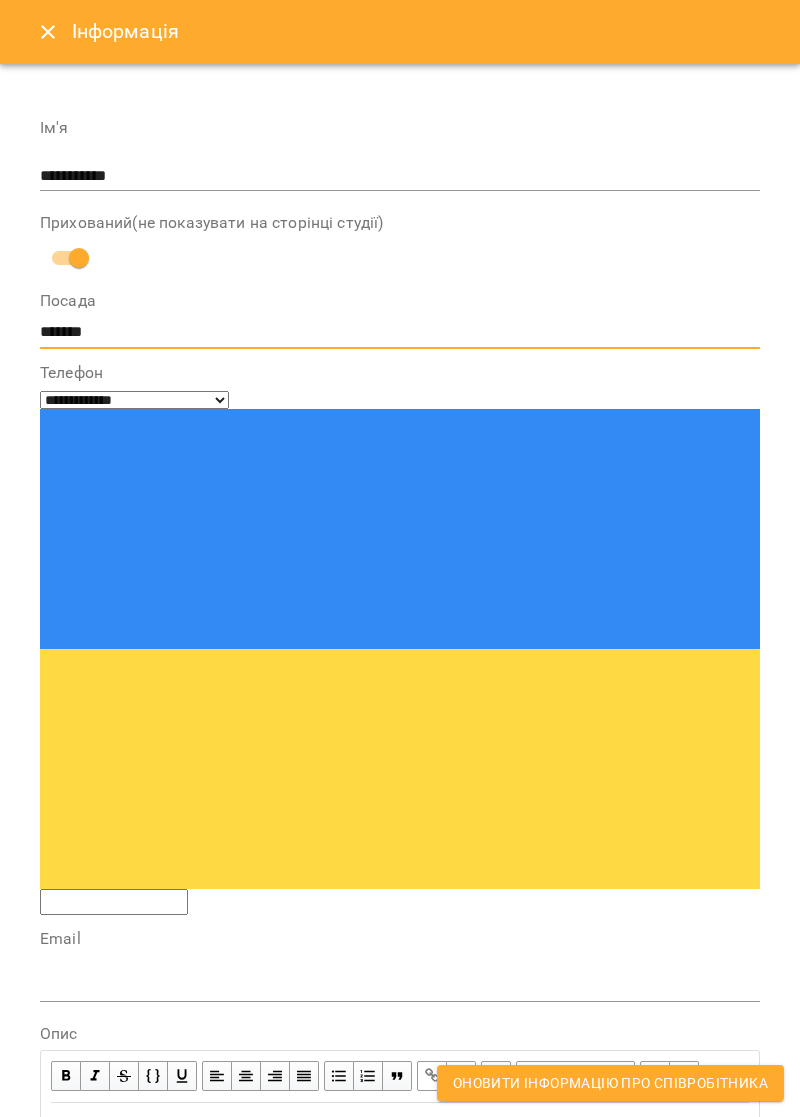 type on "*******" 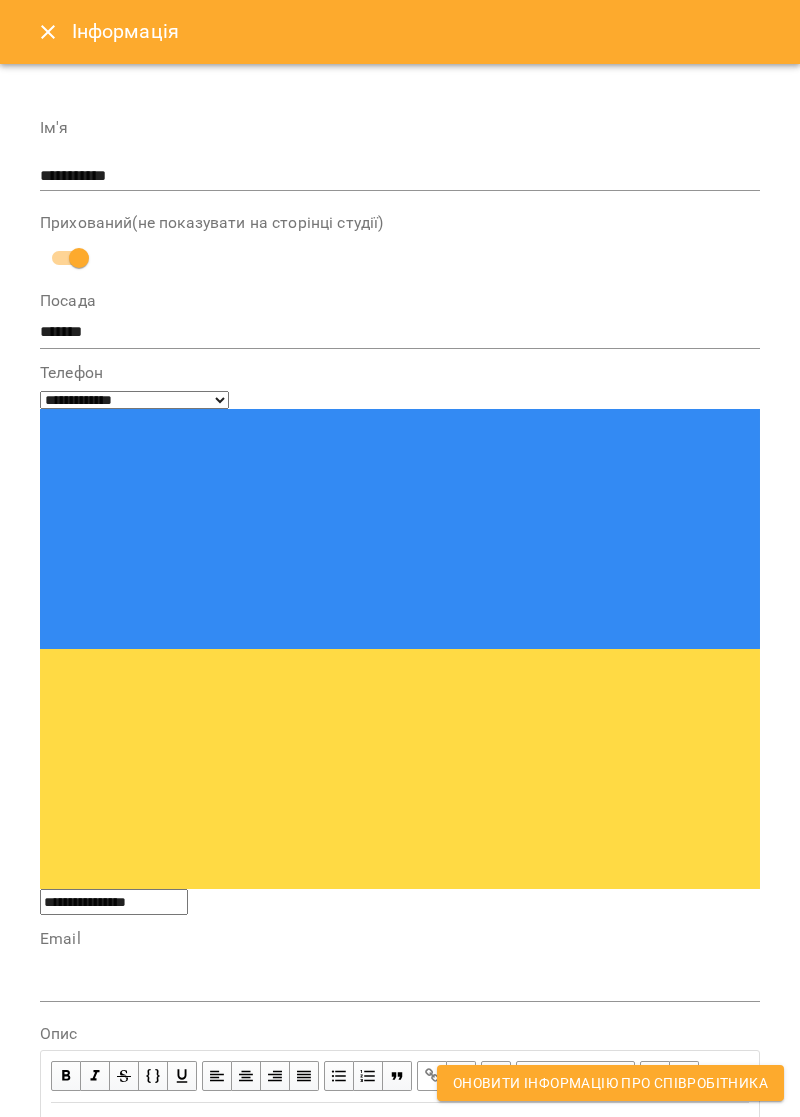 type on "**********" 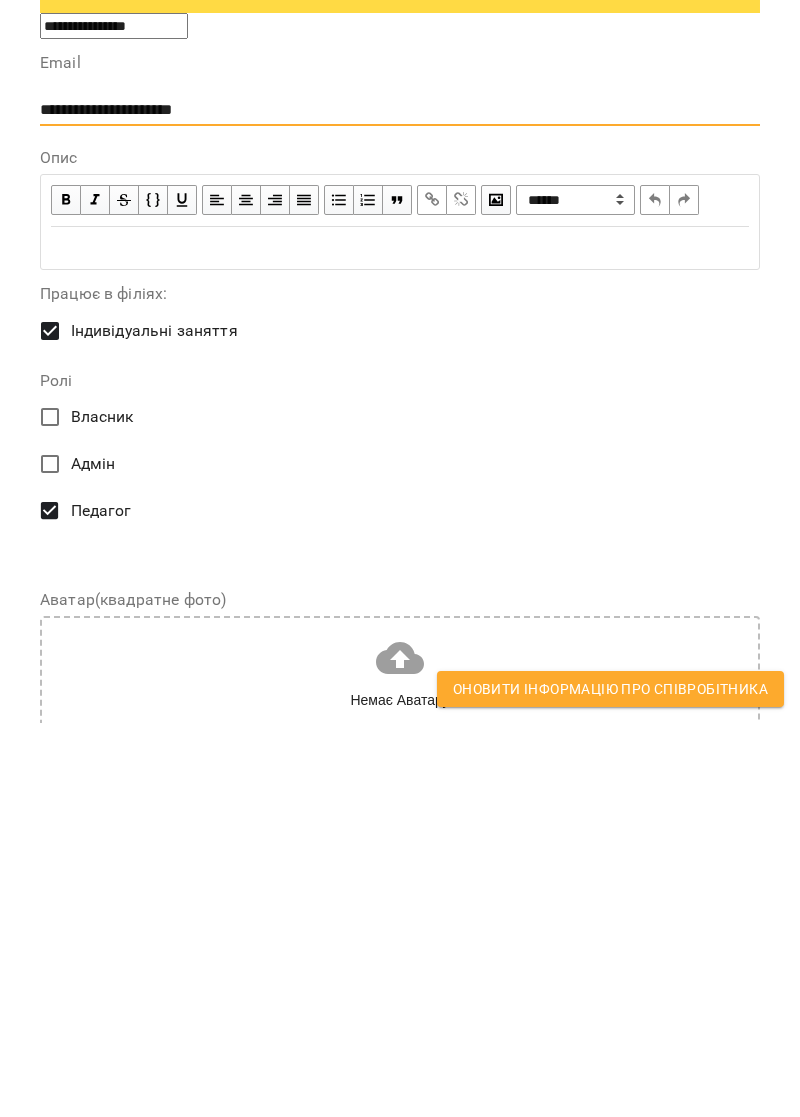 scroll, scrollTop: 482, scrollLeft: 0, axis: vertical 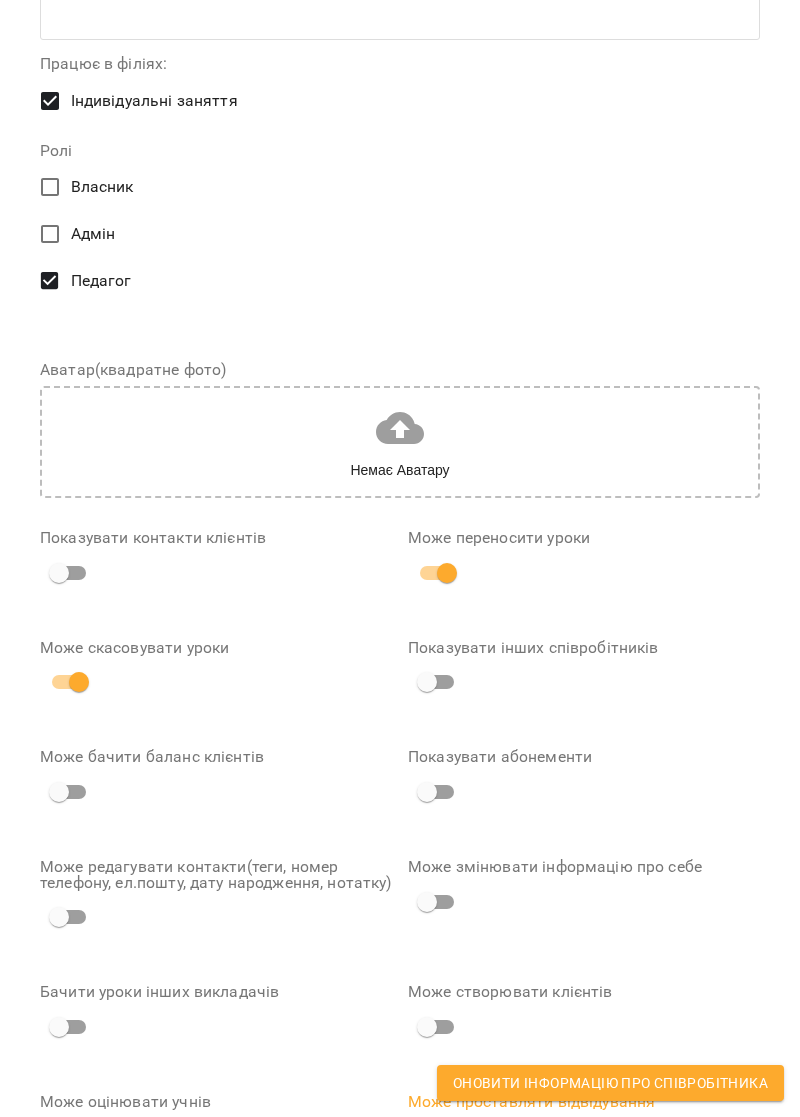click on "Може редагувати уроки" at bounding box center (584, 1212) 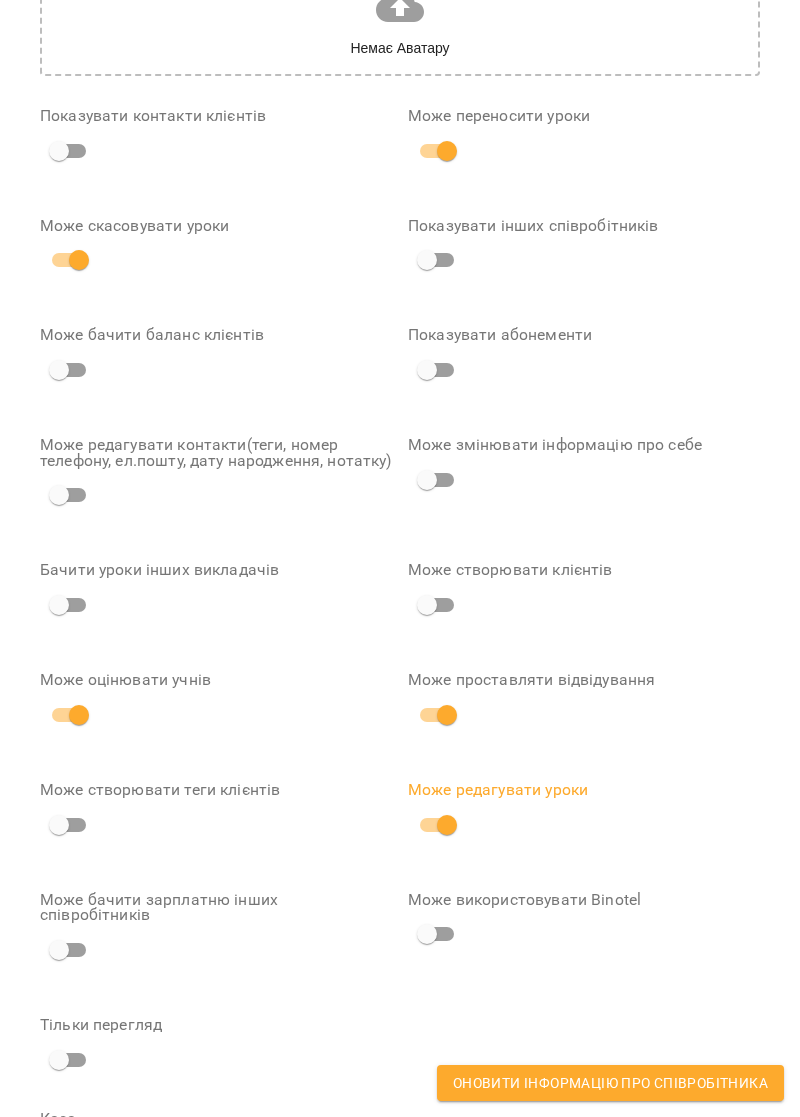 scroll, scrollTop: 1539, scrollLeft: 0, axis: vertical 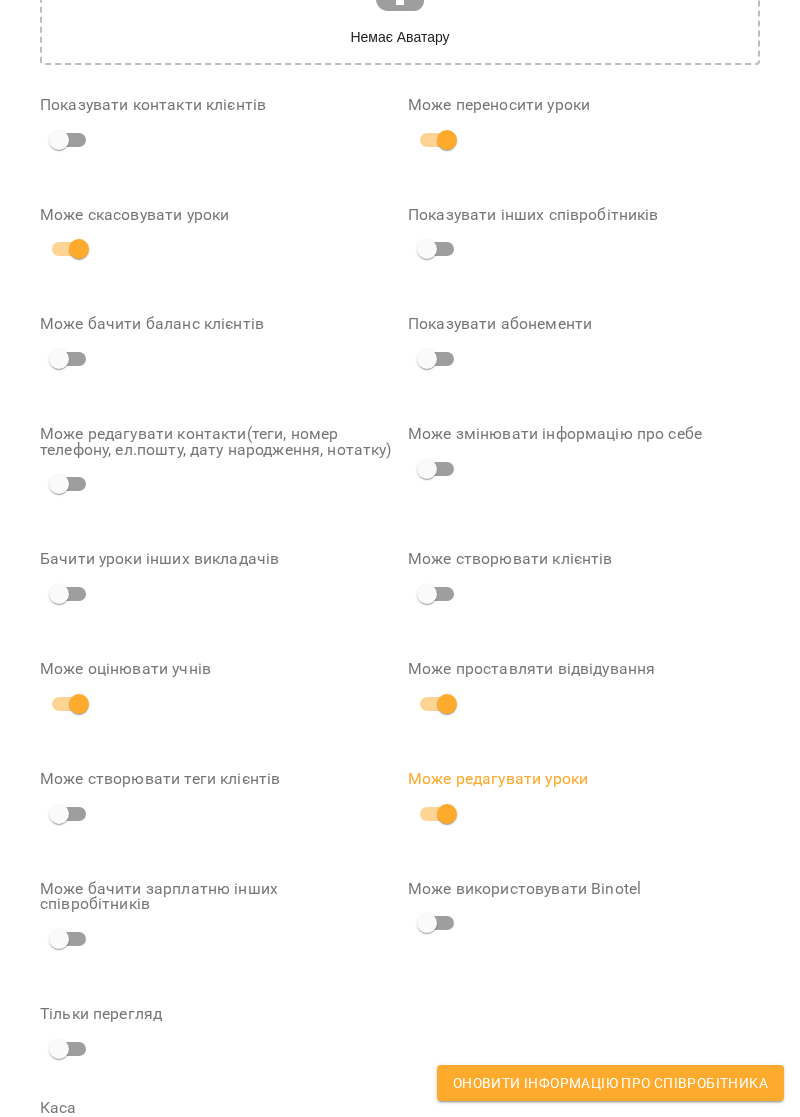 click on "**********" at bounding box center [400, 417] 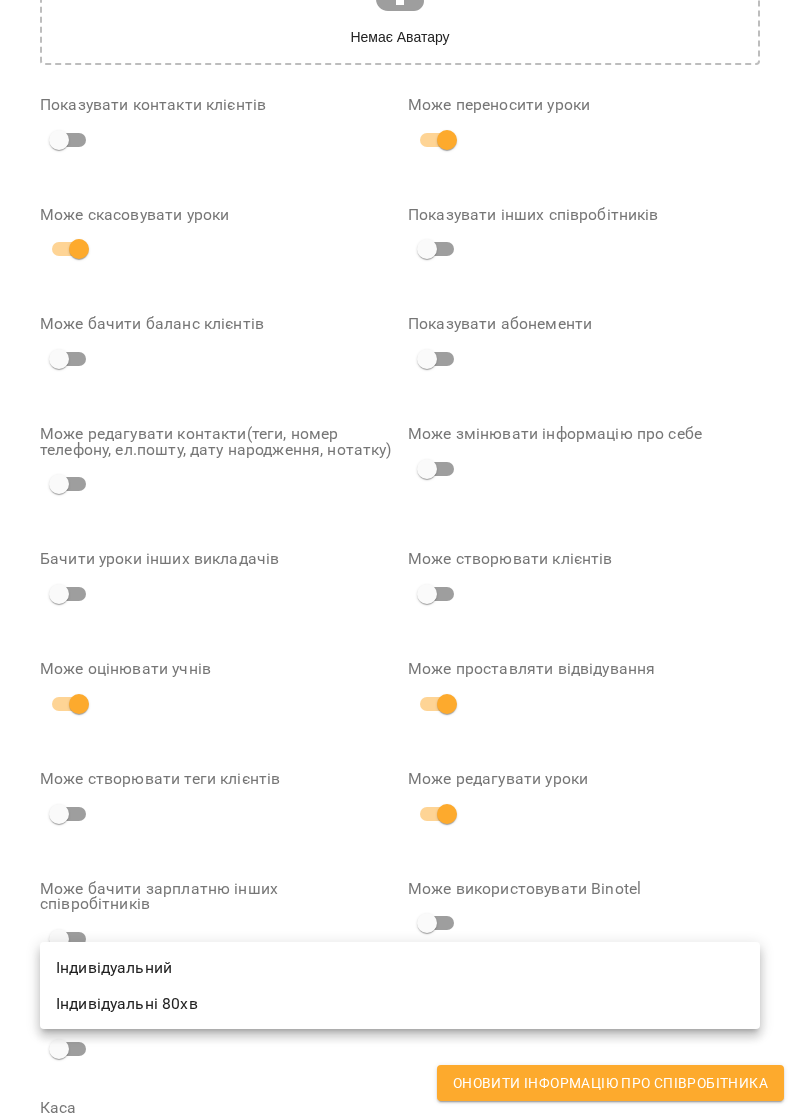 click at bounding box center (400, 558) 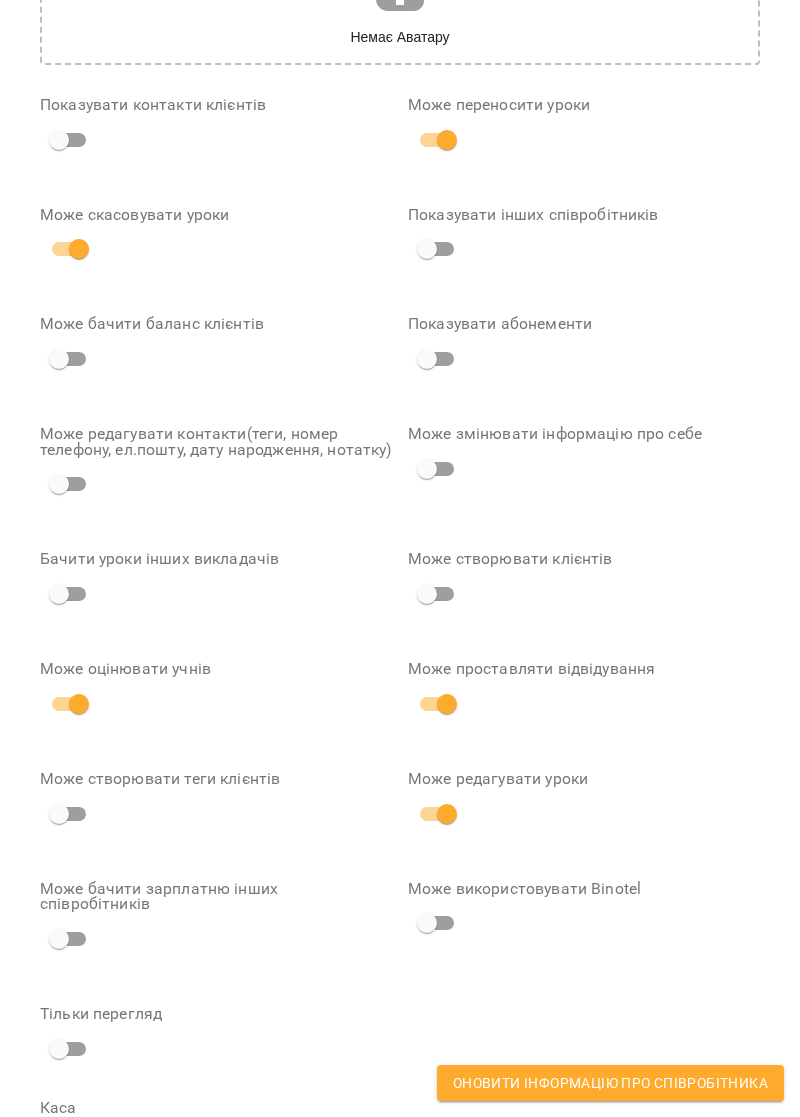 click on "**********" at bounding box center [400, 417] 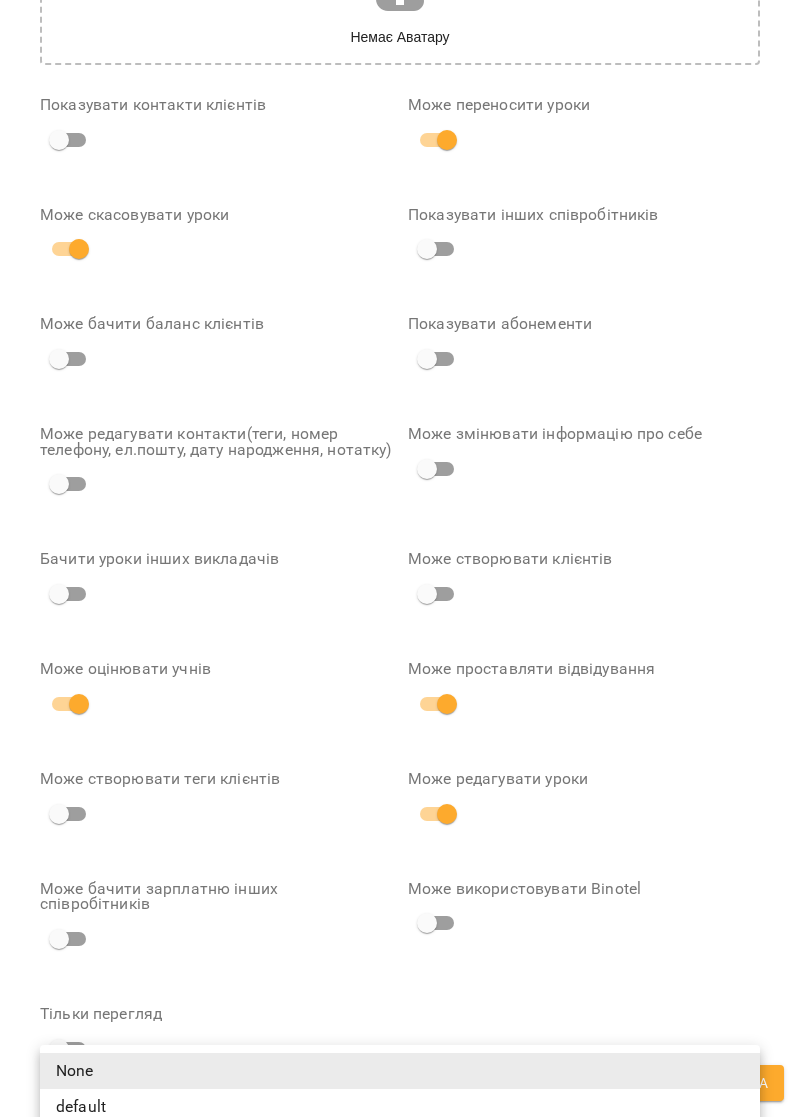 click at bounding box center (400, 558) 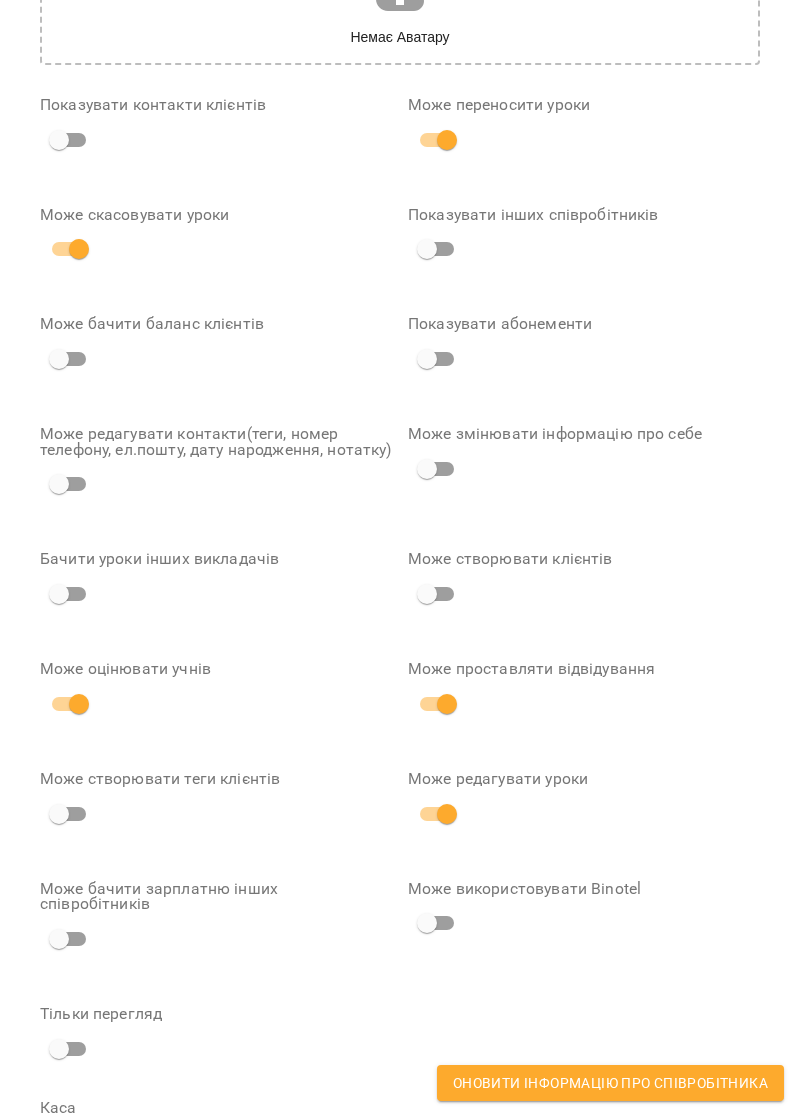 click on "Оновити інформацію про співробітника" at bounding box center (610, 1083) 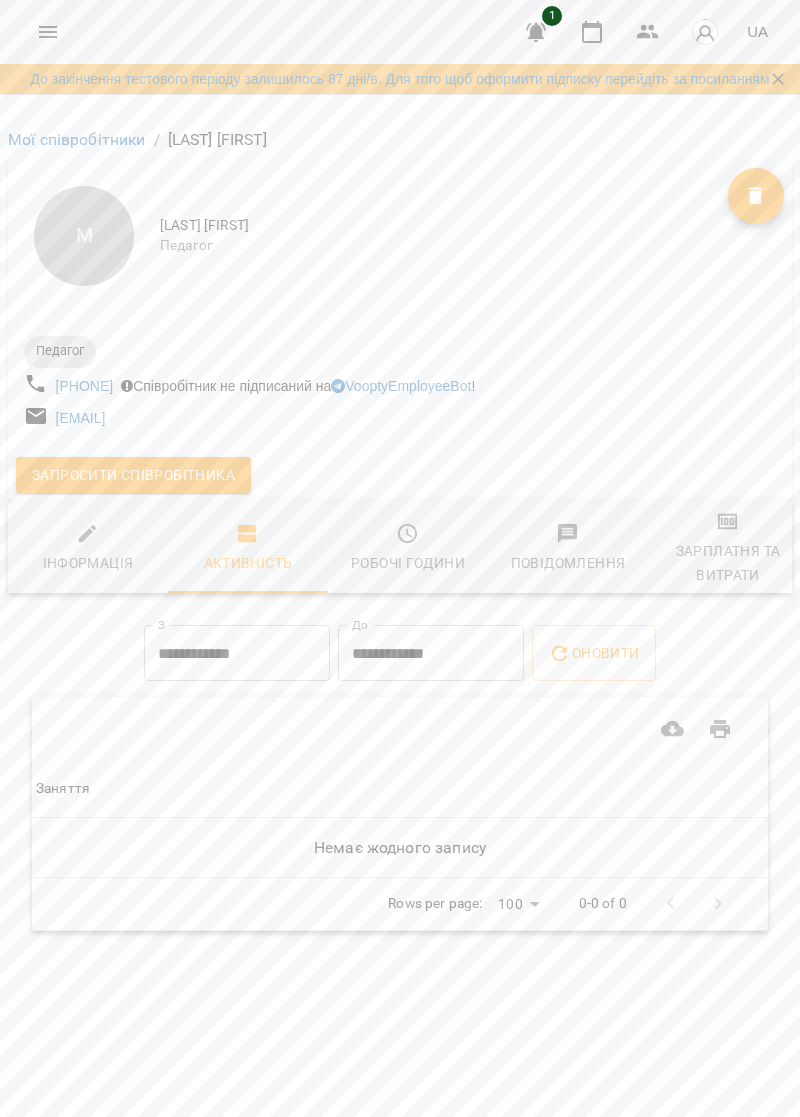 click at bounding box center (48, 32) 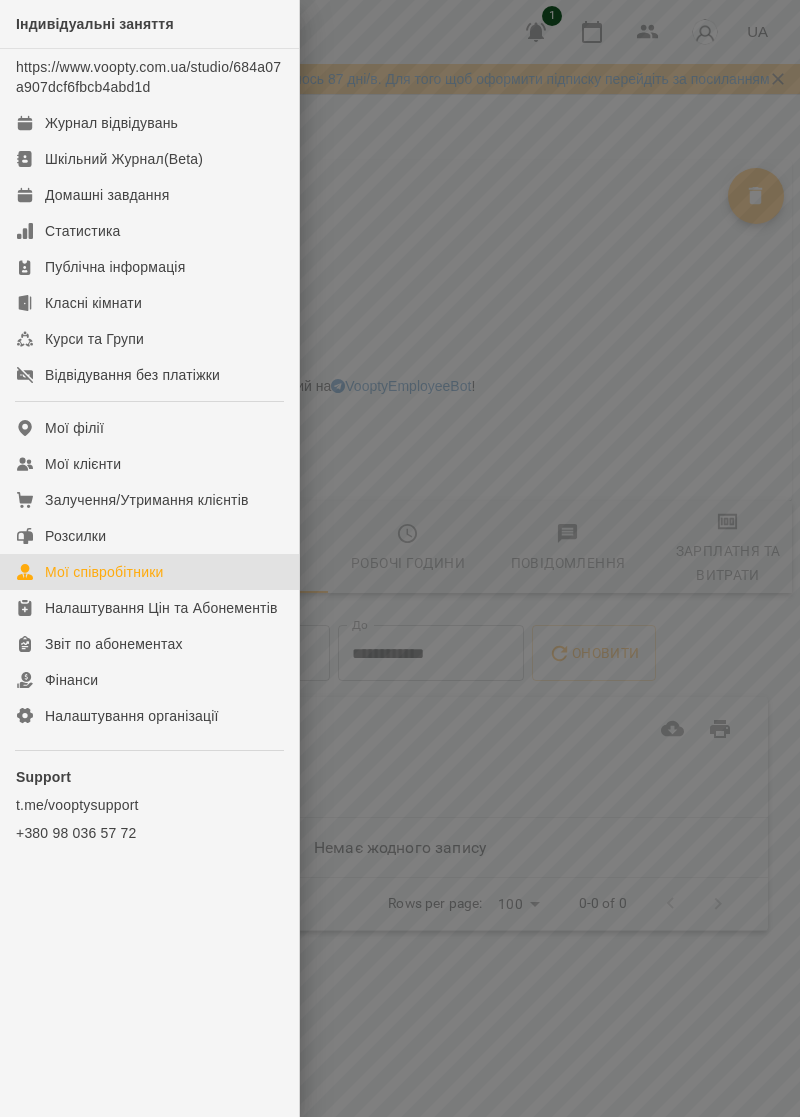 click on "Мої співробітники" at bounding box center (149, 572) 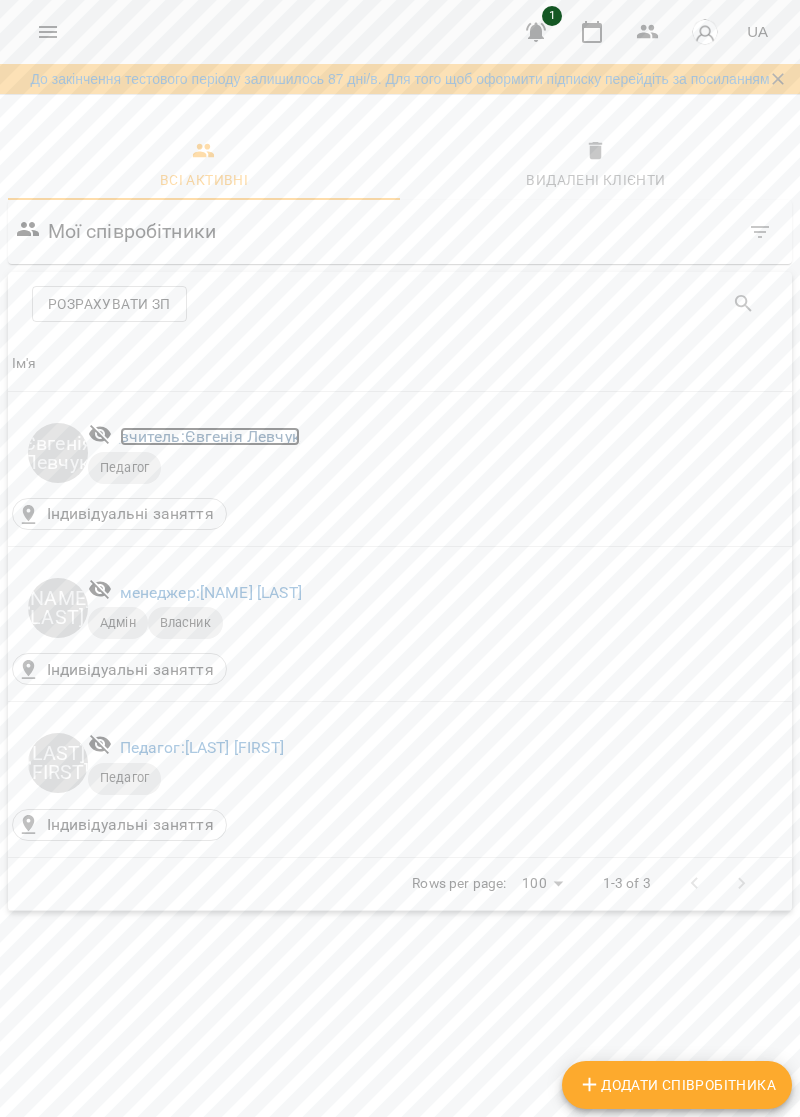 click on "вчитель: [FIRST] [LAST]" at bounding box center (210, 436) 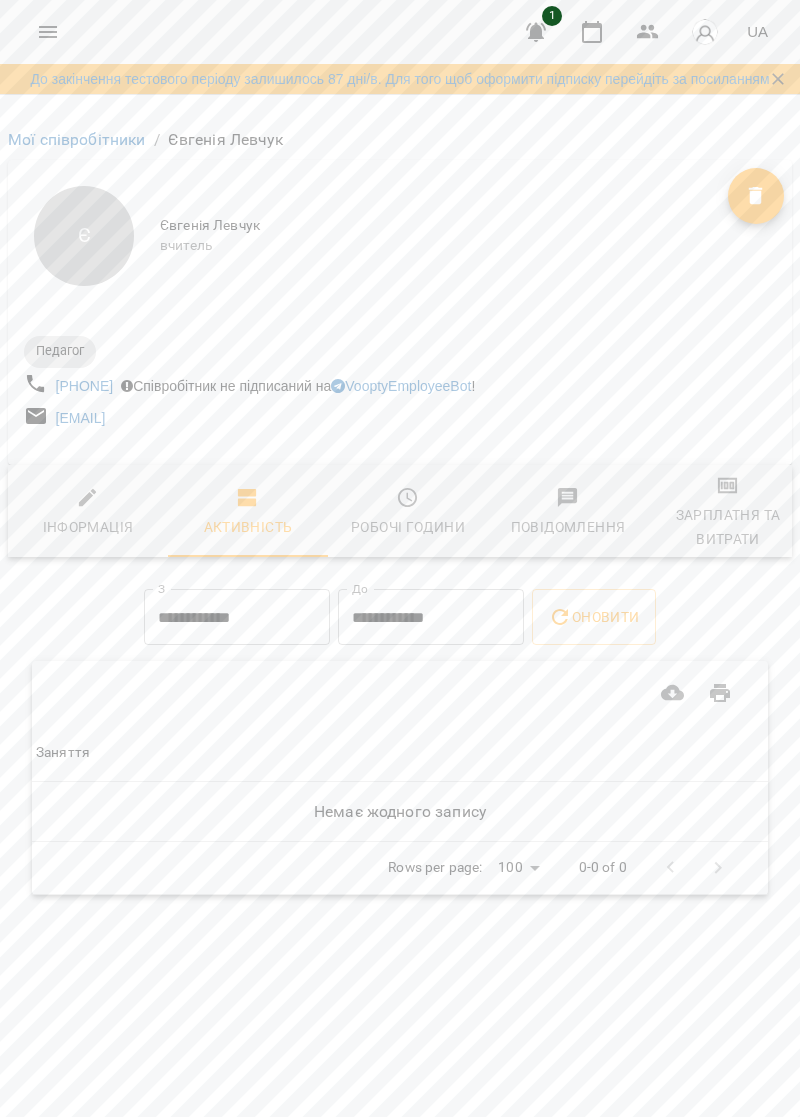 click on "Інформація" at bounding box center [88, 527] 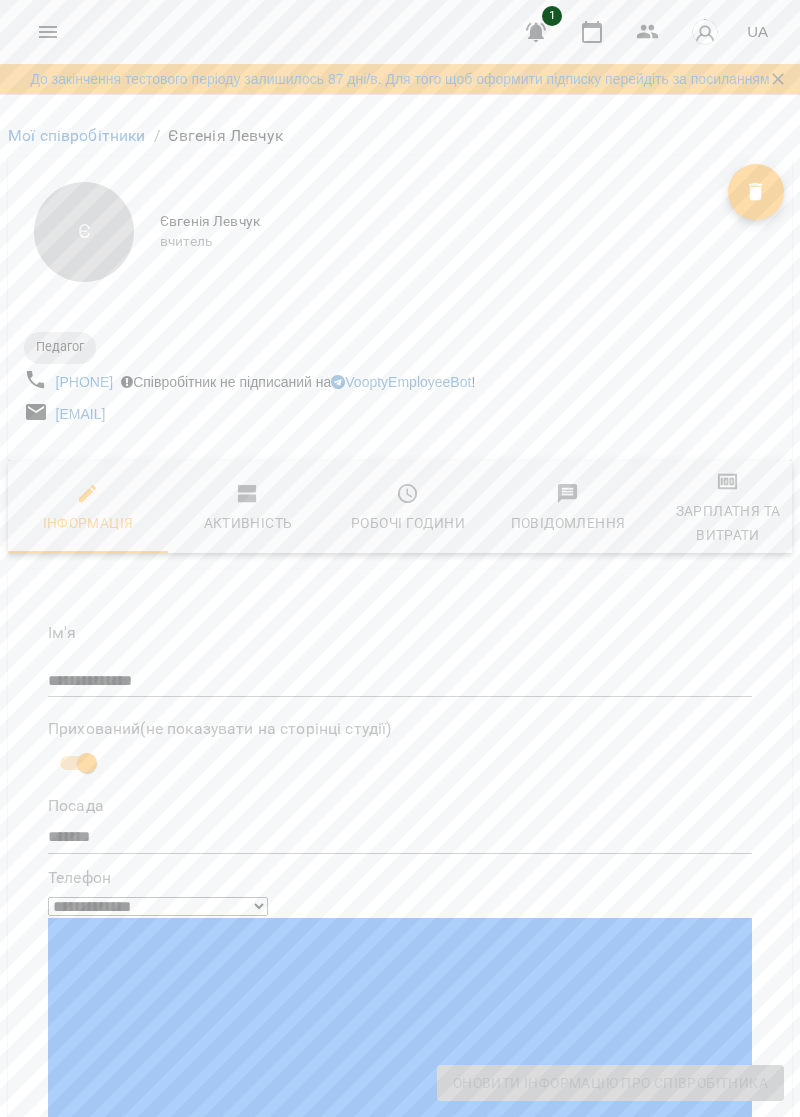 scroll, scrollTop: 1082, scrollLeft: 0, axis: vertical 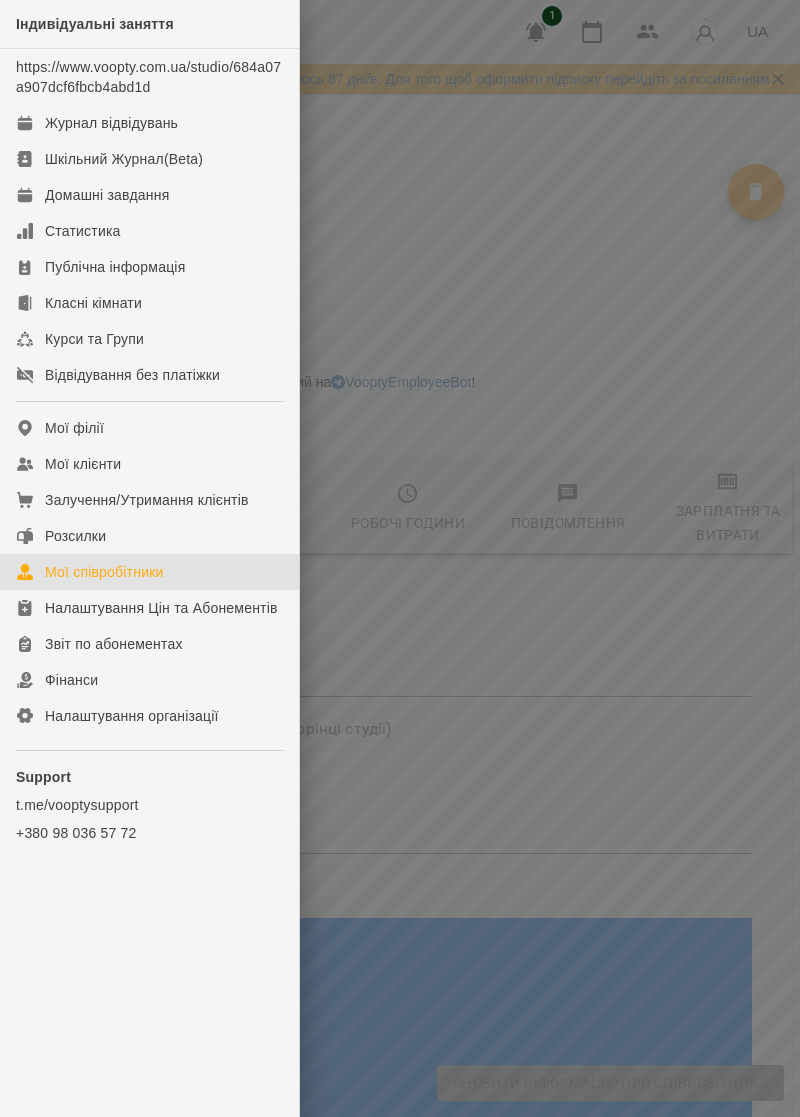 click on "Мої співробітники" at bounding box center (104, 572) 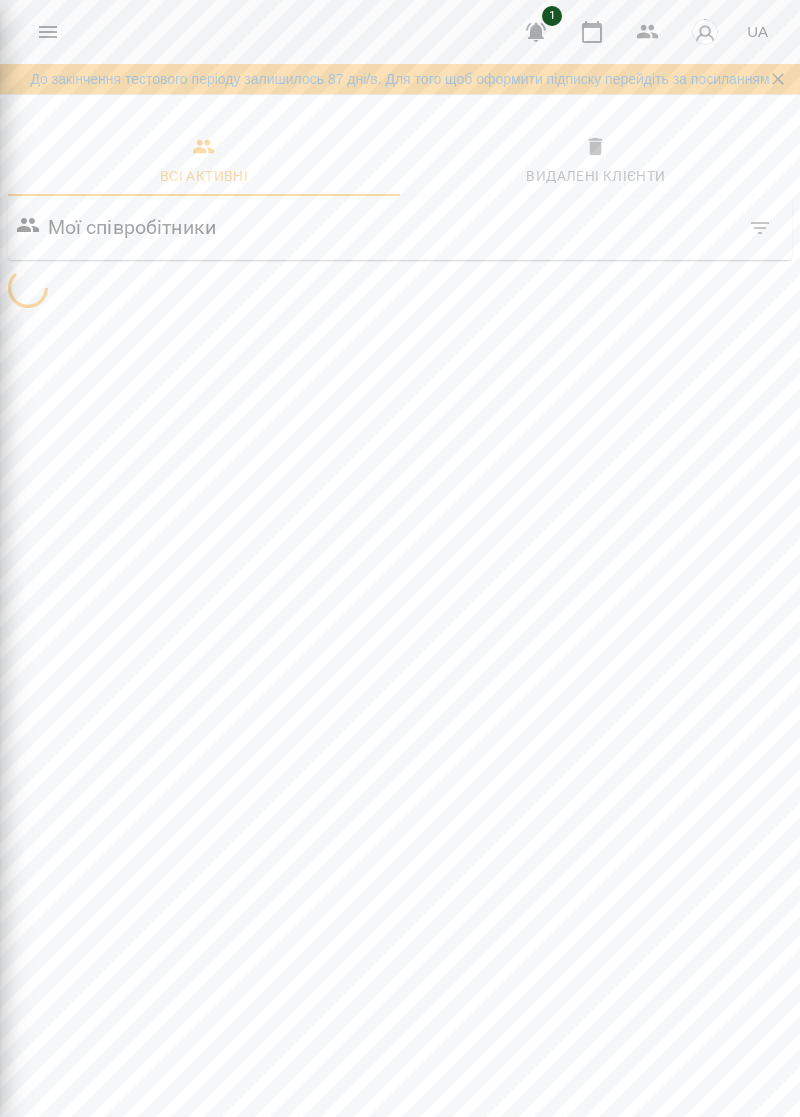 scroll, scrollTop: 0, scrollLeft: 0, axis: both 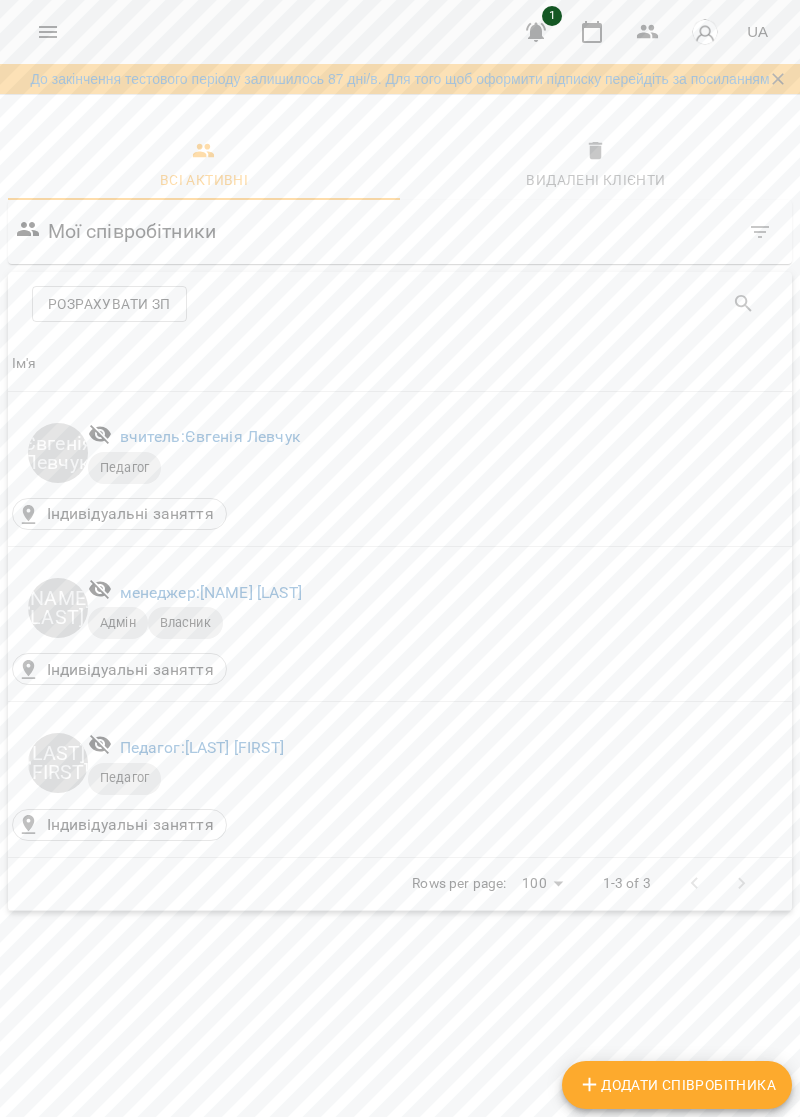 click on "Додати співробітника" at bounding box center [677, 1085] 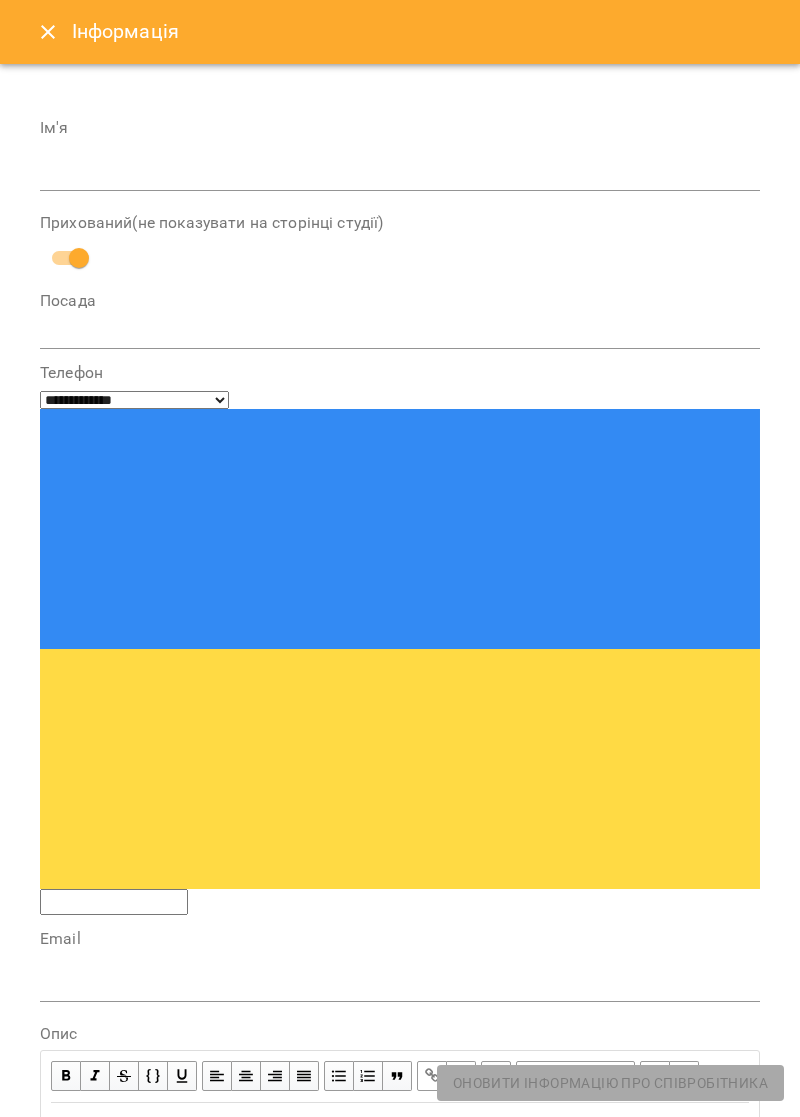 click at bounding box center [400, 176] 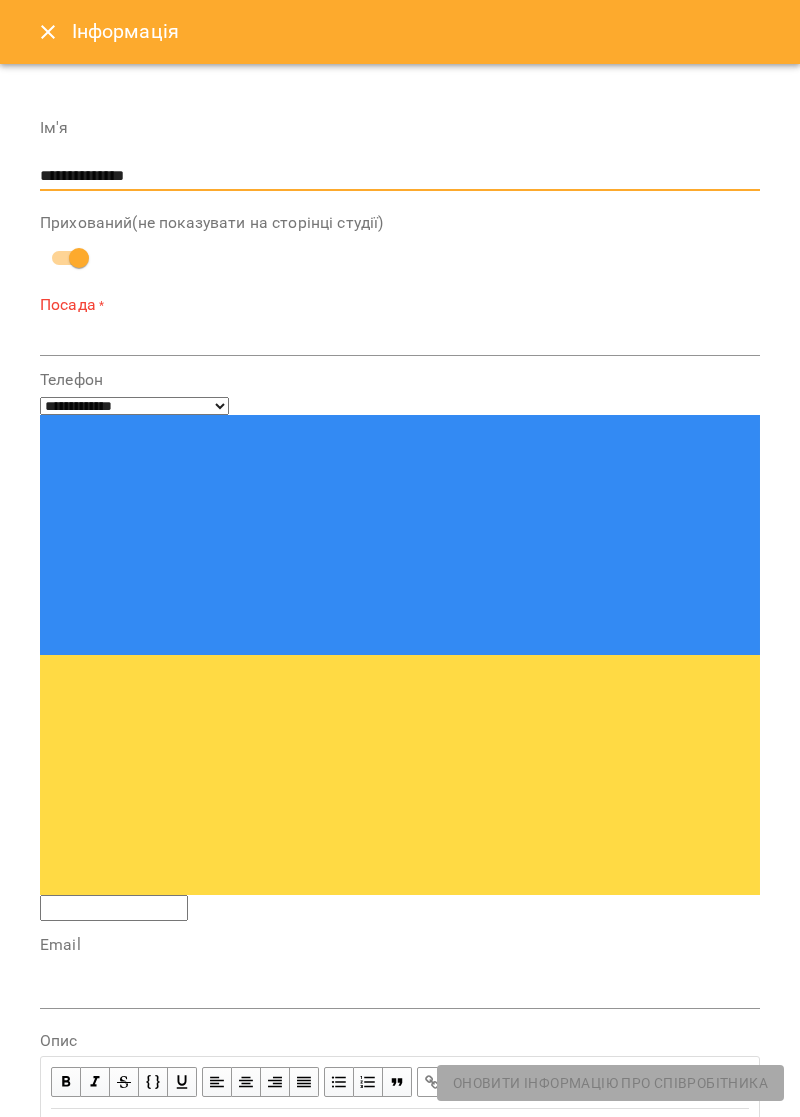 type on "**********" 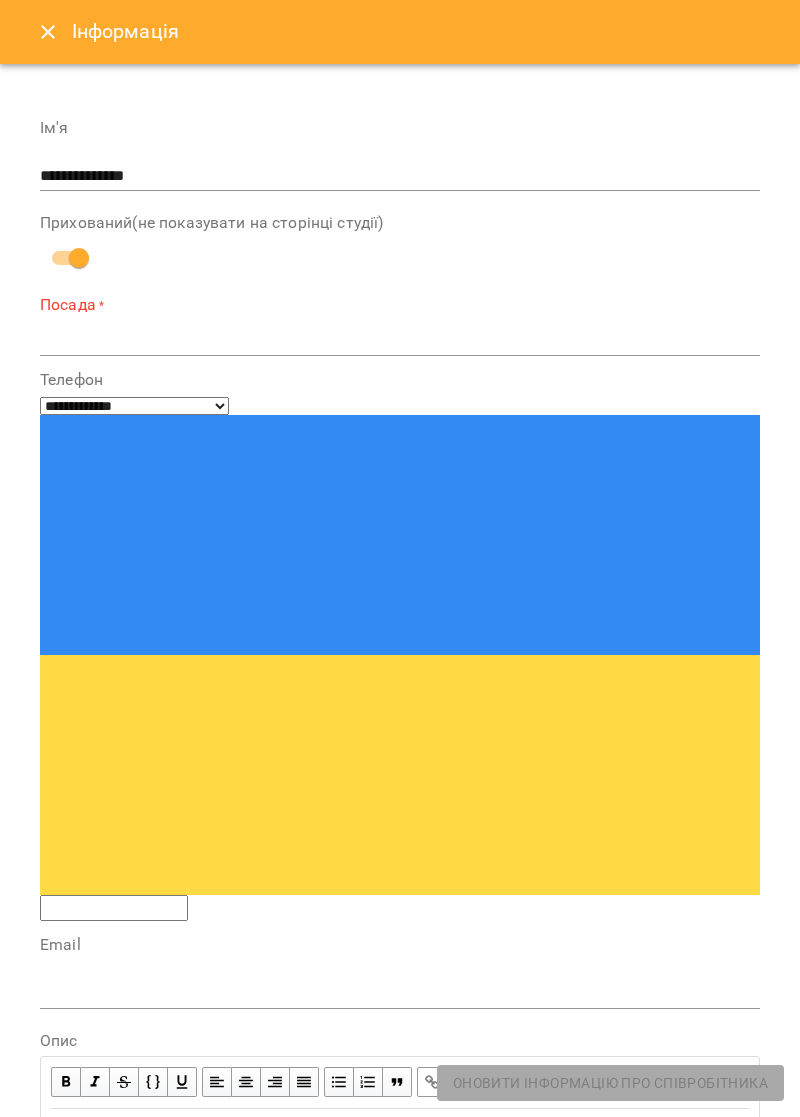 click at bounding box center [400, 339] 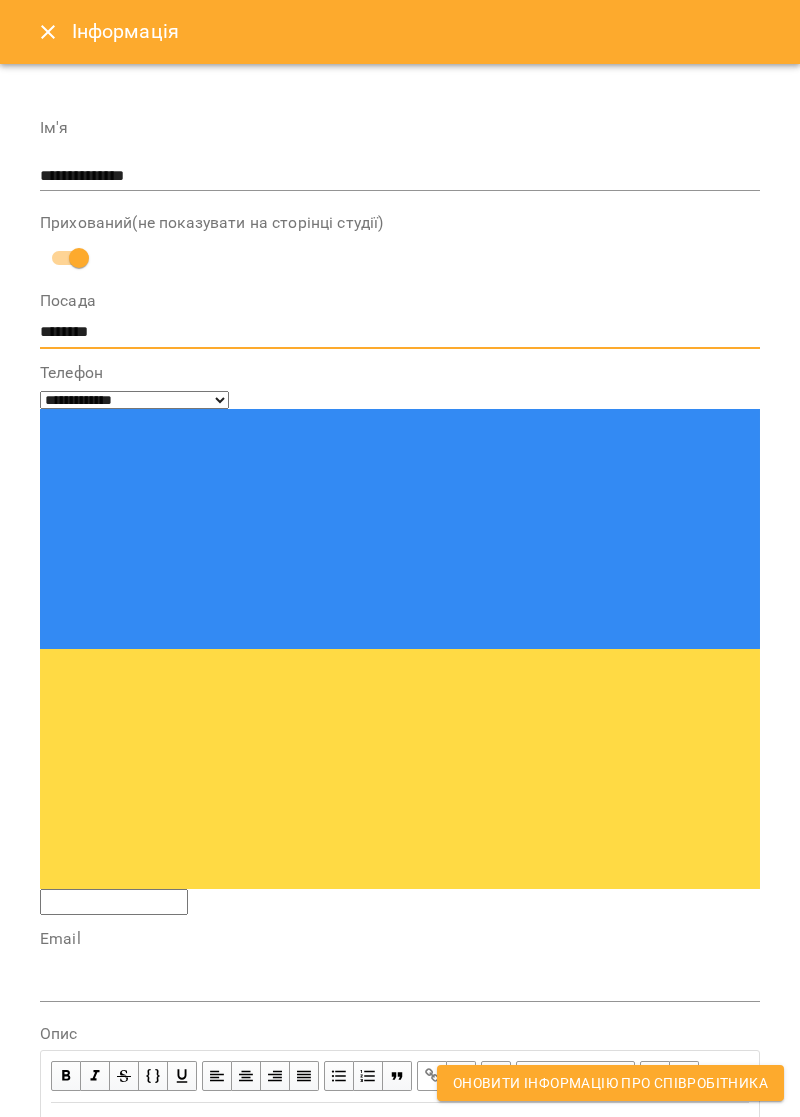 click on "********" at bounding box center [400, 332] 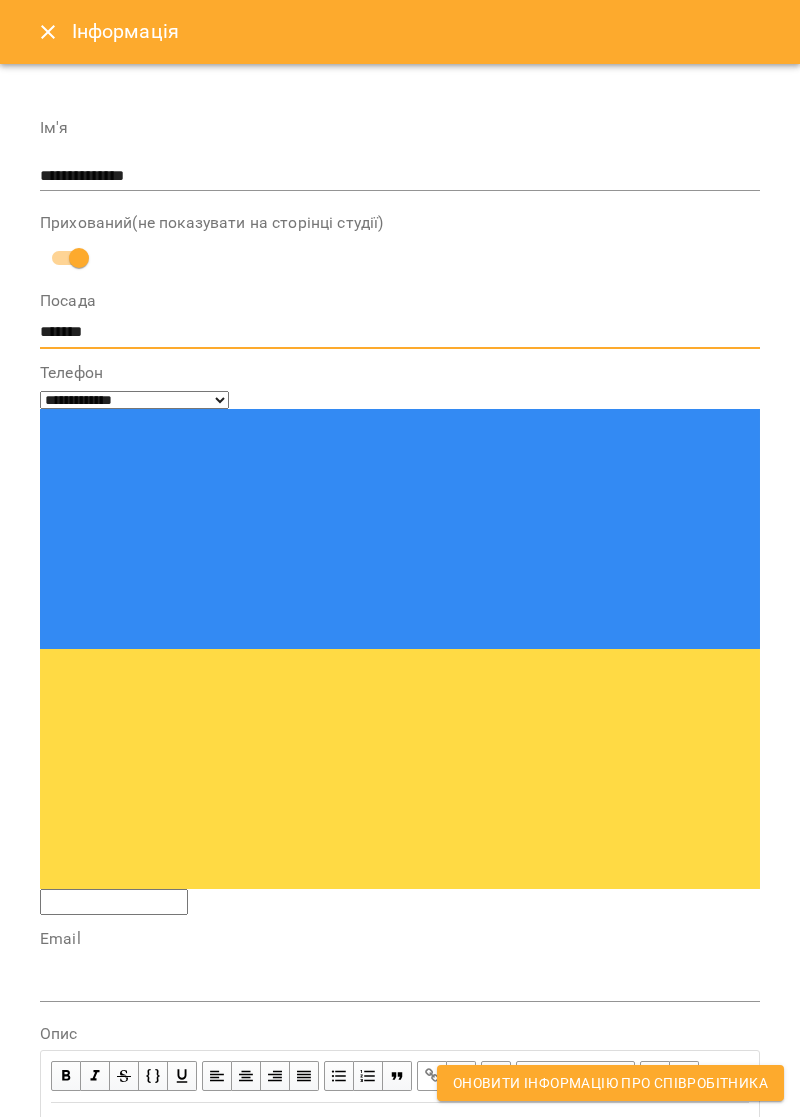 type on "*******" 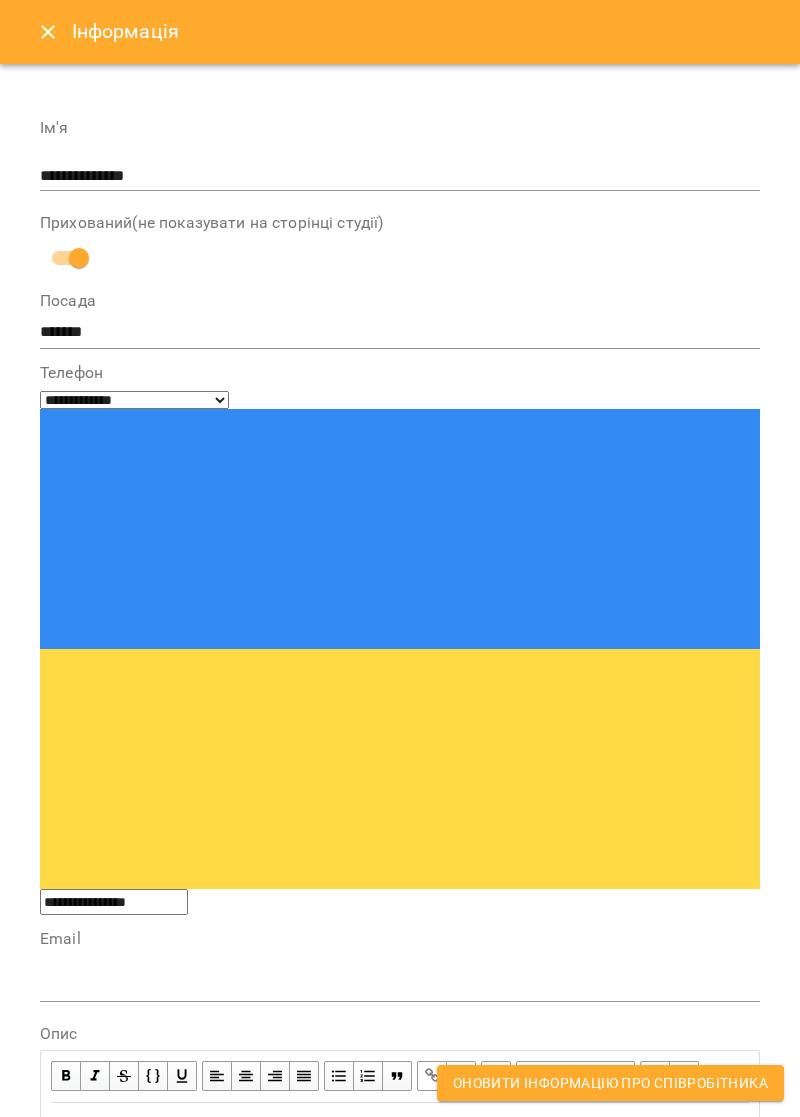 type on "**********" 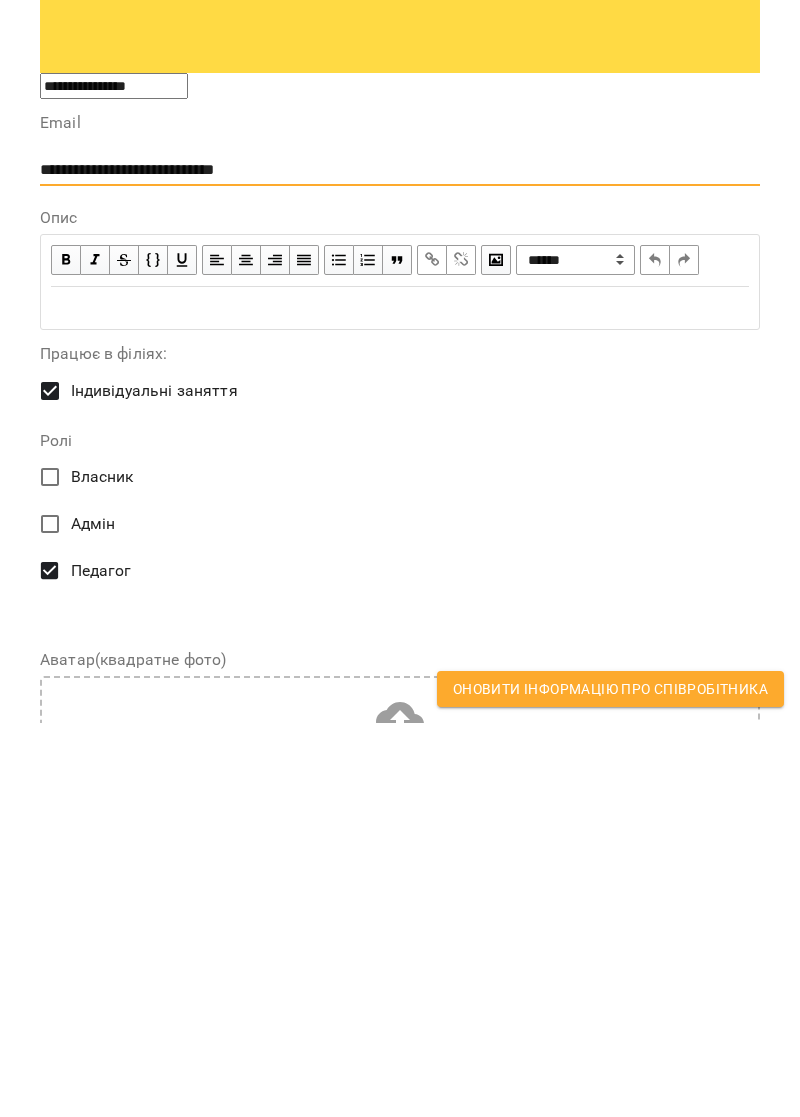 scroll, scrollTop: 426, scrollLeft: 0, axis: vertical 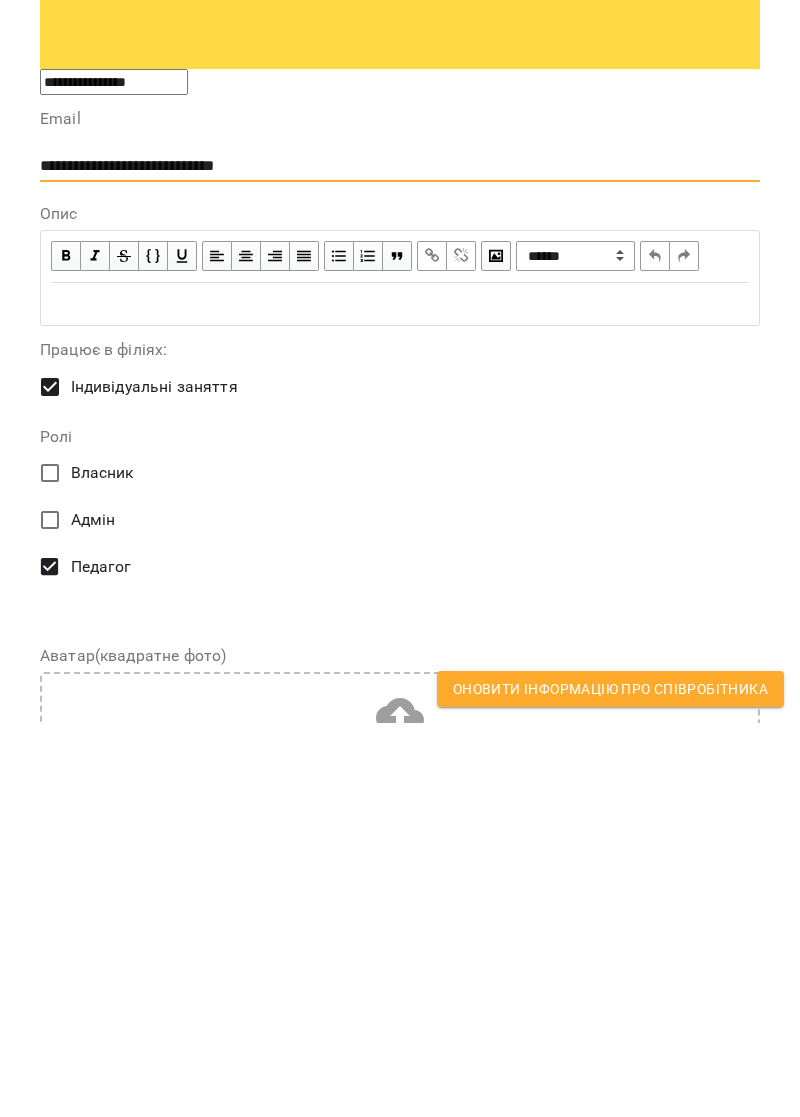 type on "**********" 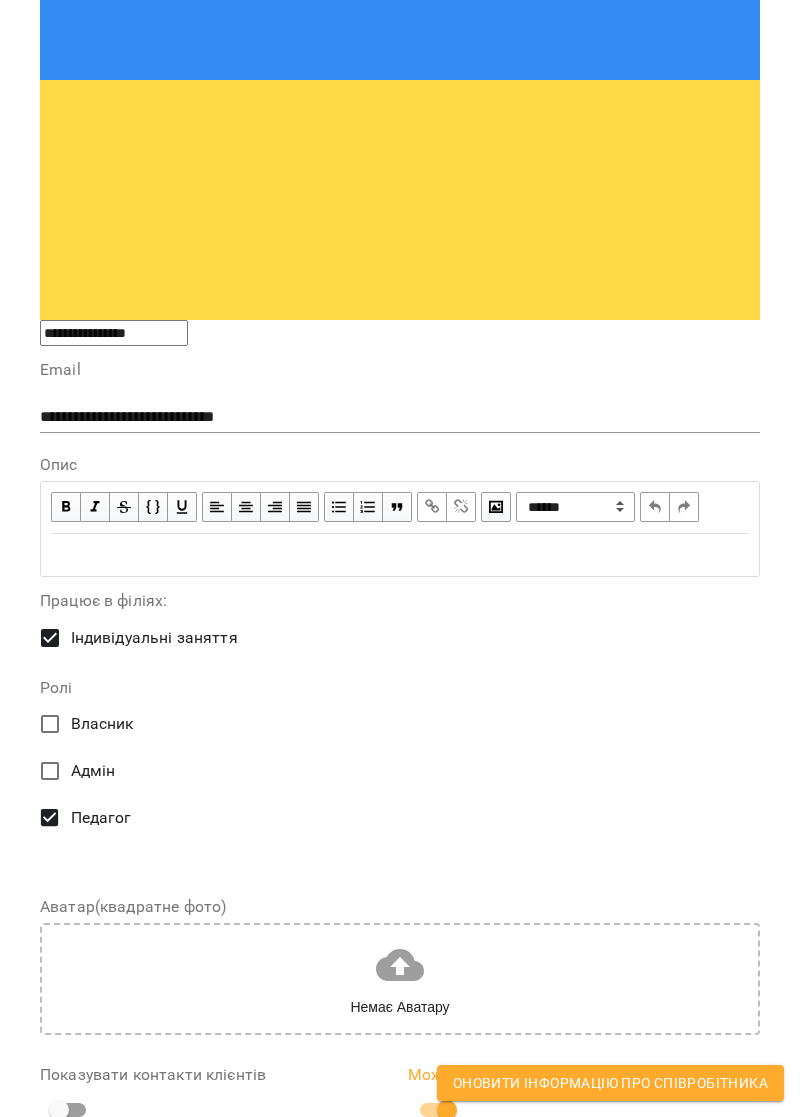 scroll, scrollTop: 570, scrollLeft: 0, axis: vertical 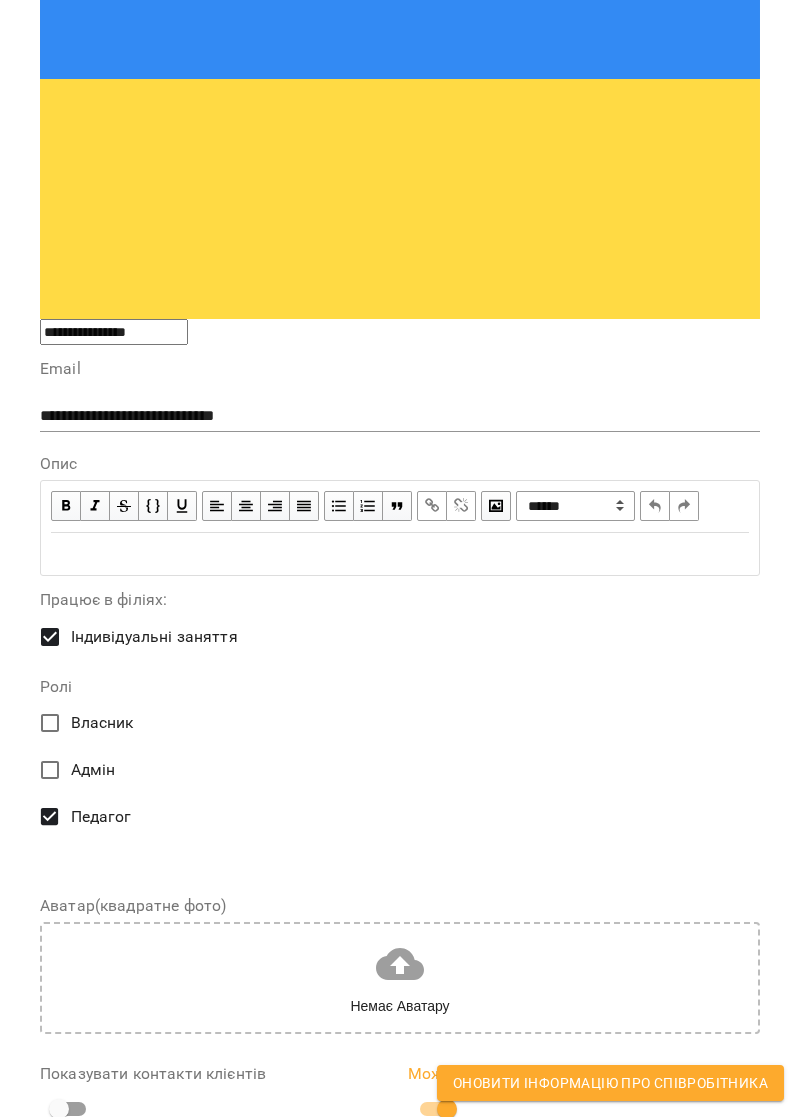 click on "Може скасовувати уроки" at bounding box center [216, 1207] 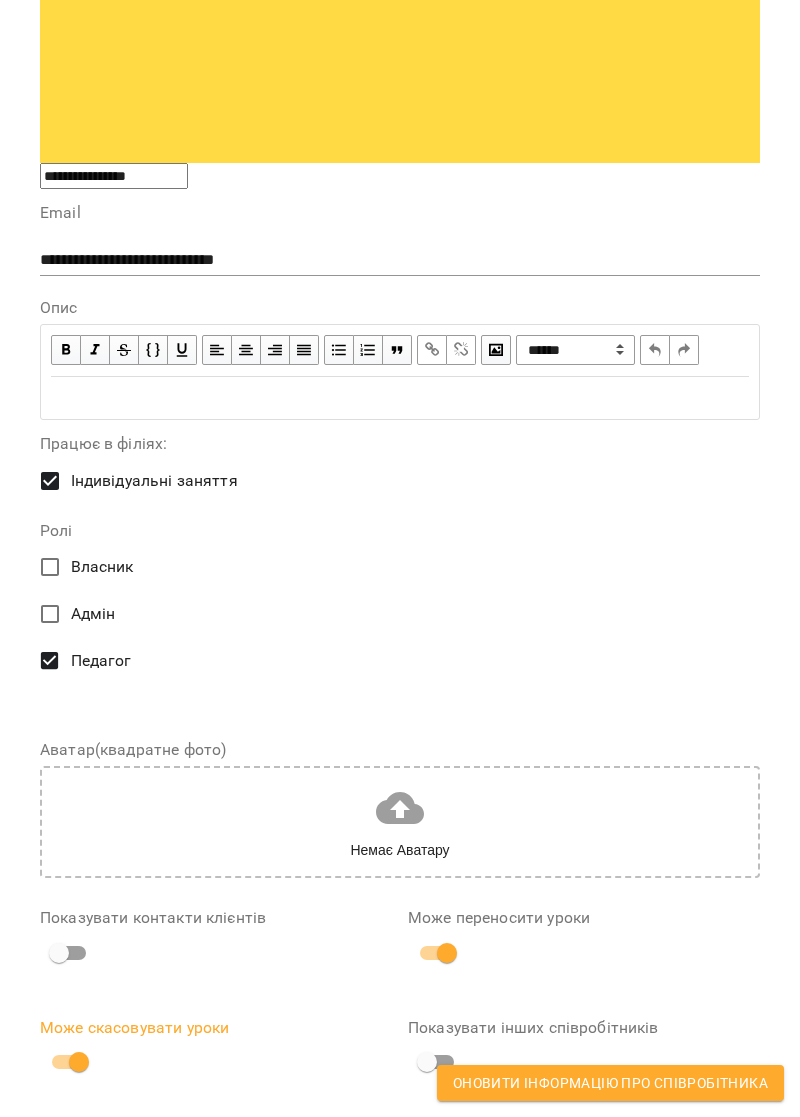 scroll, scrollTop: 733, scrollLeft: 0, axis: vertical 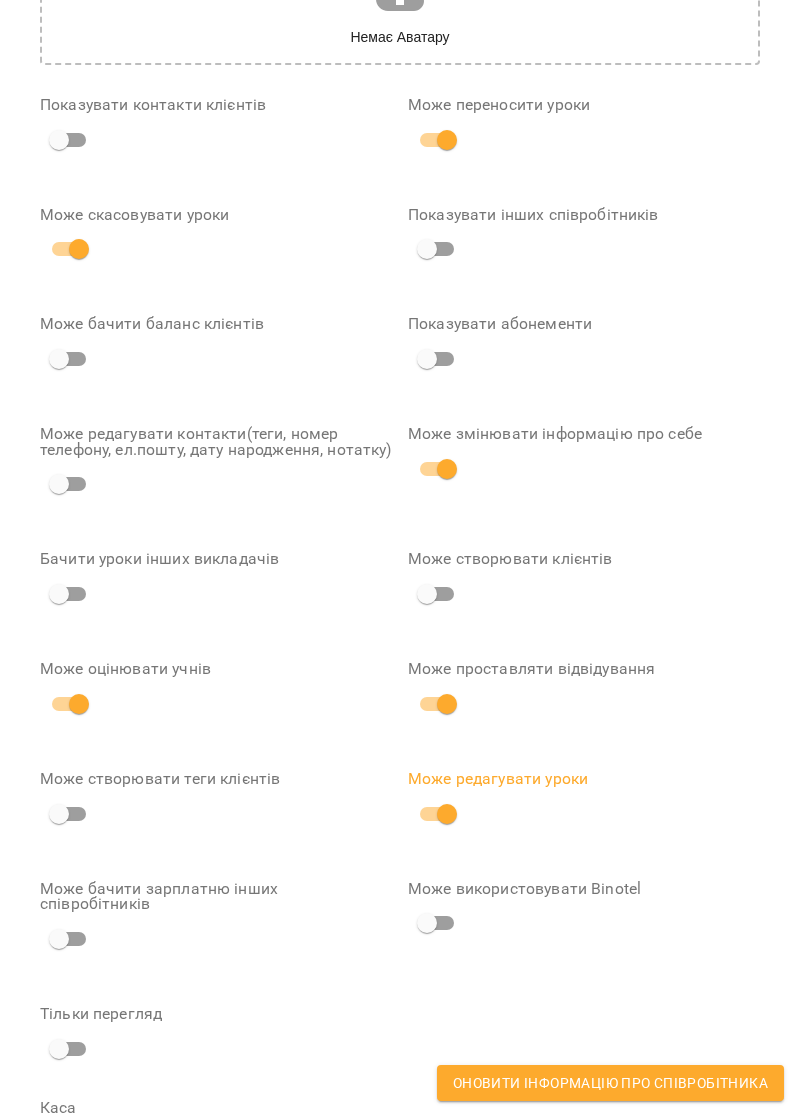 click on "Оновити інформацію про співробітника" at bounding box center [610, 1083] 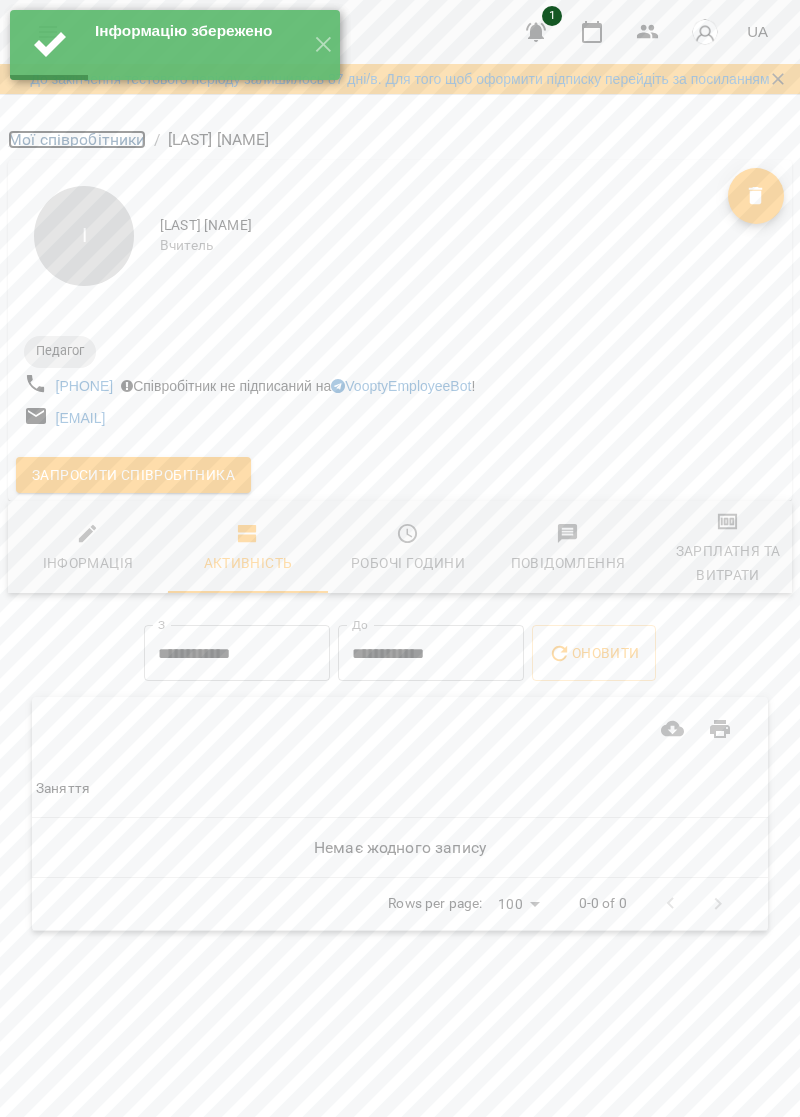 click on "Мої співробітники" at bounding box center (77, 139) 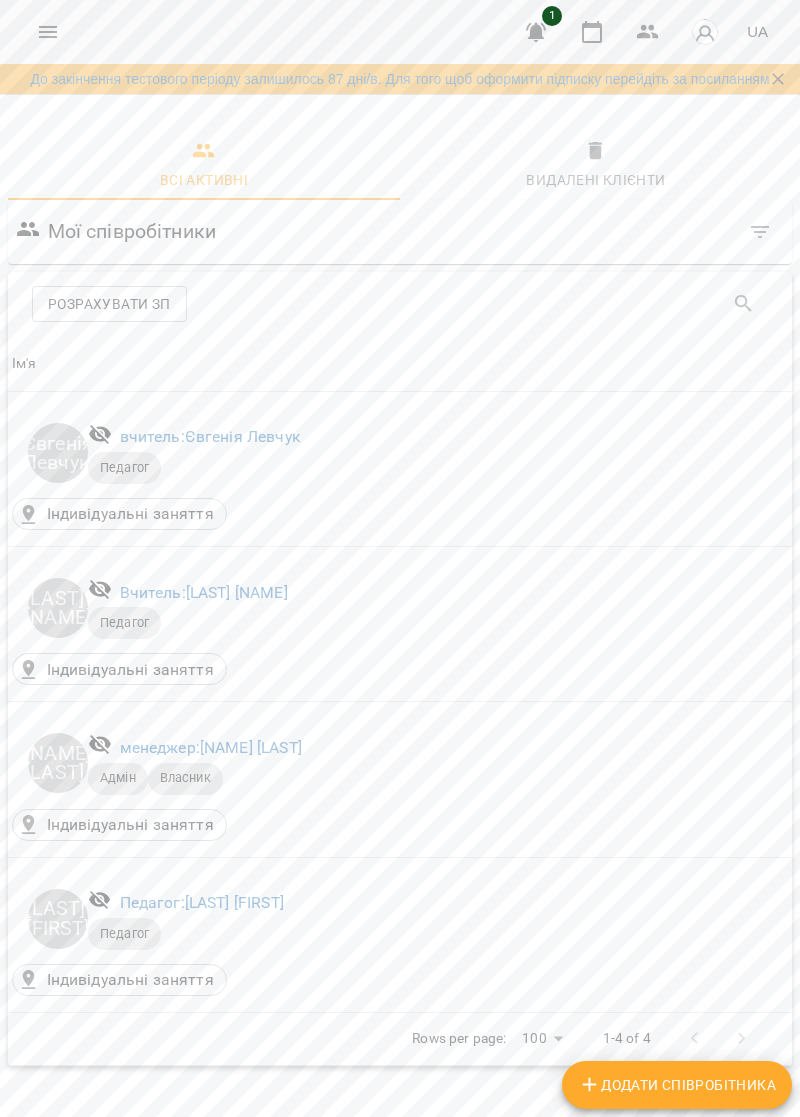 click on "Додати співробітника" at bounding box center [677, 1085] 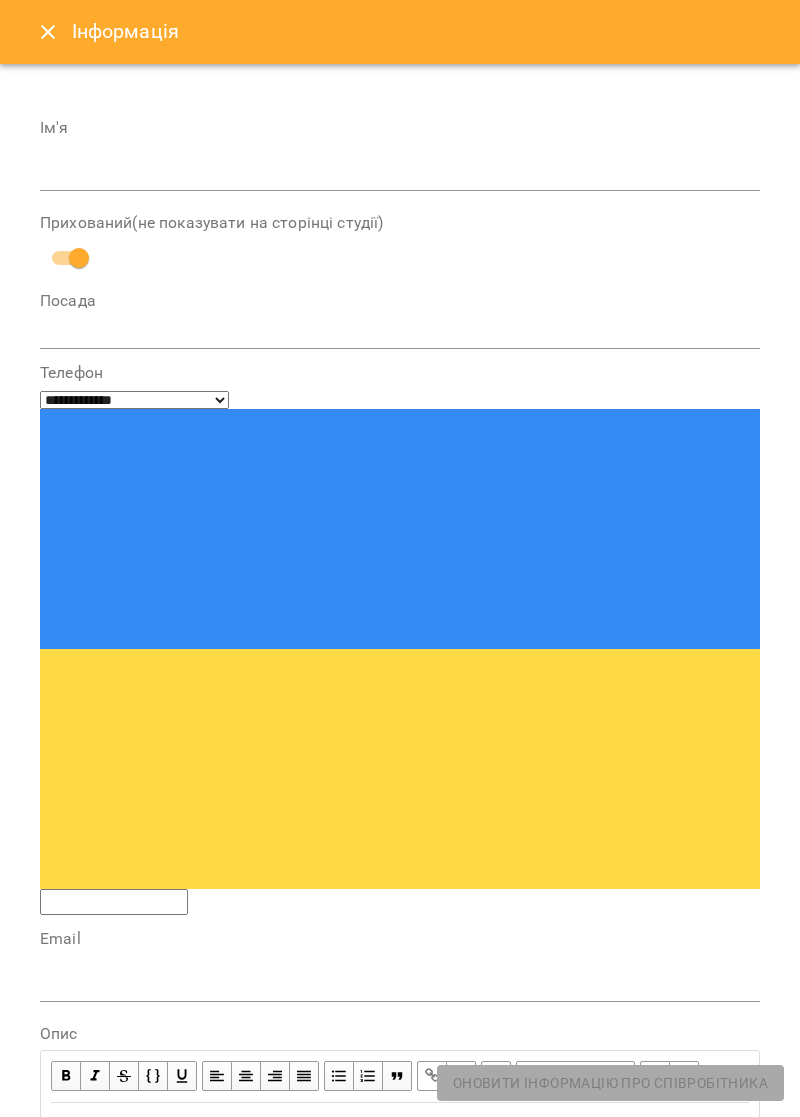 click at bounding box center [400, 176] 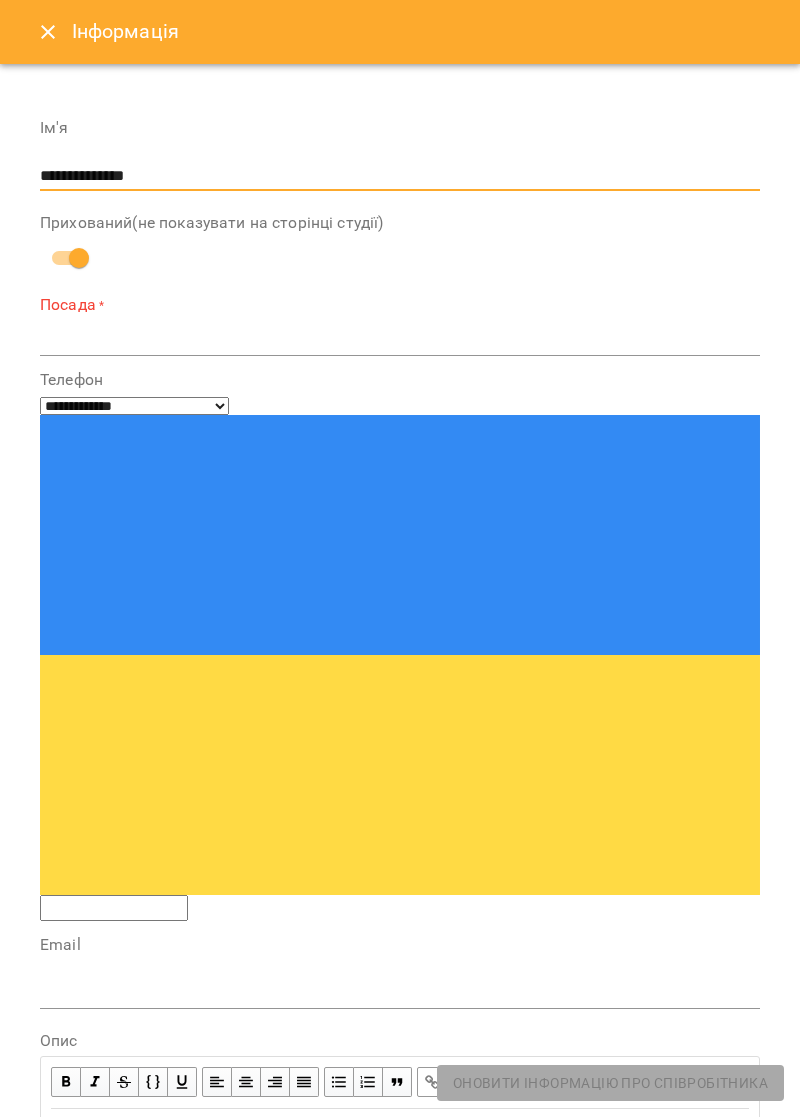 type on "**********" 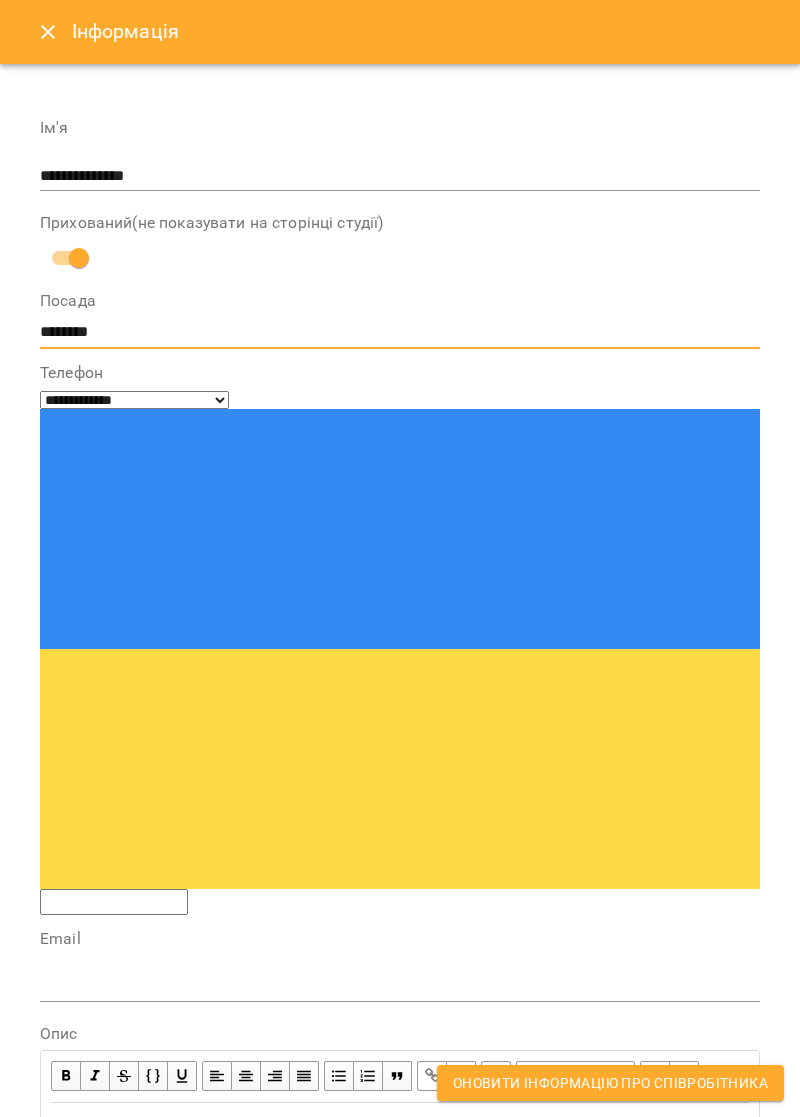 type on "********" 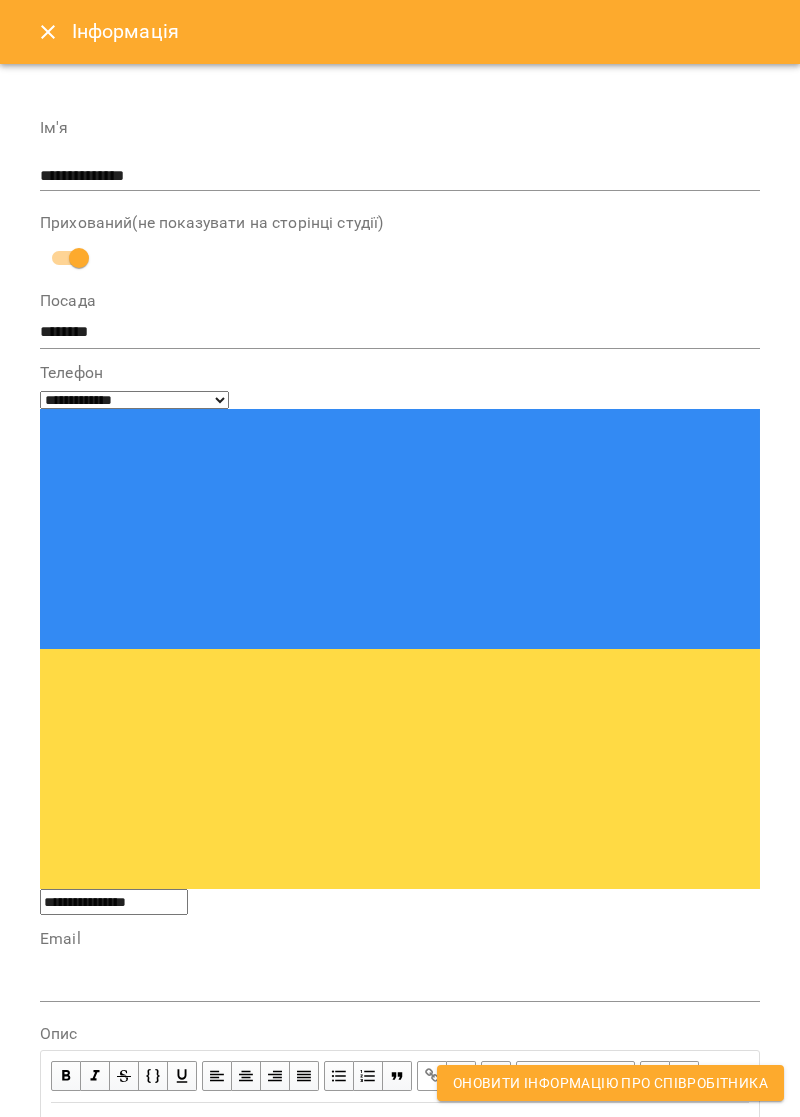 type on "**********" 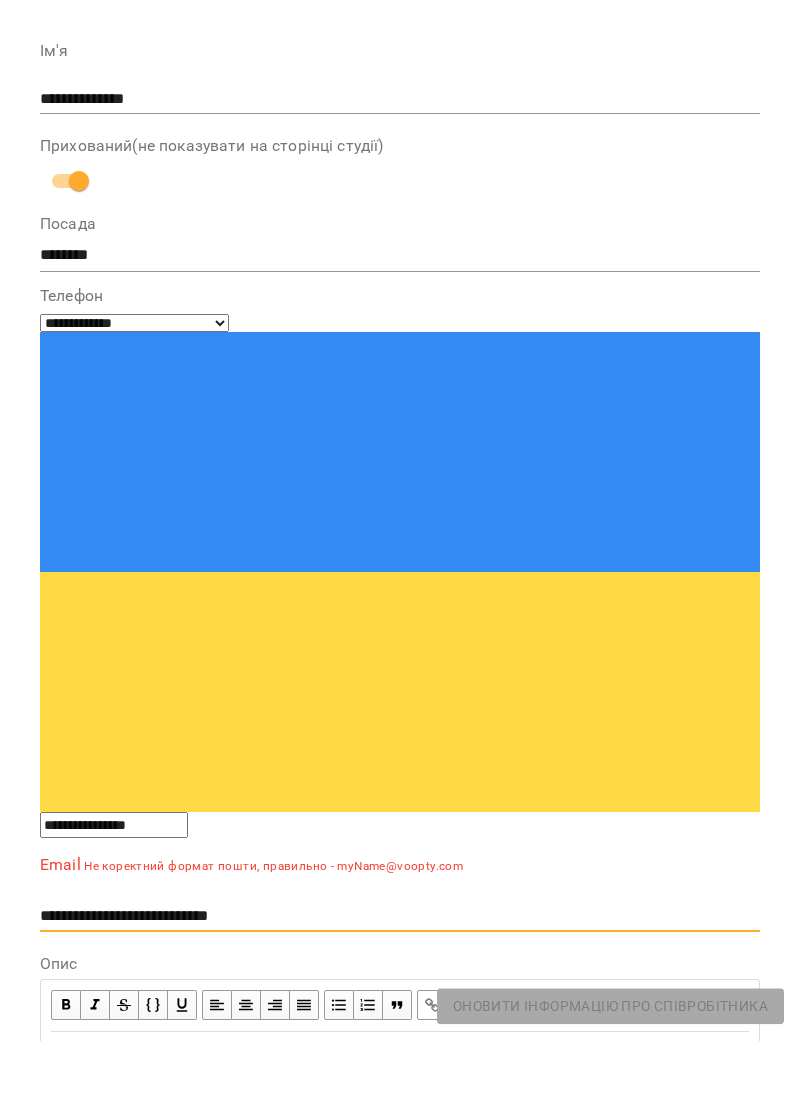 click on "**********" at bounding box center [400, 993] 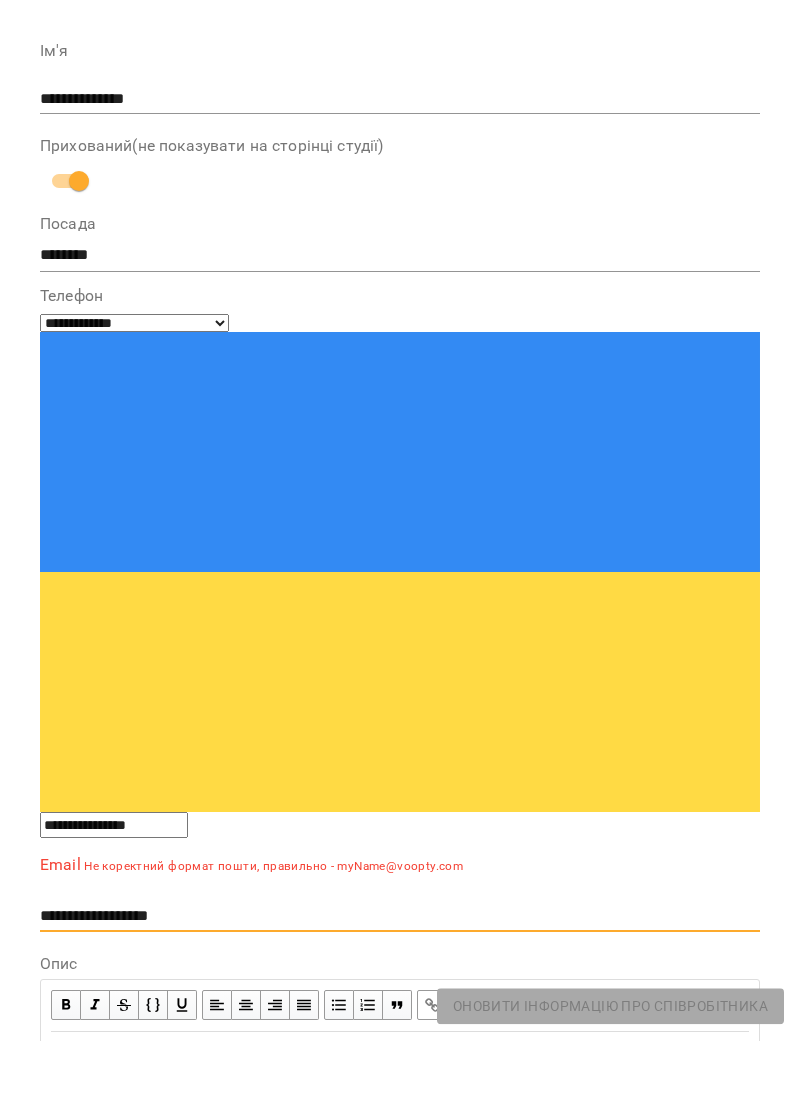 click on "**********" at bounding box center (400, 993) 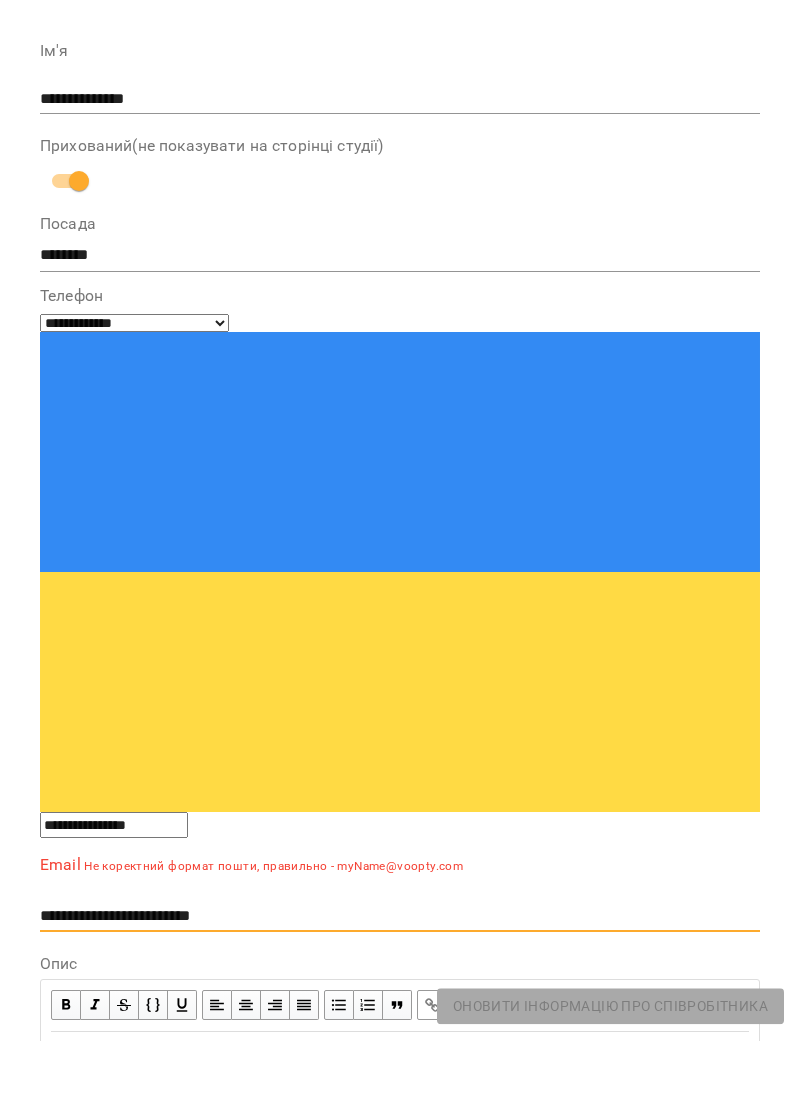 click on "**********" at bounding box center (400, 993) 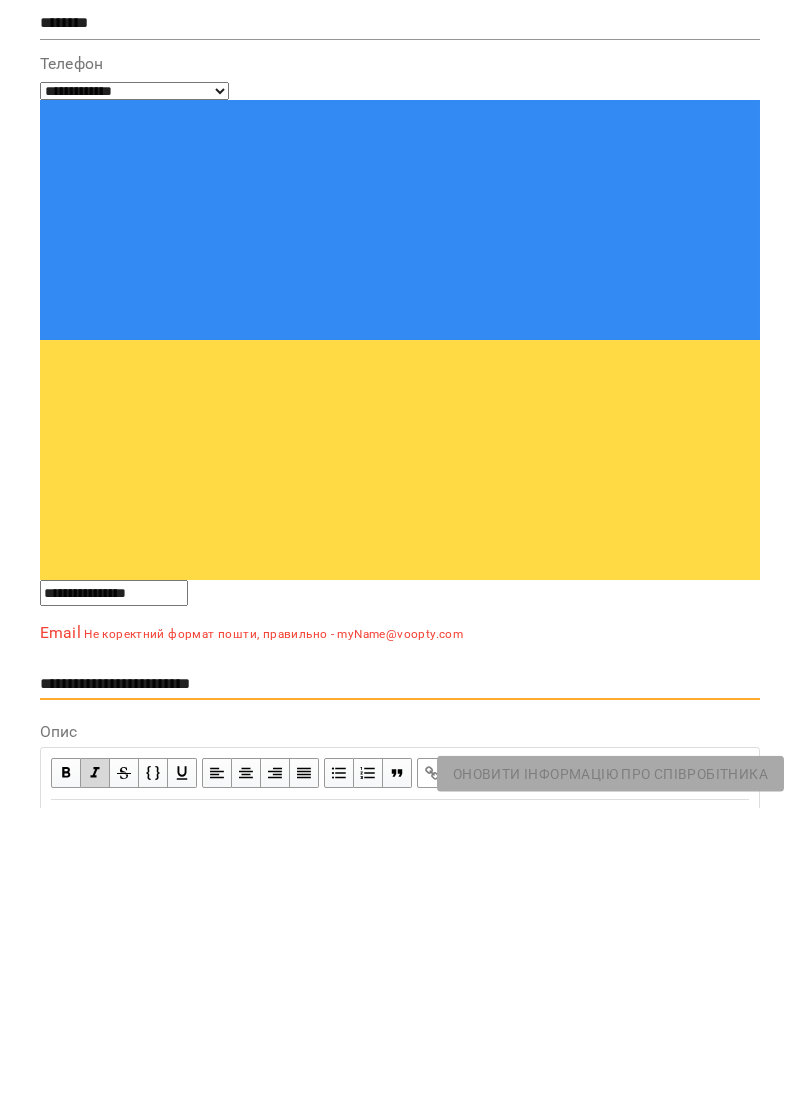 click on "**********" at bounding box center (400, 993) 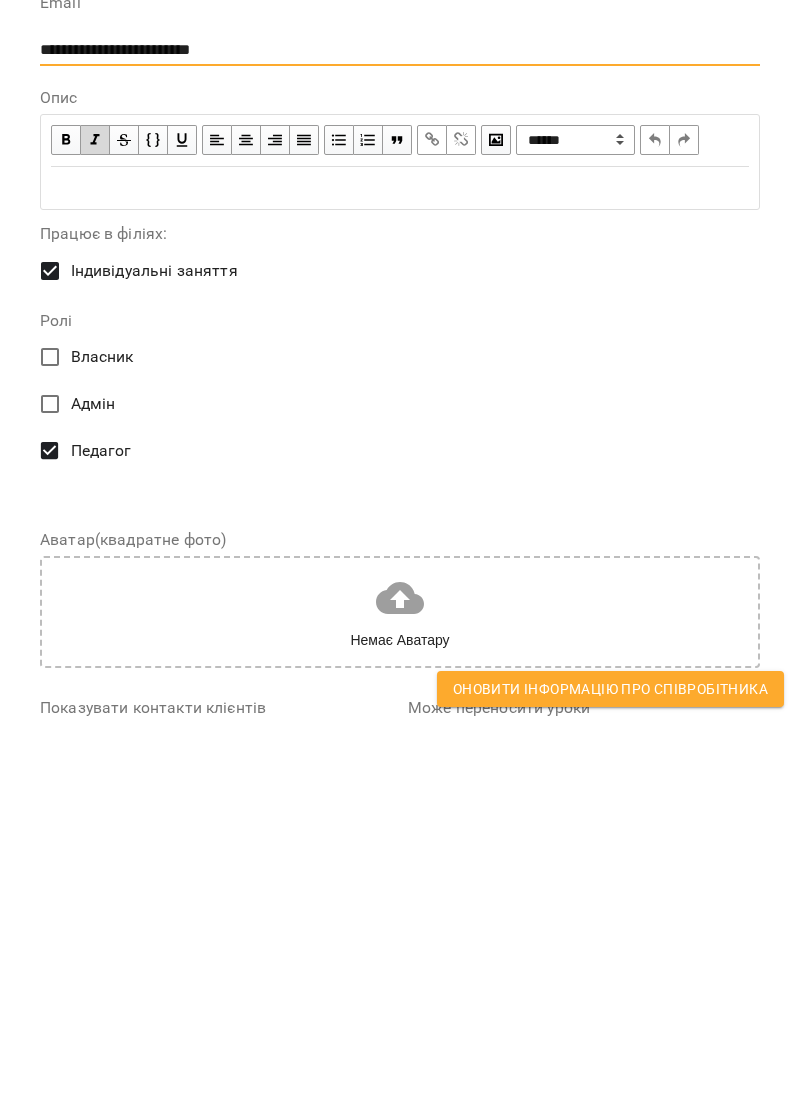 scroll, scrollTop: 542, scrollLeft: 0, axis: vertical 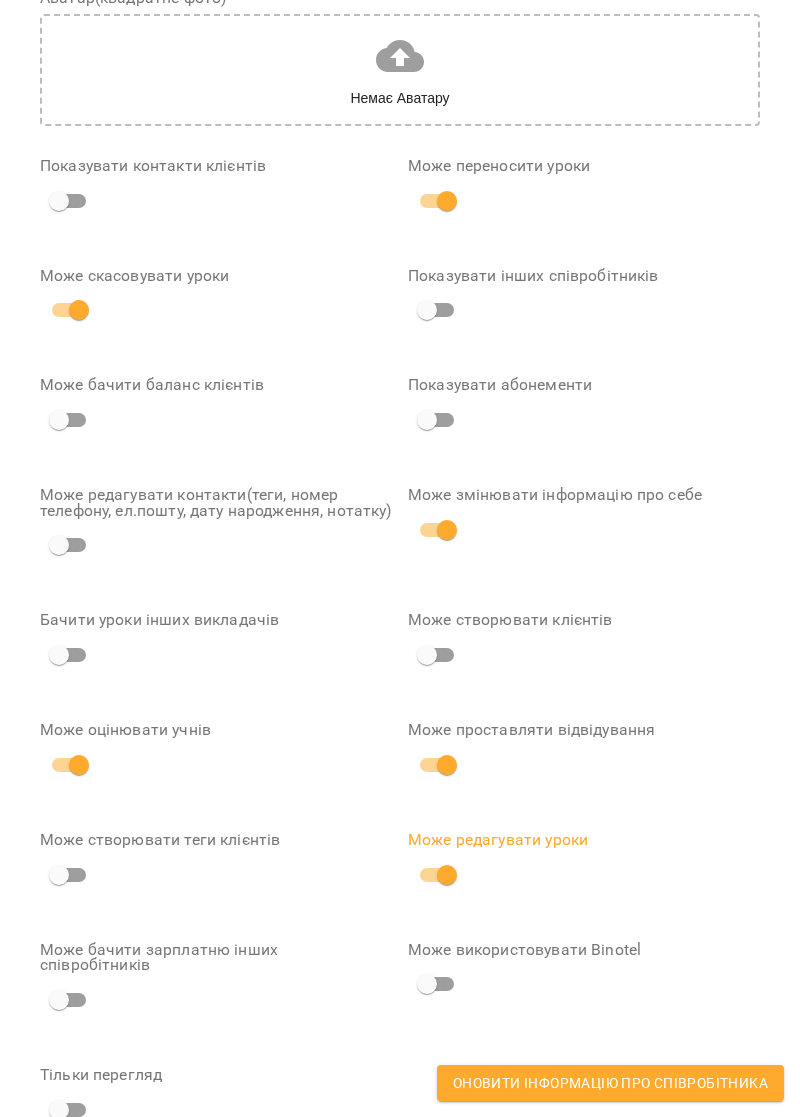 click on "Оновити інформацію про співробітника" at bounding box center [610, 1083] 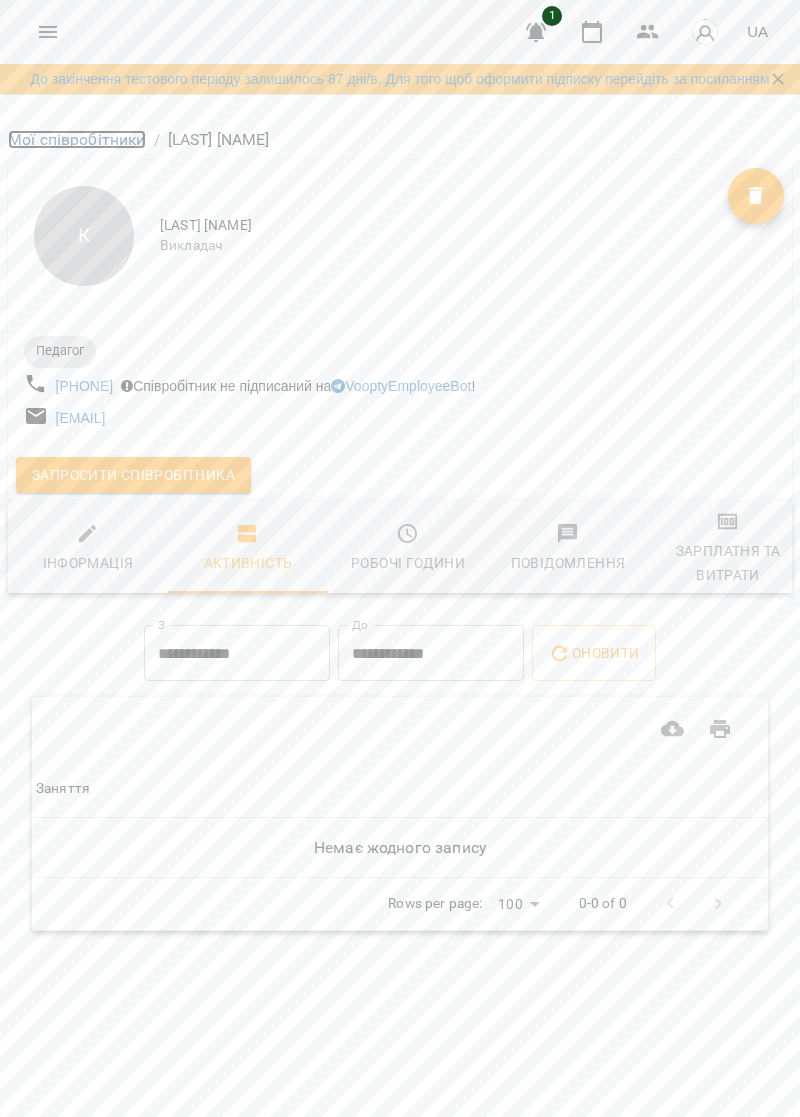 click on "Мої співробітники" at bounding box center (77, 139) 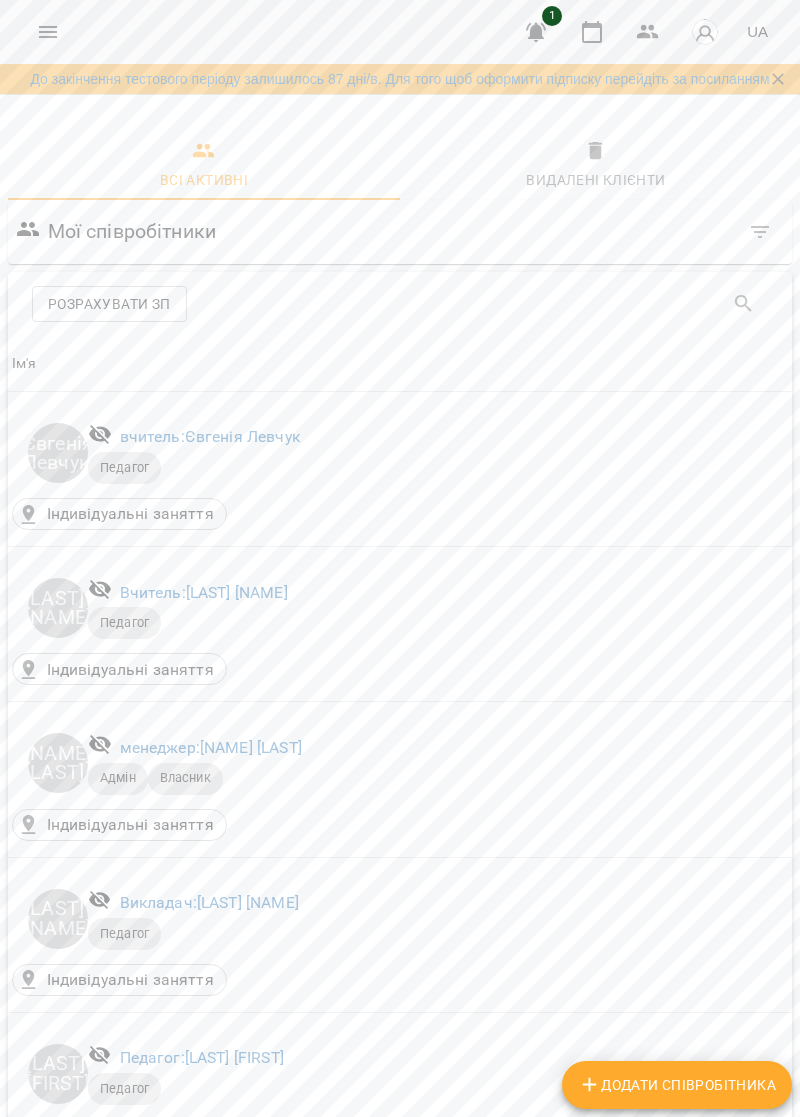 click on "Додати співробітника" at bounding box center (677, 1085) 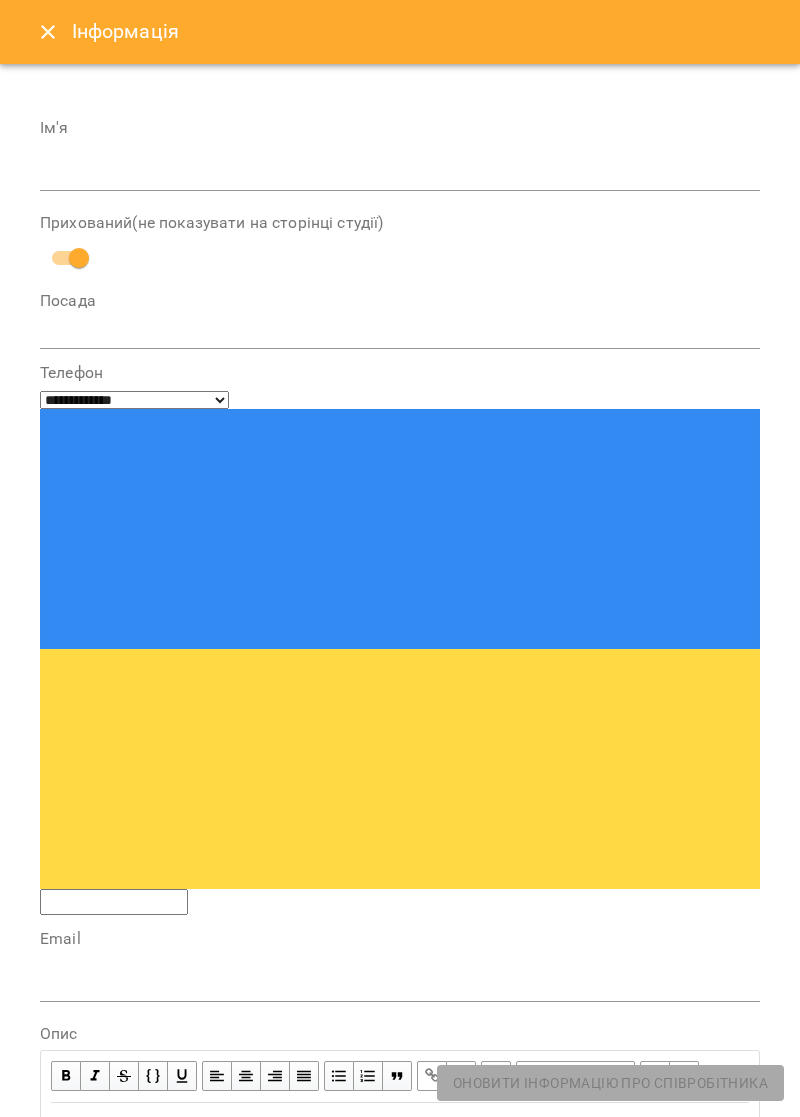 click on "**********" at bounding box center (400, 766) 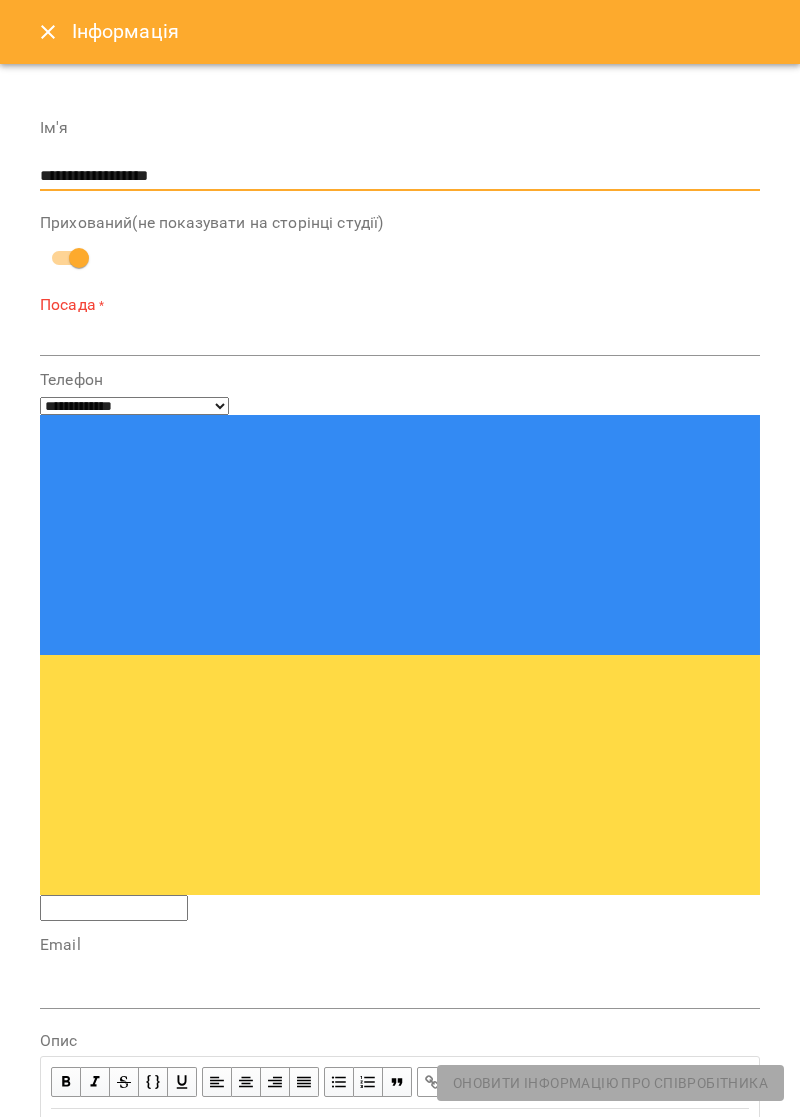 type on "**********" 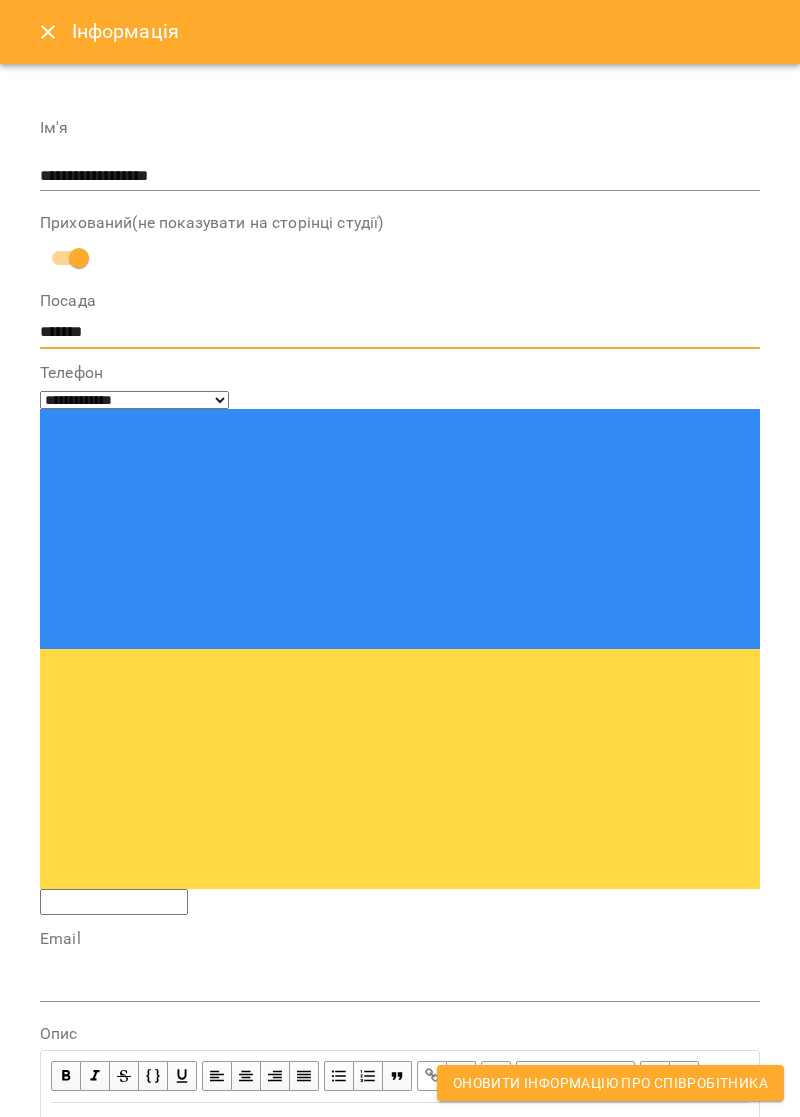 type on "*******" 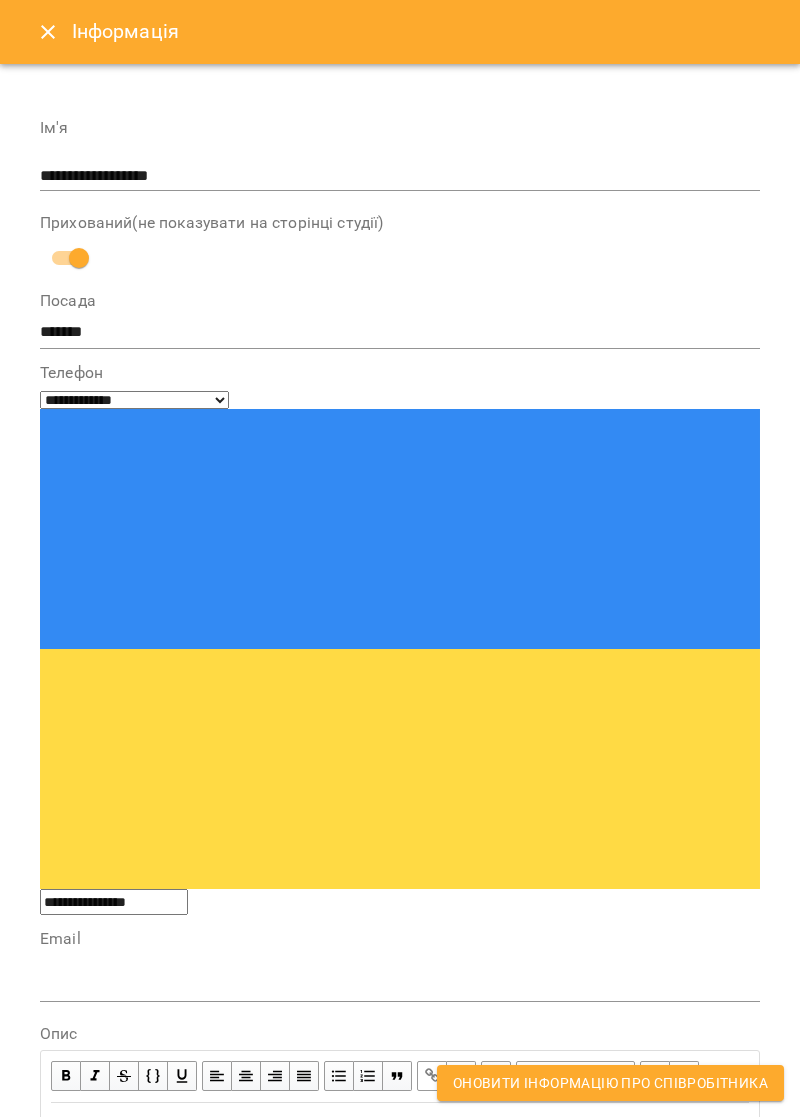 type on "**********" 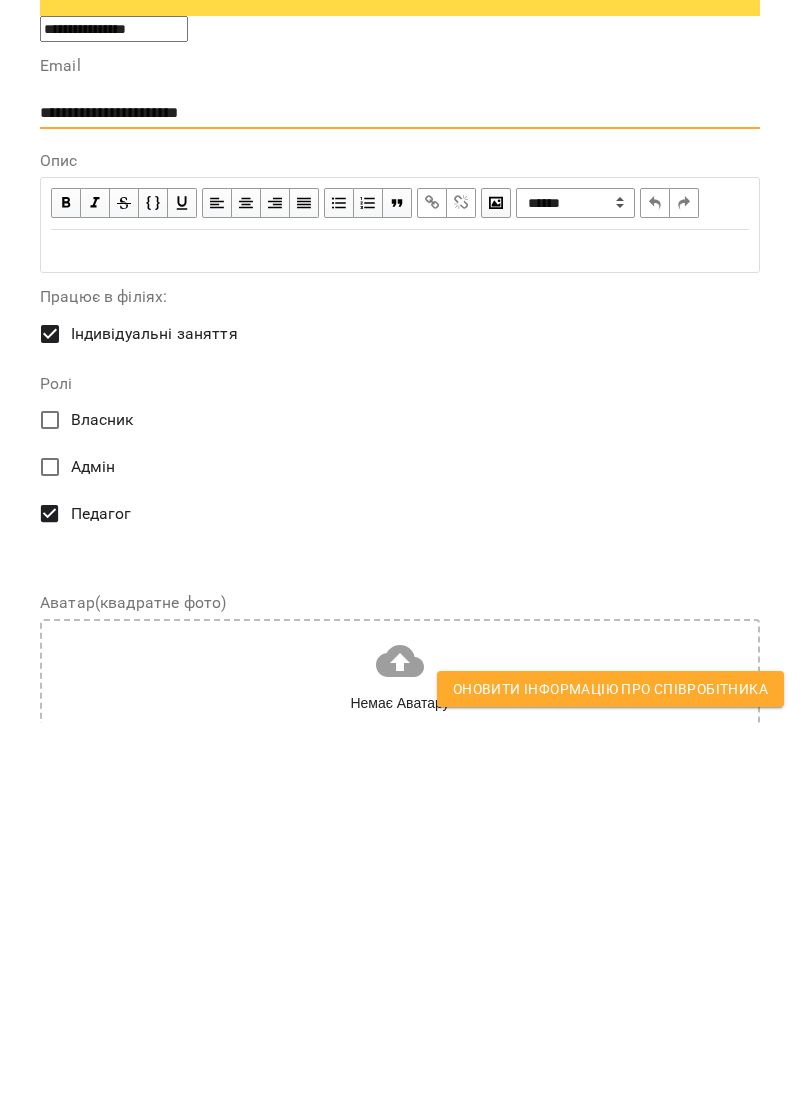 scroll, scrollTop: 480, scrollLeft: 0, axis: vertical 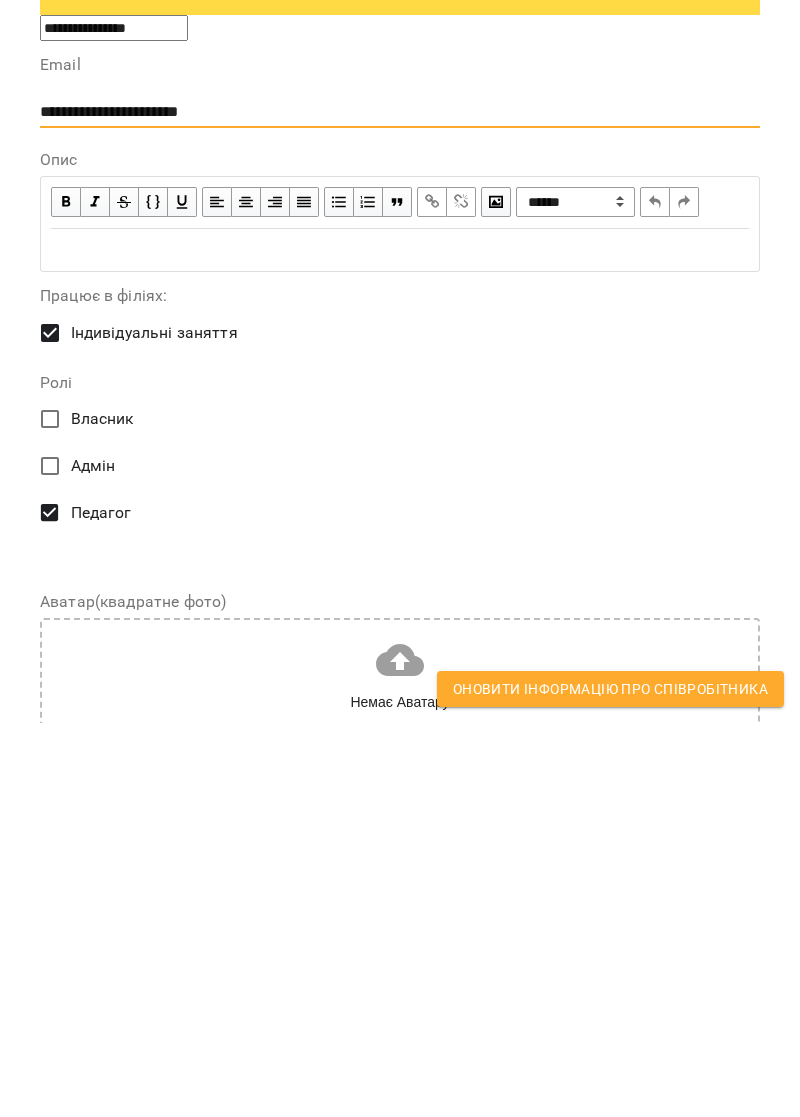 type on "**********" 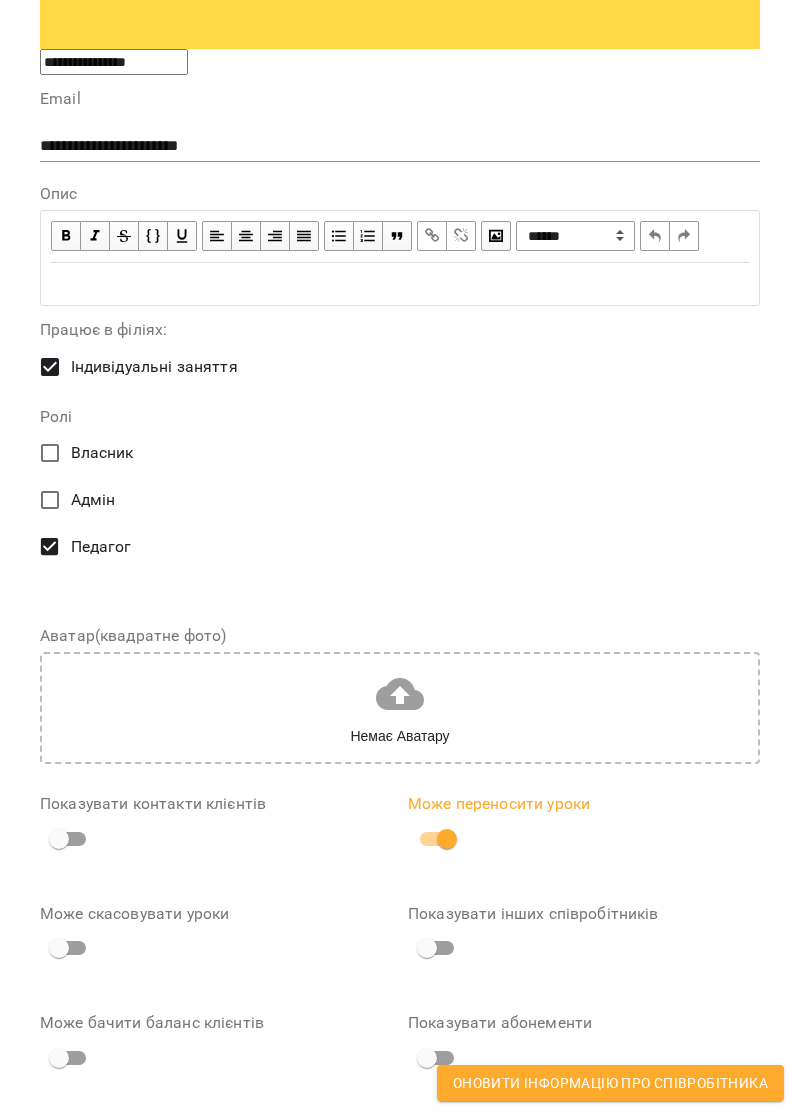 scroll, scrollTop: 846, scrollLeft: 0, axis: vertical 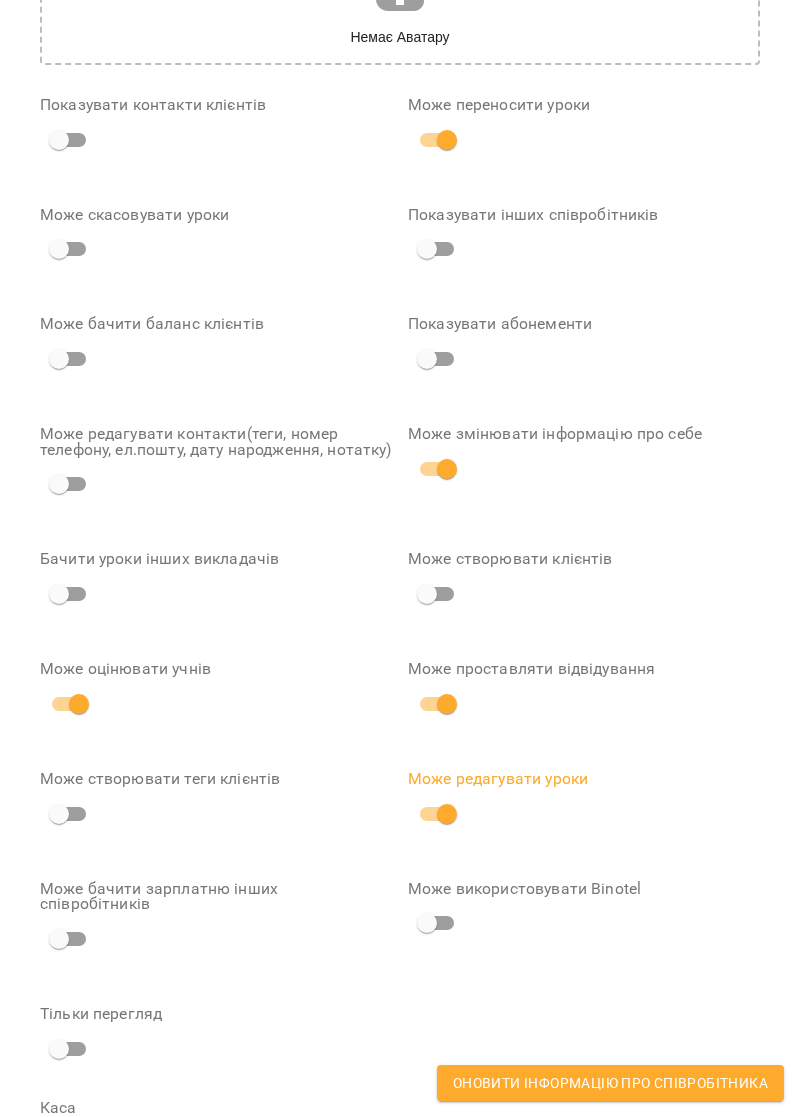 click on "Оновити інформацію про співробітника" at bounding box center [610, 1083] 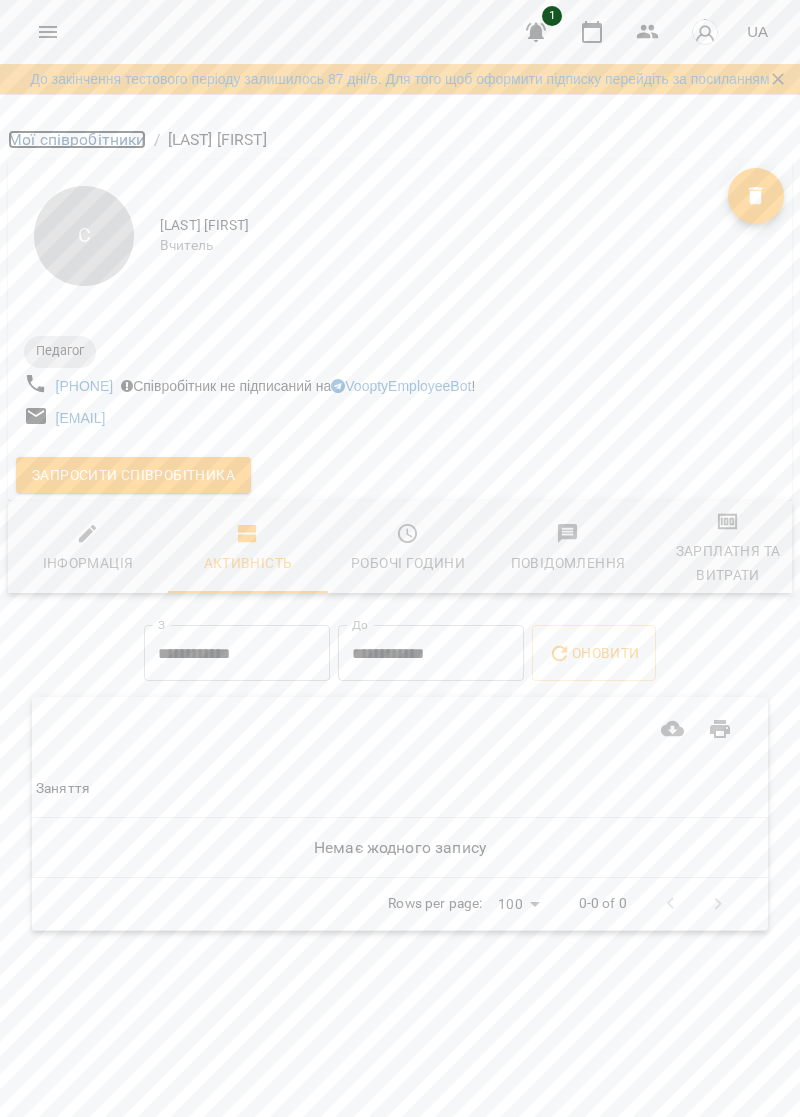 click on "Мої співробітники" at bounding box center [77, 139] 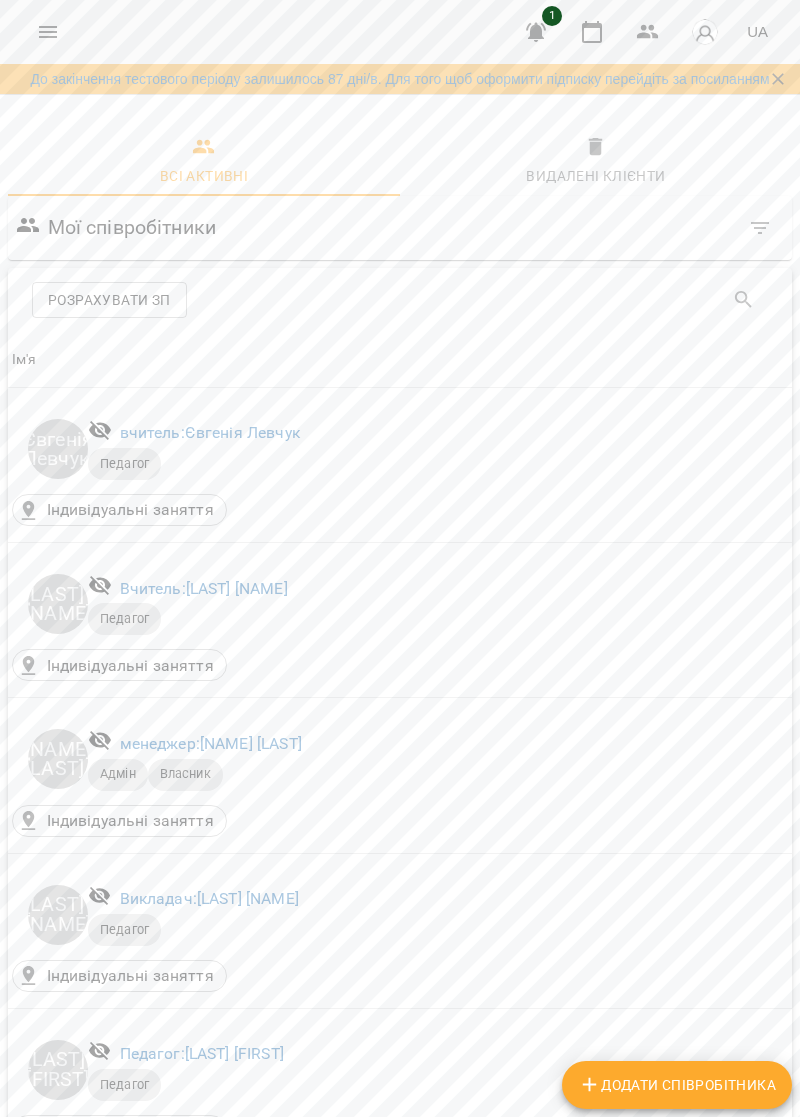 scroll, scrollTop: 342, scrollLeft: 0, axis: vertical 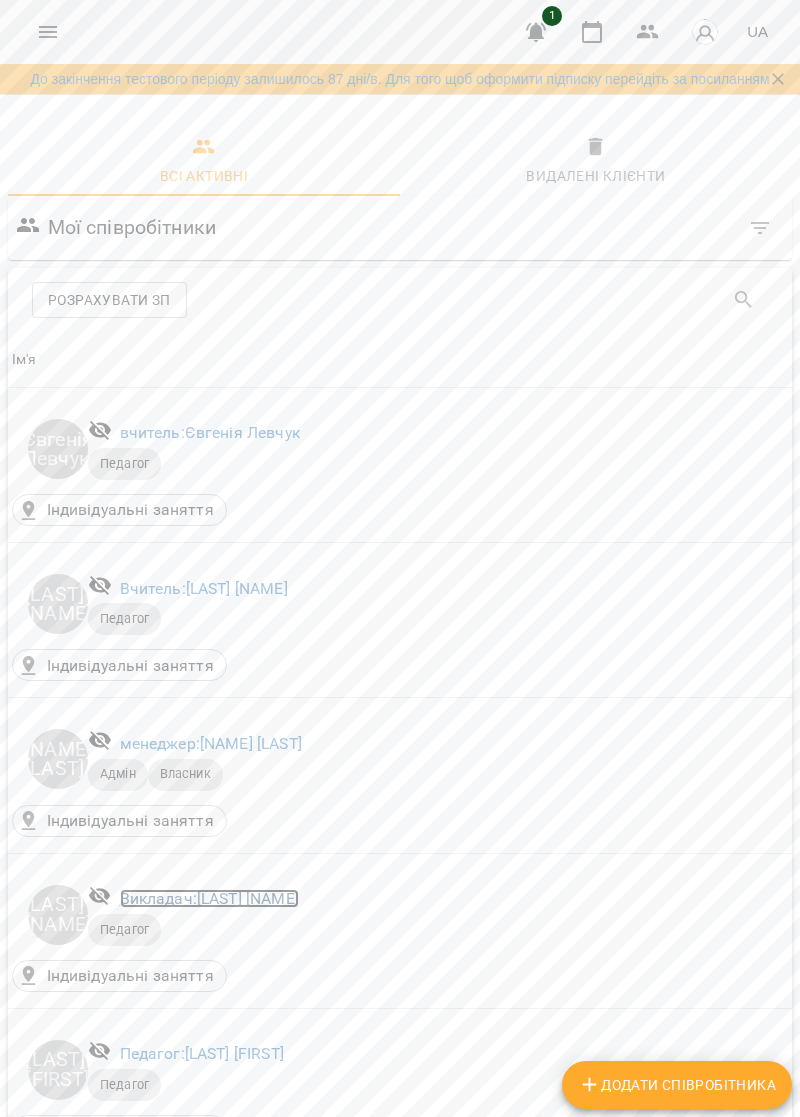 click on "Викладач:  Корицька Марія" at bounding box center (209, 898) 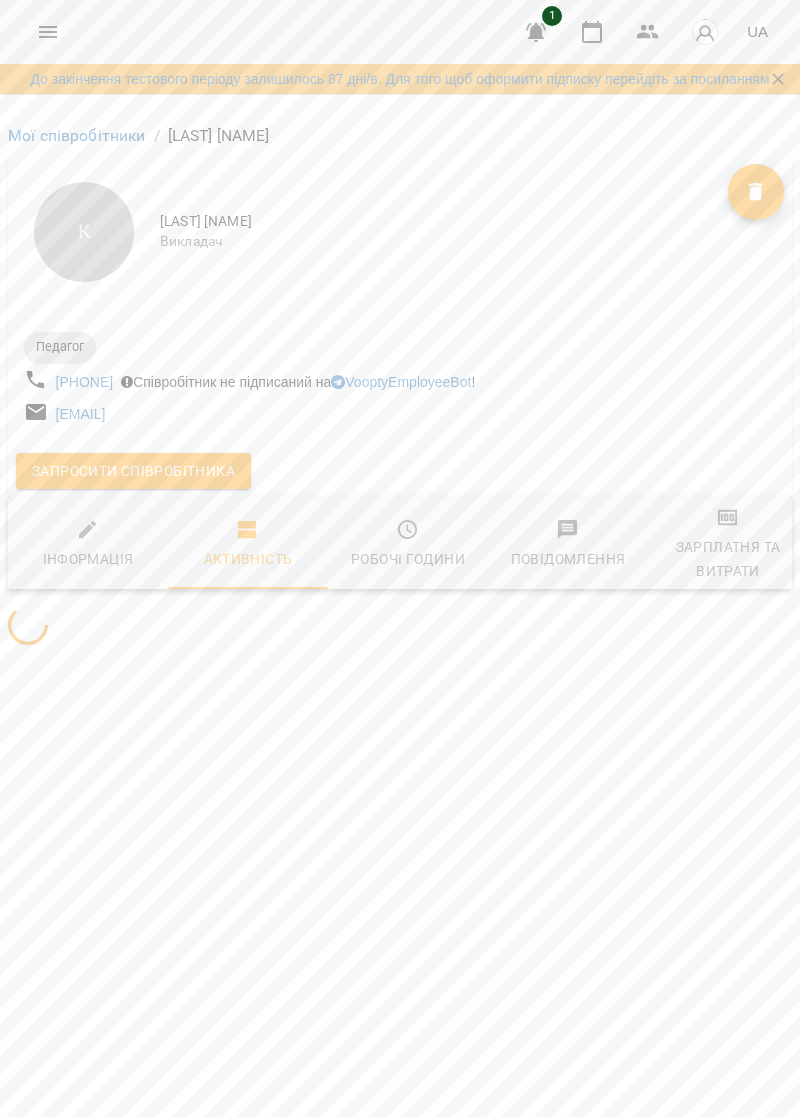 scroll, scrollTop: 0, scrollLeft: 0, axis: both 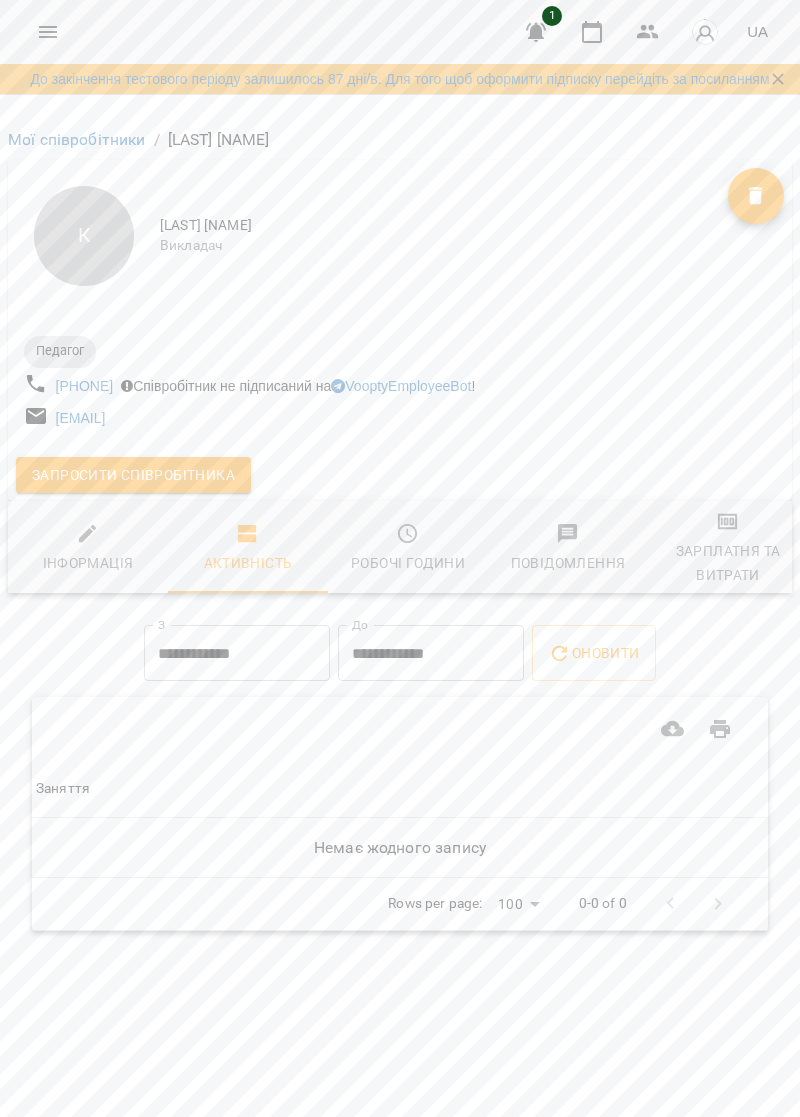 click on "Інформація" at bounding box center (88, 549) 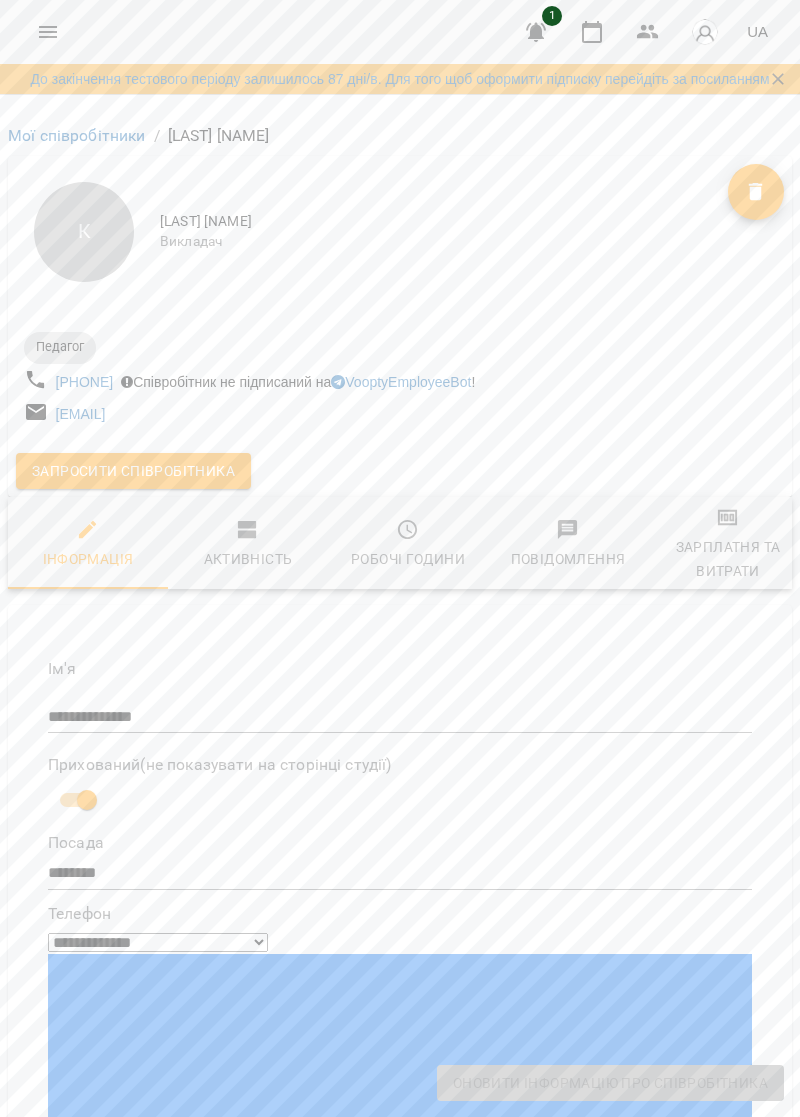 scroll, scrollTop: 124, scrollLeft: 0, axis: vertical 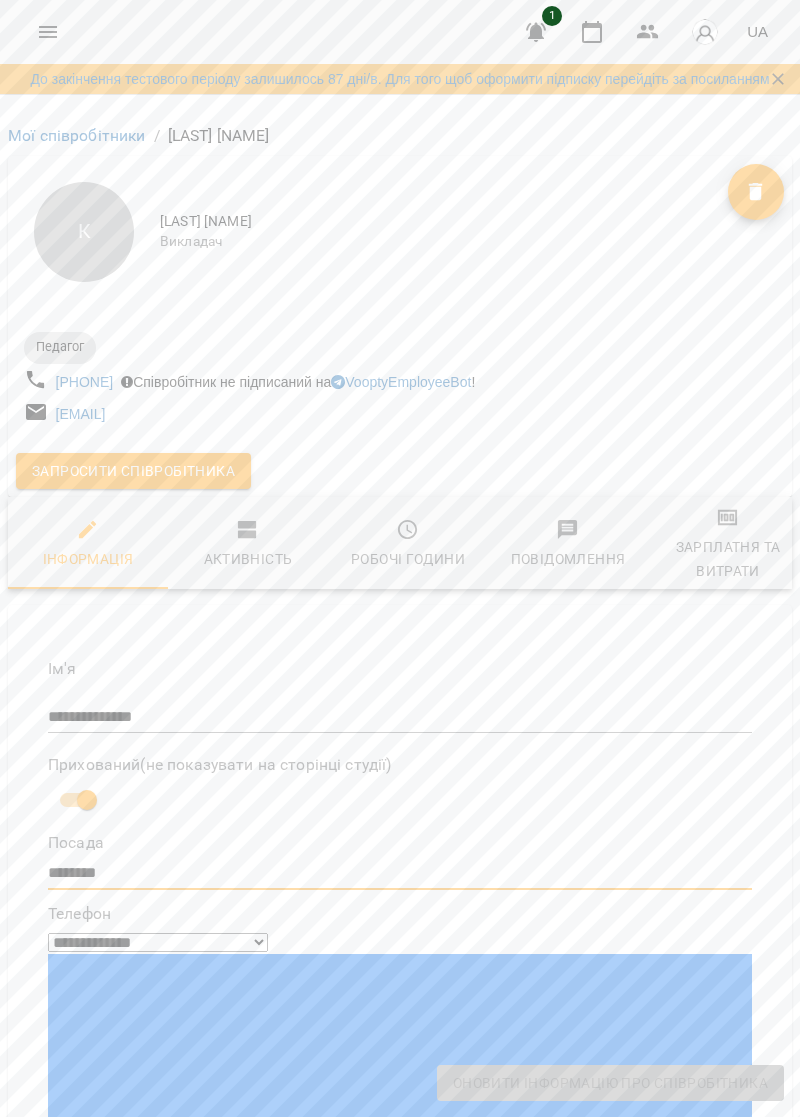 click on "********" at bounding box center [400, 873] 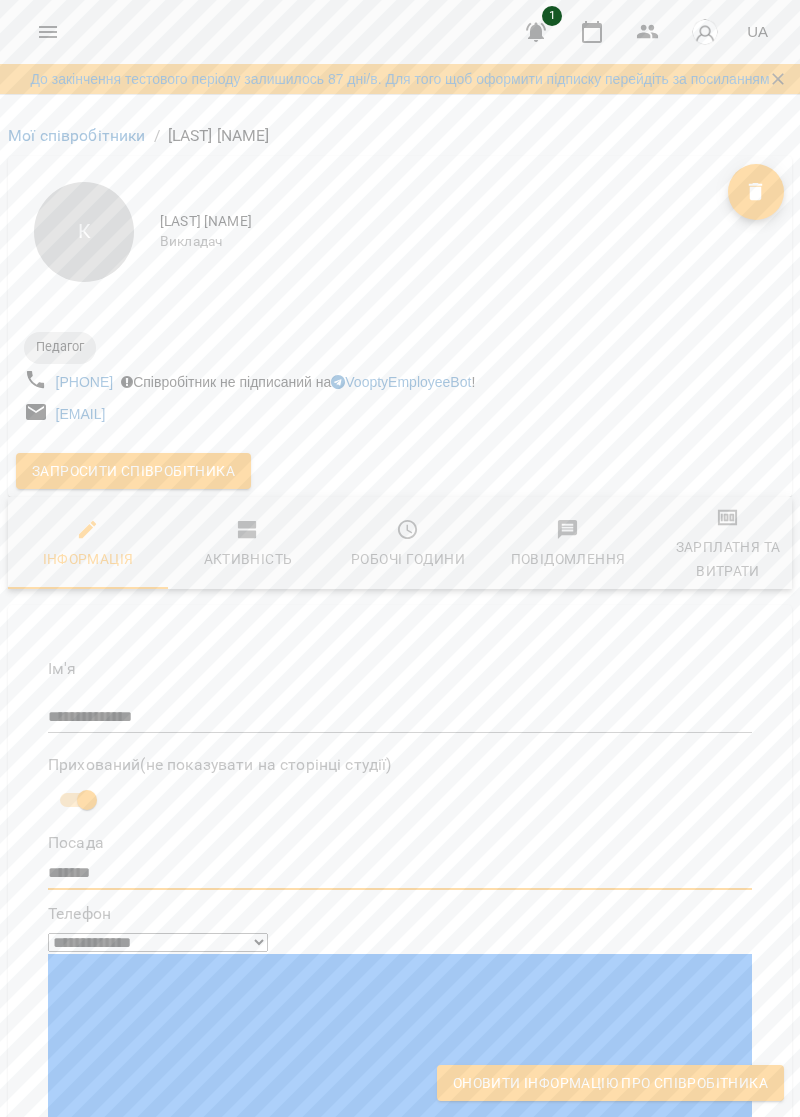scroll, scrollTop: 2181, scrollLeft: 0, axis: vertical 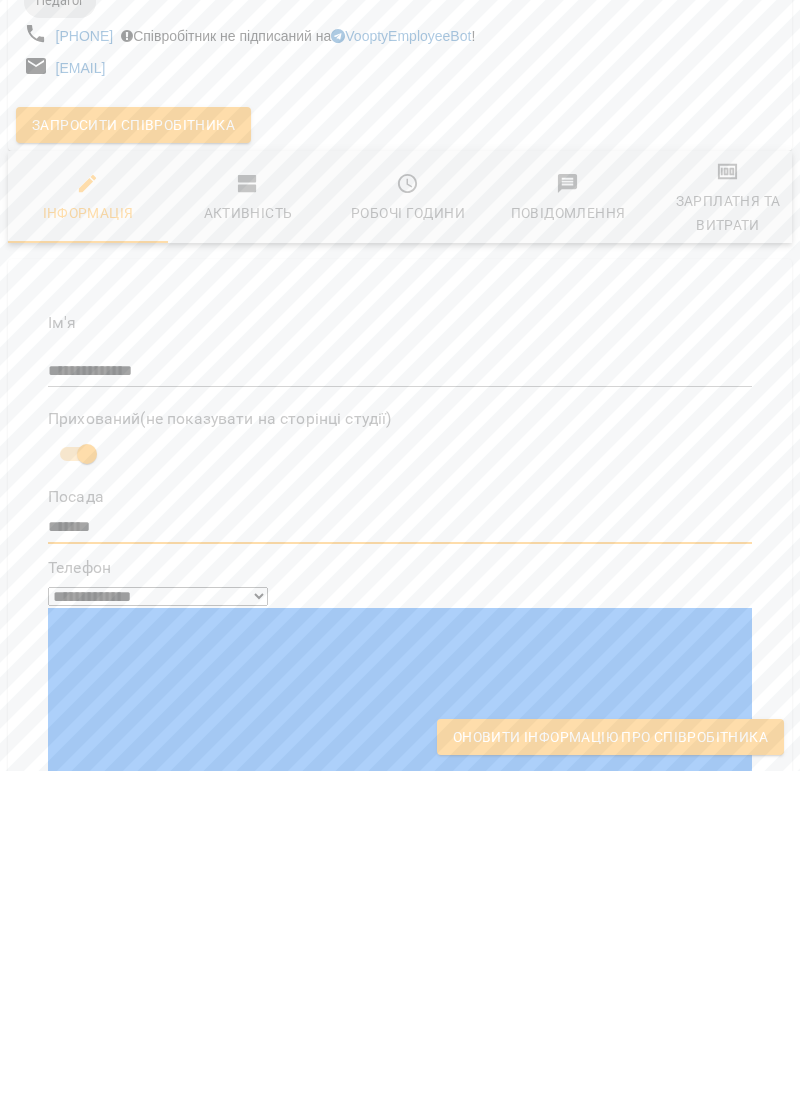 type on "*******" 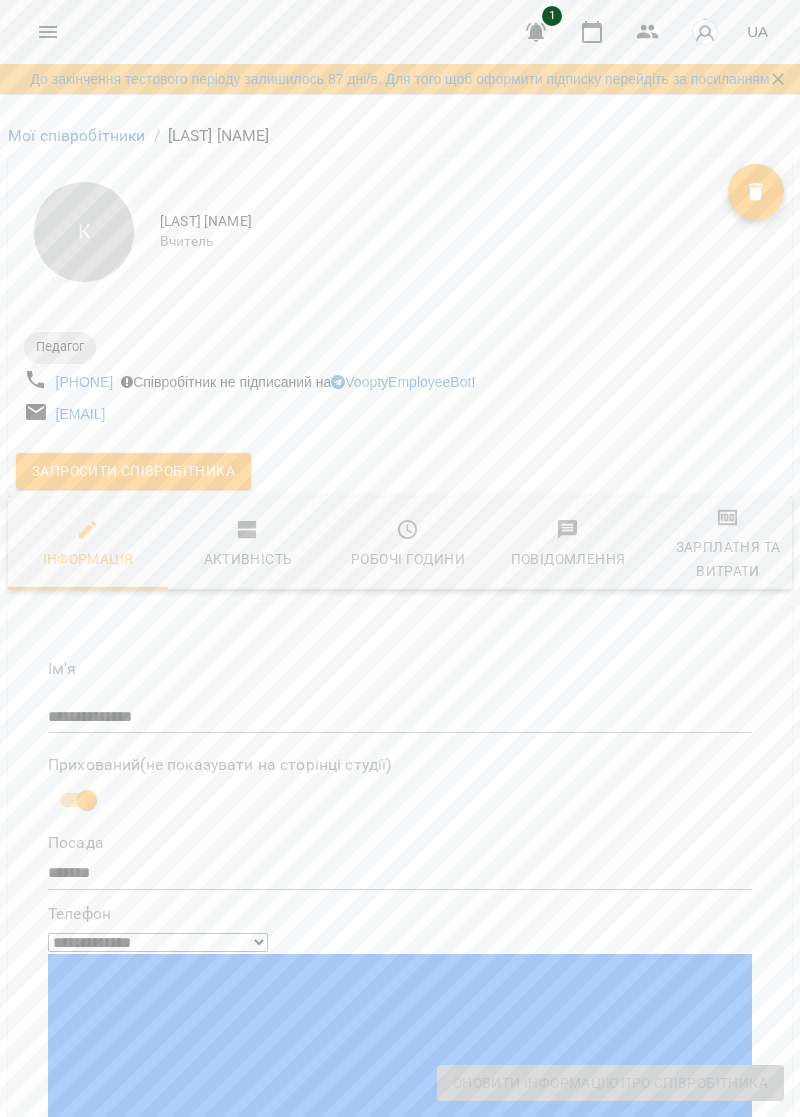 scroll, scrollTop: 0, scrollLeft: 0, axis: both 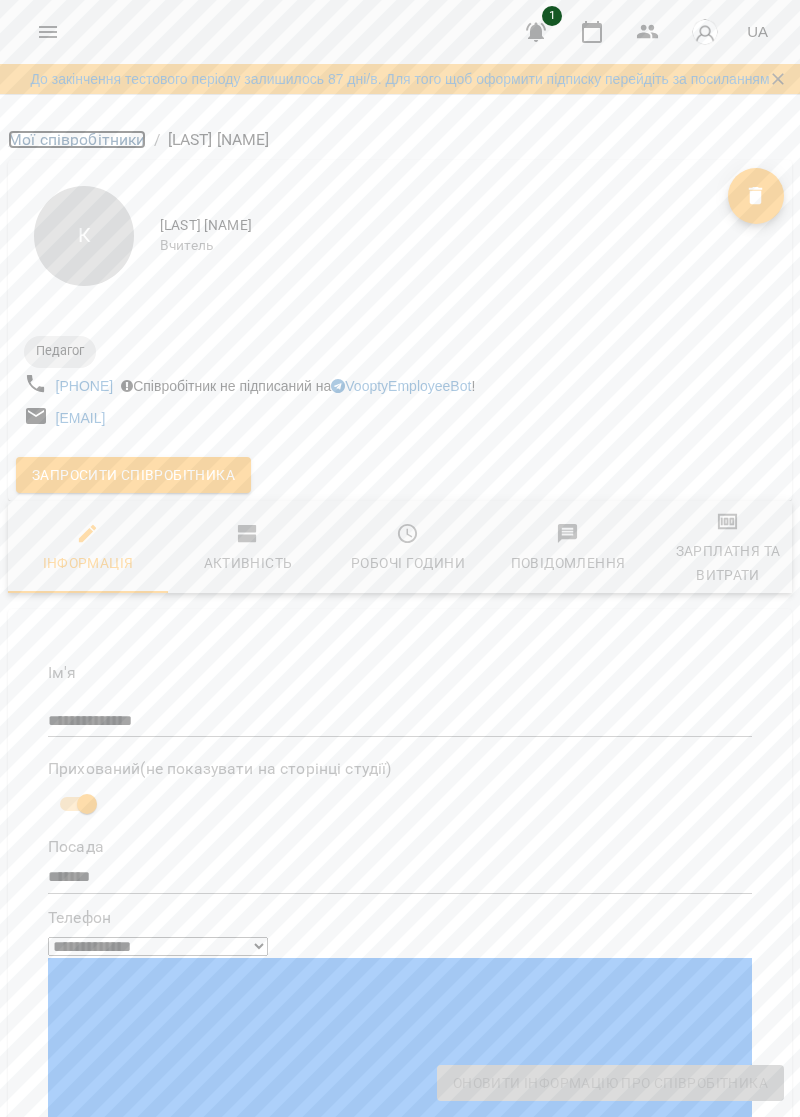 click on "Мої співробітники" at bounding box center [77, 139] 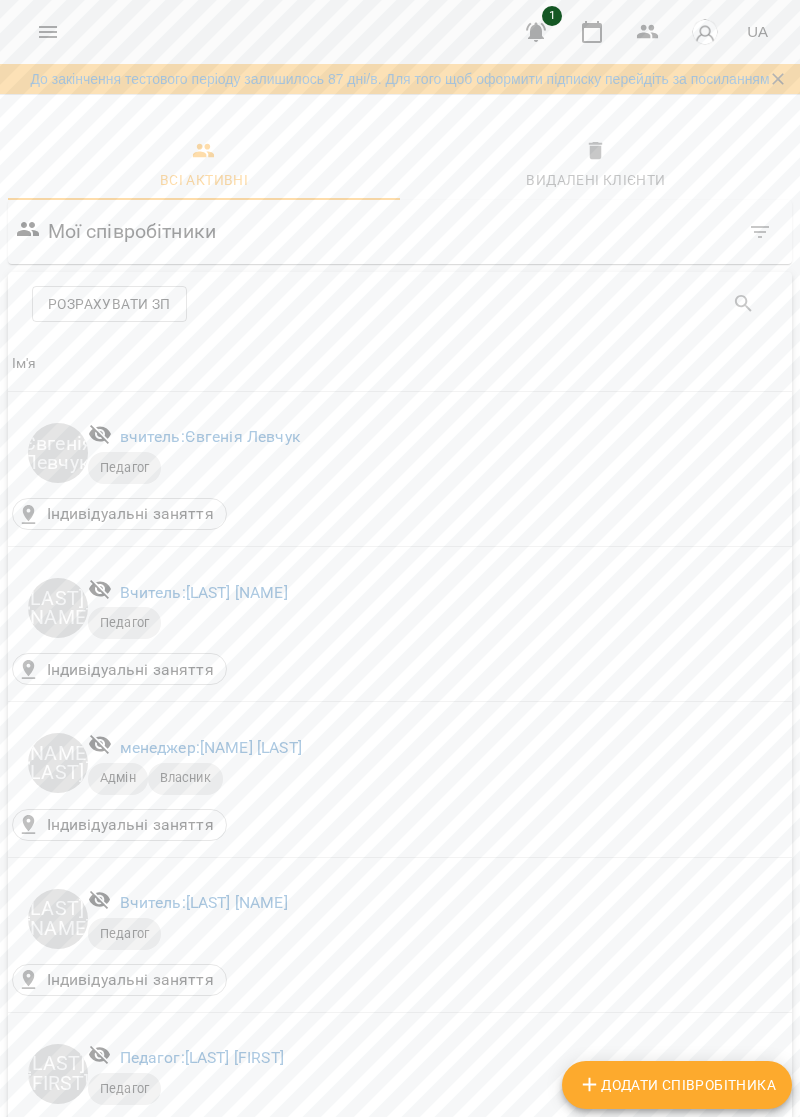 click on "Додати співробітника" at bounding box center (677, 1085) 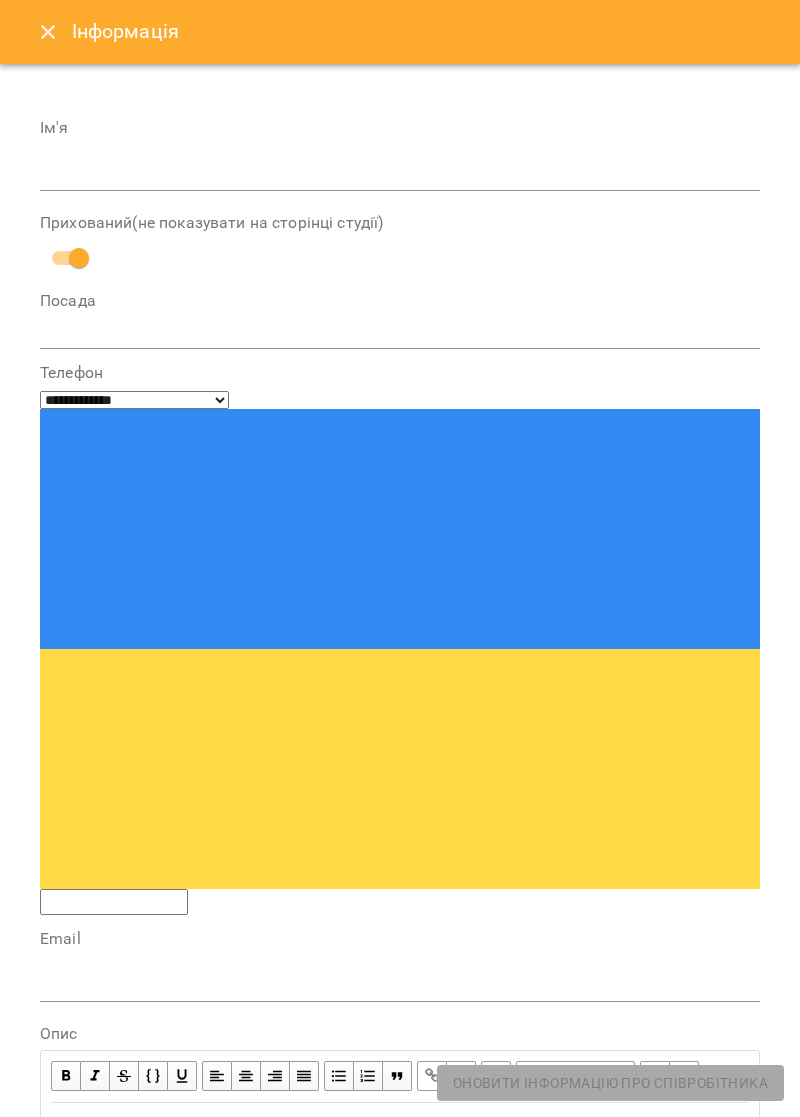 click at bounding box center [400, 176] 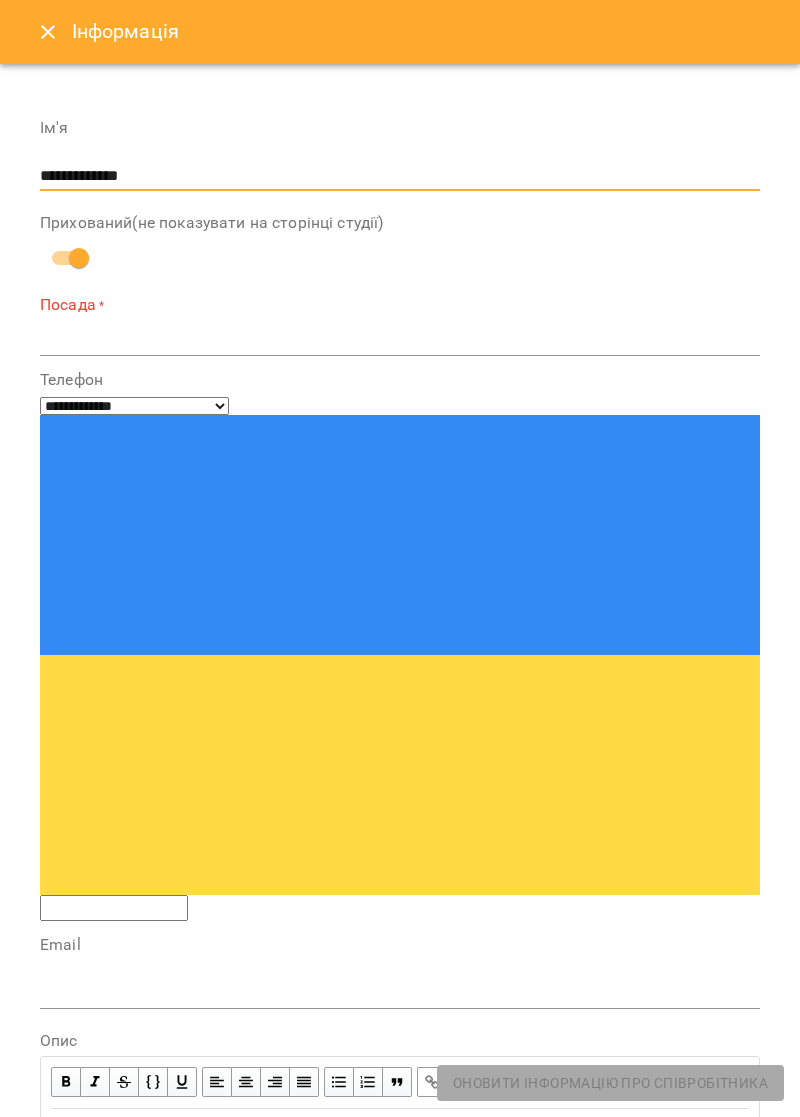type on "**********" 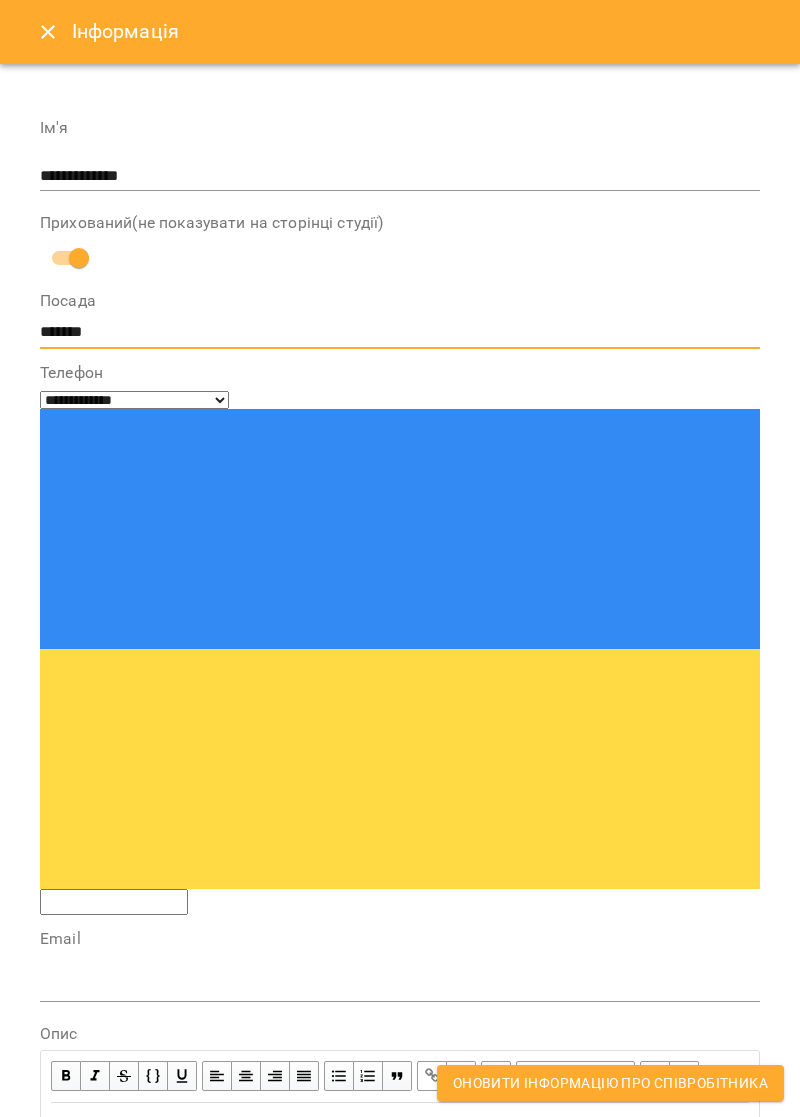 type on "*******" 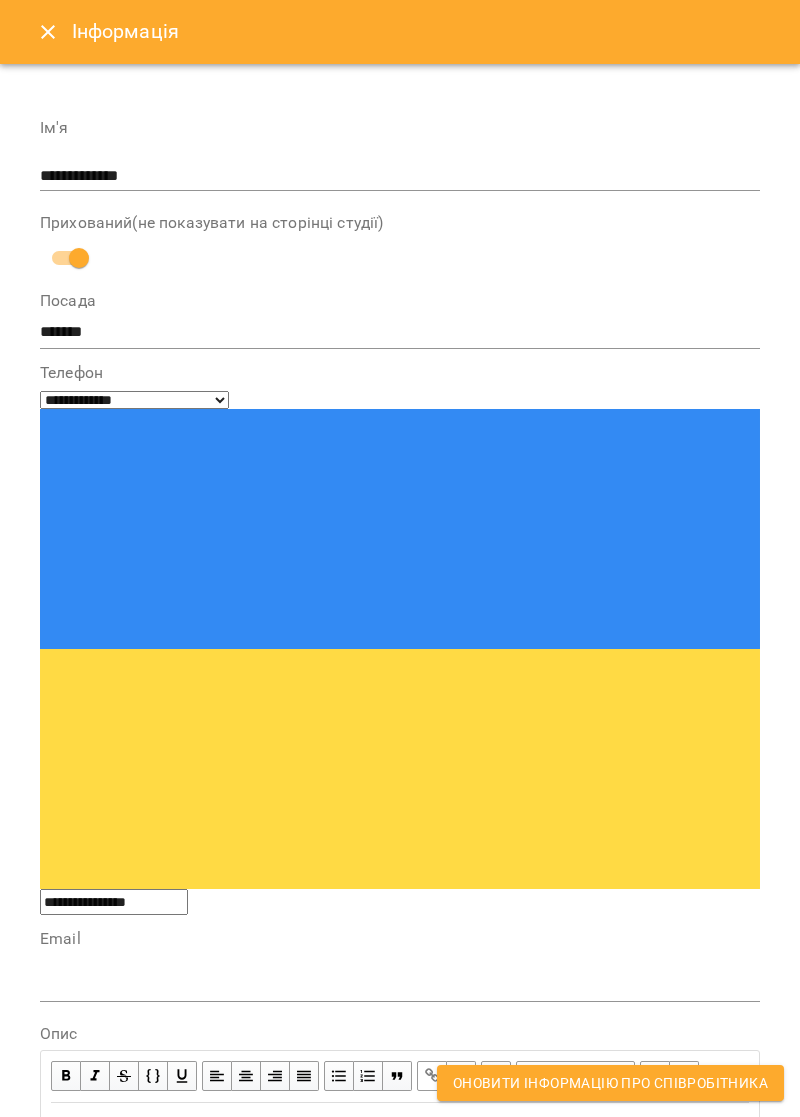 type on "**********" 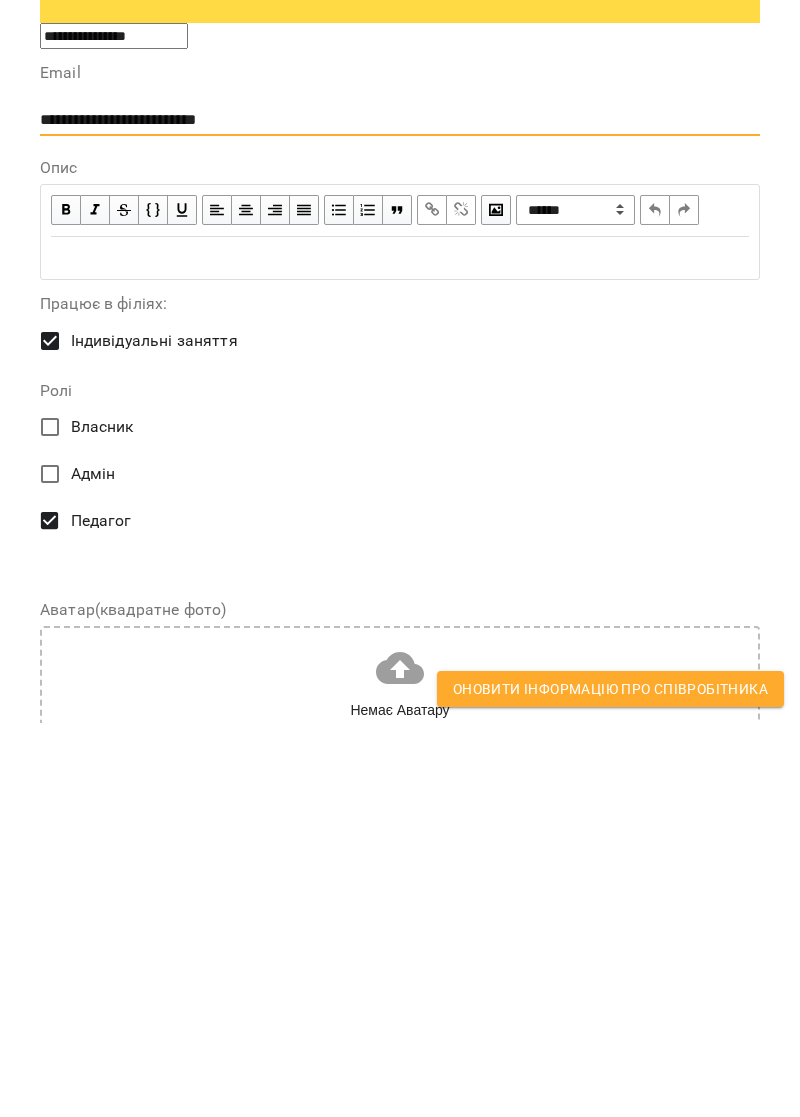 scroll, scrollTop: 480, scrollLeft: 0, axis: vertical 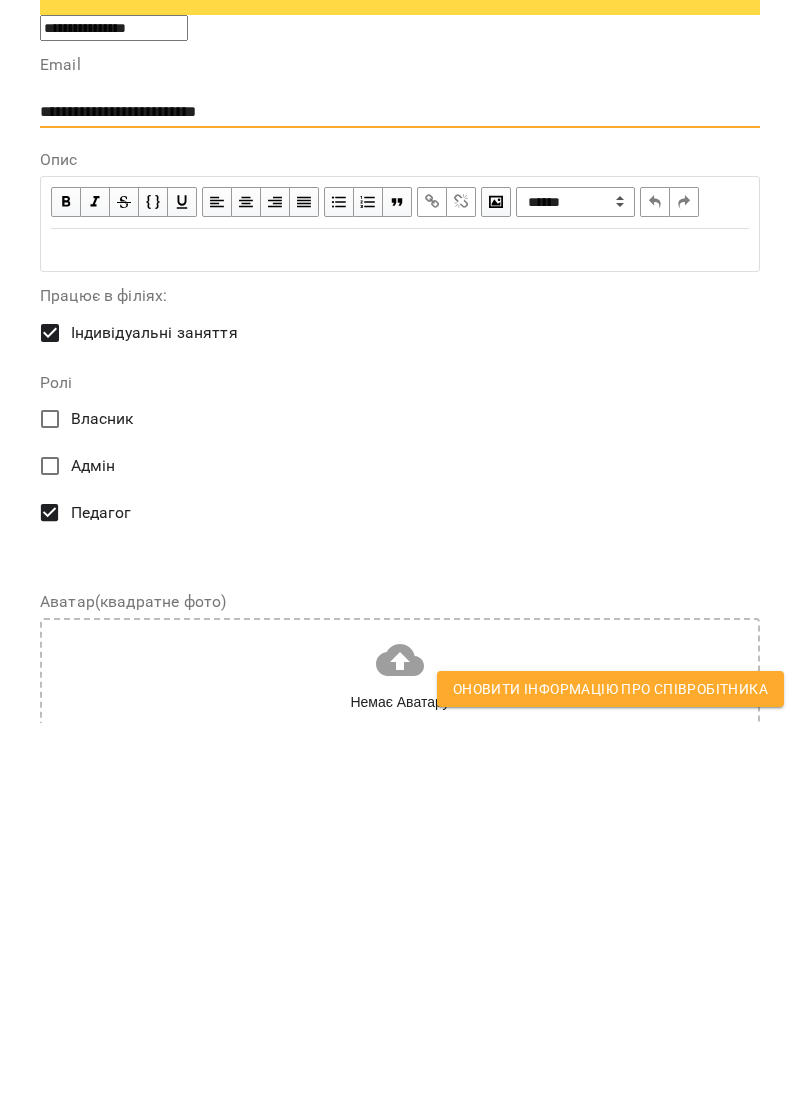 type on "**********" 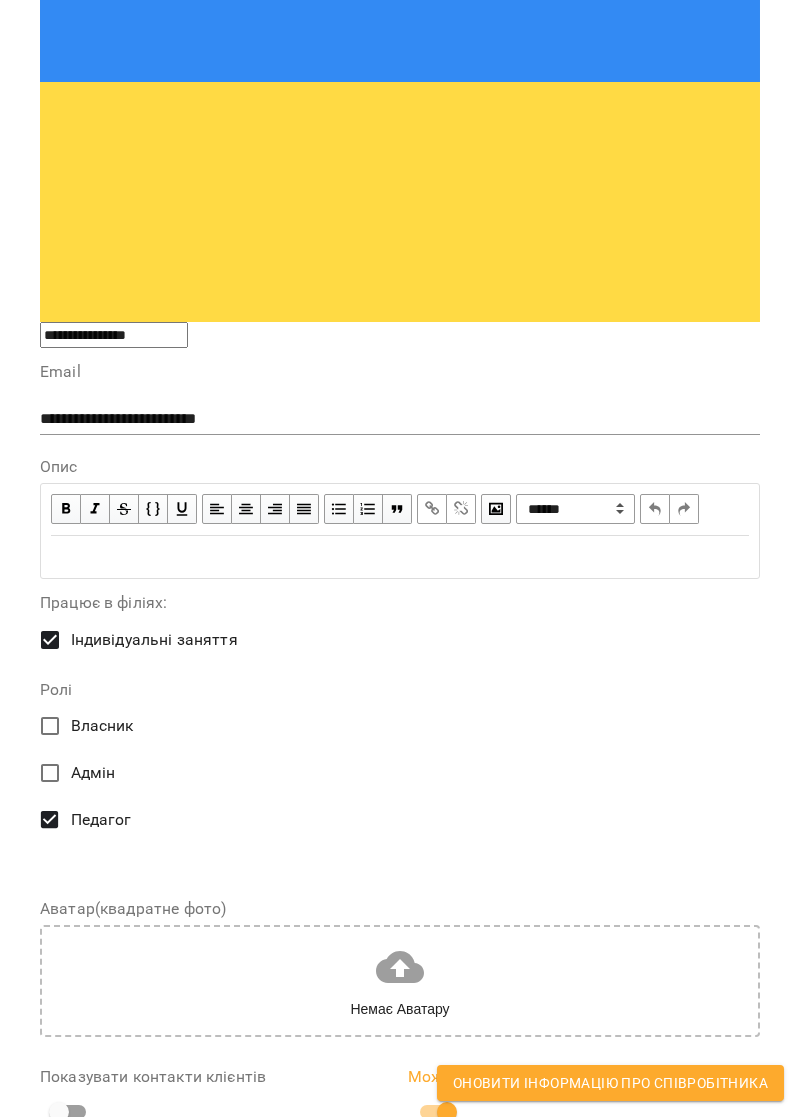 scroll, scrollTop: 568, scrollLeft: 0, axis: vertical 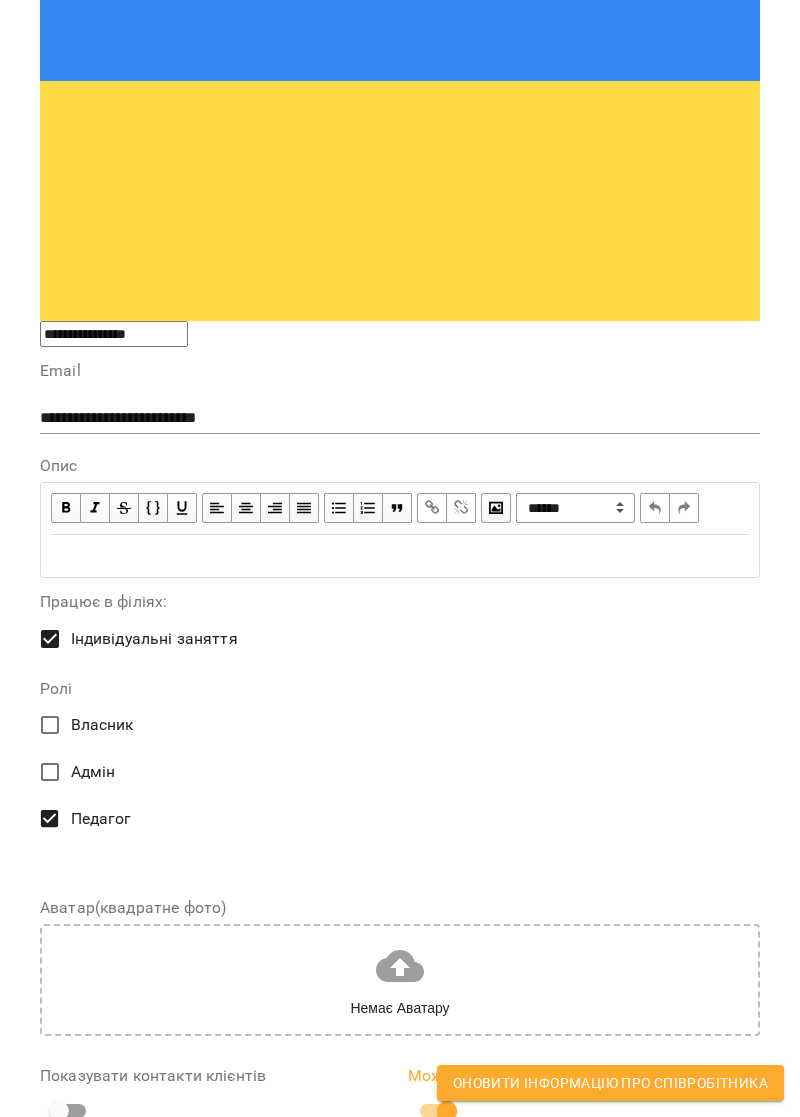 click on "Може скасовувати уроки" at bounding box center [216, 1209] 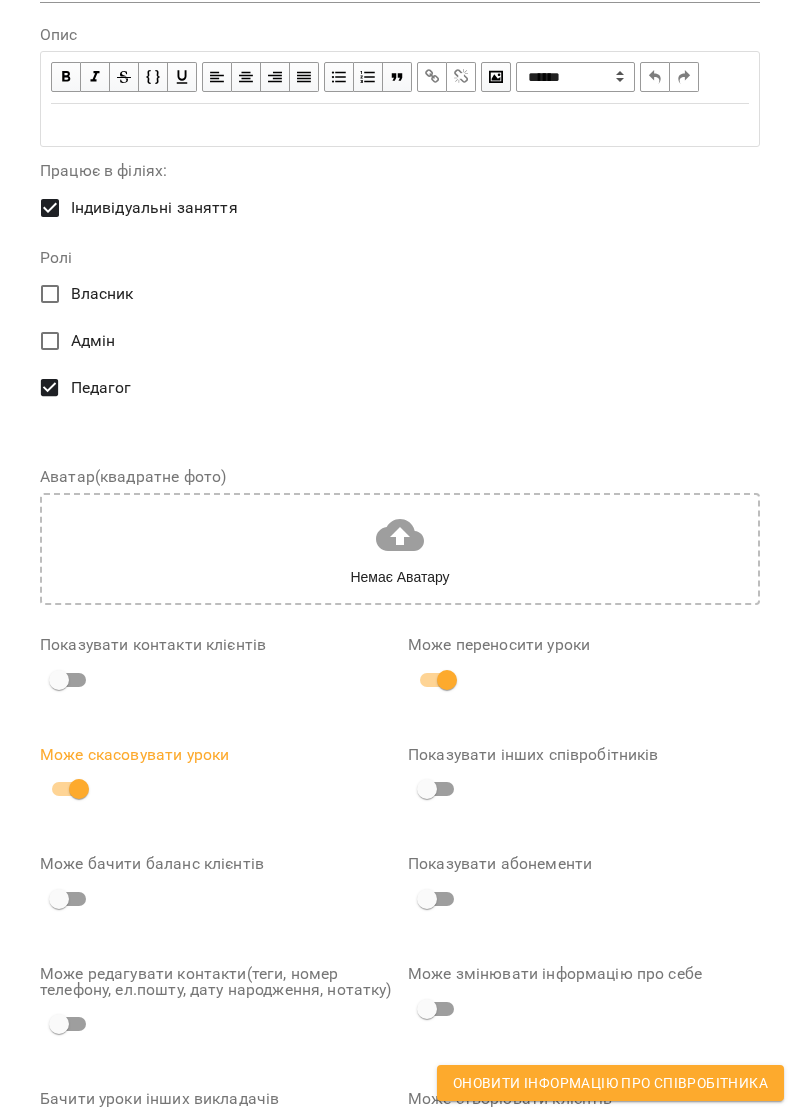 scroll, scrollTop: 1000, scrollLeft: 0, axis: vertical 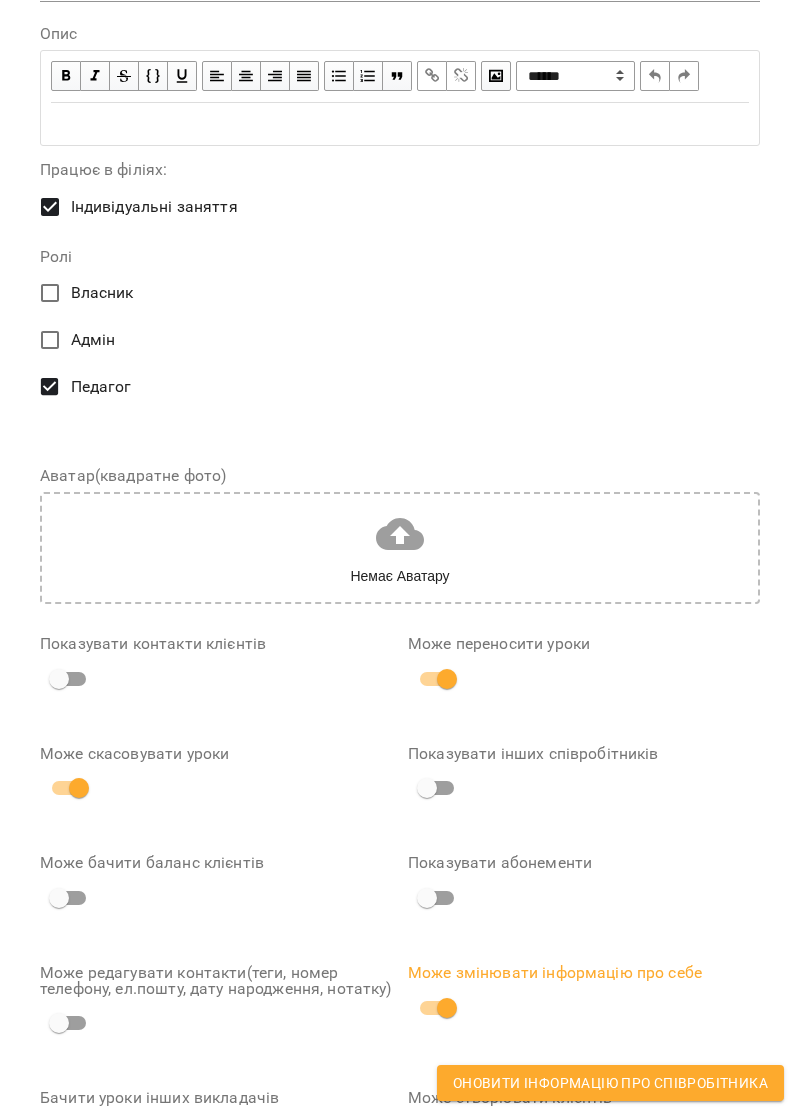 click on "Може оцінювати учнів" at bounding box center (216, 1231) 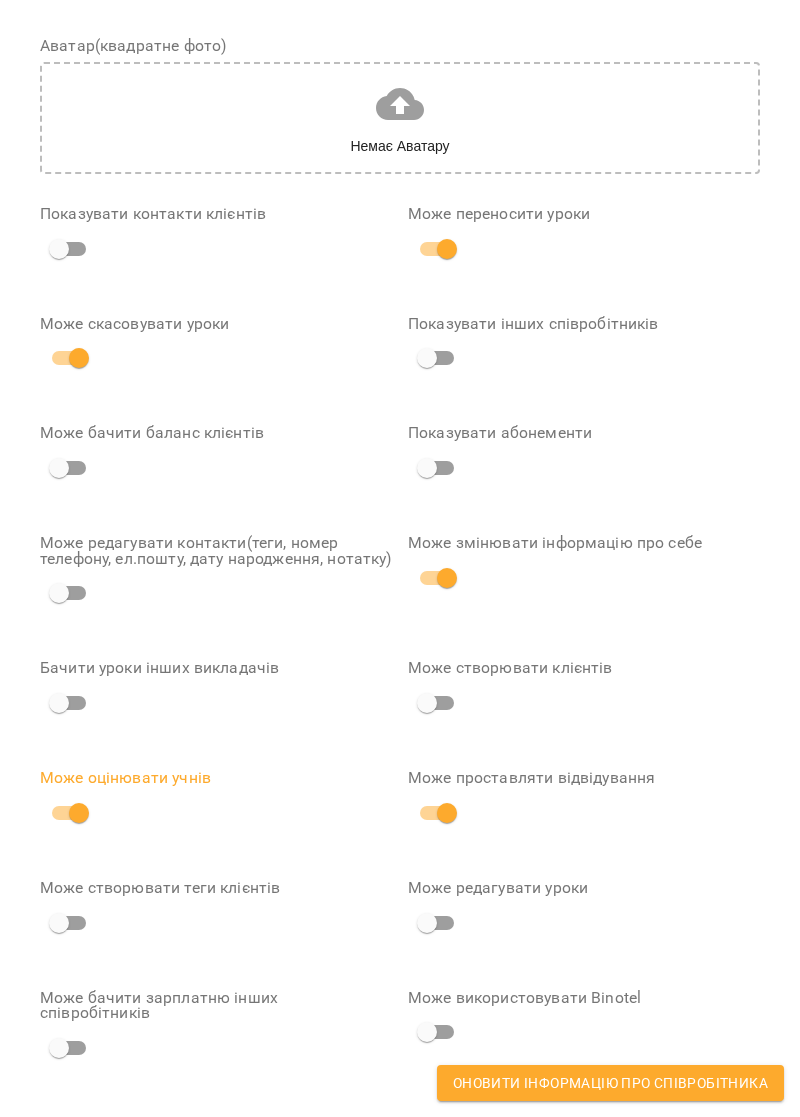 scroll, scrollTop: 1447, scrollLeft: 0, axis: vertical 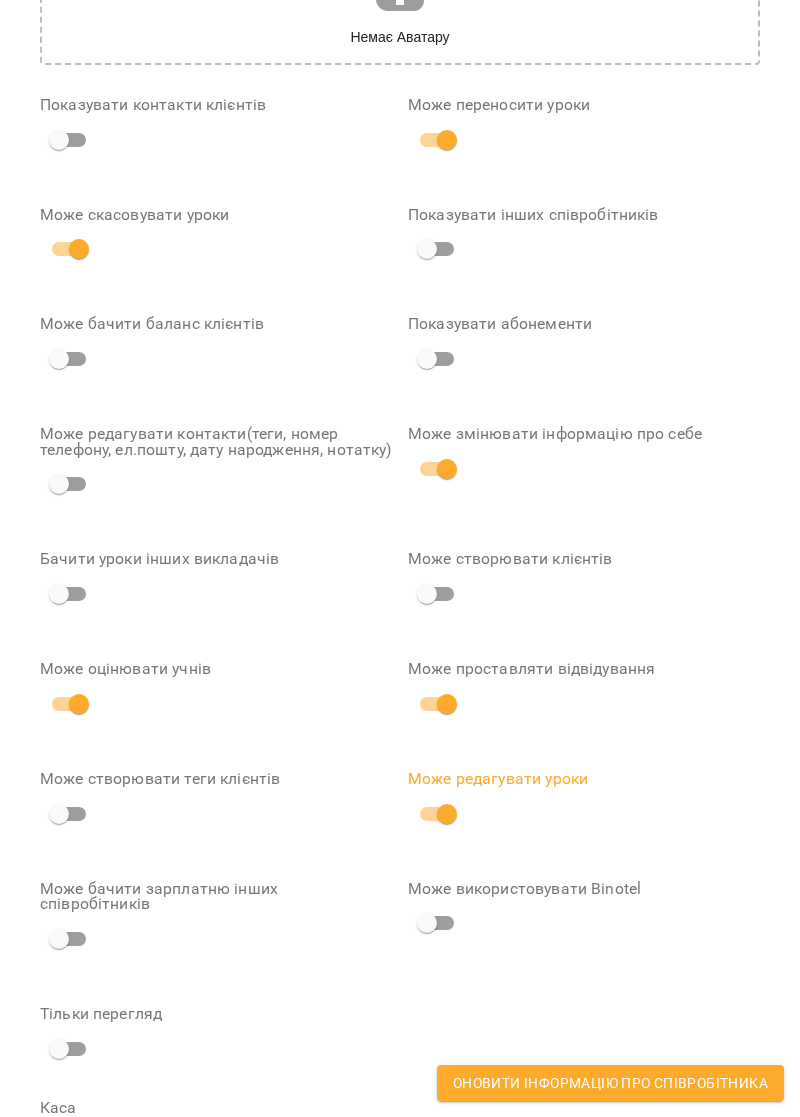 click on "Оновити інформацію про співробітника" at bounding box center (610, 1083) 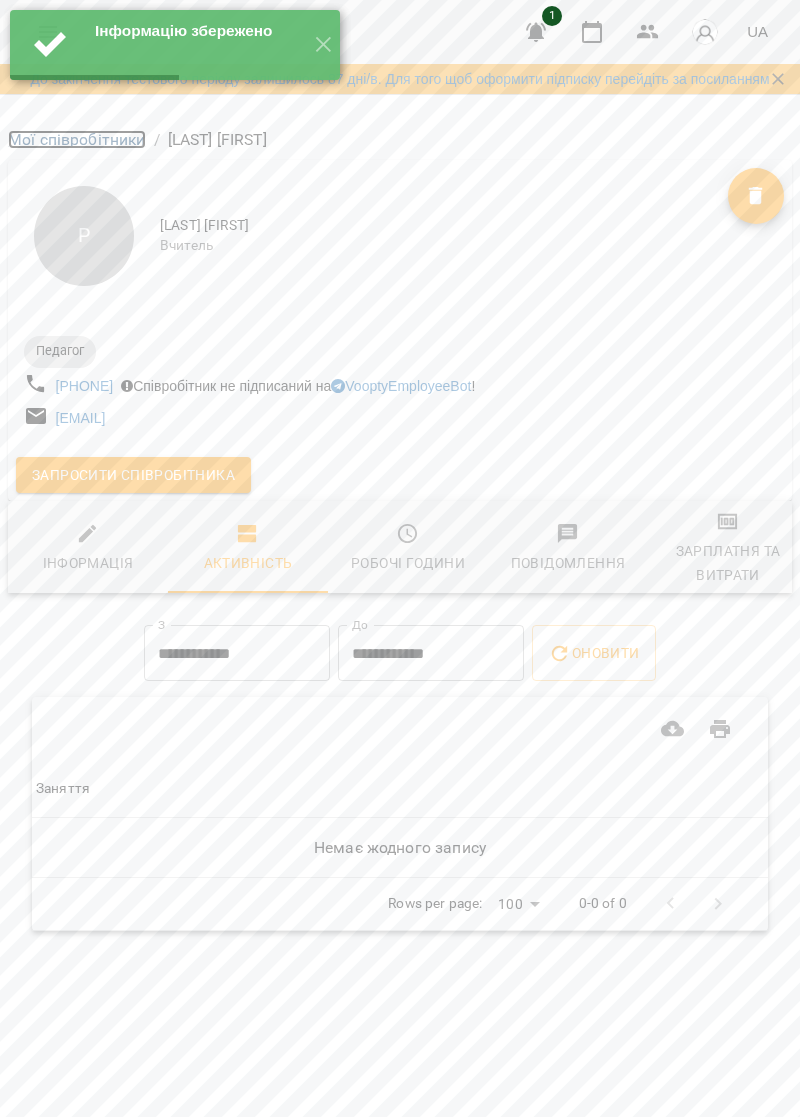 click on "Мої співробітники" at bounding box center [77, 139] 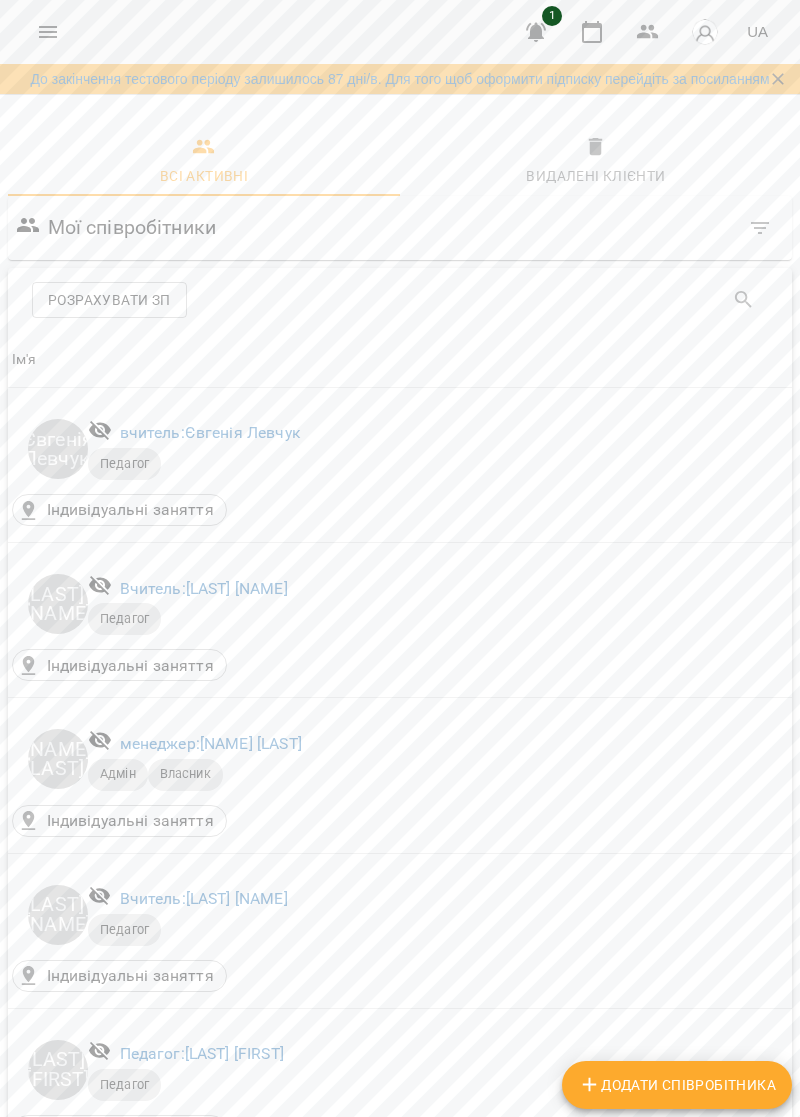 scroll, scrollTop: 0, scrollLeft: 0, axis: both 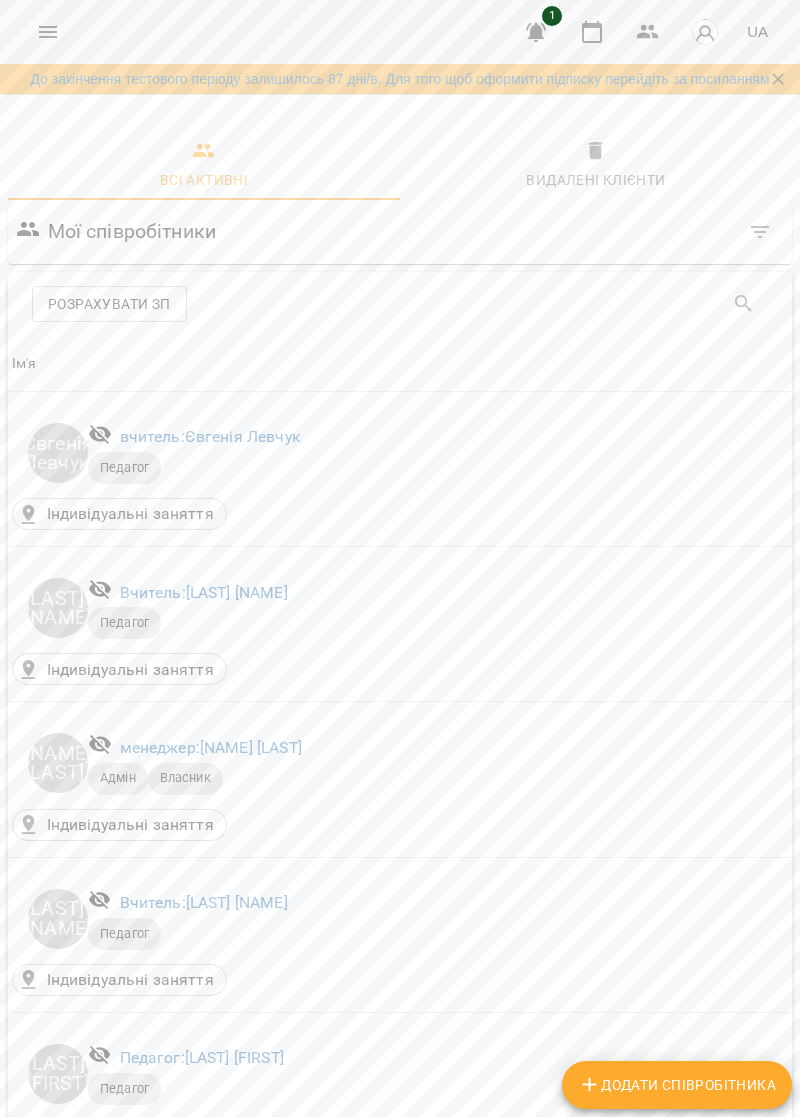 click 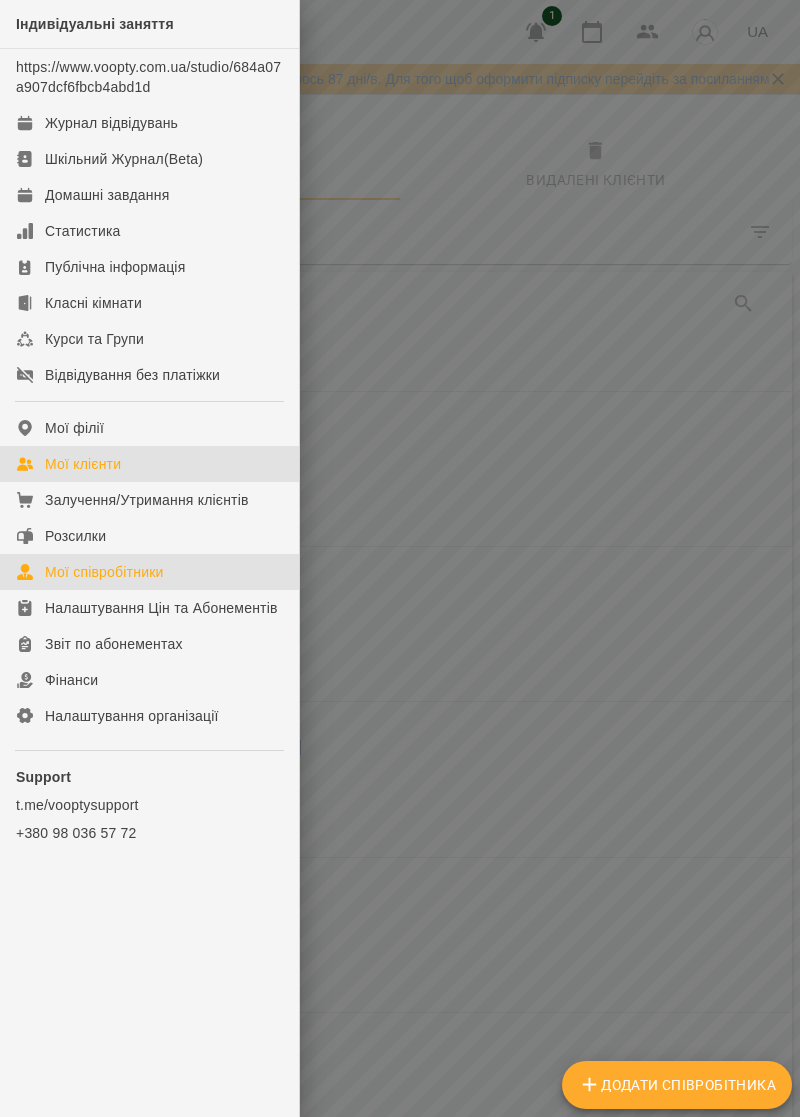 click on "Мої клієнти" at bounding box center [83, 464] 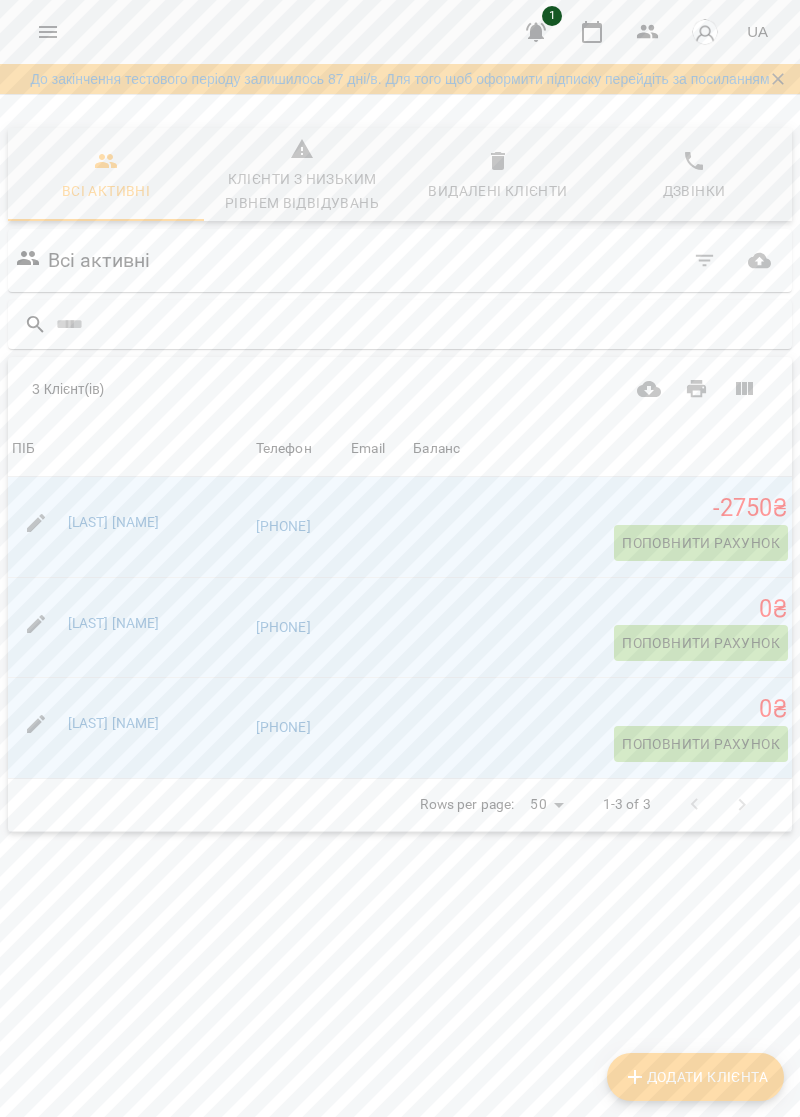 scroll, scrollTop: 108, scrollLeft: 0, axis: vertical 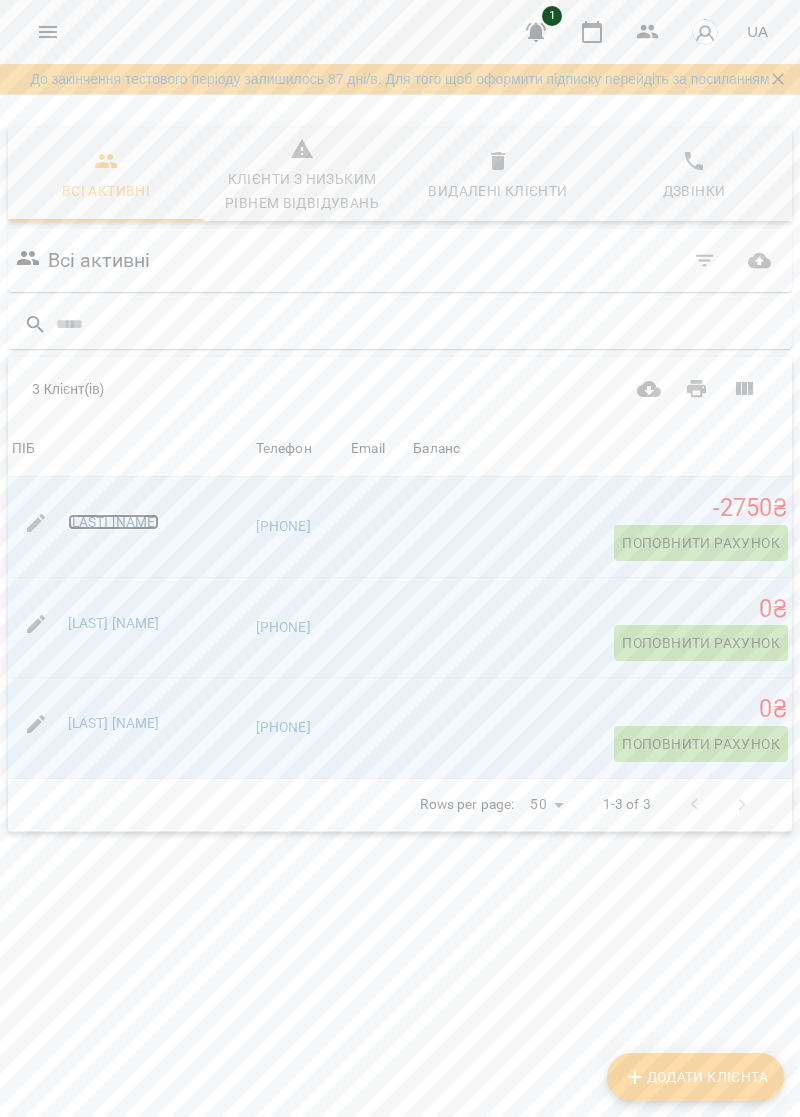 click on "[FIRST] [LAST]" at bounding box center (114, 522) 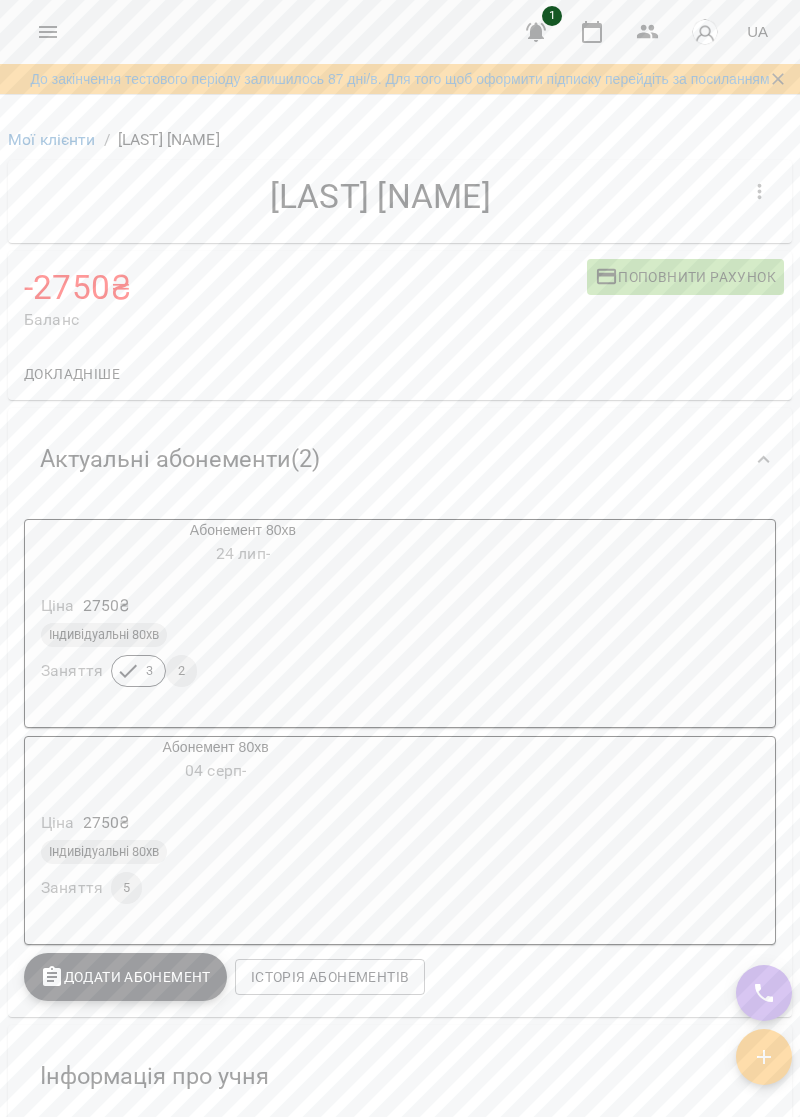 click on "Докладніше" at bounding box center (72, 374) 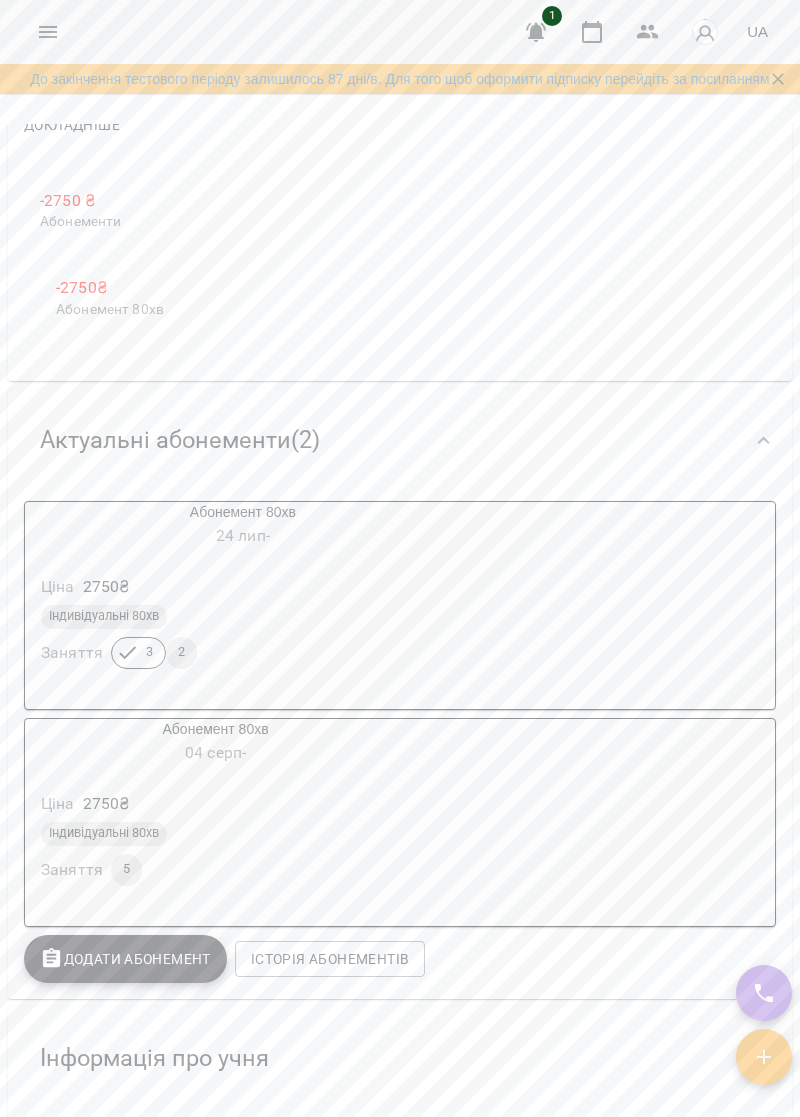scroll, scrollTop: 252, scrollLeft: 0, axis: vertical 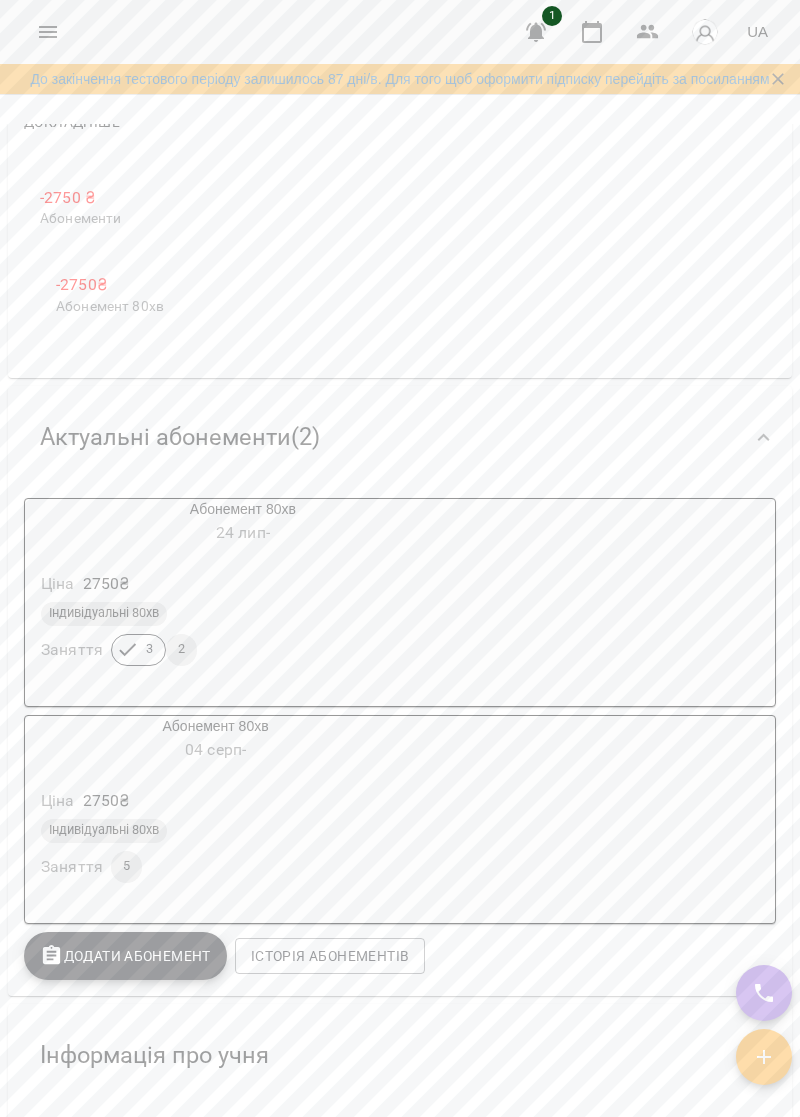 click at bounding box center [48, 32] 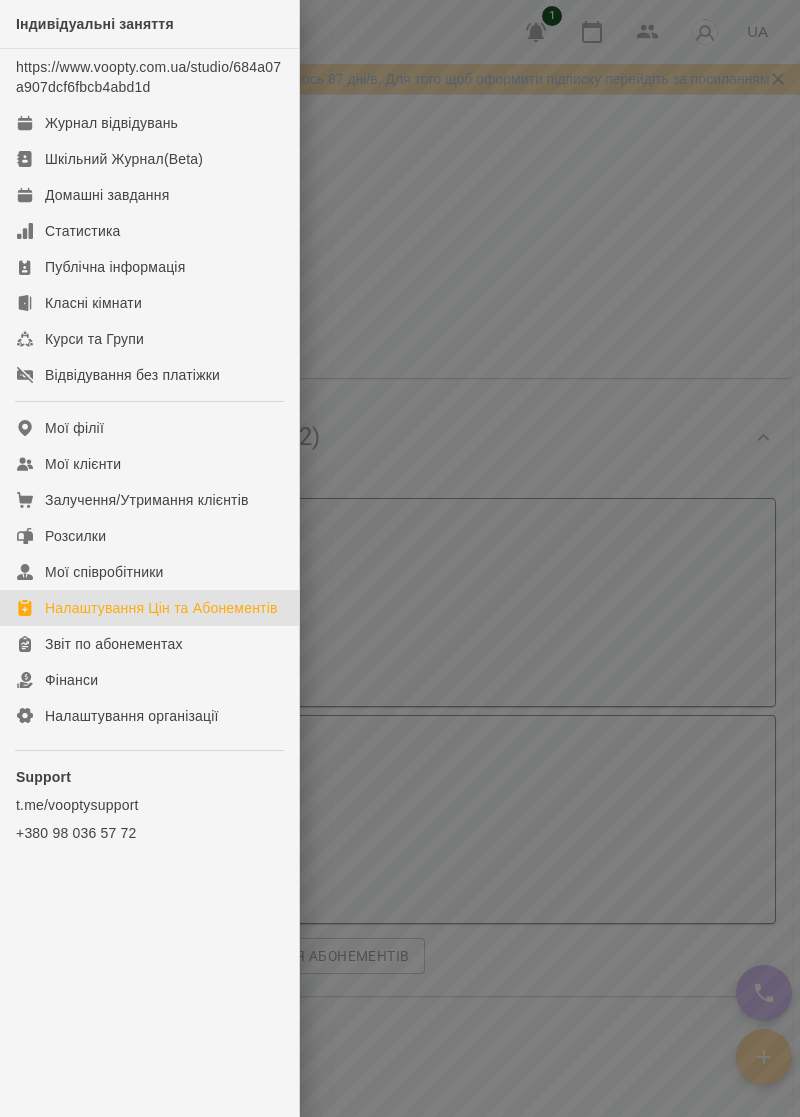 click on "Налаштування Цін та Абонементів" at bounding box center [161, 608] 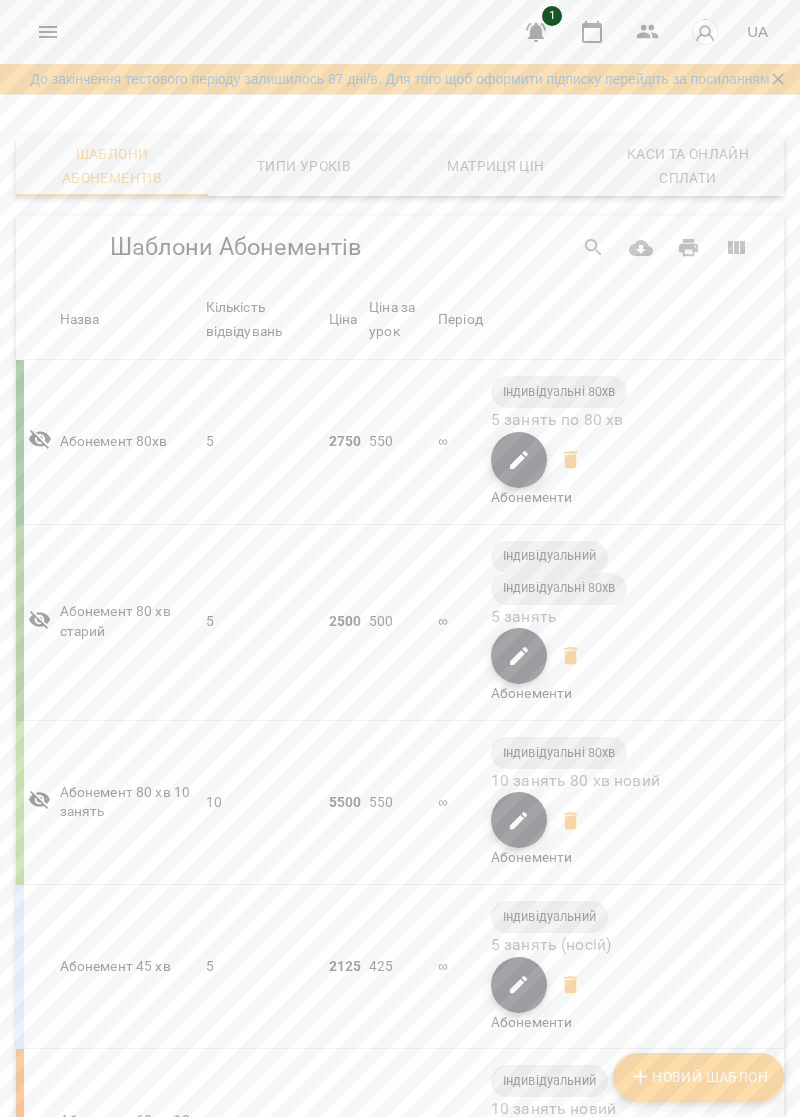 scroll, scrollTop: 0, scrollLeft: 0, axis: both 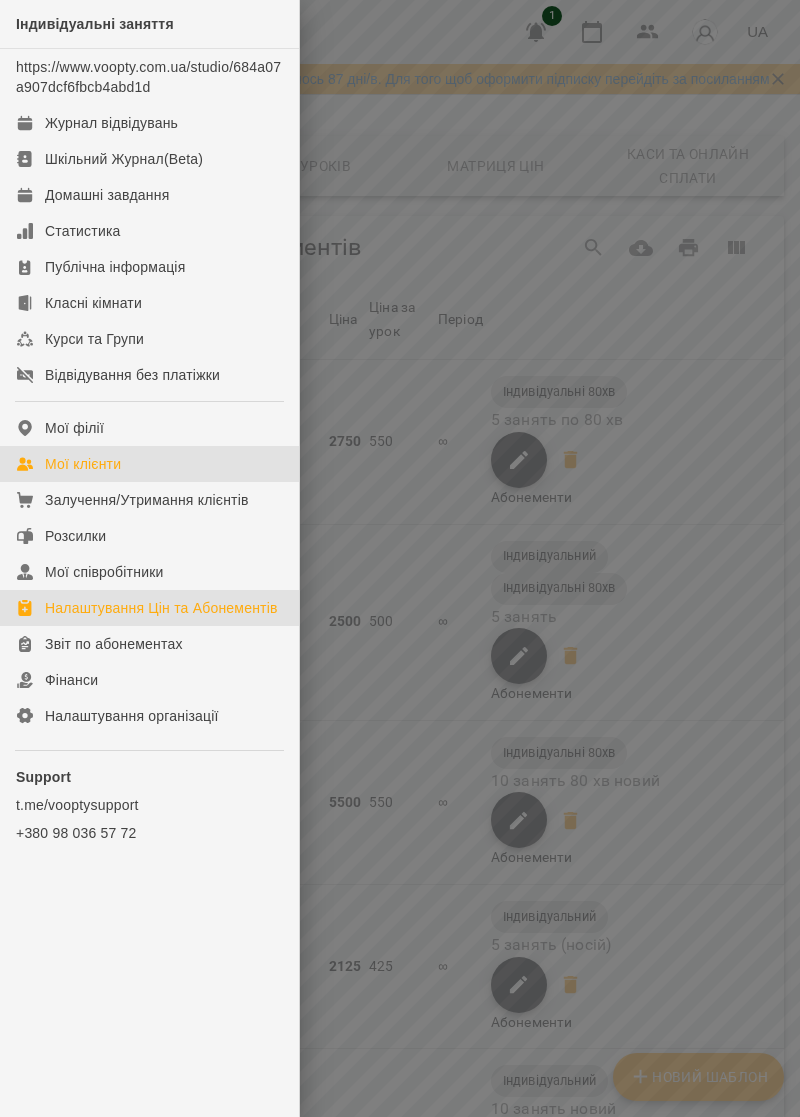 click on "Мої клієнти" at bounding box center [149, 464] 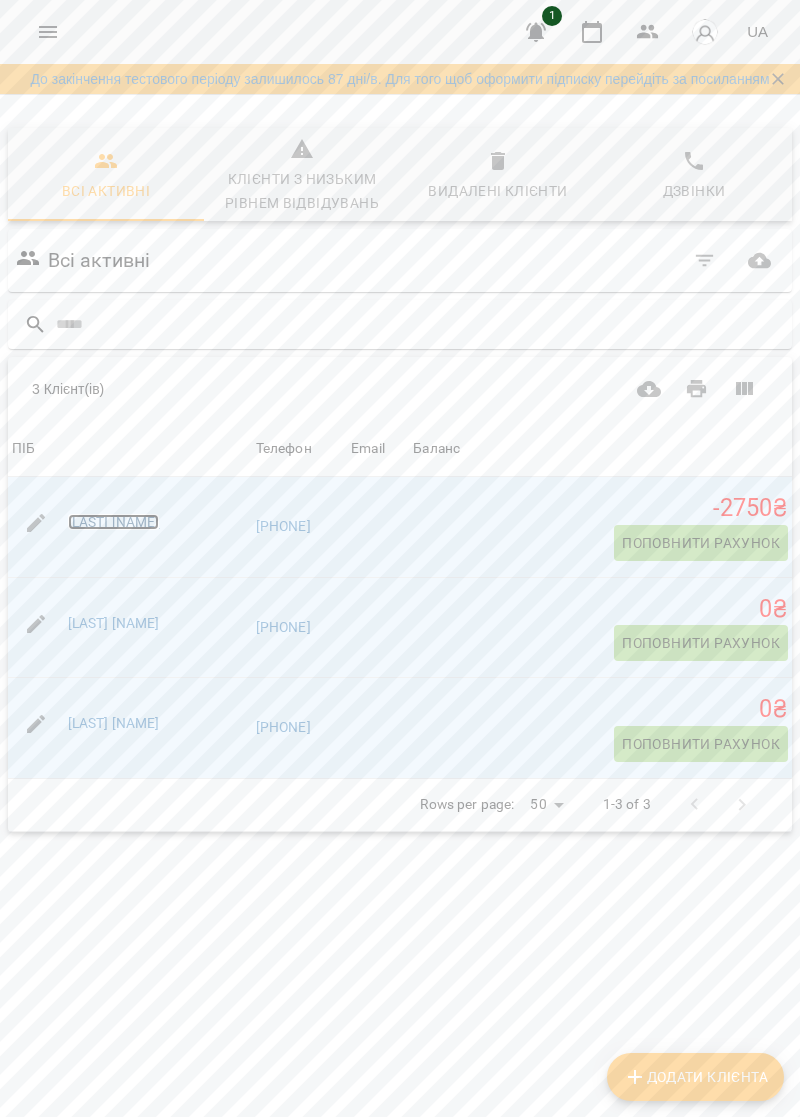 click on "[FIRST] [LAST]" at bounding box center (114, 522) 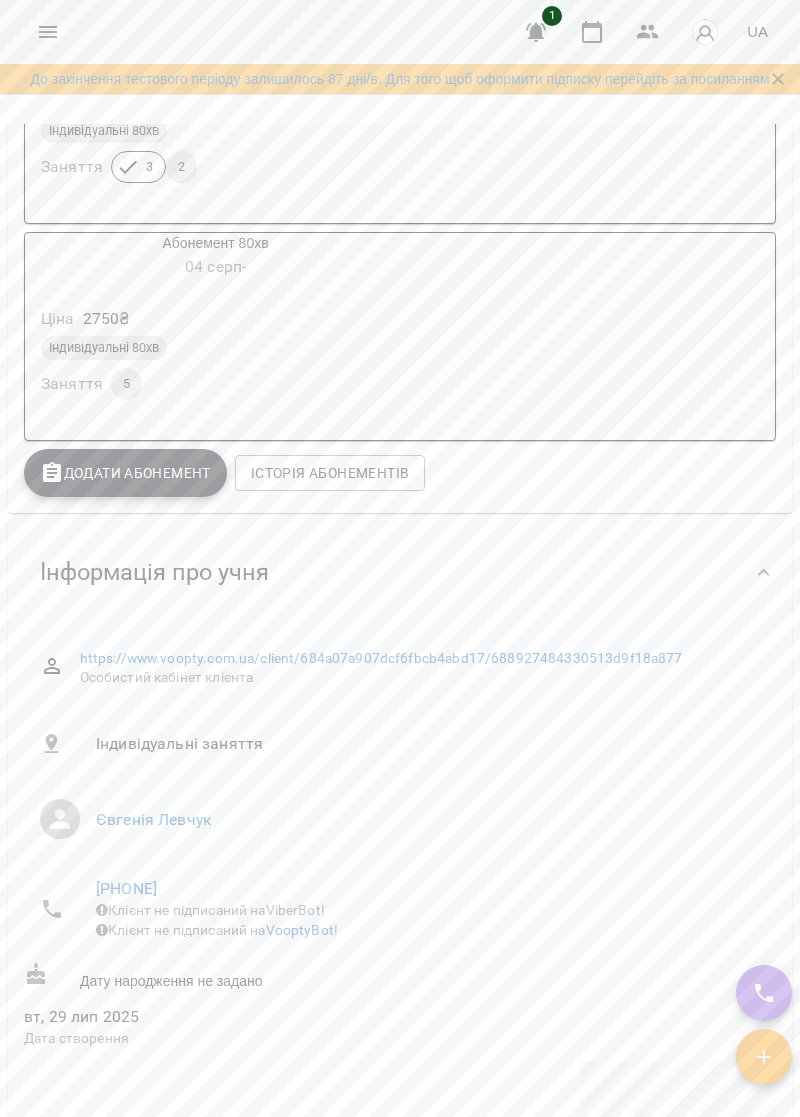 scroll, scrollTop: 513, scrollLeft: 0, axis: vertical 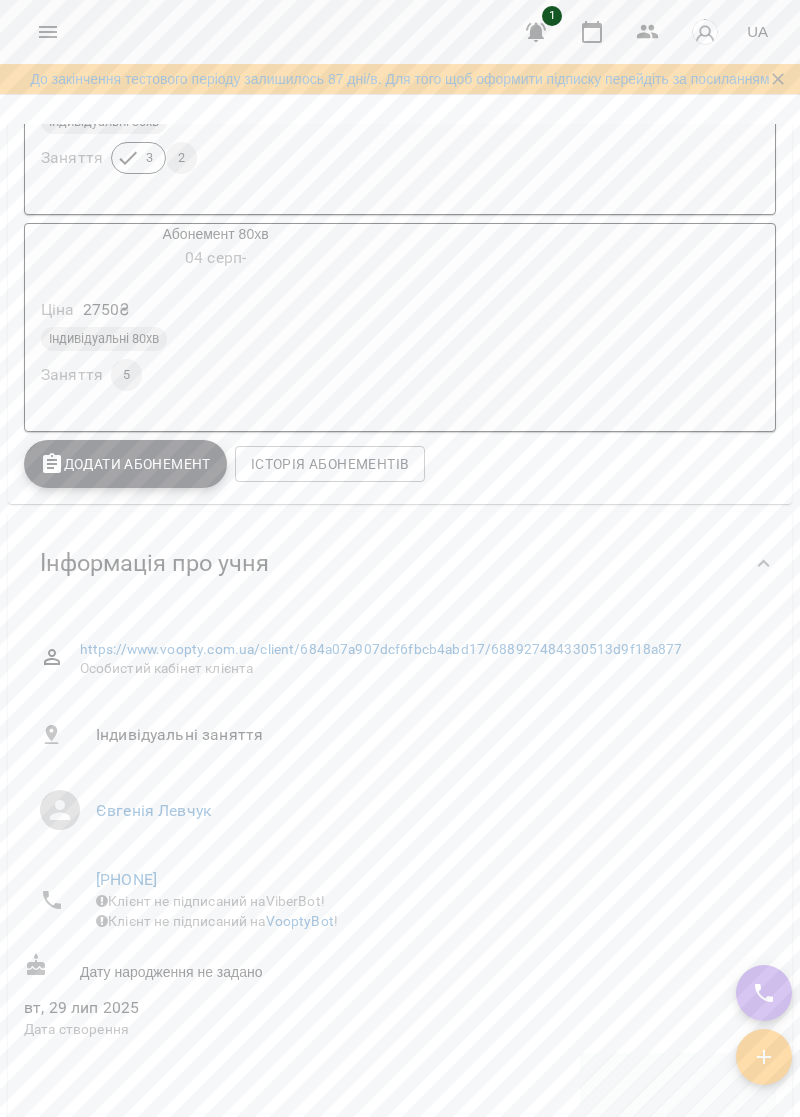 click on "Додати Абонемент" at bounding box center (125, 464) 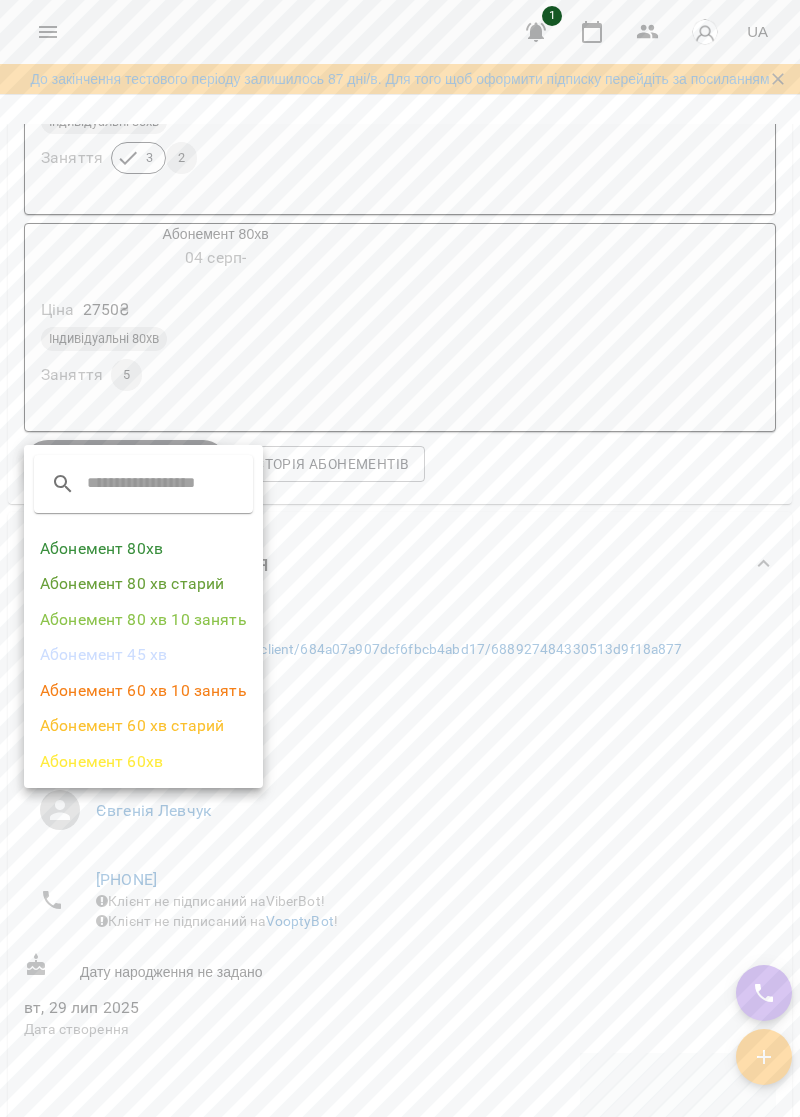 click on "Абонемент 80хв" at bounding box center (143, 549) 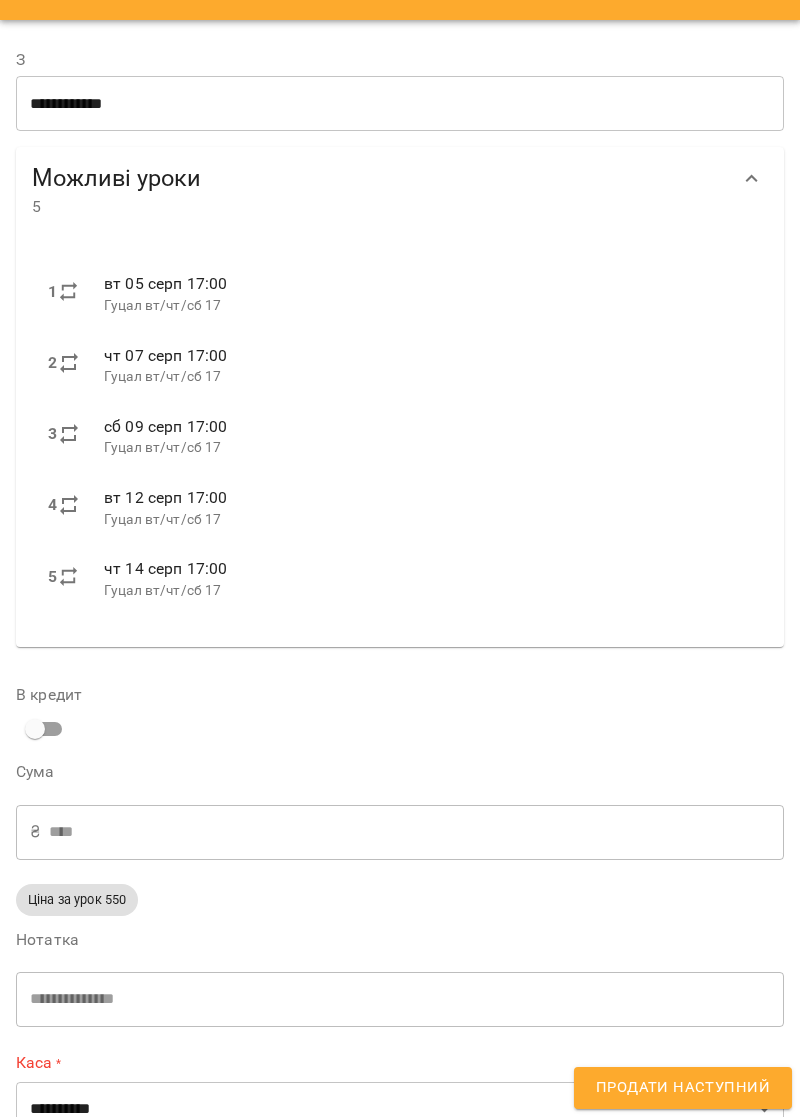 scroll, scrollTop: 0, scrollLeft: 0, axis: both 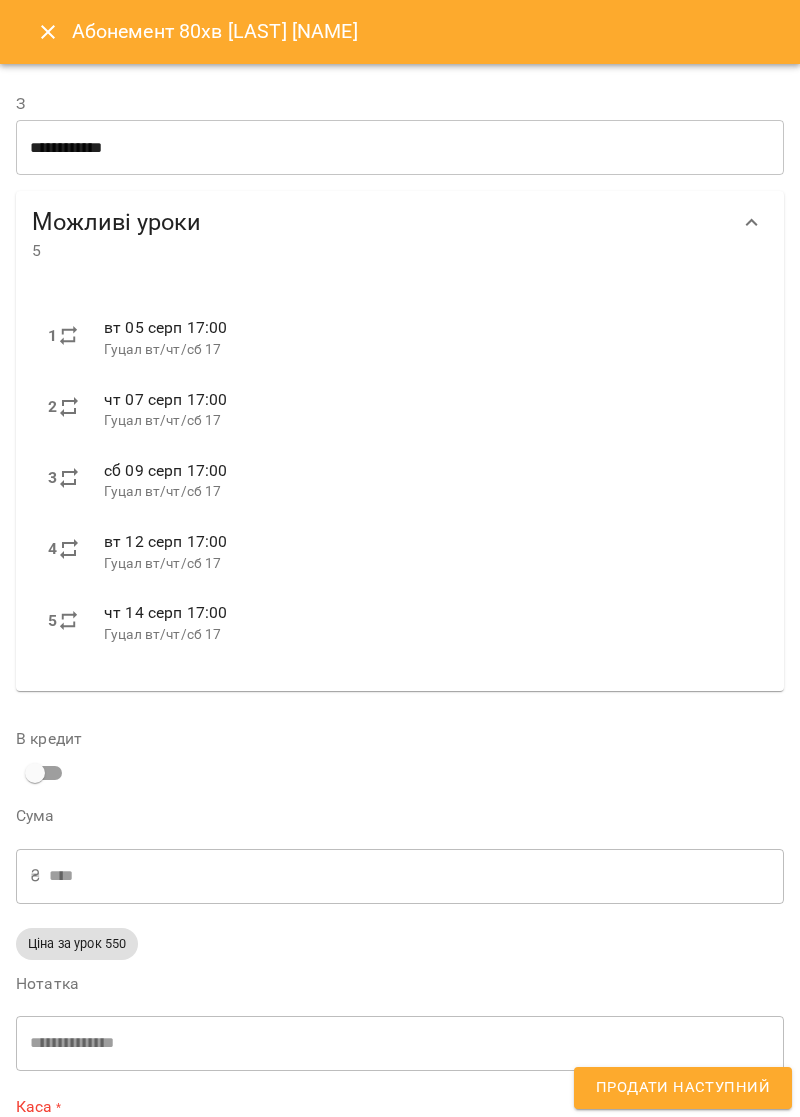 click 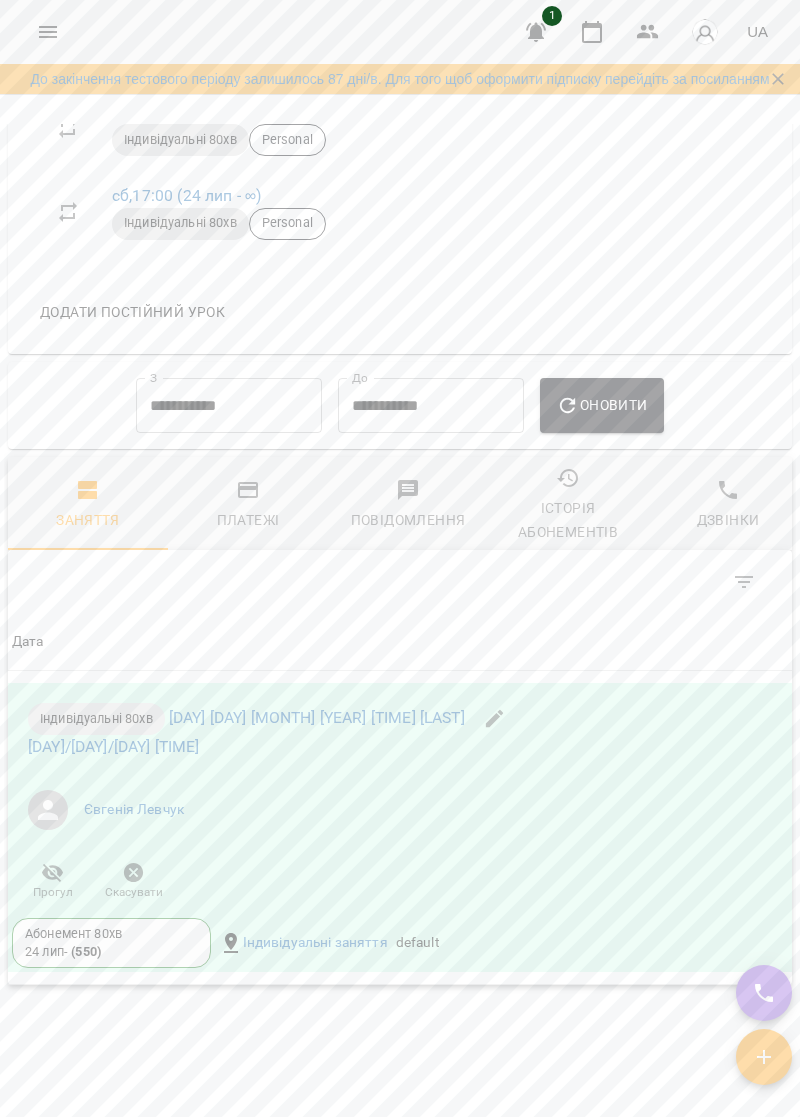 scroll, scrollTop: 2048, scrollLeft: 0, axis: vertical 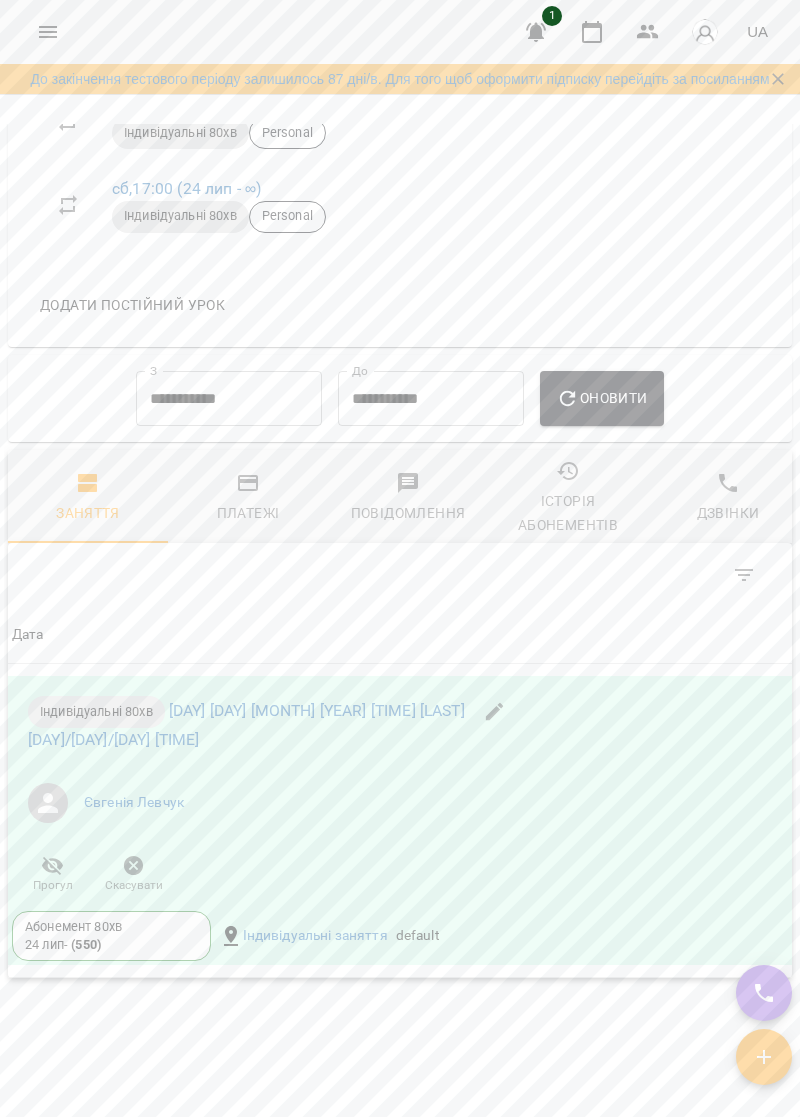 click on "Історія абонементів" at bounding box center (568, 513) 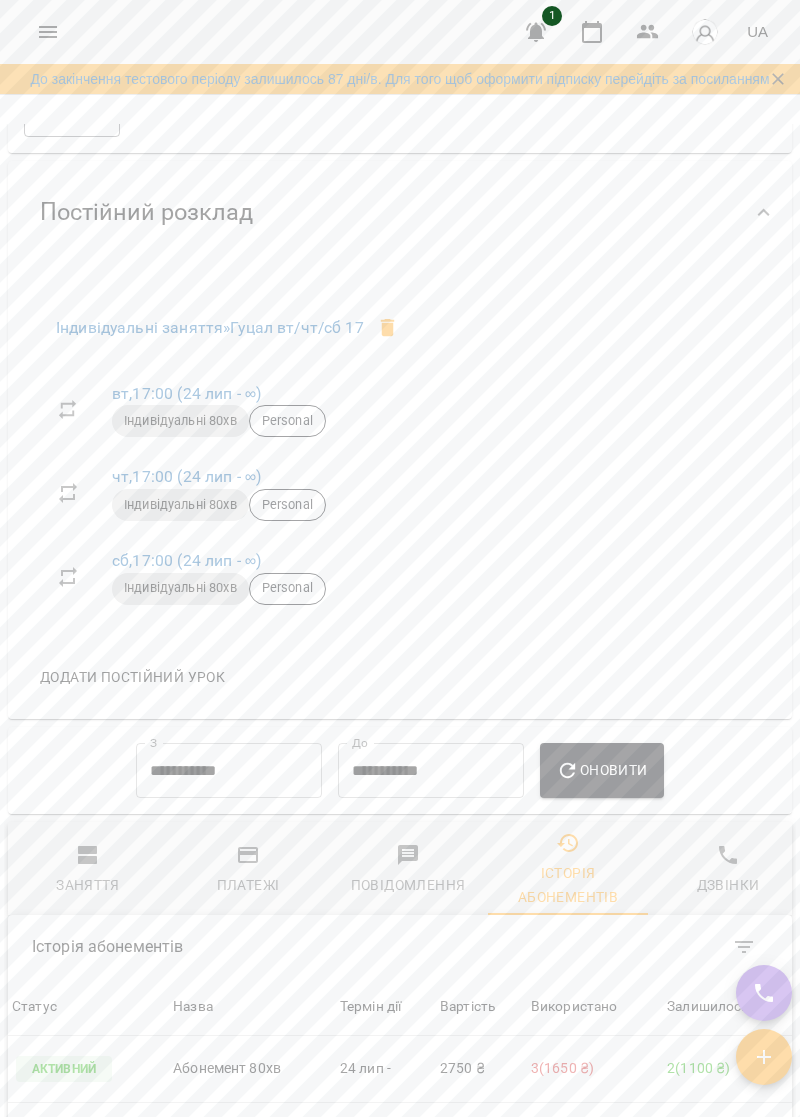 scroll, scrollTop: 1883, scrollLeft: 0, axis: vertical 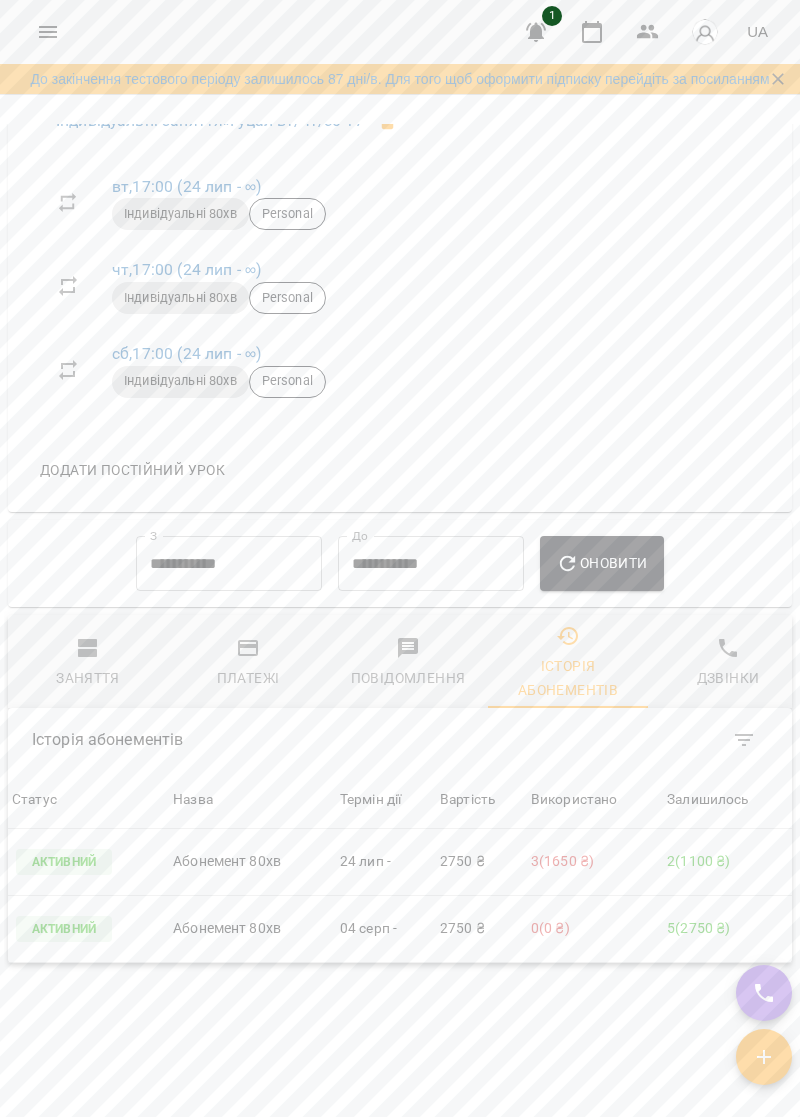 click on "Повідомлення" at bounding box center [408, 663] 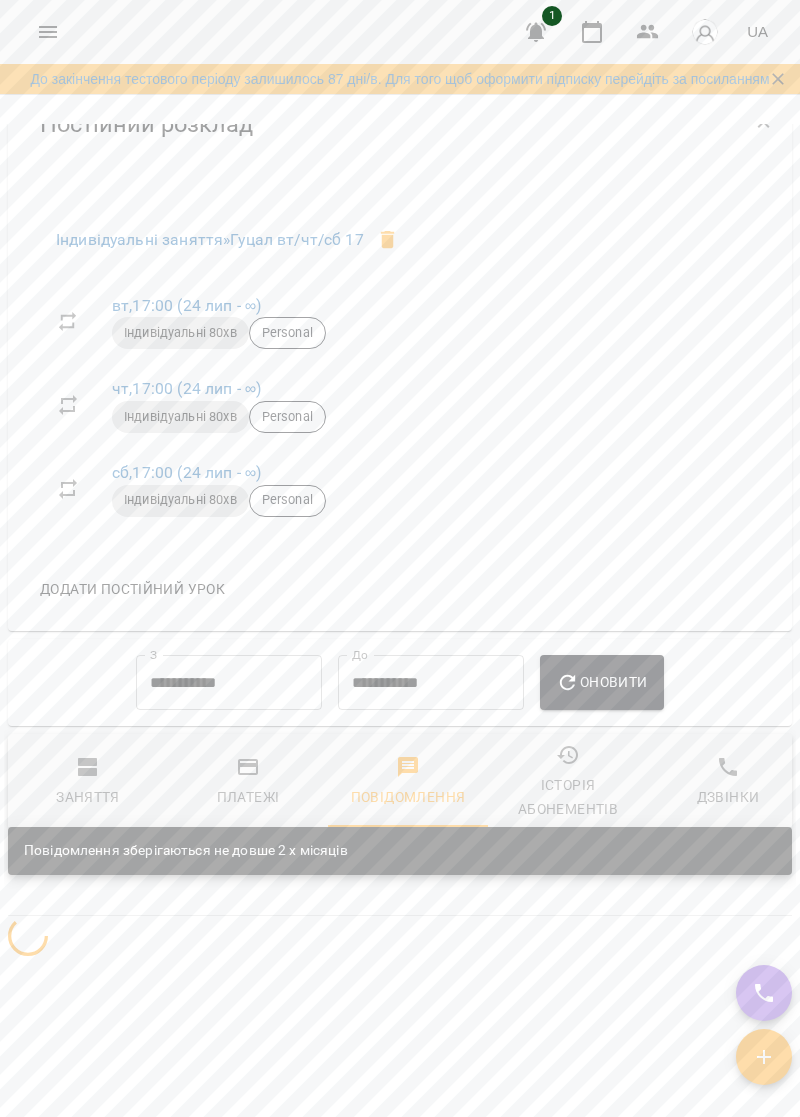 scroll, scrollTop: 1718, scrollLeft: 0, axis: vertical 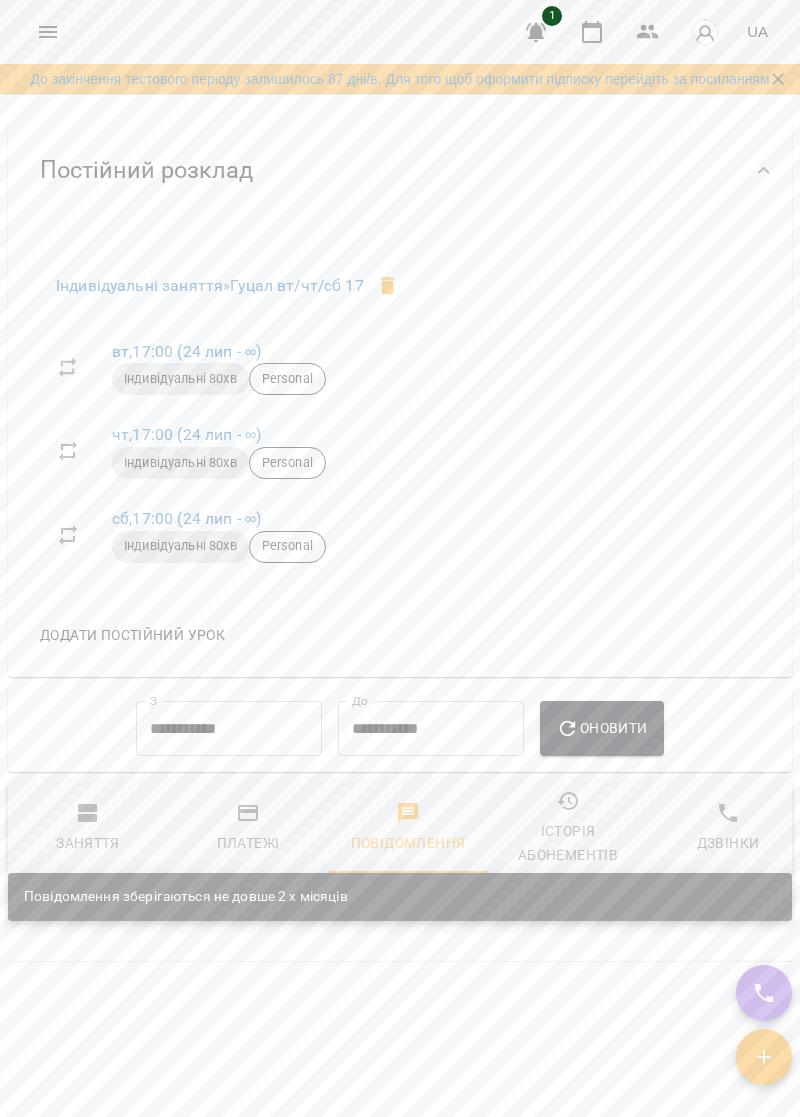 click 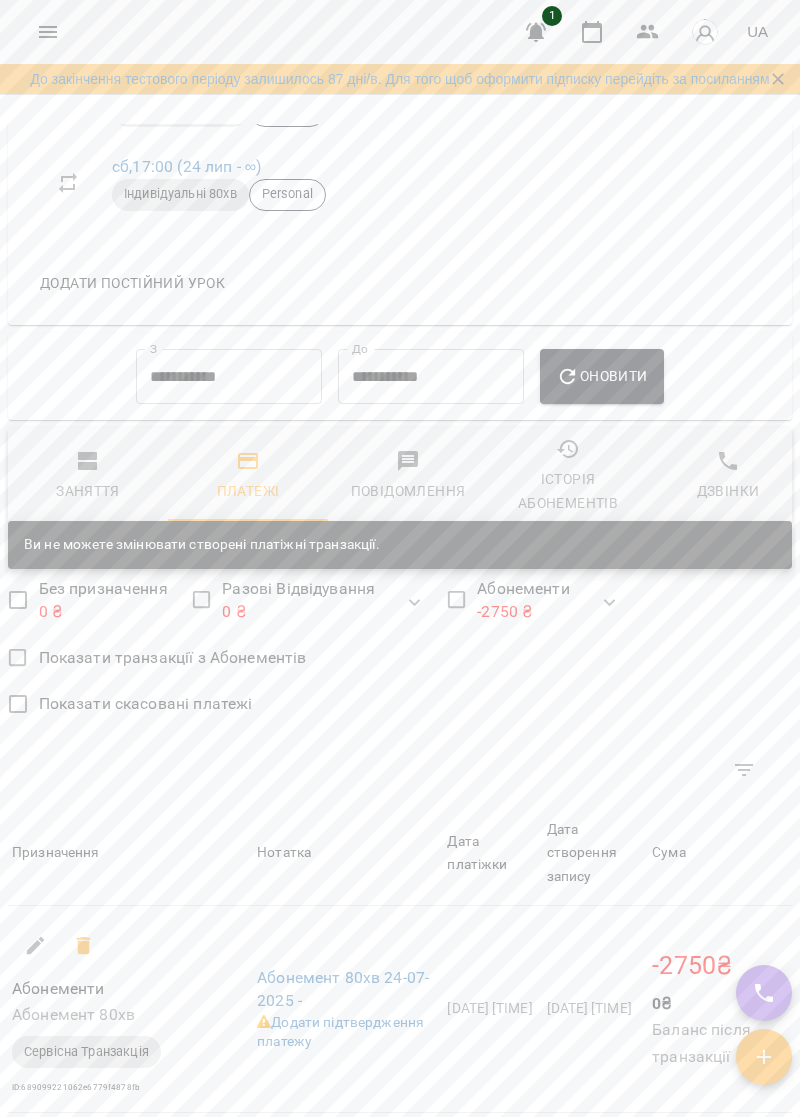 scroll, scrollTop: 2068, scrollLeft: 0, axis: vertical 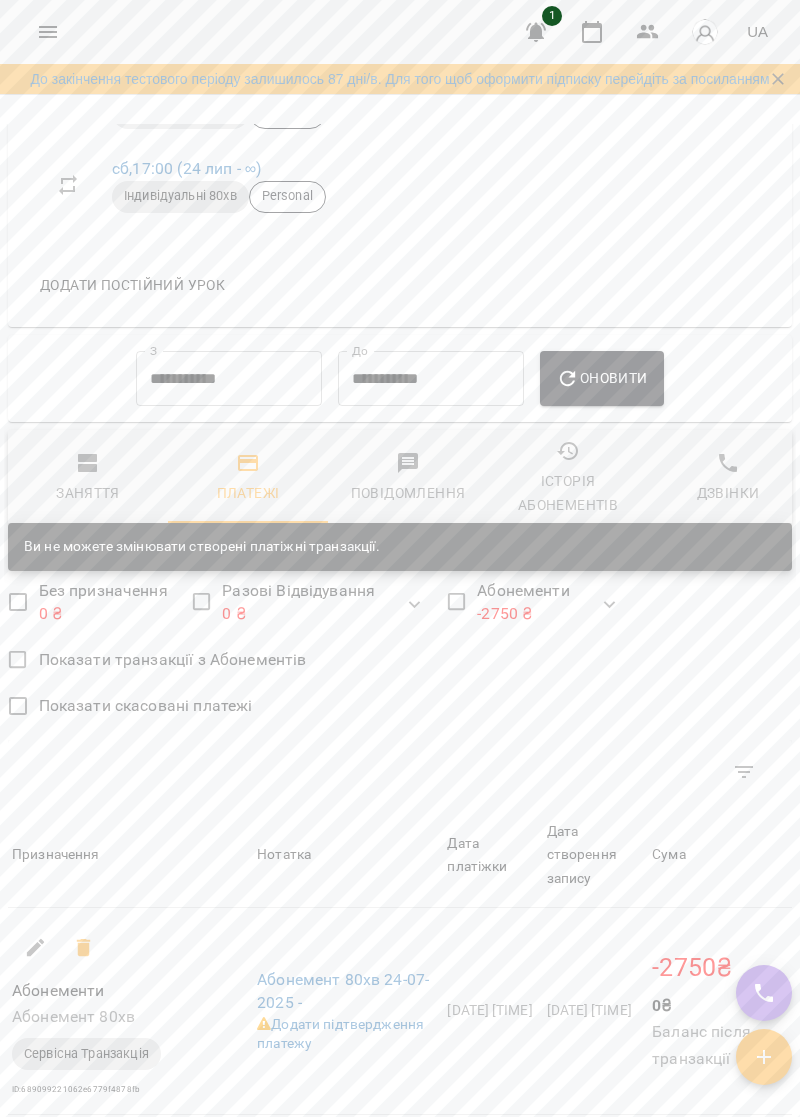 click on "Заняття" at bounding box center [88, 478] 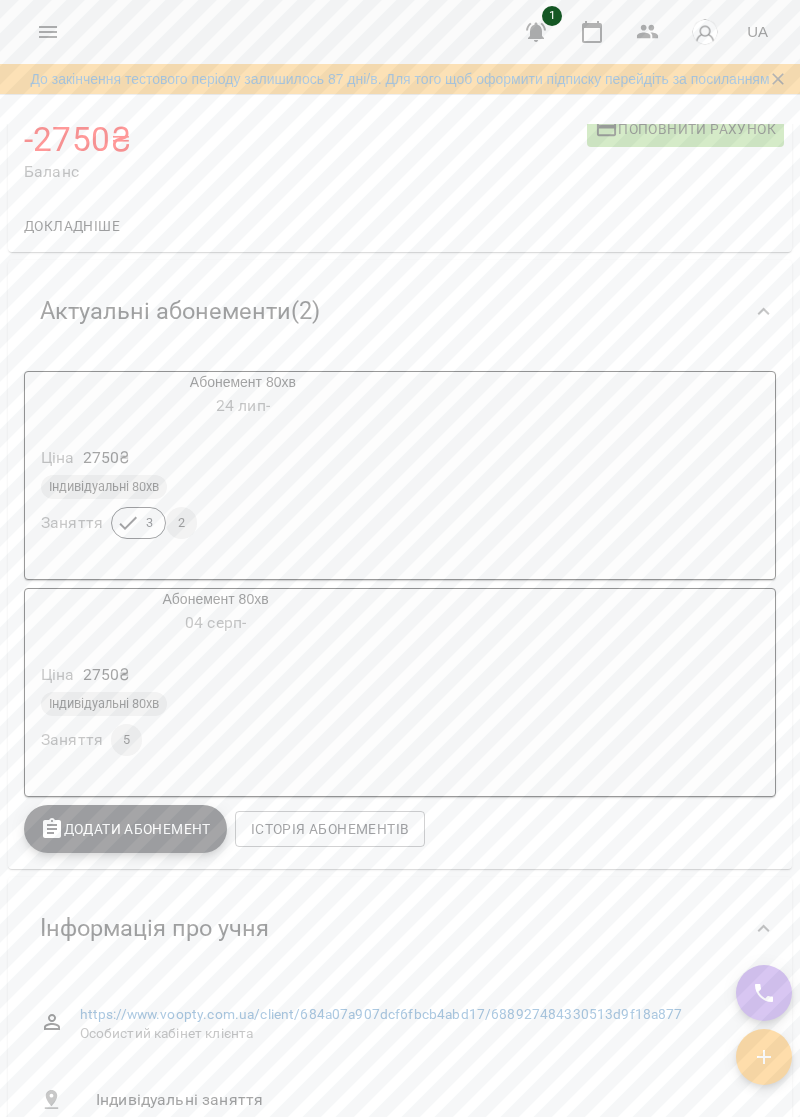 scroll, scrollTop: 0, scrollLeft: 0, axis: both 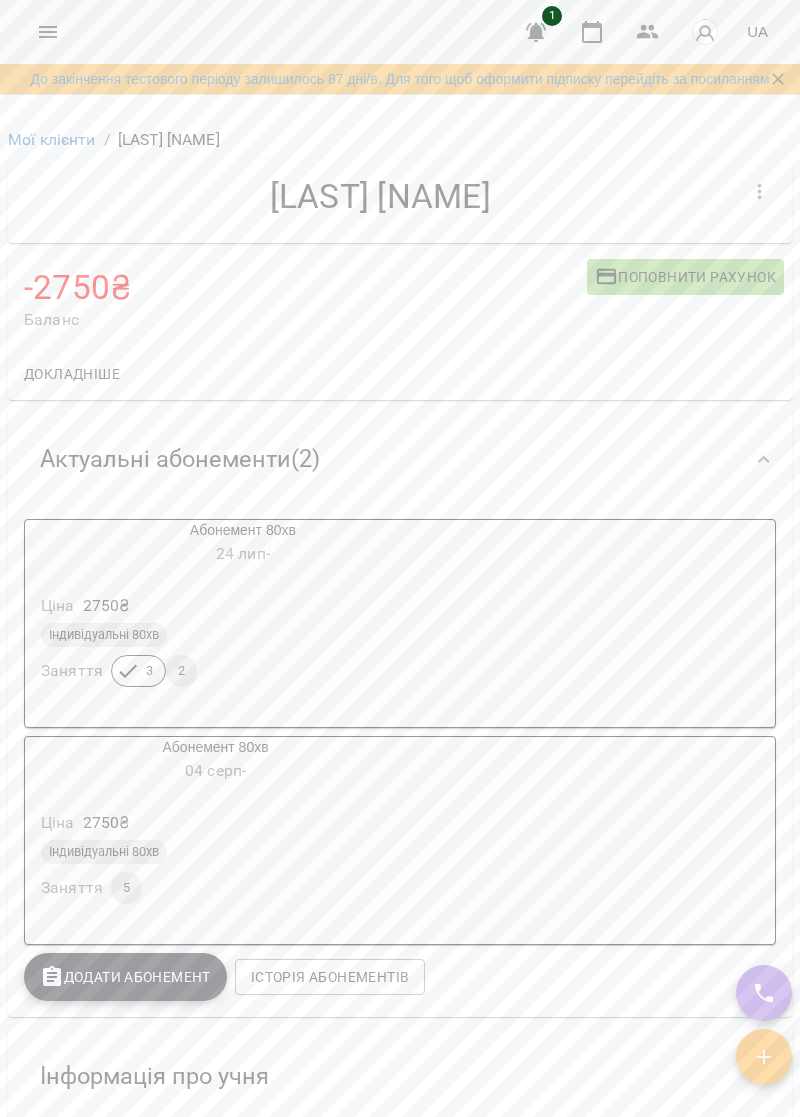 click on "Актуальні абонементи ( 2 )" at bounding box center [382, 459] 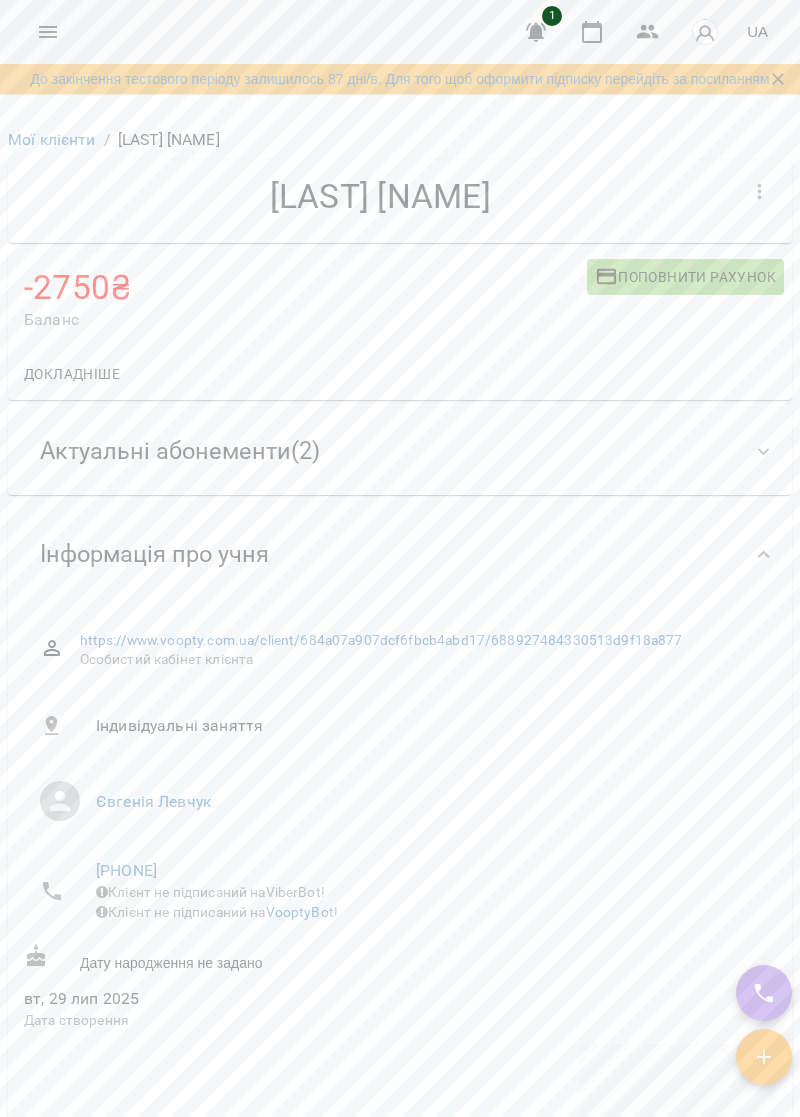 click on "Інформація про учня" at bounding box center [382, 554] 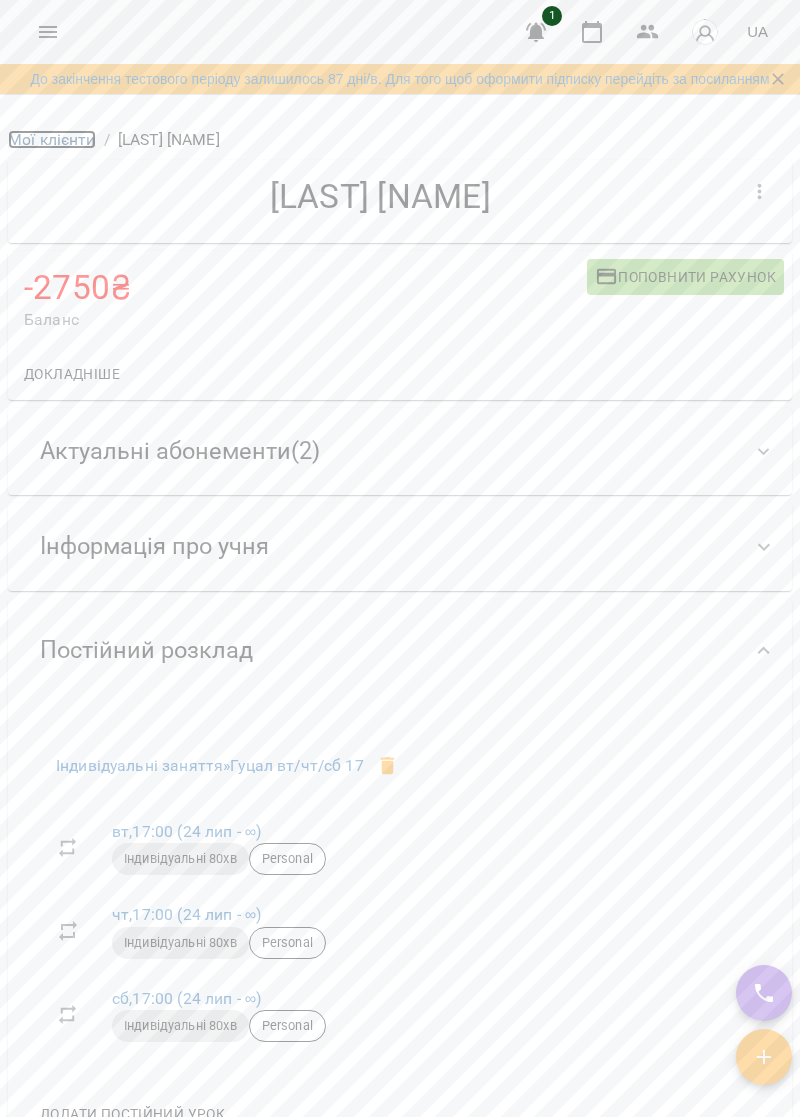click on "Мої клієнти" at bounding box center [52, 139] 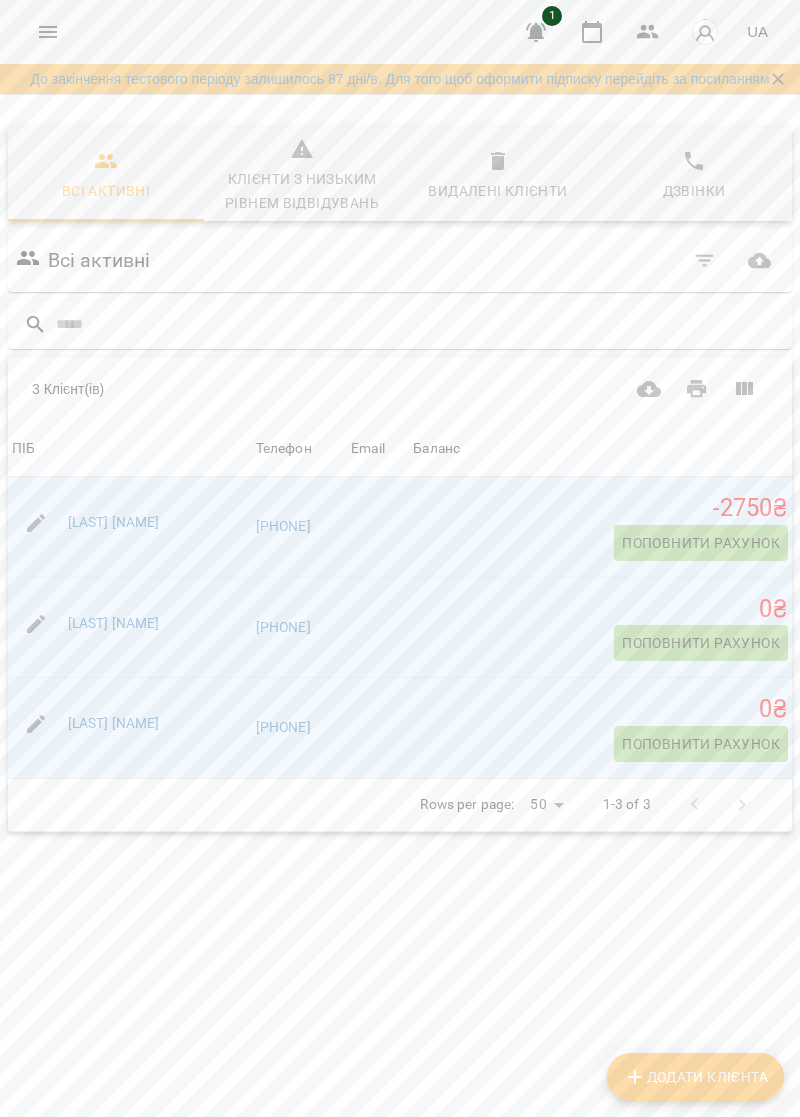 scroll, scrollTop: 0, scrollLeft: 0, axis: both 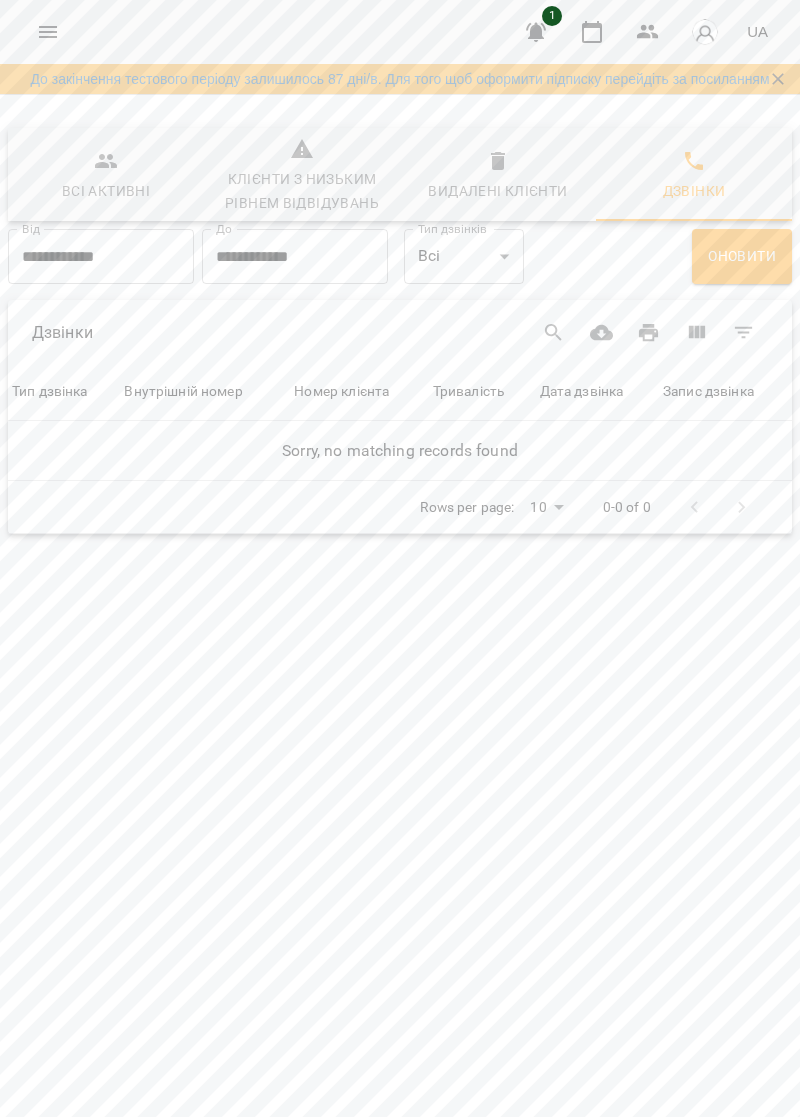 click at bounding box center (48, 32) 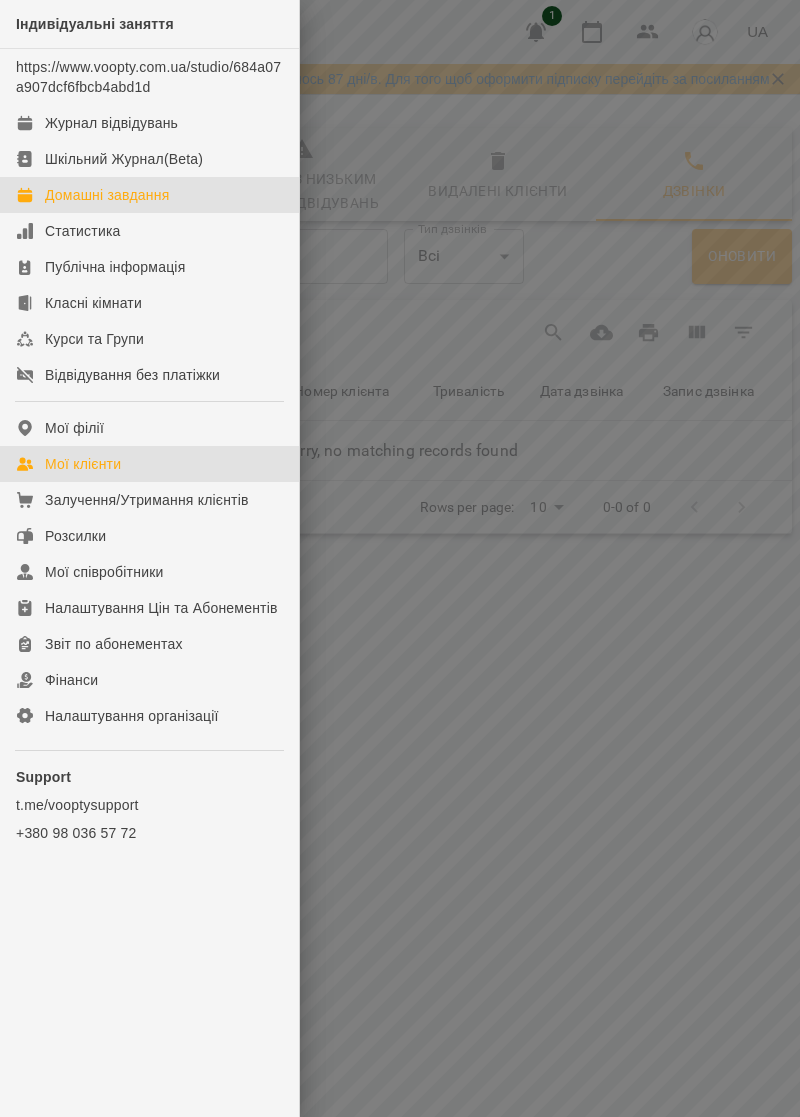 click on "Домашні завдання" at bounding box center [107, 195] 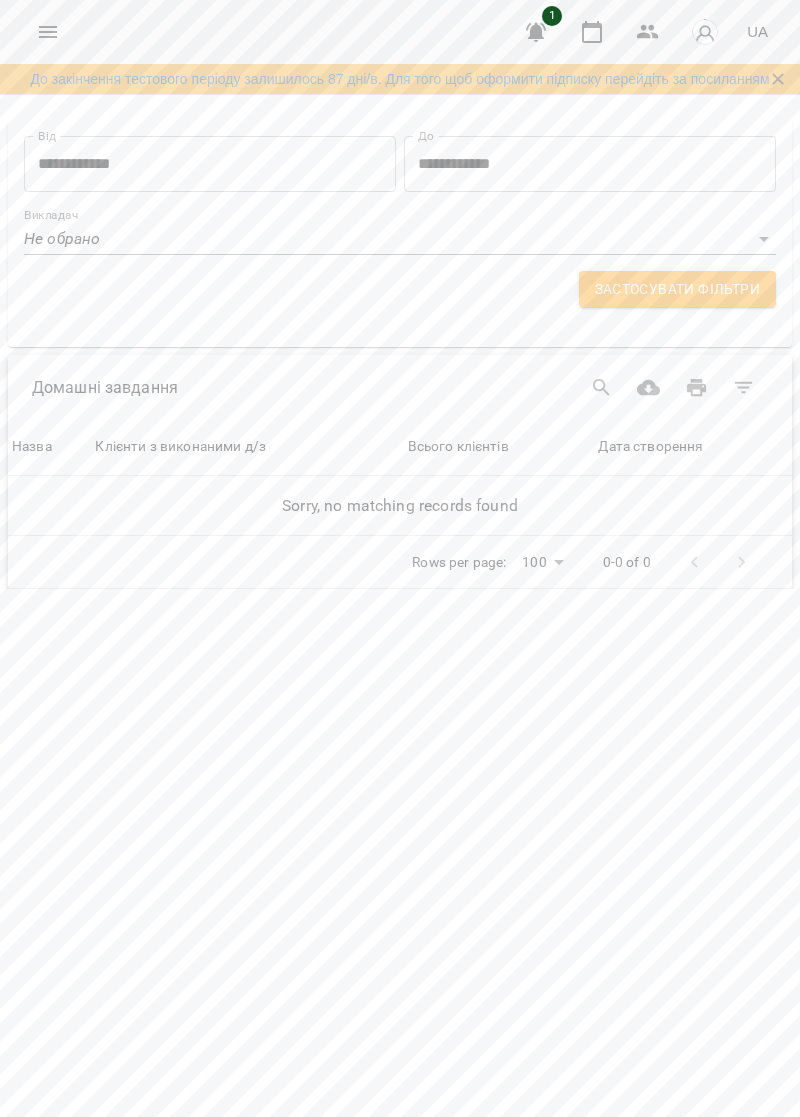 click at bounding box center [48, 32] 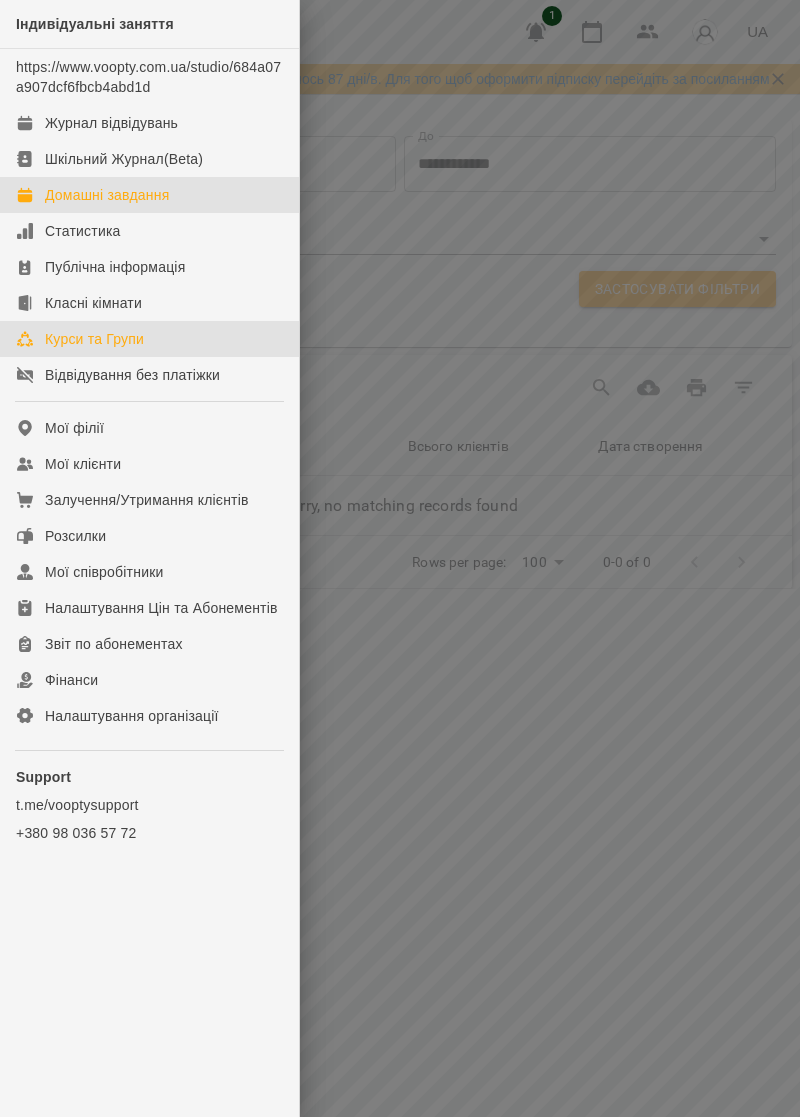 click on "Курси та Групи" at bounding box center [149, 339] 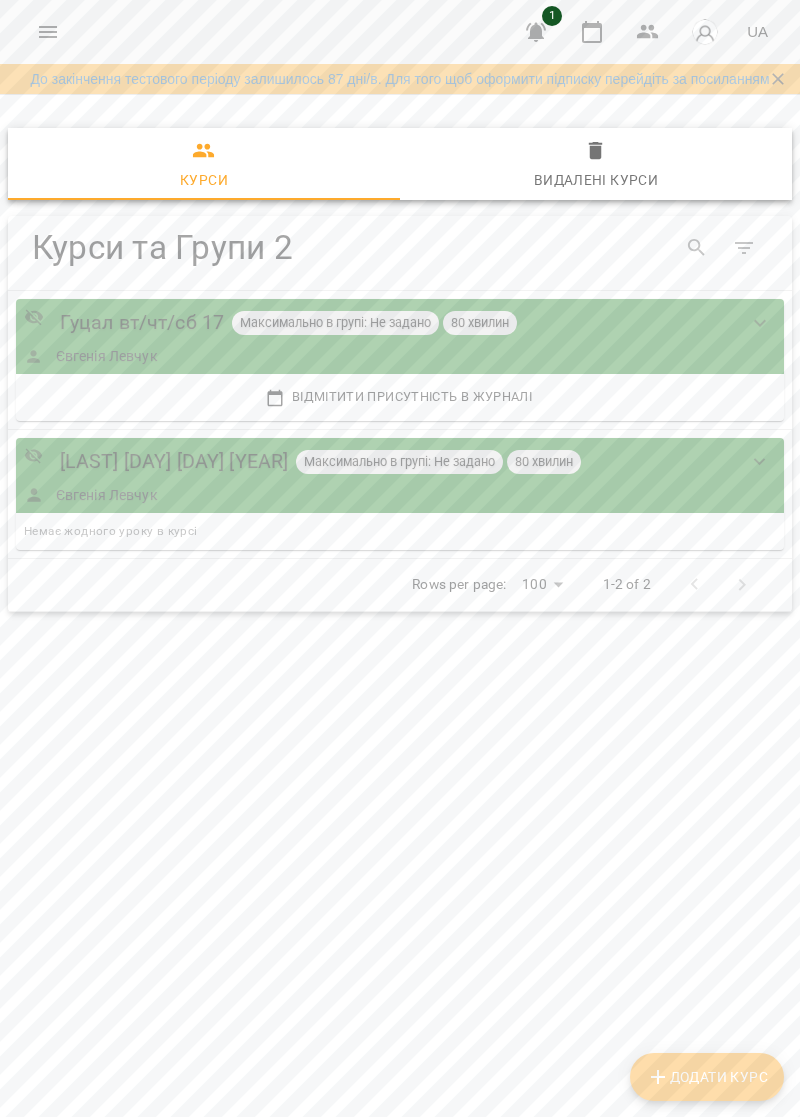 click at bounding box center (48, 32) 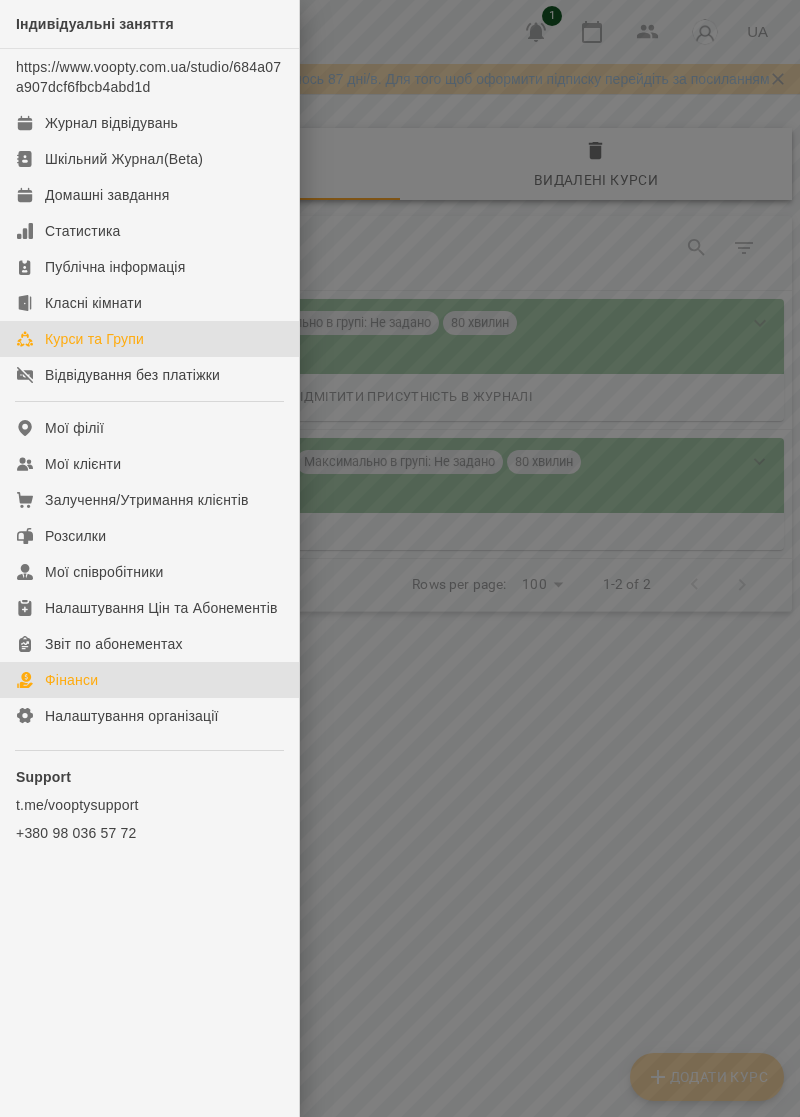 click on "Фінанси" at bounding box center (149, 680) 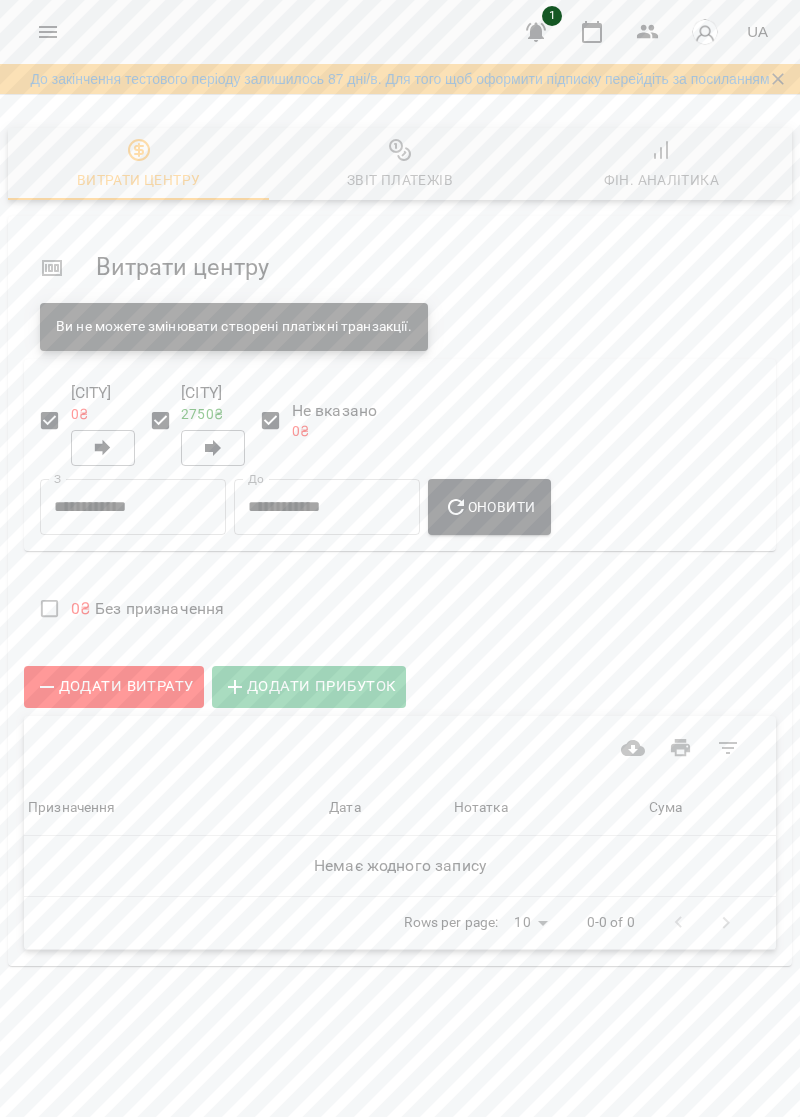 click 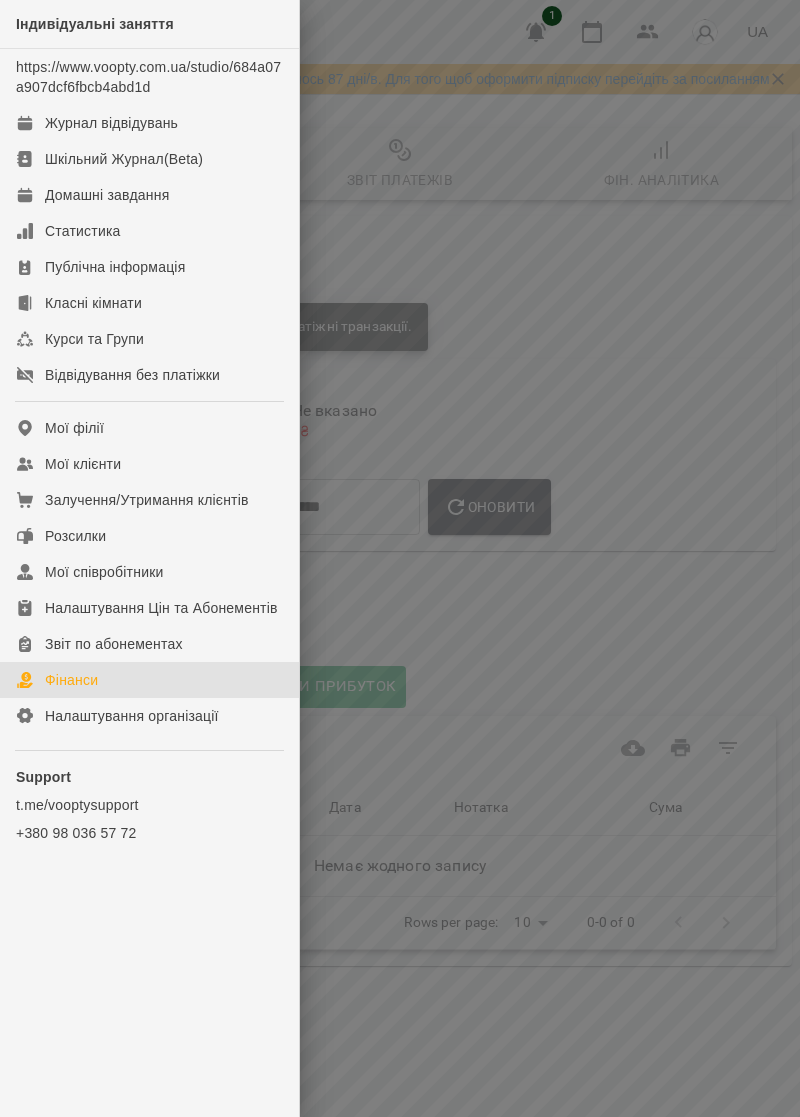 click on "Індивідуальні заняття" at bounding box center [95, 24] 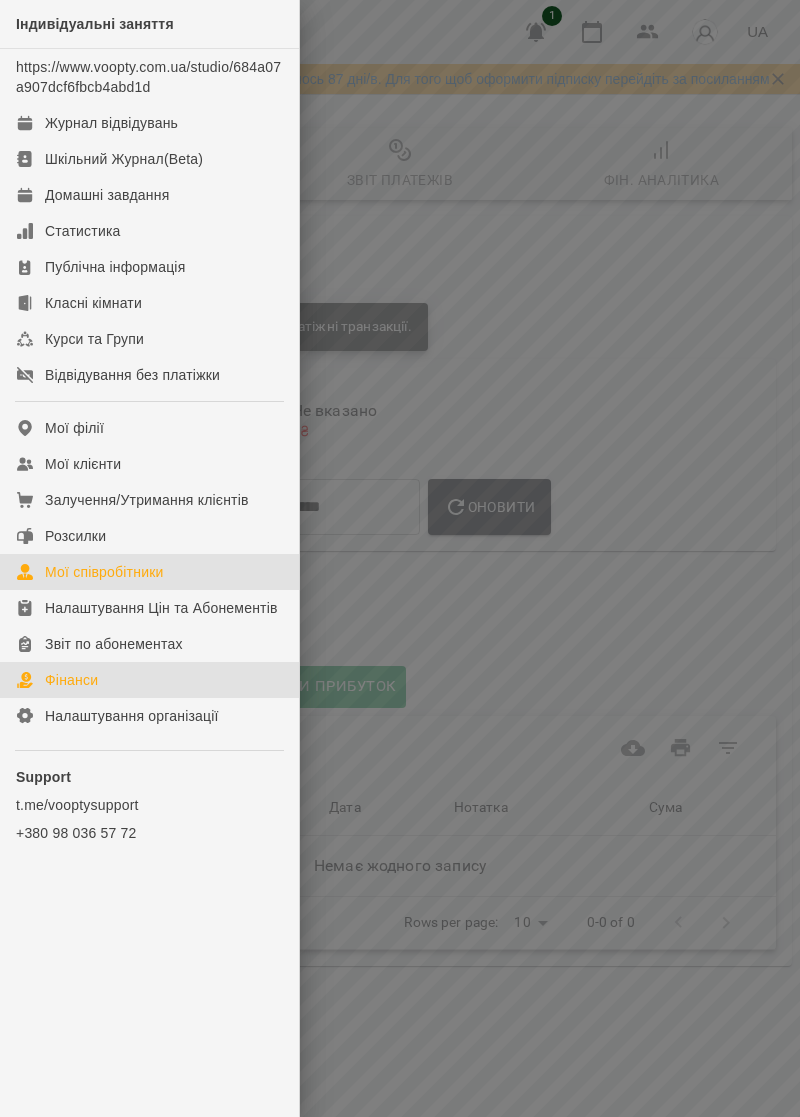 click on "Мої співробітники" at bounding box center [104, 572] 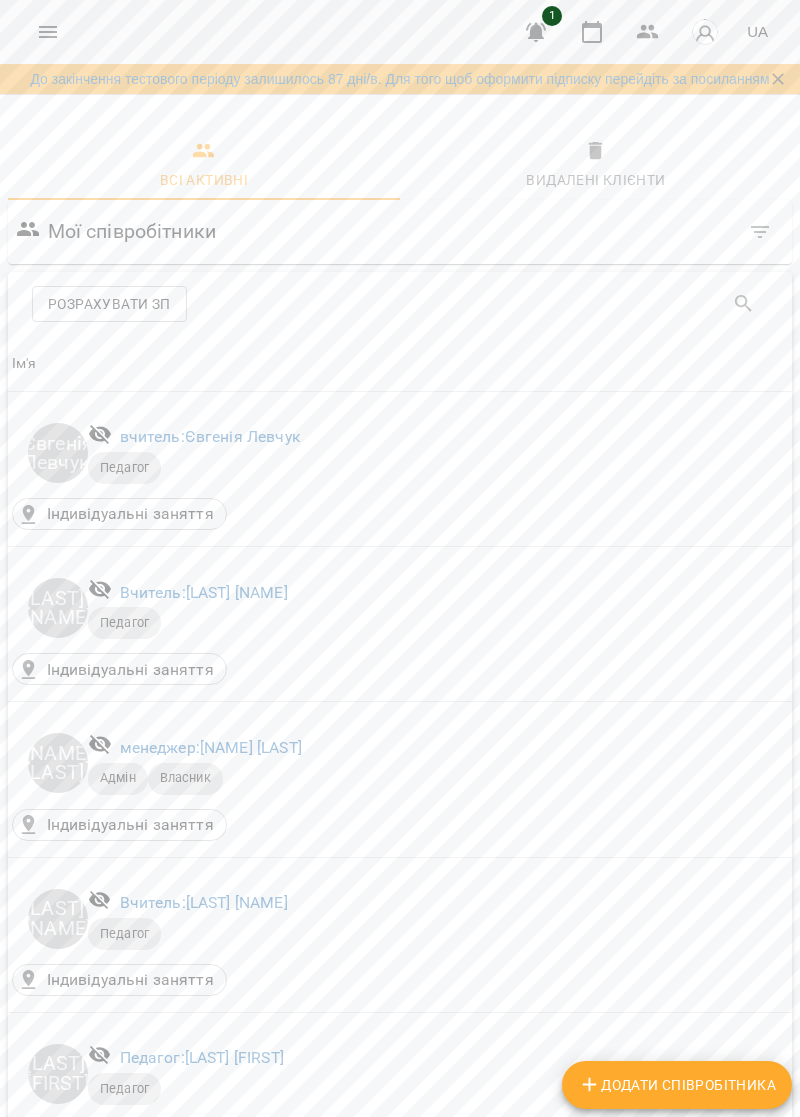 click on "Додати співробітника" at bounding box center (677, 1085) 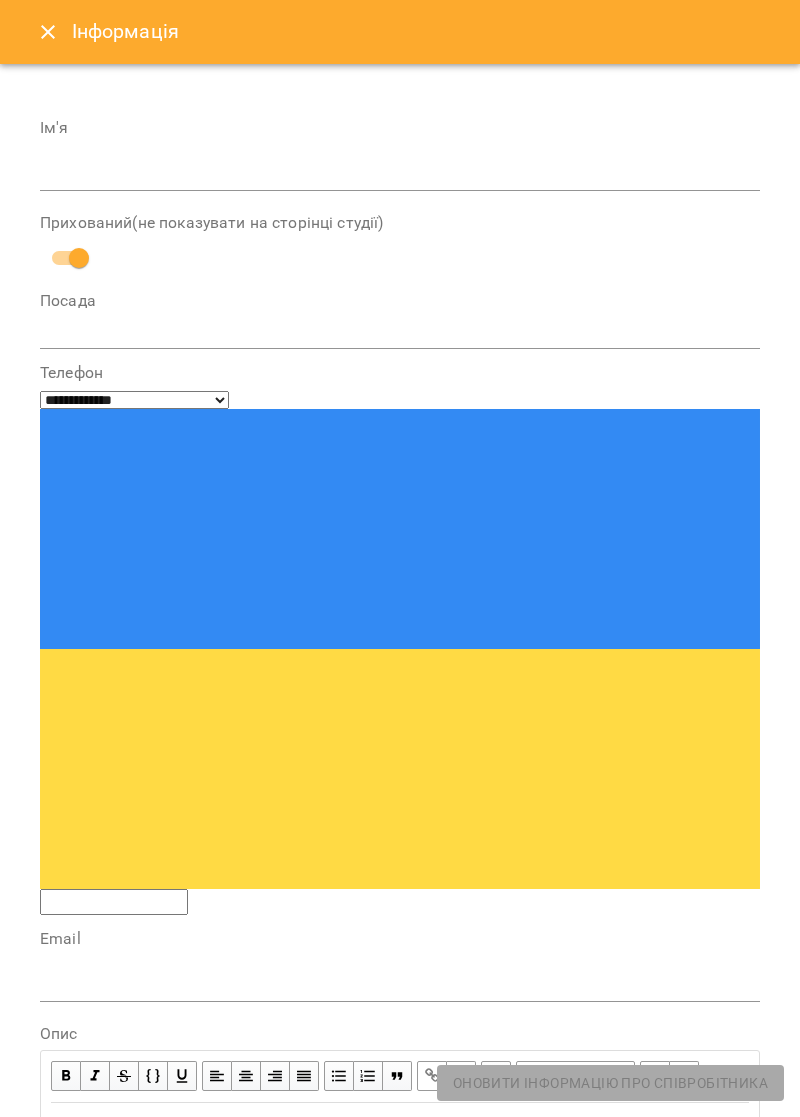 click at bounding box center (400, 176) 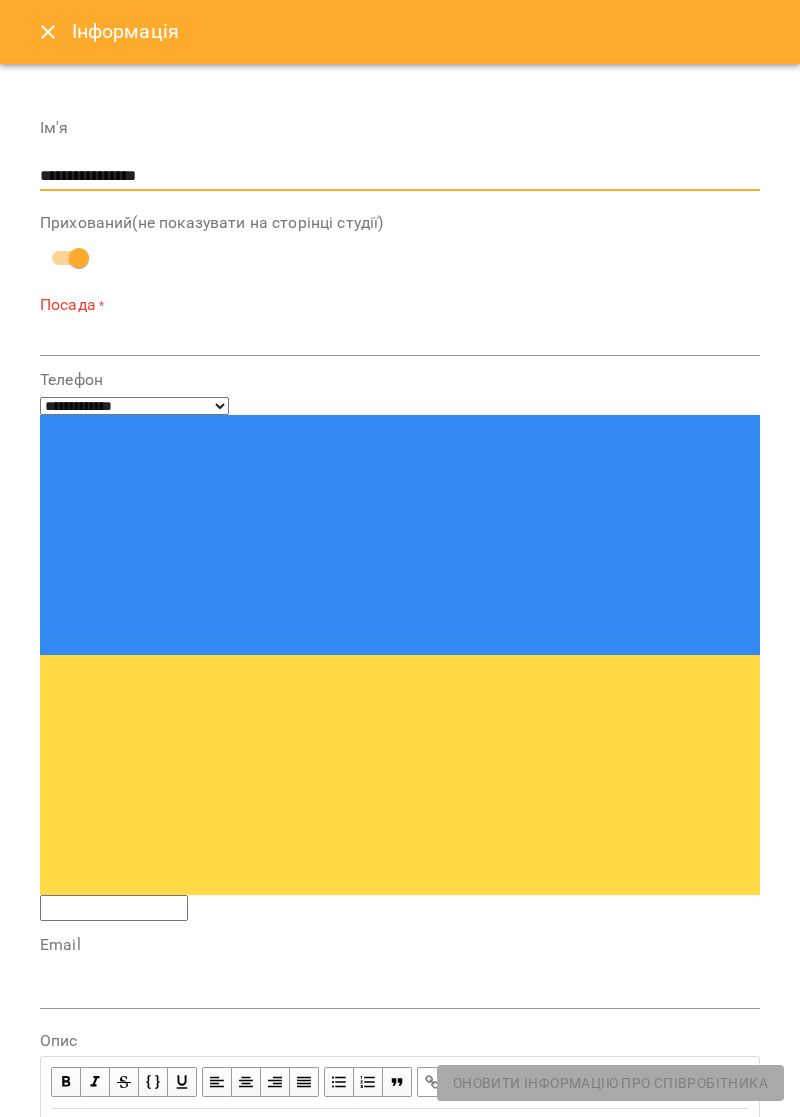 type on "**********" 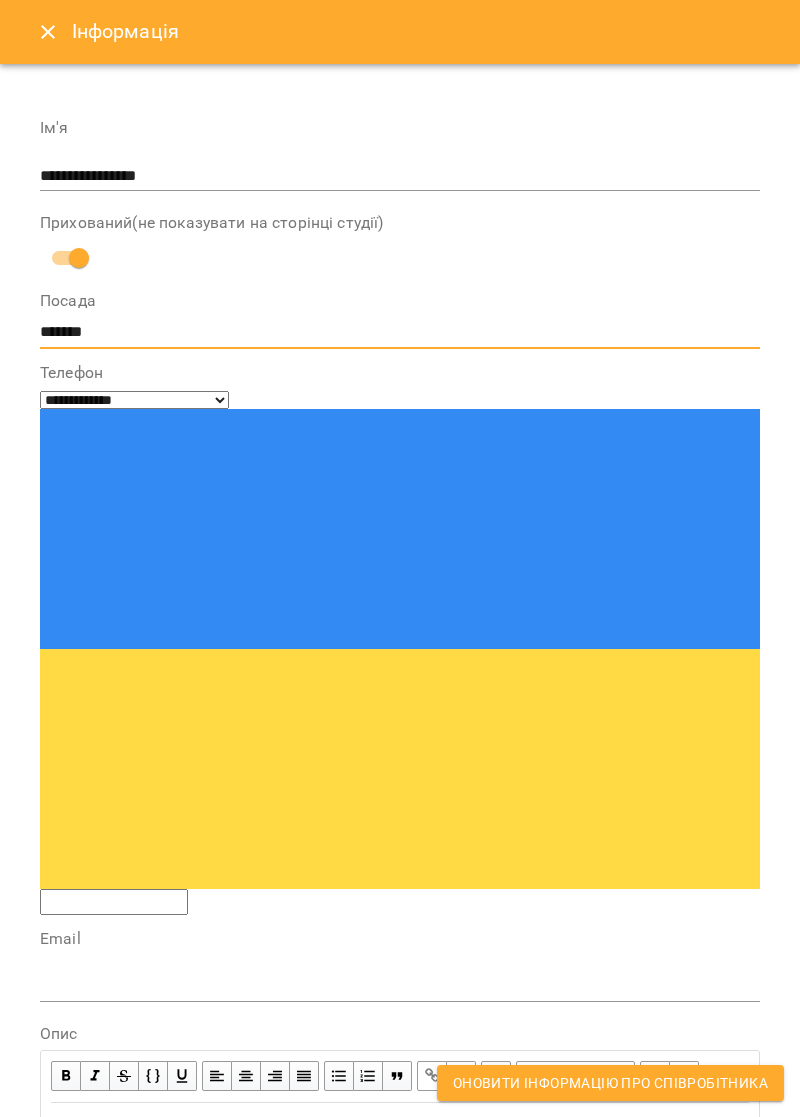 type on "*******" 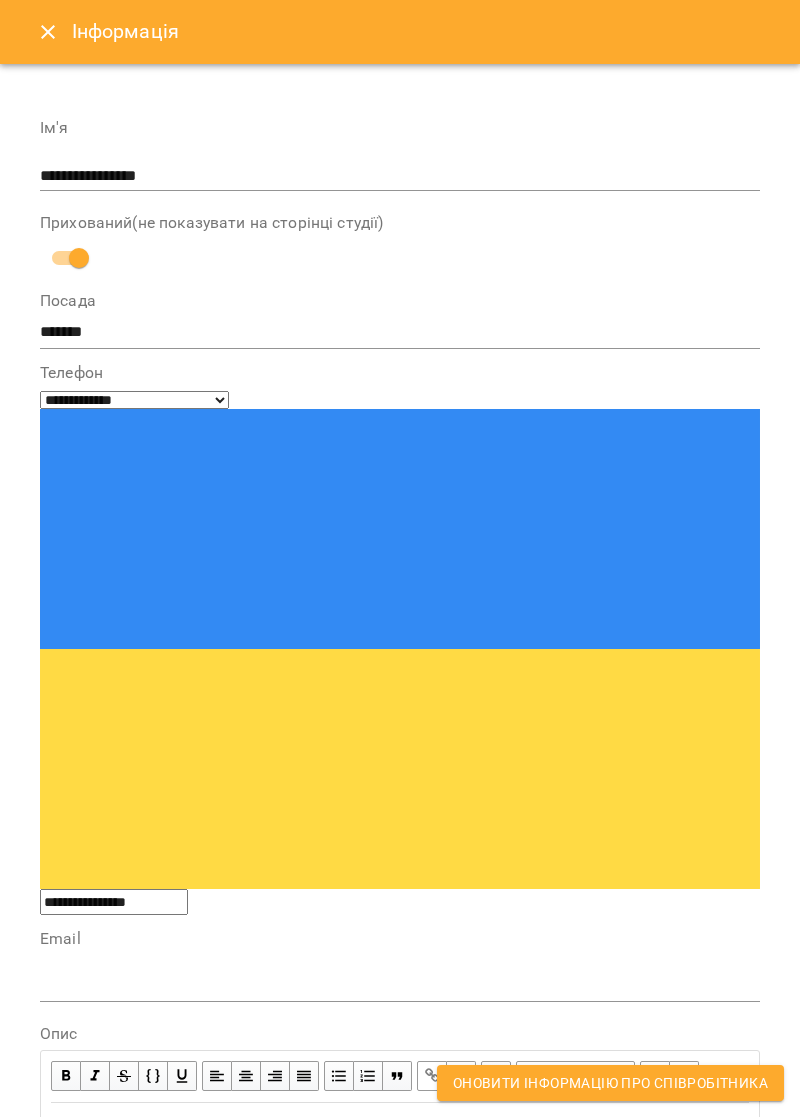 type on "**********" 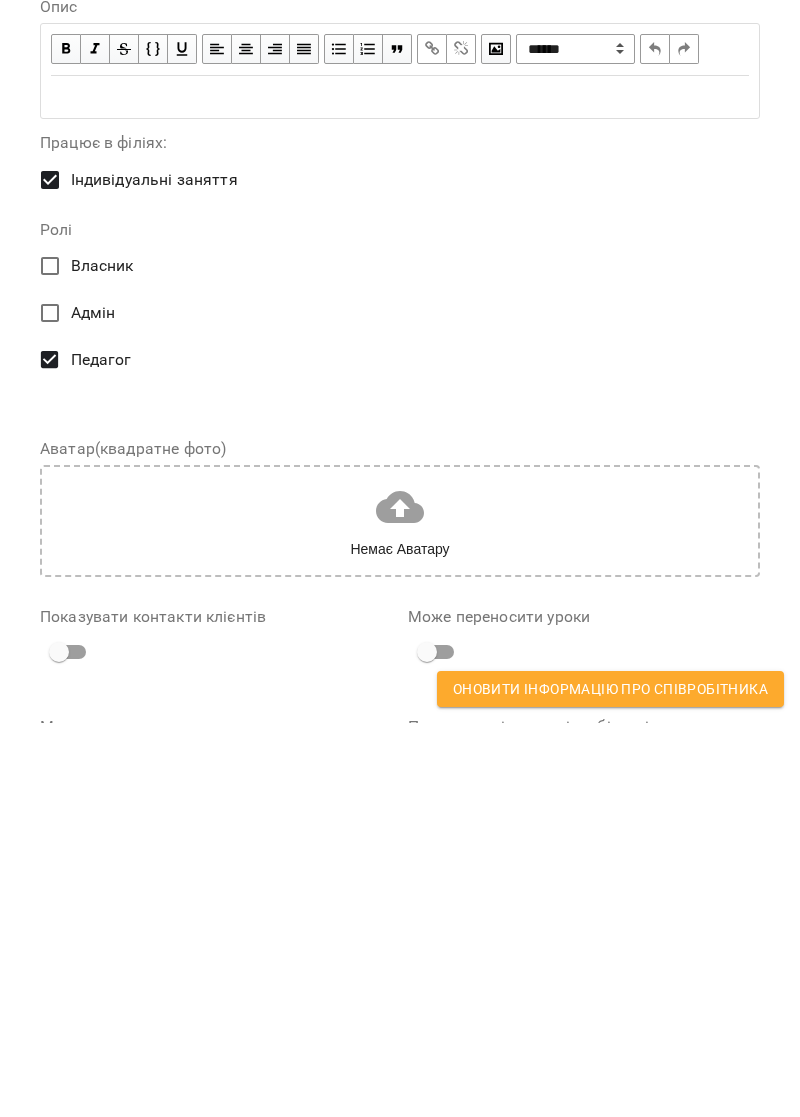scroll, scrollTop: 640, scrollLeft: 0, axis: vertical 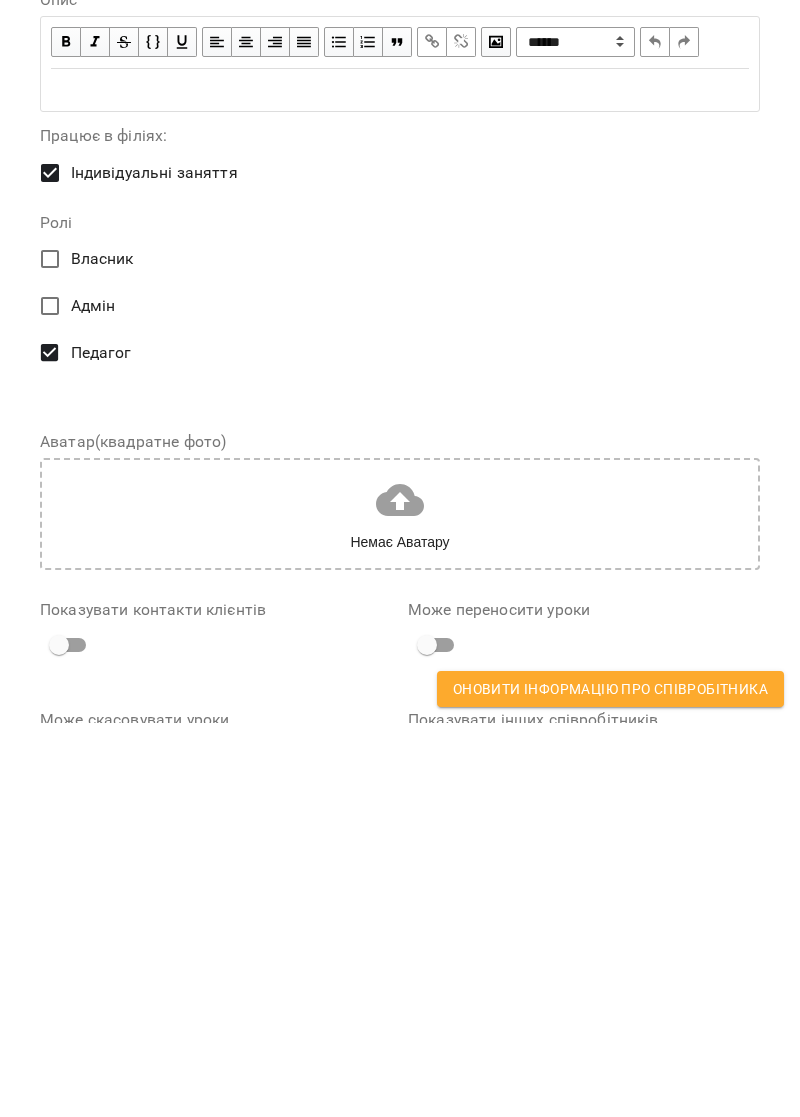 type on "**********" 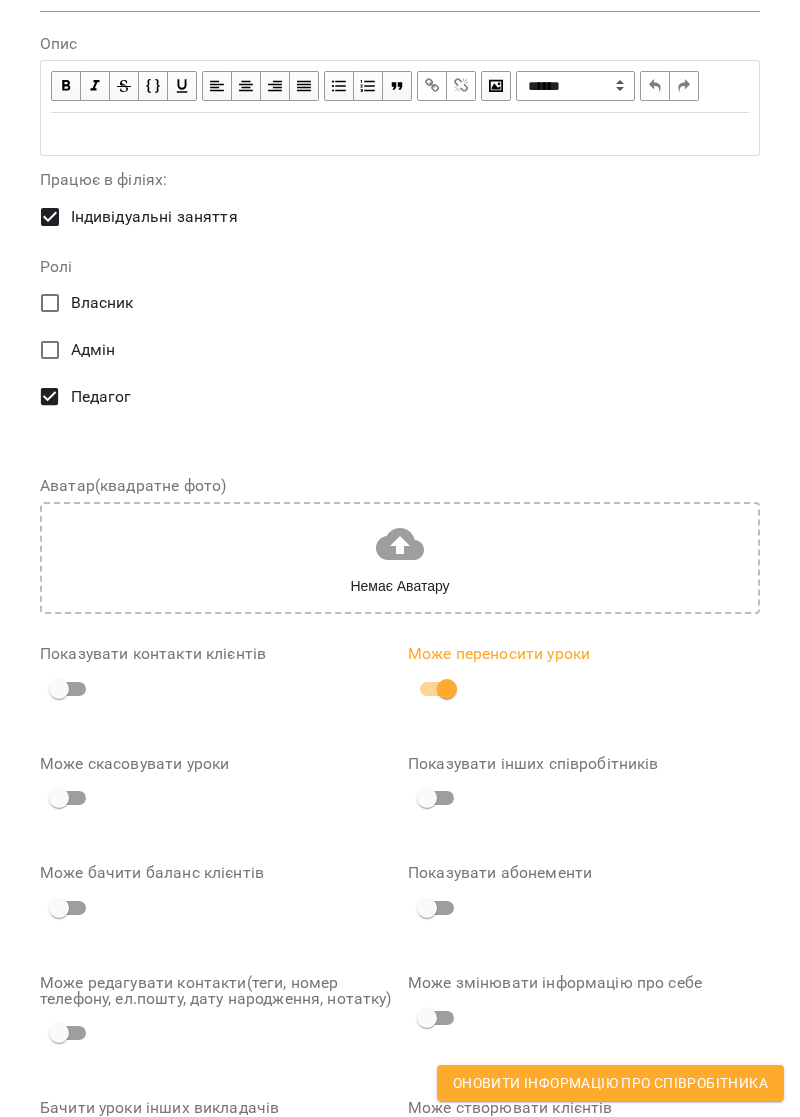 scroll, scrollTop: 991, scrollLeft: 0, axis: vertical 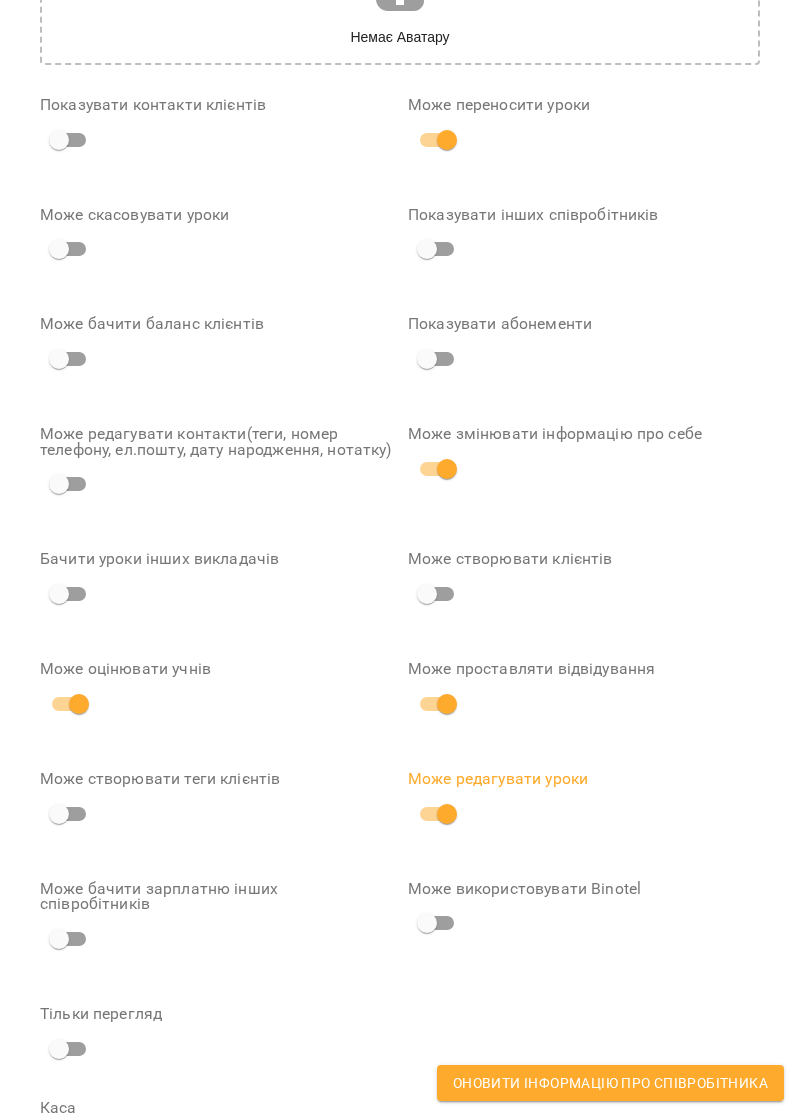 click on "Оновити інформацію про співробітника" at bounding box center [610, 1083] 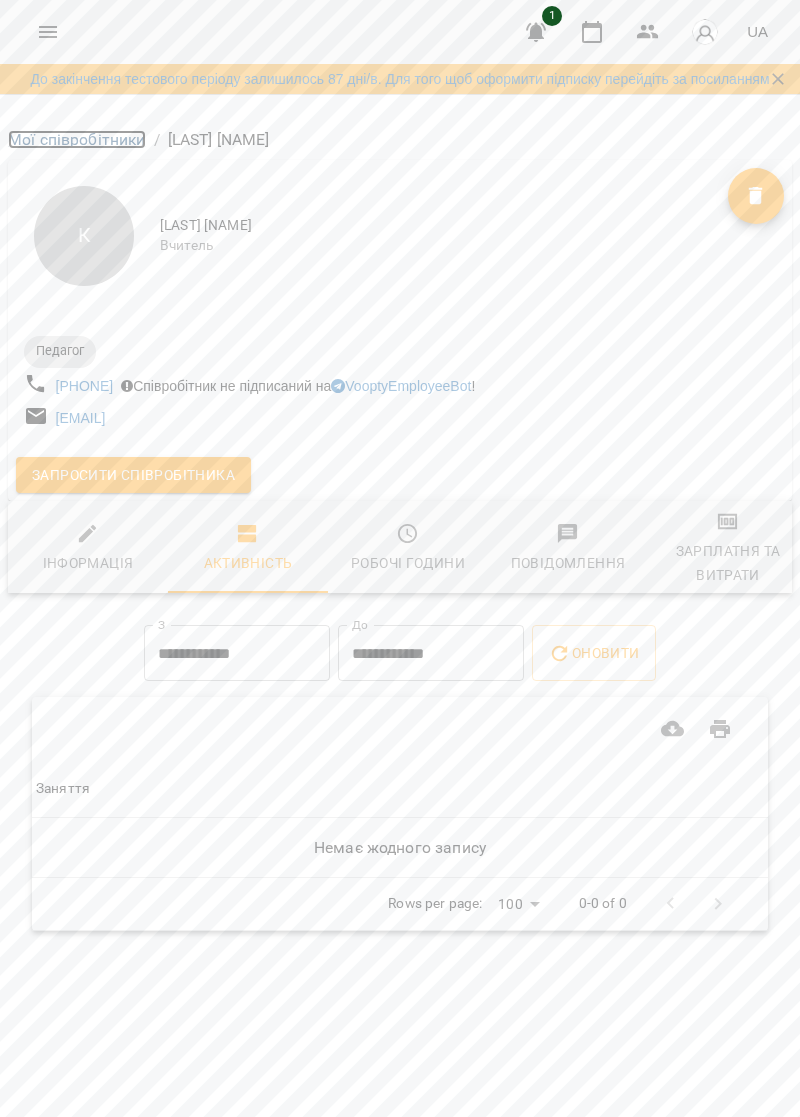 click on "Мої співробітники" at bounding box center [77, 139] 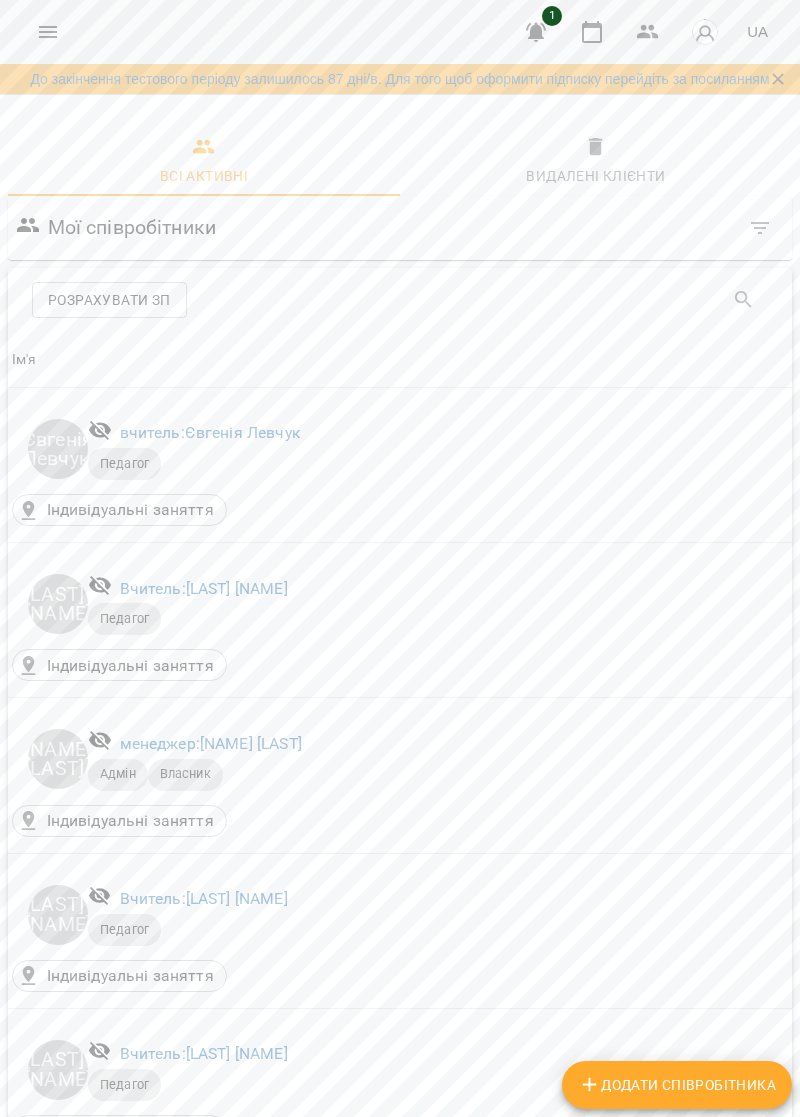 scroll, scrollTop: 652, scrollLeft: 0, axis: vertical 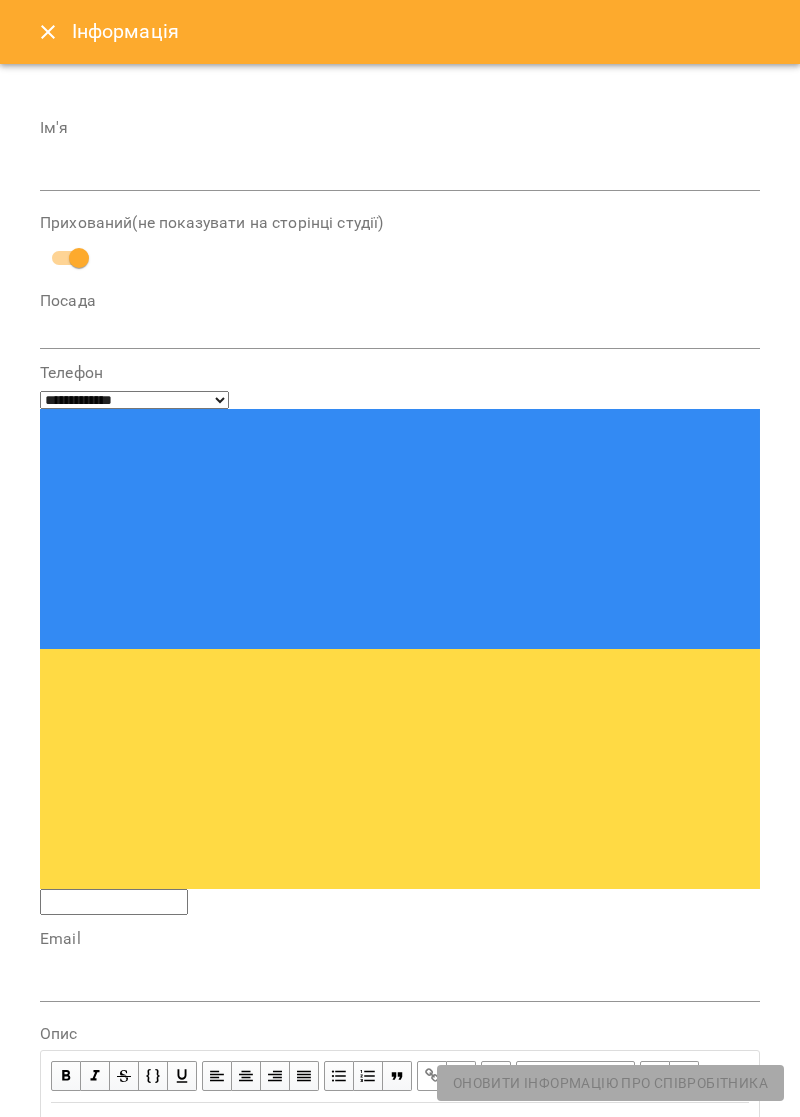 click at bounding box center [400, 176] 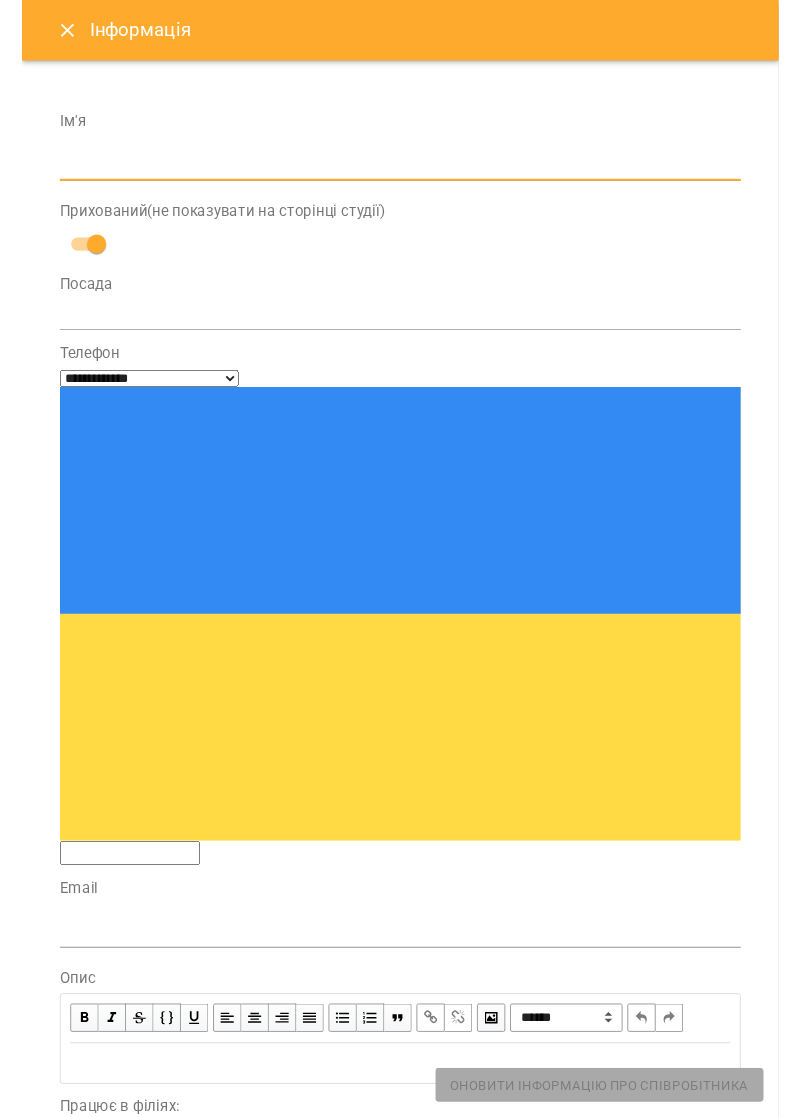 scroll, scrollTop: 652, scrollLeft: 0, axis: vertical 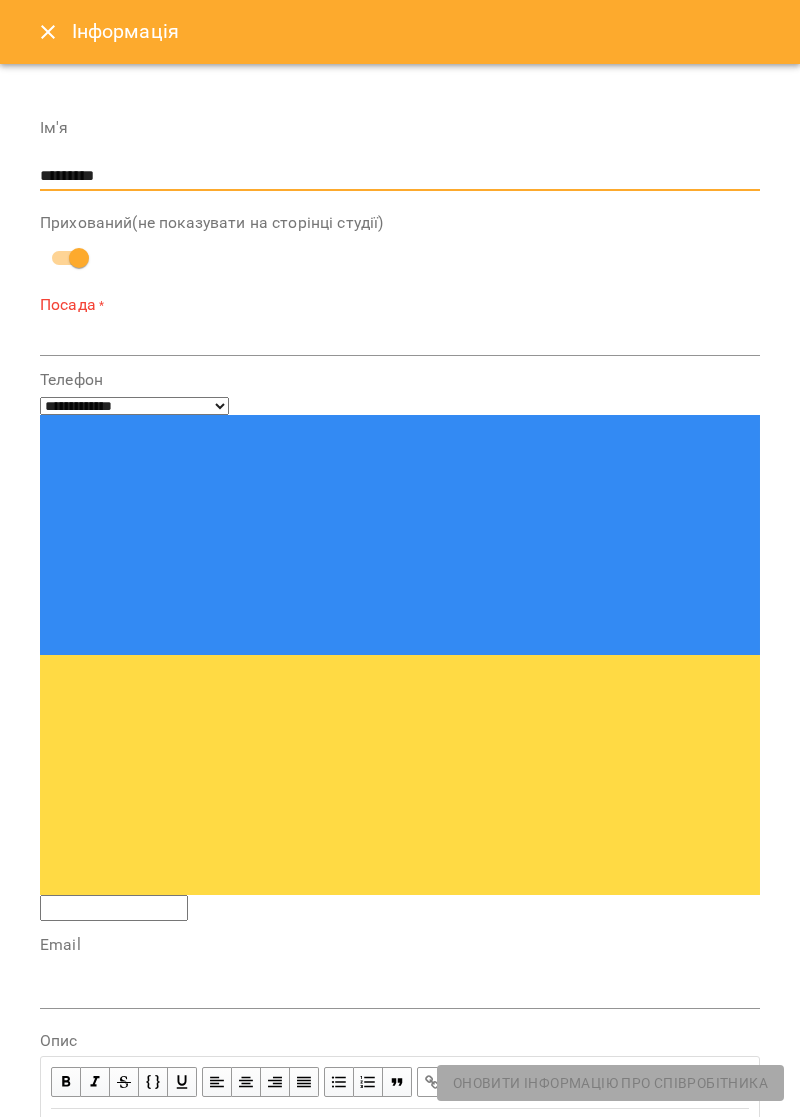 type on "*********" 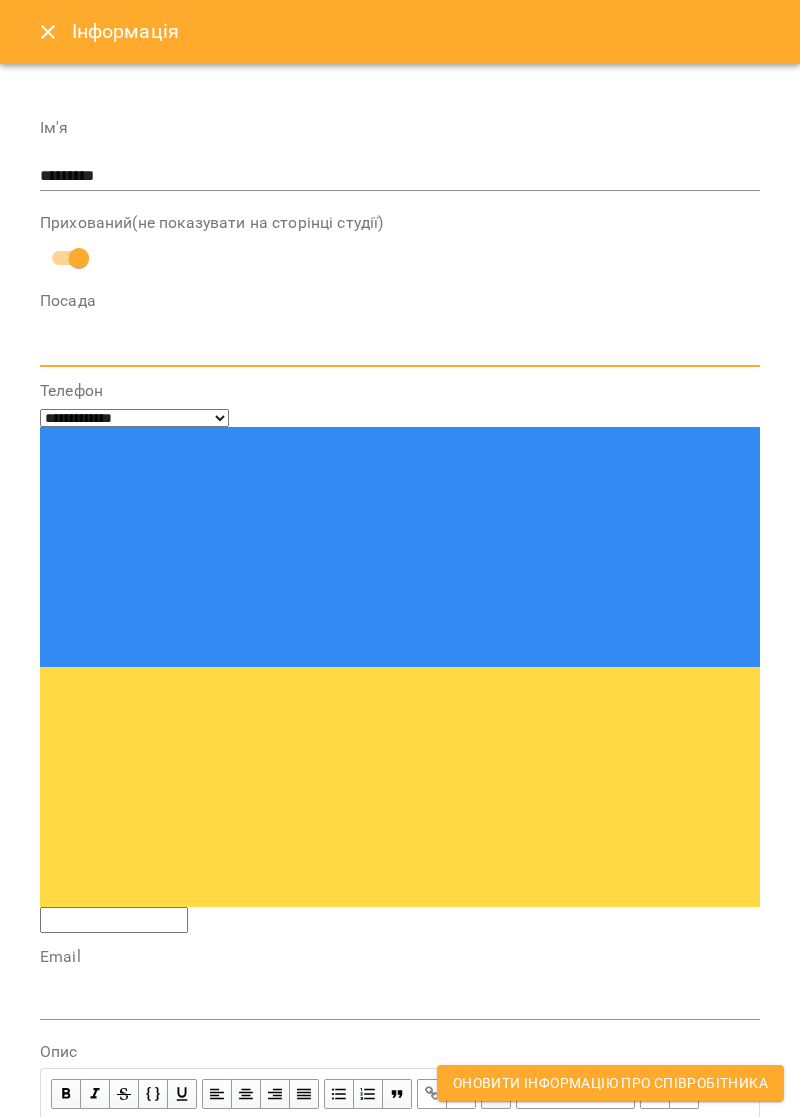 type 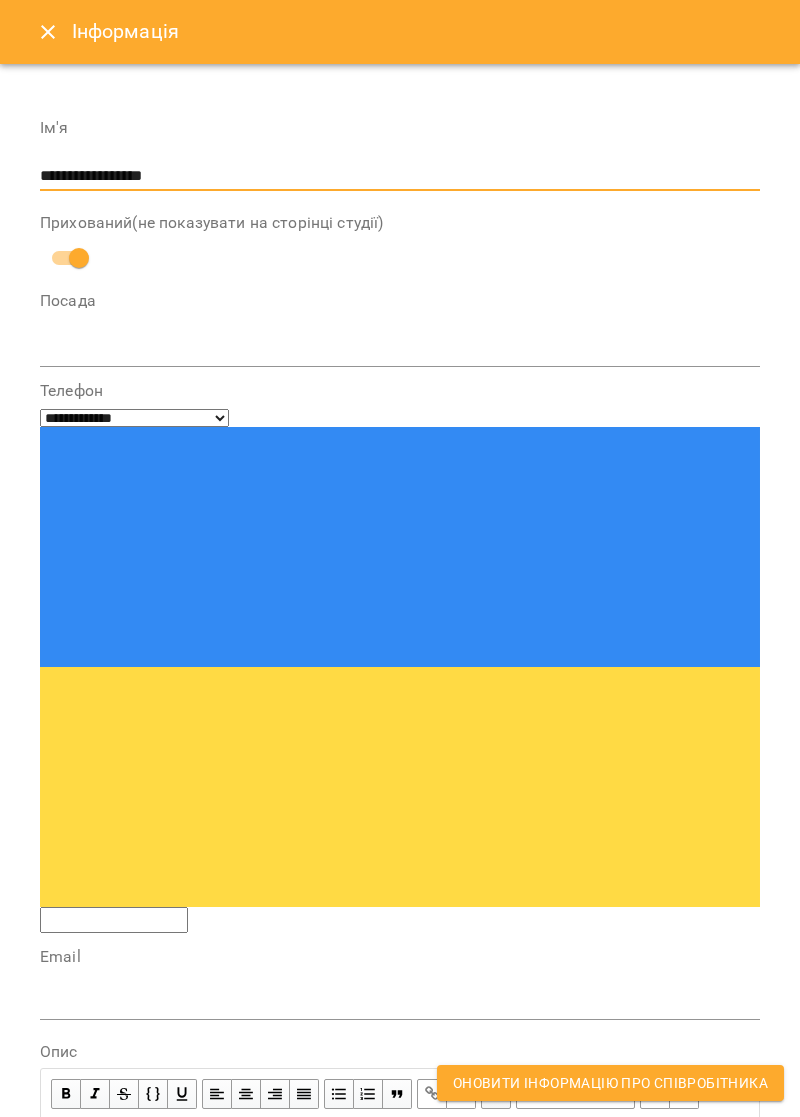 type on "**********" 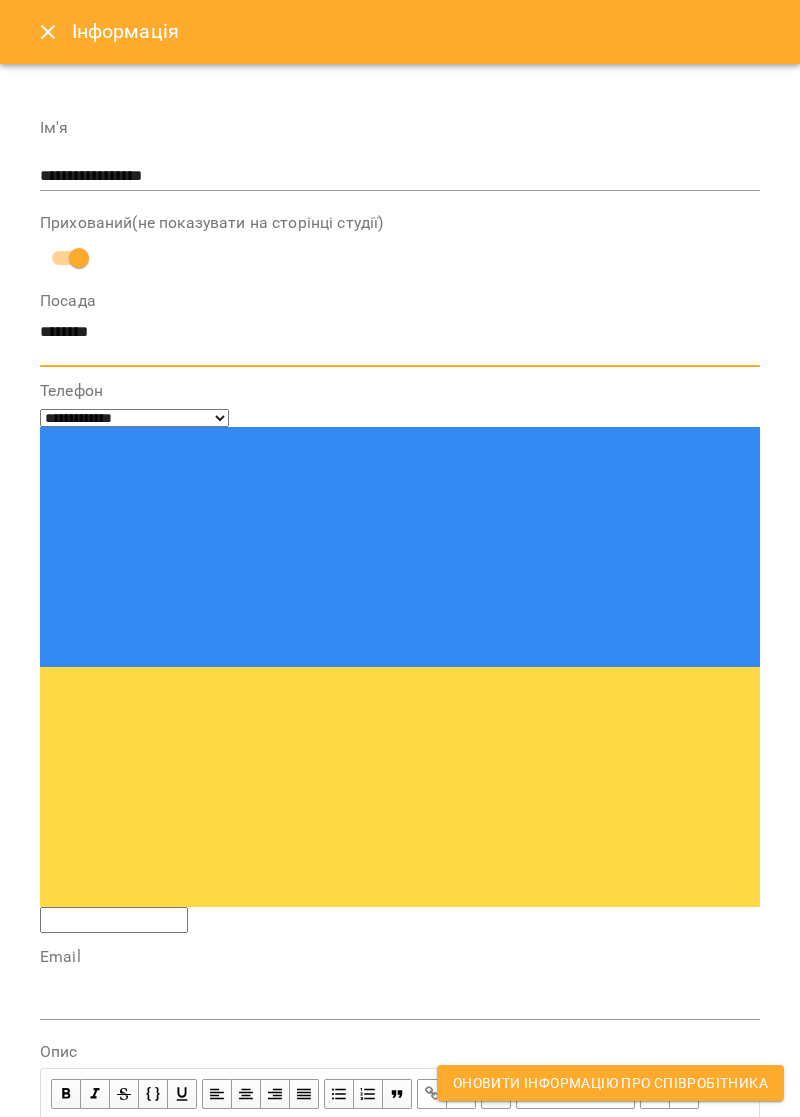 type on "*******" 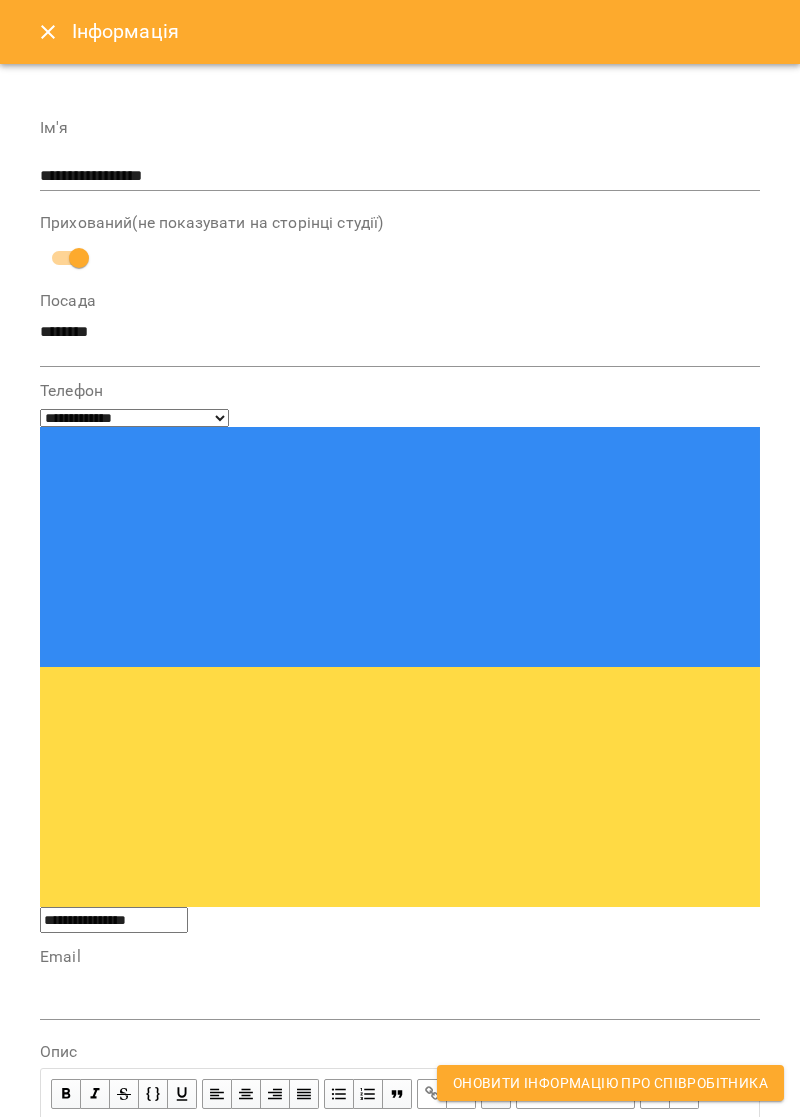 type on "**********" 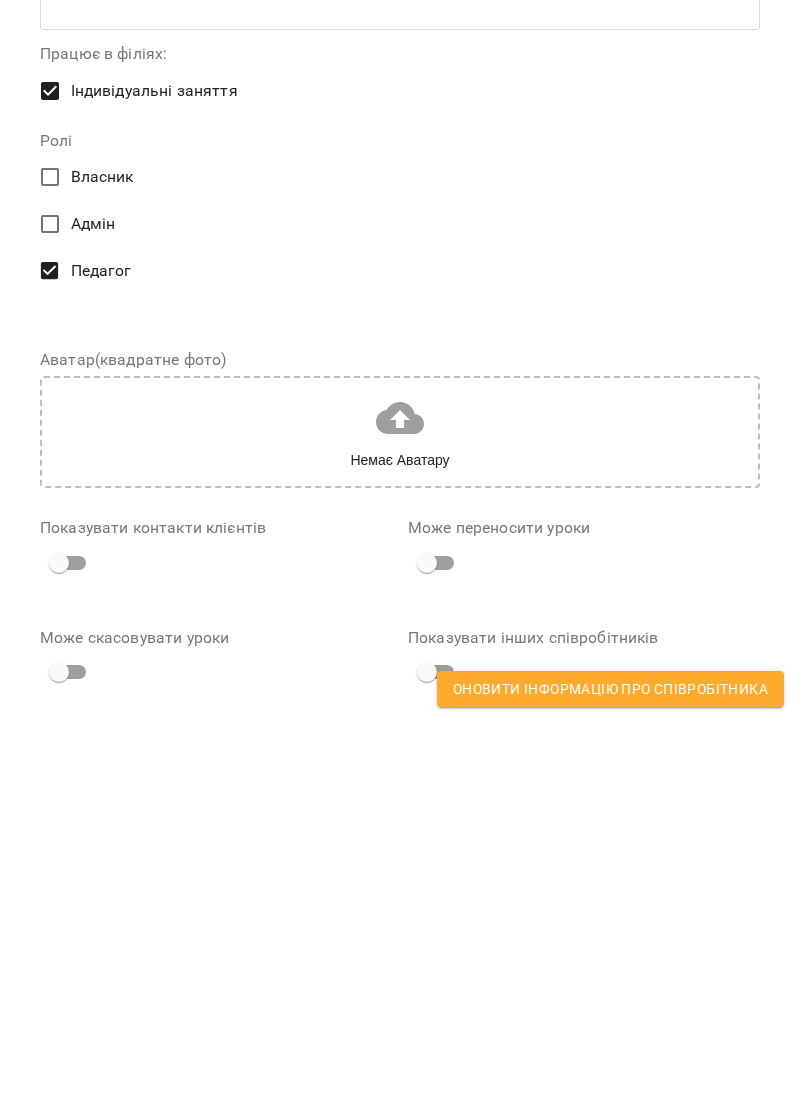 scroll, scrollTop: 768, scrollLeft: 0, axis: vertical 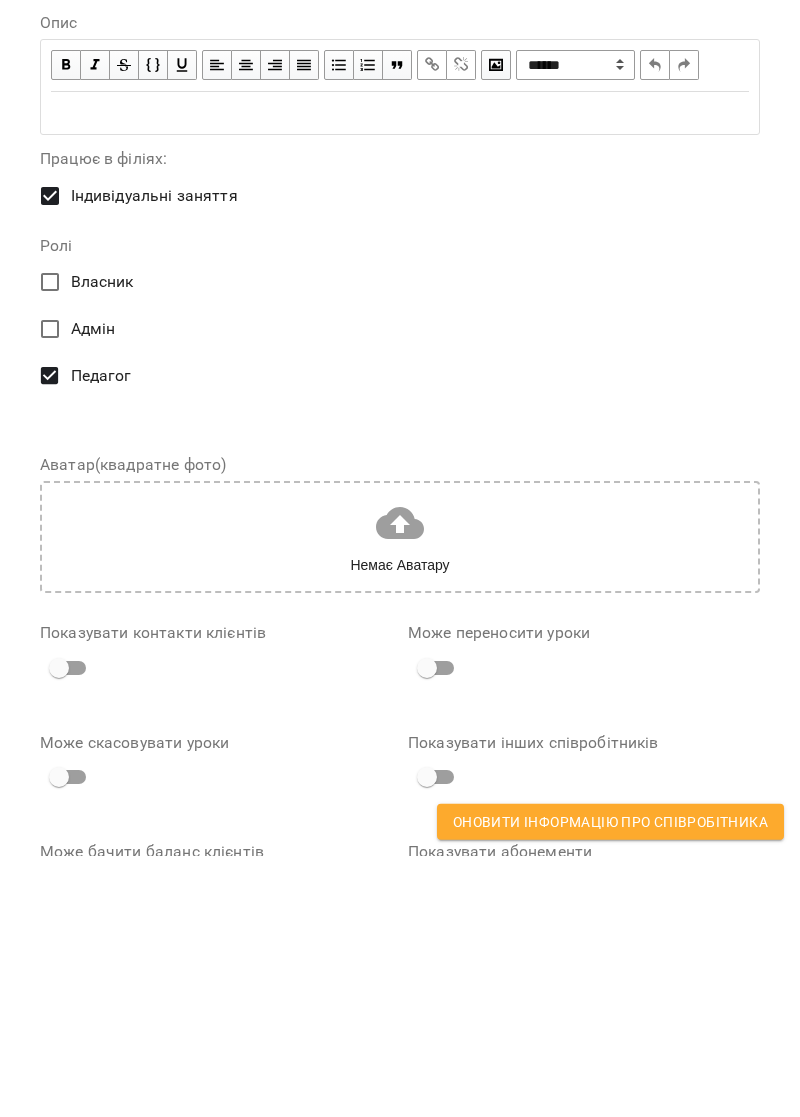 type on "**********" 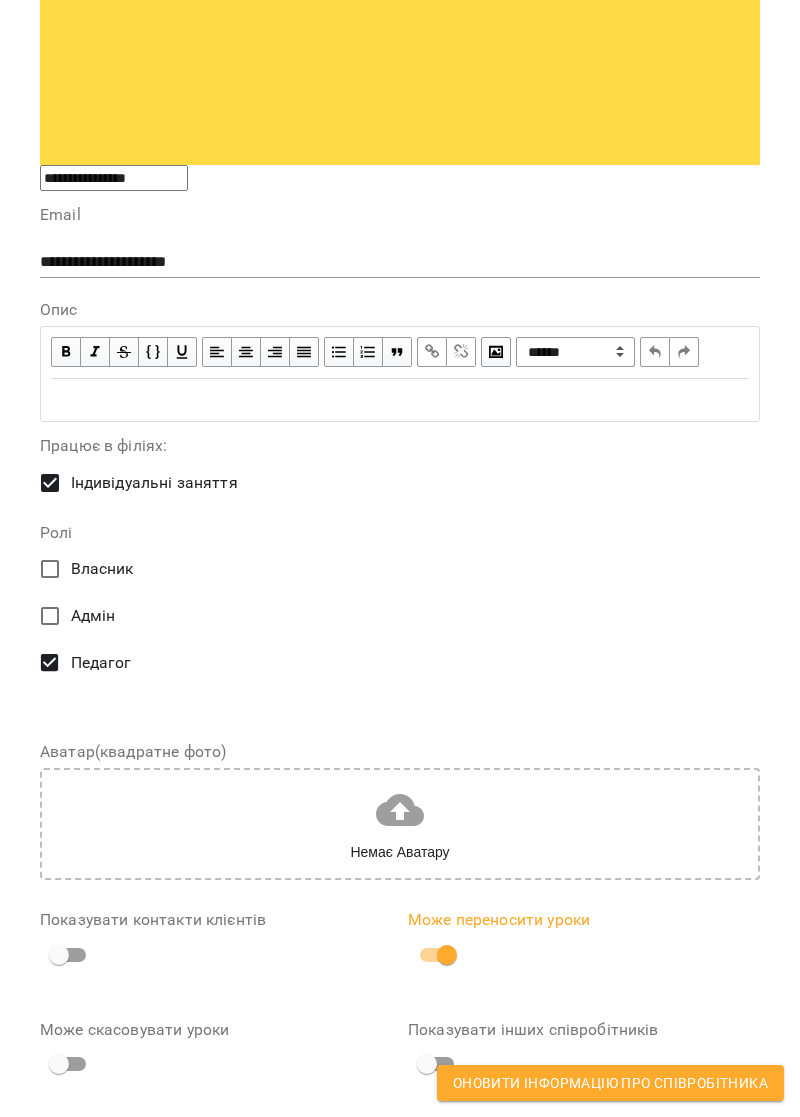 scroll, scrollTop: 744, scrollLeft: 0, axis: vertical 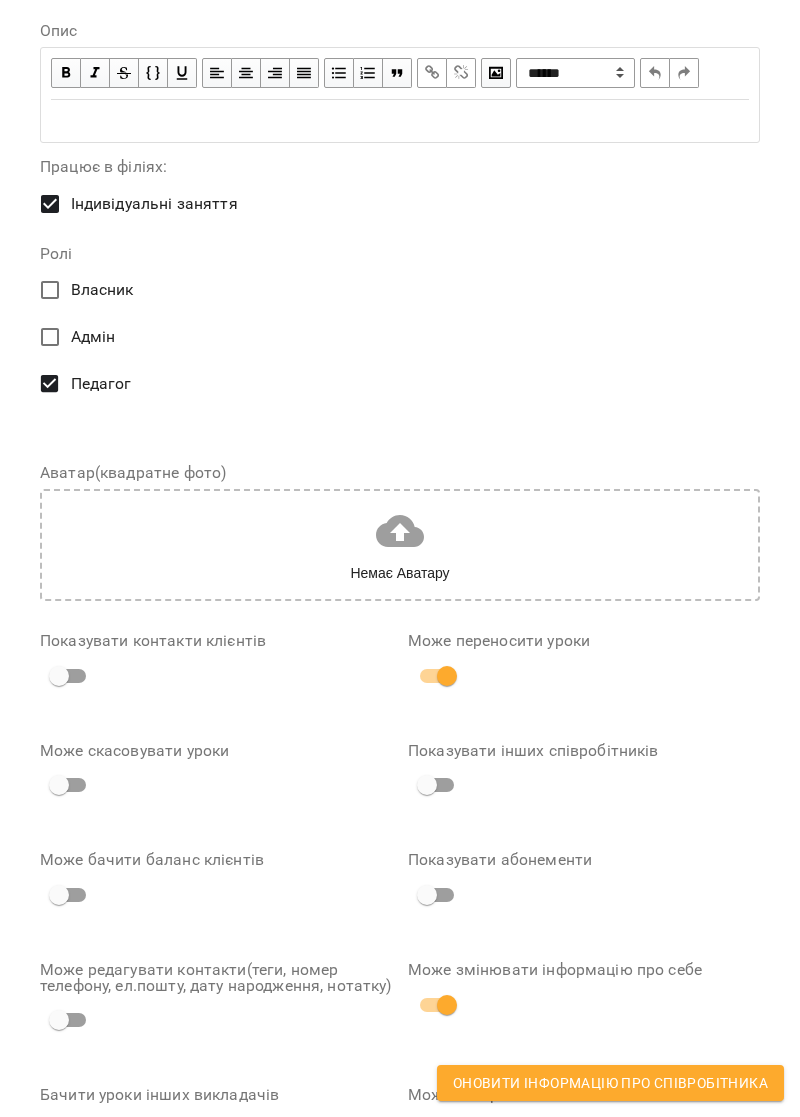 click on "Оновити інформацію про співробітника" at bounding box center [610, 1083] 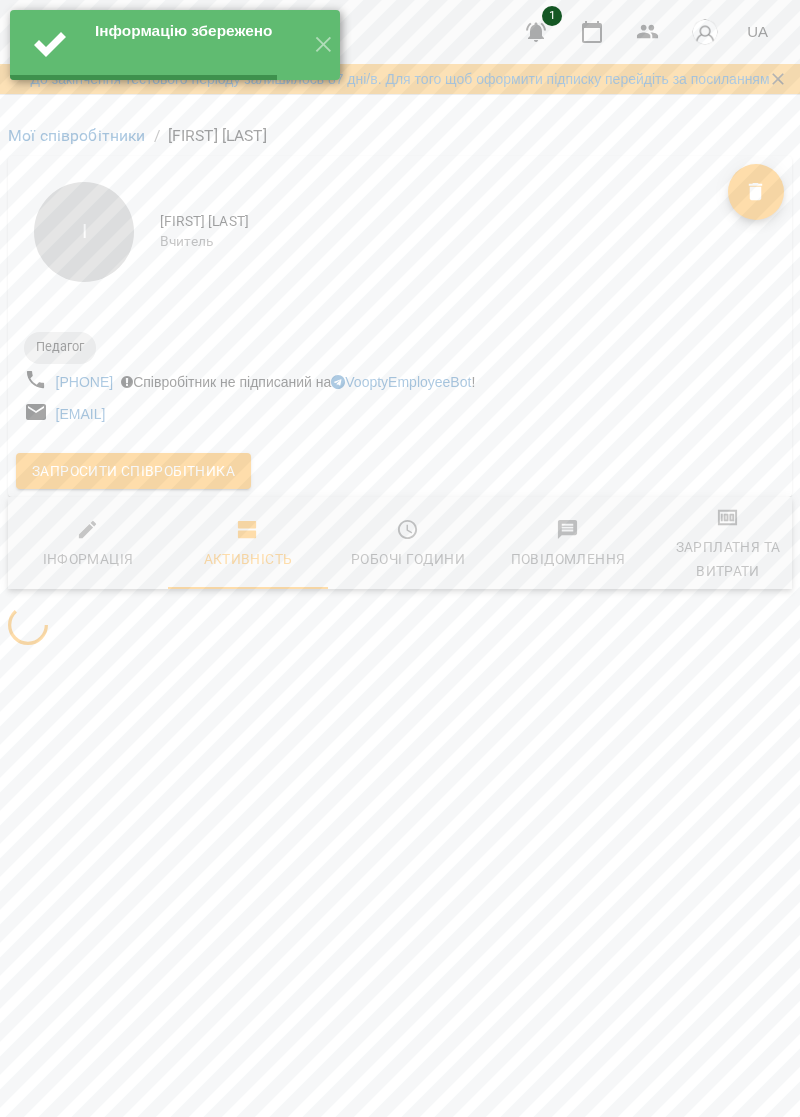 scroll, scrollTop: 0, scrollLeft: 0, axis: both 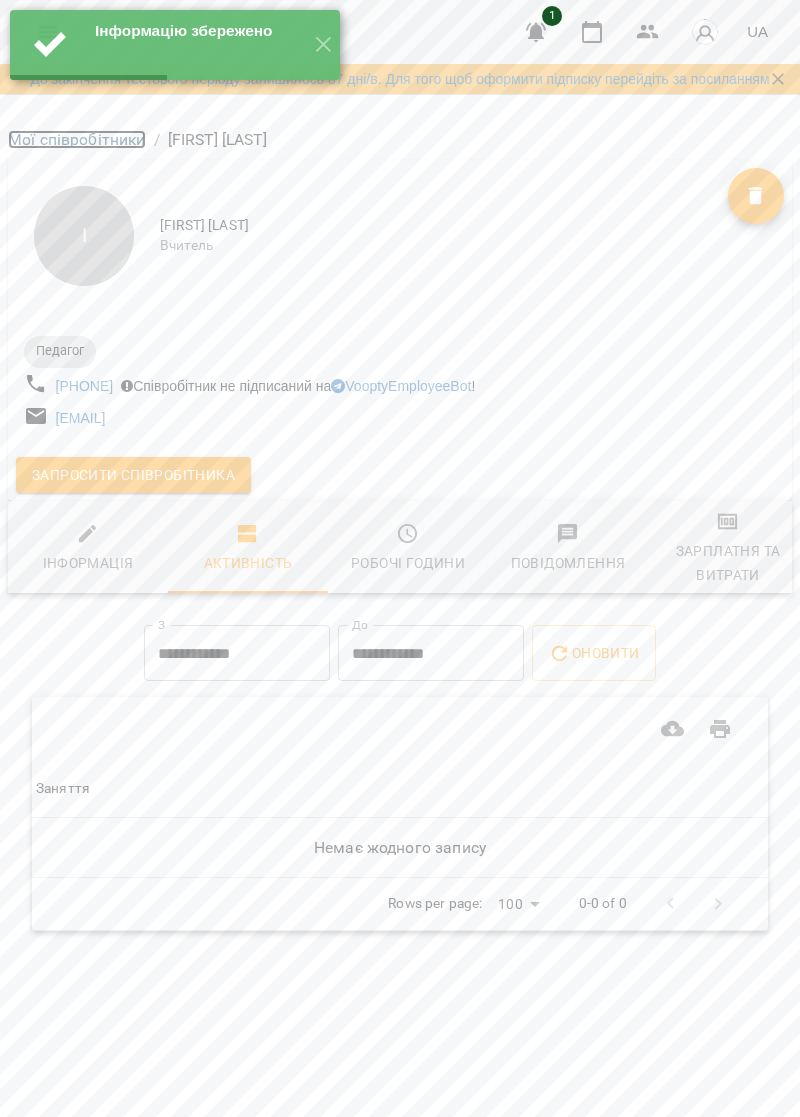 click on "Мої співробітники" at bounding box center [77, 139] 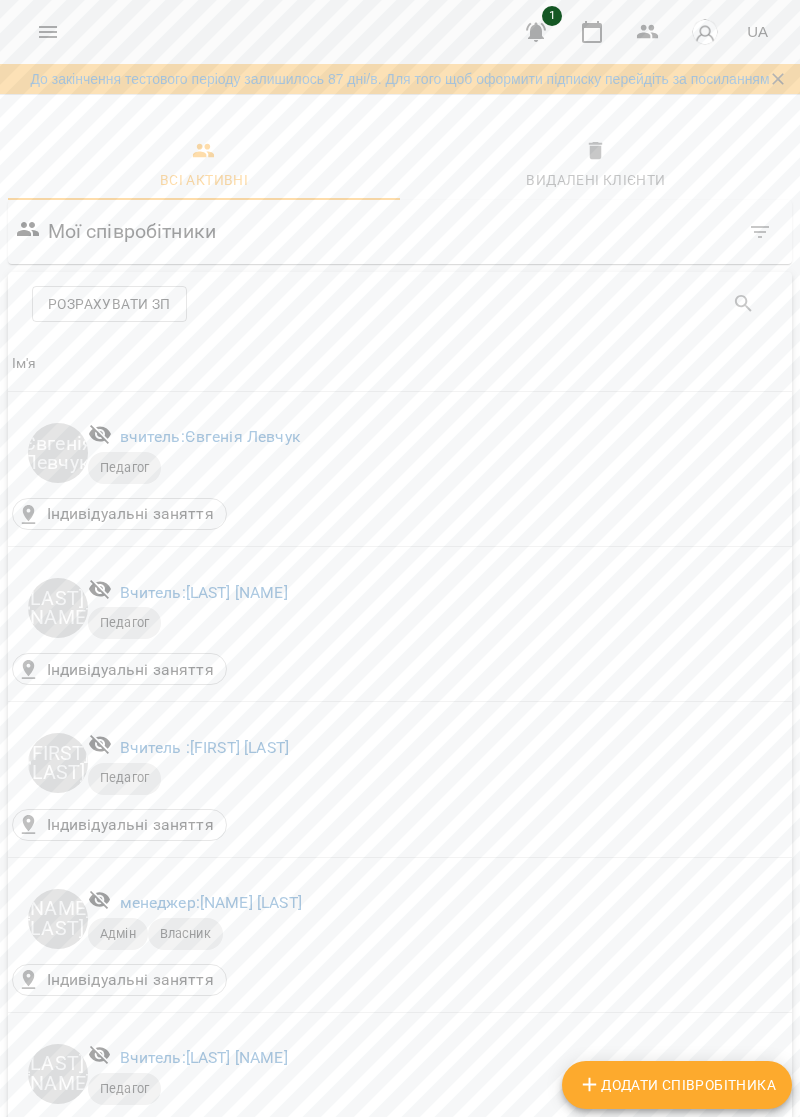 click on "Додати співробітника" at bounding box center (677, 1085) 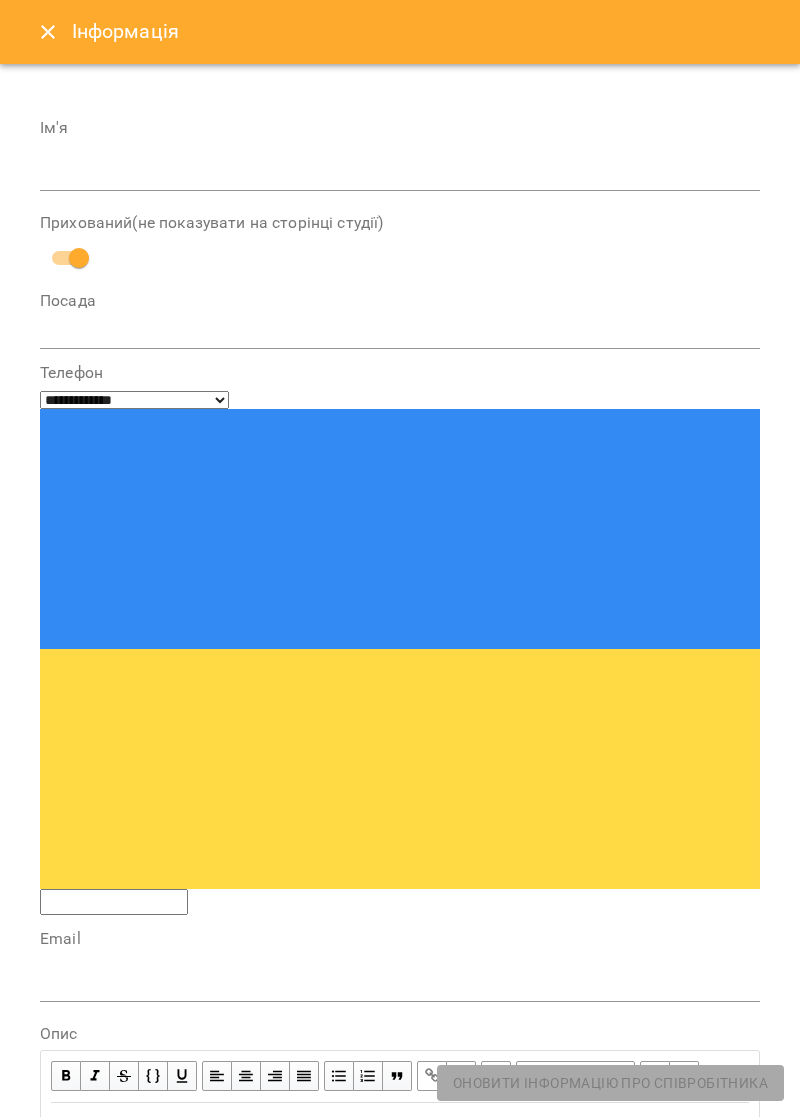 click at bounding box center (400, 176) 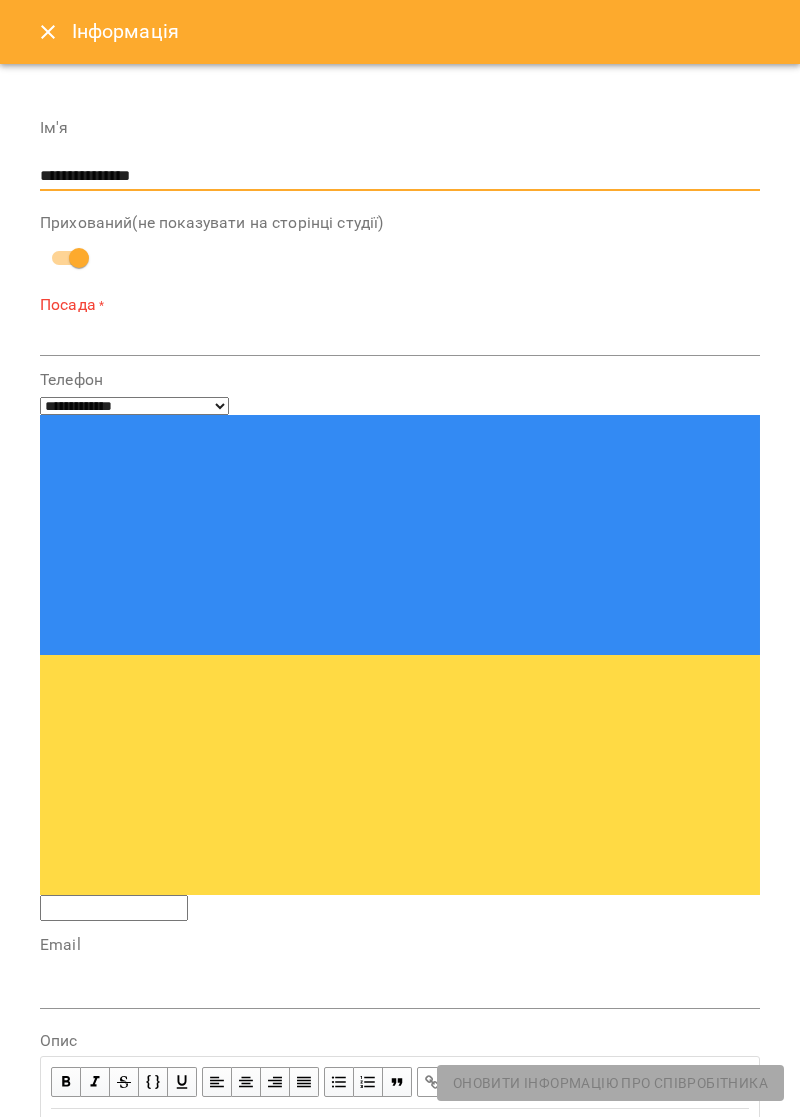 type on "**********" 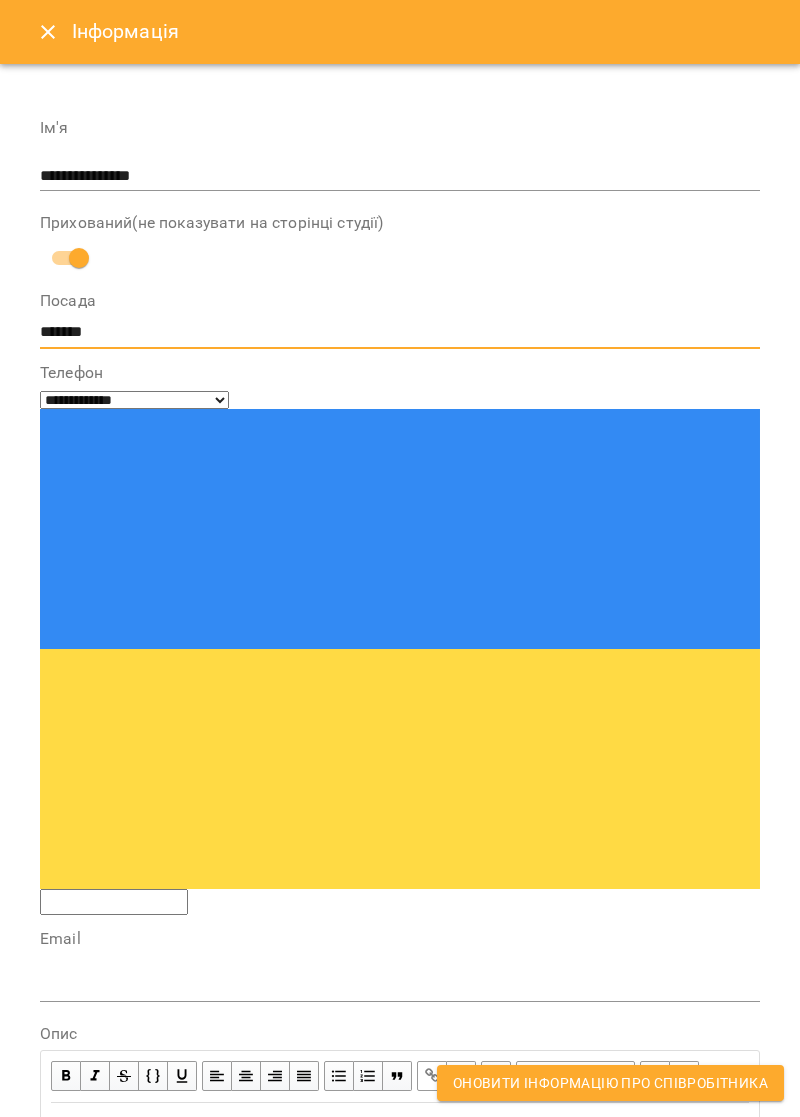 type on "*******" 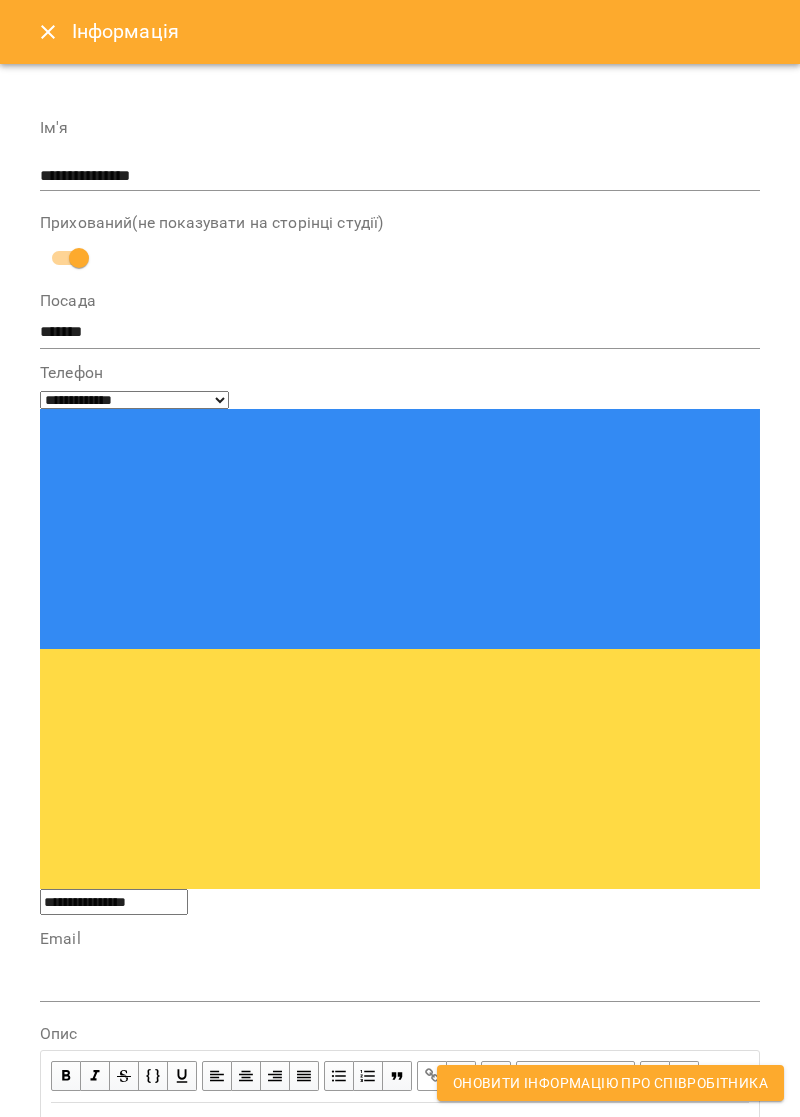 type on "**********" 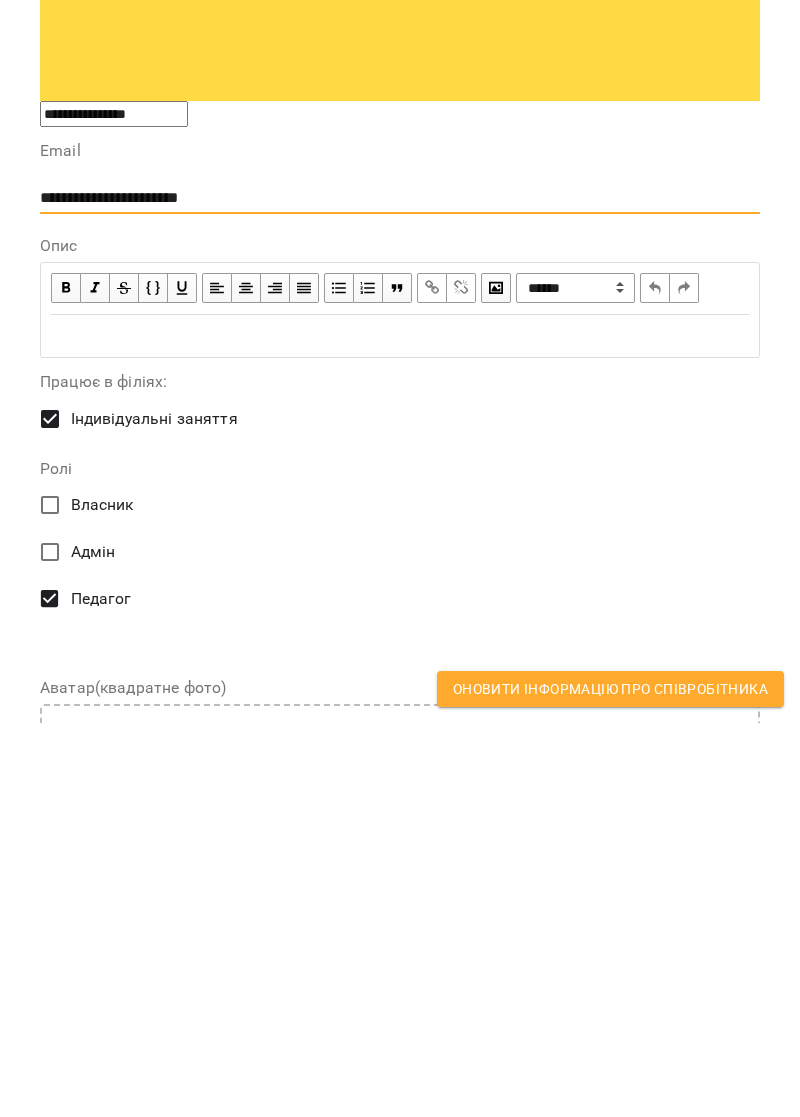 scroll, scrollTop: 404, scrollLeft: 0, axis: vertical 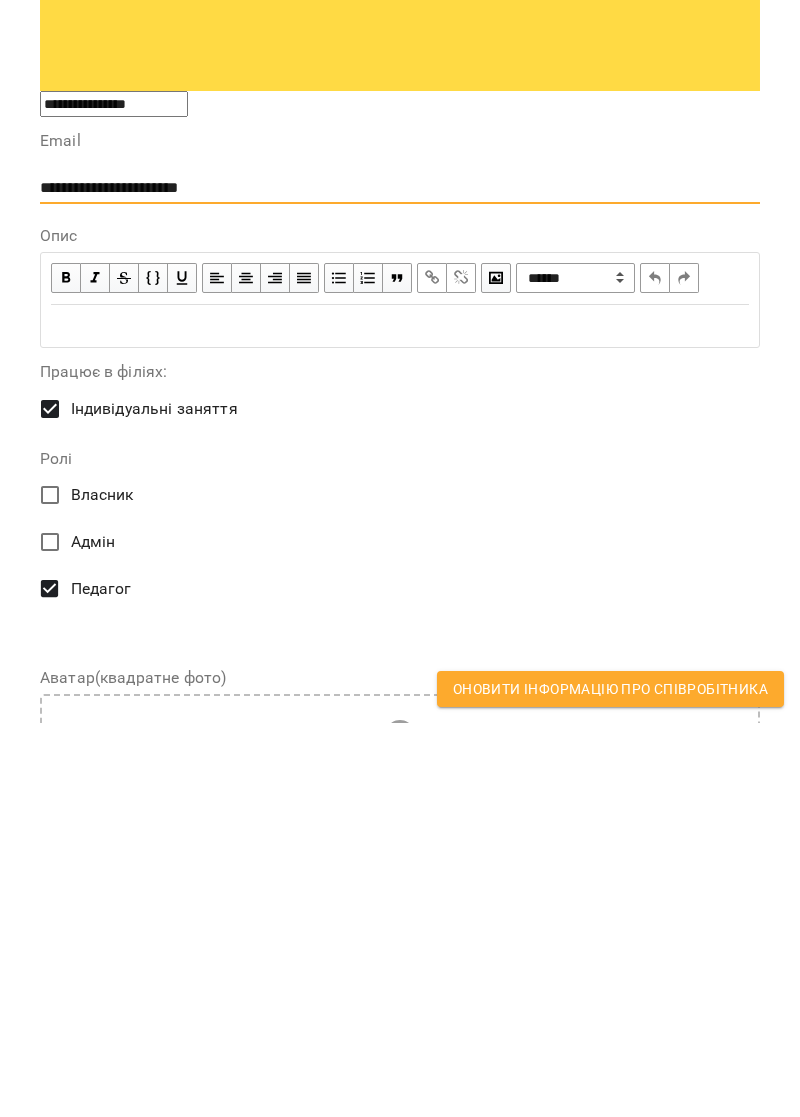 type on "**********" 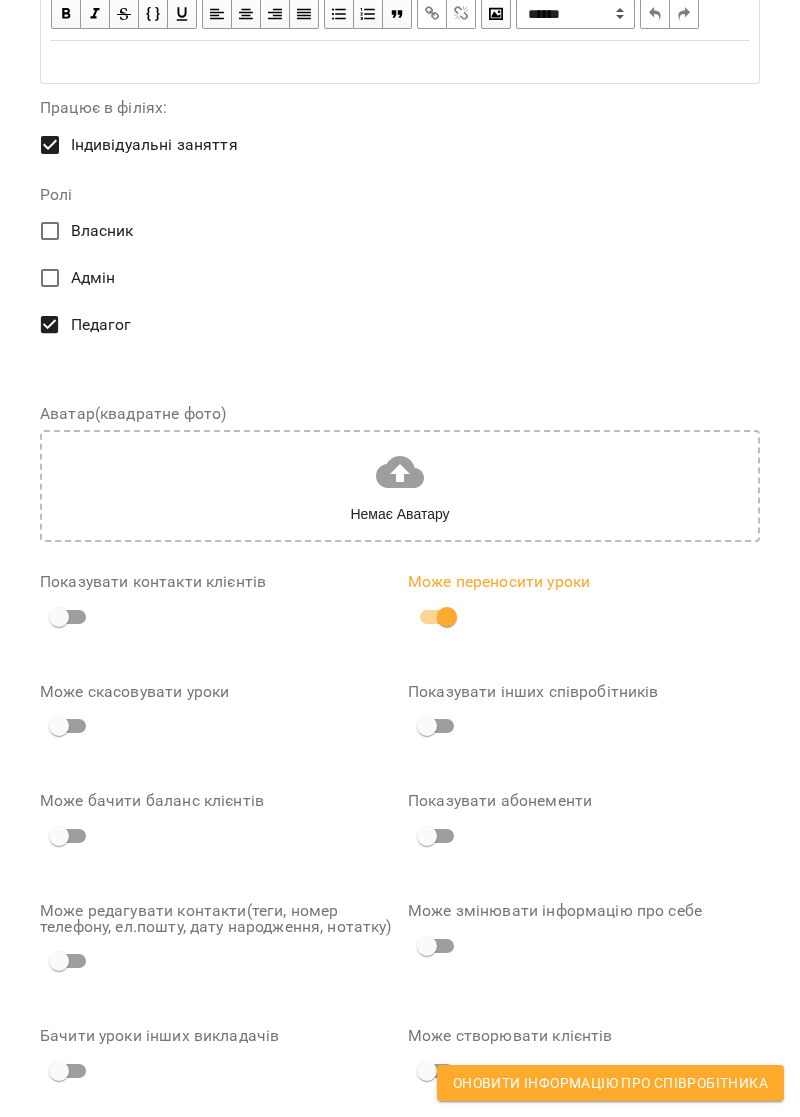 scroll, scrollTop: 1064, scrollLeft: 0, axis: vertical 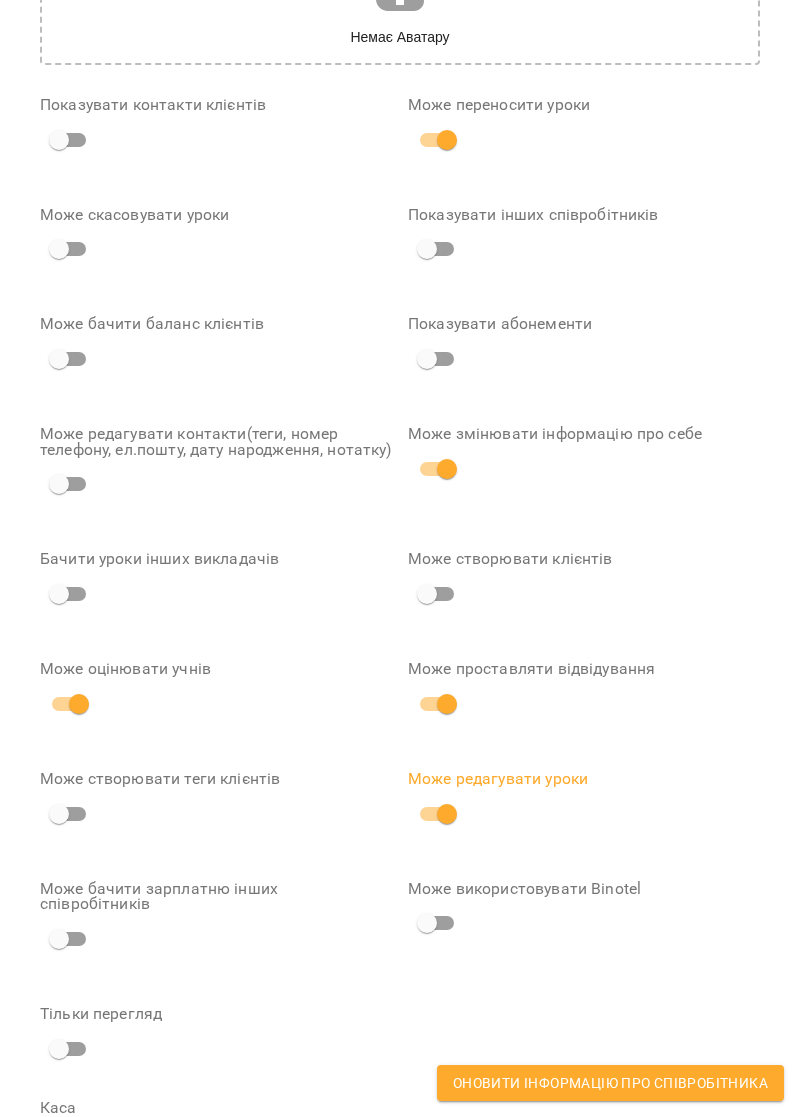 click on "Оновити інформацію про співробітника" at bounding box center [610, 1083] 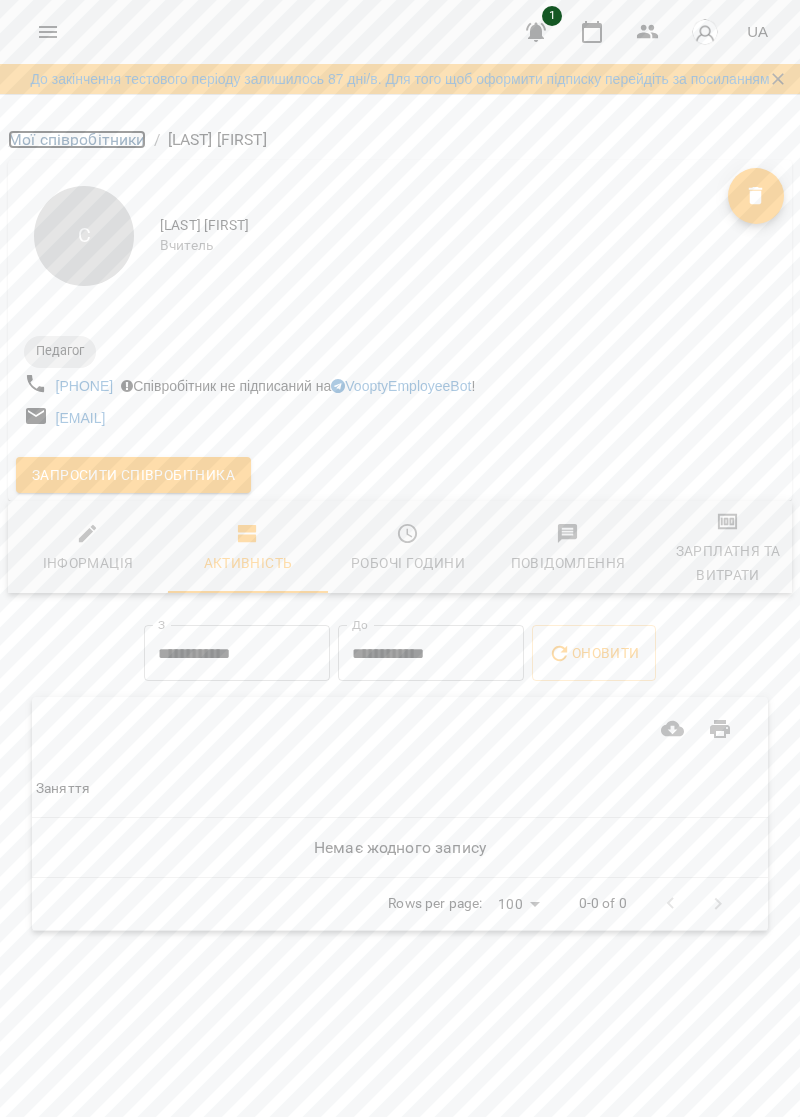 click on "Мої співробітники" at bounding box center [77, 139] 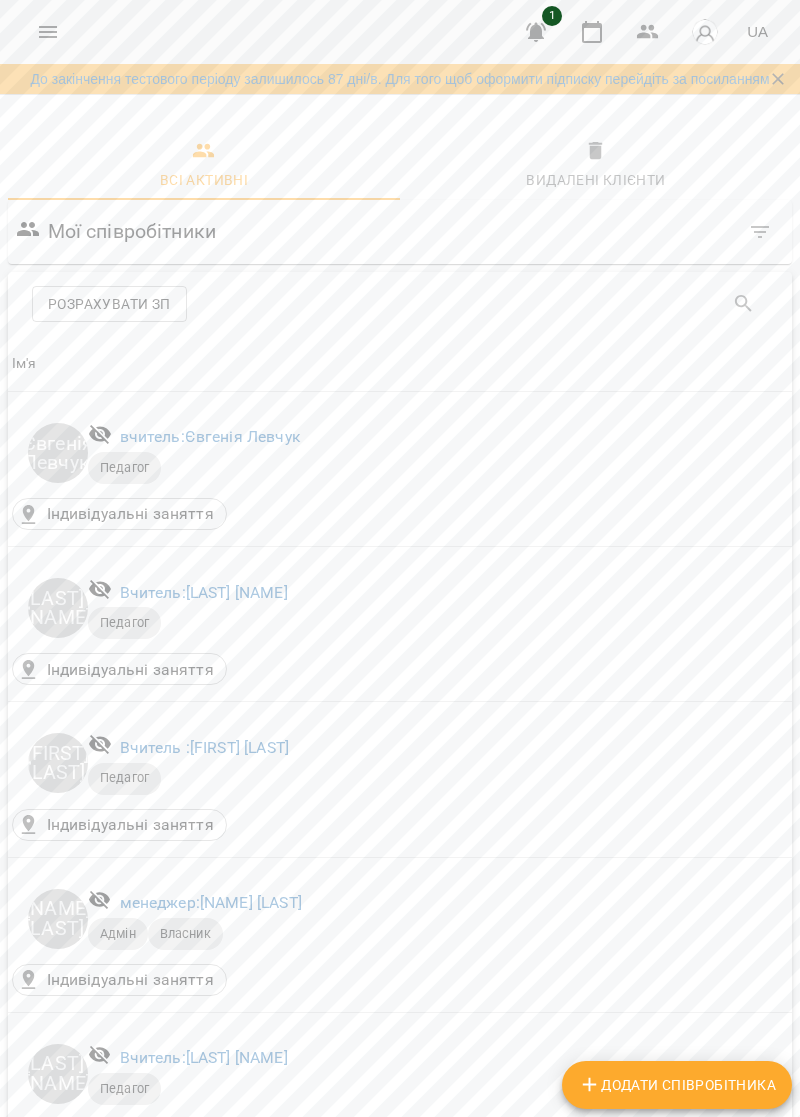 click on "Додати співробітника" at bounding box center (677, 1085) 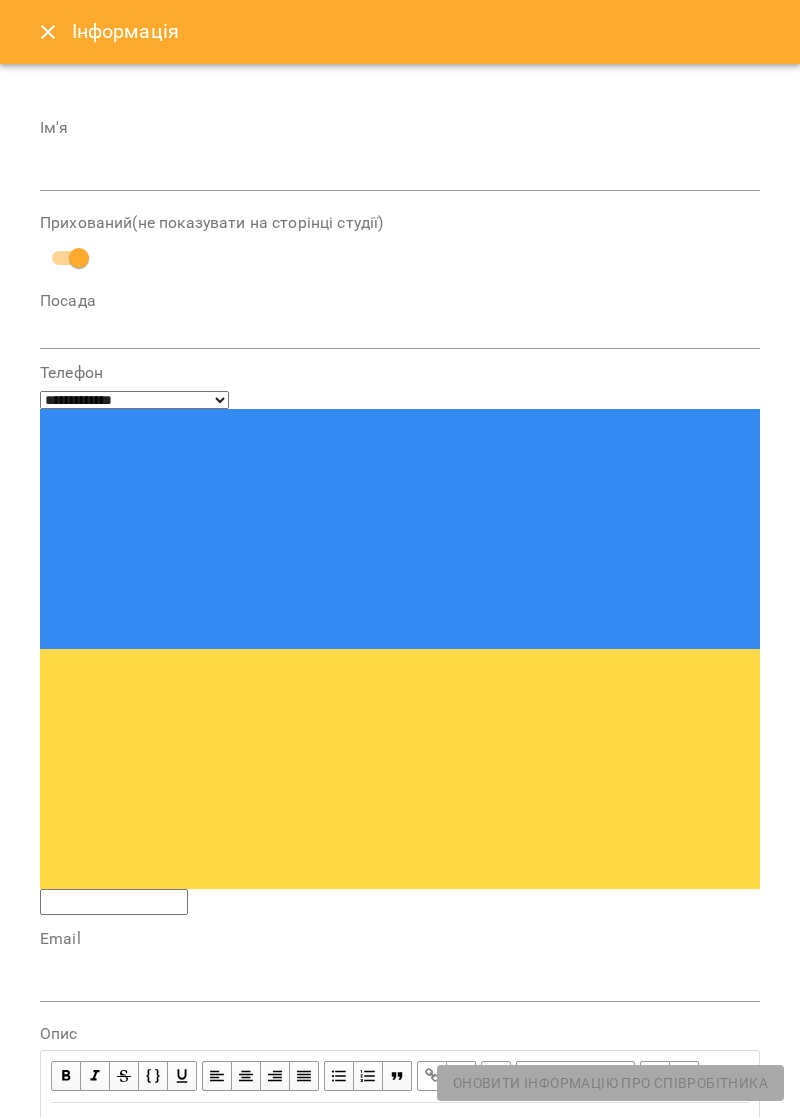 click at bounding box center [400, 176] 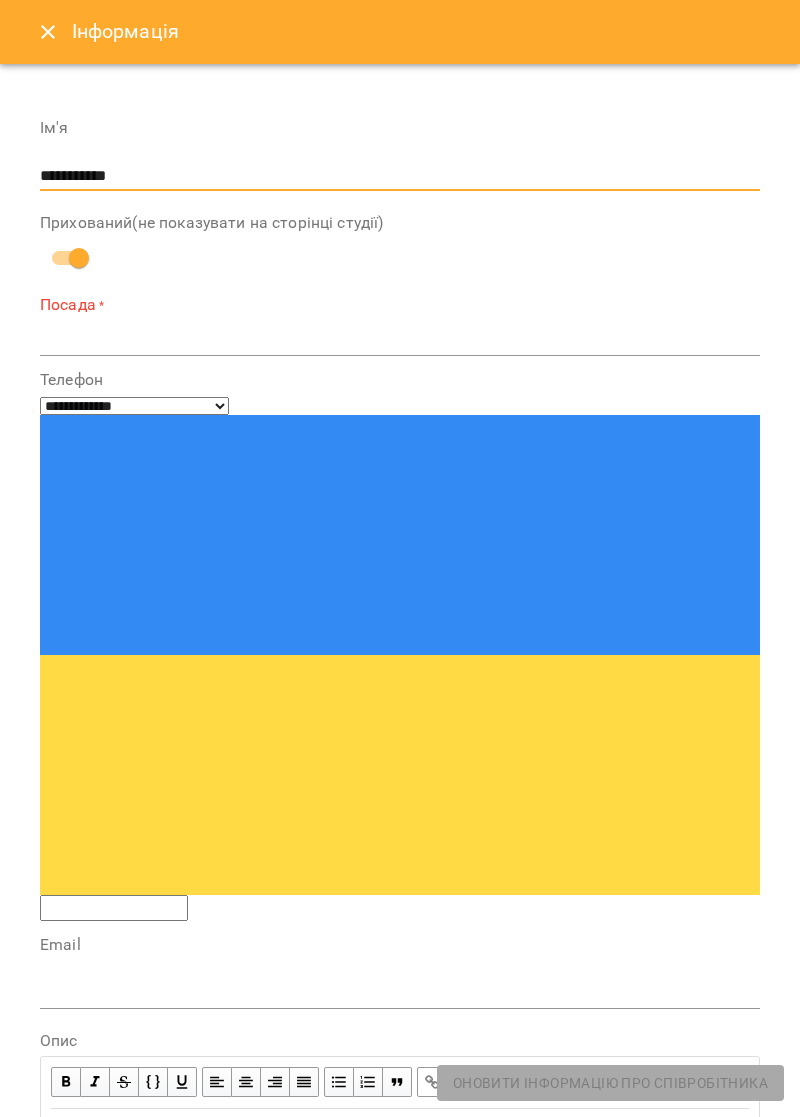 type on "**********" 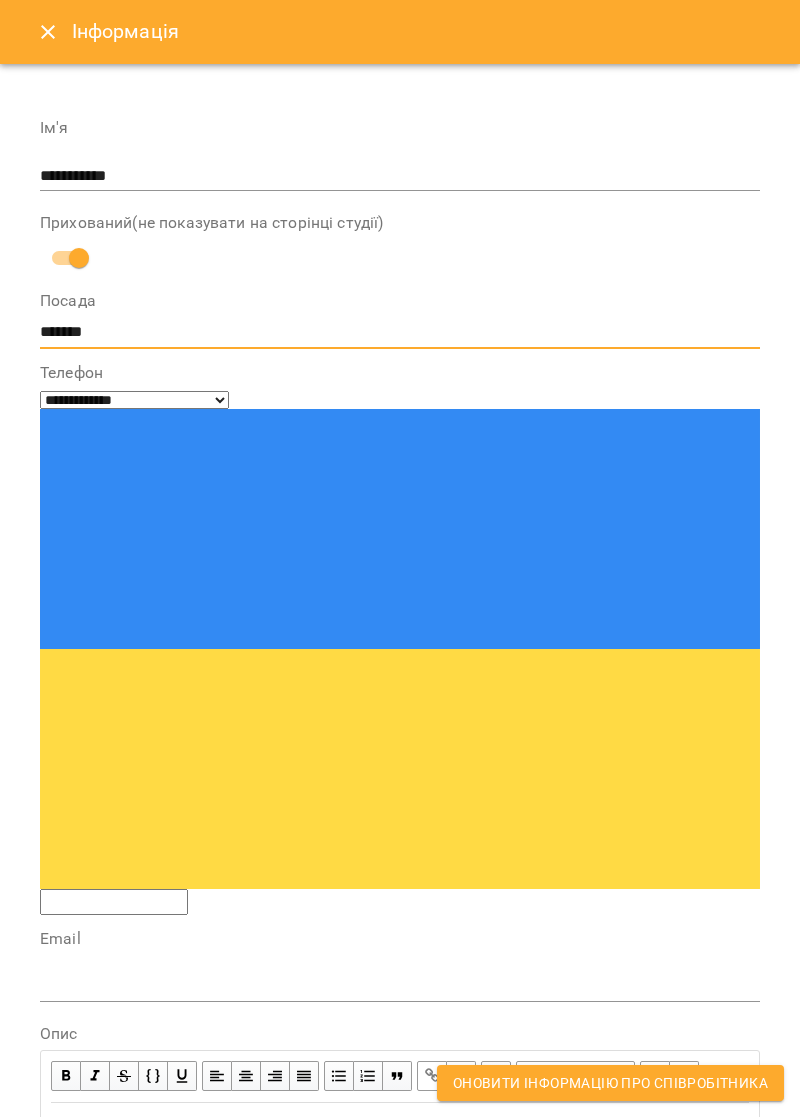 type on "*******" 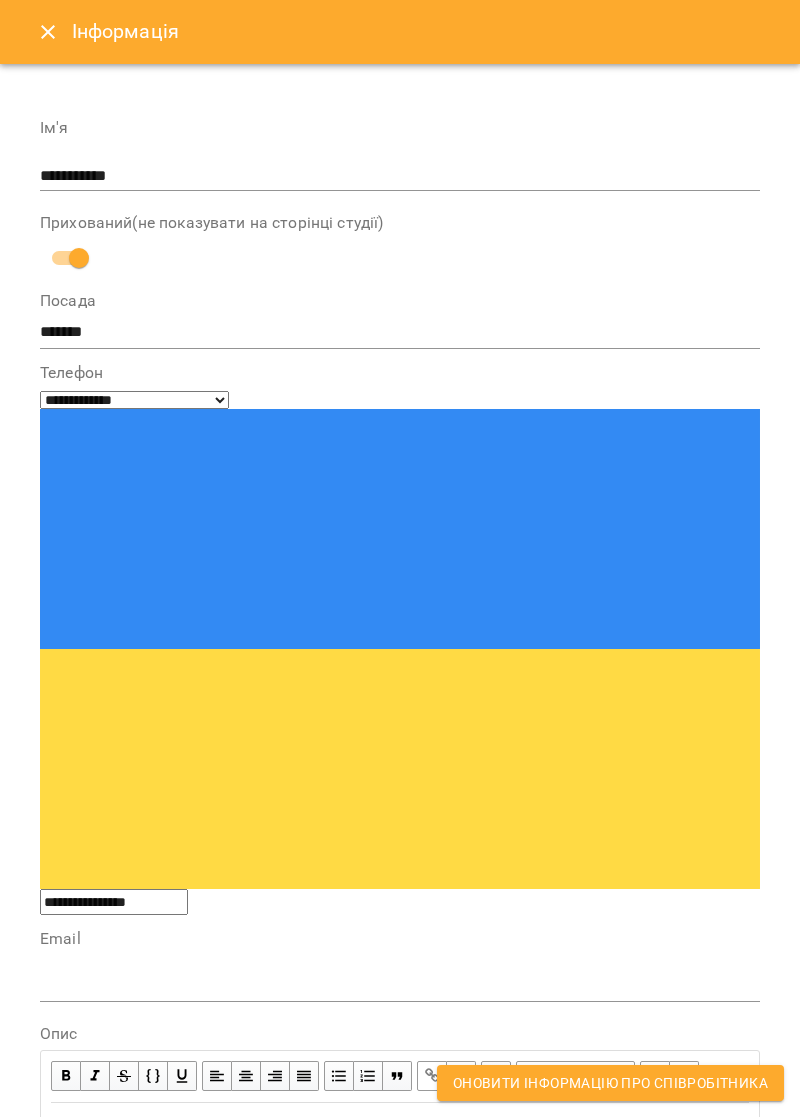 type on "**********" 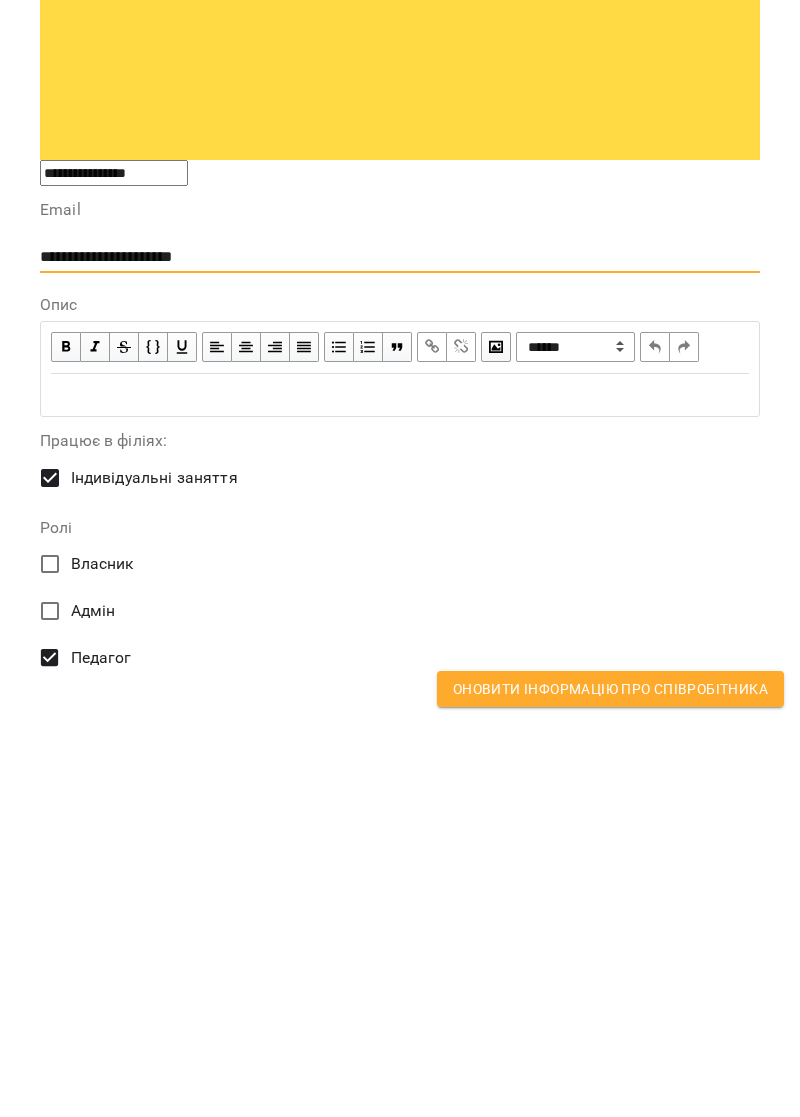 scroll, scrollTop: 340, scrollLeft: 0, axis: vertical 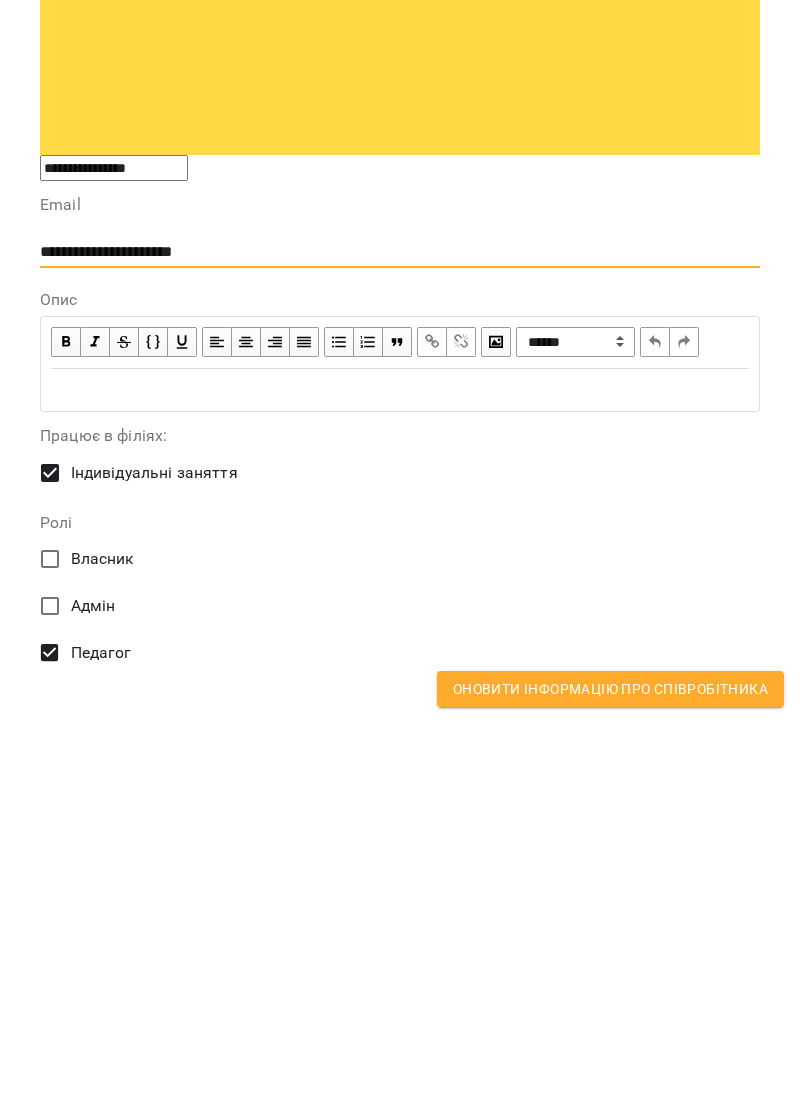 type on "**********" 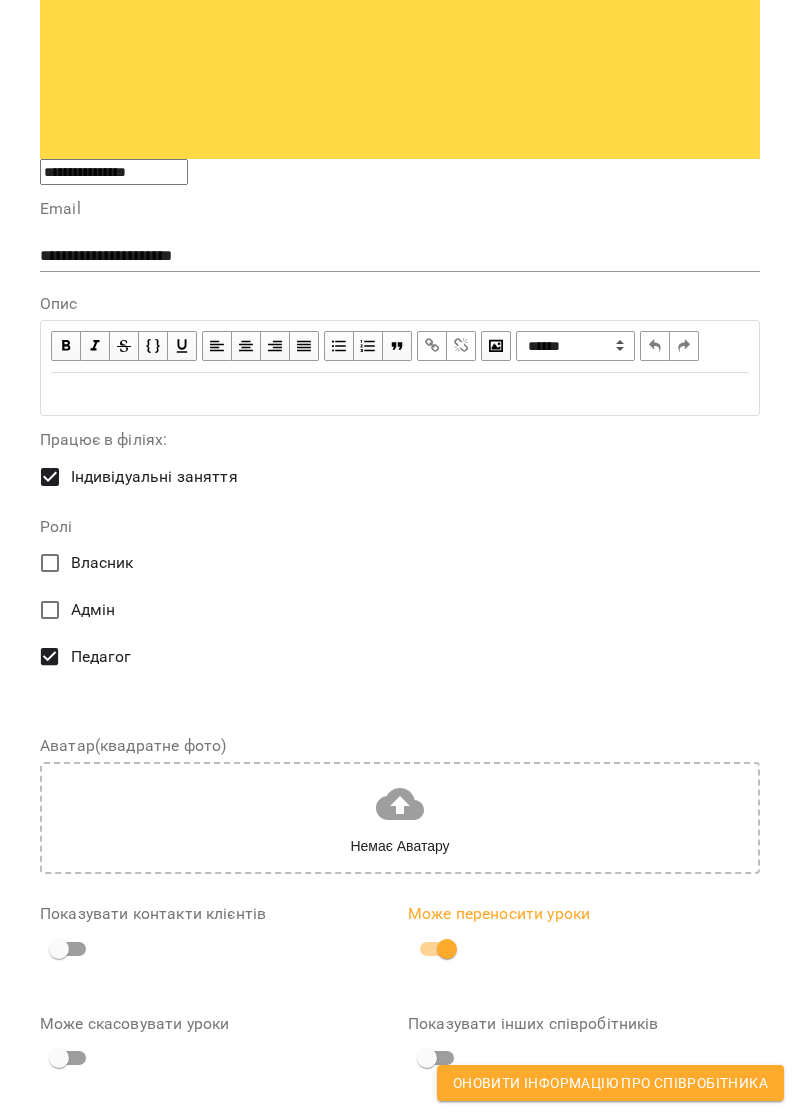 scroll, scrollTop: 749, scrollLeft: 0, axis: vertical 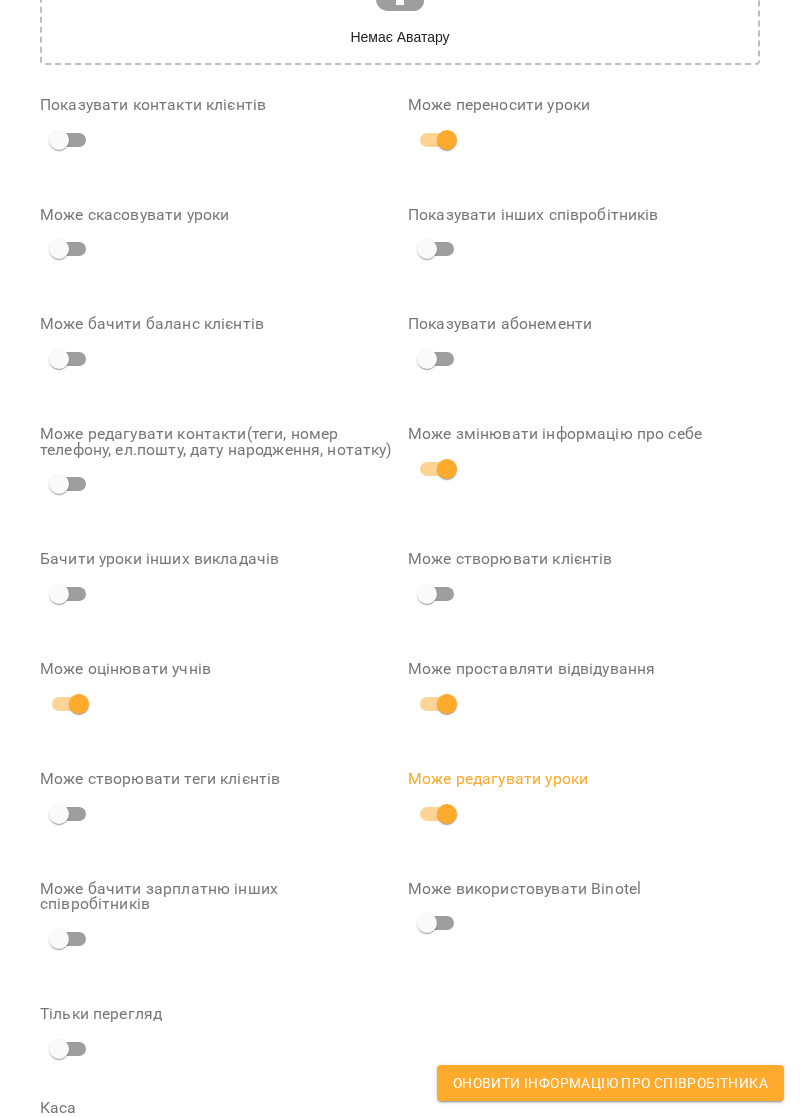 click on "Оновити інформацію про співробітника" at bounding box center (610, 1083) 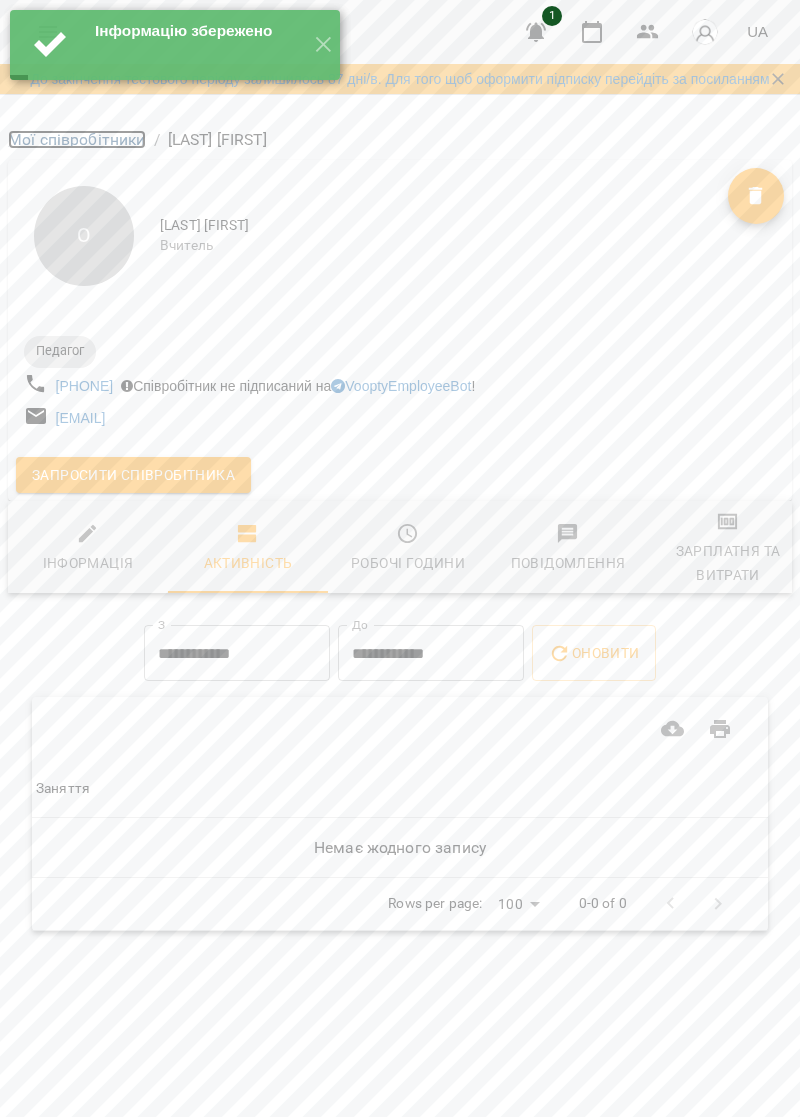 click on "Мої співробітники" at bounding box center (77, 139) 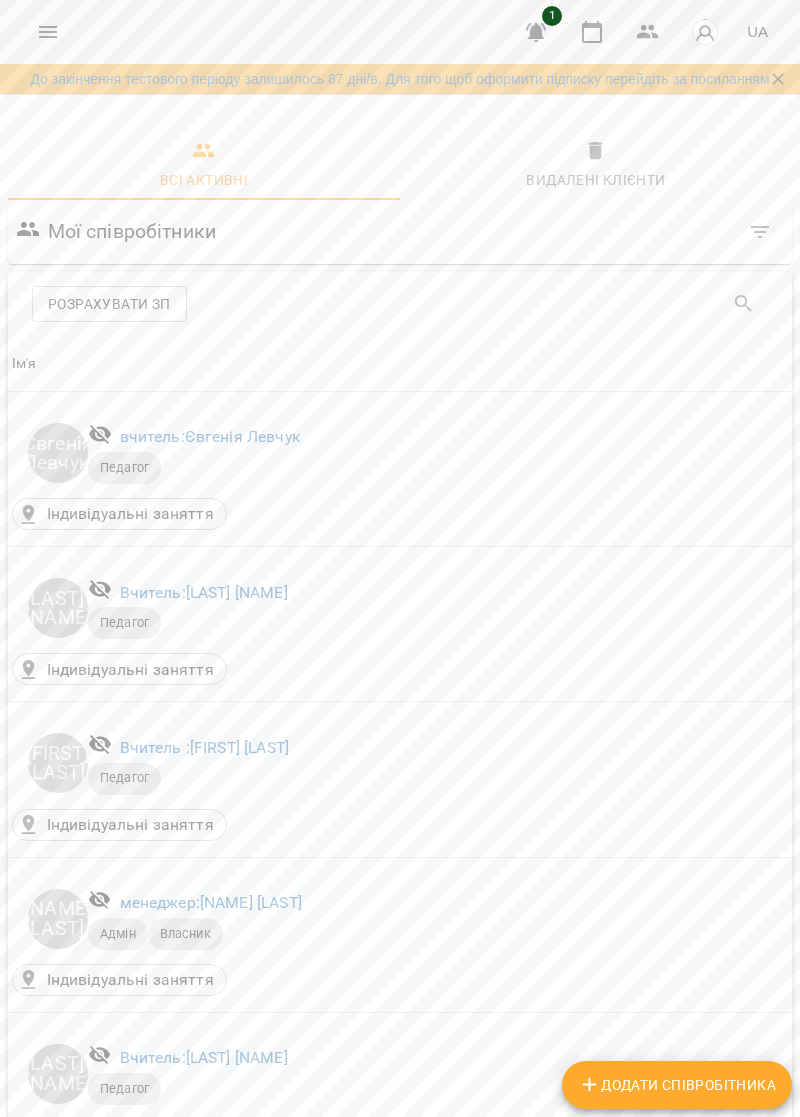 click on "Додати співробітника" at bounding box center [677, 1085] 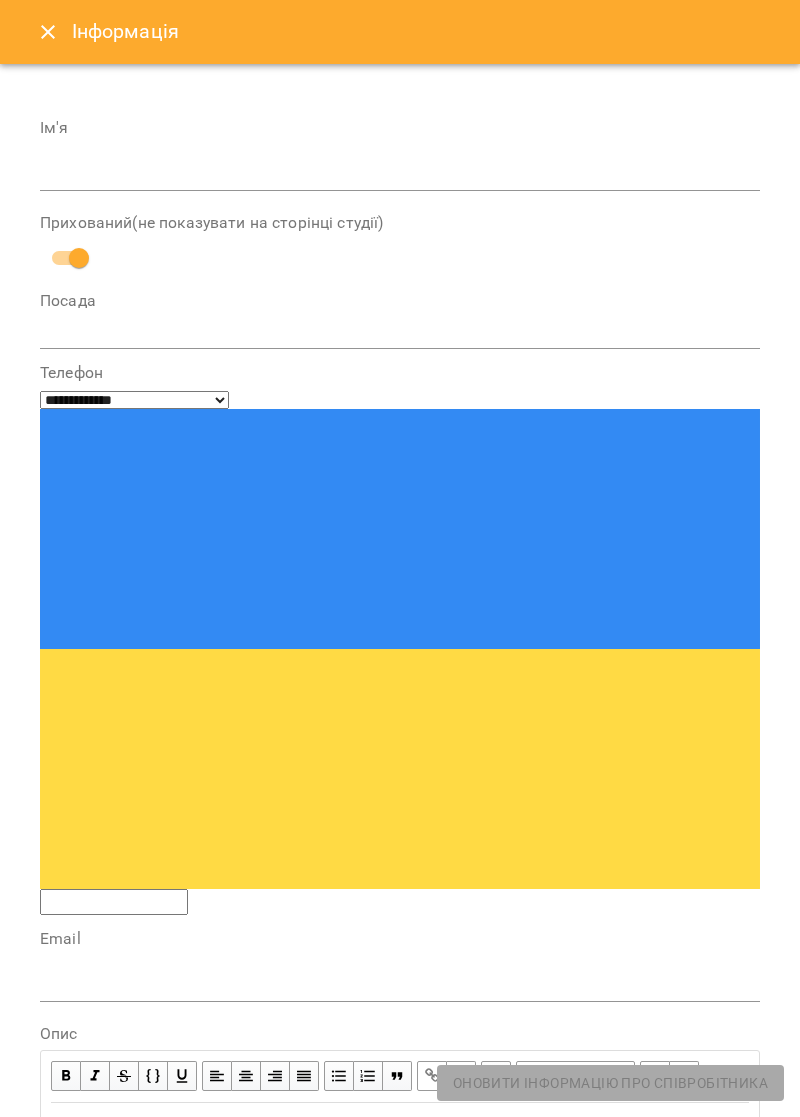 click at bounding box center [400, 176] 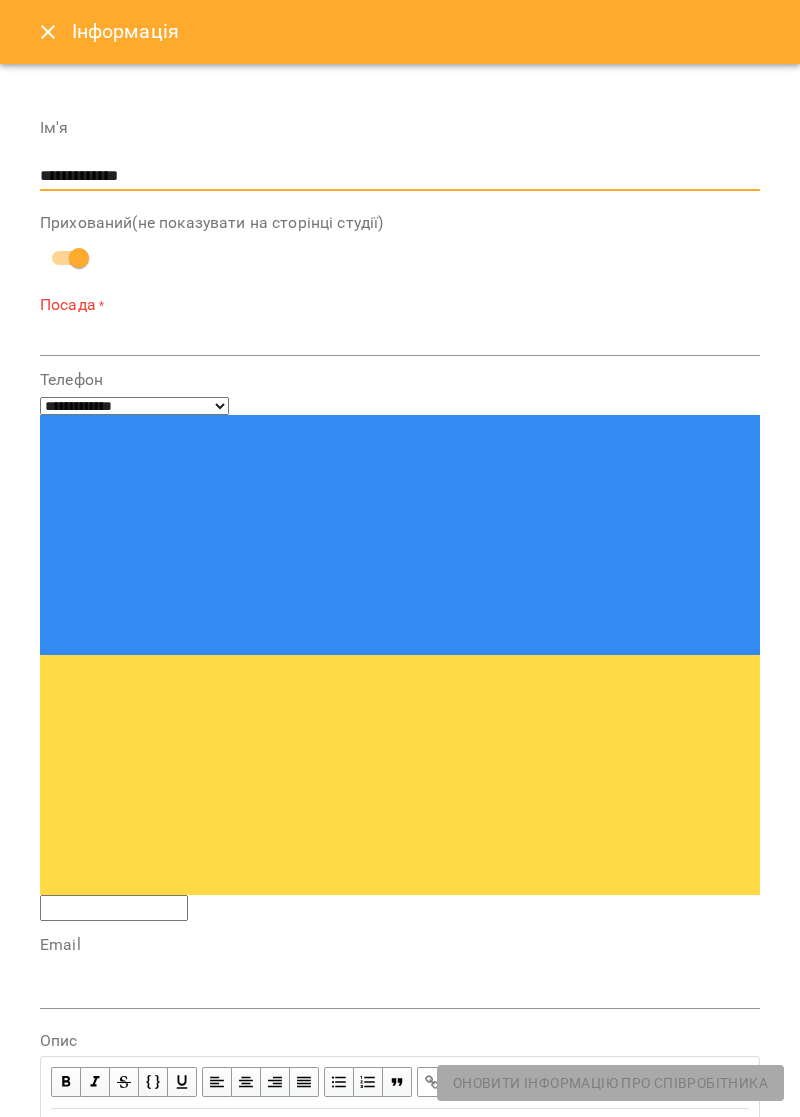 type on "**********" 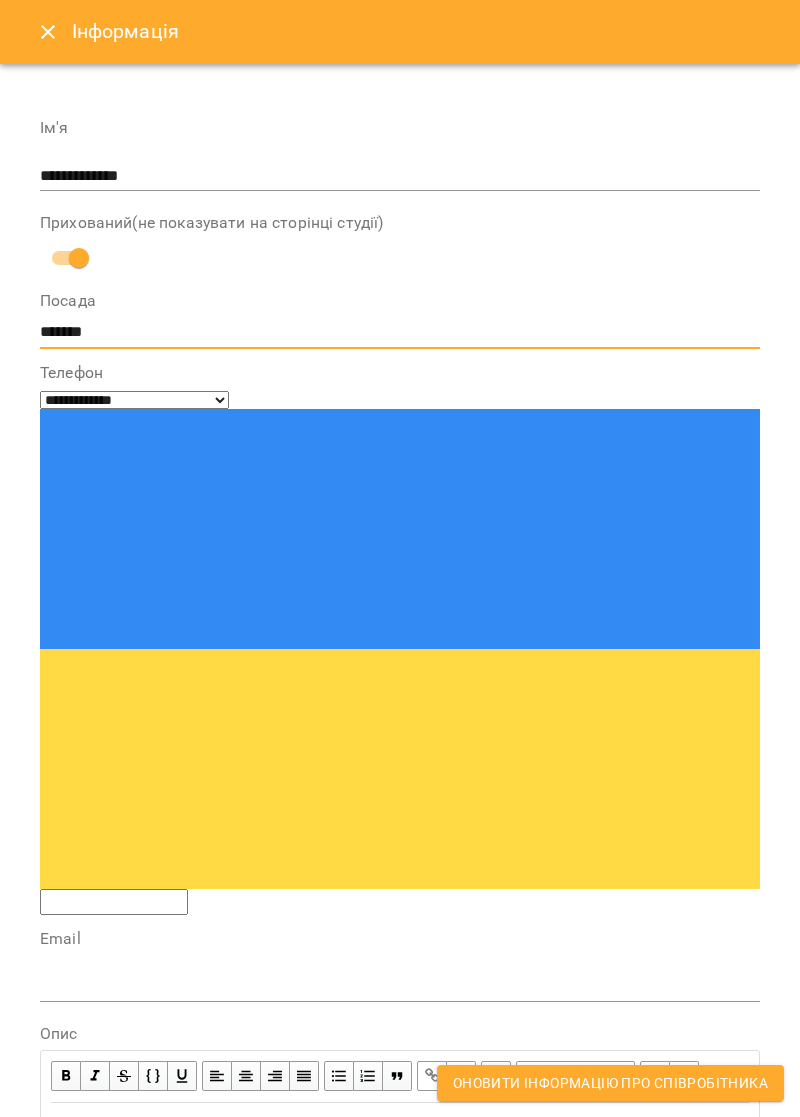 type on "*******" 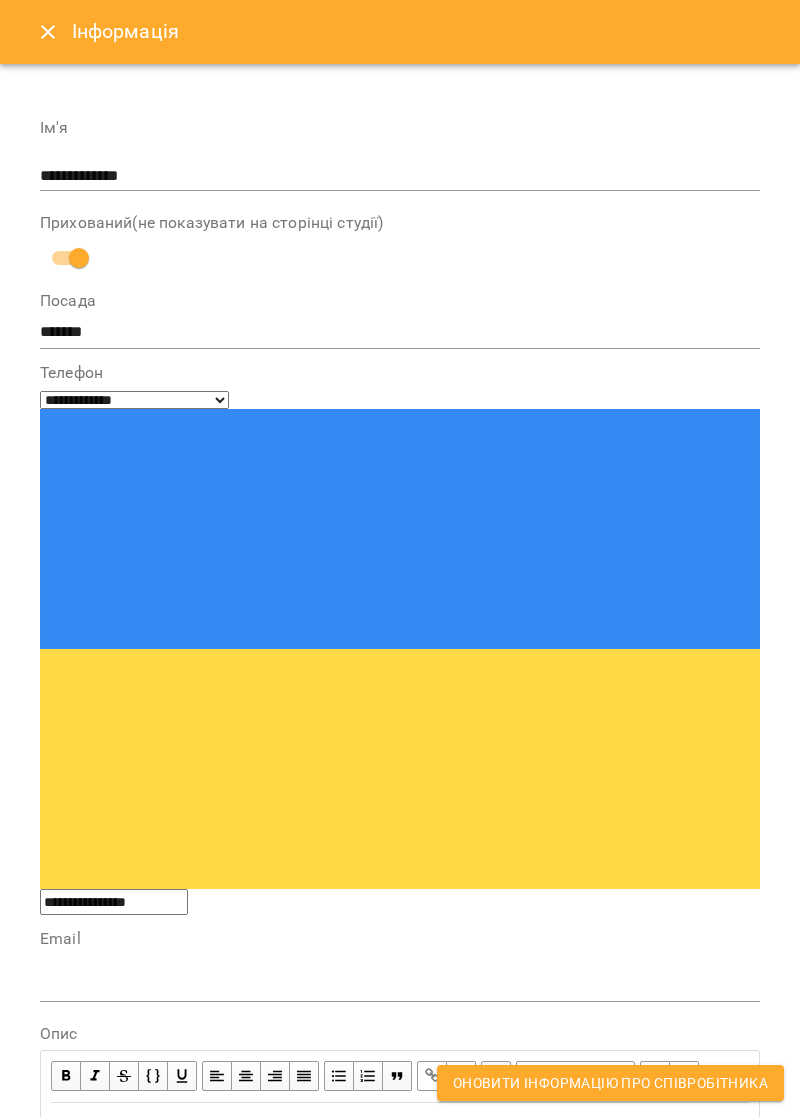 type on "**********" 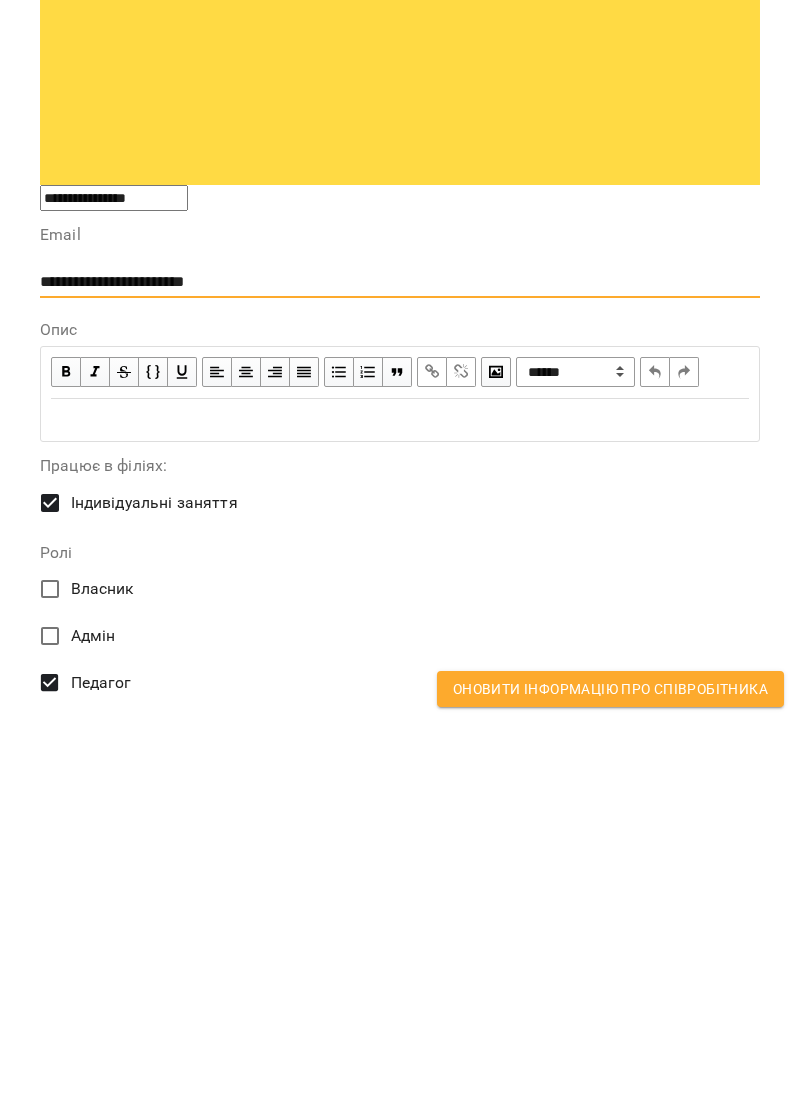 scroll, scrollTop: 315, scrollLeft: 0, axis: vertical 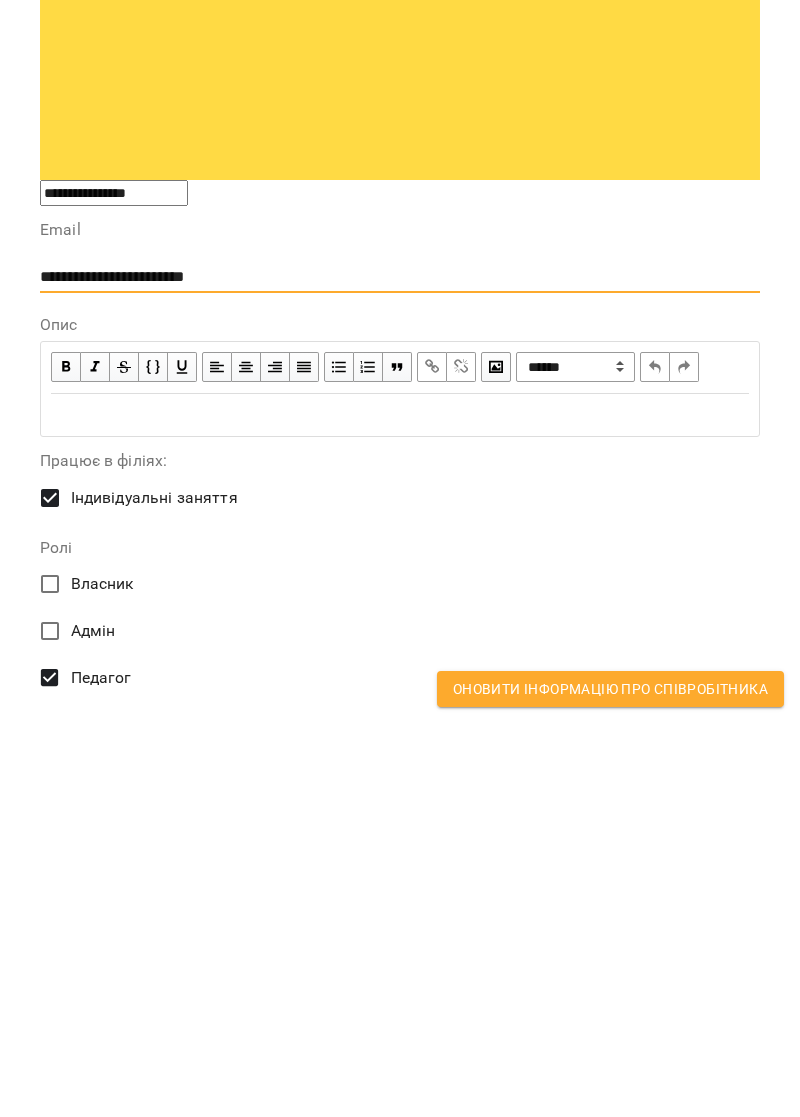 type on "**********" 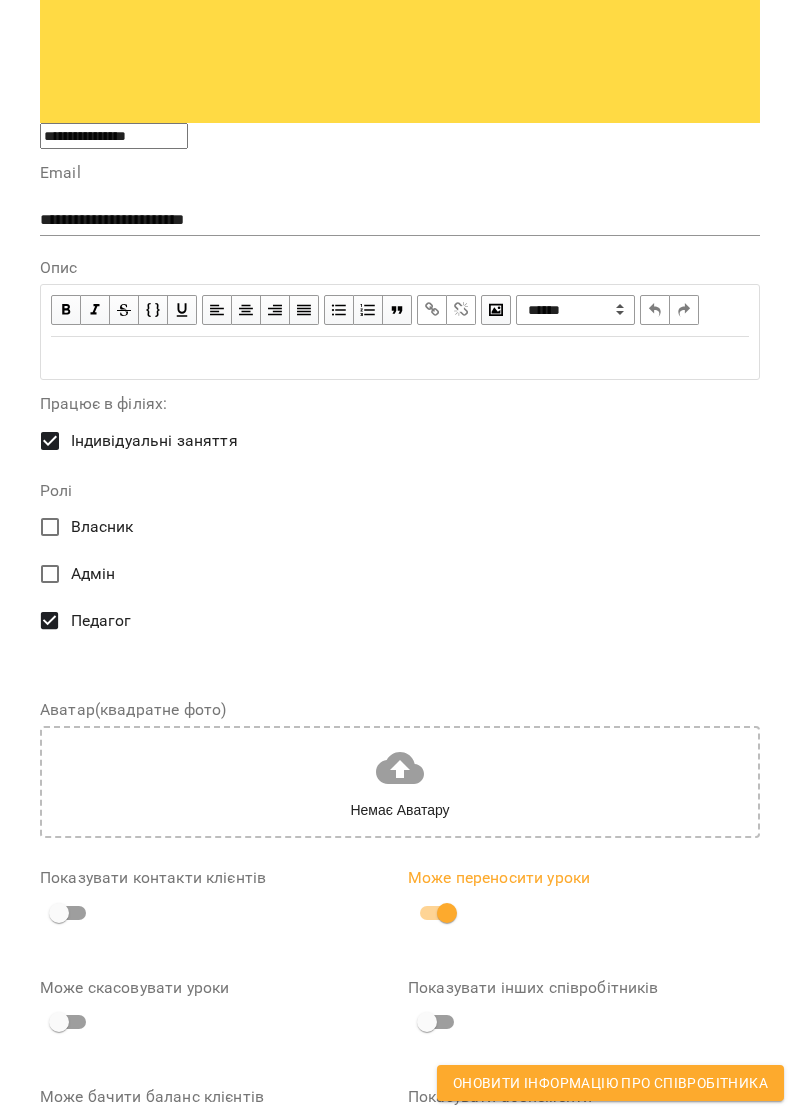 scroll, scrollTop: 766, scrollLeft: 0, axis: vertical 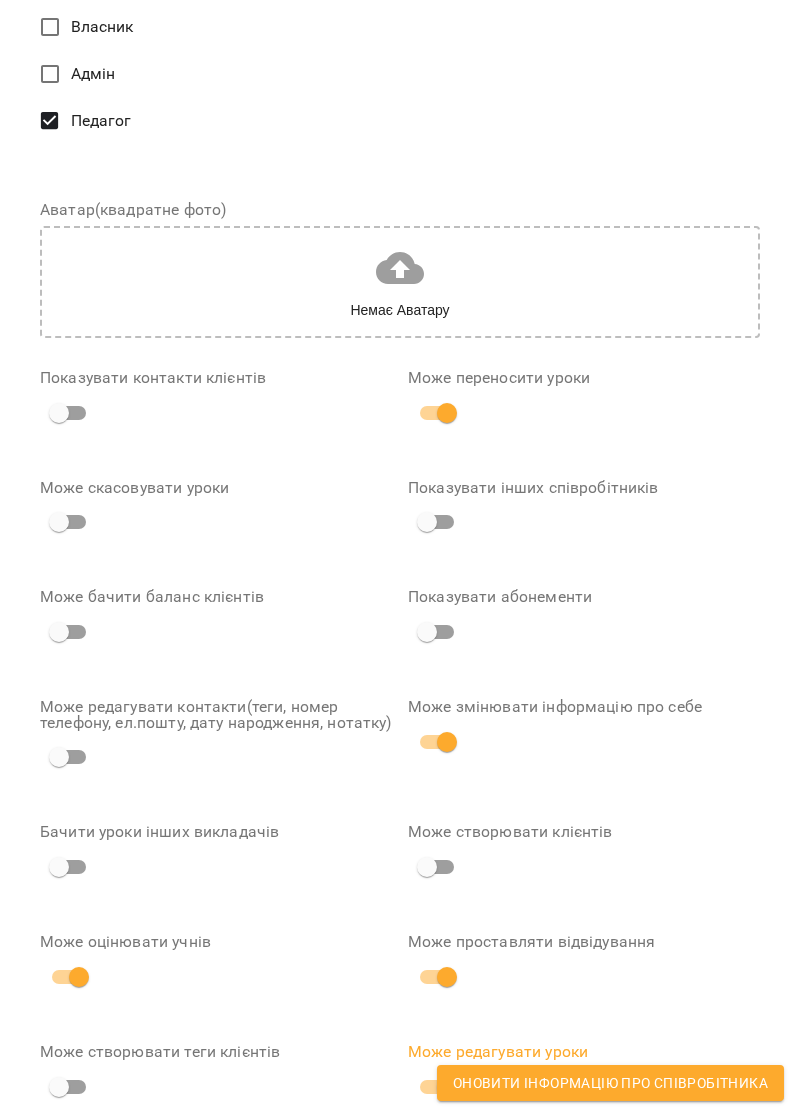 click on "Оновити інформацію про співробітника" at bounding box center (610, 1083) 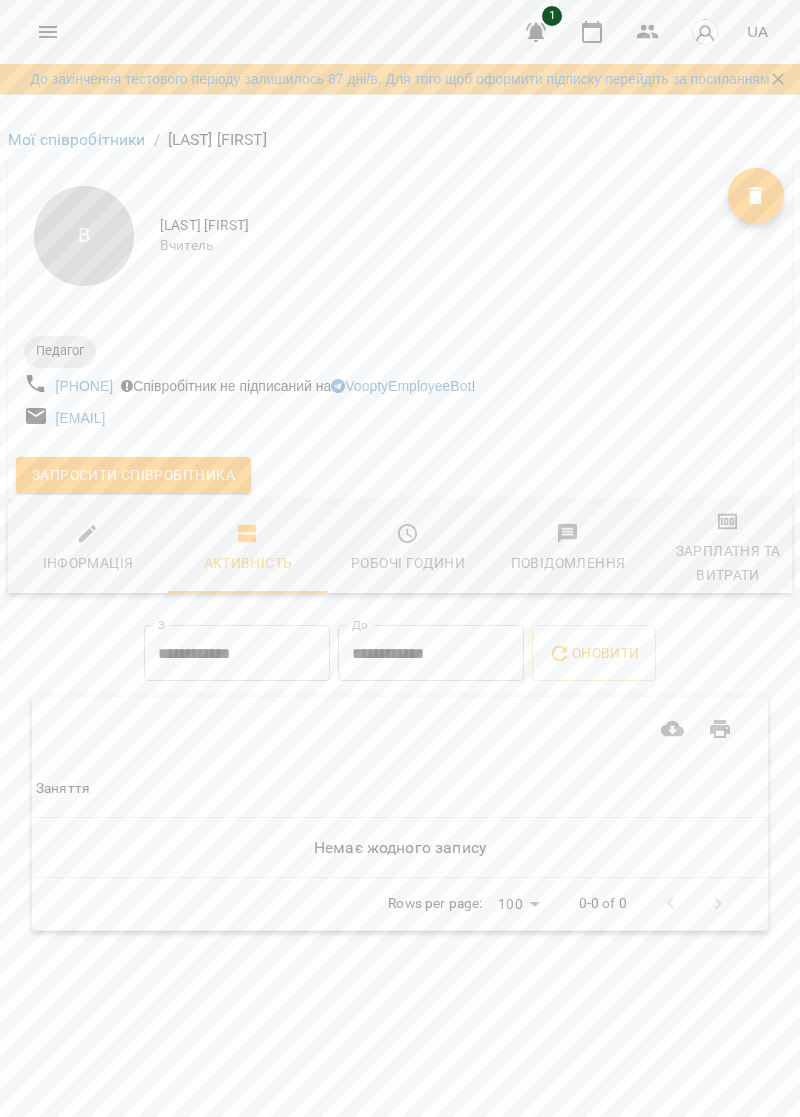 click on "В Вілкова Софія Вчитель" at bounding box center [400, 236] 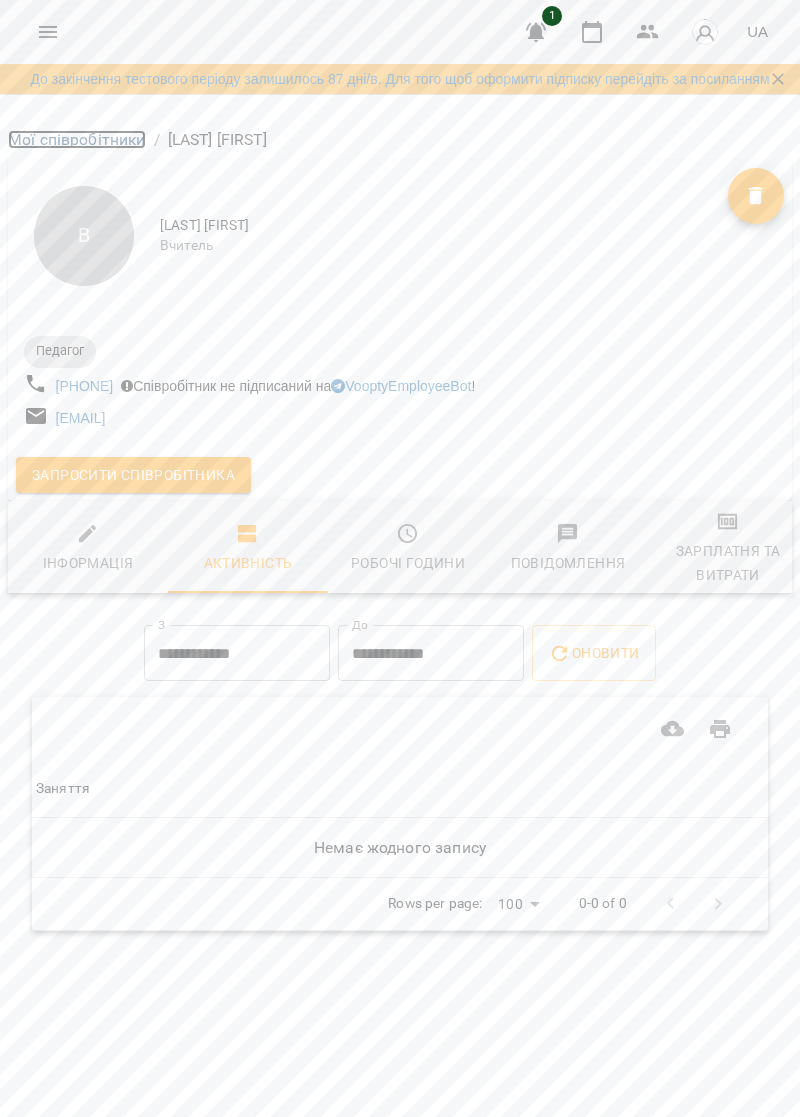 click on "Мої співробітники" at bounding box center [77, 139] 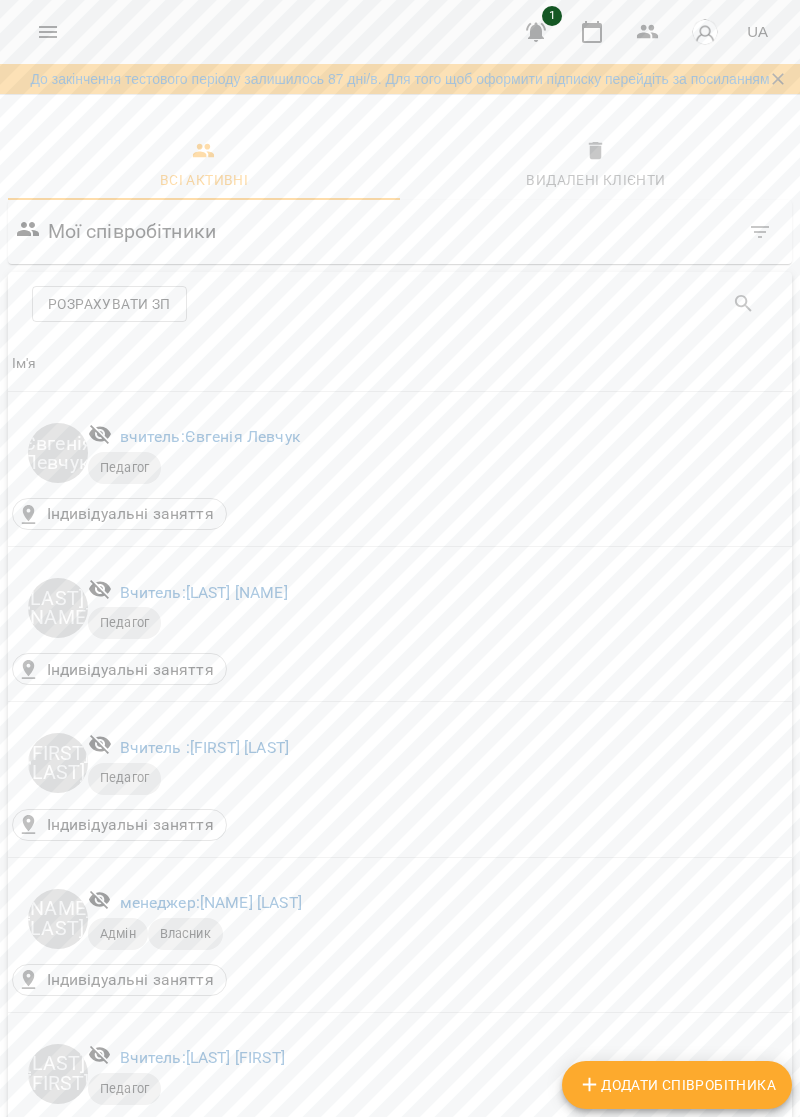 click on "Додати співробітника" at bounding box center (677, 1085) 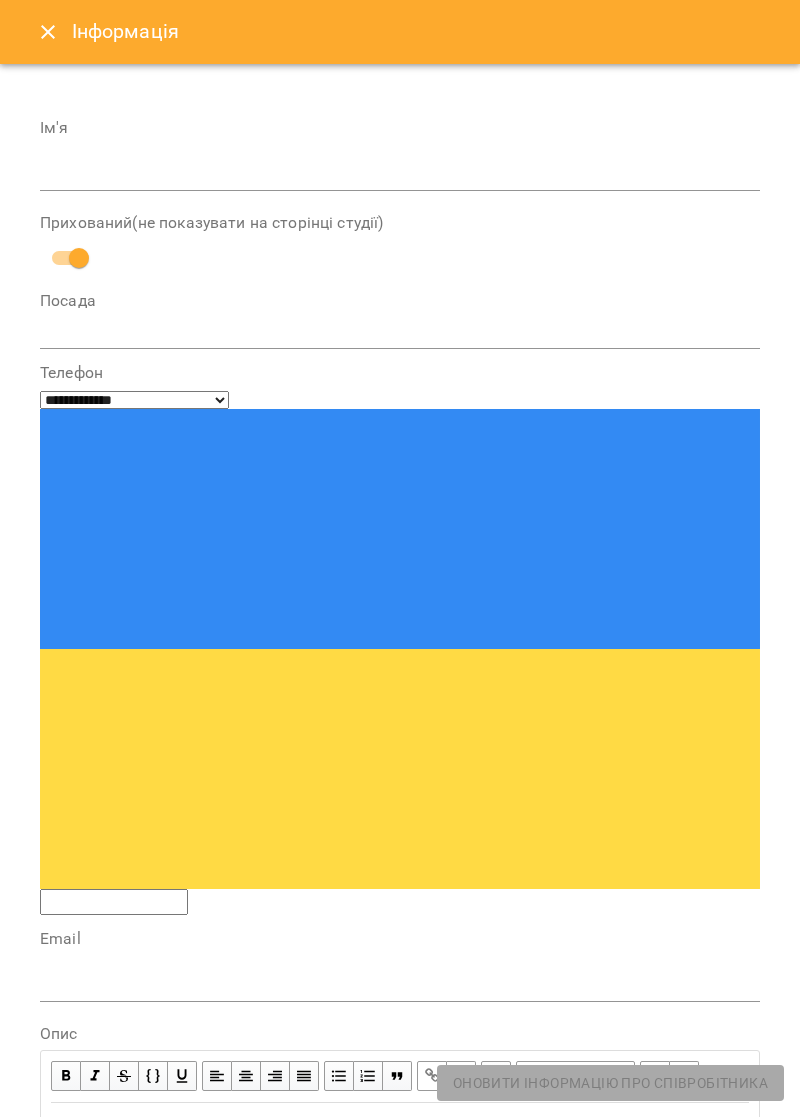 click at bounding box center [400, 176] 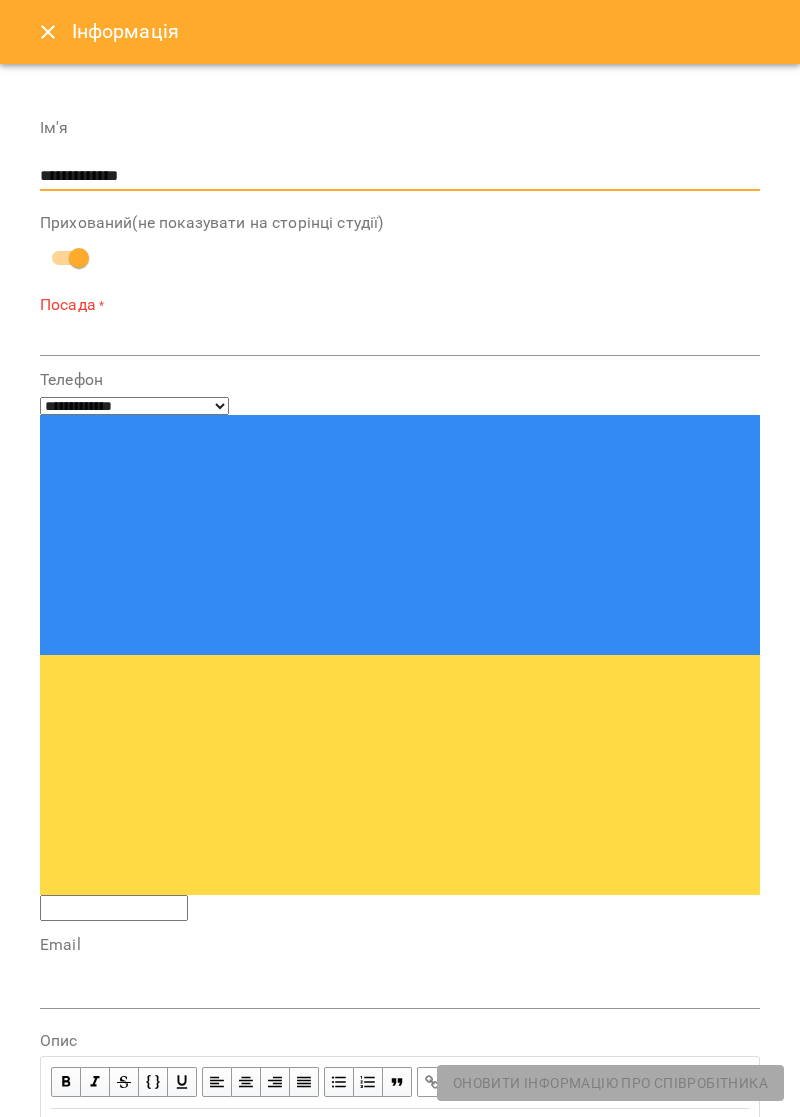 type on "**********" 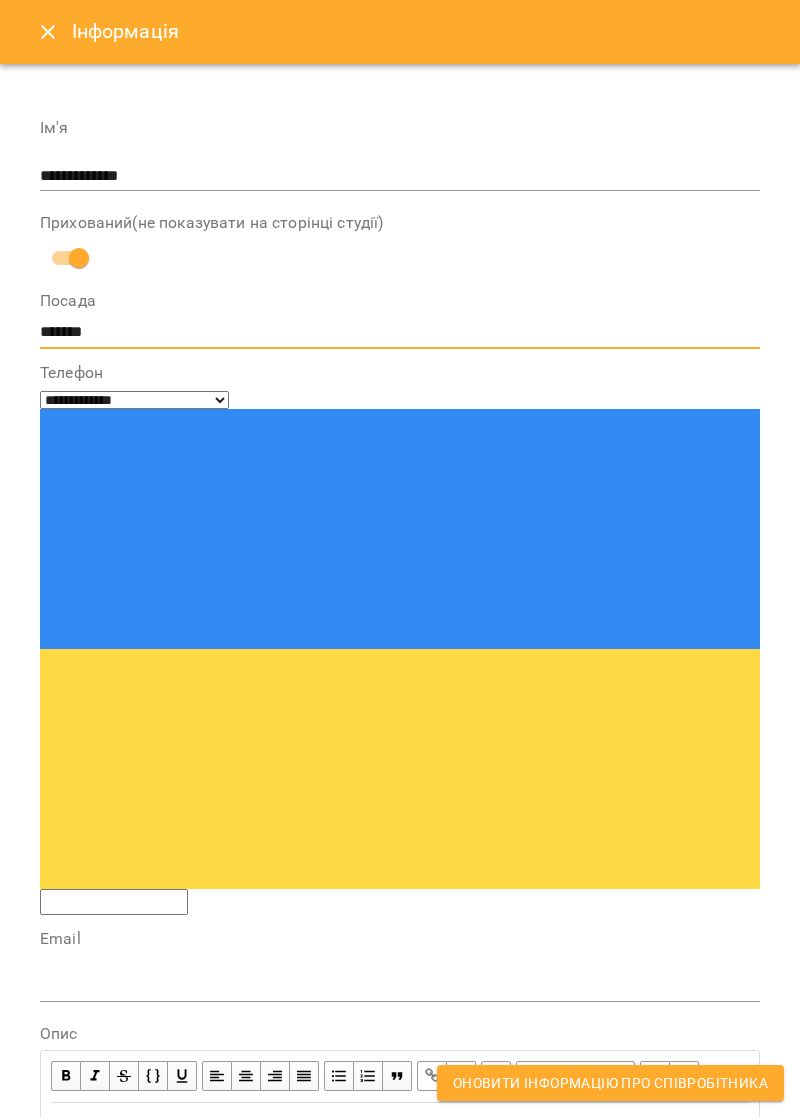 type on "*******" 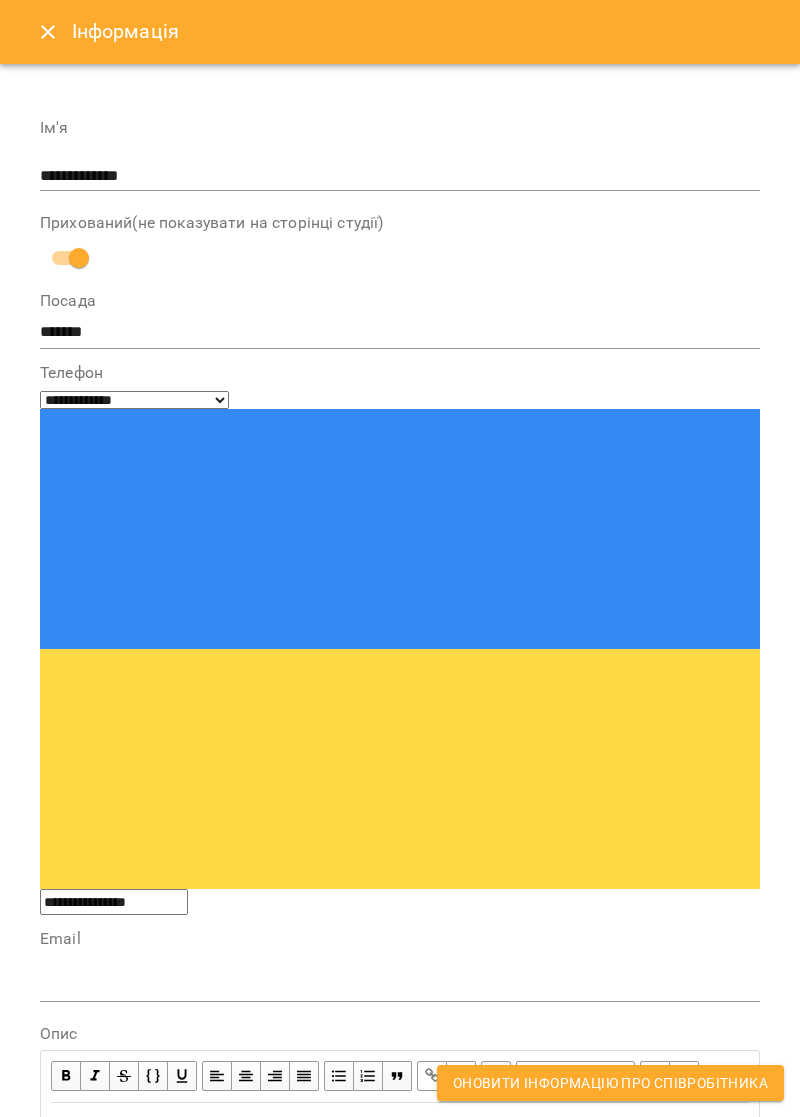 type on "**********" 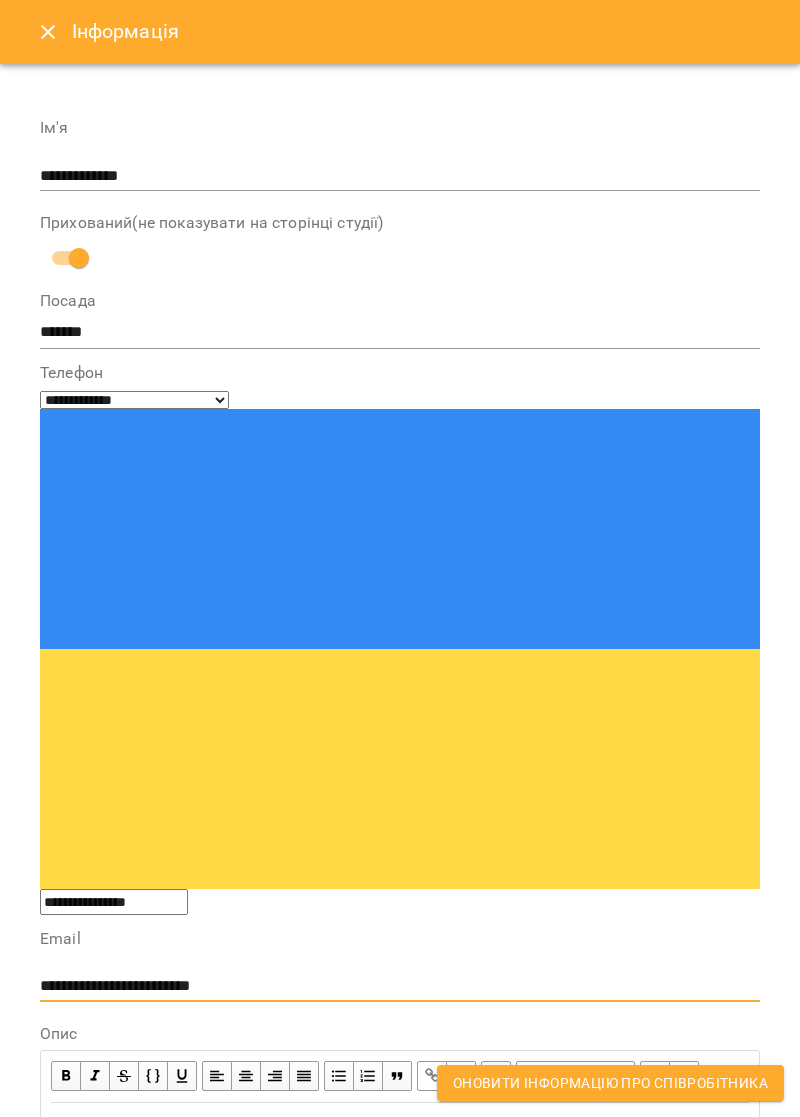 click on "**********" at bounding box center [400, 986] 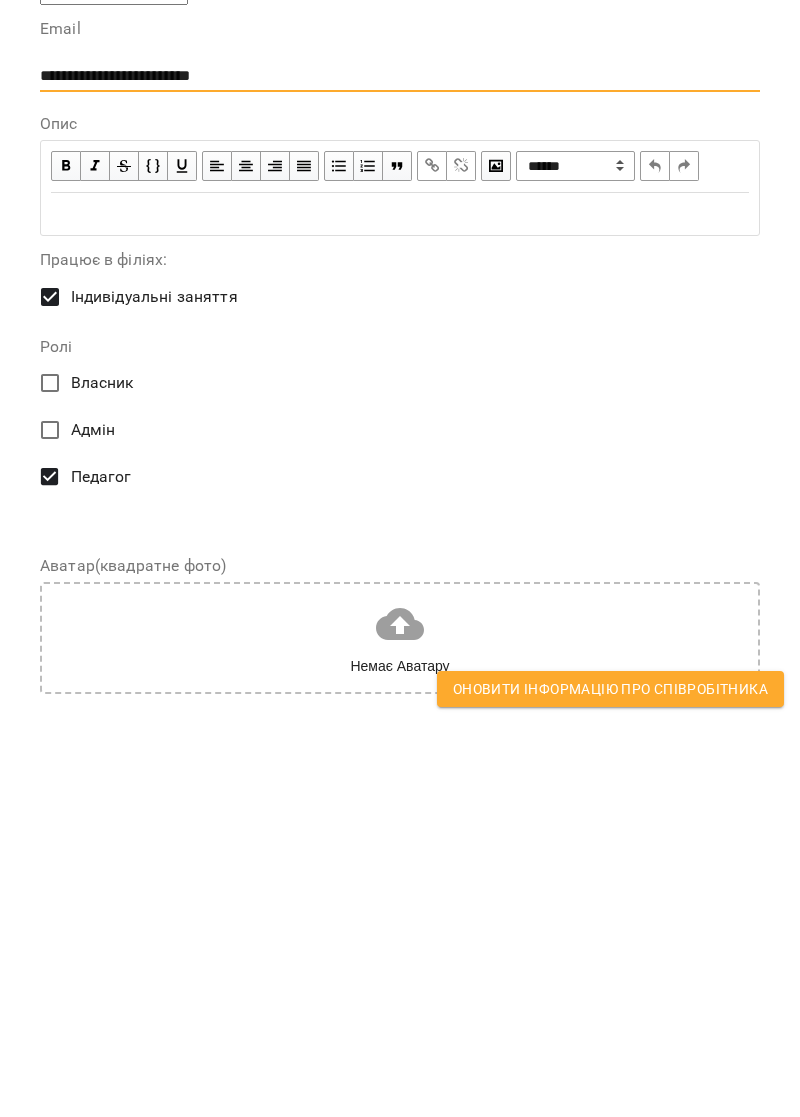 scroll, scrollTop: 518, scrollLeft: 0, axis: vertical 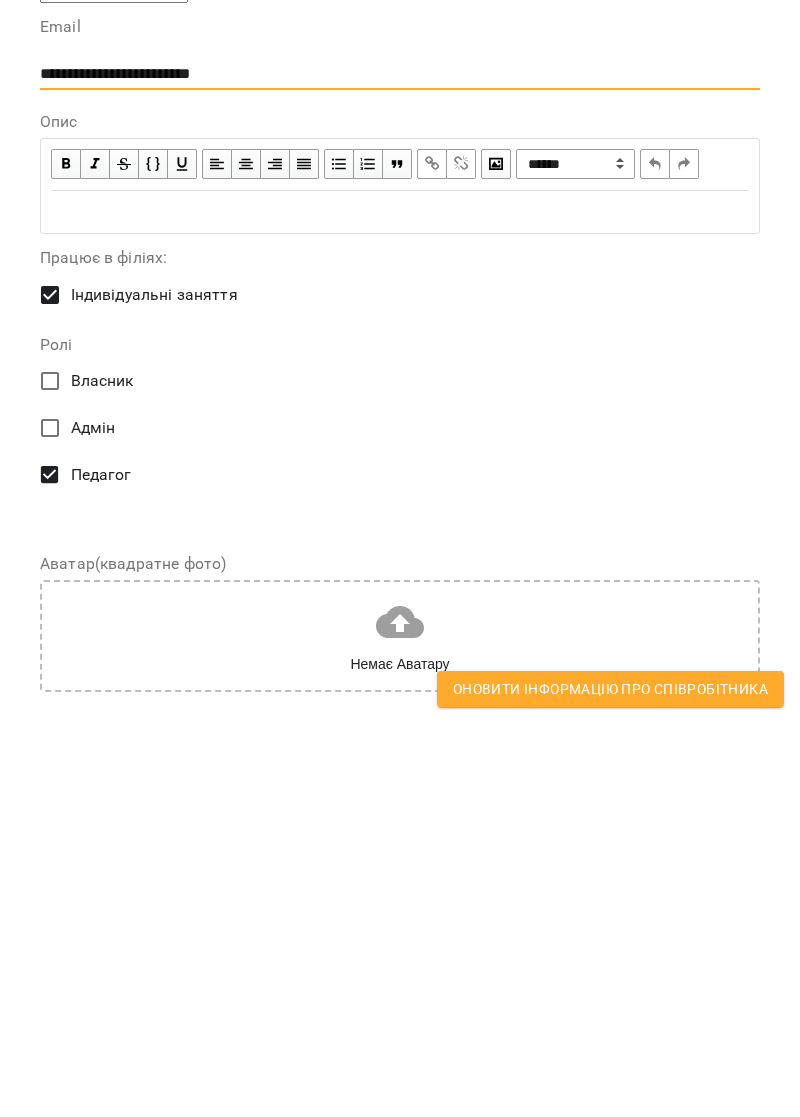 type on "**********" 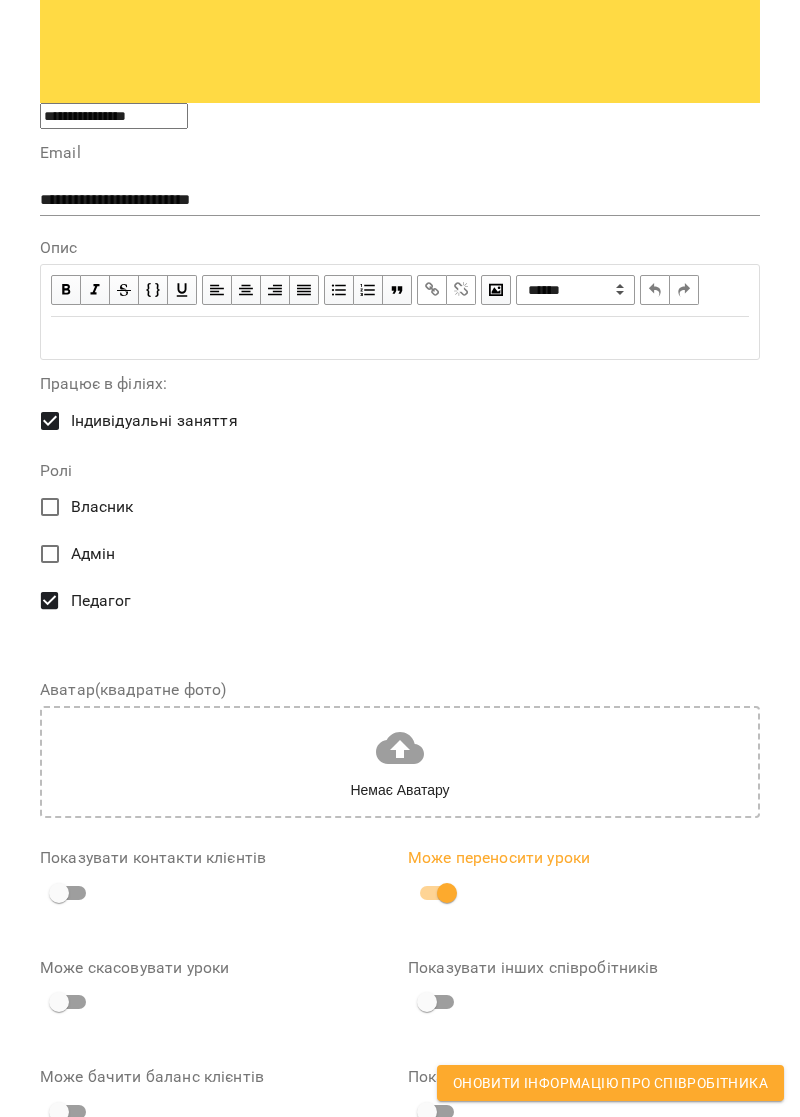 scroll, scrollTop: 786, scrollLeft: 0, axis: vertical 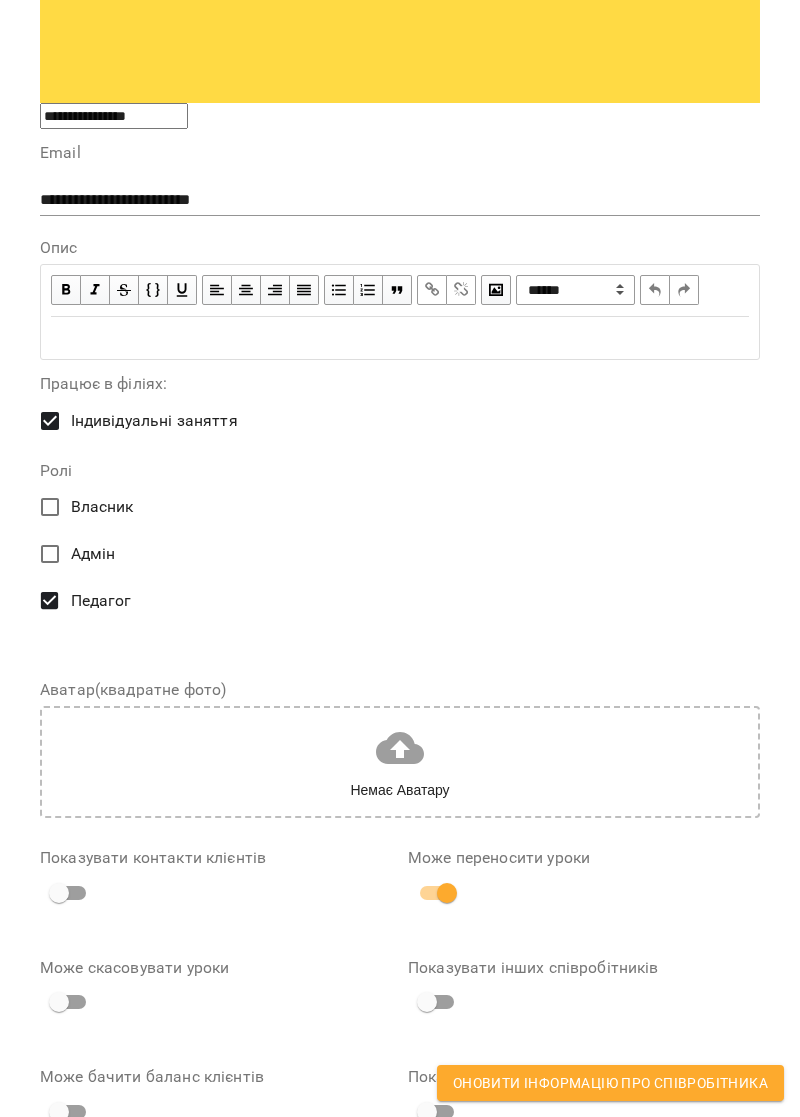 click on "Може проставляти відвідування" at bounding box center (584, 1445) 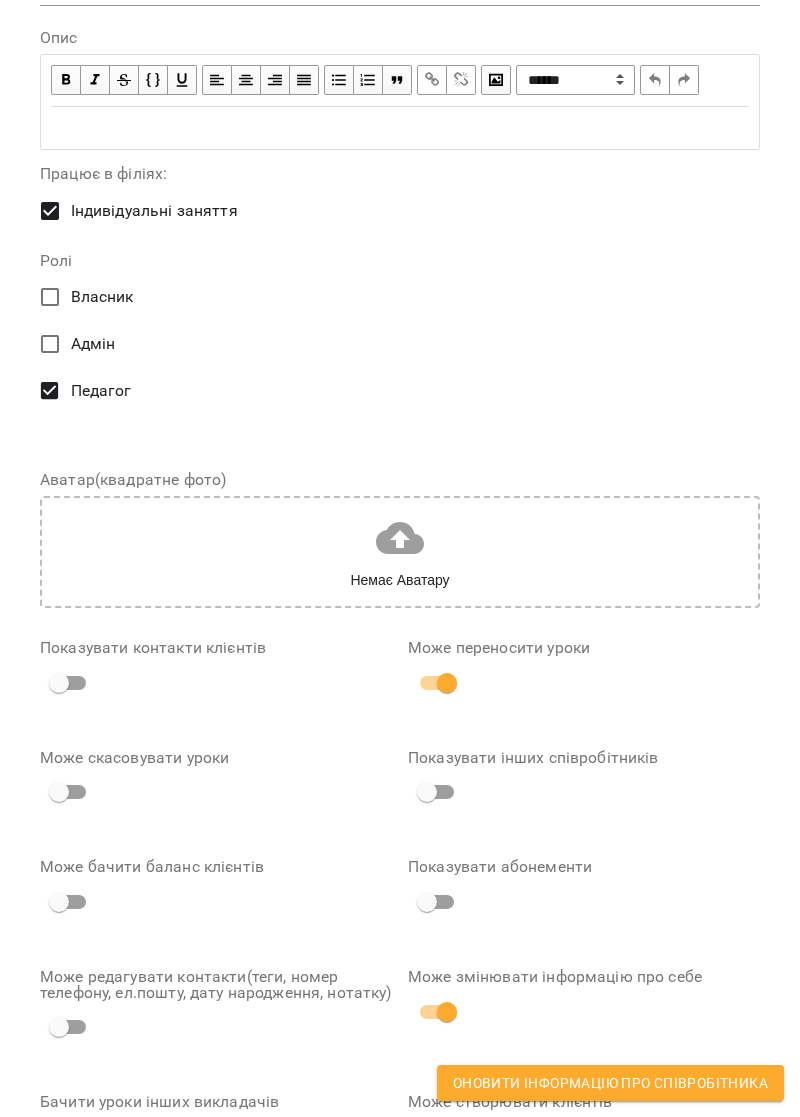 scroll, scrollTop: 1015, scrollLeft: 0, axis: vertical 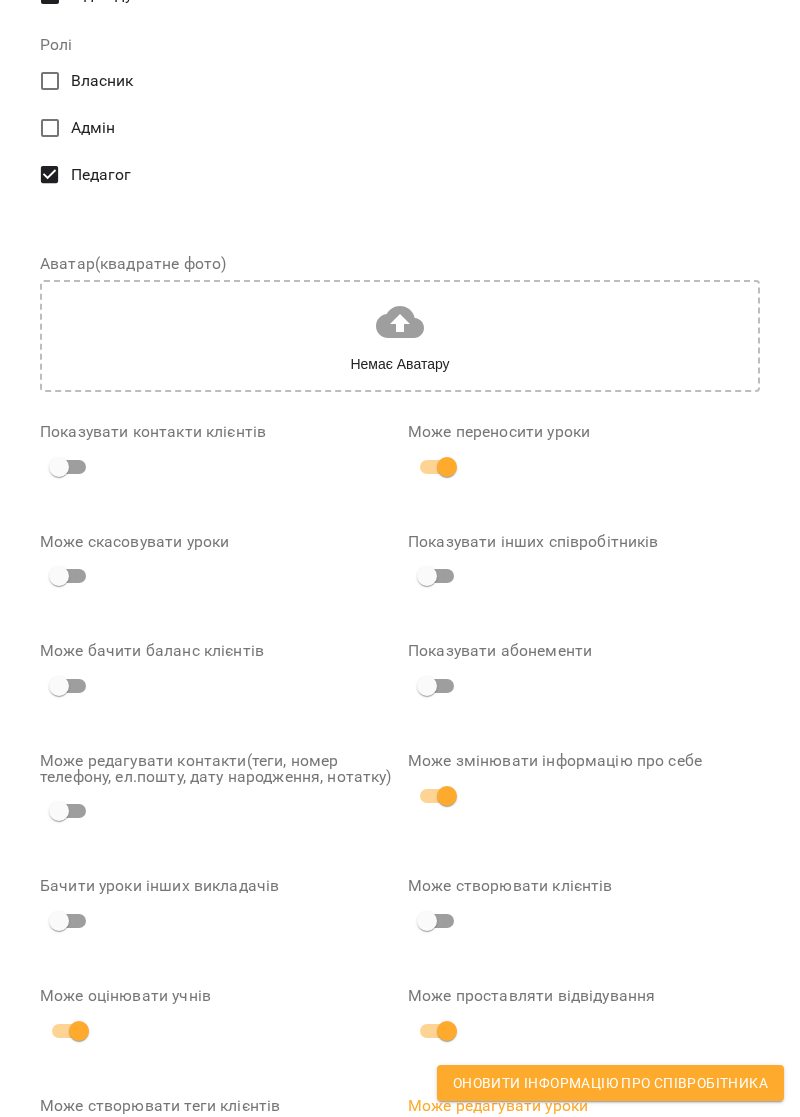 click on "Оновити інформацію про співробітника" at bounding box center (610, 1083) 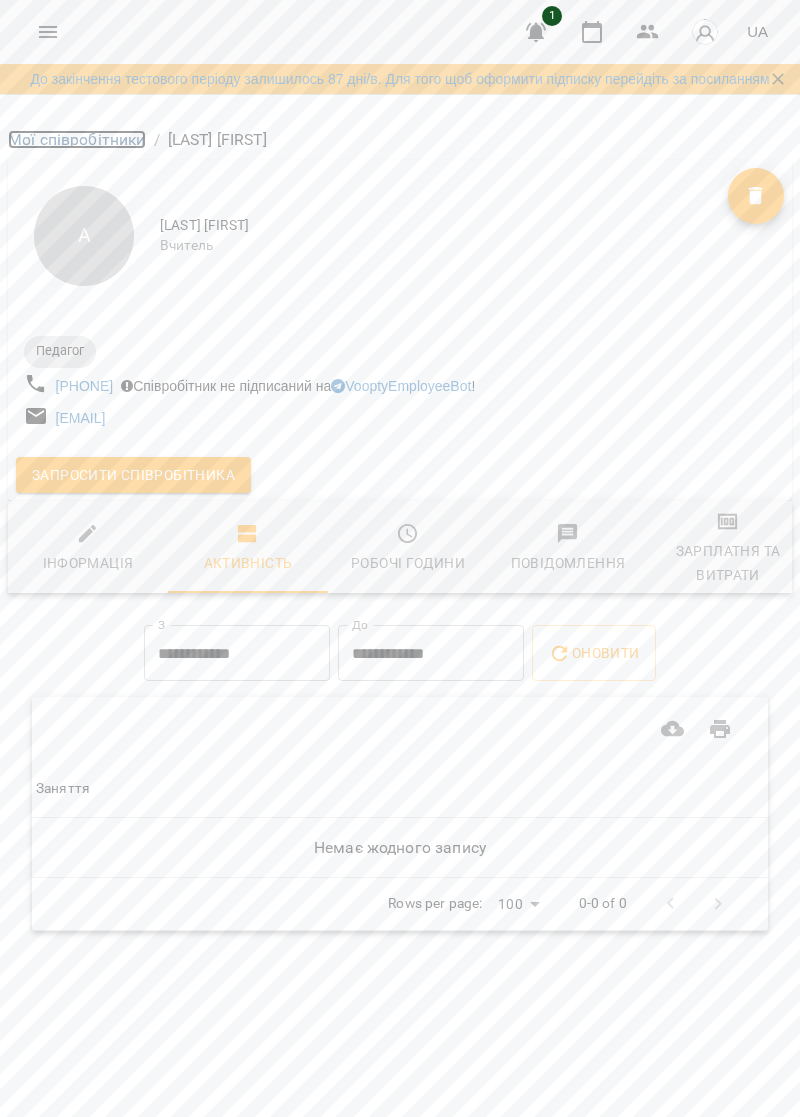 click on "Мої співробітники" at bounding box center [77, 139] 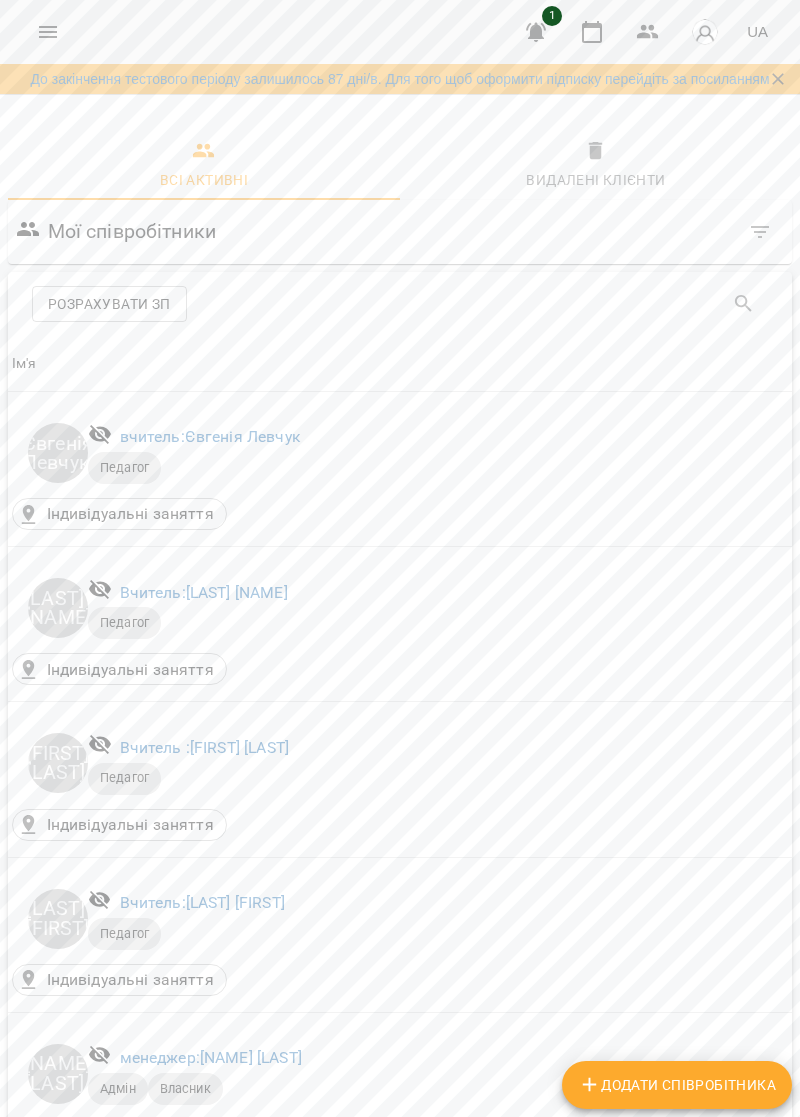click on "Додати співробітника" at bounding box center [677, 1085] 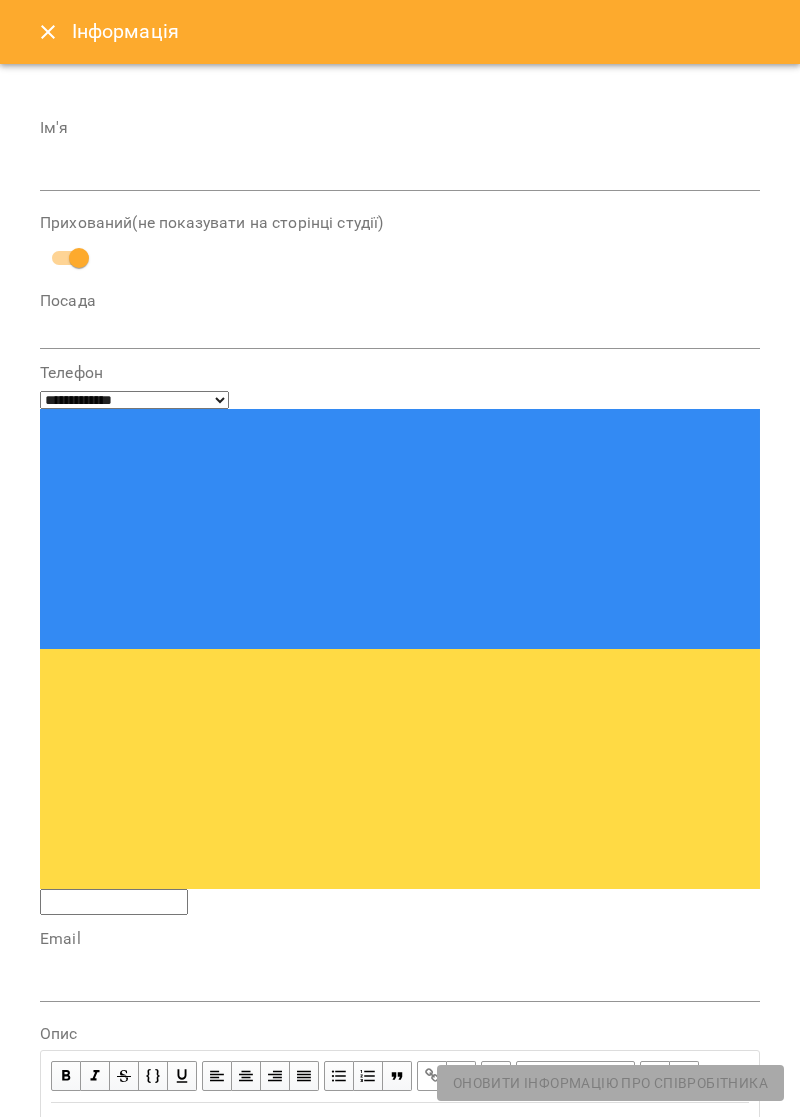 click at bounding box center [400, 176] 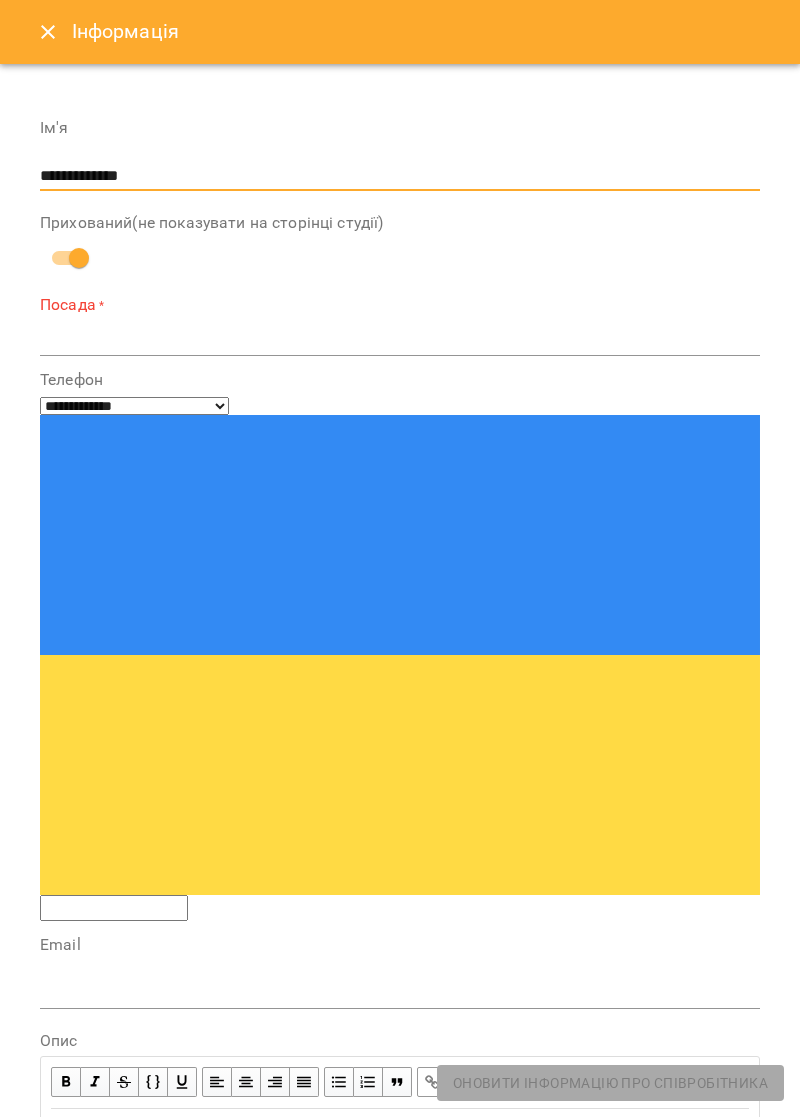 type on "**********" 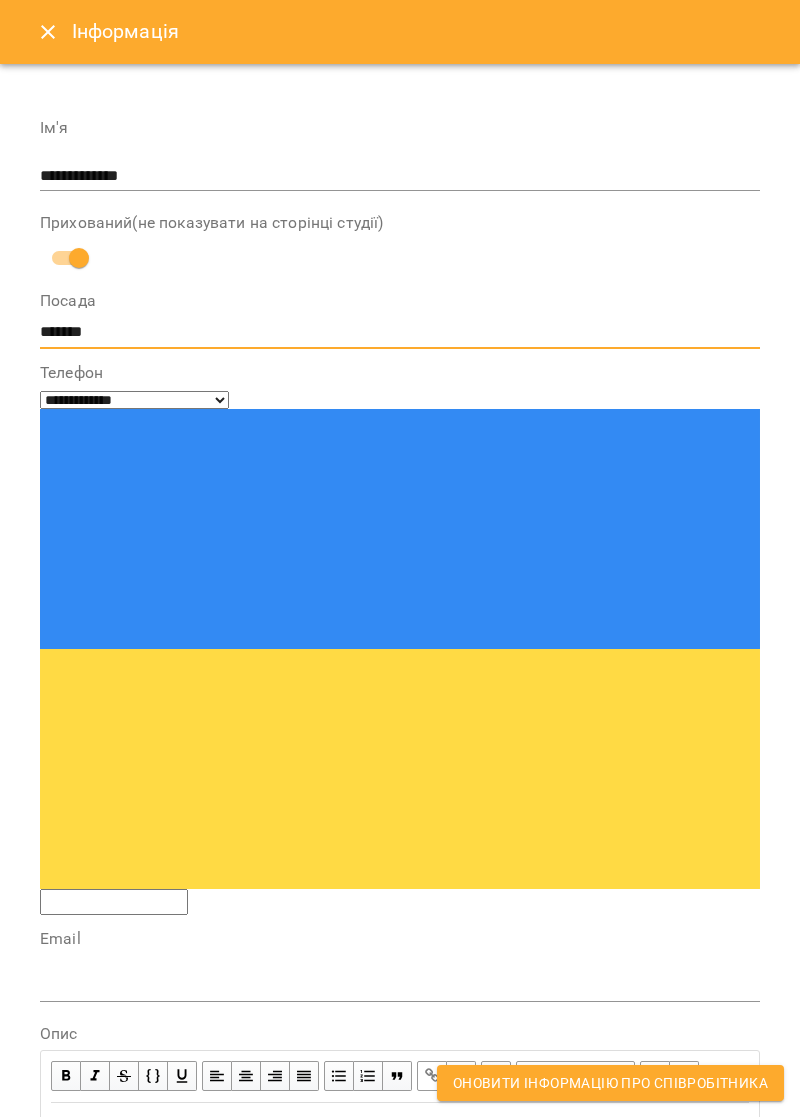 type on "*******" 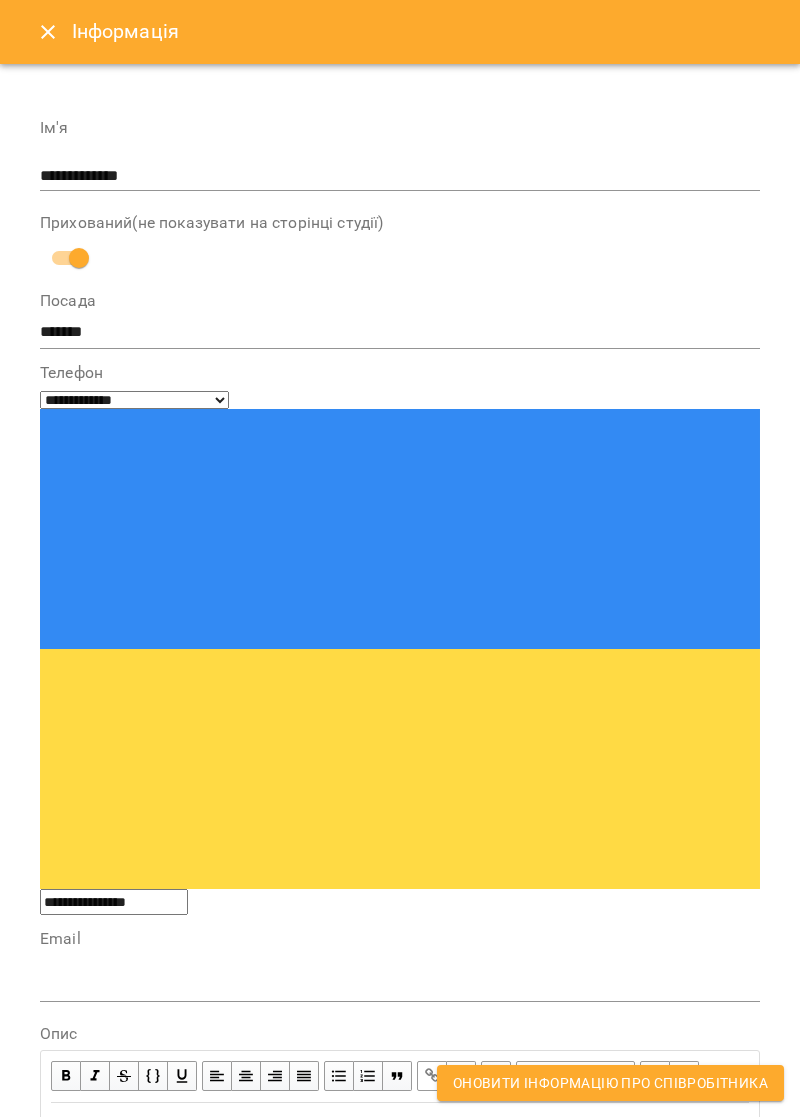 type on "**********" 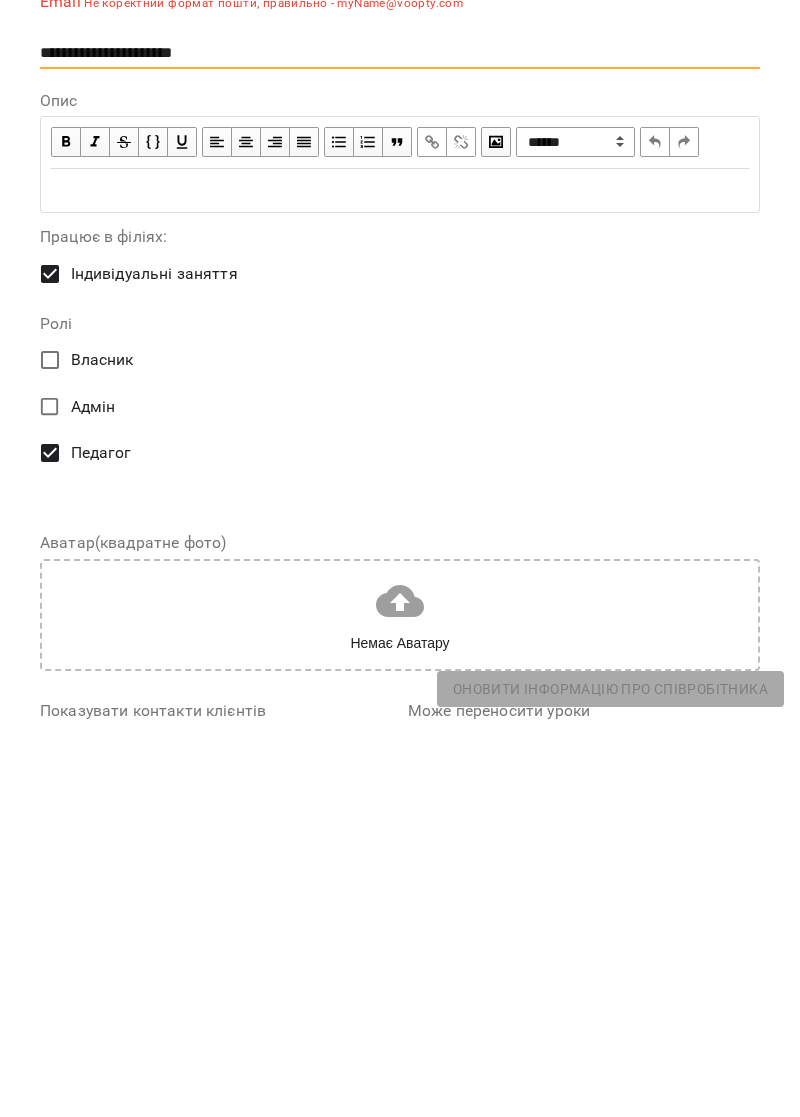 click on "Може переносити уроки" at bounding box center (584, 1128) 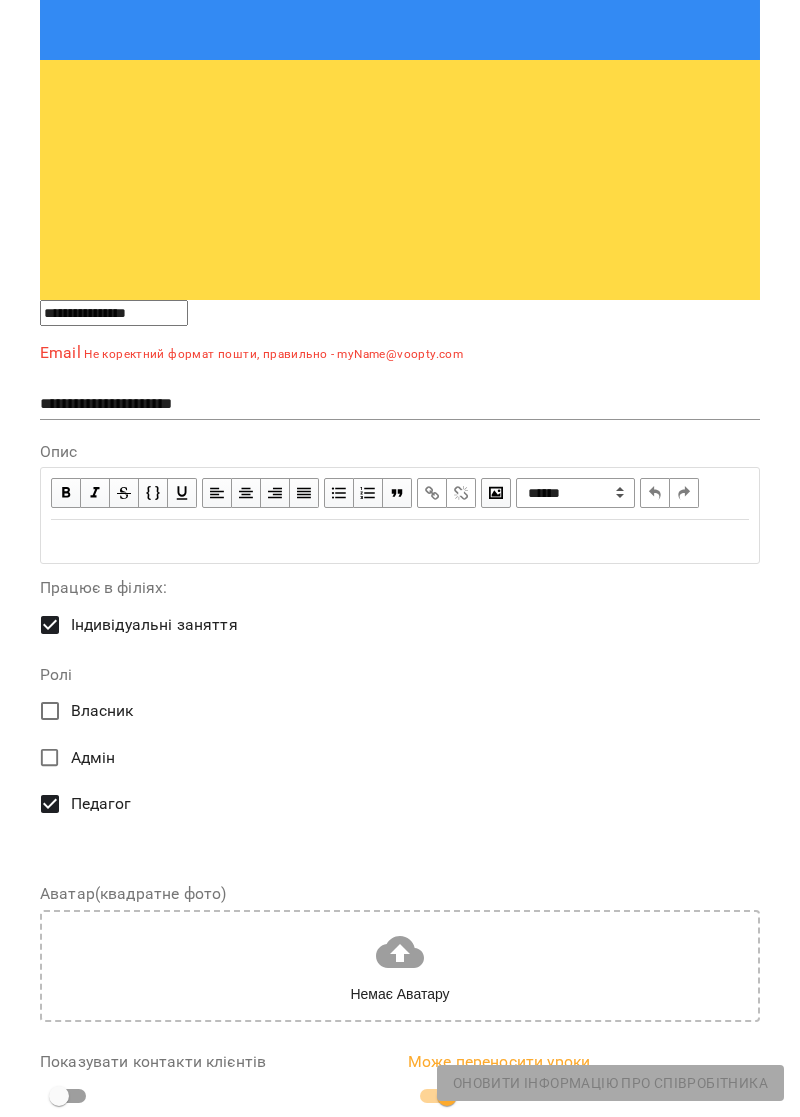 scroll, scrollTop: 630, scrollLeft: 0, axis: vertical 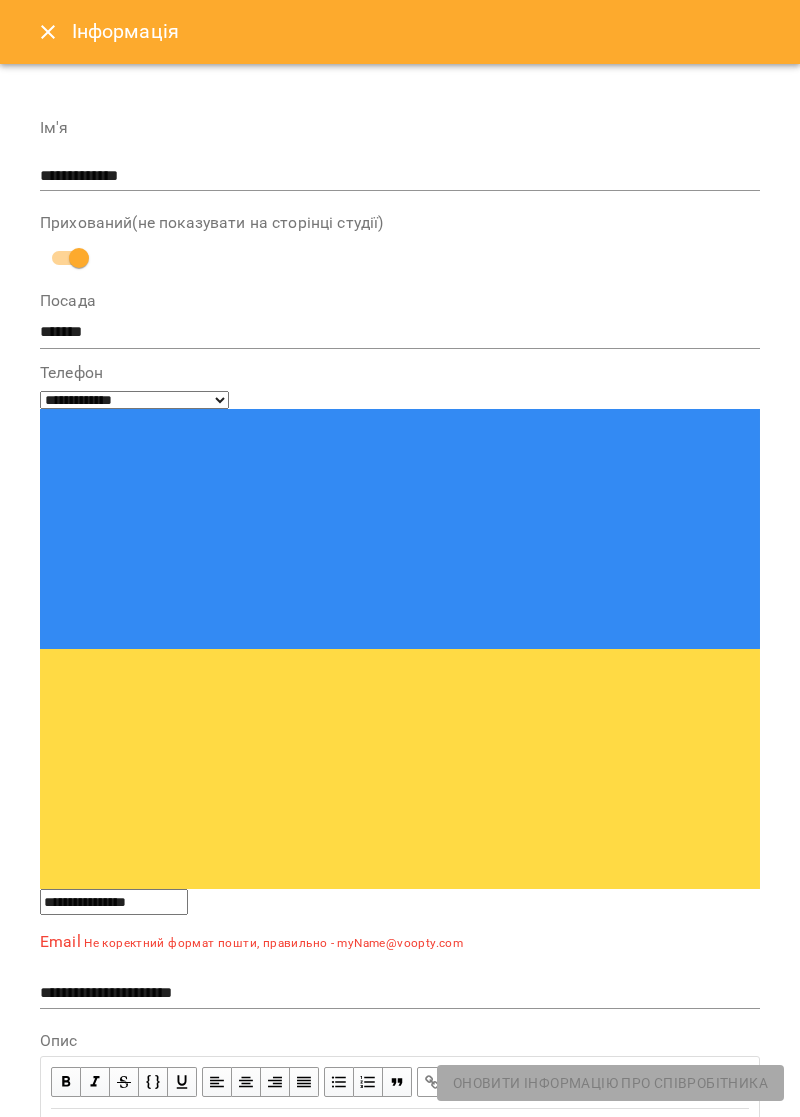 click on "**********" at bounding box center [400, 993] 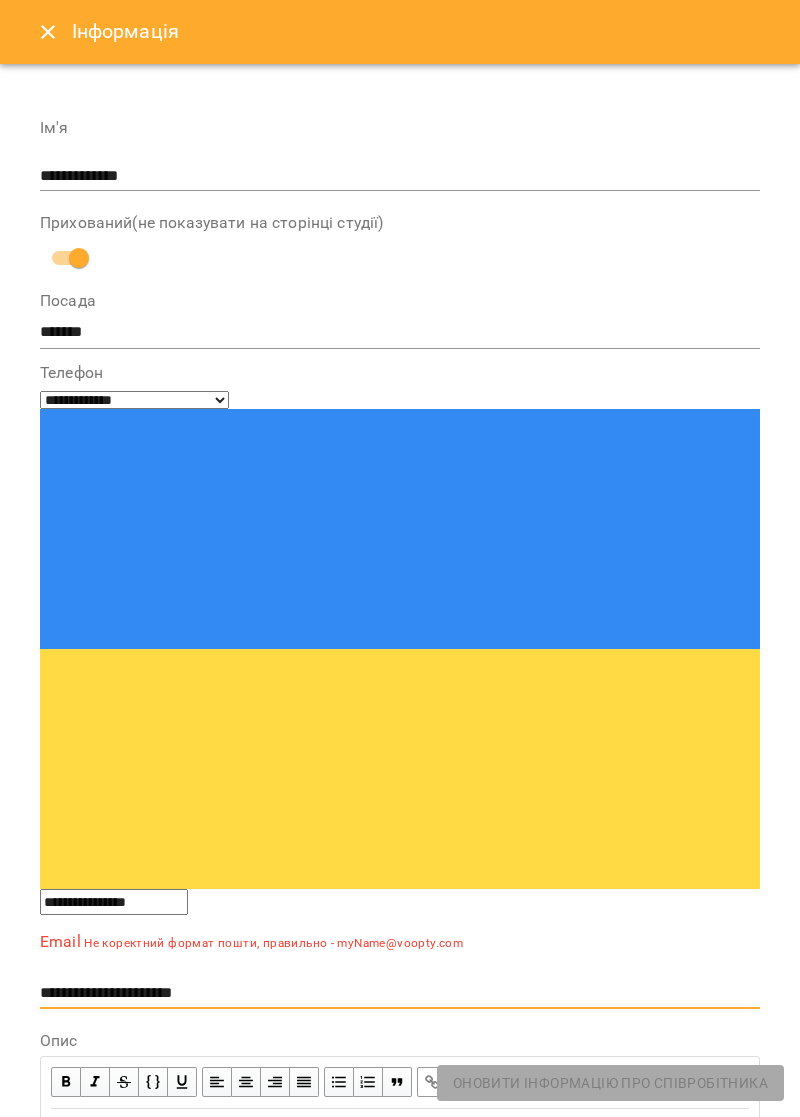 click on "**********" at bounding box center (400, 993) 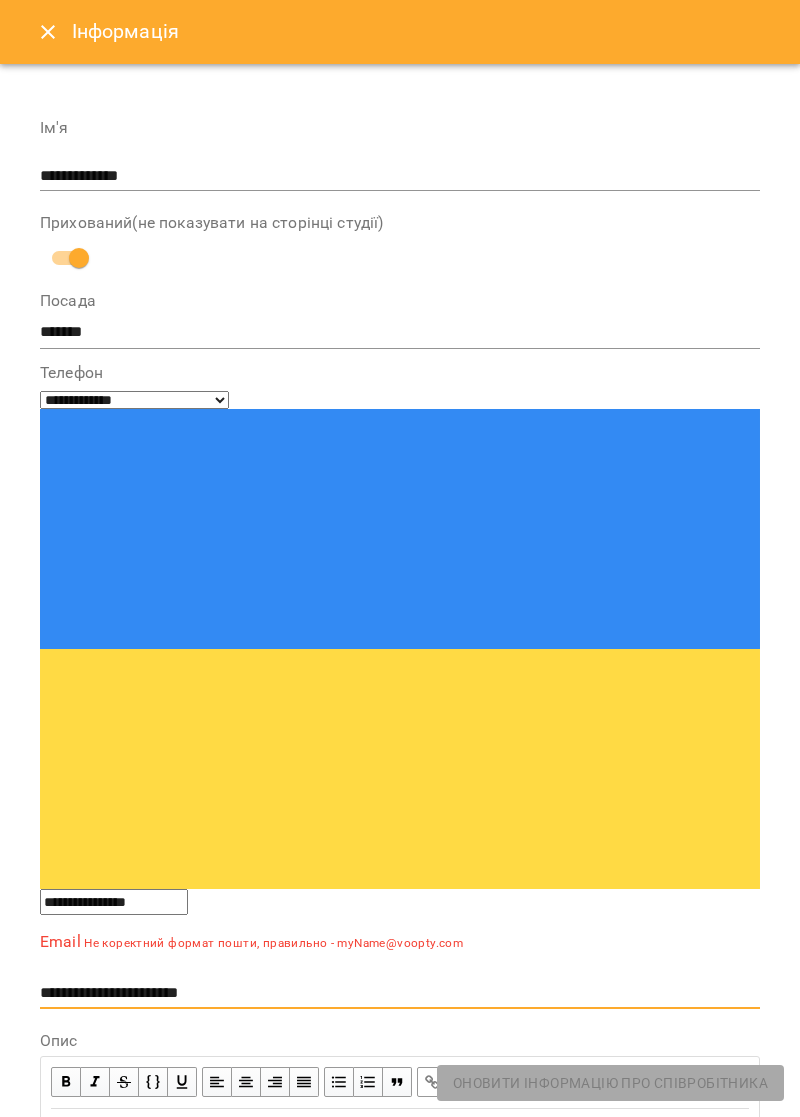 click on "**********" at bounding box center (400, 993) 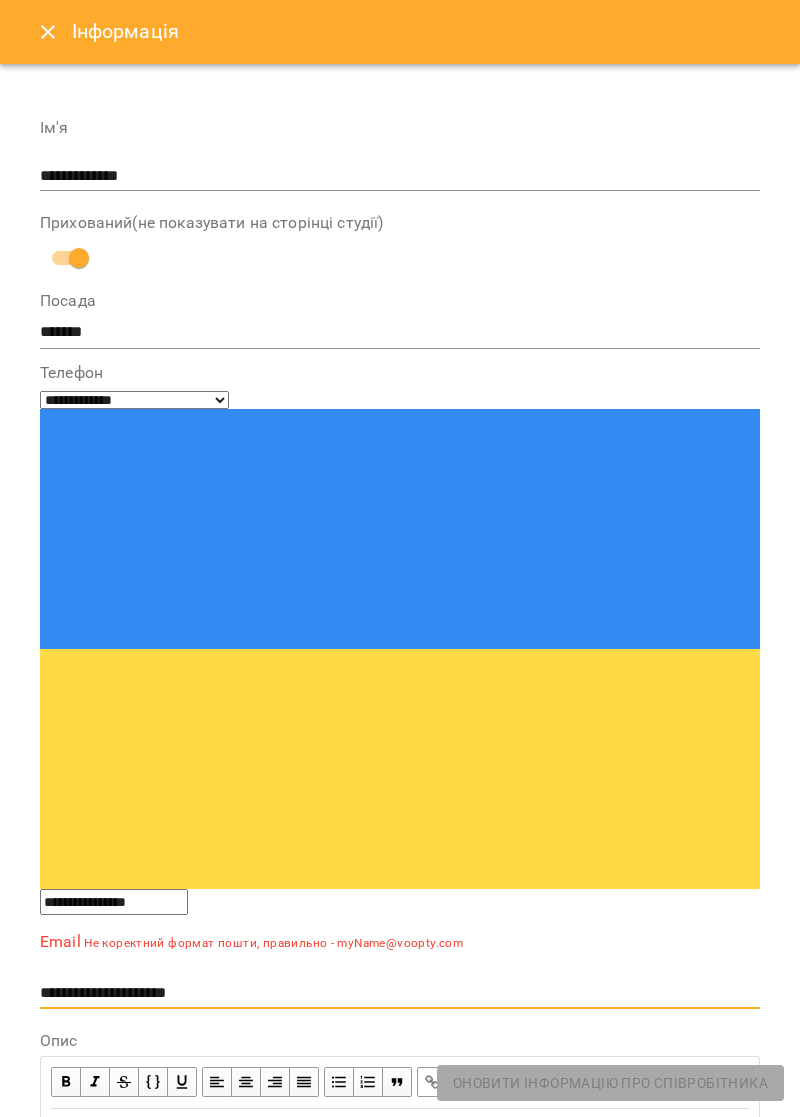 click on "**********" at bounding box center (400, 993) 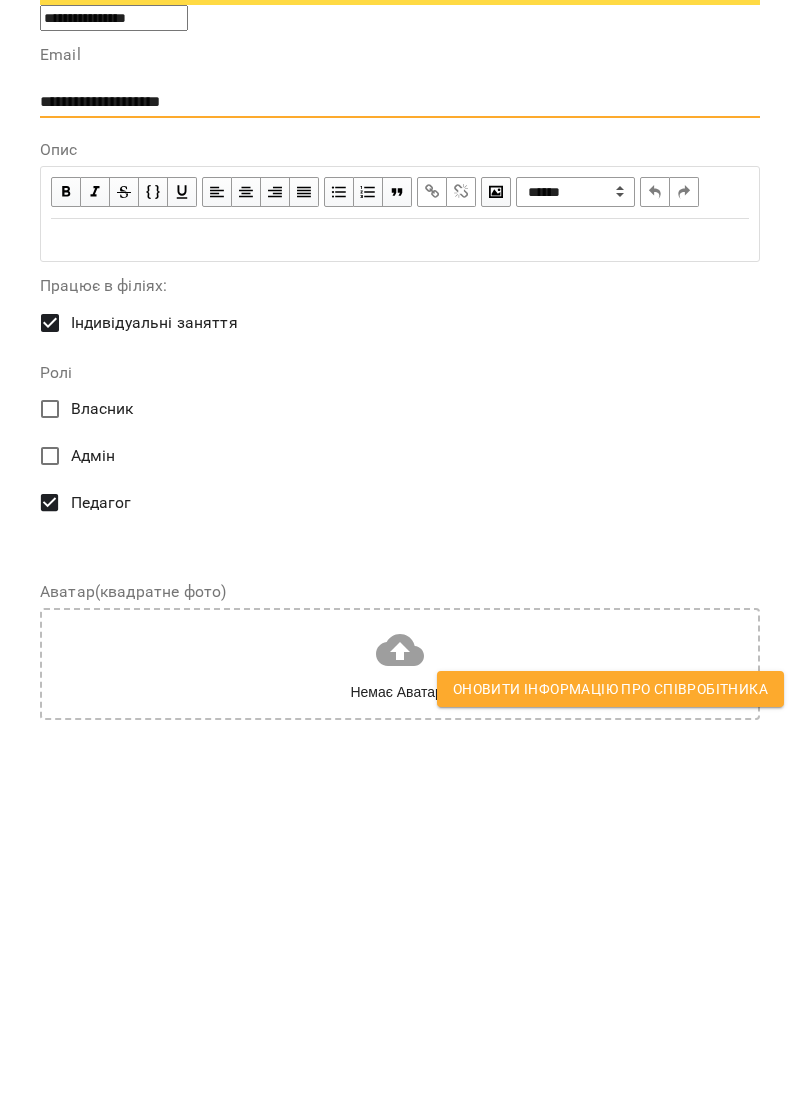 scroll, scrollTop: 493, scrollLeft: 0, axis: vertical 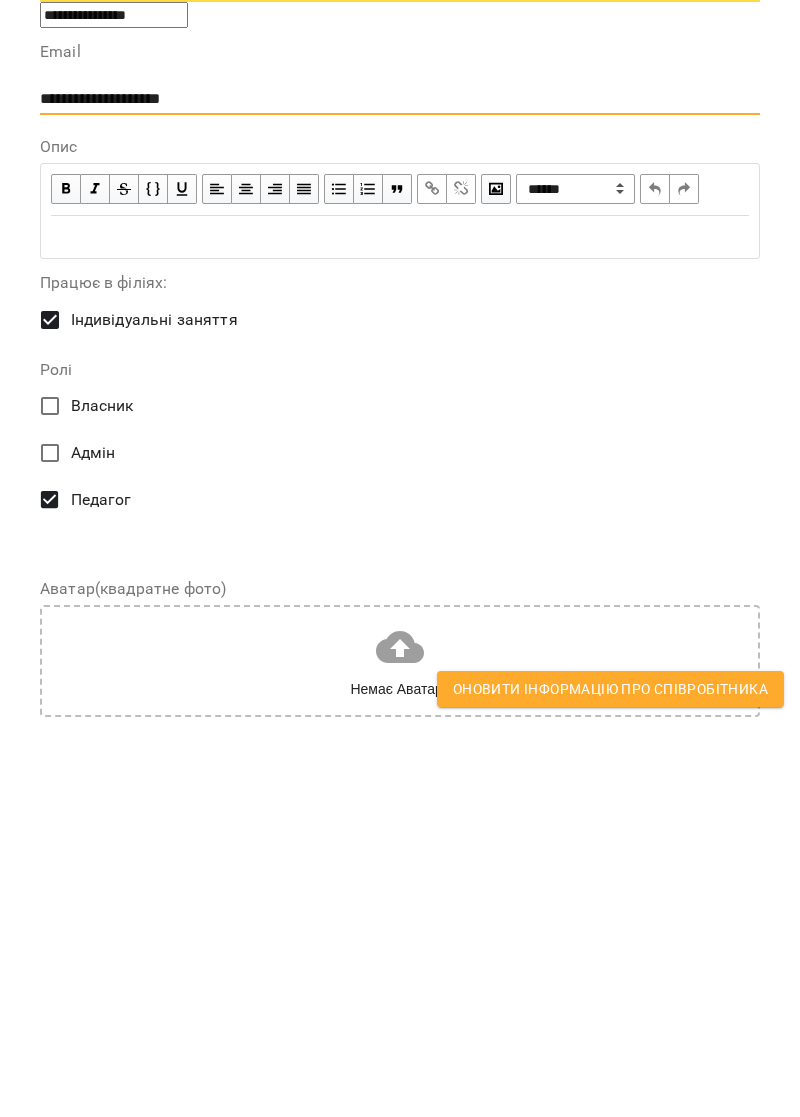 type on "**********" 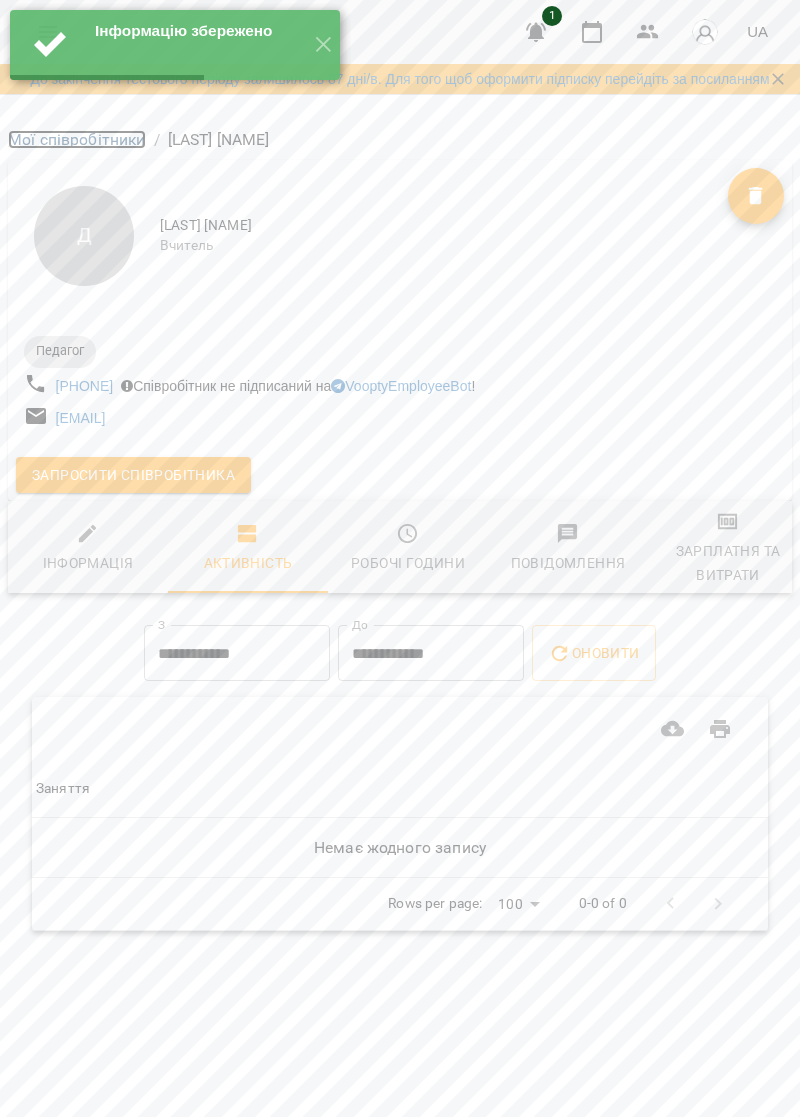click on "Мої співробітники" at bounding box center [77, 139] 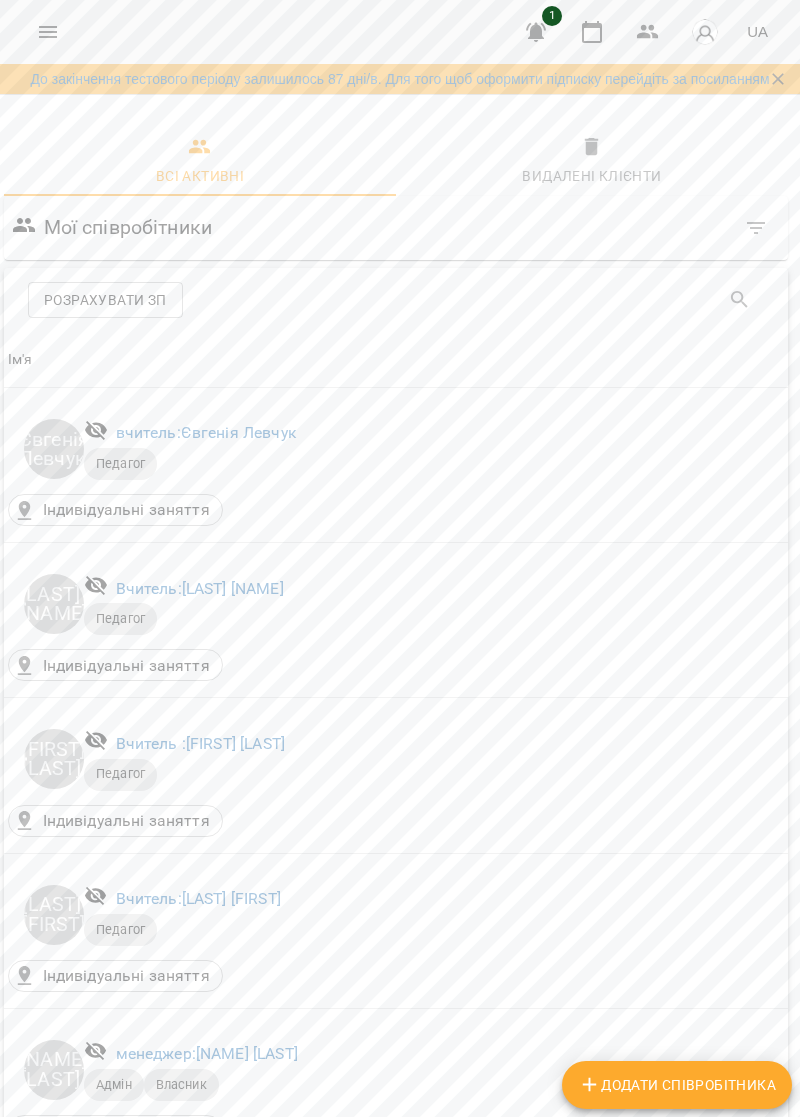 scroll, scrollTop: 1583, scrollLeft: 4, axis: both 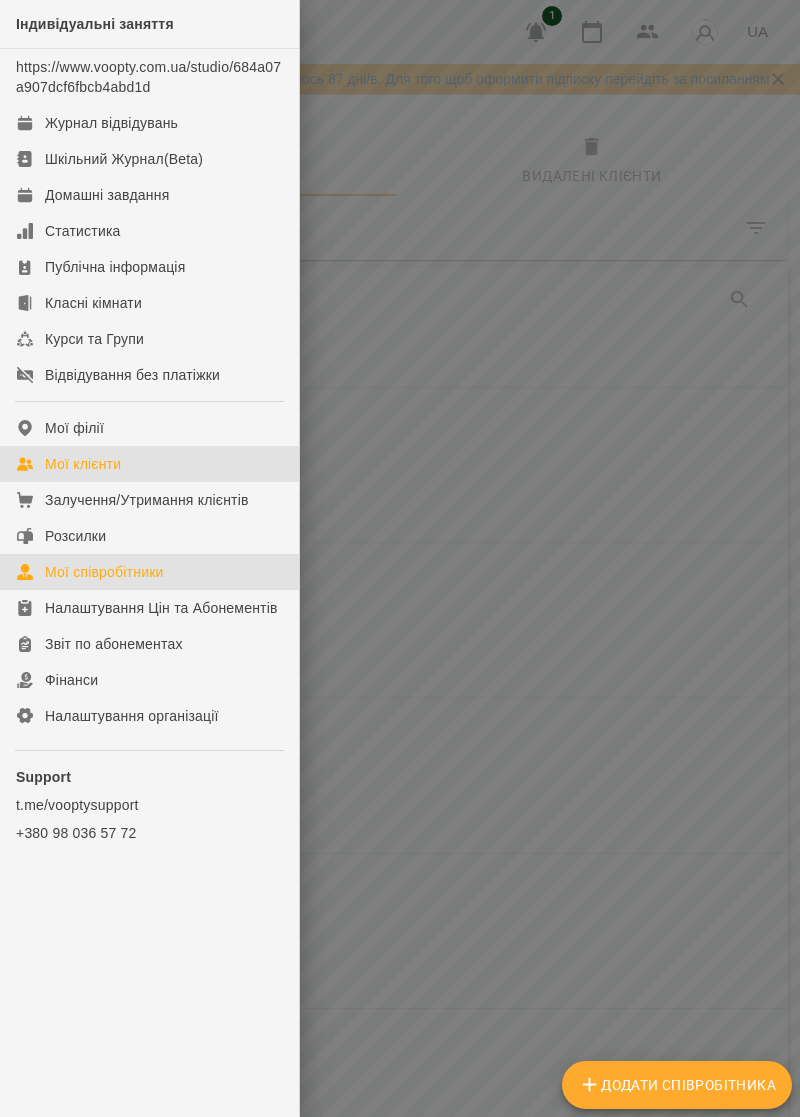 click on "Мої клієнти" at bounding box center [83, 464] 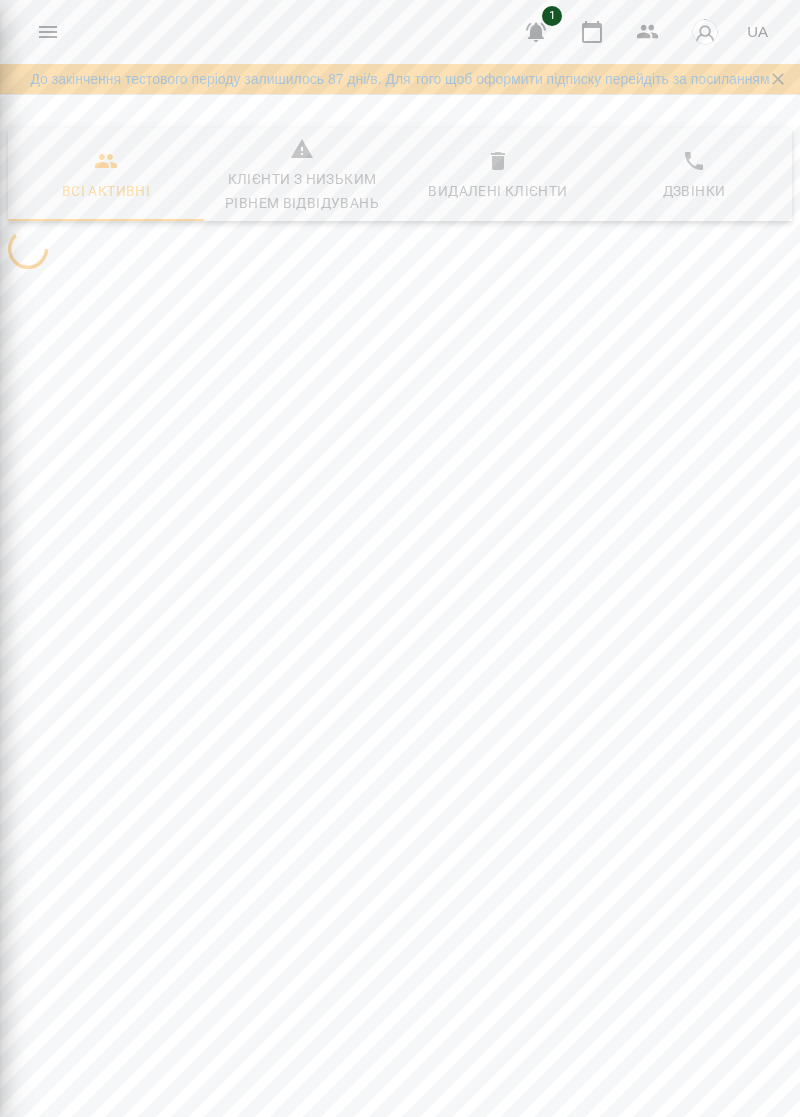 scroll, scrollTop: 0, scrollLeft: 0, axis: both 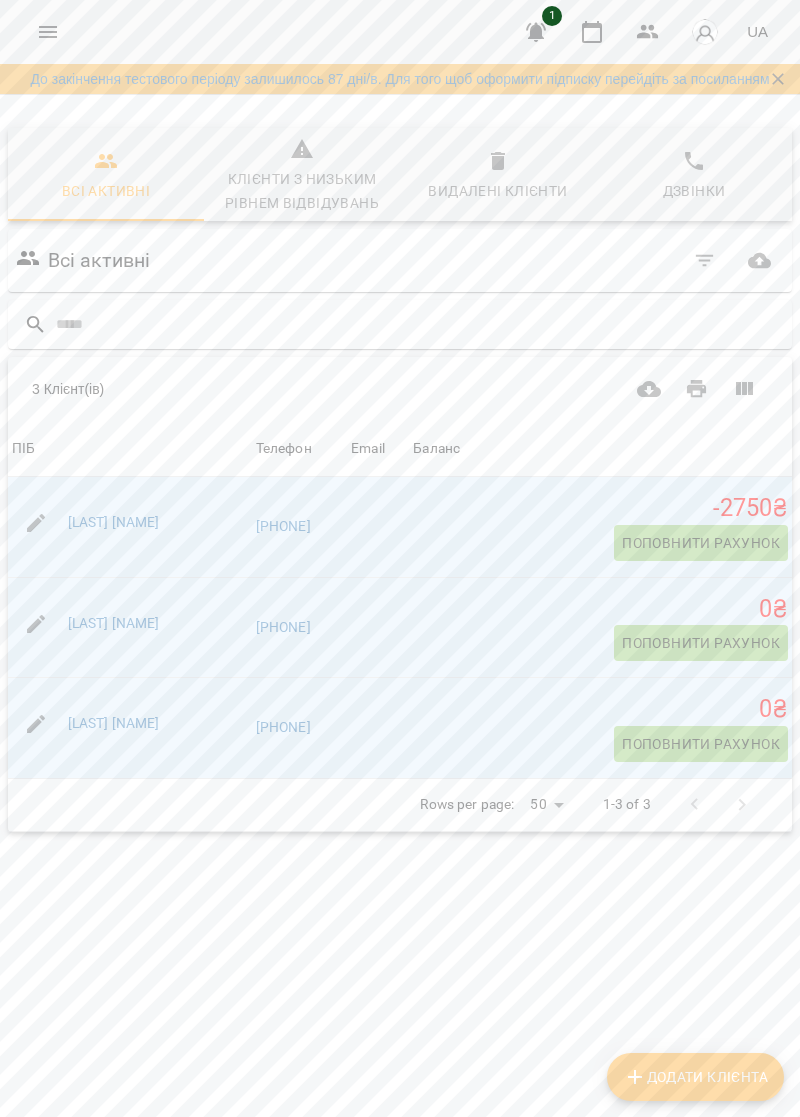 click on "Поповнити рахунок" at bounding box center (701, 744) 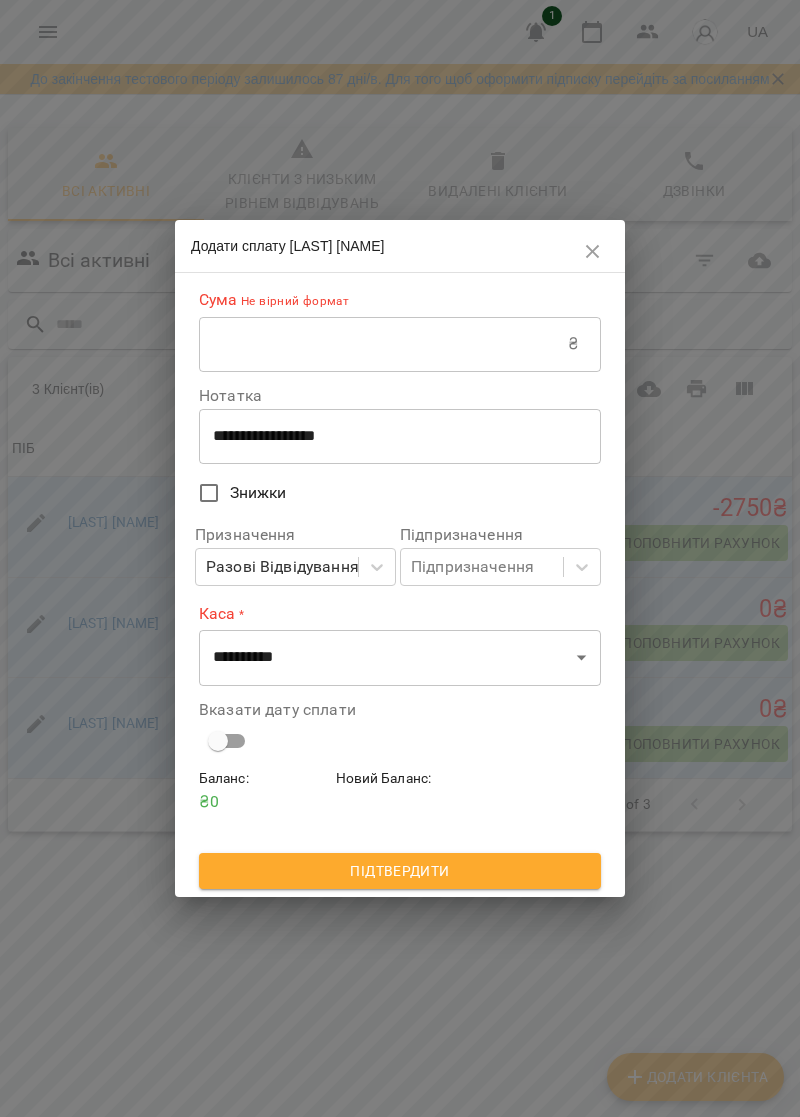 click at bounding box center (383, 344) 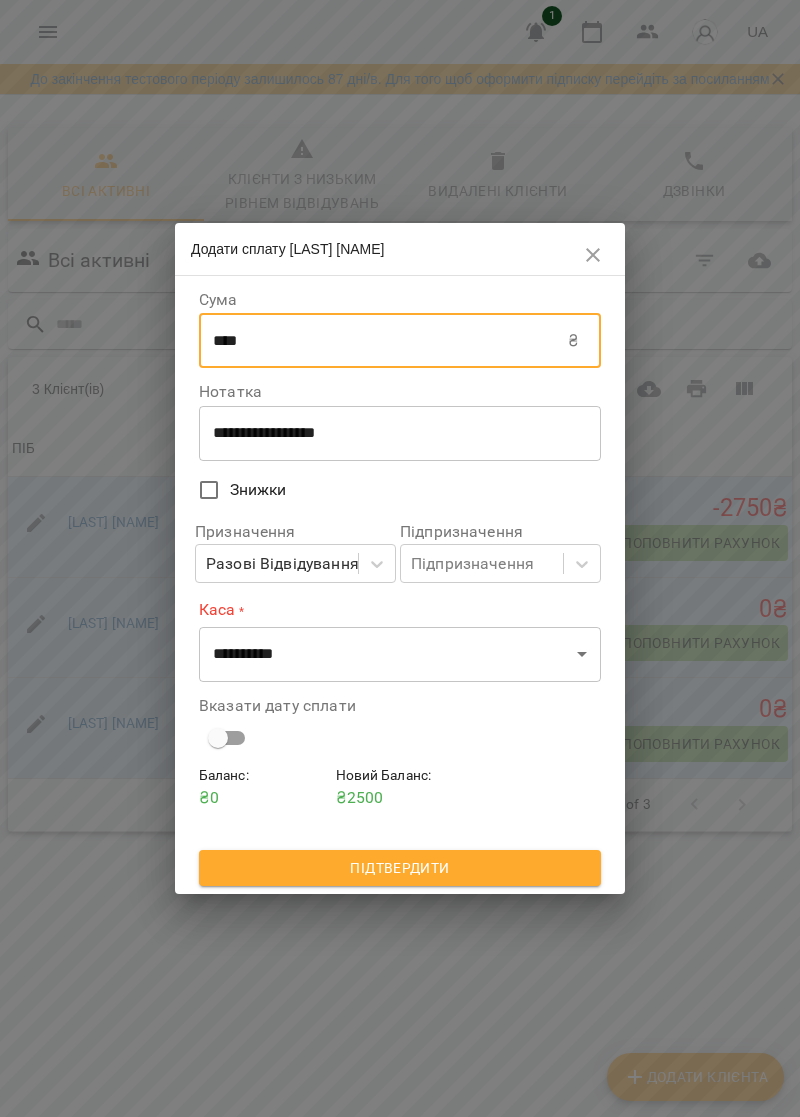 type on "****" 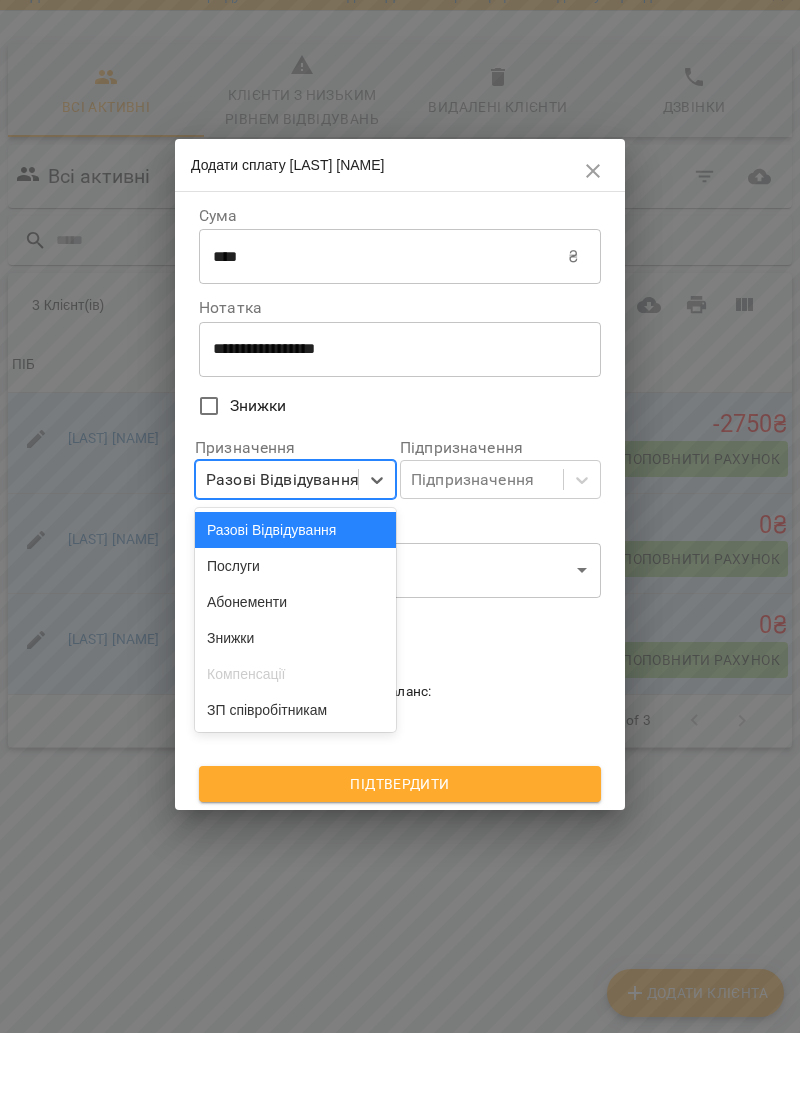 click on "Абонементи" at bounding box center [295, 686] 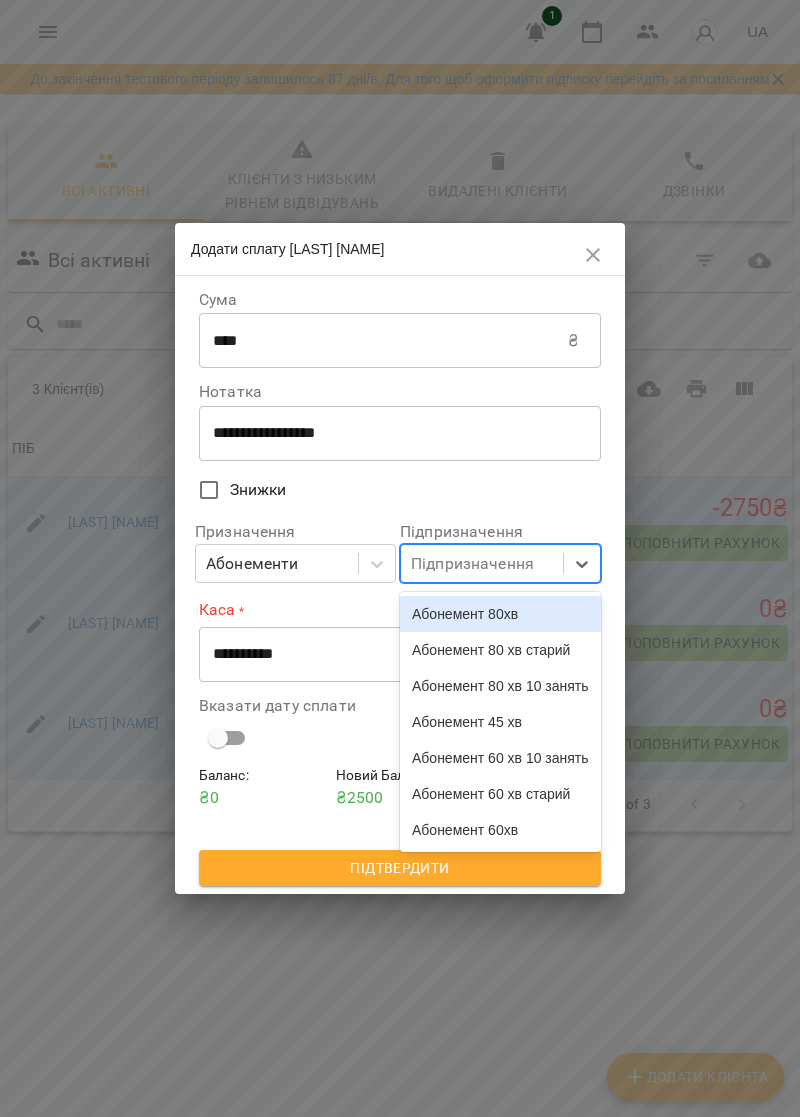 scroll, scrollTop: 62, scrollLeft: 0, axis: vertical 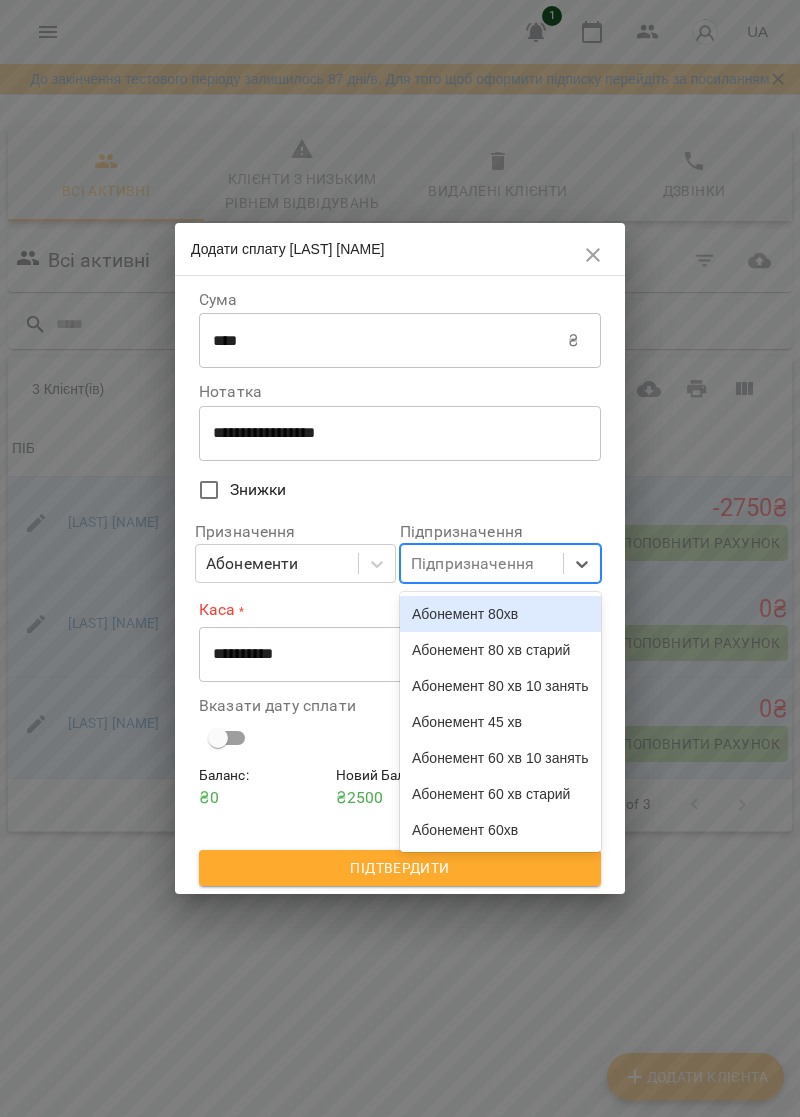 click on "Абонемент 80 хв старий" at bounding box center (500, 650) 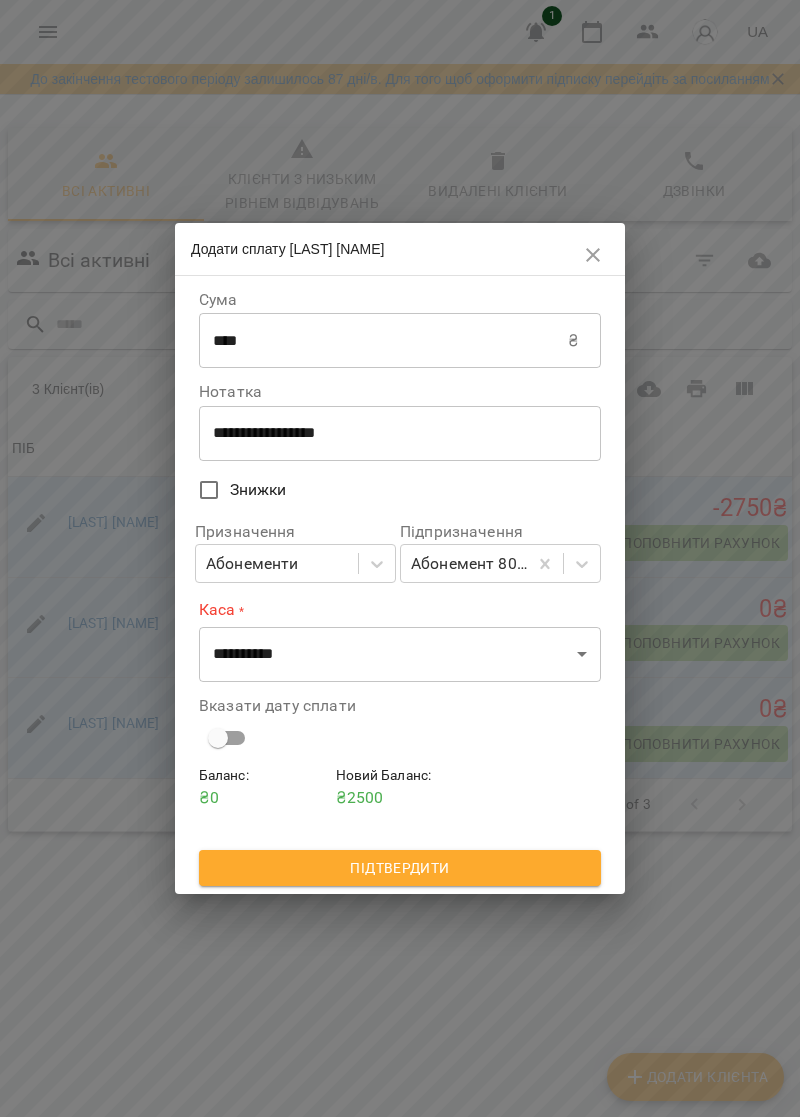 click on "Абонемент 80 хв старий" at bounding box center (464, 563) 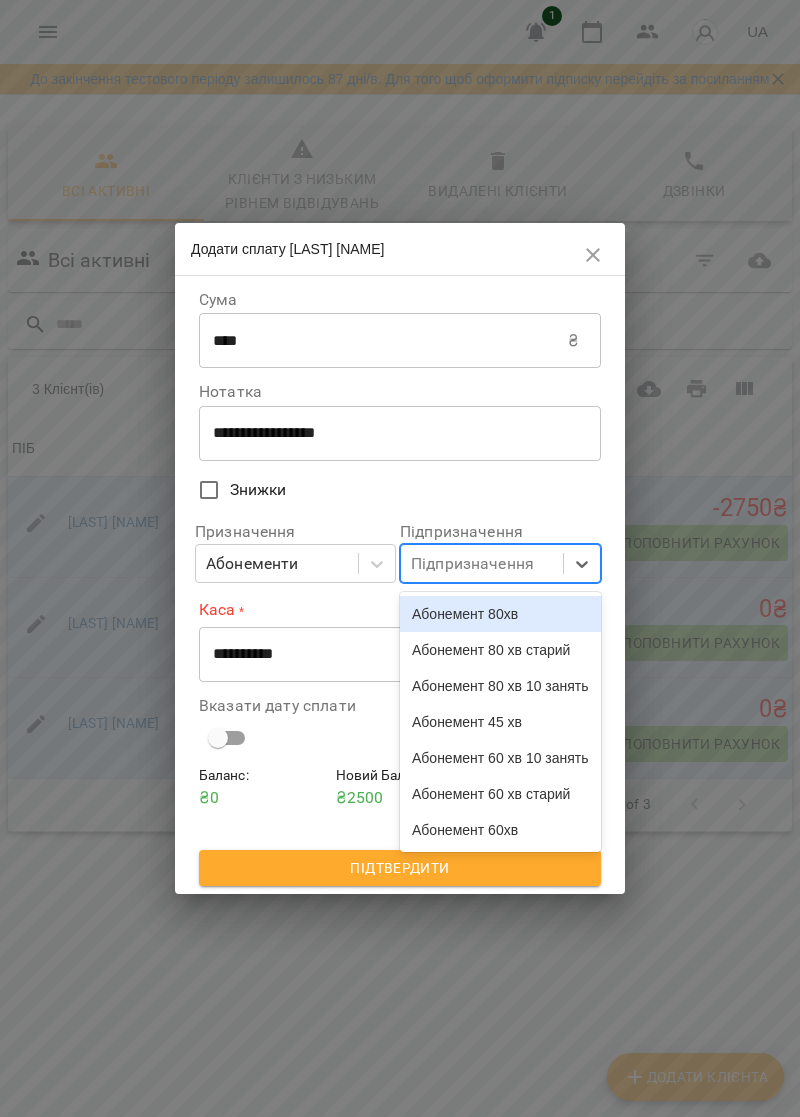 click on "Абонемент 80хв" at bounding box center [500, 614] 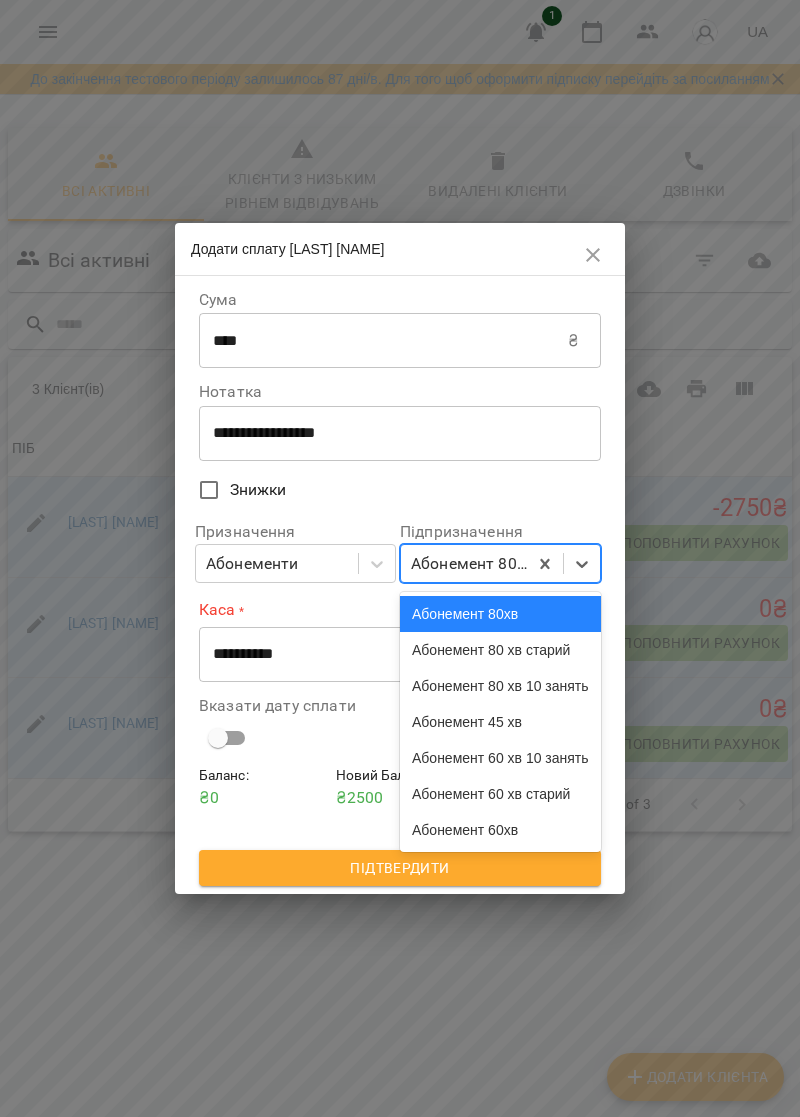click on "Абонемент 80 хв старий" at bounding box center (500, 650) 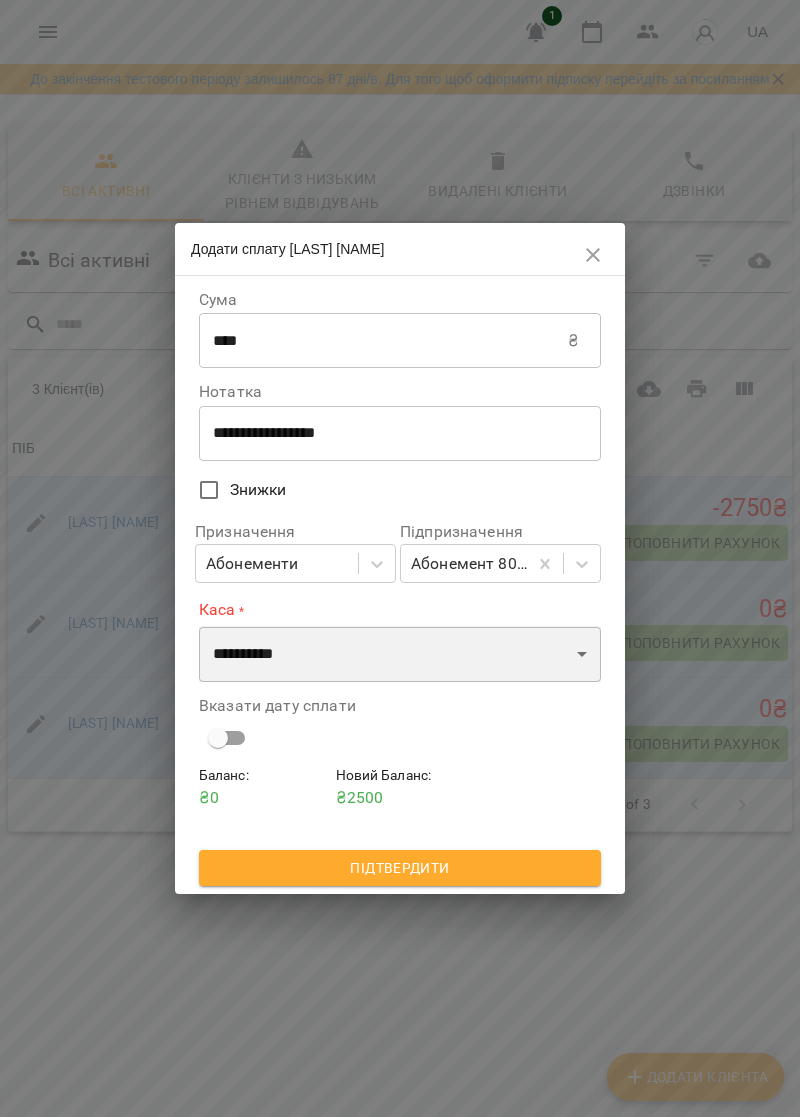 click on "**********" at bounding box center (400, 654) 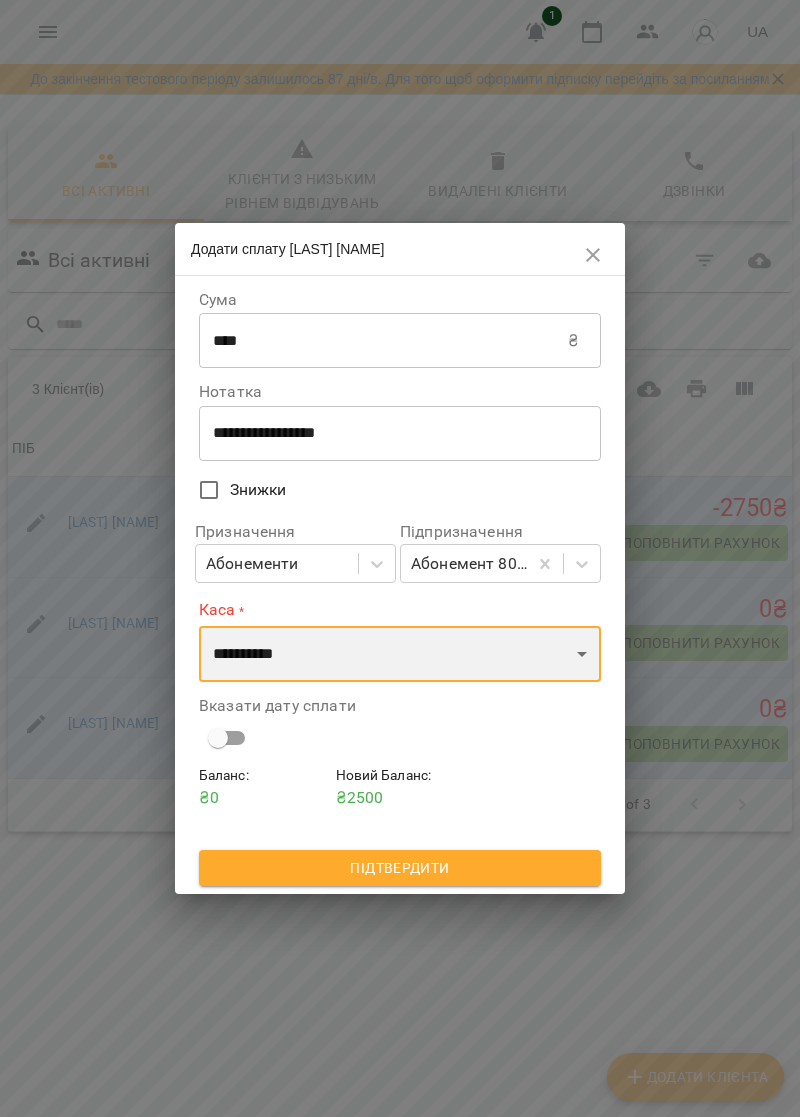 select on "*****" 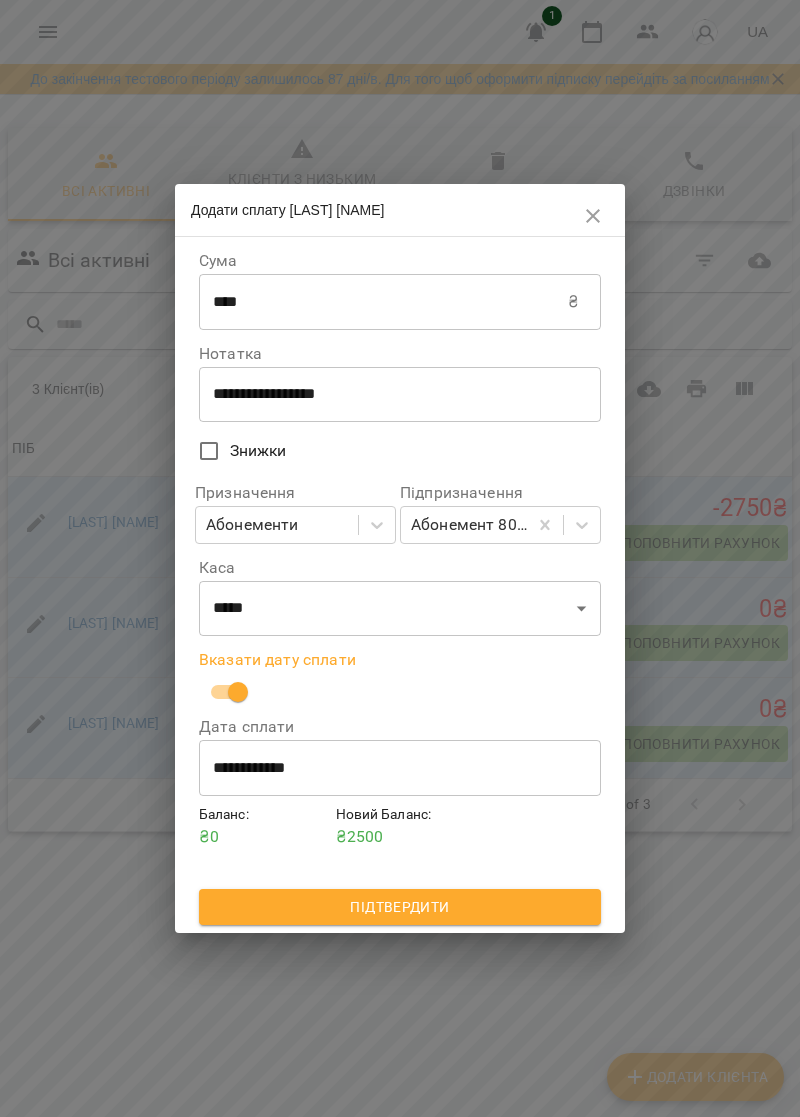 click on "**********" at bounding box center (400, 768) 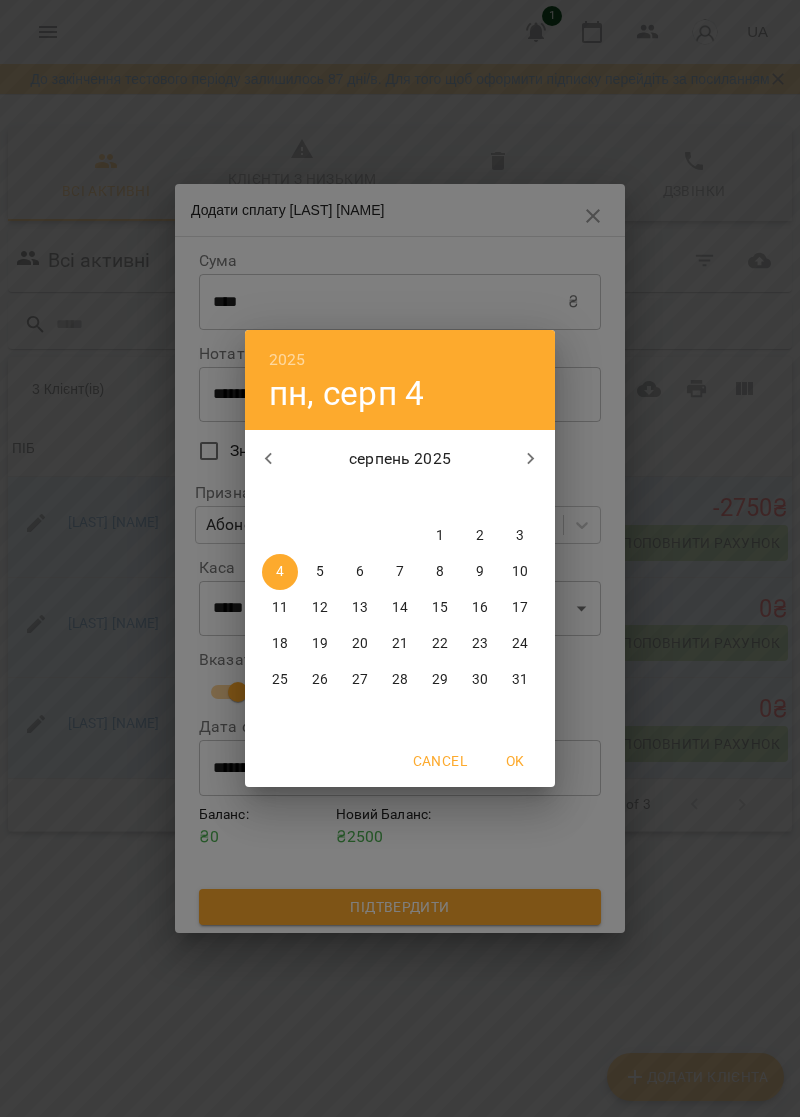 click 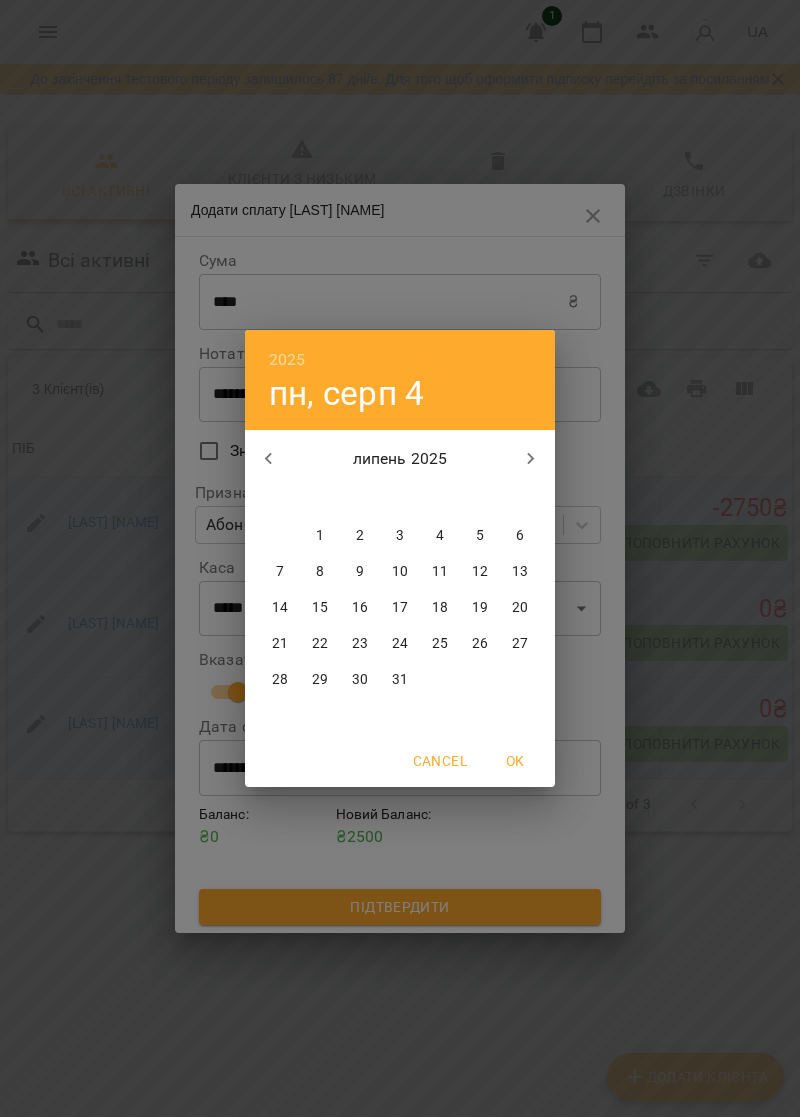 click on "17" at bounding box center (400, 608) 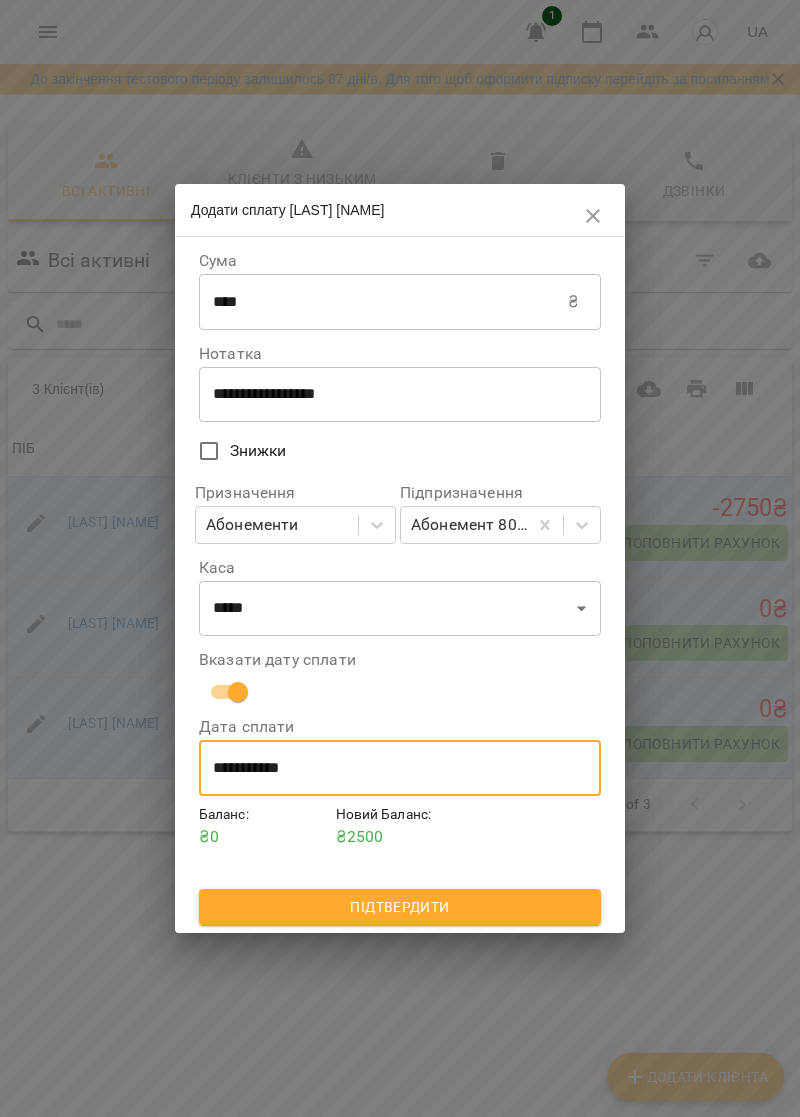 click on "Підтвердити" at bounding box center (400, 907) 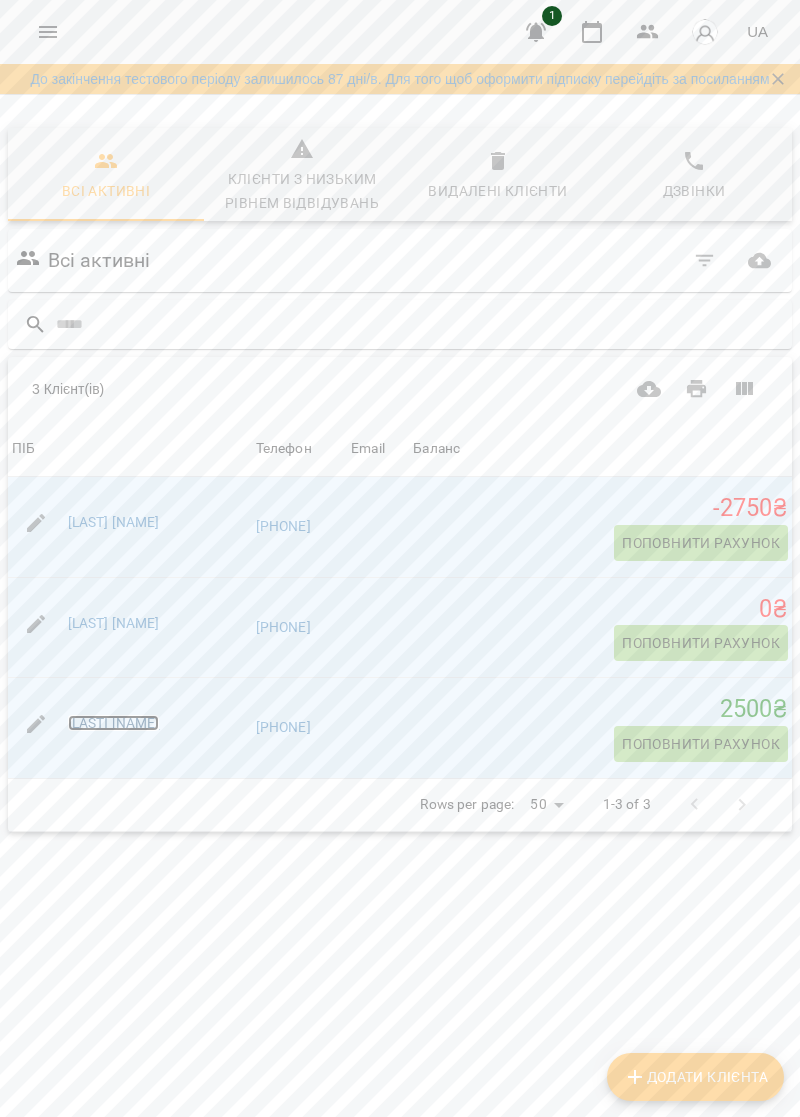 click on "[LAST] [FIRST]" at bounding box center [114, 723] 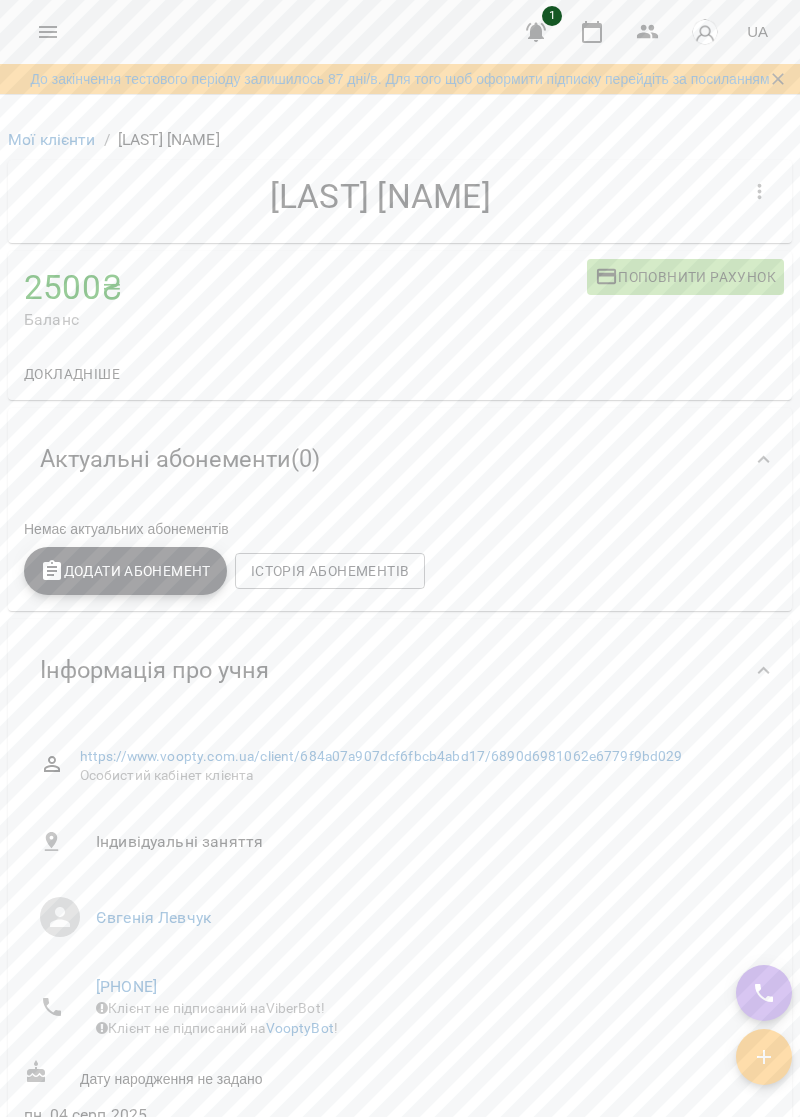 click on "Додати Абонемент" at bounding box center (125, 571) 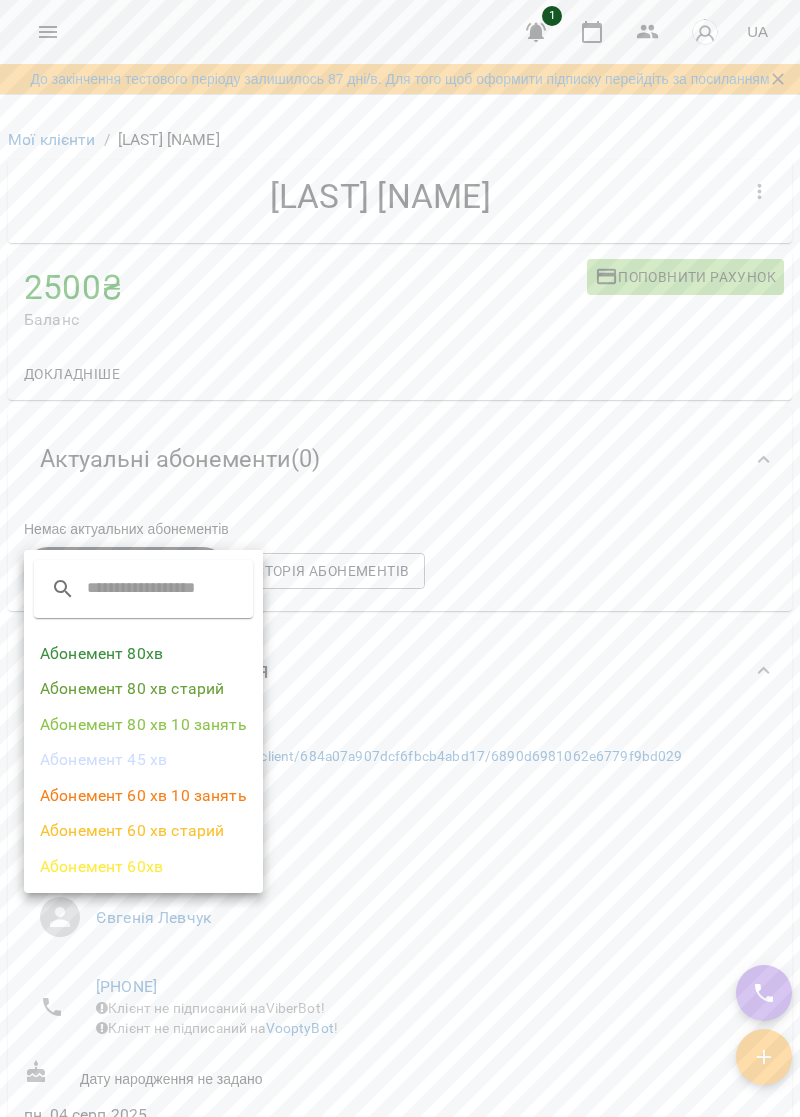 click on "Абонемент 80 хв старий" at bounding box center [143, 689] 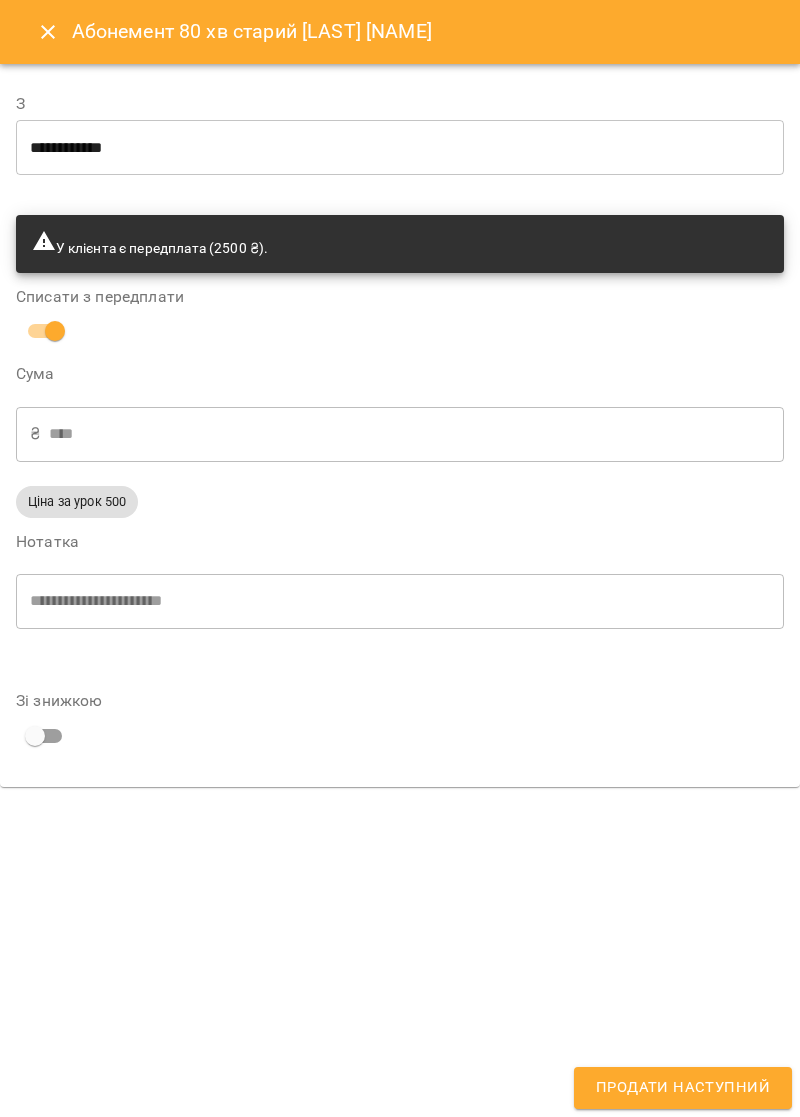 click on "**********" at bounding box center (400, 148) 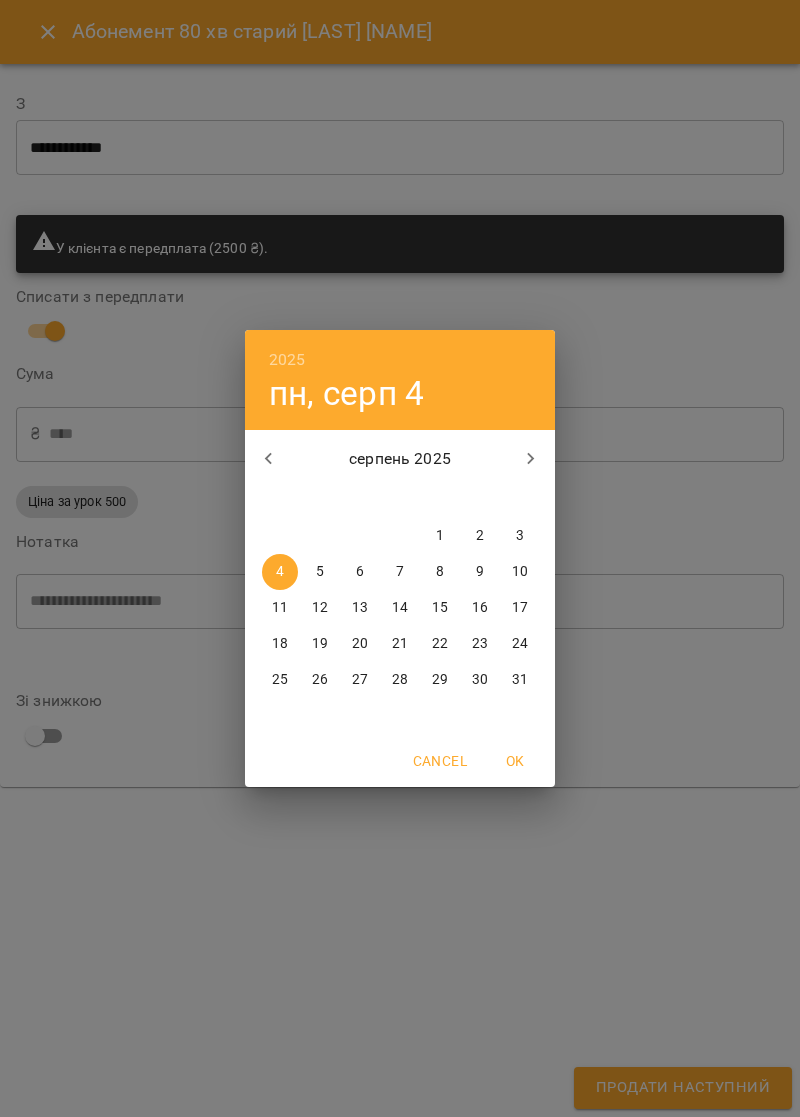 click at bounding box center (269, 459) 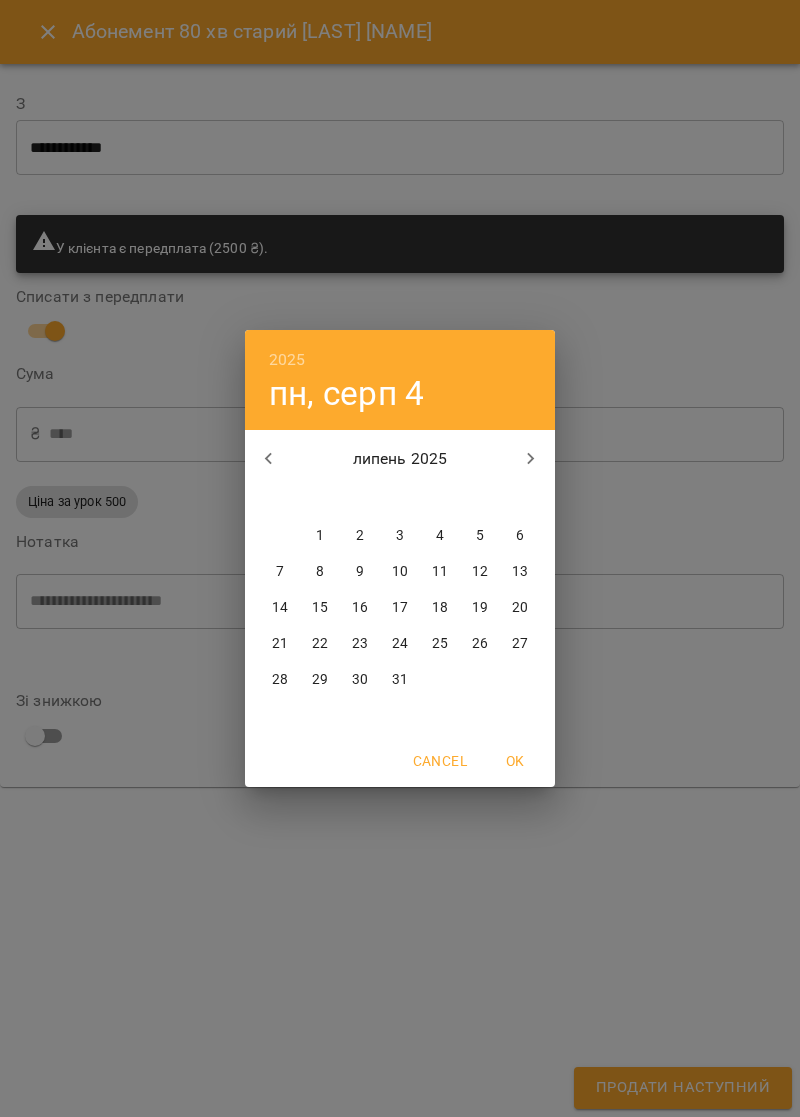 click on "17" at bounding box center (400, 608) 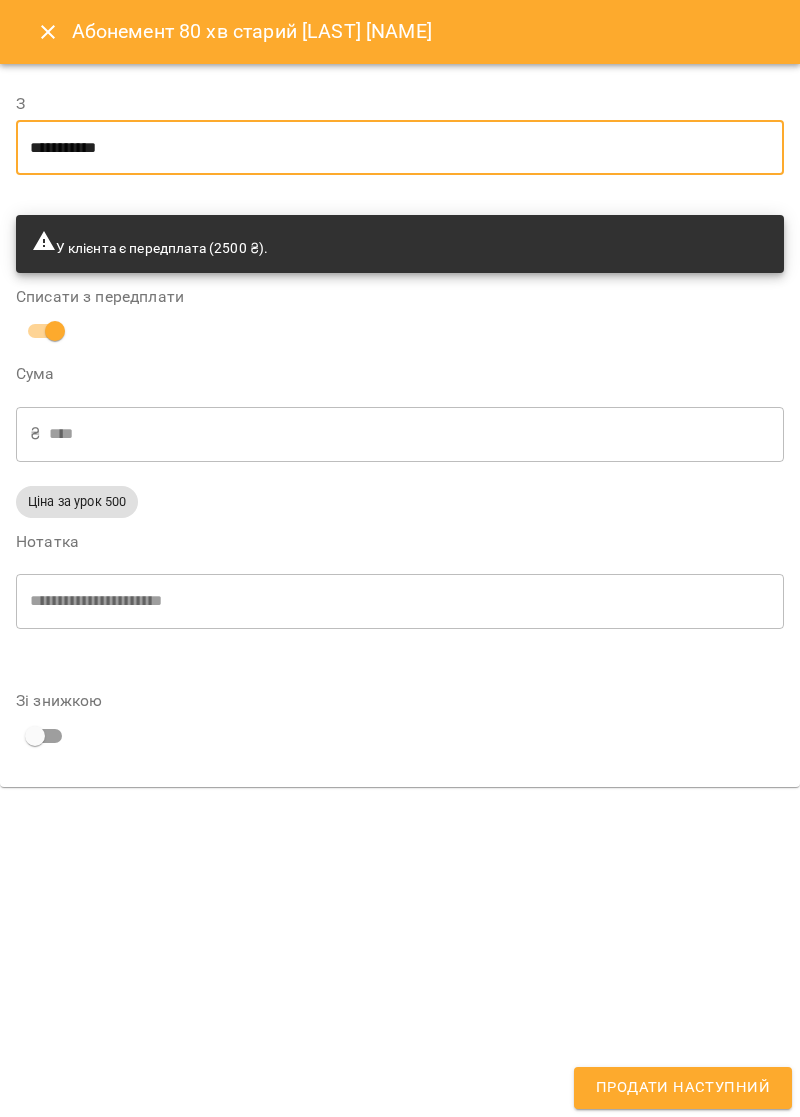 click on "Продати наступний" at bounding box center [683, 1088] 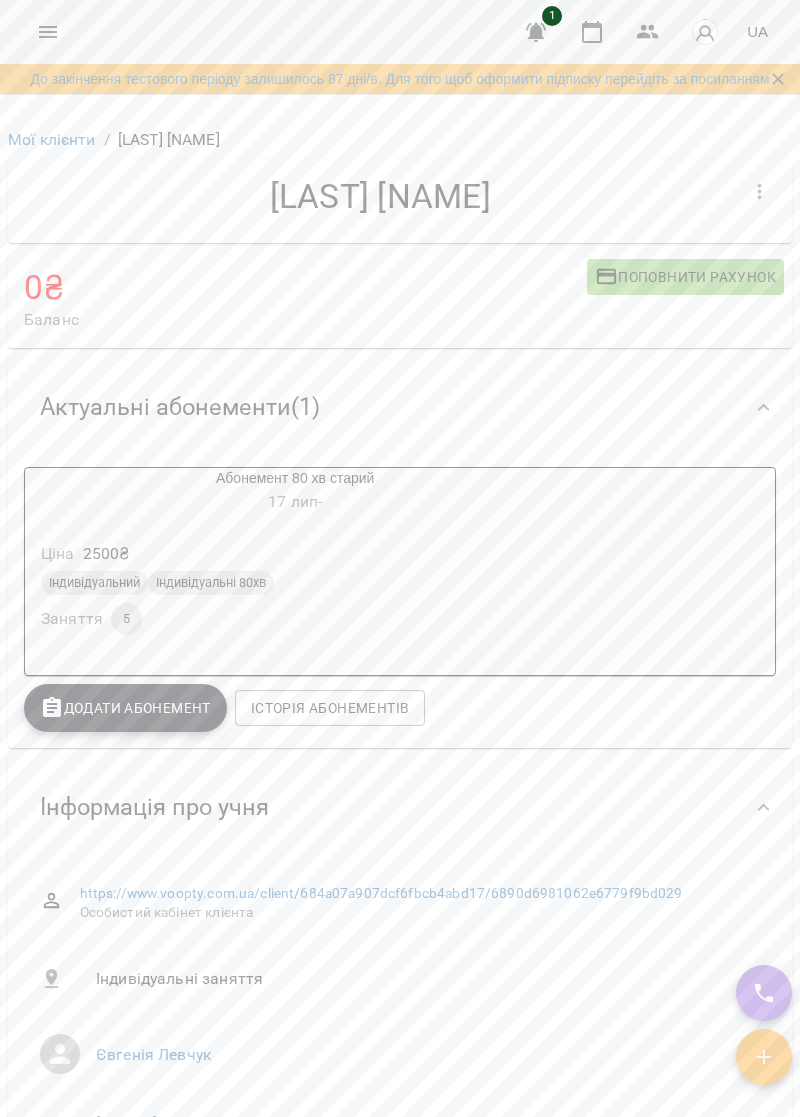 click on "17 лип  -" at bounding box center [295, 502] 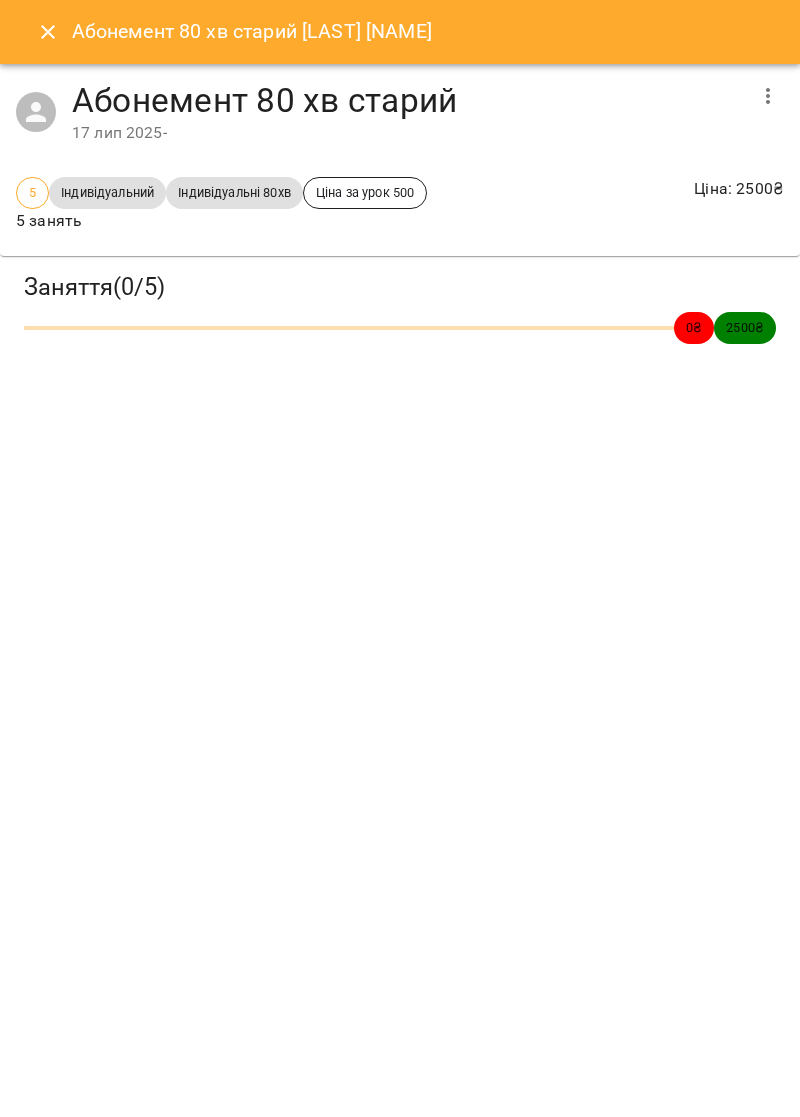 click at bounding box center [48, 32] 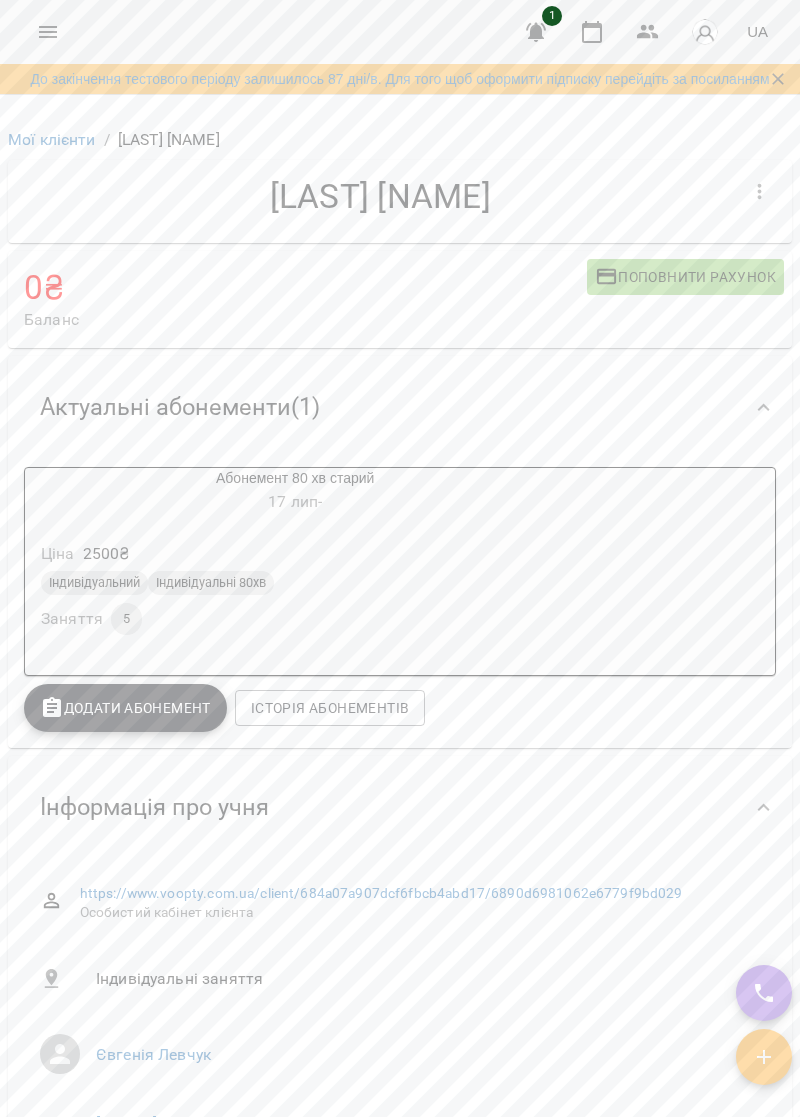 click on "Абонемент 80 хв старий 17 лип  -   Ціна 2500 ₴ Індивідуальний Індивідуальні 80хв Заняття 5" at bounding box center (400, 571) 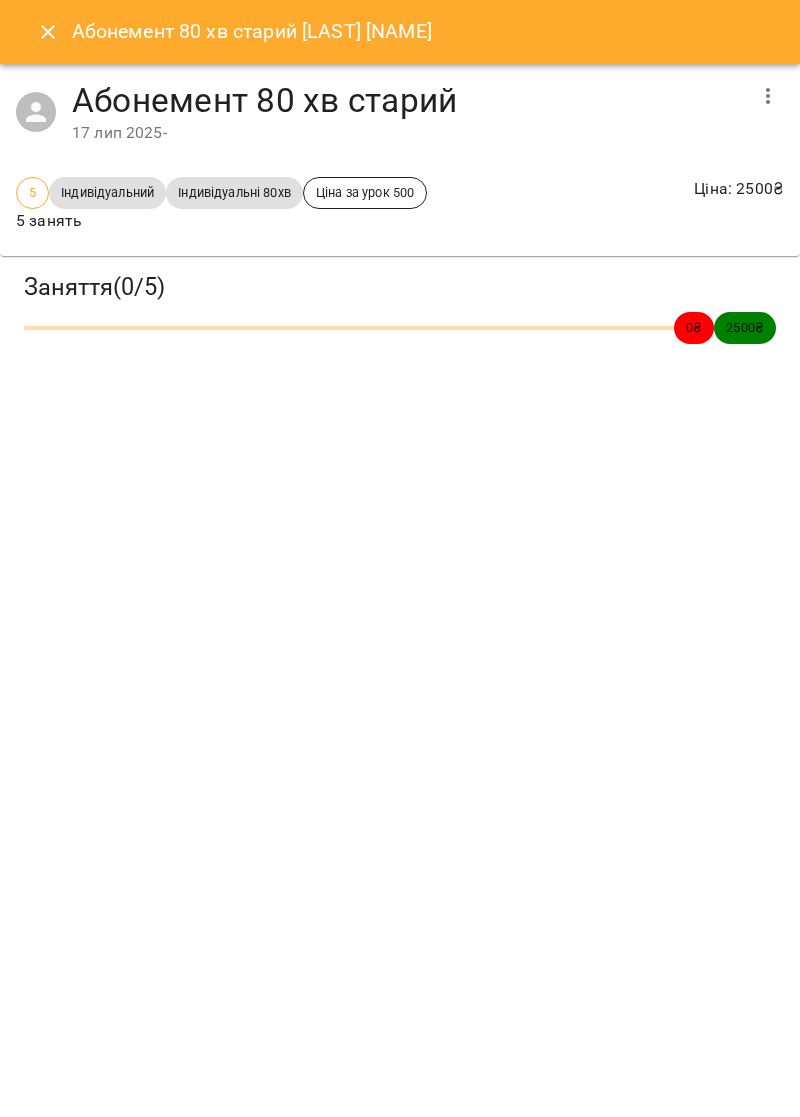 click 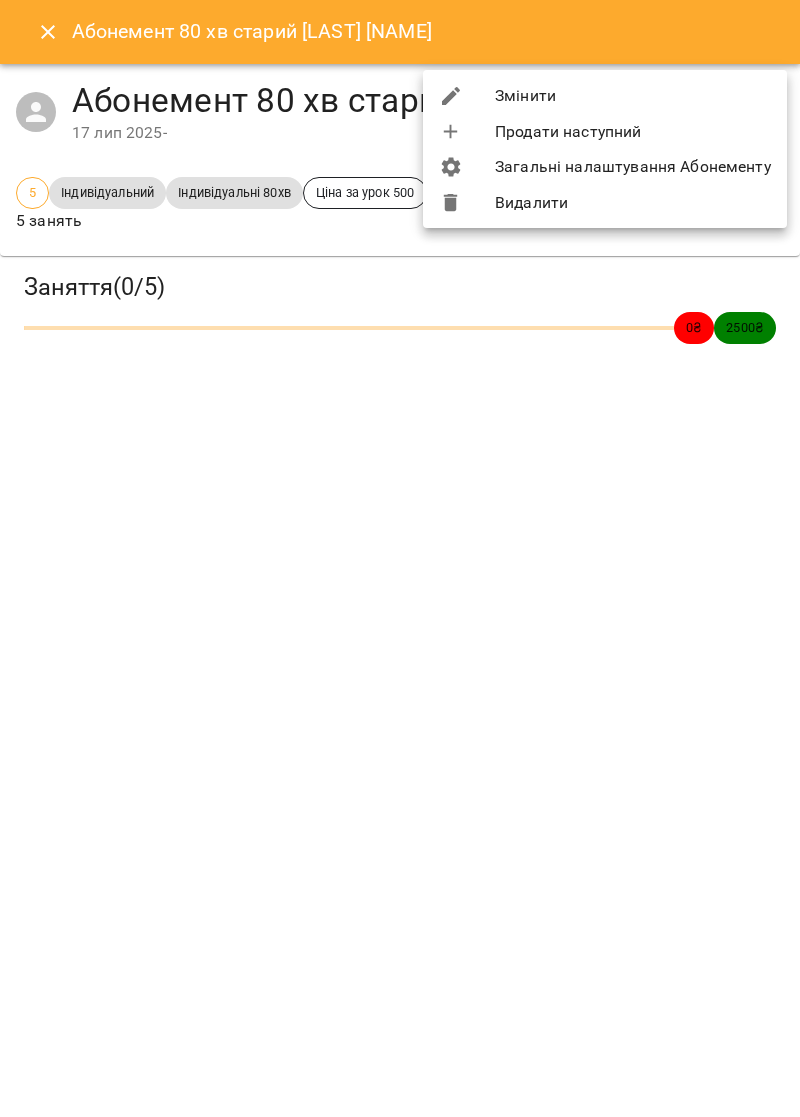 click on "Змінити" at bounding box center (605, 96) 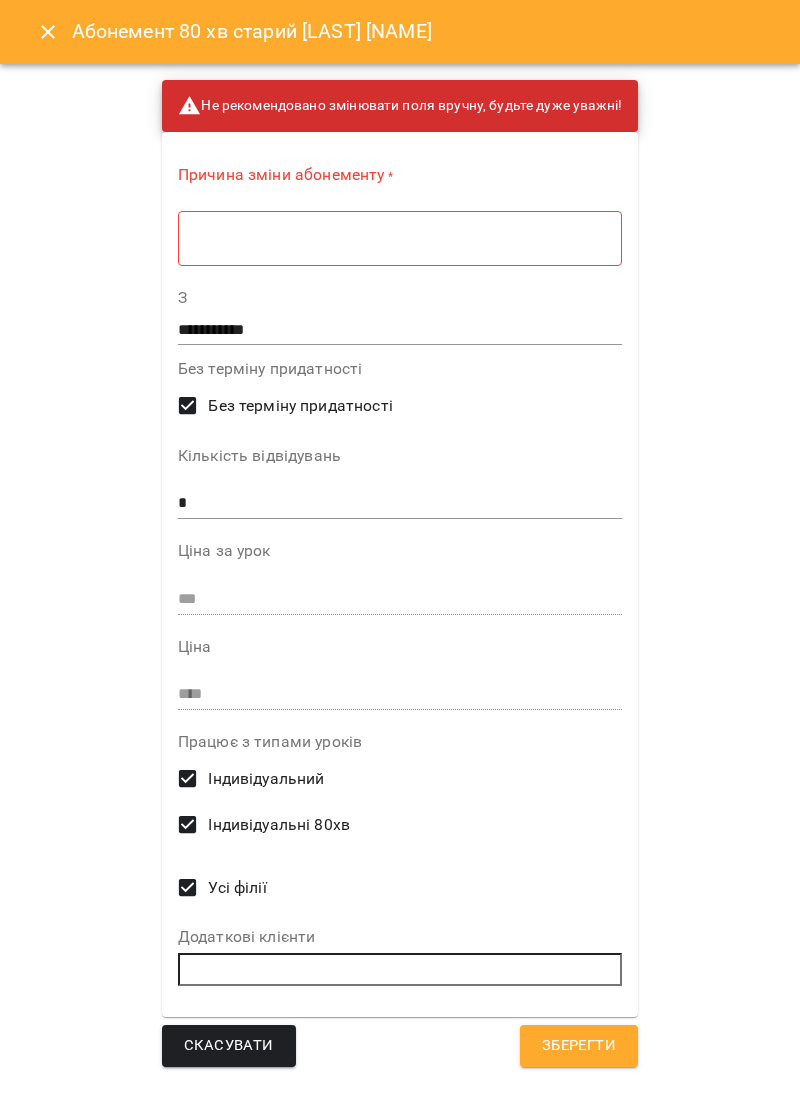 click on "**********" at bounding box center [400, 330] 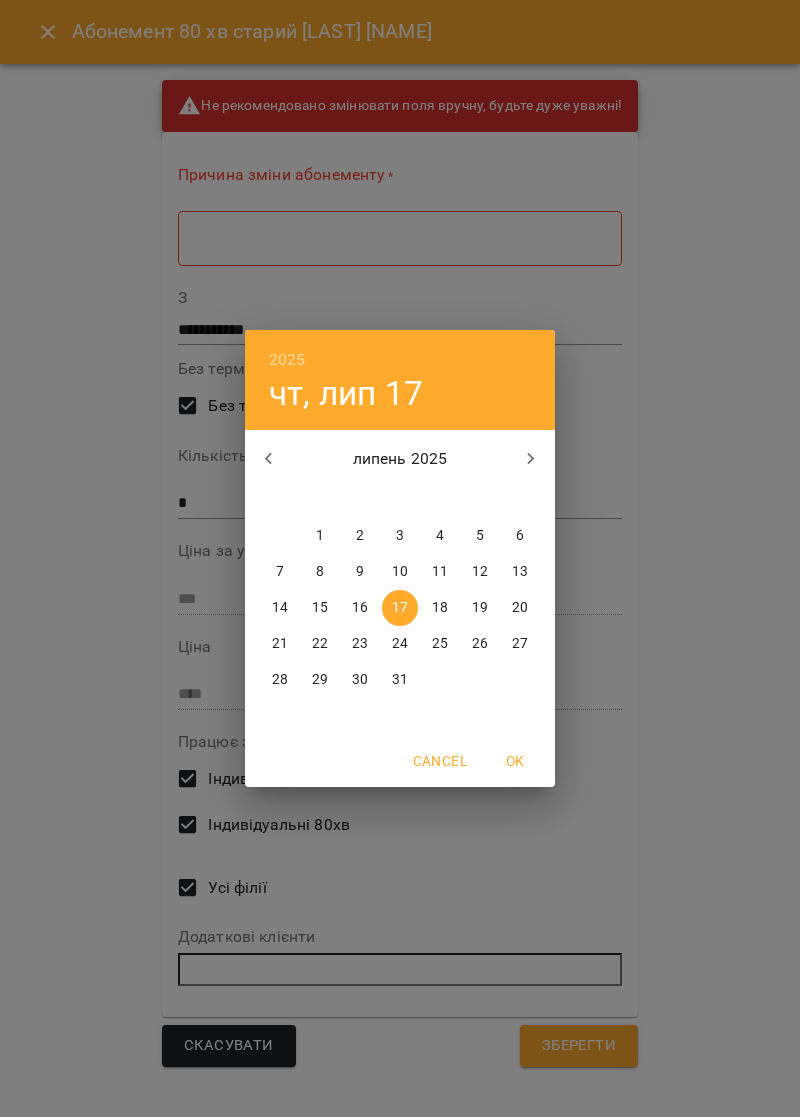 click on "2025 чт, лип 17 липень 2025 пн вт ср чт пт сб нд 30 1 2 3 4 5 6 7 8 9 10 11 12 13 14 15 16 17 18 19 20 21 22 23 24 25 26 27 28 29 30 31 1 2 3 Cancel OK" at bounding box center [400, 558] 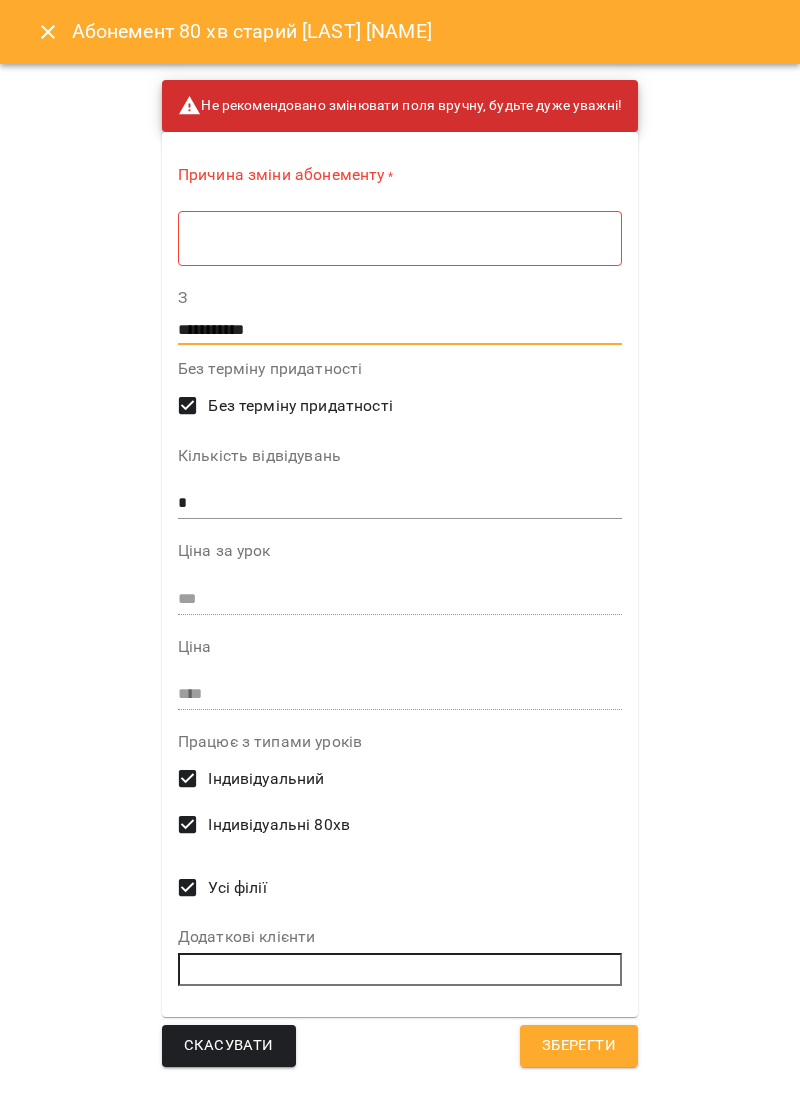 click 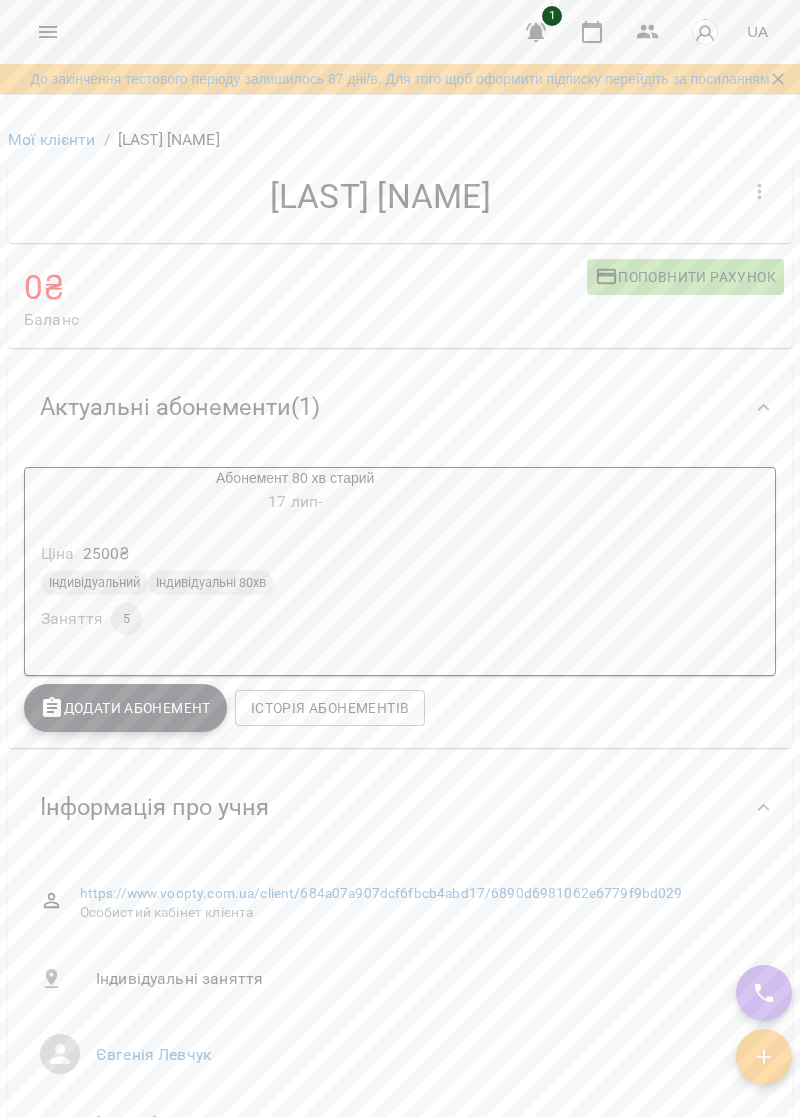 click on "Додати Абонемент" at bounding box center [125, 708] 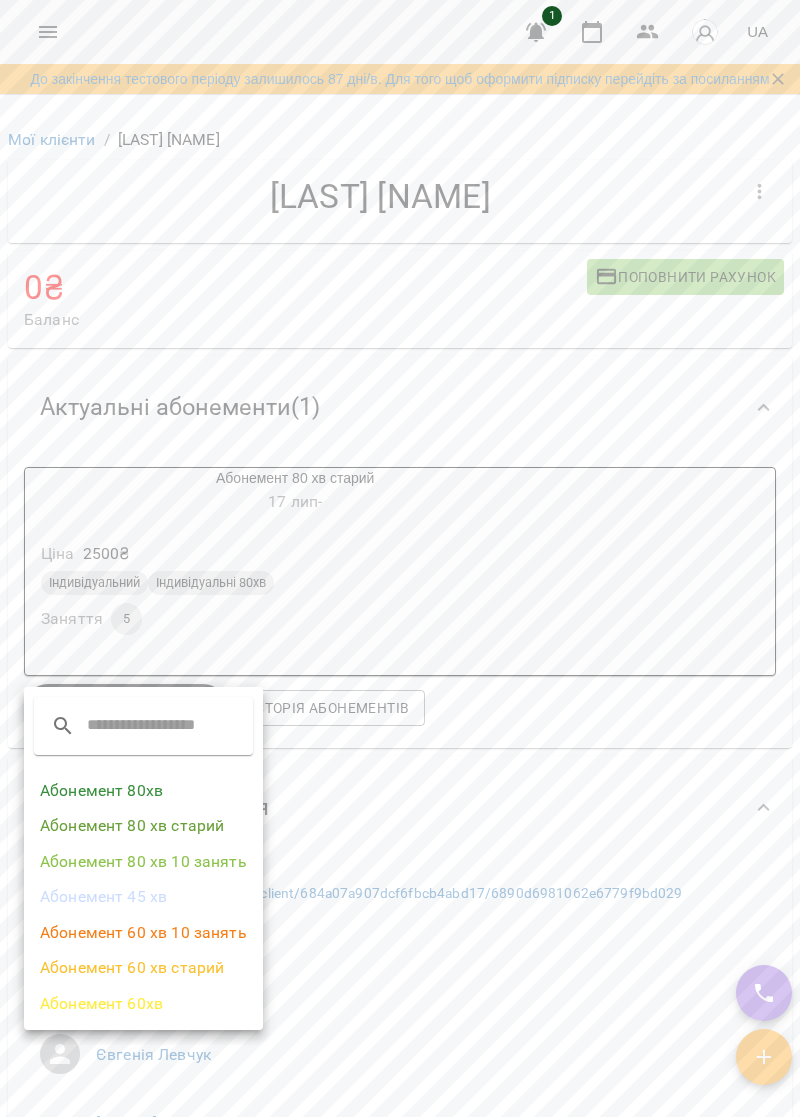 click on "Абонемент 80 хв старий" at bounding box center [143, 826] 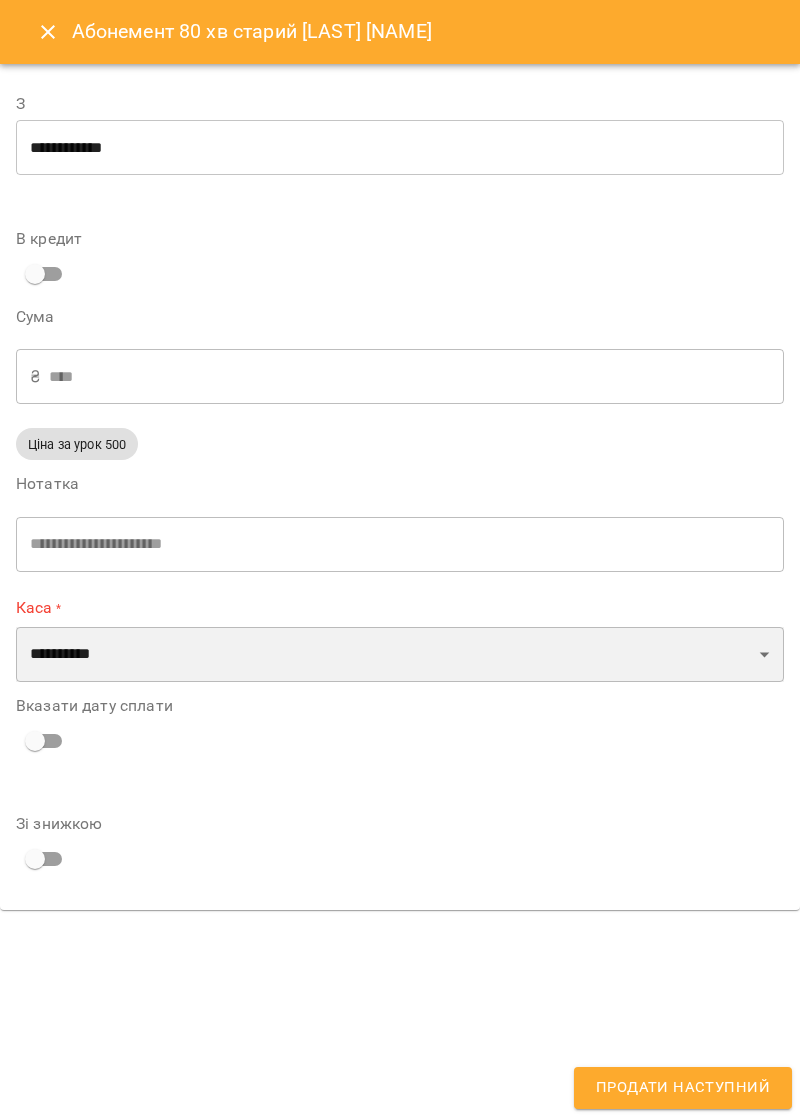 click on "**********" at bounding box center (400, 655) 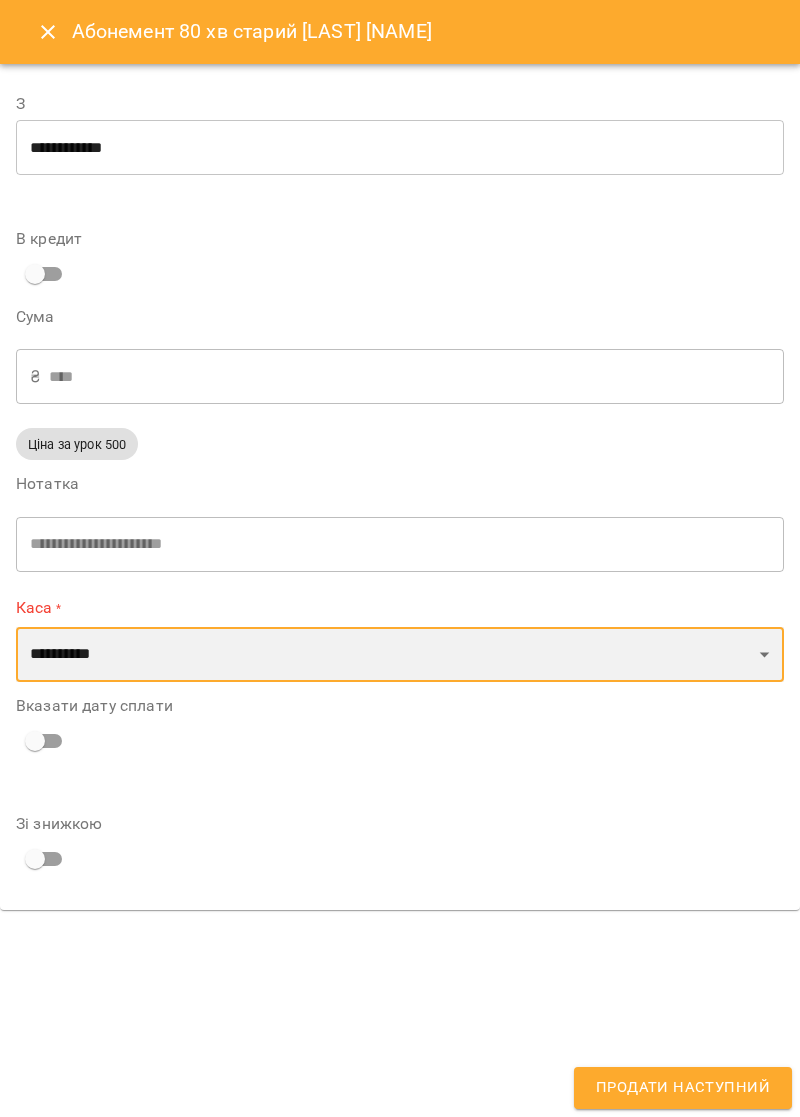 select on "*****" 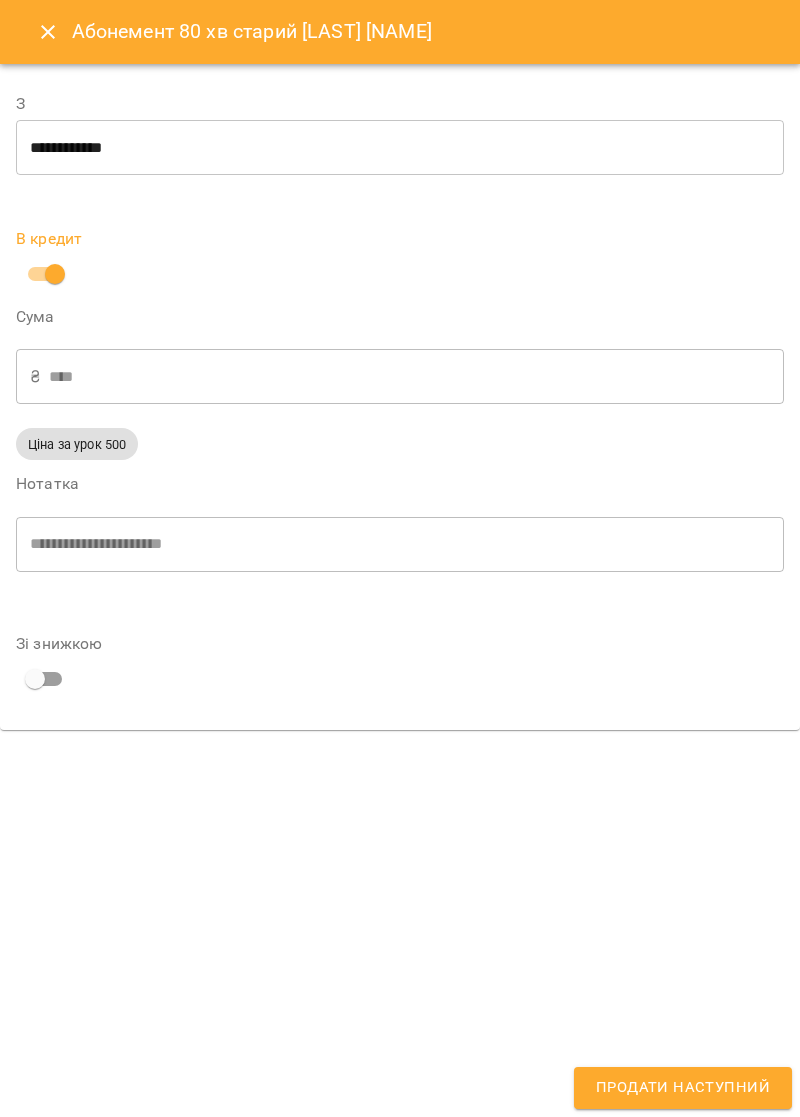 click on "Продати наступний" at bounding box center [683, 1088] 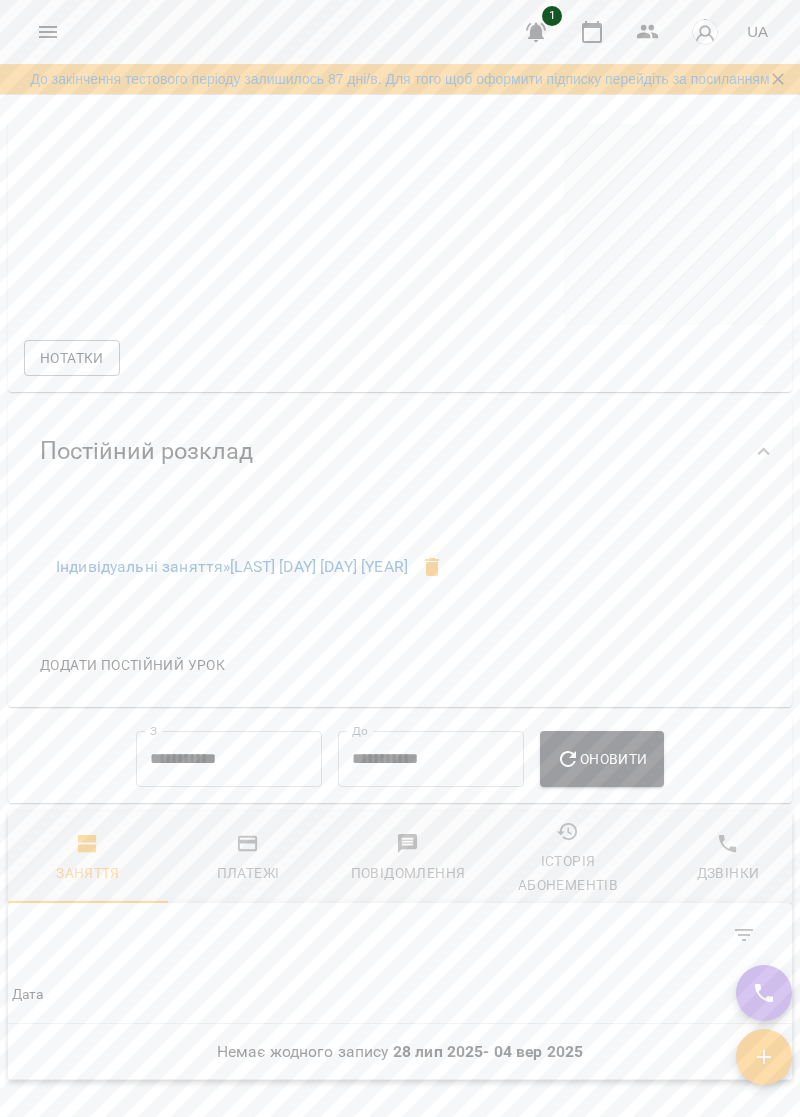 scroll, scrollTop: 1454, scrollLeft: 0, axis: vertical 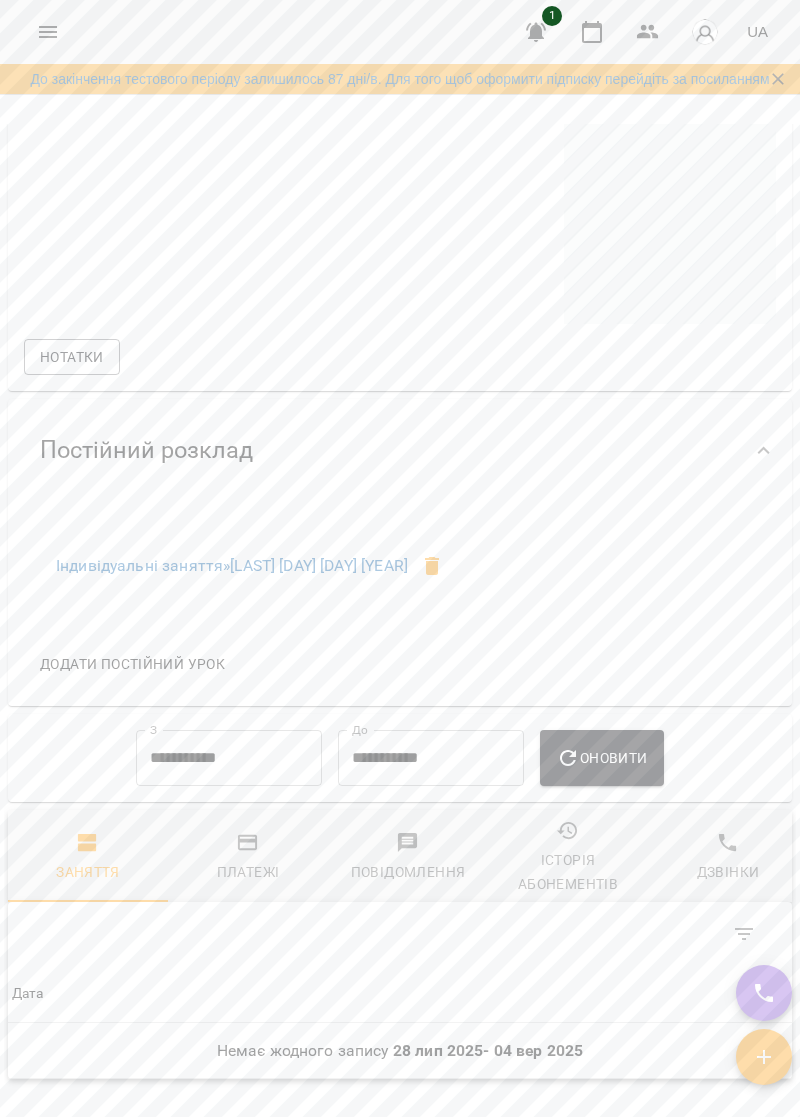 click on "Додати постійний урок" at bounding box center (132, 664) 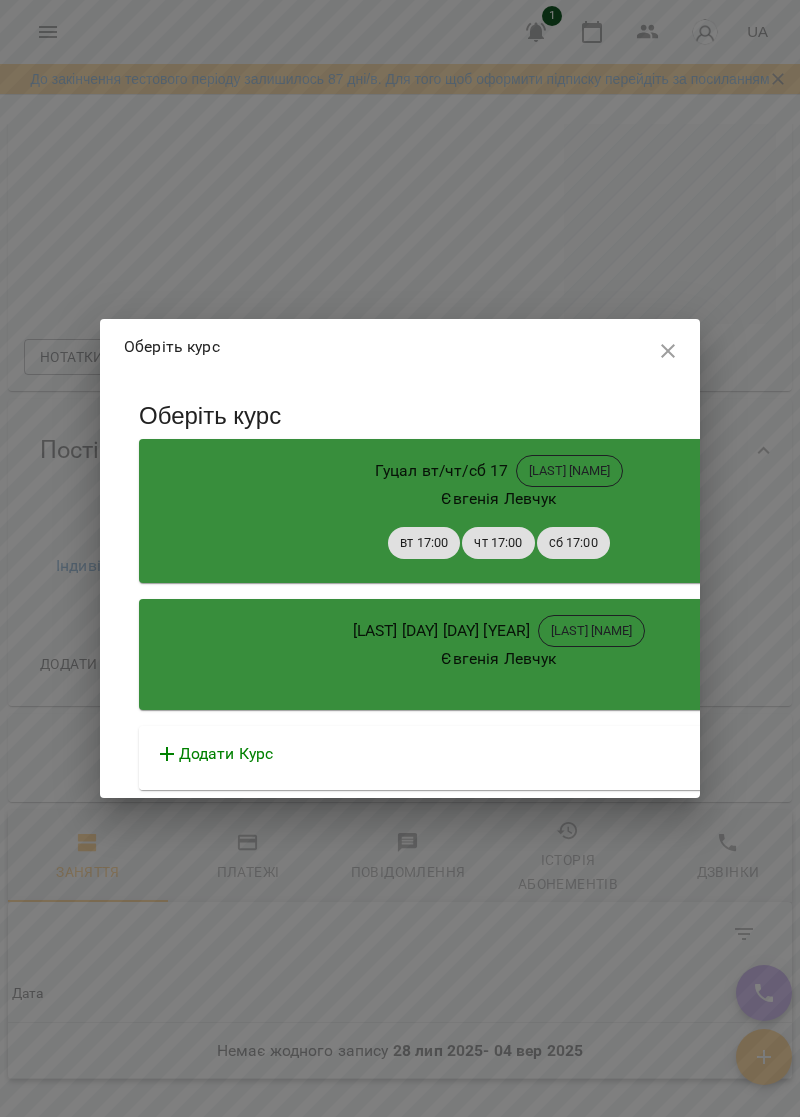 click on "Євгенія Левчук" at bounding box center [498, 658] 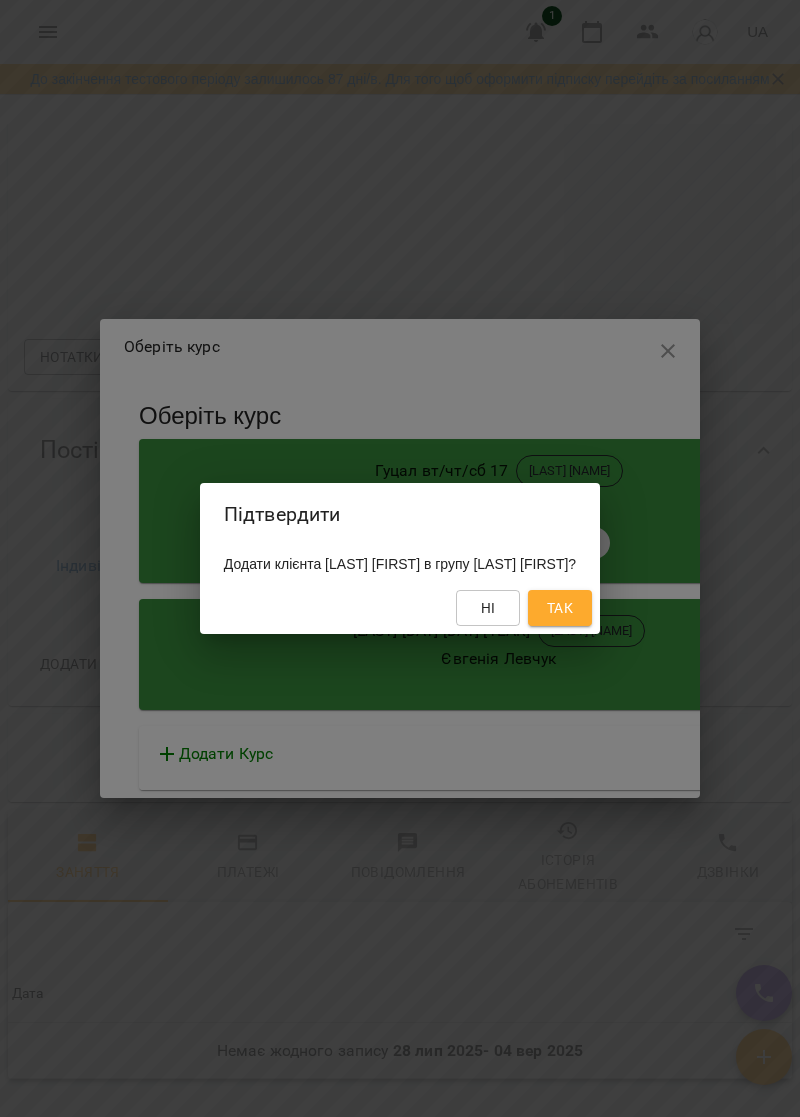click on "Так" at bounding box center (560, 608) 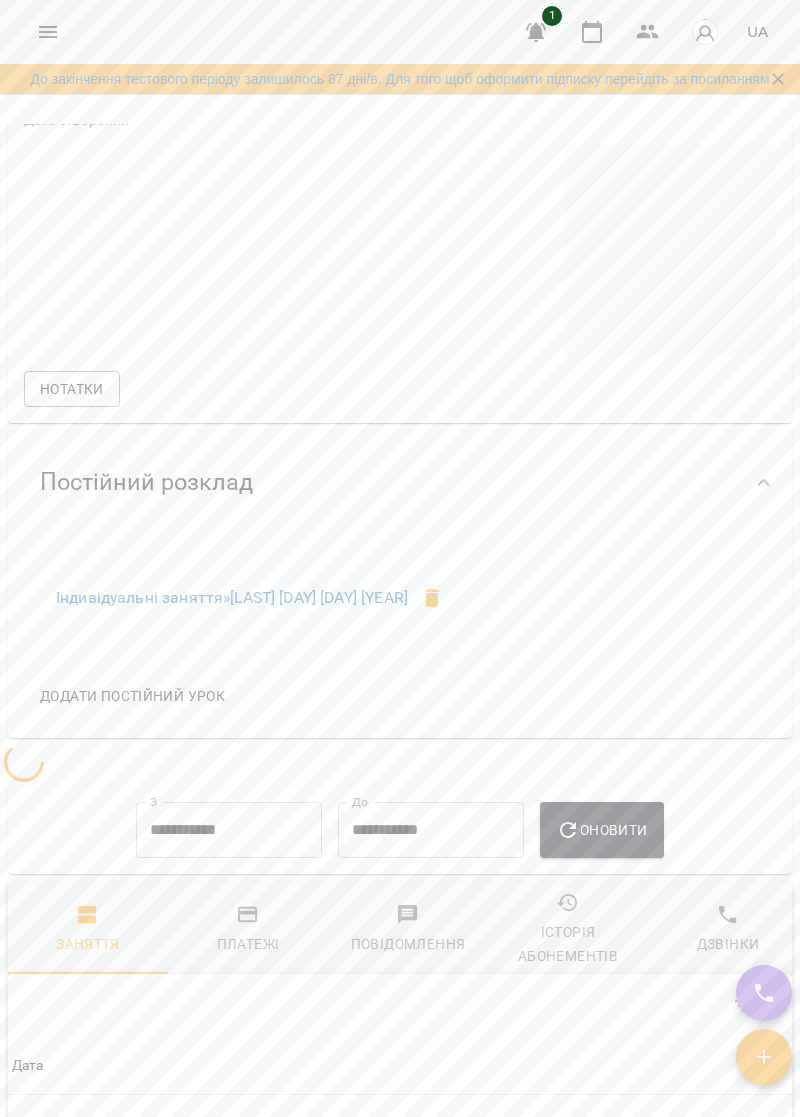 scroll, scrollTop: 1486, scrollLeft: 0, axis: vertical 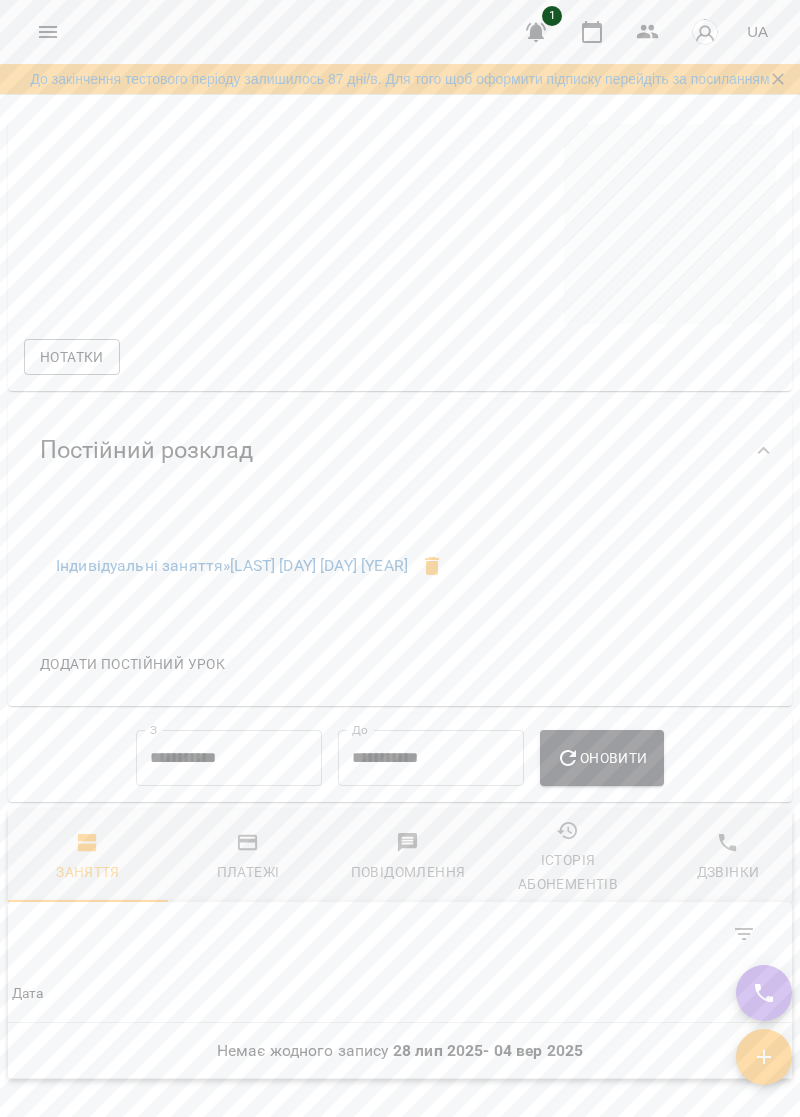 click on "**********" at bounding box center [229, 758] 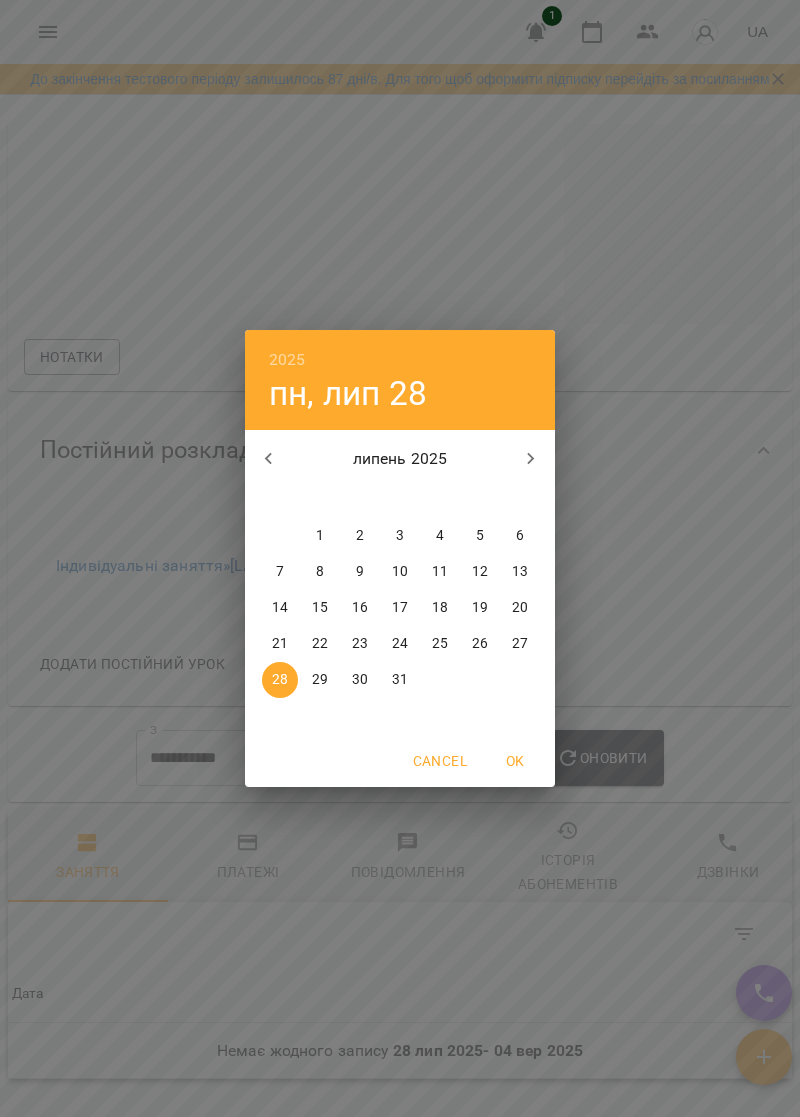click 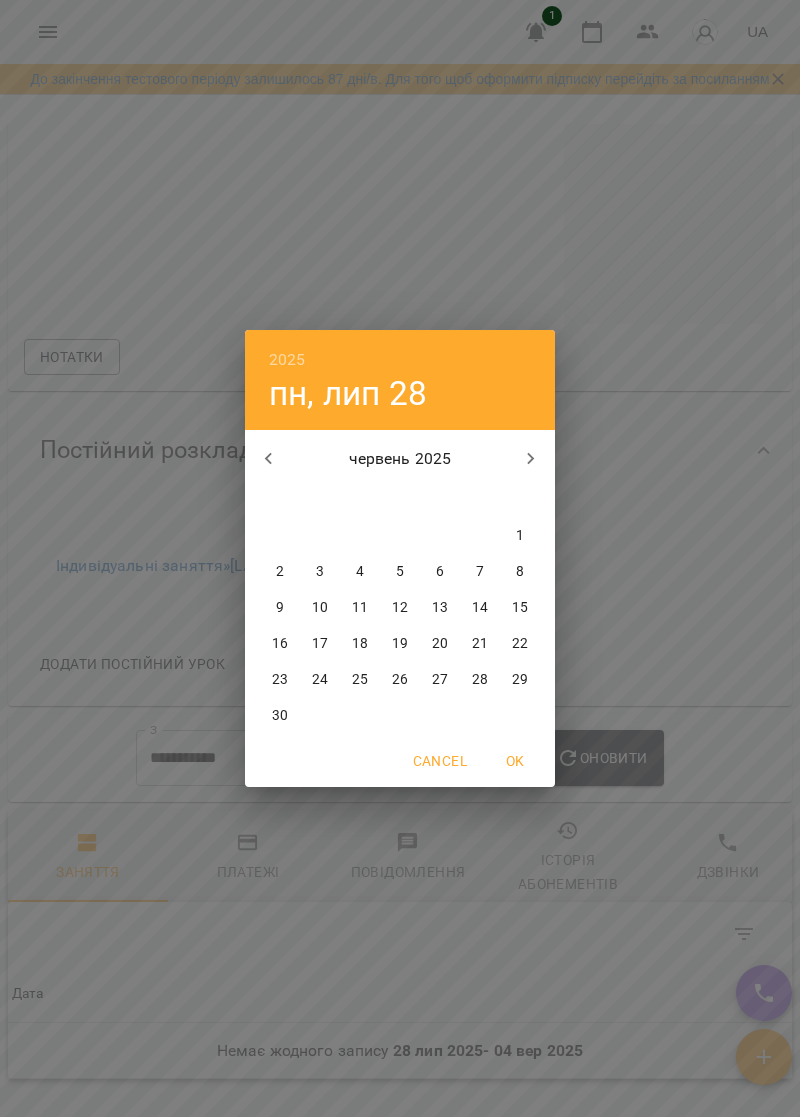 click on "26" at bounding box center (400, 680) 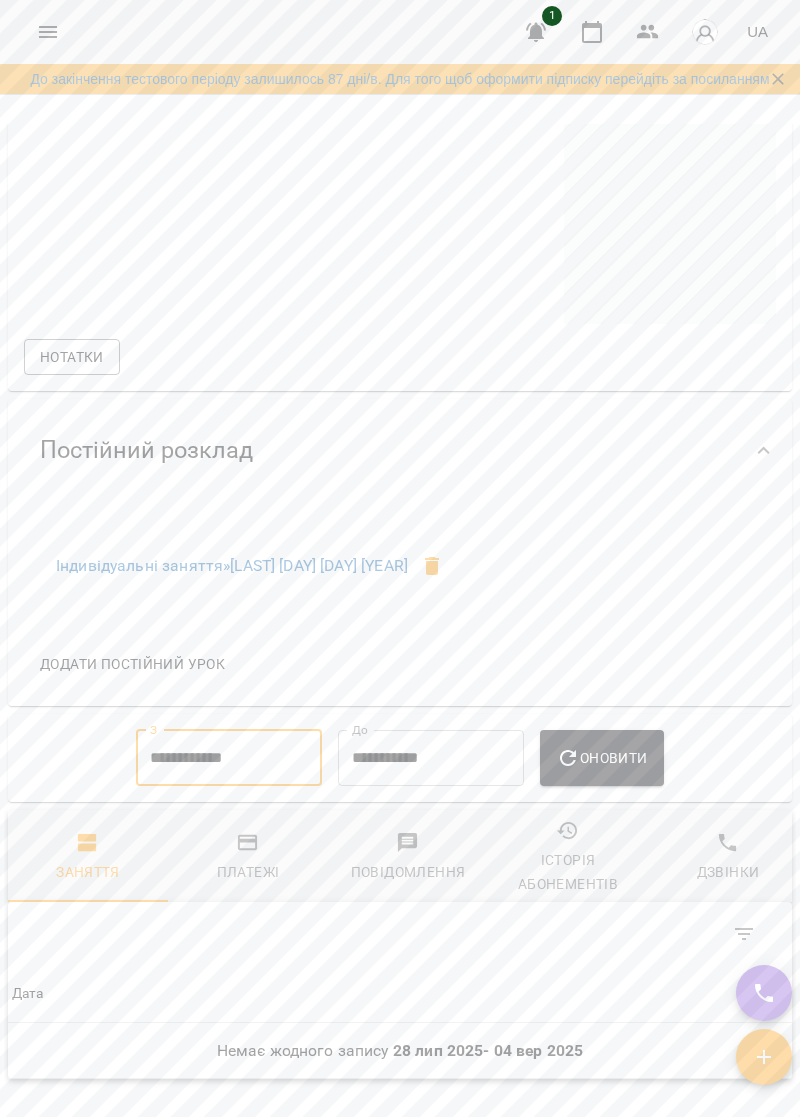 click on "**********" at bounding box center (431, 758) 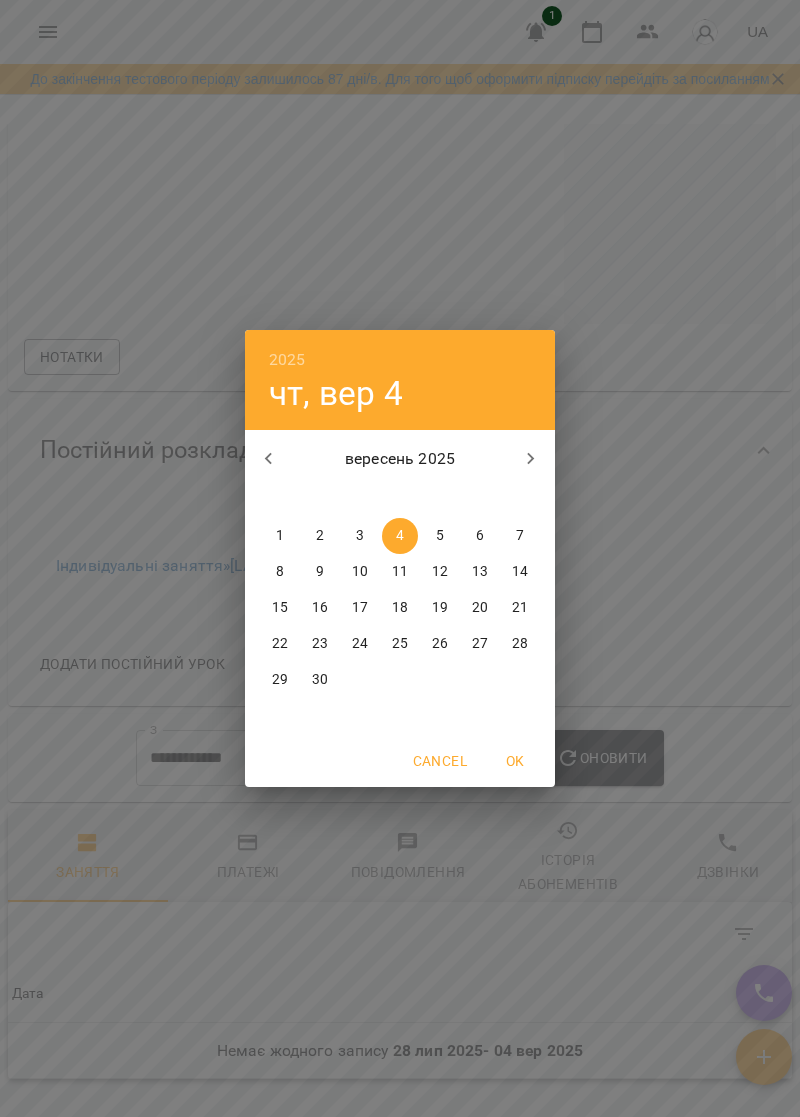 click at bounding box center (531, 459) 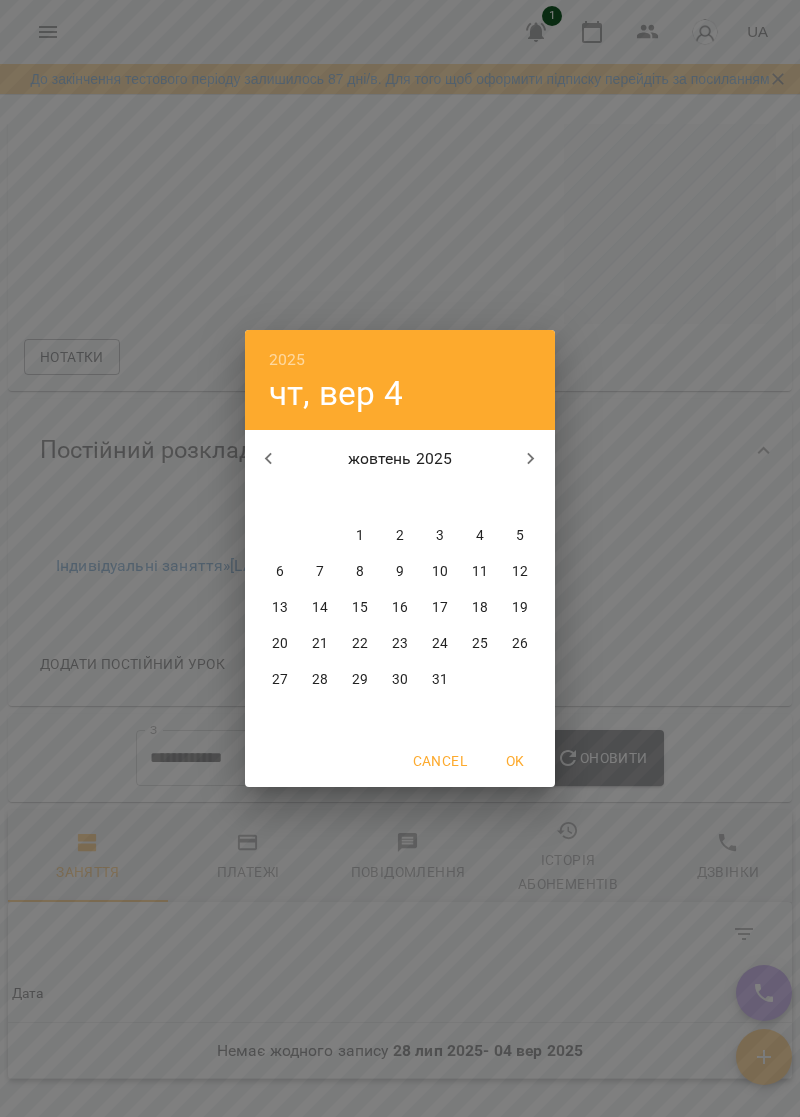 click on "10" at bounding box center [440, 572] 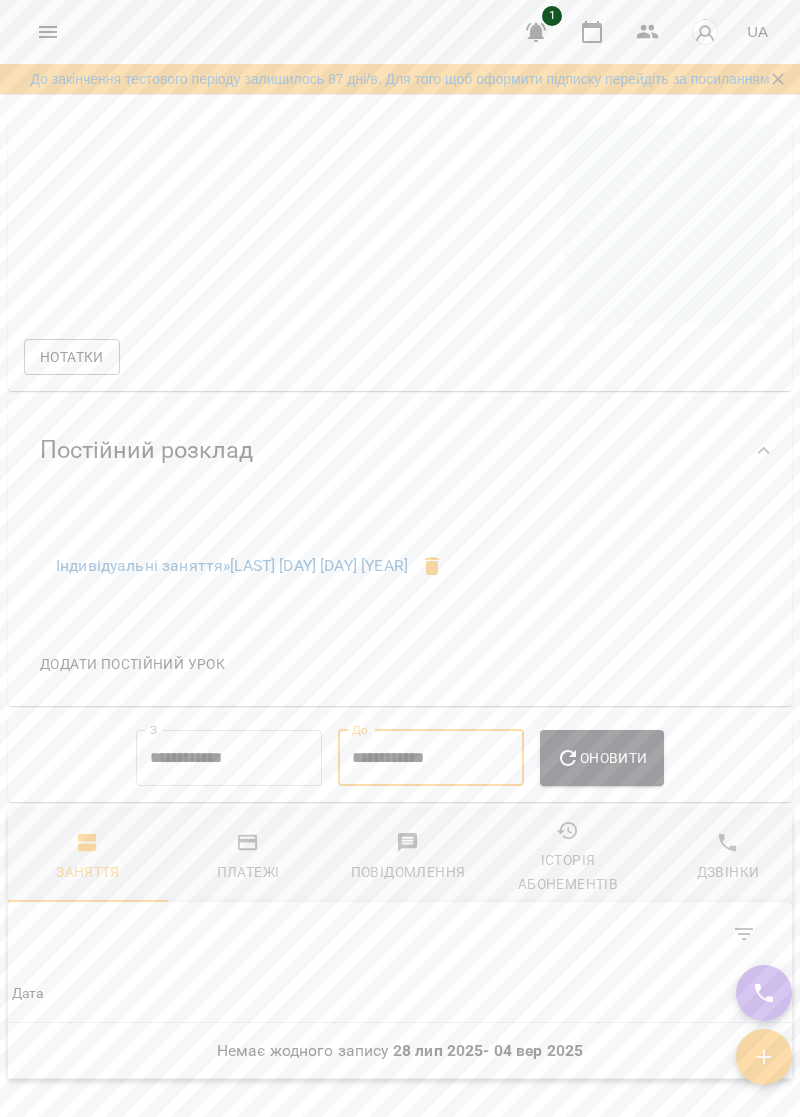 click on "Оновити" at bounding box center [601, 758] 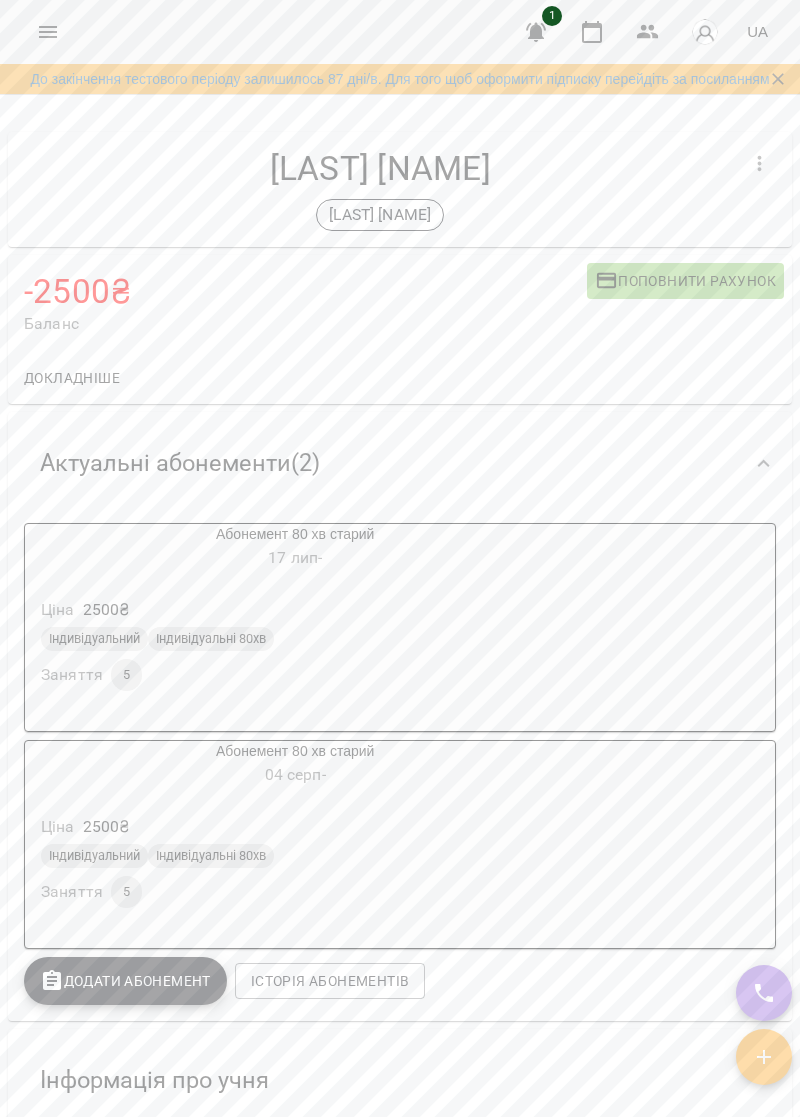 scroll, scrollTop: 0, scrollLeft: 0, axis: both 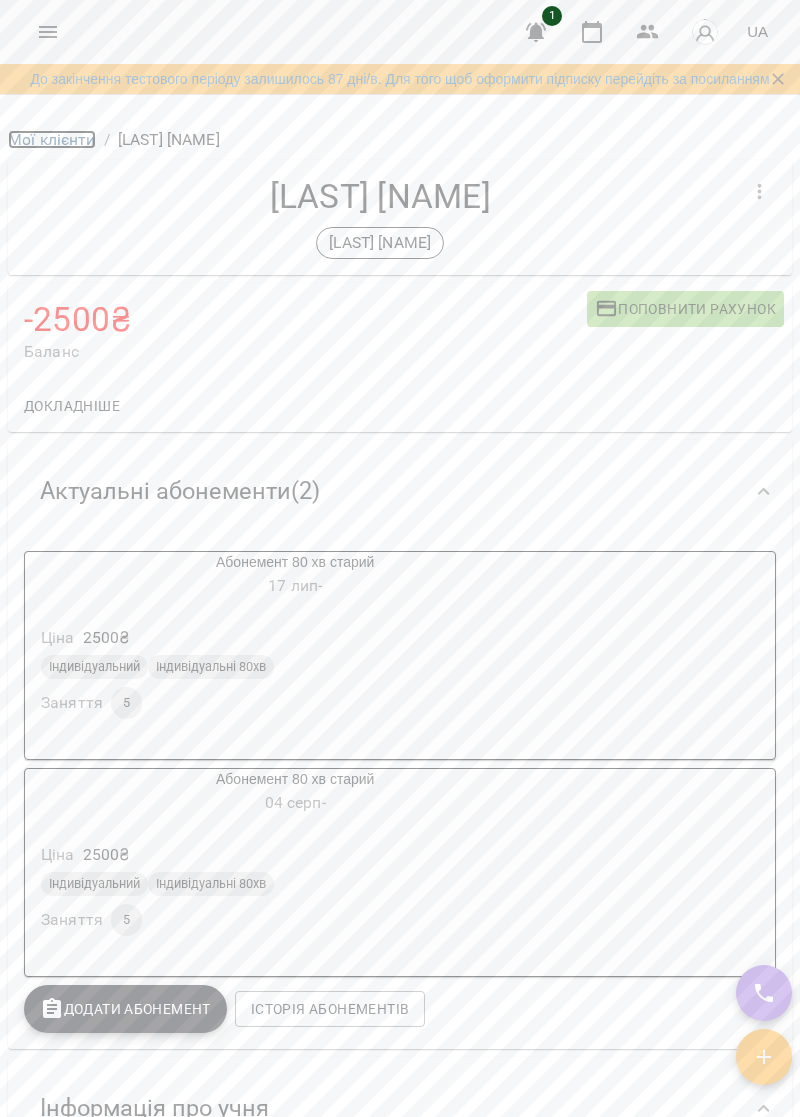 click on "Мої клієнти" at bounding box center [52, 139] 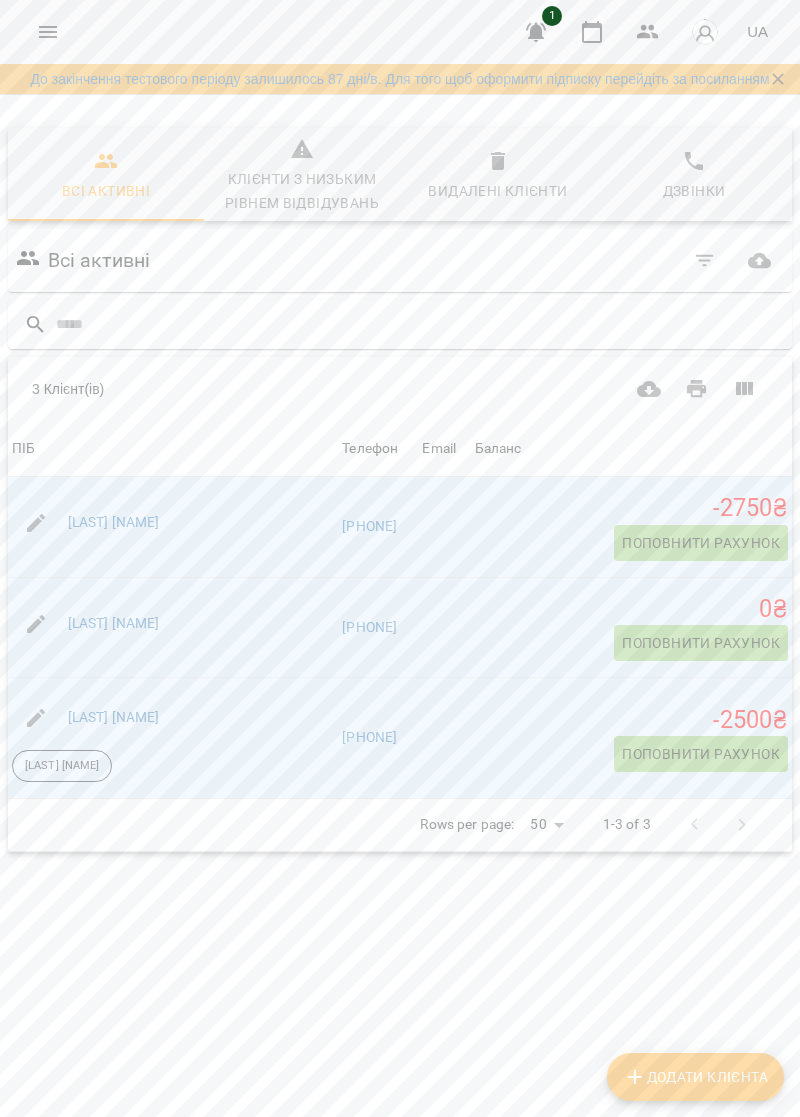 scroll, scrollTop: 108, scrollLeft: 0, axis: vertical 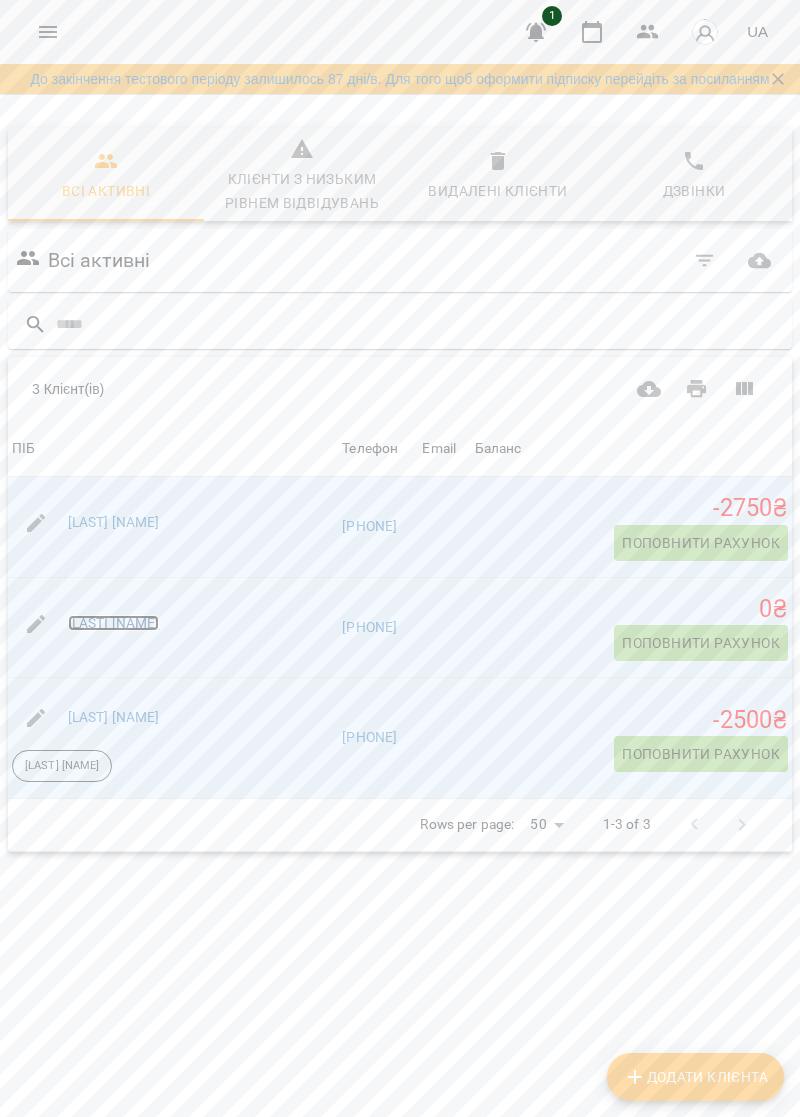 click on "[FIRST] [LAST]" at bounding box center [114, 623] 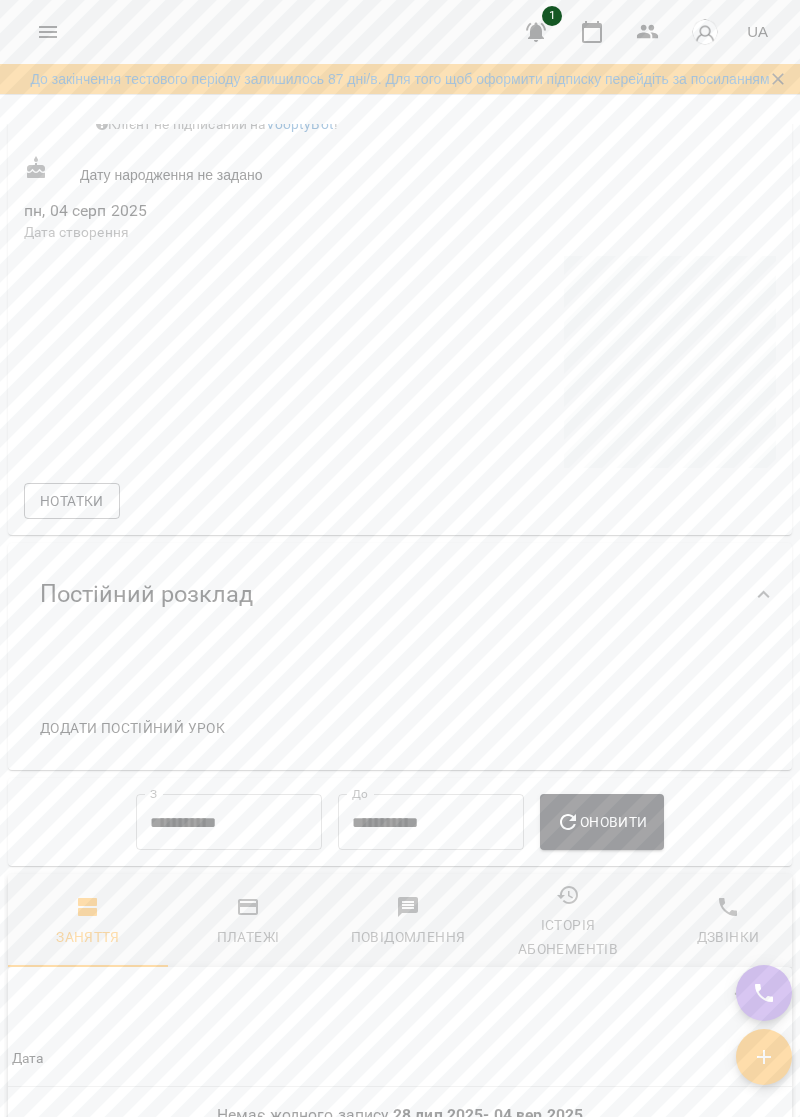 scroll, scrollTop: 850, scrollLeft: 0, axis: vertical 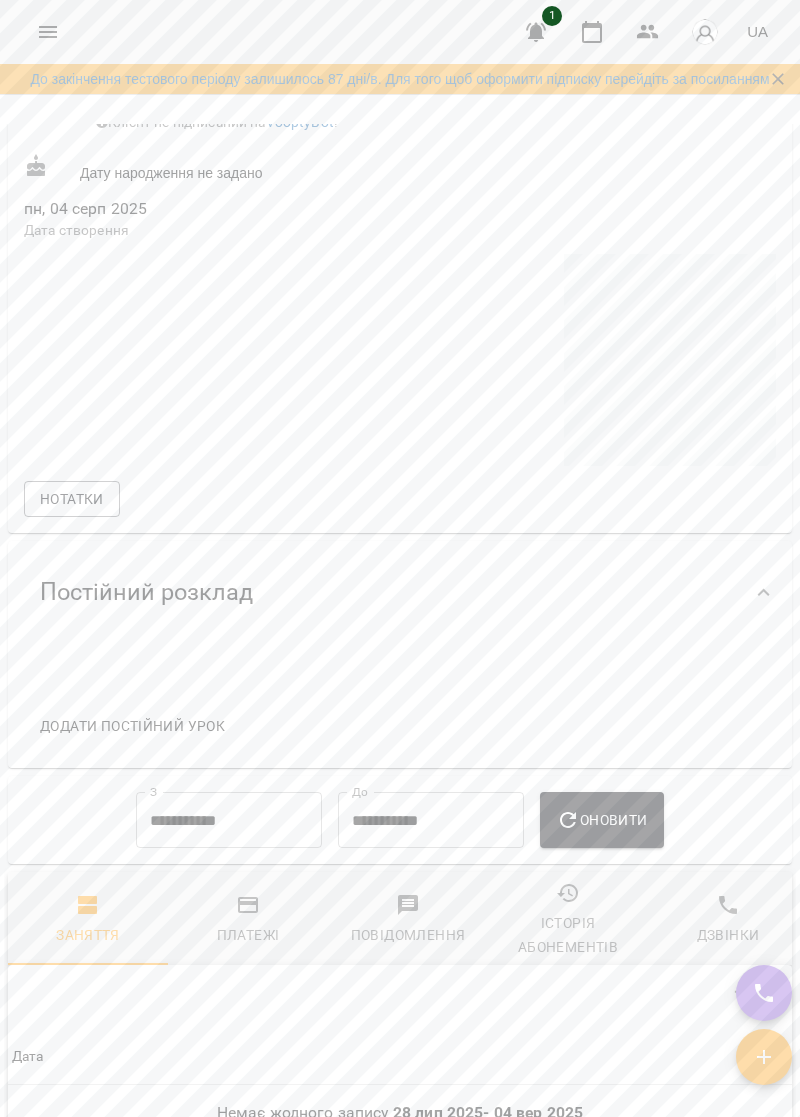click at bounding box center [764, 593] 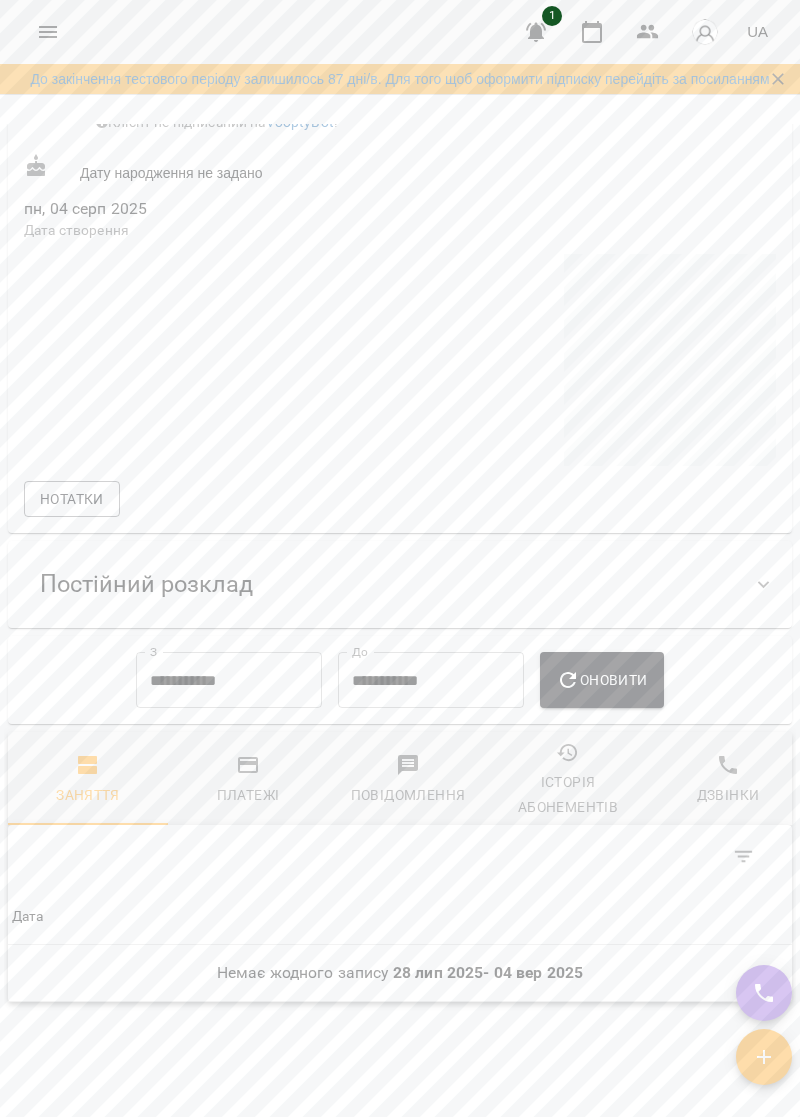 click at bounding box center (764, 585) 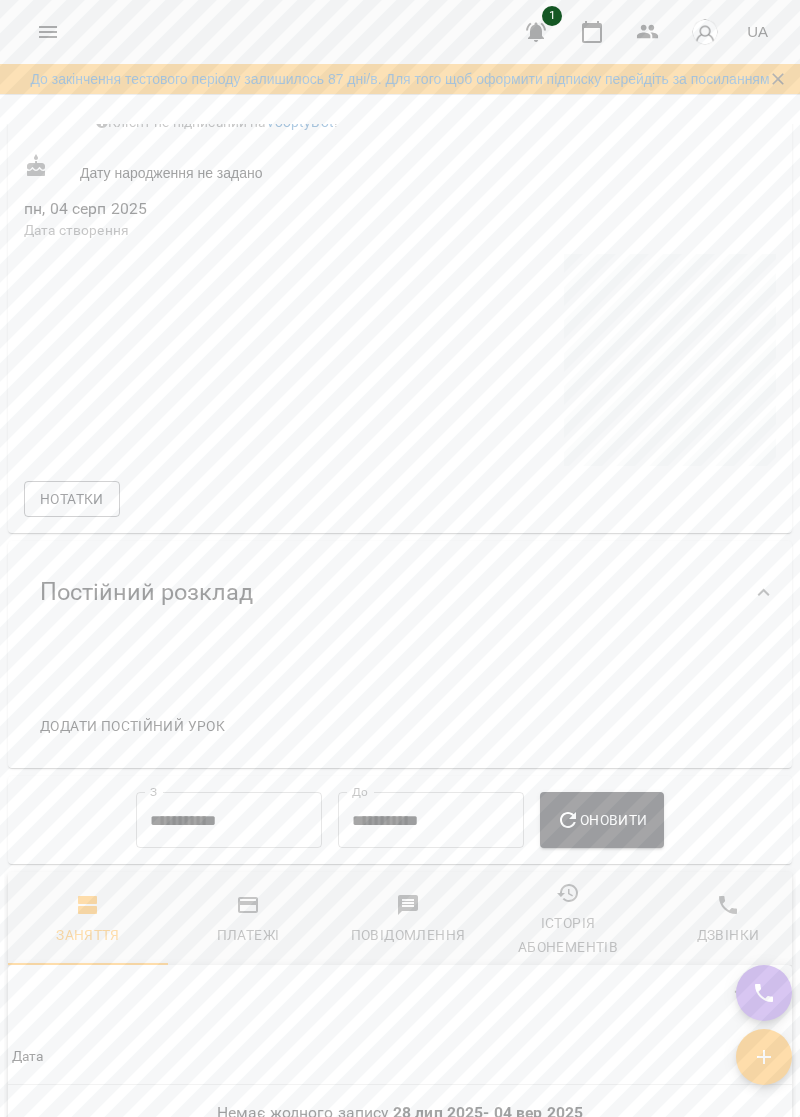 click on "Додати постійний урок" at bounding box center (132, 726) 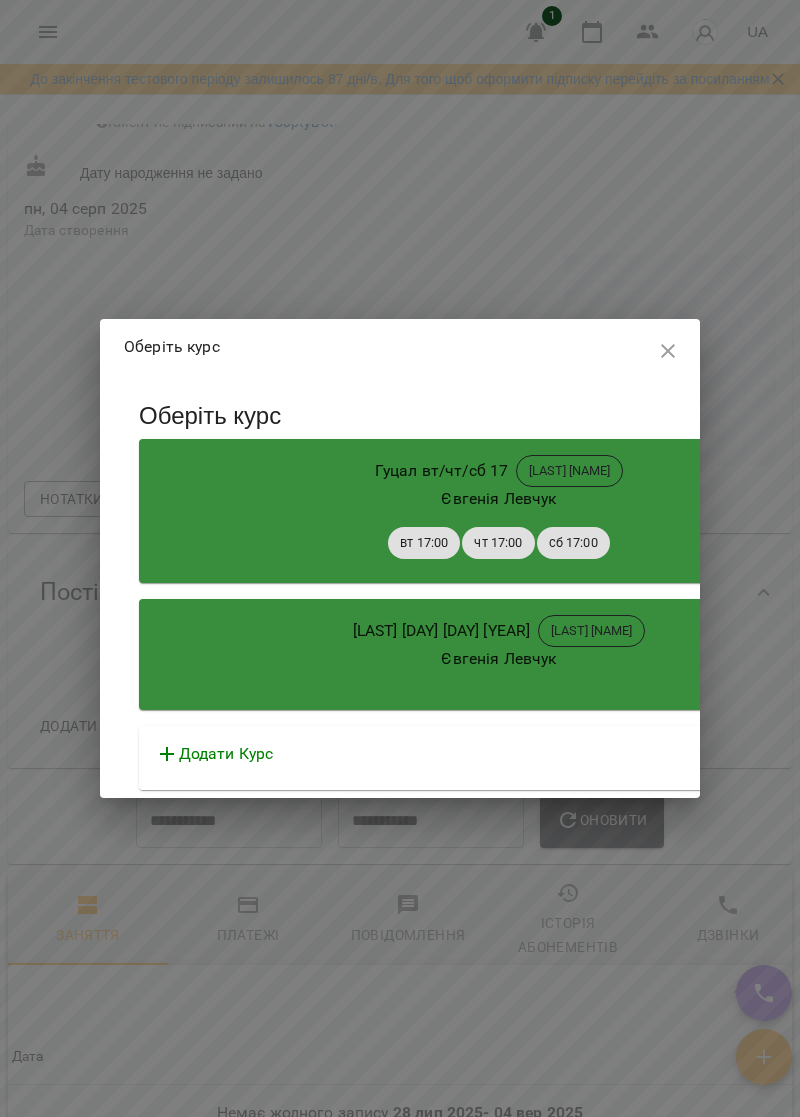 click on "Додати Курс" at bounding box center (226, 754) 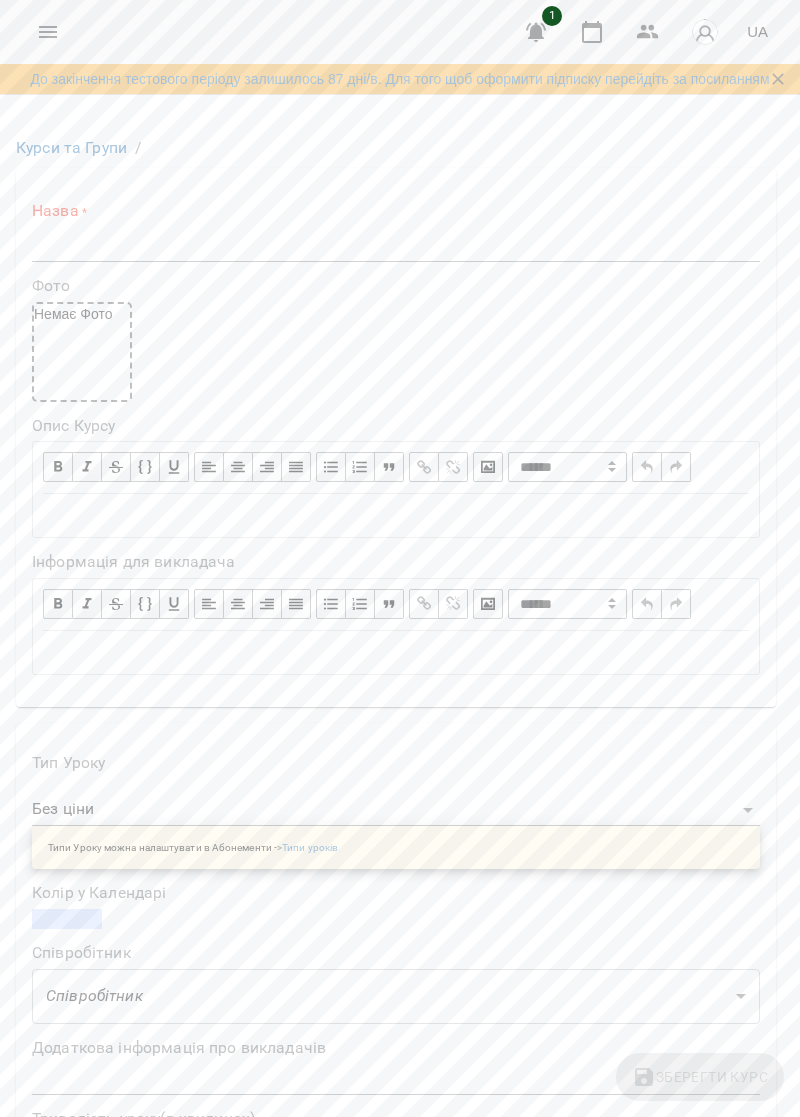 click at bounding box center [396, 246] 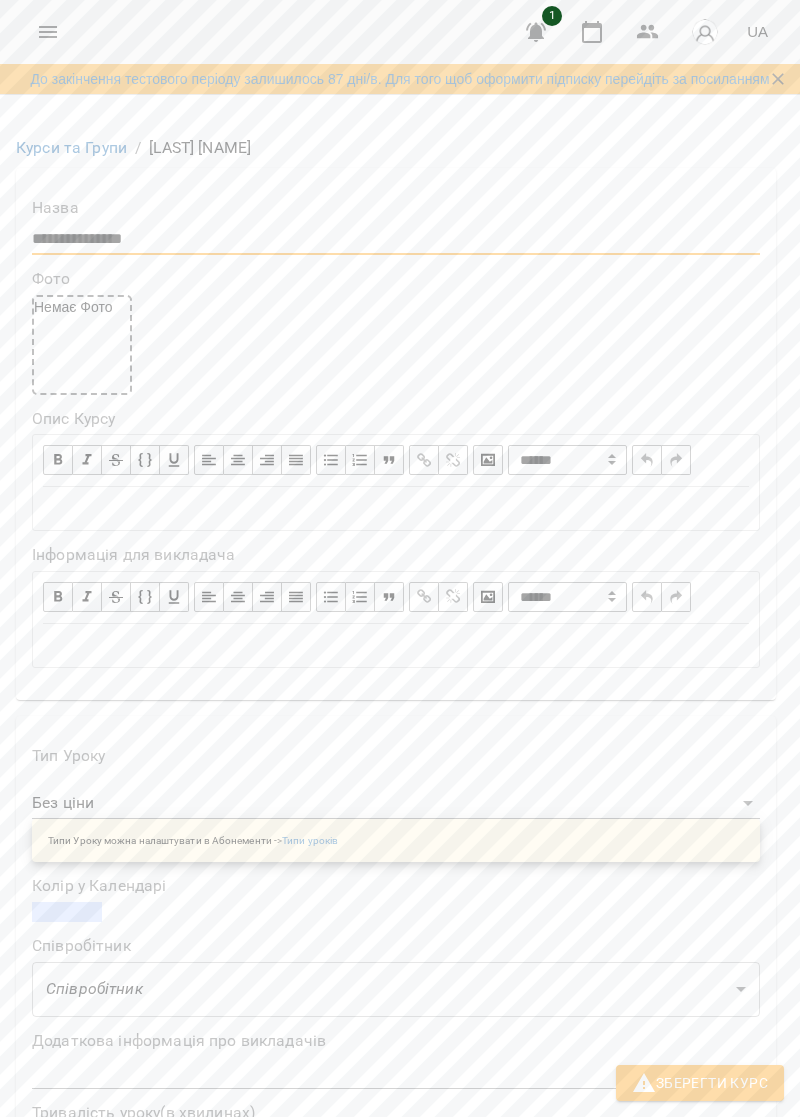 scroll, scrollTop: 268, scrollLeft: 0, axis: vertical 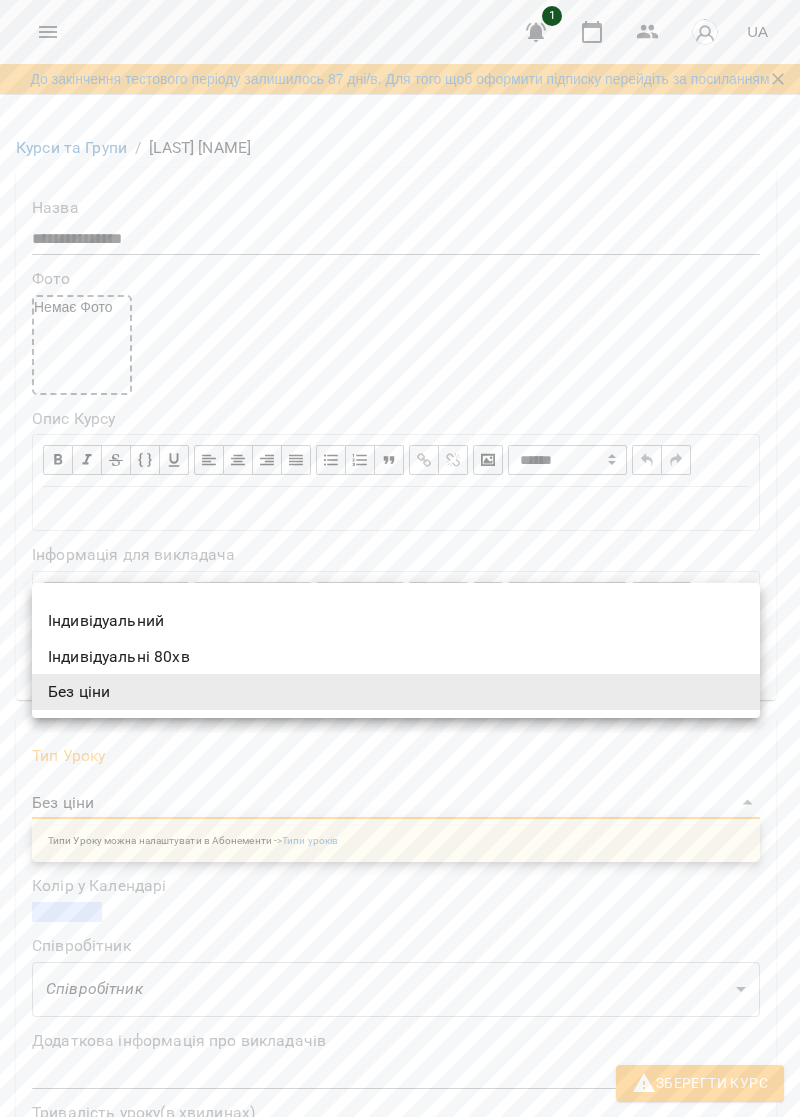 click on "Індивідуальні 80хв" at bounding box center [396, 657] 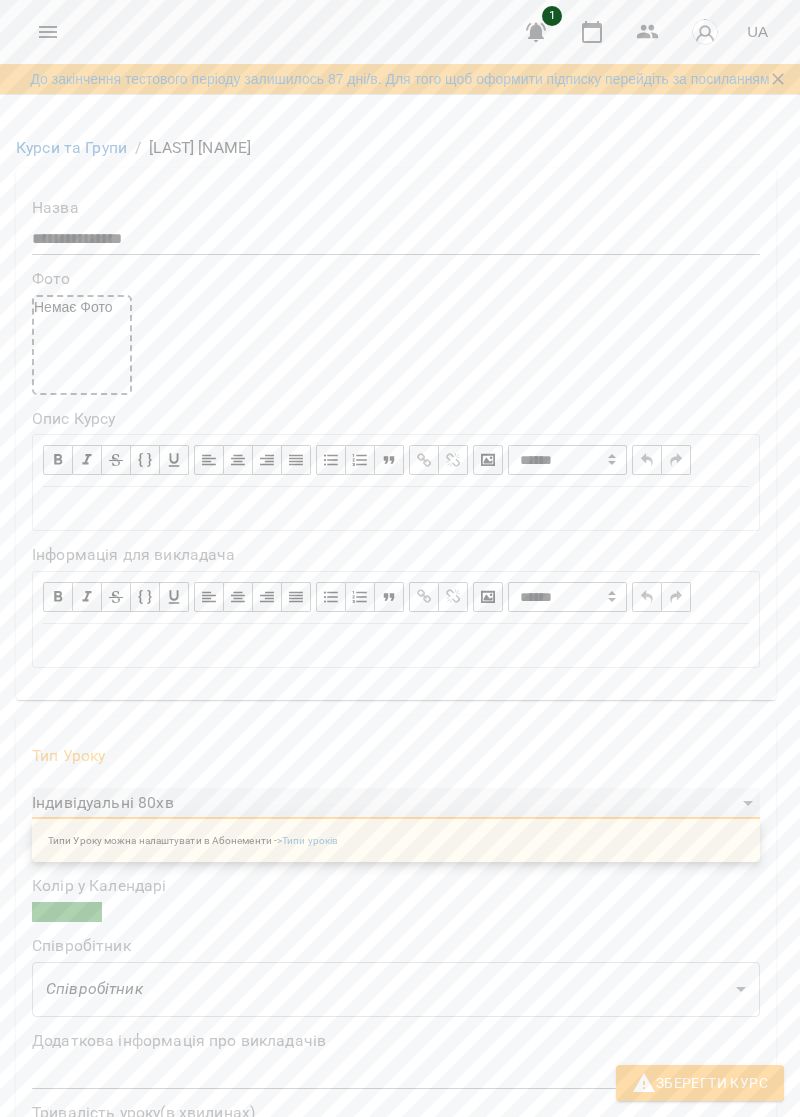 type on "**********" 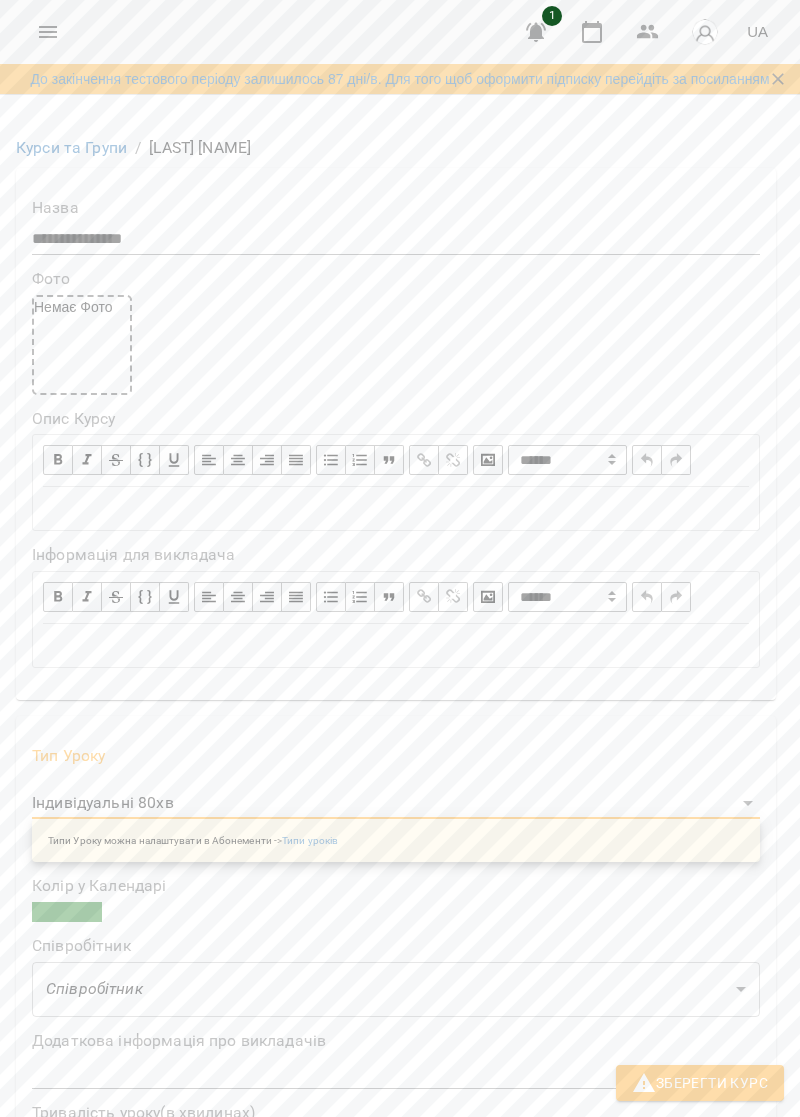 click on "**********" at bounding box center [400, 1188] 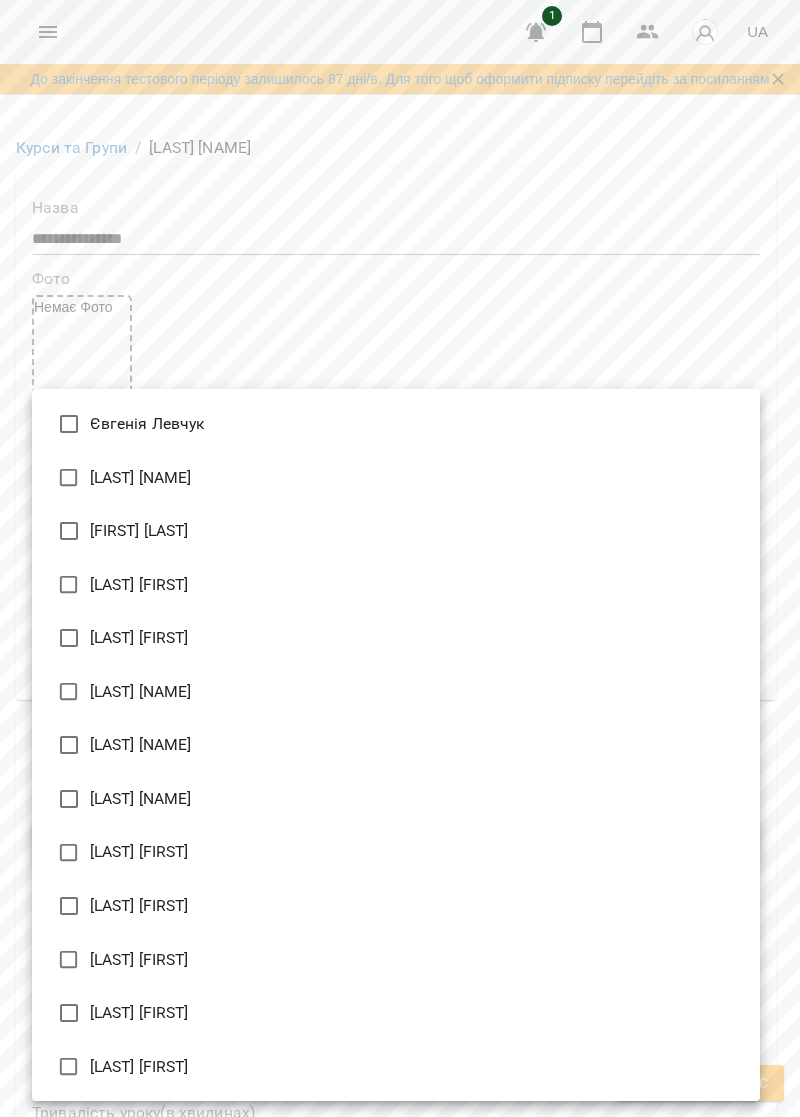 click on "[FIRST] [LAST]" at bounding box center (396, 853) 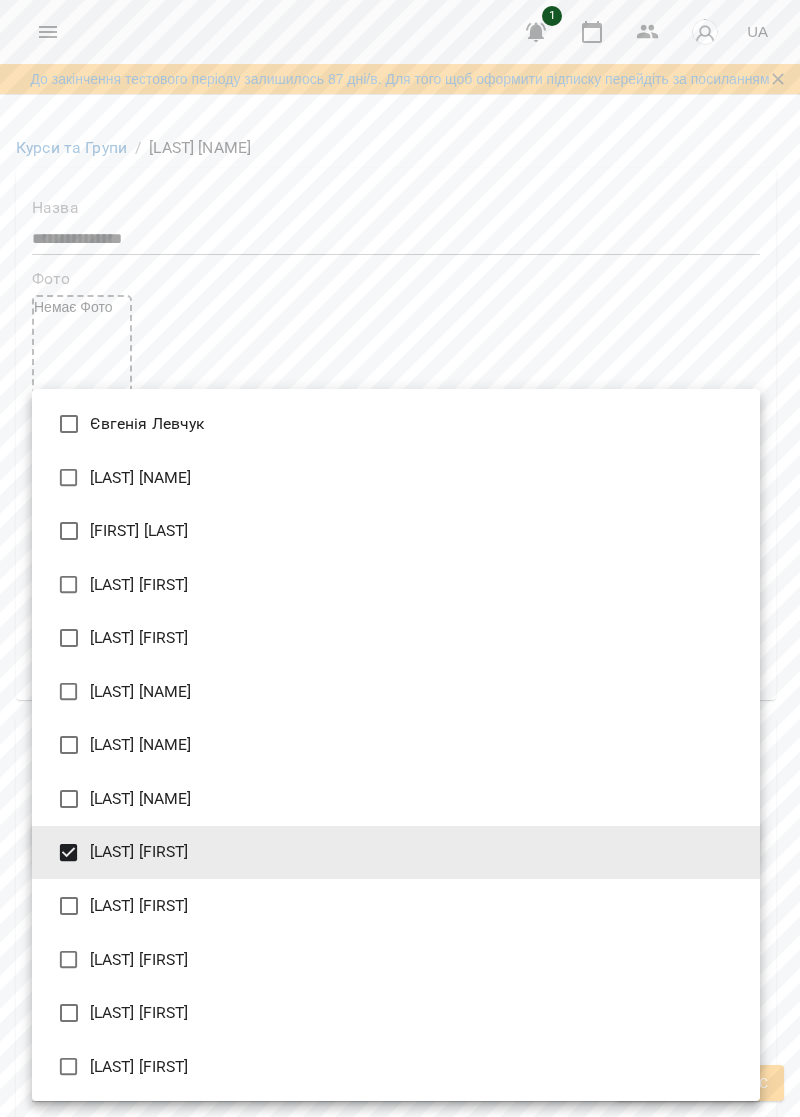 click at bounding box center (400, 558) 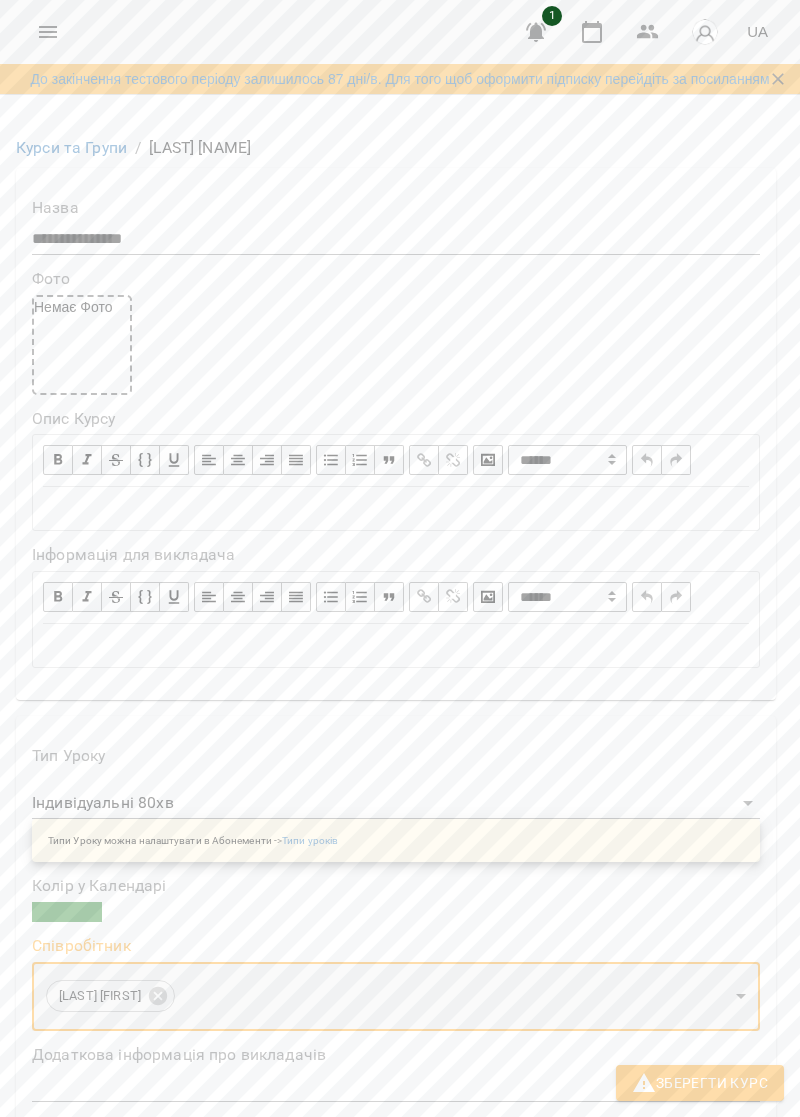 scroll, scrollTop: 1270, scrollLeft: 0, axis: vertical 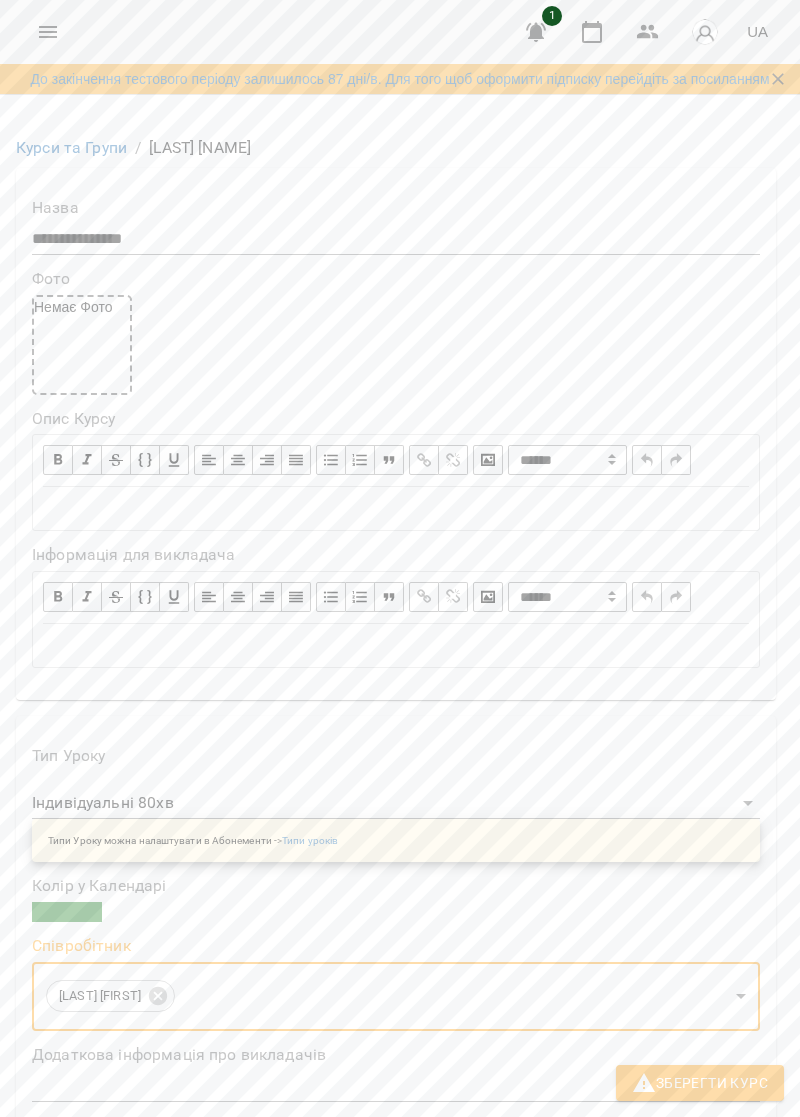 click on "Обрати клієнтів, які це відвідують" at bounding box center (189, 1982) 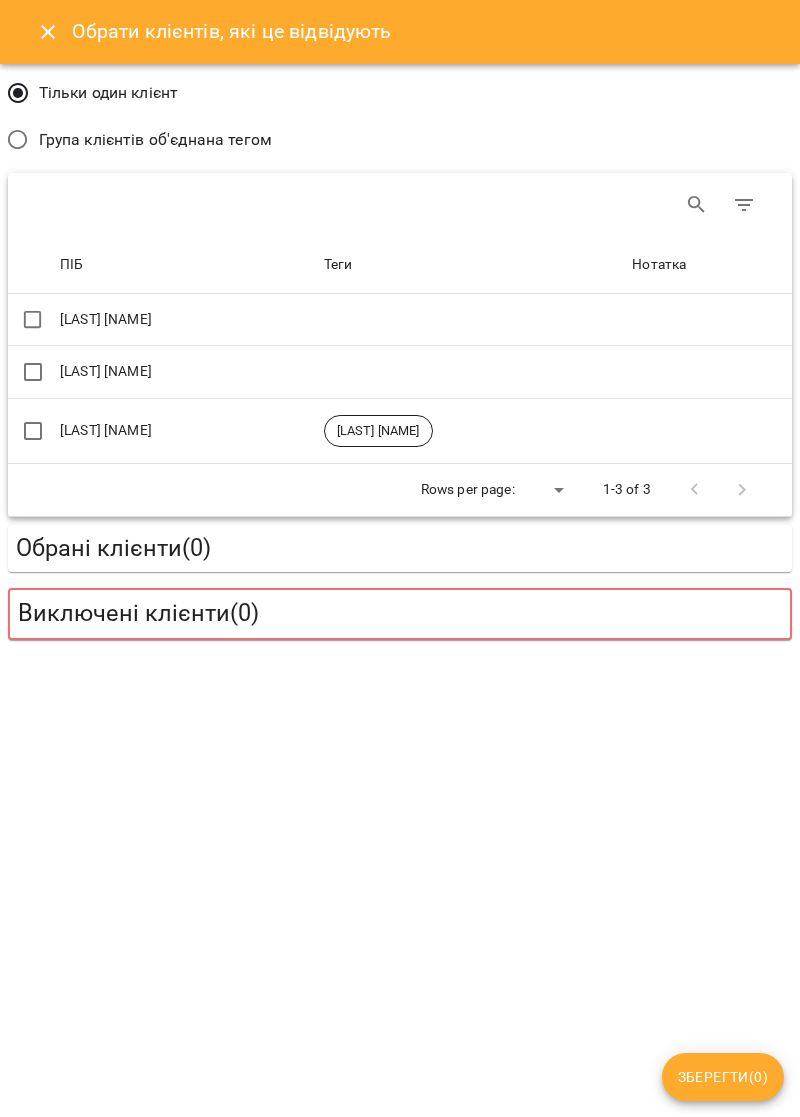 click on "[FIRST] [LAST]" at bounding box center (188, 372) 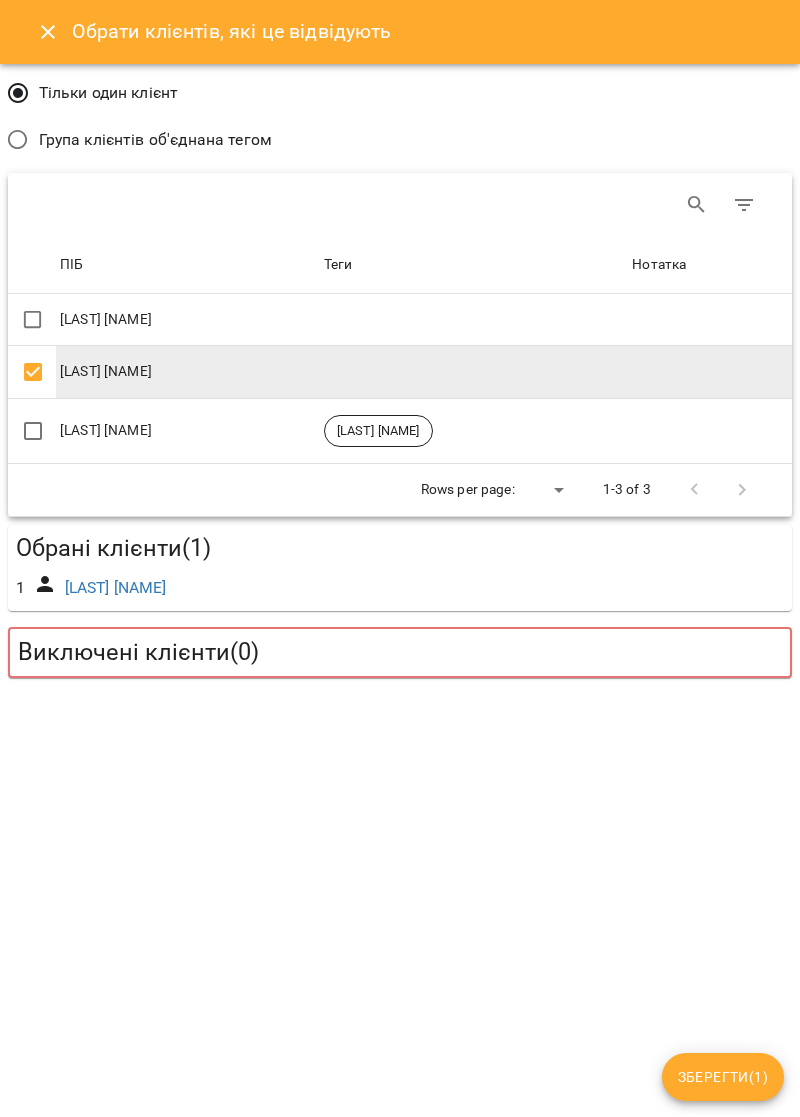 click on "Зберегти ( 1 )" at bounding box center (723, 1077) 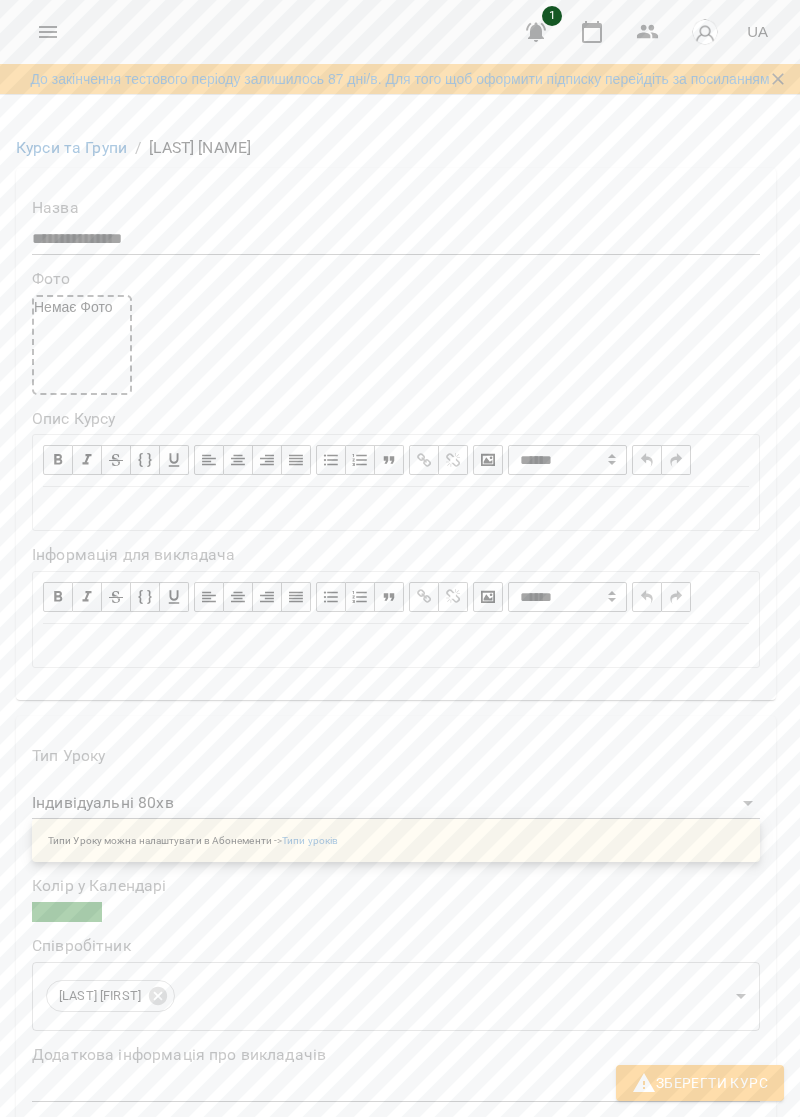 scroll, scrollTop: 0, scrollLeft: 0, axis: both 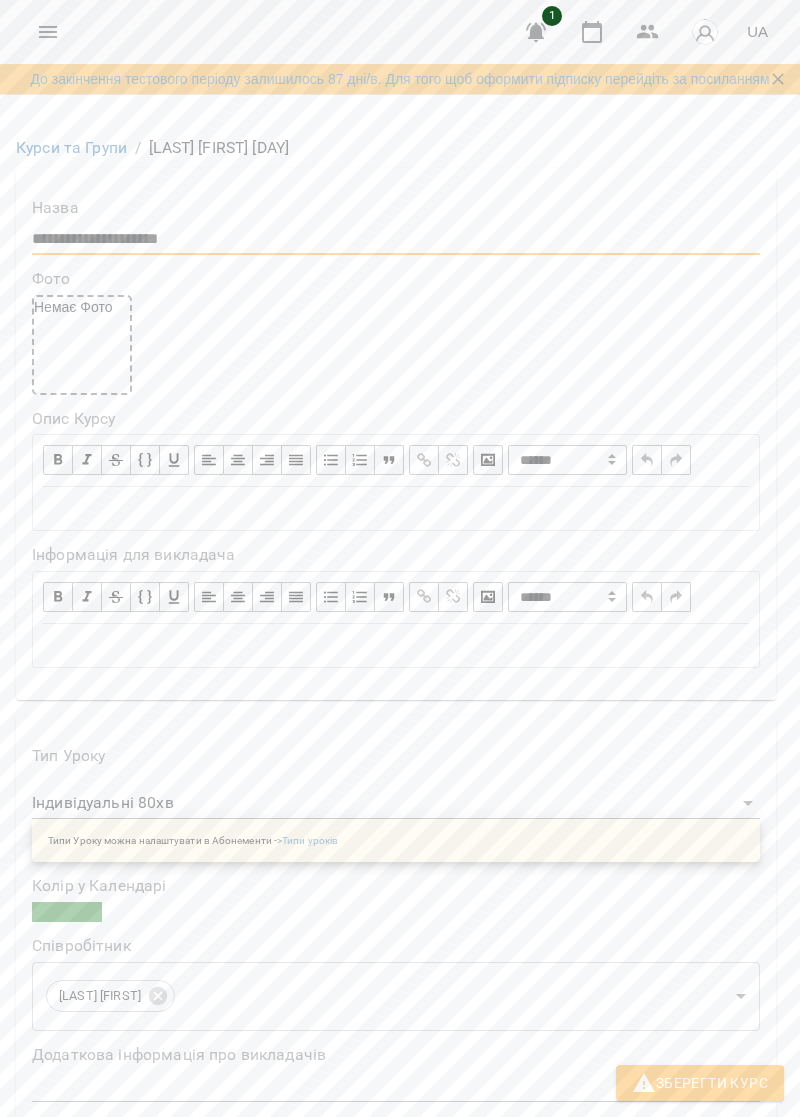 type on "**********" 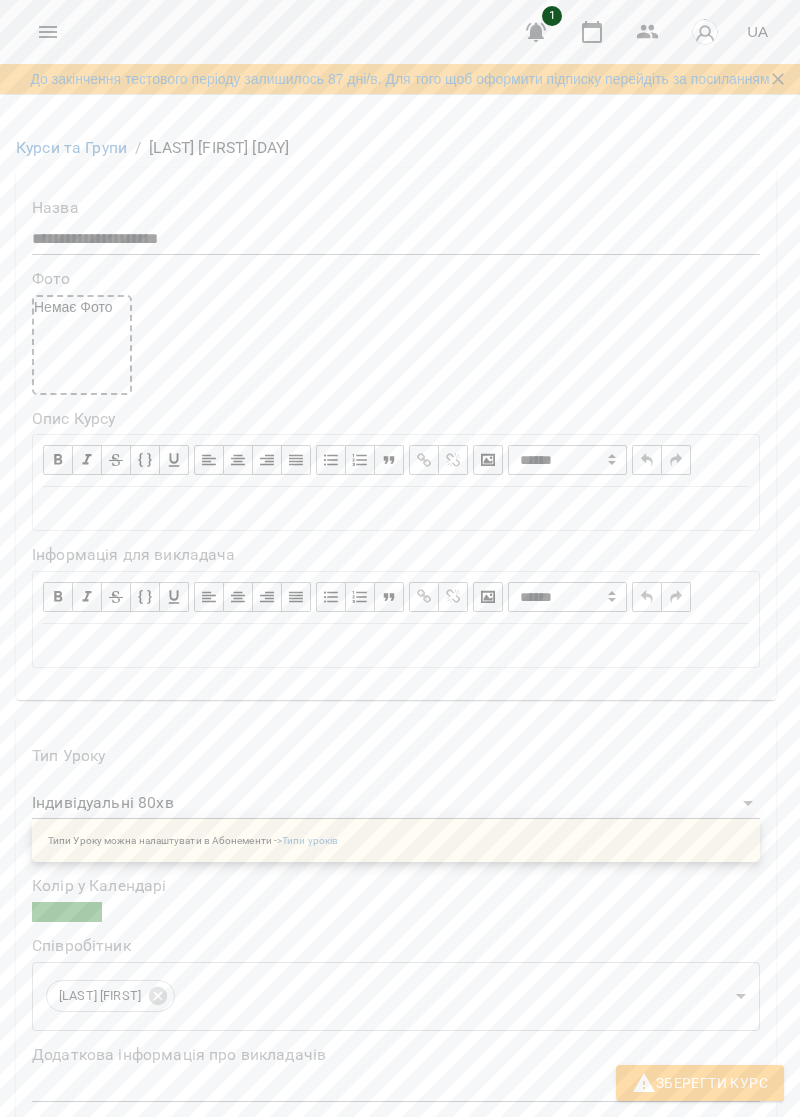 click on "Зберегти Курс" at bounding box center (700, 1083) 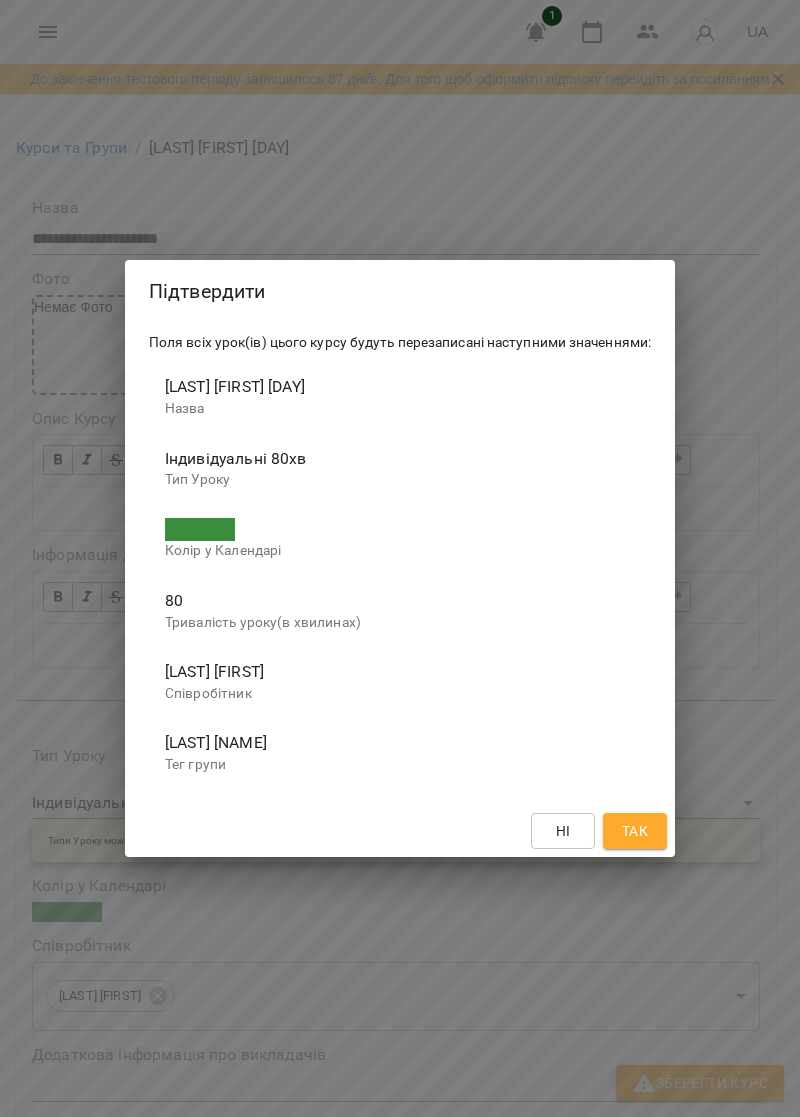click on "Колір у Календарі" at bounding box center (400, 539) 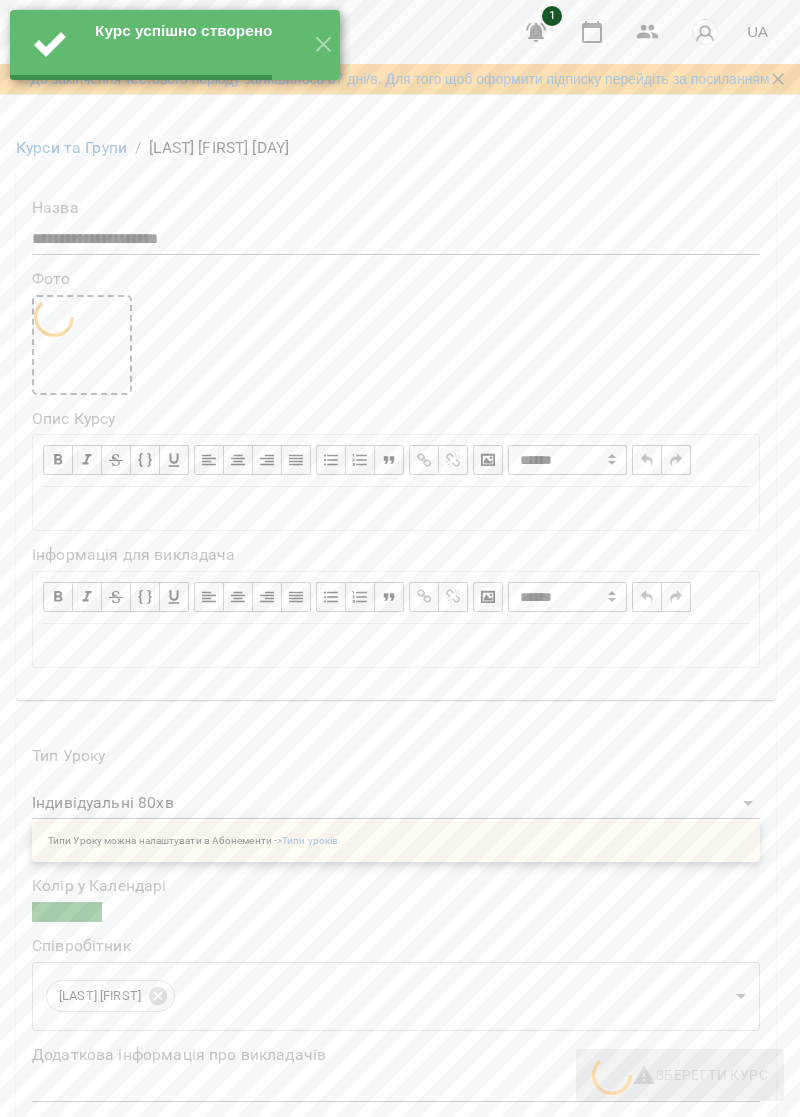 scroll, scrollTop: 0, scrollLeft: 0, axis: both 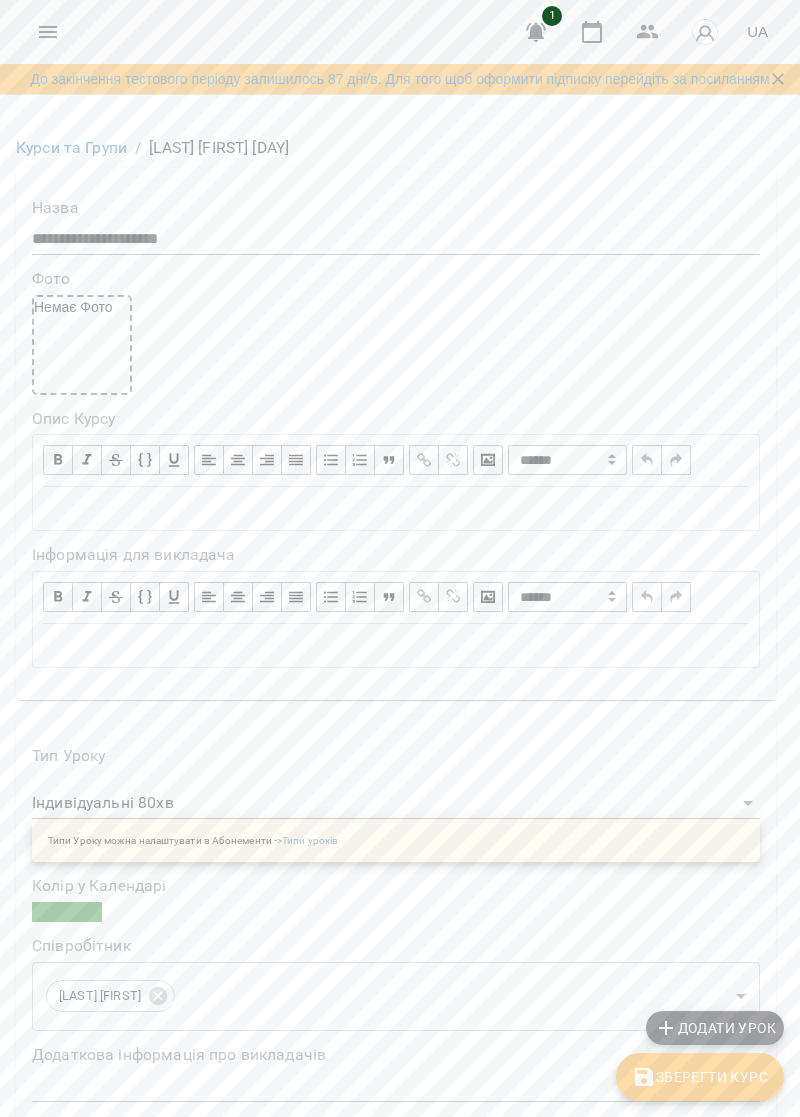 click 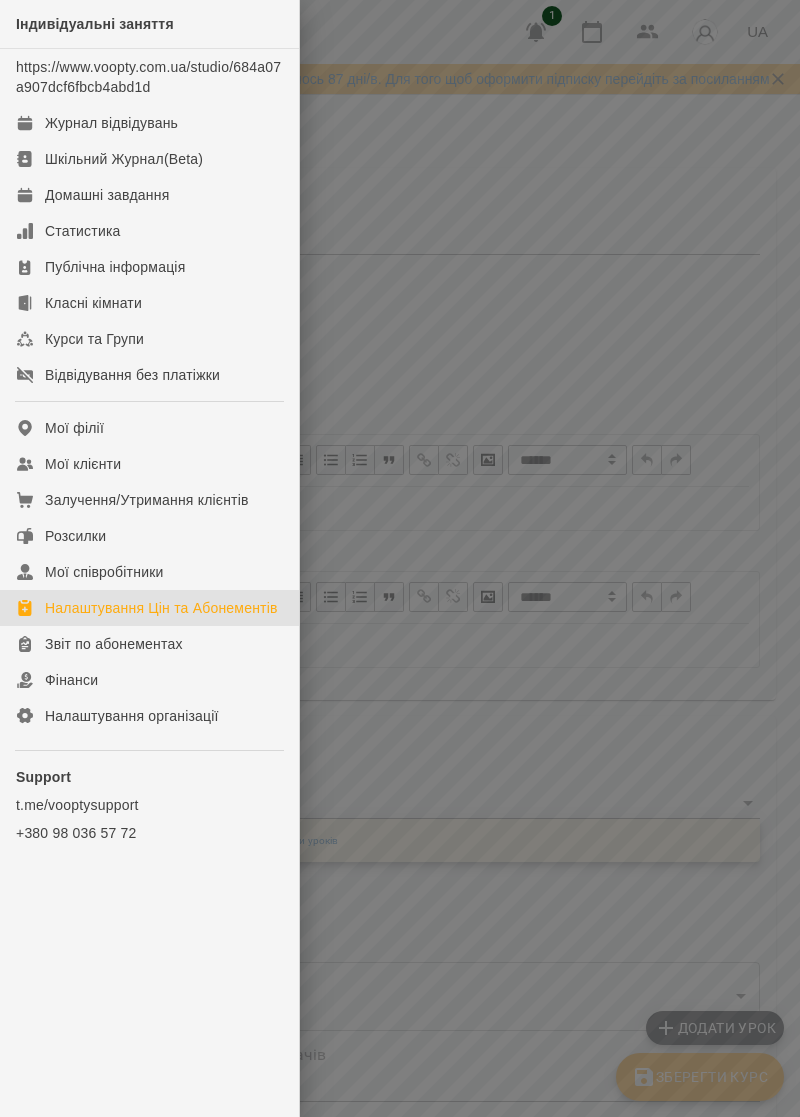 click on "Налаштування Цін та Абонементів" at bounding box center [149, 608] 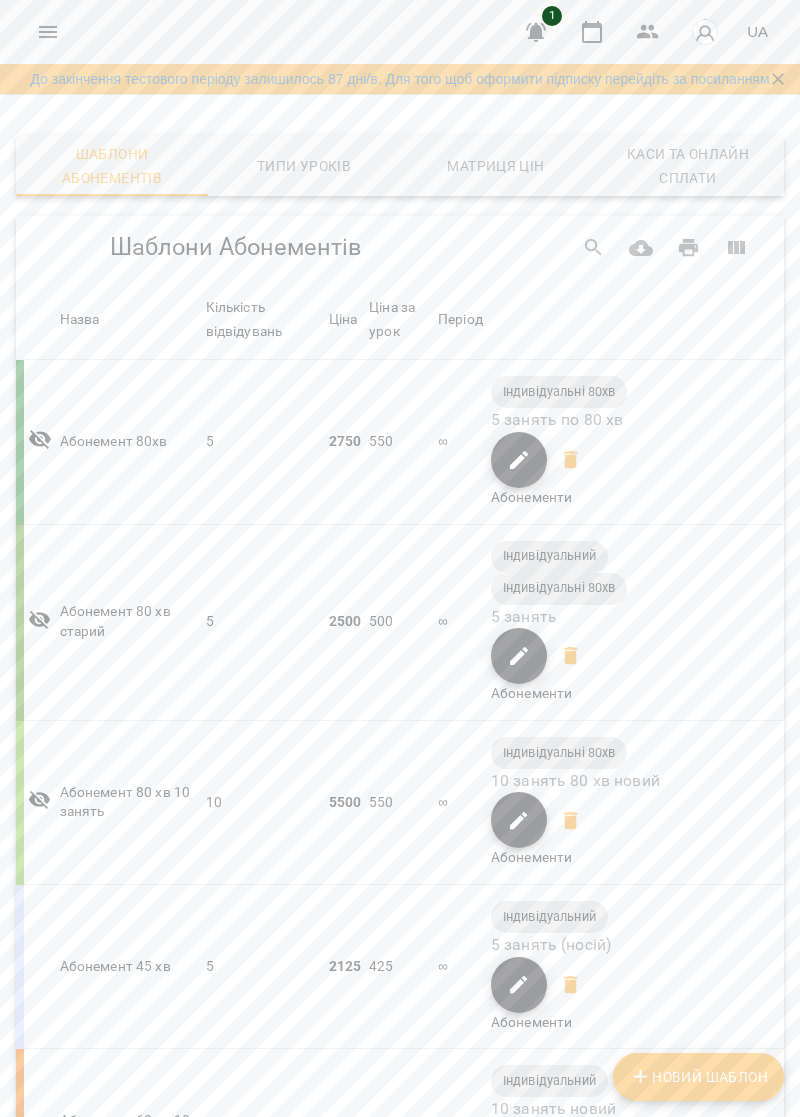 click 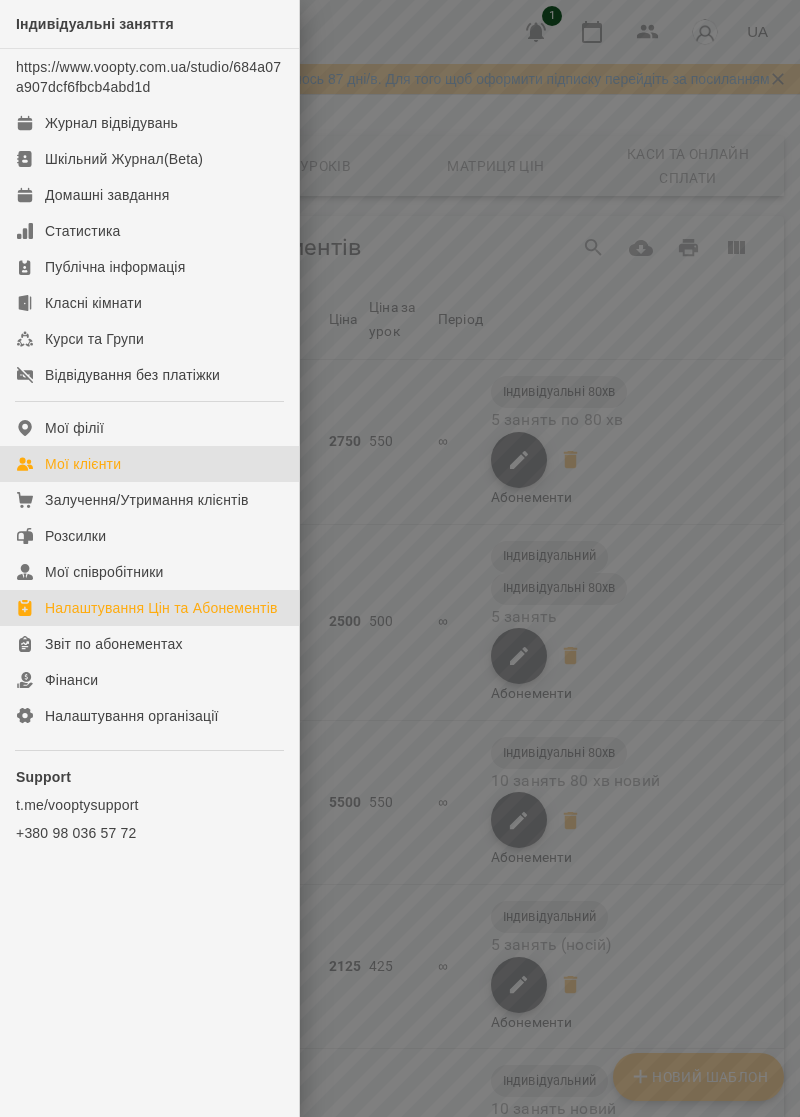 click on "Мої клієнти" at bounding box center (149, 464) 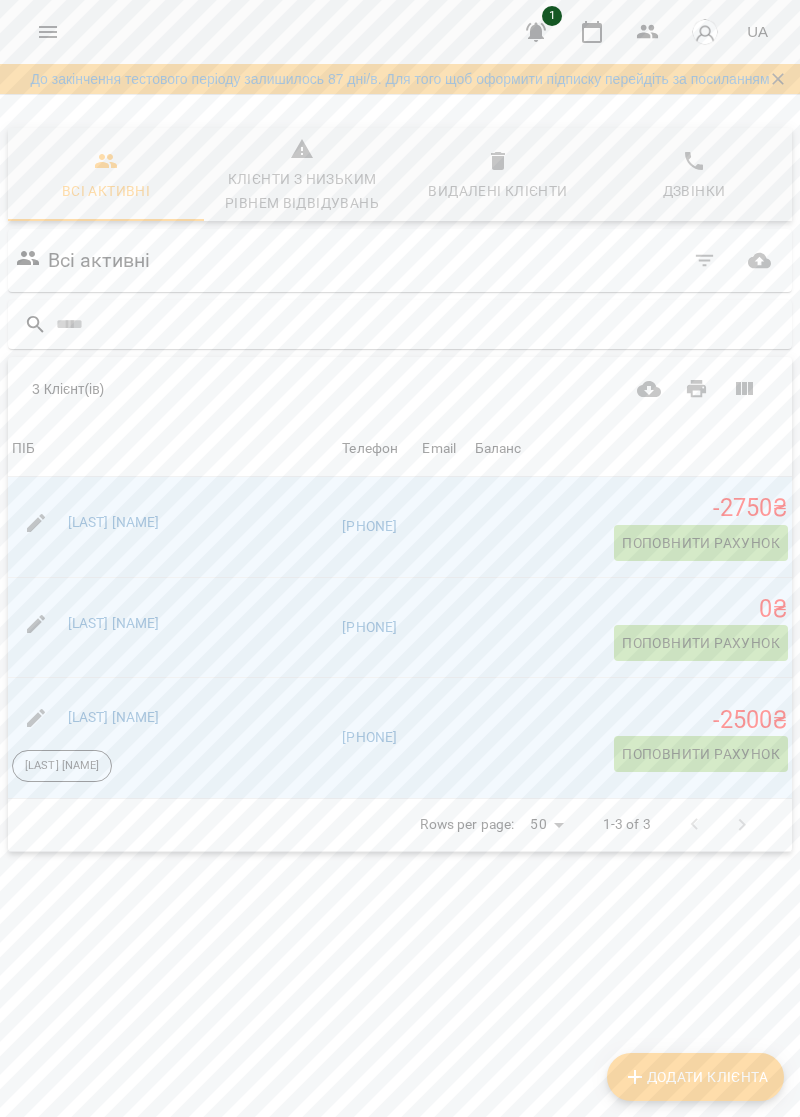 scroll, scrollTop: 108, scrollLeft: 0, axis: vertical 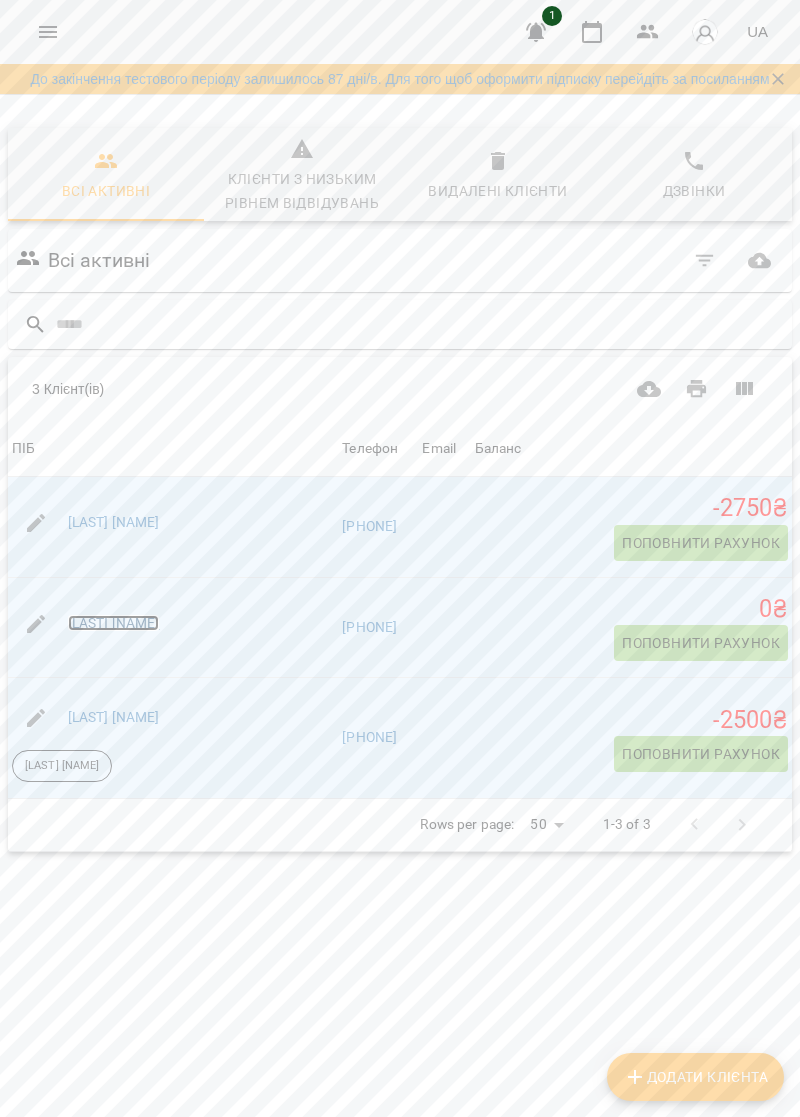 click on "[FIRST] [LAST]" at bounding box center (114, 623) 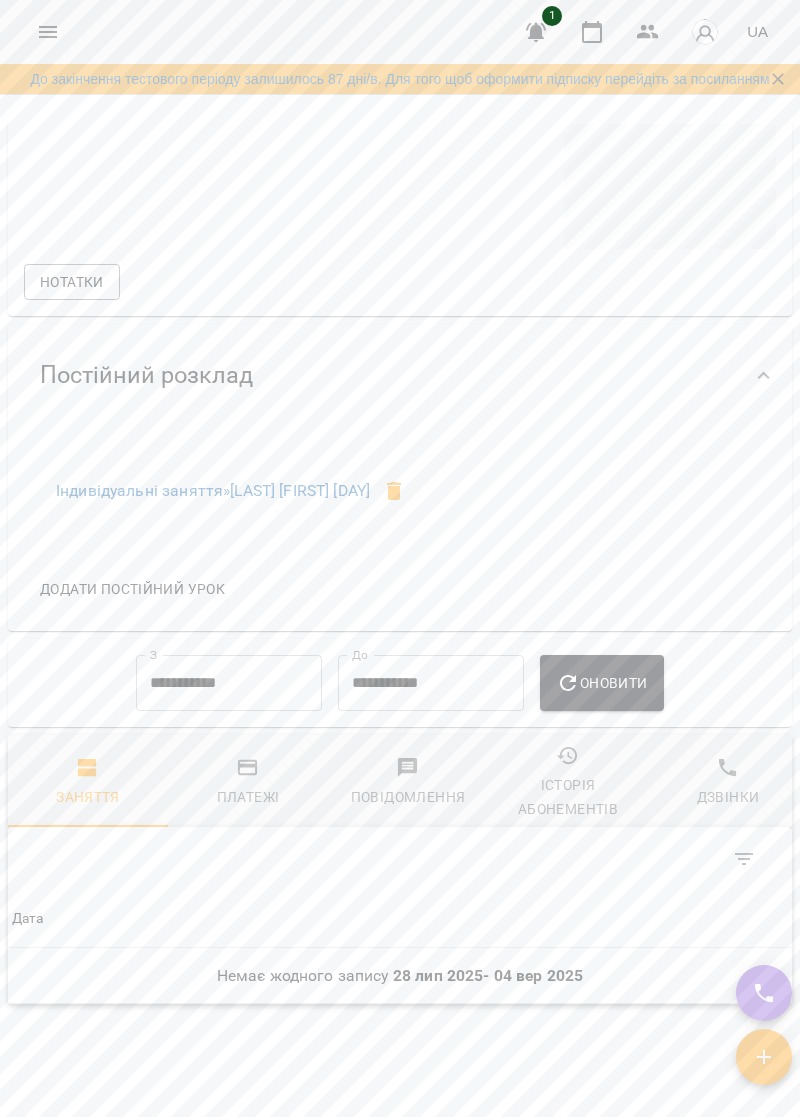 scroll, scrollTop: 1076, scrollLeft: 0, axis: vertical 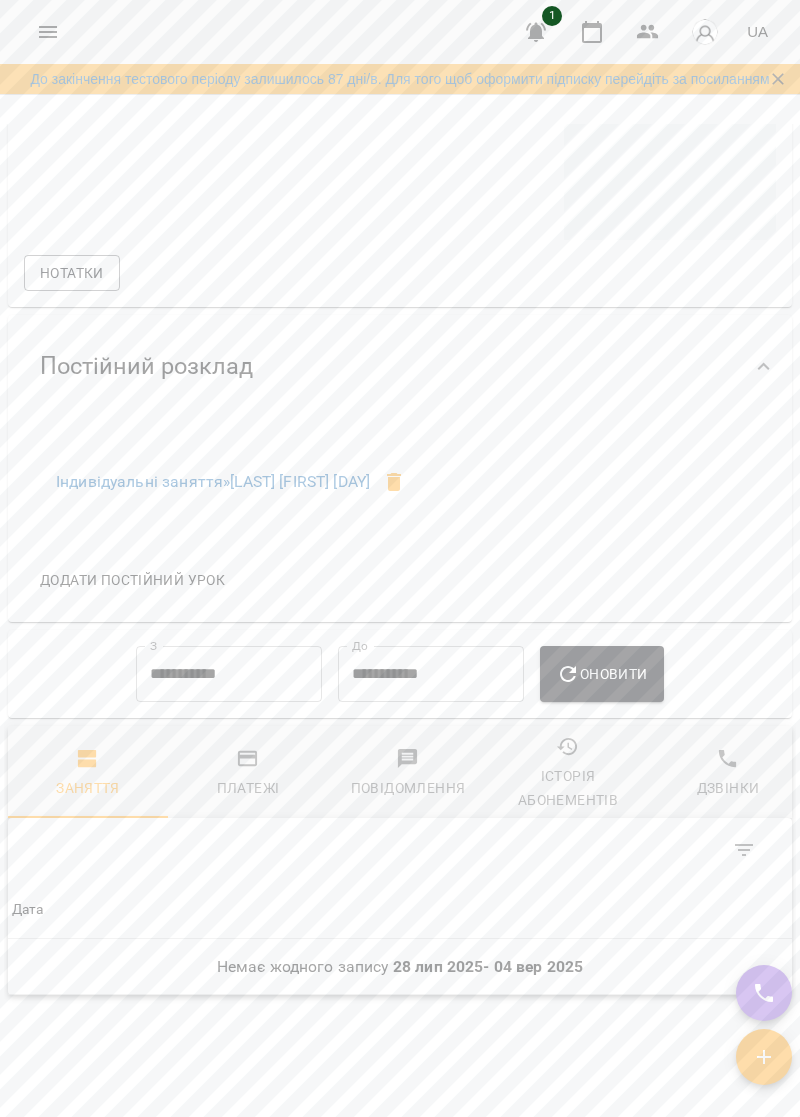 click on "**********" at bounding box center (229, 674) 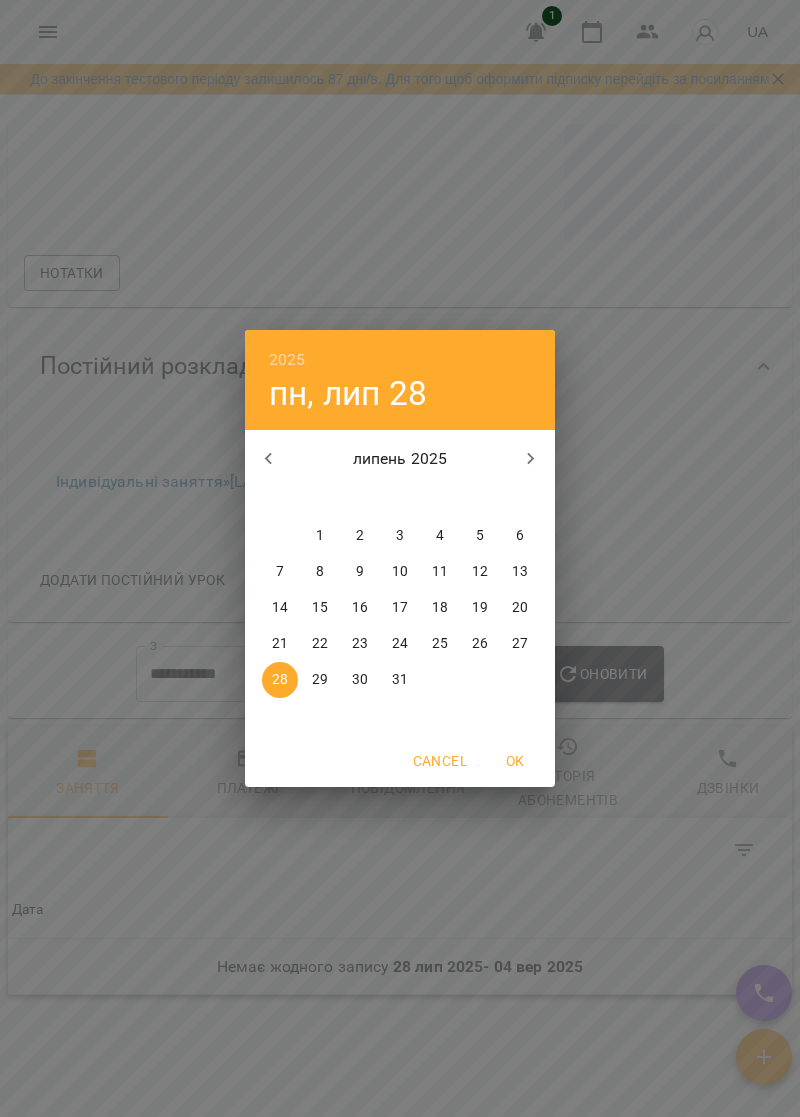 click at bounding box center (269, 459) 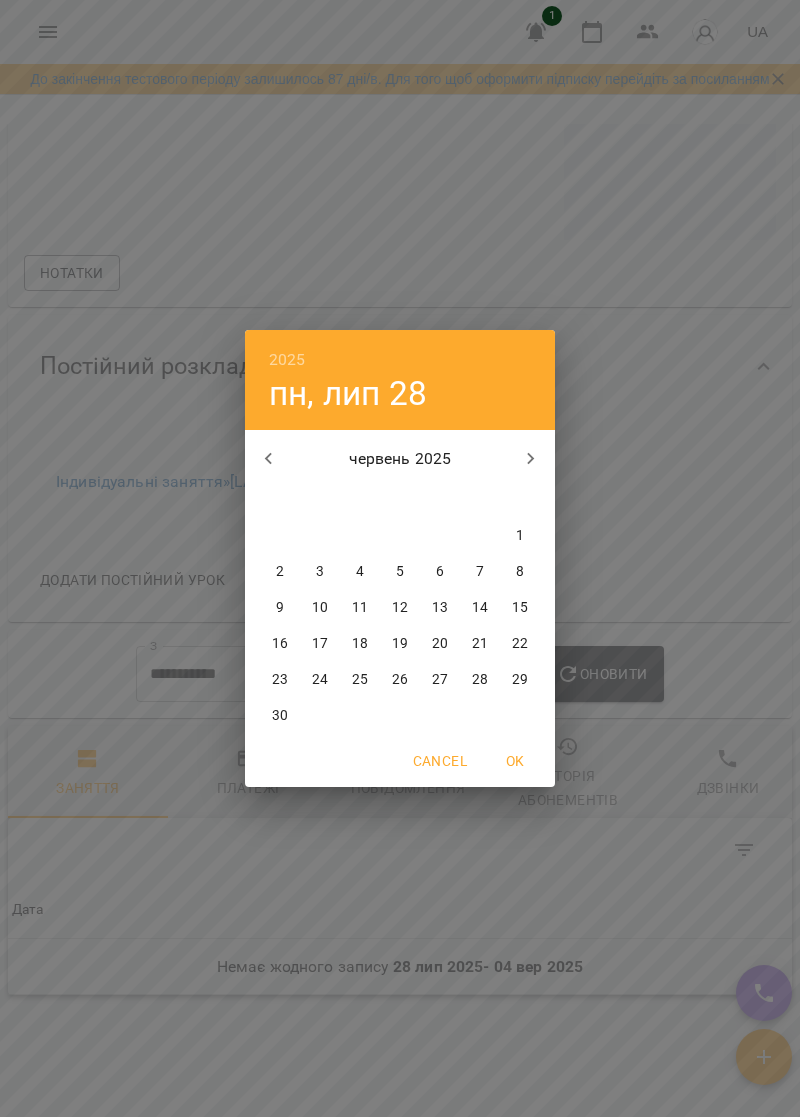 click 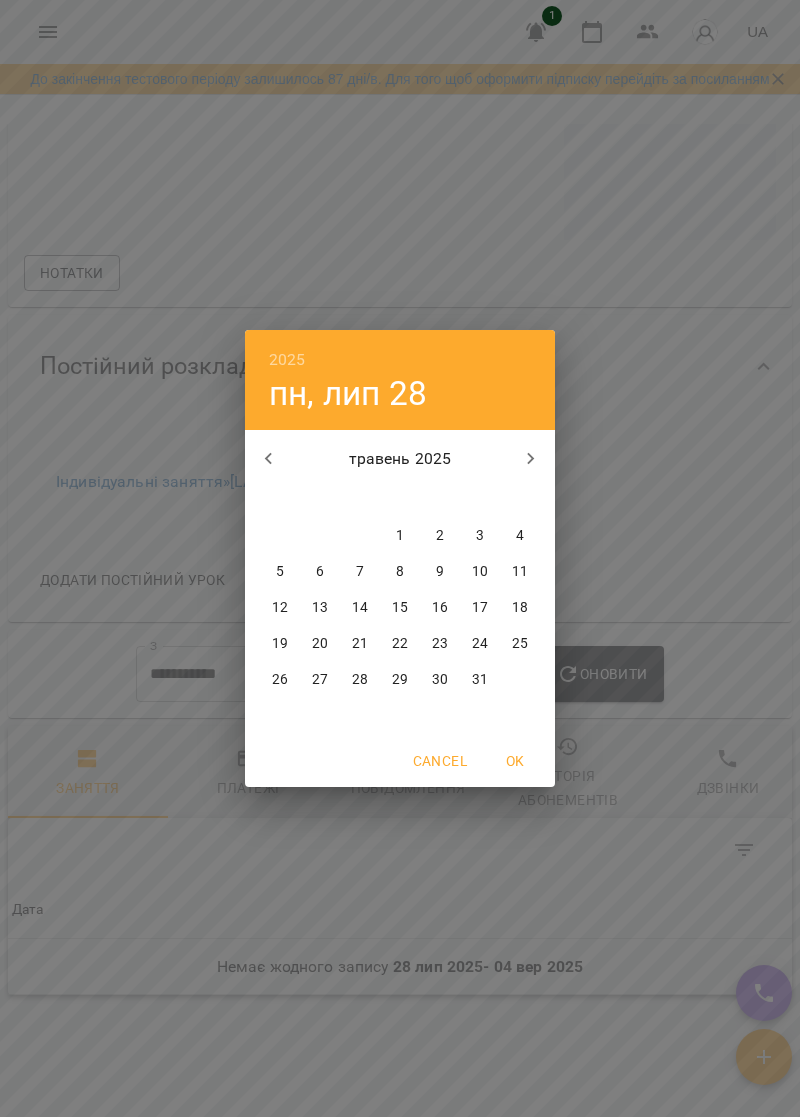 click on "травень 2025" at bounding box center (400, 459) 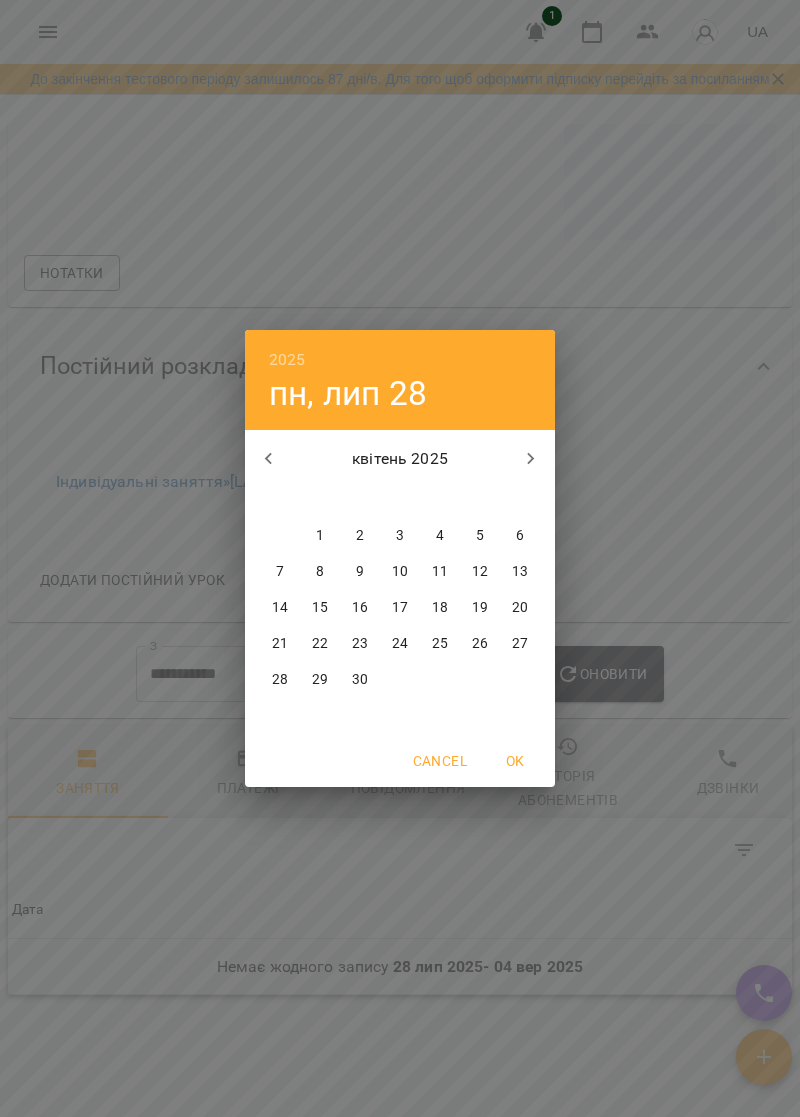 click 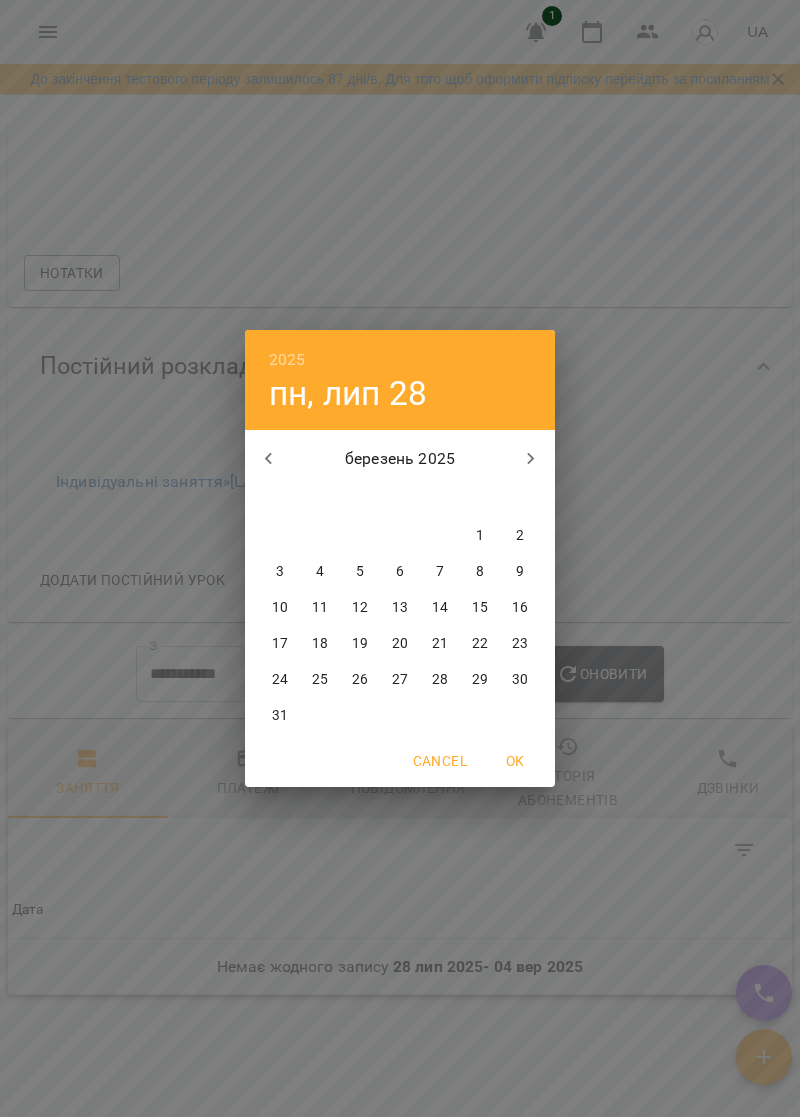 click 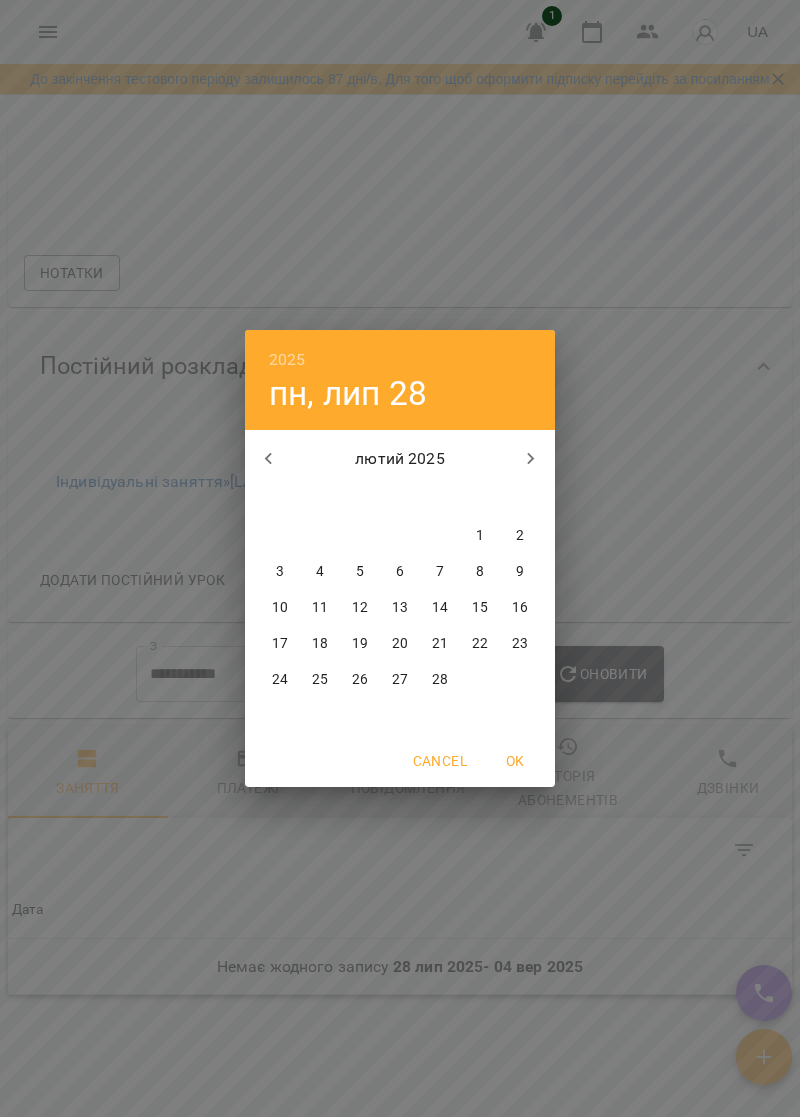 click 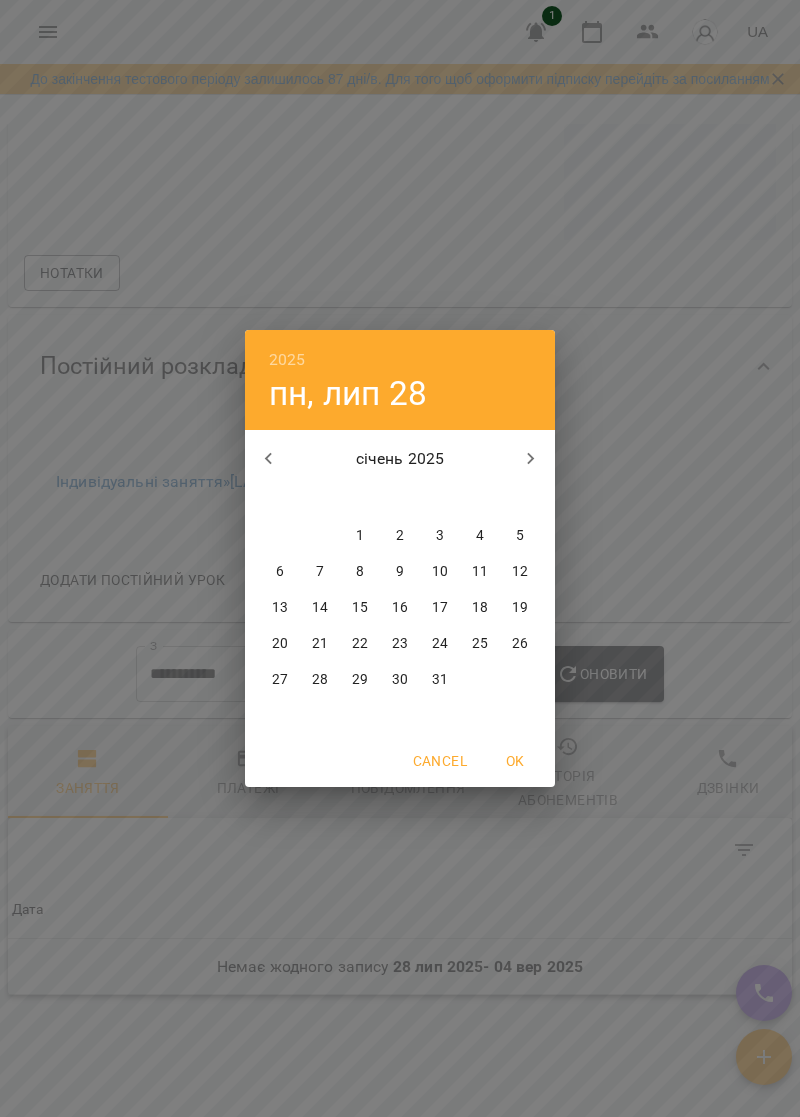 click 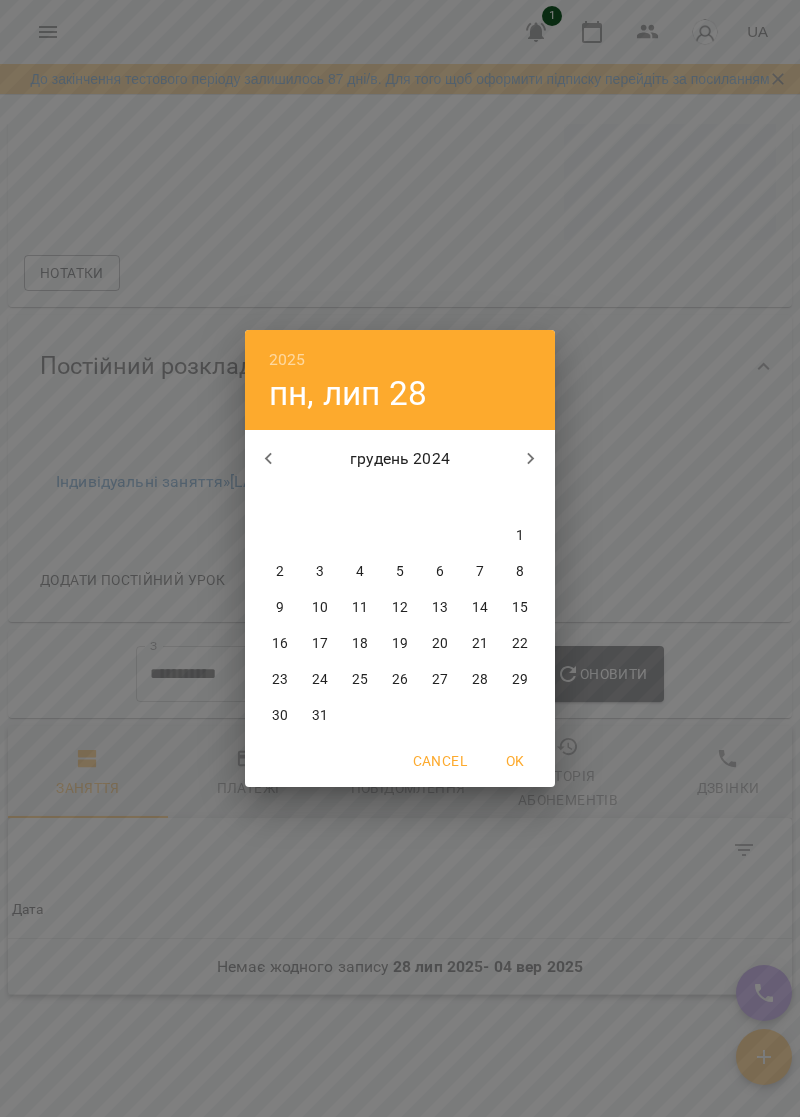 click on "3" at bounding box center [320, 572] 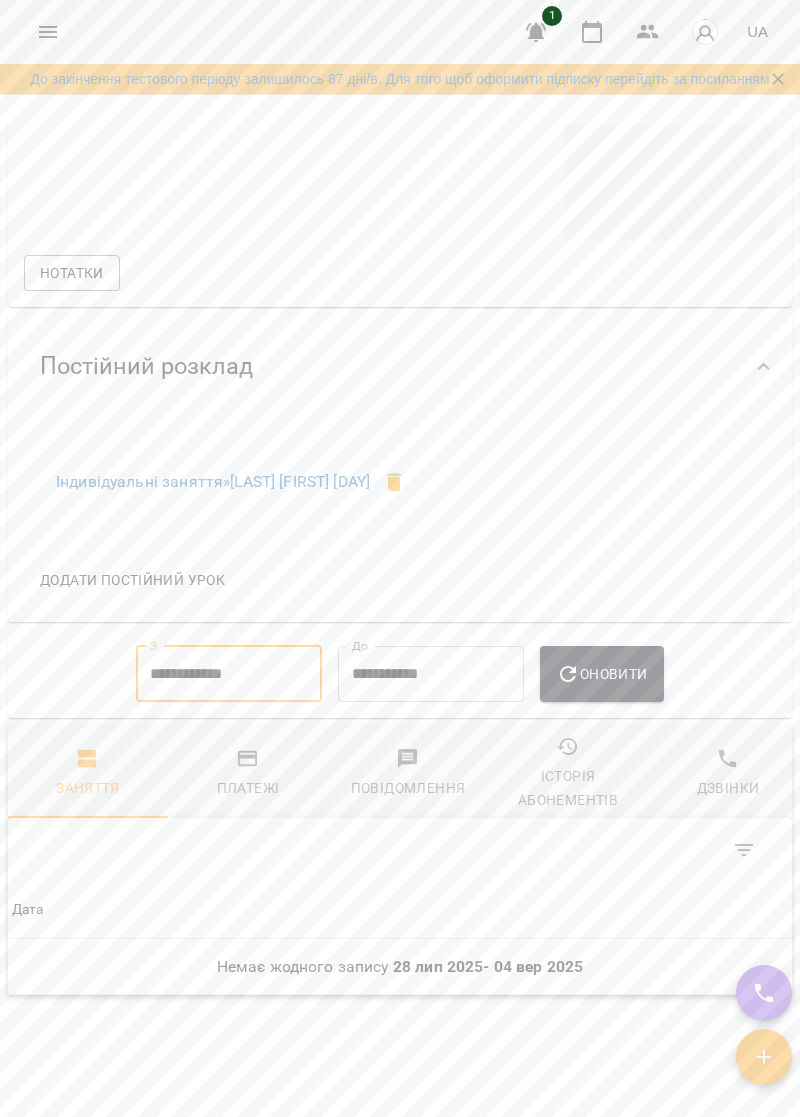 click on "**********" at bounding box center (431, 674) 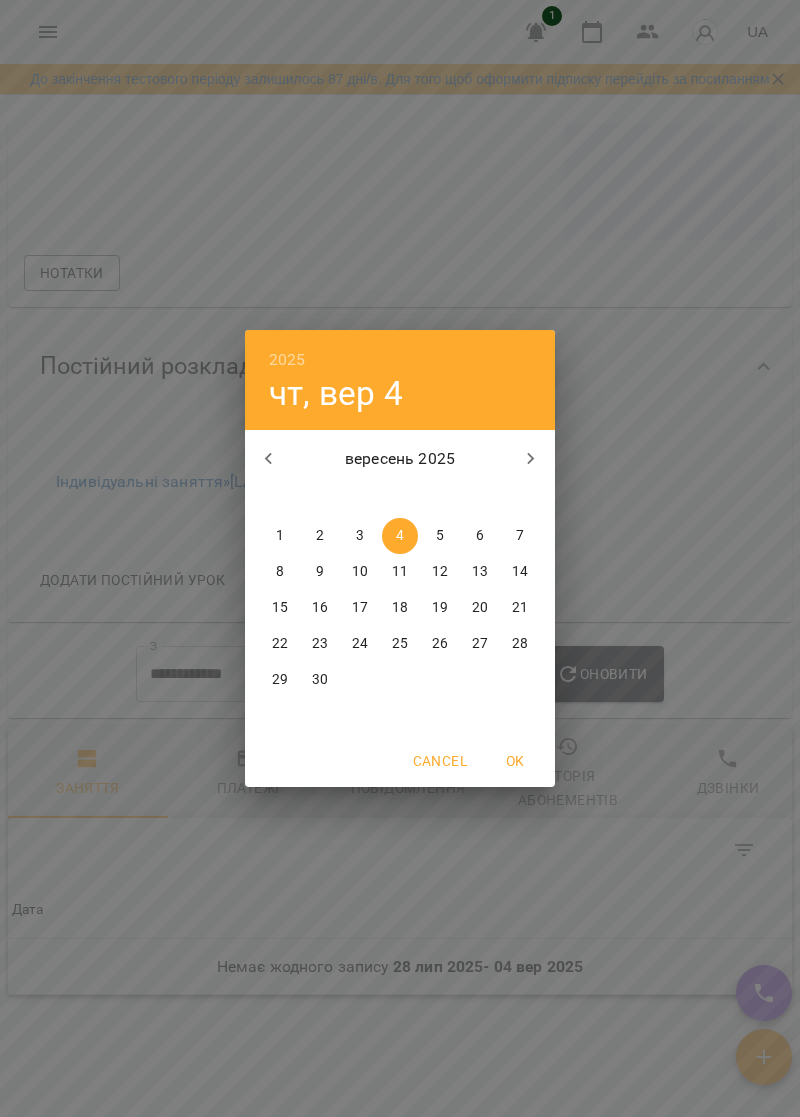 click on "12" at bounding box center [440, 572] 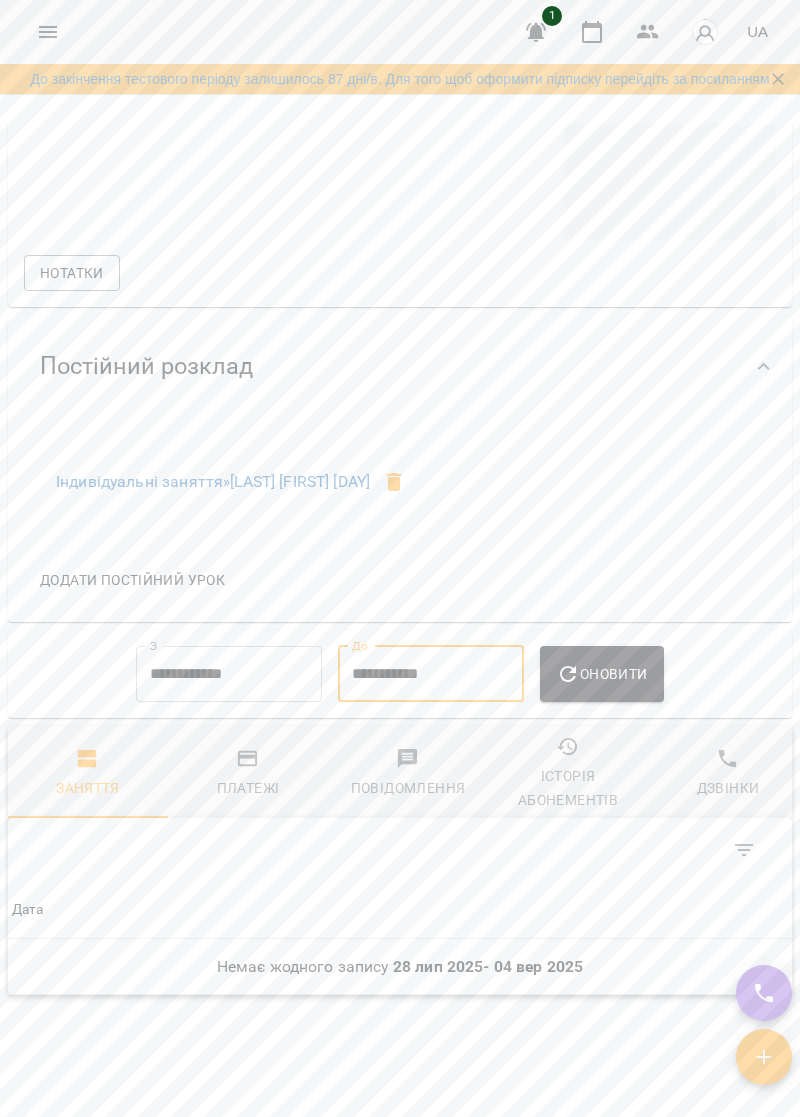 click on "Оновити" at bounding box center (601, 674) 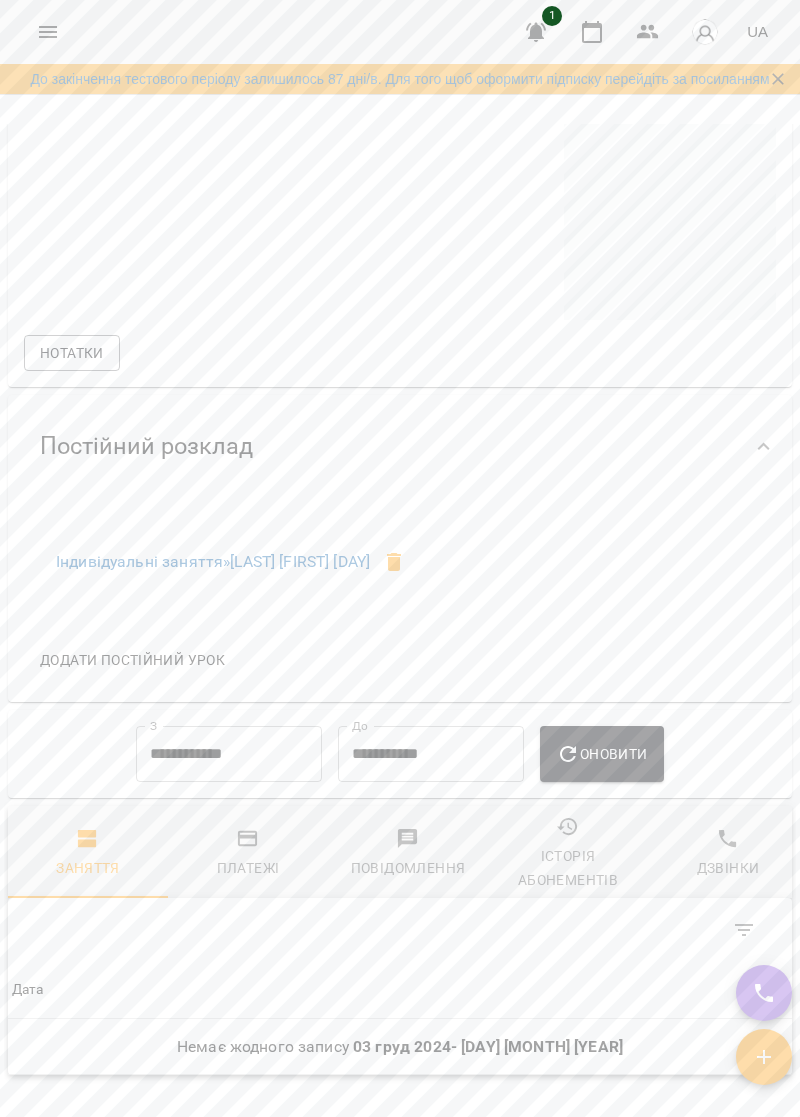 scroll, scrollTop: 1107, scrollLeft: 0, axis: vertical 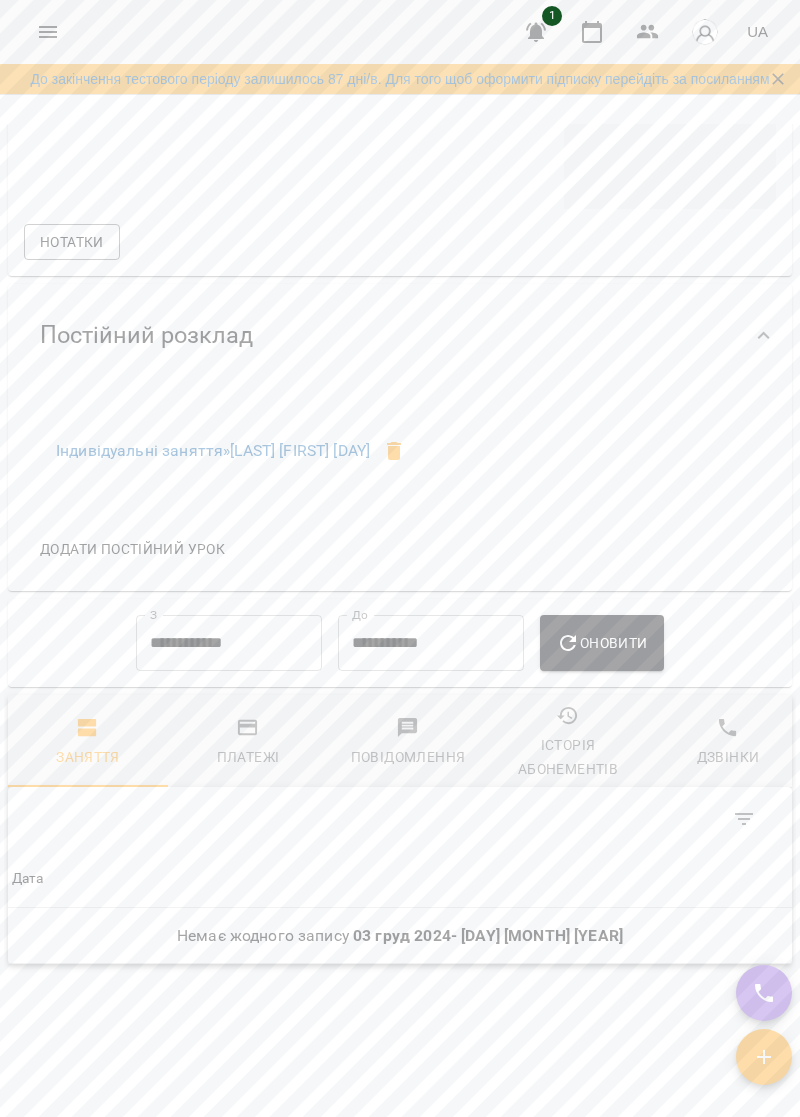 click on "Додати постійний урок" at bounding box center [132, 549] 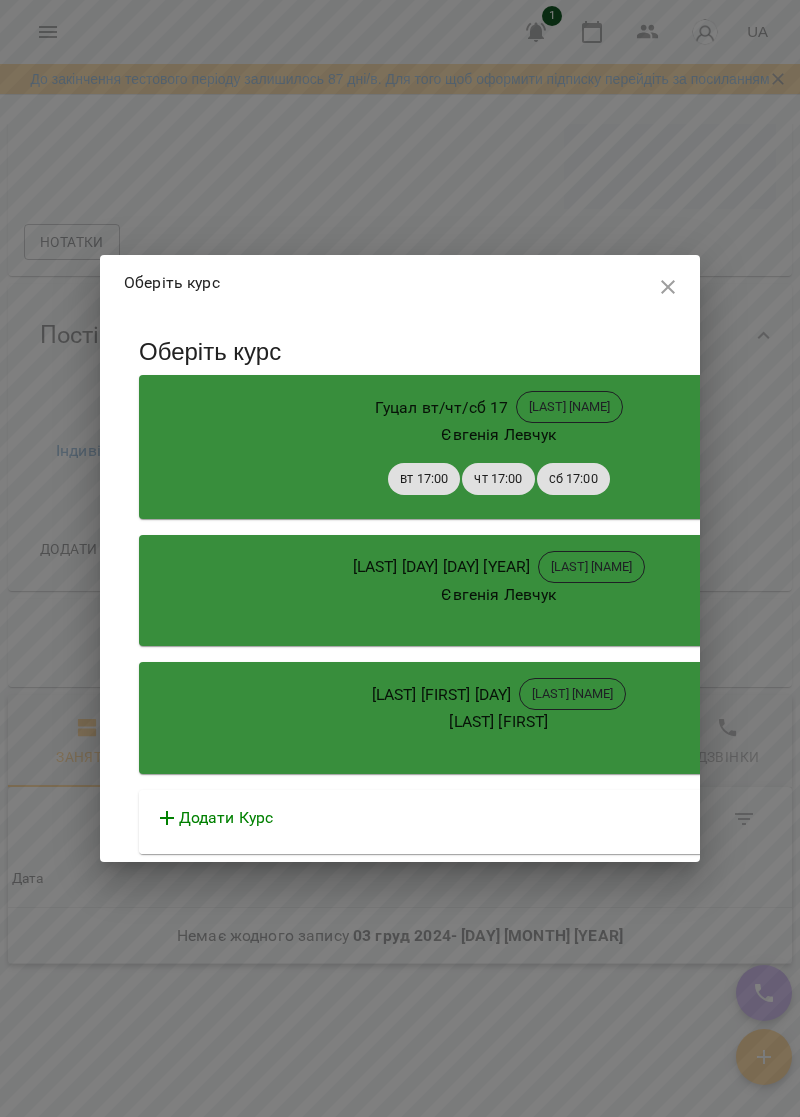 click on "[FIRST] [LAST]" at bounding box center [498, 721] 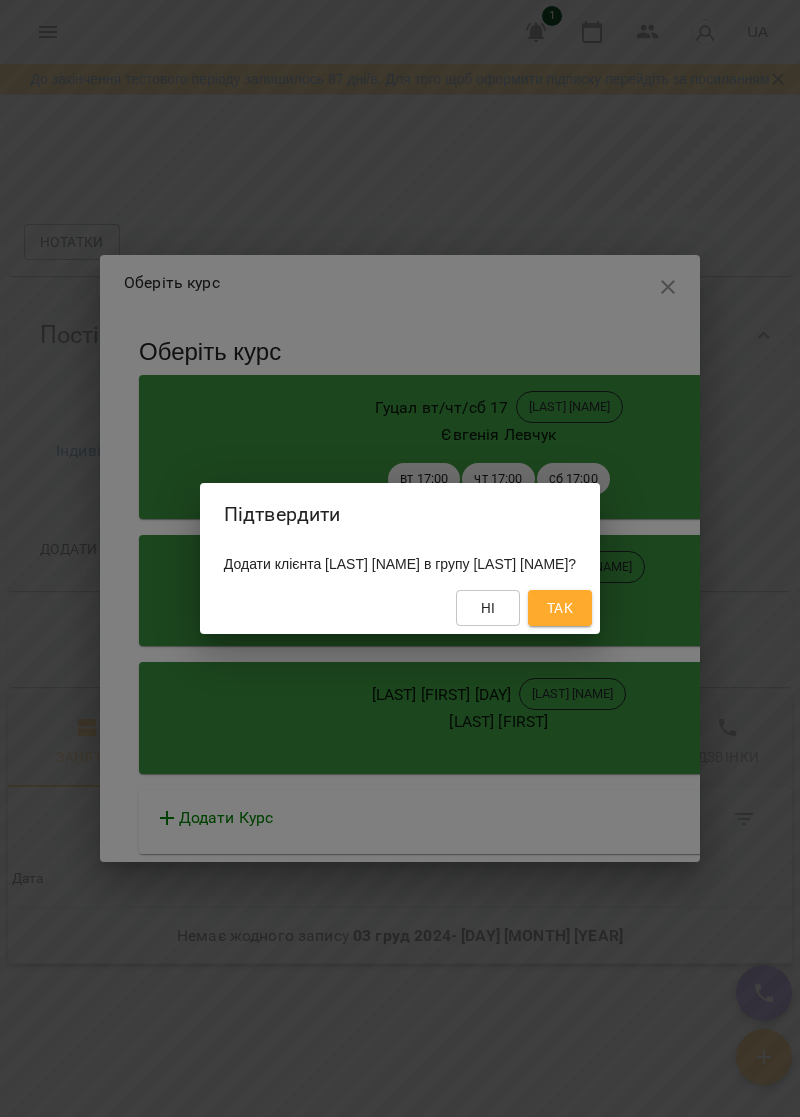 click on "Так" at bounding box center [560, 608] 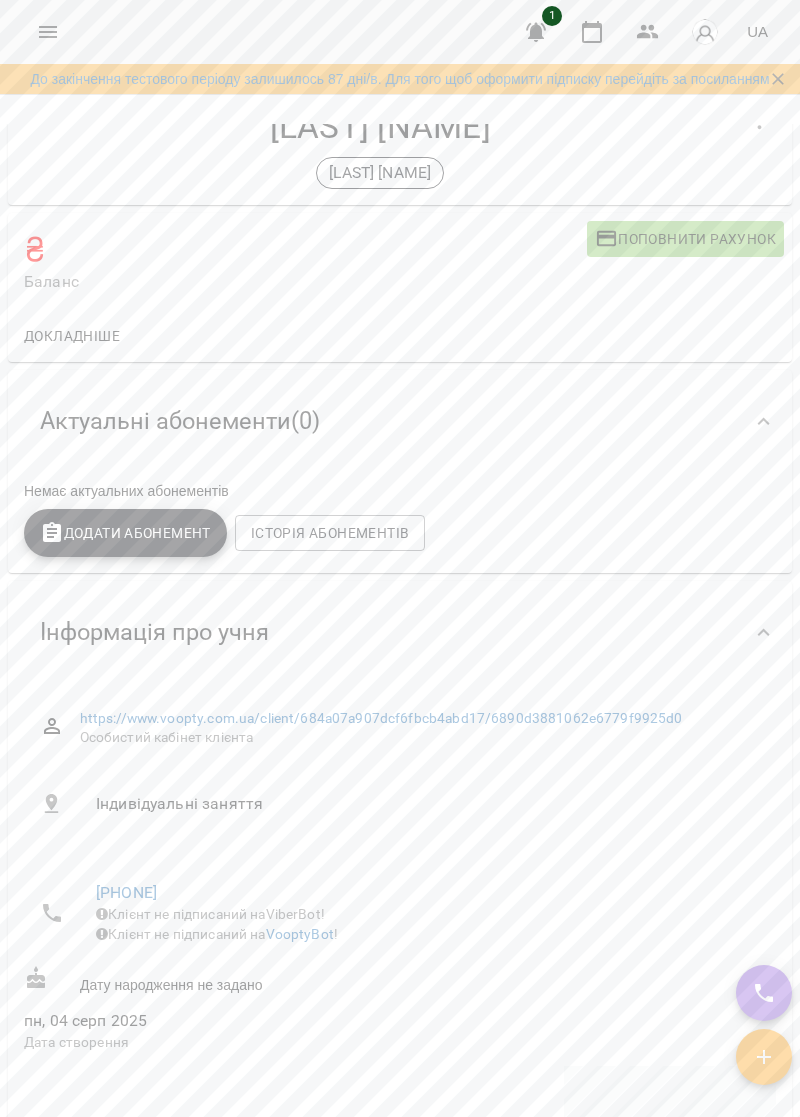 scroll, scrollTop: 0, scrollLeft: 0, axis: both 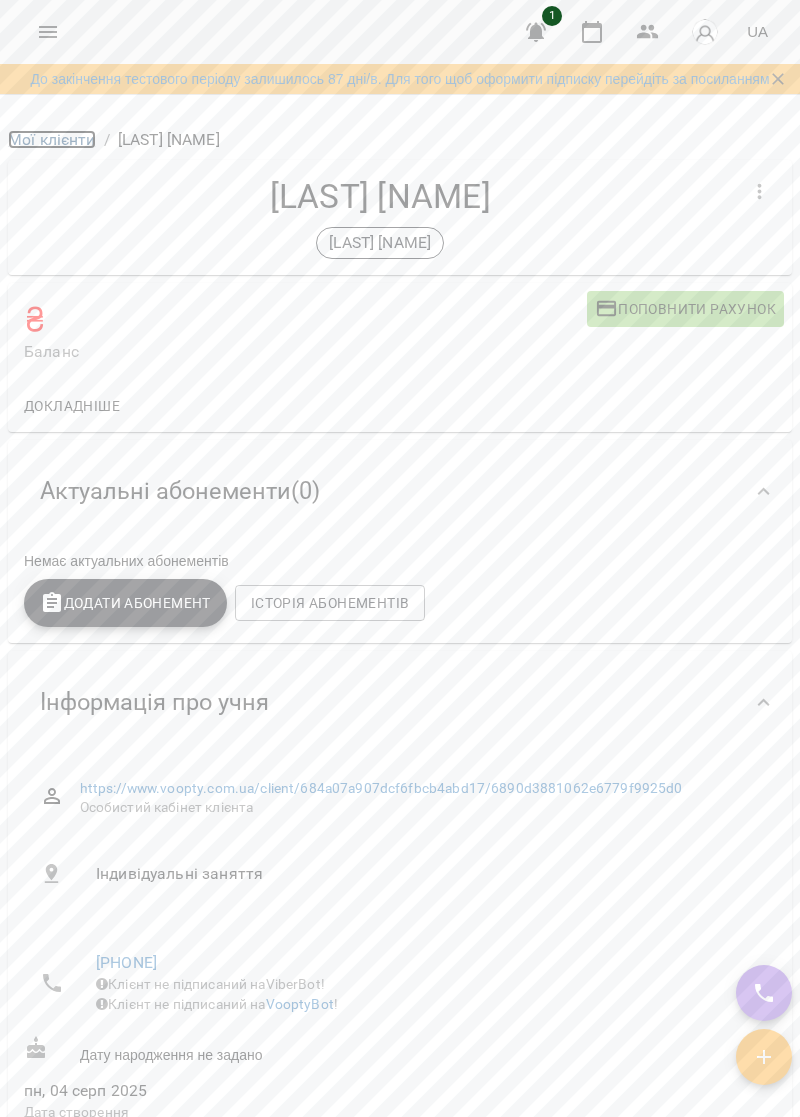 click on "Мої клієнти" at bounding box center (52, 139) 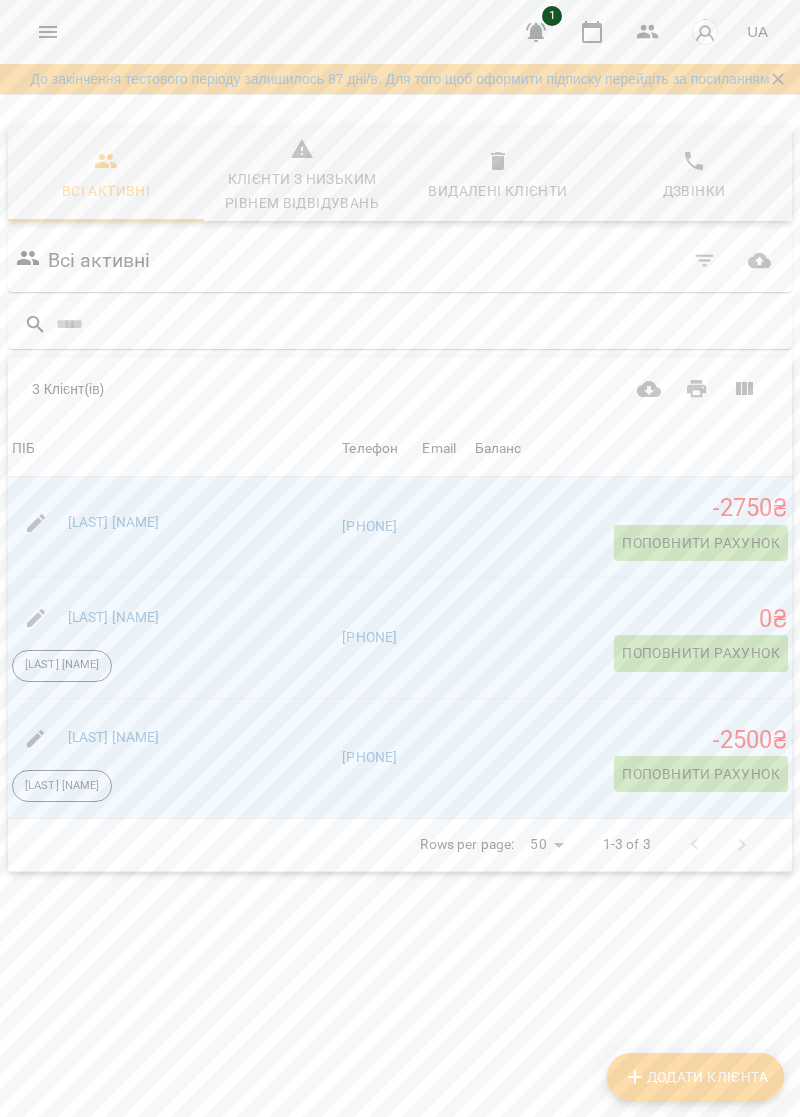scroll, scrollTop: 108, scrollLeft: 0, axis: vertical 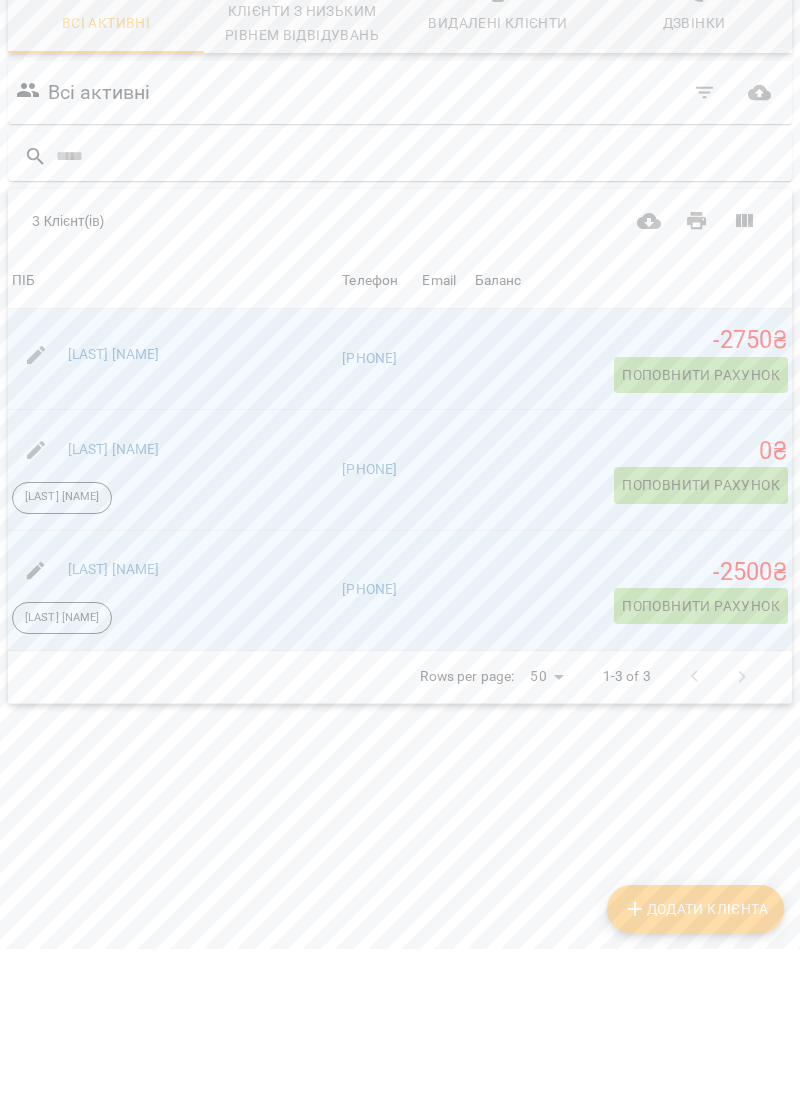 click on "Всі активні 3   Клієнт(ів) 3   Клієнт(ів) ПІБ Телефон Email Баланс ПІБ Гуцал Ангеліна Телефон +380505679553 Email Баланс -2750 ₴ Поповнити рахунок ПІБ Петін Олександр Петін Олександр Телефон +380667583160 Email Баланс 0 ₴ Поповнити рахунок ПІБ Хасанов Кірілл Хасанов Кірілл Телефон +380676262026 Email Баланс -2500 ₴ Поповнити рахунок Rows per page: 50 ** 1-3 of 3 Додати клієнта" at bounding box center [400, 585] 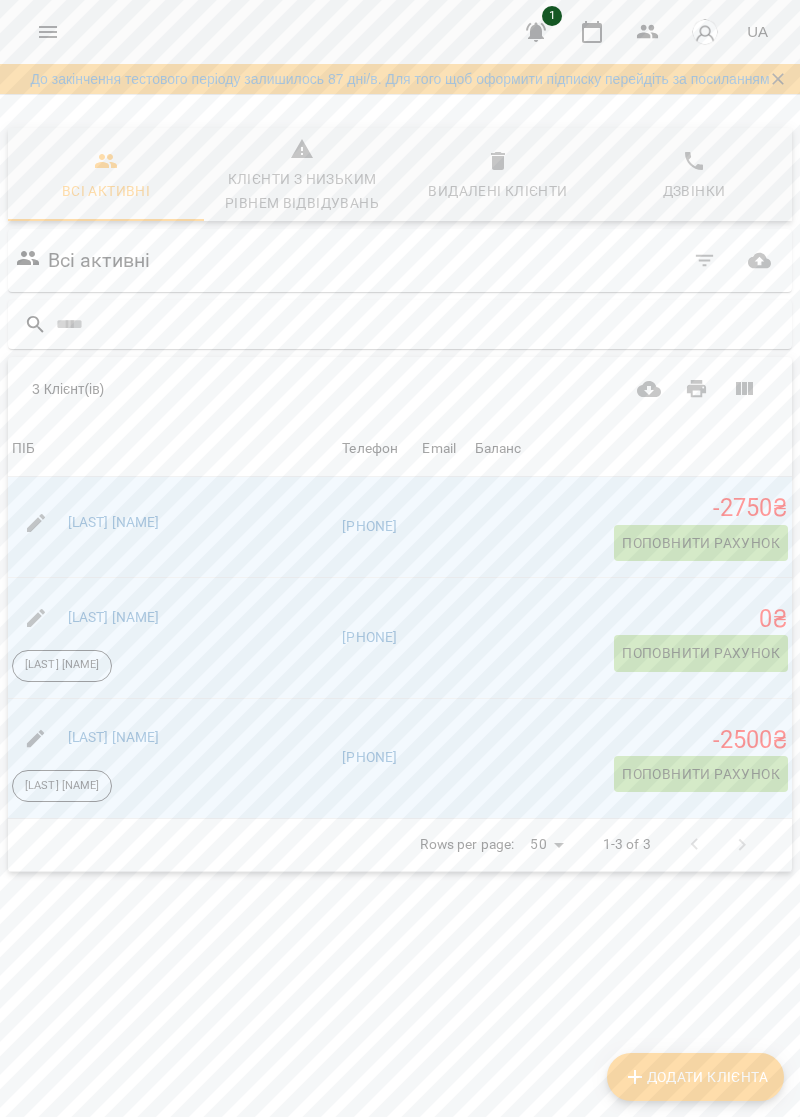 click on "Додати клієнта" at bounding box center (695, 1077) 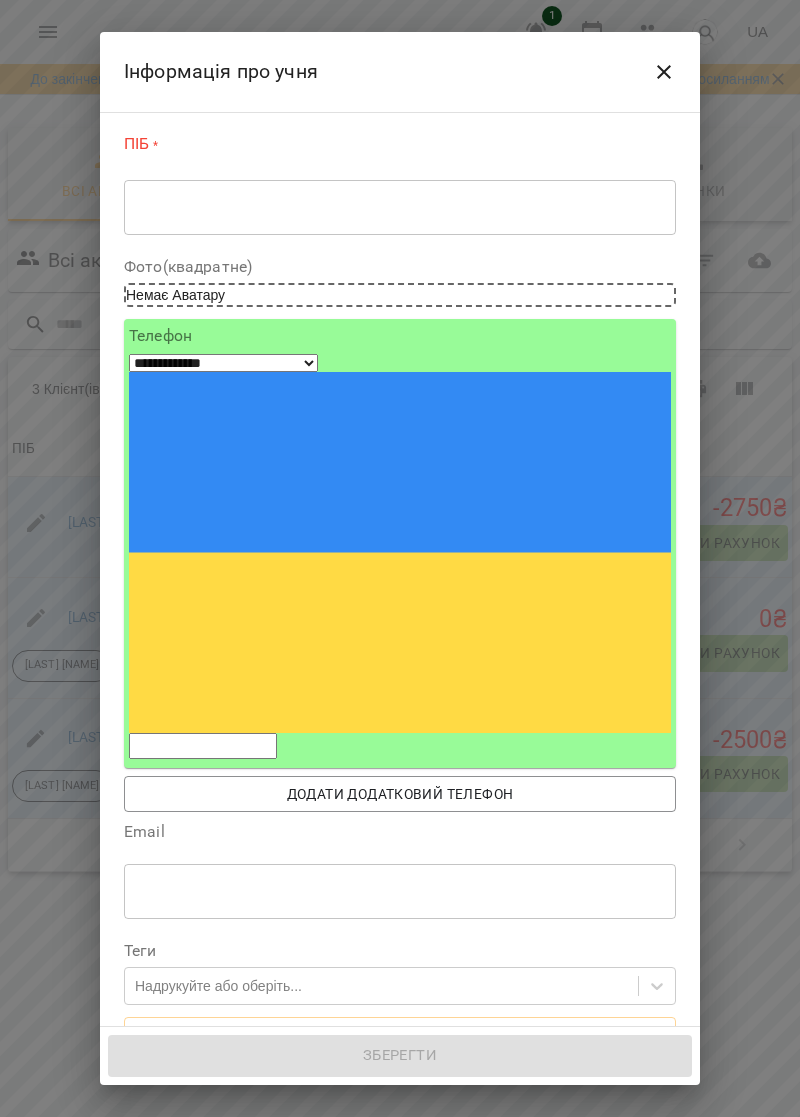 click on "* ​" at bounding box center [400, 207] 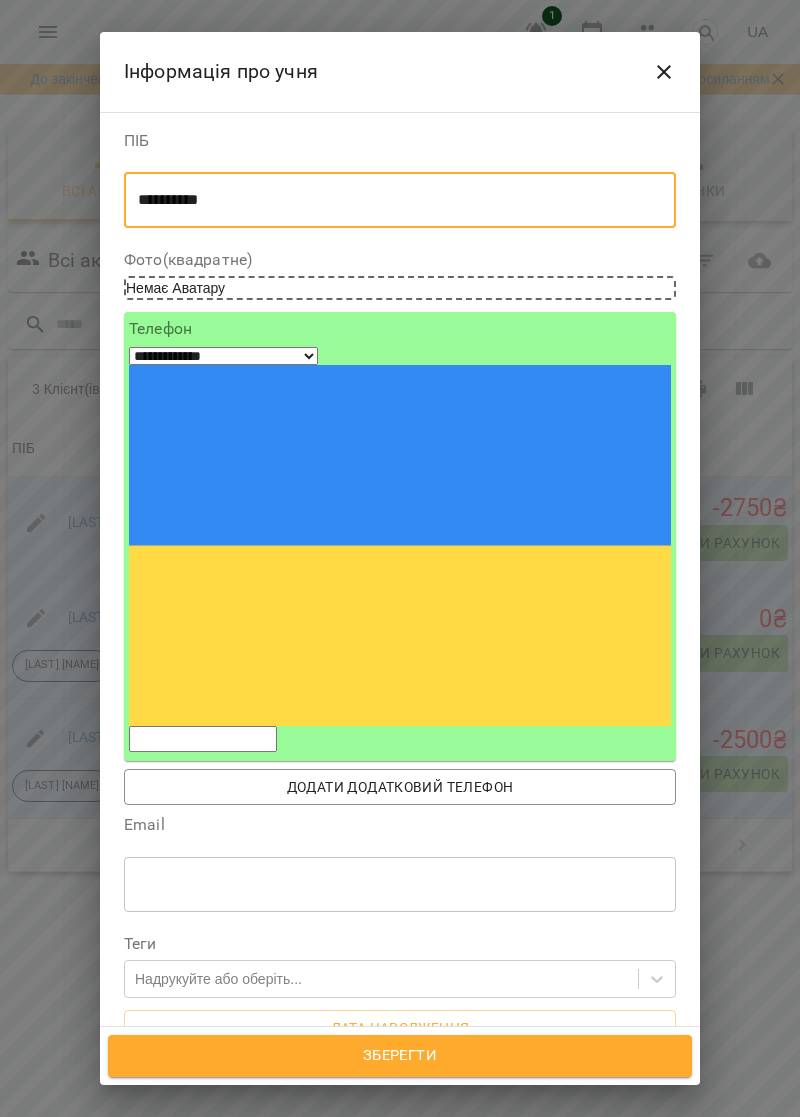 type on "**********" 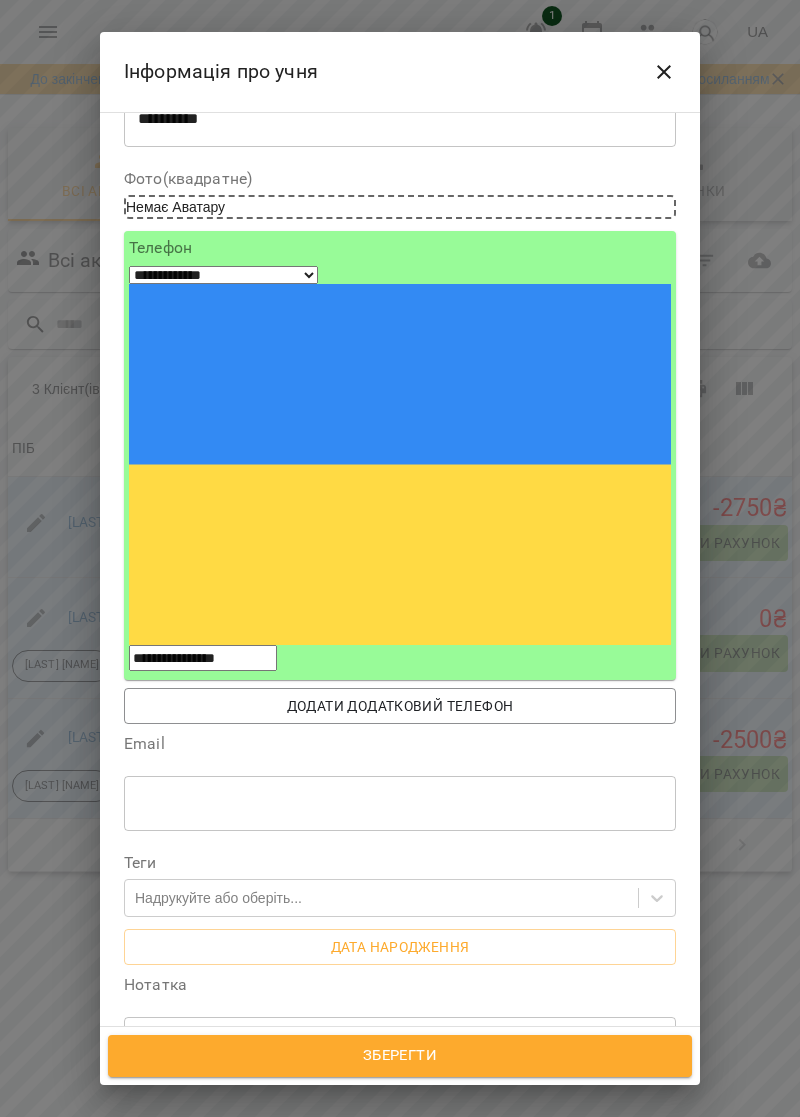 scroll, scrollTop: 136, scrollLeft: 0, axis: vertical 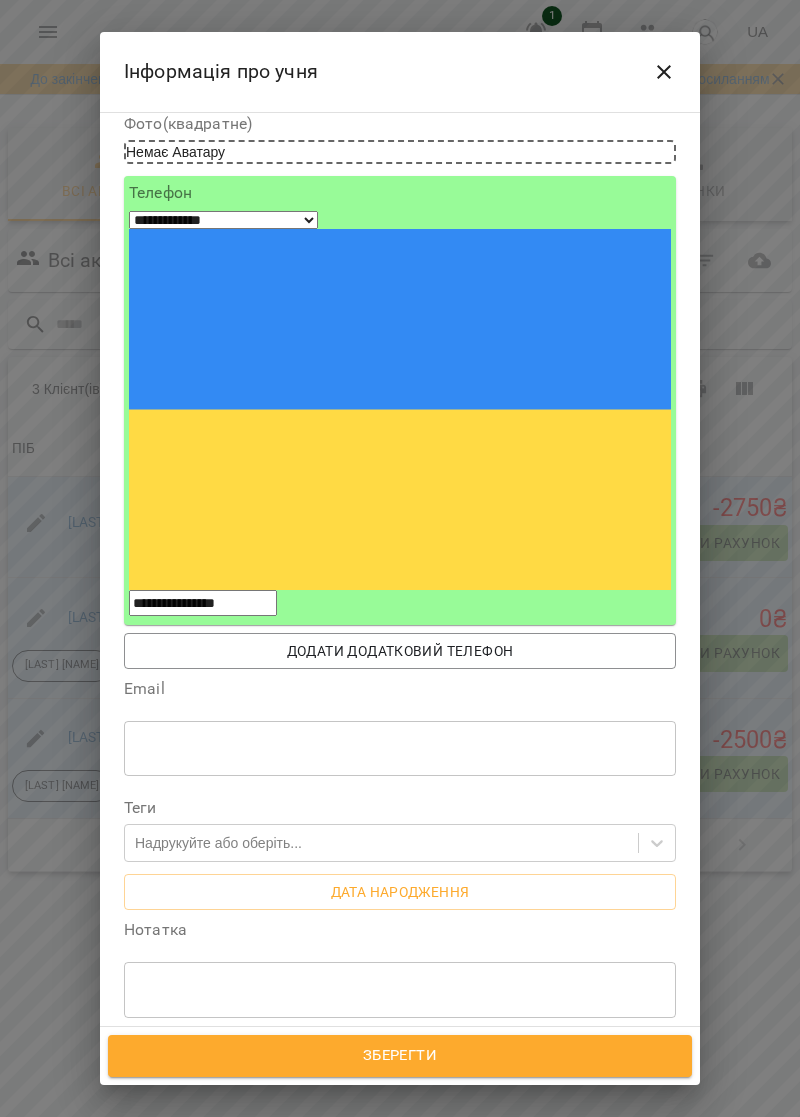 type on "**********" 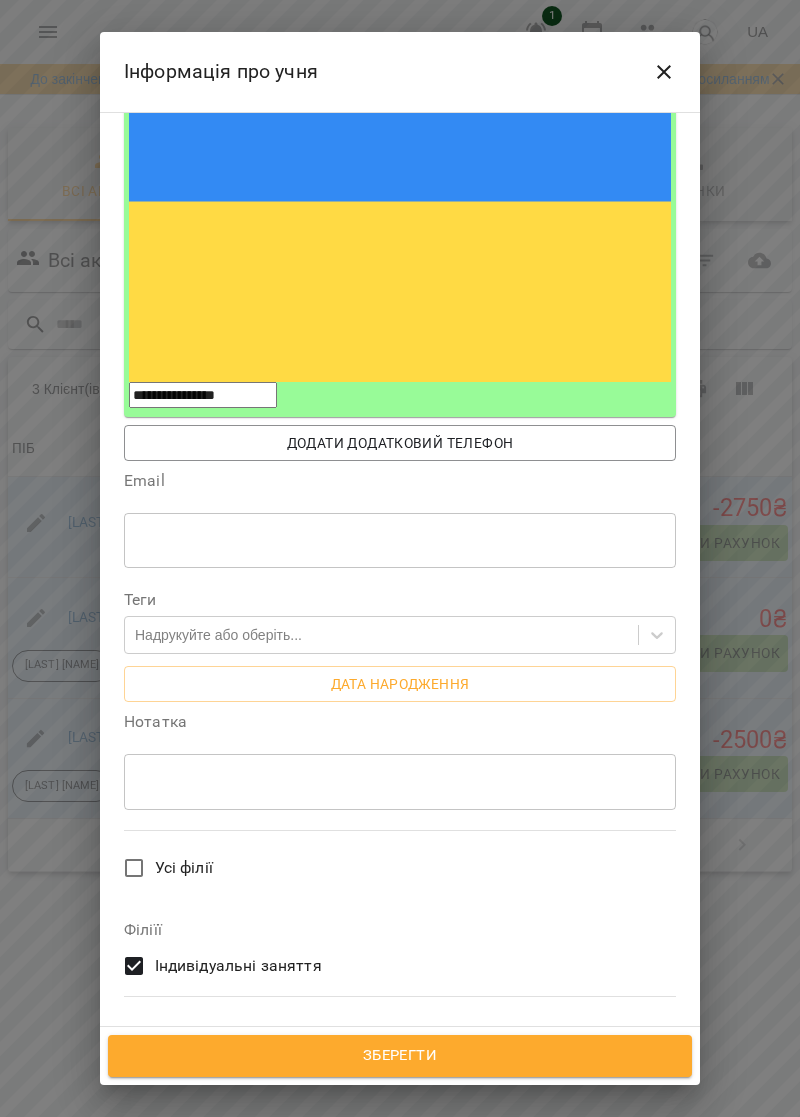 scroll, scrollTop: 346, scrollLeft: 0, axis: vertical 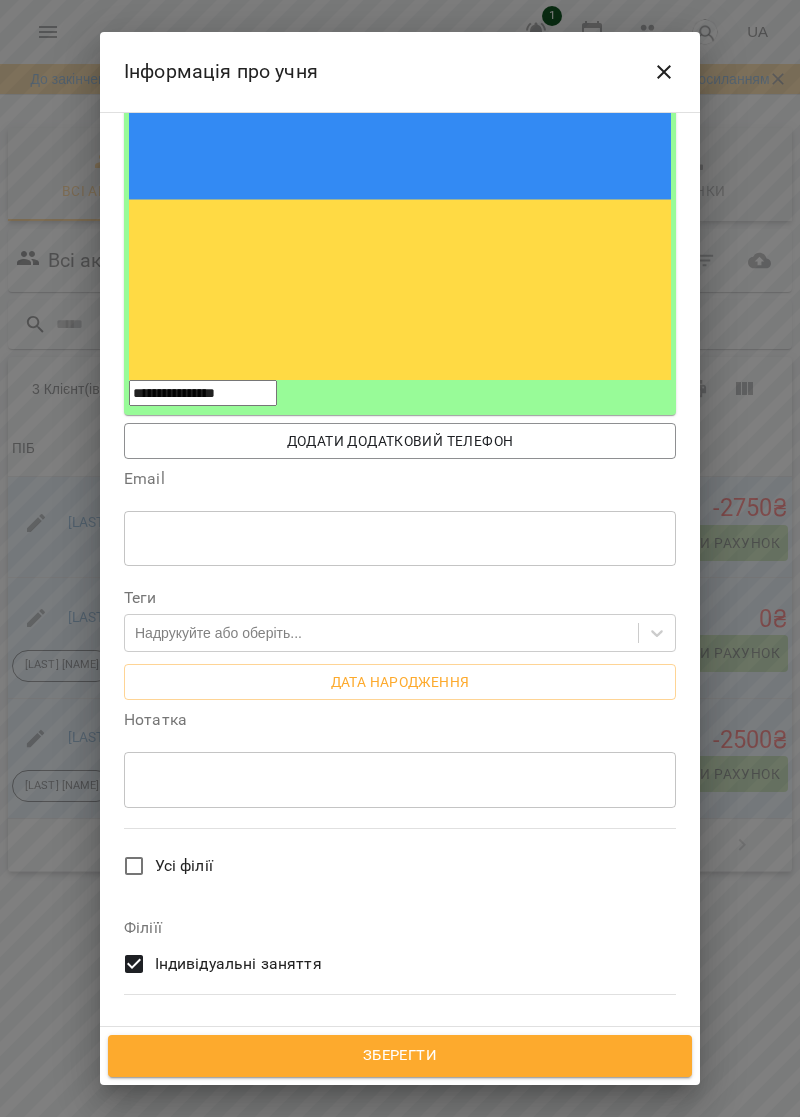 click on "Євгенія Левчук" at bounding box center [386, 1138] 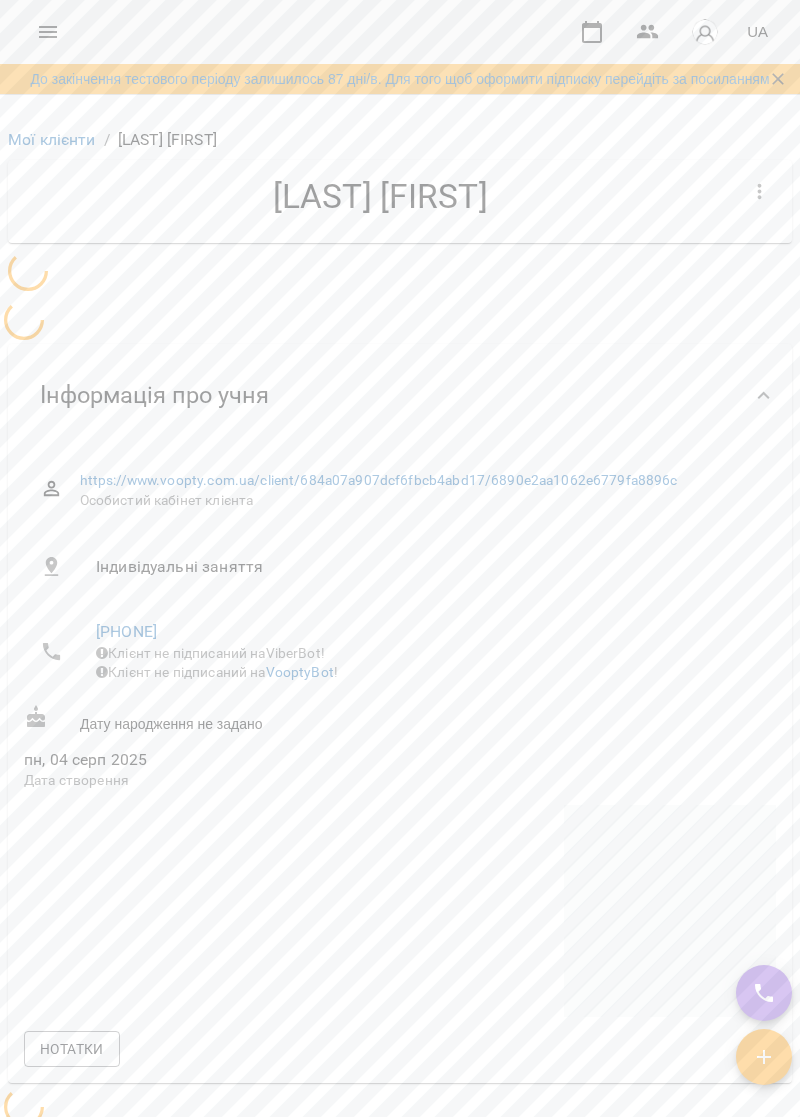 scroll, scrollTop: 0, scrollLeft: 0, axis: both 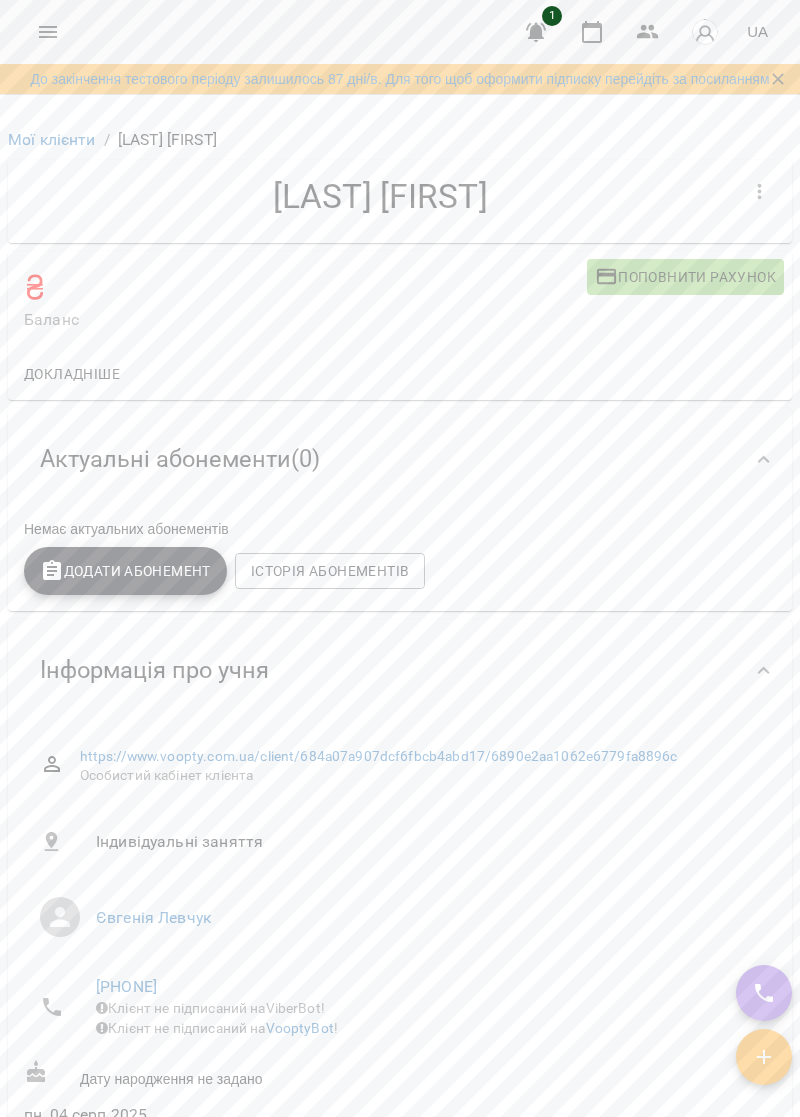 click on "Додати Абонемент" at bounding box center [125, 571] 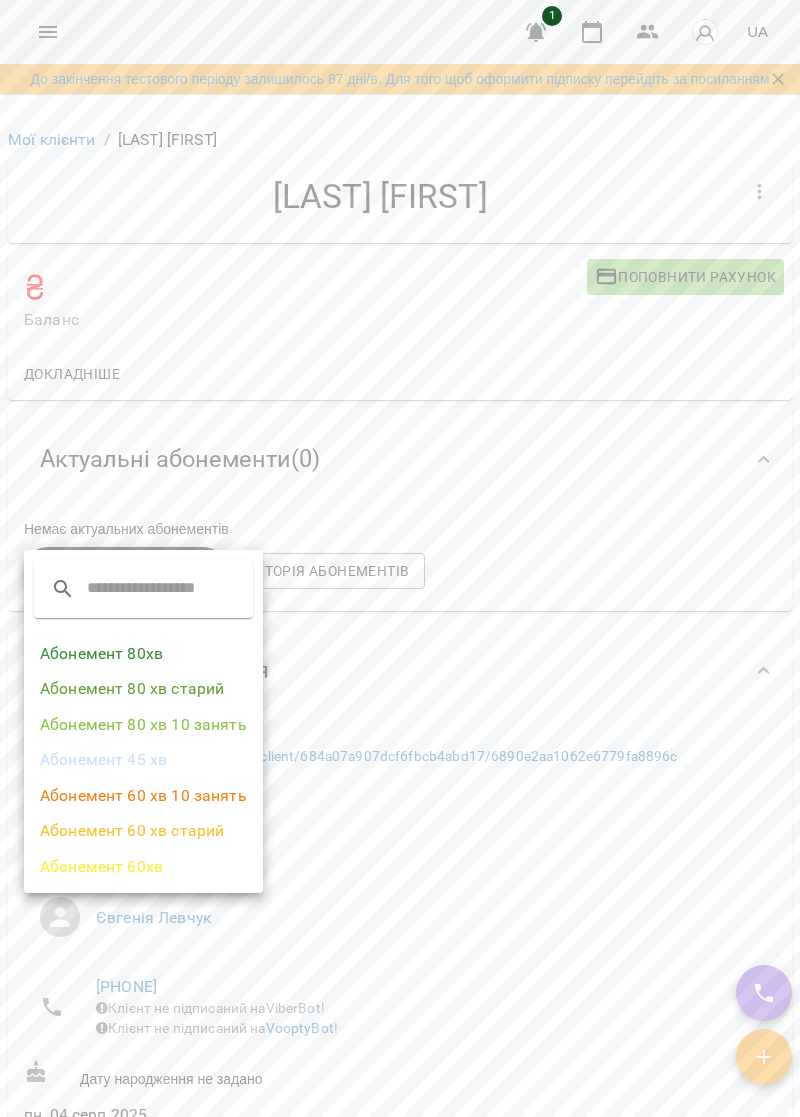 click on "Абонемент 80 хв старий" at bounding box center [143, 689] 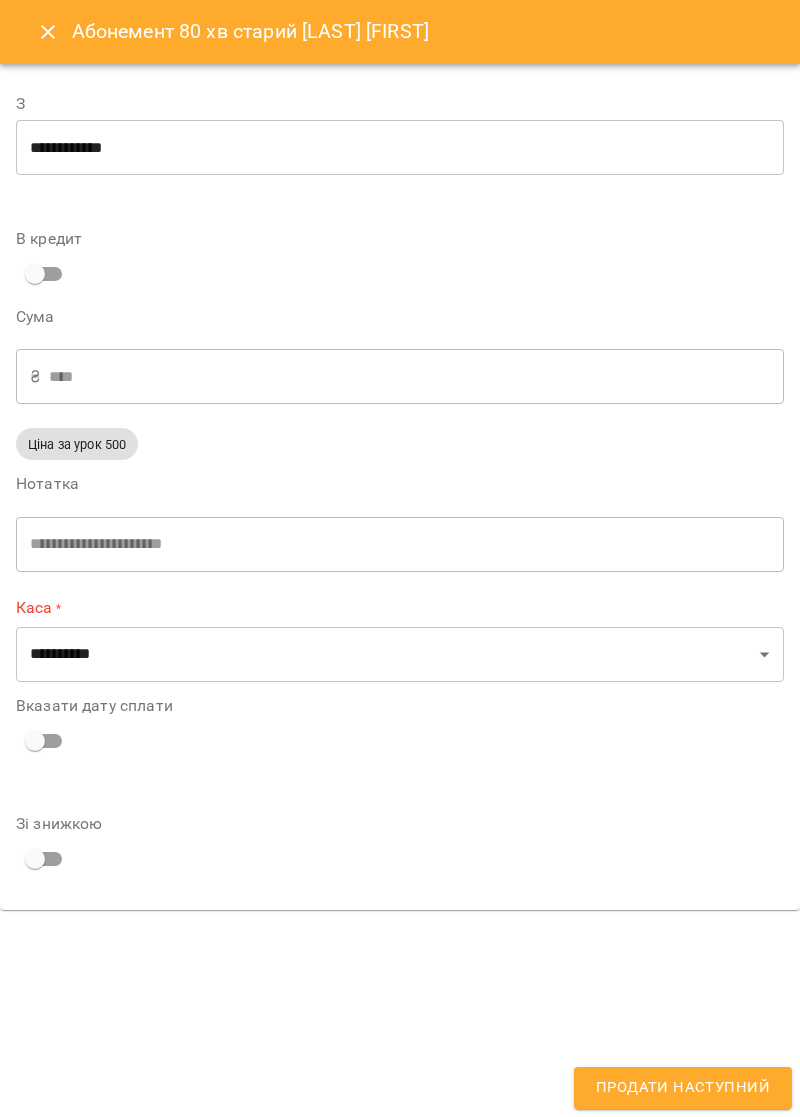 click on "**********" at bounding box center [400, 148] 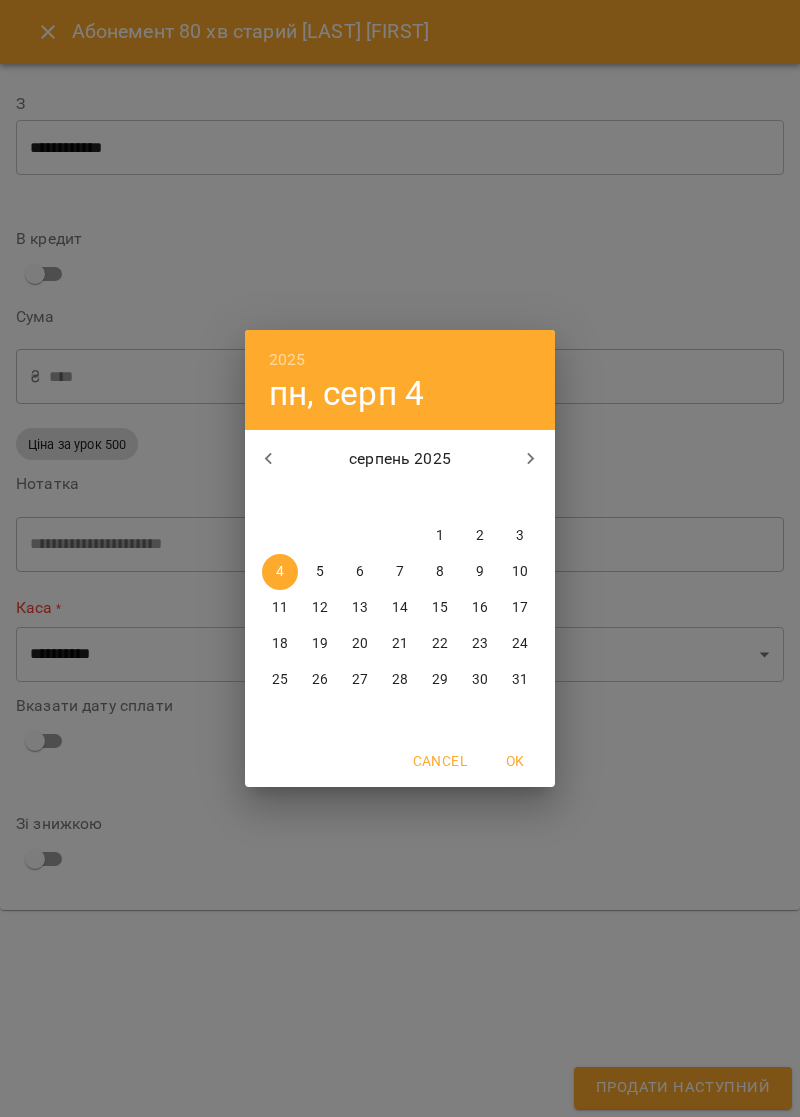 click at bounding box center [269, 459] 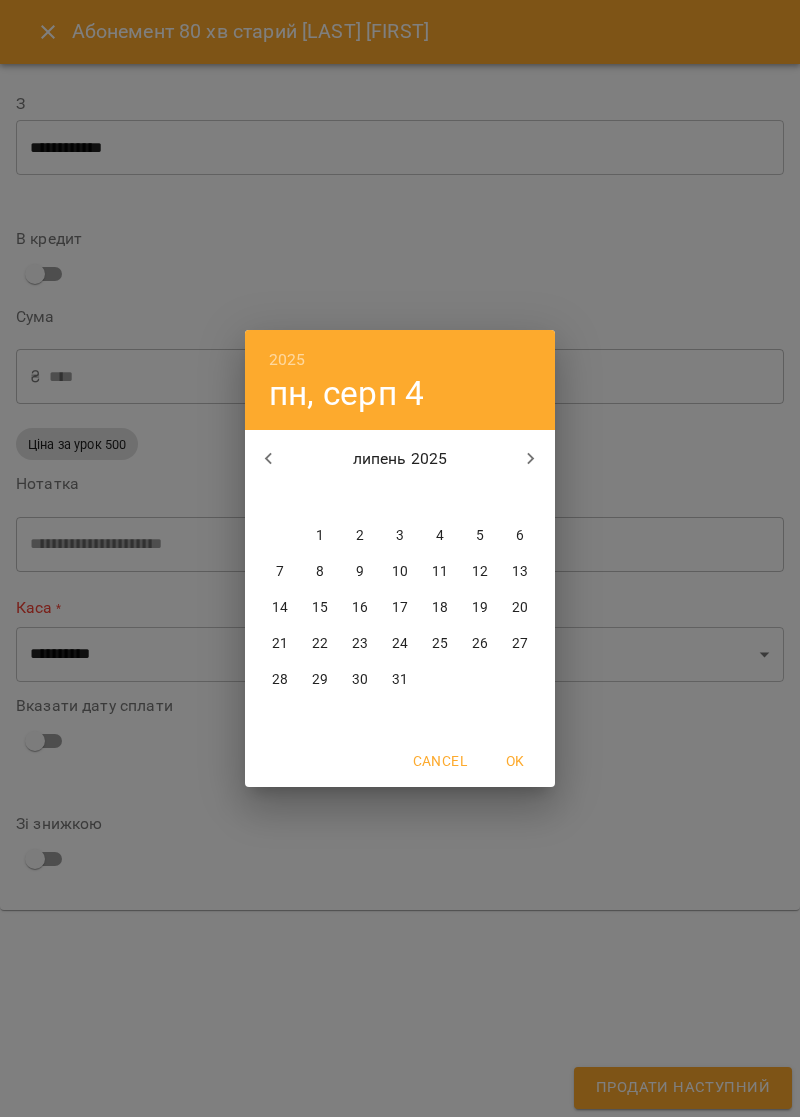 click 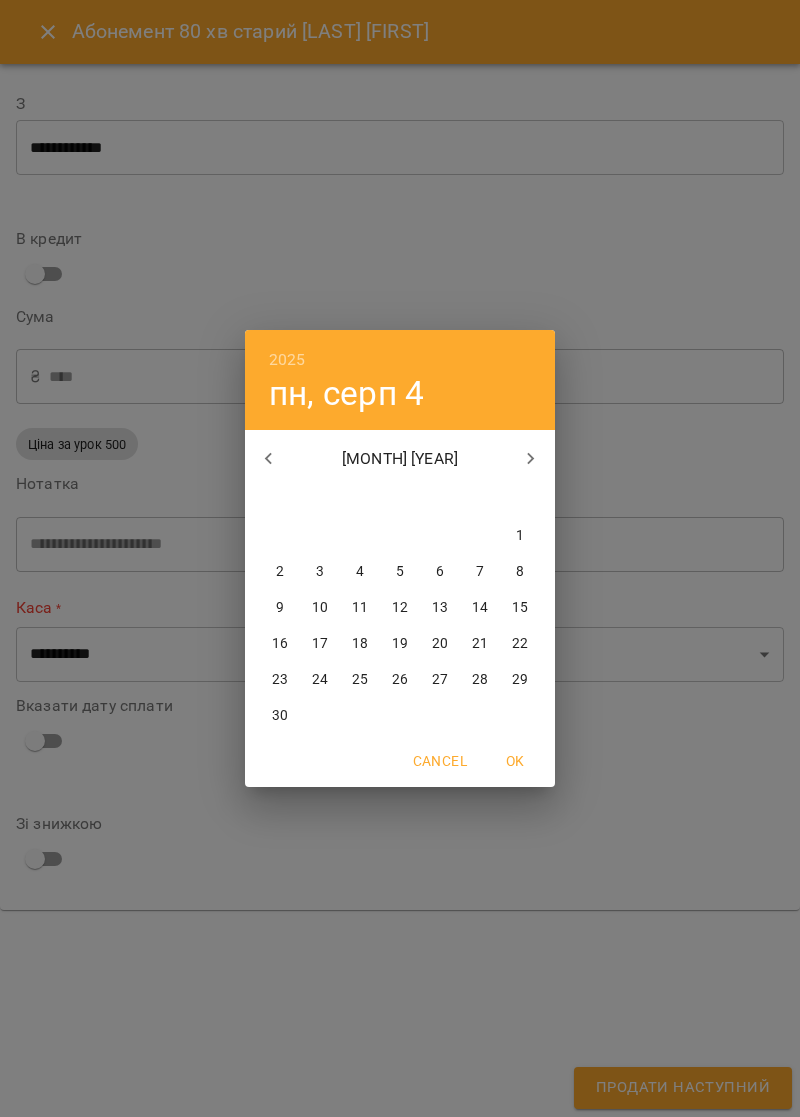 click on "18" at bounding box center (360, 644) 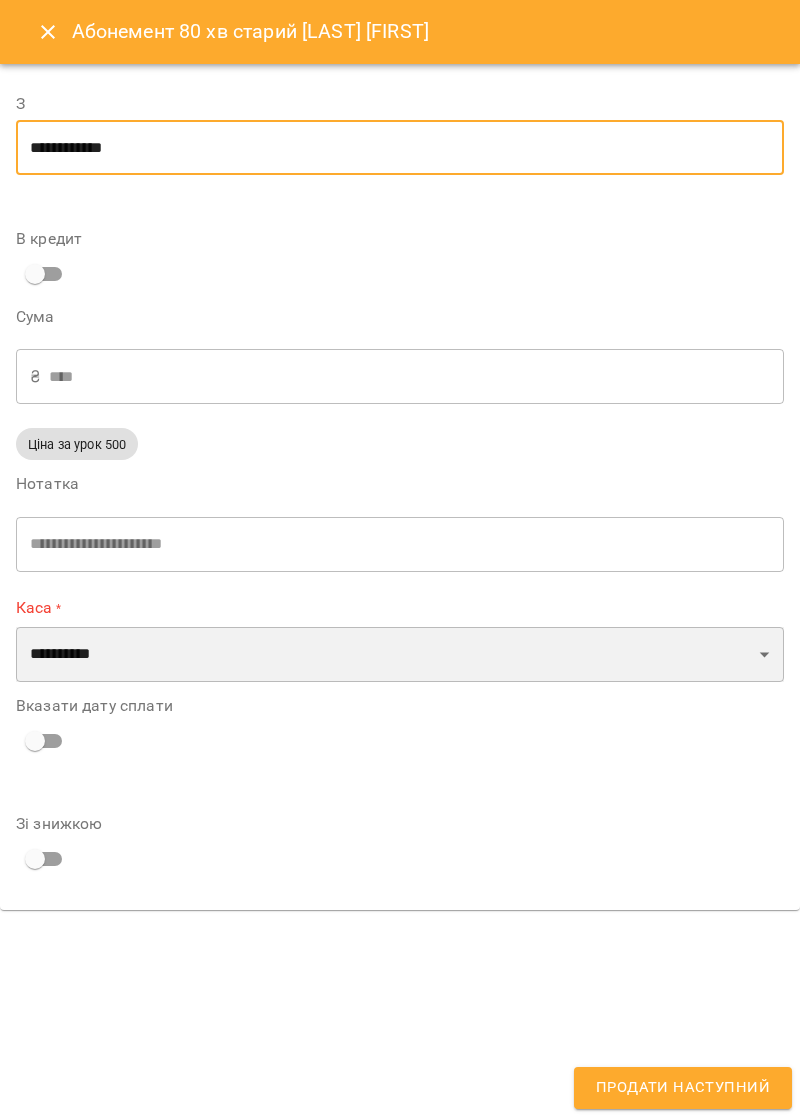 click on "**********" at bounding box center (400, 655) 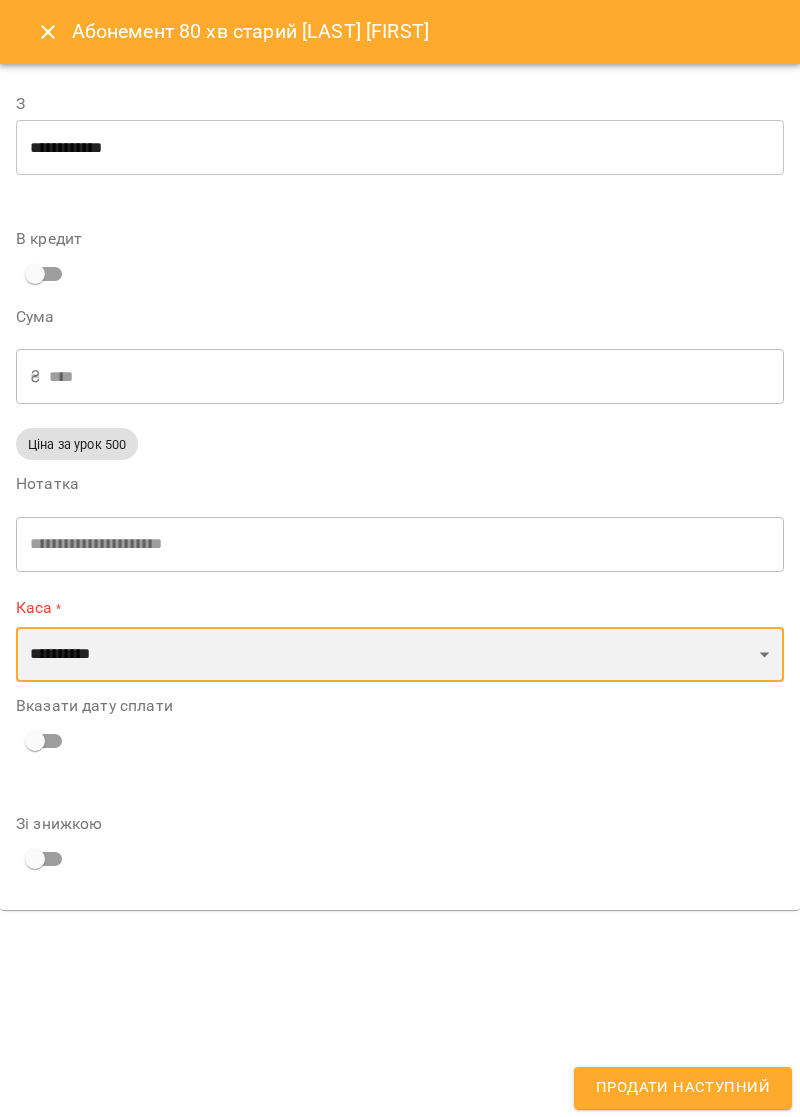 select on "*********" 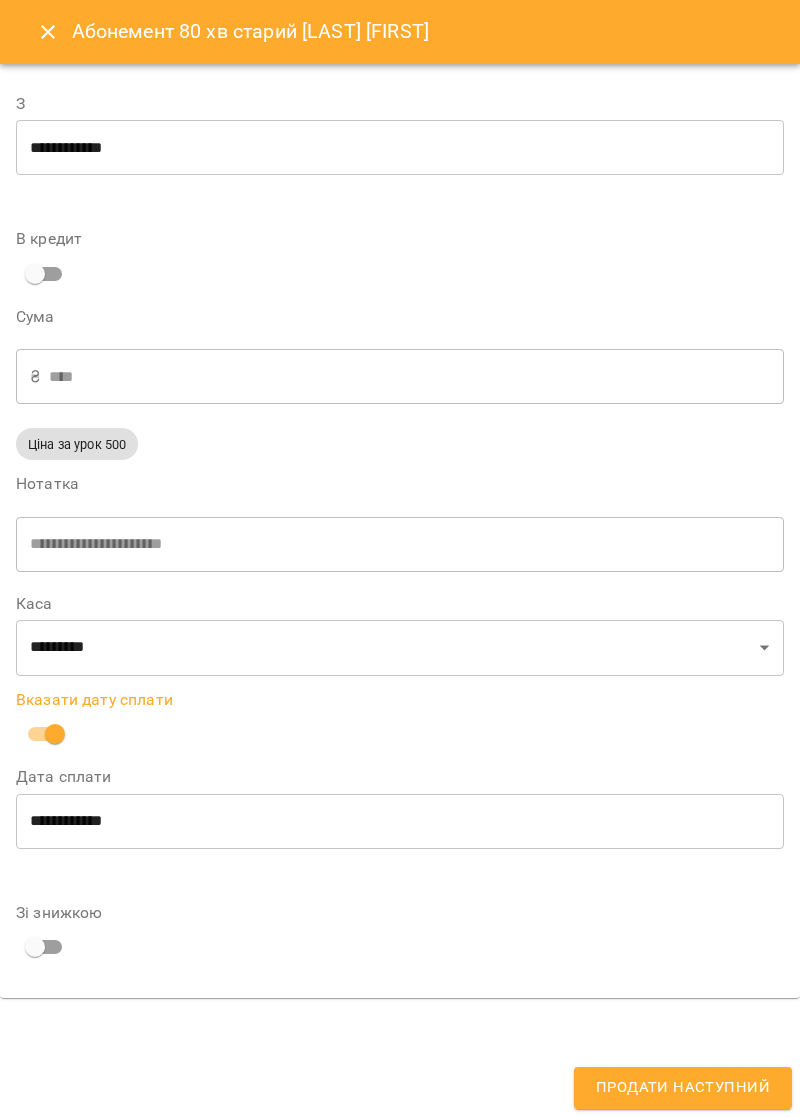 click on "**********" at bounding box center (400, 821) 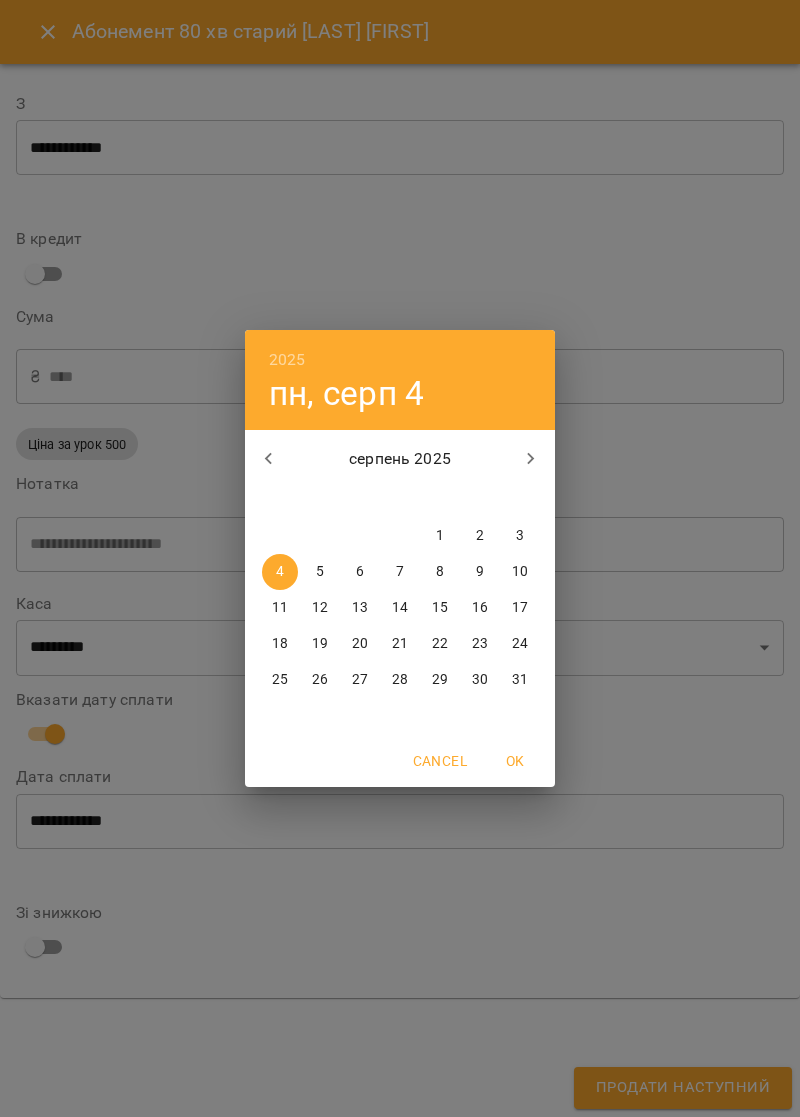 click on "серпень 2025" at bounding box center (400, 459) 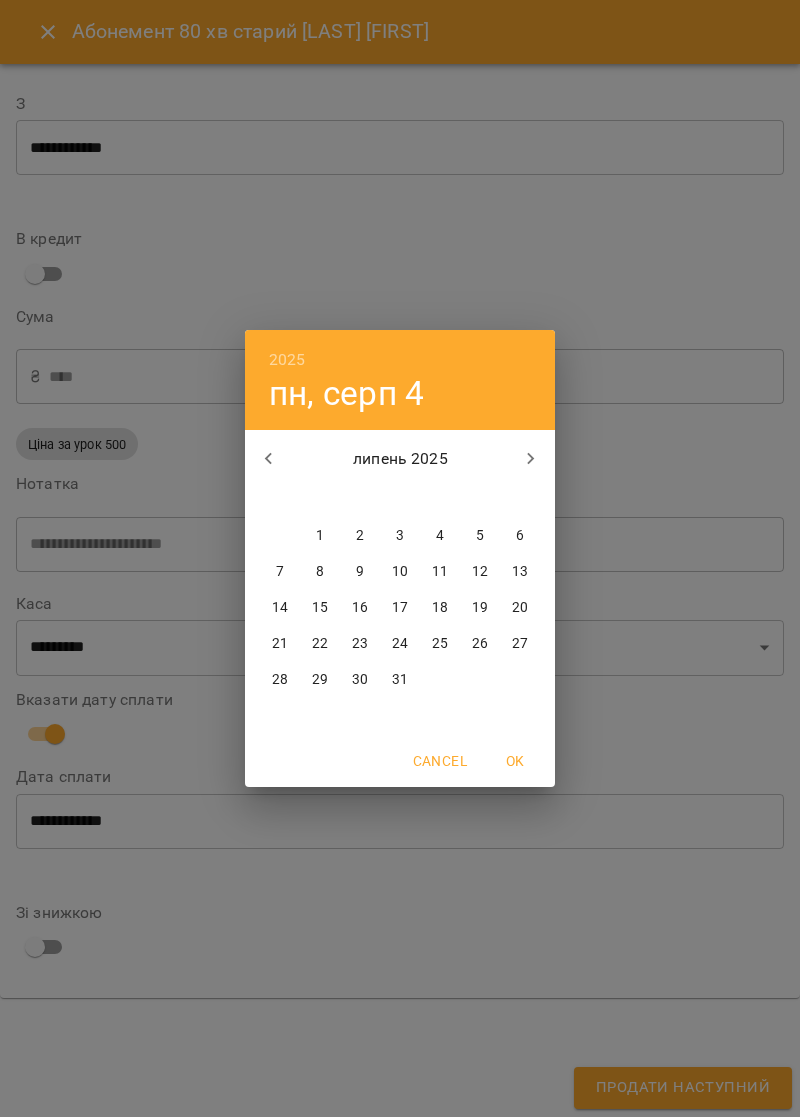 click at bounding box center [269, 459] 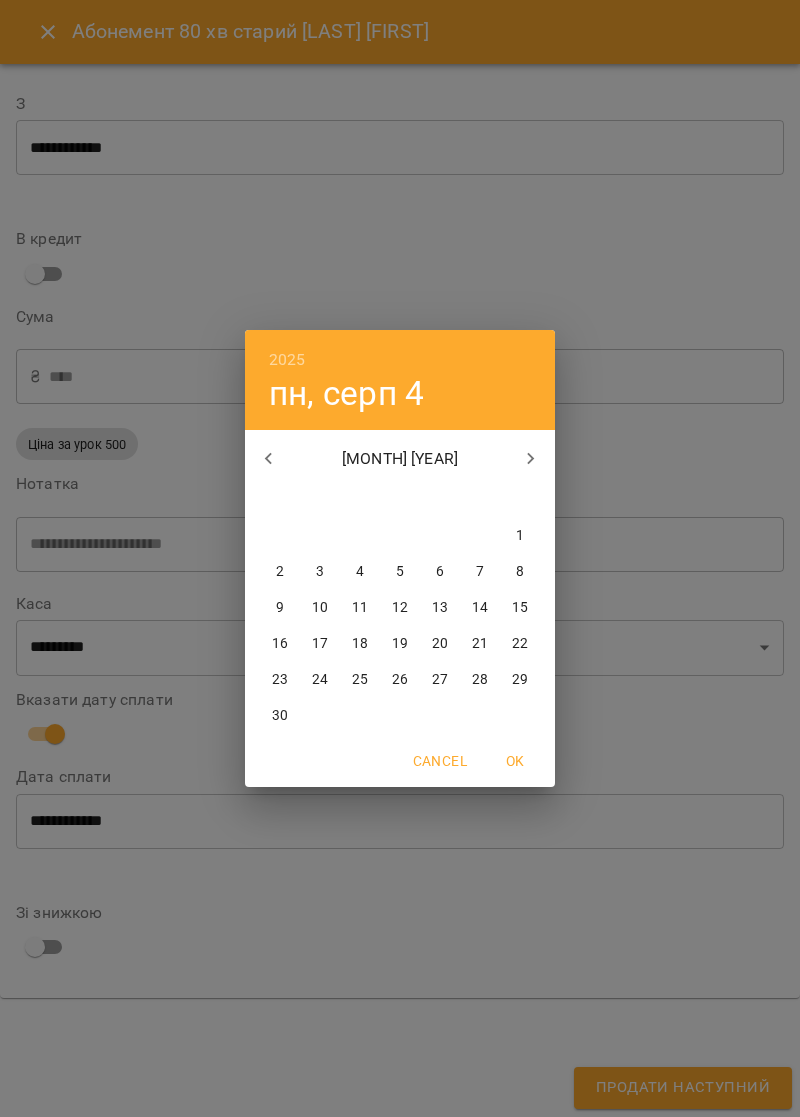 click on "20" at bounding box center [440, 644] 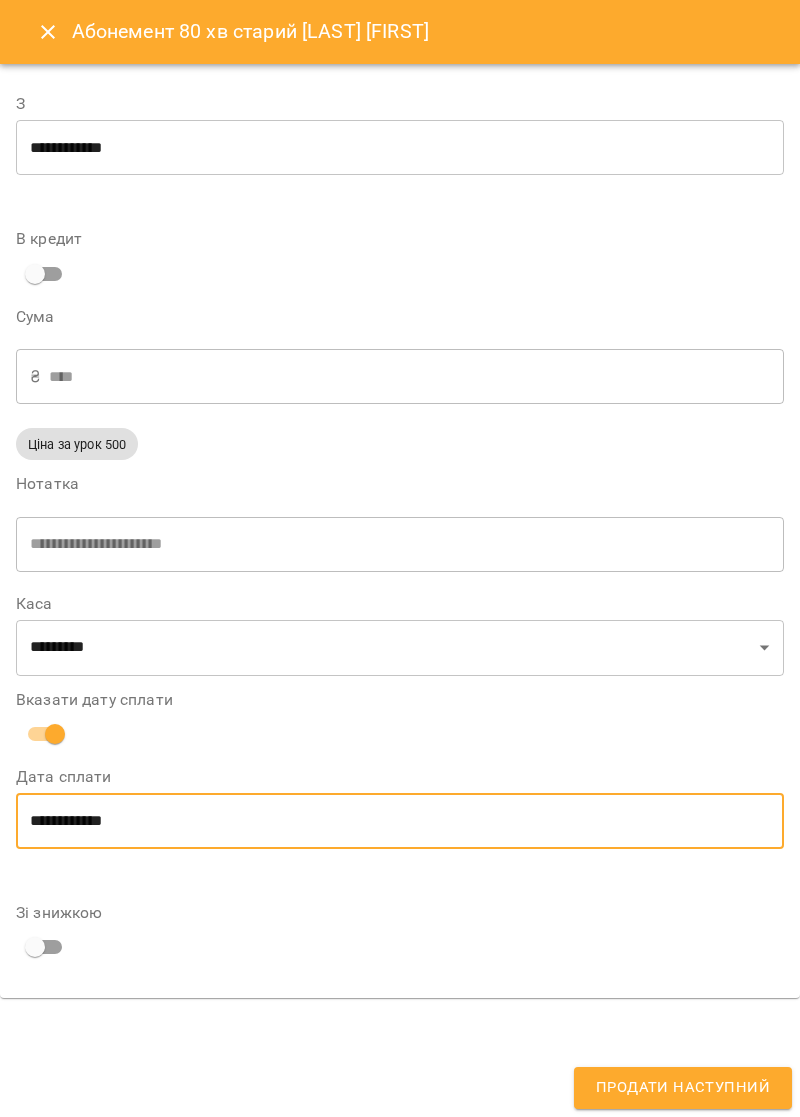 click on "Продати наступний" at bounding box center (683, 1088) 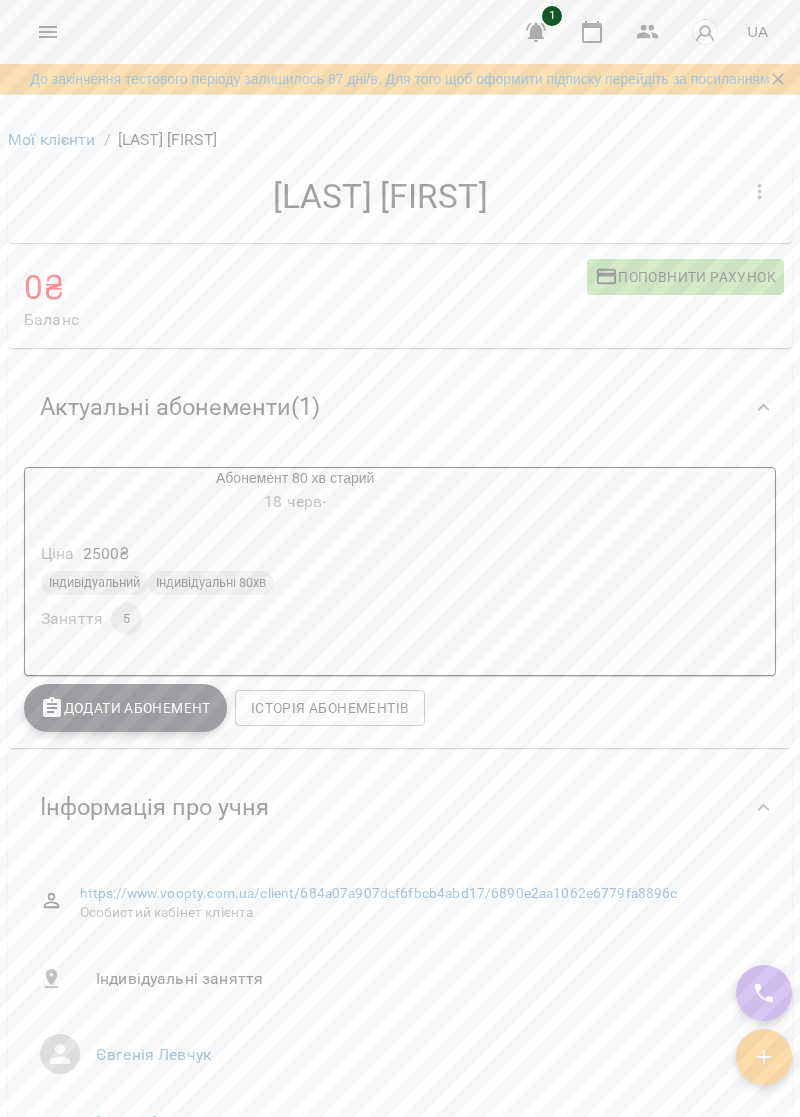 click on "Додати Абонемент" at bounding box center (125, 708) 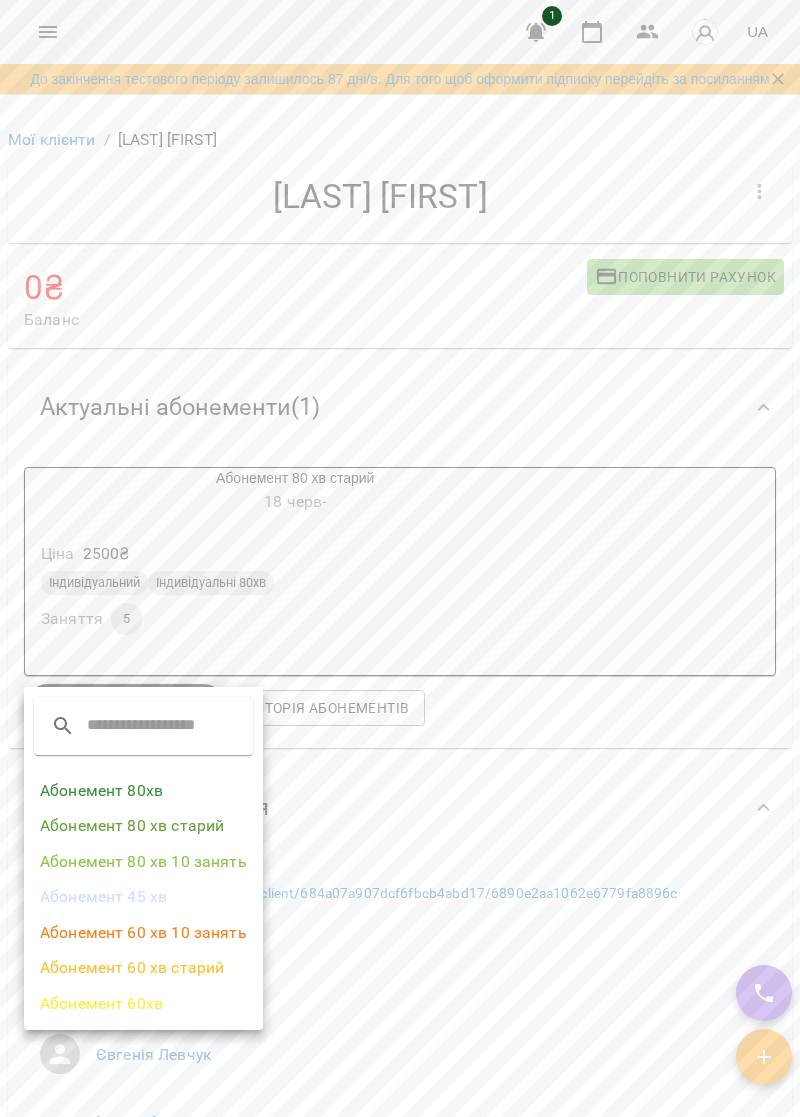 click on "Абонемент 80 хв старий" at bounding box center (143, 826) 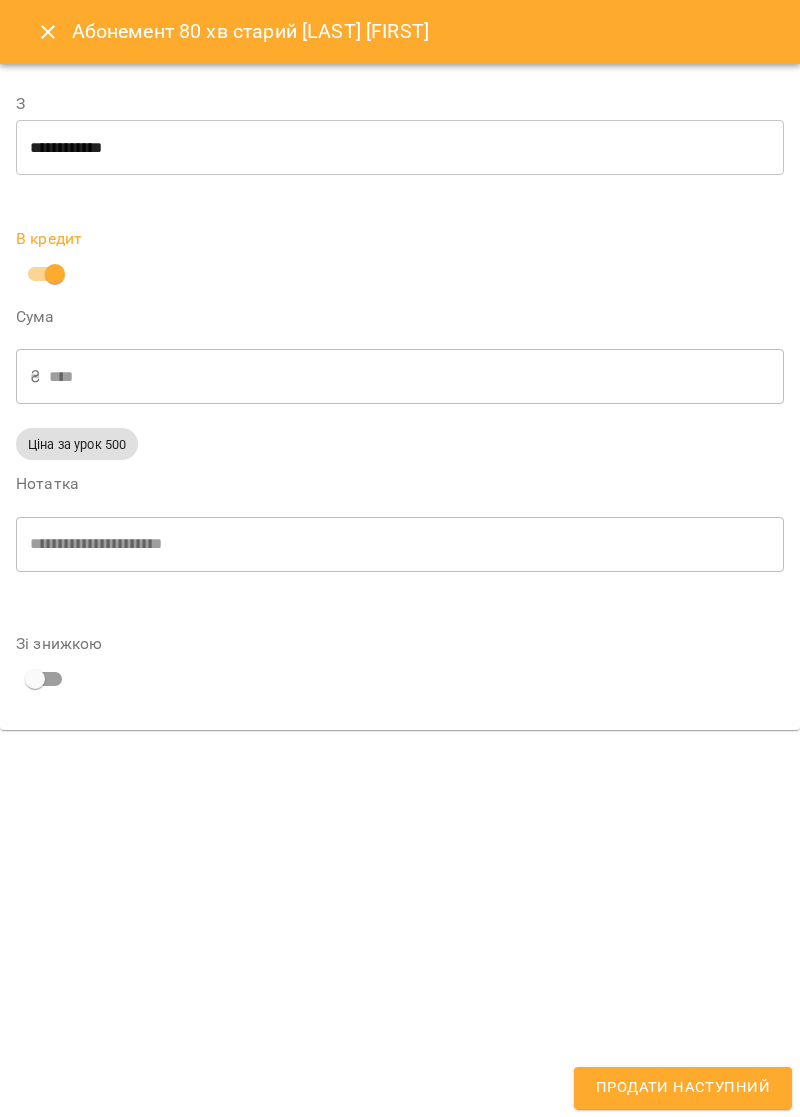click on "**********" at bounding box center (400, 148) 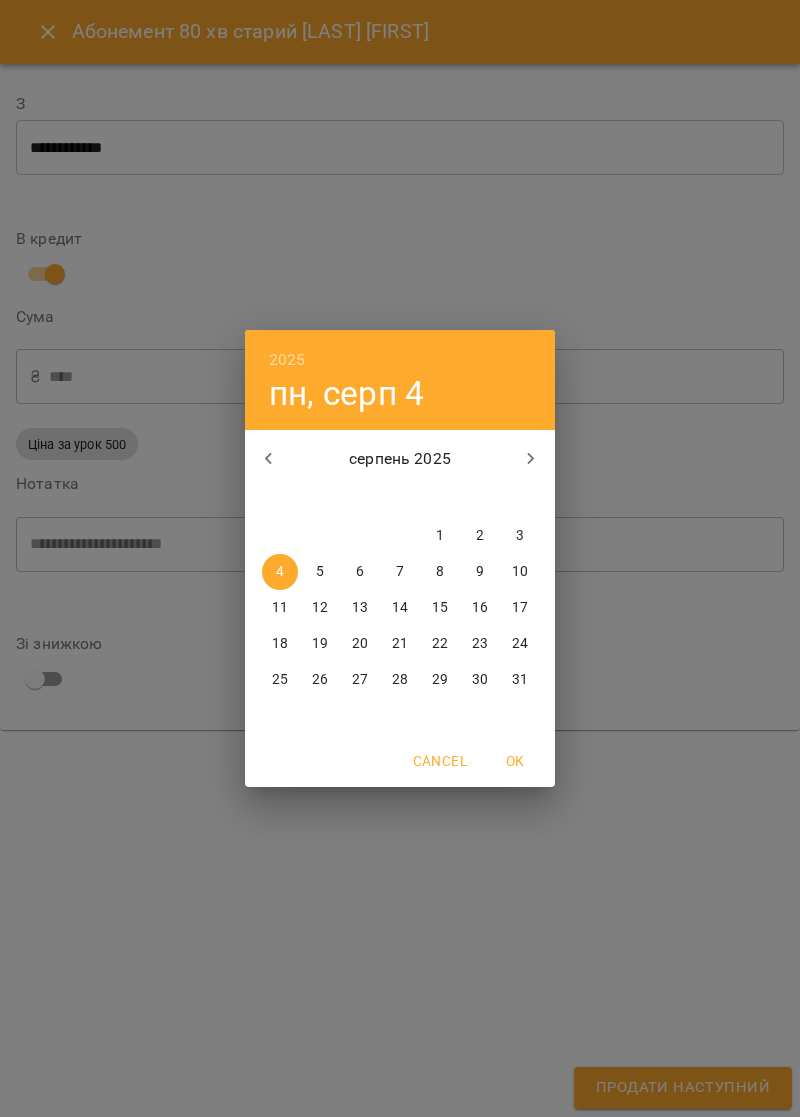 click 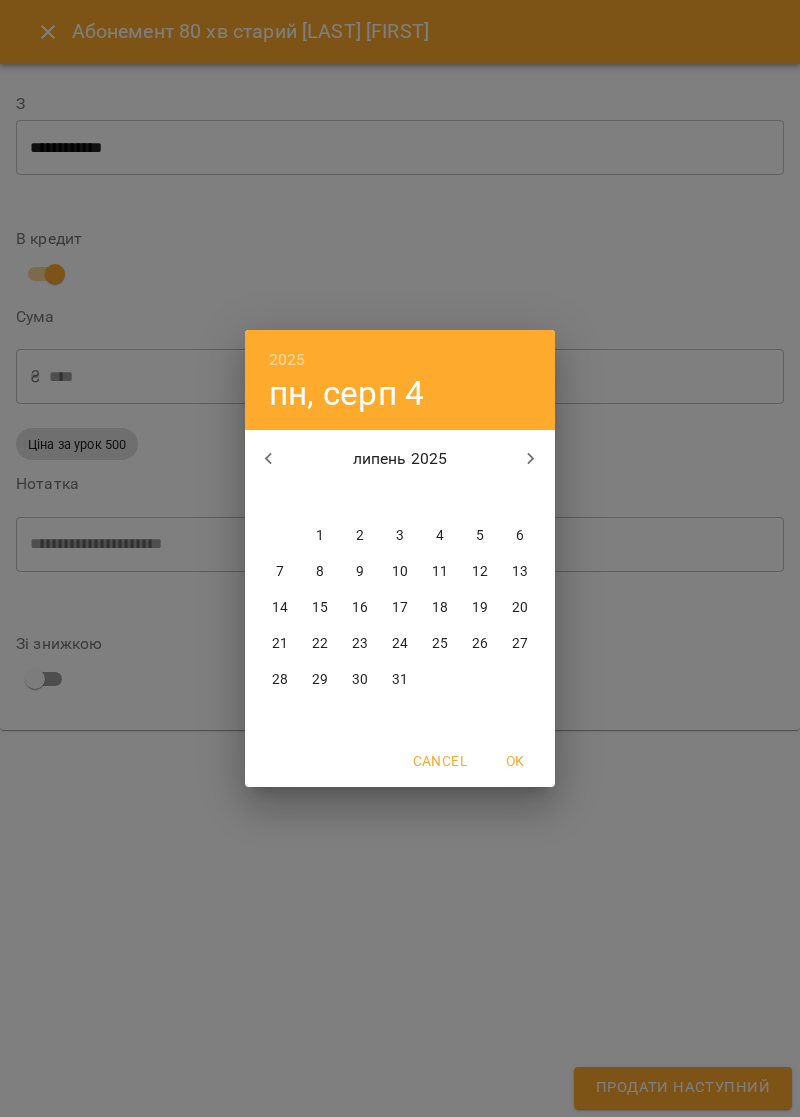 click on "30" at bounding box center (360, 680) 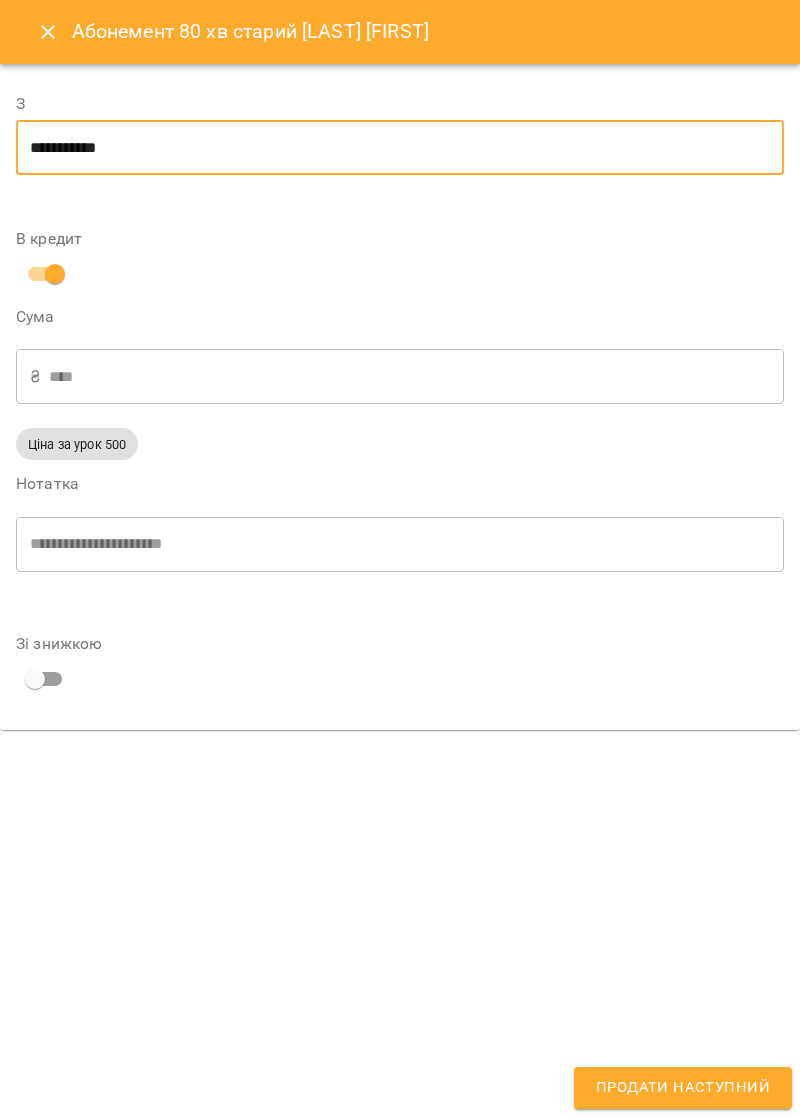 click on "Продати наступний" at bounding box center [683, 1088] 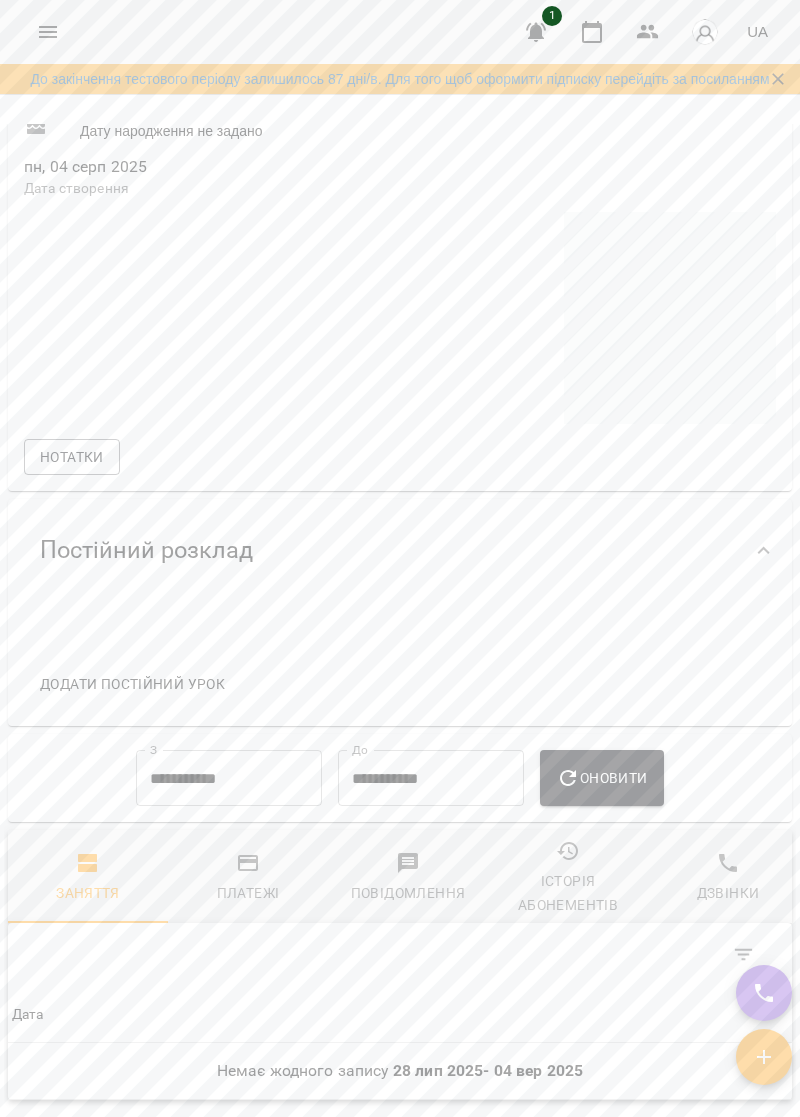 scroll, scrollTop: 1364, scrollLeft: 0, axis: vertical 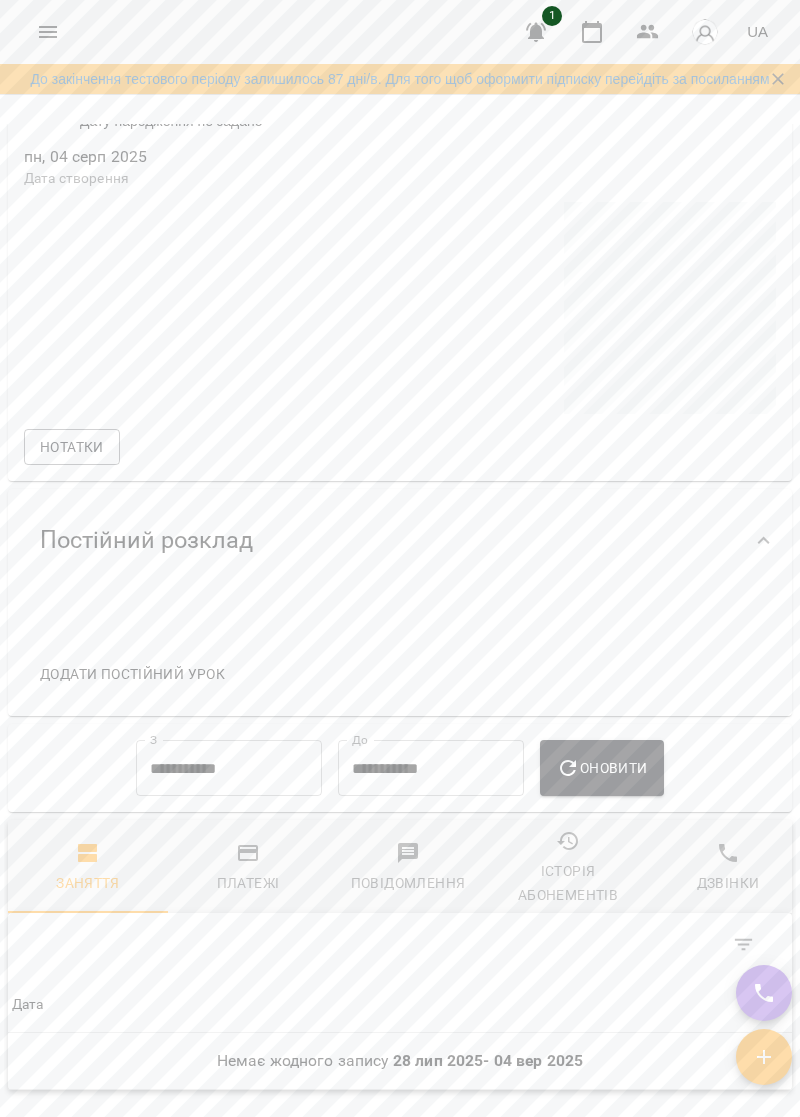 click on "Додати постійний урок" at bounding box center [132, 674] 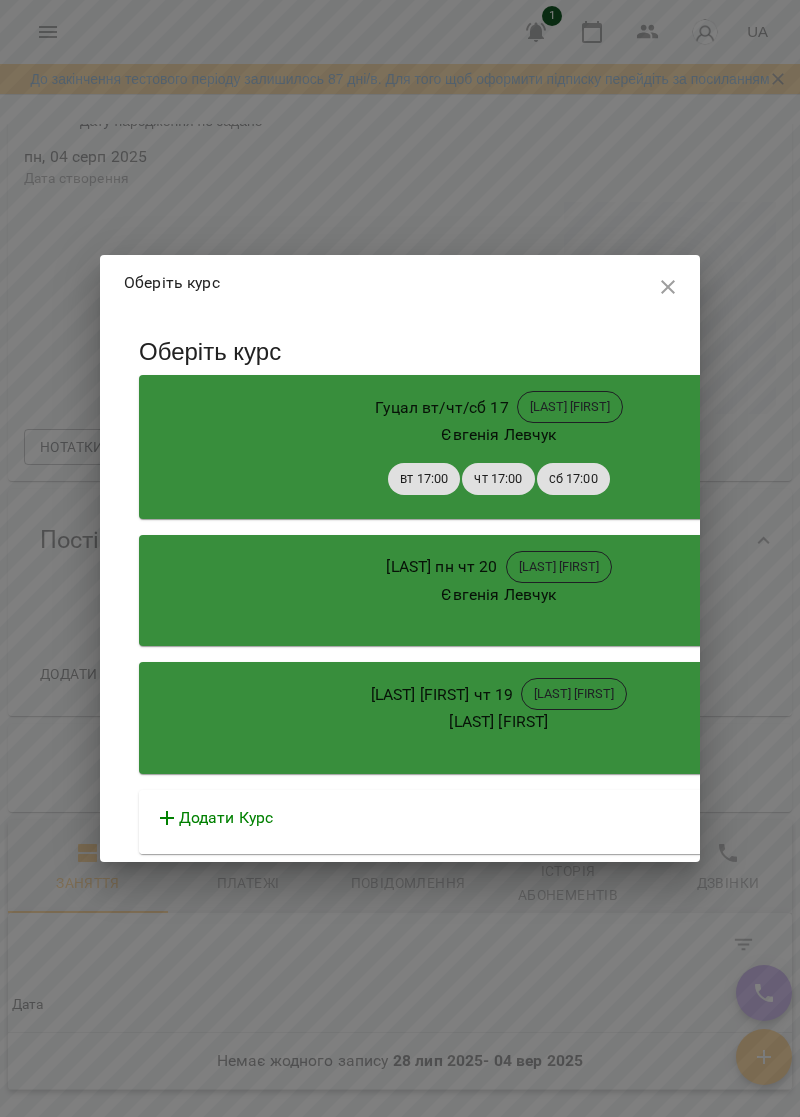 click on "Додати Курс" at bounding box center (499, 822) 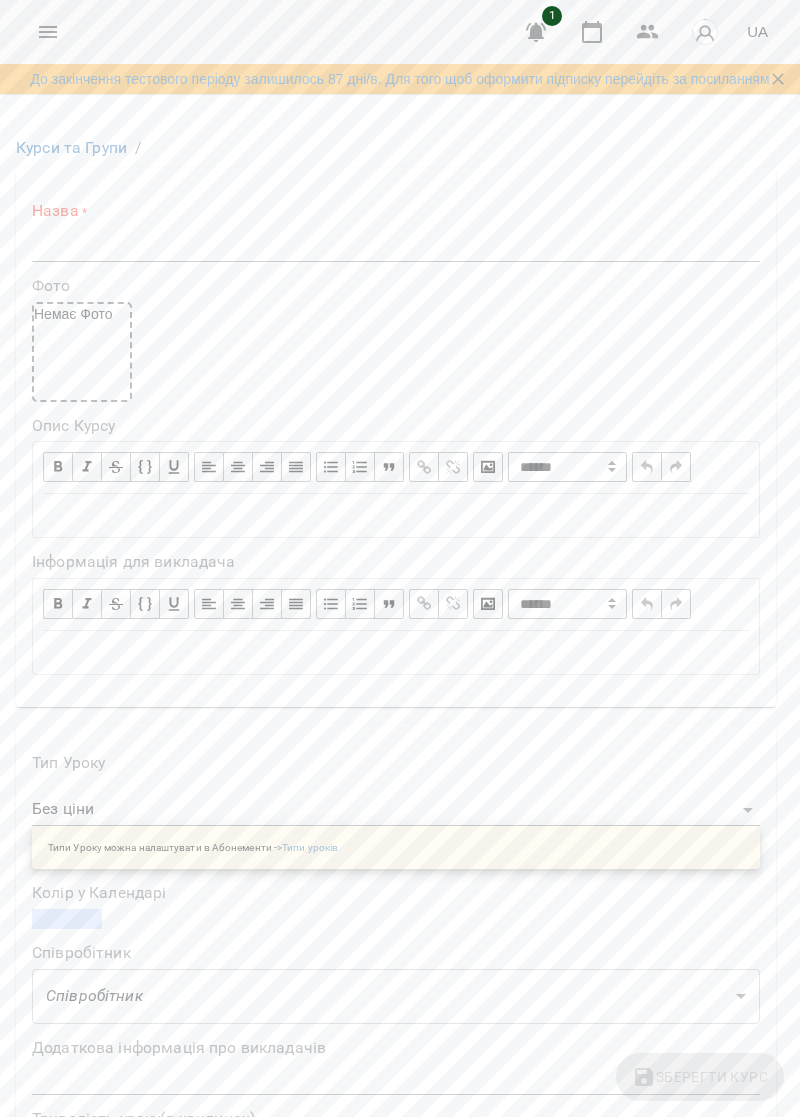 click on "**********" at bounding box center (396, 437) 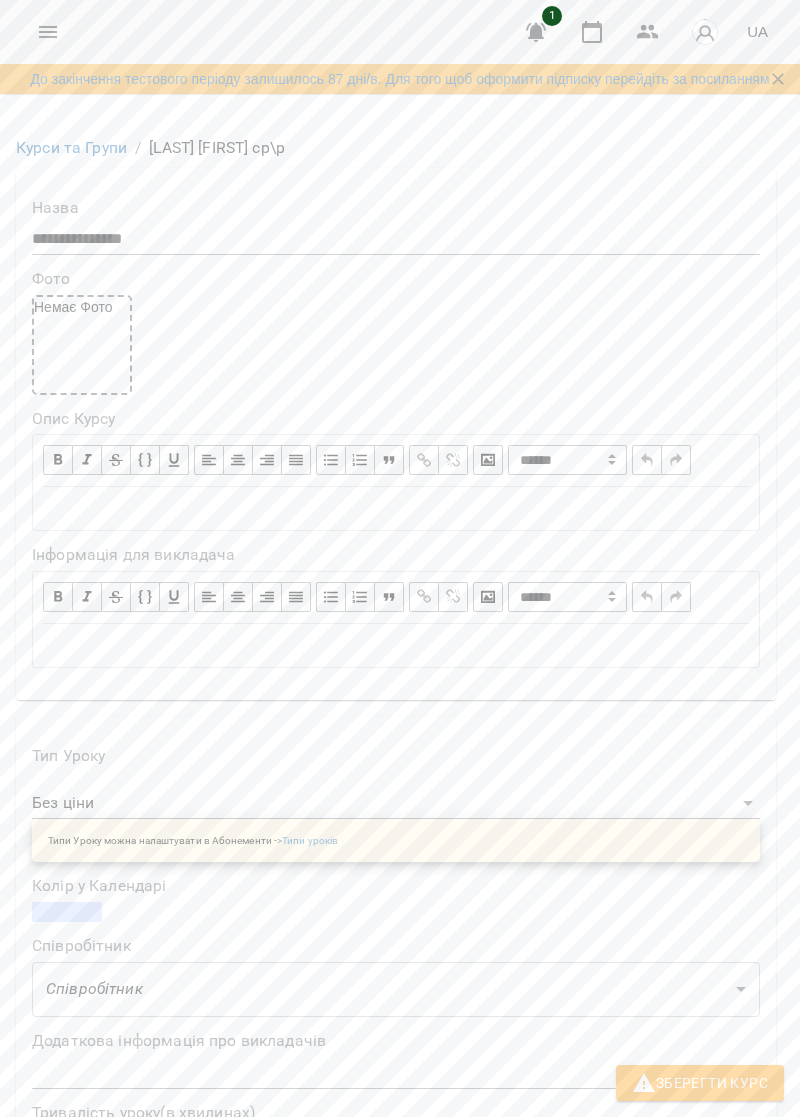 click on "**********" at bounding box center (396, 239) 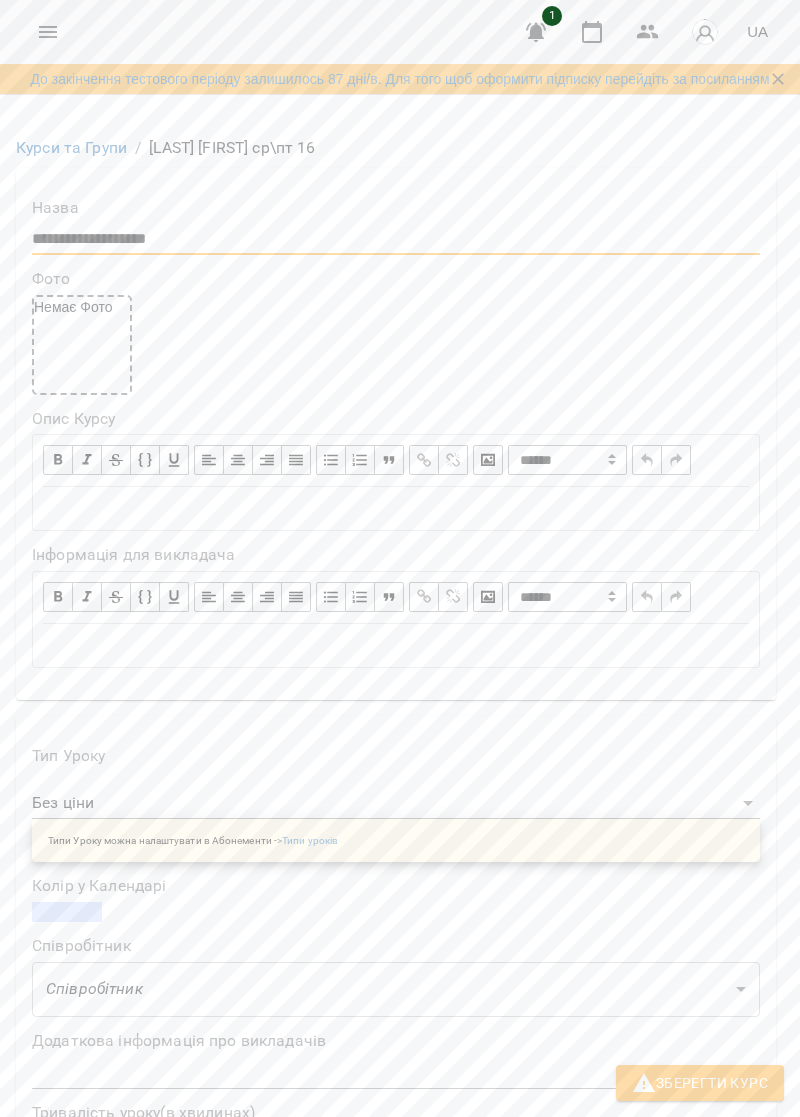 scroll, scrollTop: 363, scrollLeft: 0, axis: vertical 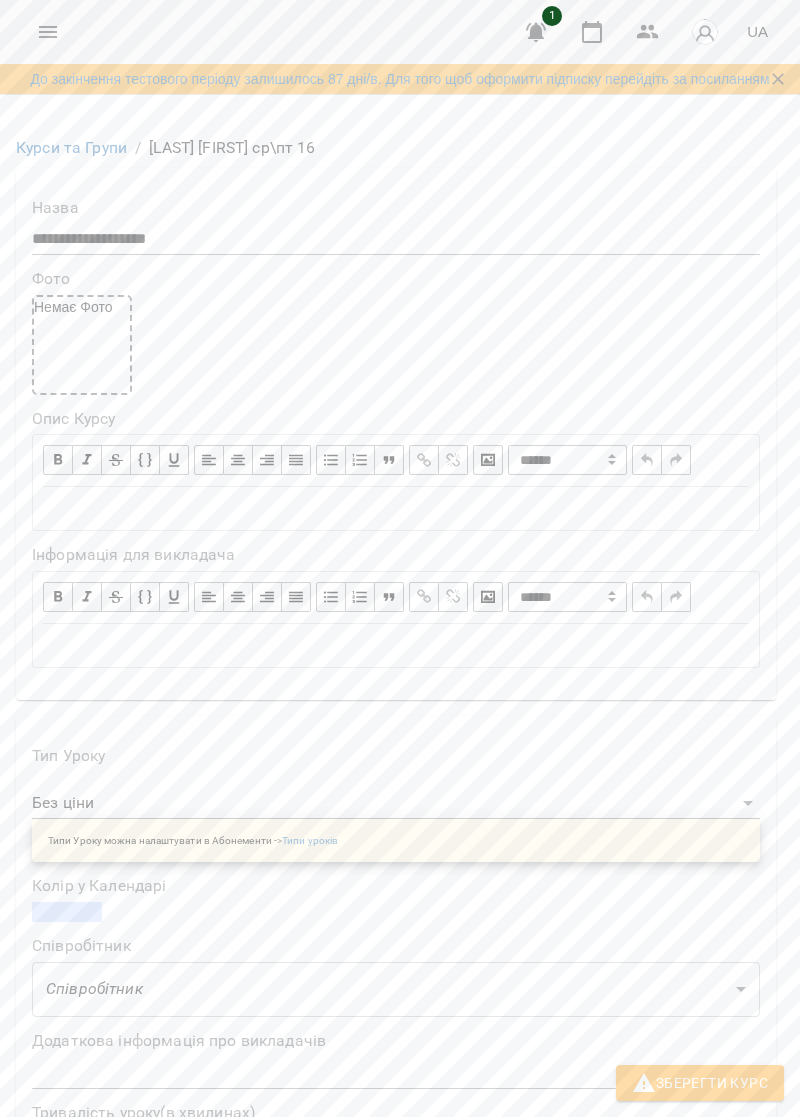click on "**********" at bounding box center (400, 1188) 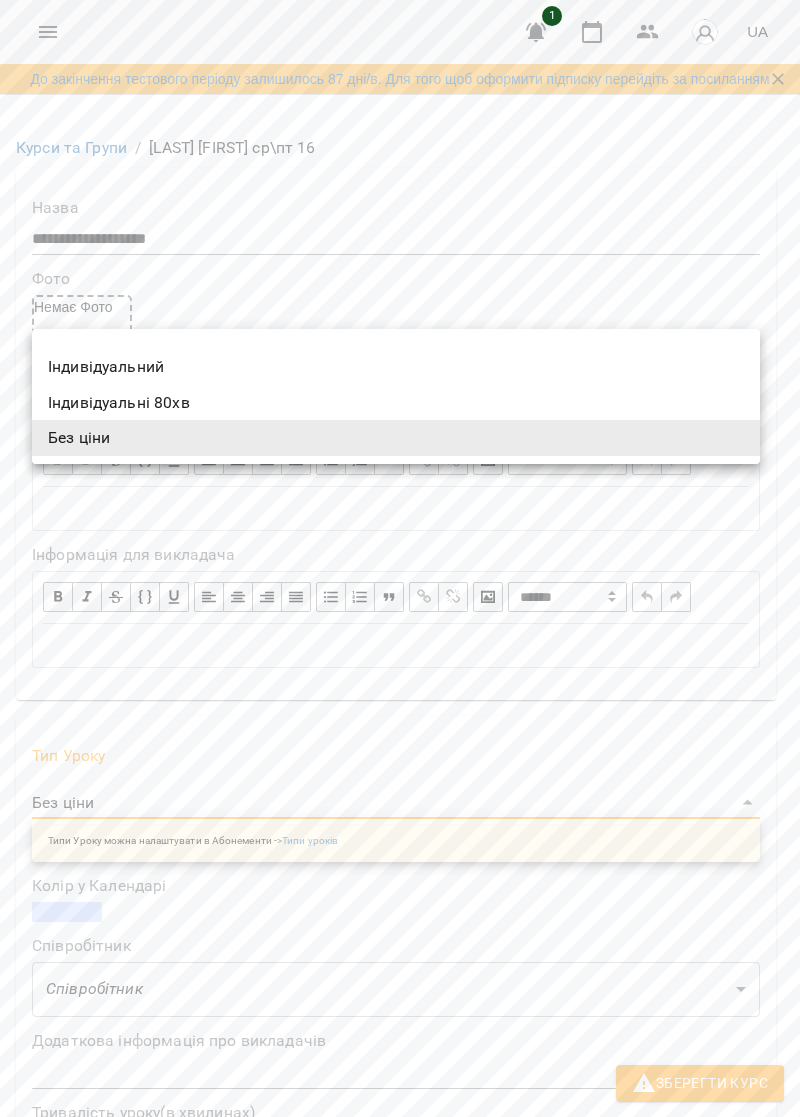 click on "Індивідуальні 80хв" at bounding box center [396, 403] 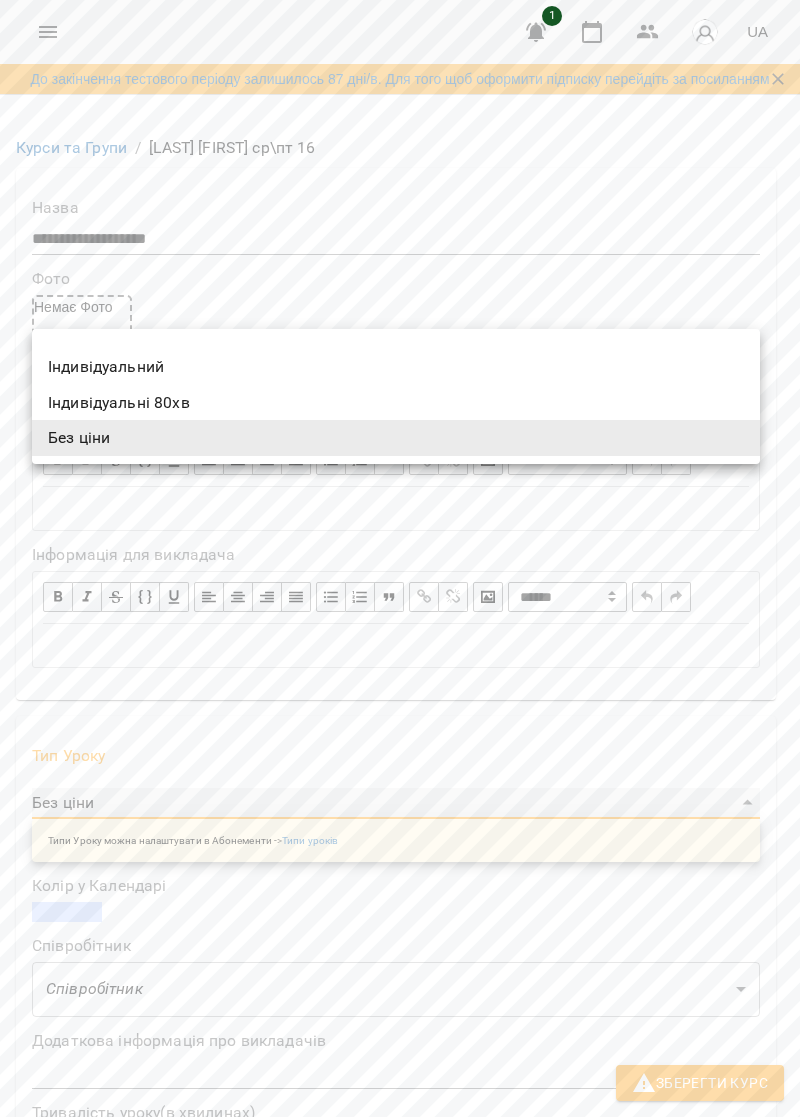 type on "**********" 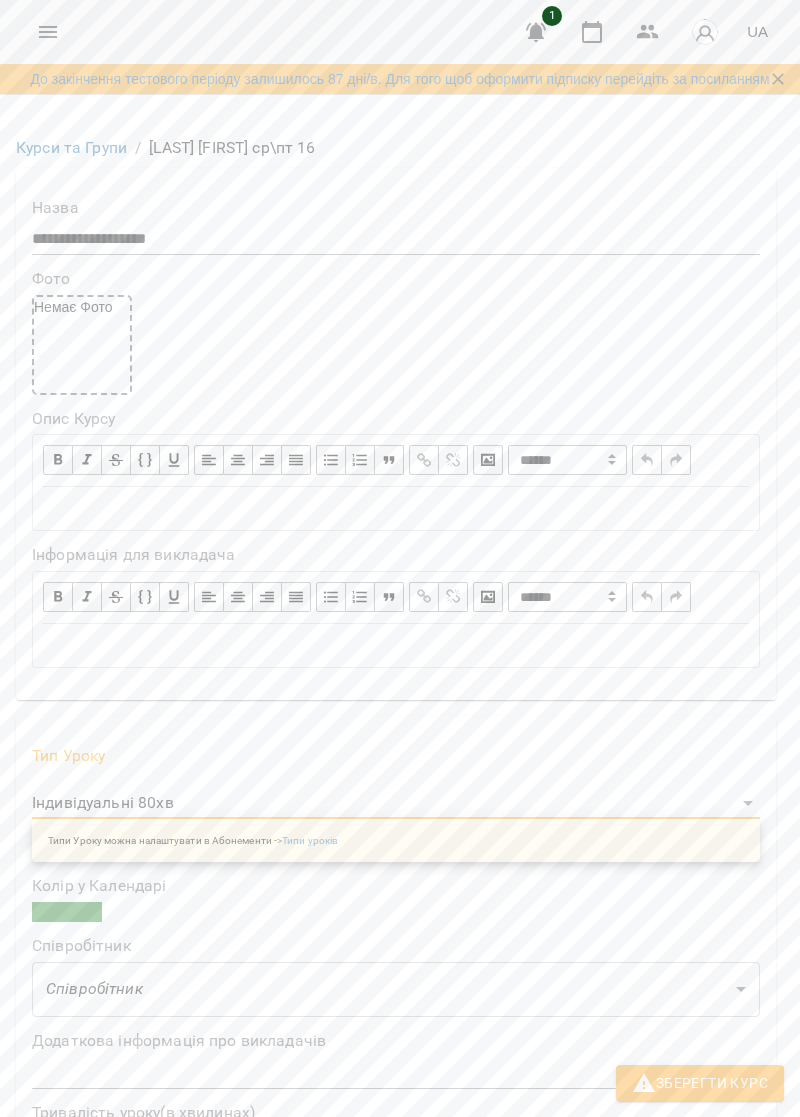 click at bounding box center (67, 912) 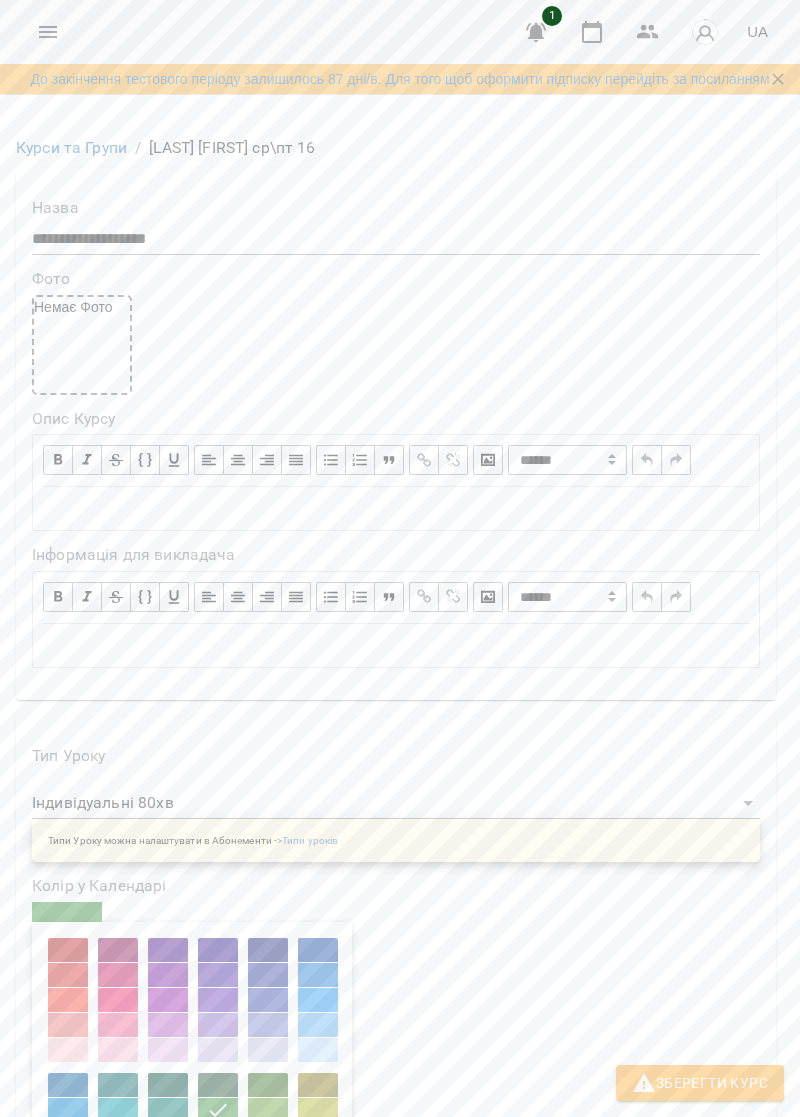 click at bounding box center (396, 912) 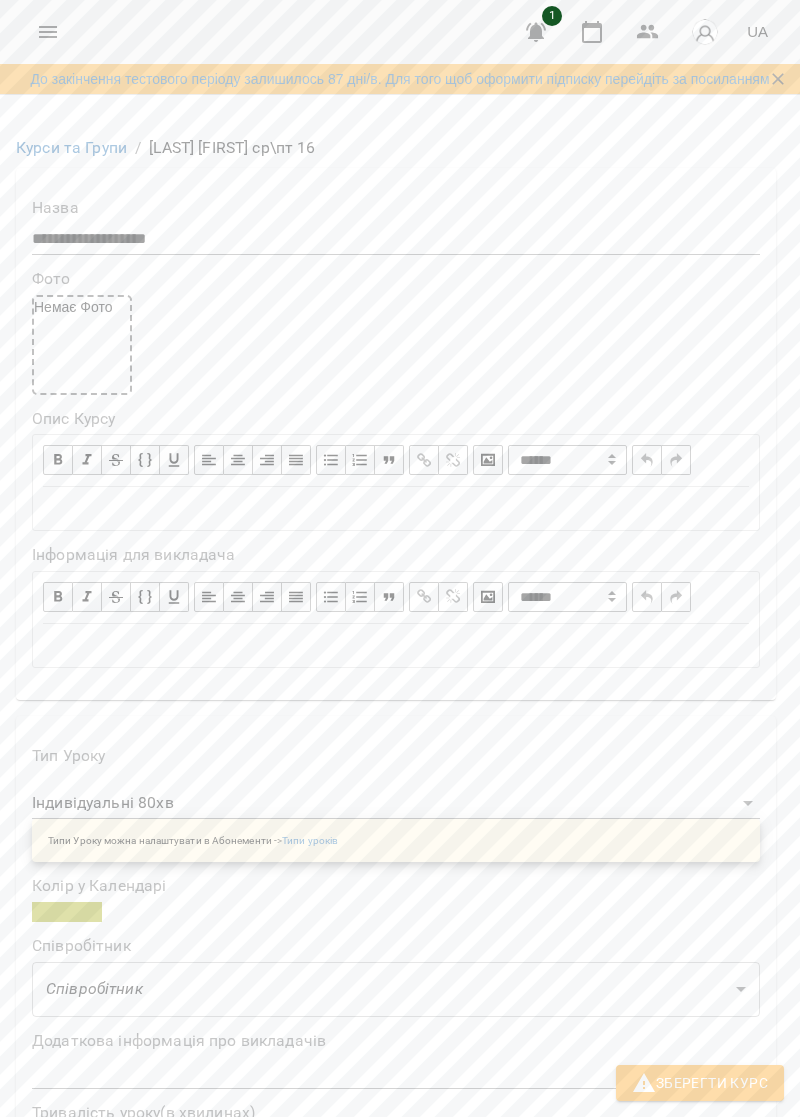 click on "**********" at bounding box center (400, 1188) 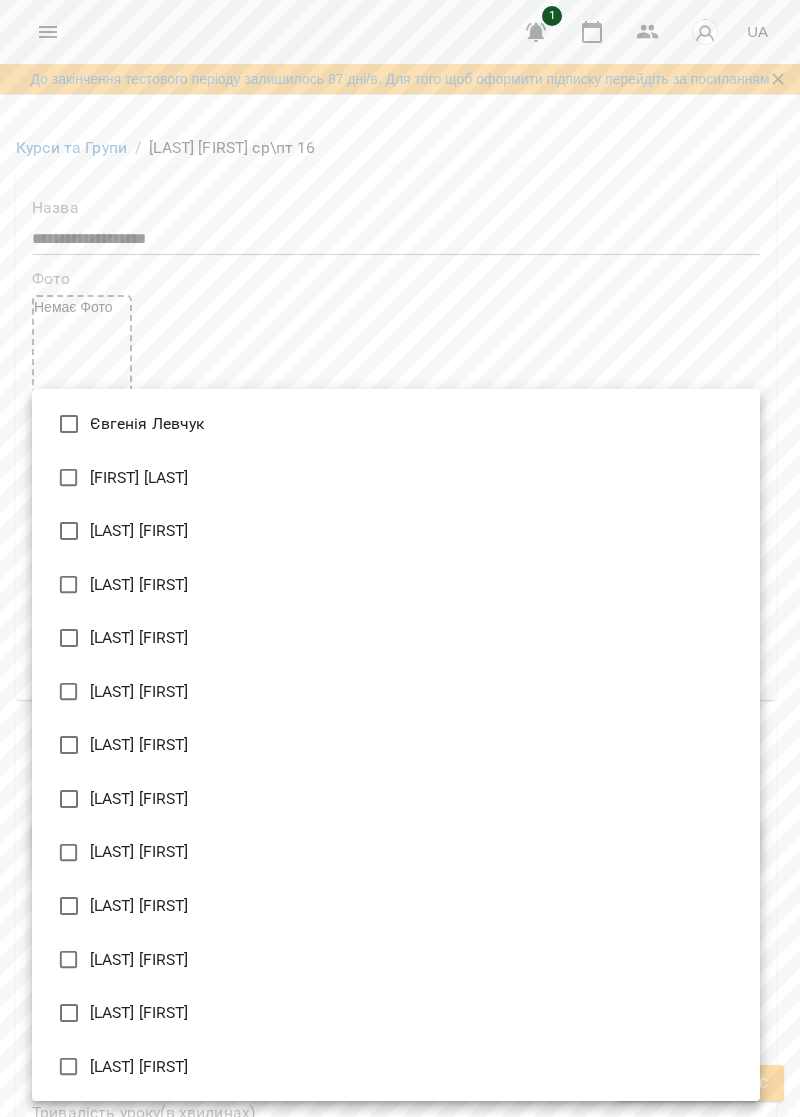 click on "Євгенія Левчук" at bounding box center (396, 424) 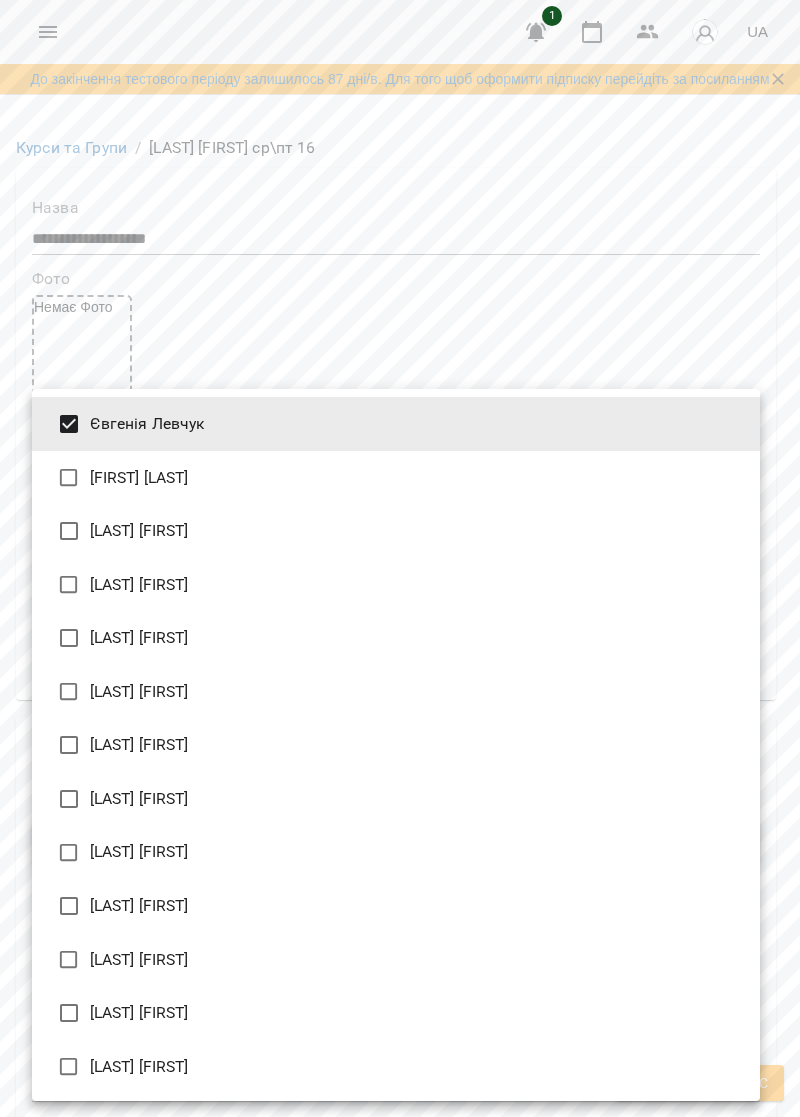 click at bounding box center [400, 558] 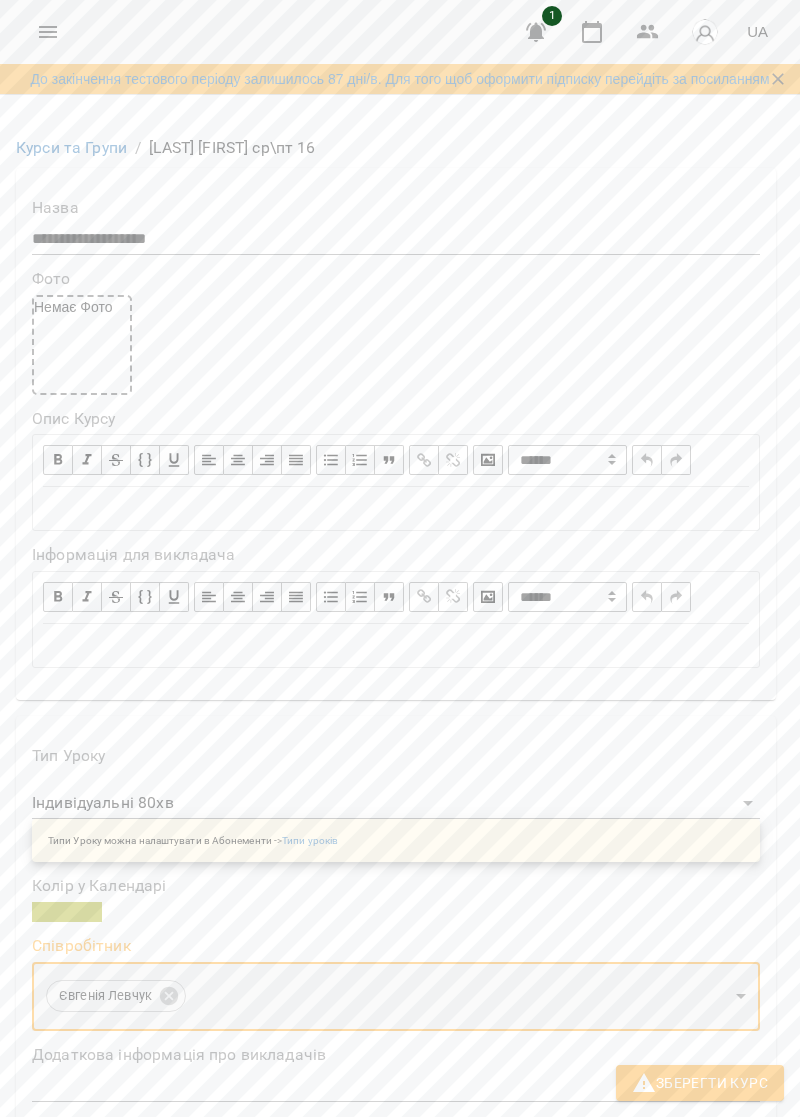 scroll, scrollTop: 1270, scrollLeft: 0, axis: vertical 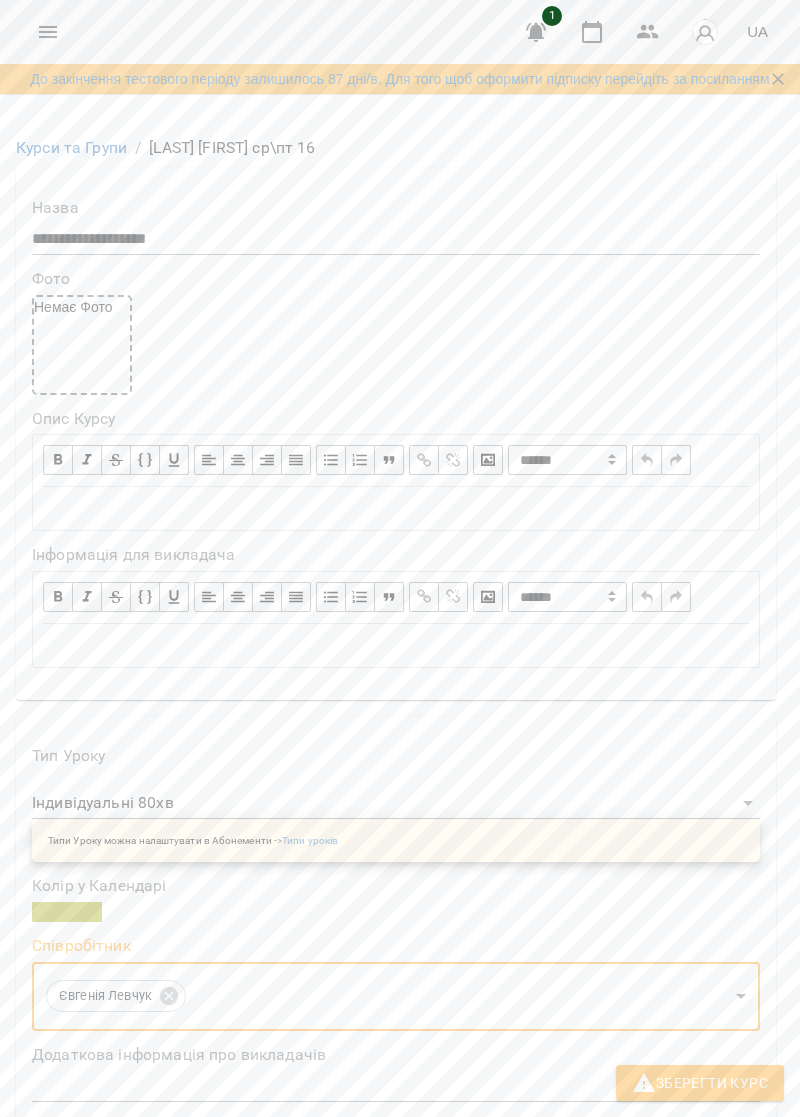 click on "Обрати клієнтів, які це відвідують" at bounding box center (189, 1982) 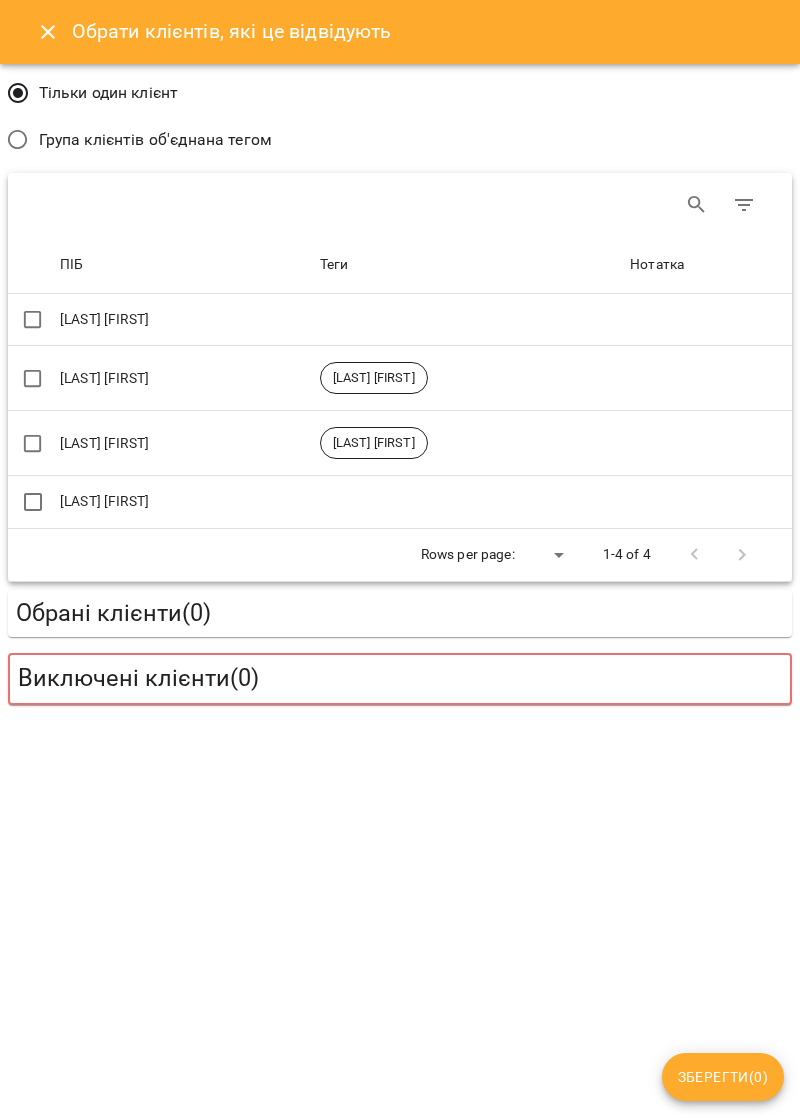 click on "Хіміч Олег" at bounding box center (186, 502) 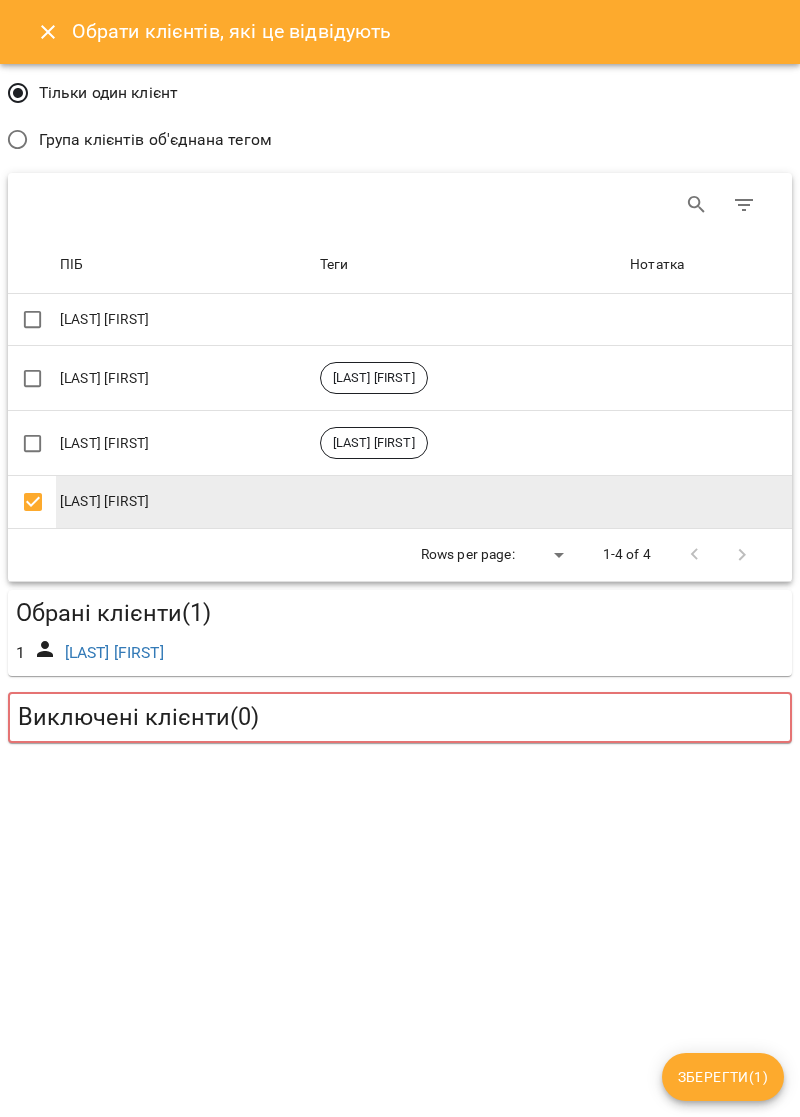 click on "Зберегти ( 1 )" at bounding box center (723, 1077) 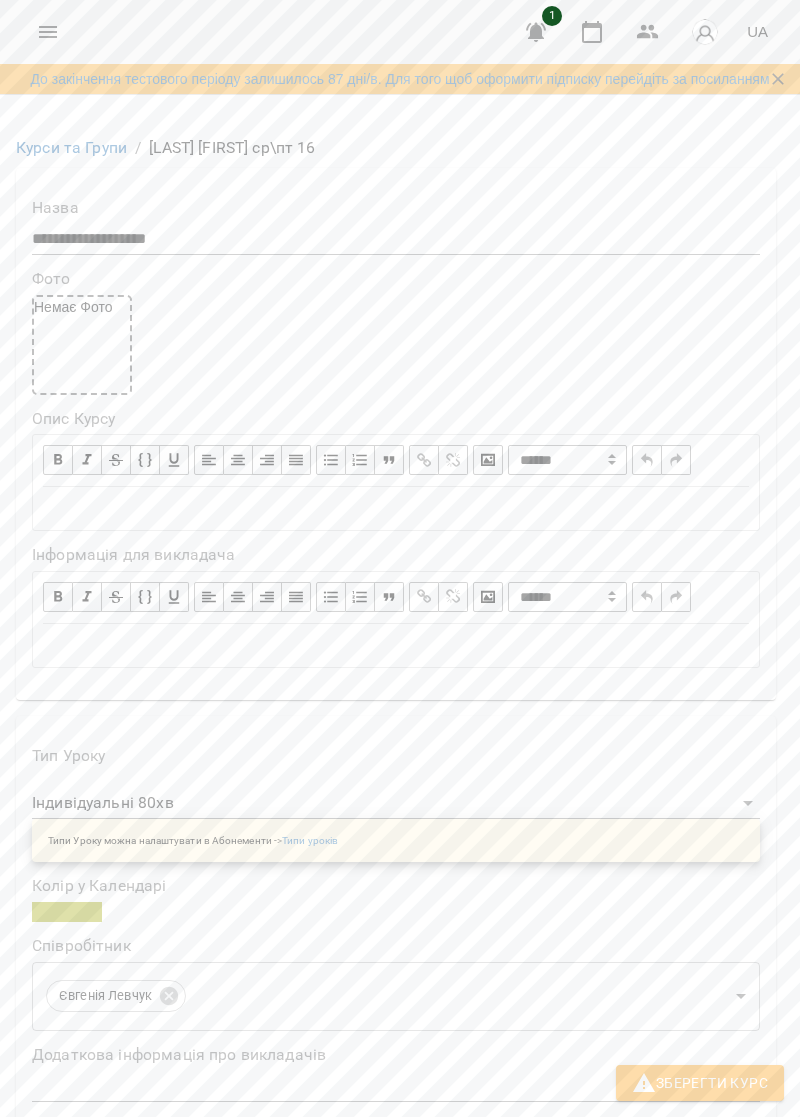 click on "Зберегти Курс" at bounding box center (700, 1083) 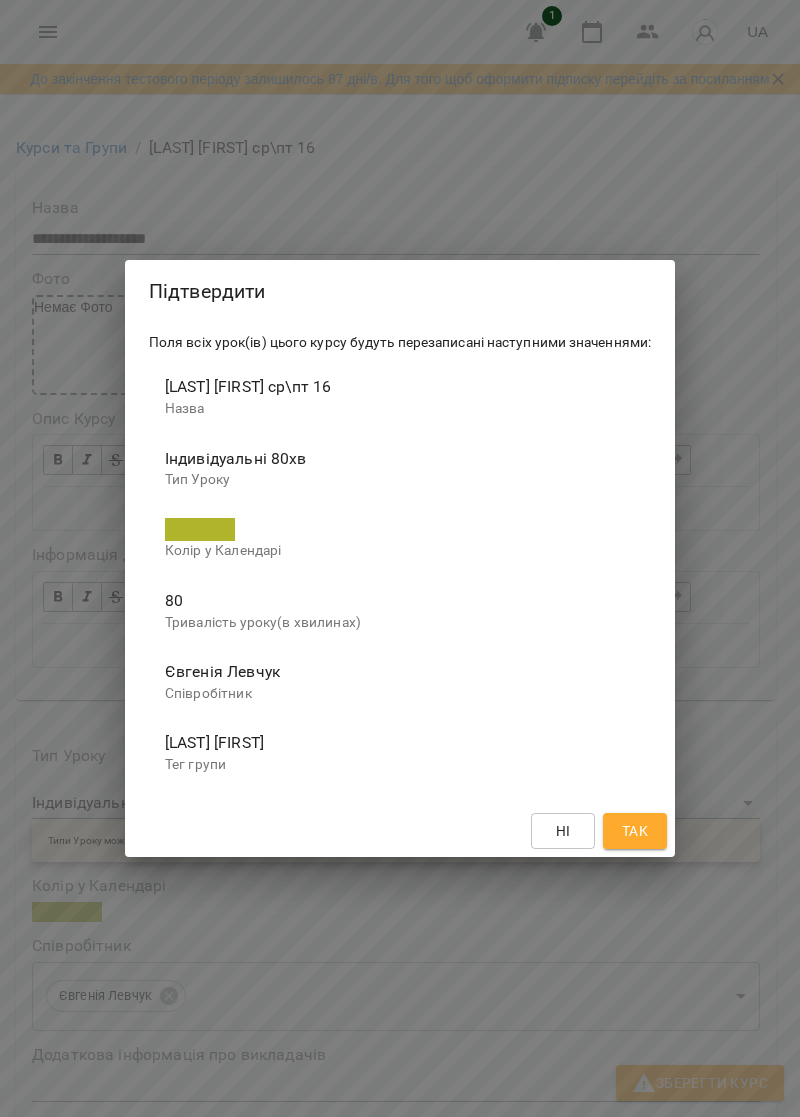 click on "Так" at bounding box center (635, 831) 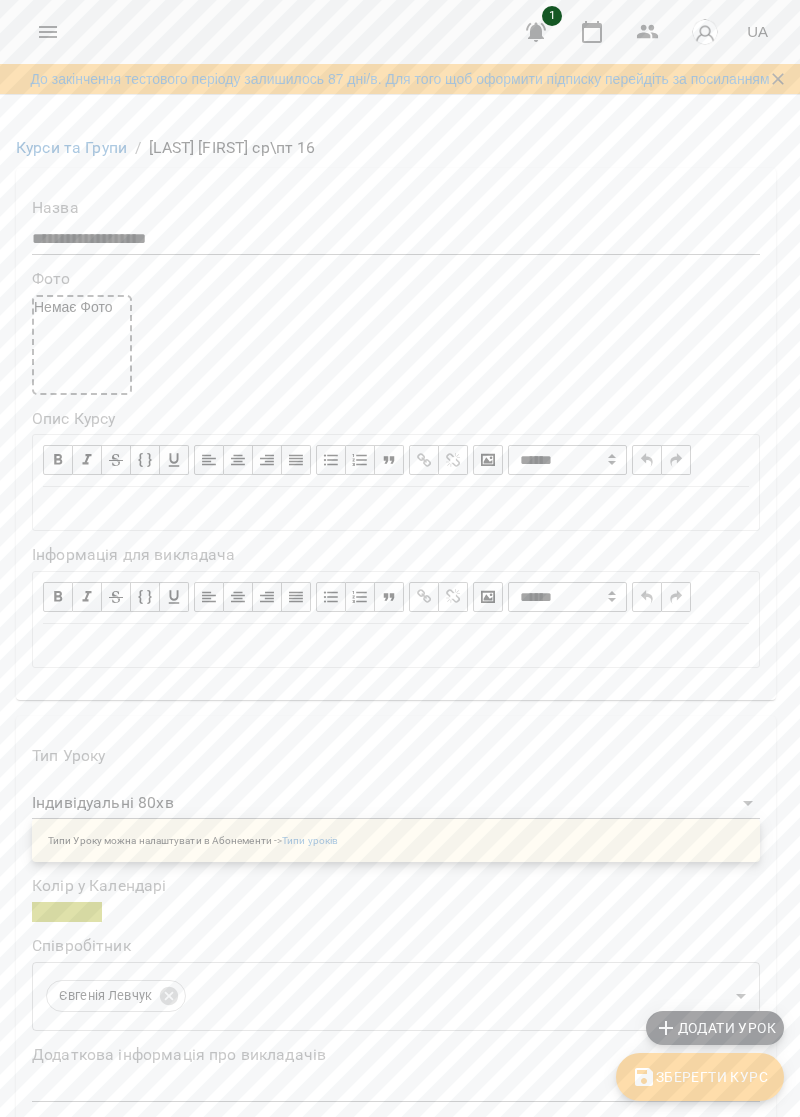 scroll, scrollTop: 1314, scrollLeft: 0, axis: vertical 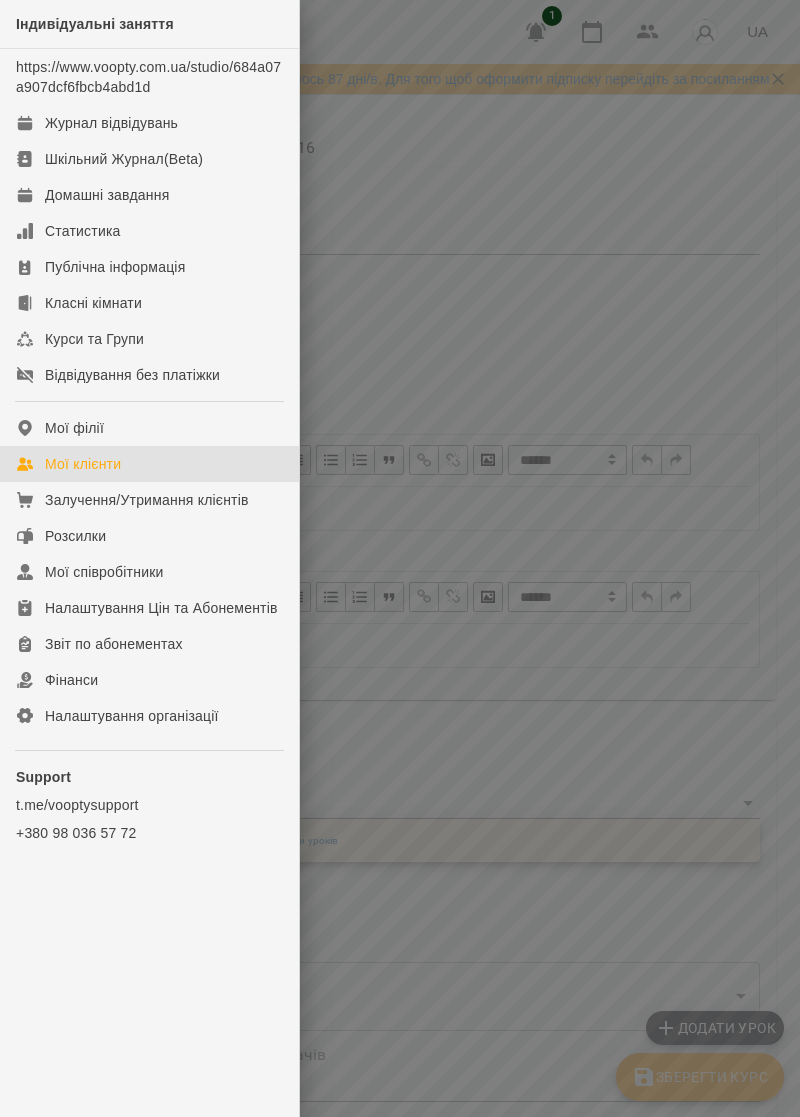 click on "Мої клієнти" at bounding box center (149, 464) 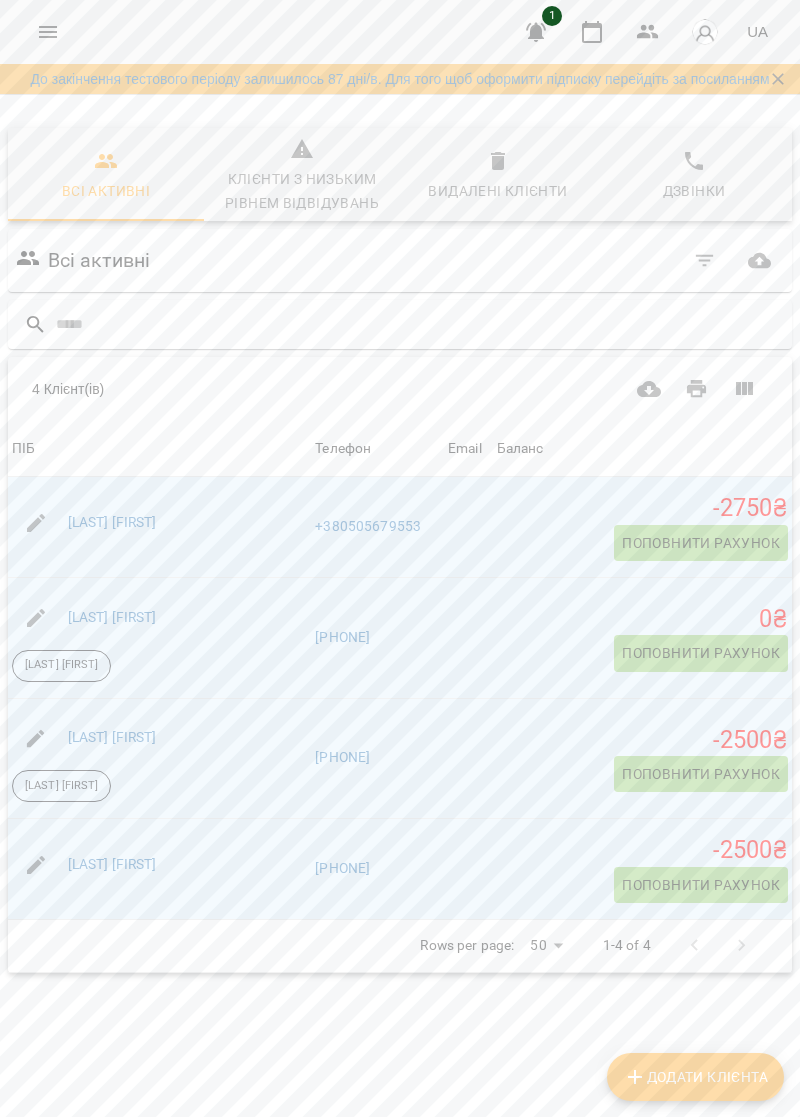 scroll, scrollTop: 108, scrollLeft: 0, axis: vertical 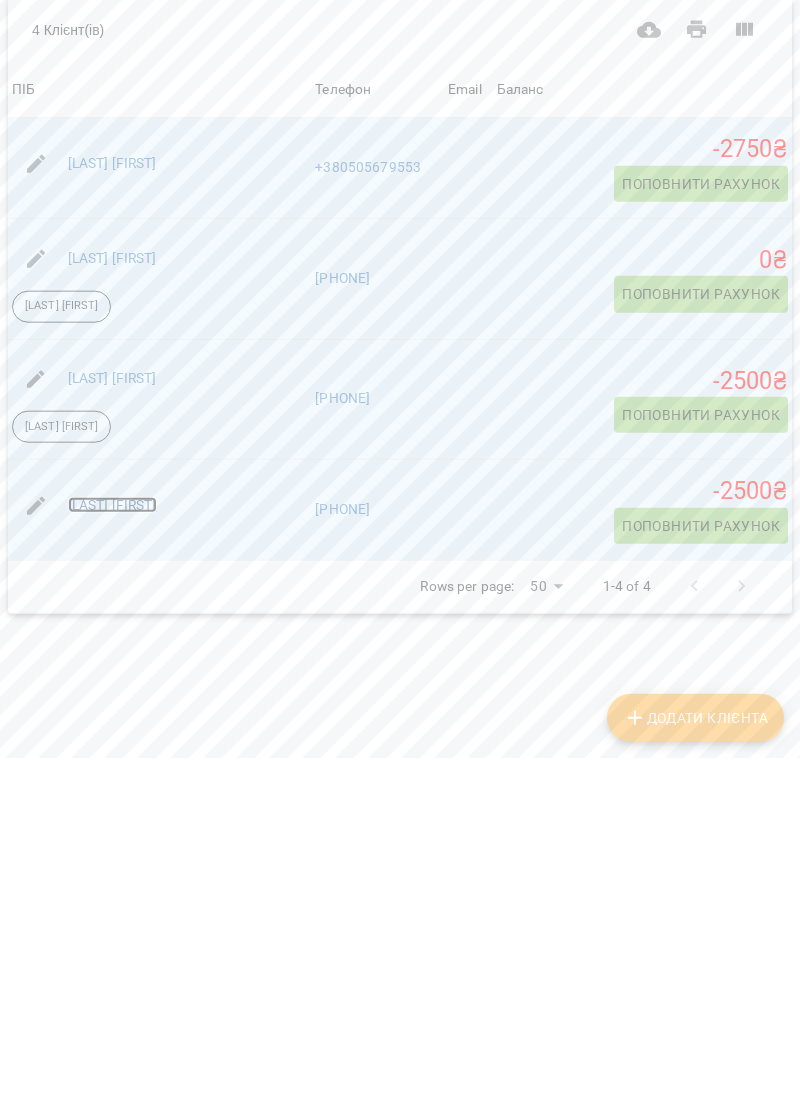 click on "Хіміч Олег" at bounding box center (112, 864) 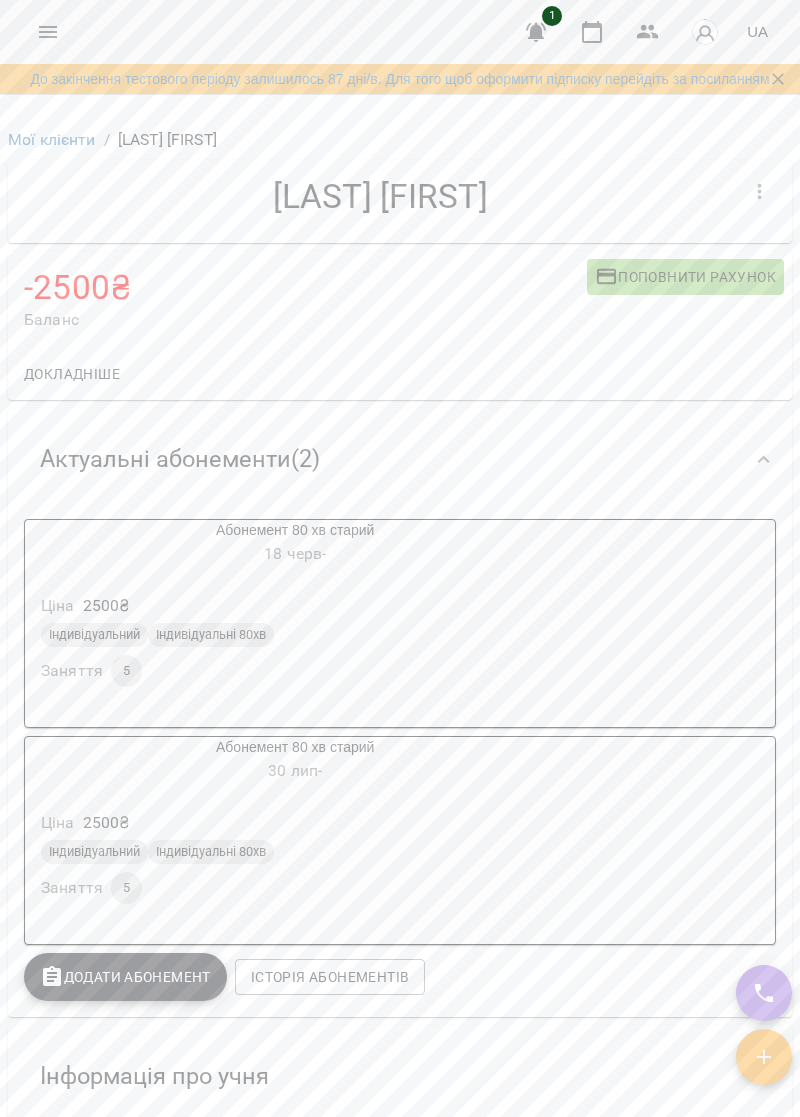 click on "30 лип  -" at bounding box center [295, 771] 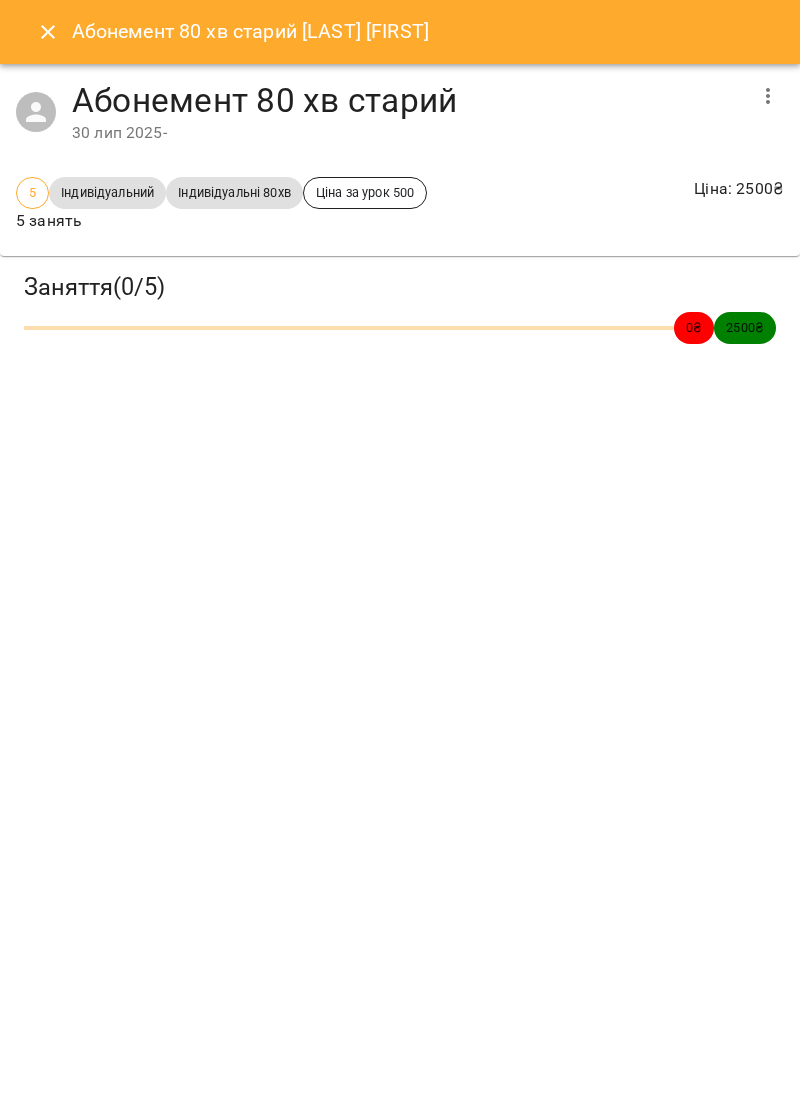 click at bounding box center (768, 96) 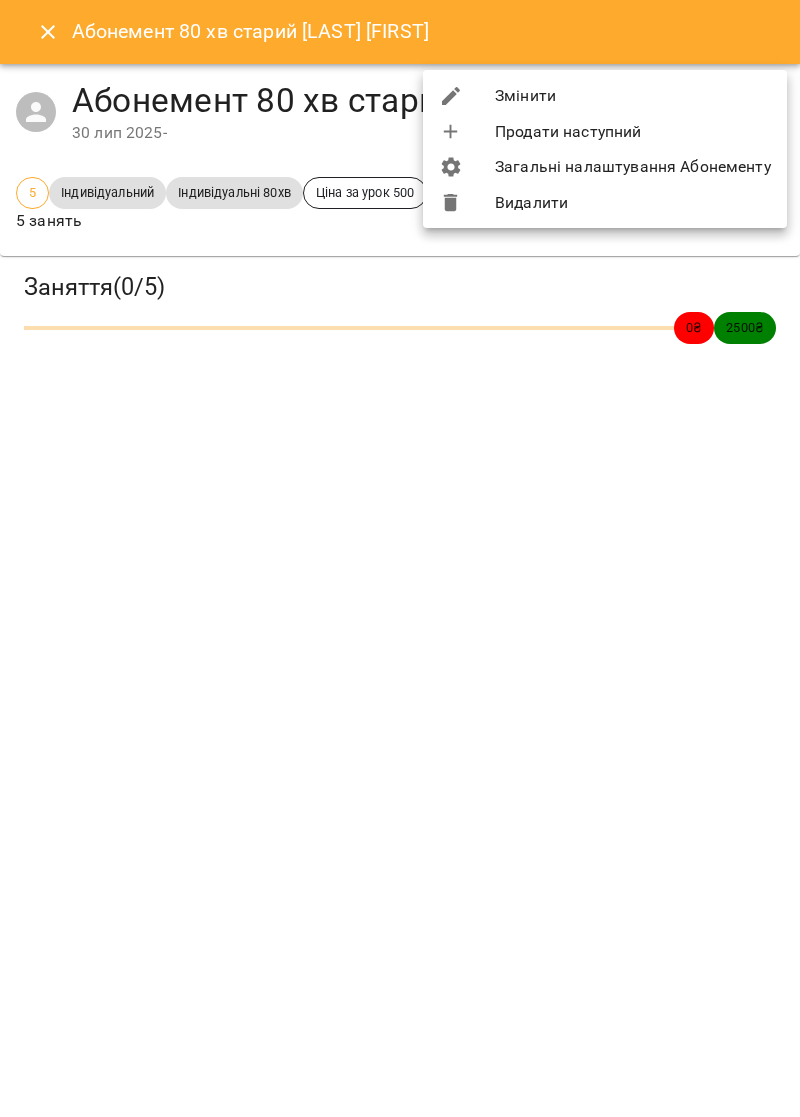 click on "Продати наступний" at bounding box center (605, 132) 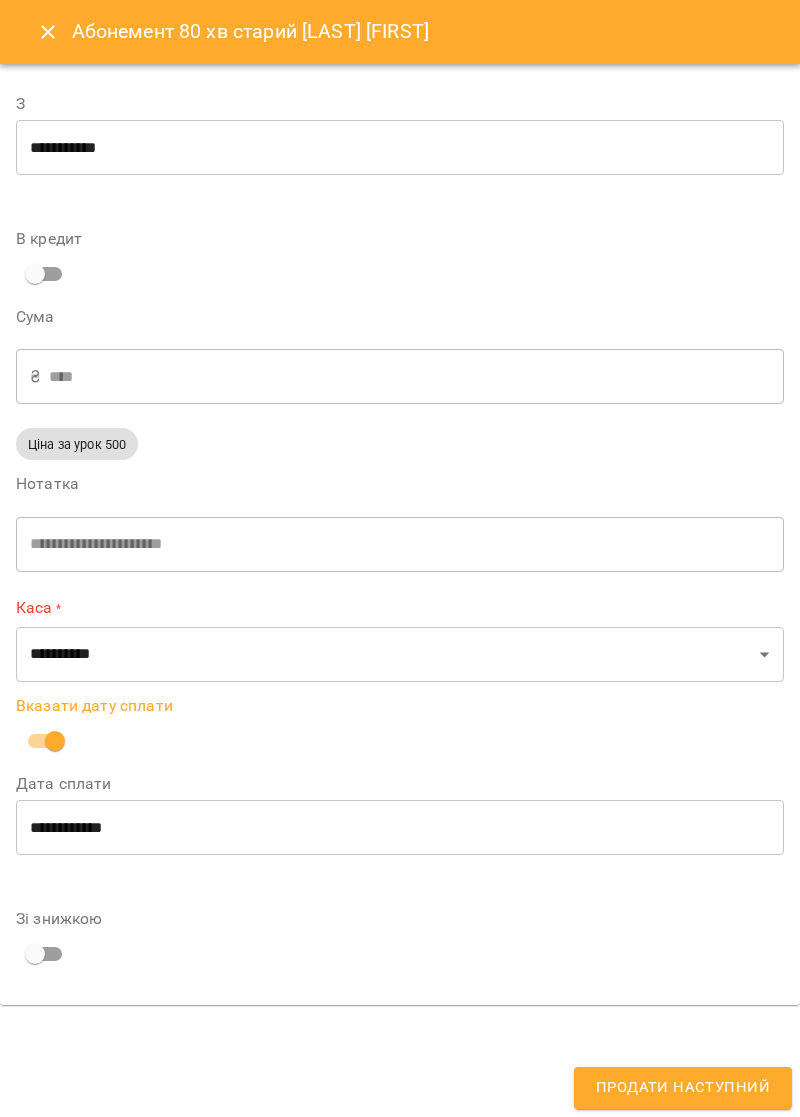 click on "**********" at bounding box center (400, 828) 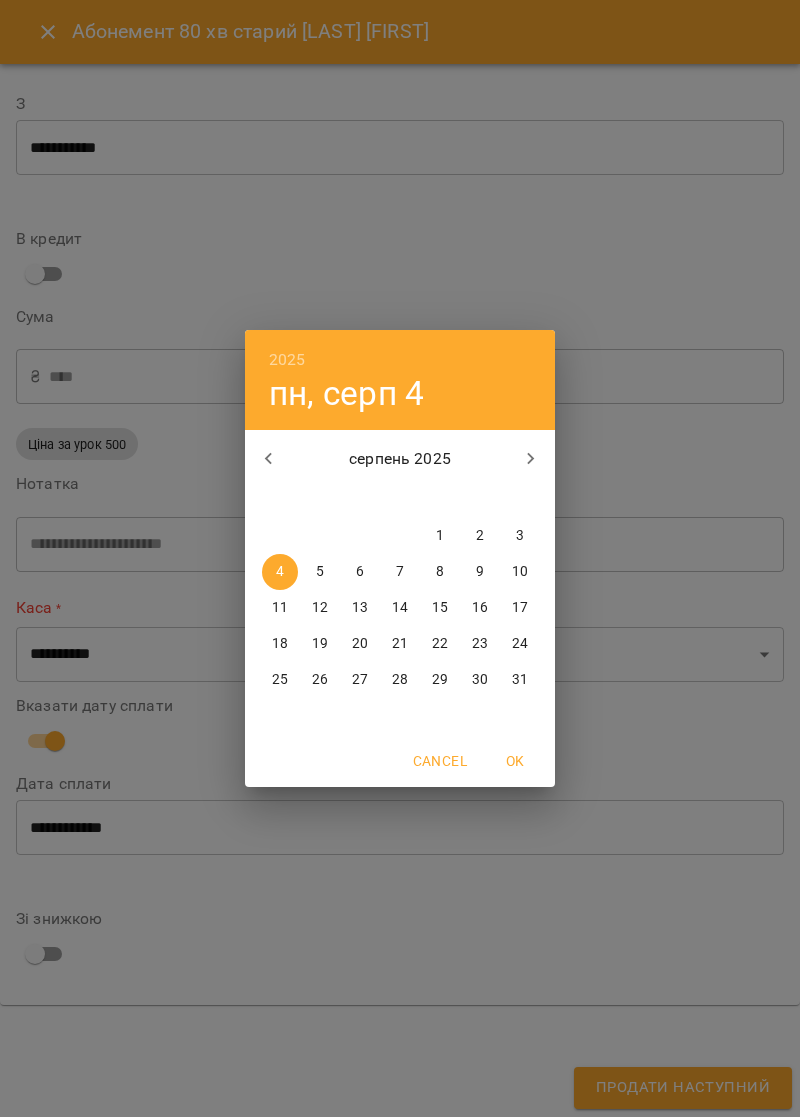 click on "2025 пн, серп 4 серпень 2025 пн вт ср чт пт сб нд 28 29 30 31 1 2 3 4 5 6 7 8 9 10 11 12 13 14 15 16 17 18 19 20 21 22 23 24 25 26 27 28 29 30 31 Cancel OK" at bounding box center (400, 558) 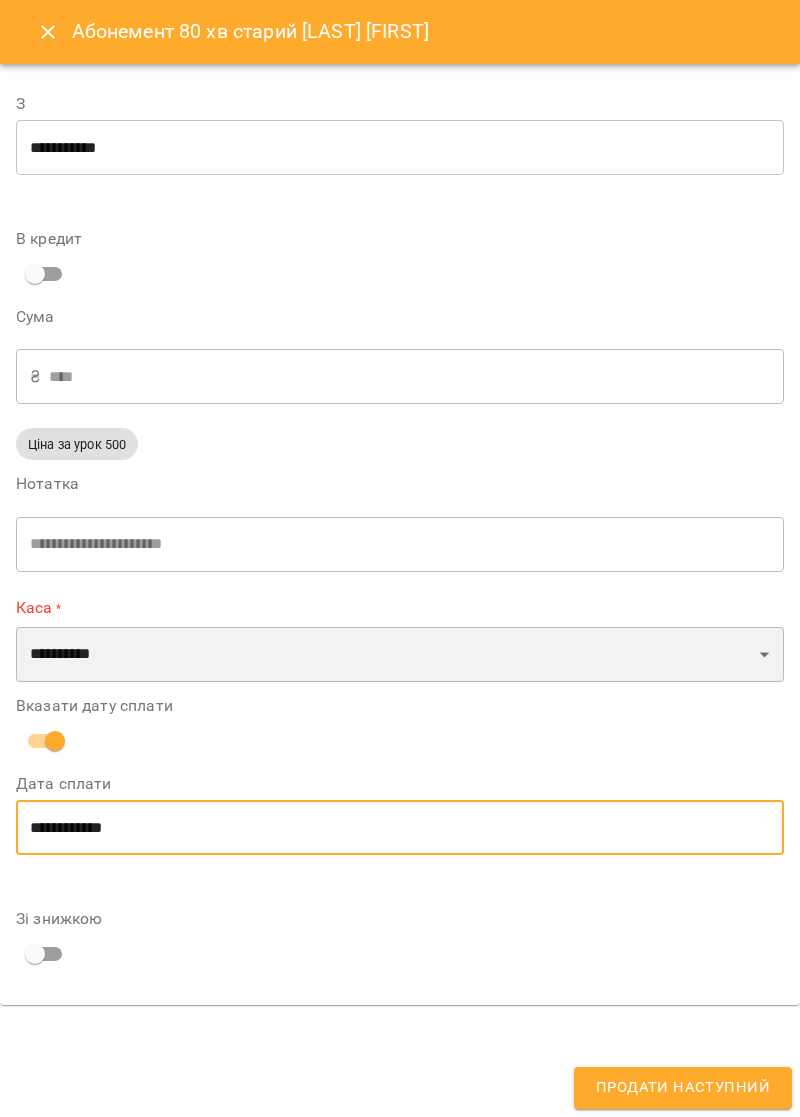 click on "**********" at bounding box center (400, 655) 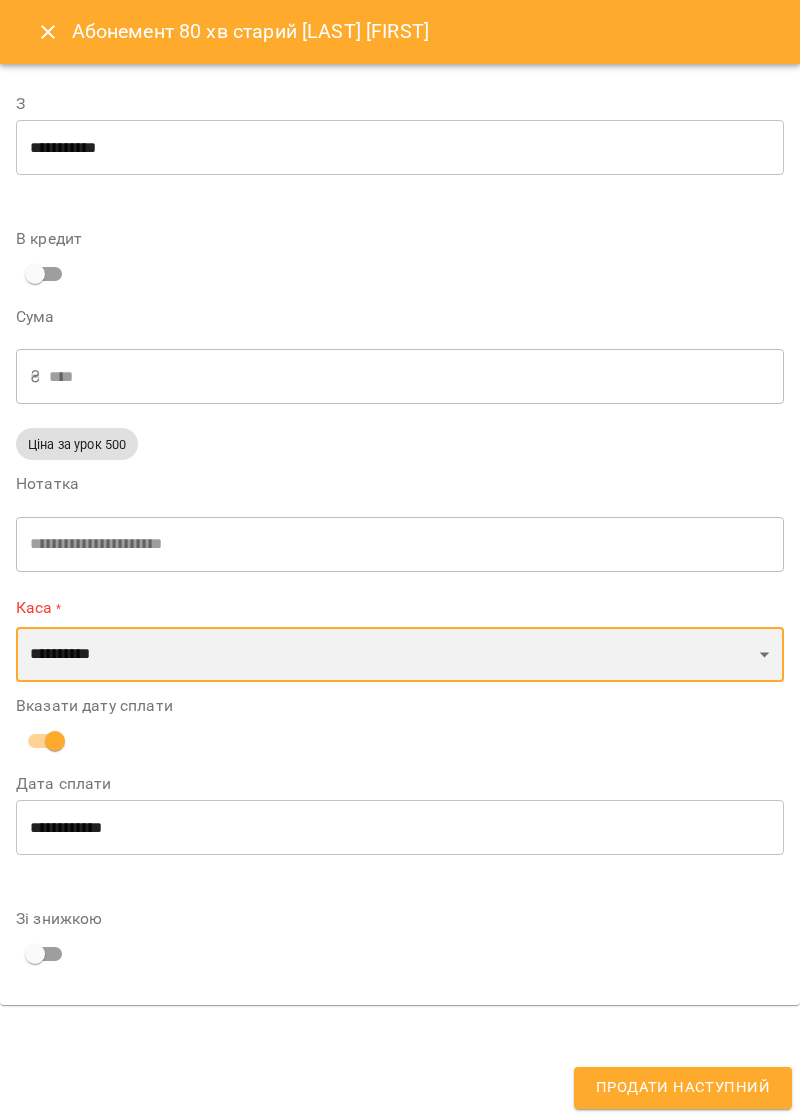 select on "*********" 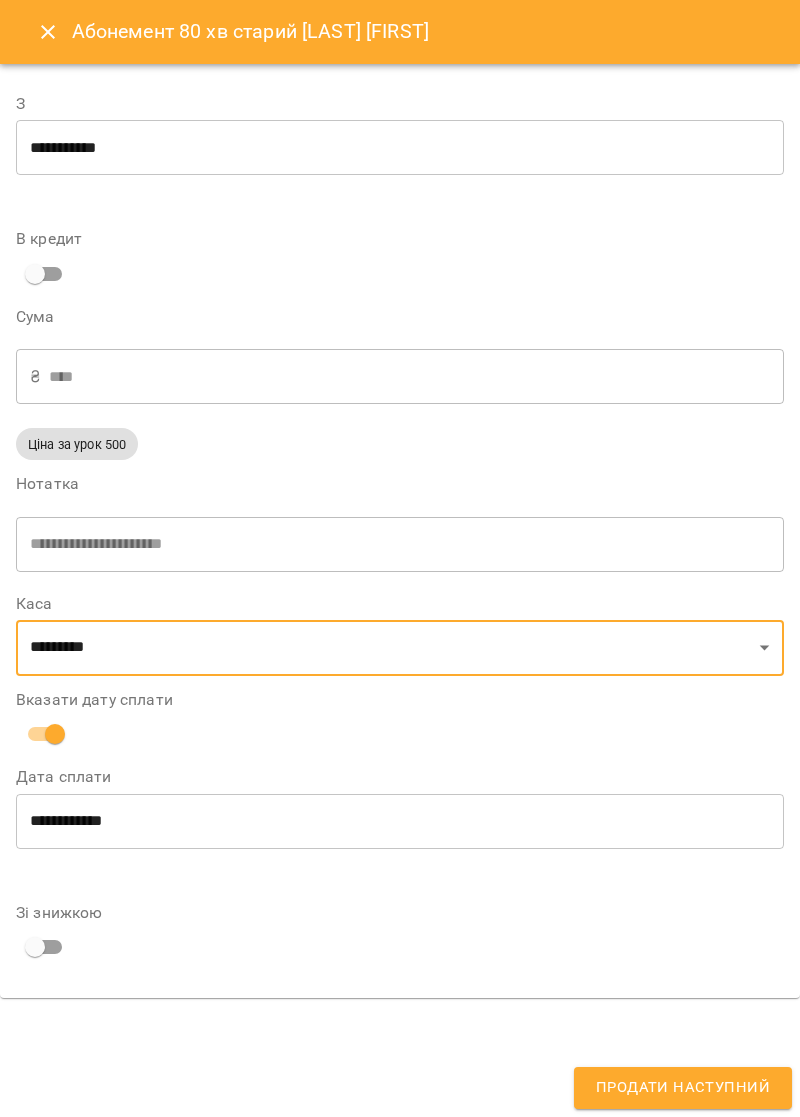 click on "Продати наступний" at bounding box center [683, 1088] 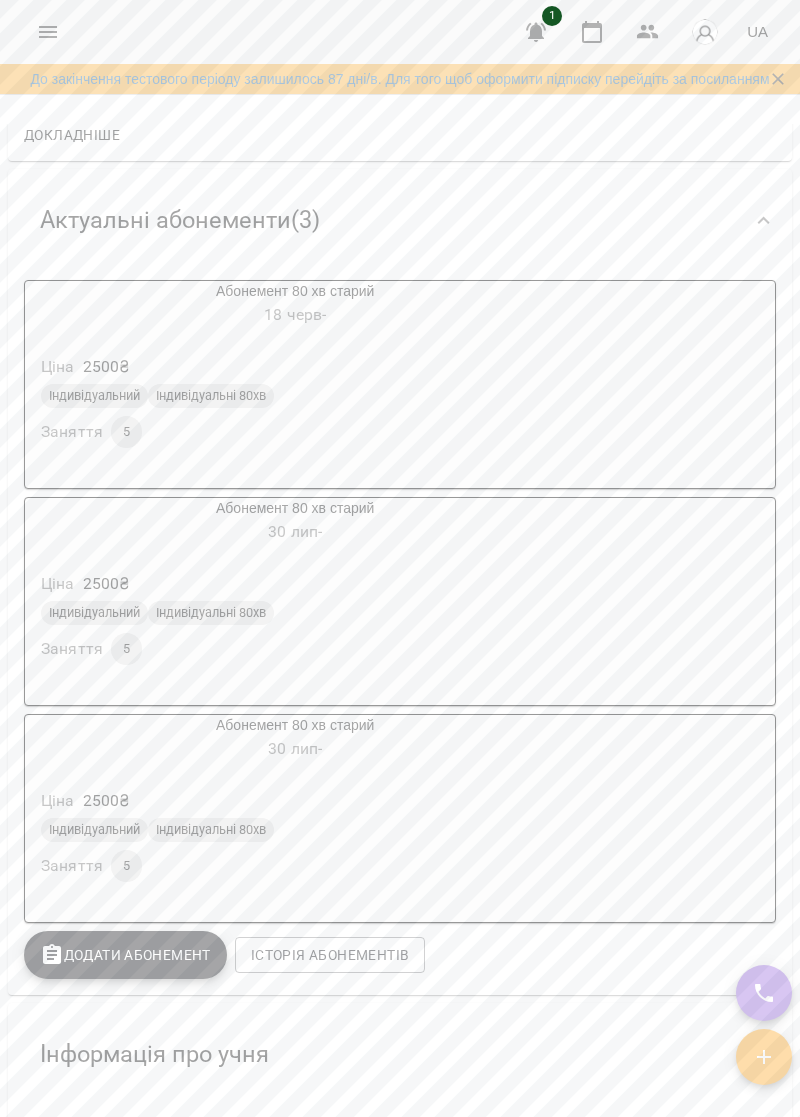 scroll, scrollTop: 0, scrollLeft: 0, axis: both 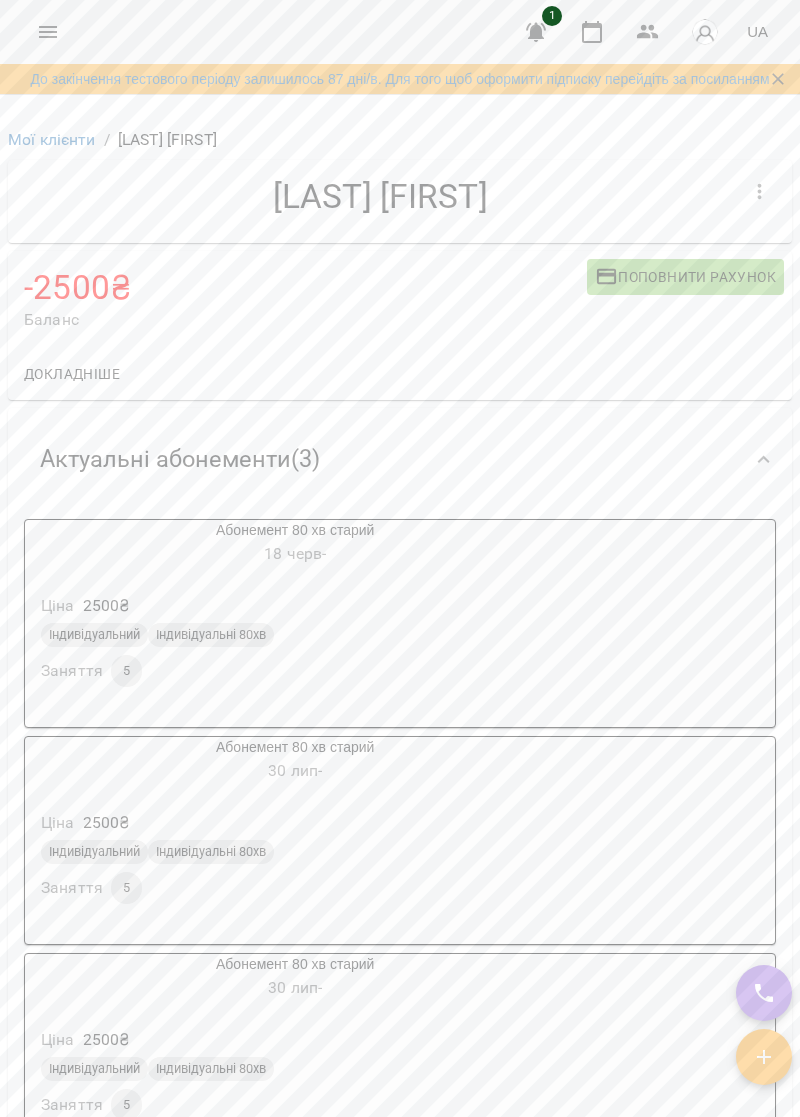 click on "Поповнити рахунок" at bounding box center [685, 277] 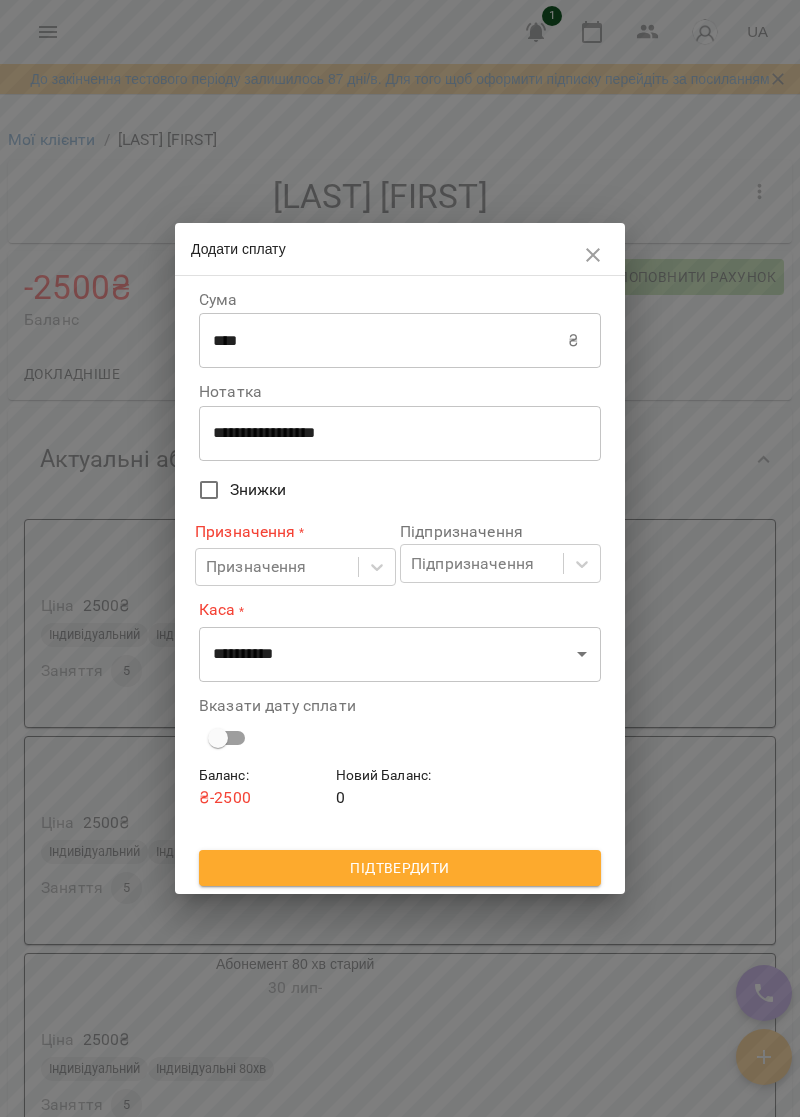 click on "**********" at bounding box center [400, 433] 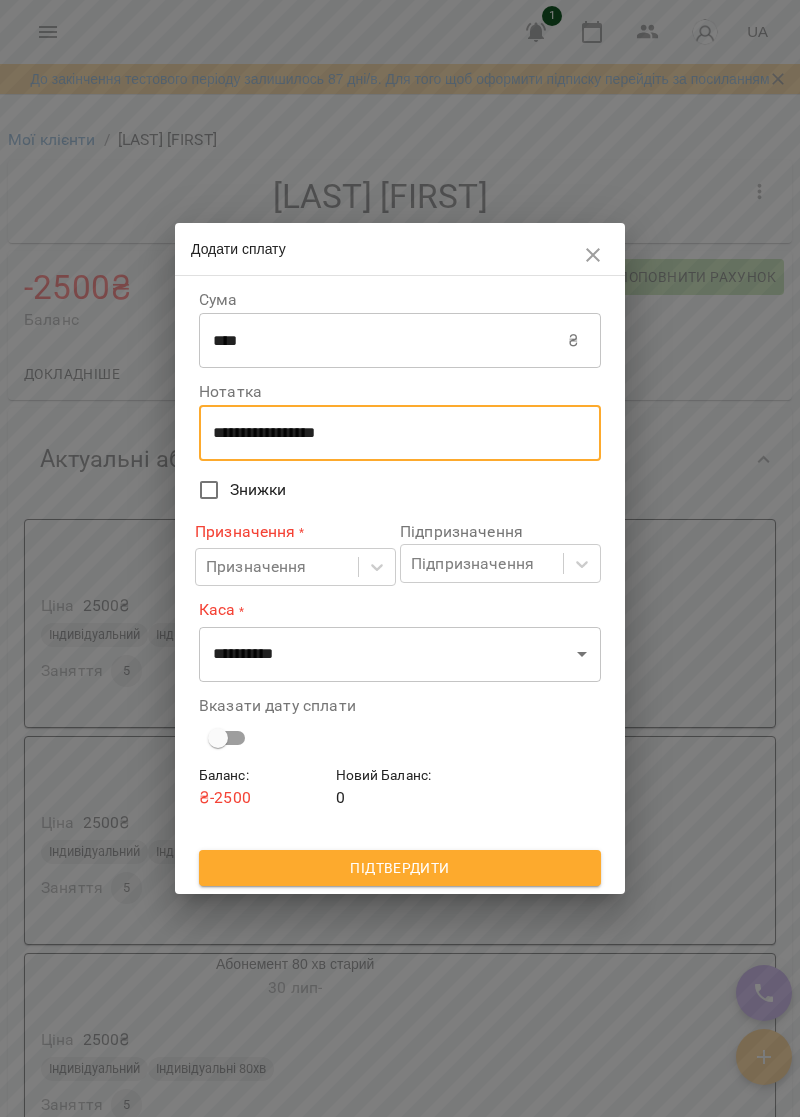 click on "**********" at bounding box center (400, 433) 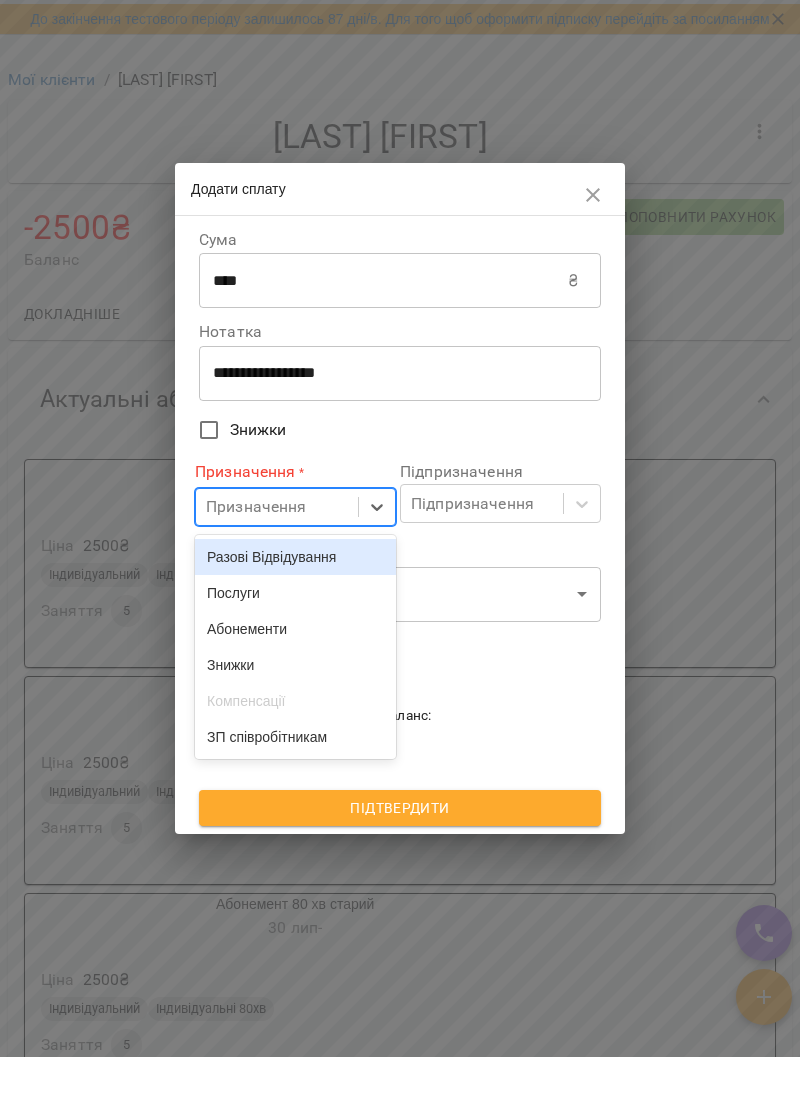 click on "Абонементи" at bounding box center [295, 689] 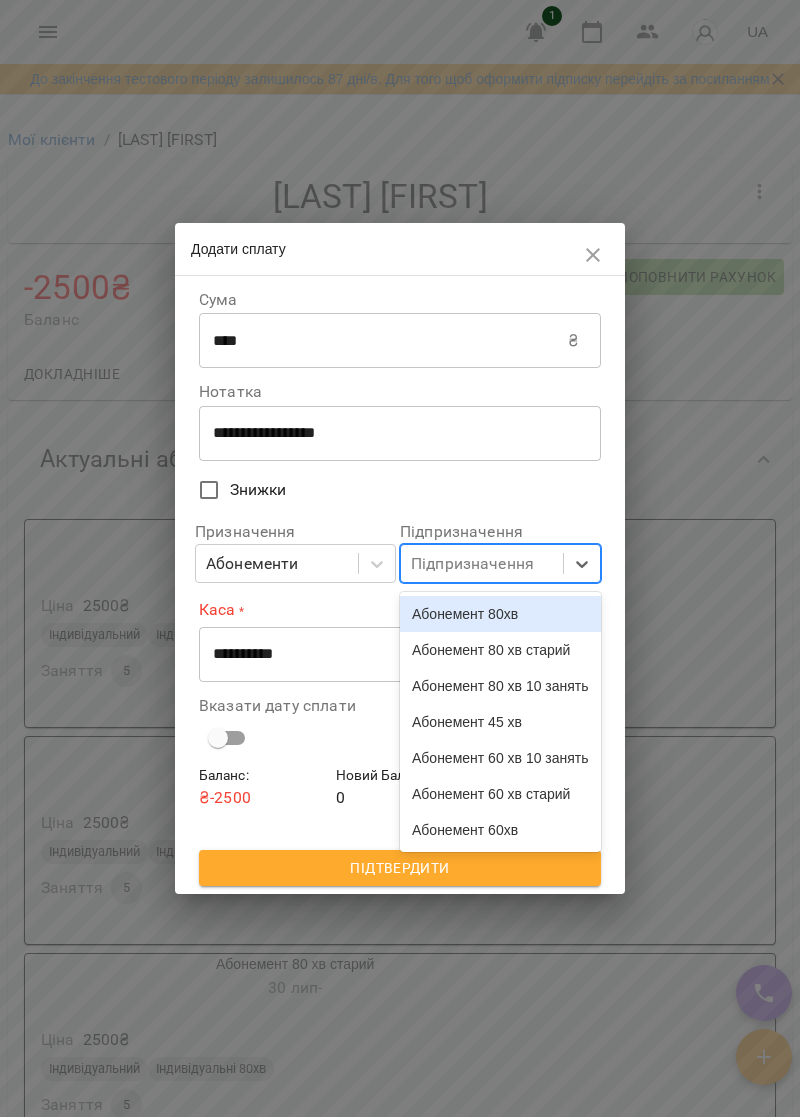 click on "Абонемент 80 хв старий" at bounding box center (500, 650) 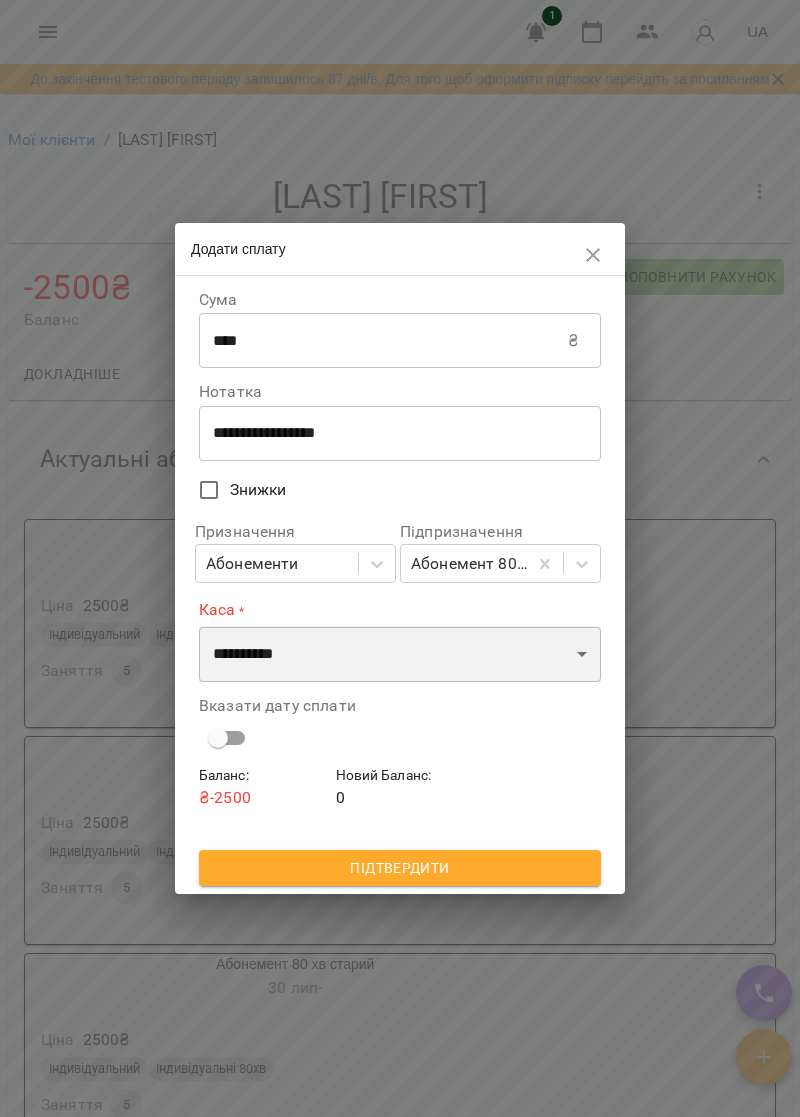 click on "**********" at bounding box center (400, 654) 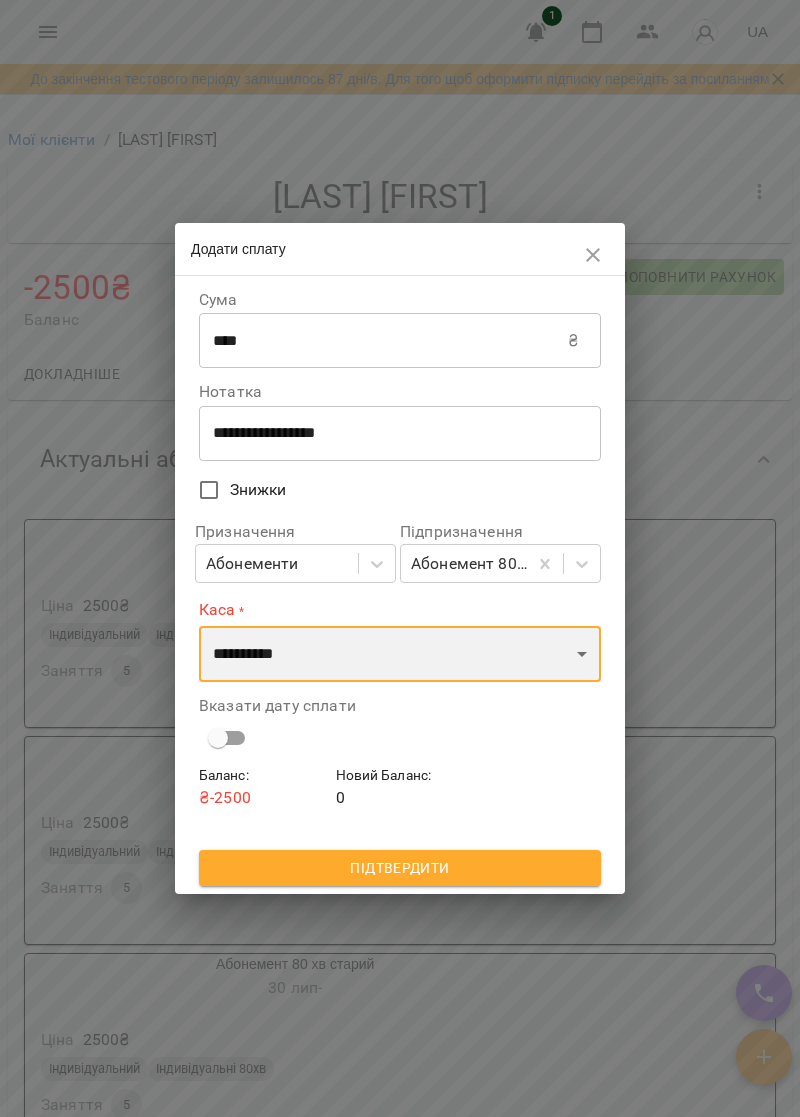 select on "*********" 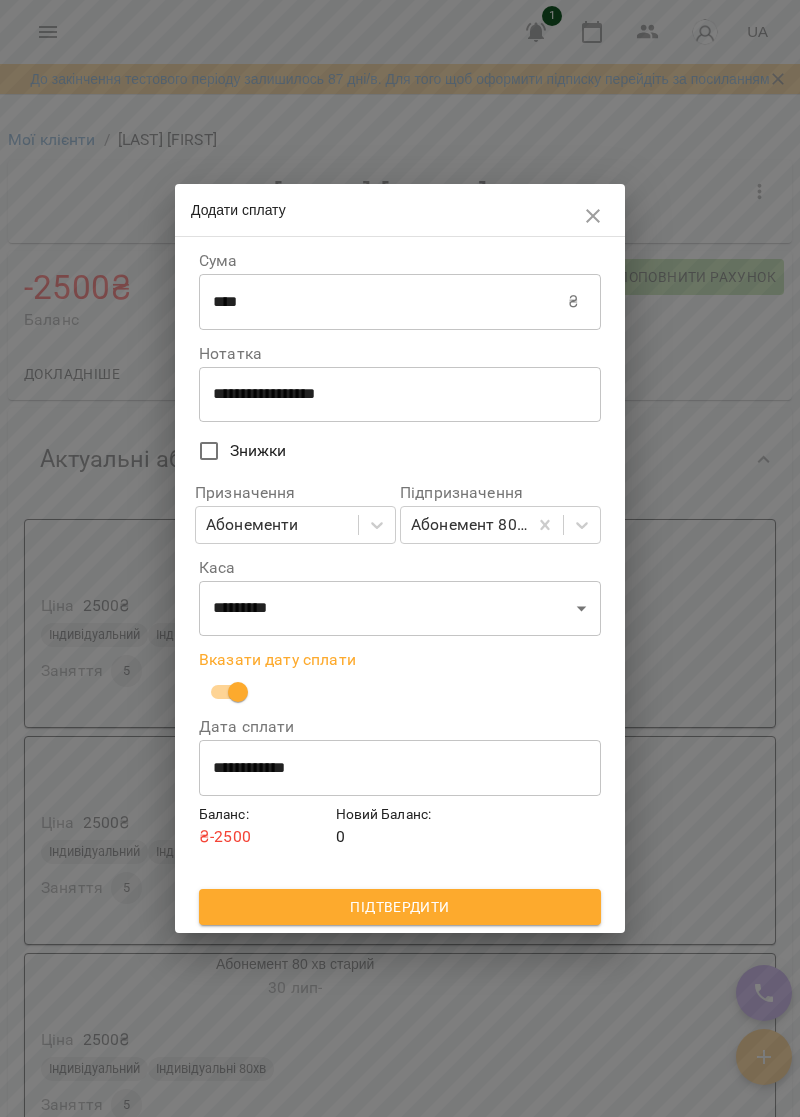 click on "**********" at bounding box center (400, 768) 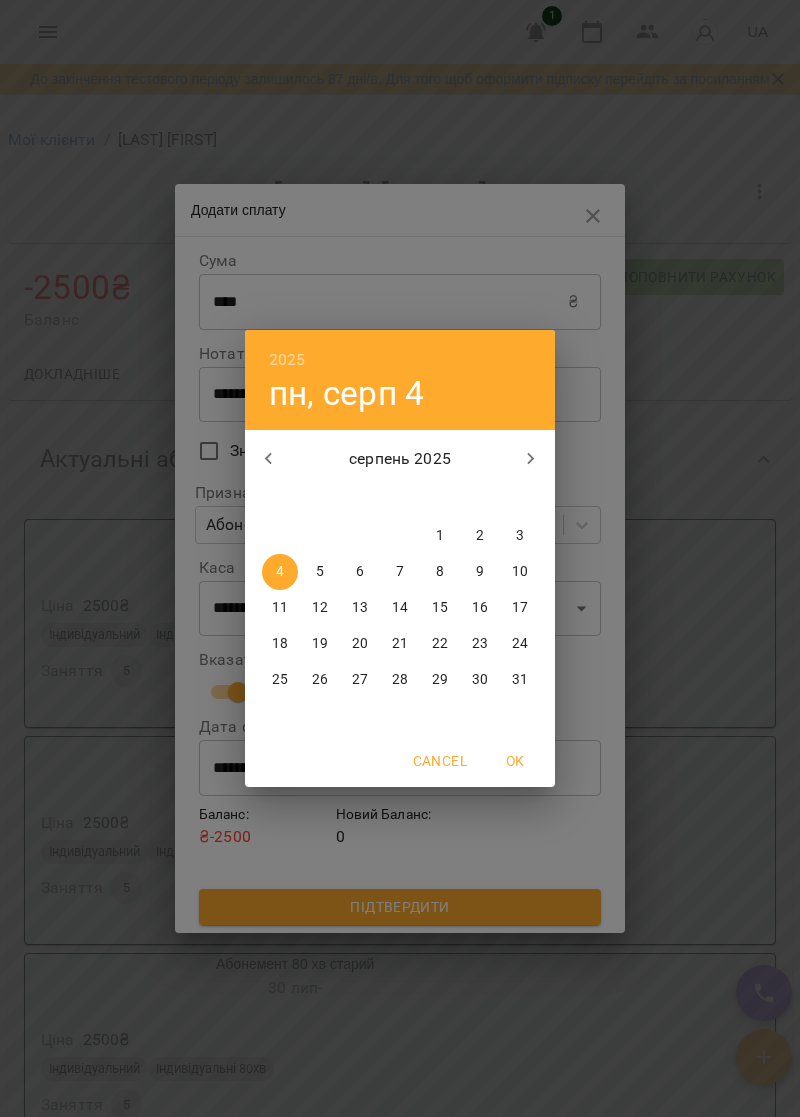 click on "2025 пн, серп 4 серпень 2025 пн вт ср чт пт сб нд 28 29 30 31 1 2 3 4 5 6 7 8 9 10 11 12 13 14 15 16 17 18 19 20 21 22 23 24 25 26 27 28 29 30 31 Cancel OK" at bounding box center (400, 558) 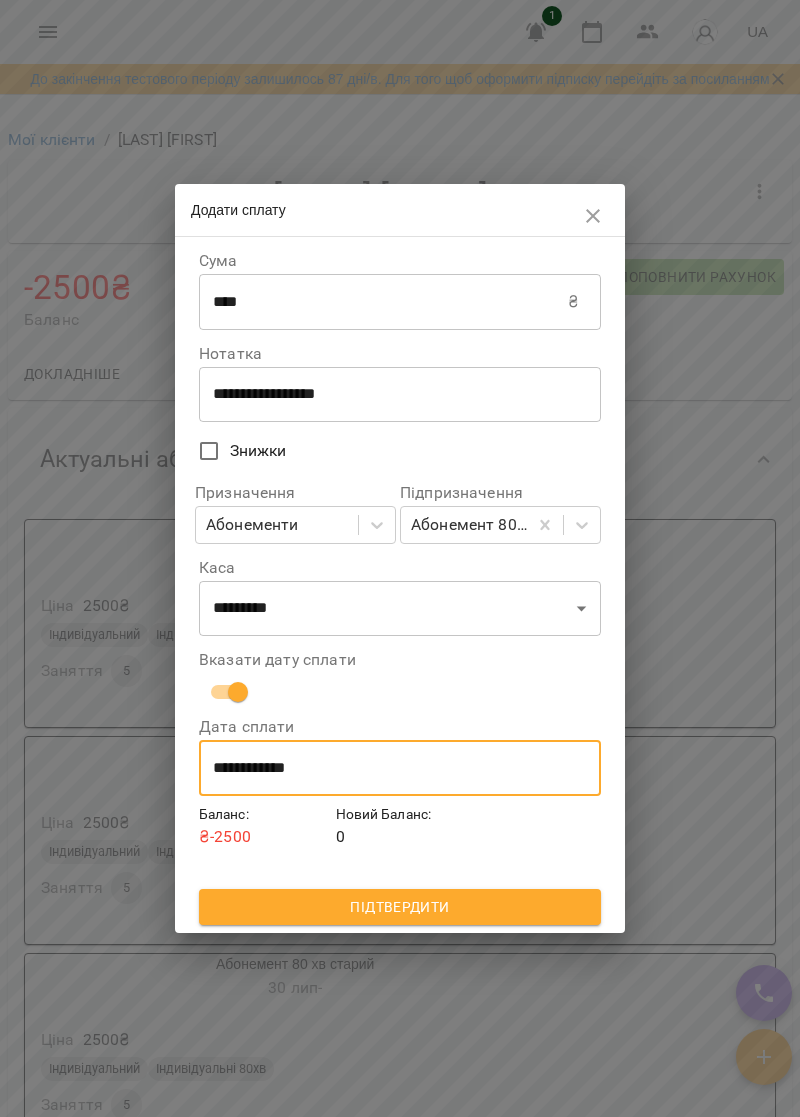 click on "Підтвердити" at bounding box center (400, 907) 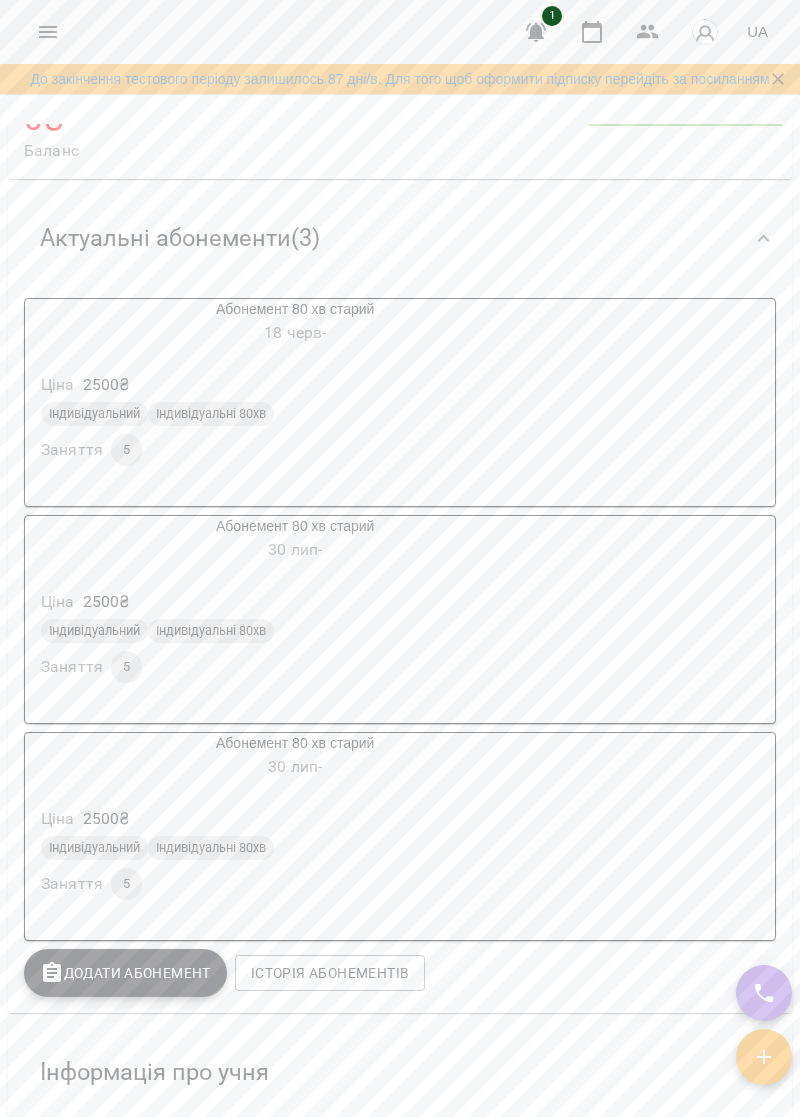 scroll, scrollTop: 163, scrollLeft: 0, axis: vertical 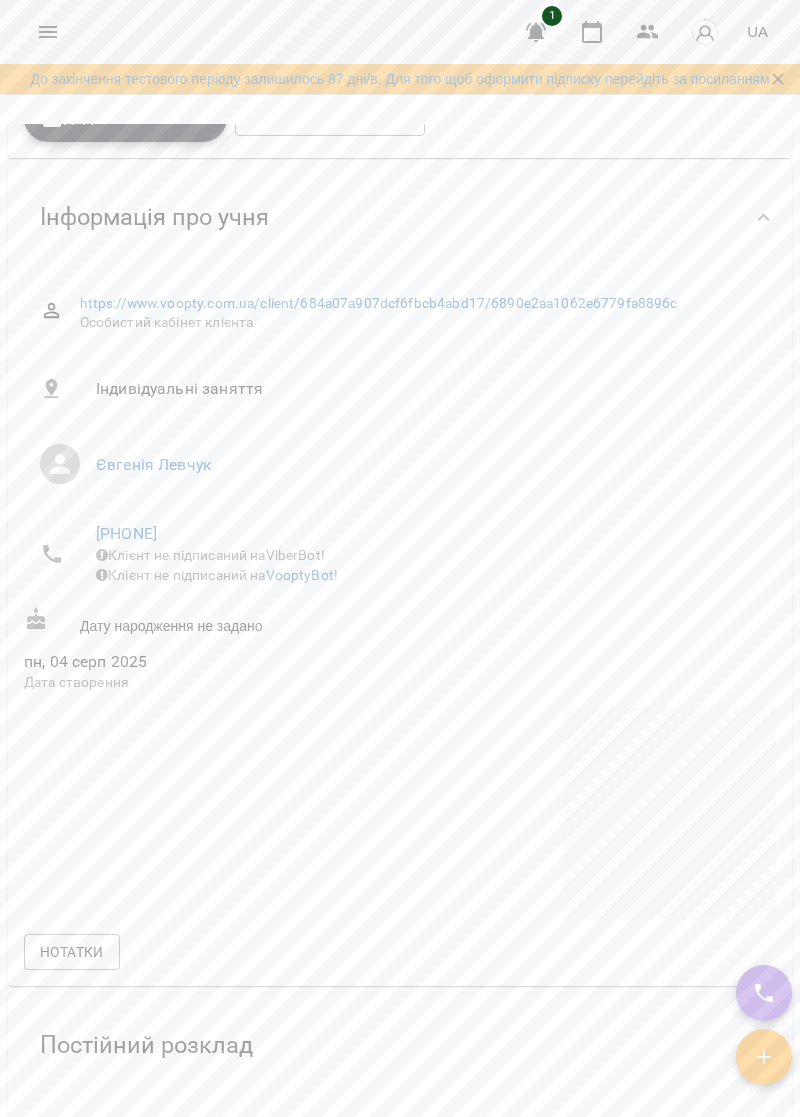 click 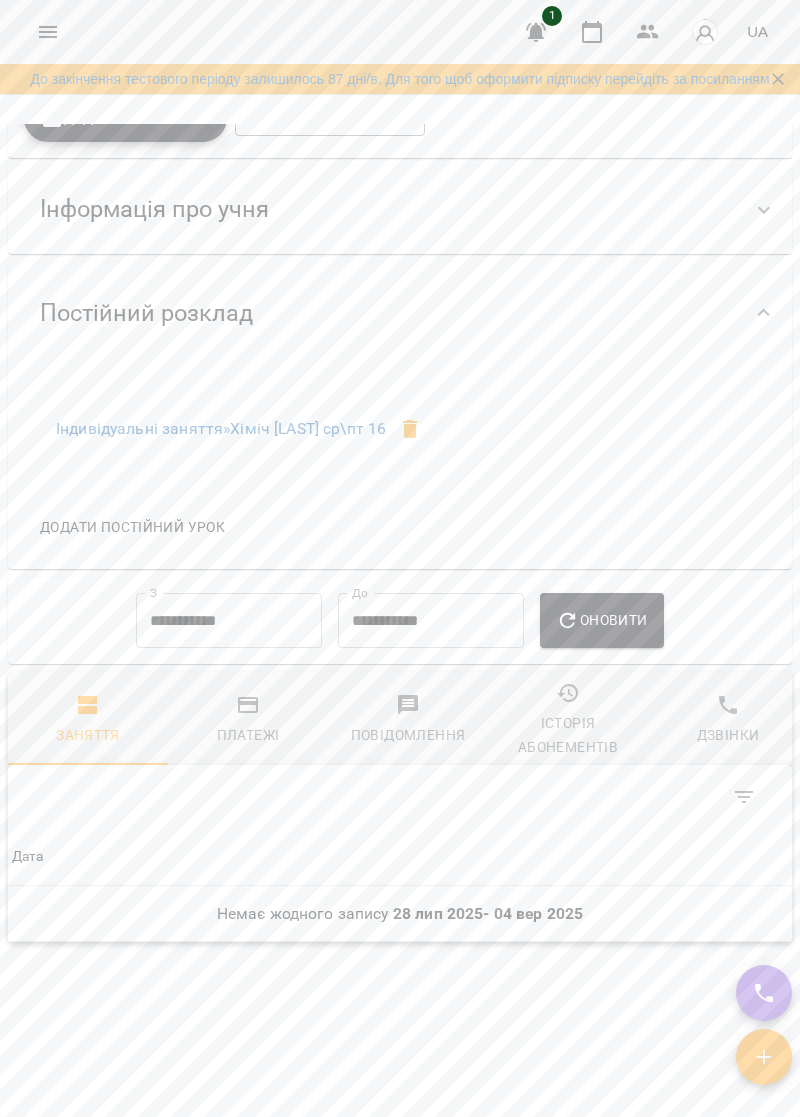 scroll, scrollTop: 992, scrollLeft: 0, axis: vertical 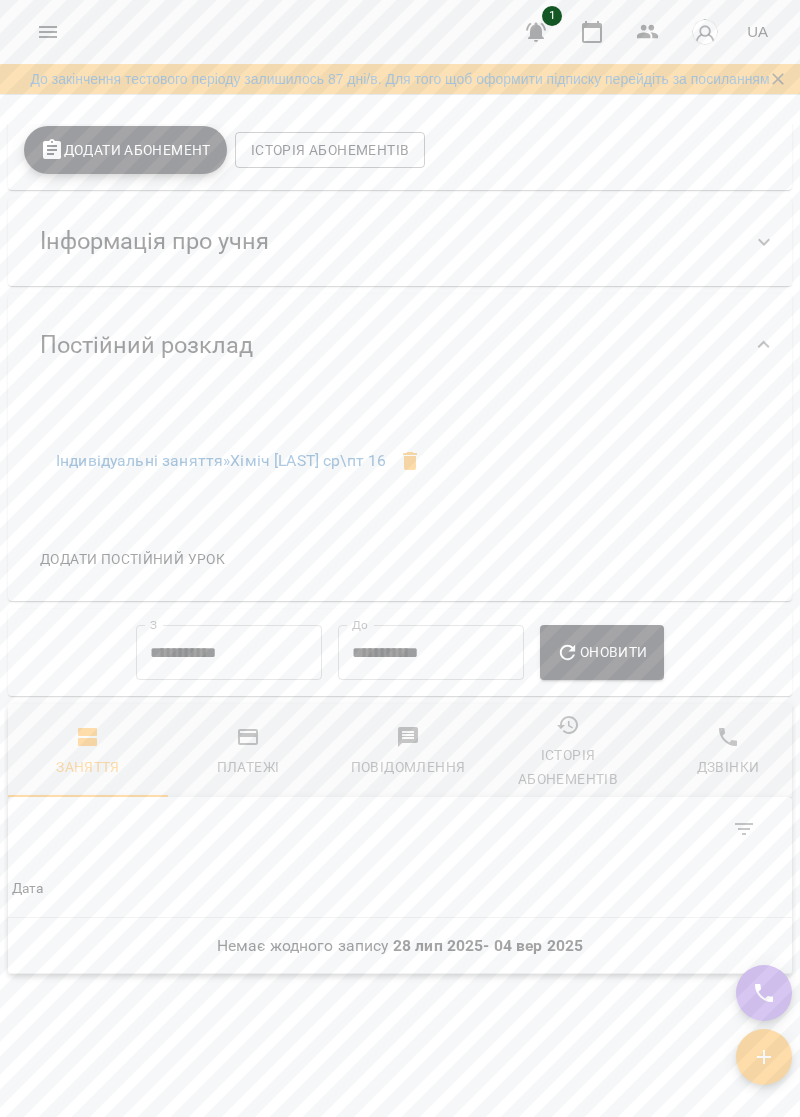 click on "**********" at bounding box center [229, 653] 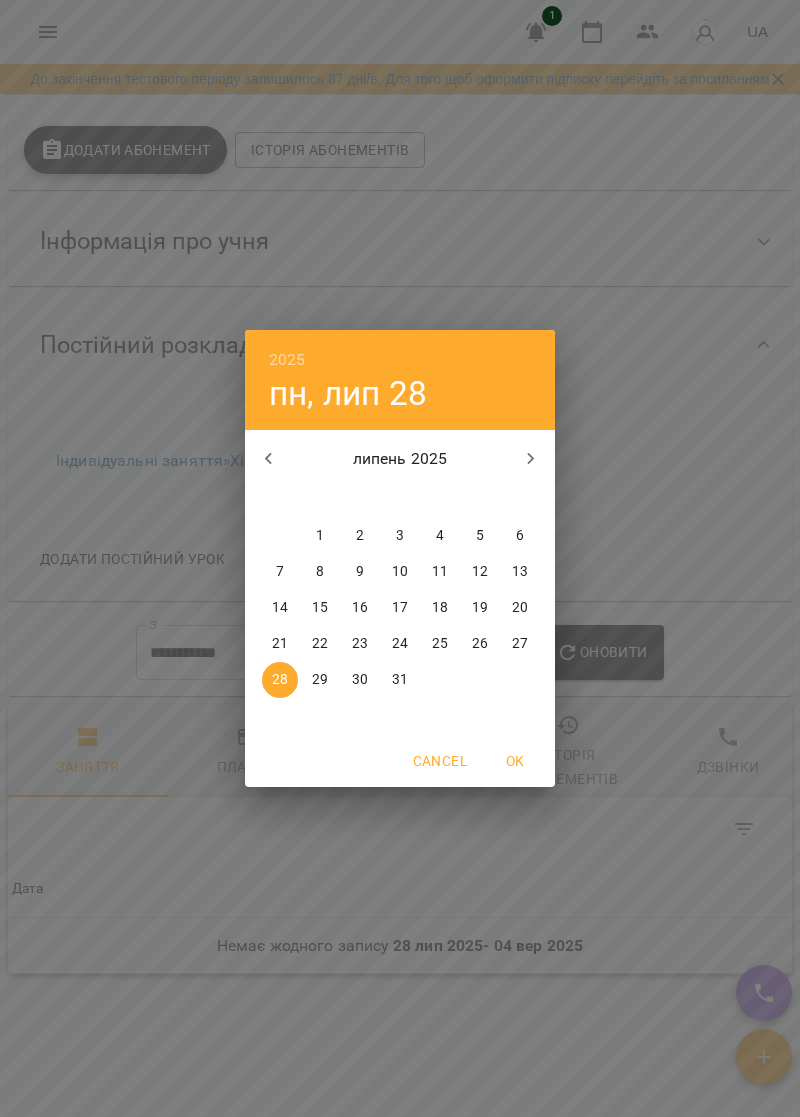 click 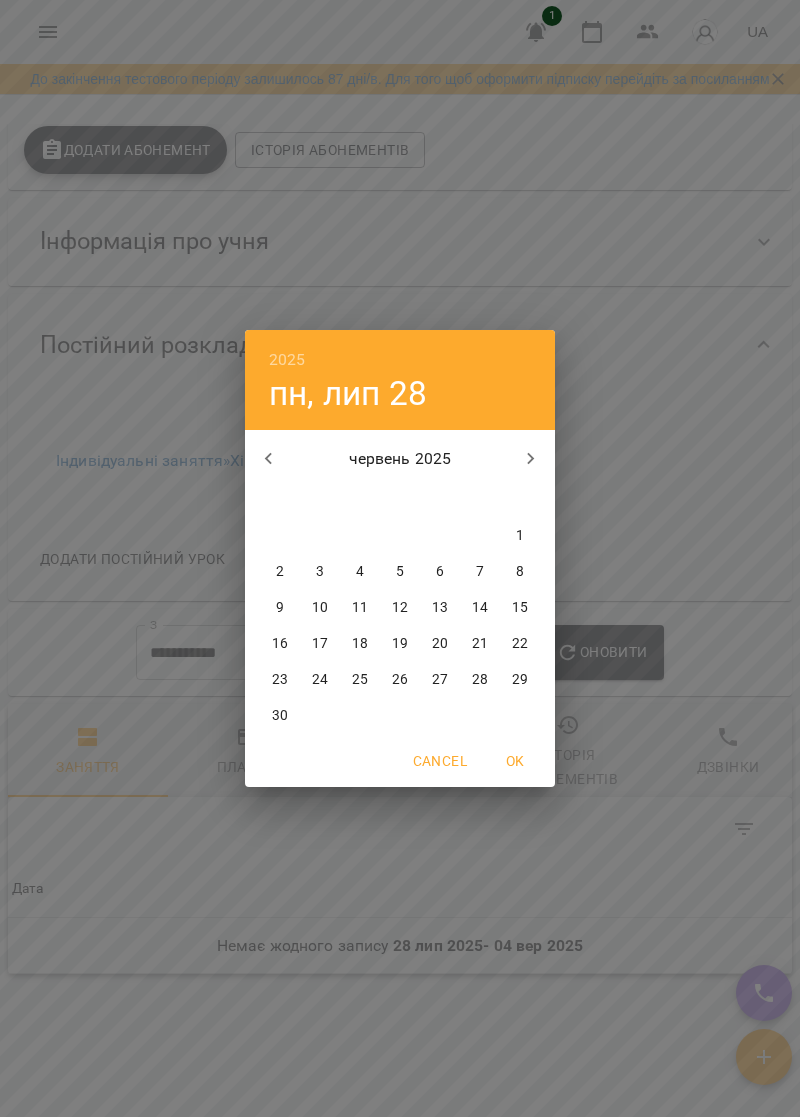 click at bounding box center [269, 459] 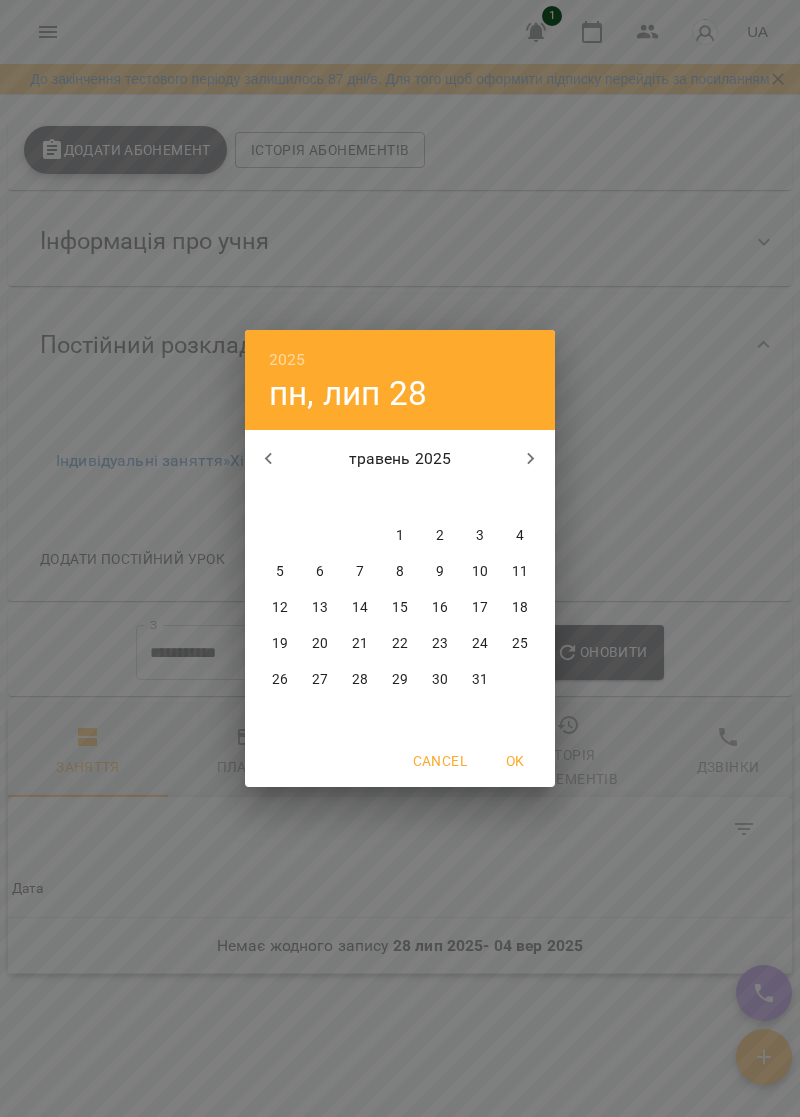 click on "30" at bounding box center (440, 680) 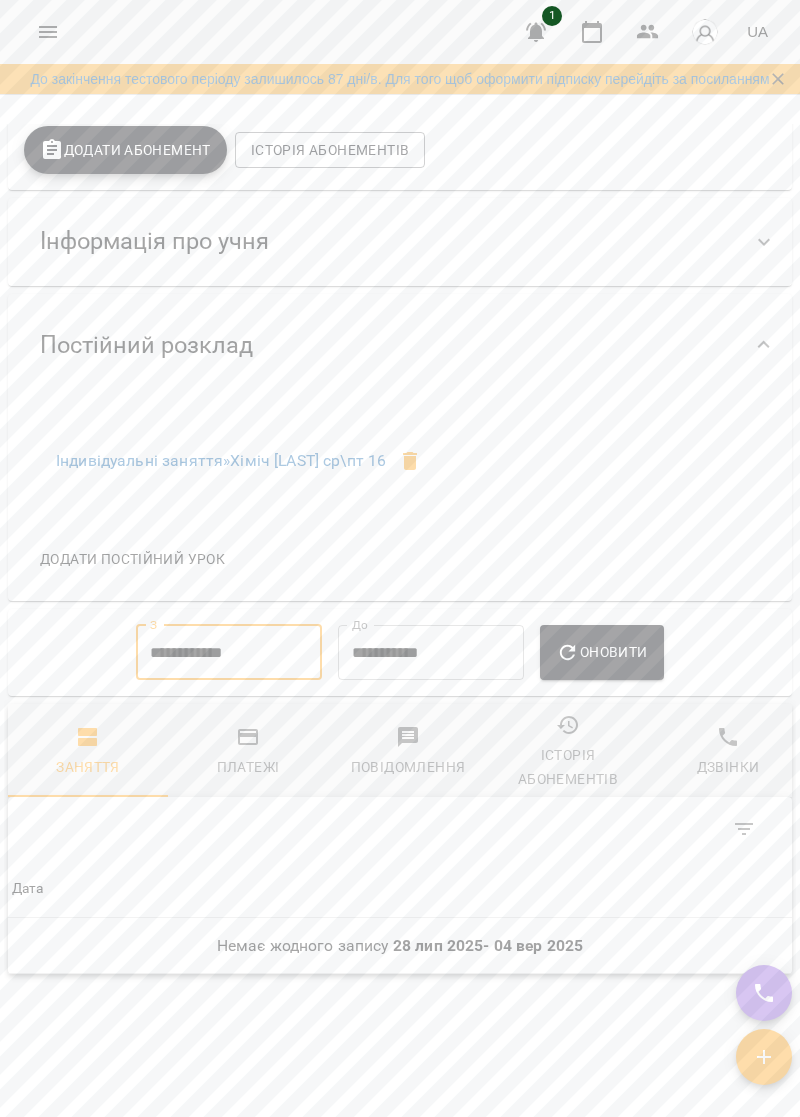 click on "**********" at bounding box center [431, 653] 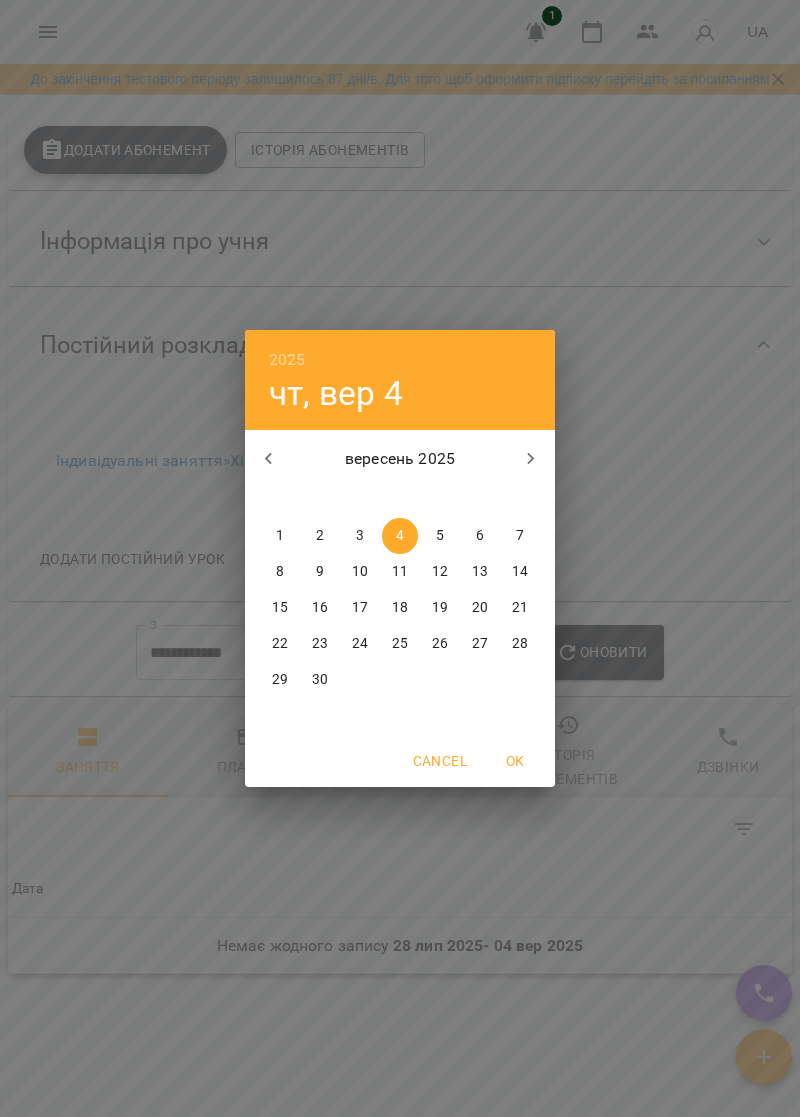 click on "17" at bounding box center [360, 608] 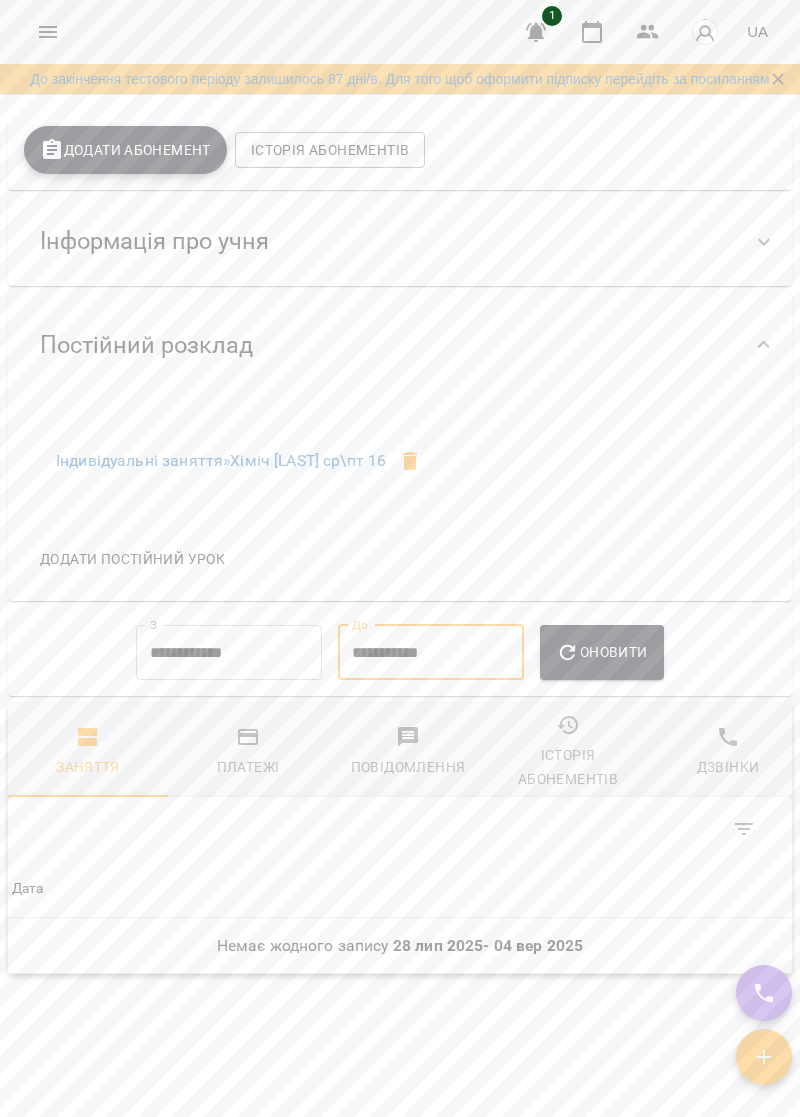 click on "Оновити" at bounding box center (601, 652) 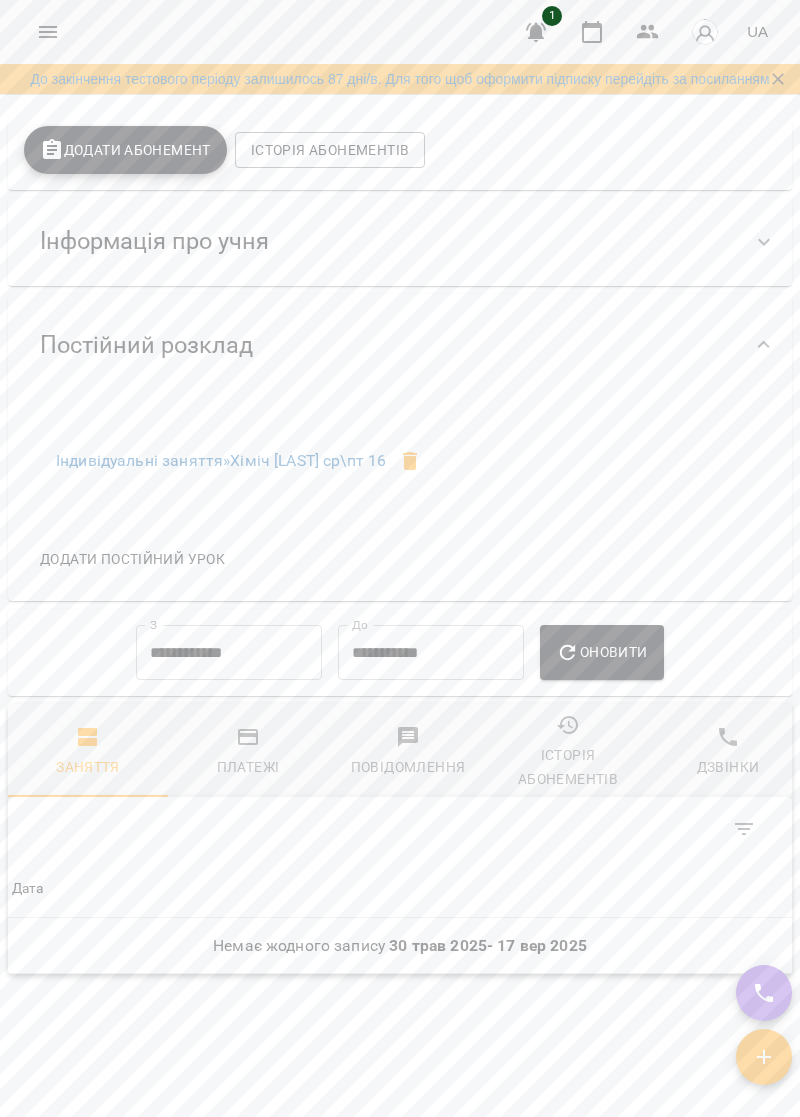 scroll, scrollTop: 992, scrollLeft: 0, axis: vertical 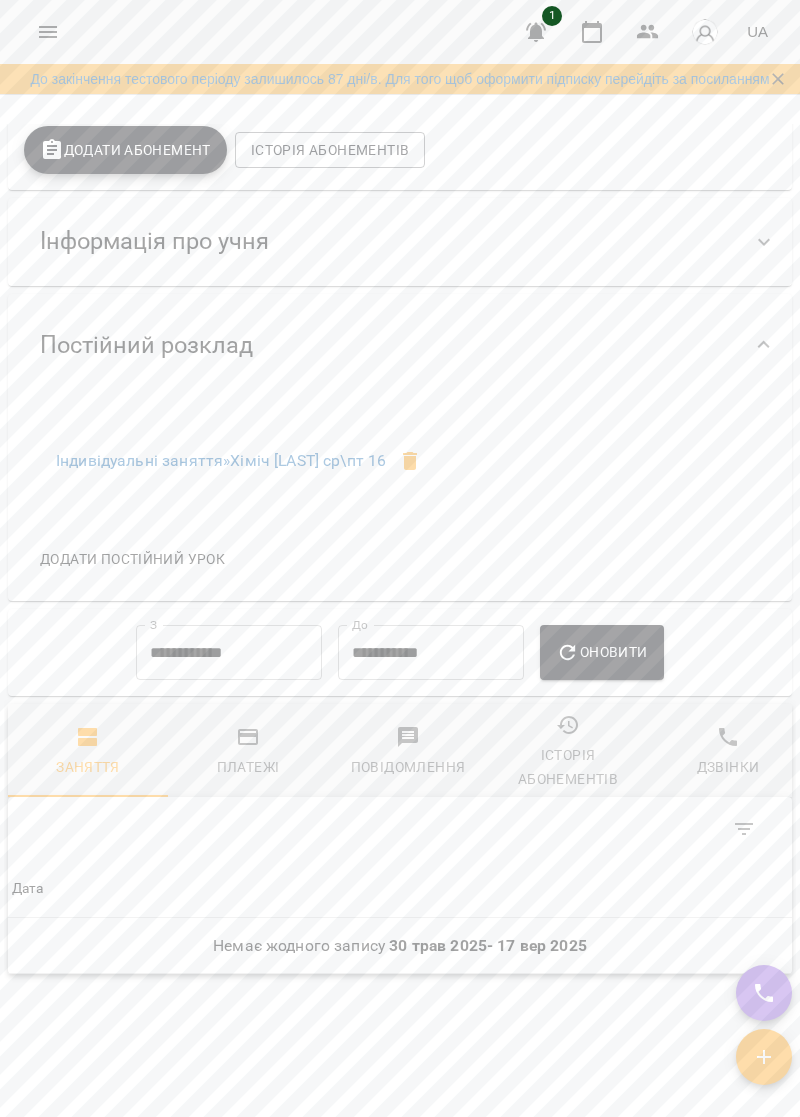 click on "Додати постійний урок" at bounding box center [132, 559] 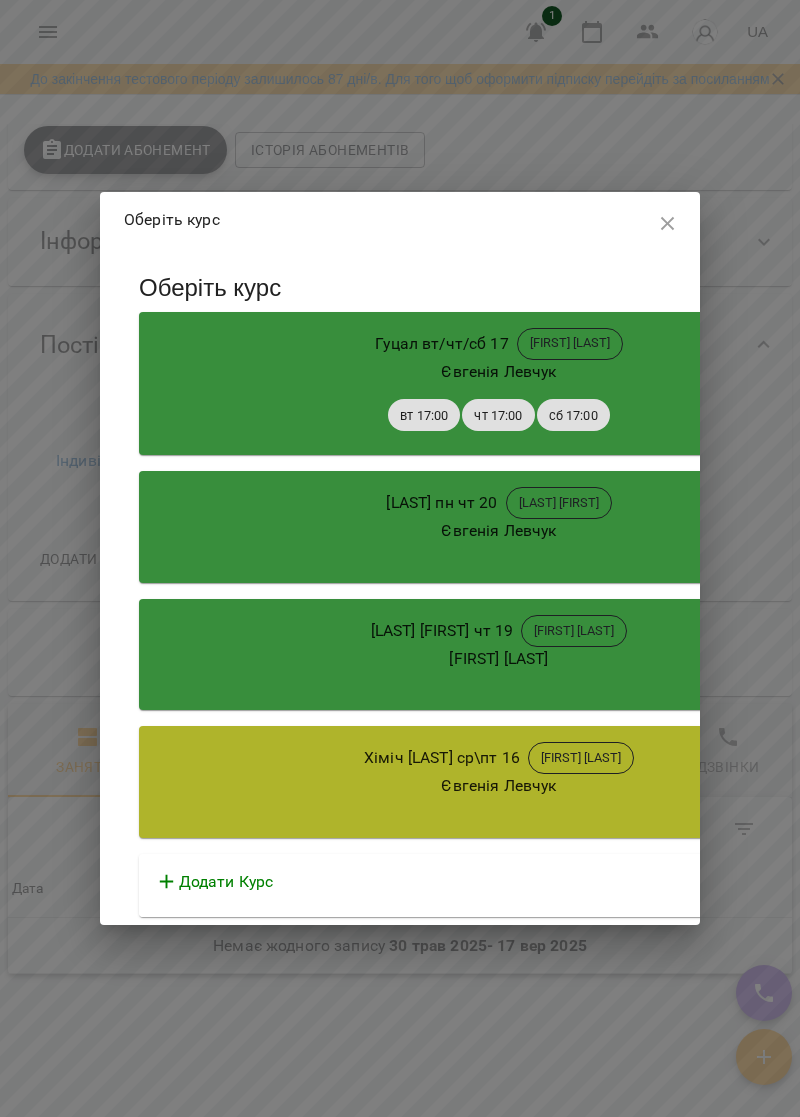 click on "Євгенія Левчук" at bounding box center (499, 786) 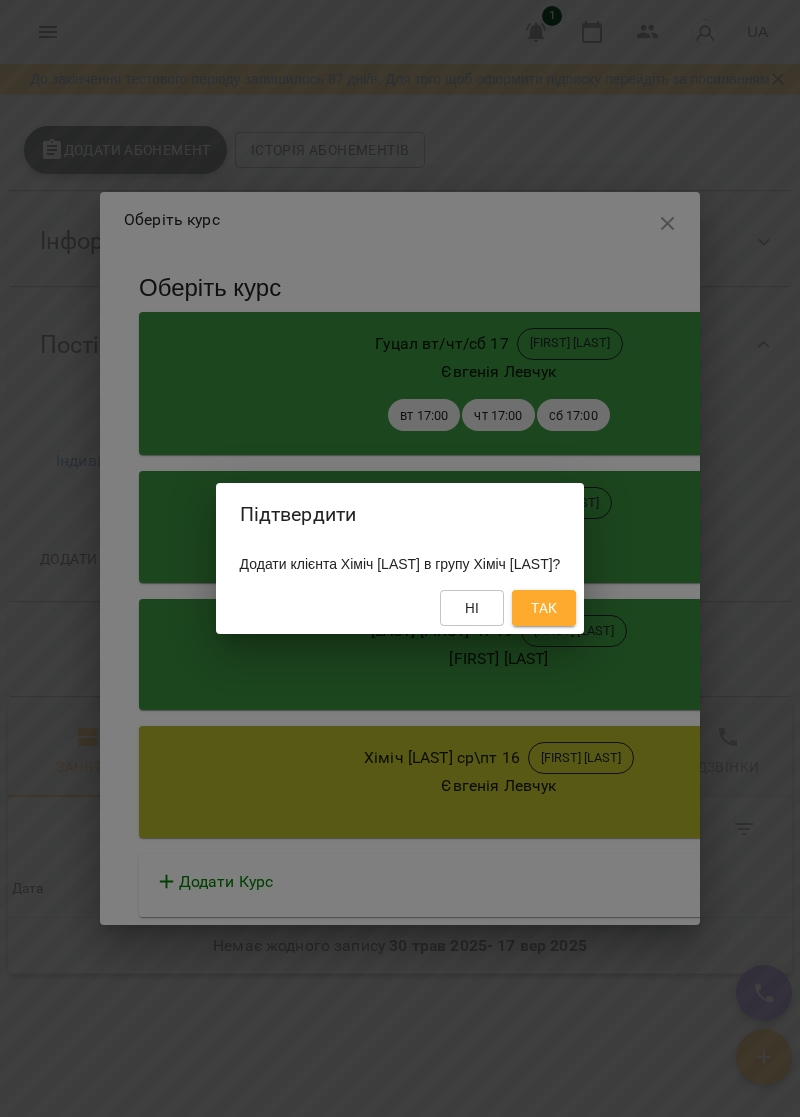 click on "Так" at bounding box center (544, 608) 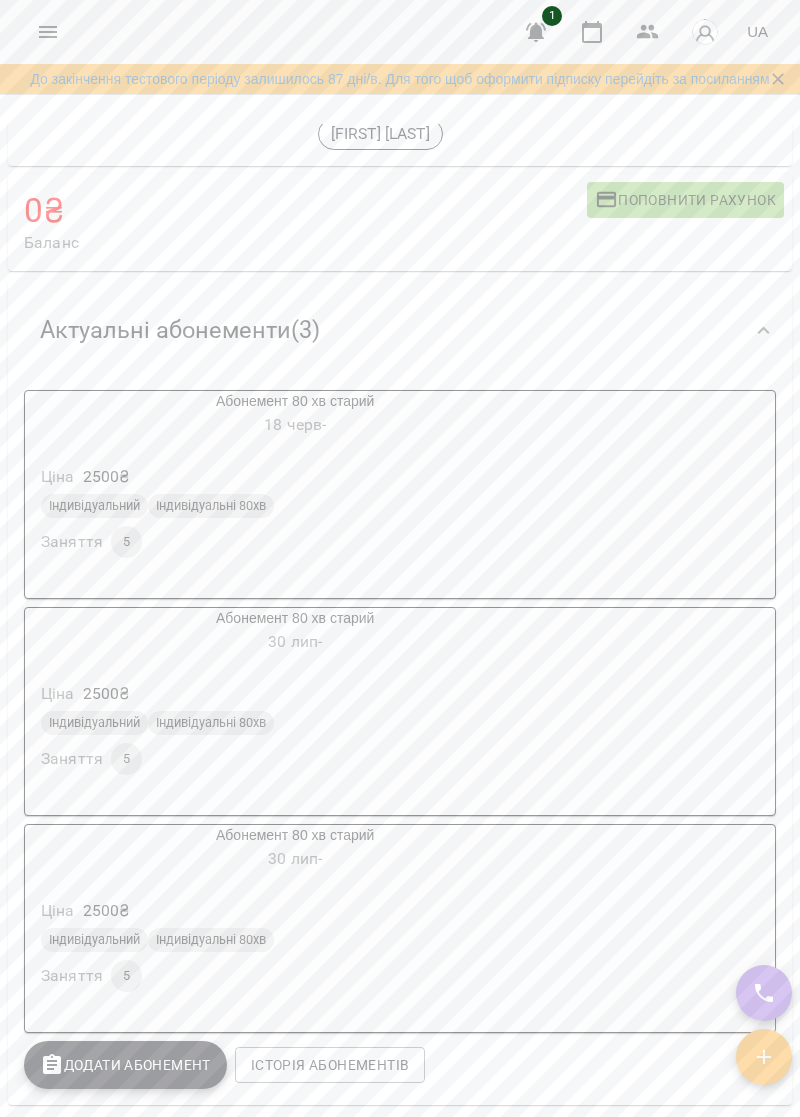 scroll, scrollTop: 100, scrollLeft: 0, axis: vertical 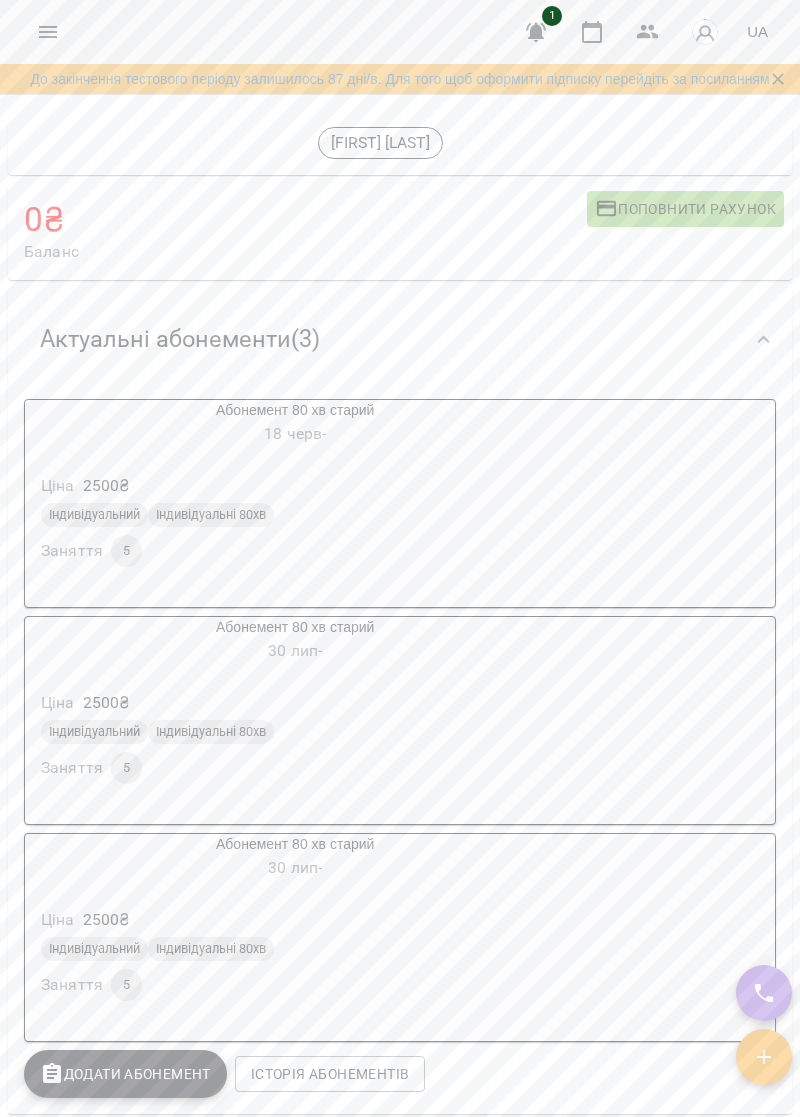 click on "Абонемент 80 хв старий 30 лип  -   Ціна 2500 ₴ Індивідуальний Індивідуальні 80хв Заняття 5" at bounding box center [400, 720] 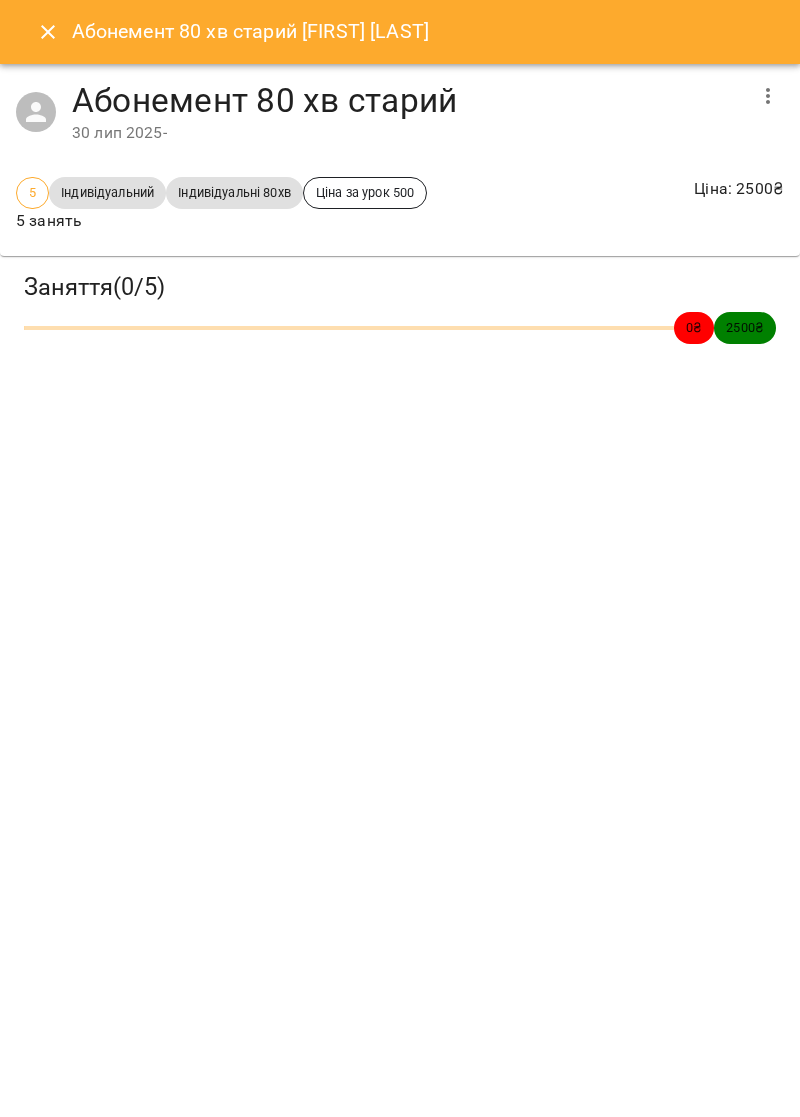 click 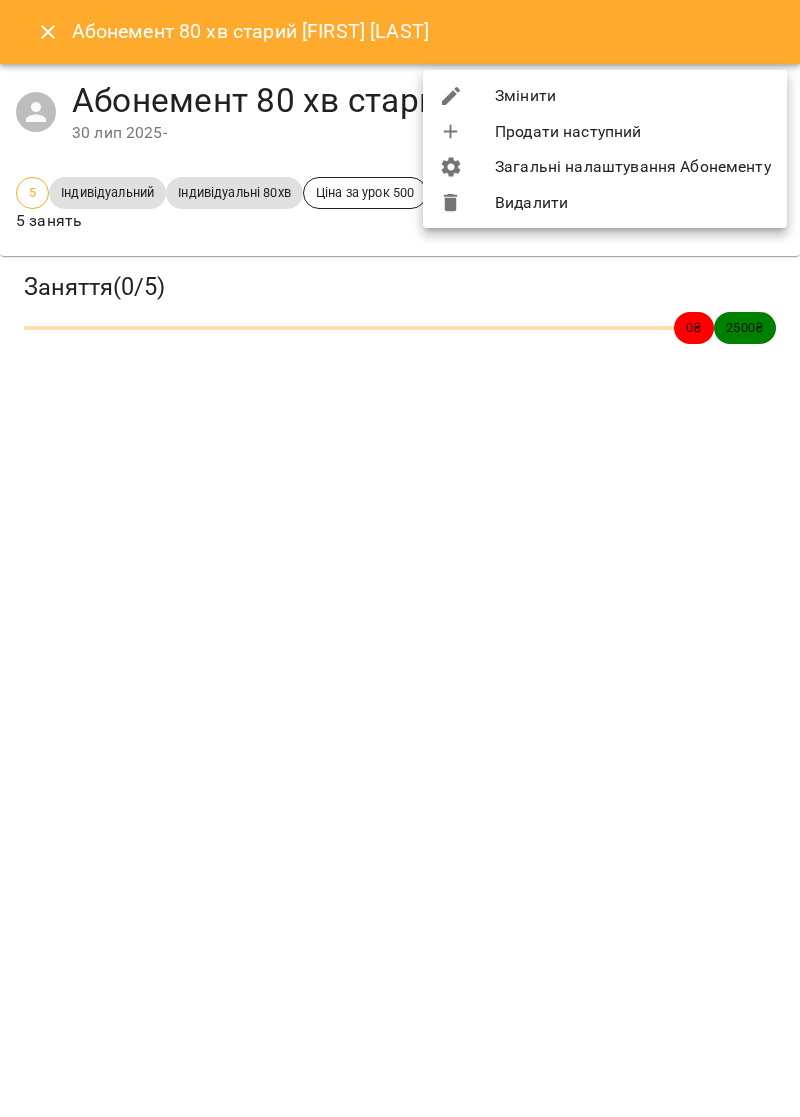 click on "Змінити" at bounding box center (605, 96) 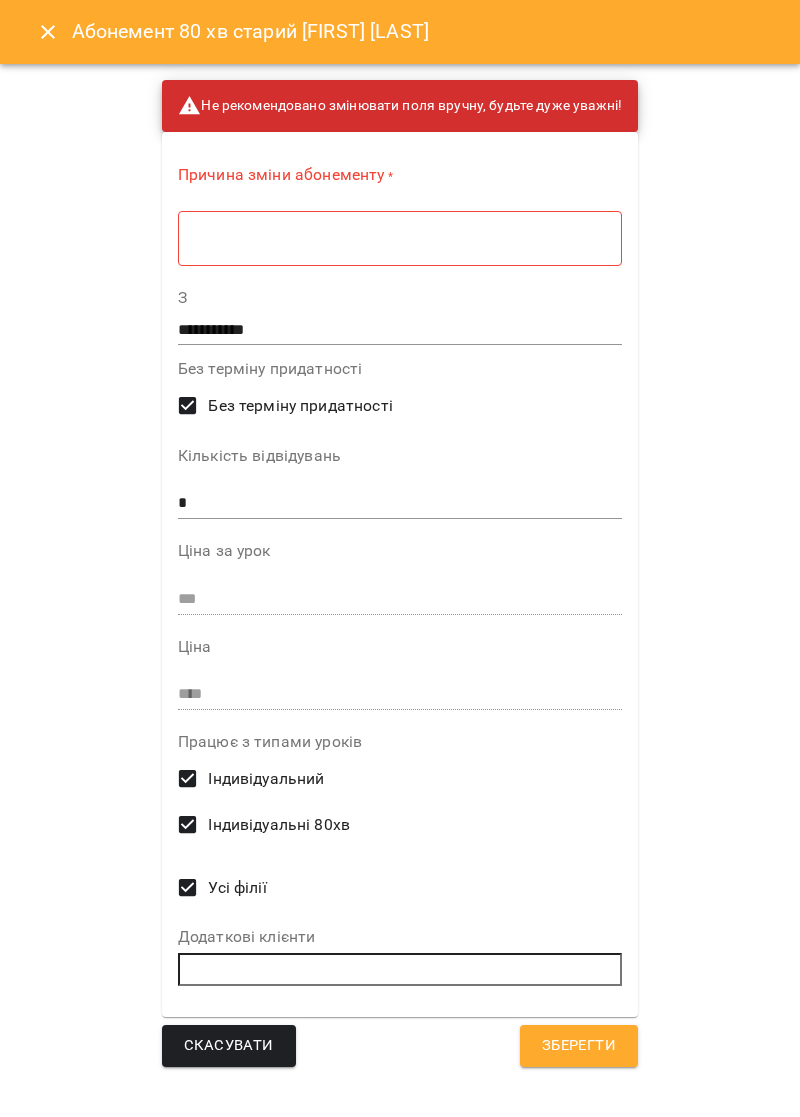 click on "Скасувати" at bounding box center (229, 1046) 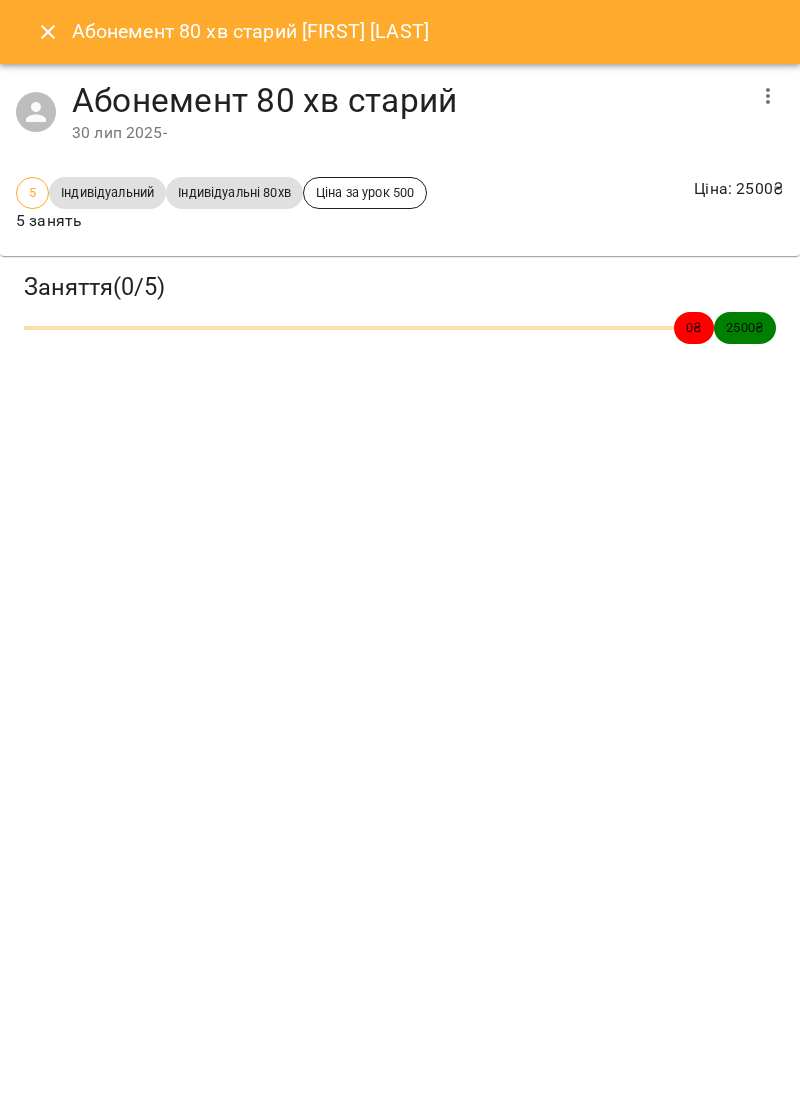 click at bounding box center (768, 96) 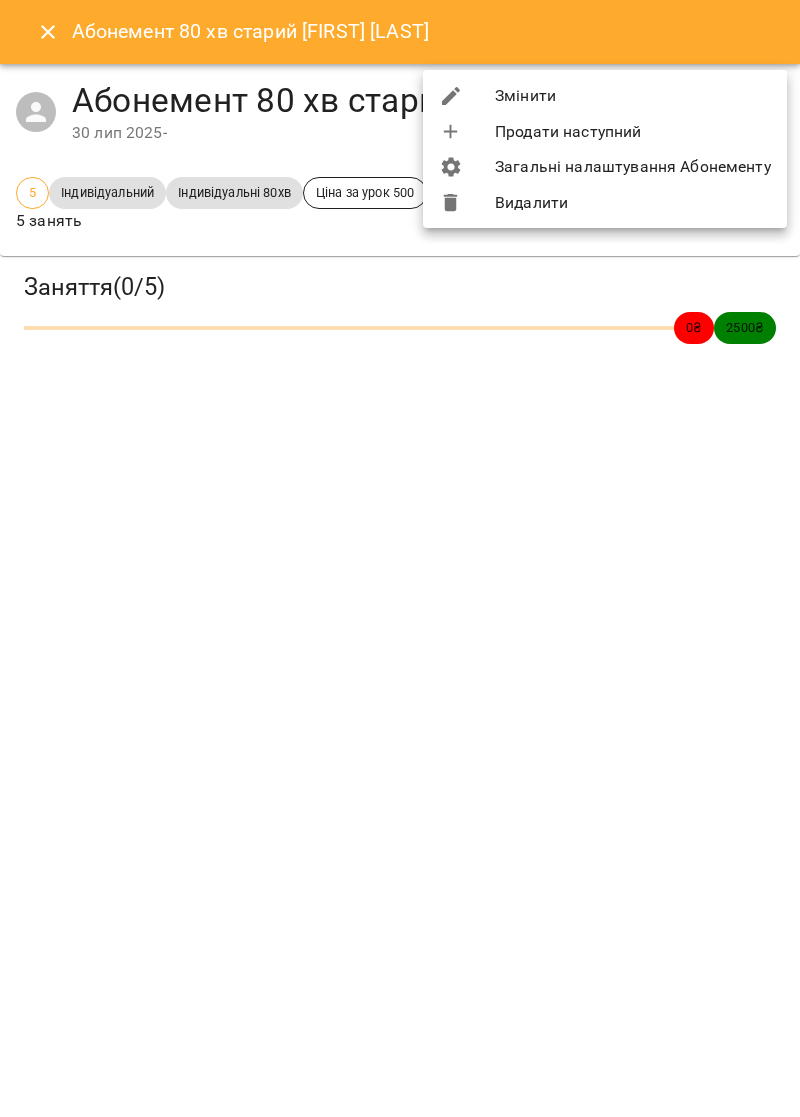 click on "Видалити" at bounding box center [605, 203] 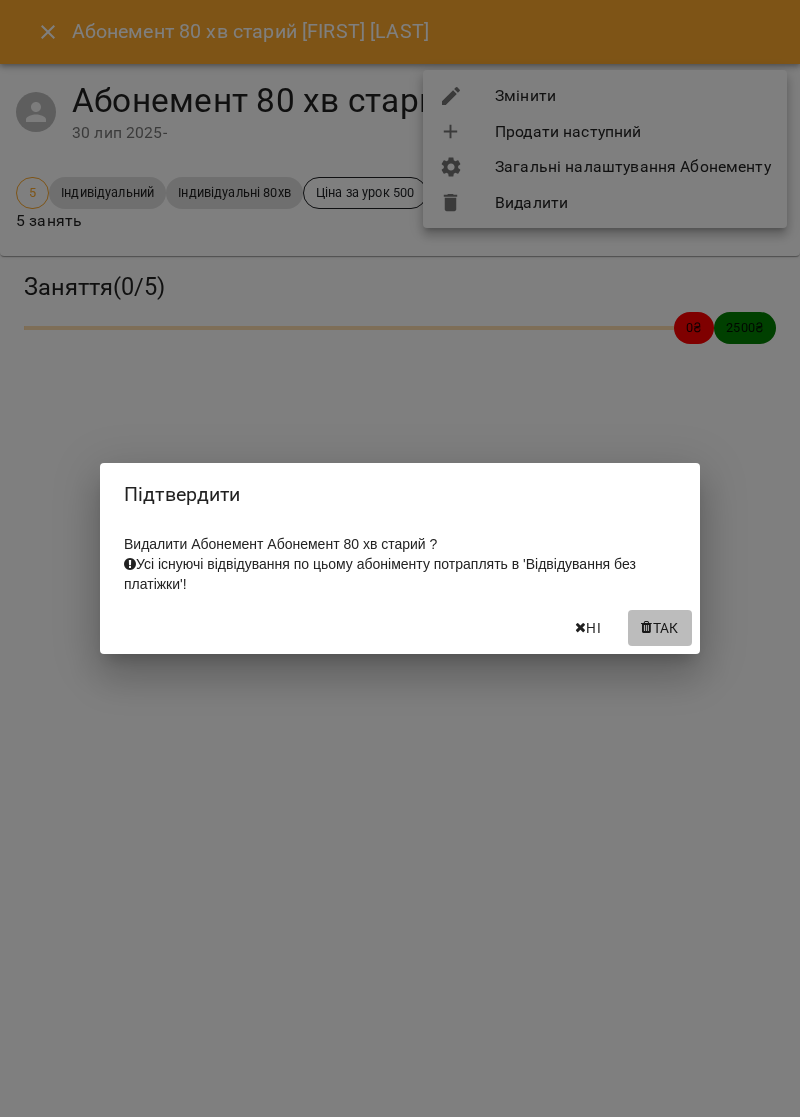 click on "Так" at bounding box center (666, 628) 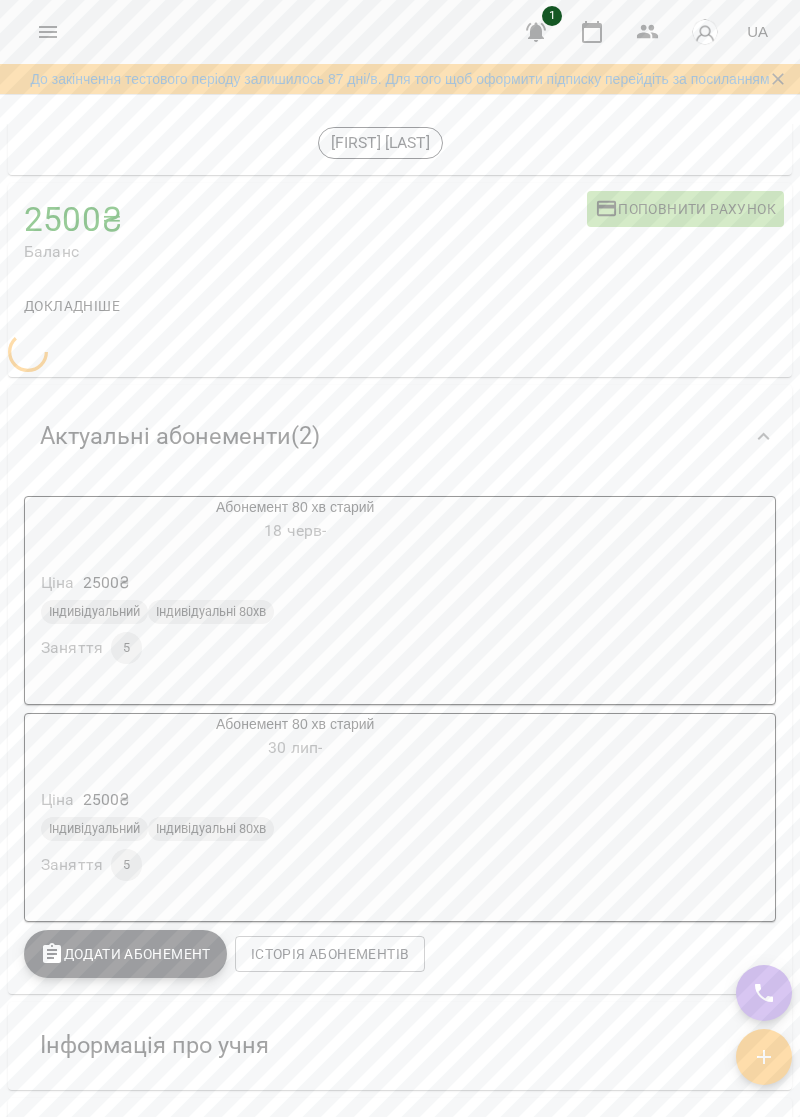 scroll, scrollTop: 100, scrollLeft: 0, axis: vertical 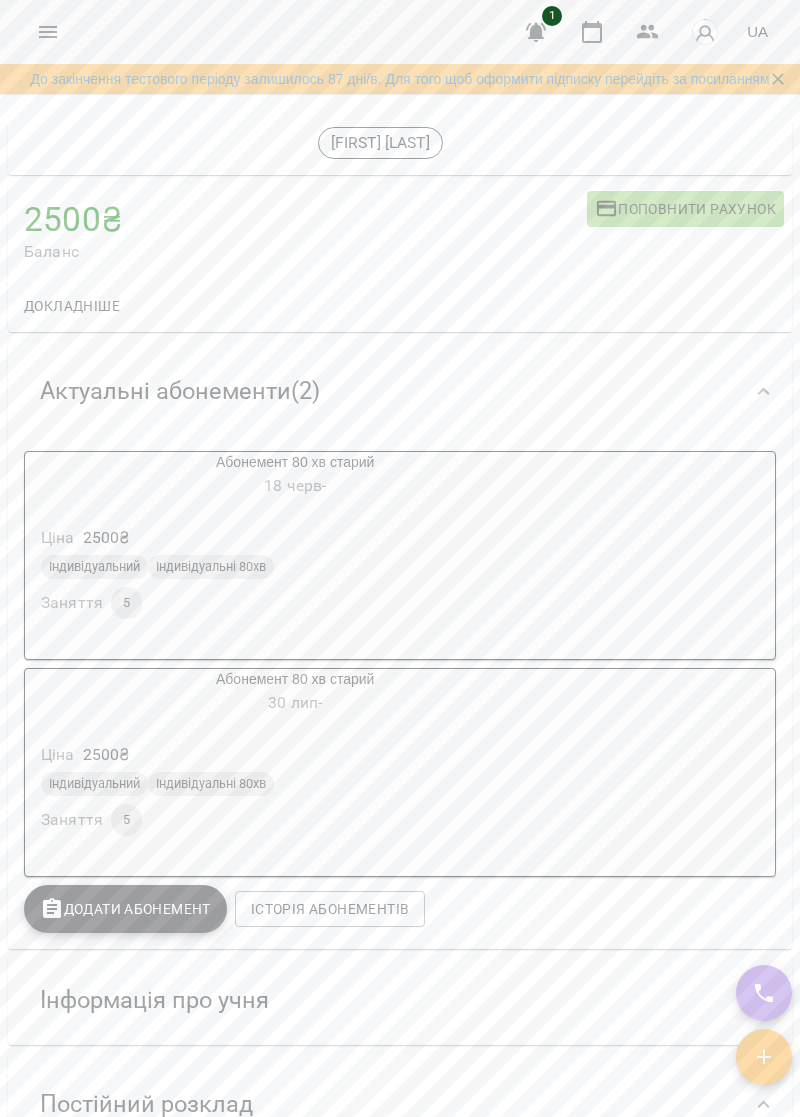 click on "30 лип  -" at bounding box center (295, 703) 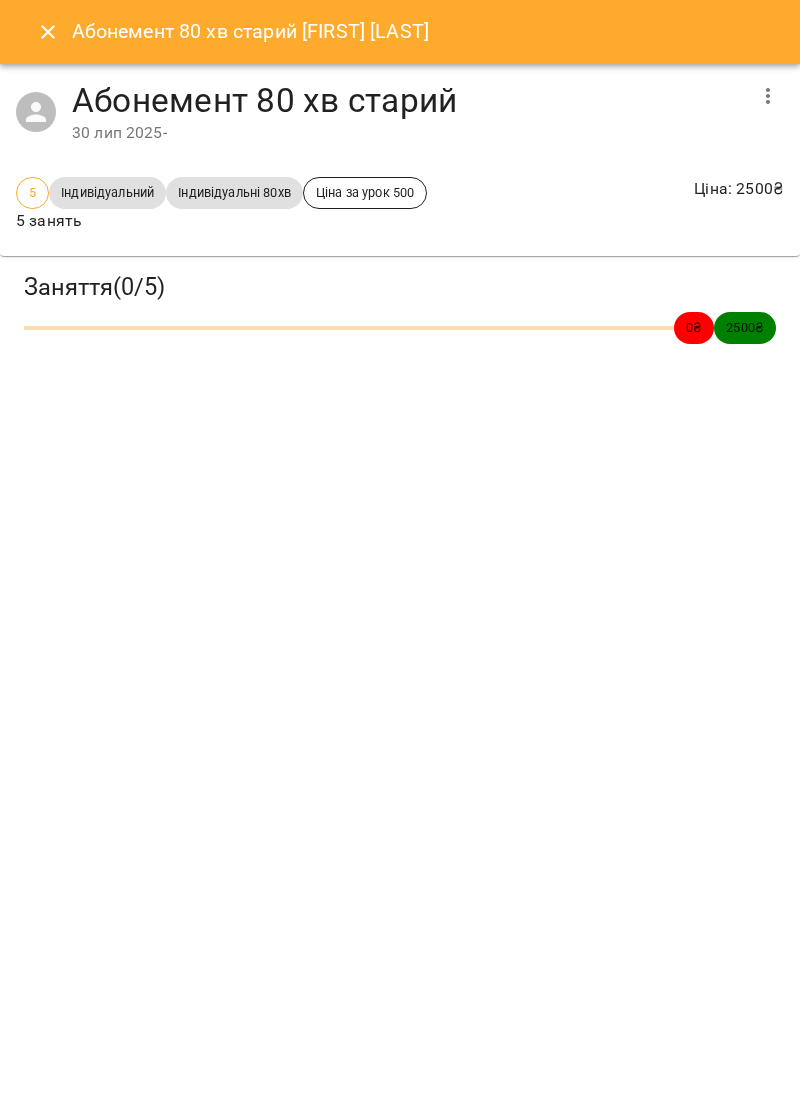 click on "Заняття ( 0 / 5 )" at bounding box center (400, 287) 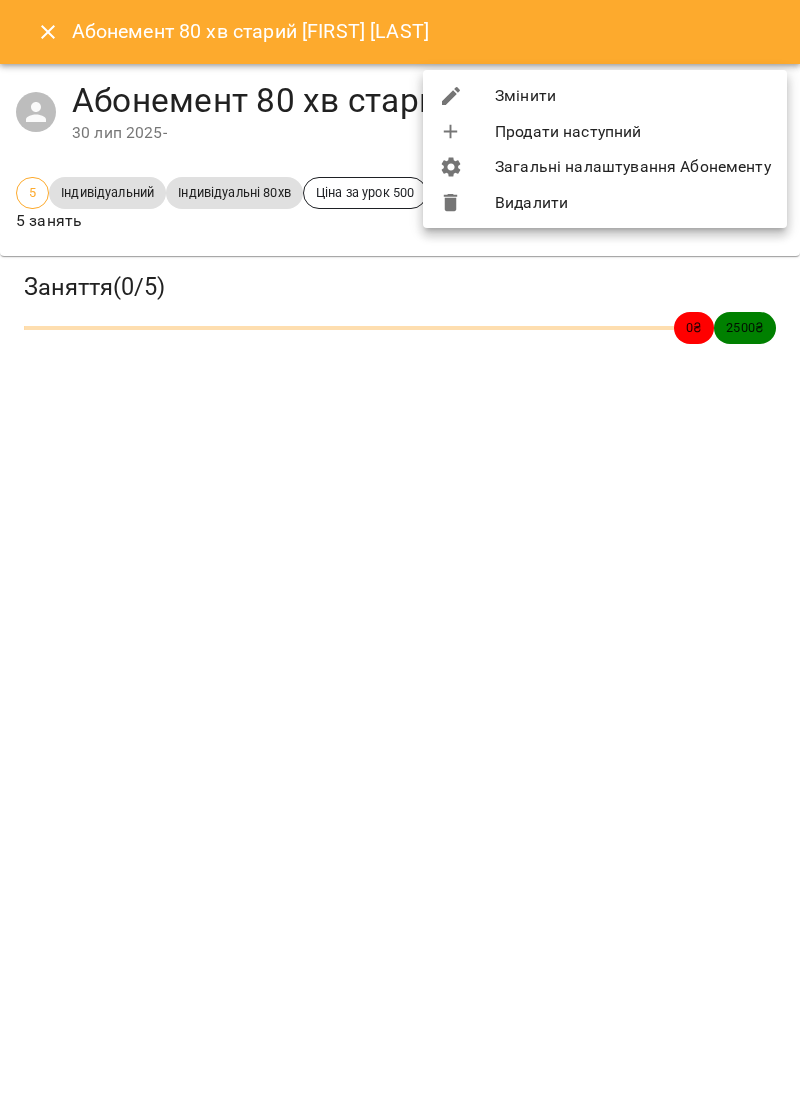 click on "Змінити" at bounding box center [605, 96] 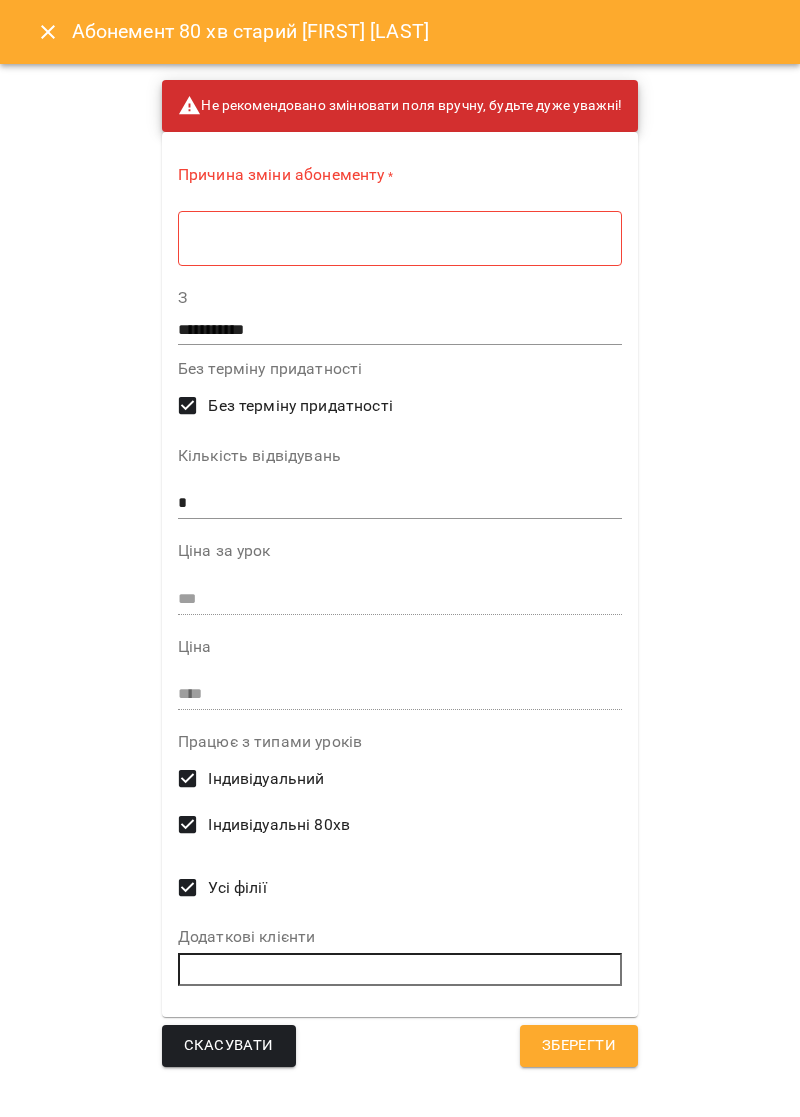 click on "Без терміну придатності" at bounding box center [300, 406] 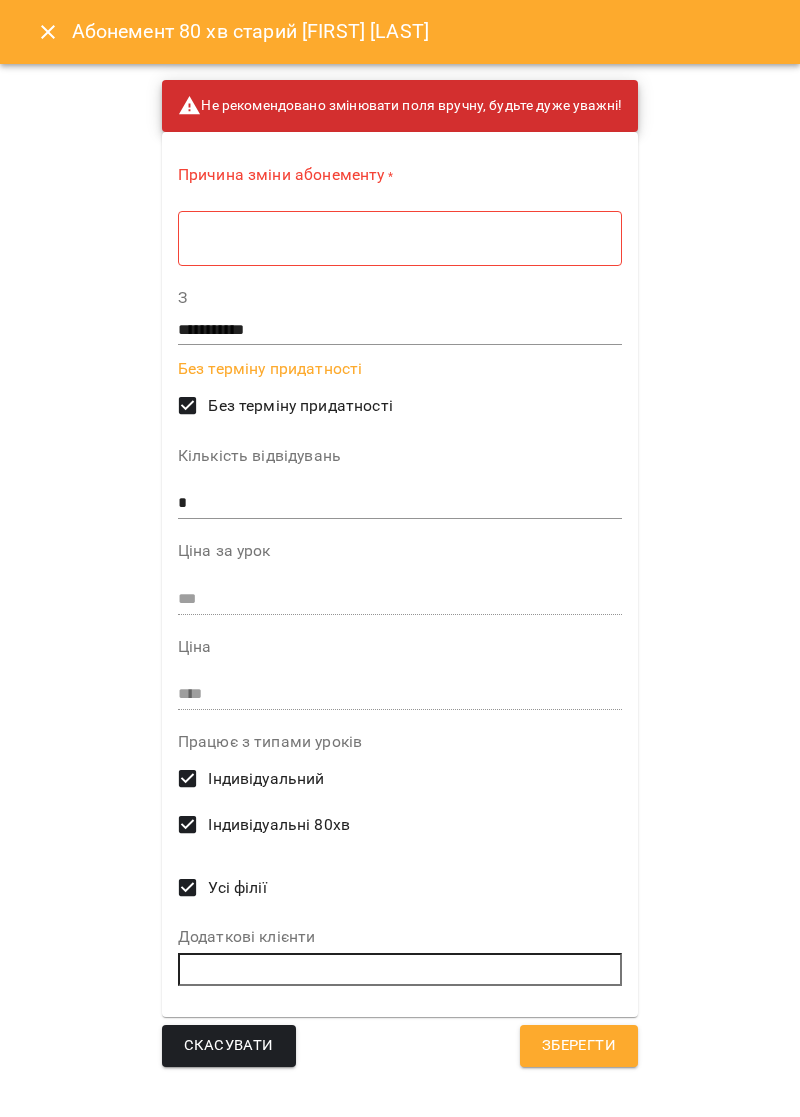 click on "**********" at bounding box center (400, 574) 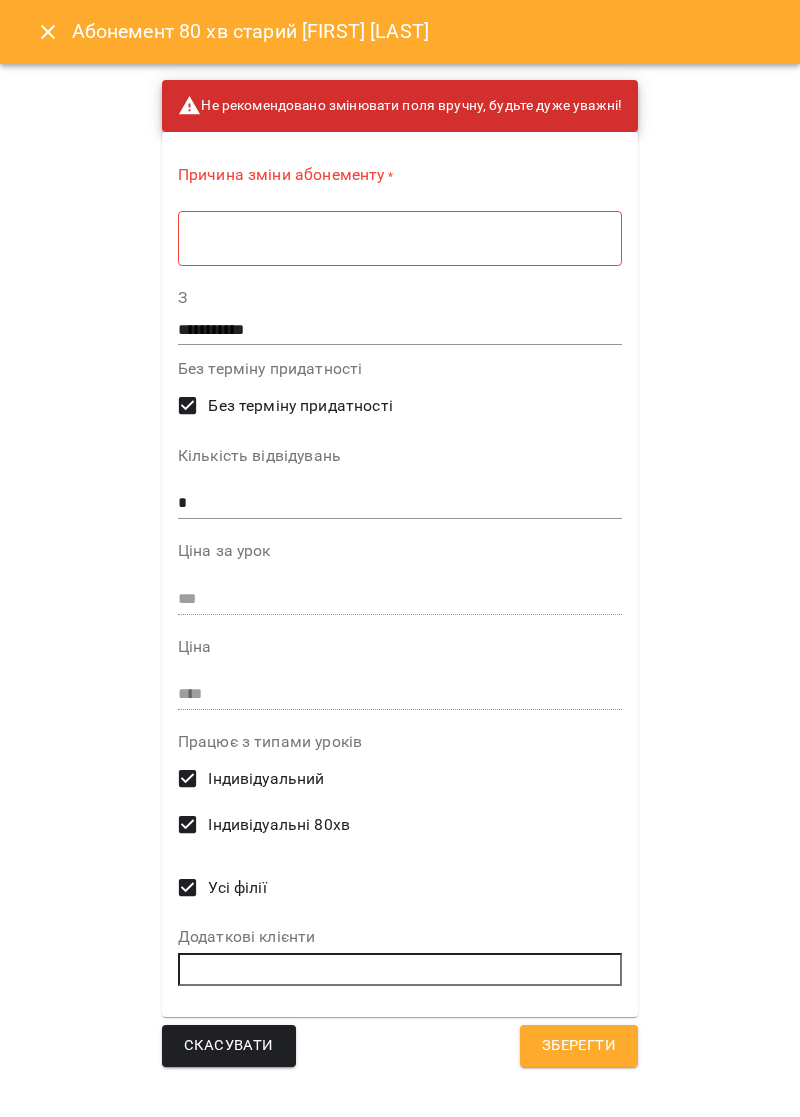 click on "Усі філії" at bounding box center [217, 888] 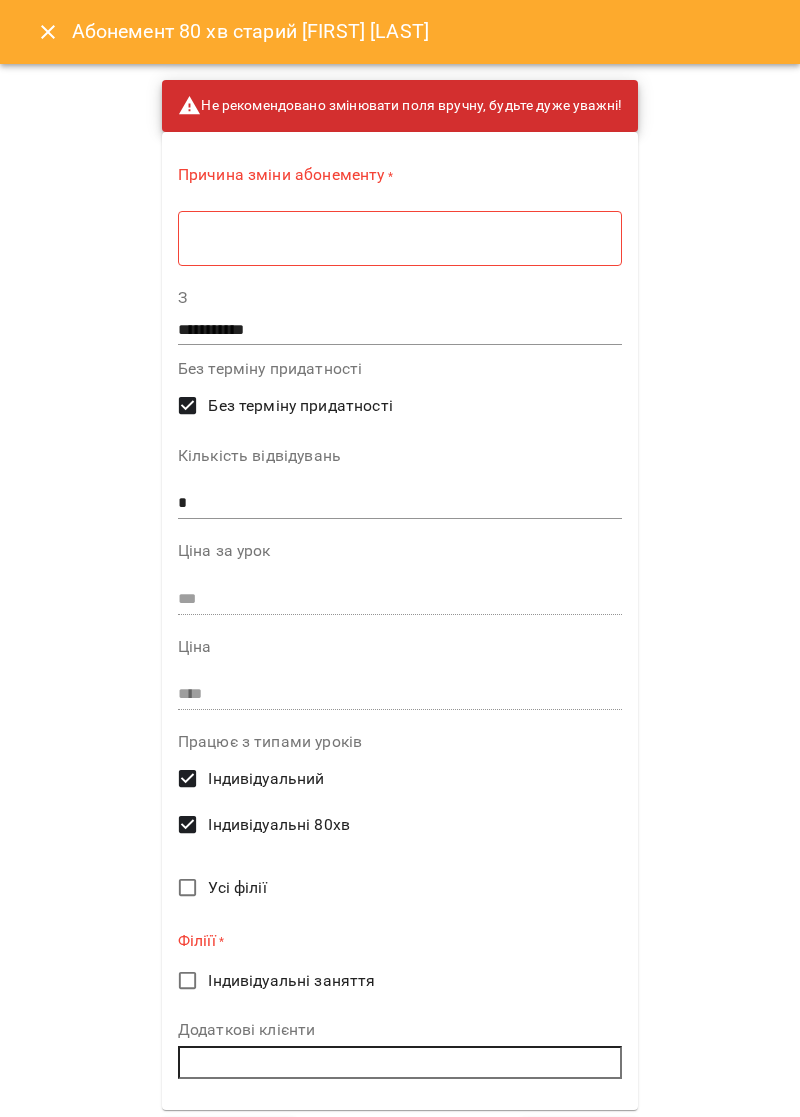 click on "Індивідуальні заняття" at bounding box center [291, 981] 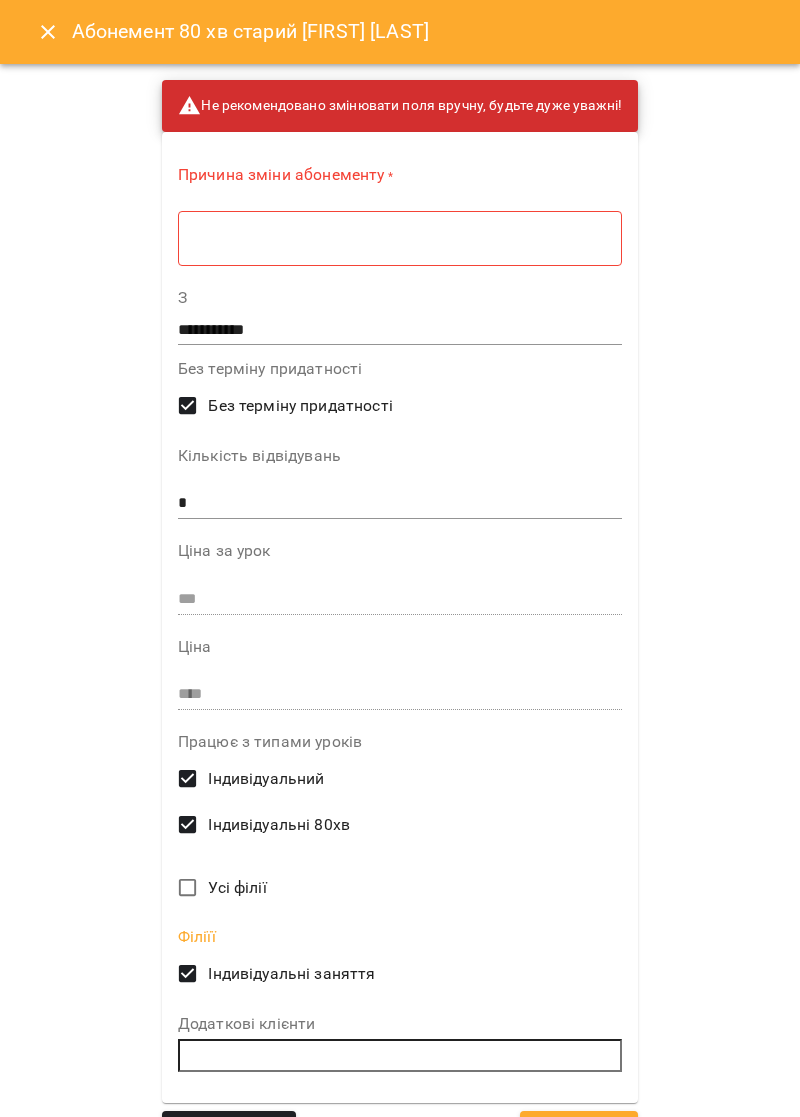 click on "Індивідуальний" at bounding box center [266, 779] 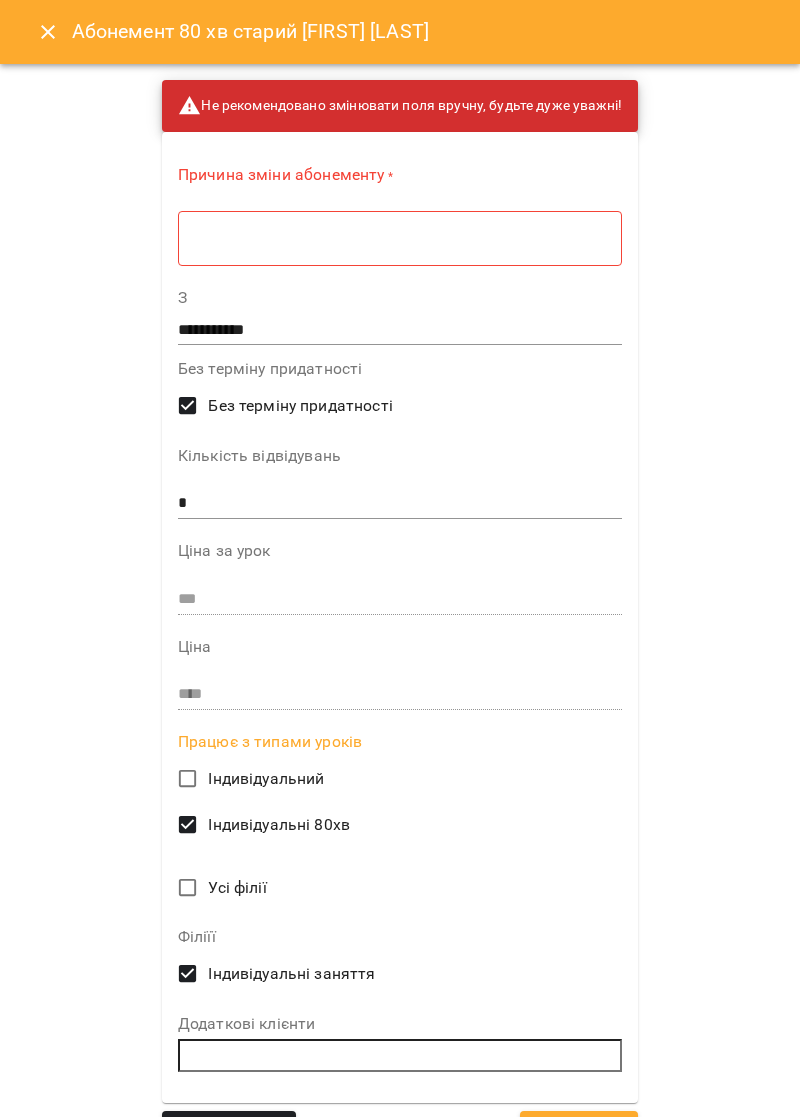 click on "Індивідуальний" at bounding box center [386, 779] 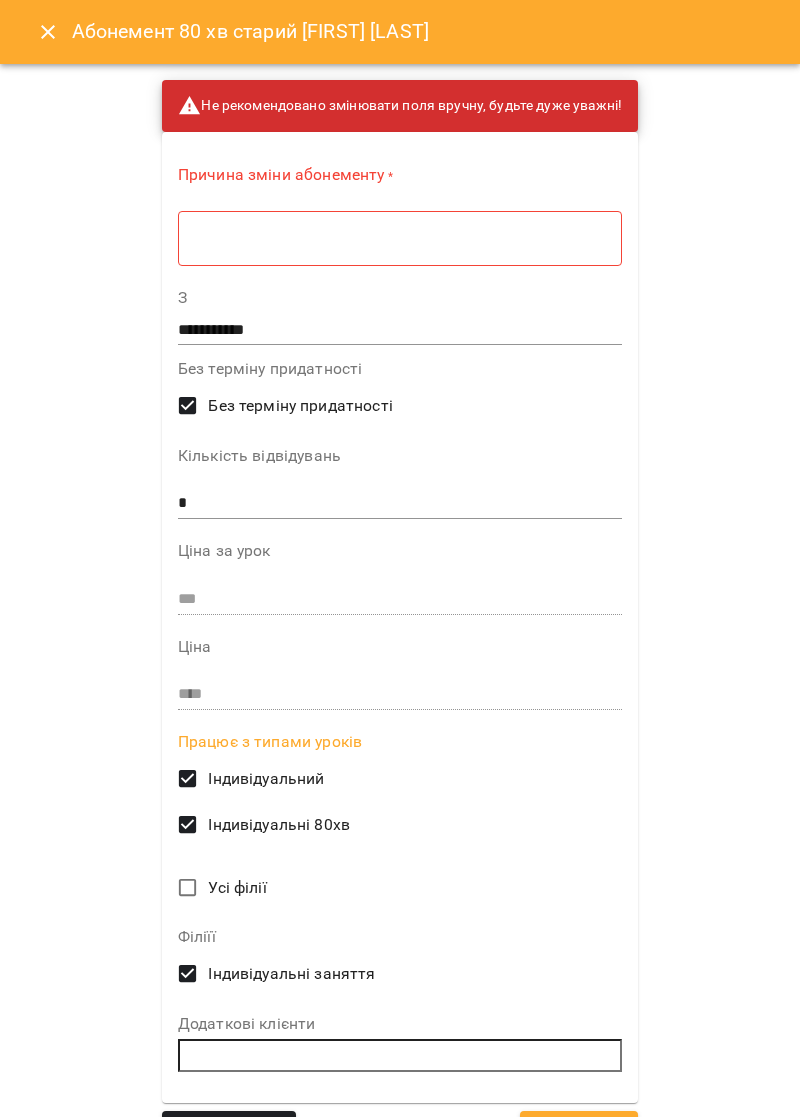 click on "Скасувати" at bounding box center (229, 1132) 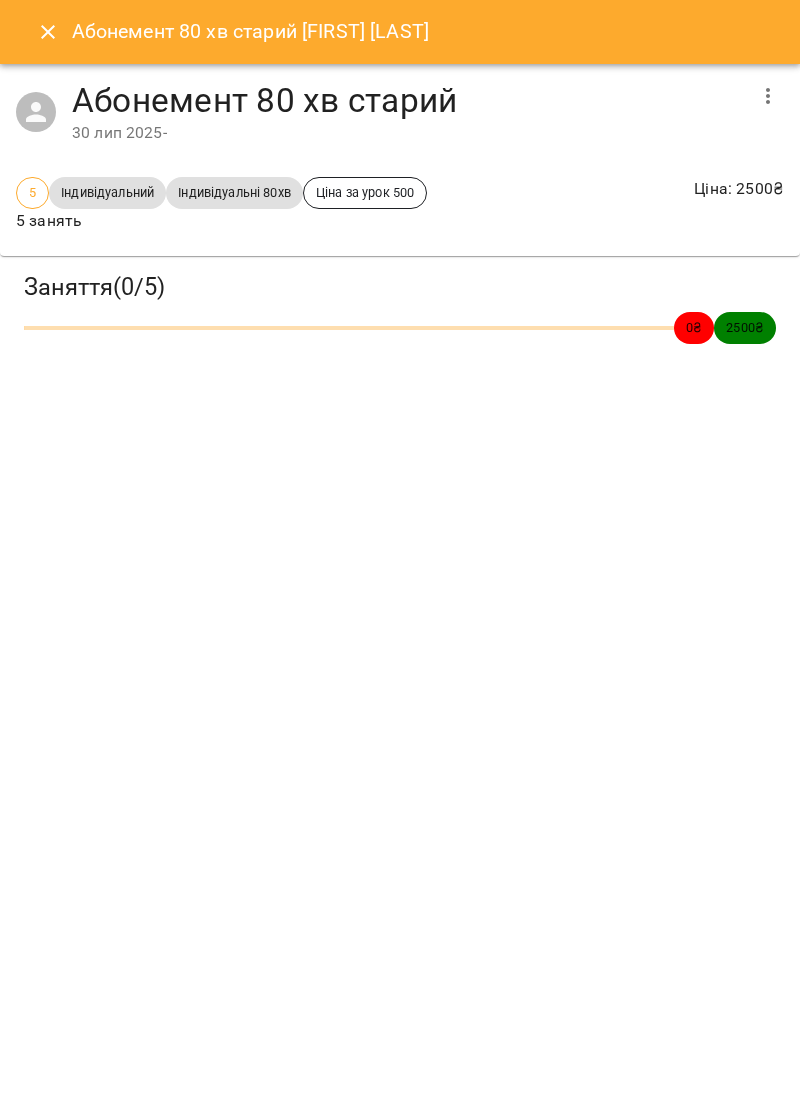 click 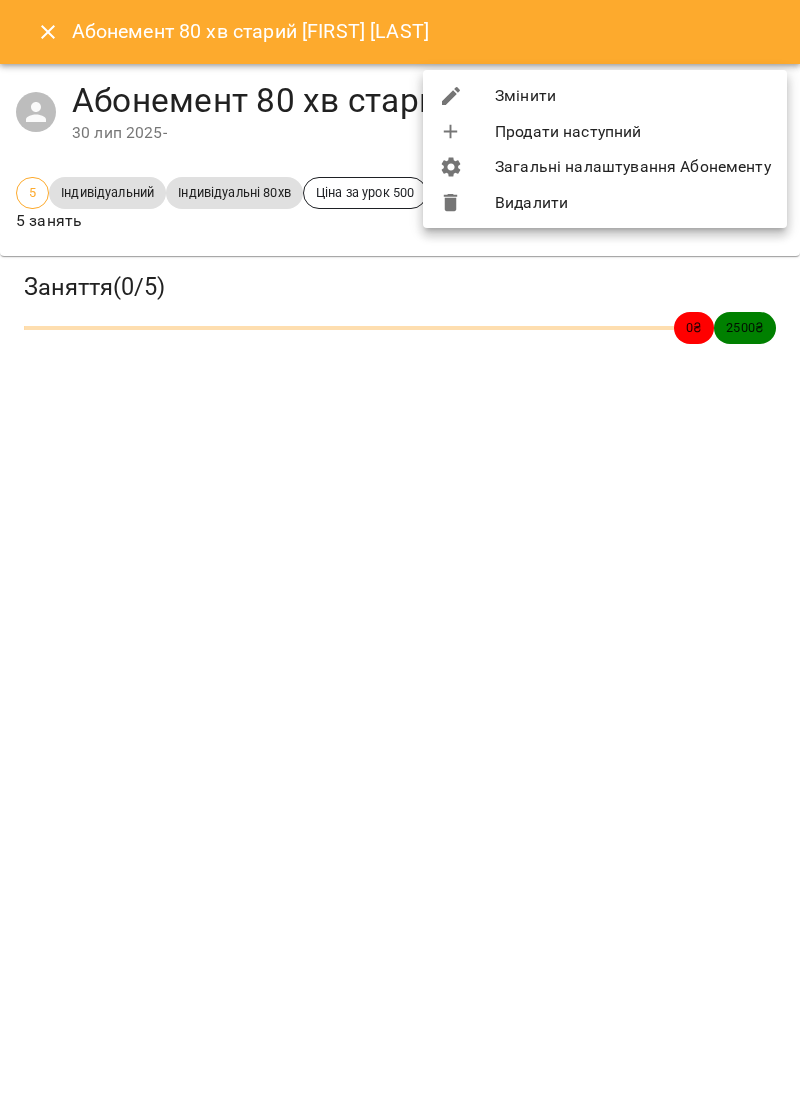 click on "Загальні налаштування Абонементу" at bounding box center (605, 167) 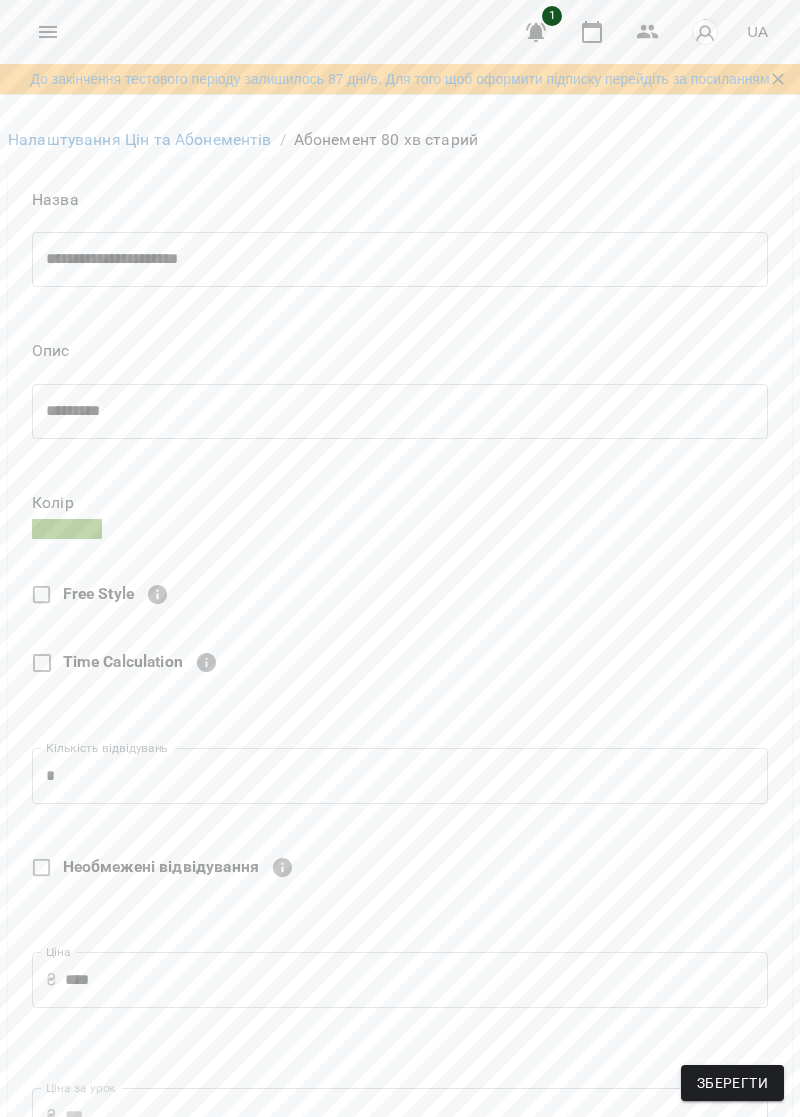 scroll, scrollTop: 465, scrollLeft: 0, axis: vertical 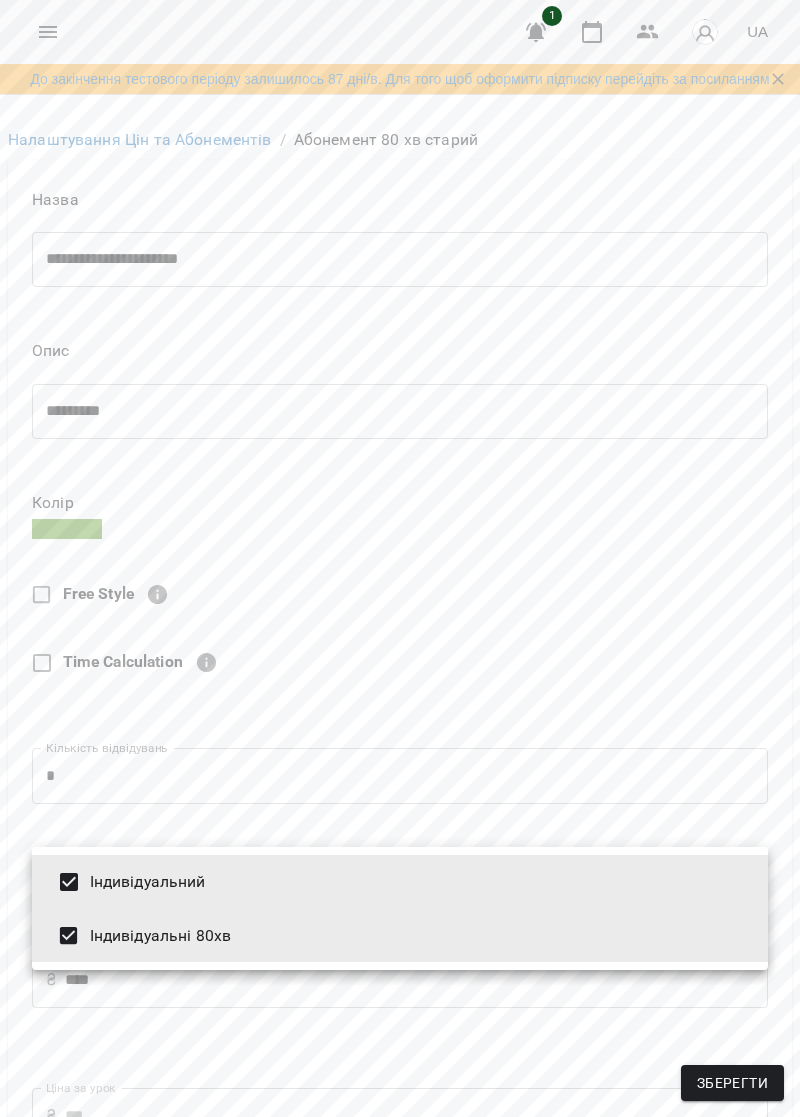 type on "**********" 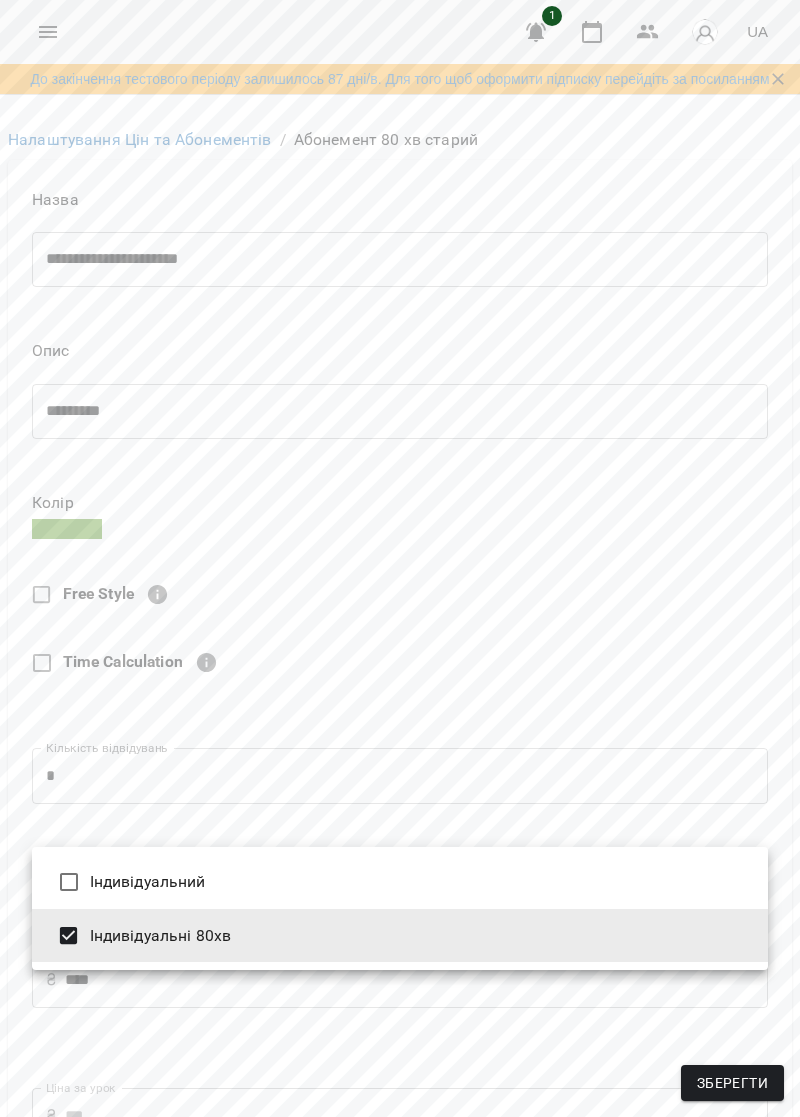 click at bounding box center (400, 558) 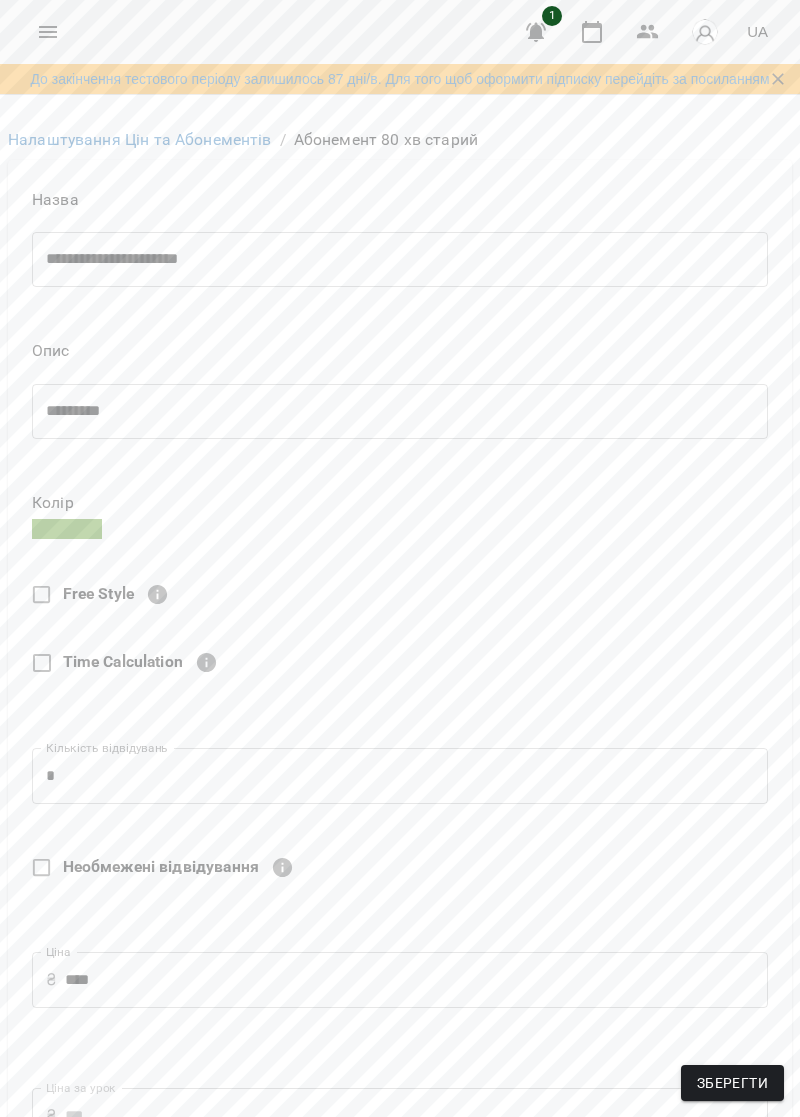 scroll, scrollTop: 578, scrollLeft: 0, axis: vertical 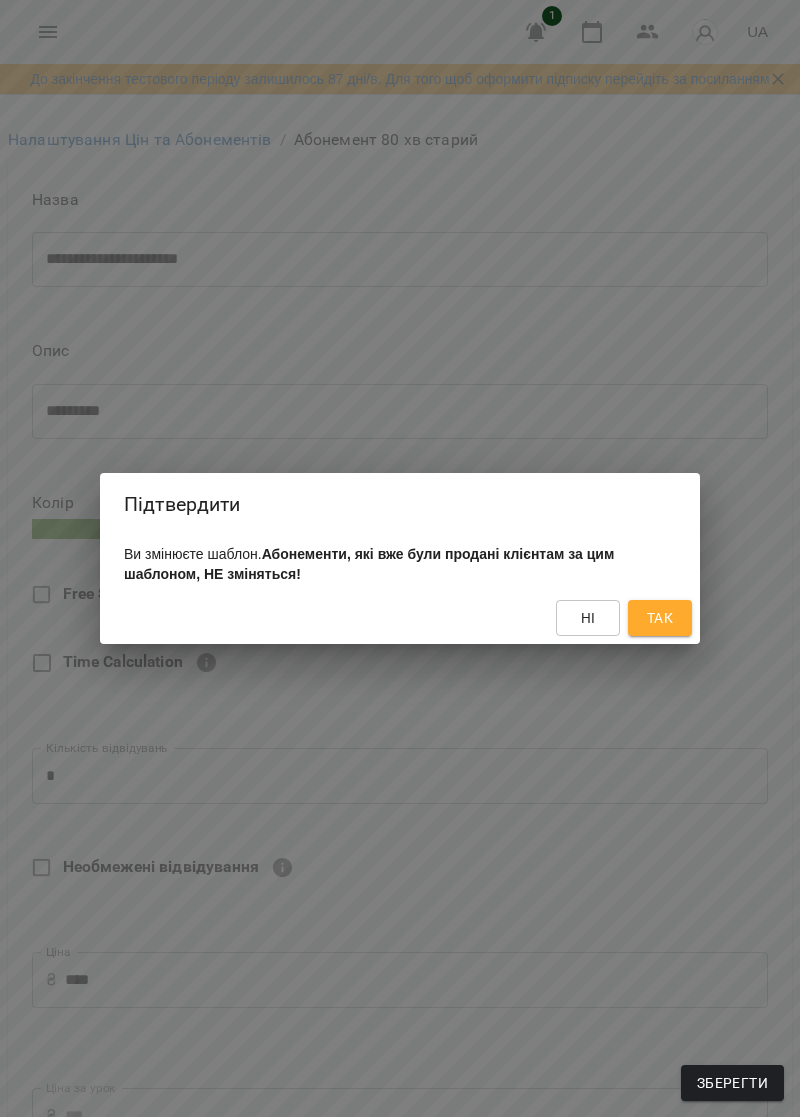 click on "Так" at bounding box center (660, 618) 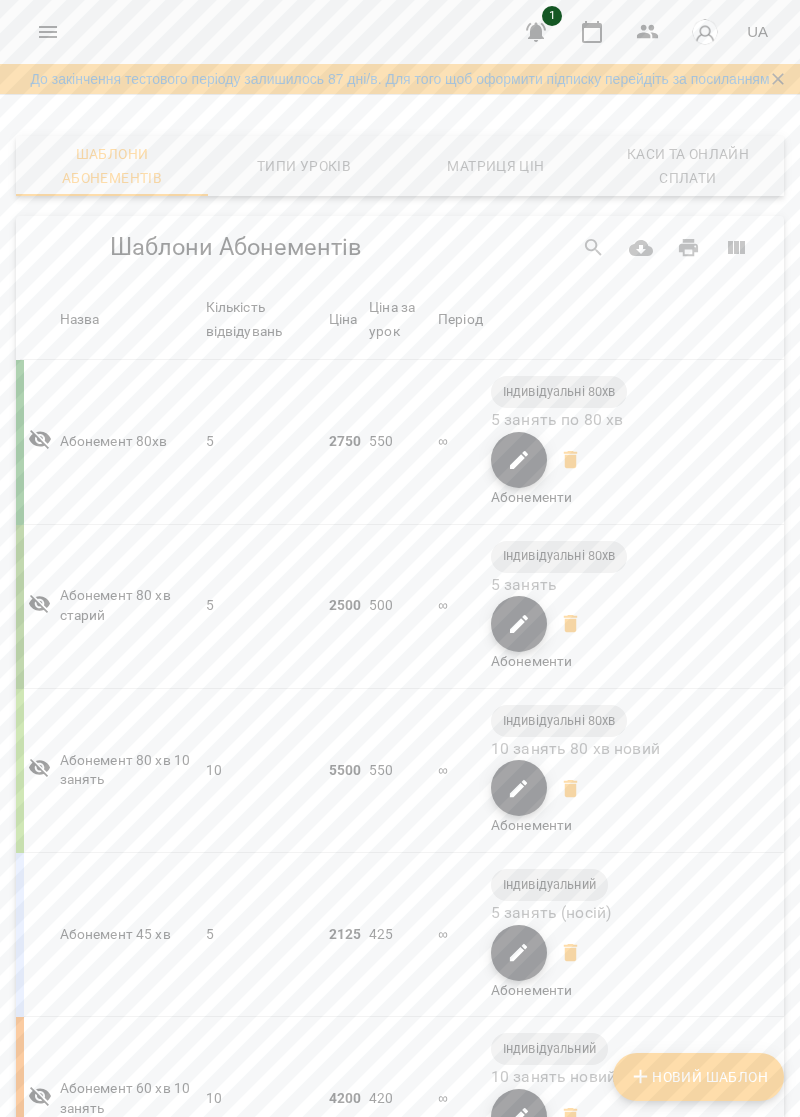 scroll, scrollTop: 0, scrollLeft: 0, axis: both 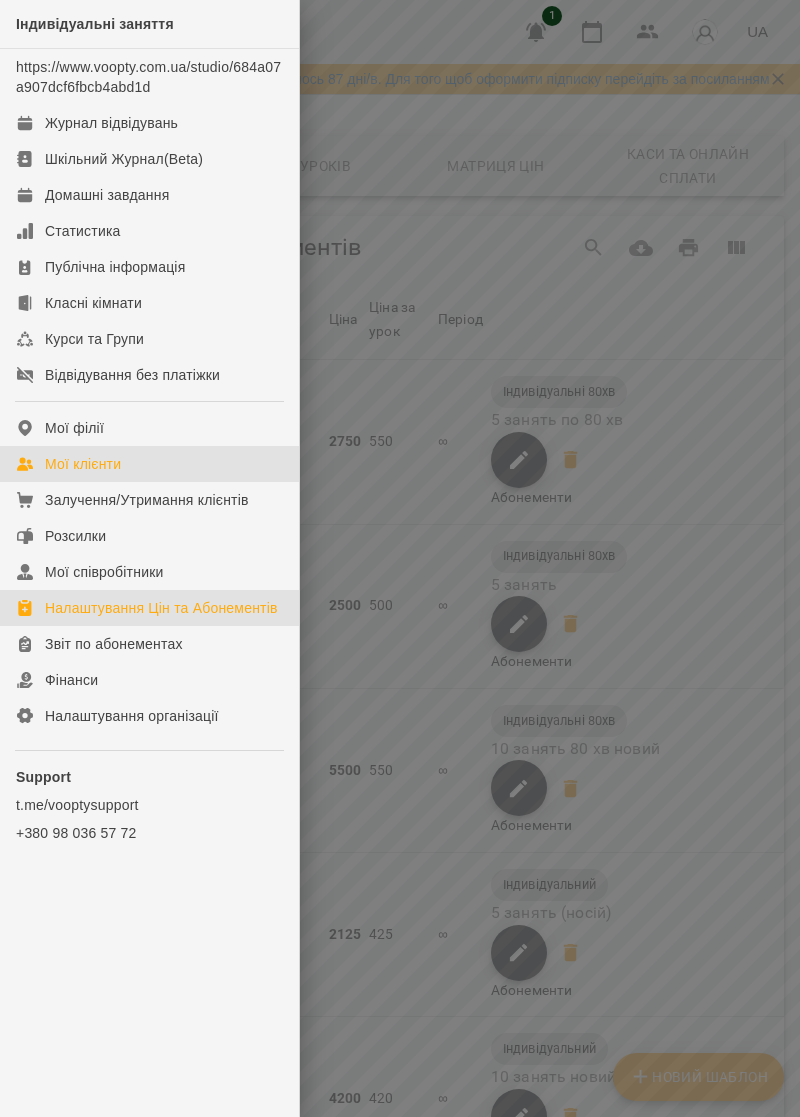click on "Мої клієнти" at bounding box center (149, 464) 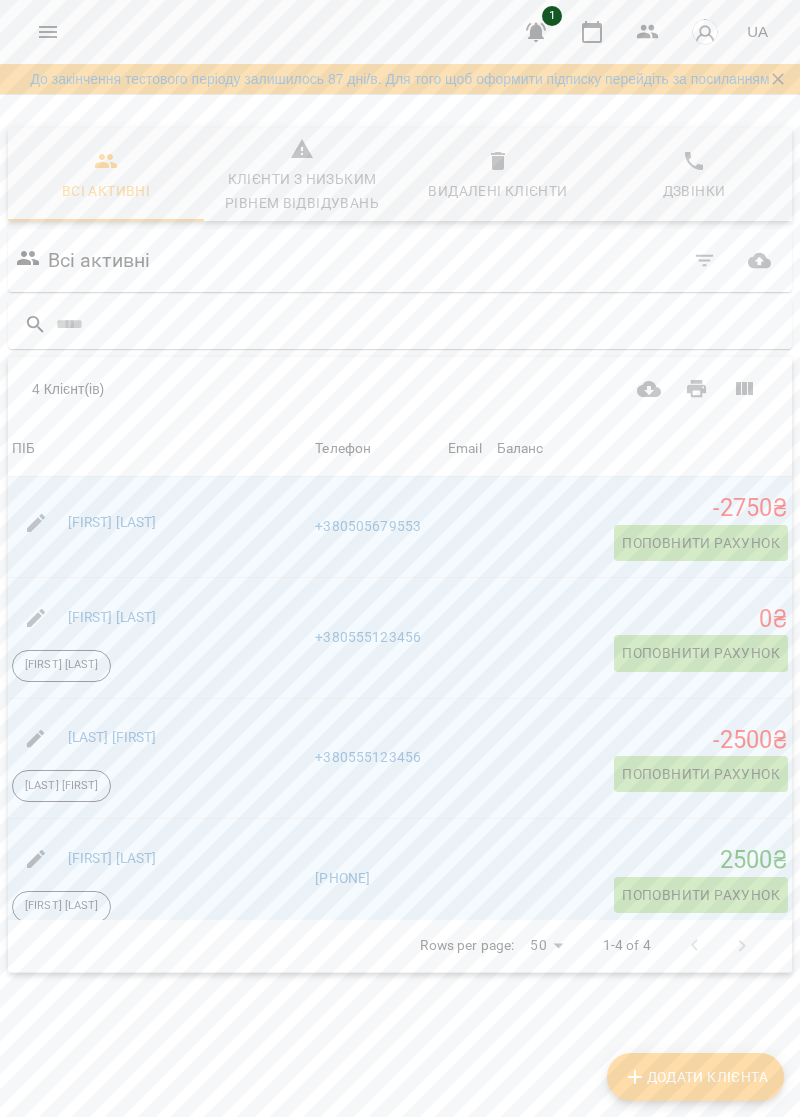 scroll, scrollTop: 7, scrollLeft: 0, axis: vertical 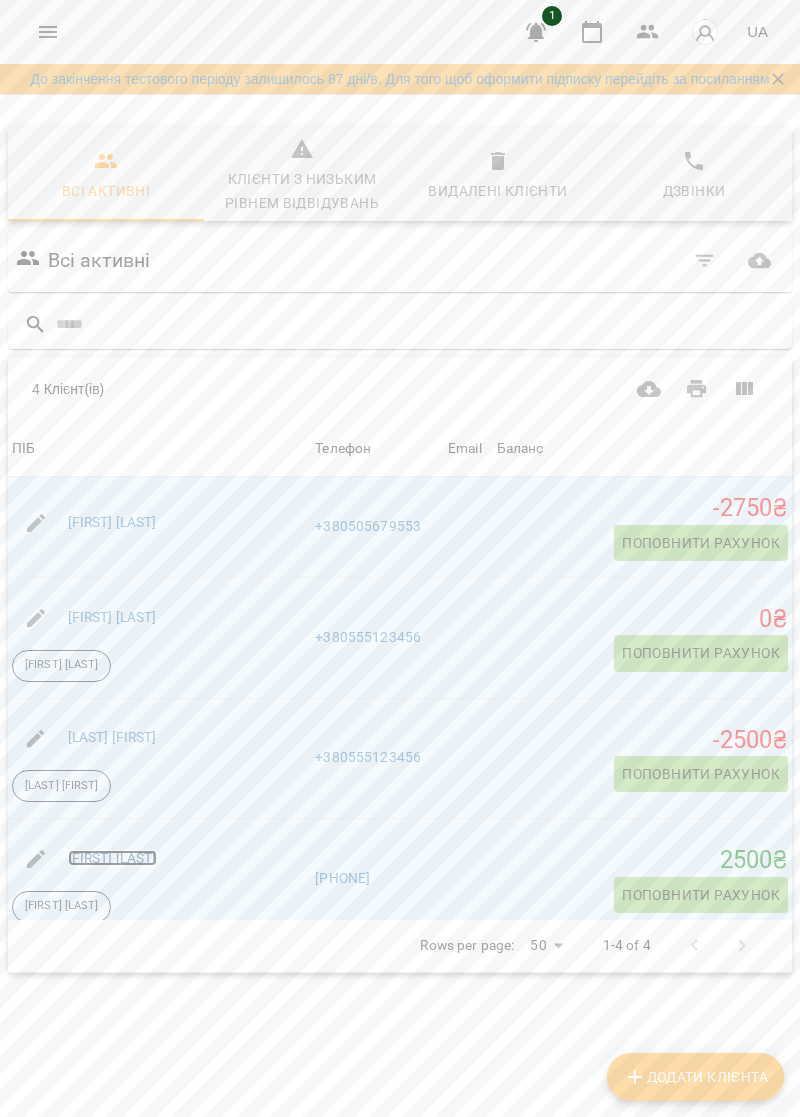 click on "[LAST] [FIRST]" at bounding box center (112, 858) 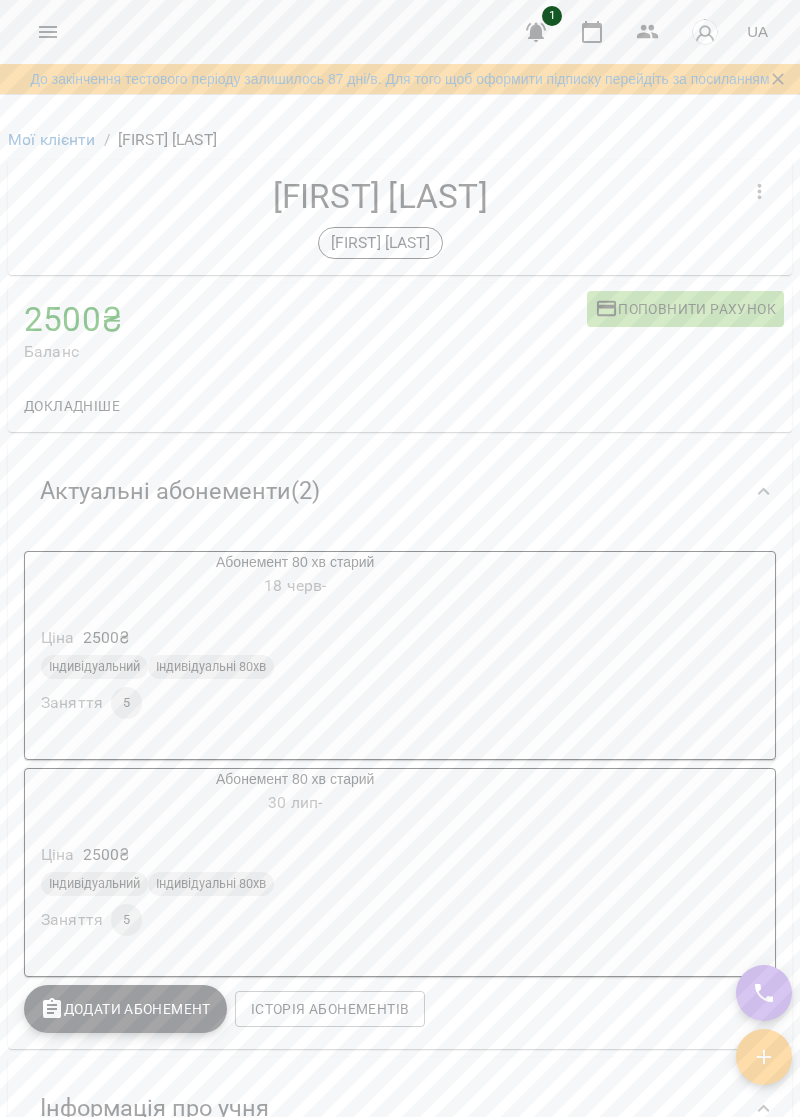click on "Докладніше" at bounding box center [72, 406] 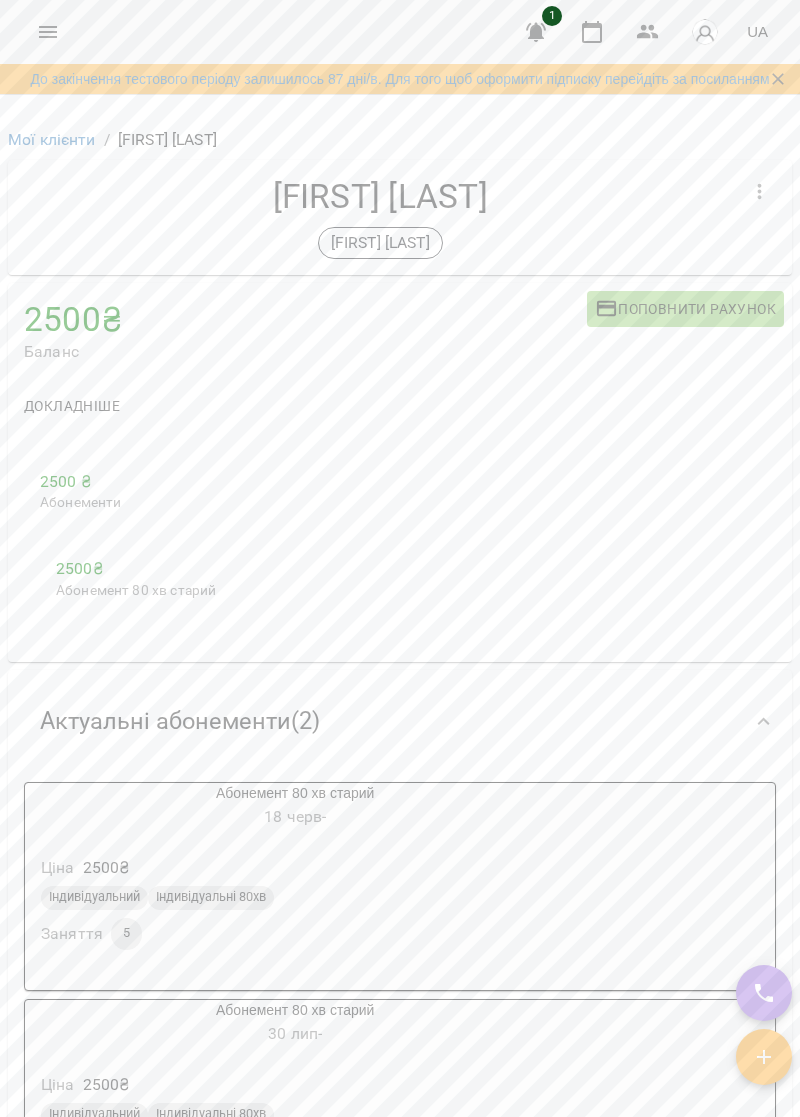 click on "Абонементи" at bounding box center (136, 503) 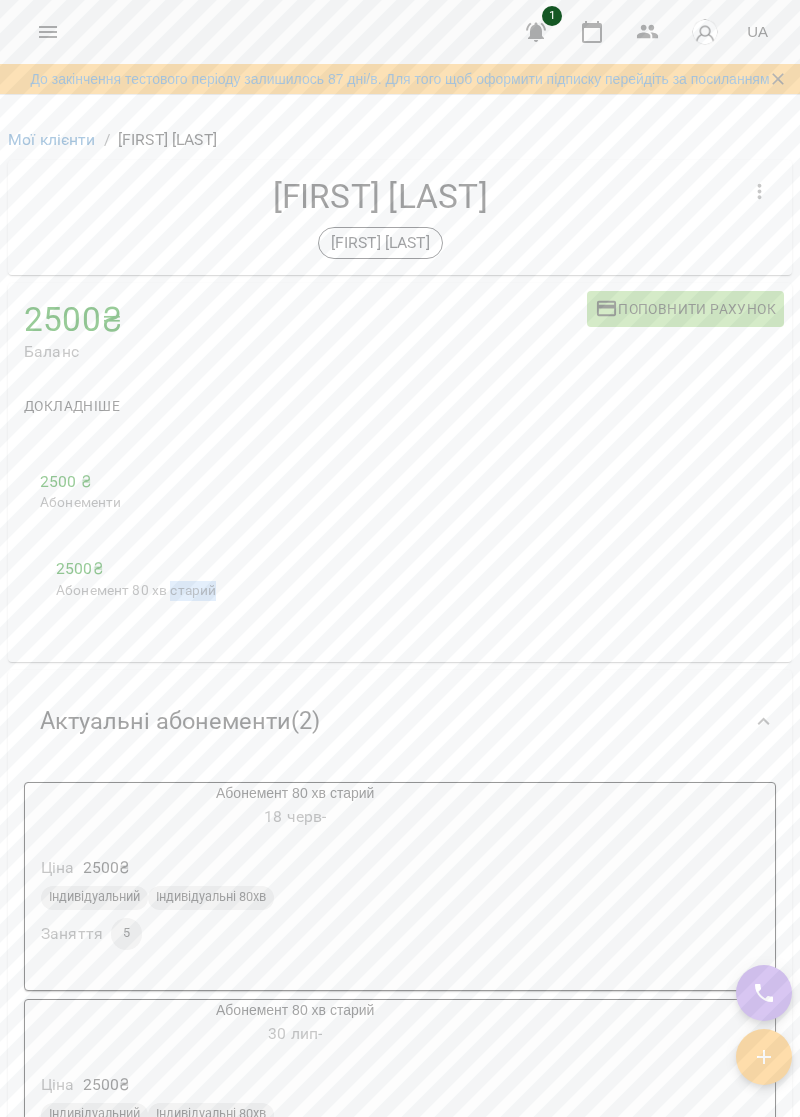 click on "Абонемент 80 хв старий" at bounding box center [136, 591] 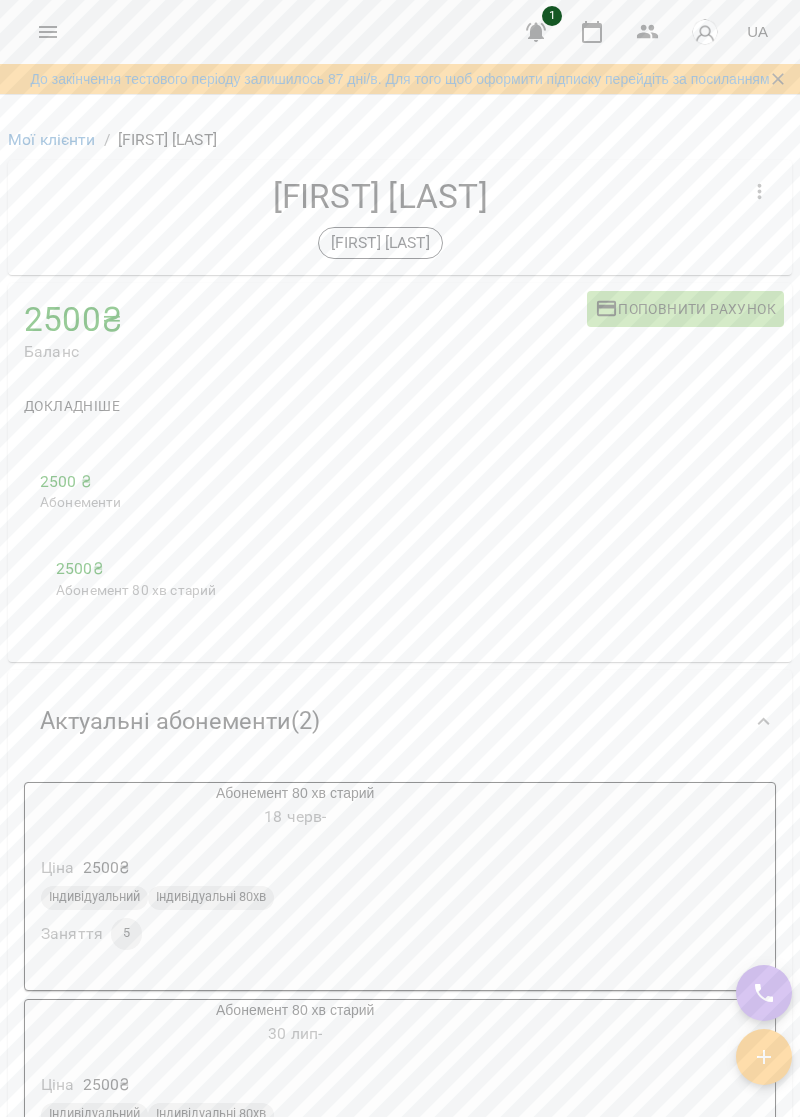 click on "2500   ₴ Абонементи 2500 ₴   Абонемент 80 хв старий" at bounding box center [400, 543] 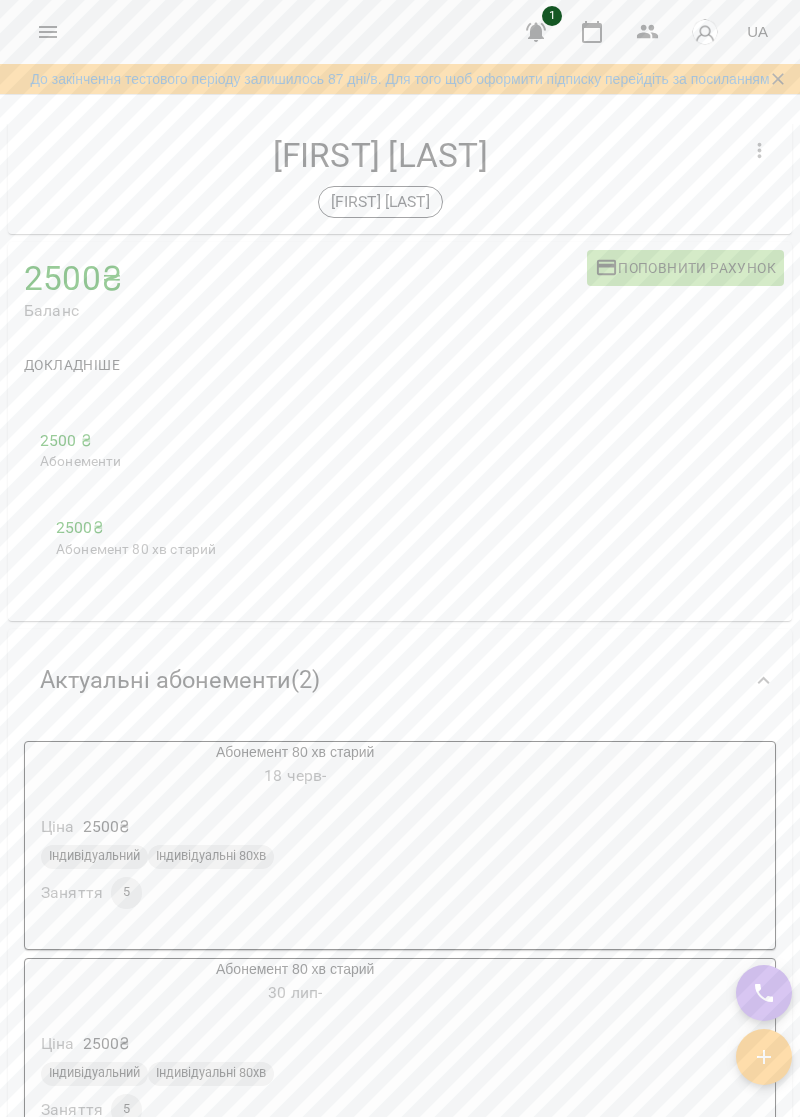 scroll, scrollTop: 0, scrollLeft: 0, axis: both 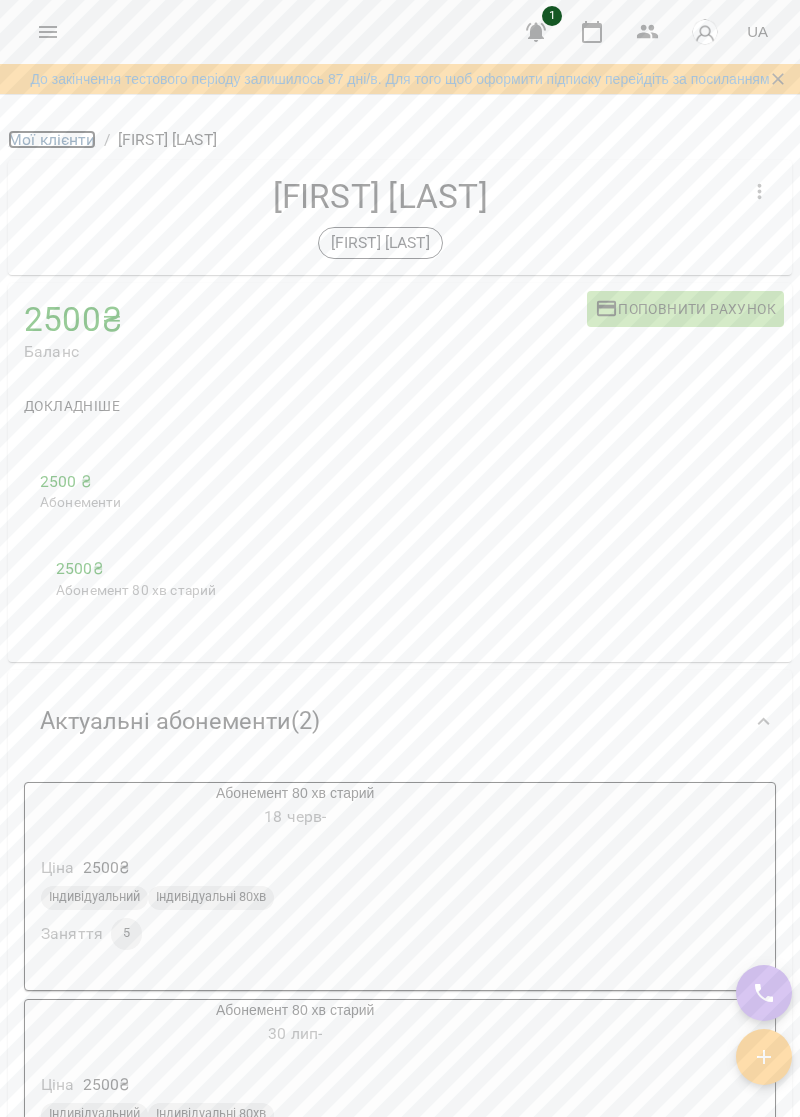 click on "Мої клієнти" at bounding box center (52, 139) 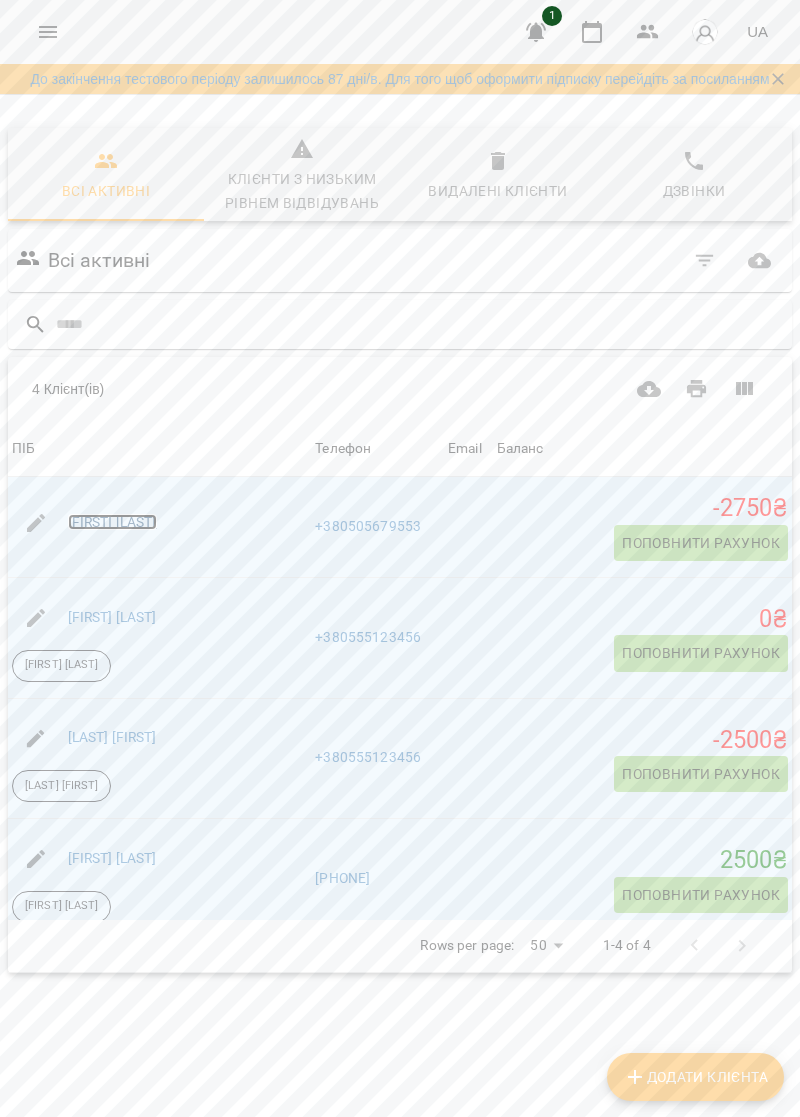 click on "[LAST] [FIRST]" at bounding box center [112, 522] 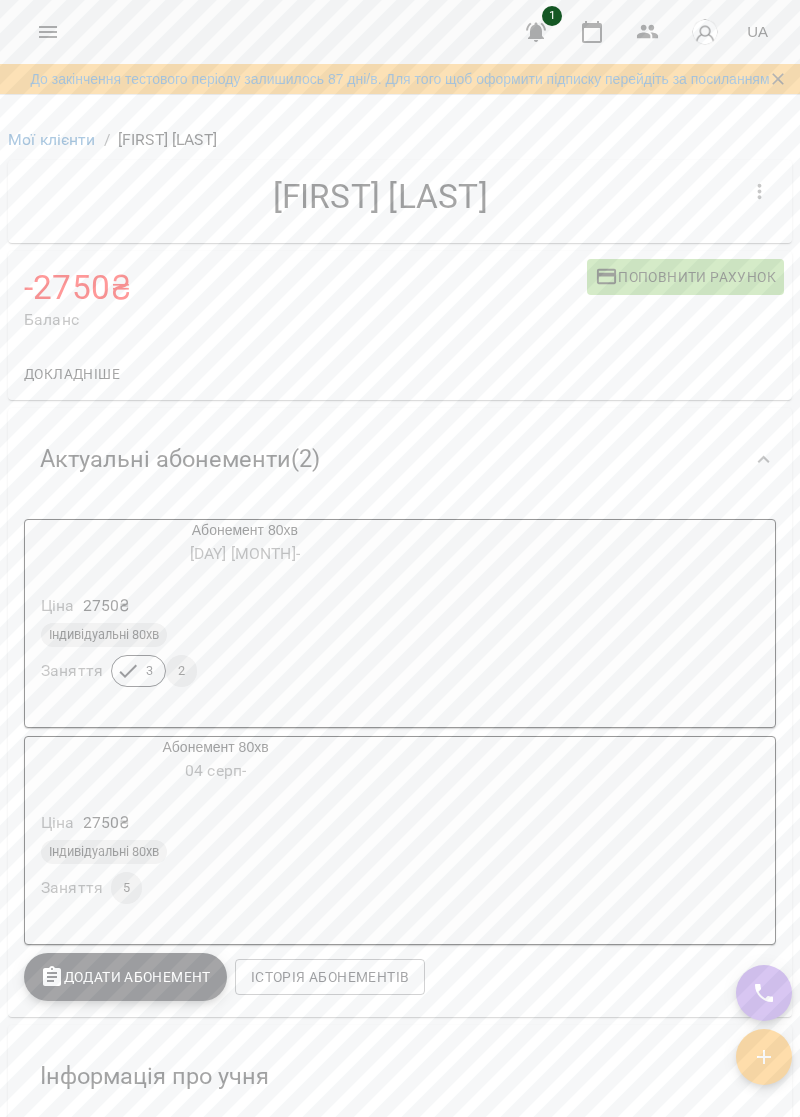 click on "Індивідуальні 80хв" at bounding box center (245, 635) 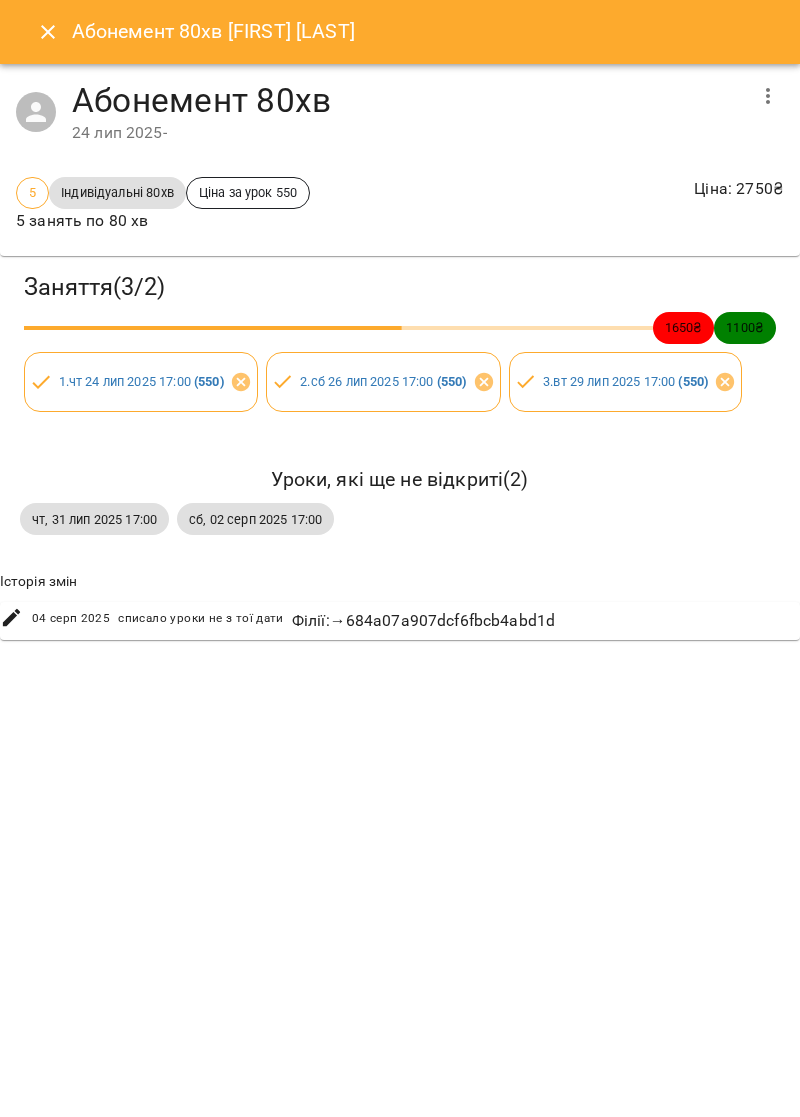 click on "Абонемент 80хв   Гуцал Ангеліна" at bounding box center [400, 32] 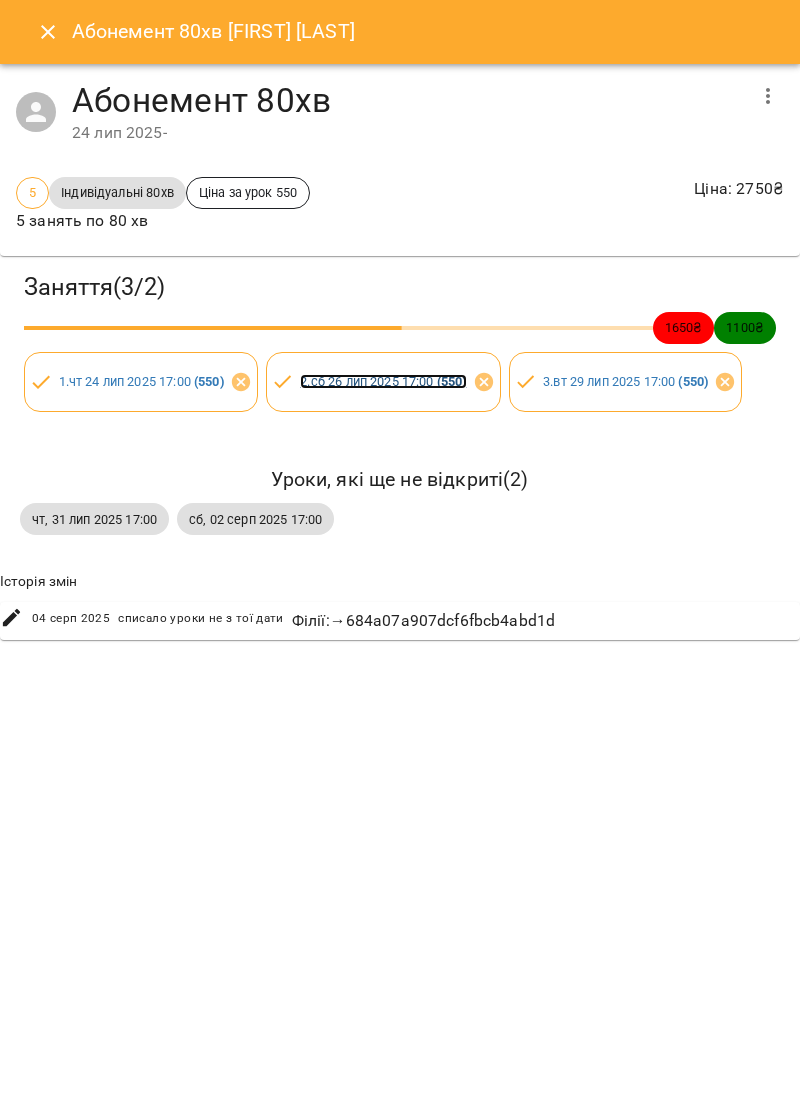 click on "2 . сб 26 лип 2025 17:00   ( 550 )" at bounding box center (383, 381) 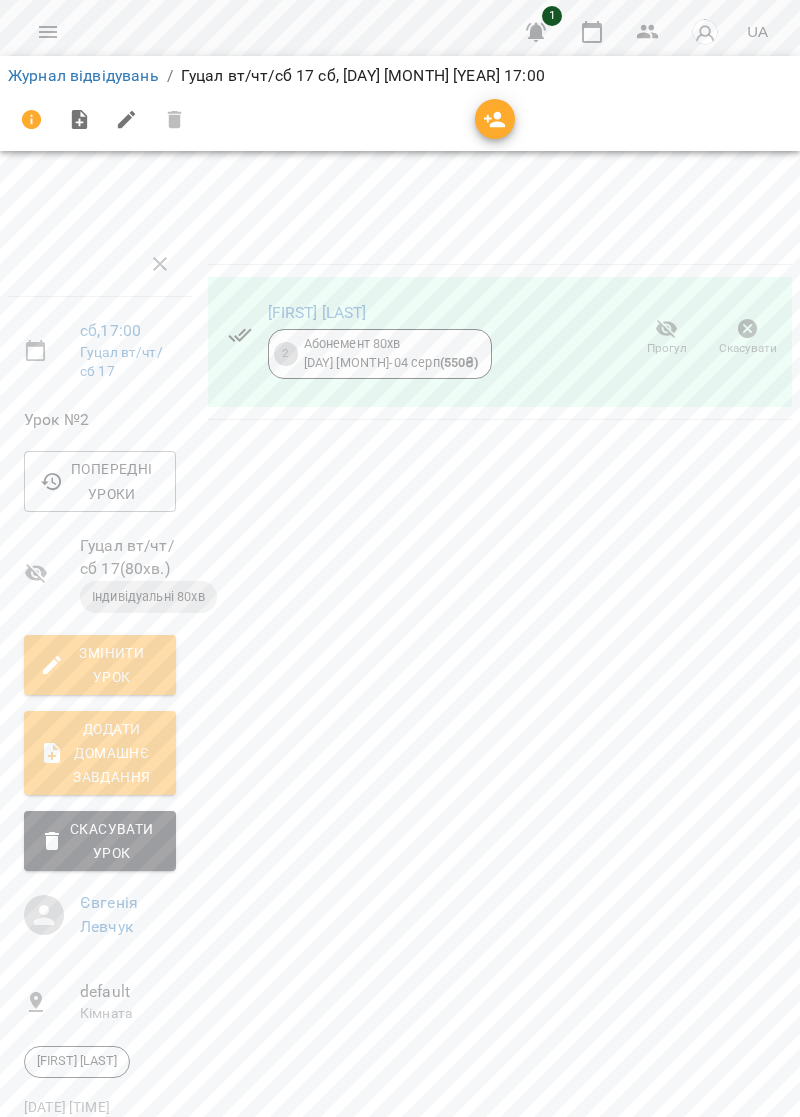 click 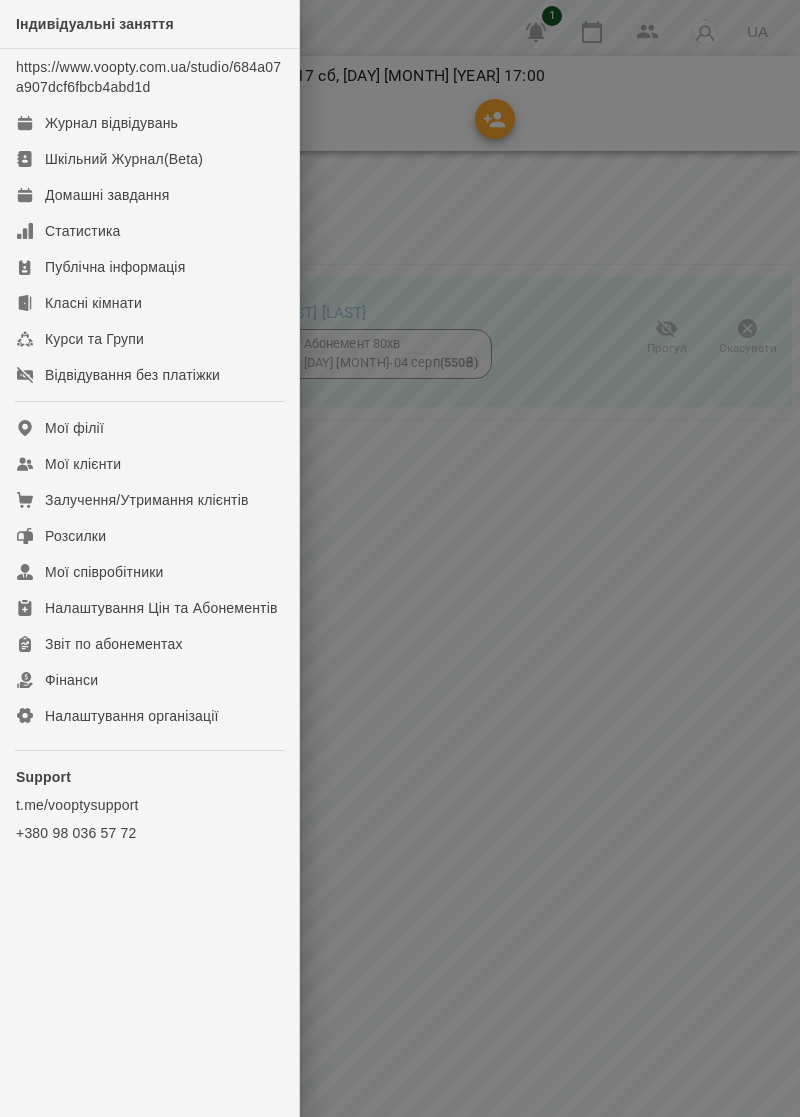 click at bounding box center (400, 558) 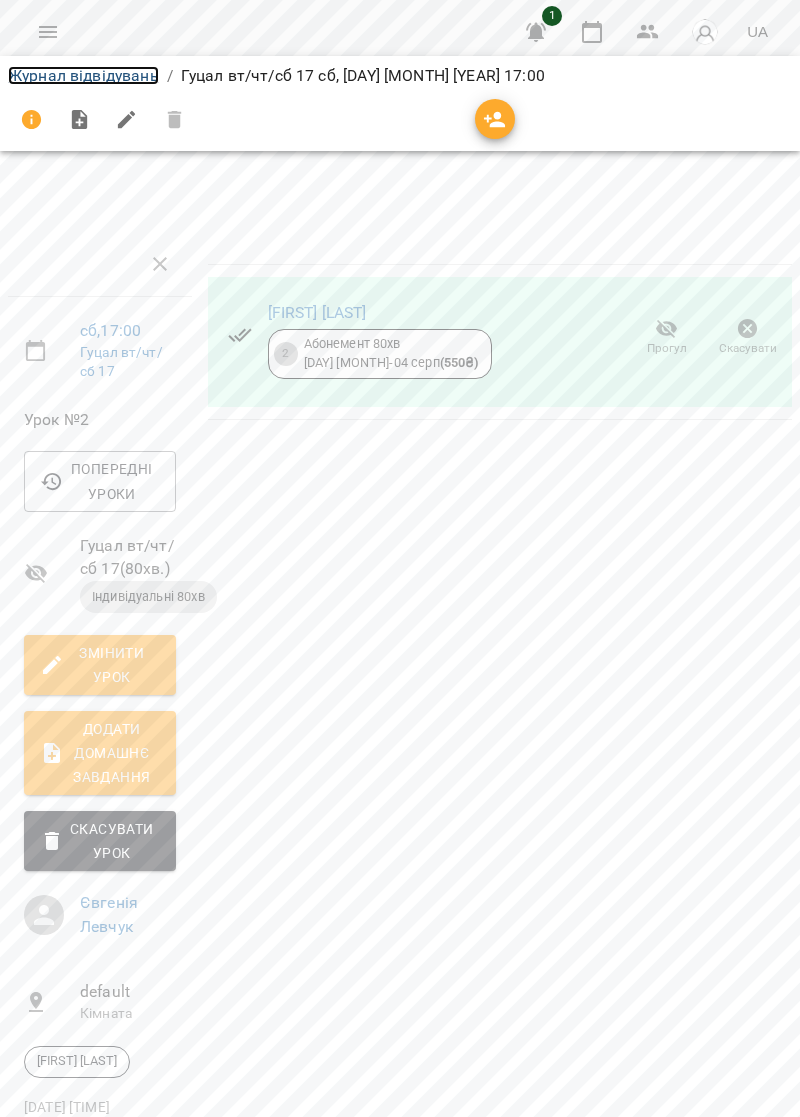 click on "Журнал відвідувань" at bounding box center [83, 75] 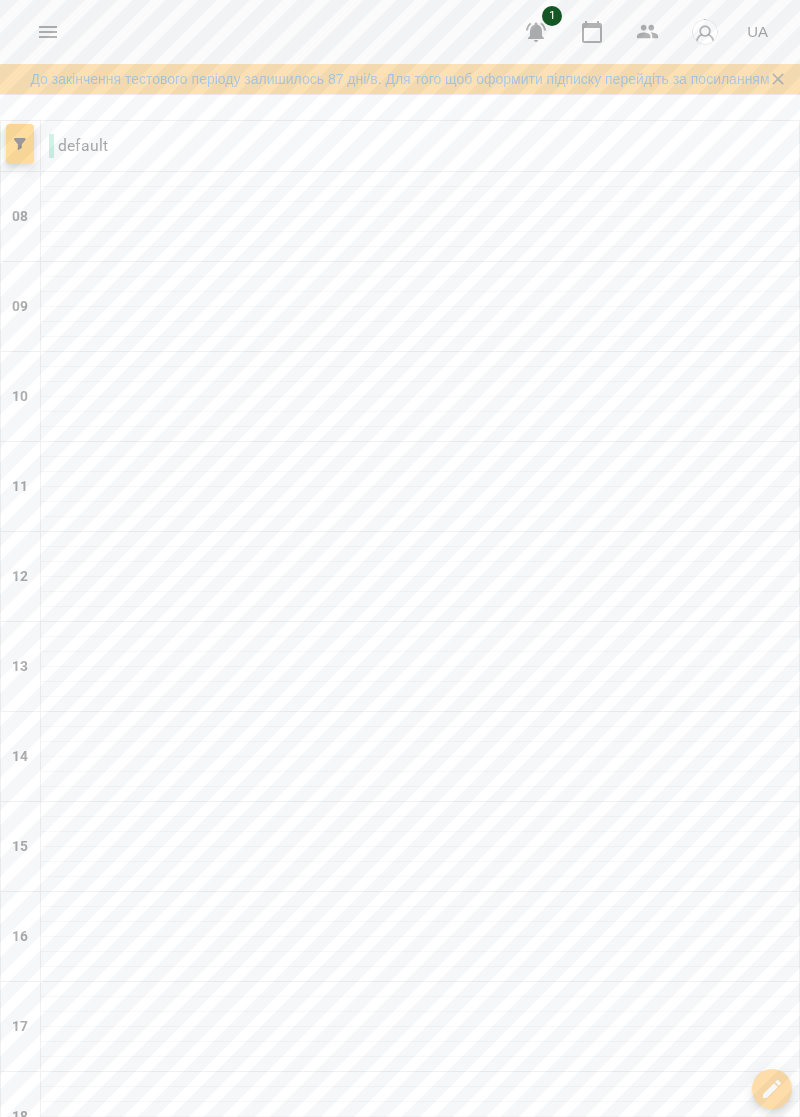 scroll, scrollTop: 0, scrollLeft: 0, axis: both 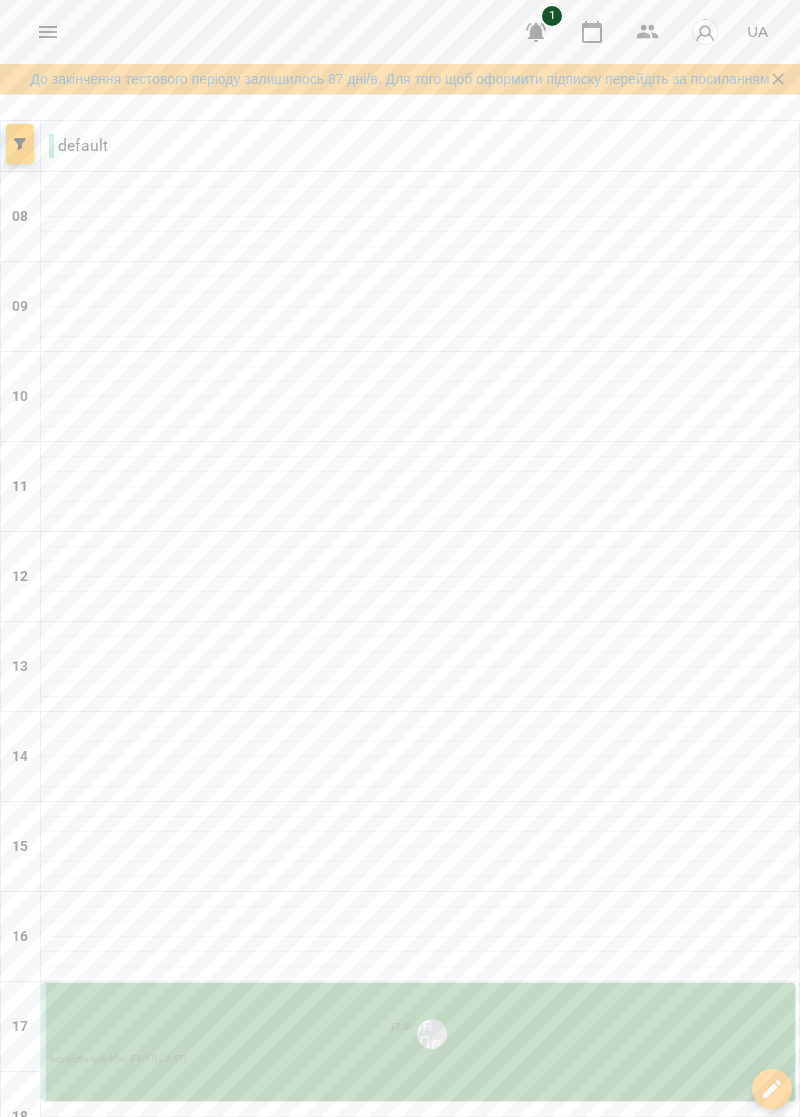 click at bounding box center [48, 32] 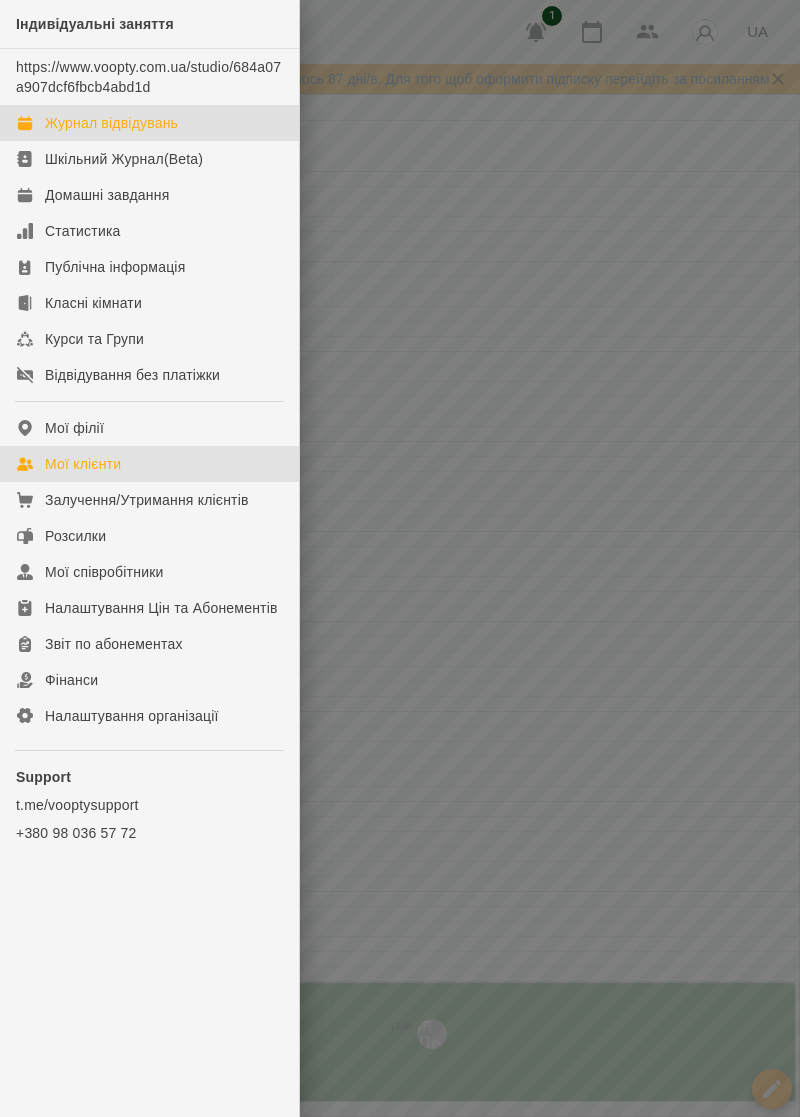 click on "Мої клієнти" at bounding box center (149, 464) 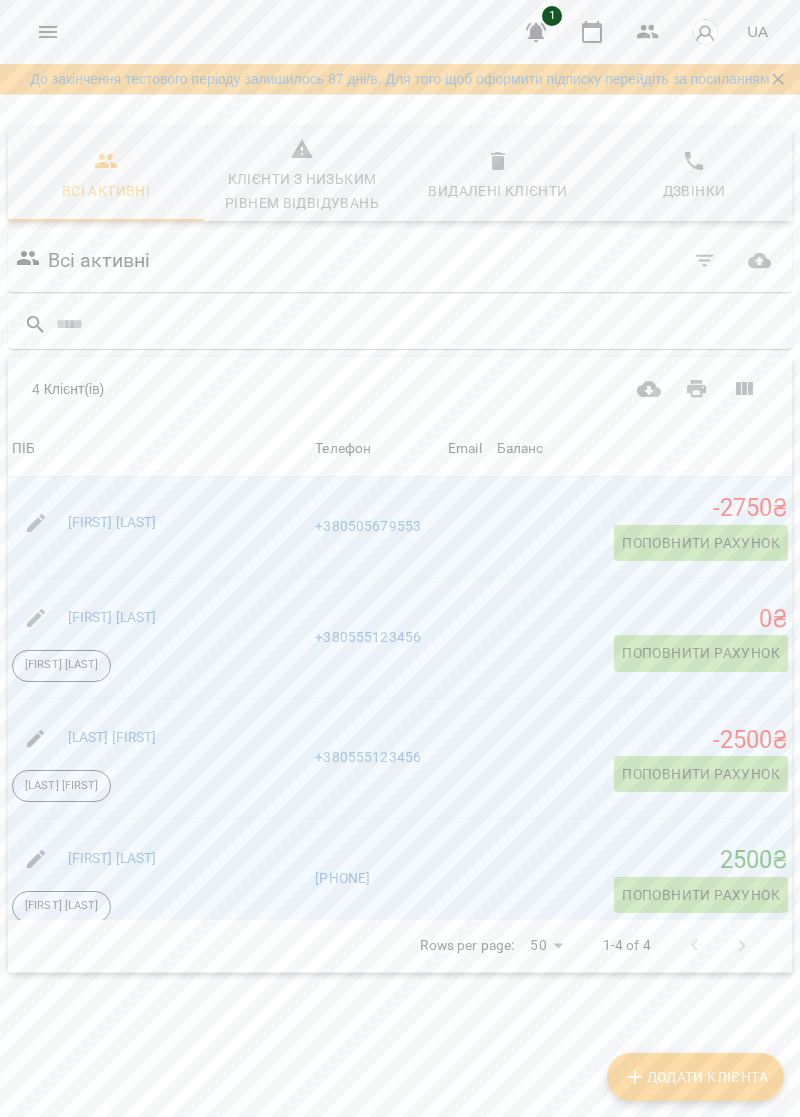 scroll, scrollTop: 18, scrollLeft: 0, axis: vertical 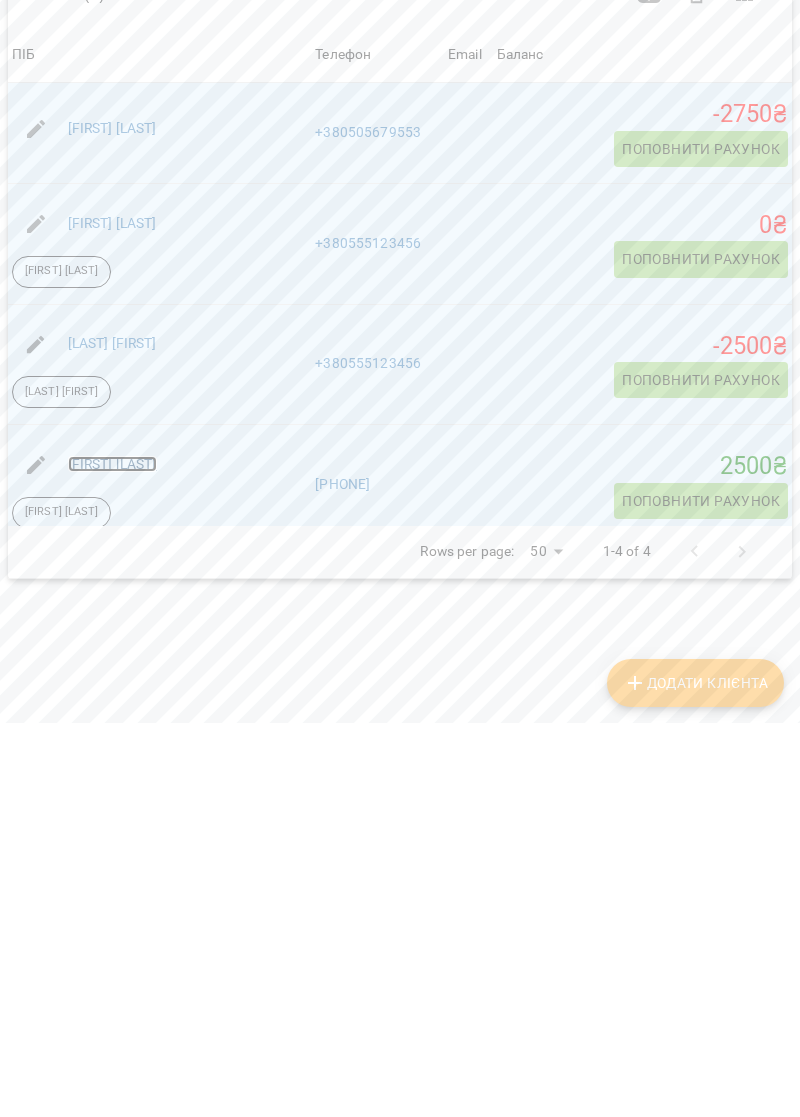 click on "[LAST] [FIRST]" at bounding box center [112, 858] 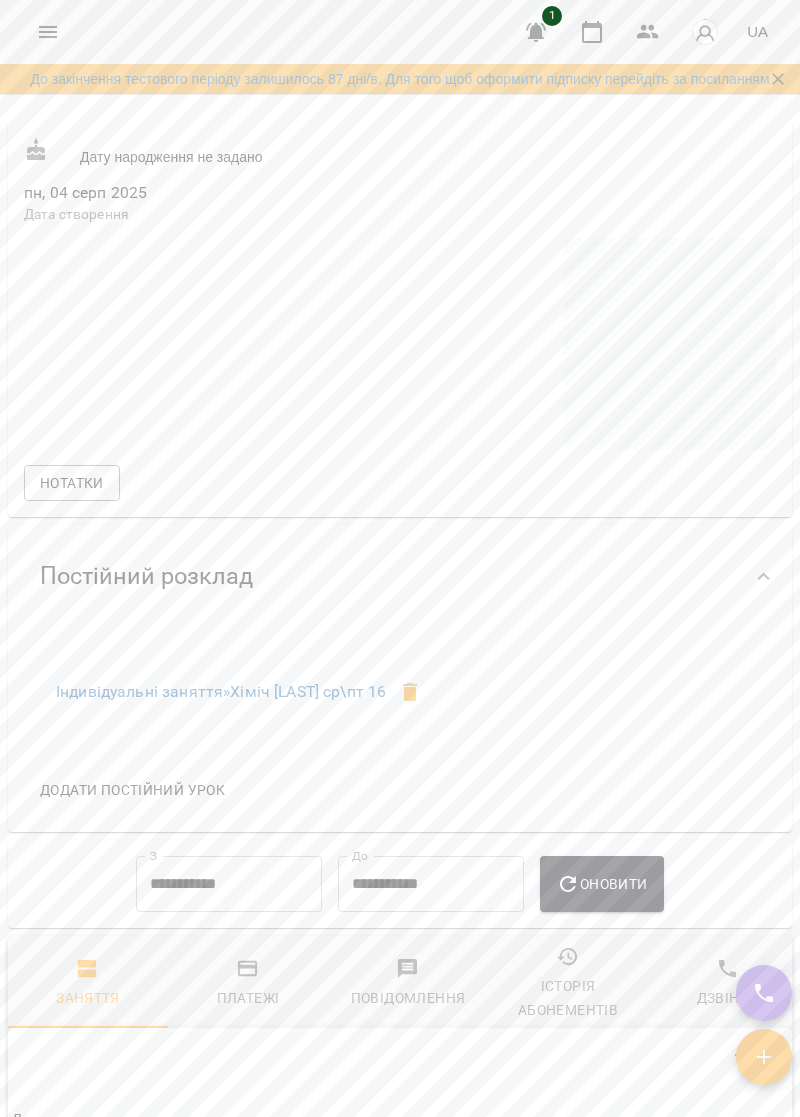scroll, scrollTop: 1362, scrollLeft: 0, axis: vertical 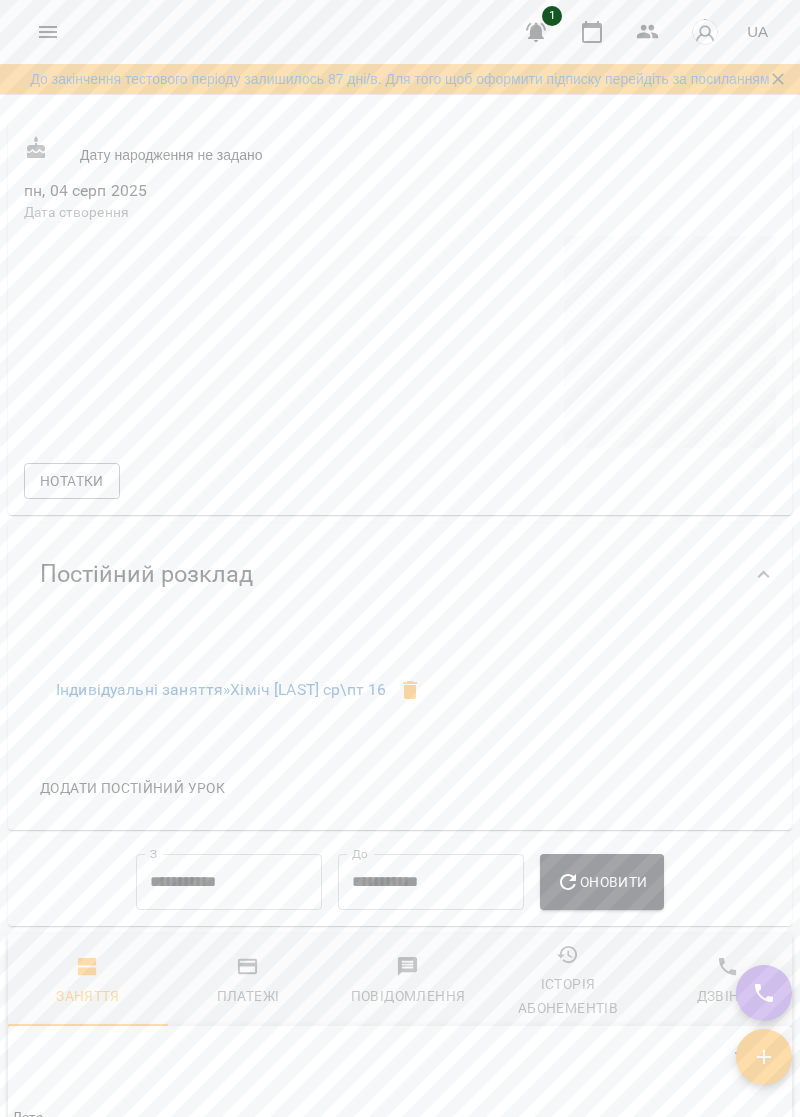 click on "Додати постійний урок" at bounding box center (132, 788) 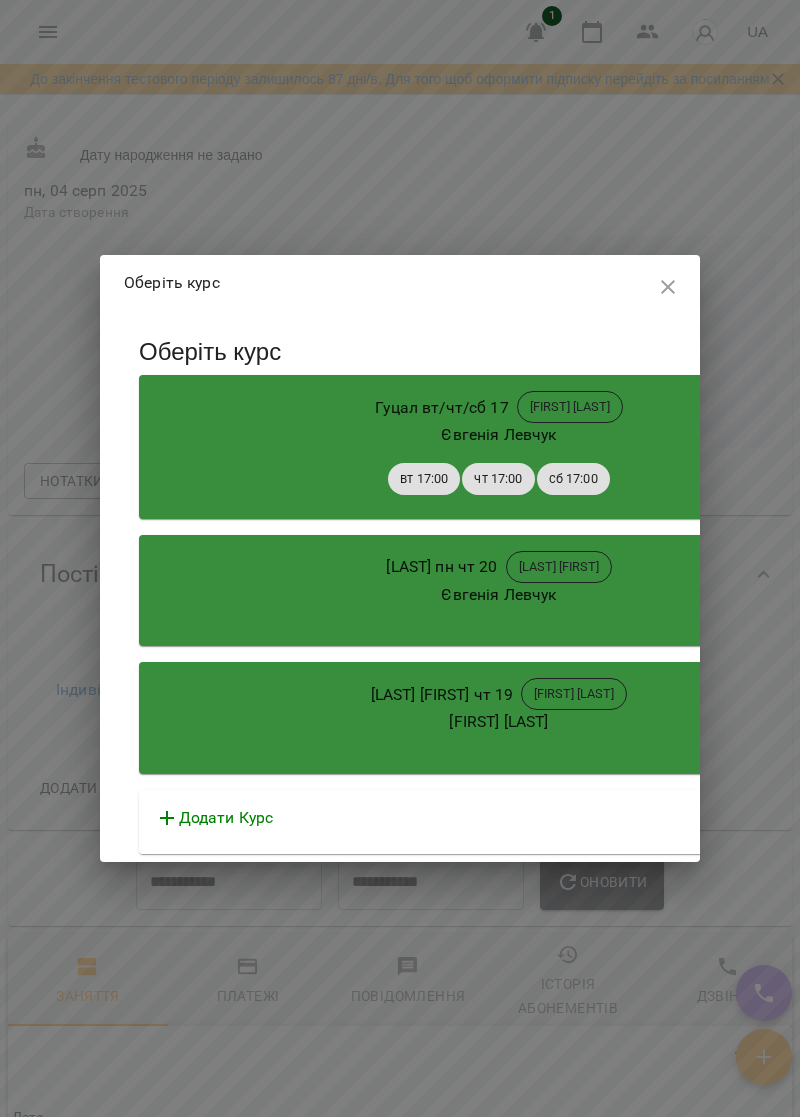 click on "Додати Курс" at bounding box center [499, 818] 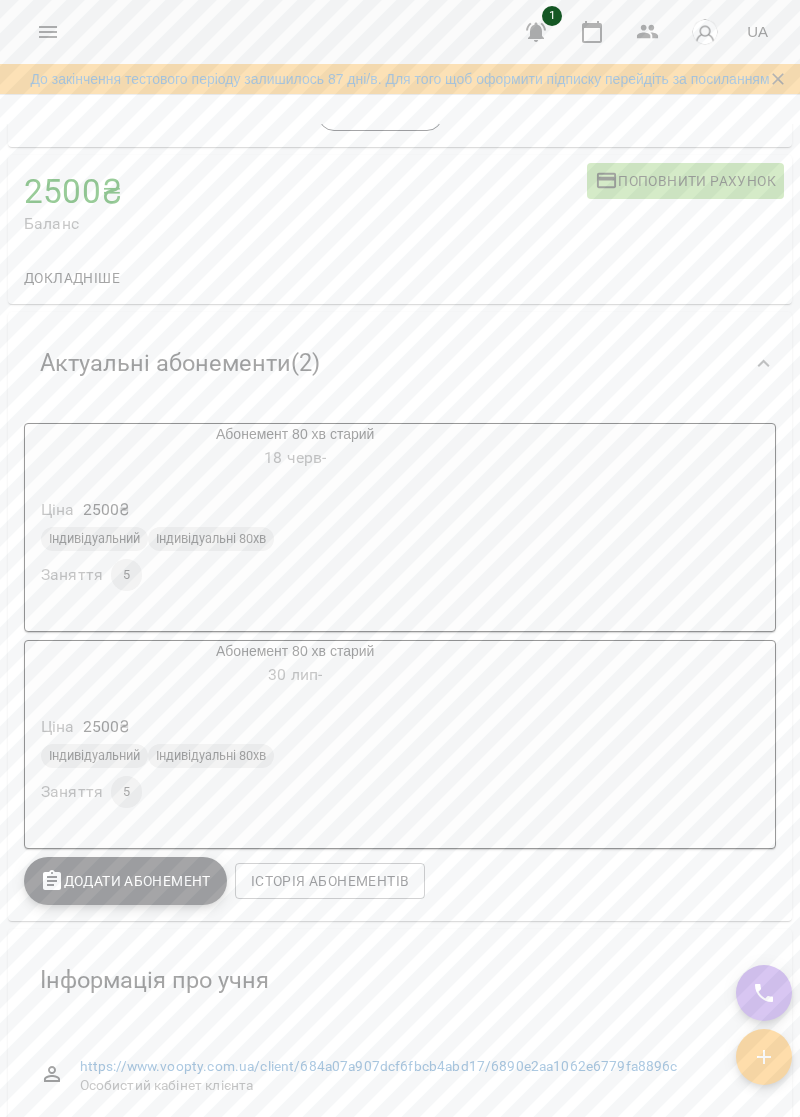 scroll, scrollTop: 128, scrollLeft: 0, axis: vertical 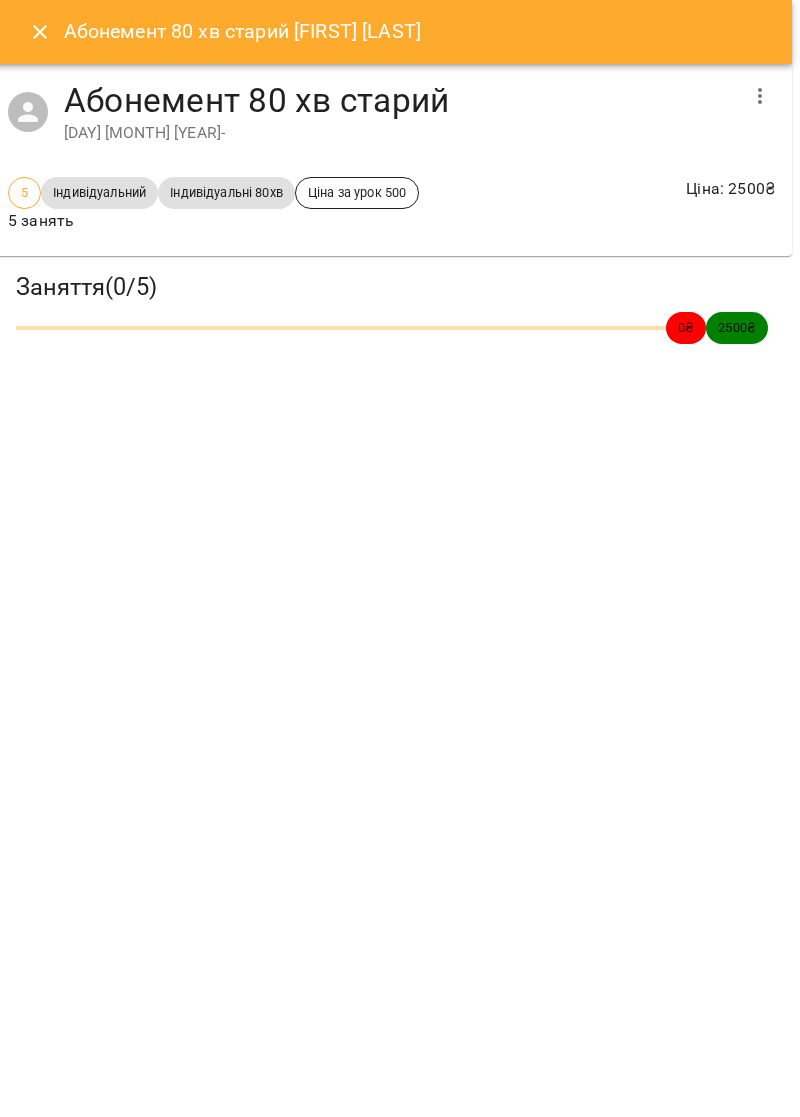 click on "Абонемент 80 хв старий   Хіміч Олег Абонемент 80 хв старий 18 черв 2025 -   5 Індивідуальний Індивідуальні 80хв Ціна за урок 500 5 занять  Ціна :   2500 ₴ Заняття ( 0 / 5 ) 0 ₴ 2500 ₴" at bounding box center (400, 558) 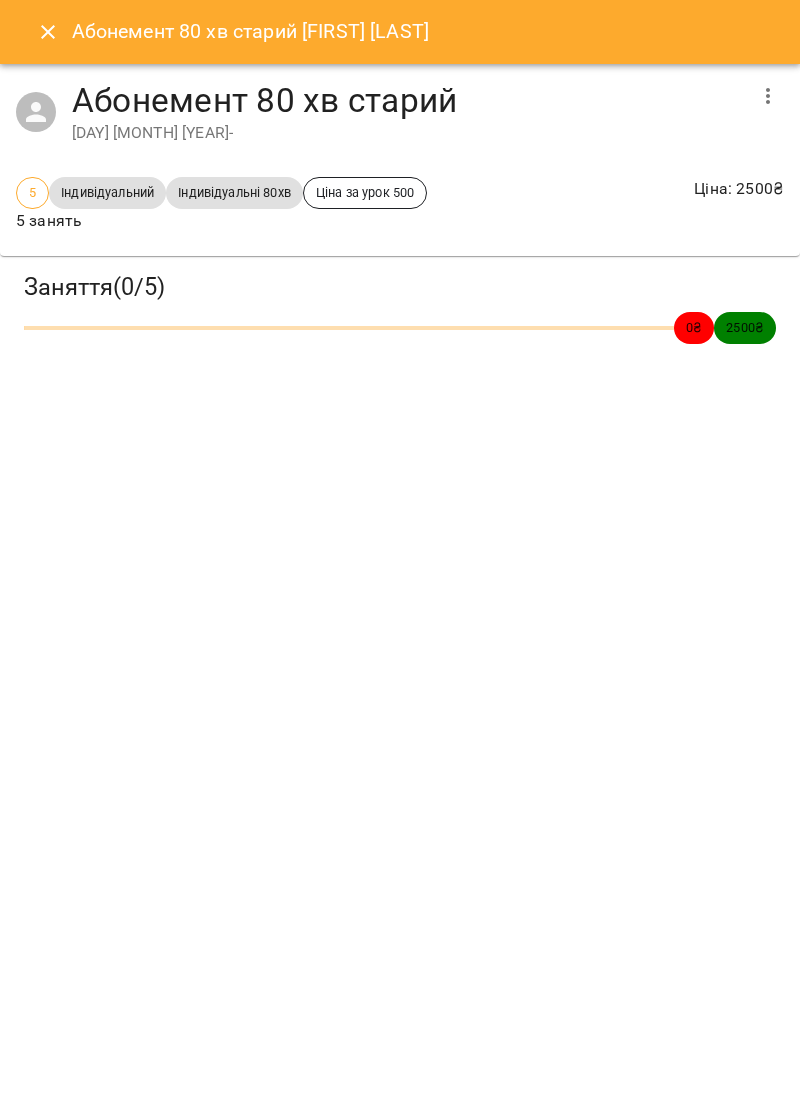 click on "0 ₴ 2500 ₴" at bounding box center [400, 328] 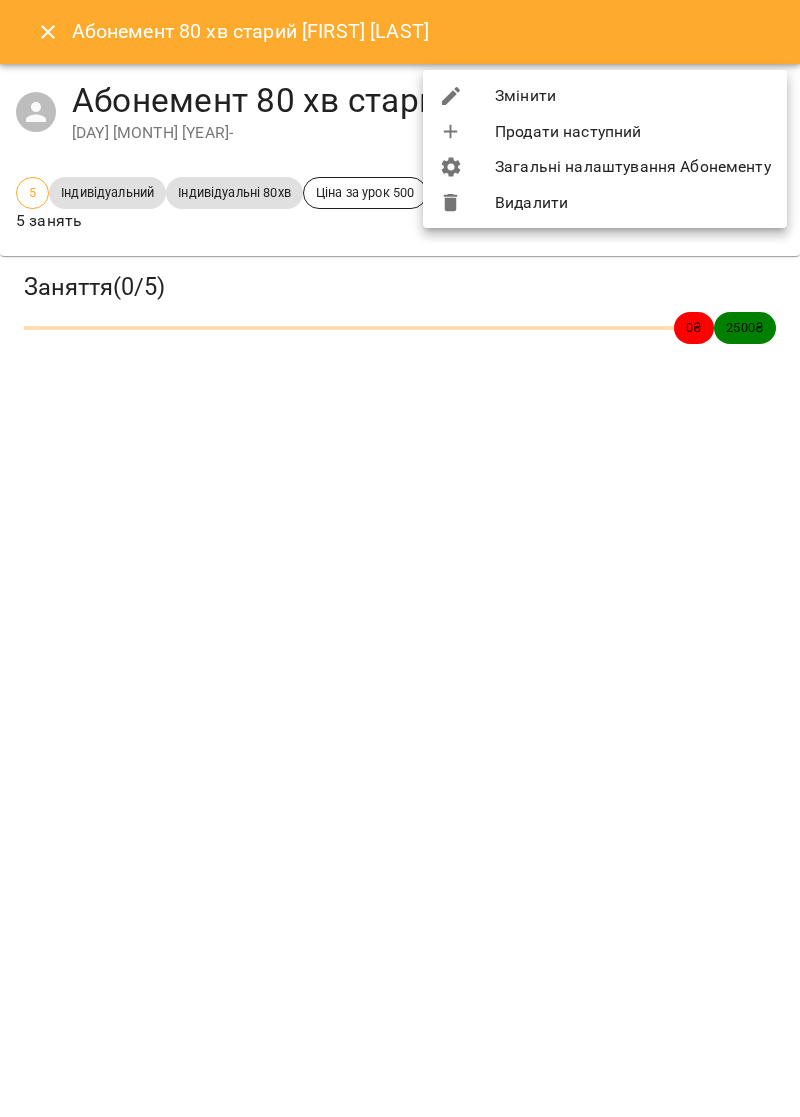 click on "Змінити" at bounding box center (605, 96) 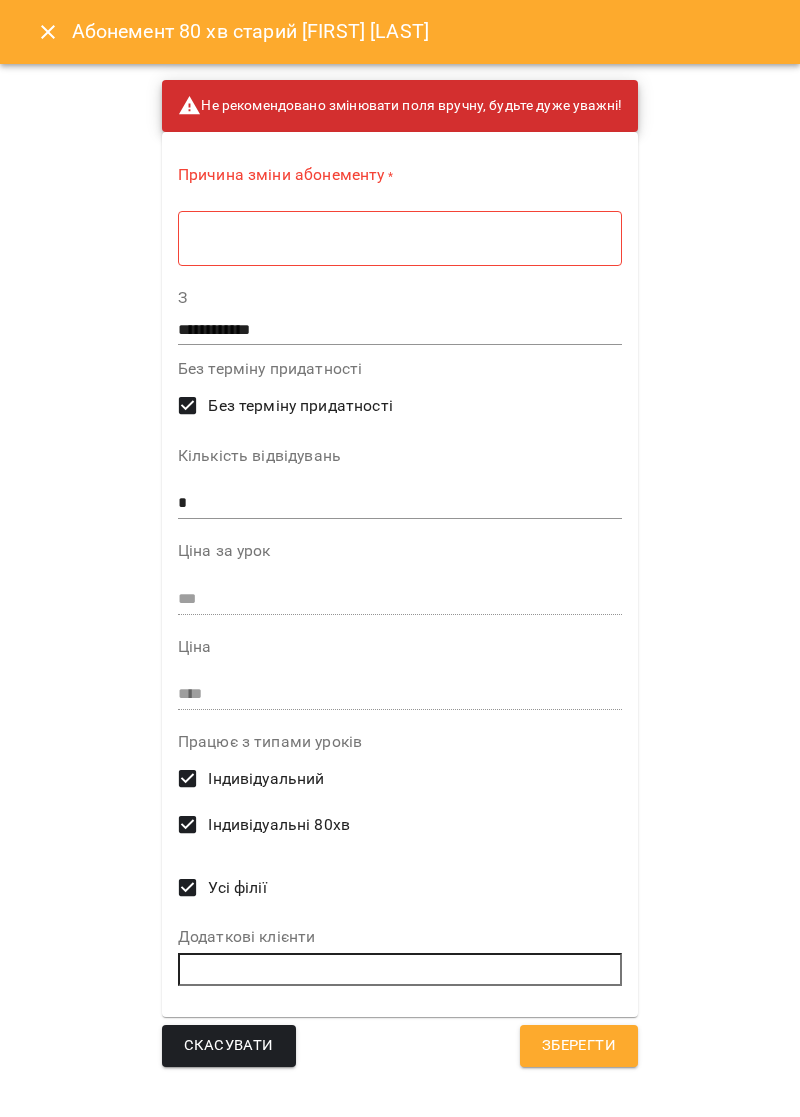 click on "Скасувати" at bounding box center [229, 1046] 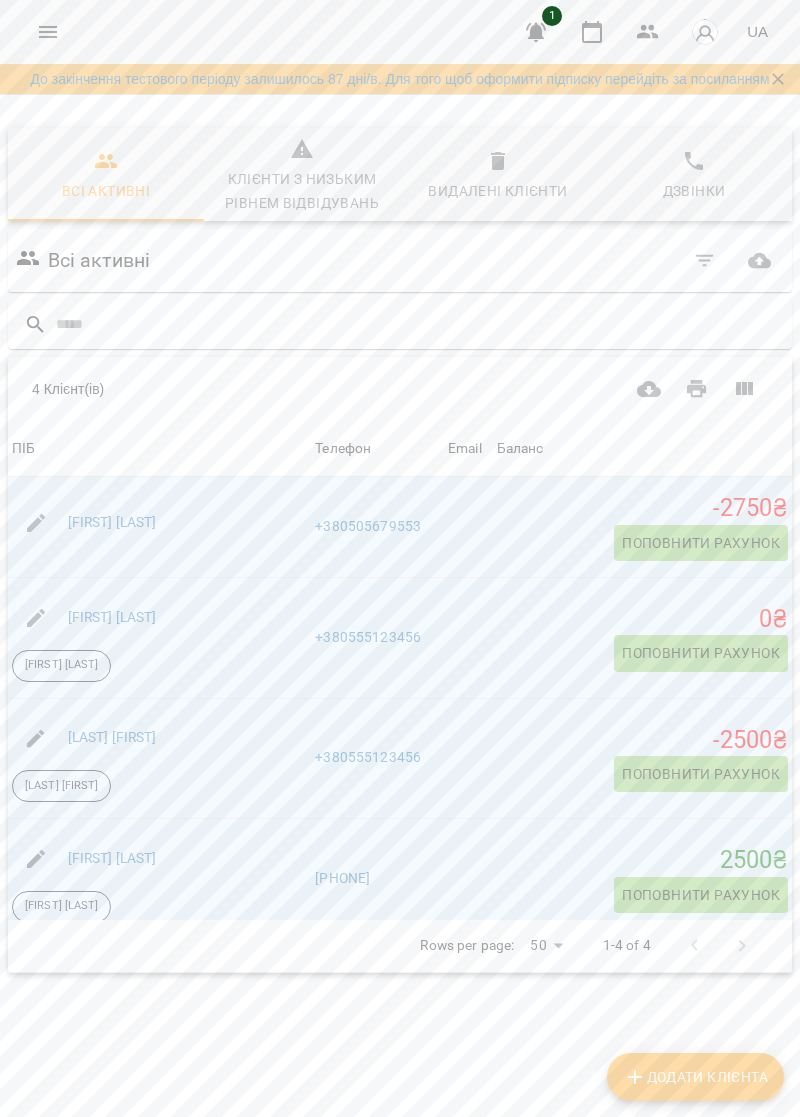 scroll, scrollTop: 18, scrollLeft: 0, axis: vertical 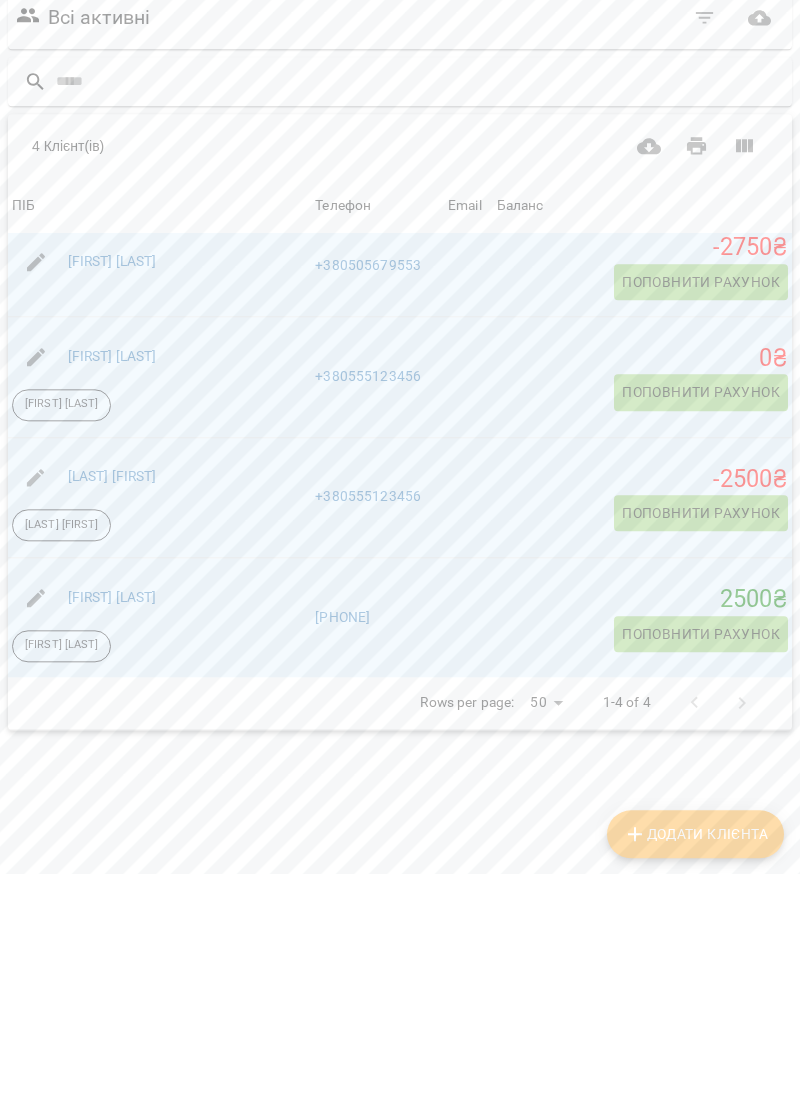 click on "[LAST] [FIRST]" at bounding box center [159, 505] 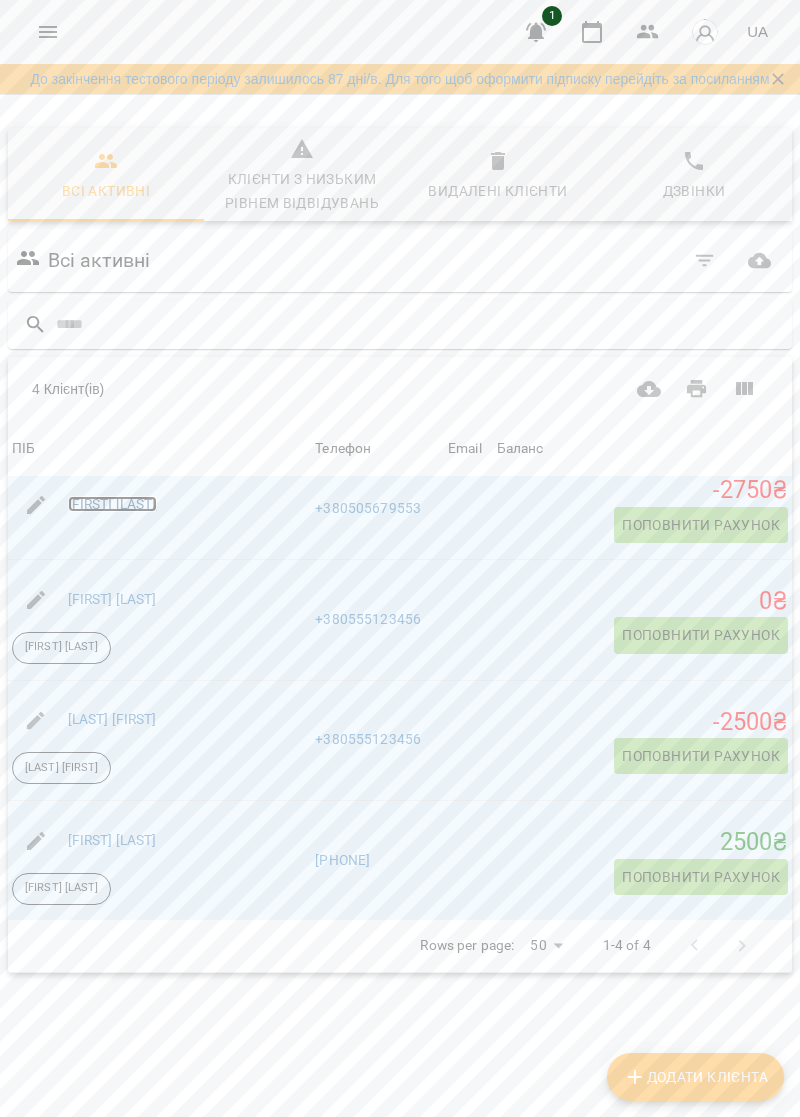 click on "[LAST] [FIRST]" at bounding box center (112, 504) 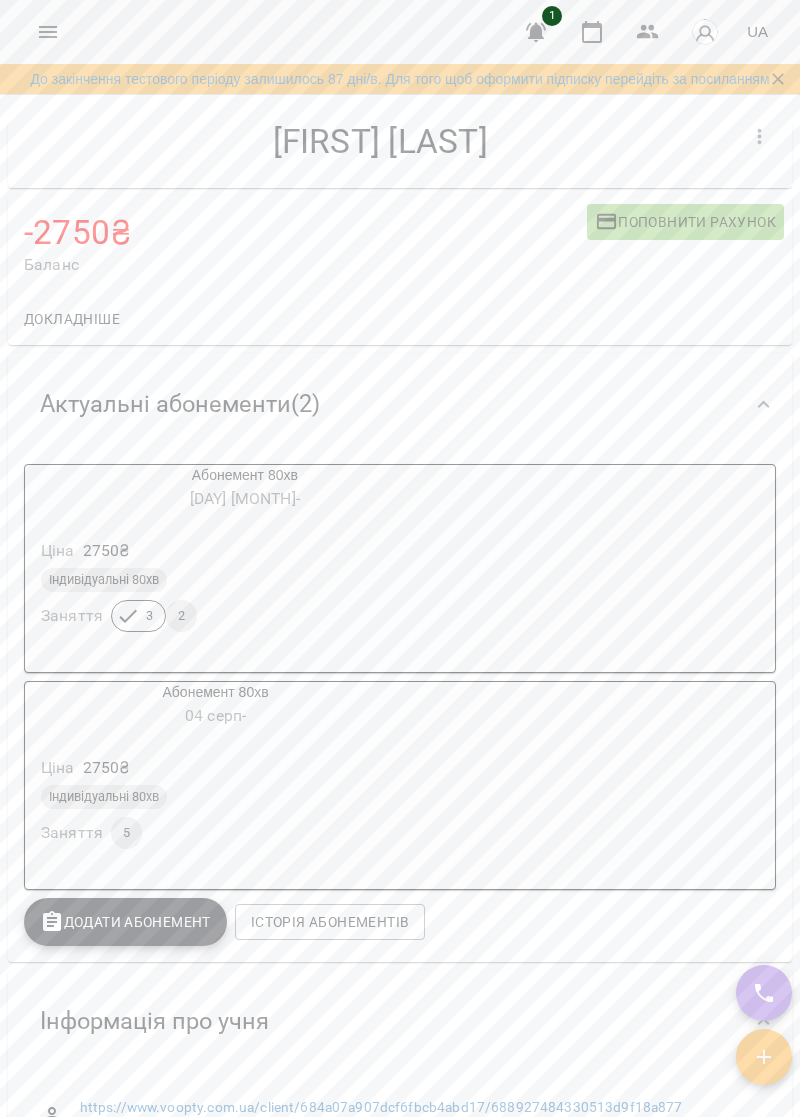 scroll, scrollTop: 53, scrollLeft: 0, axis: vertical 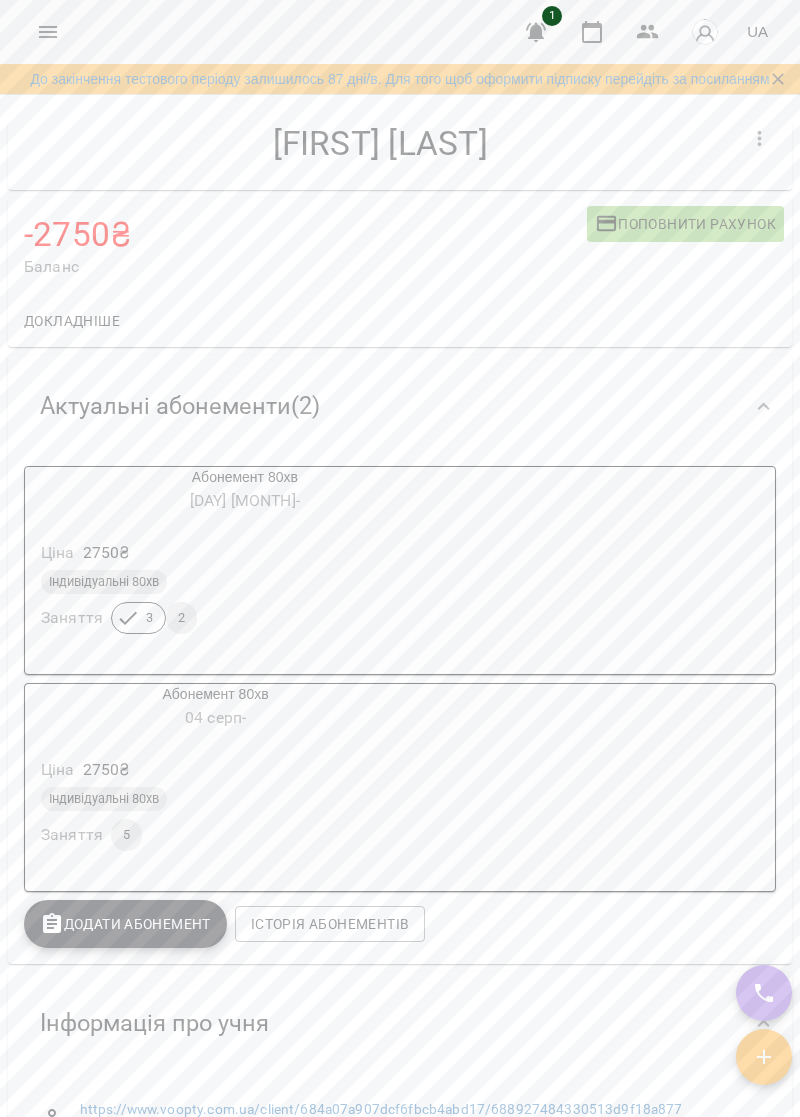 click on "Абонемент 80хв 24 лип  -   Ціна 2750 ₴ Індивідуальні 80хв Заняття 3 2" at bounding box center (400, 570) 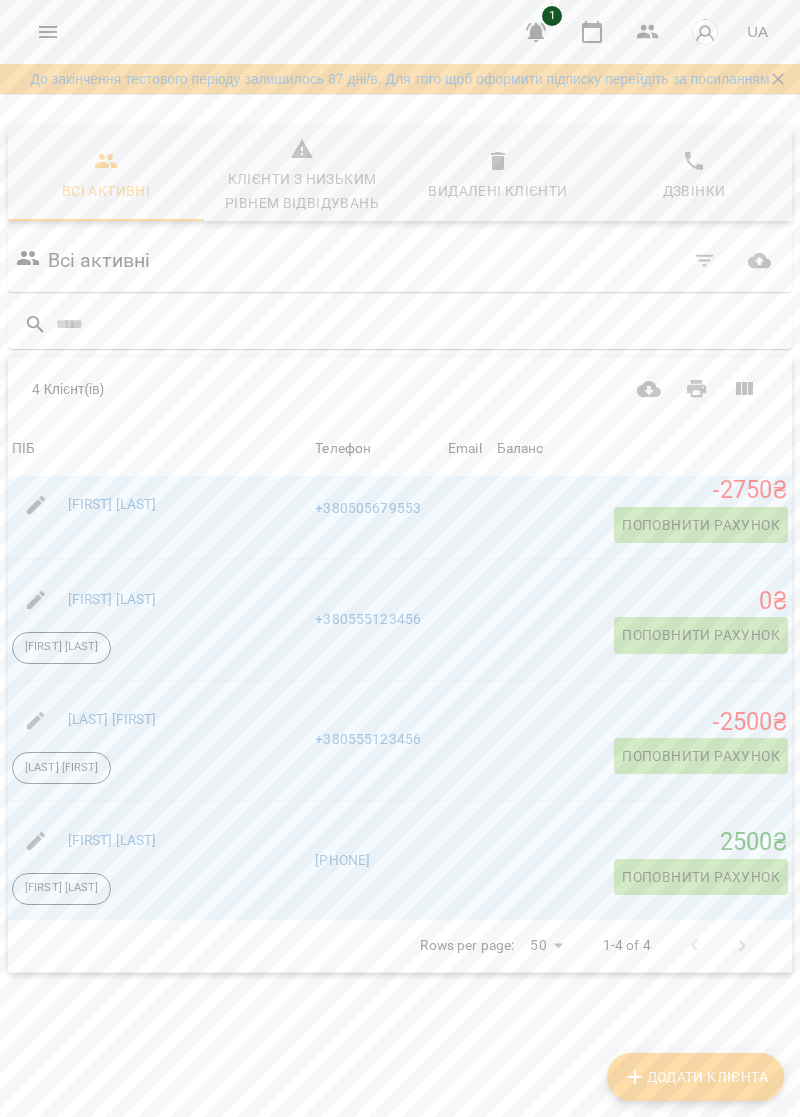 scroll, scrollTop: 17, scrollLeft: 0, axis: vertical 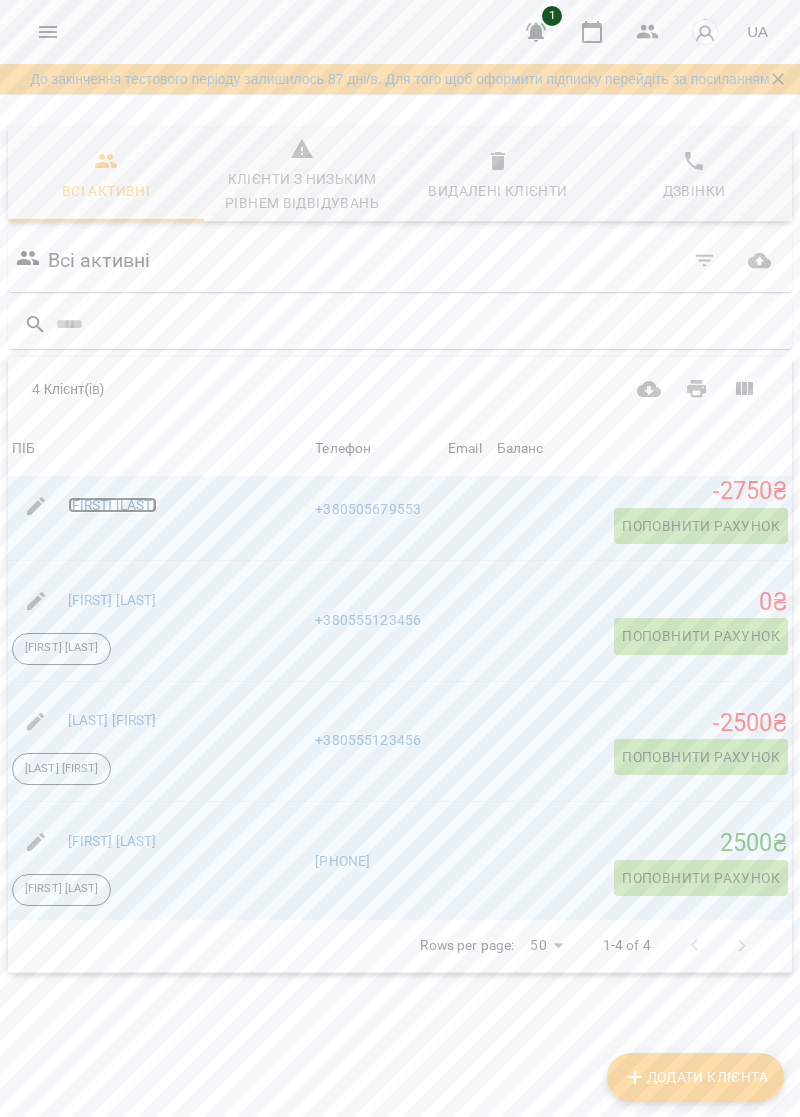 click on "[LAST] [FIRST]" at bounding box center [112, 505] 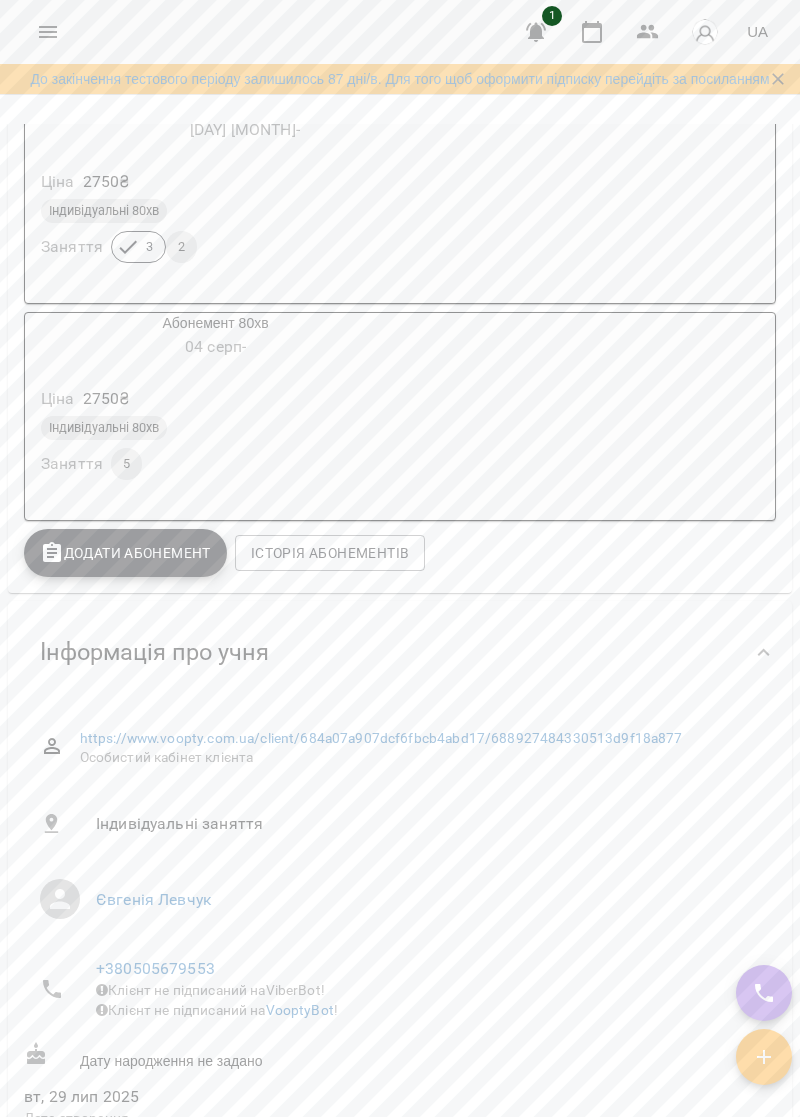 scroll, scrollTop: 486, scrollLeft: 0, axis: vertical 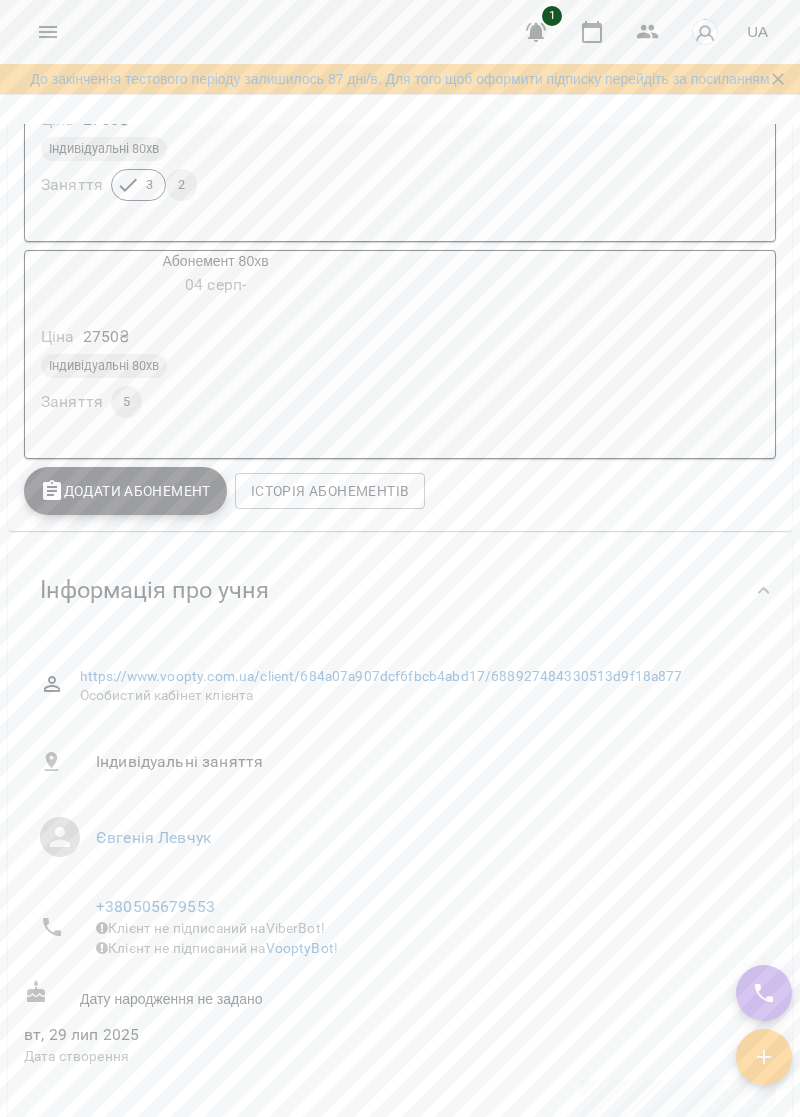 click on "Інформація про учня" at bounding box center [382, 590] 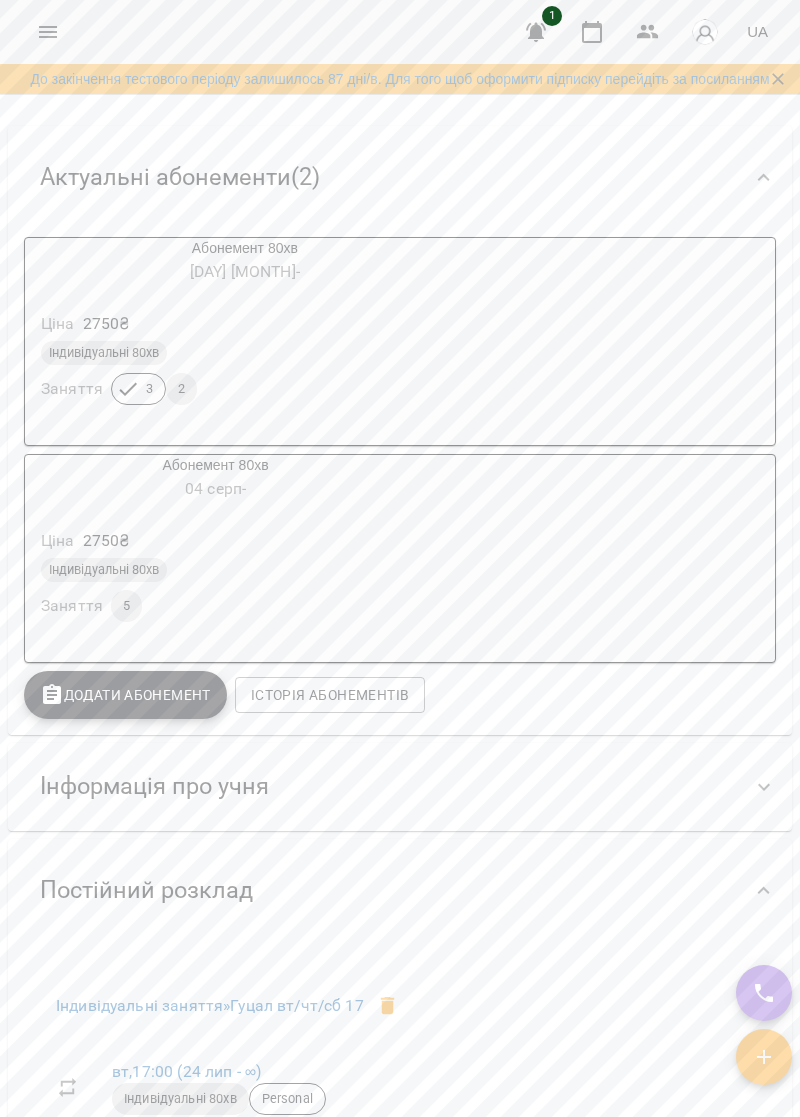 scroll, scrollTop: 0, scrollLeft: 0, axis: both 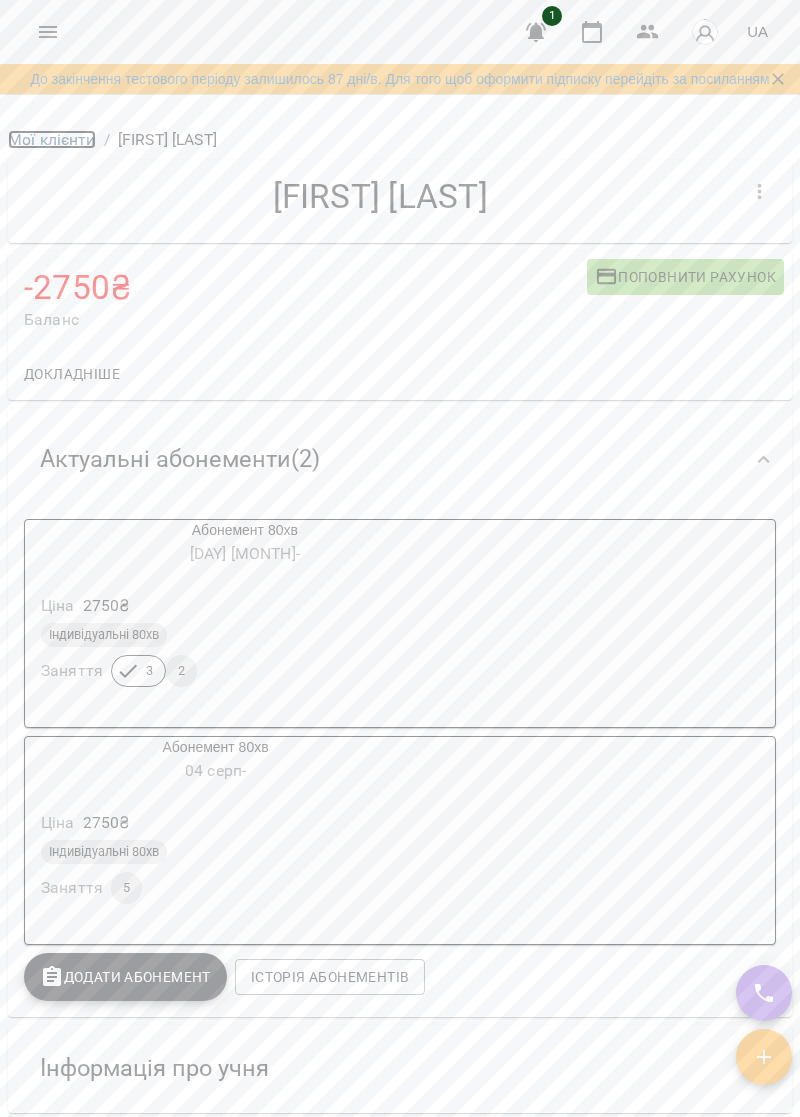 click on "Мої клієнти" at bounding box center [52, 139] 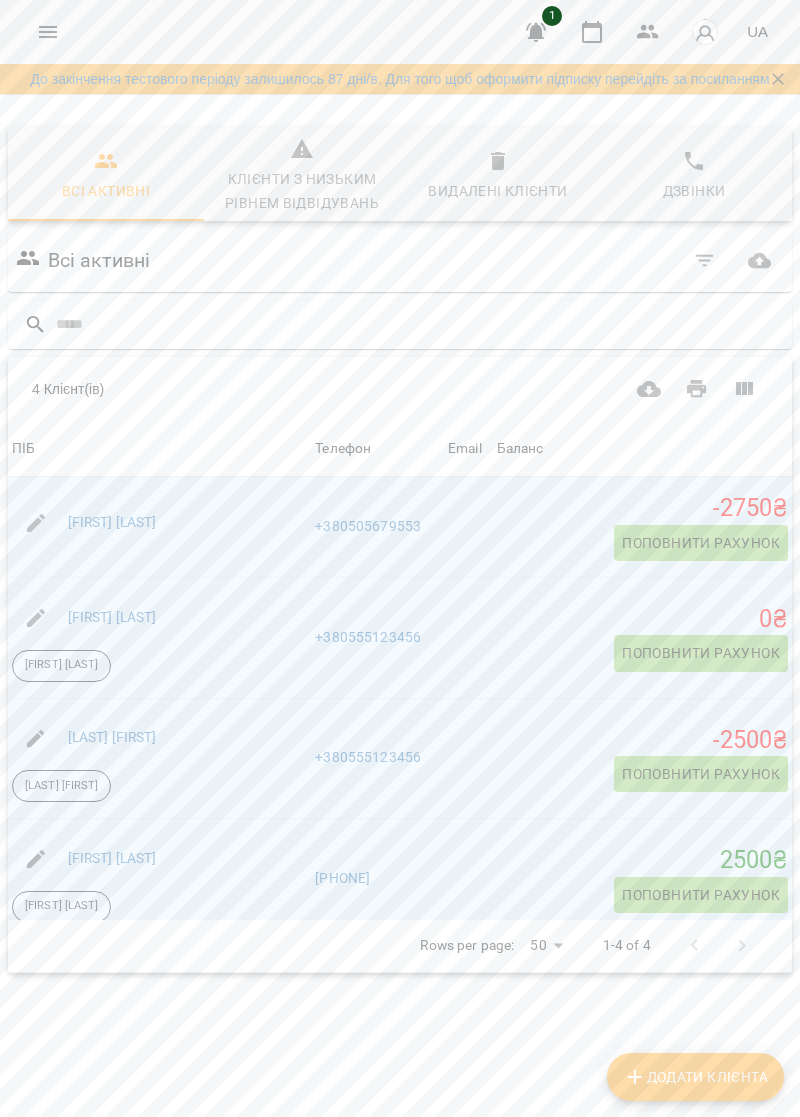 scroll, scrollTop: 18, scrollLeft: 0, axis: vertical 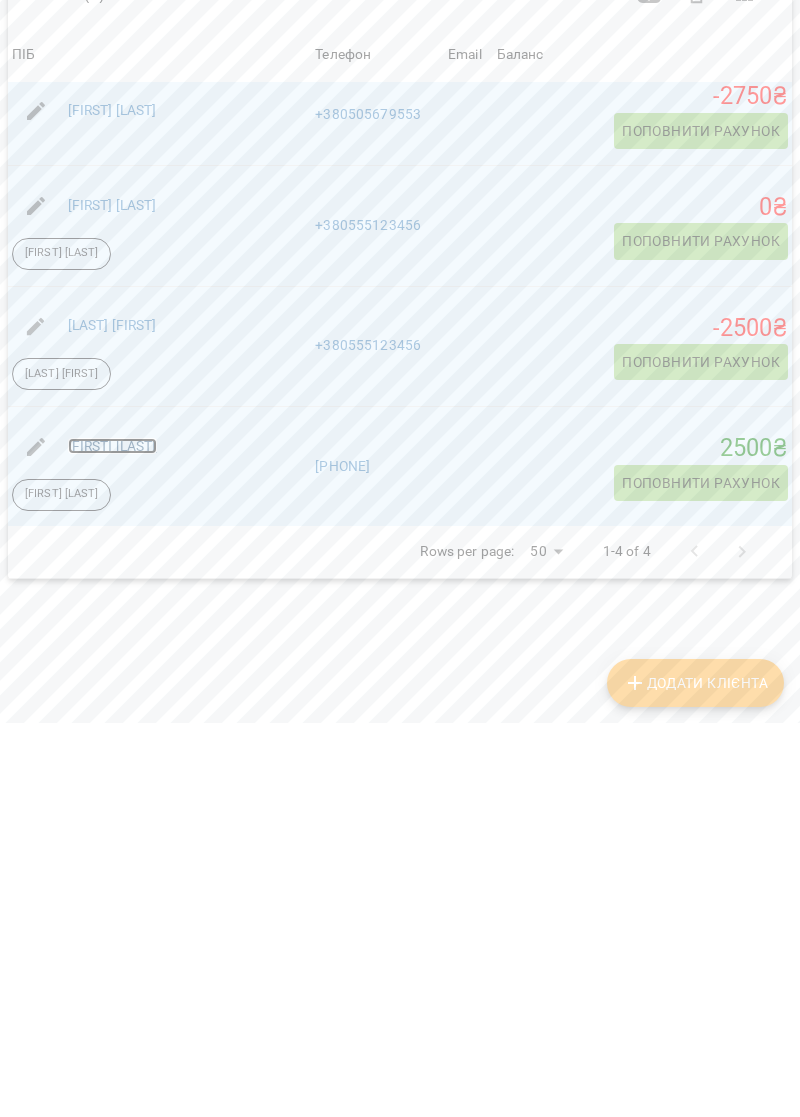 click on "[LAST] [FIRST]" at bounding box center [112, 840] 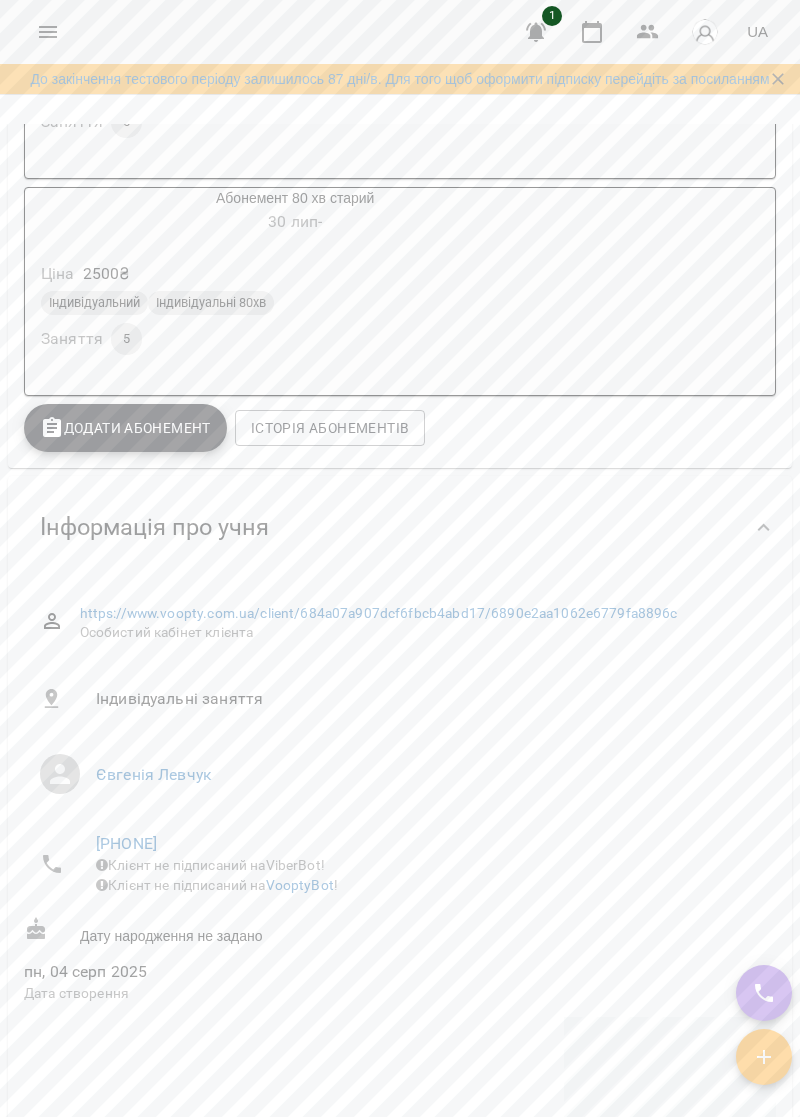 scroll, scrollTop: 586, scrollLeft: 0, axis: vertical 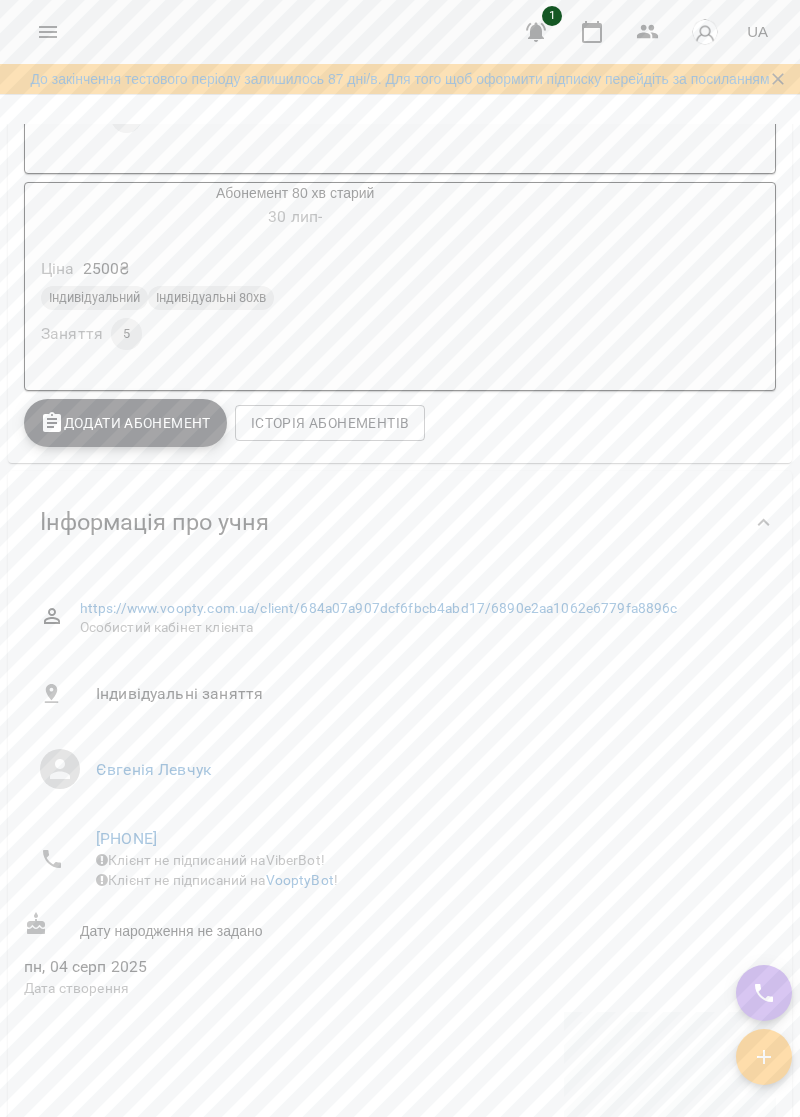 click on "Інформація про учня" at bounding box center (382, 522) 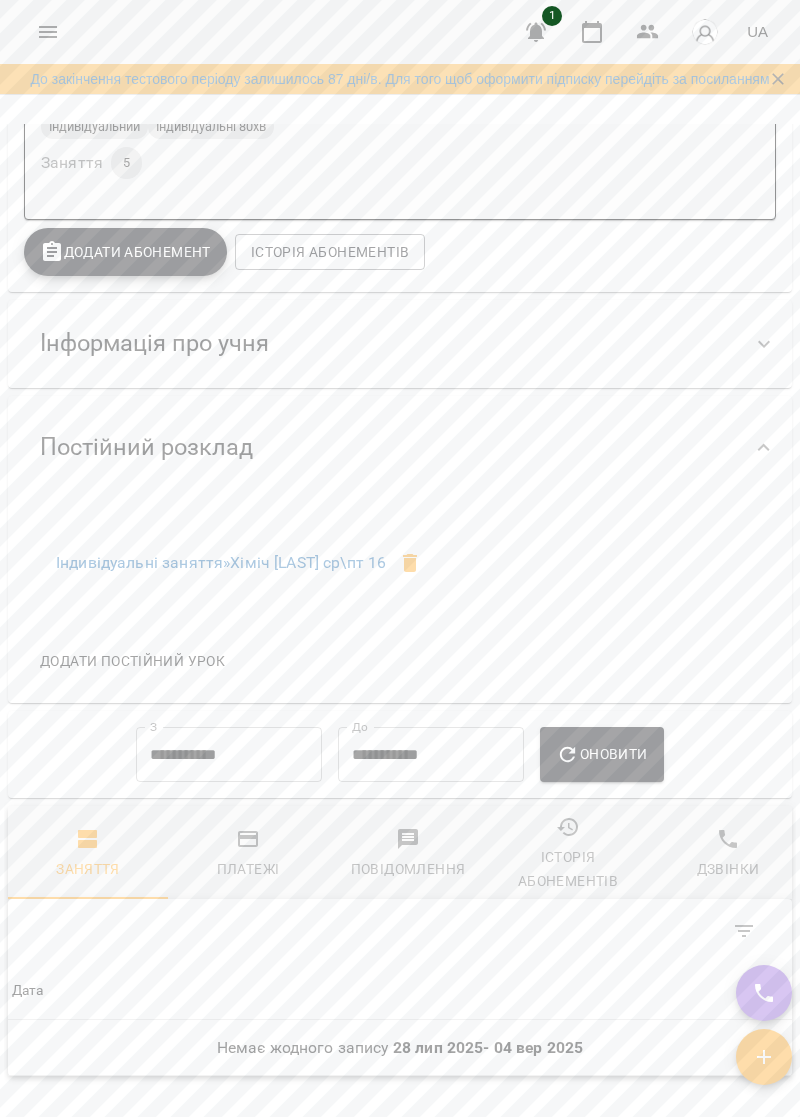 scroll, scrollTop: 761, scrollLeft: 0, axis: vertical 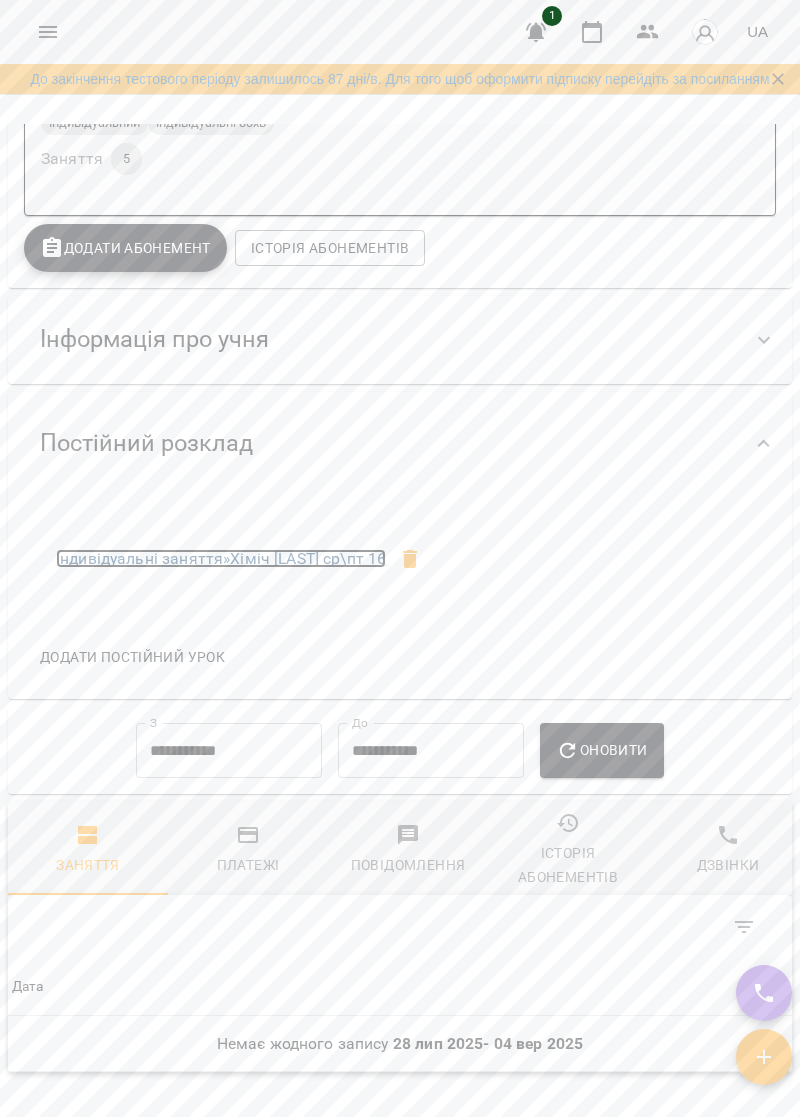 click on "Індивідуальні заняття  »  Хіміч олег ср\пт 16" at bounding box center (221, 558) 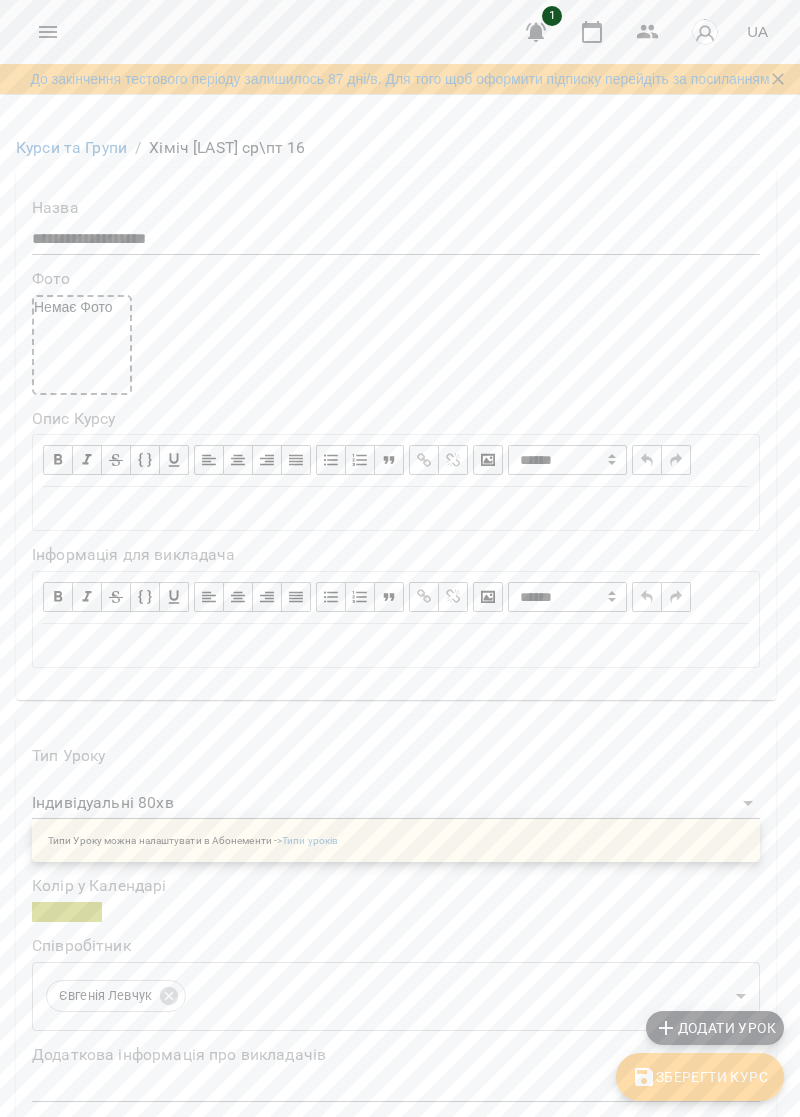 scroll, scrollTop: 0, scrollLeft: 0, axis: both 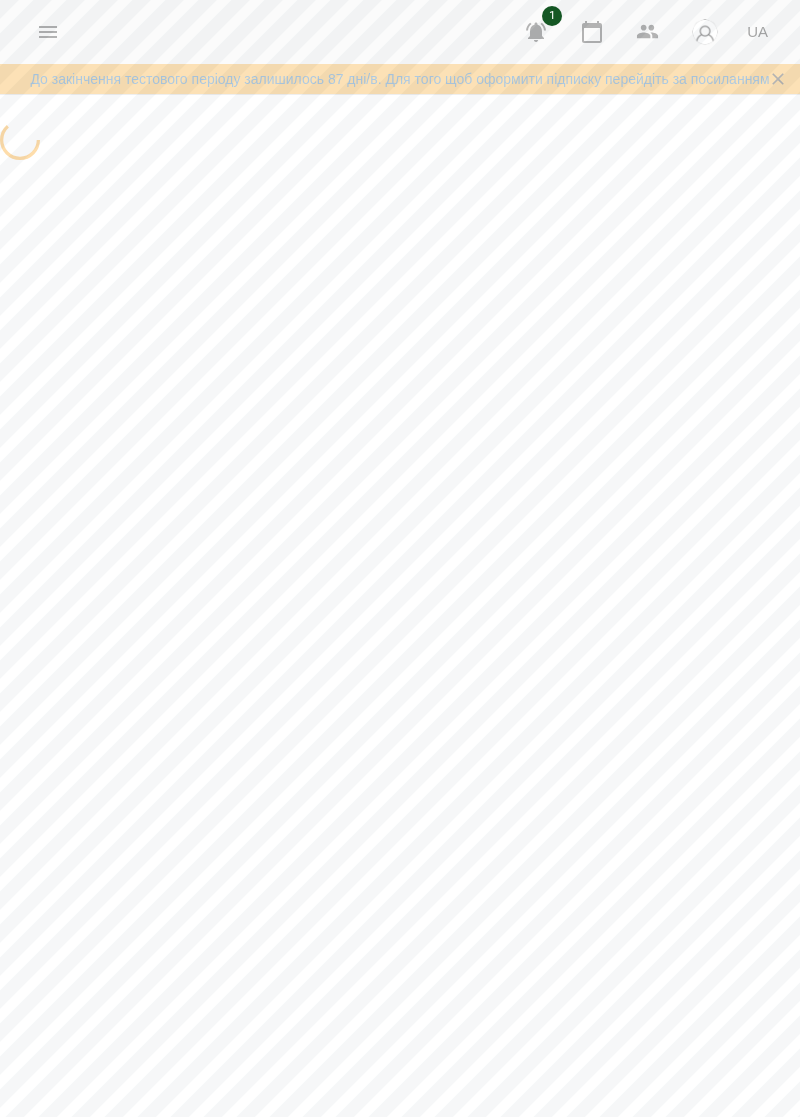 select on "**********" 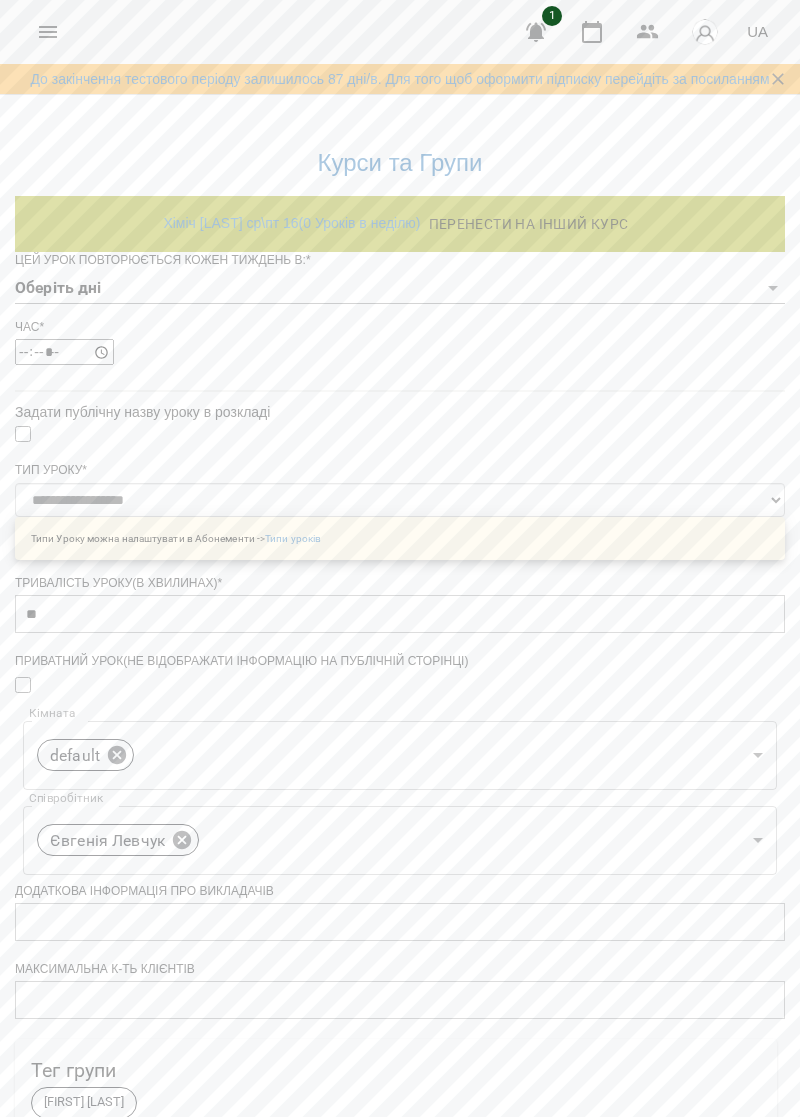 click on "**********" at bounding box center [400, 676] 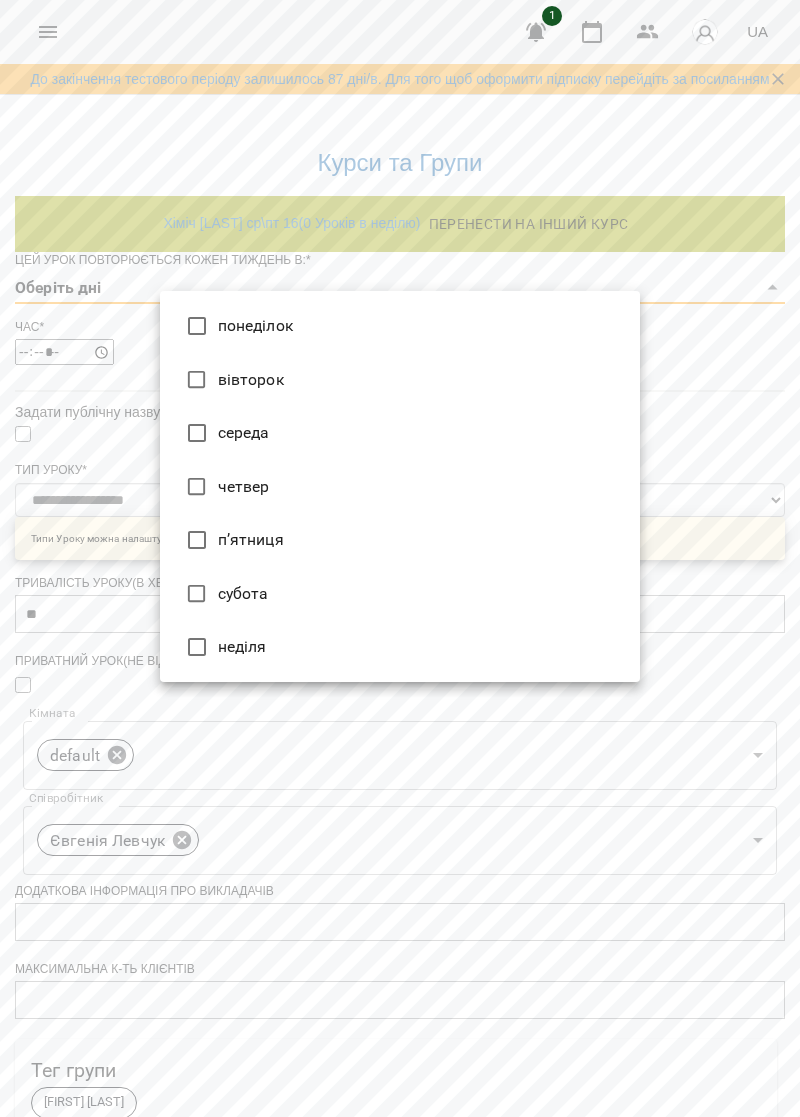 type on "*" 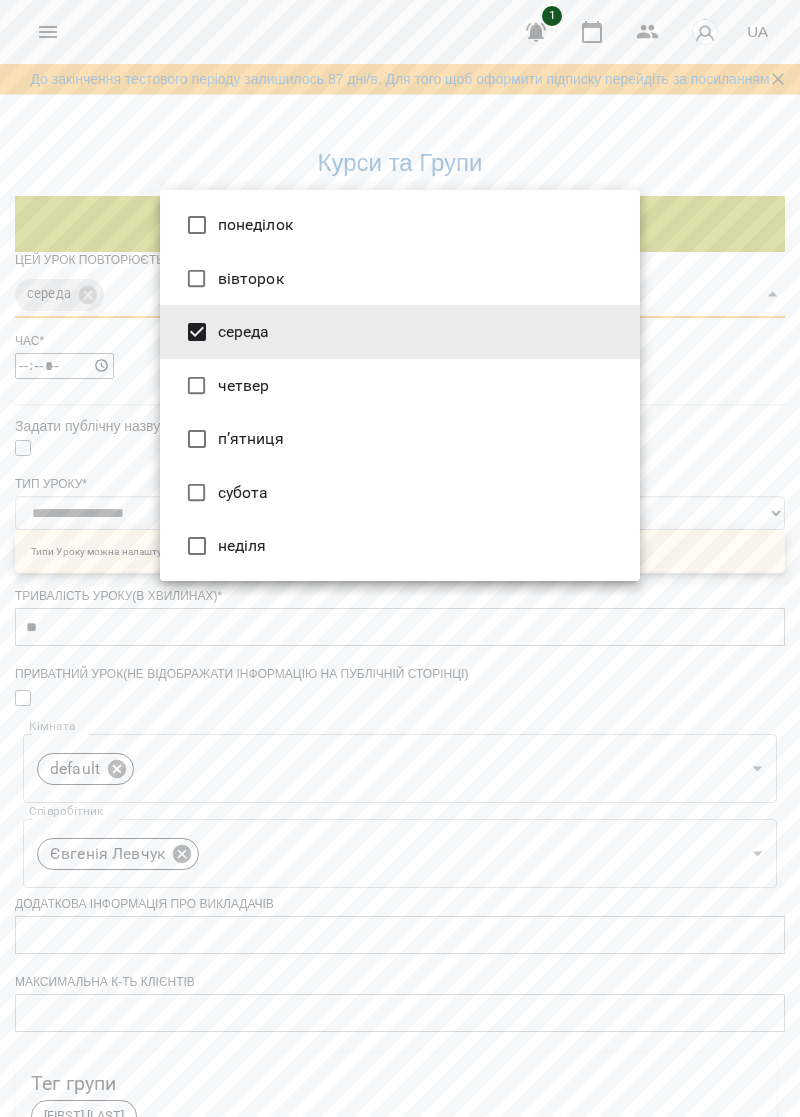 type on "***" 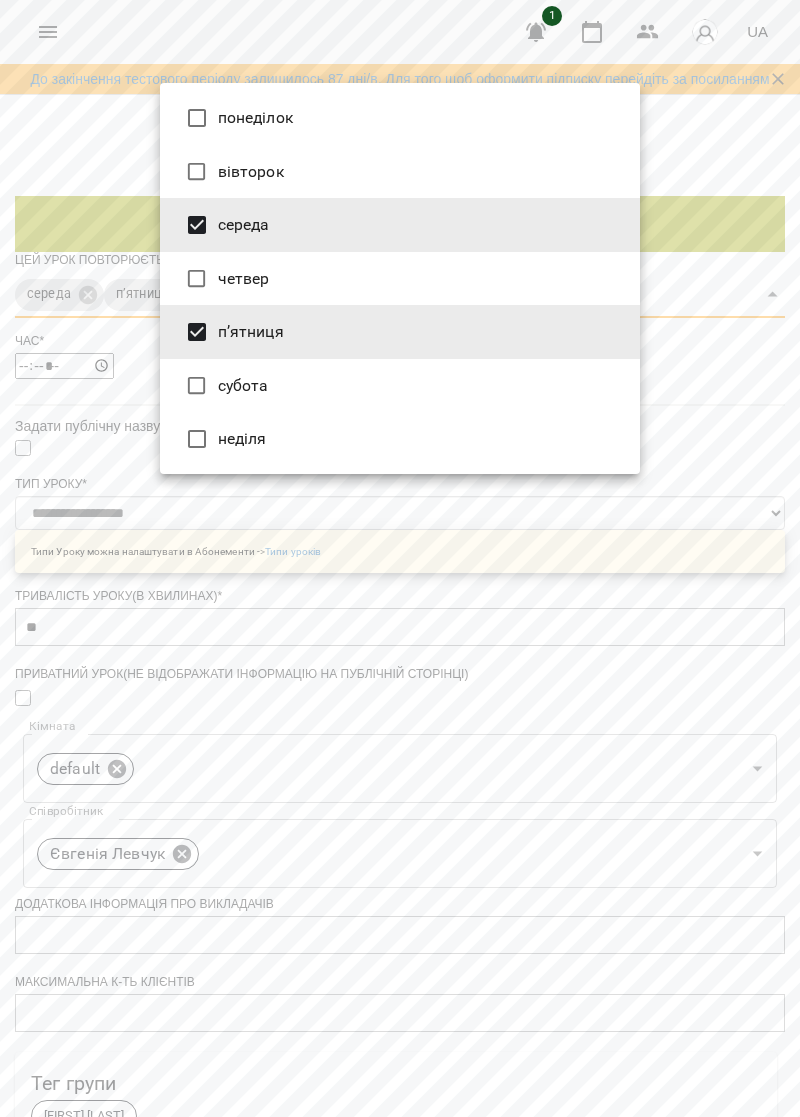 click at bounding box center (400, 558) 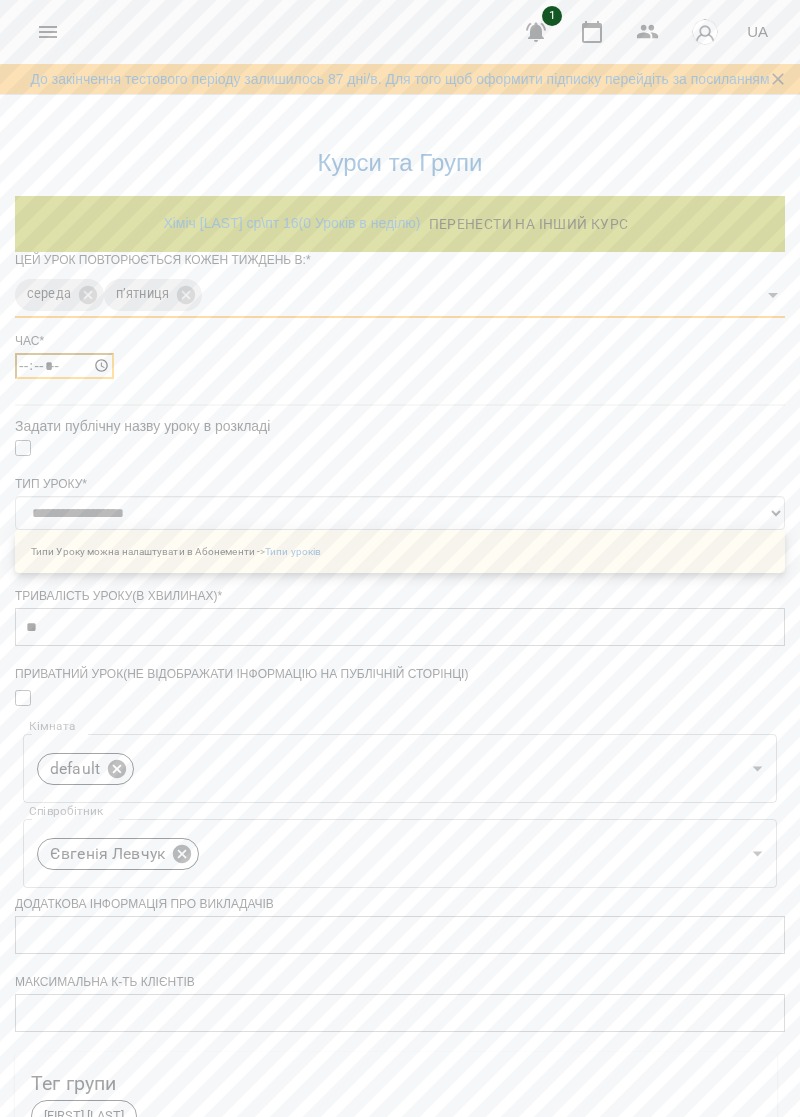 click on "*****" at bounding box center (64, 366) 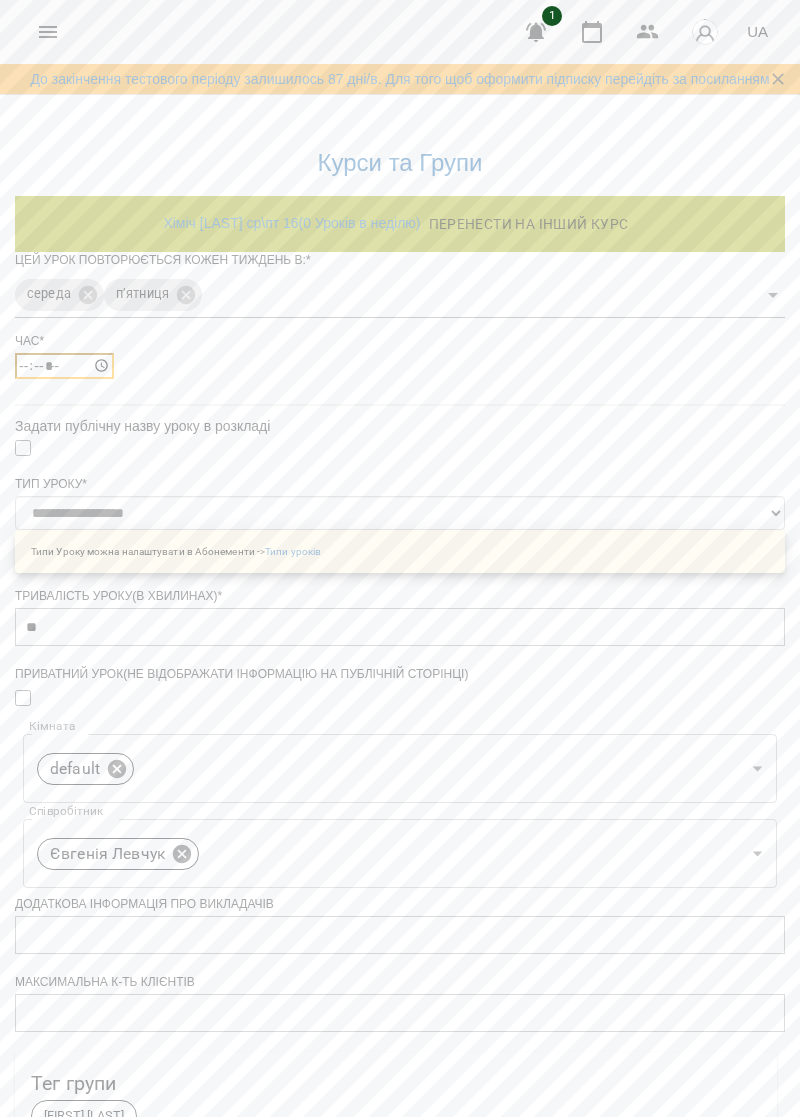 click on "*****" at bounding box center [64, 366] 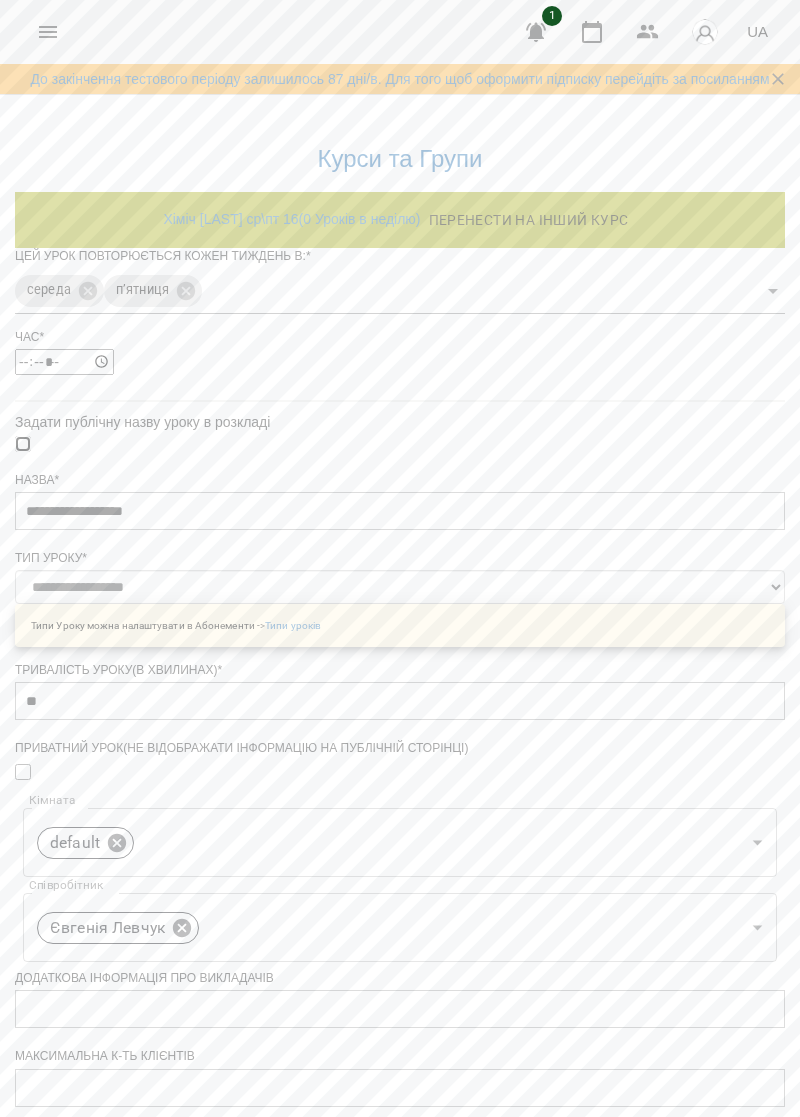 scroll, scrollTop: 422, scrollLeft: 0, axis: vertical 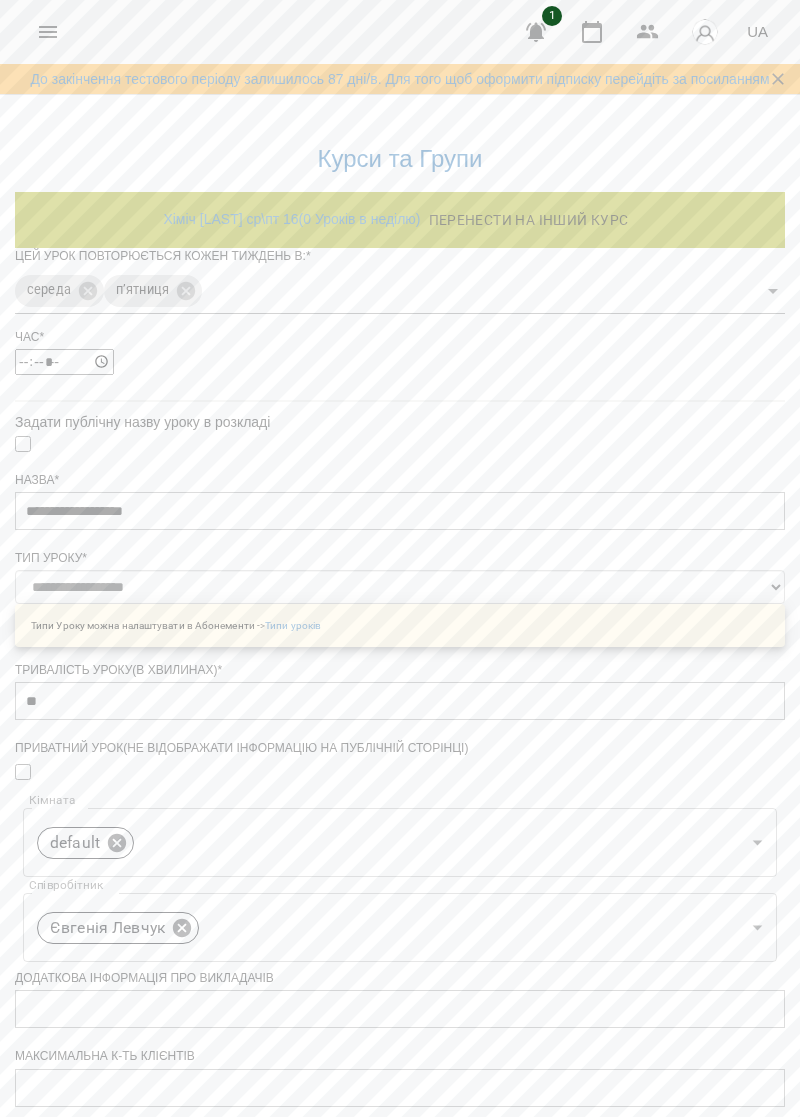 click on "**********" at bounding box center (108, 1363) 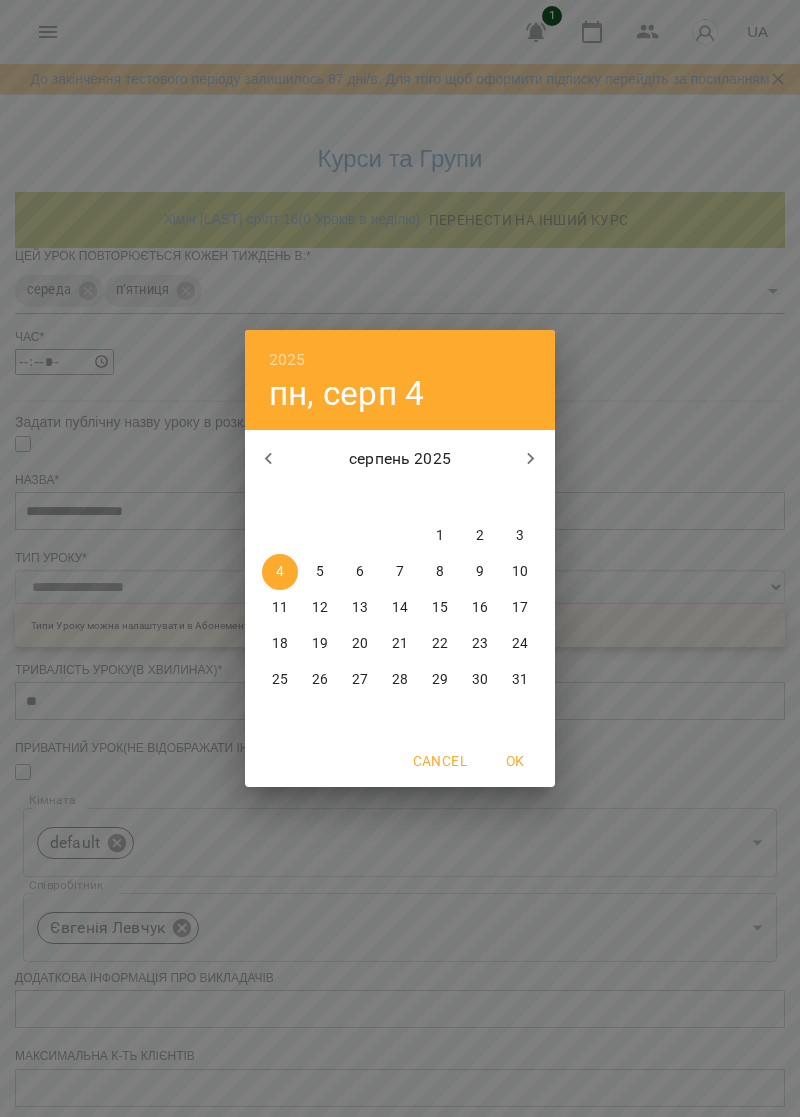 click at bounding box center (269, 459) 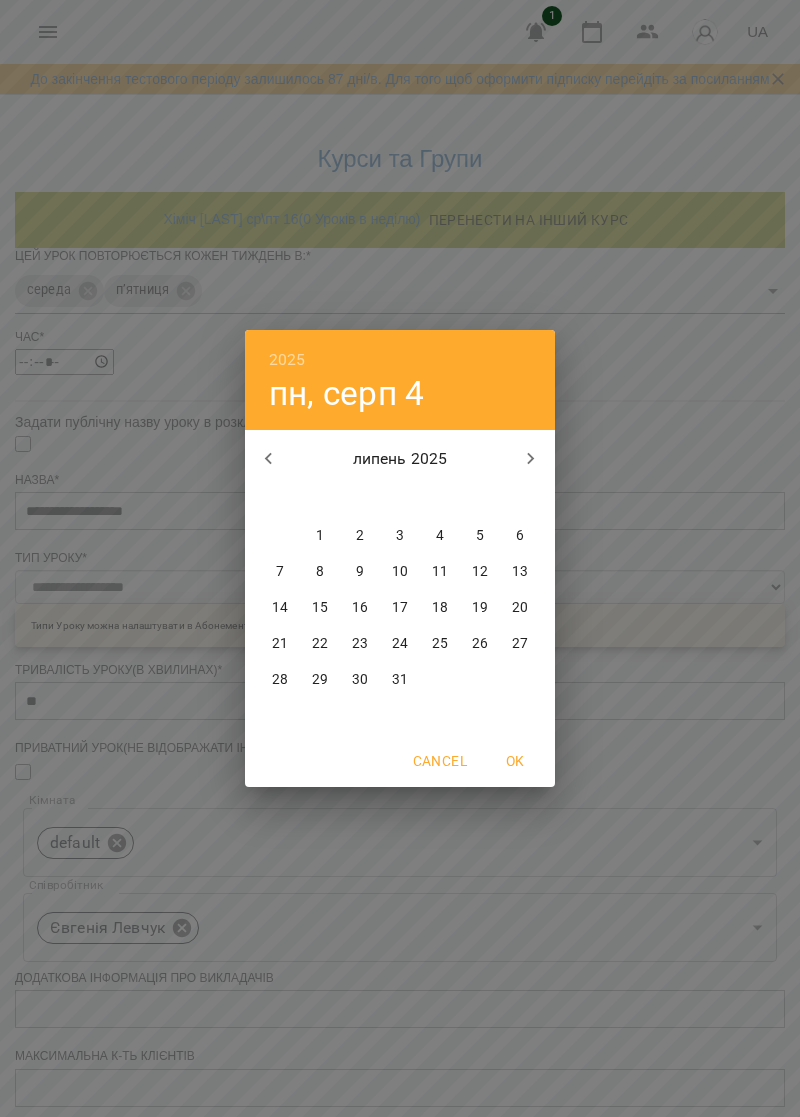 click 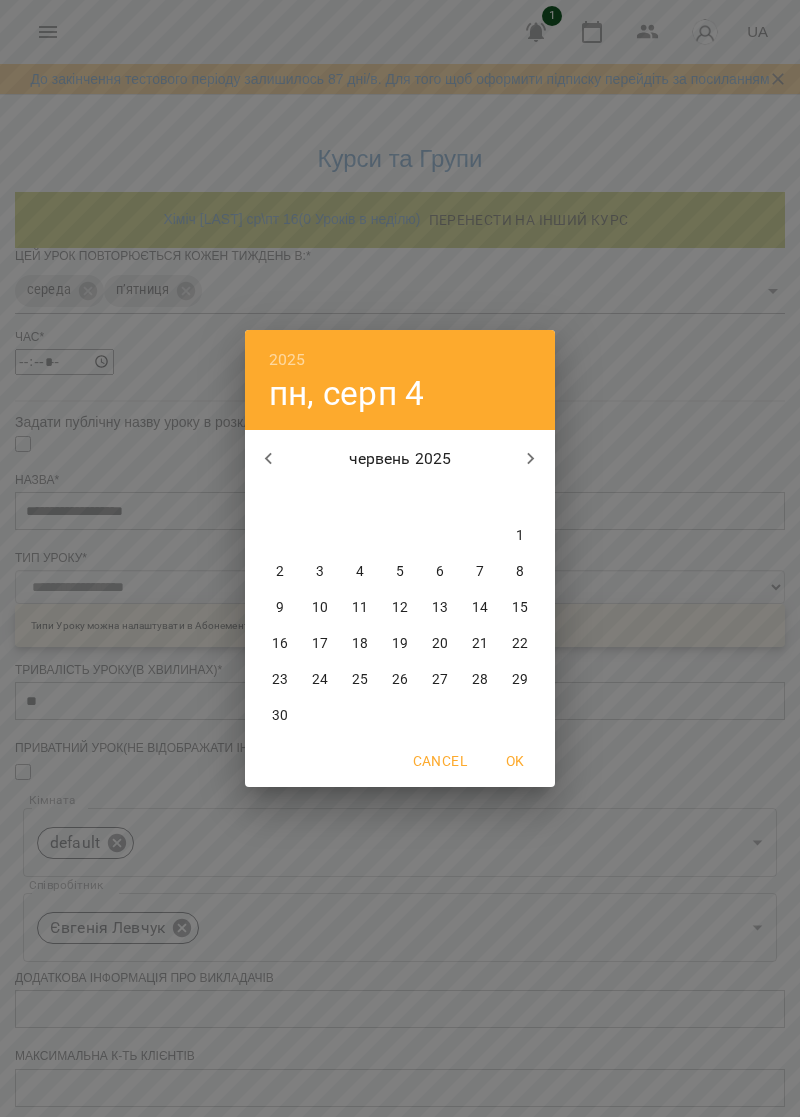 click 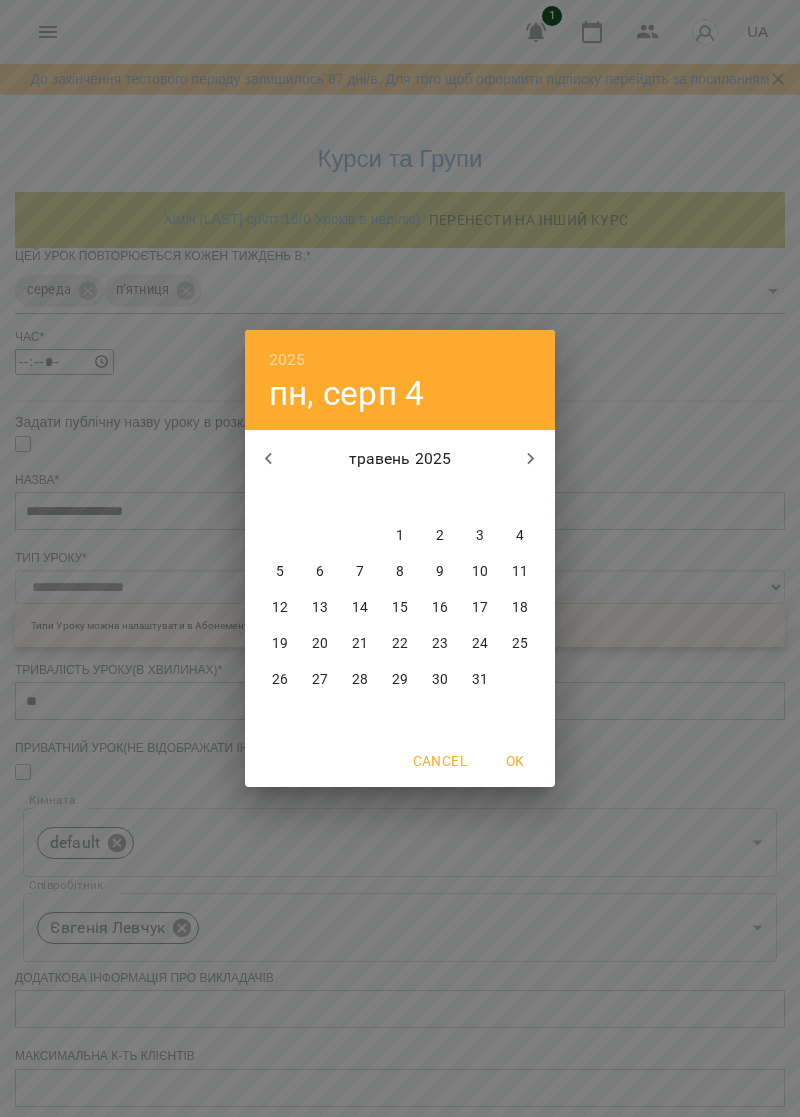 click on "30" at bounding box center (440, 680) 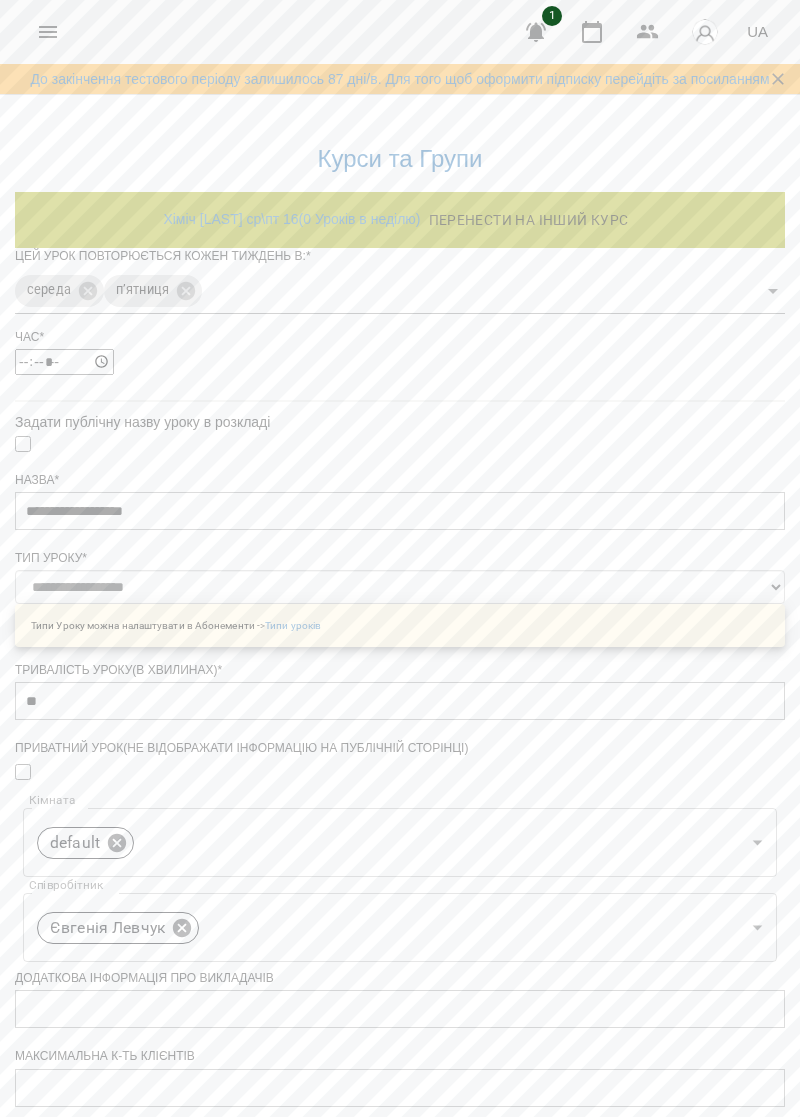 click on "Зберегти" at bounding box center (400, 1469) 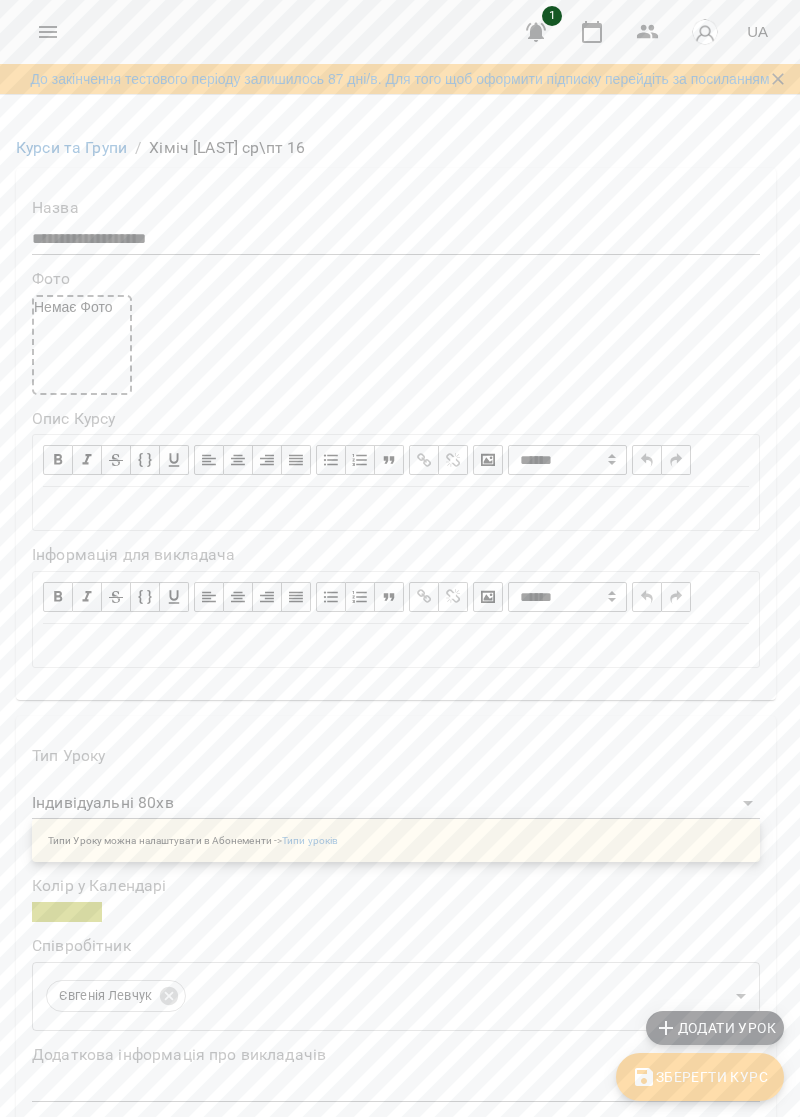 scroll, scrollTop: 1708, scrollLeft: 0, axis: vertical 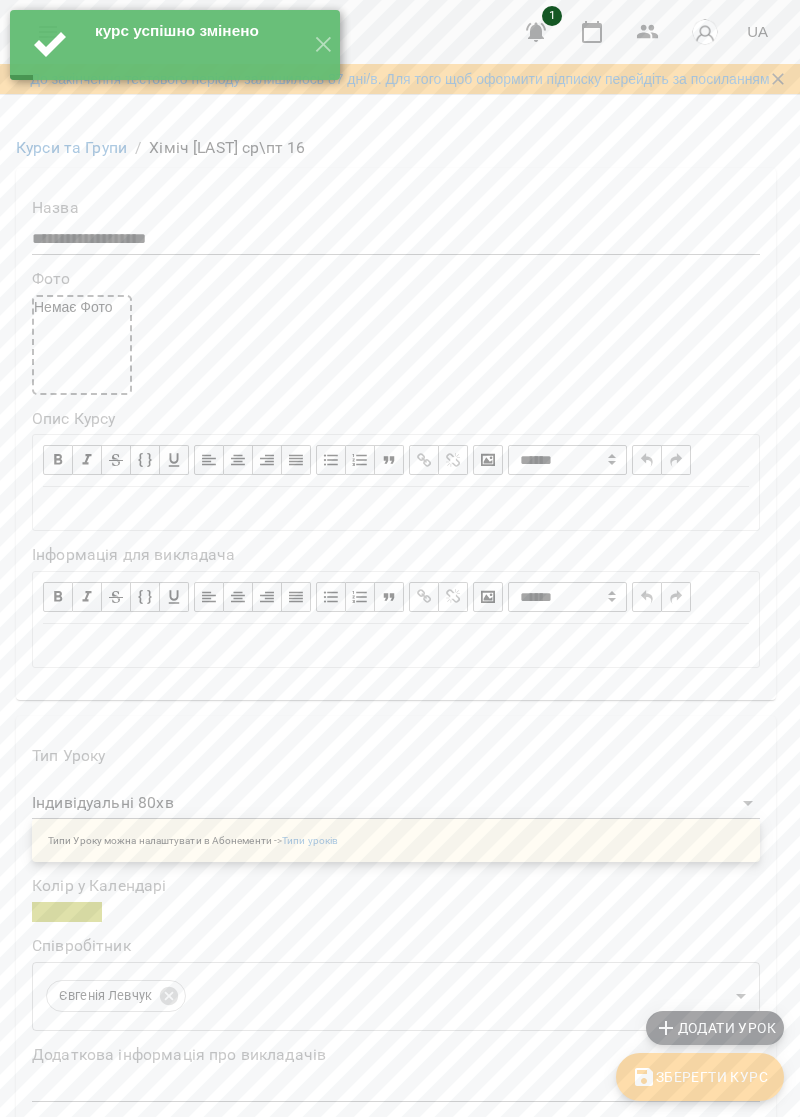 click on "✕" at bounding box center [323, 45] 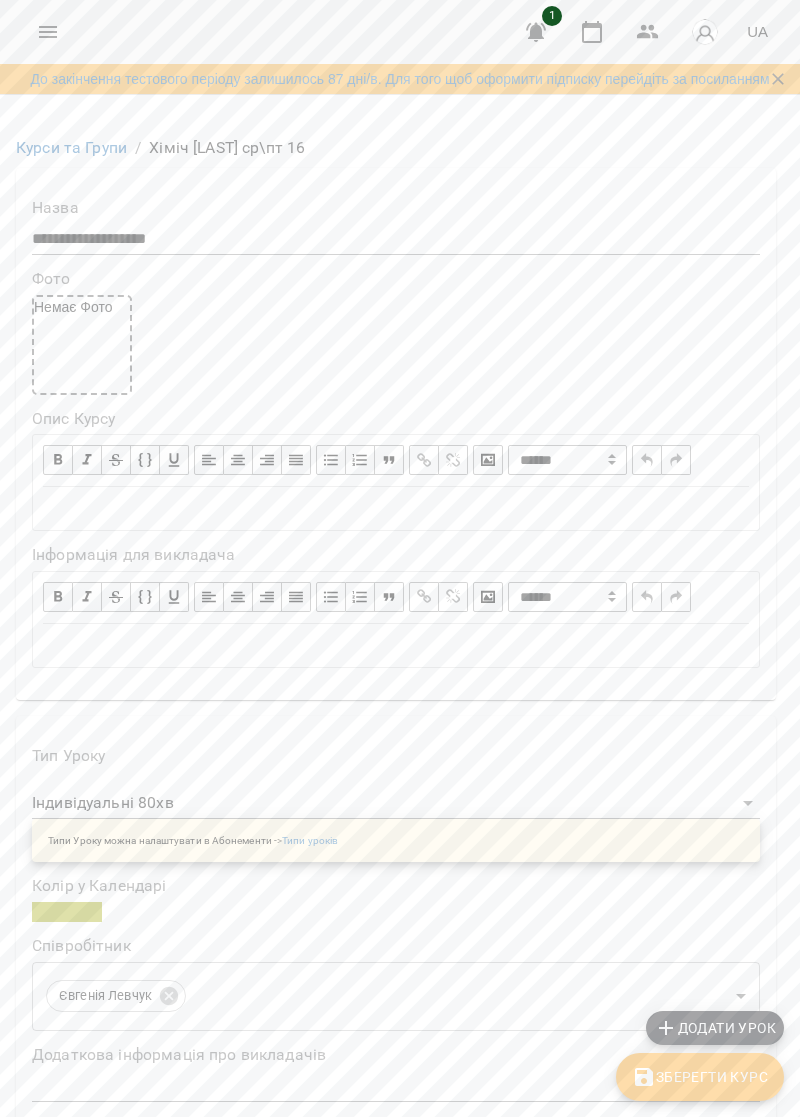 click at bounding box center (48, 32) 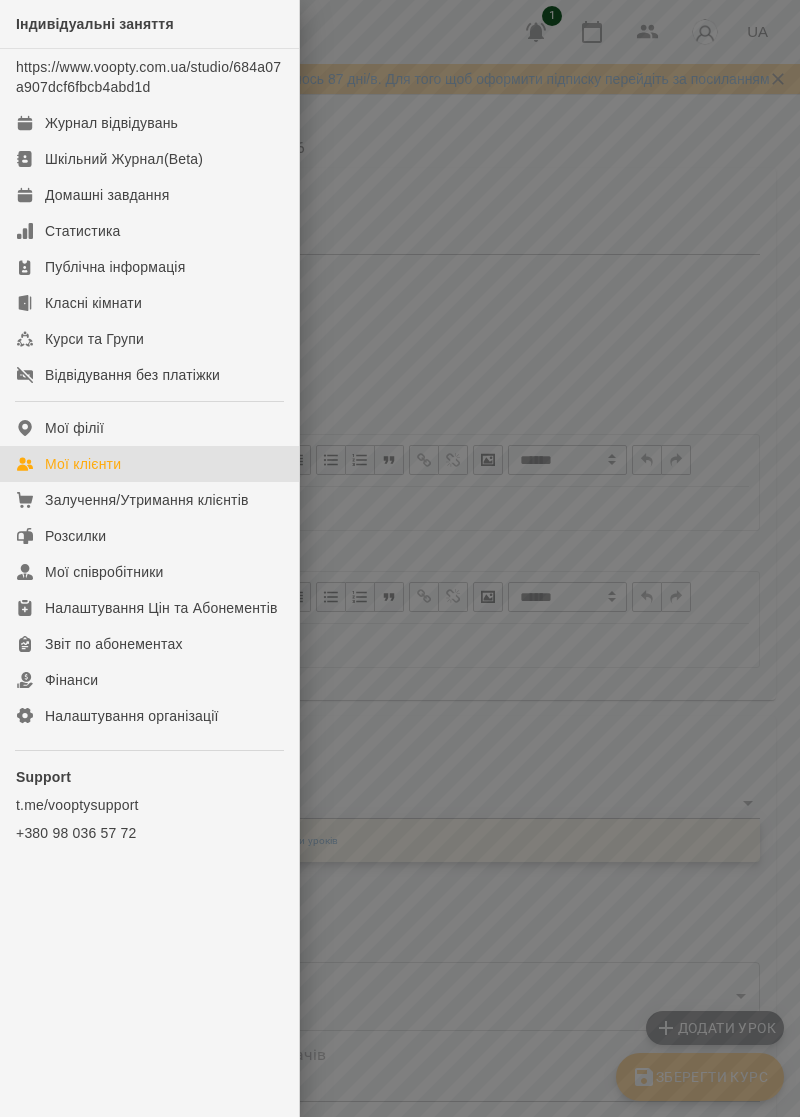 click on "Мої клієнти" at bounding box center (149, 464) 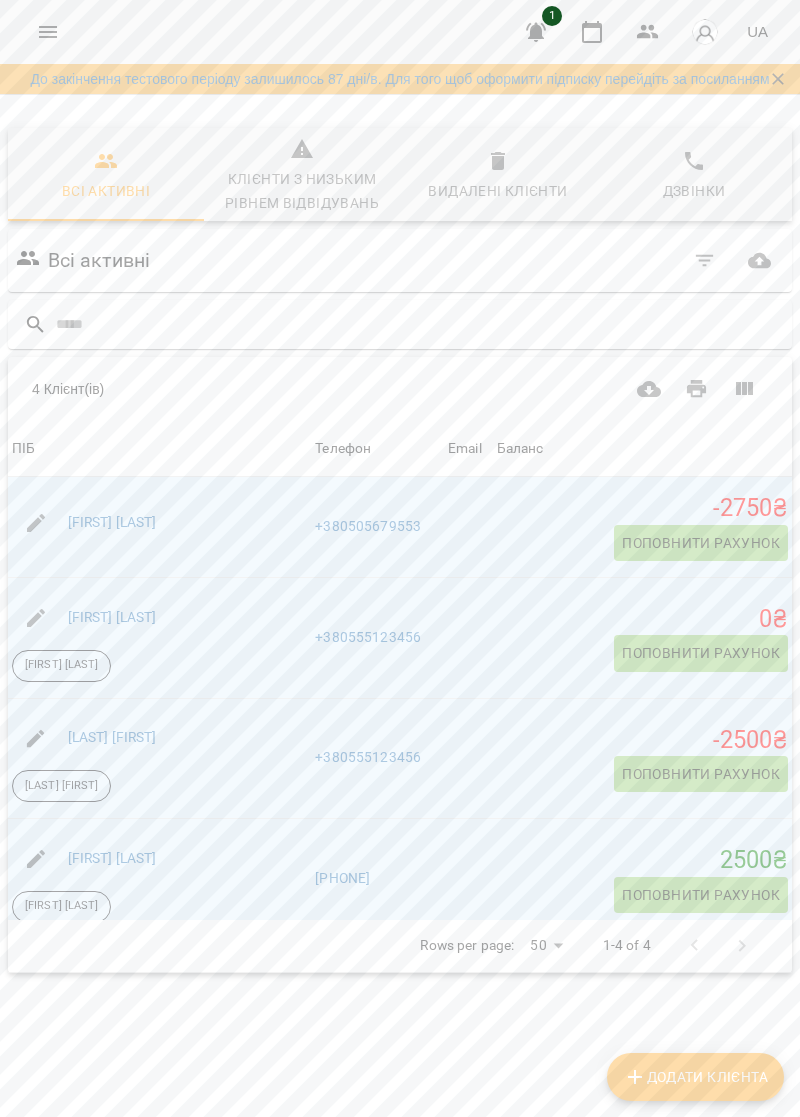 scroll, scrollTop: 18, scrollLeft: 0, axis: vertical 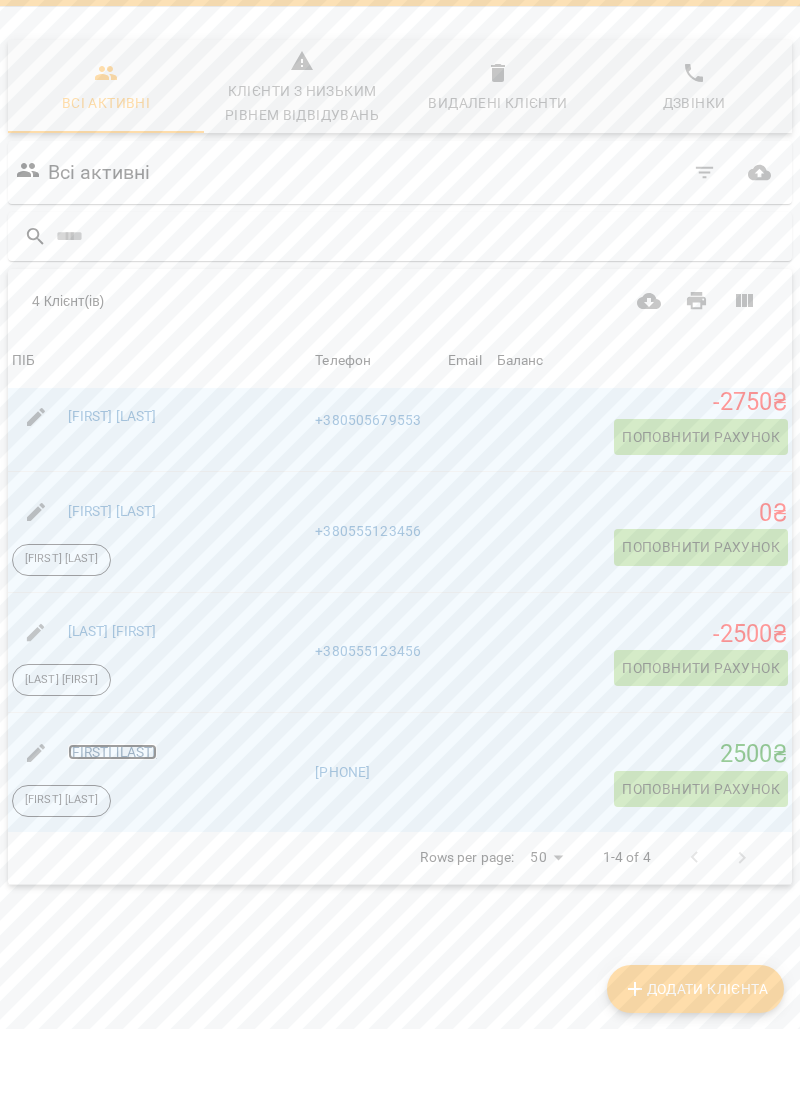 click on "[LAST] [FIRST]" at bounding box center [112, 840] 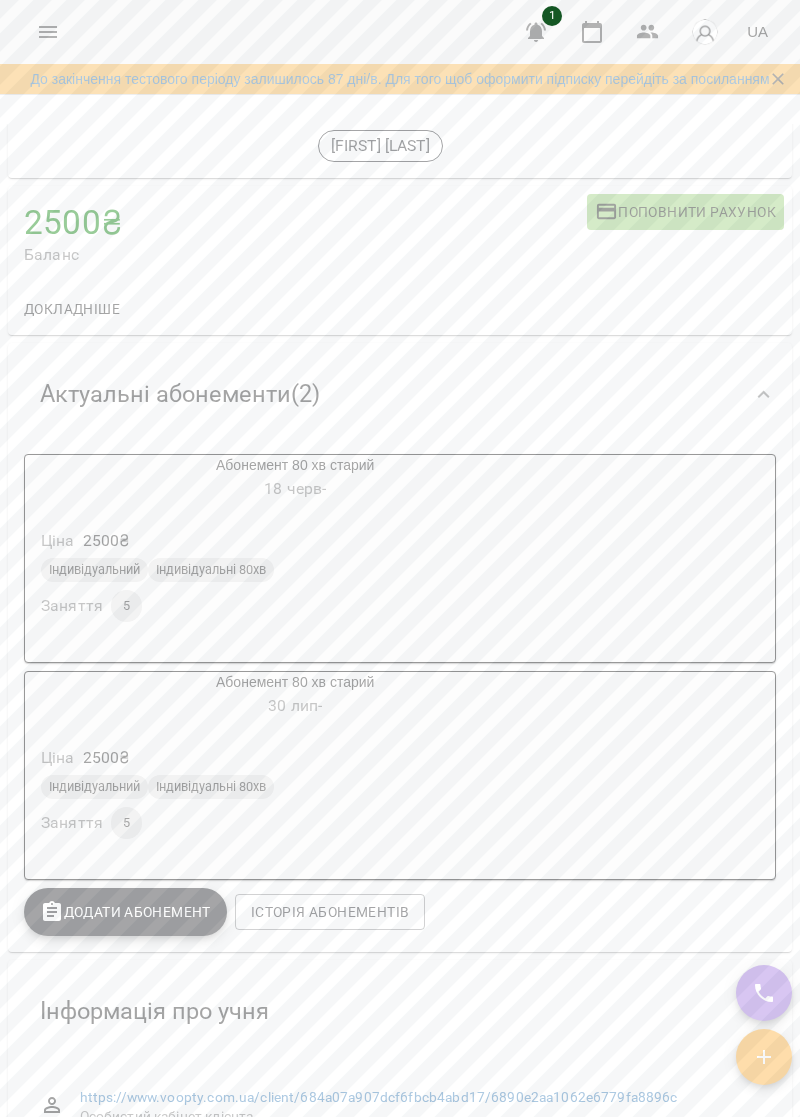 scroll, scrollTop: 100, scrollLeft: 0, axis: vertical 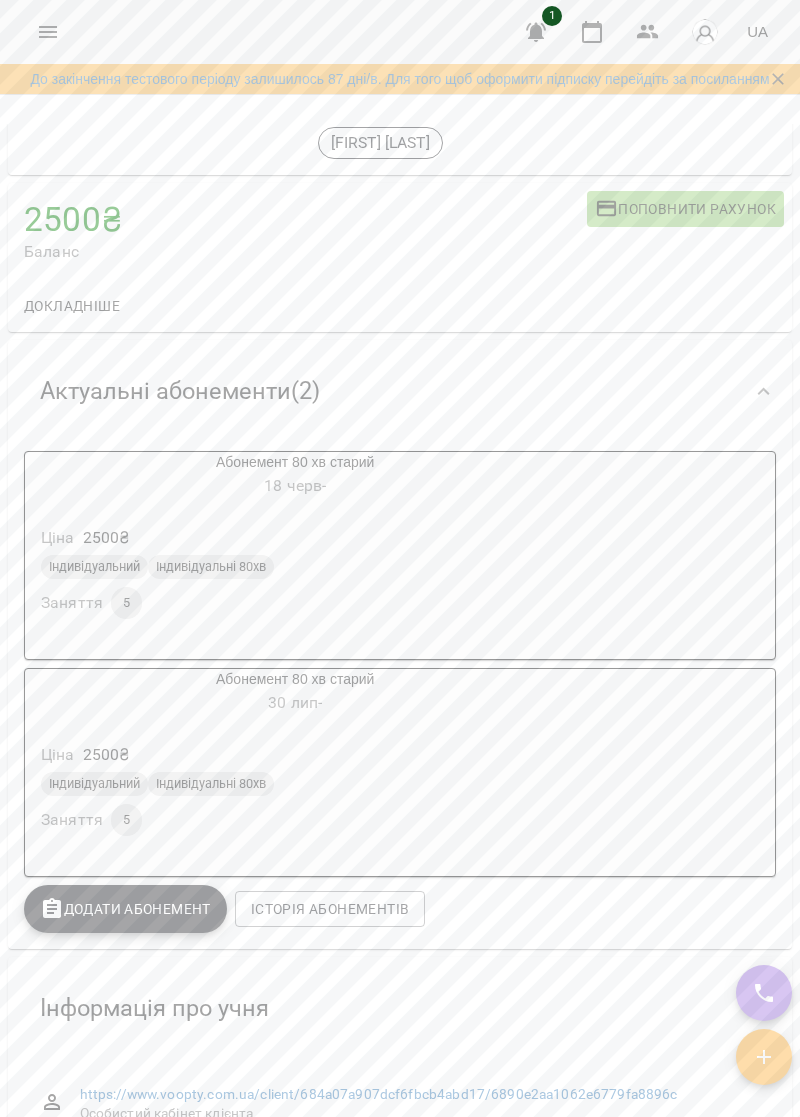 click on "Абонемент 80 хв старий 18 черв  -   Ціна 2500 ₴ Індивідуальний Індивідуальні 80хв Заняття 5" at bounding box center (400, 555) 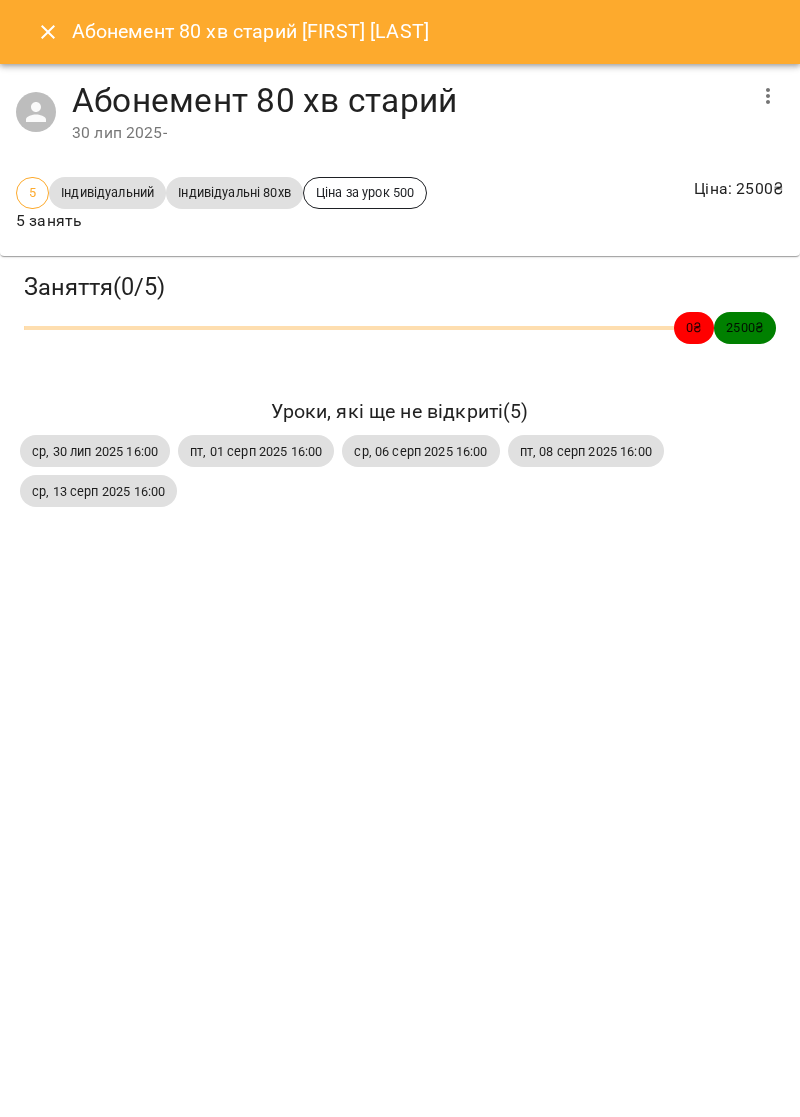 click on "ср, 30 лип 2025 16:00" at bounding box center [95, 451] 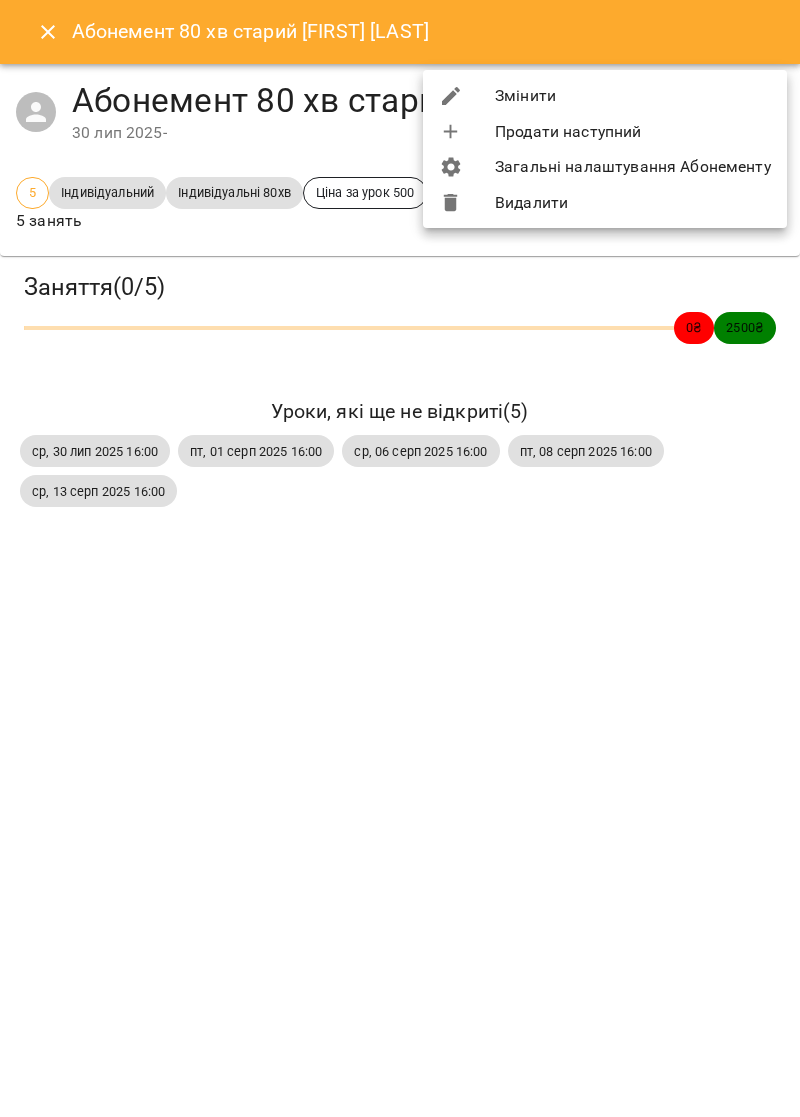 click on "Змінити" at bounding box center [605, 96] 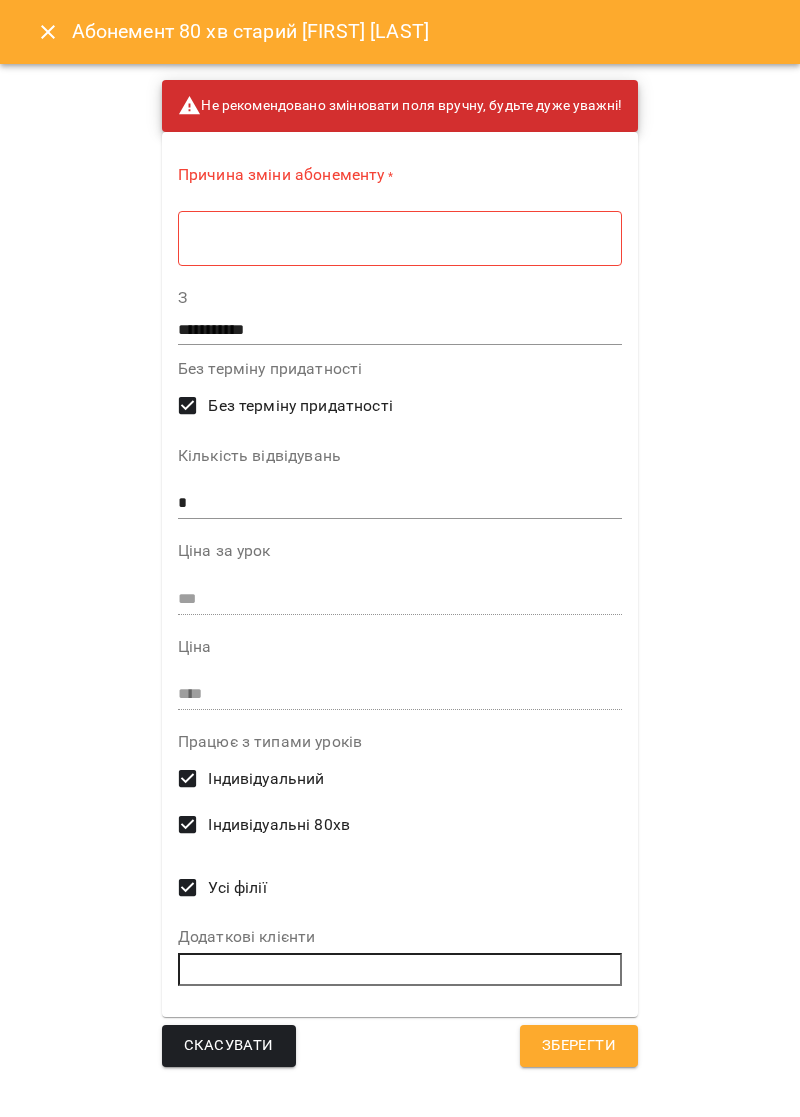 click on "Скасувати" at bounding box center (229, 1046) 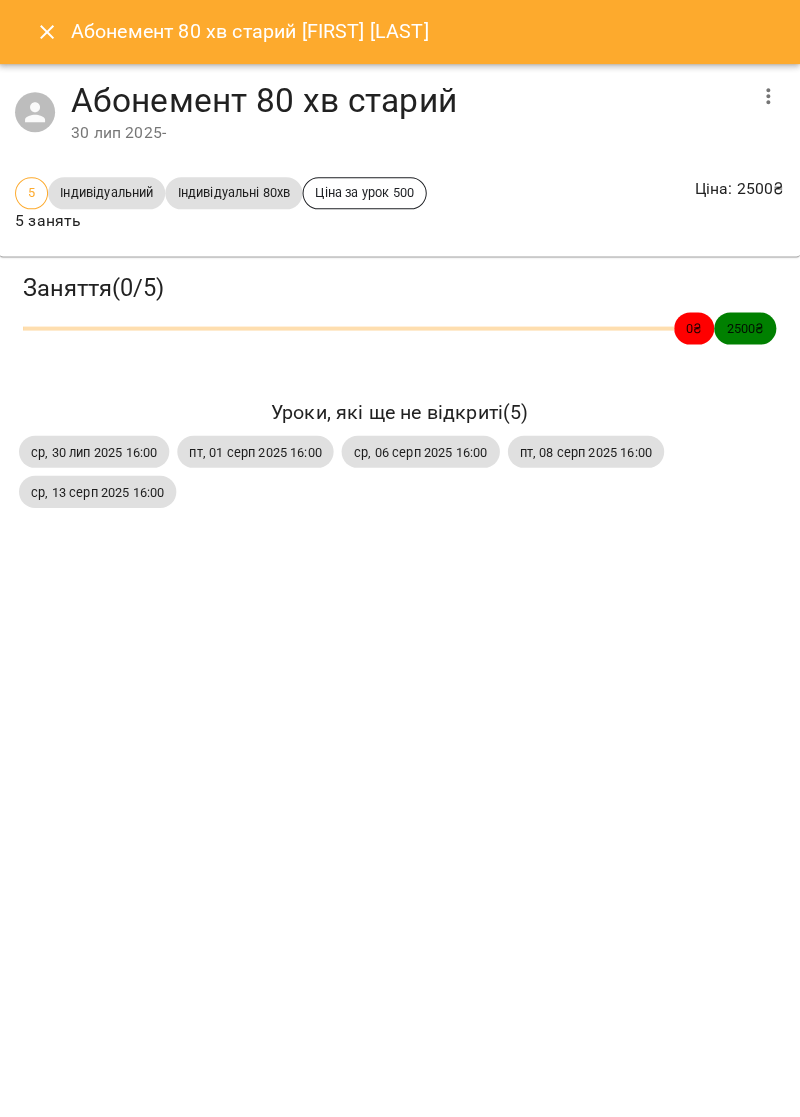 scroll, scrollTop: 0, scrollLeft: 1, axis: horizontal 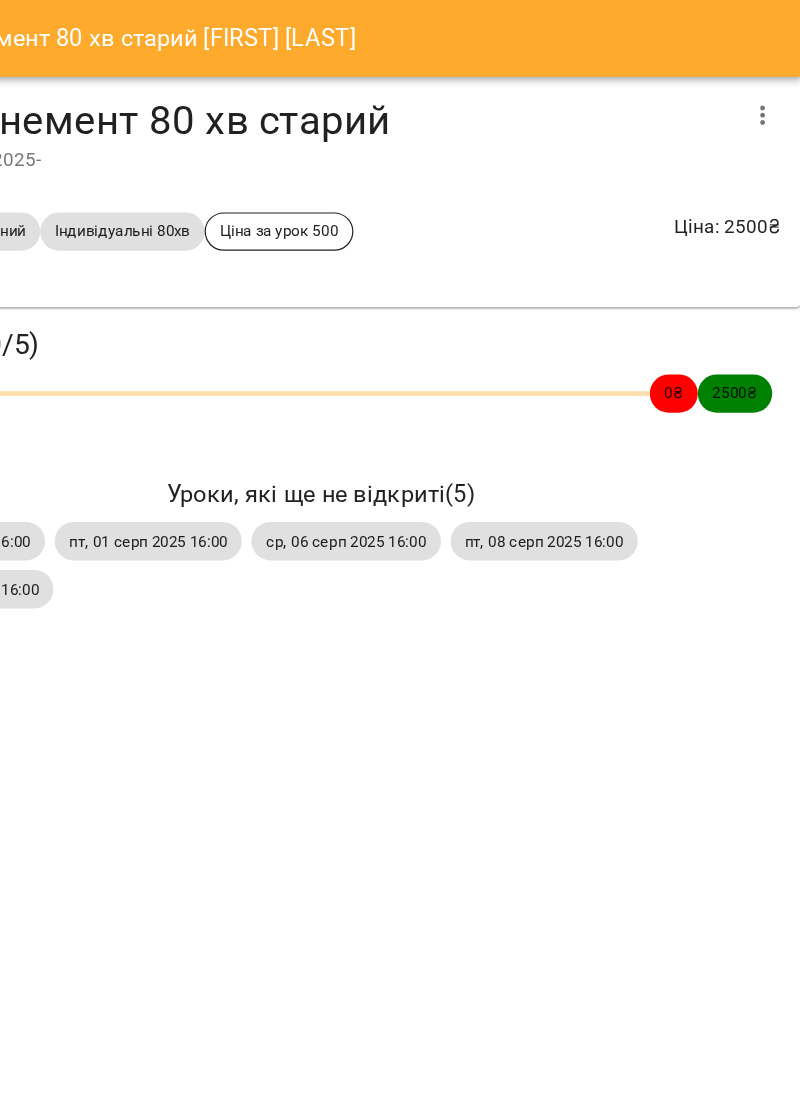 click on "Заняття ( 0 / 5 ) 0 ₴ 2500 ₴ Уроки, які ще не відкриті ( 5 ) ср, 30 лип 2025 16:00 пт, 01 серп 2025 16:00 ср, 06 серп 2025 16:00 пт, 08 серп 2025 16:00 ср, 13 серп 2025 16:00" at bounding box center (399, 391) 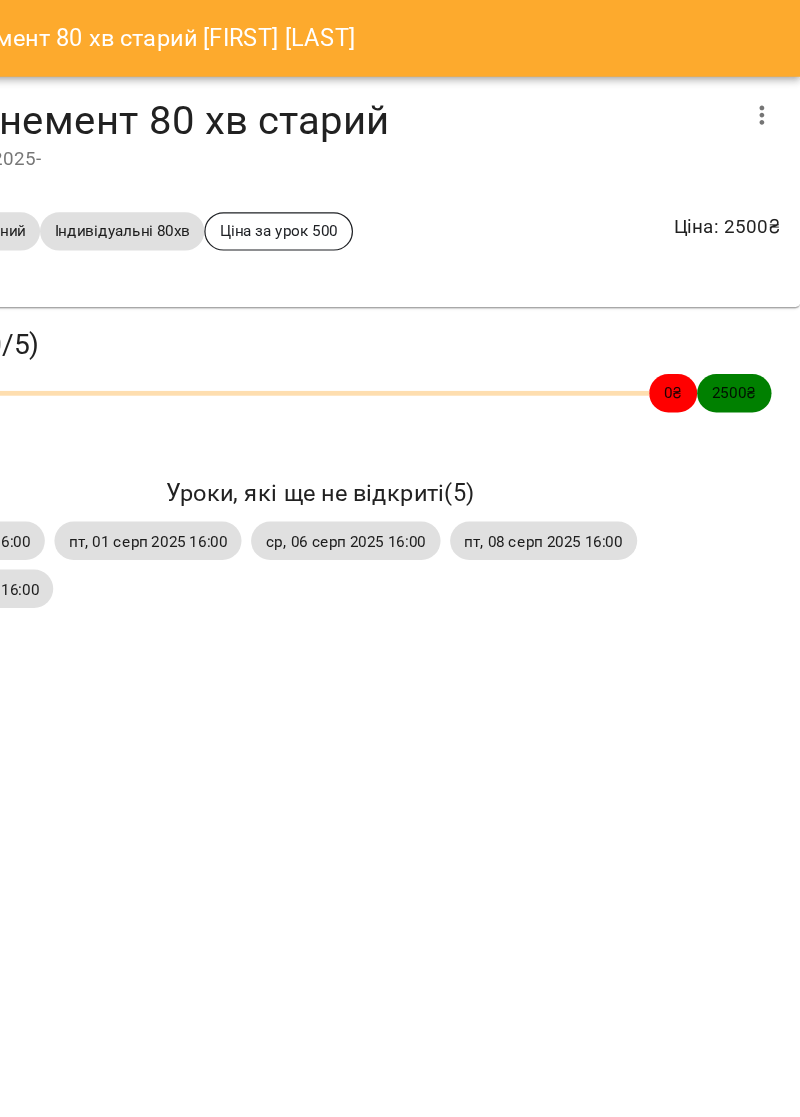 scroll, scrollTop: 0, scrollLeft: 1, axis: horizontal 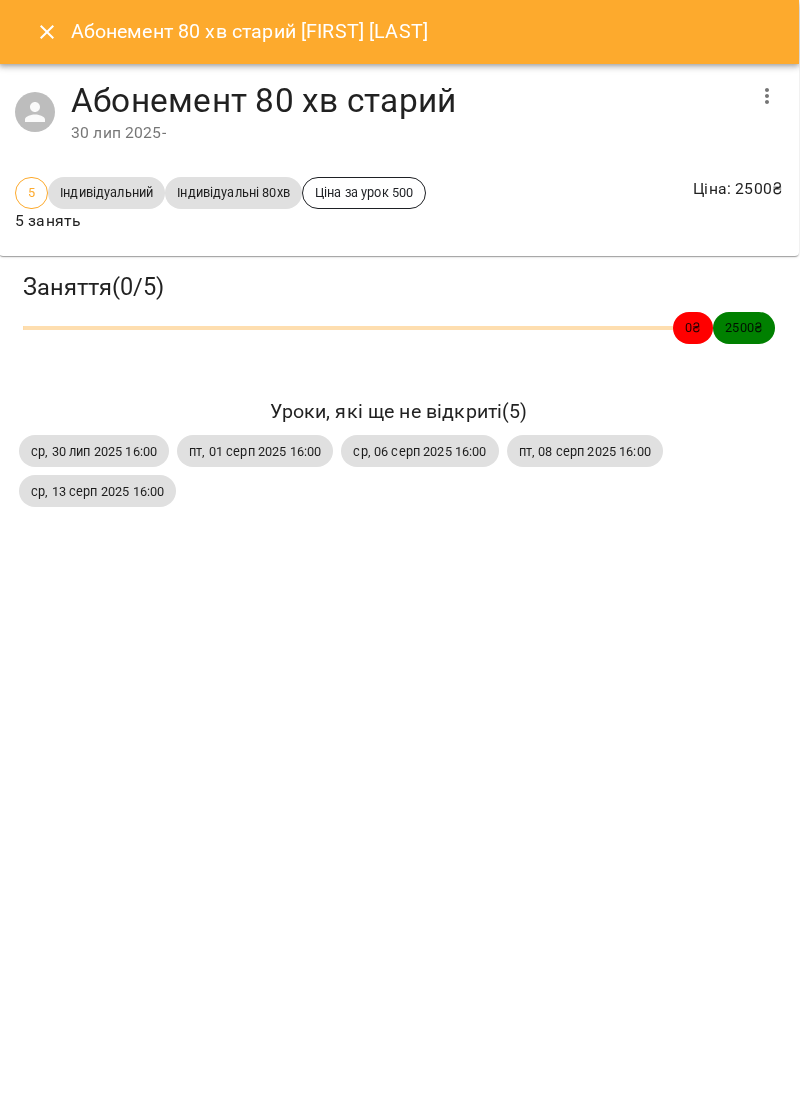 click 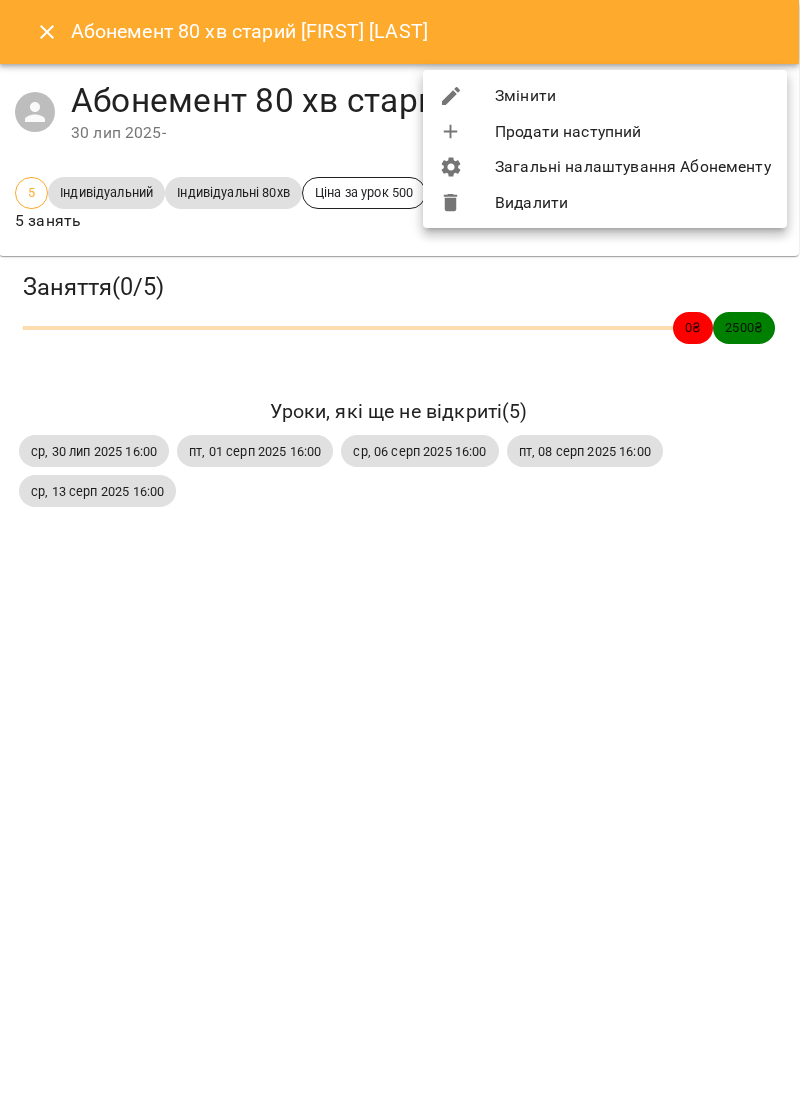 click on "Змінити" at bounding box center [605, 96] 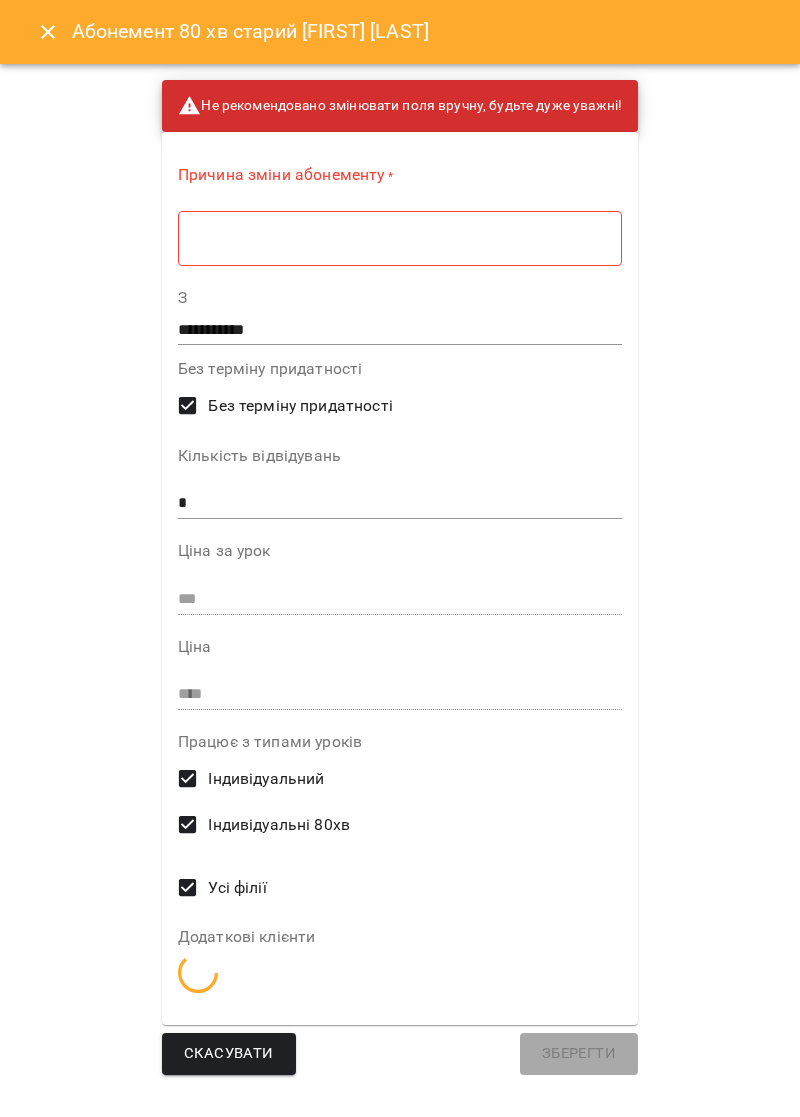 scroll, scrollTop: 0, scrollLeft: 0, axis: both 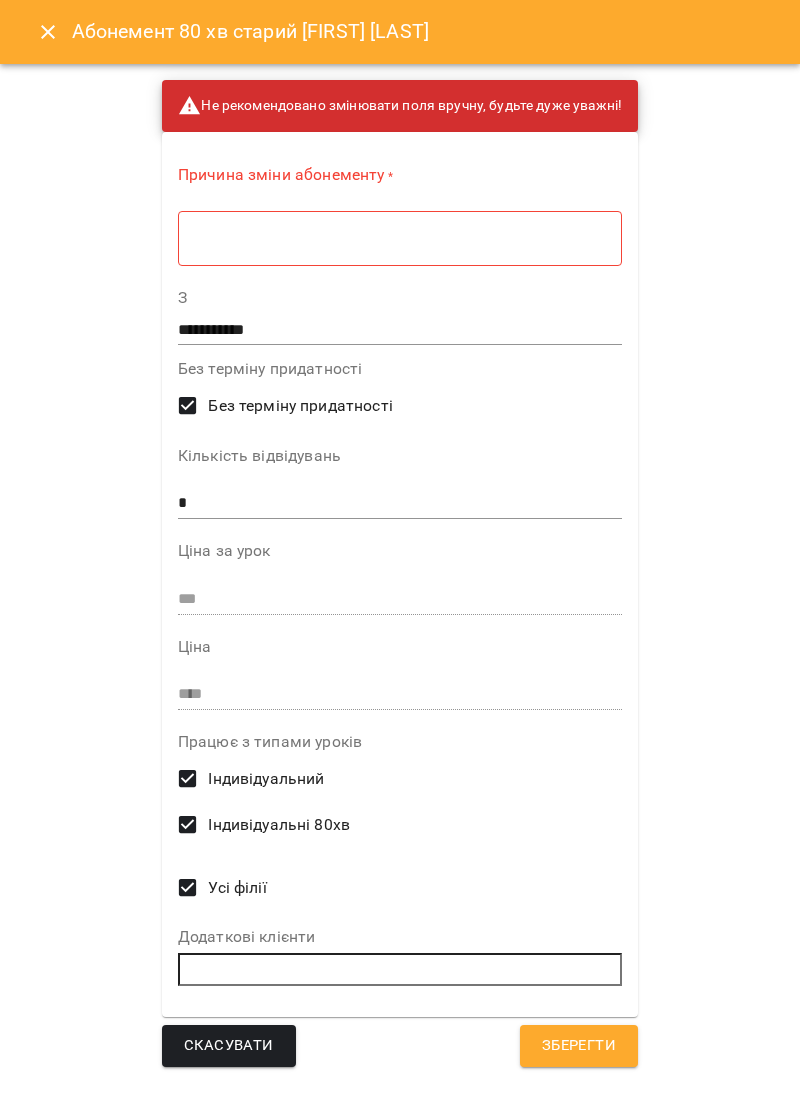 click on "Без терміну придатності" at bounding box center [300, 406] 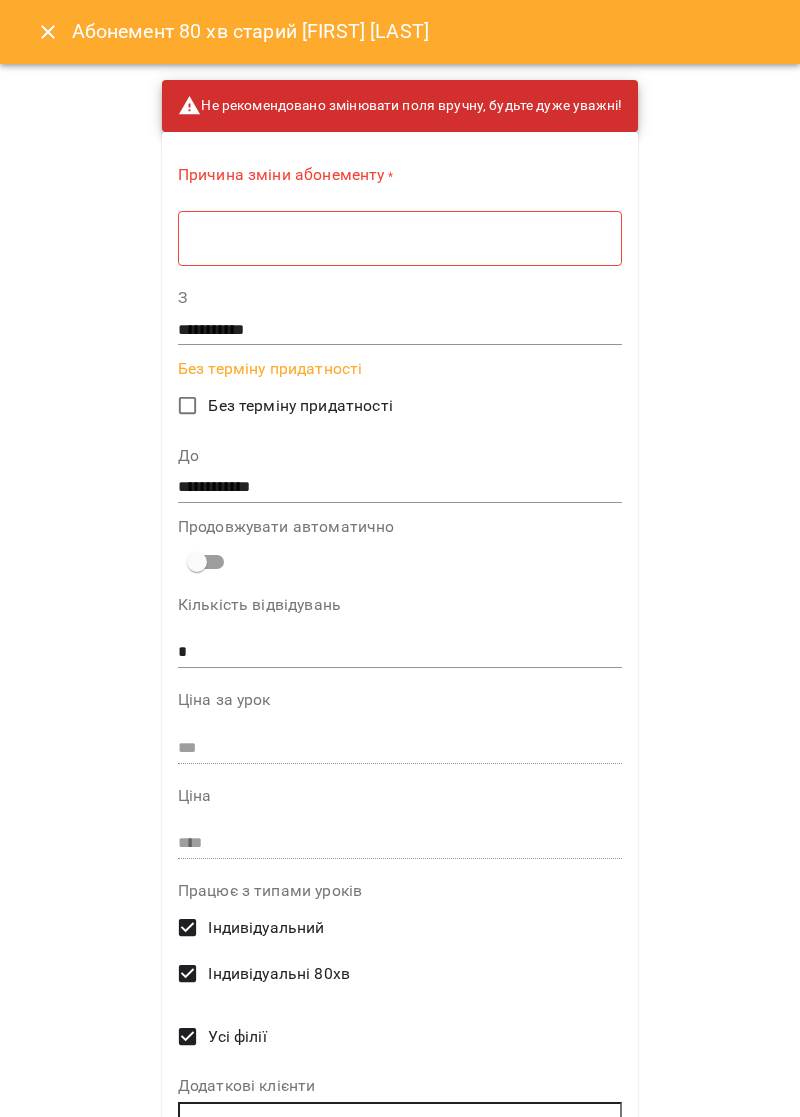 click on "Без терміну придатності" at bounding box center (300, 406) 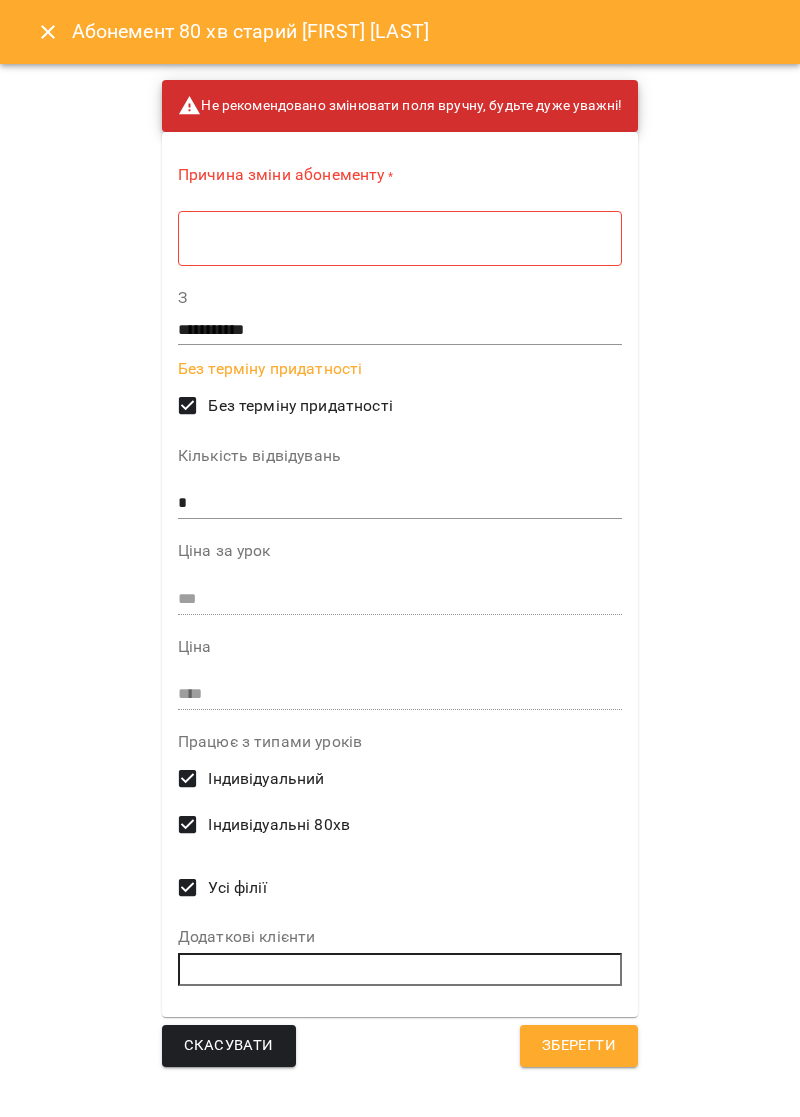 click on "Скасувати" at bounding box center [229, 1046] 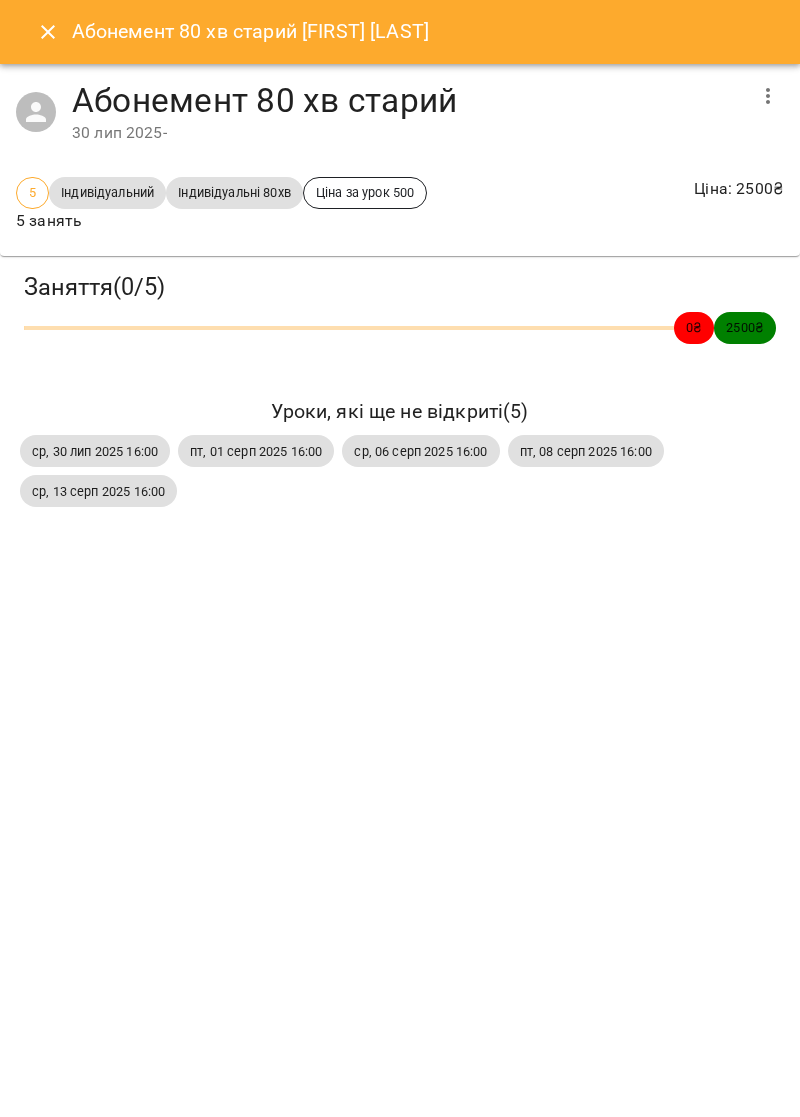 click 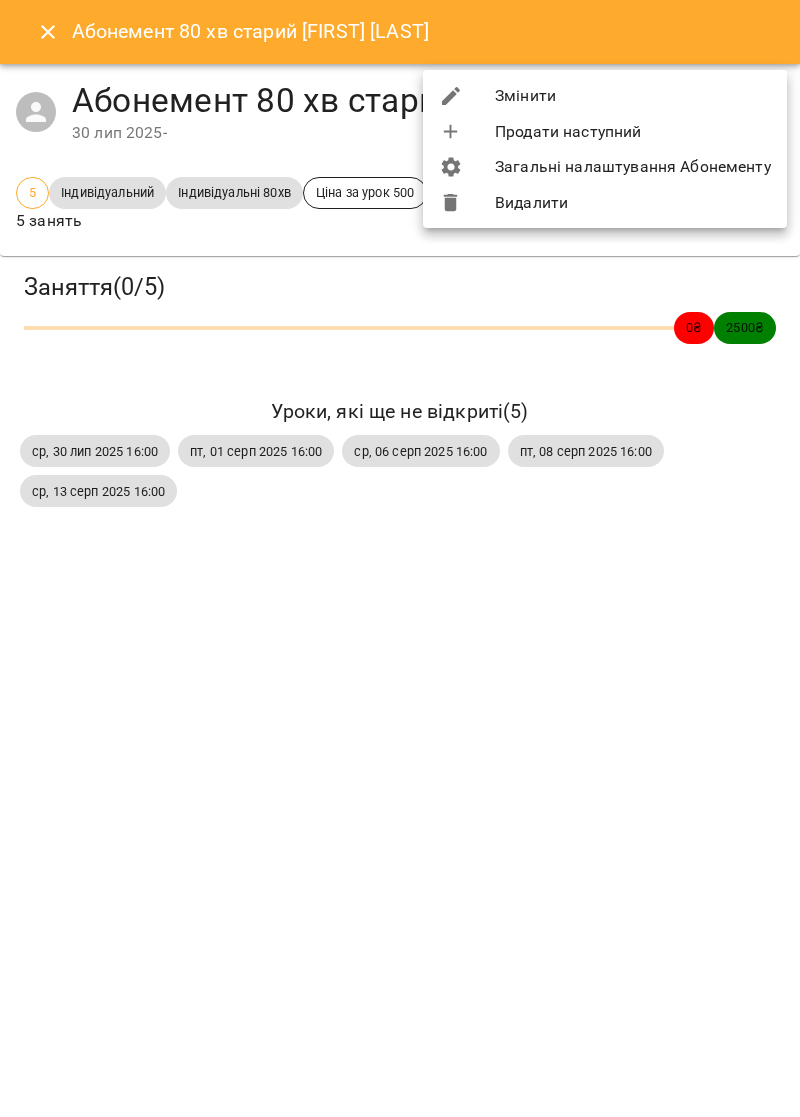 click on "Видалити" at bounding box center [605, 203] 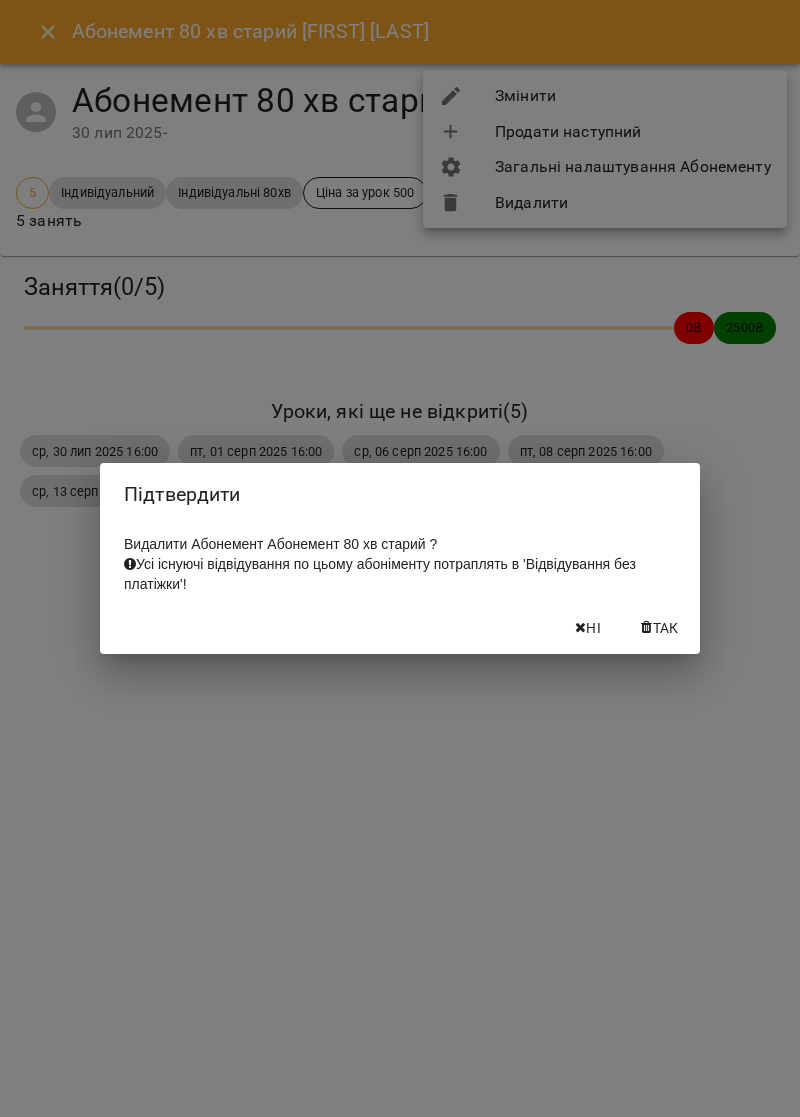 click on "Так" at bounding box center (666, 628) 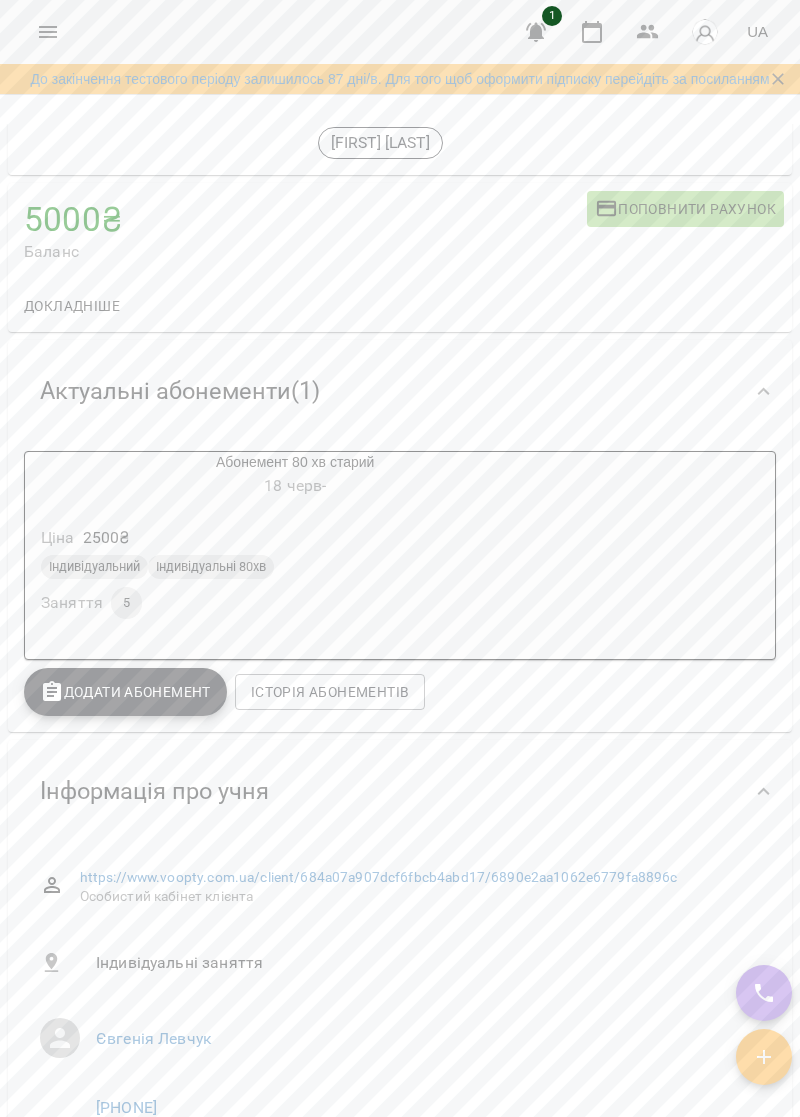 click on "Ціна 2500 ₴ Індивідуальний Індивідуальні 80хв Заняття 5" at bounding box center (295, 576) 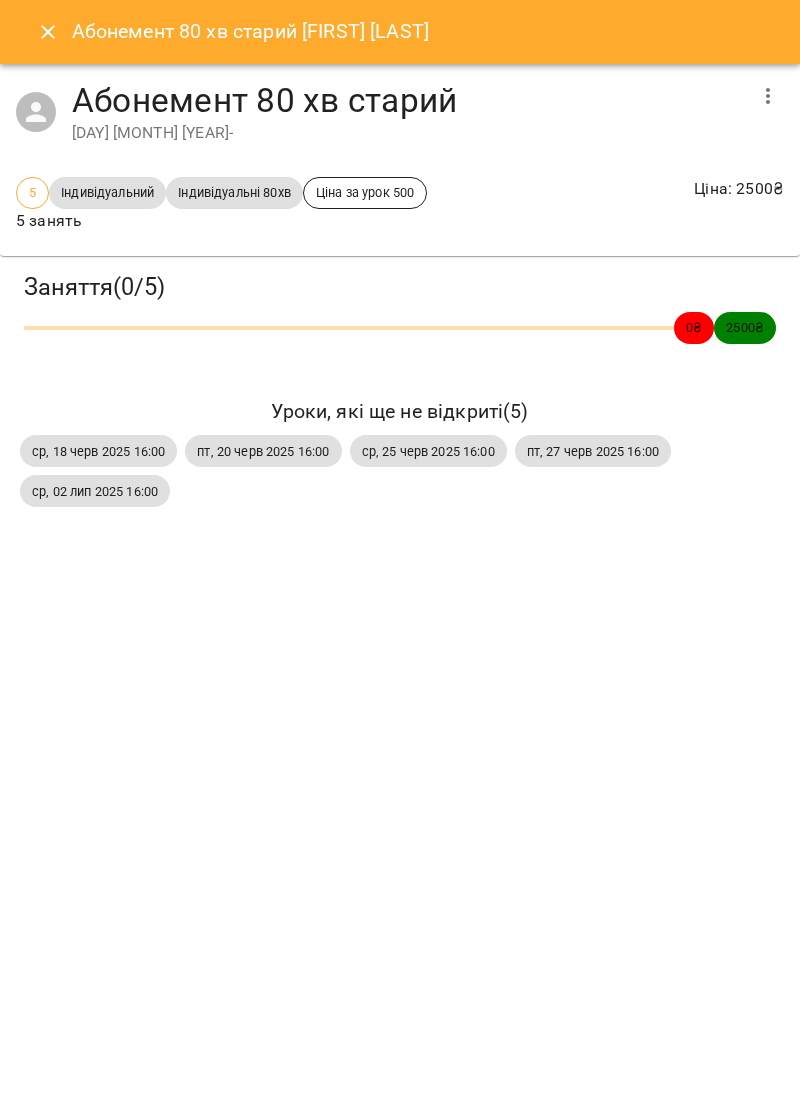 click at bounding box center [768, 96] 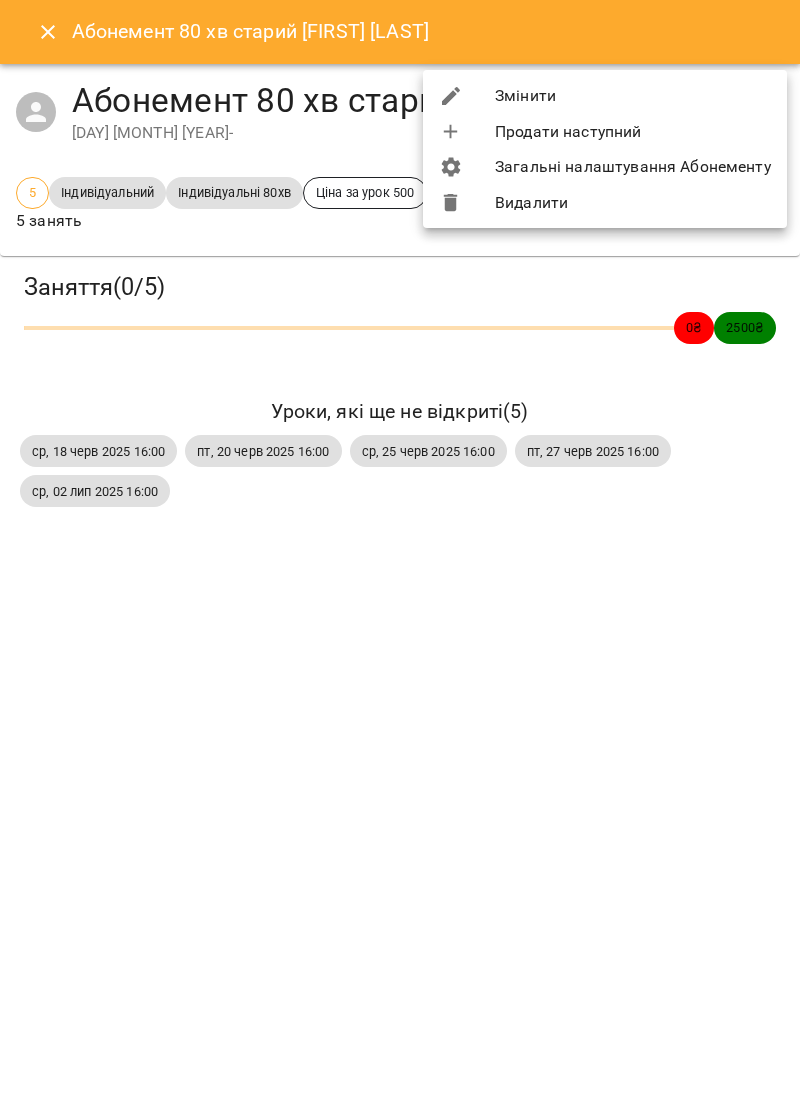 click on "Видалити" at bounding box center (605, 203) 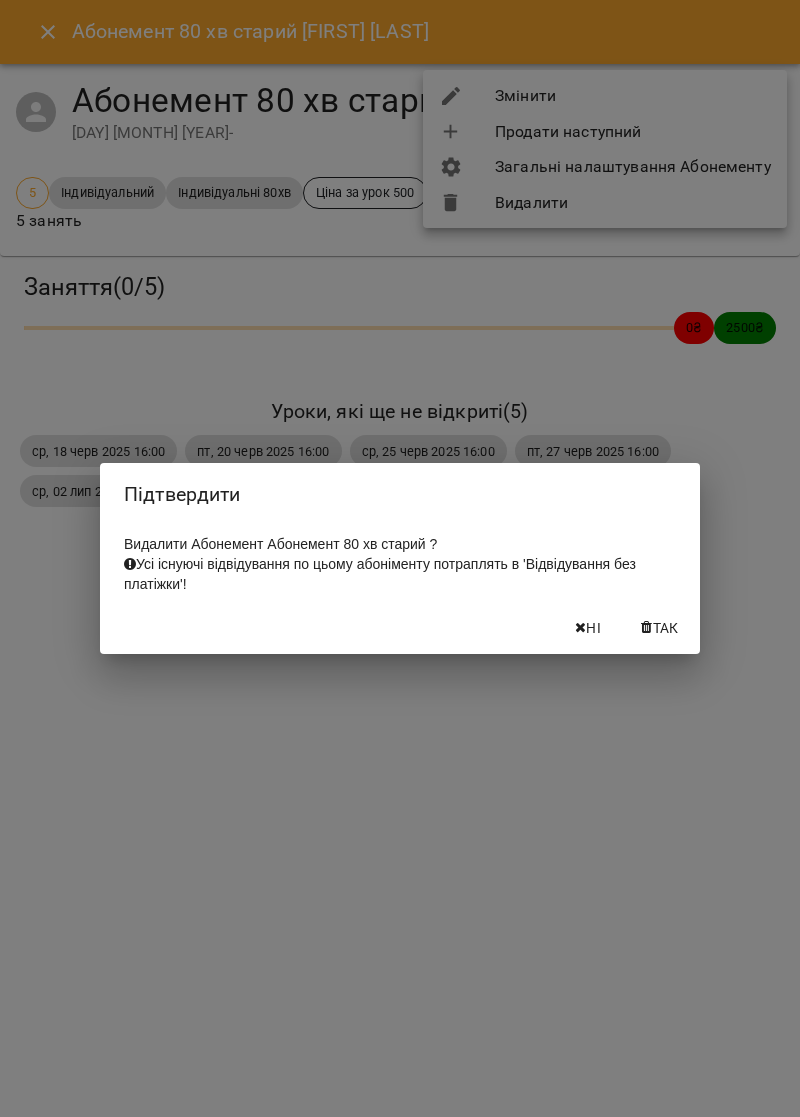 click on "Так" at bounding box center (666, 628) 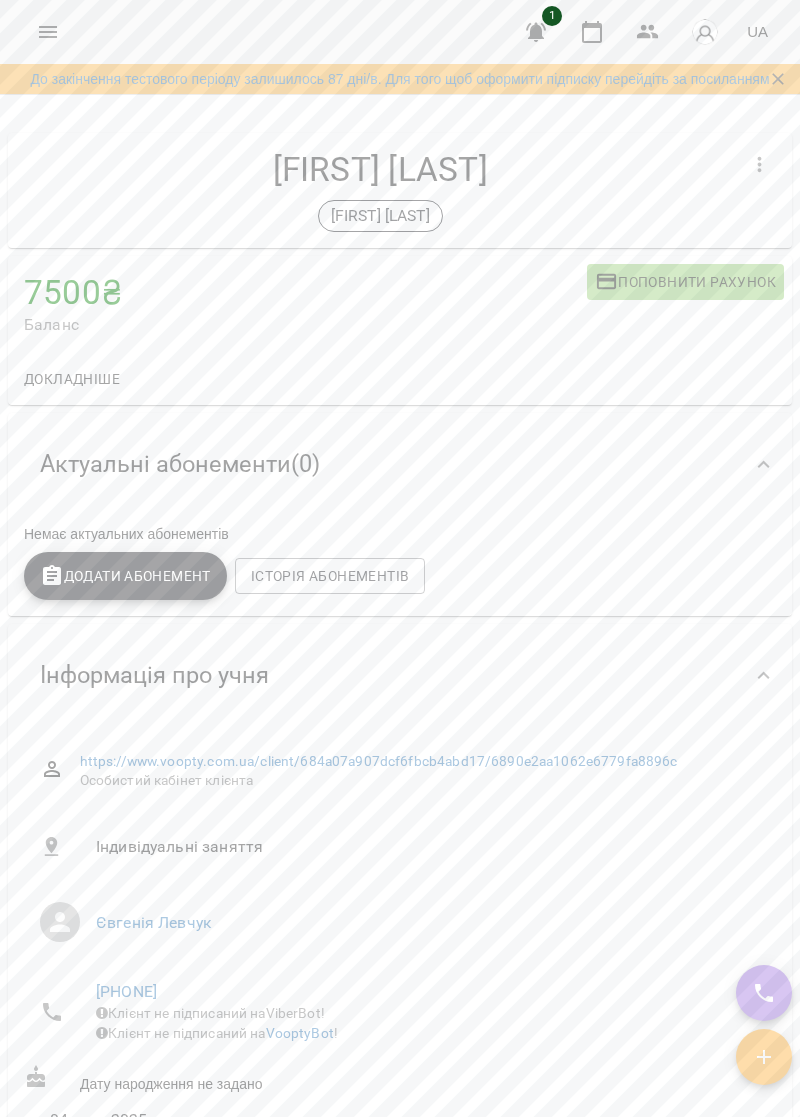 scroll, scrollTop: 0, scrollLeft: 0, axis: both 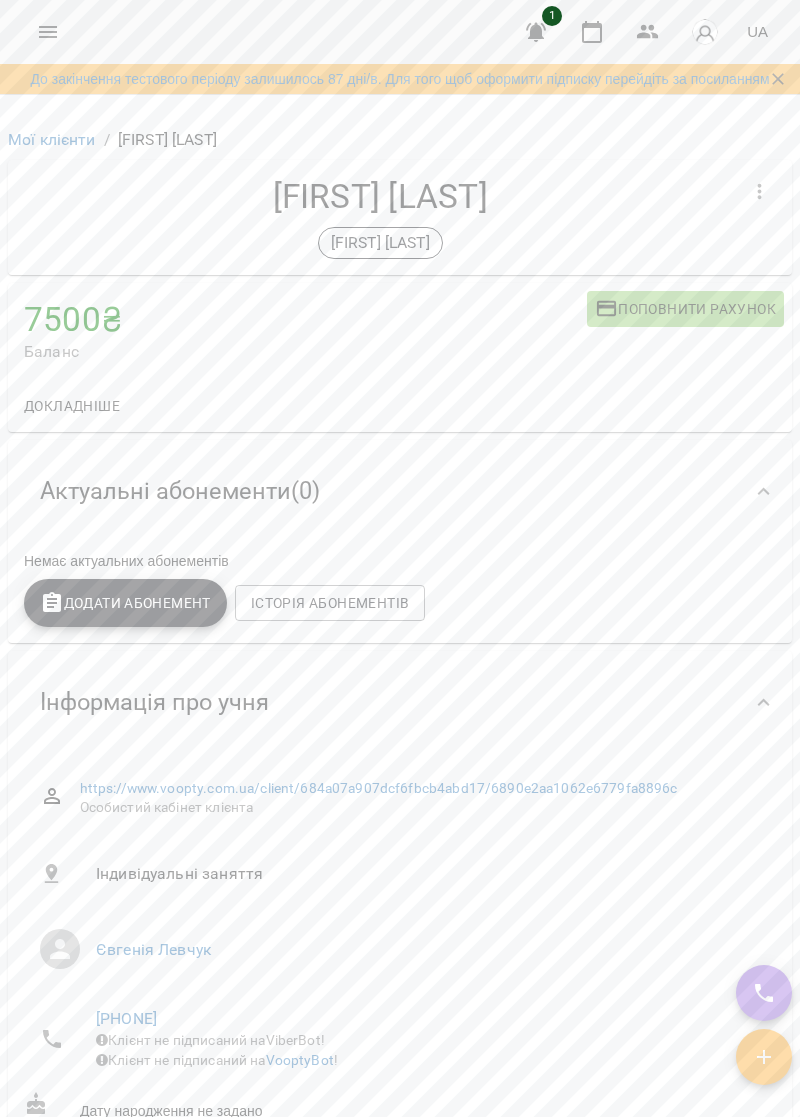 click on "7500 ₴" at bounding box center (305, 319) 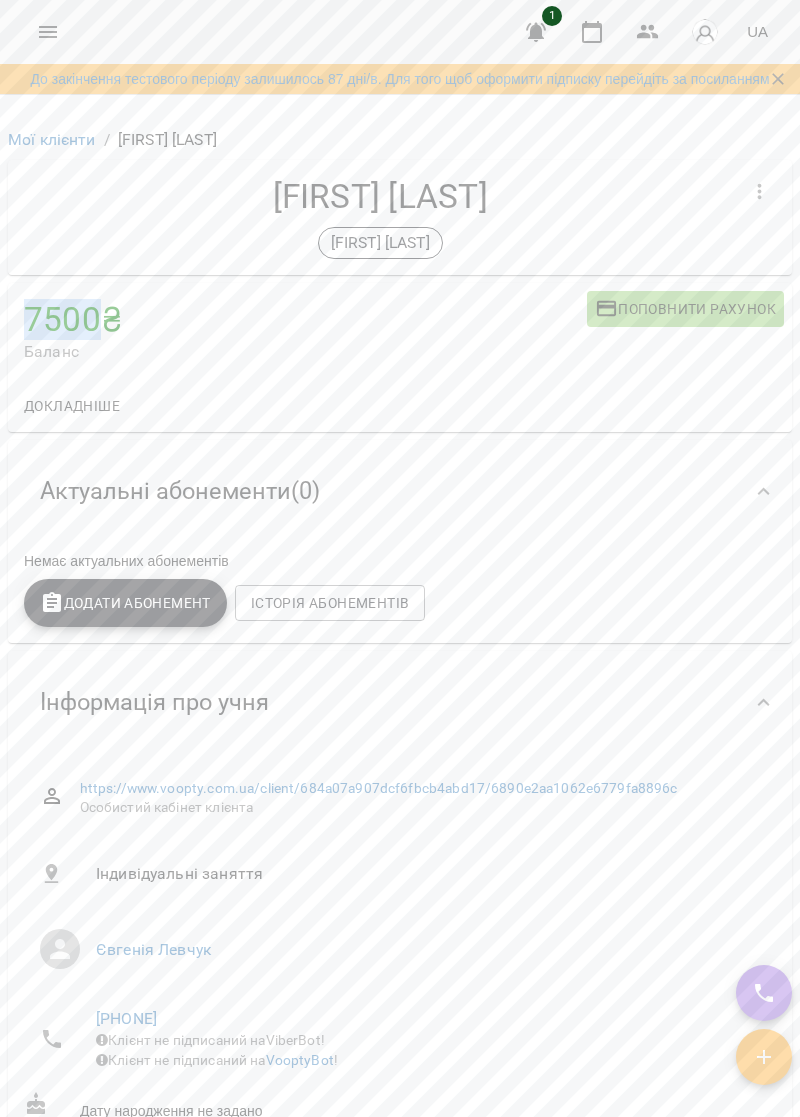 click on "Докладніше" at bounding box center (72, 406) 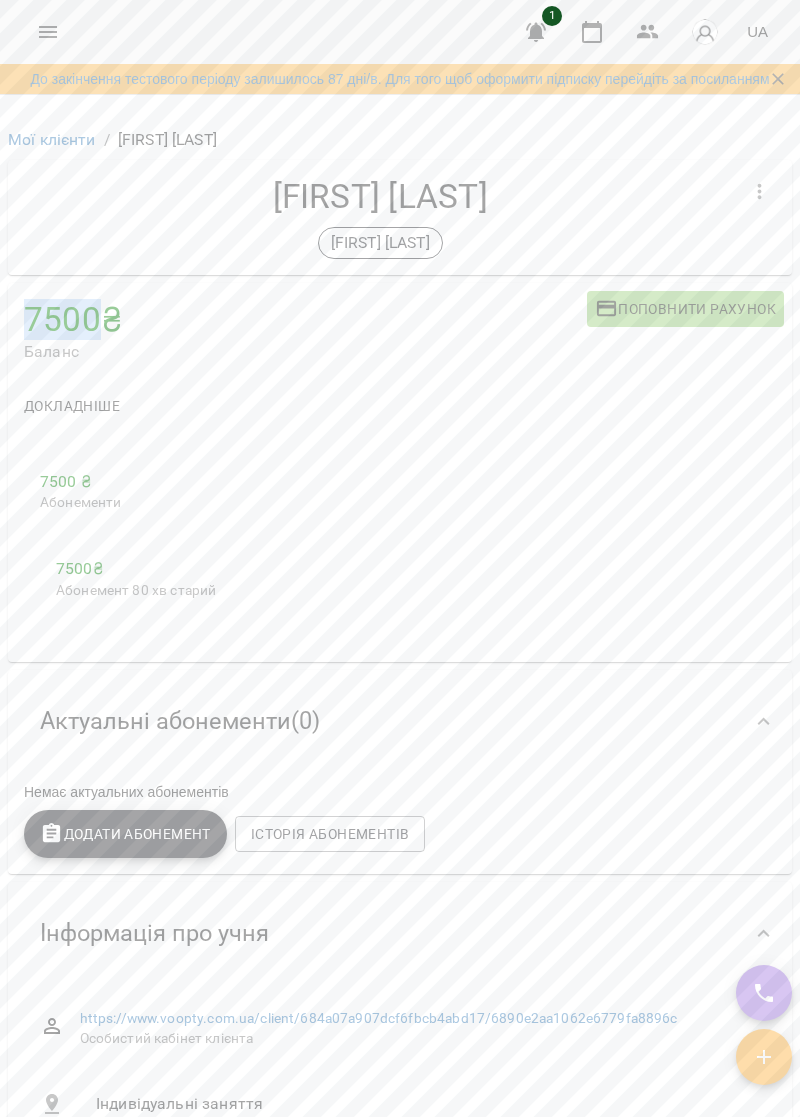 click on "7500 ₴" at bounding box center [305, 319] 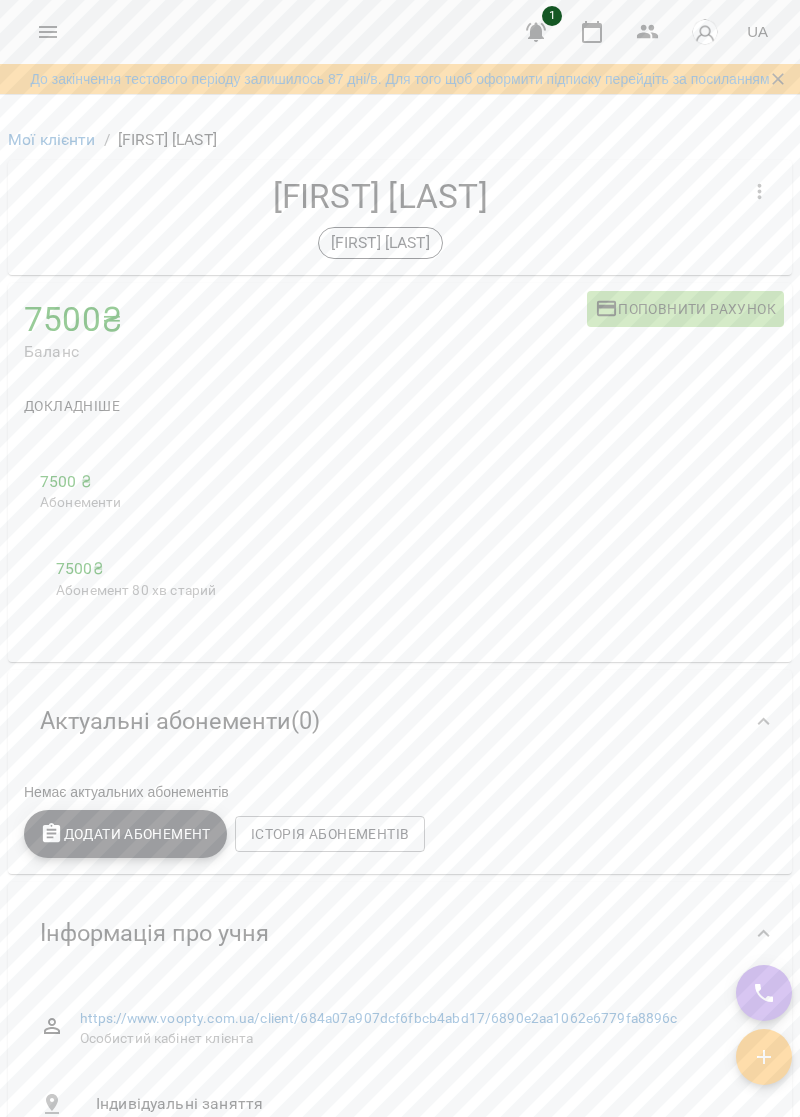 click on "Докладніше" at bounding box center [72, 406] 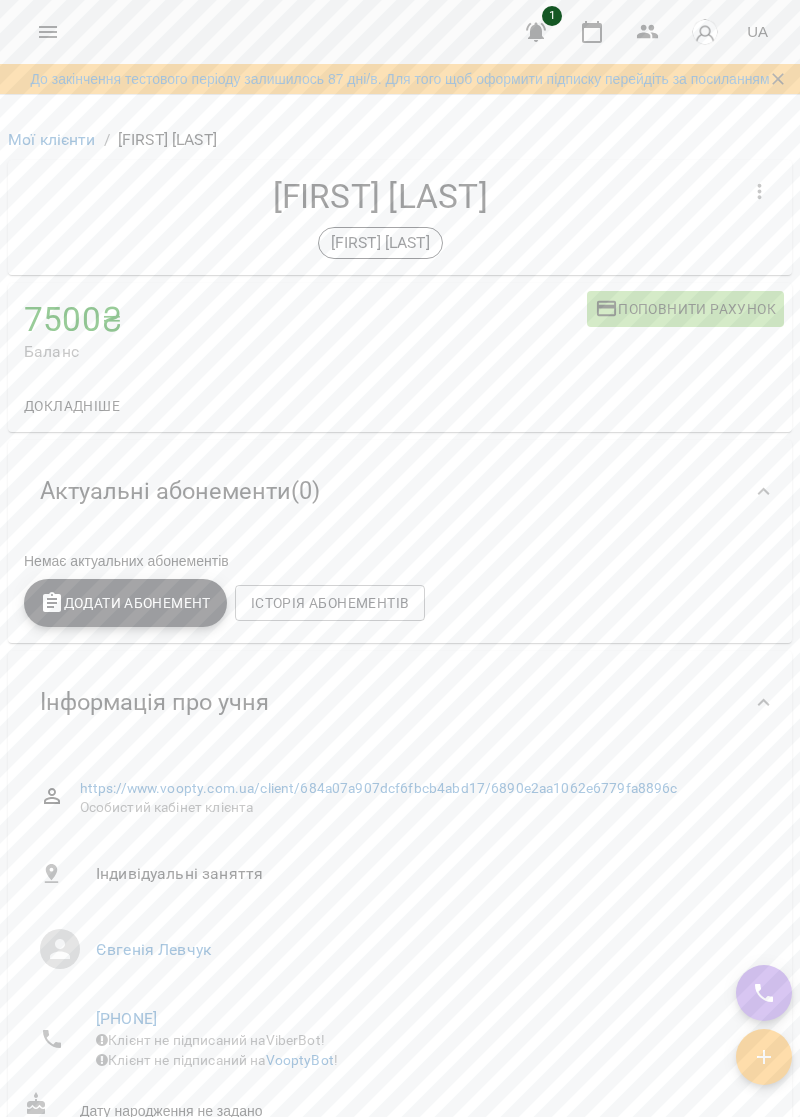 click on "Докладніше" at bounding box center [400, 406] 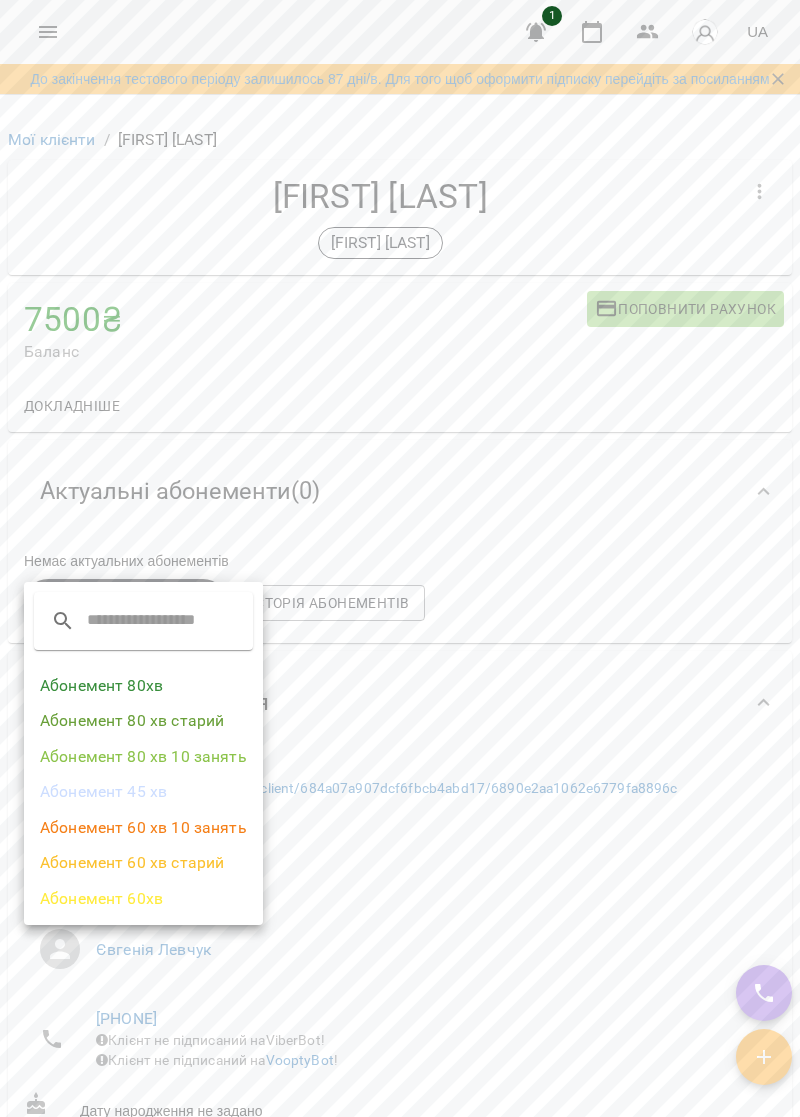 click on "Абонемент 80 хв старий" at bounding box center [143, 721] 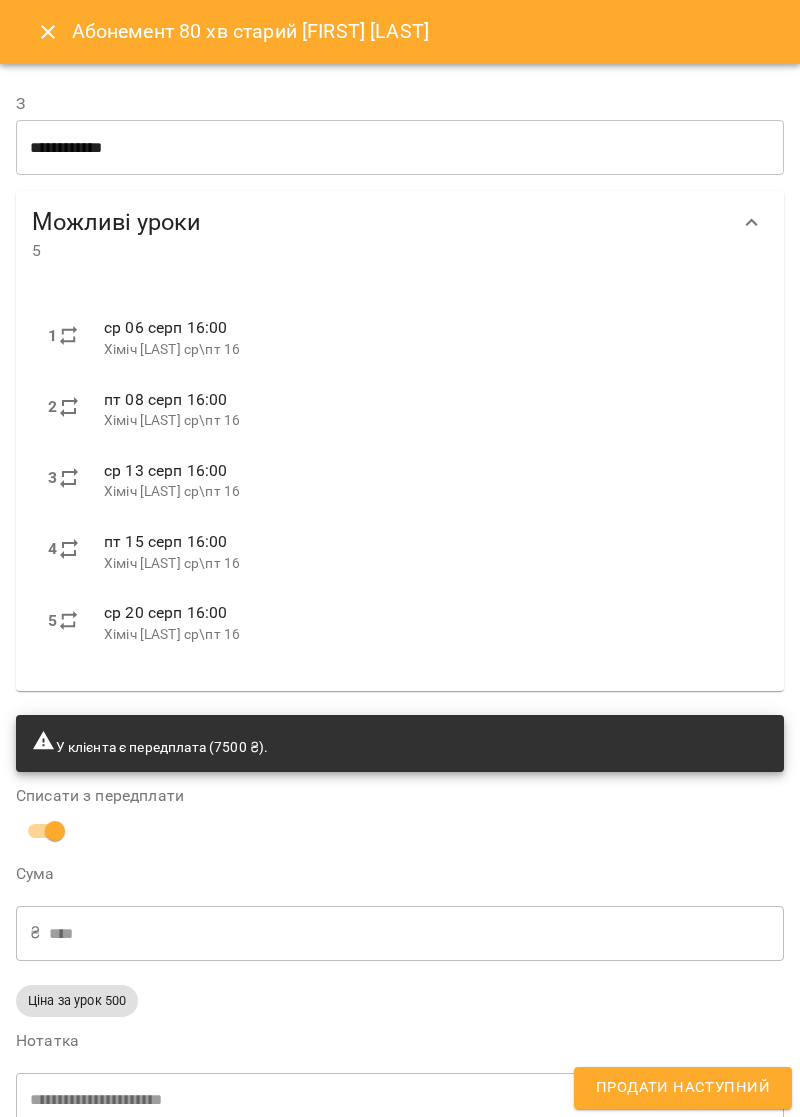click at bounding box center (752, 223) 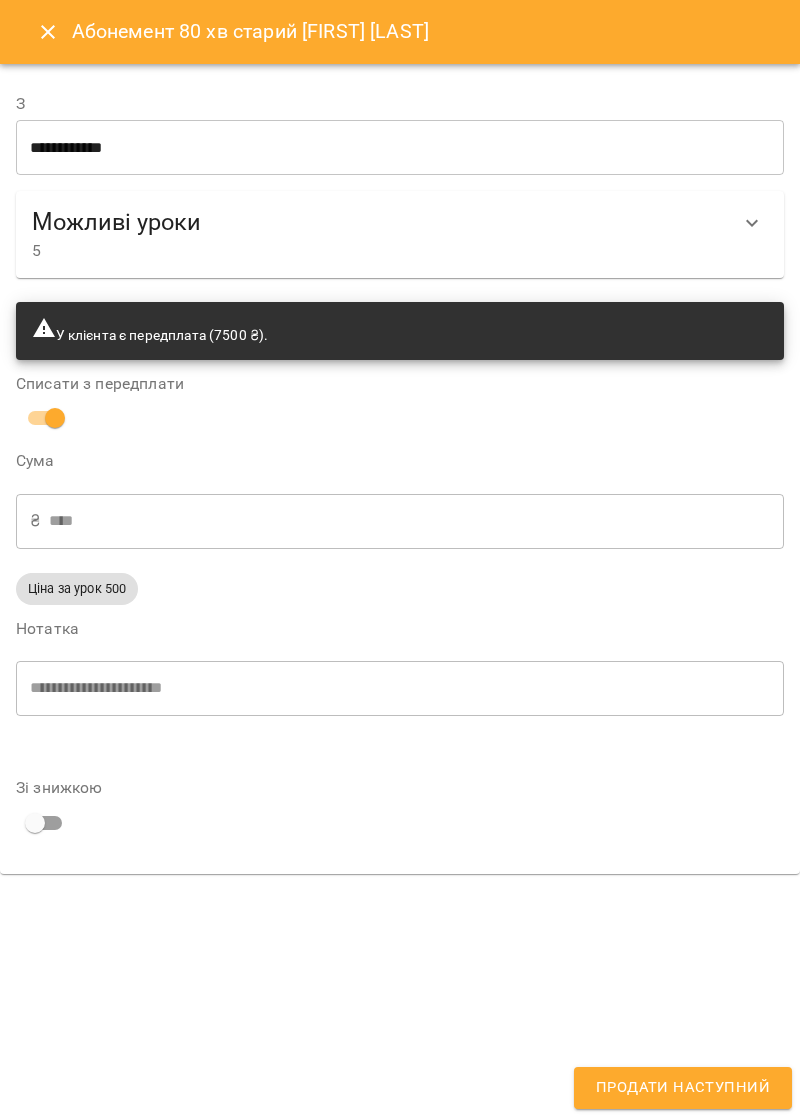 click at bounding box center (752, 223) 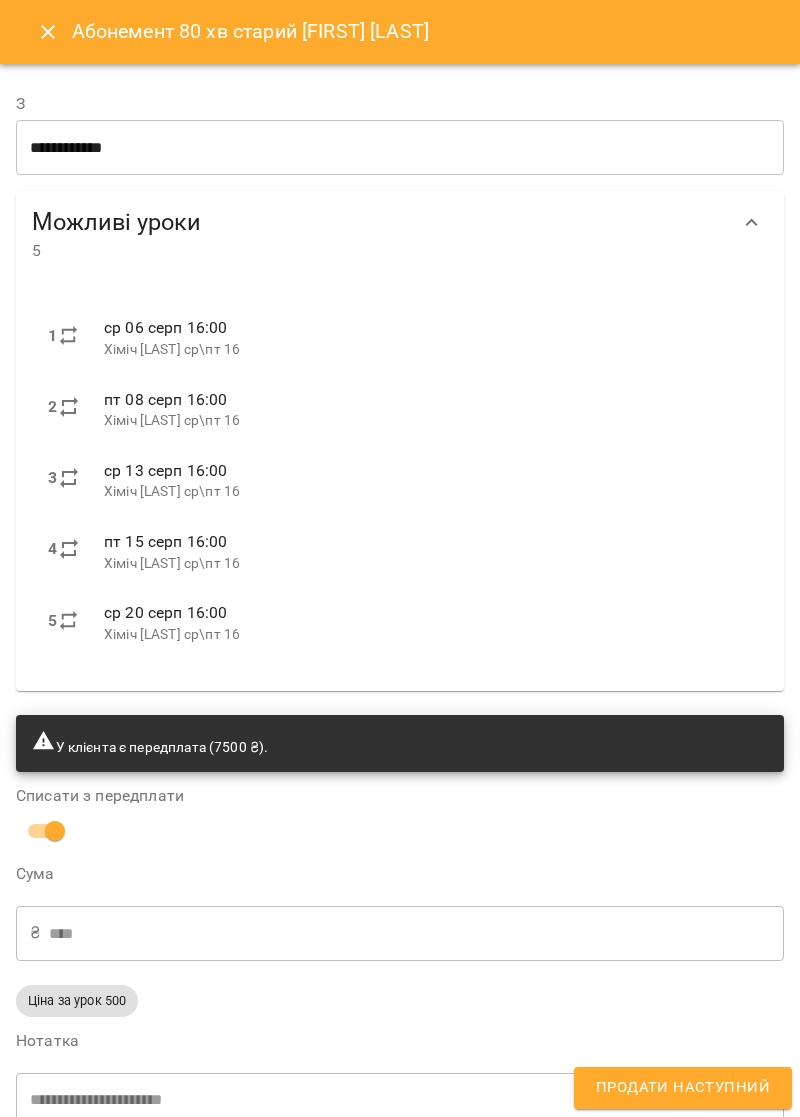 click 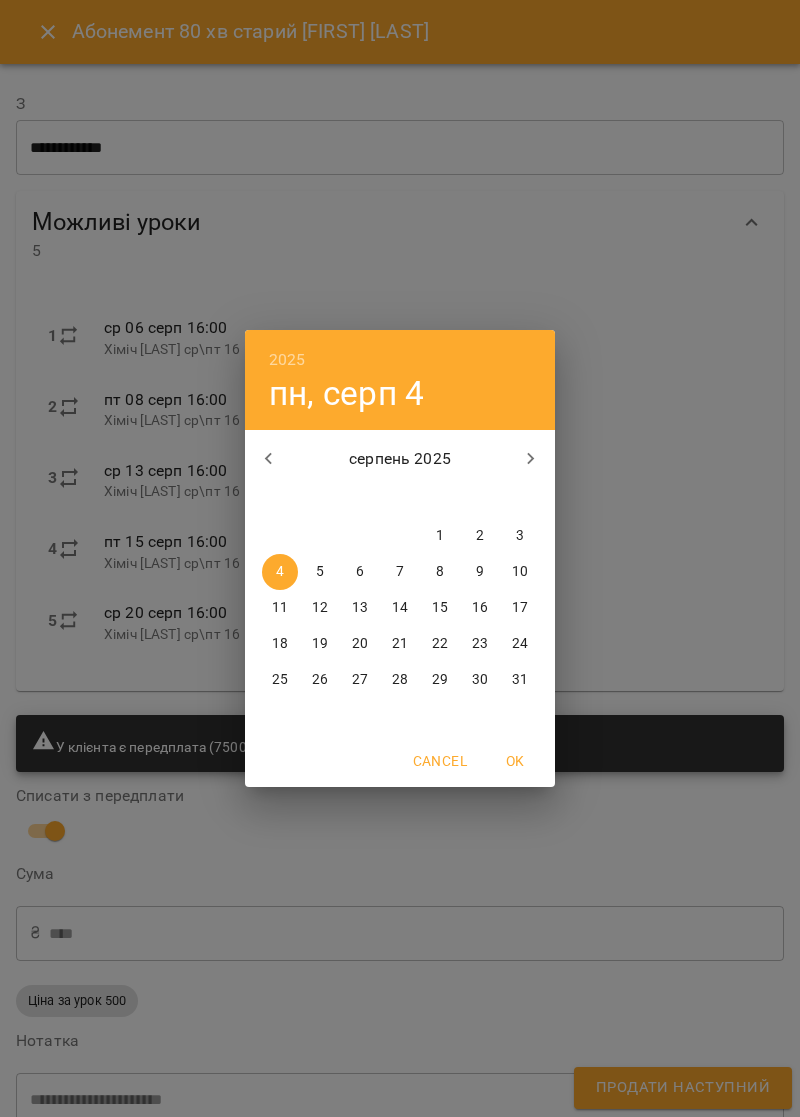 click at bounding box center [269, 459] 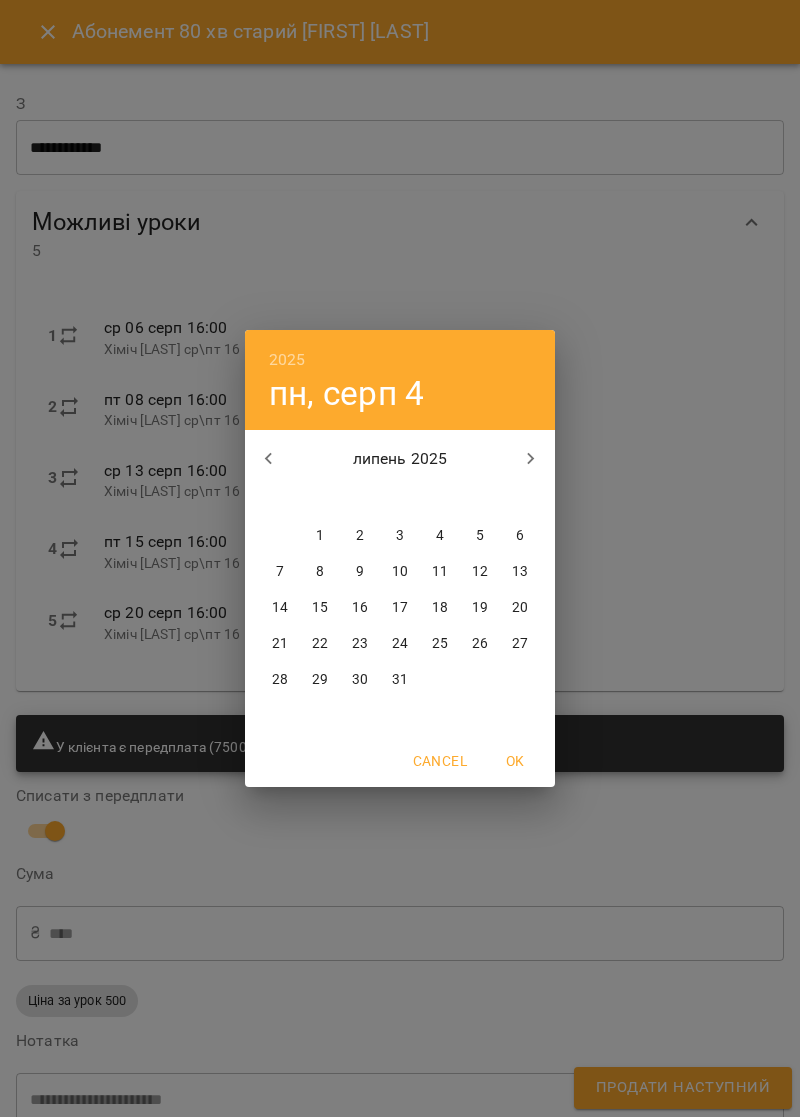 click on "30" at bounding box center (360, 680) 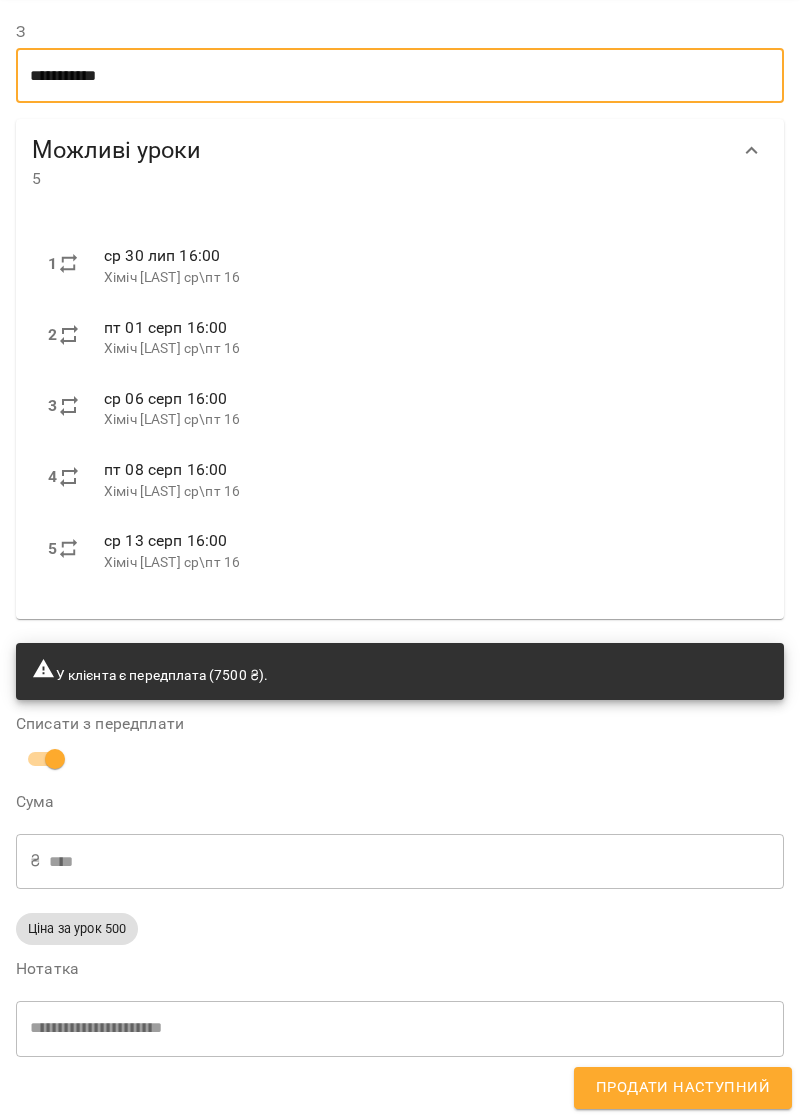 scroll, scrollTop: 105, scrollLeft: 0, axis: vertical 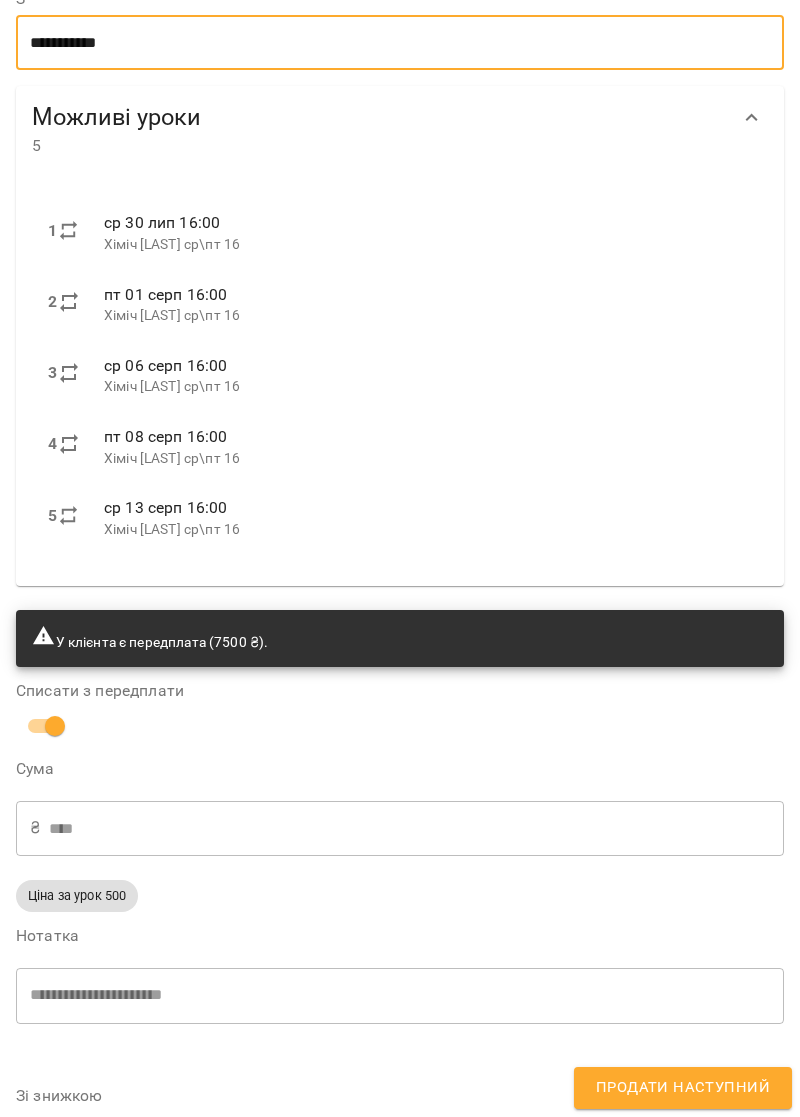 click on "Продати наступний" at bounding box center [683, 1088] 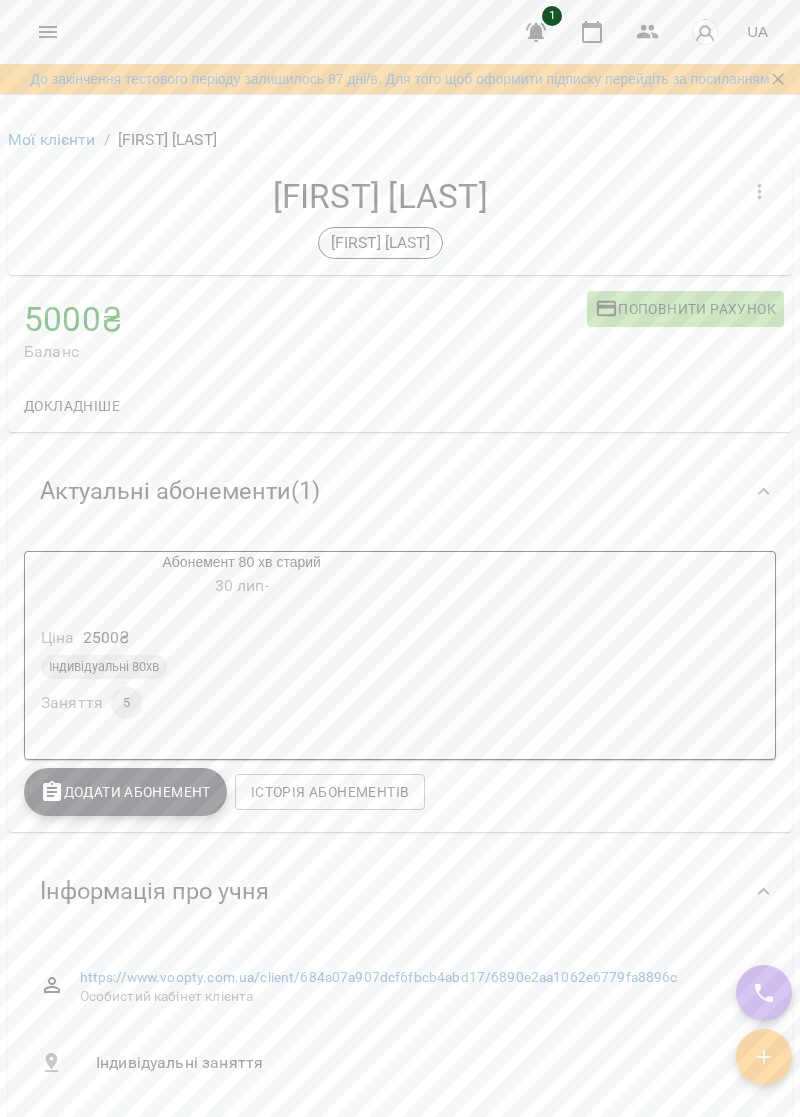 click on "Додати Абонемент" at bounding box center (125, 792) 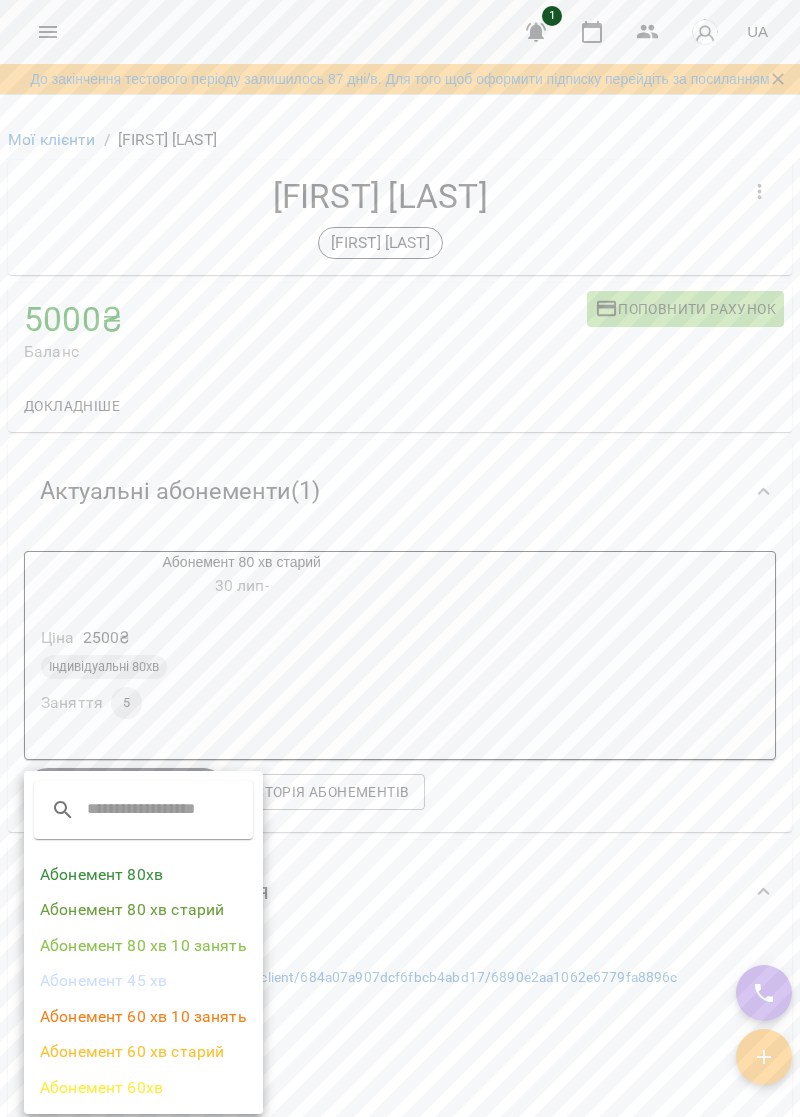 click on "Абонемент 80 хв старий" at bounding box center (143, 910) 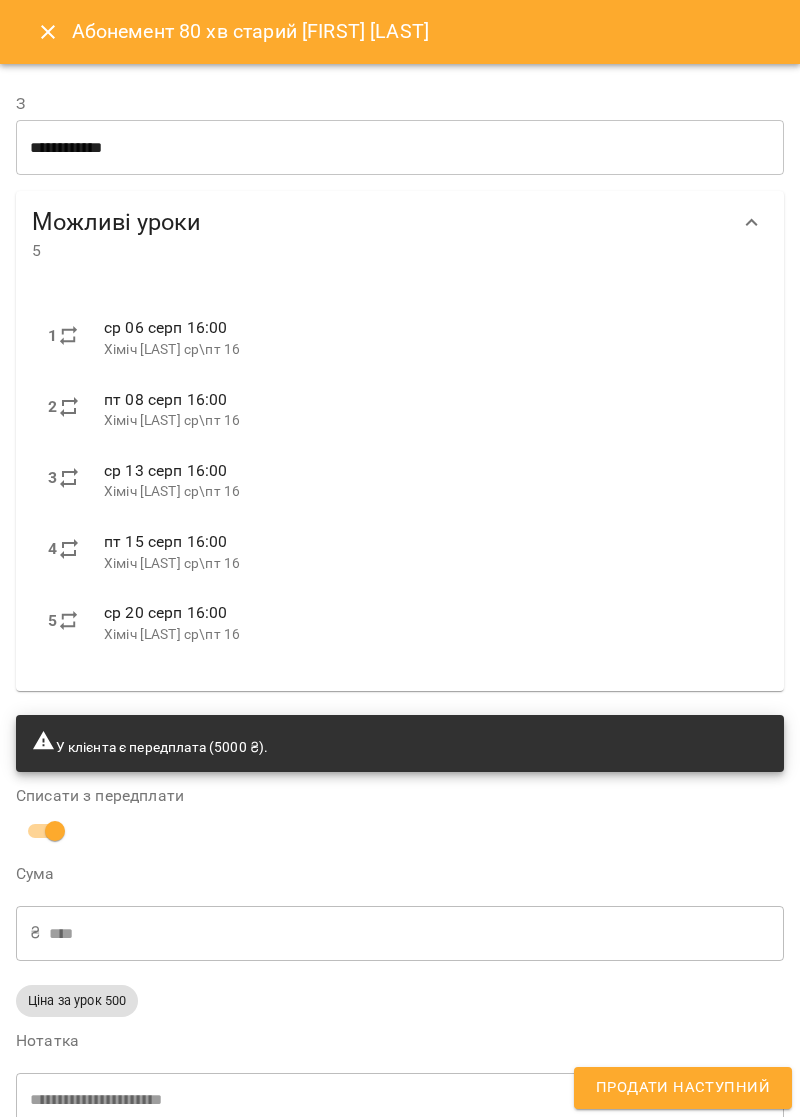 click on "**********" at bounding box center [400, 148] 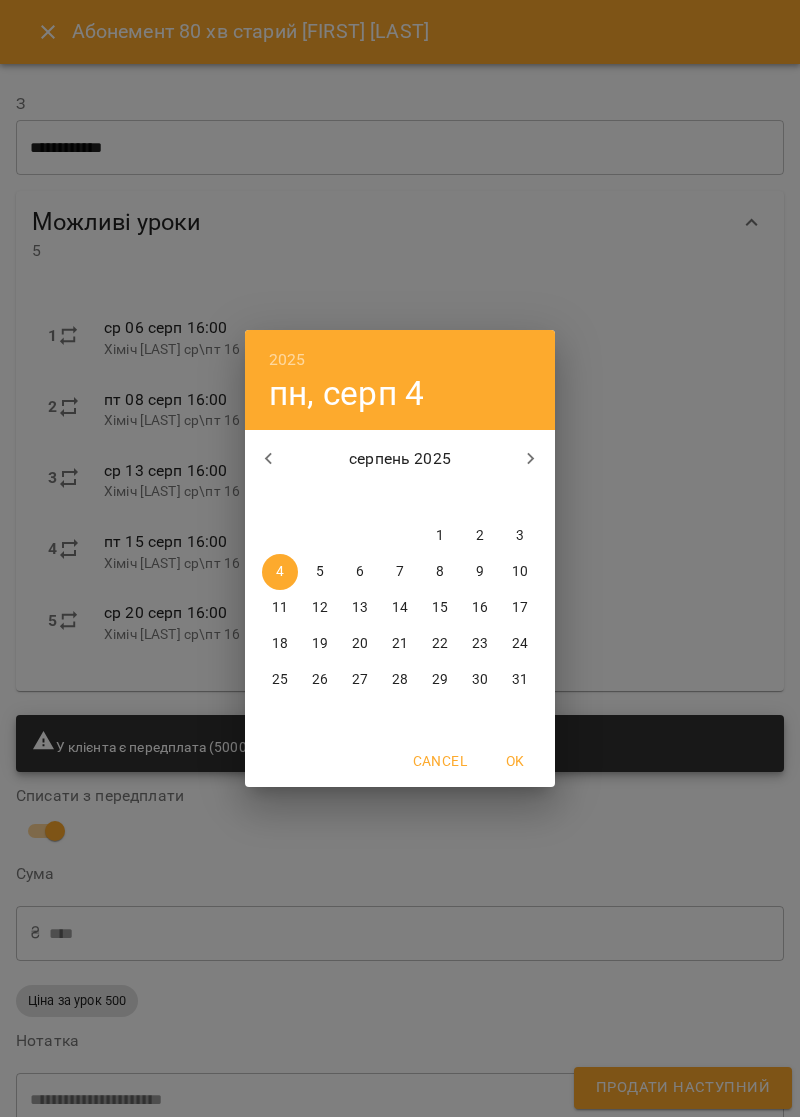 click at bounding box center (269, 459) 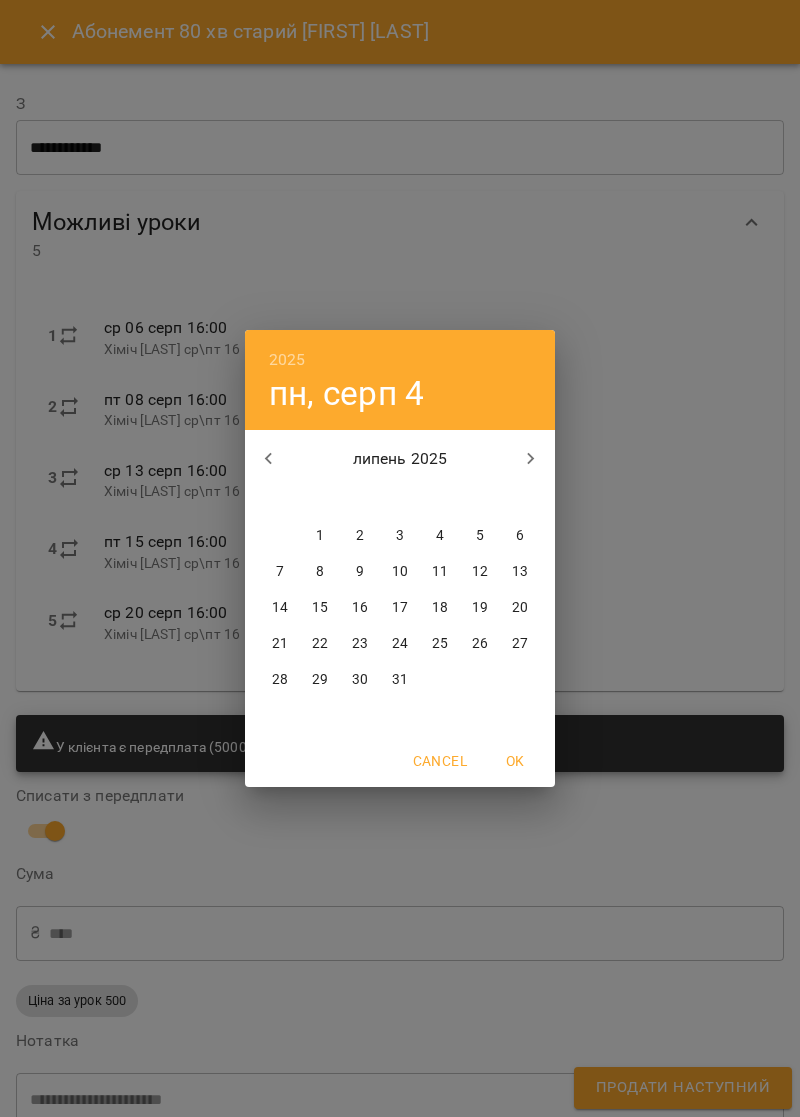 click on "18" at bounding box center (440, 608) 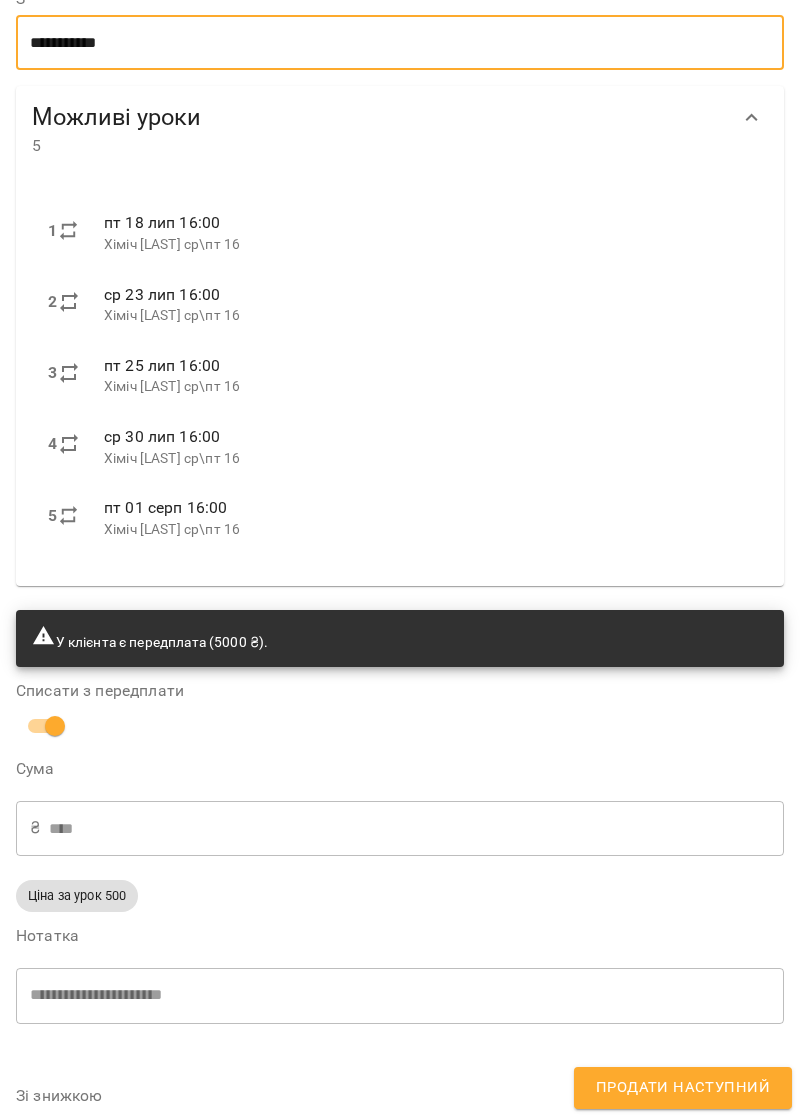 scroll, scrollTop: 0, scrollLeft: 0, axis: both 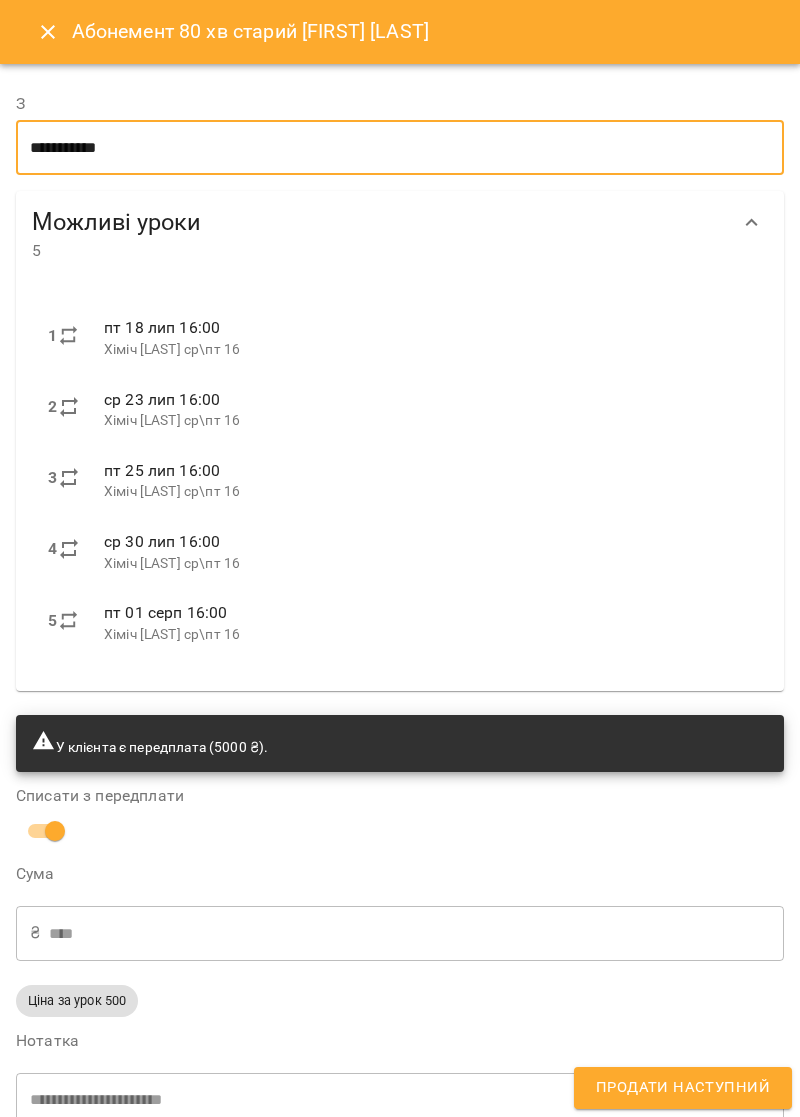 click on "Абонемент 80 хв старий   Хіміч Олег" at bounding box center [400, 32] 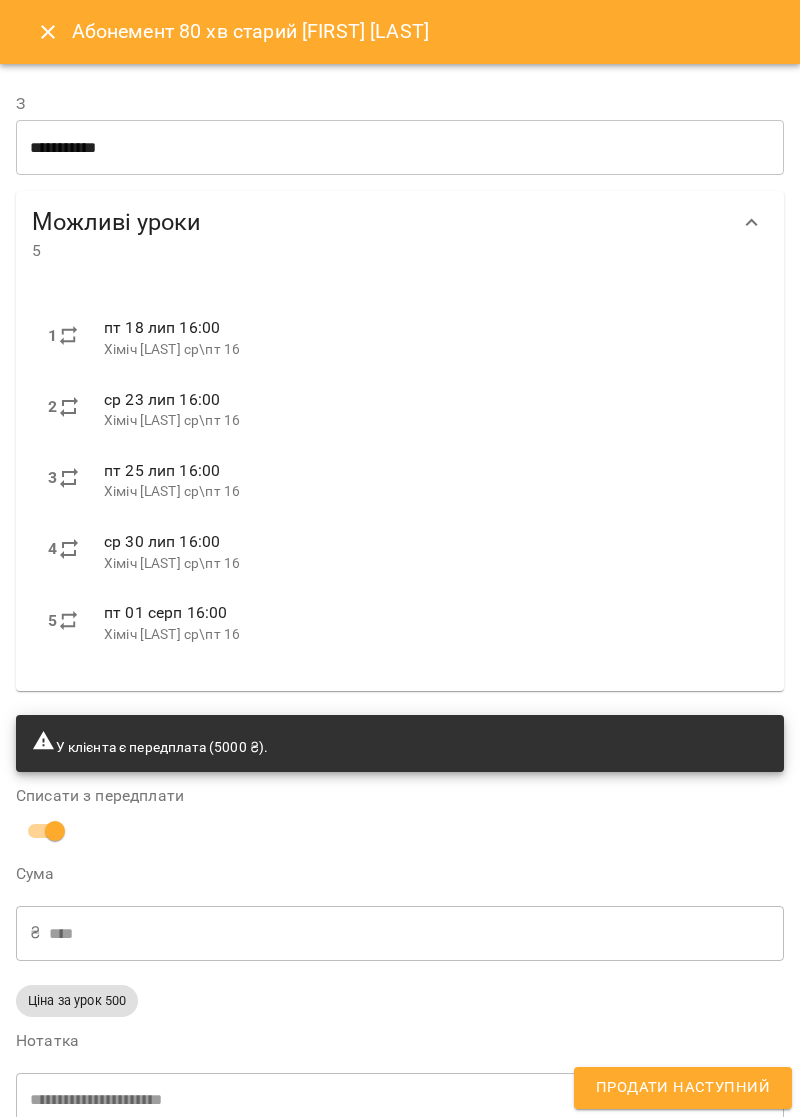 click at bounding box center [48, 32] 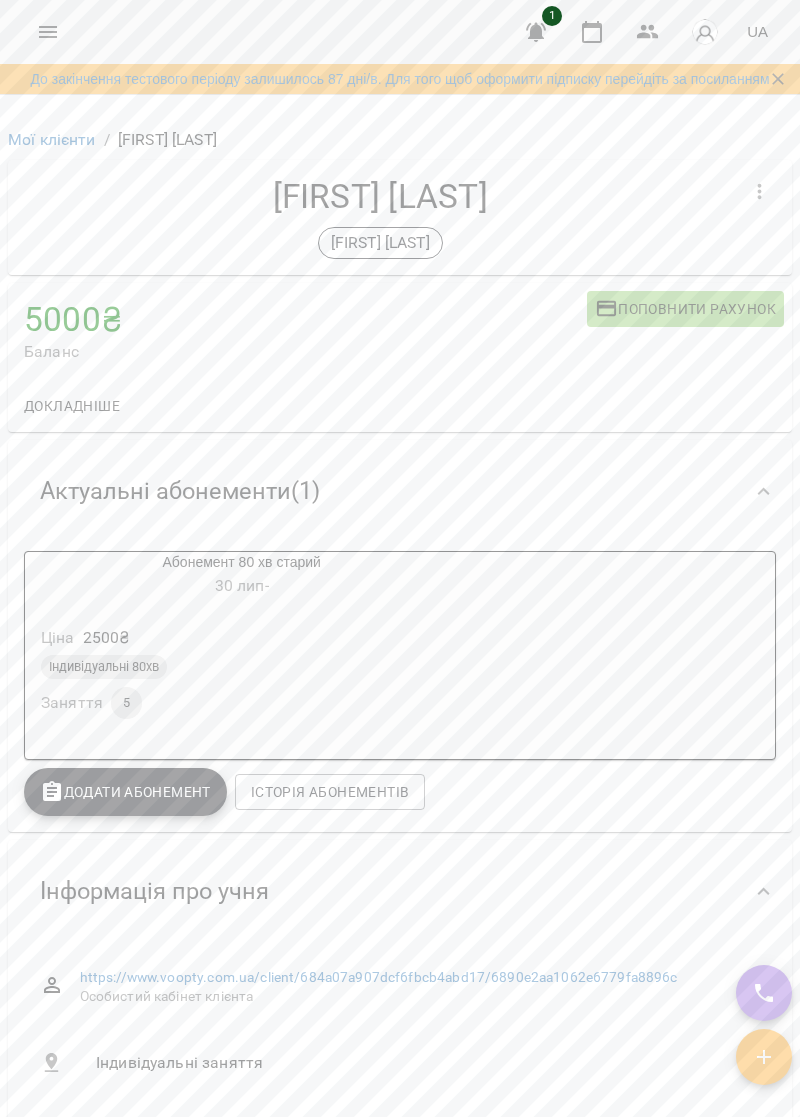 click on "5000 ₴" at bounding box center (305, 319) 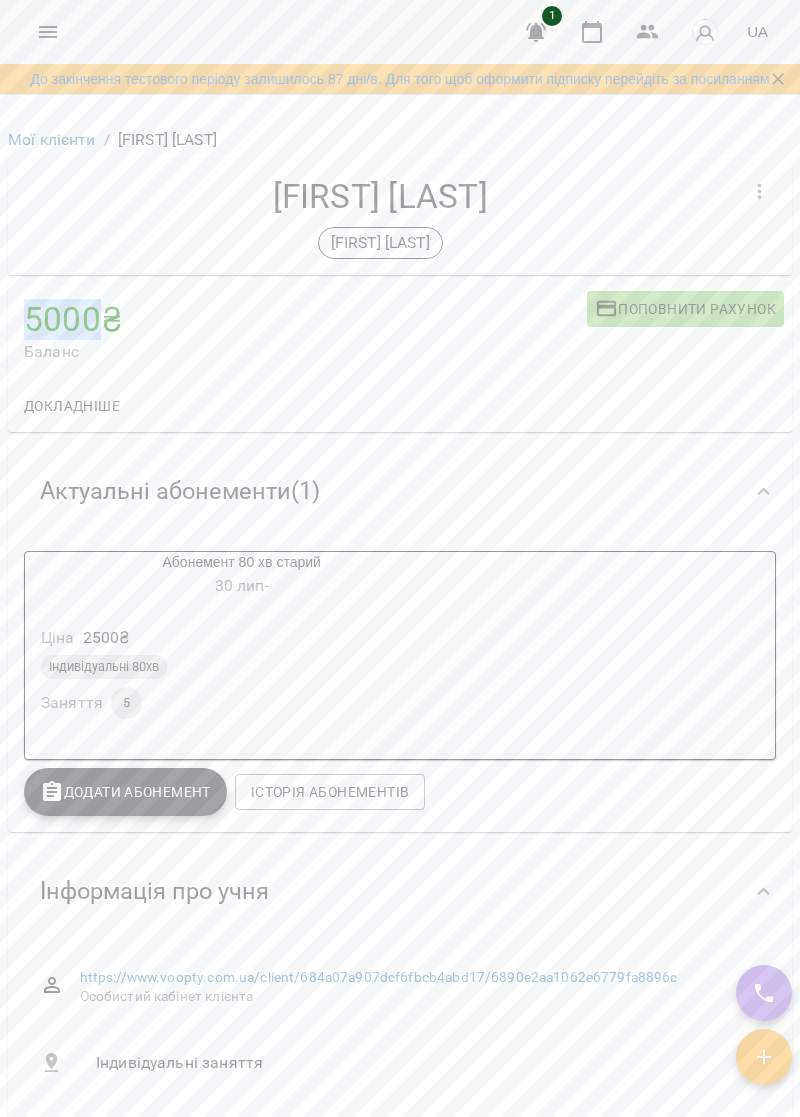 click on "5000 ₴" at bounding box center (305, 319) 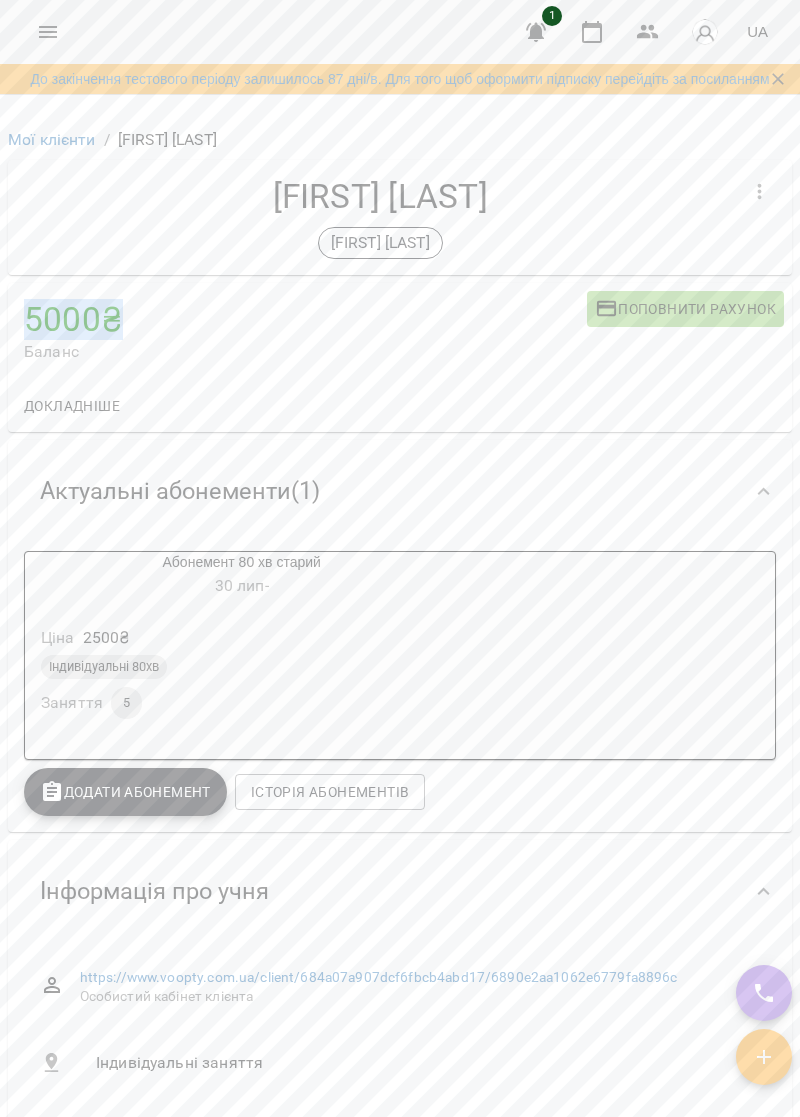 click on "5000 ₴" at bounding box center (305, 319) 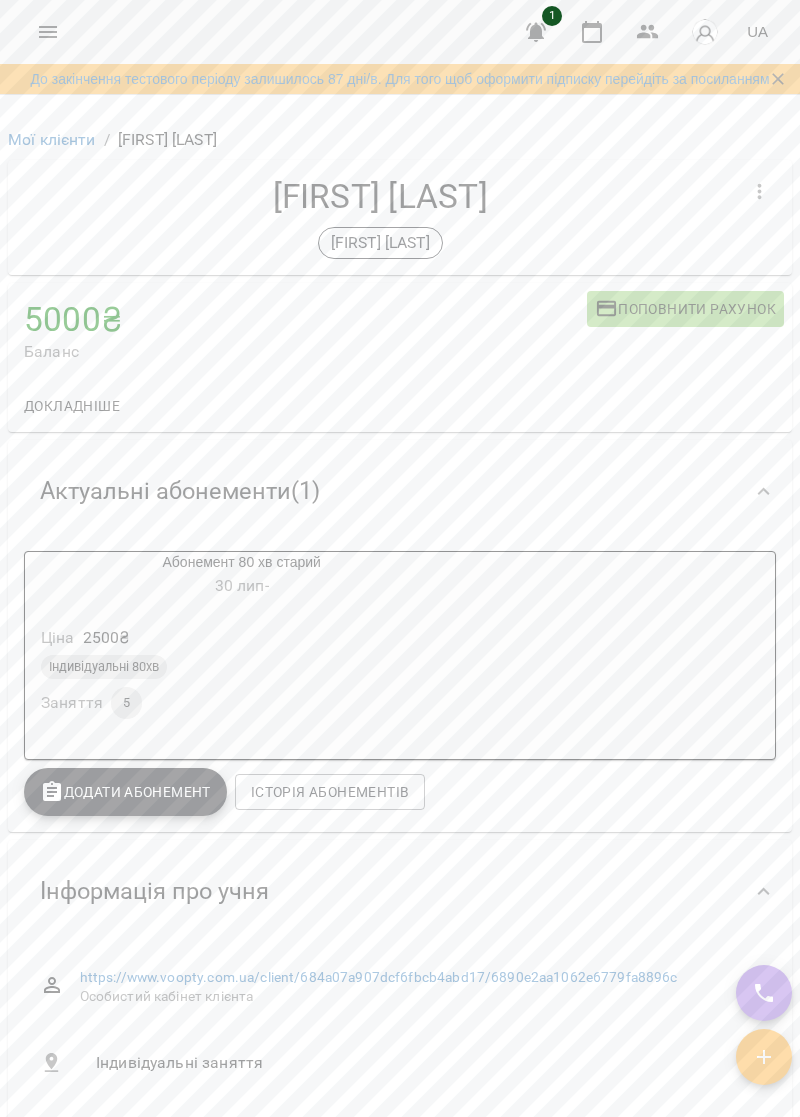 click on "Поповнити рахунок" at bounding box center [685, 309] 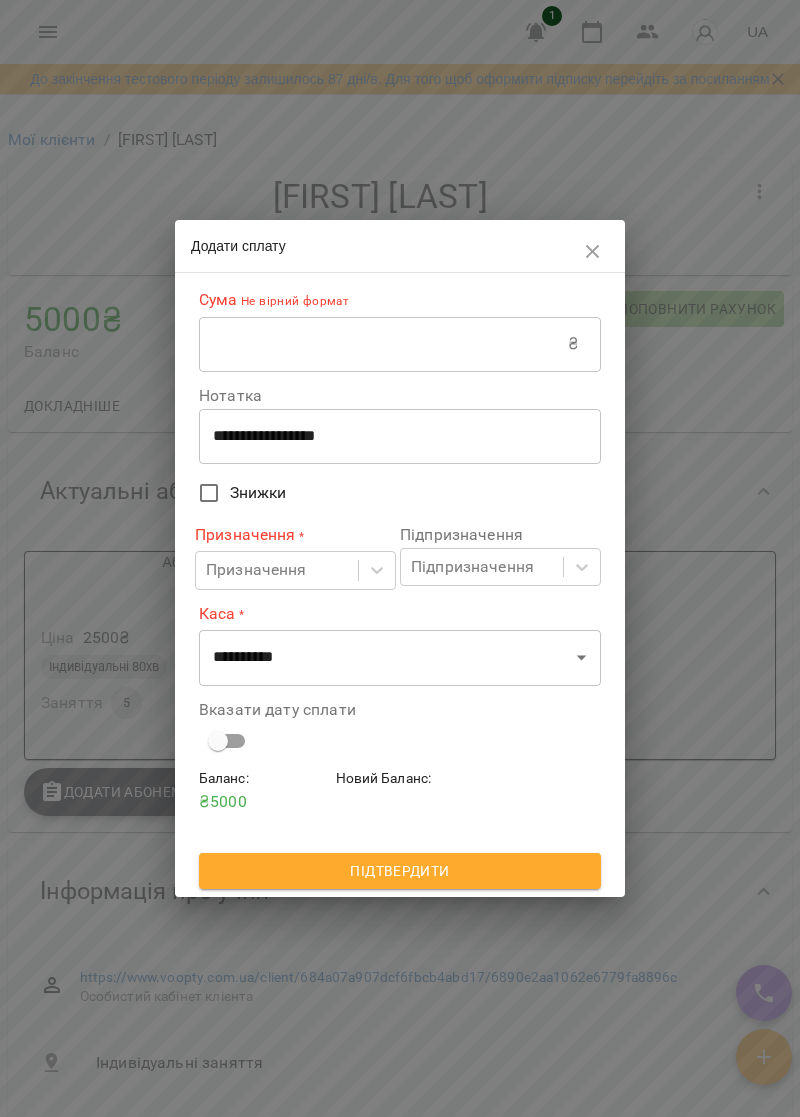 click on "Додати сплату" at bounding box center (400, 246) 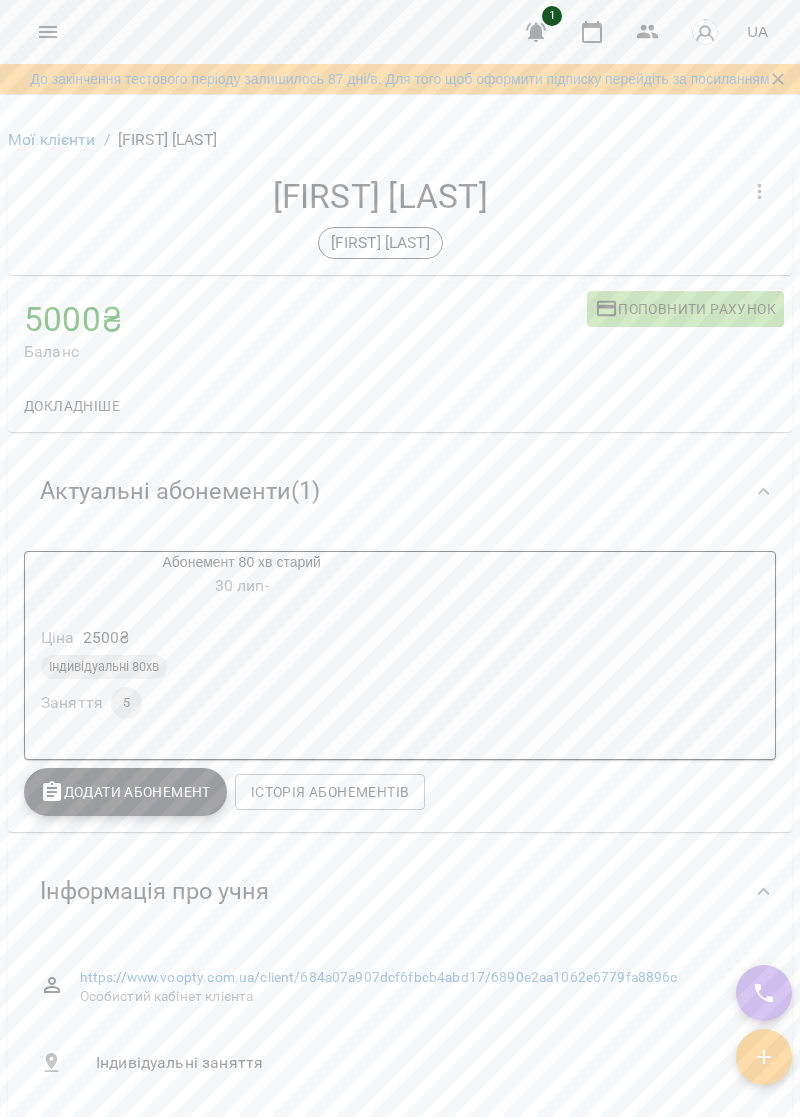 click on "Ціна 2500 ₴ Індивідуальні 80хв Заняття 5" at bounding box center (241, 676) 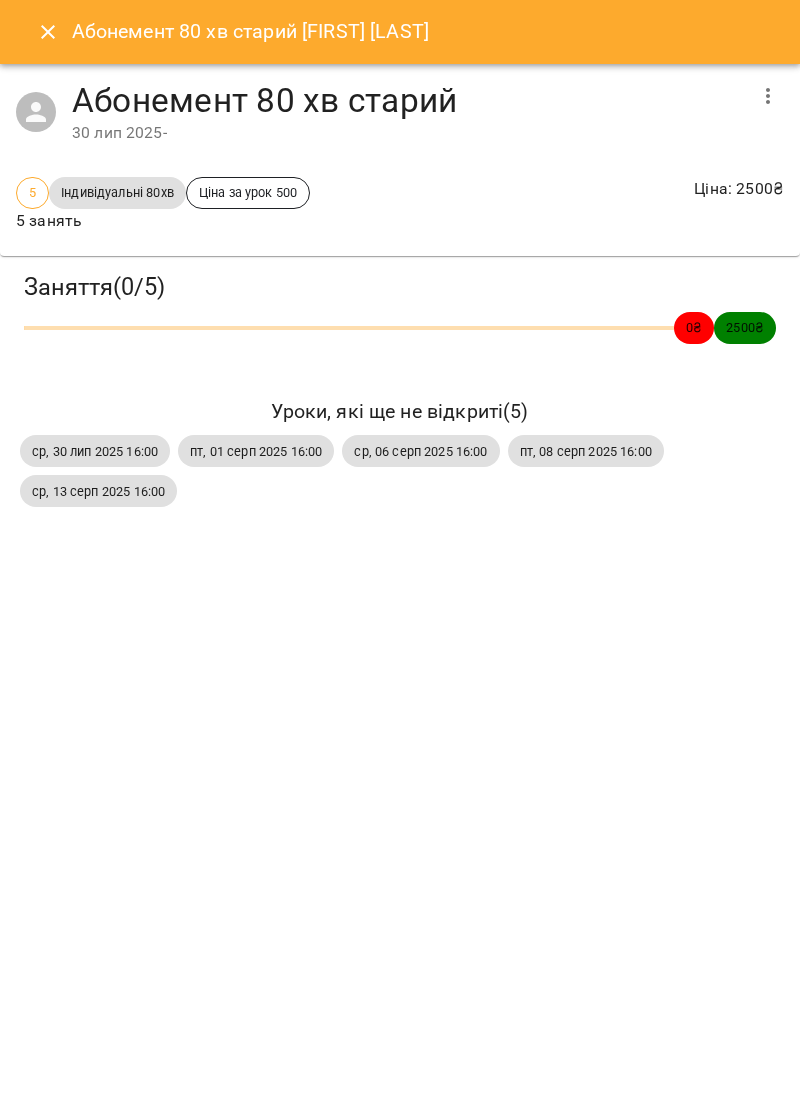 click on "ср, 30 лип 2025 16:00" at bounding box center (95, 451) 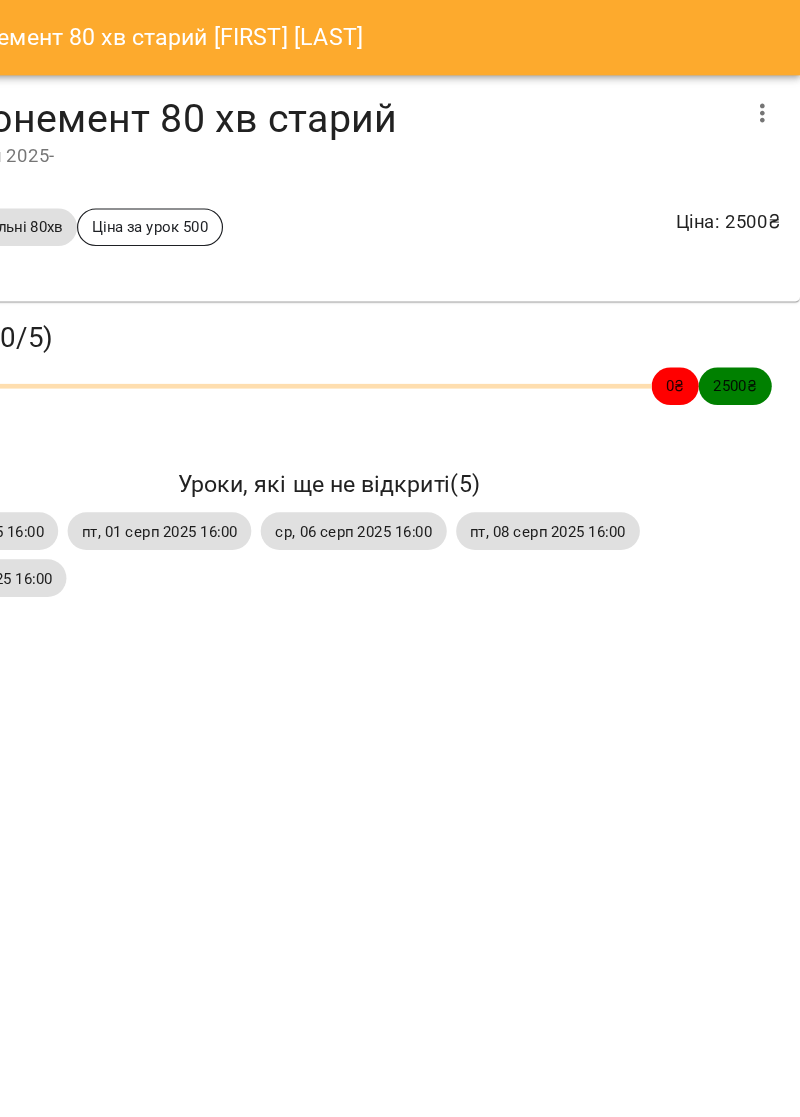 scroll, scrollTop: 0, scrollLeft: 8, axis: horizontal 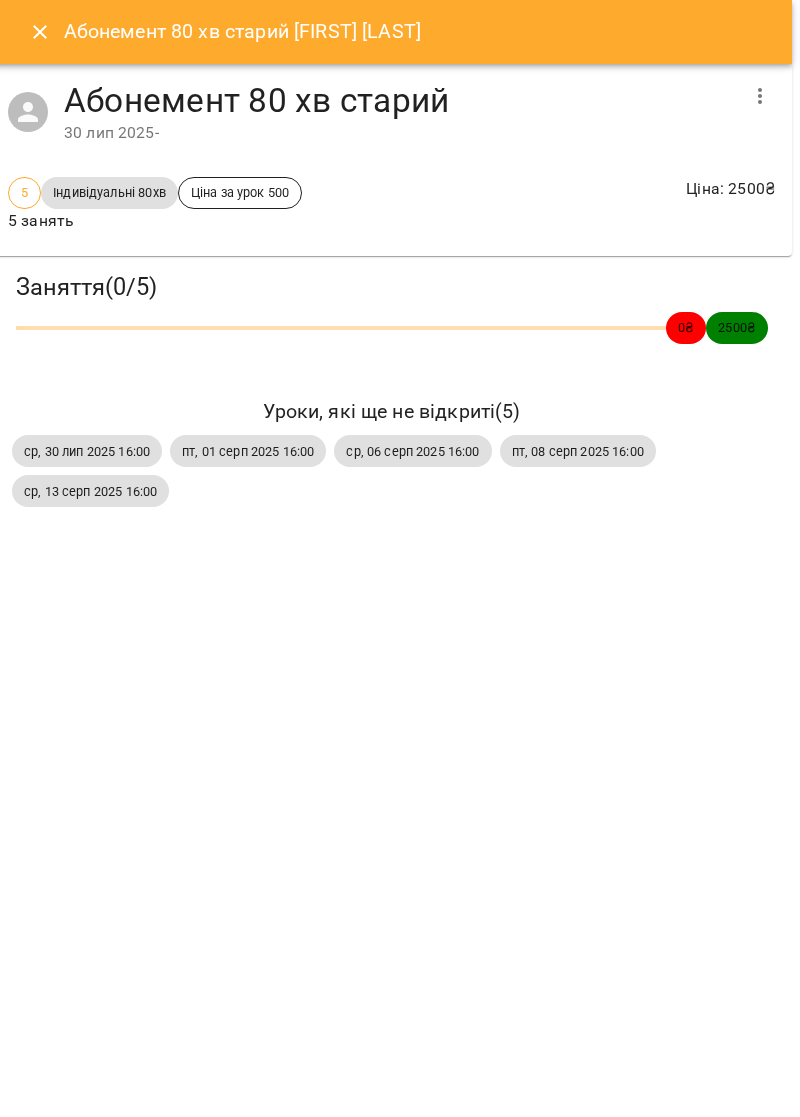 click 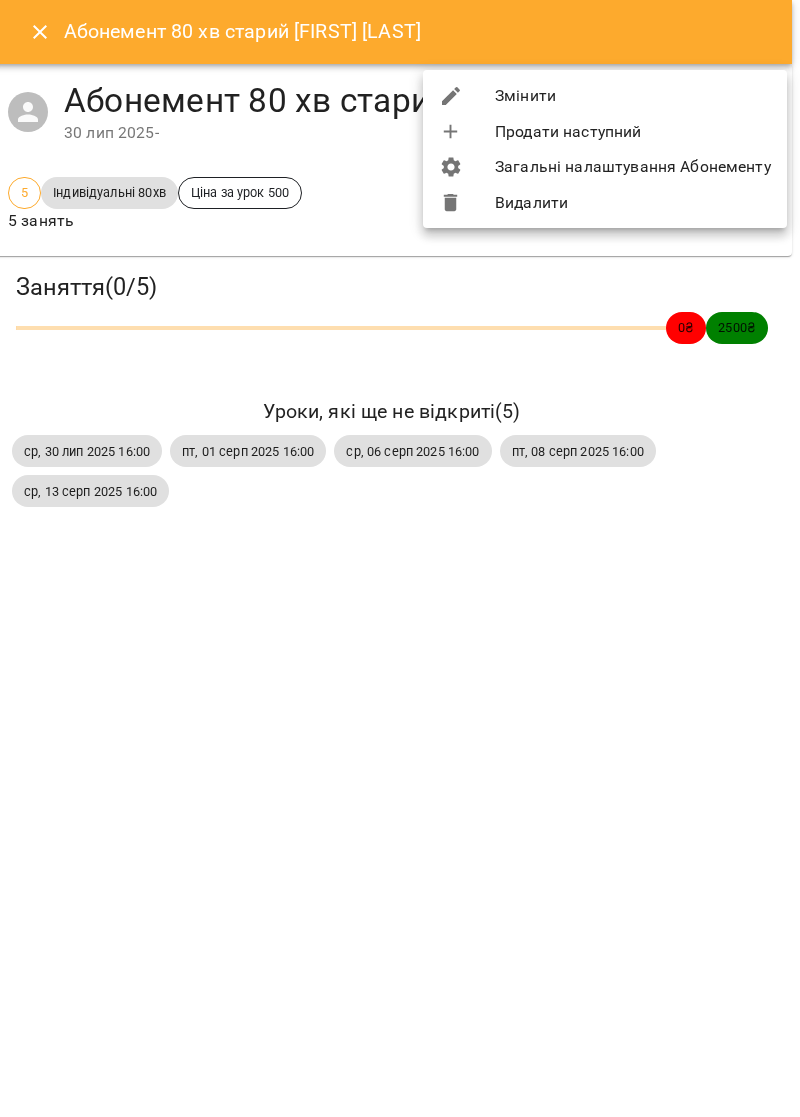 click at bounding box center (400, 558) 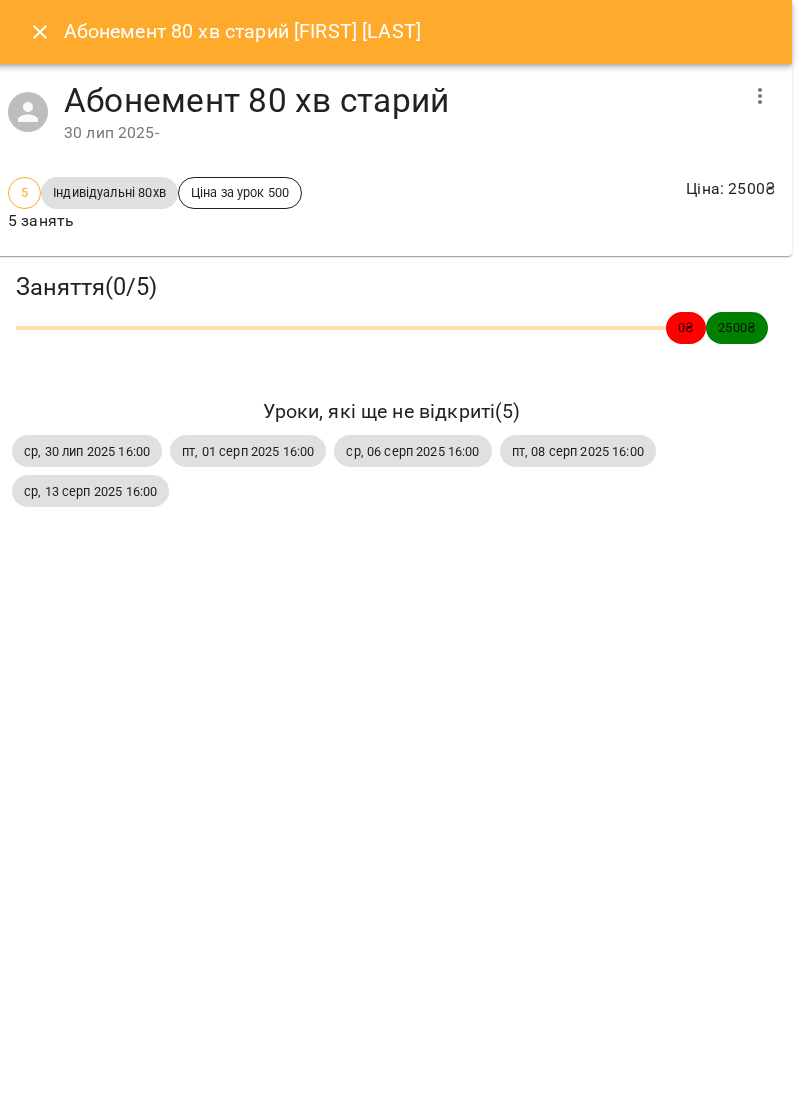click at bounding box center [40, 32] 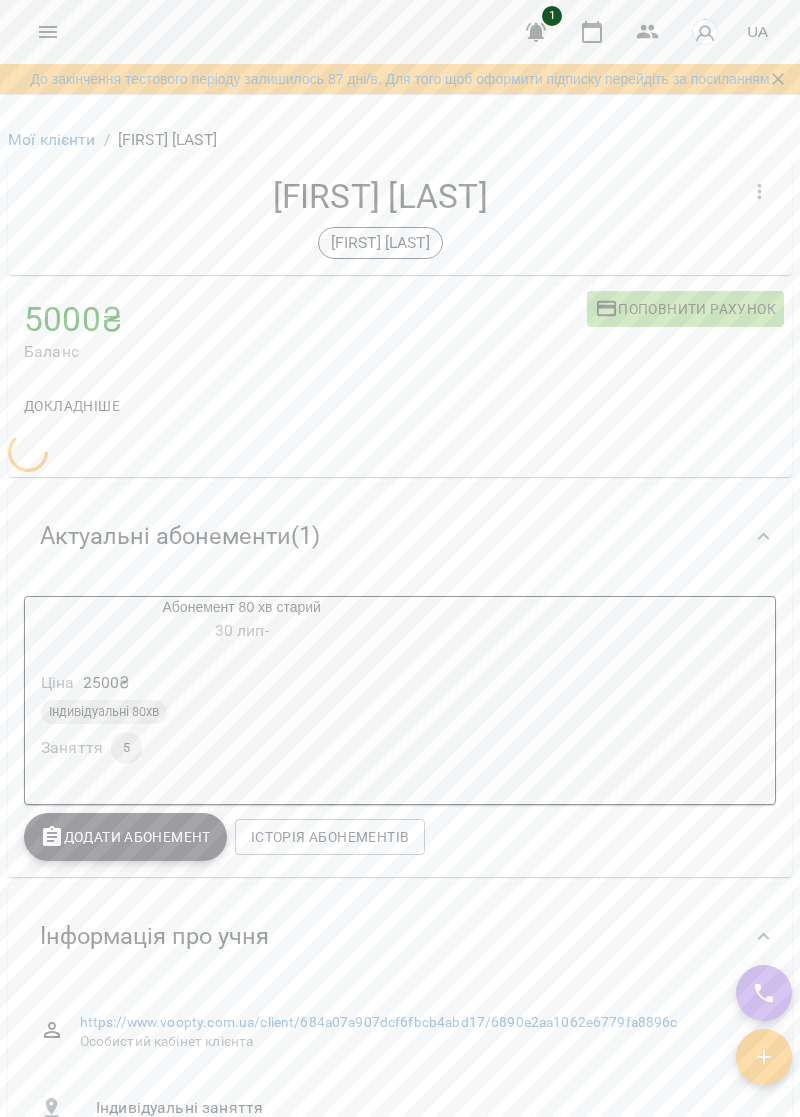 click at bounding box center (48, 32) 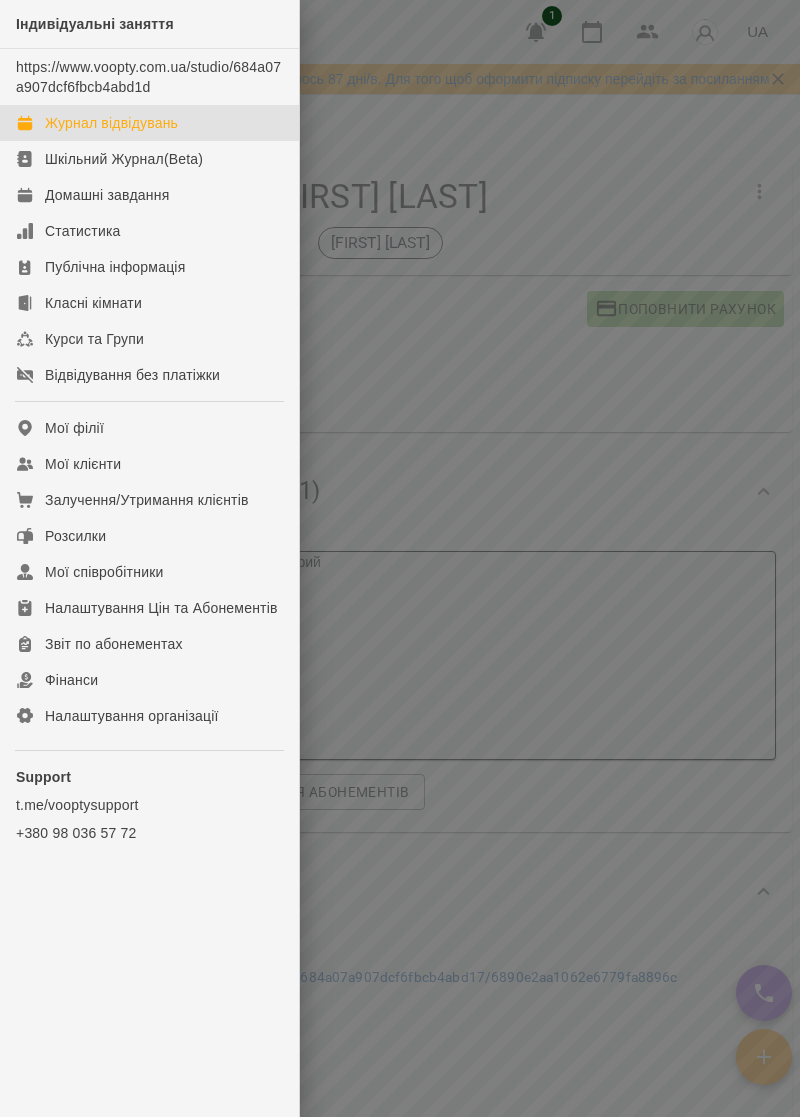 click on "Журнал відвідувань" at bounding box center [149, 123] 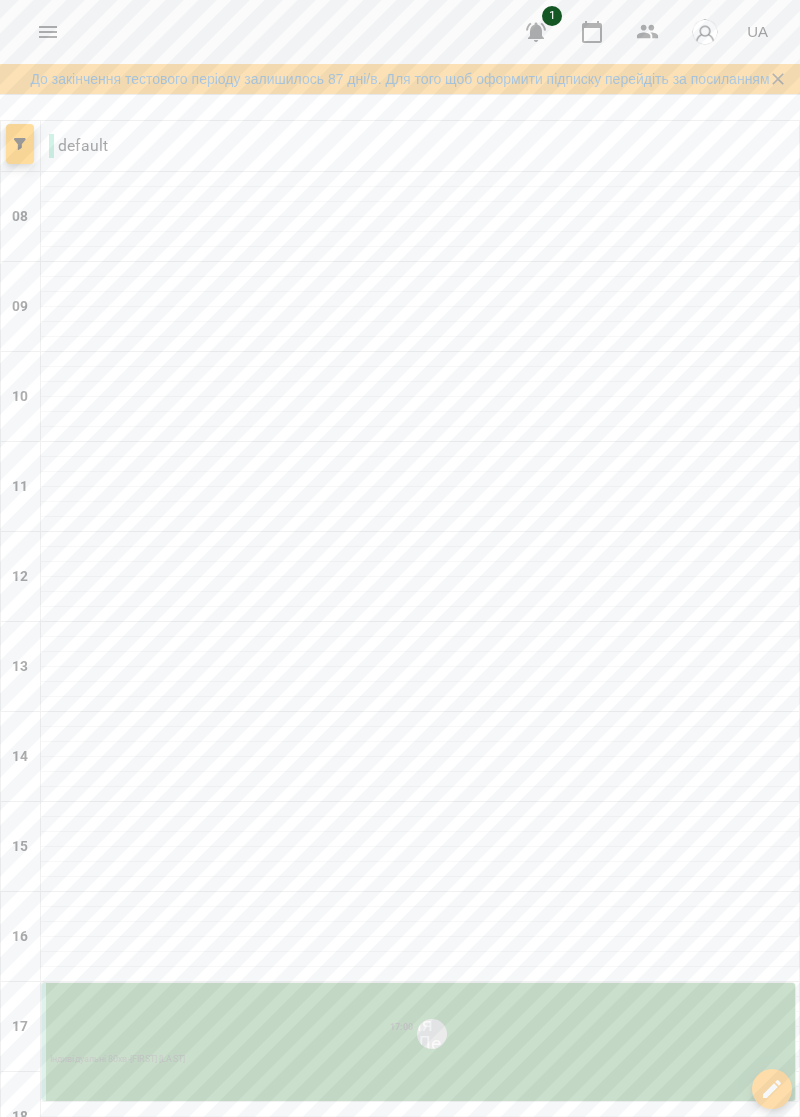 click at bounding box center (300, 1322) 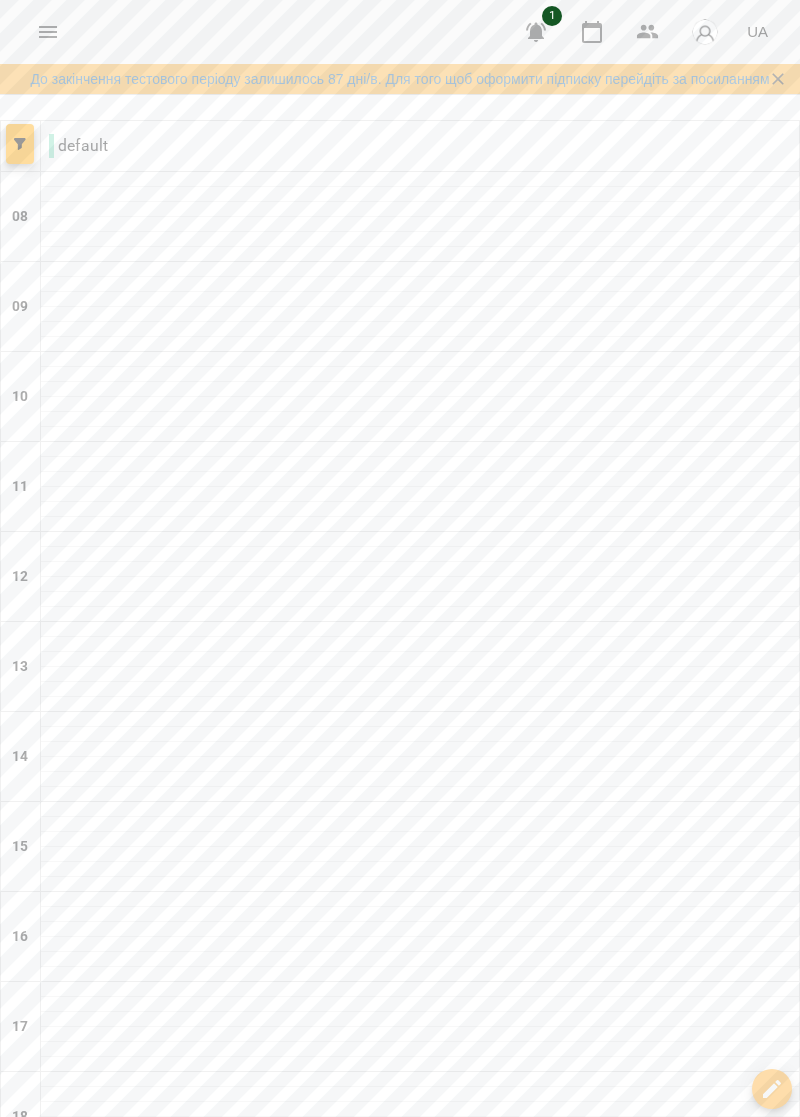 scroll, scrollTop: 246, scrollLeft: 0, axis: vertical 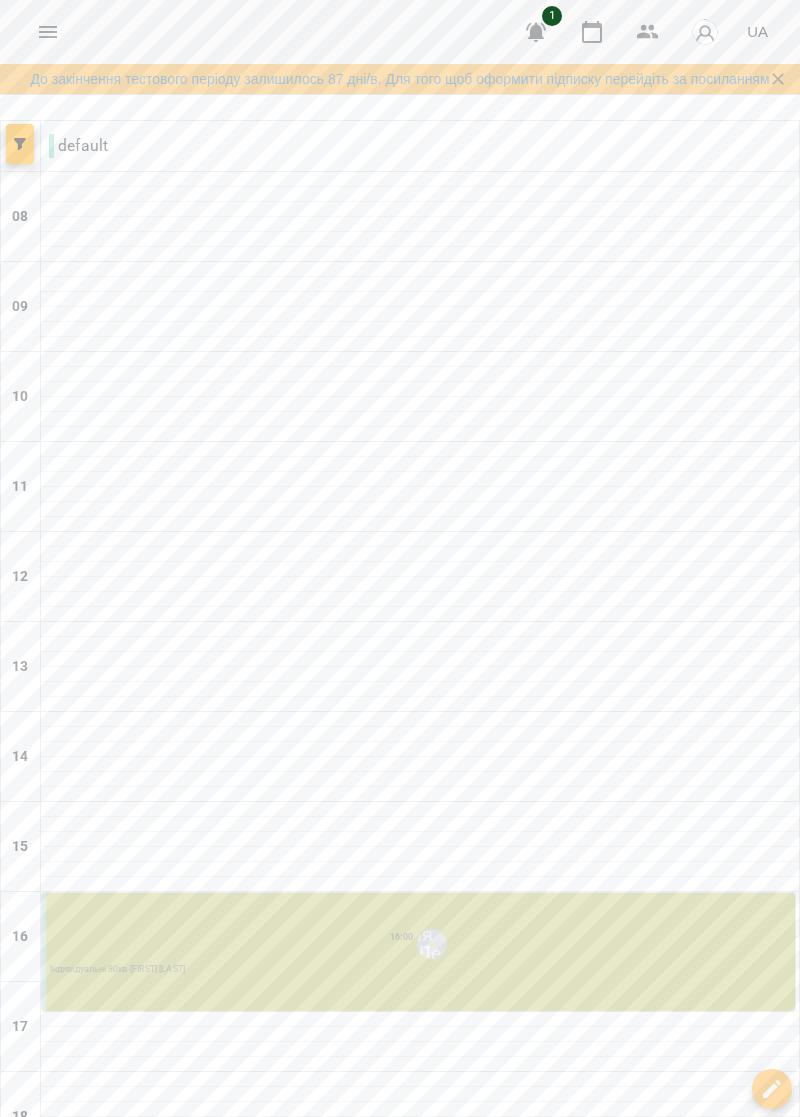 click on "Індивідуальні 80хв - Хіміч Олег" at bounding box center [420, 970] 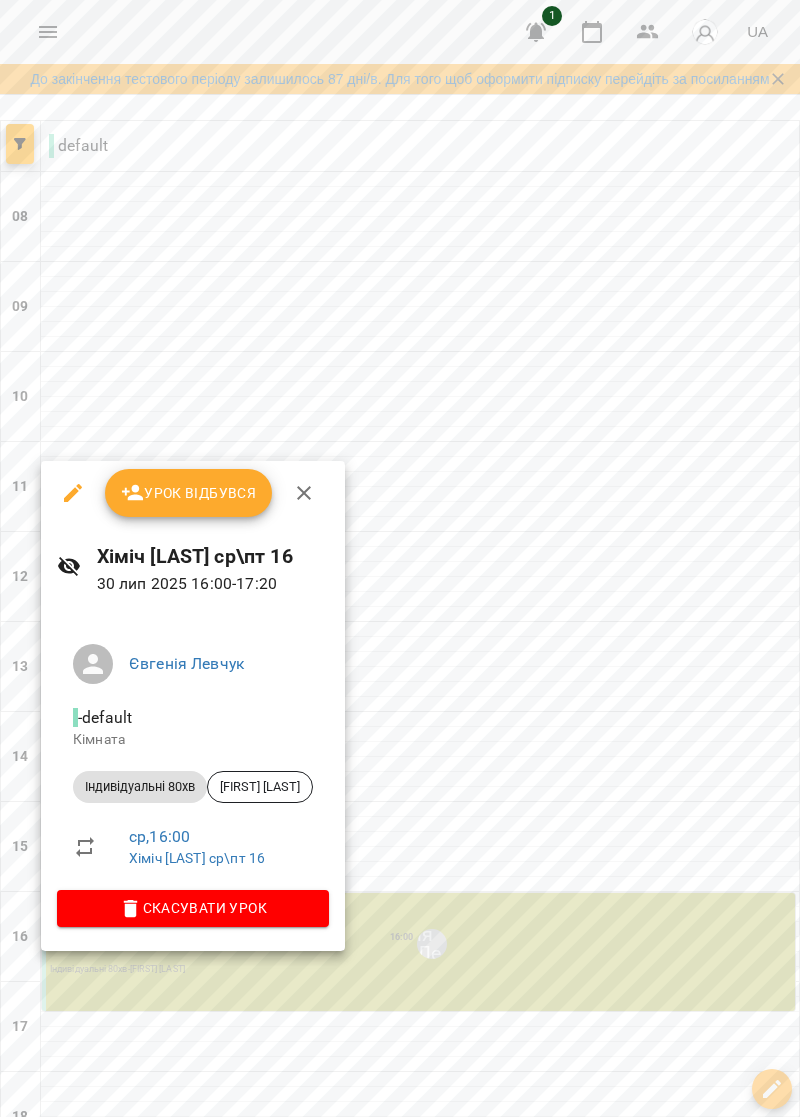 click on "Урок відбувся" at bounding box center (189, 493) 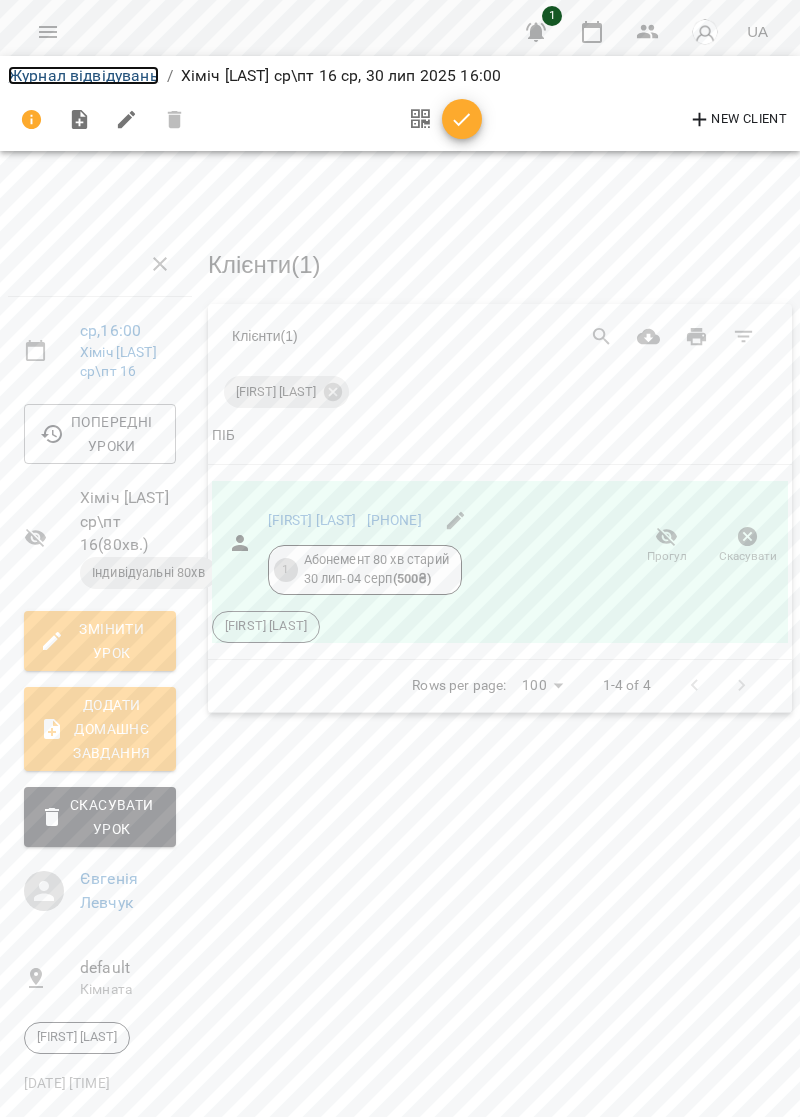 click on "Журнал відвідувань" at bounding box center (83, 75) 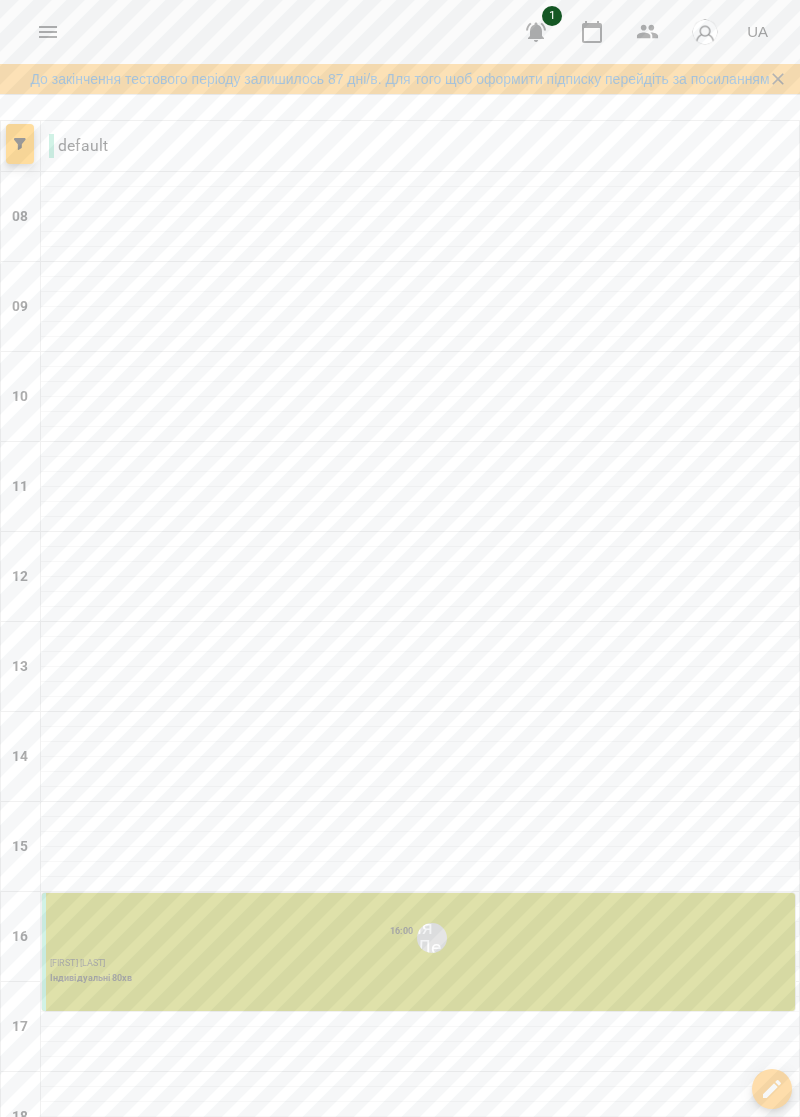 click on "пт 01" at bounding box center [666, 1274] 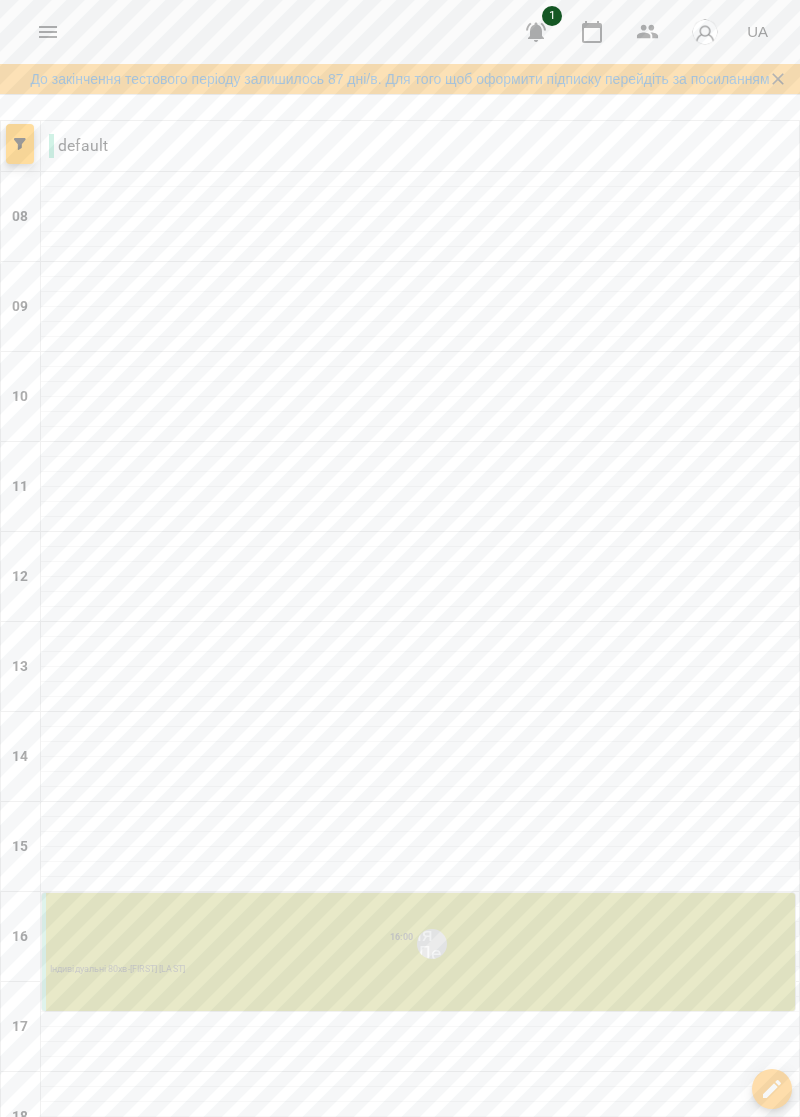 click on "16:00 Євгенія Левчук" at bounding box center [420, 944] 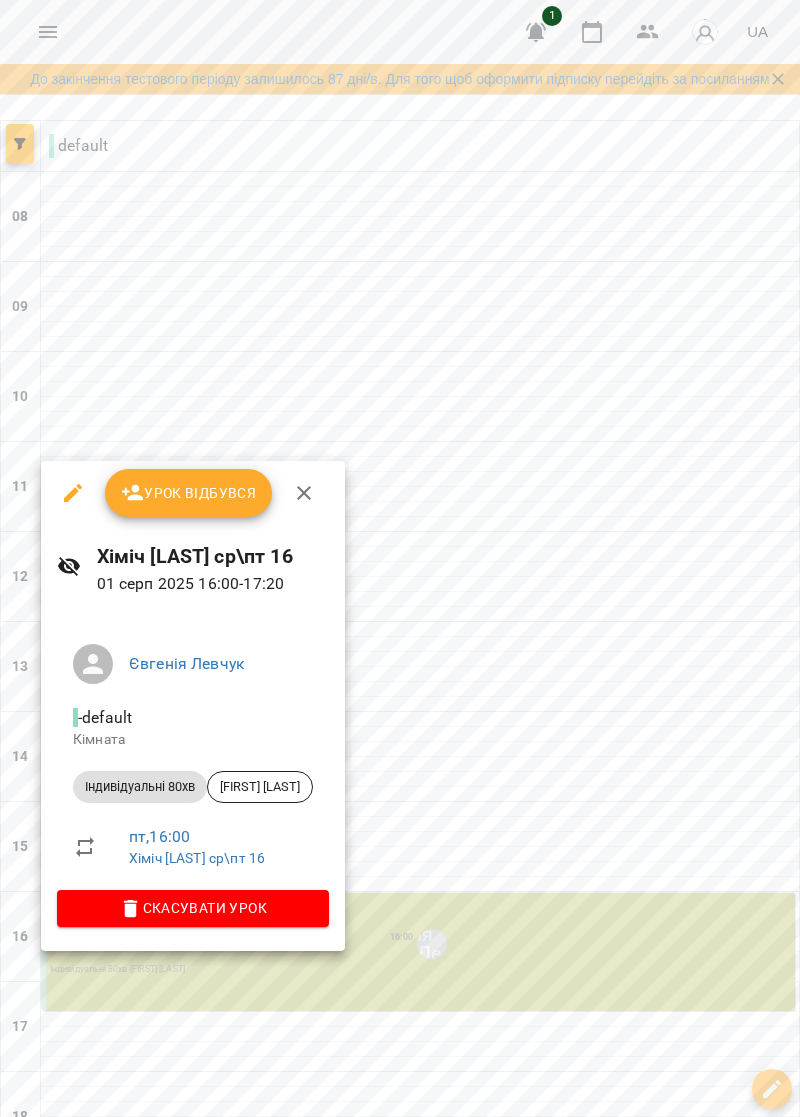 click on "Урок відбувся" at bounding box center [189, 493] 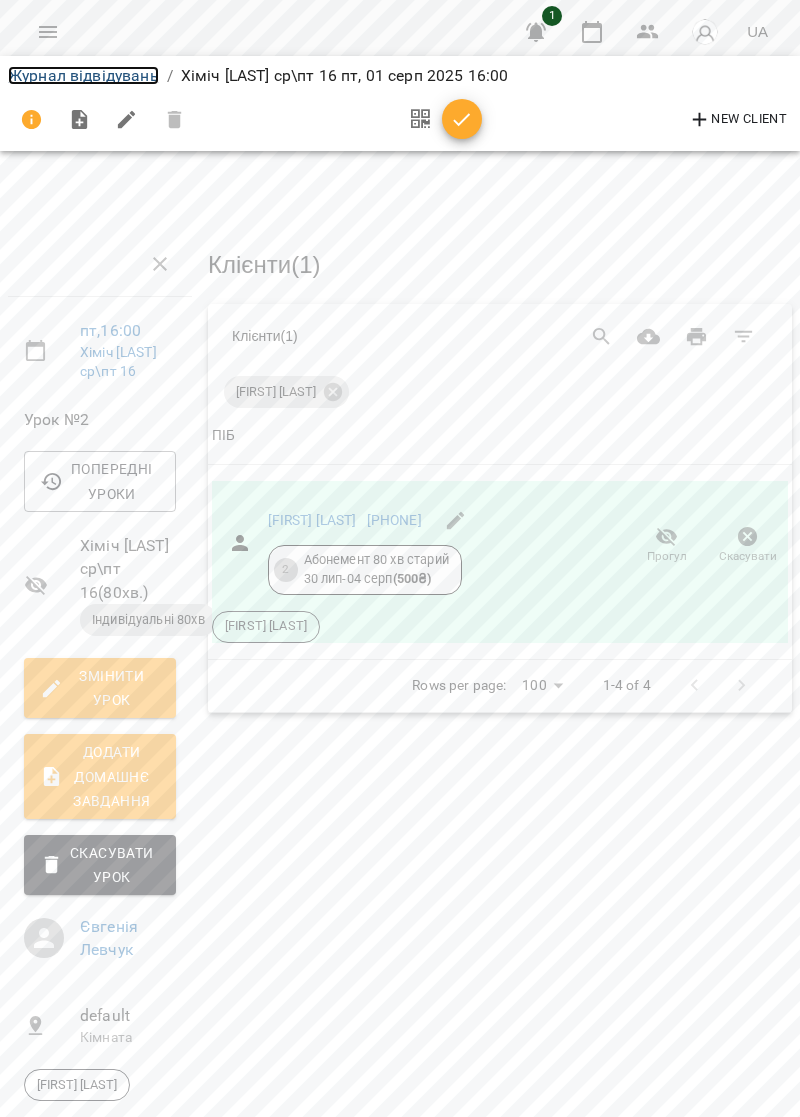 click on "Журнал відвідувань" at bounding box center [83, 75] 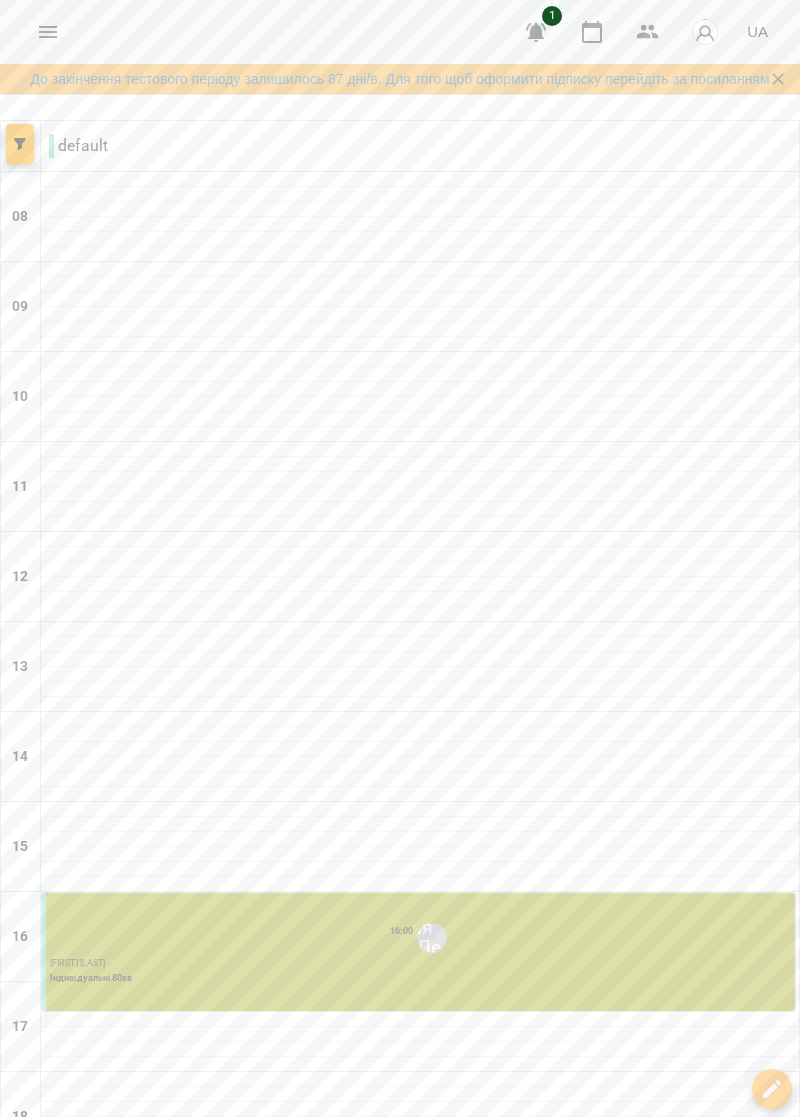 click at bounding box center (499, 1322) 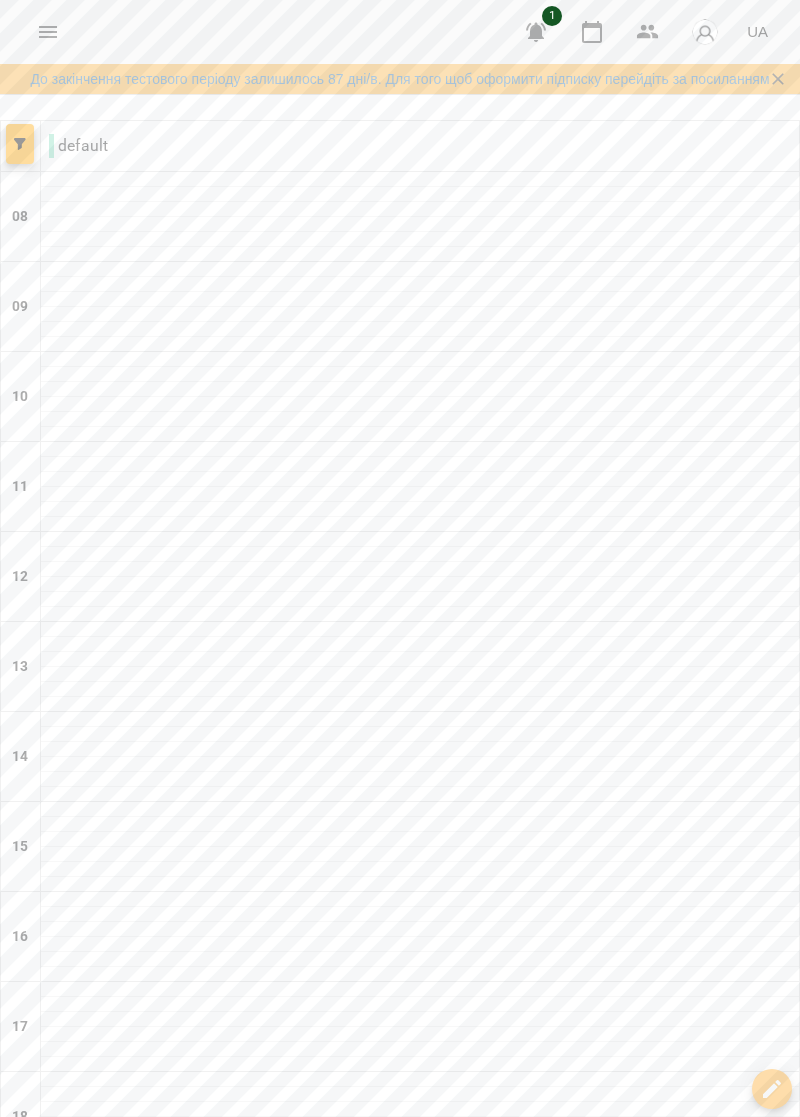 click at bounding box center (48, 32) 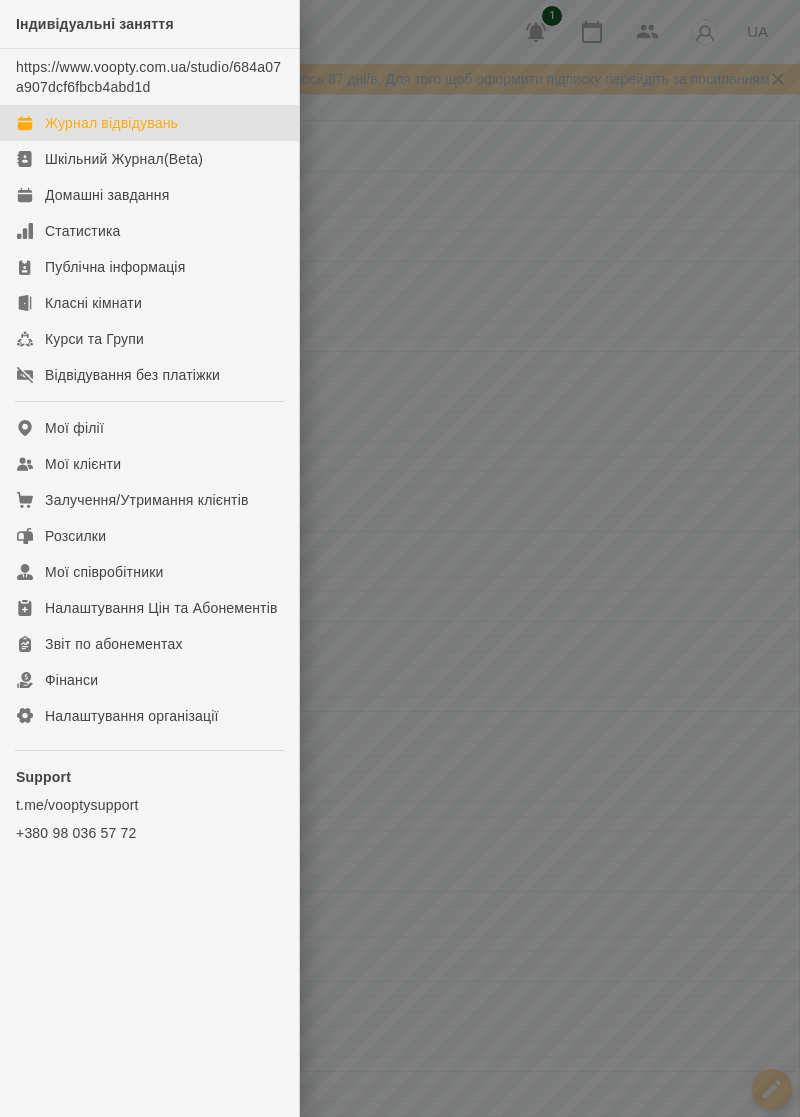 click at bounding box center (400, 558) 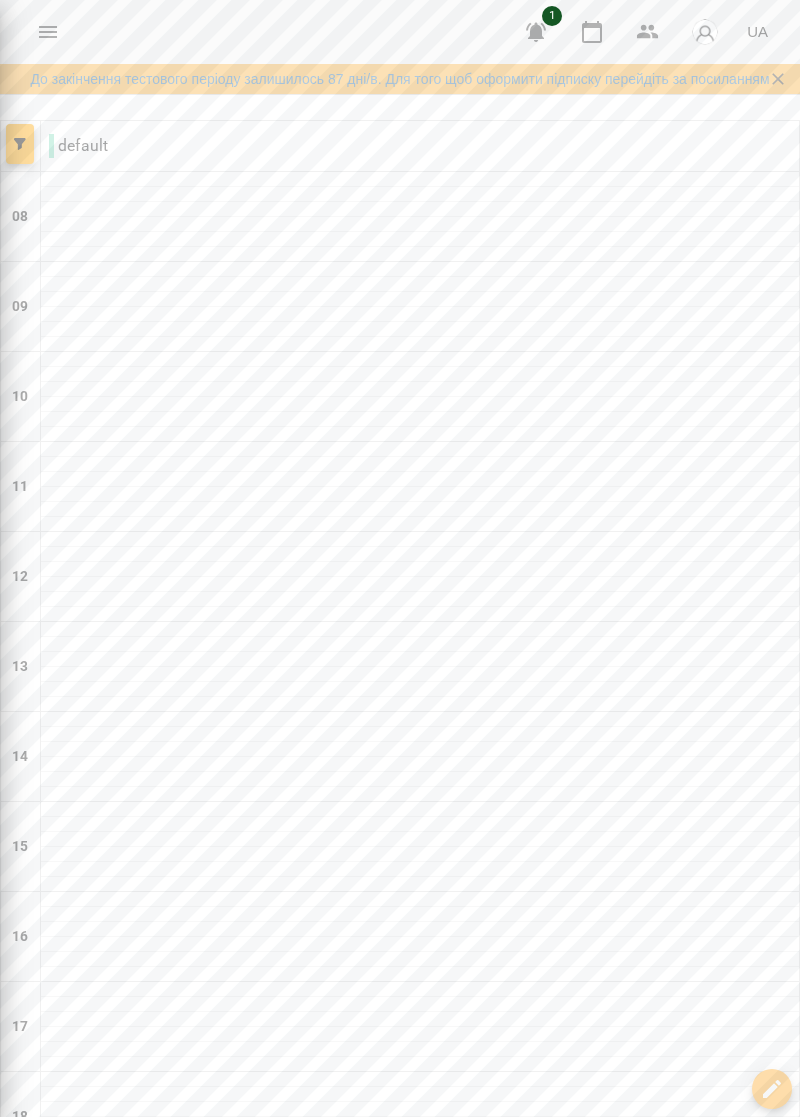 click at bounding box center [420, 741] 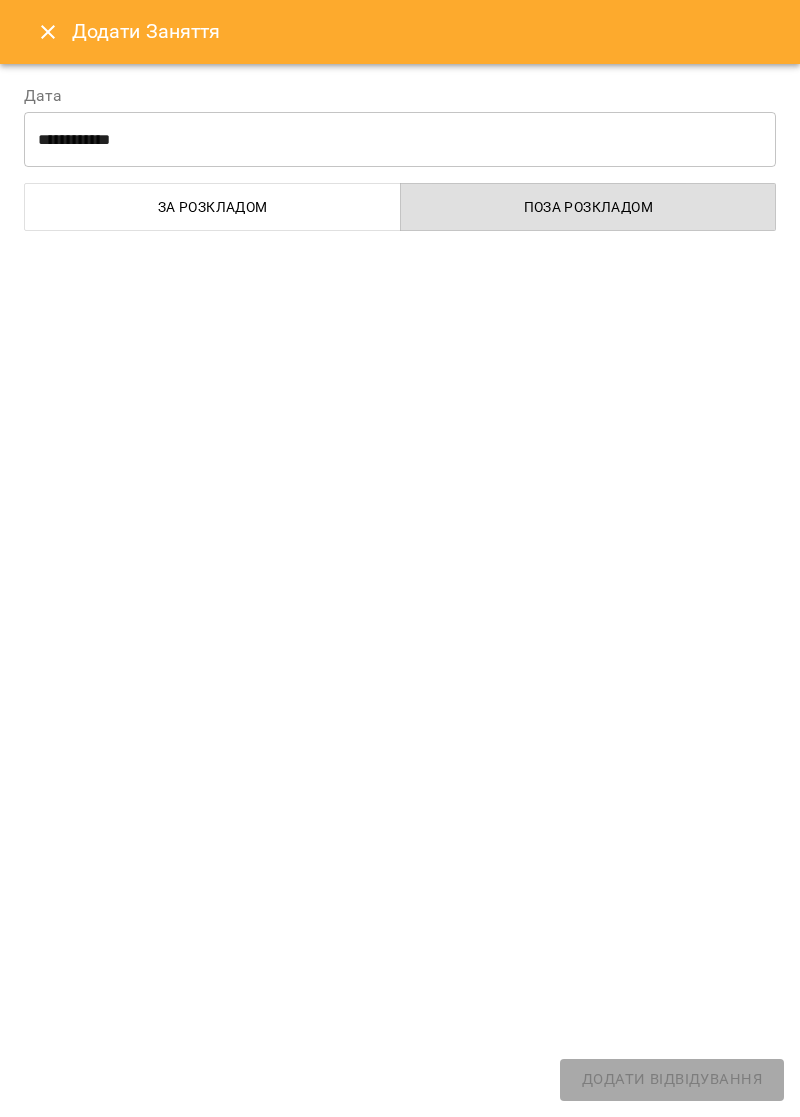 select 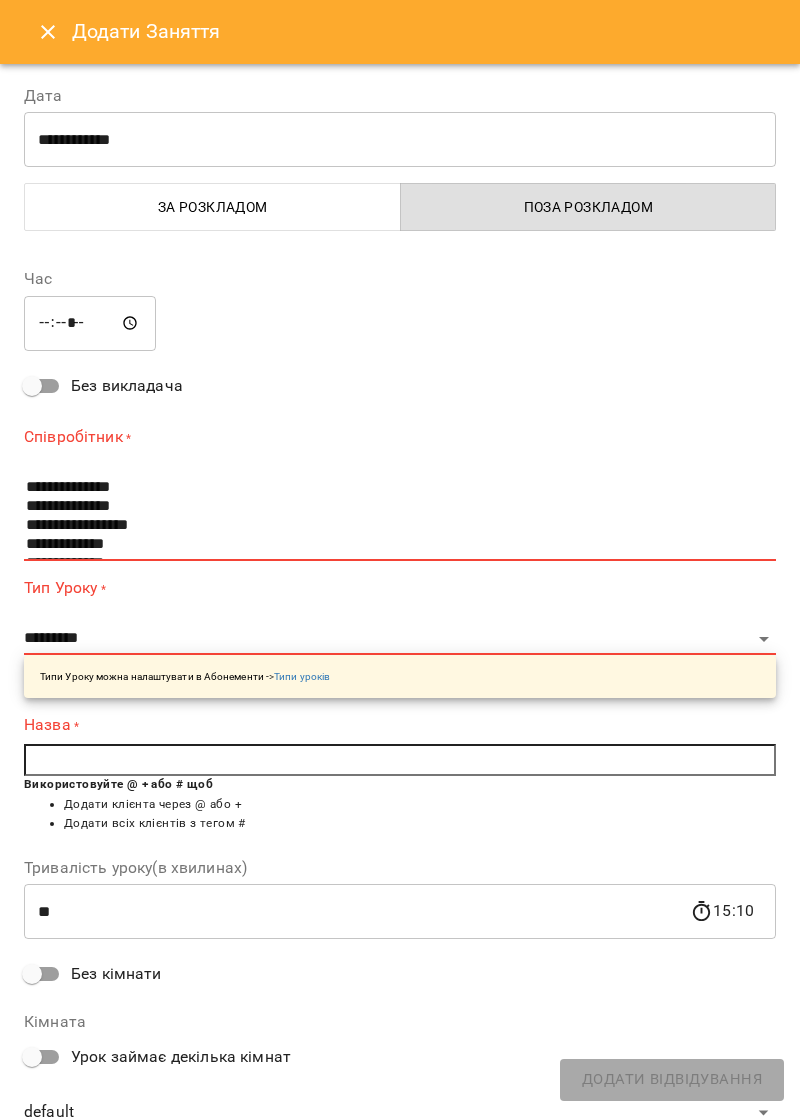 click on "Додати Заняття" at bounding box center (400, 32) 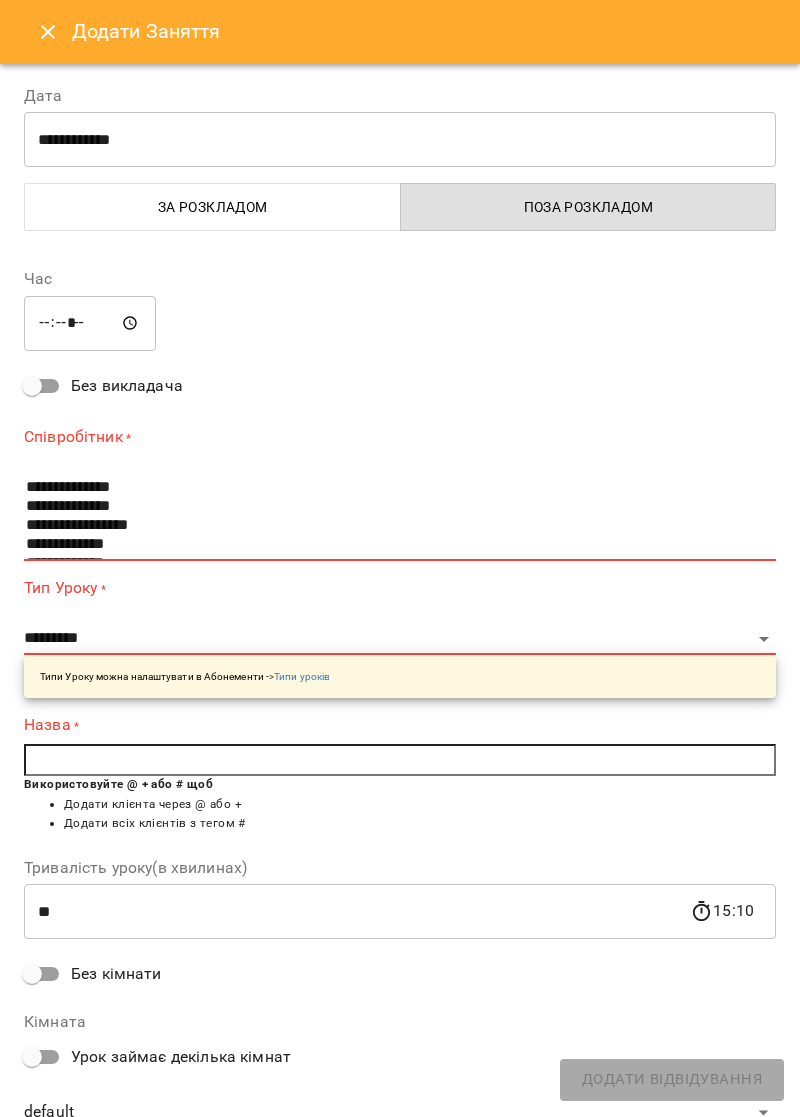 click 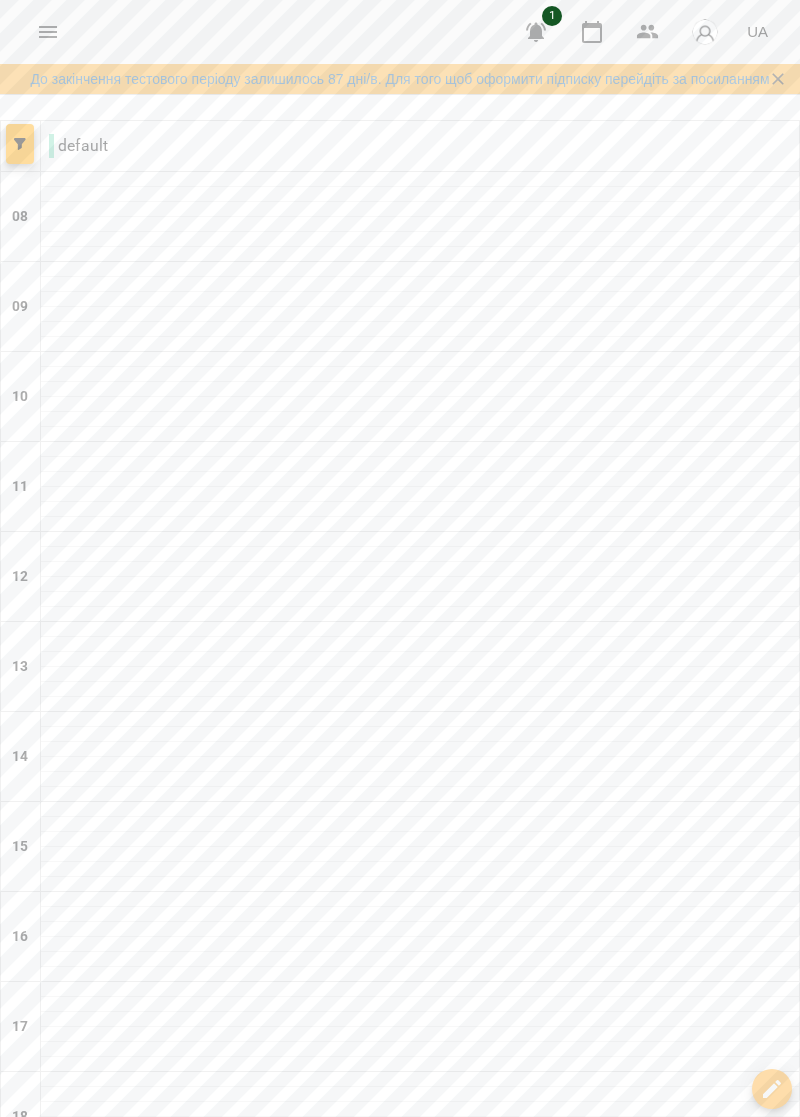 click at bounding box center (300, 1322) 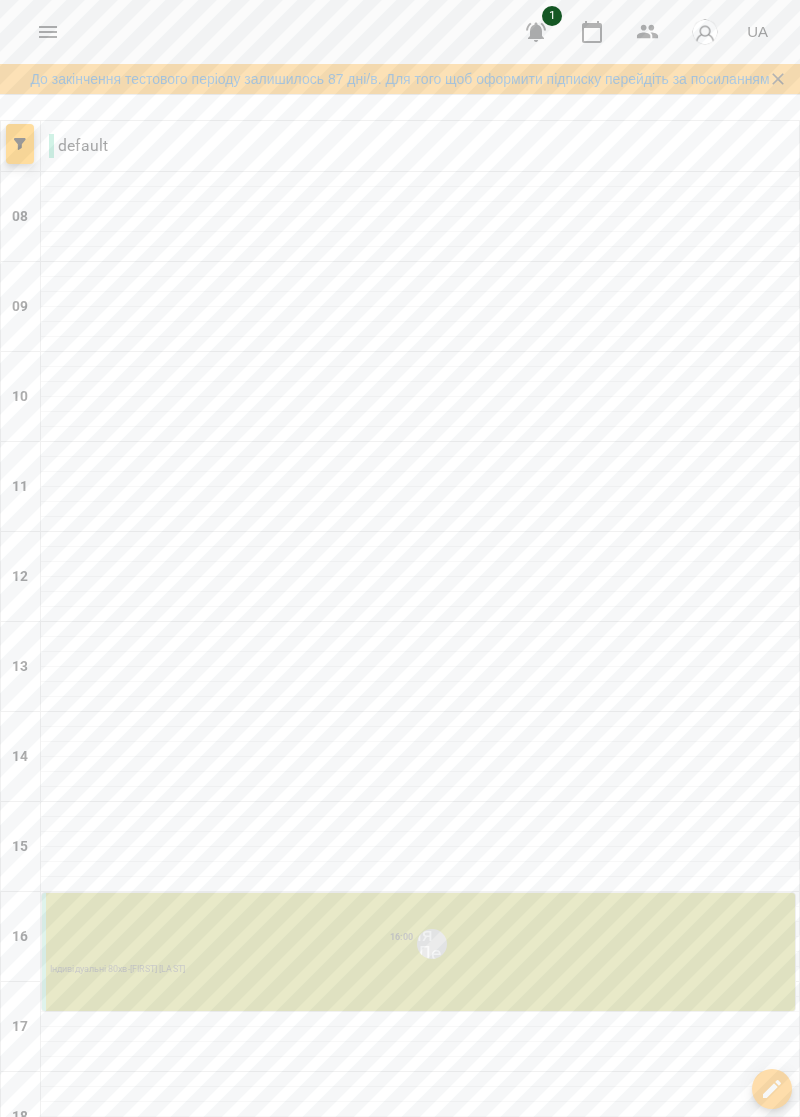 click on "16:00 Євгенія Левчук" at bounding box center [420, 944] 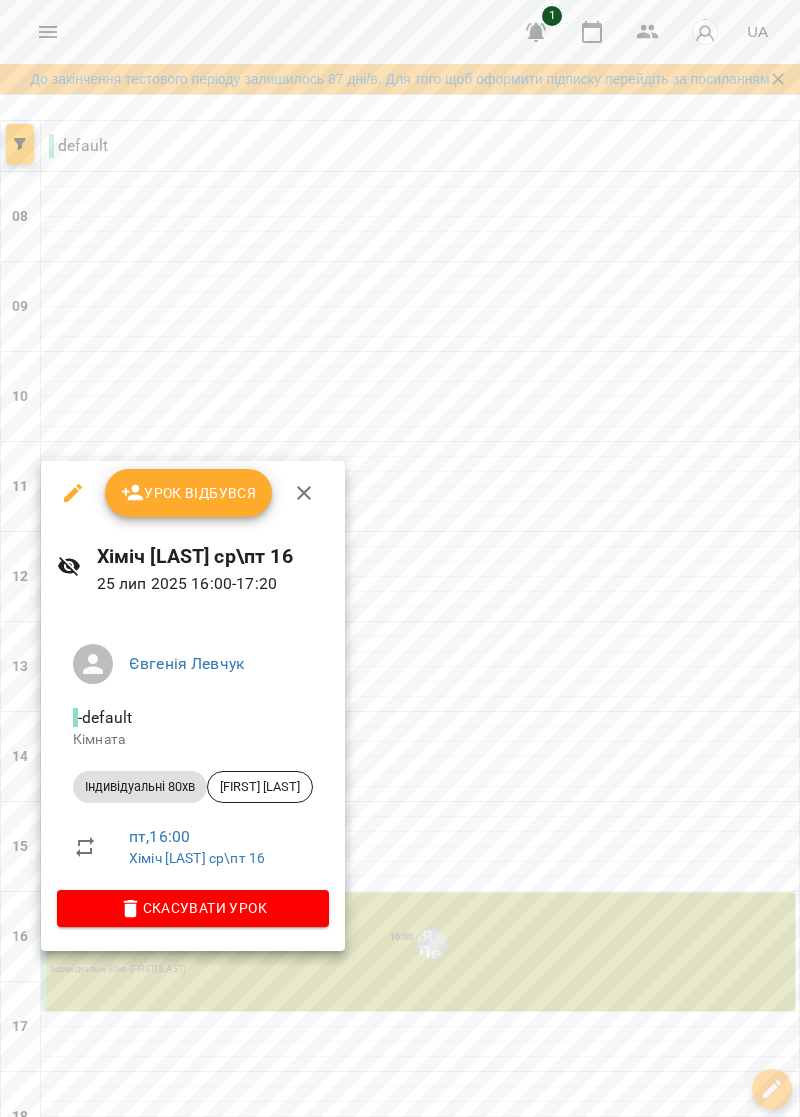 click on "Урок відбувся" at bounding box center [189, 493] 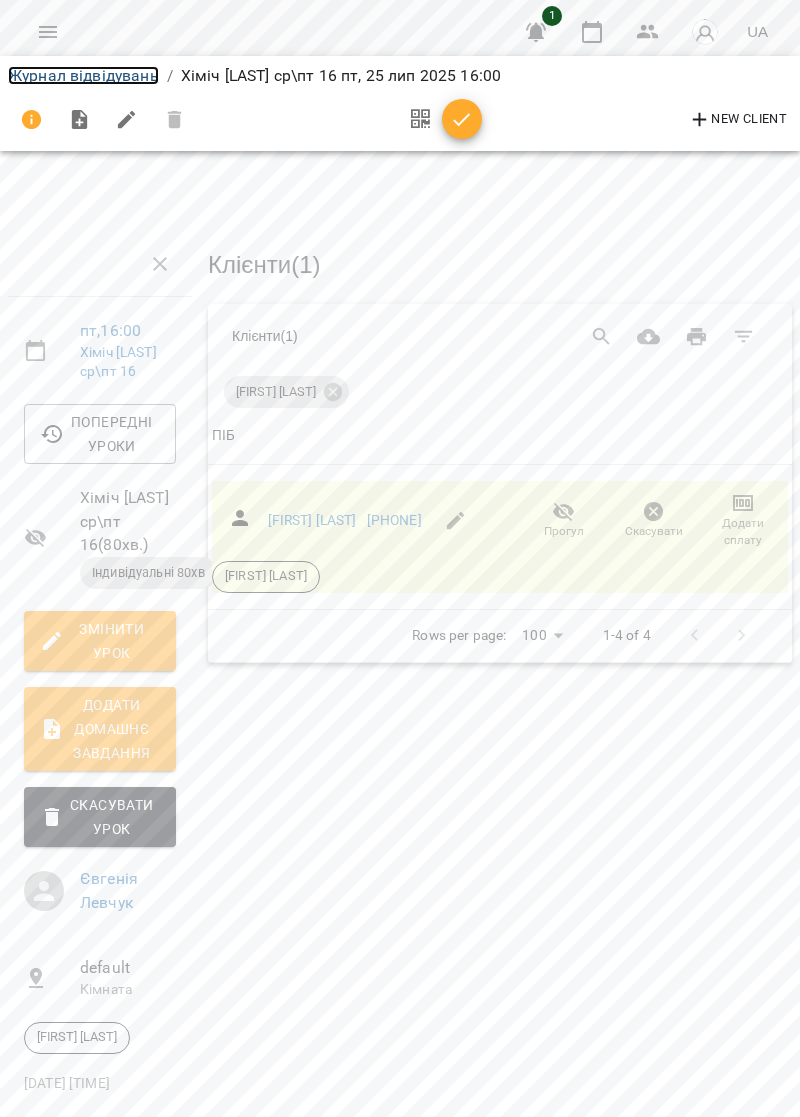 click on "Журнал відвідувань" at bounding box center (83, 75) 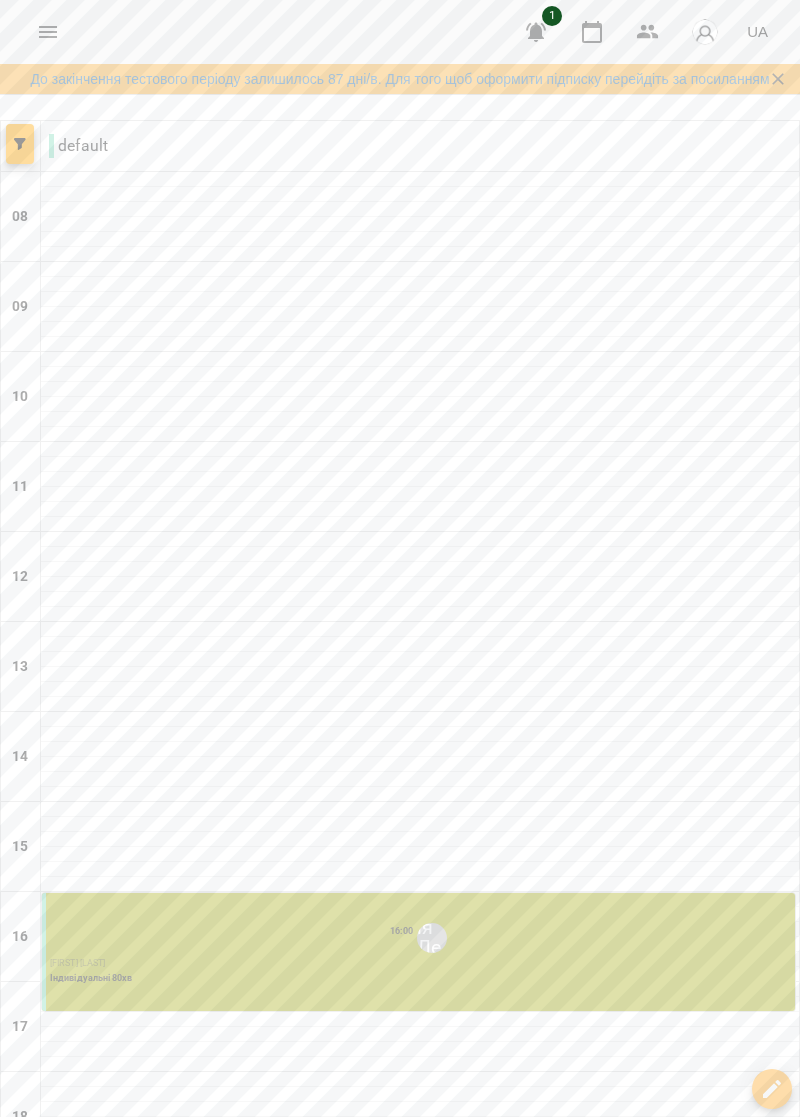 click on "ср 23" at bounding box center (242, 1274) 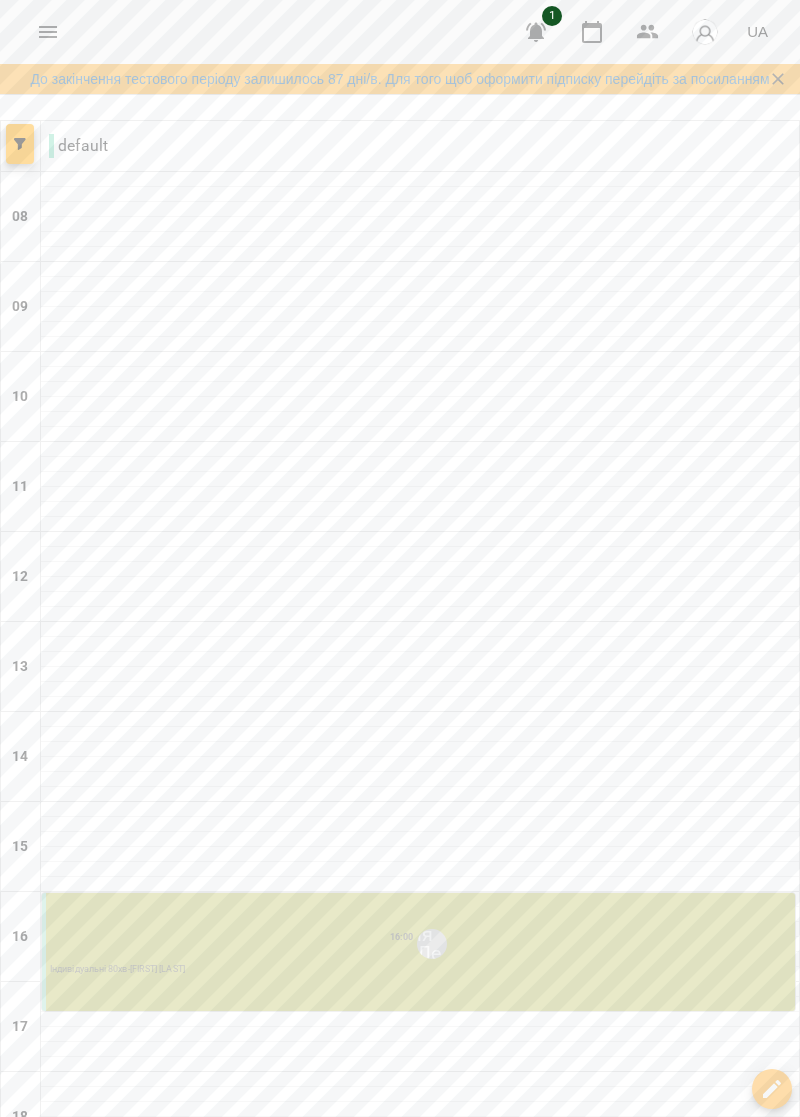 click on "16:00 Євгенія Левчук Індивідуальні 80хв - Хіміч Олег" at bounding box center [418, 952] 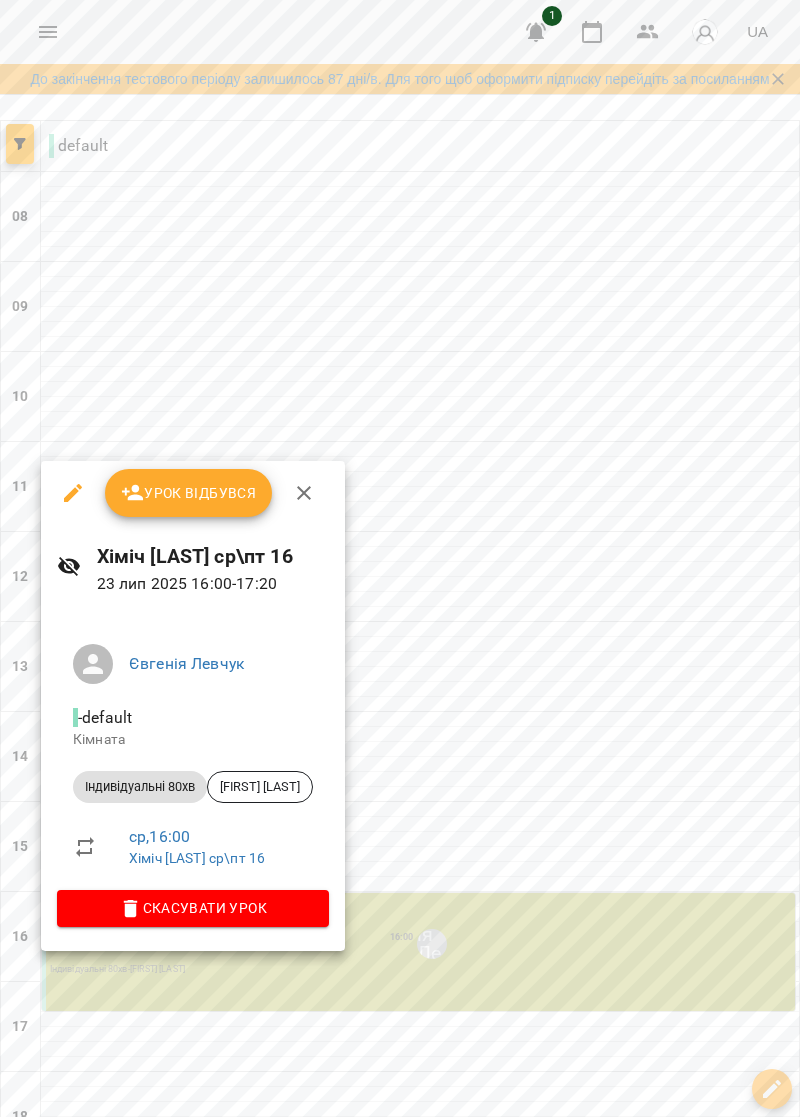 click on "Урок відбувся" at bounding box center [189, 493] 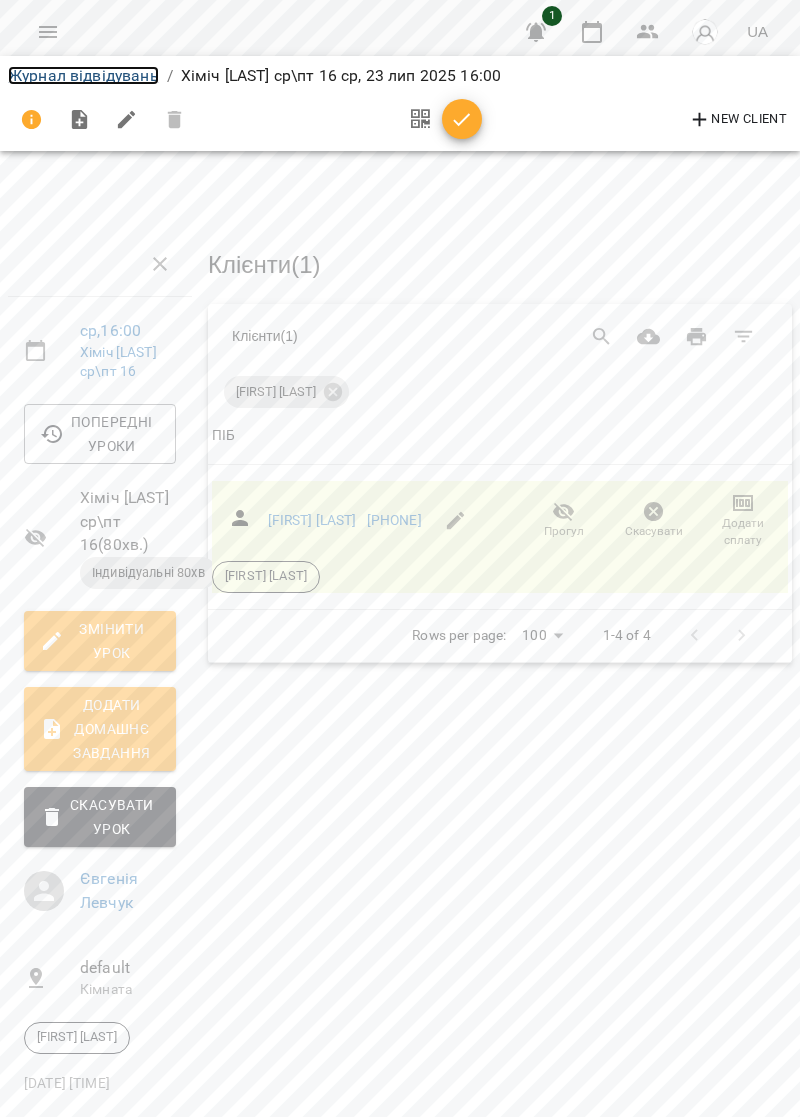 click on "Журнал відвідувань" at bounding box center (83, 75) 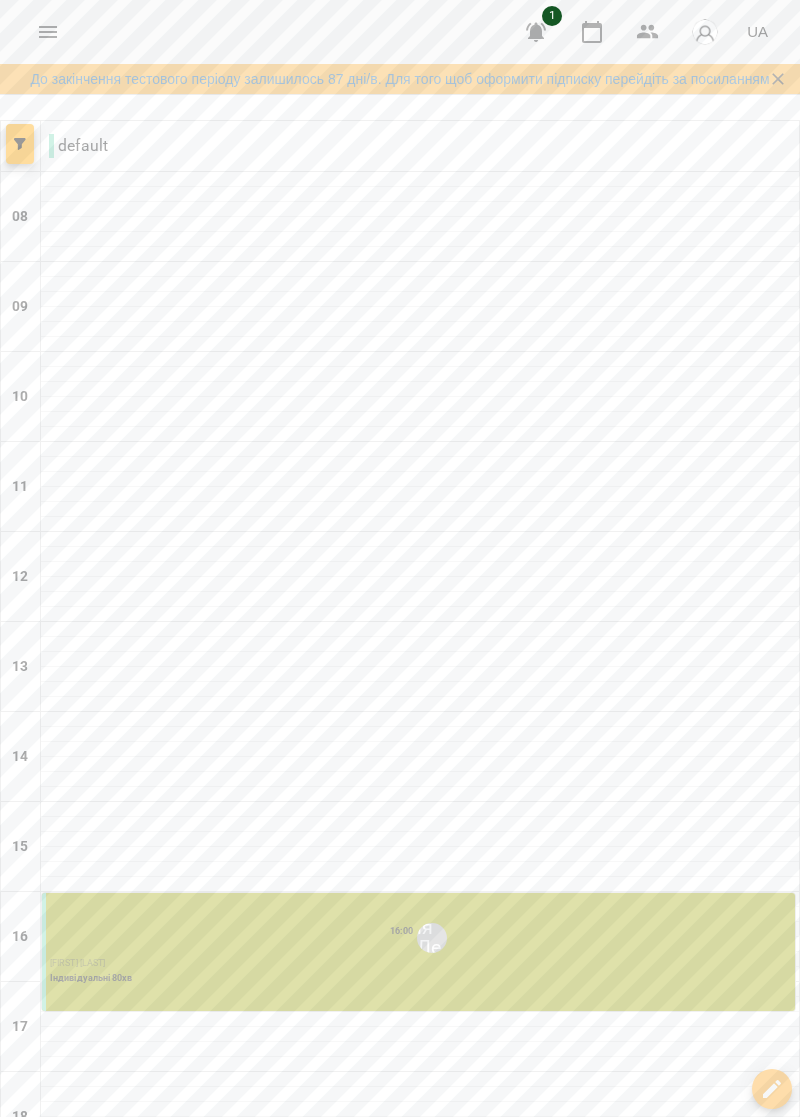 click at bounding box center [300, 1322] 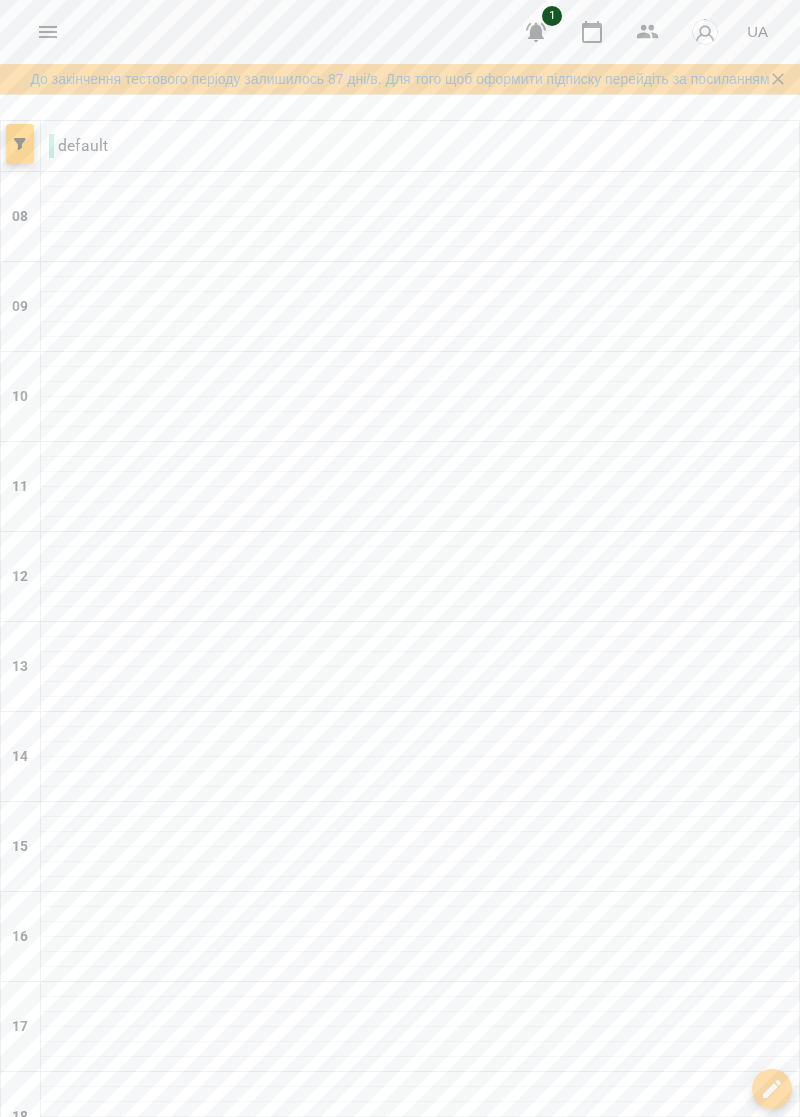 click at bounding box center [300, 1322] 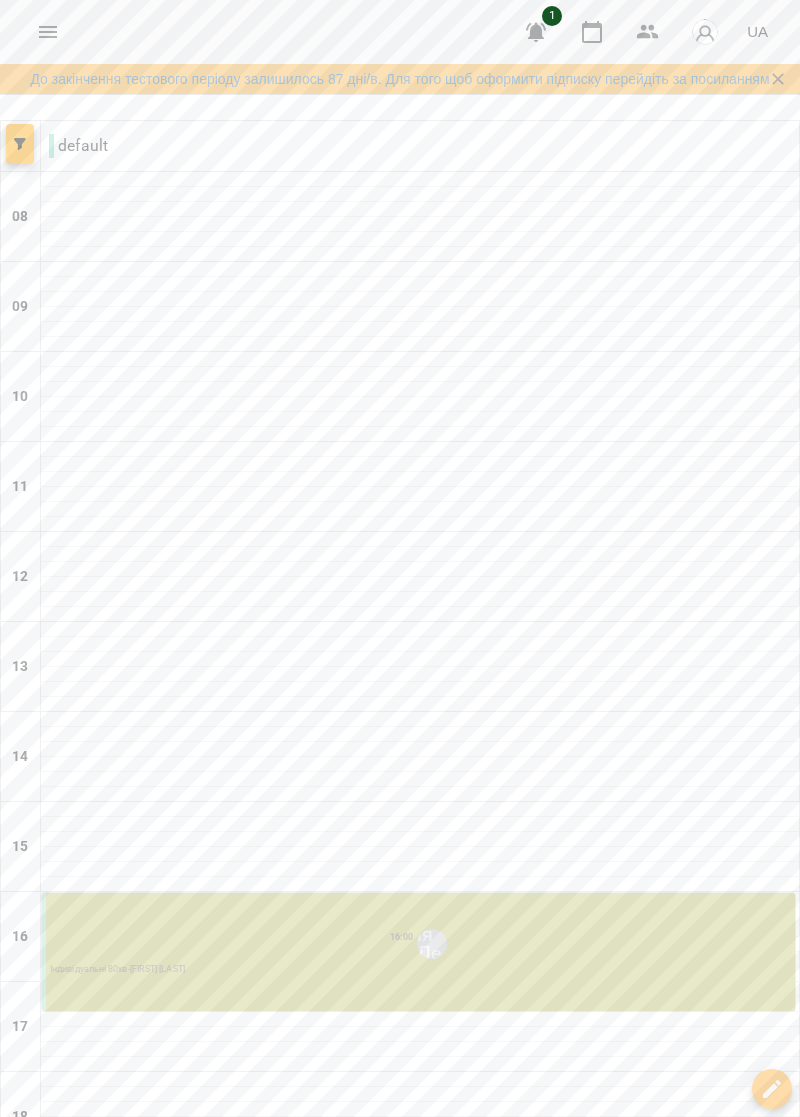 click on "16:00 Євгенія Левчук" at bounding box center [420, 944] 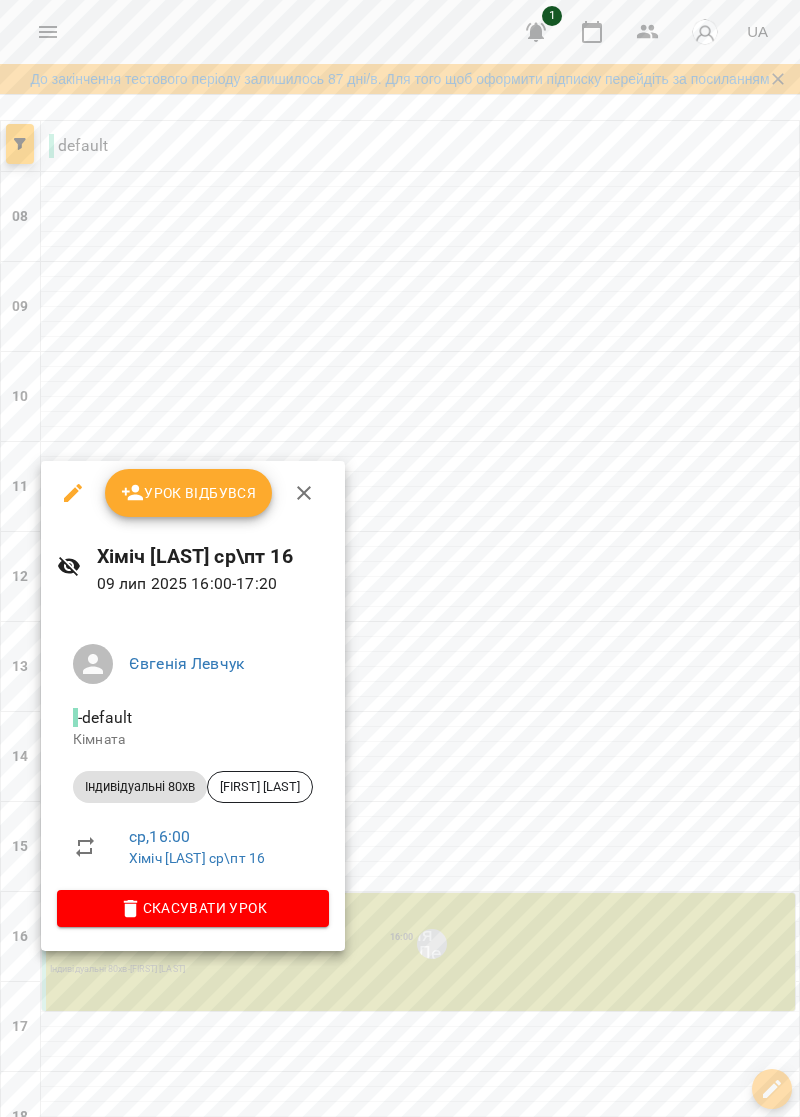 click on "Скасувати Урок" at bounding box center [193, 908] 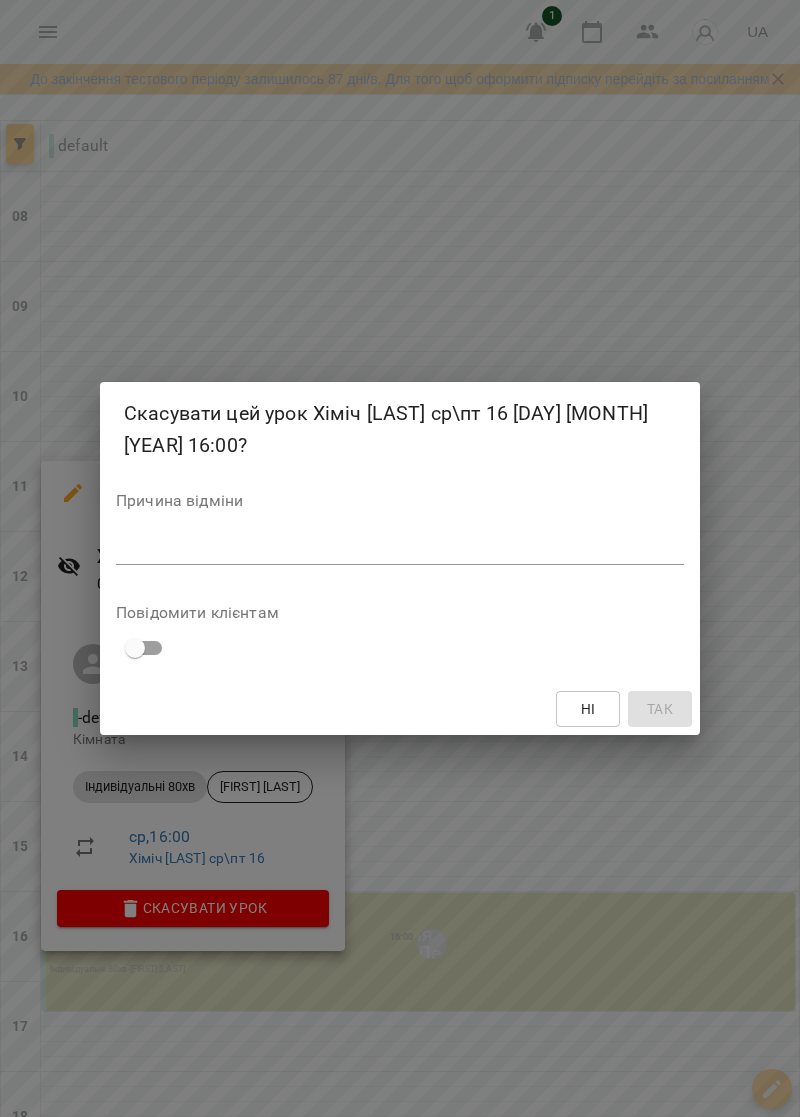 click at bounding box center [400, 548] 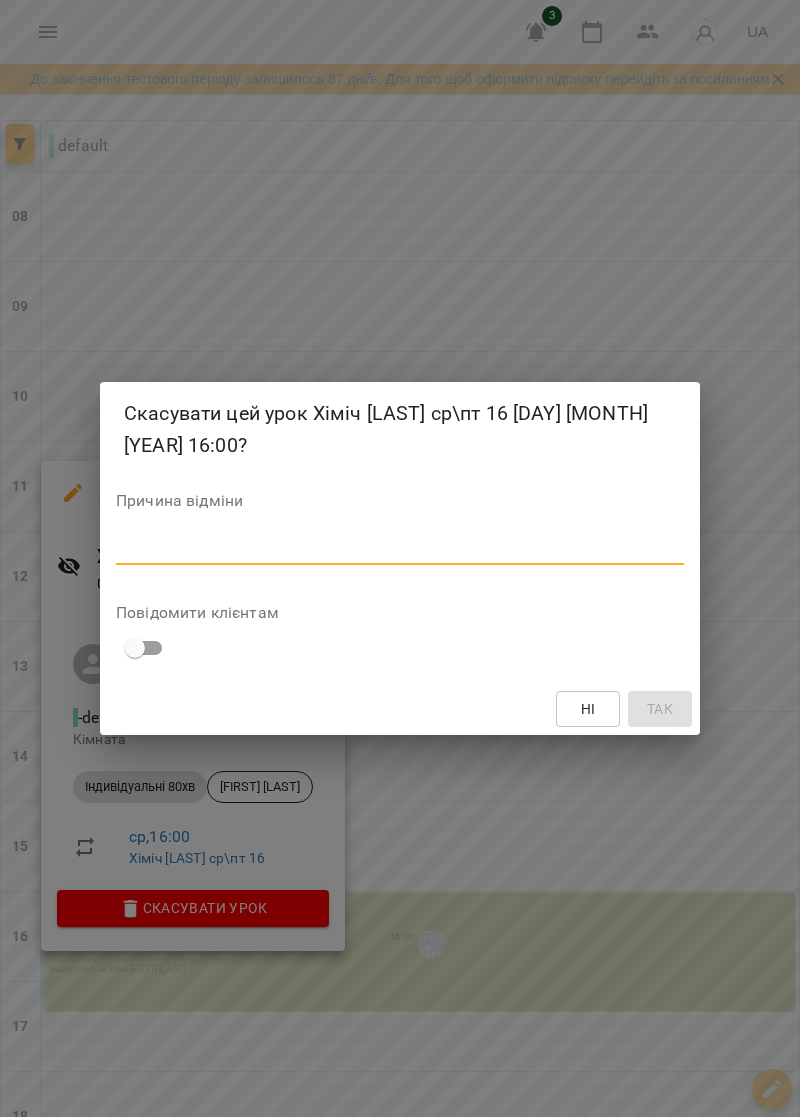 click on "Скасувати цей урок Хіміч олег ср\пт 16 09 лип 2025 16:00? Причина відміни * Повідомити клієнтам Ні Так" at bounding box center (400, 558) 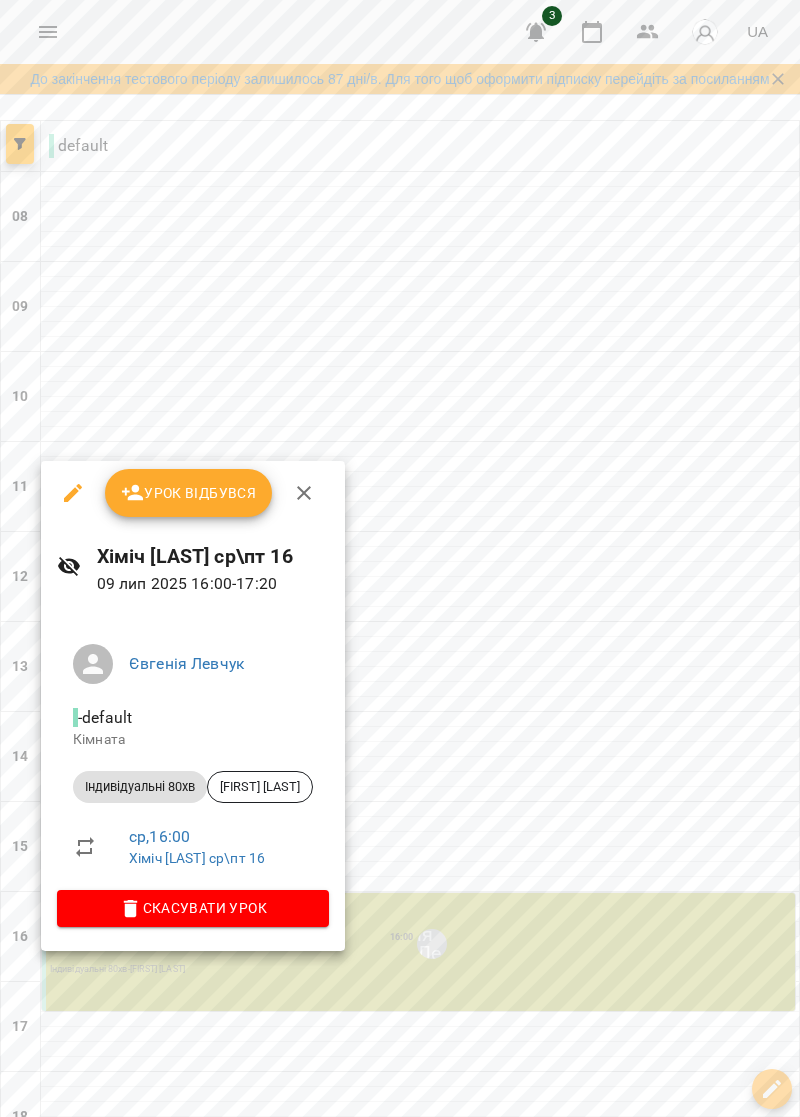 click on "Скасувати Урок" at bounding box center (193, 908) 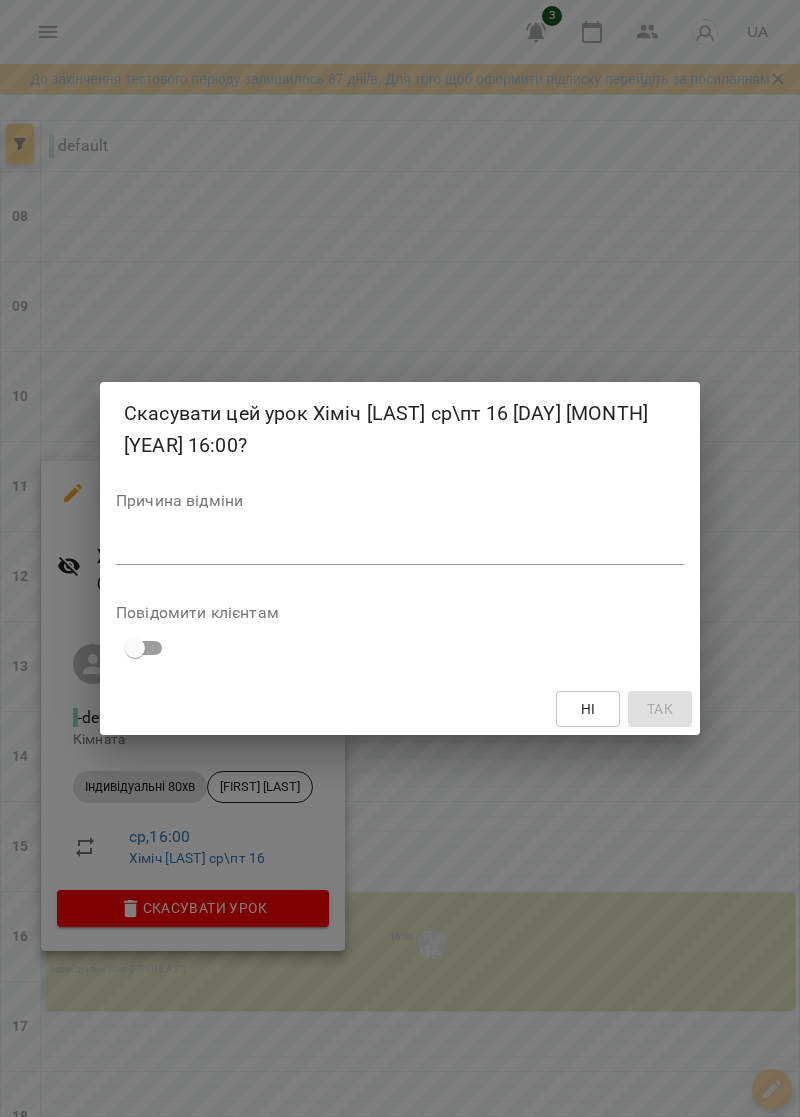 click on "Повідомити клієнтам" at bounding box center (400, 636) 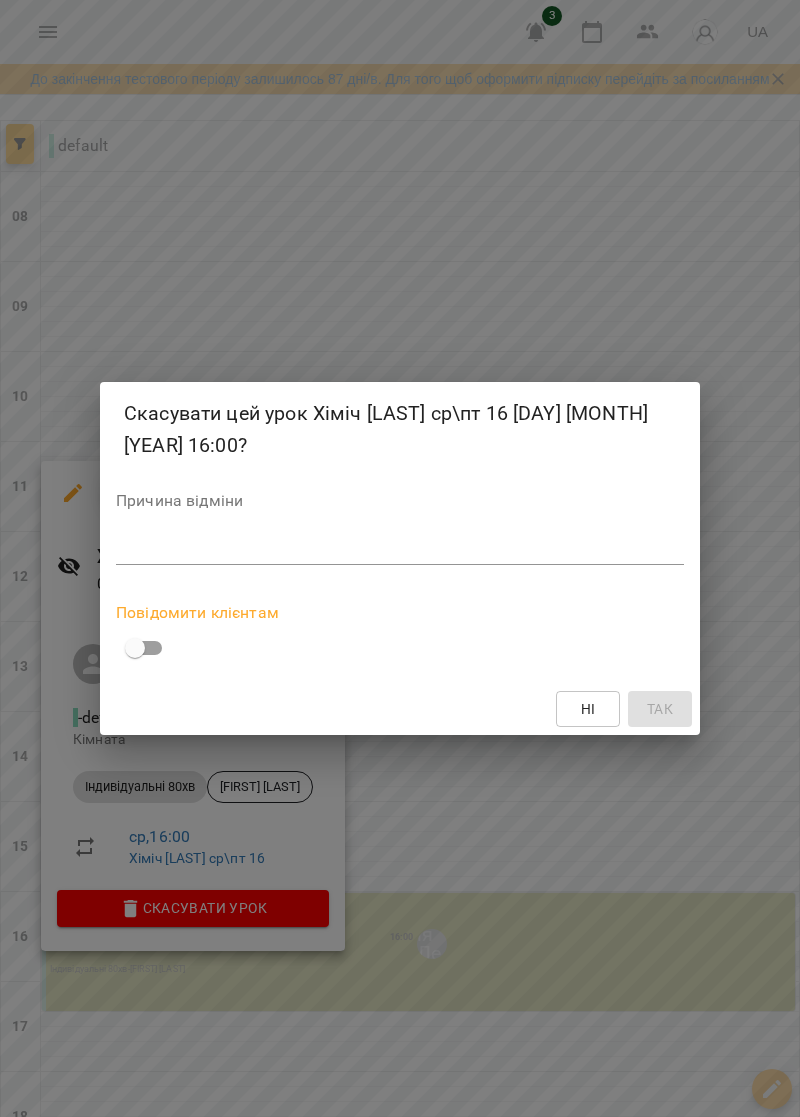 click on "Ні Так" at bounding box center [400, 709] 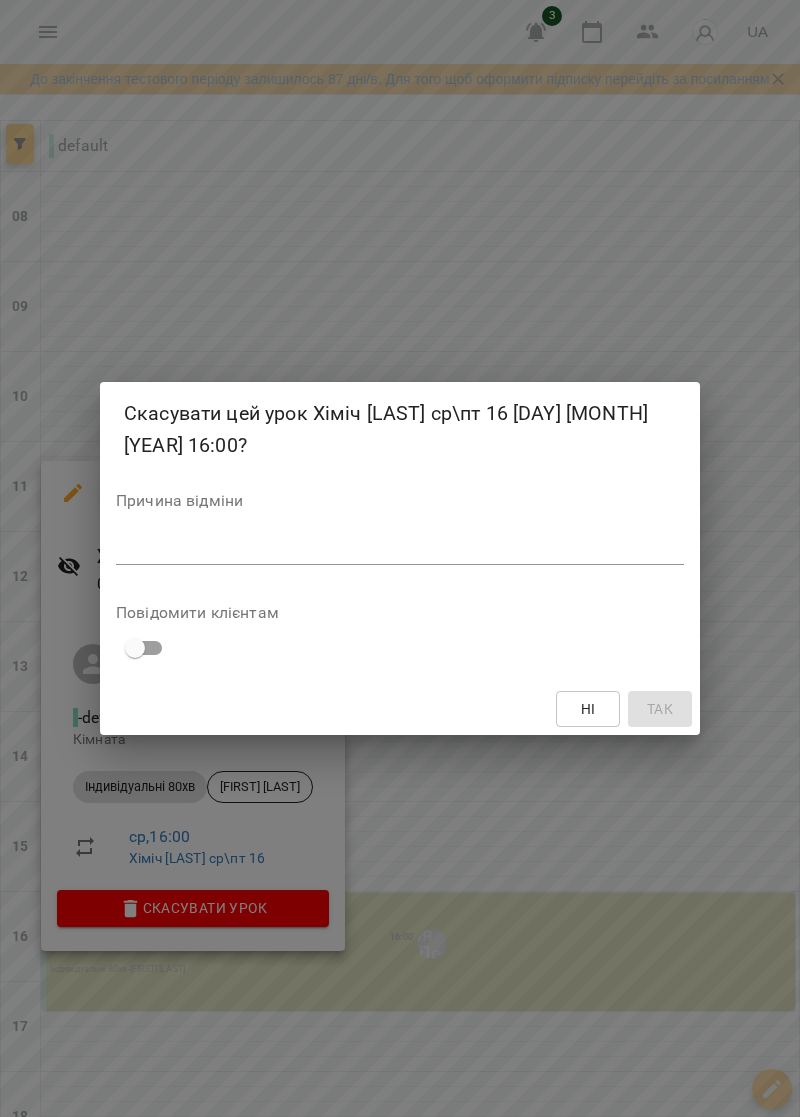 click on "Ні" at bounding box center [588, 709] 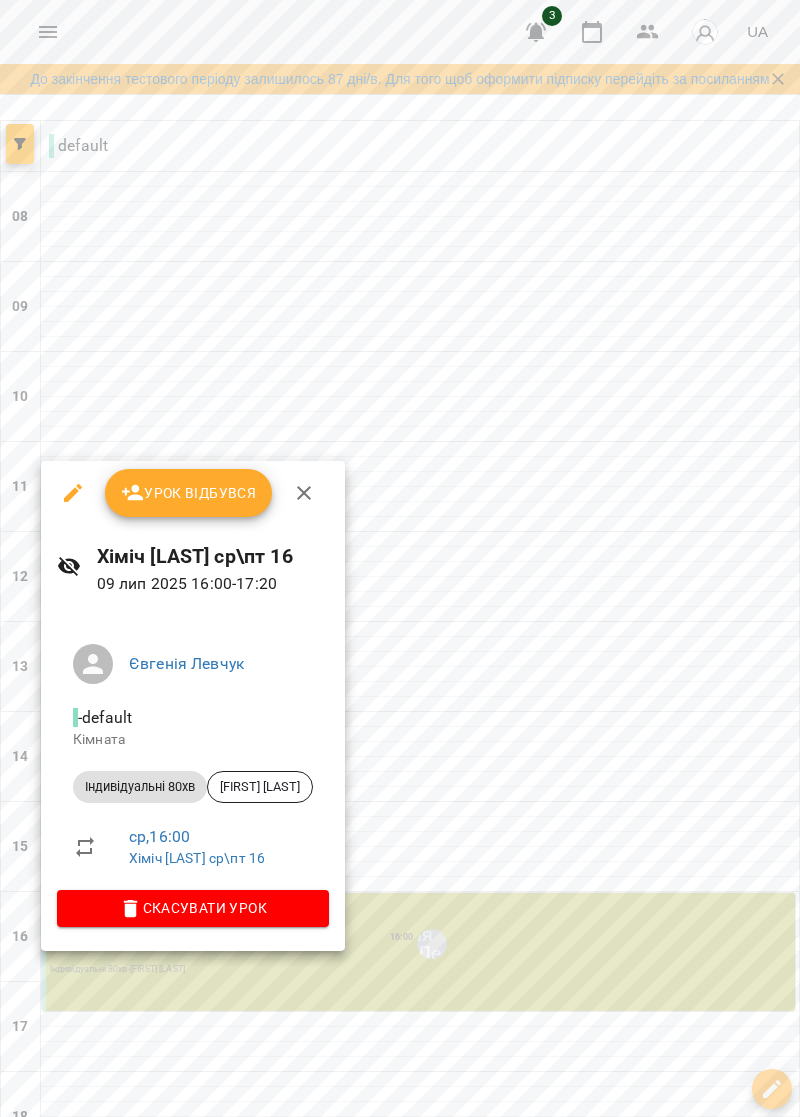 click at bounding box center [400, 558] 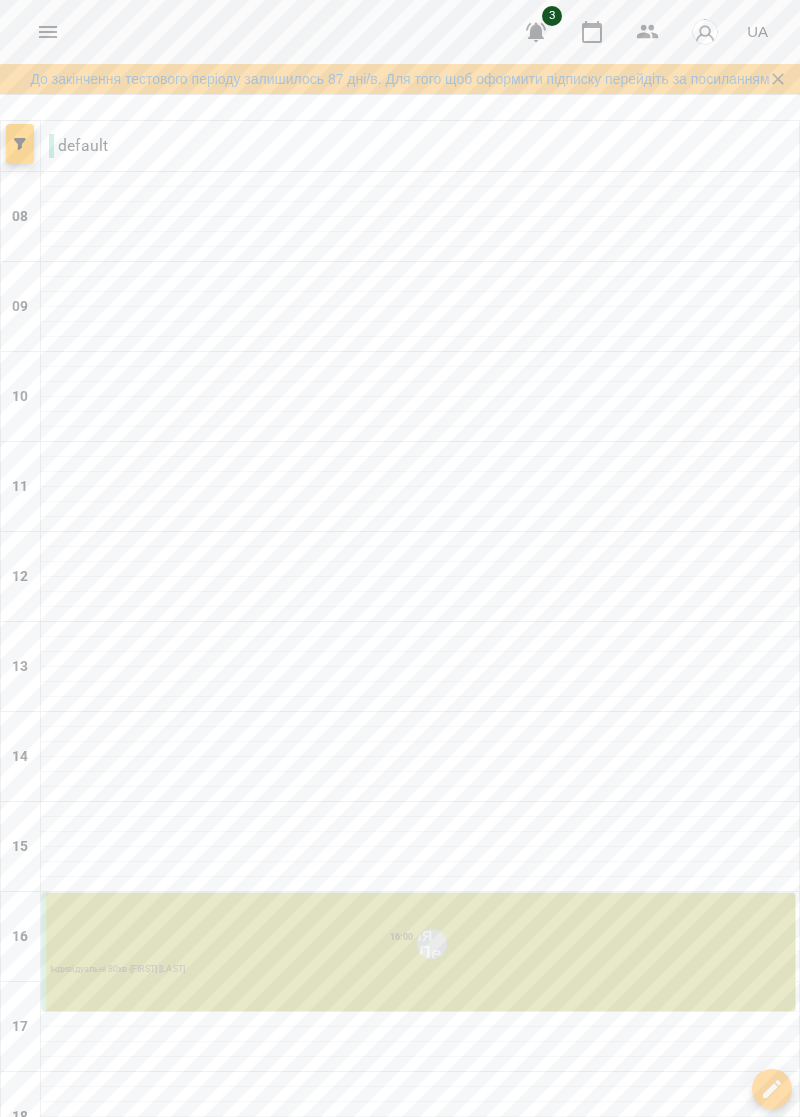 click at bounding box center (499, 1322) 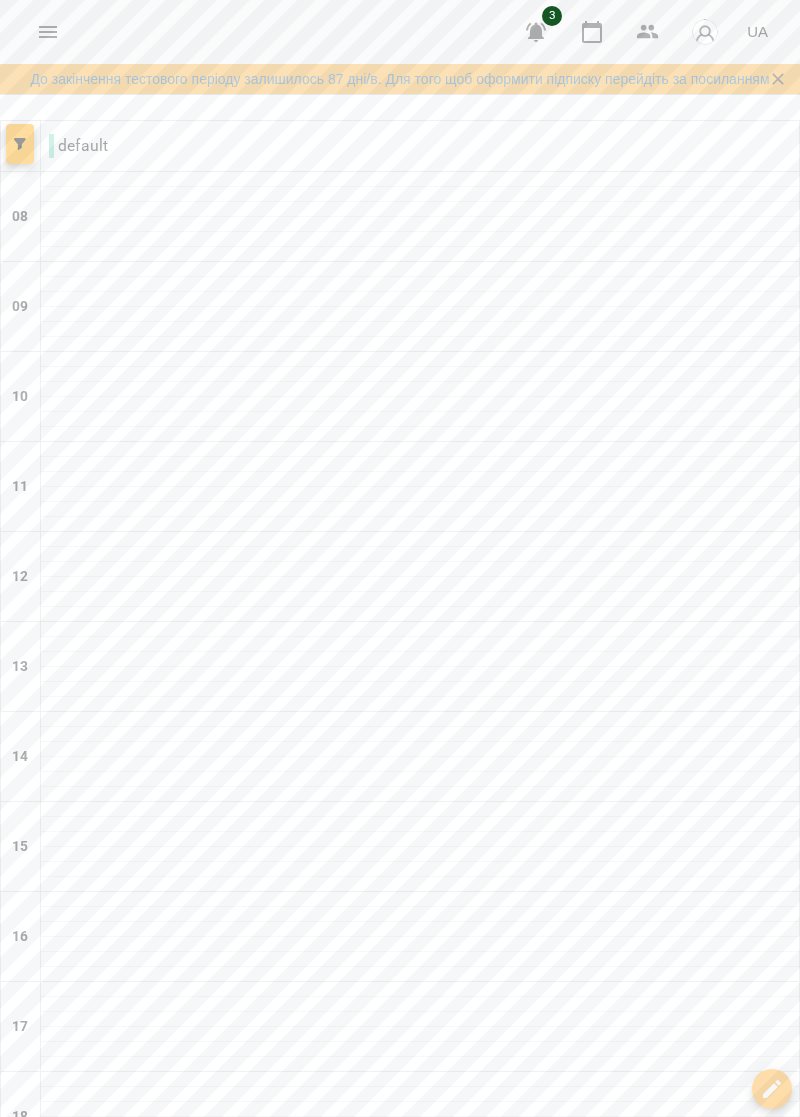 type on "**********" 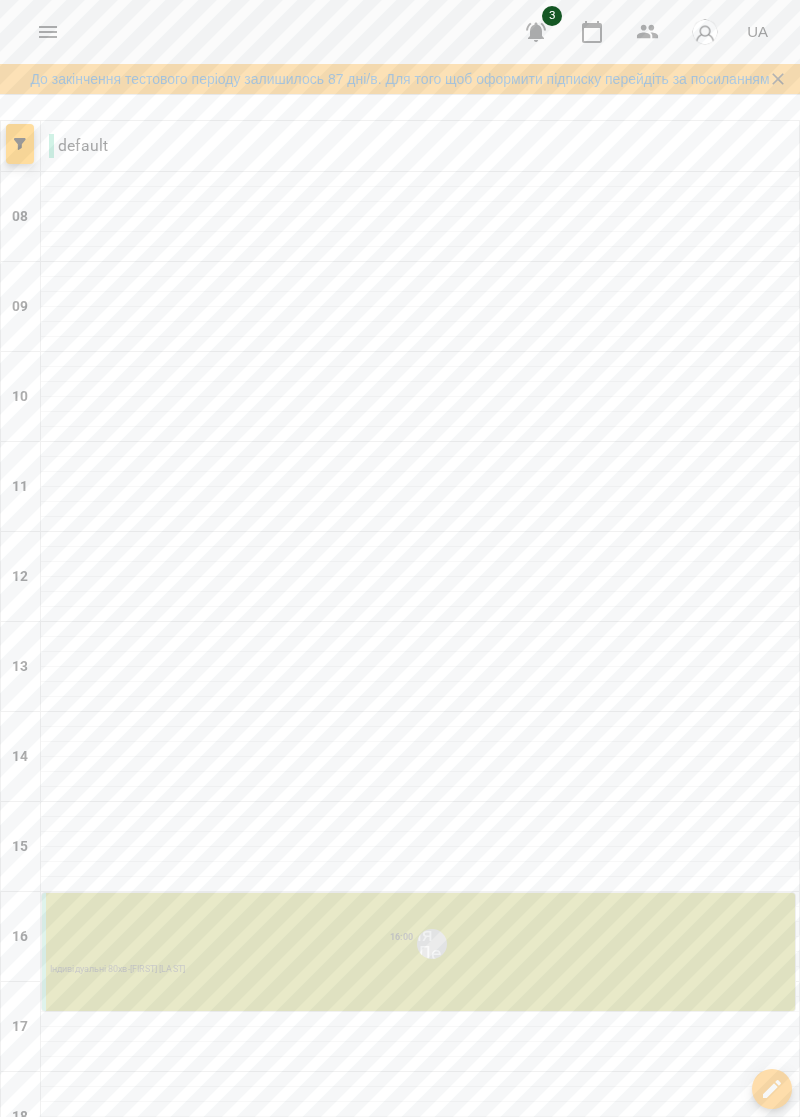 click on "Індивідуальні 80хв - Хіміч Олег" at bounding box center [420, 970] 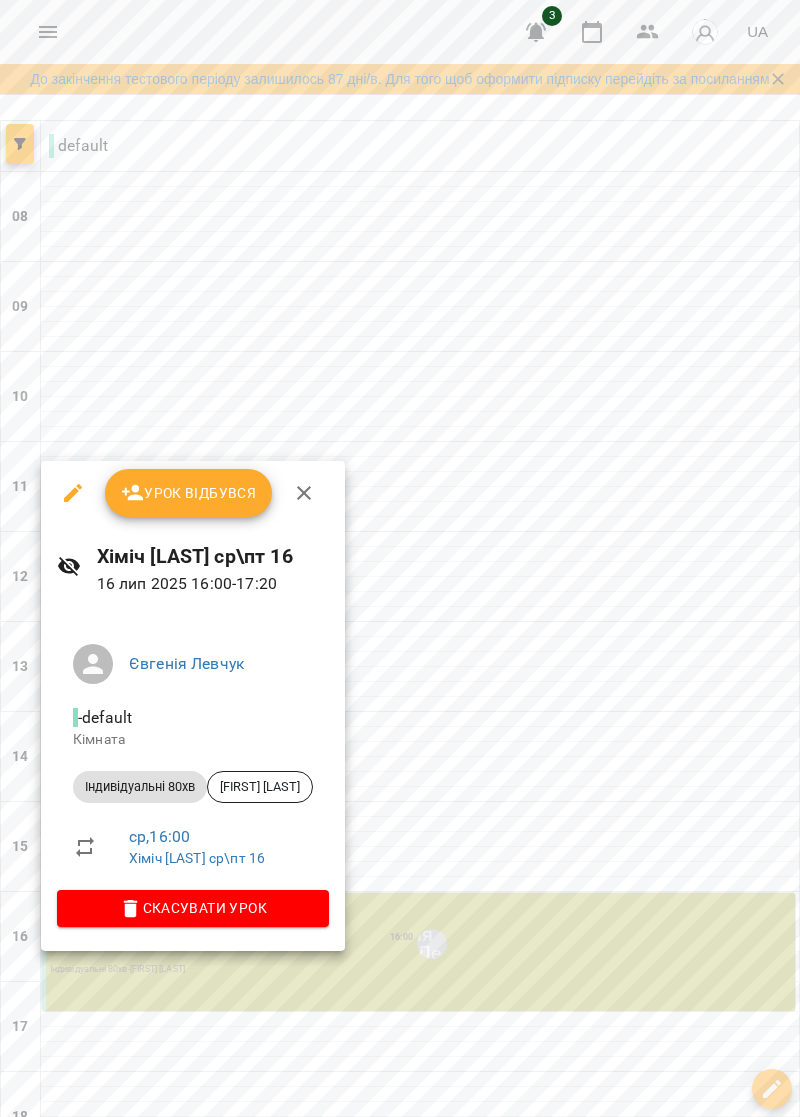 click on "Урок відбувся" at bounding box center [189, 493] 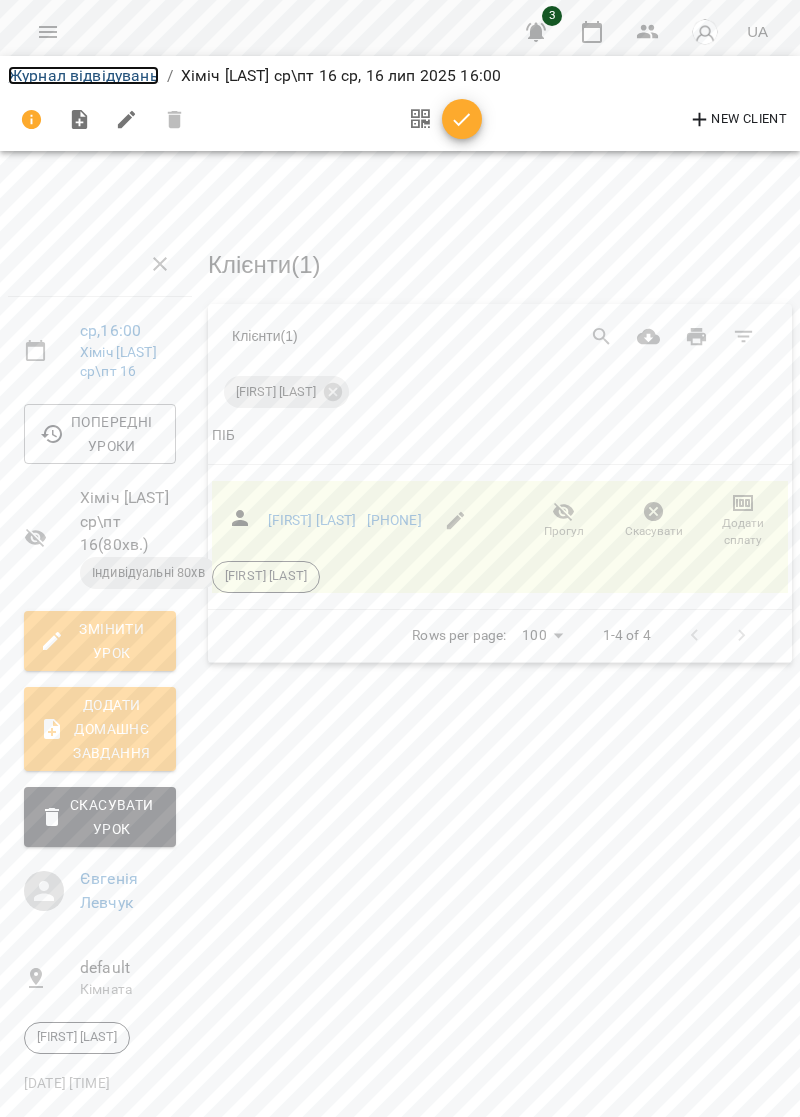 click on "Журнал відвідувань" at bounding box center [83, 75] 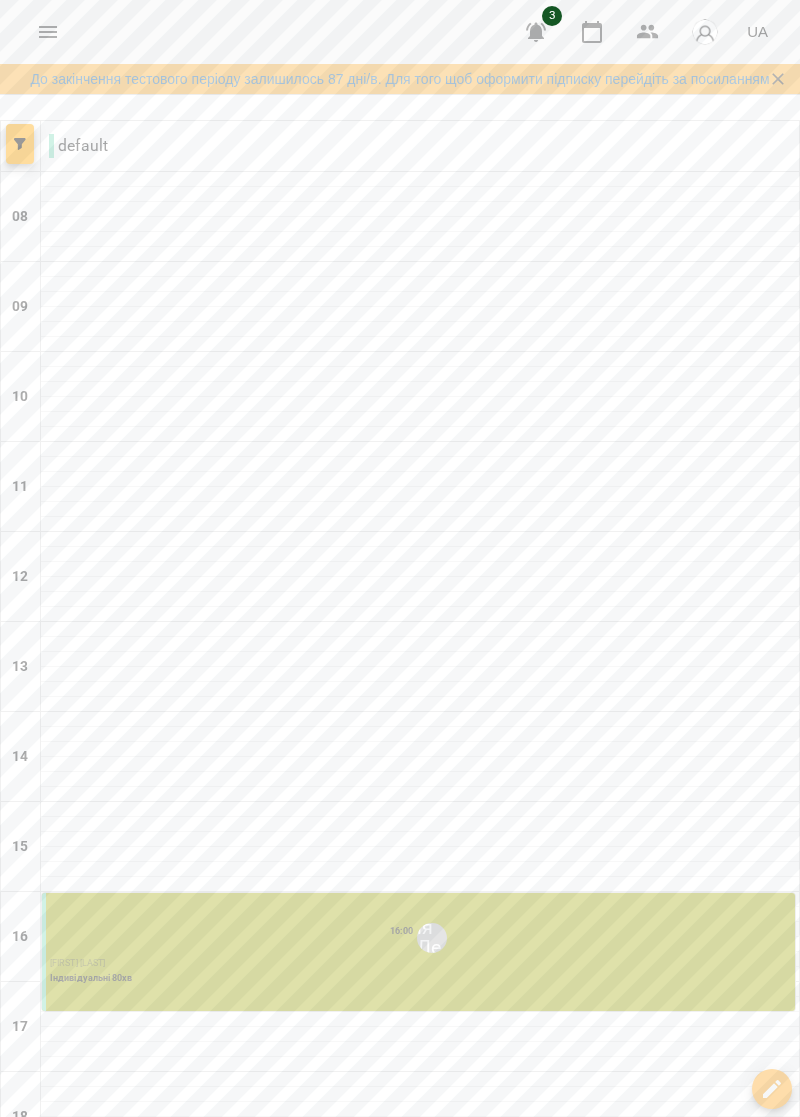 click on "пт 18" at bounding box center (666, 1274) 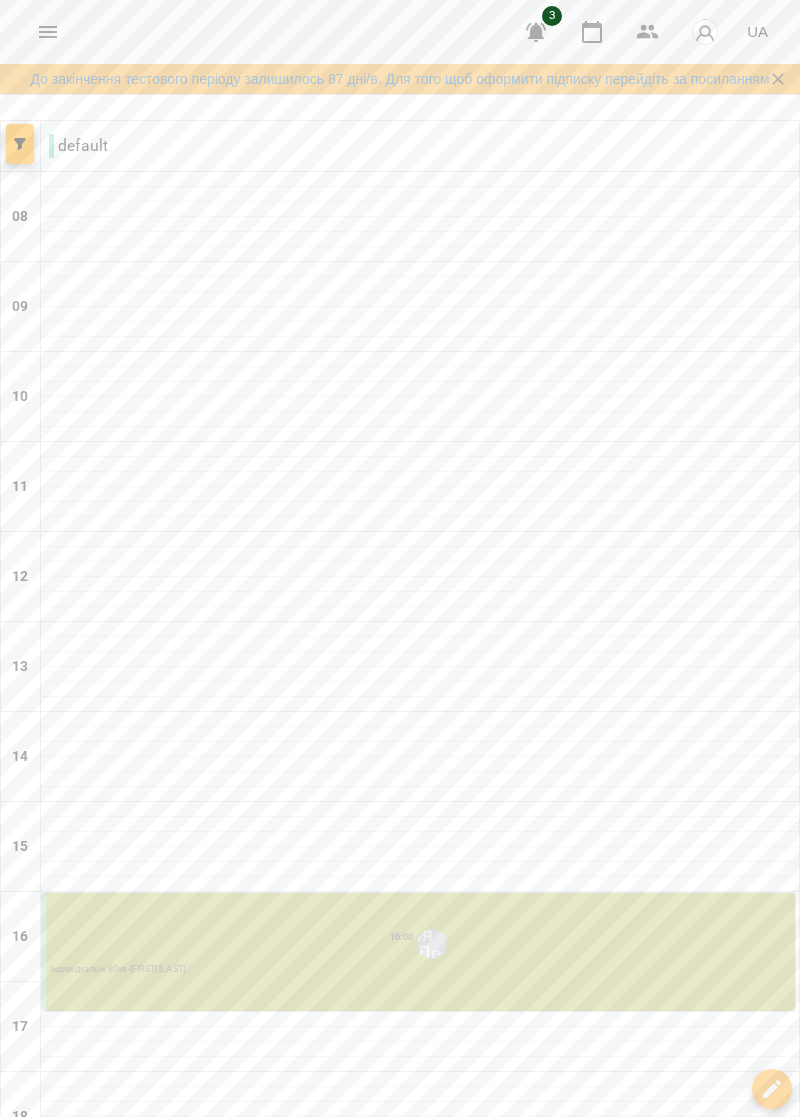 click on "Індивідуальні 80хв - Хіміч Олег" at bounding box center (420, 970) 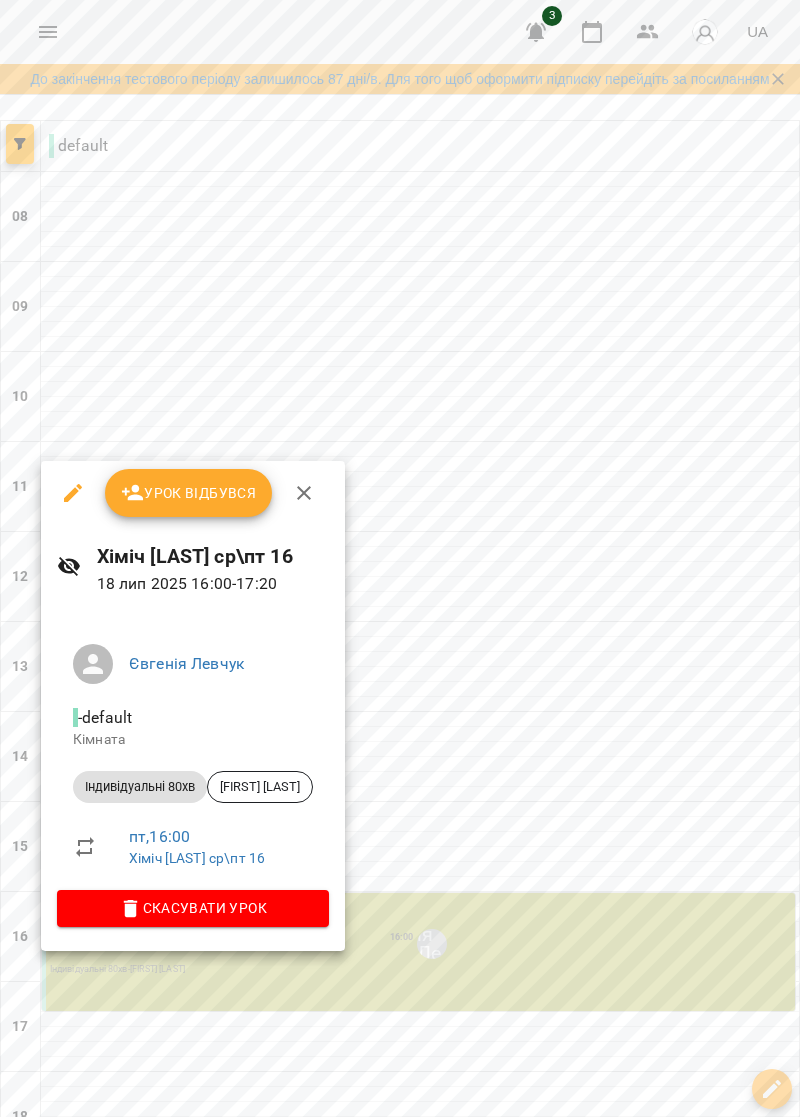 click on "Урок відбувся" at bounding box center (189, 493) 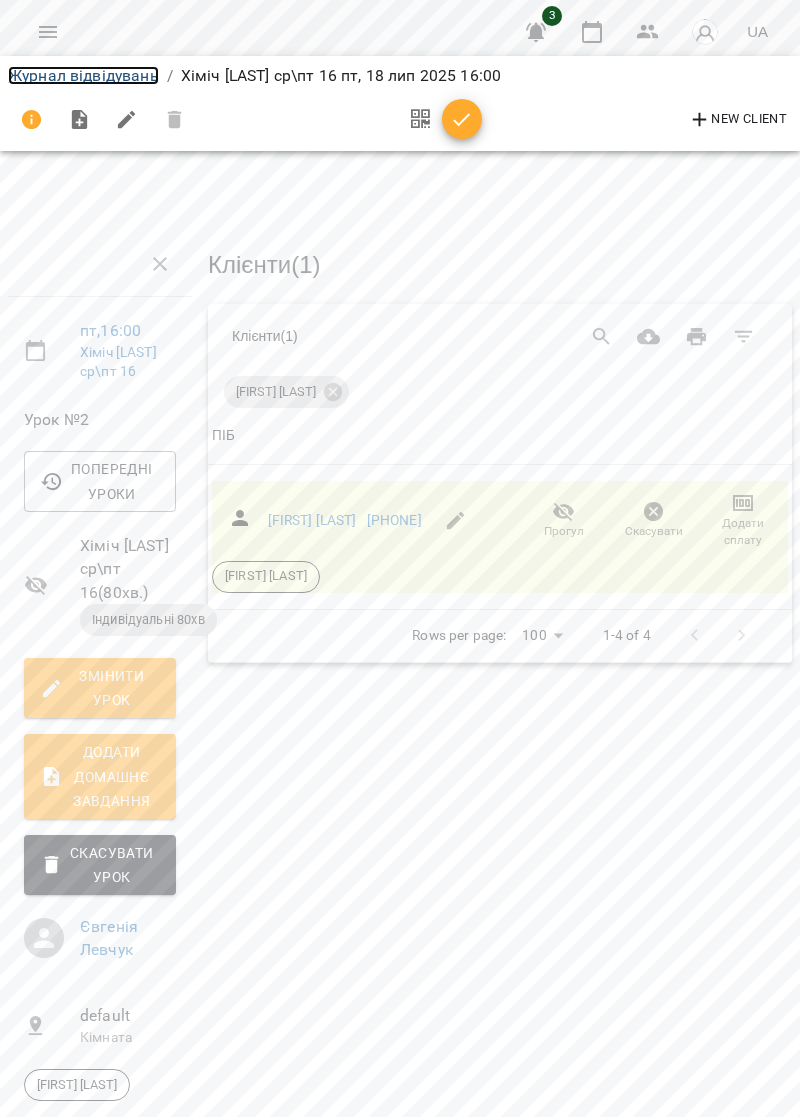 click on "Журнал відвідувань" at bounding box center [83, 75] 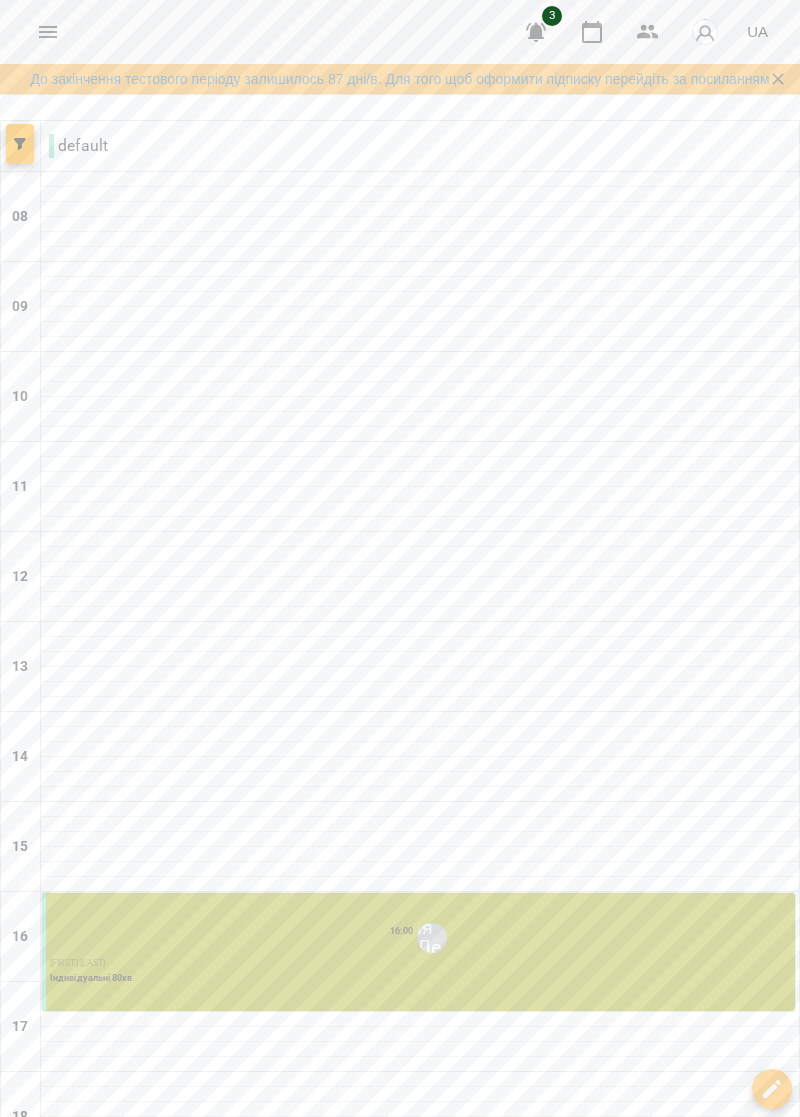 click at bounding box center [499, 1322] 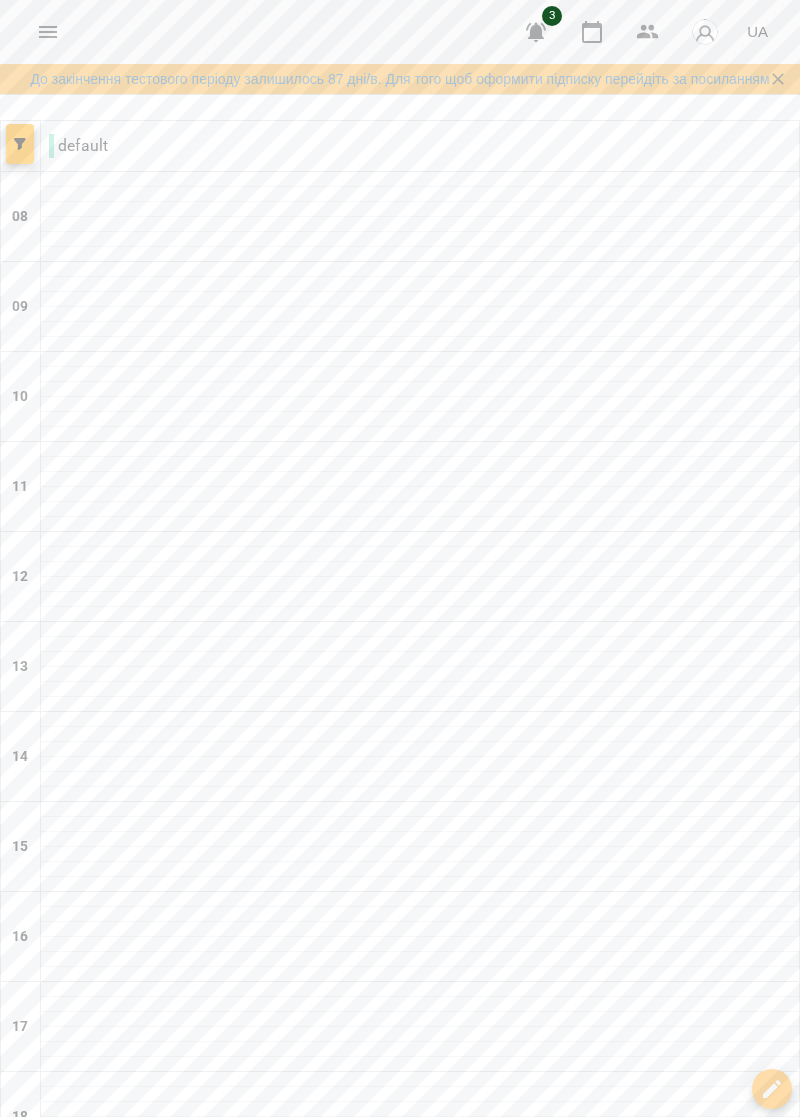 click on "ср 23" at bounding box center (450, 1274) 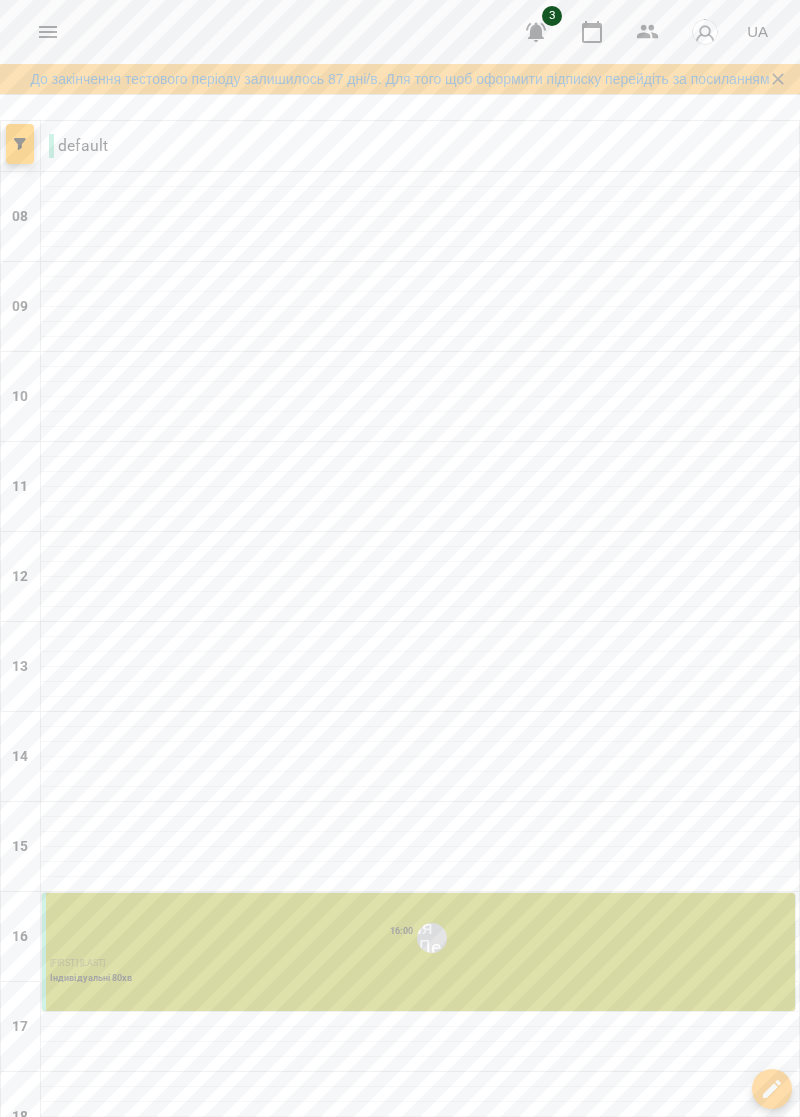 click on "16:00 Євгенія Левчук" at bounding box center (420, 938) 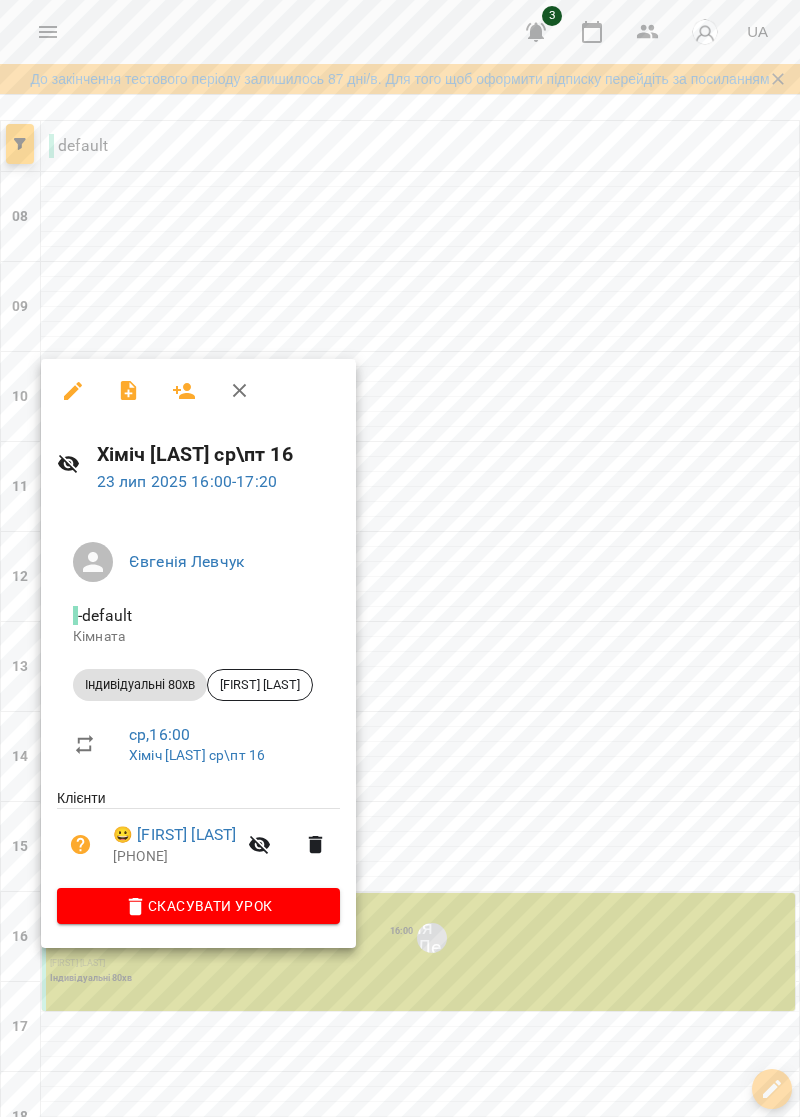 click at bounding box center [400, 558] 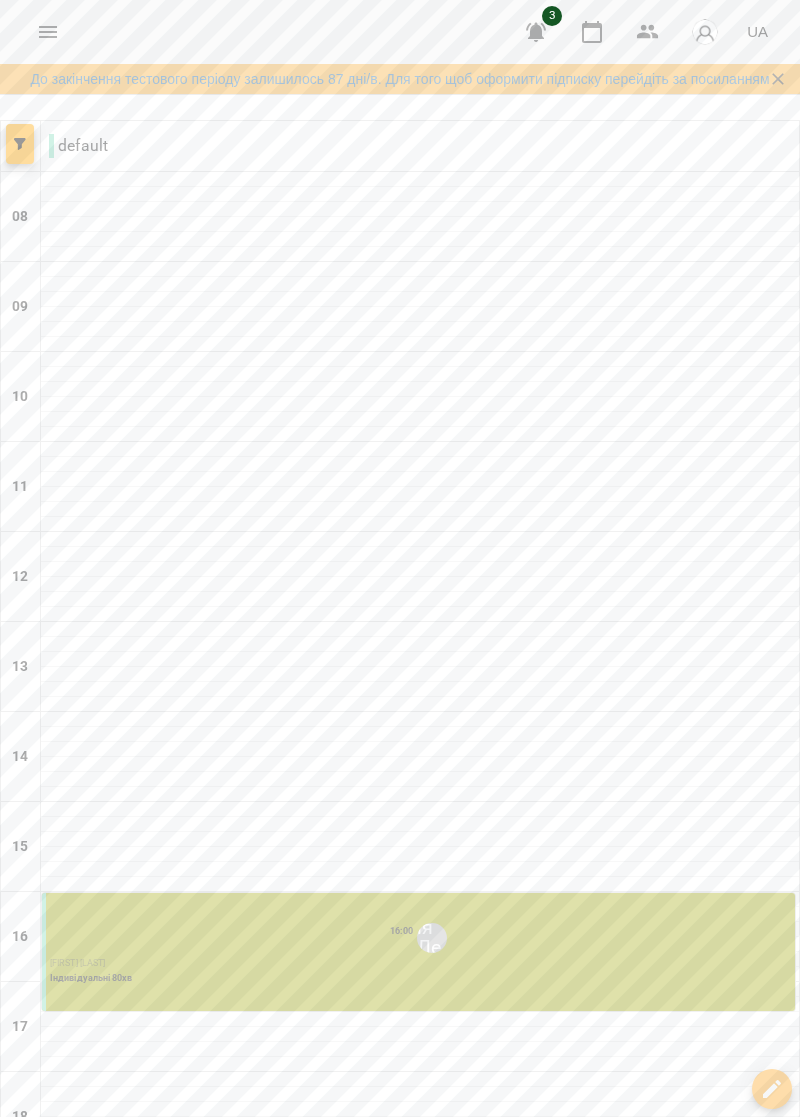 click at bounding box center [300, 1322] 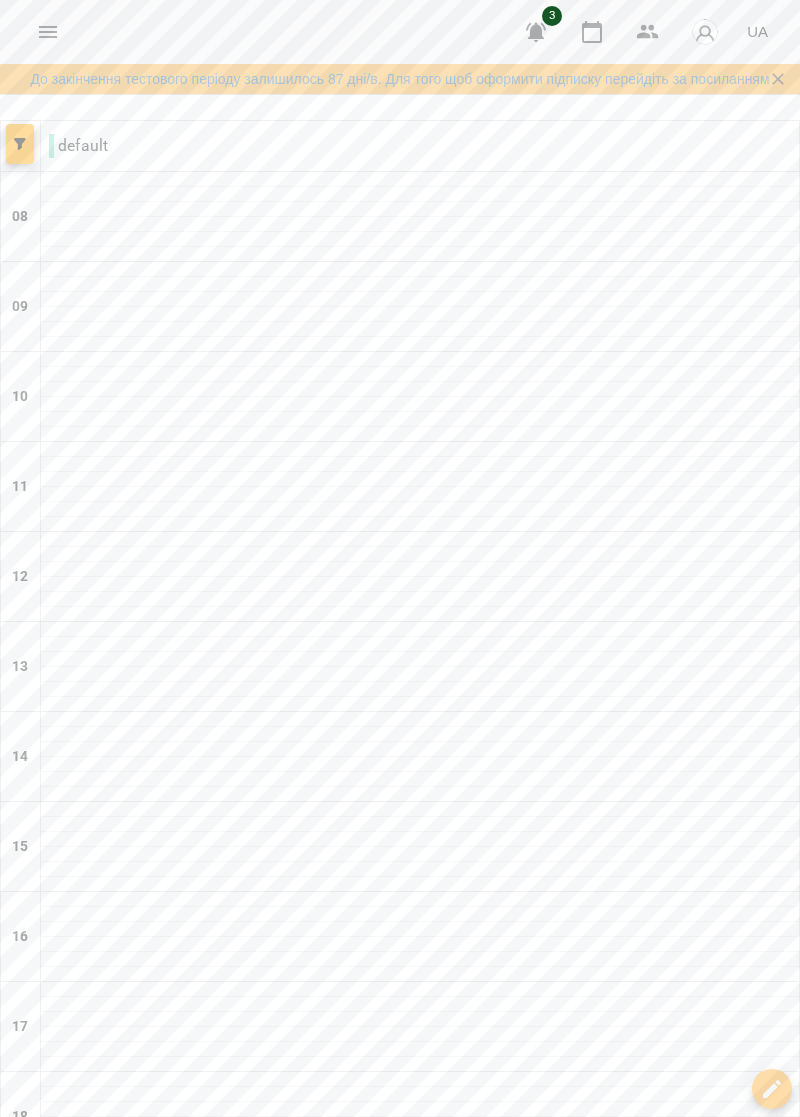 click at bounding box center [300, 1322] 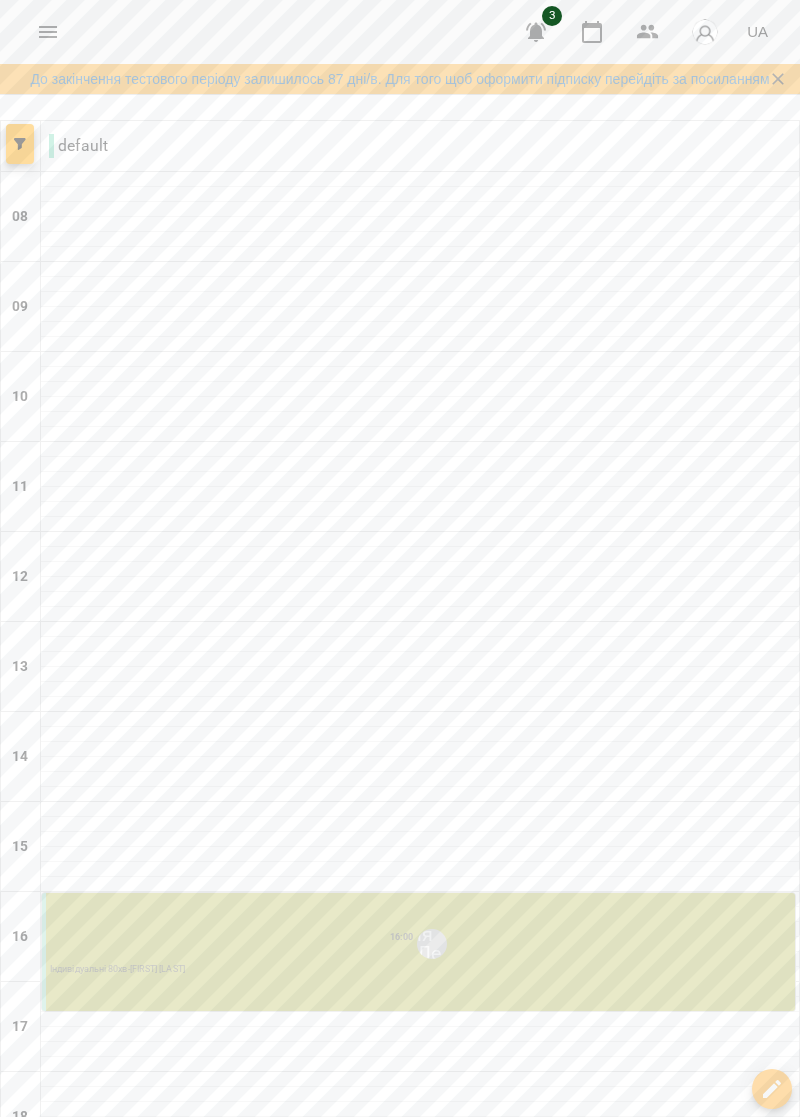 click on "16:00 Євгенія Левчук" at bounding box center [420, 944] 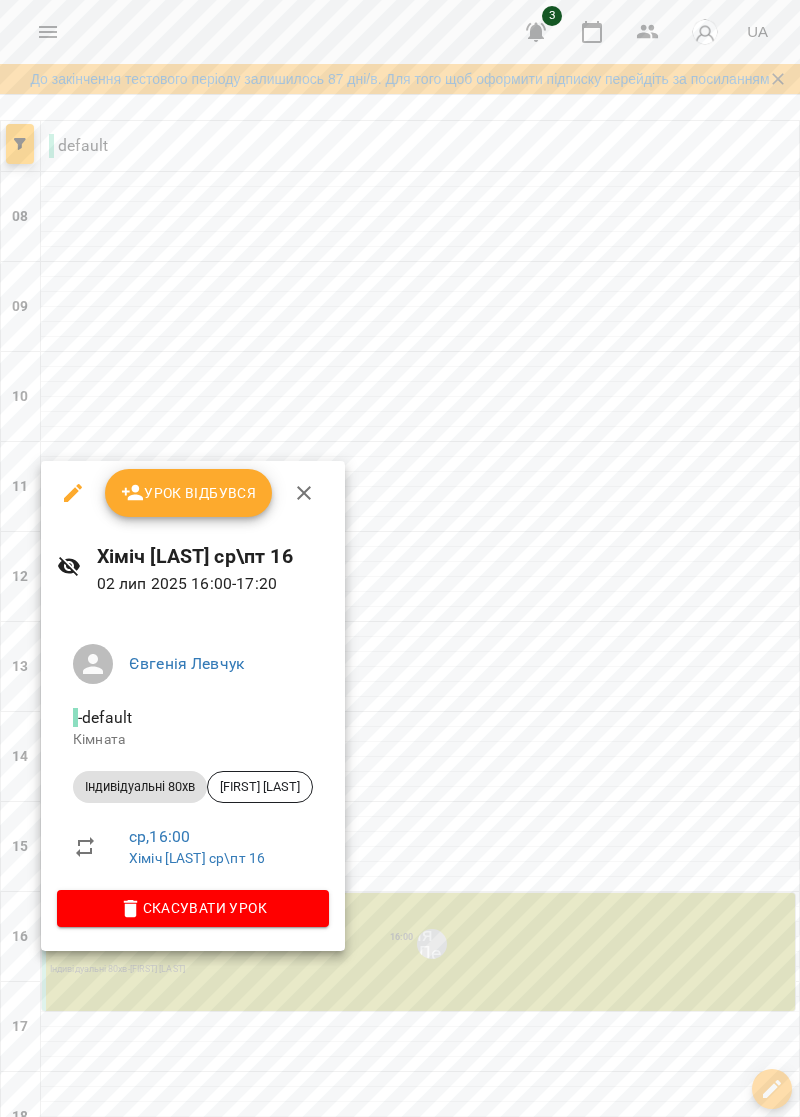 click on "Урок відбувся" at bounding box center [189, 493] 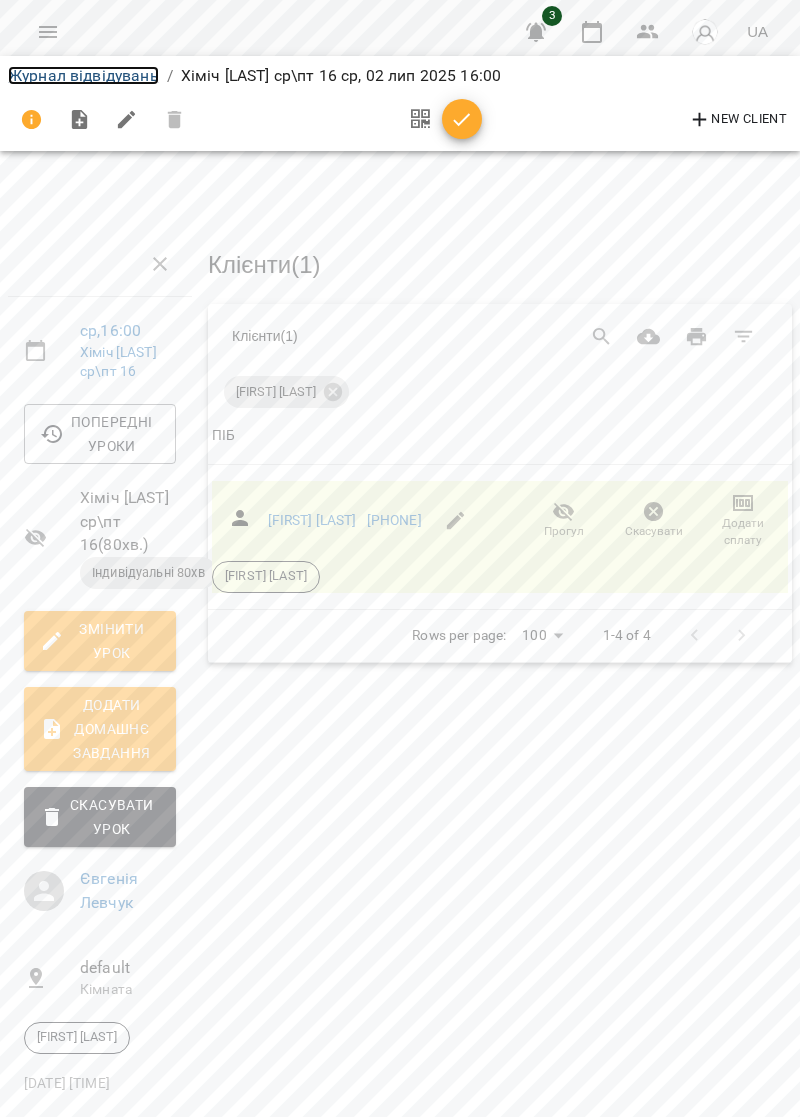 click on "Журнал відвідувань" at bounding box center (83, 75) 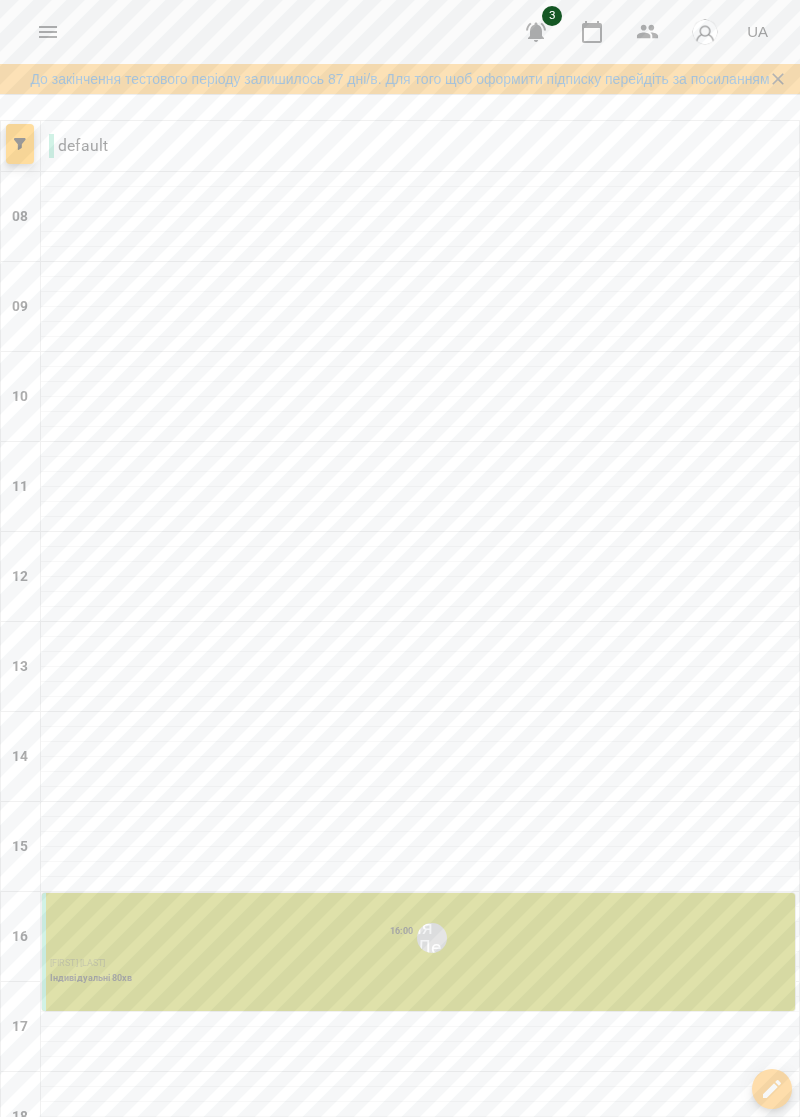 click on "пт 04" at bounding box center (668, 1274) 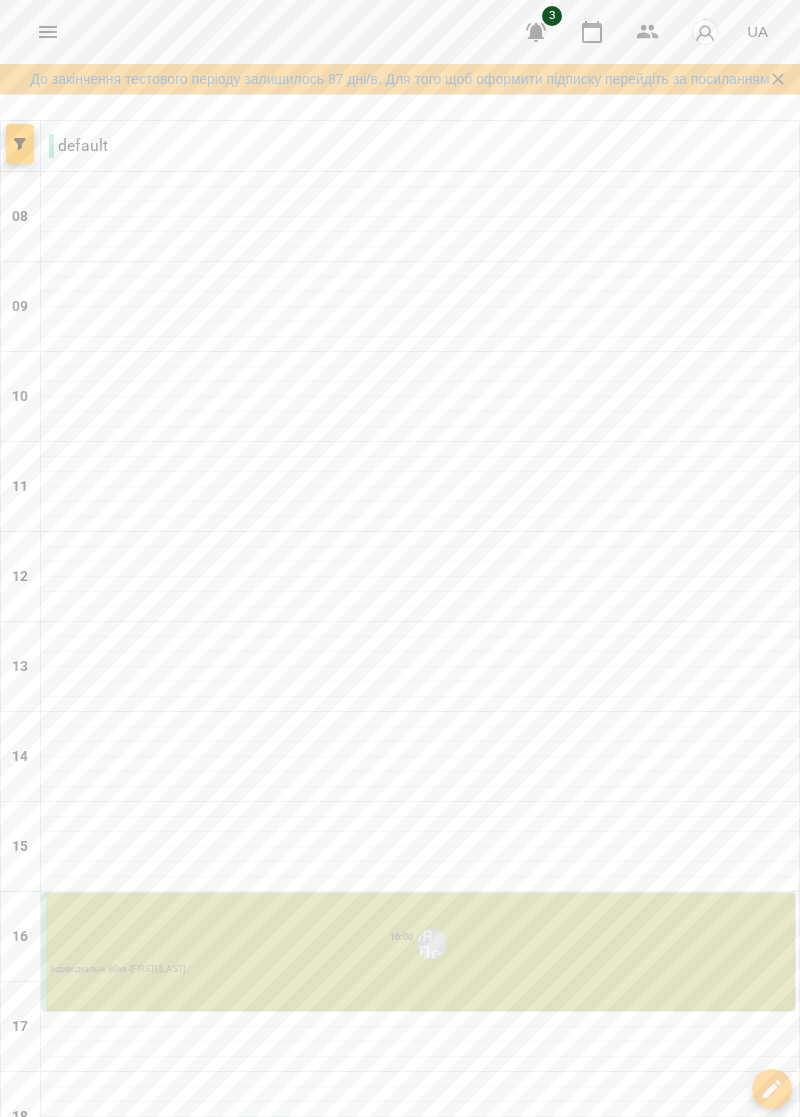 click on "16:00 Євгенія Левчук" at bounding box center [420, 944] 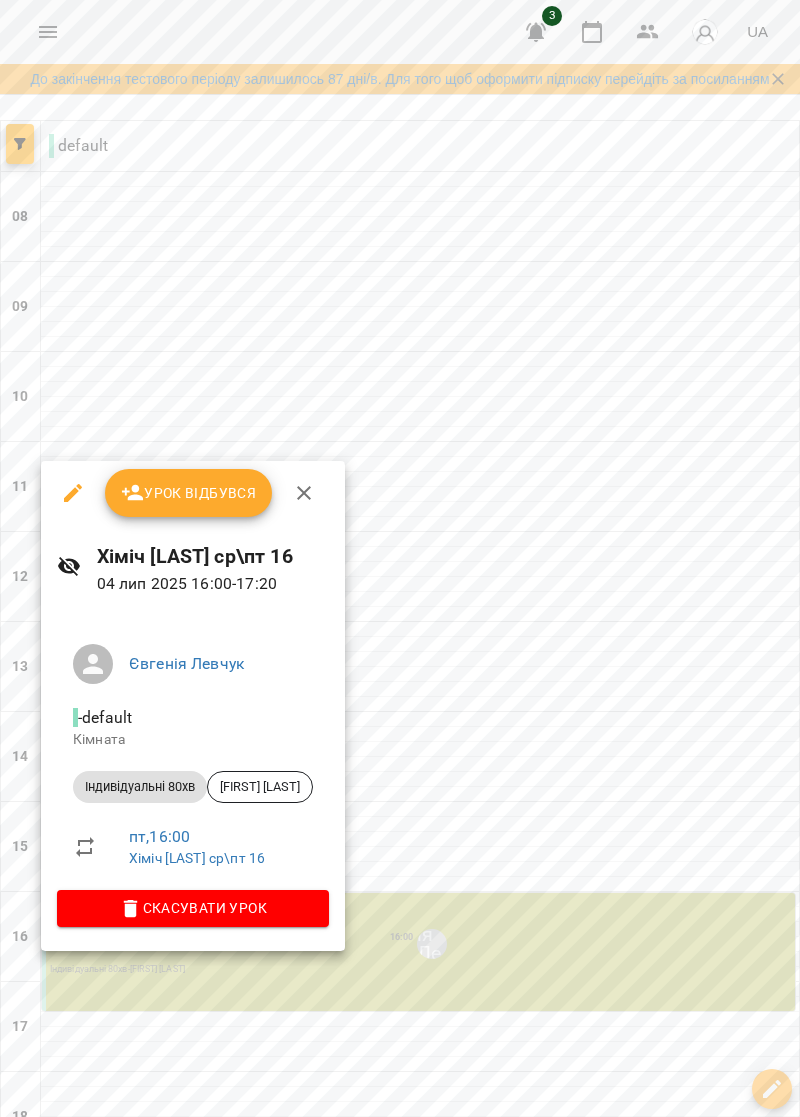 click on "Урок відбувся" at bounding box center (189, 493) 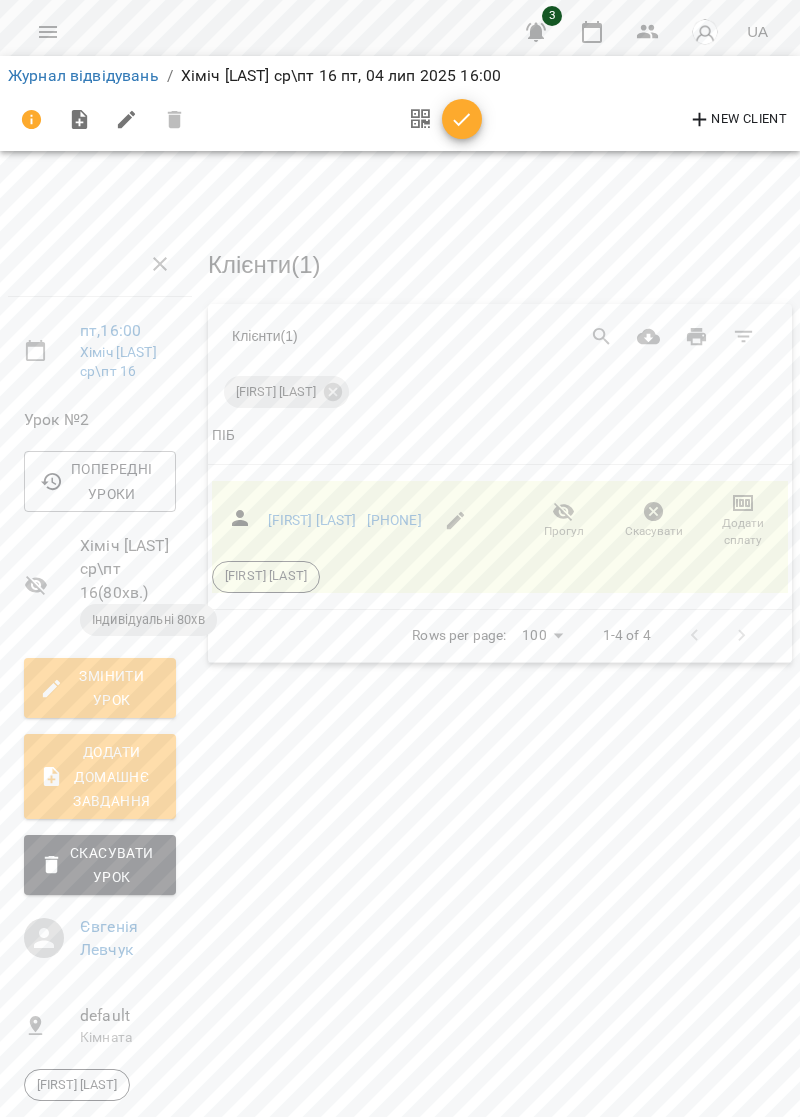 click at bounding box center [80, 120] 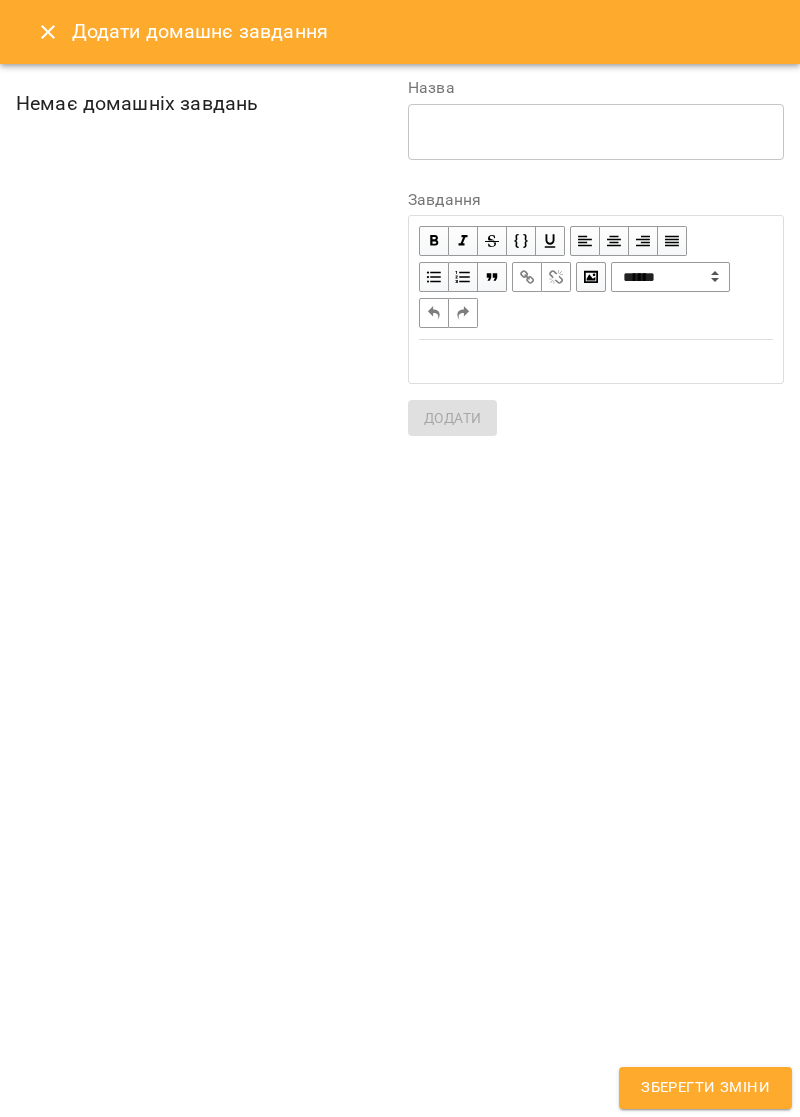 click 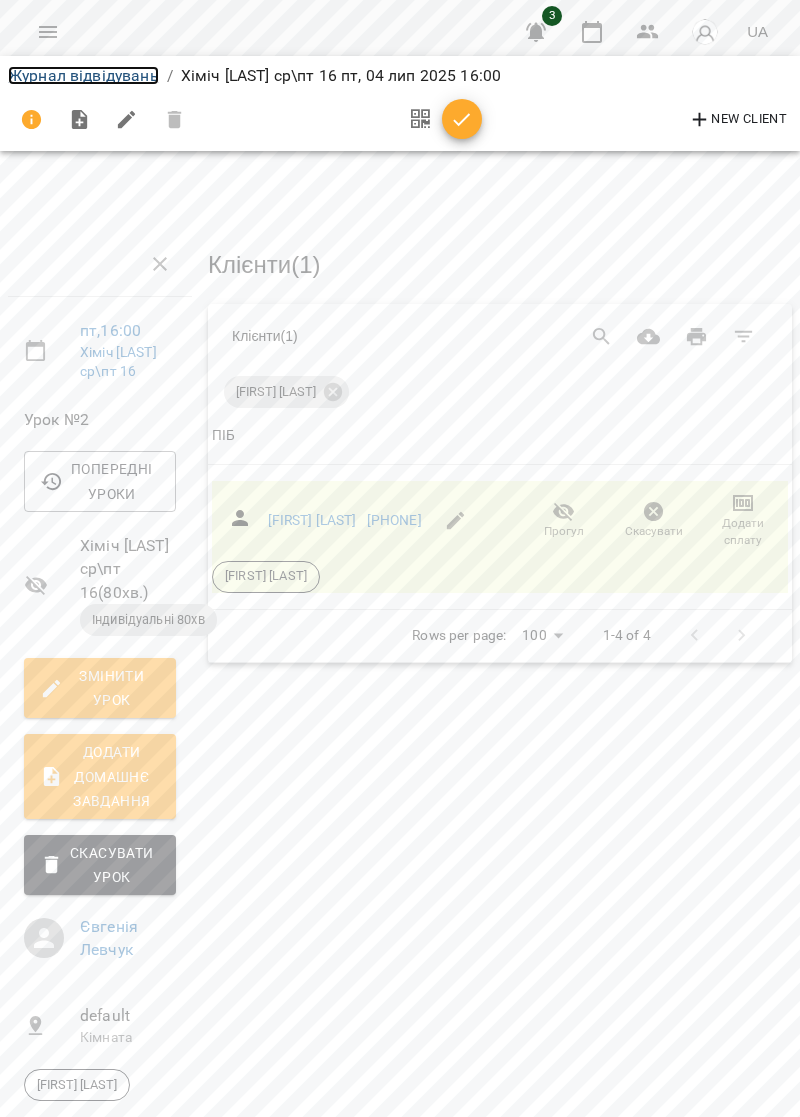 click on "Журнал відвідувань" at bounding box center [83, 75] 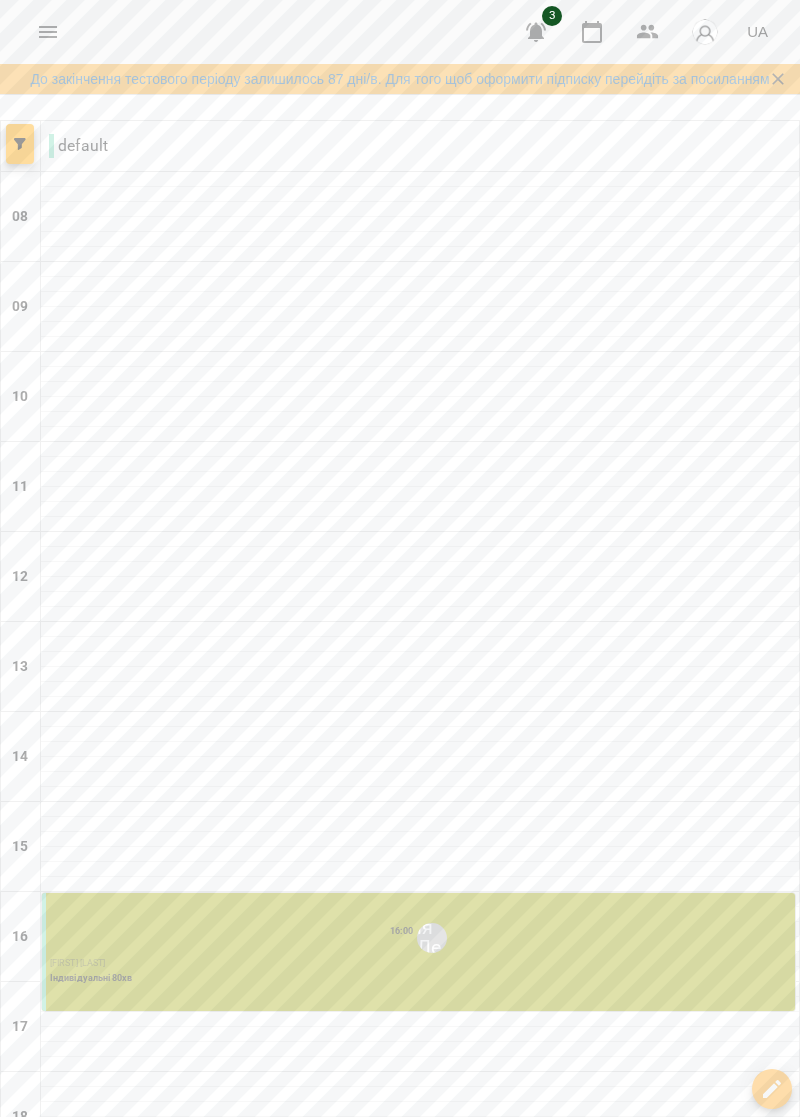 click at bounding box center [300, 1322] 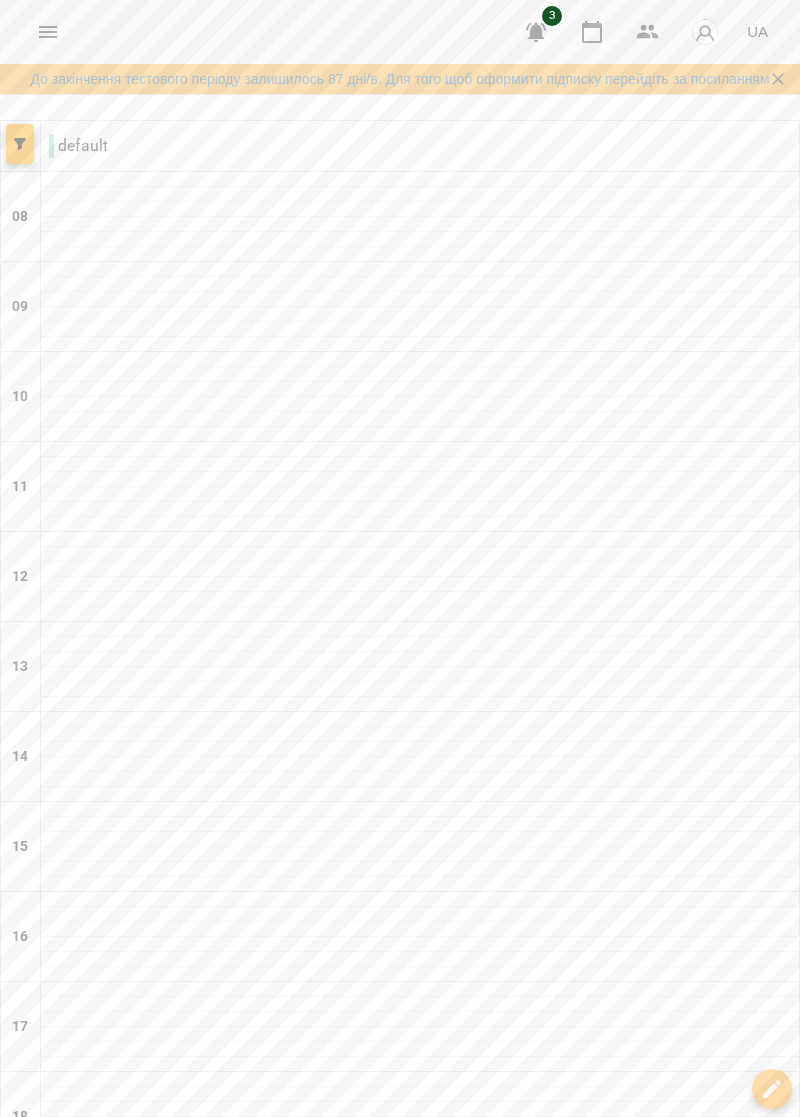 click on "ср 25" at bounding box center (325, 1274) 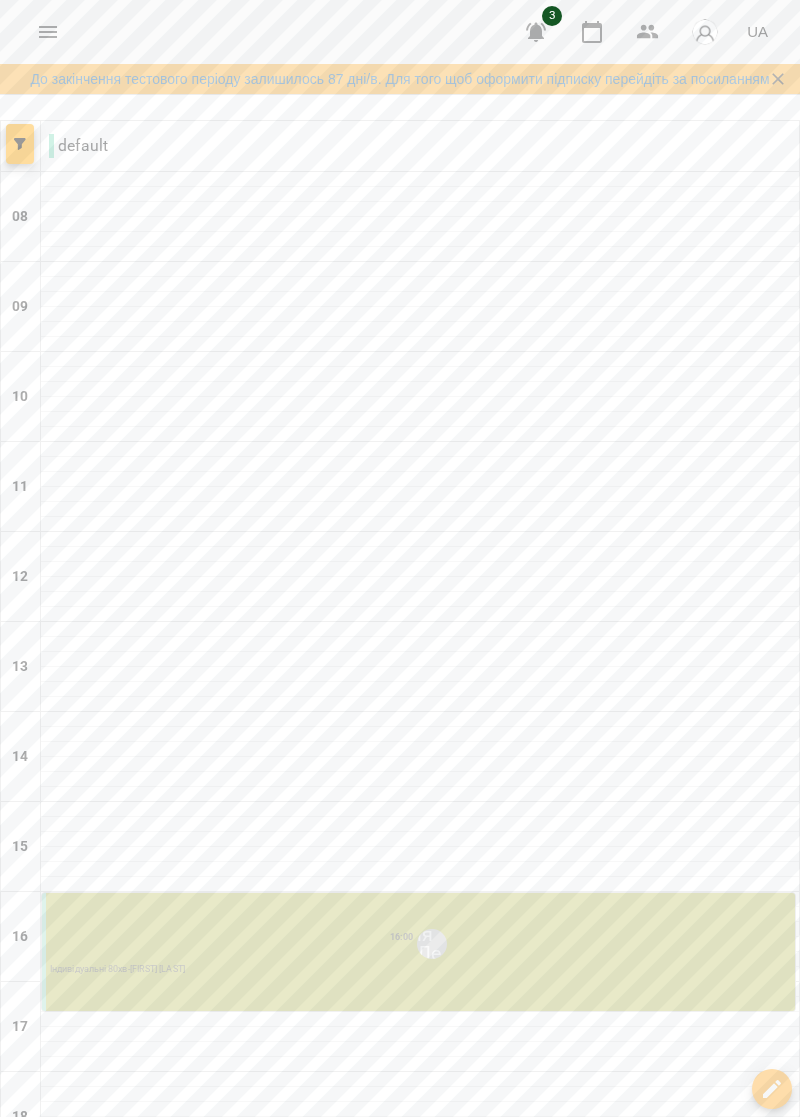 click on "16:00 Євгенія Левчук" at bounding box center [420, 944] 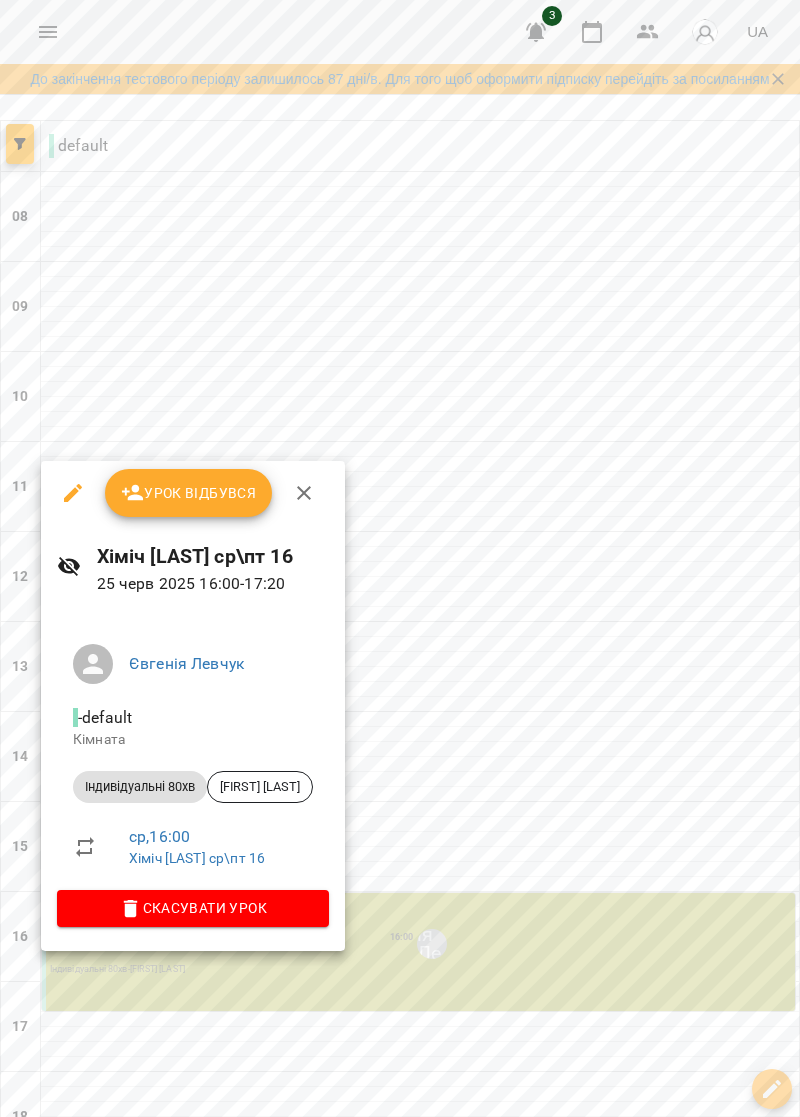 click on "Урок відбувся" at bounding box center (189, 493) 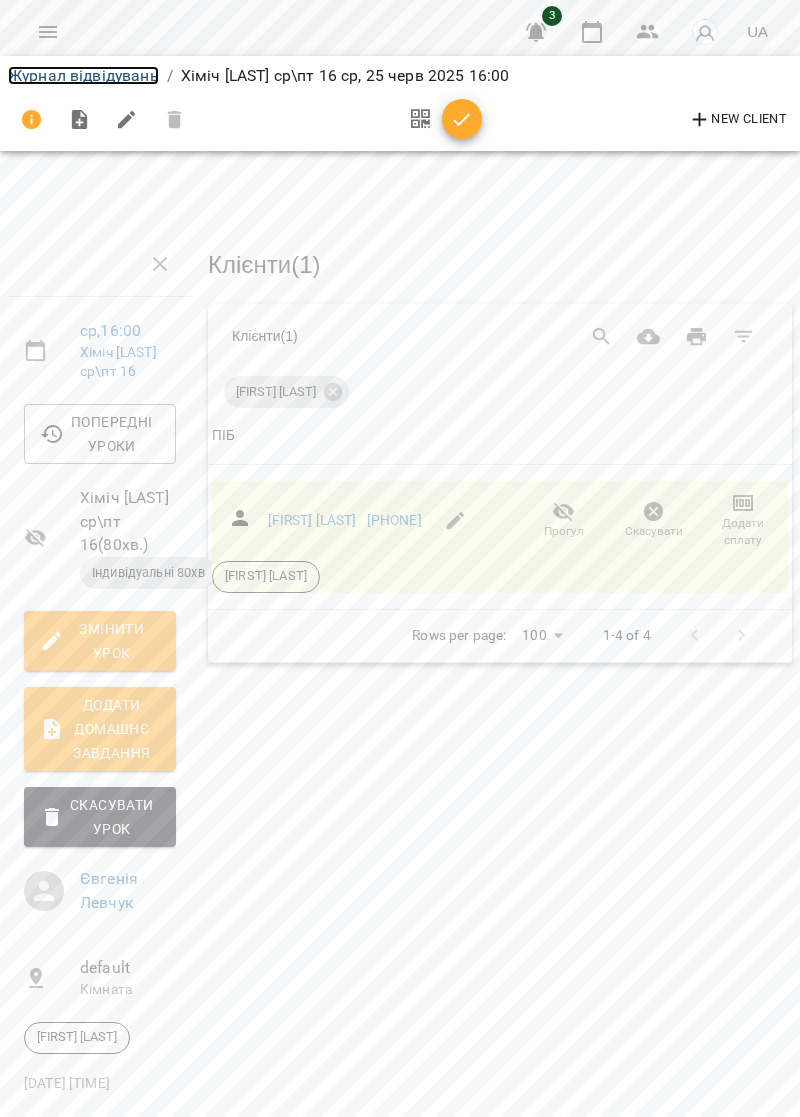 click on "Журнал відвідувань" at bounding box center (83, 75) 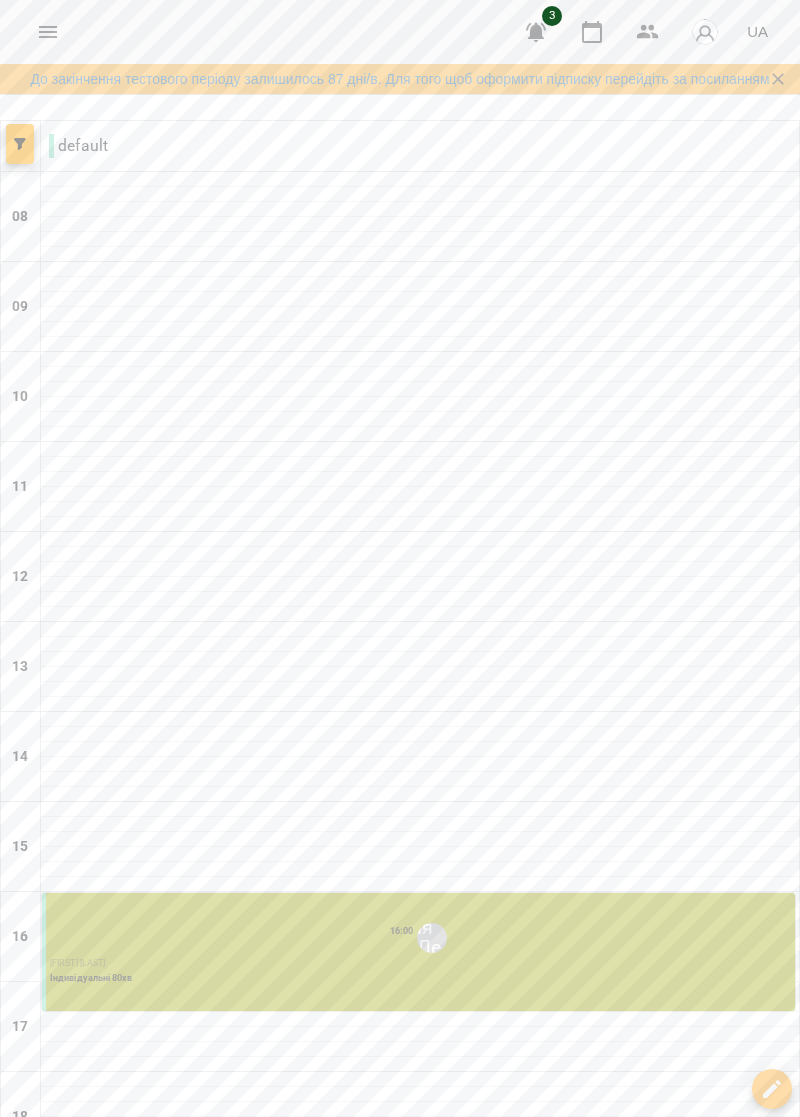 click on "пт 27" at bounding box center (660, 1274) 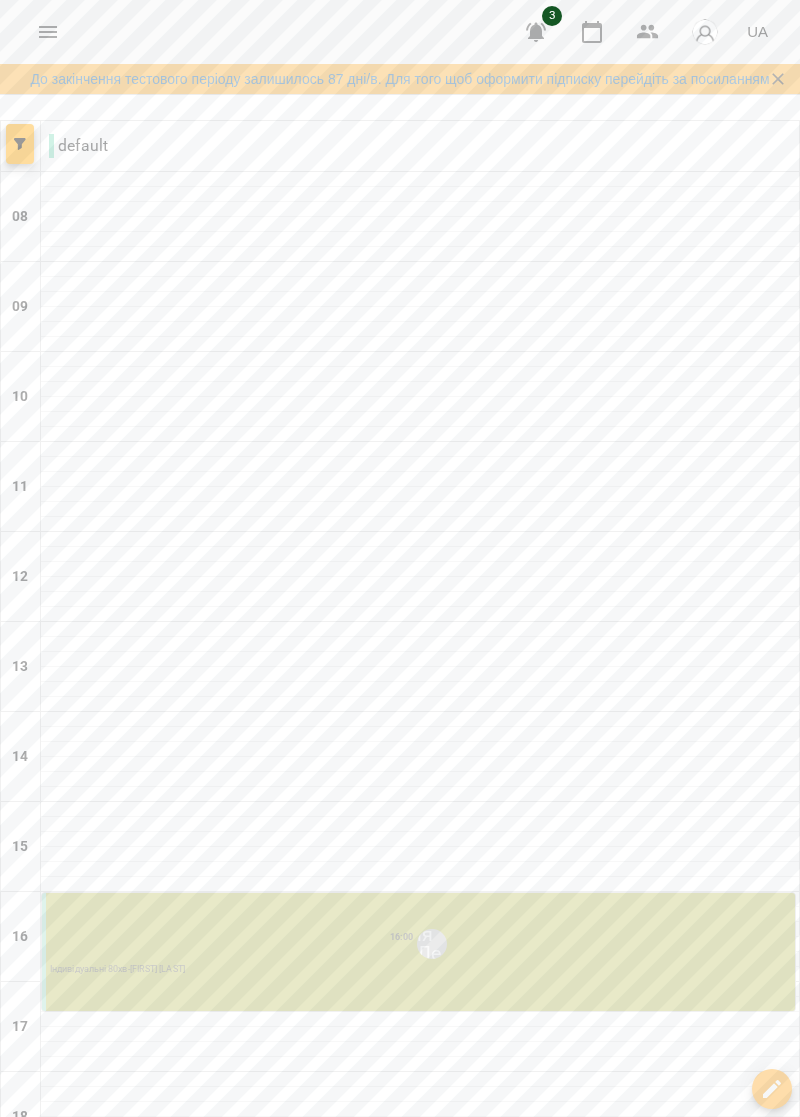 click on "16:00" at bounding box center [402, 944] 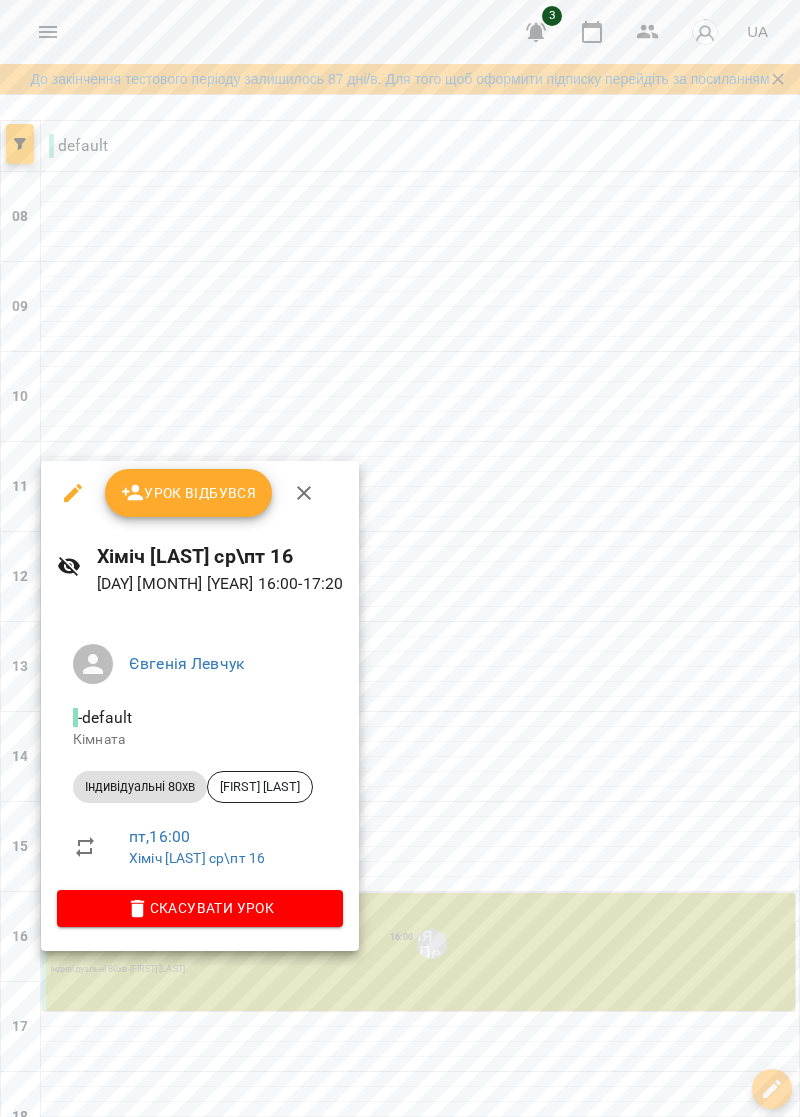 click on "Урок відбувся" at bounding box center (189, 493) 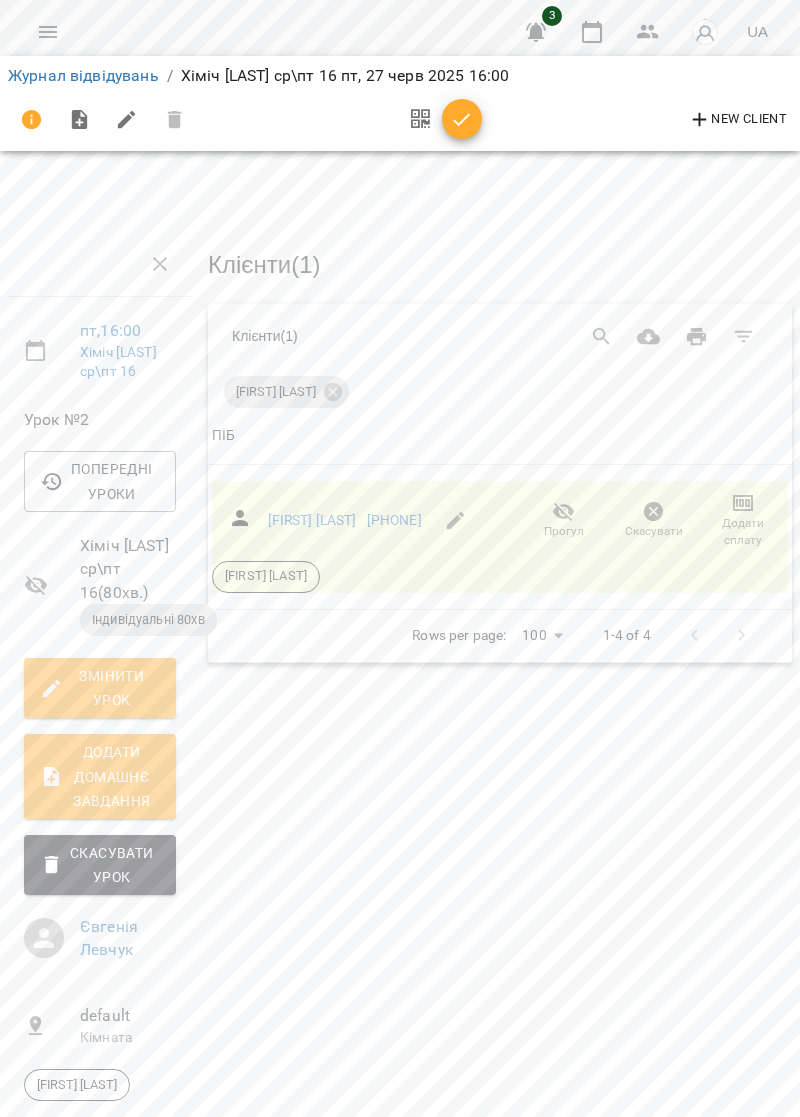 click 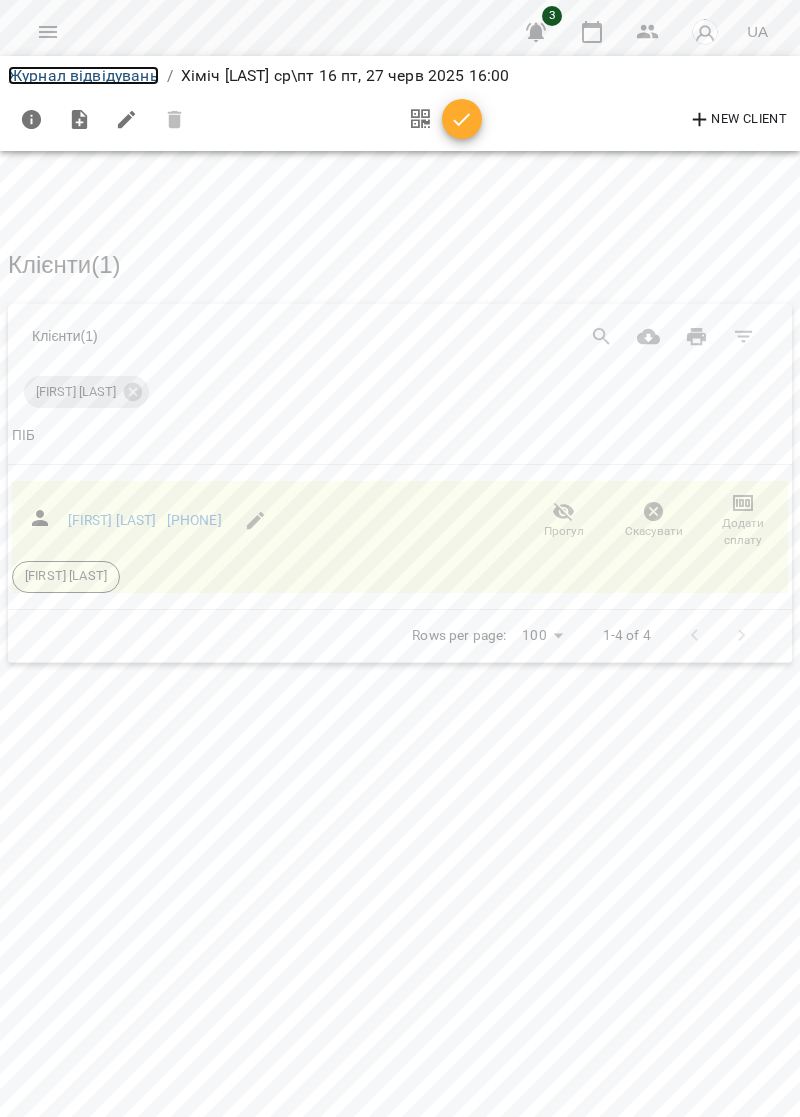 click on "Журнал відвідувань" at bounding box center [83, 75] 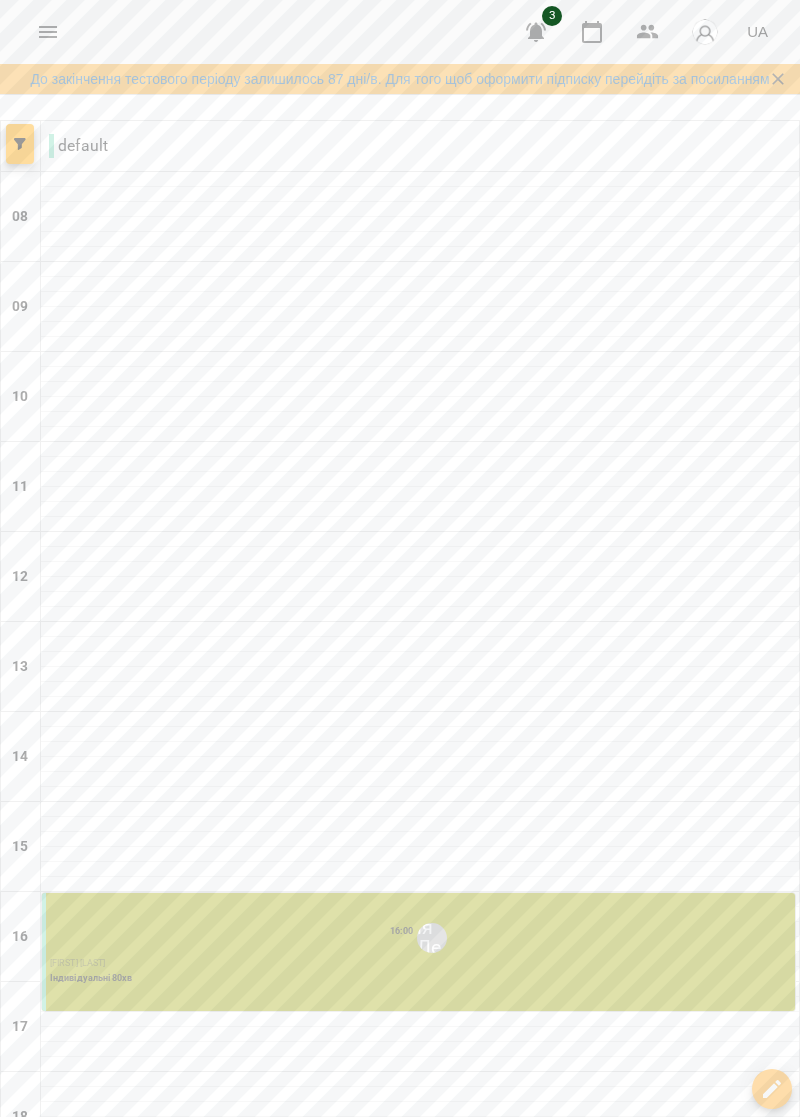 click 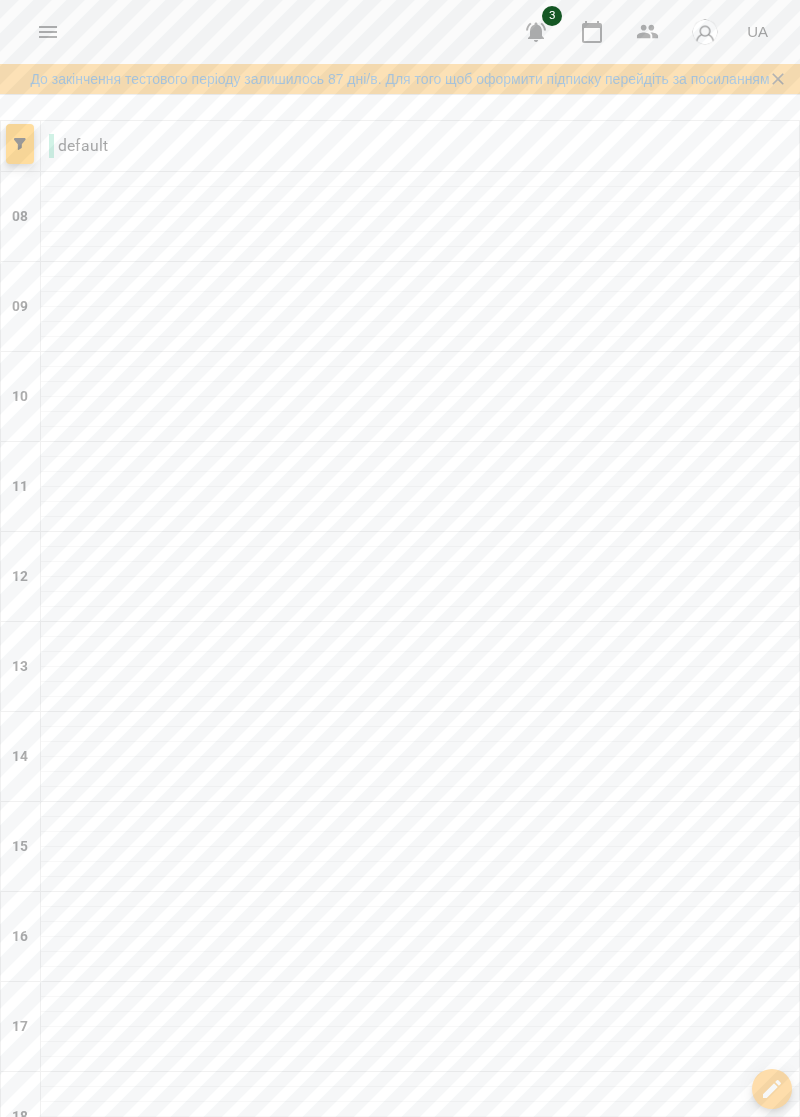 click on "ср 18" at bounding box center [321, 1274] 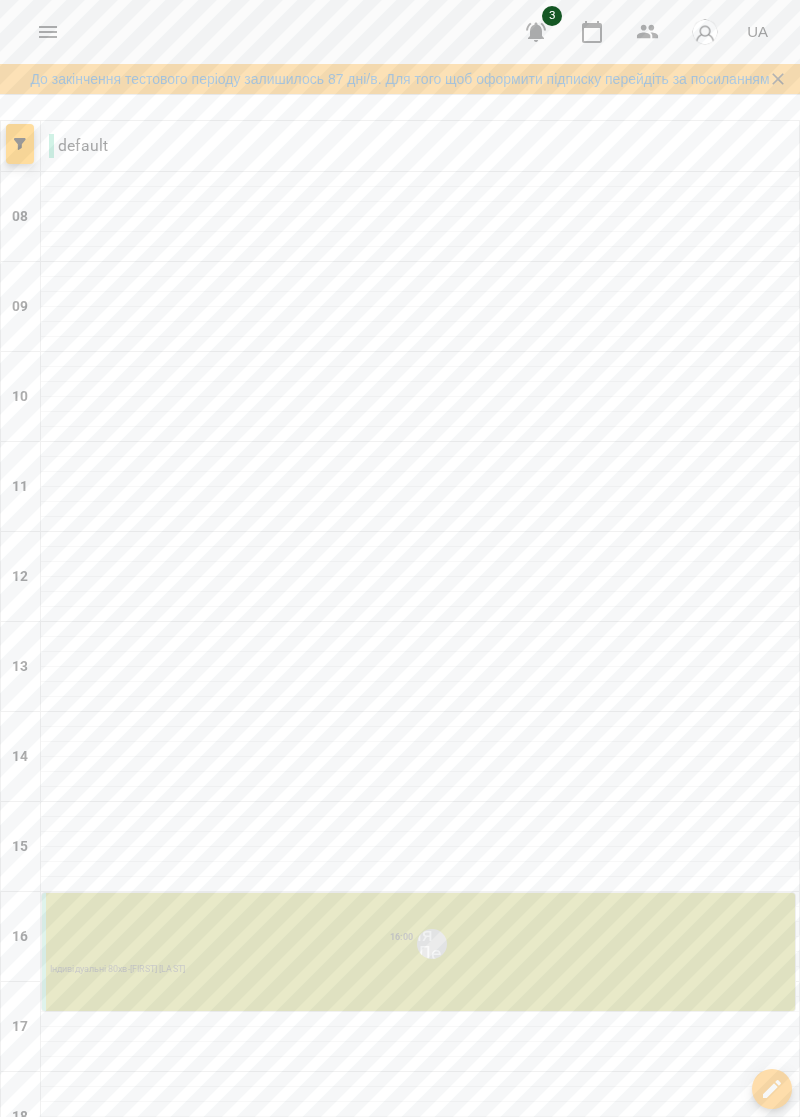 click on "Індивідуальні 80хв - Хіміч Олег" at bounding box center (420, 970) 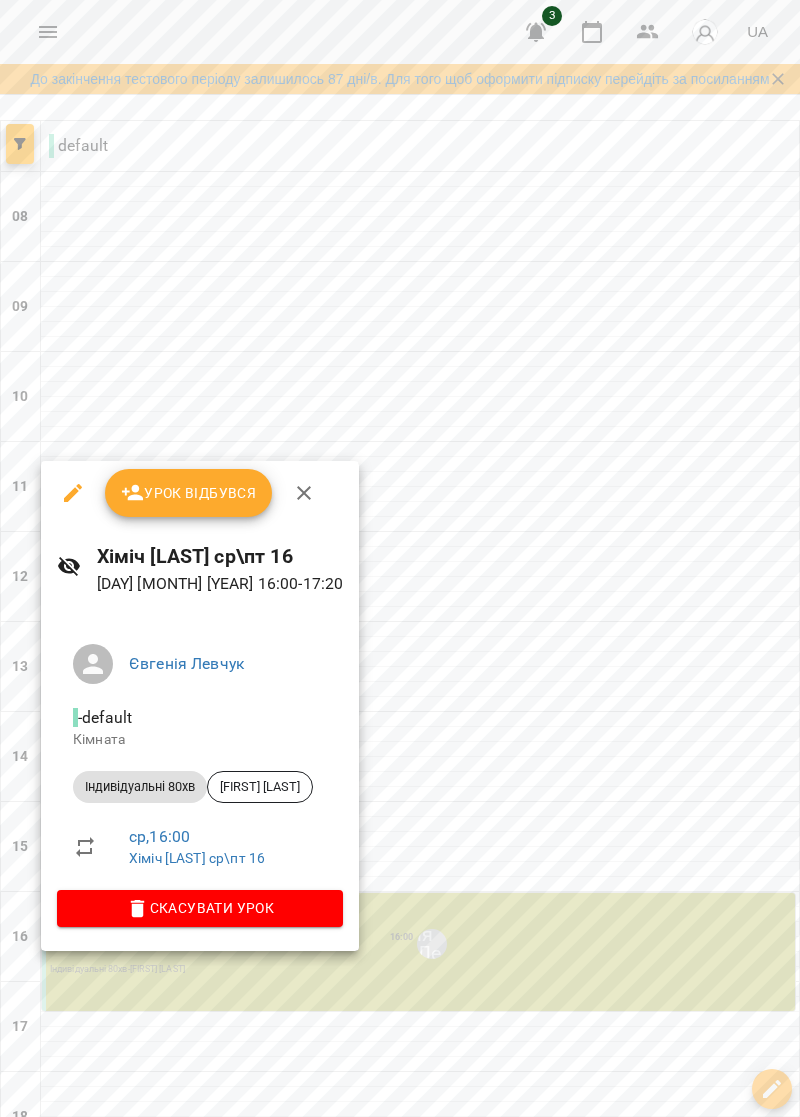 click on "Урок відбувся" at bounding box center [189, 493] 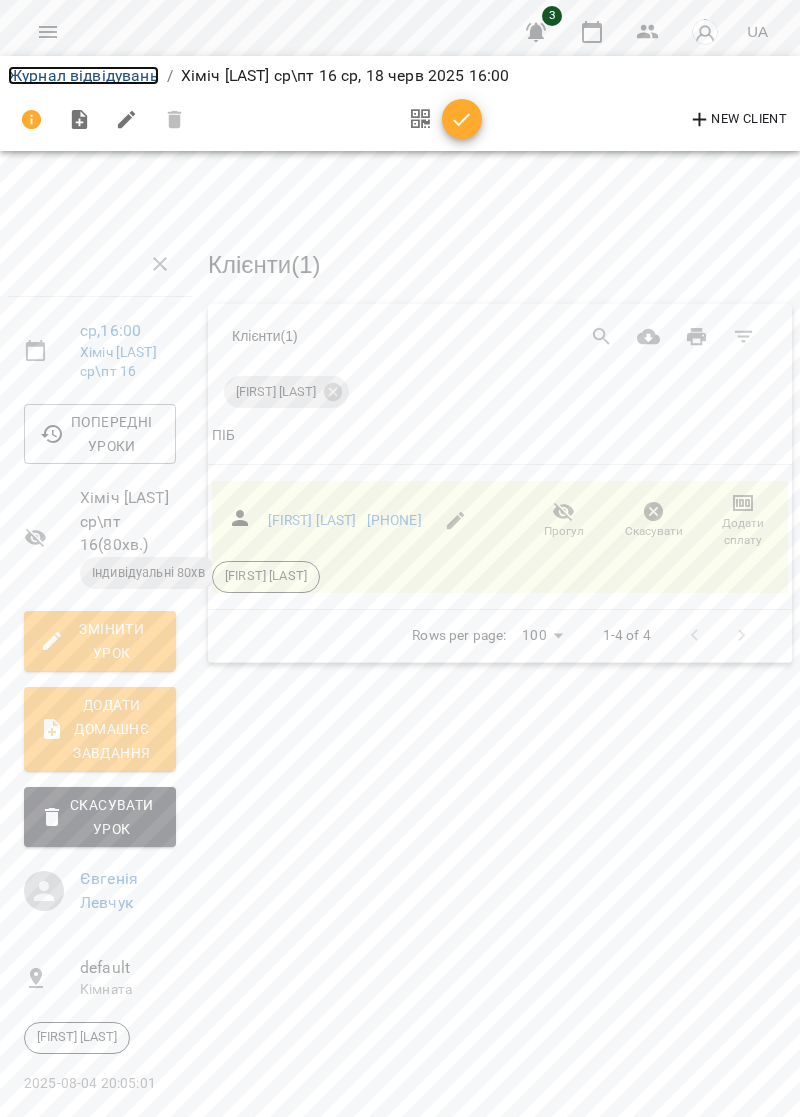 click on "Журнал відвідувань" at bounding box center [83, 75] 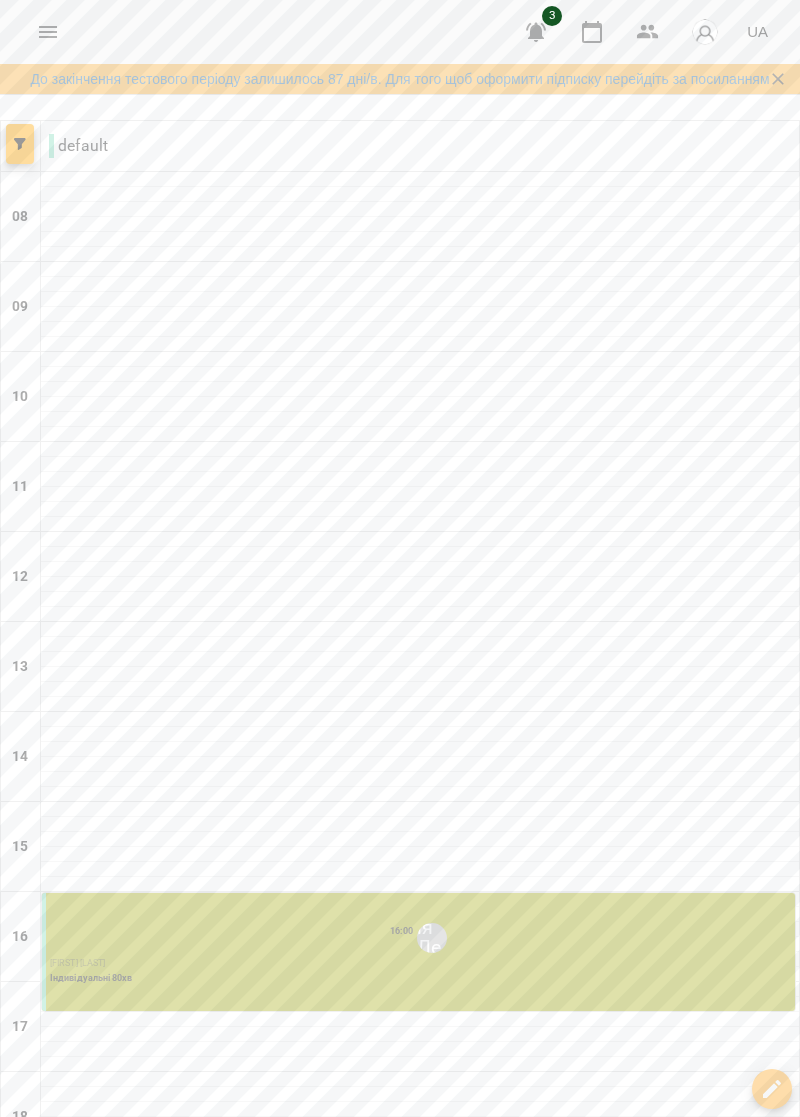 click on "пт 20" at bounding box center [662, 1274] 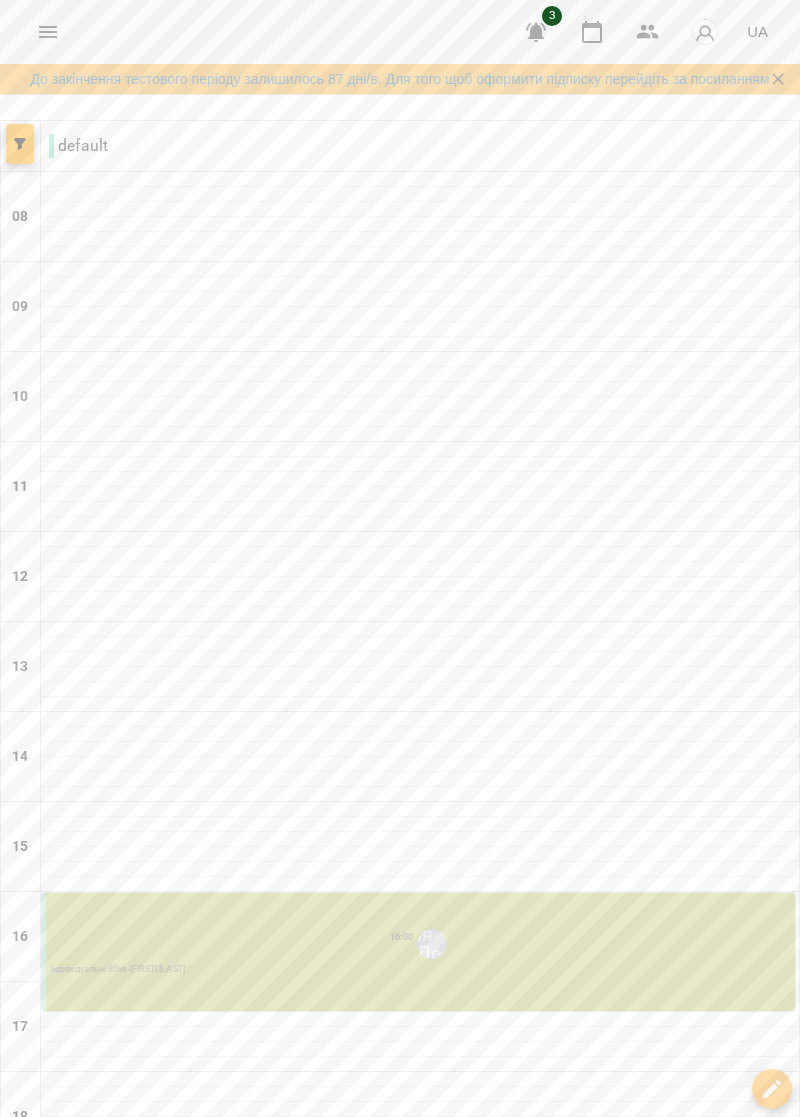 click on "16:00 Євгенія Левчук" at bounding box center [420, 944] 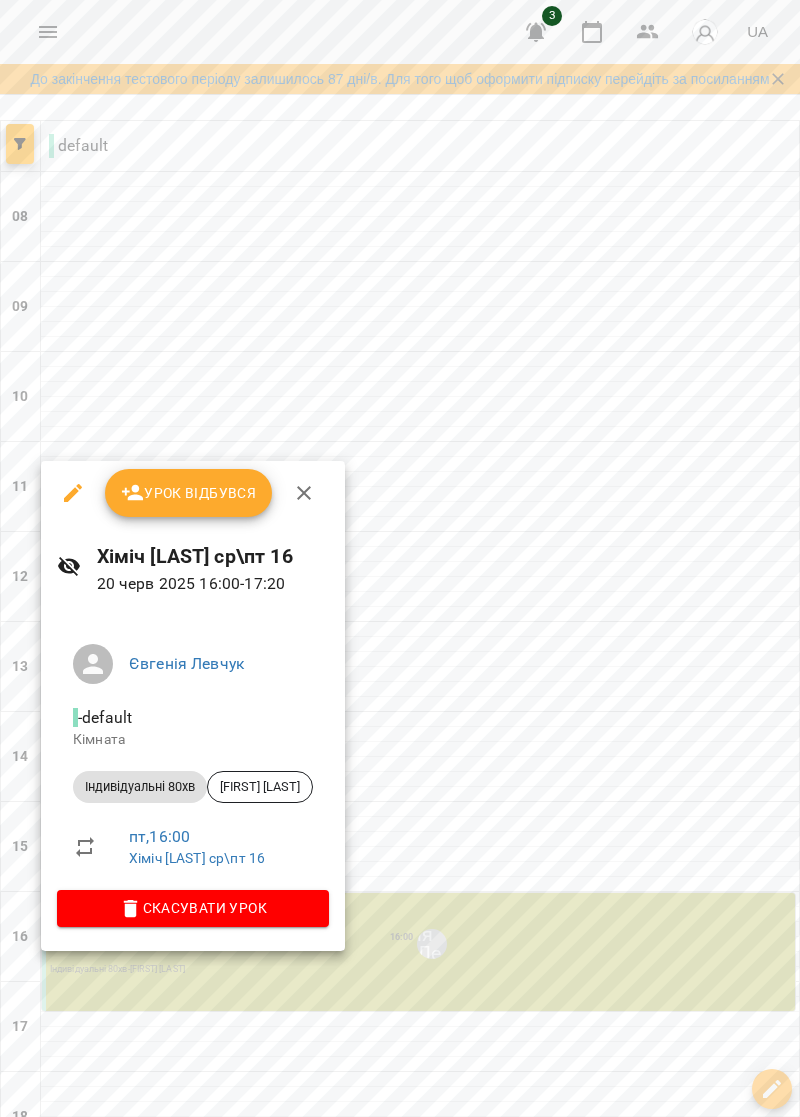 click on "Урок відбувся" at bounding box center [189, 493] 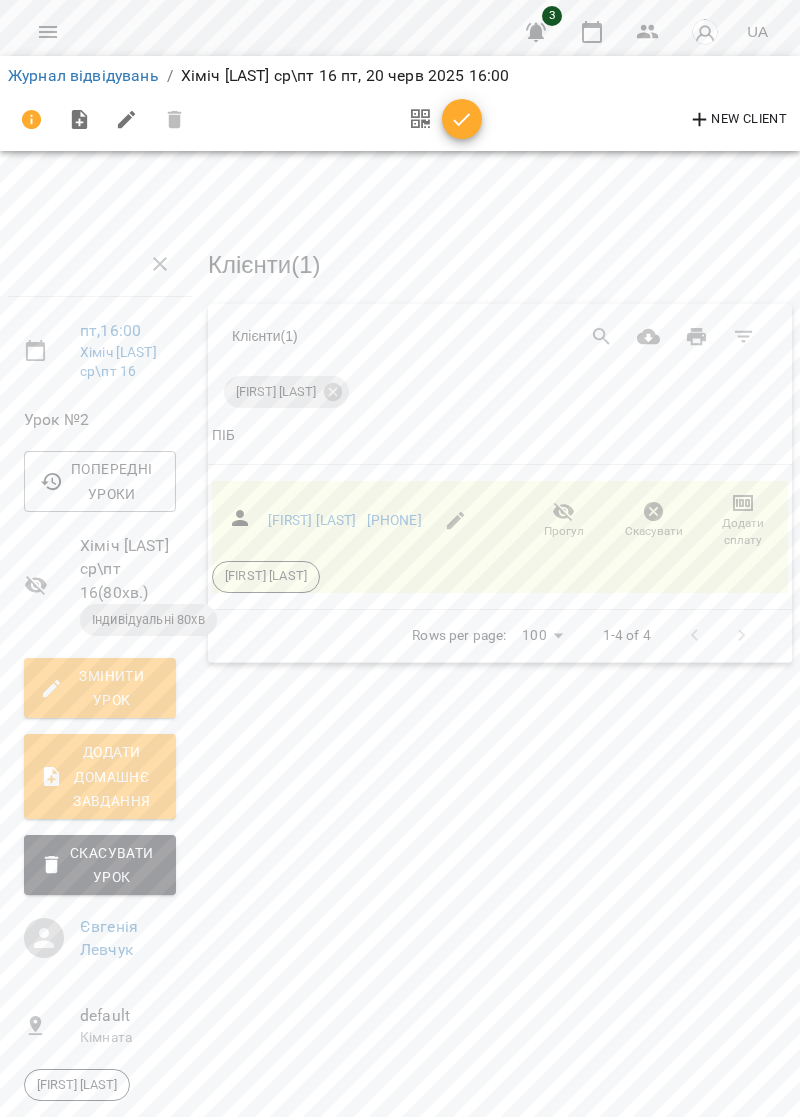 click on "Журнал відвідувань / Хіміч олег ср\пт 16   пт, 20 черв 2025 16:00 New Client" at bounding box center [400, 103] 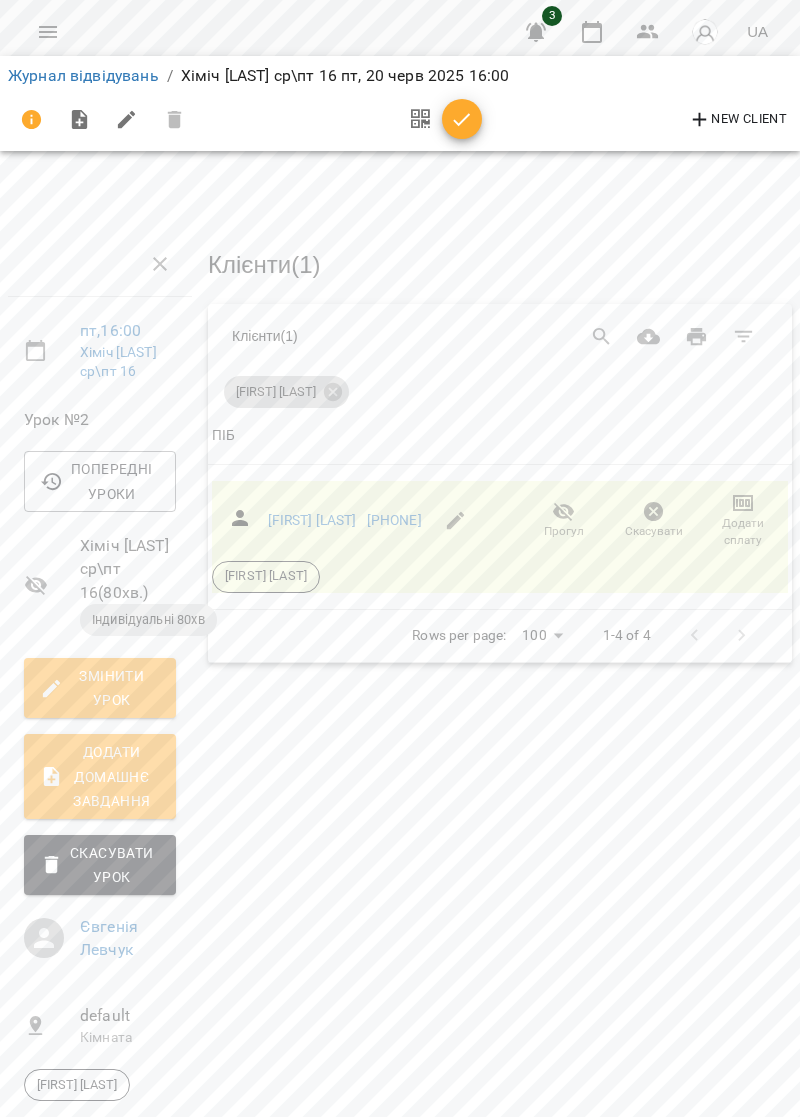 click on "Хіміч Олег" at bounding box center (276, 392) 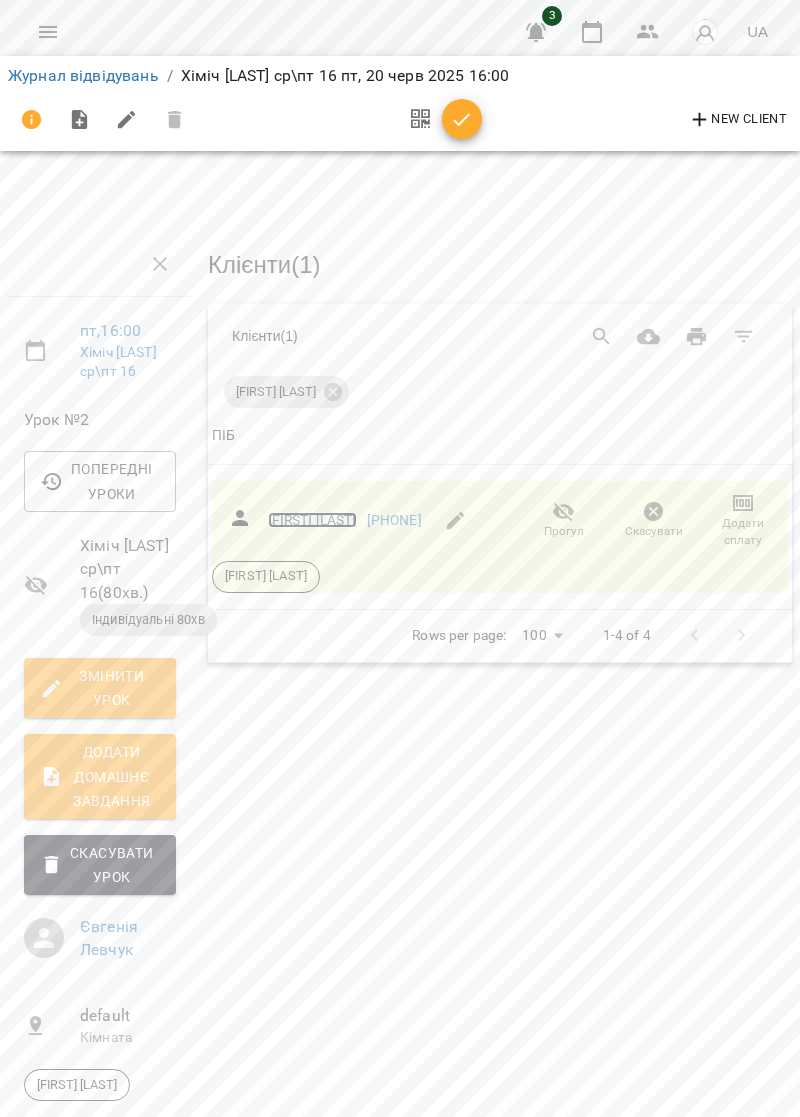 click on "Хіміч Олег" at bounding box center [312, 520] 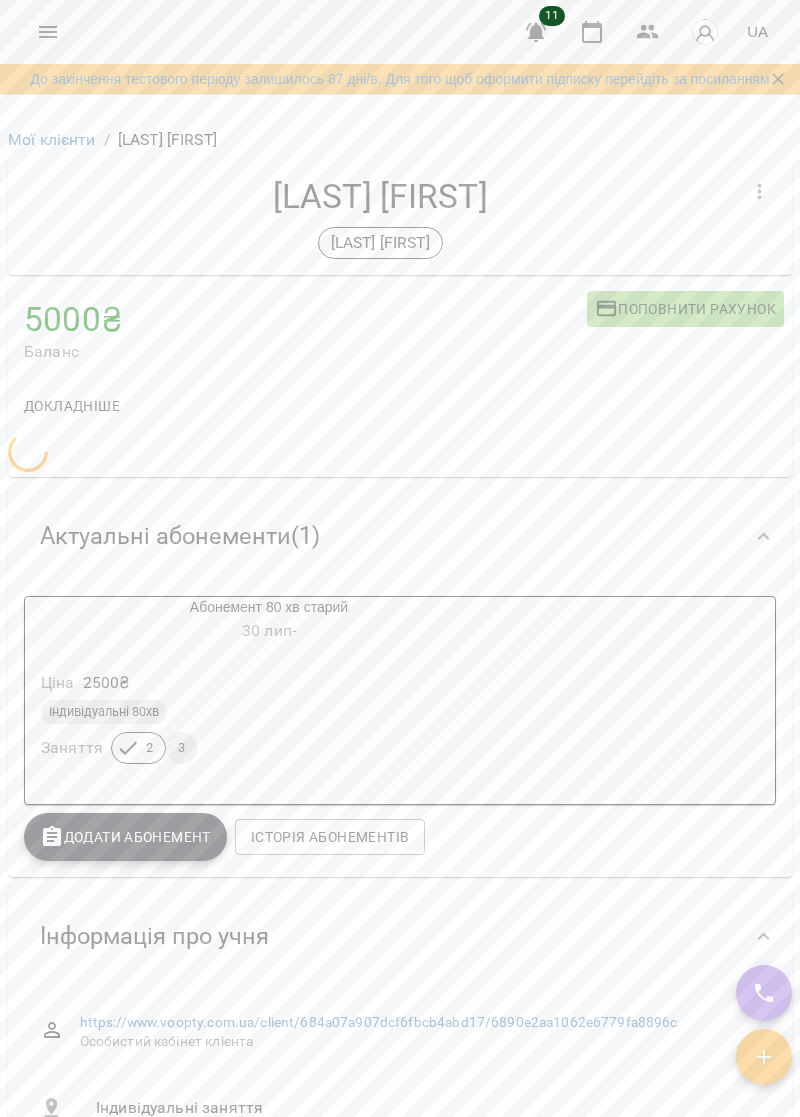 scroll, scrollTop: 0, scrollLeft: 0, axis: both 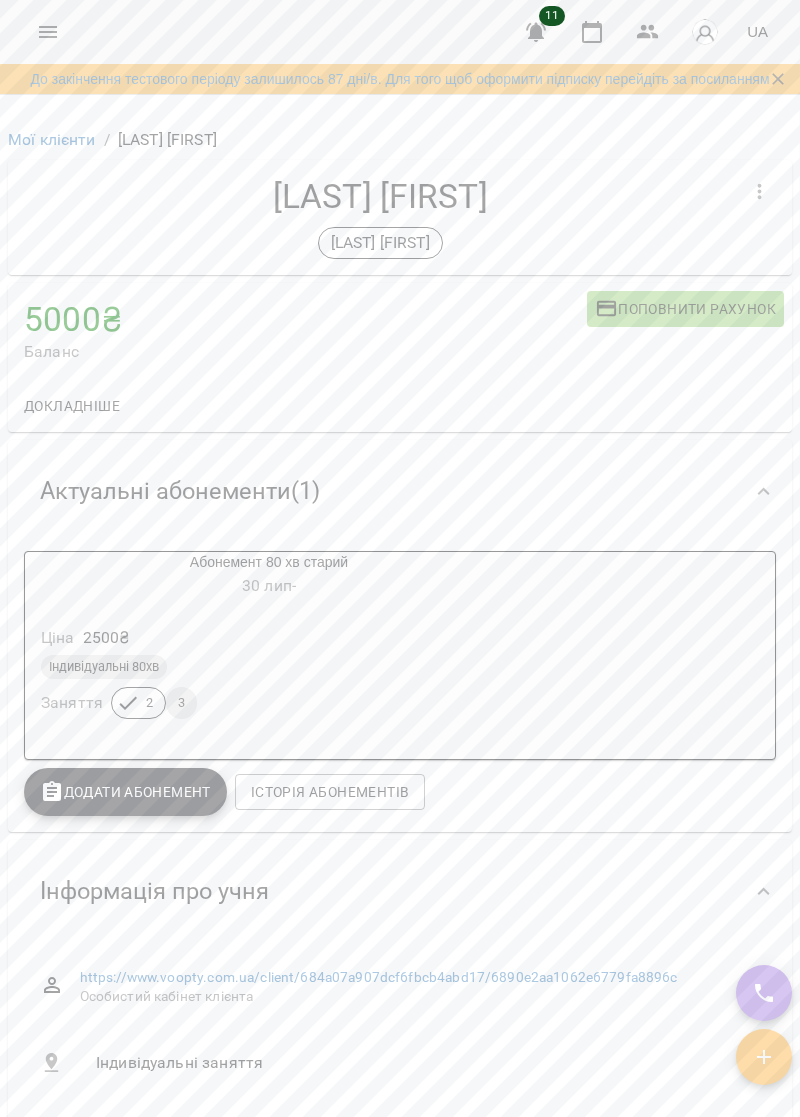 click on "Ціна 2500 ₴" at bounding box center (269, 638) 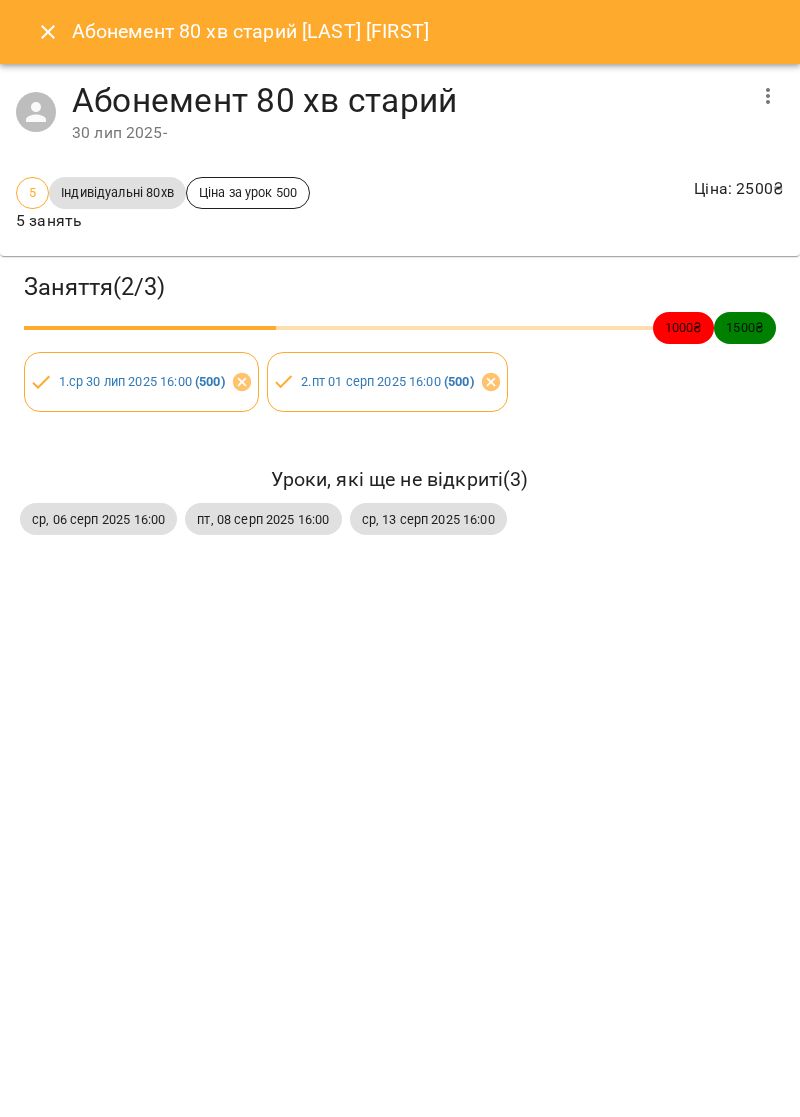 click 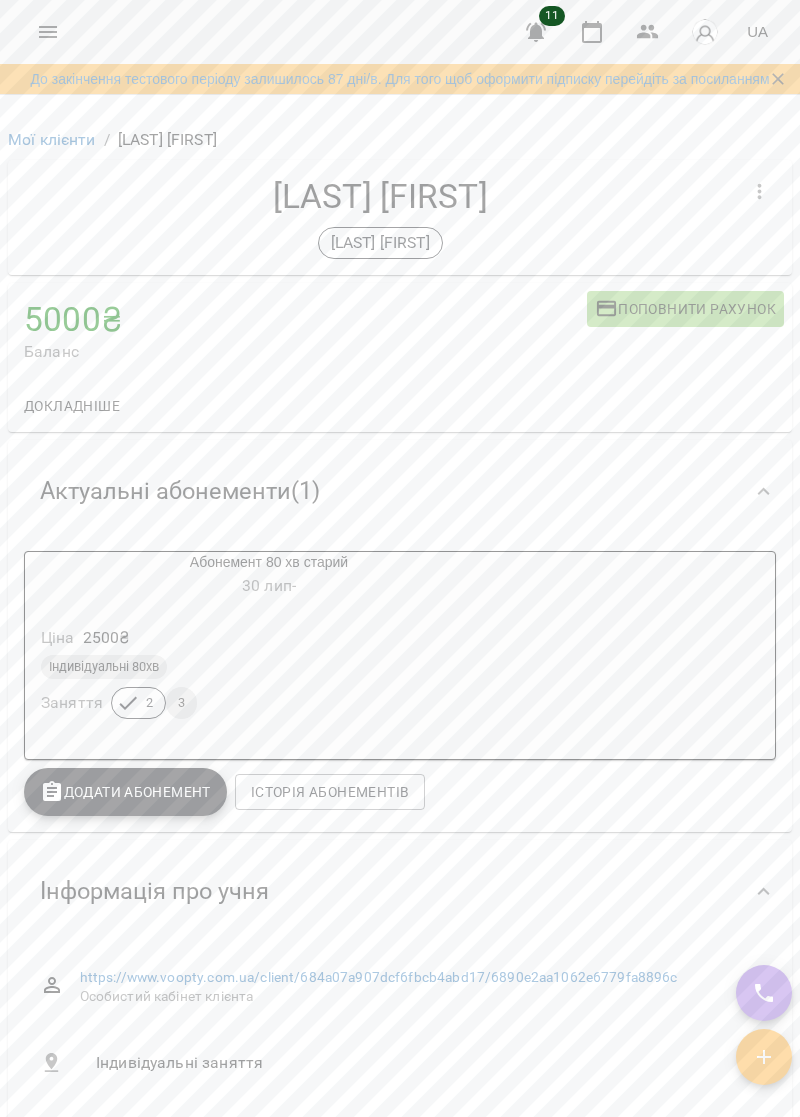 click on "5000 ₴" at bounding box center [305, 319] 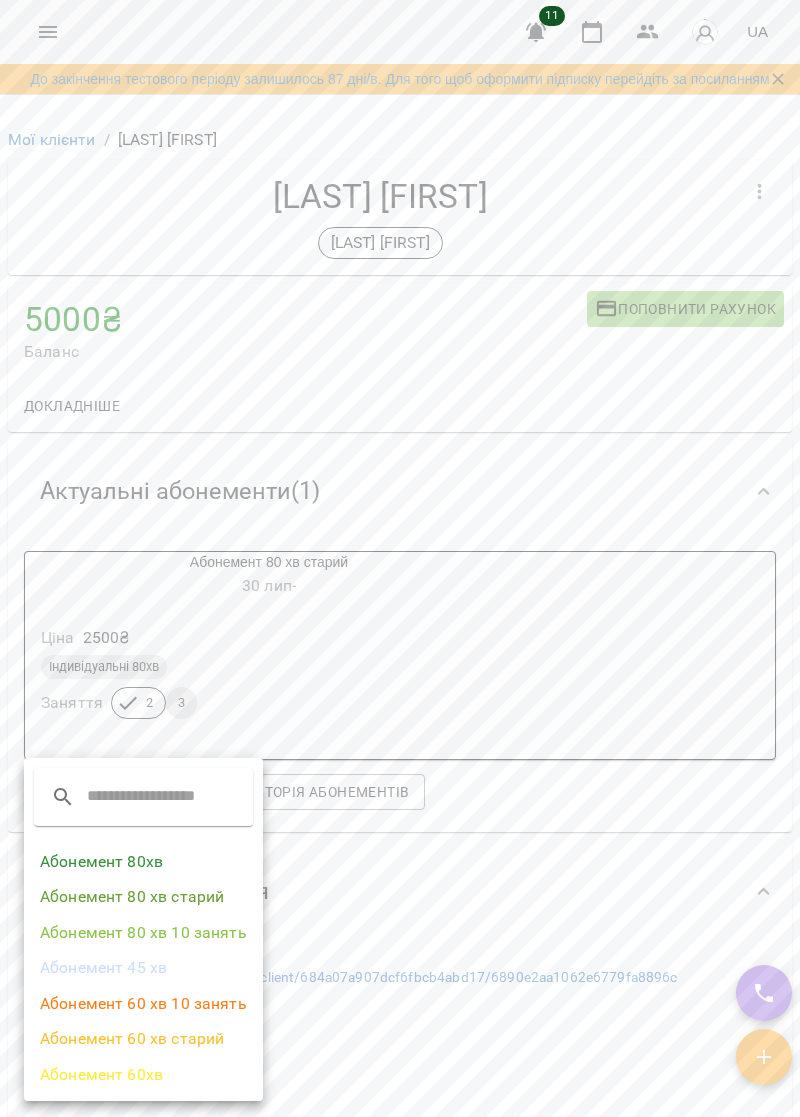 click on "Абонемент 80 хв старий" at bounding box center (143, 897) 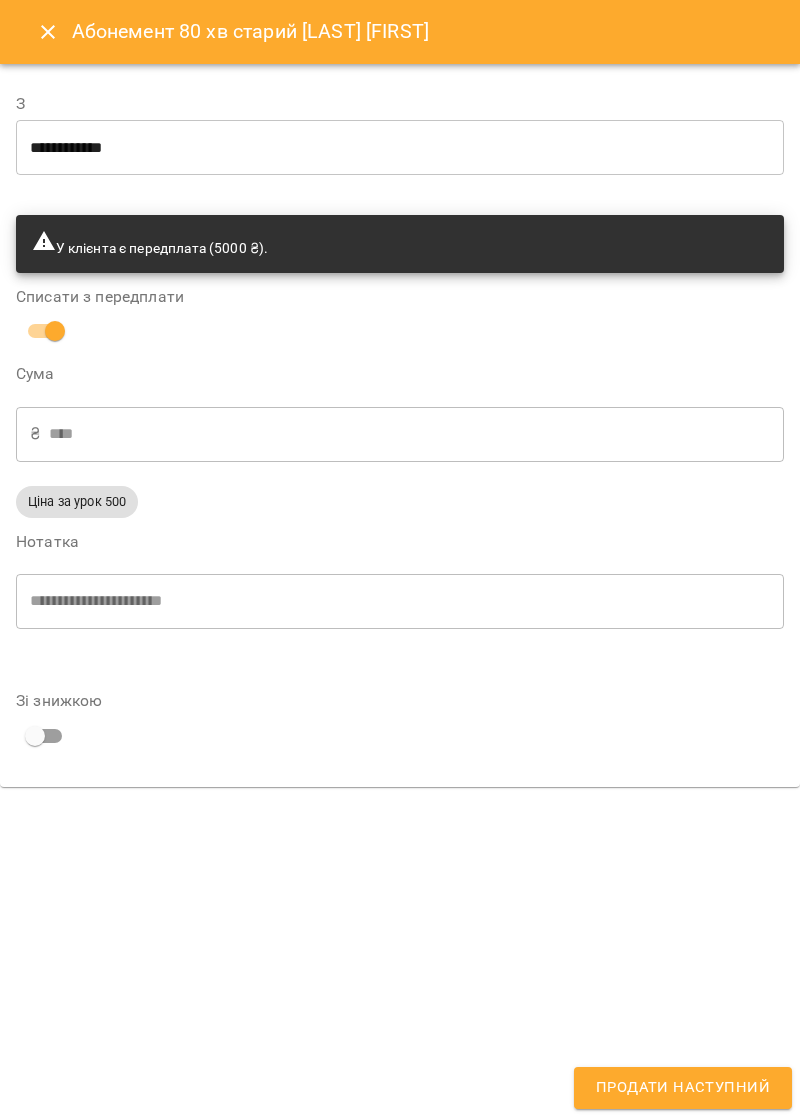 type on "**********" 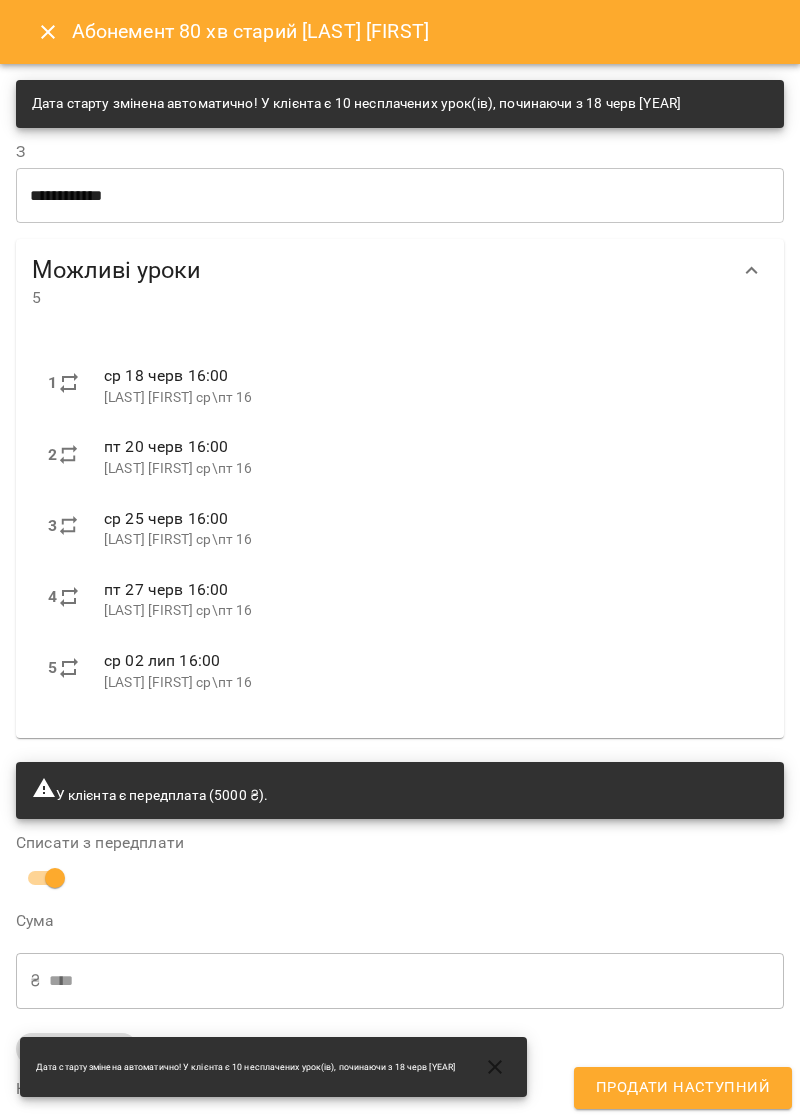 click on "**********" at bounding box center [400, 195] 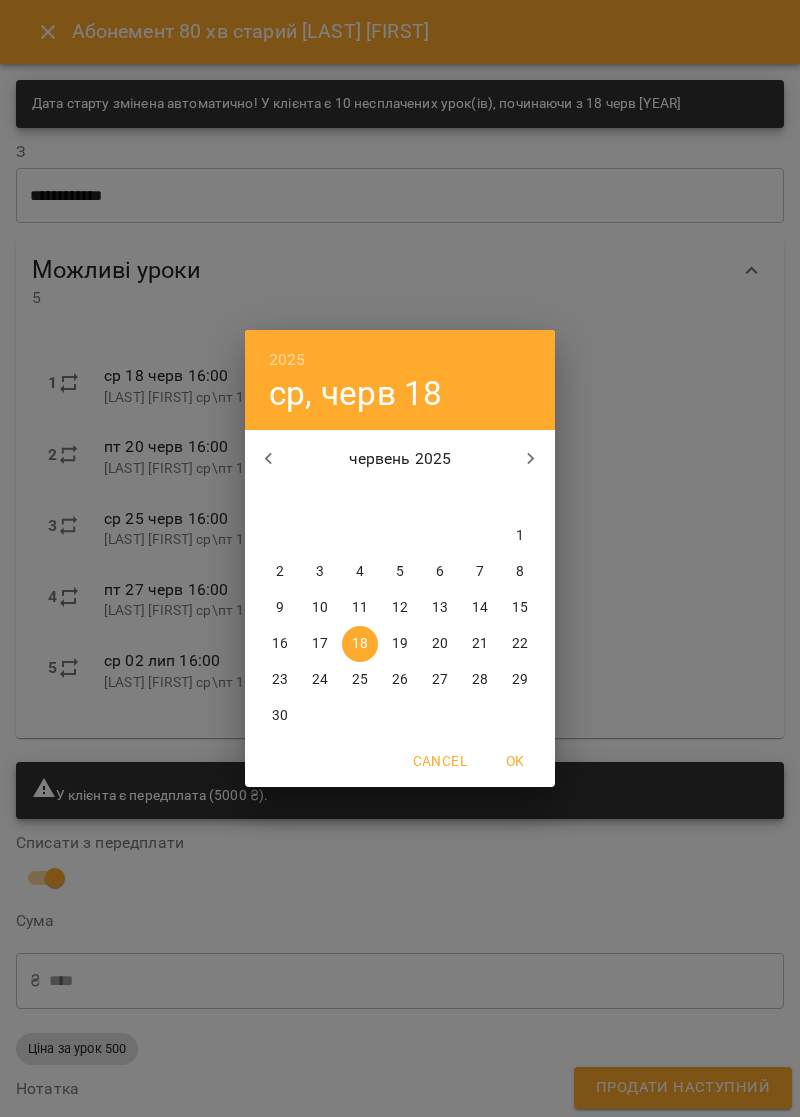 click at bounding box center [269, 459] 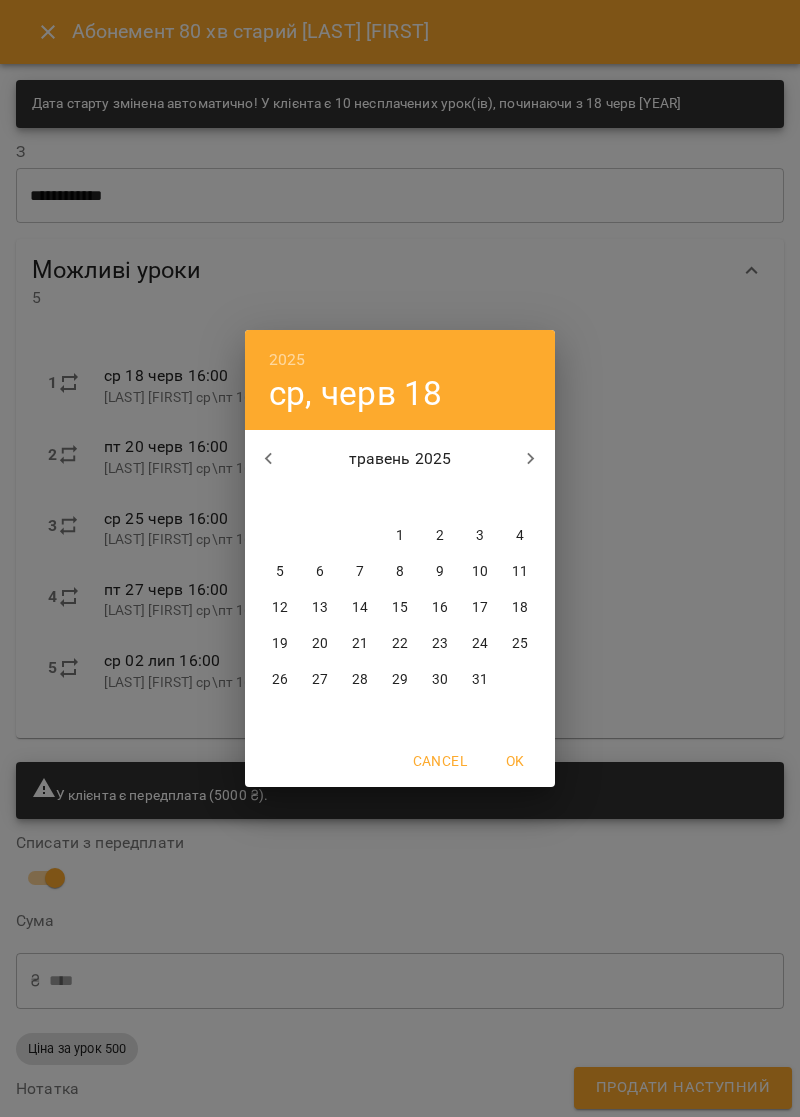 click at bounding box center [531, 459] 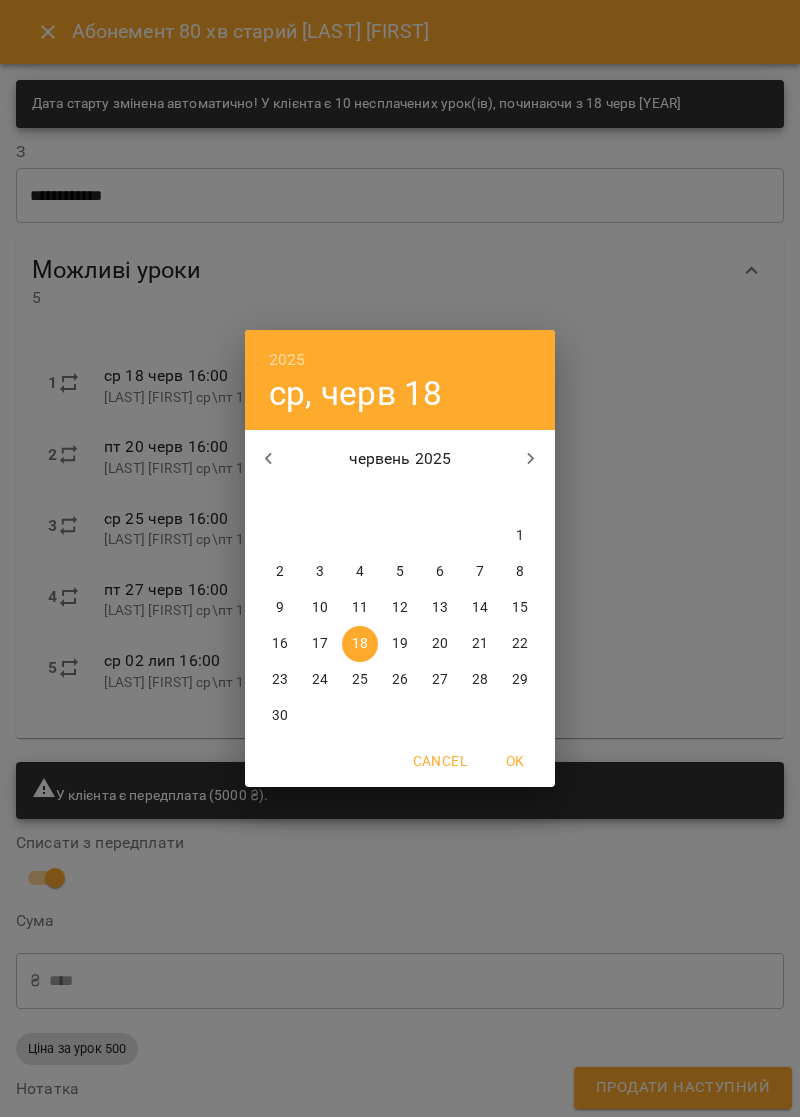 click on "OK" at bounding box center (515, 761) 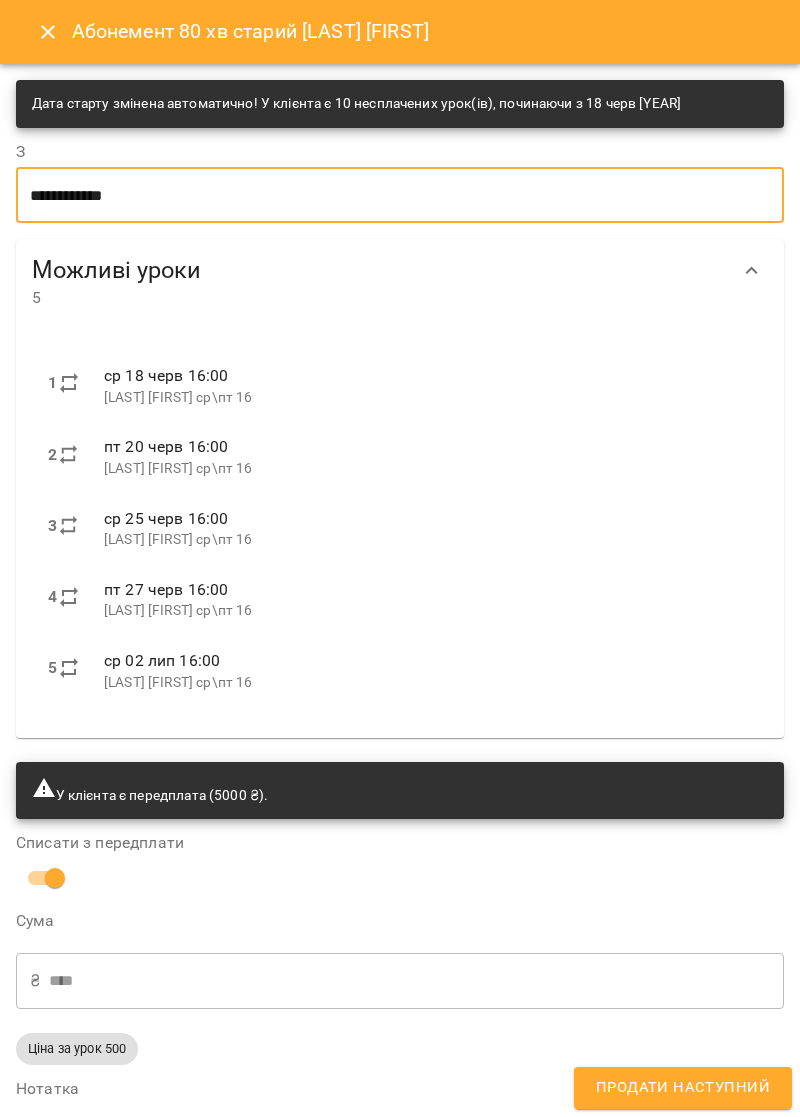 scroll, scrollTop: 153, scrollLeft: 0, axis: vertical 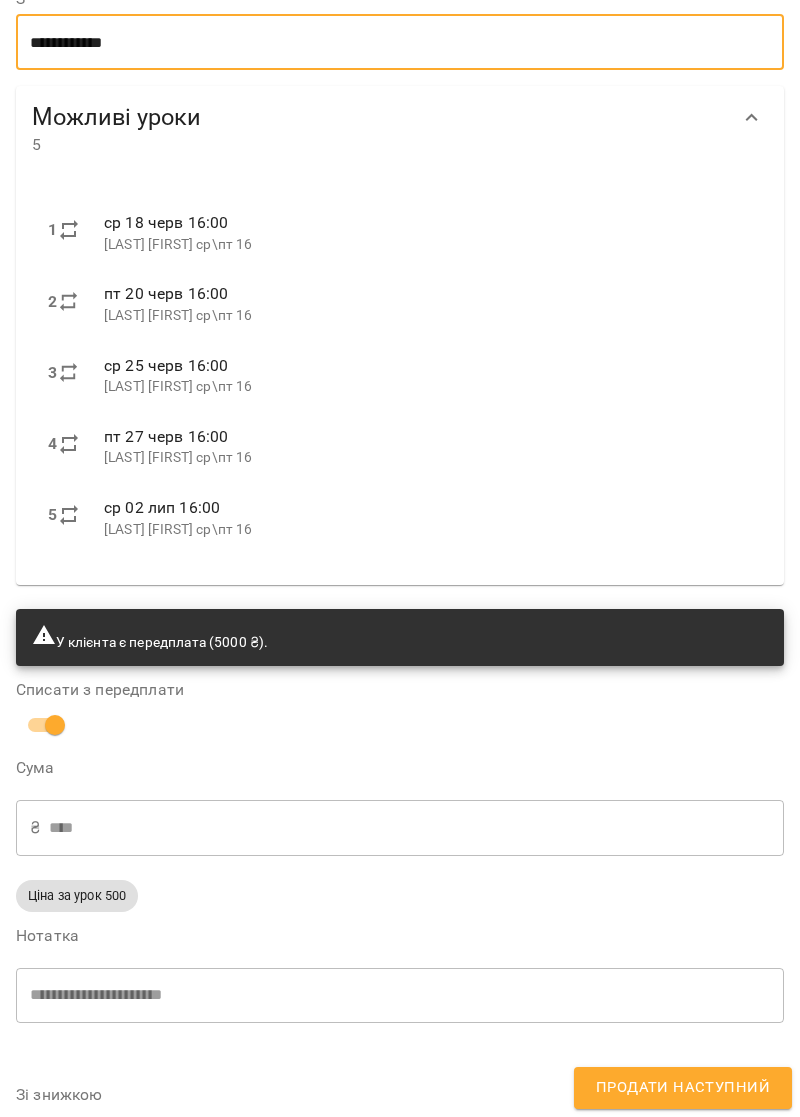 click on "Зі знижкою" at bounding box center (400, 1118) 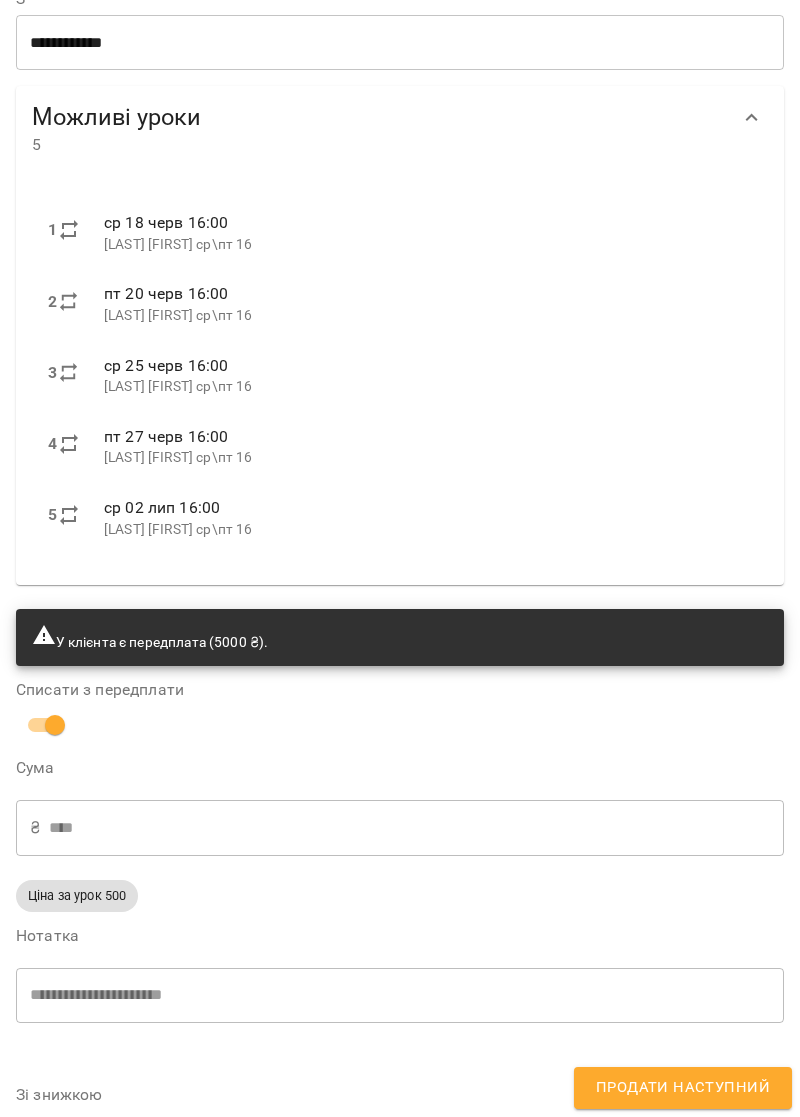 click on "Продати наступний" at bounding box center [683, 1088] 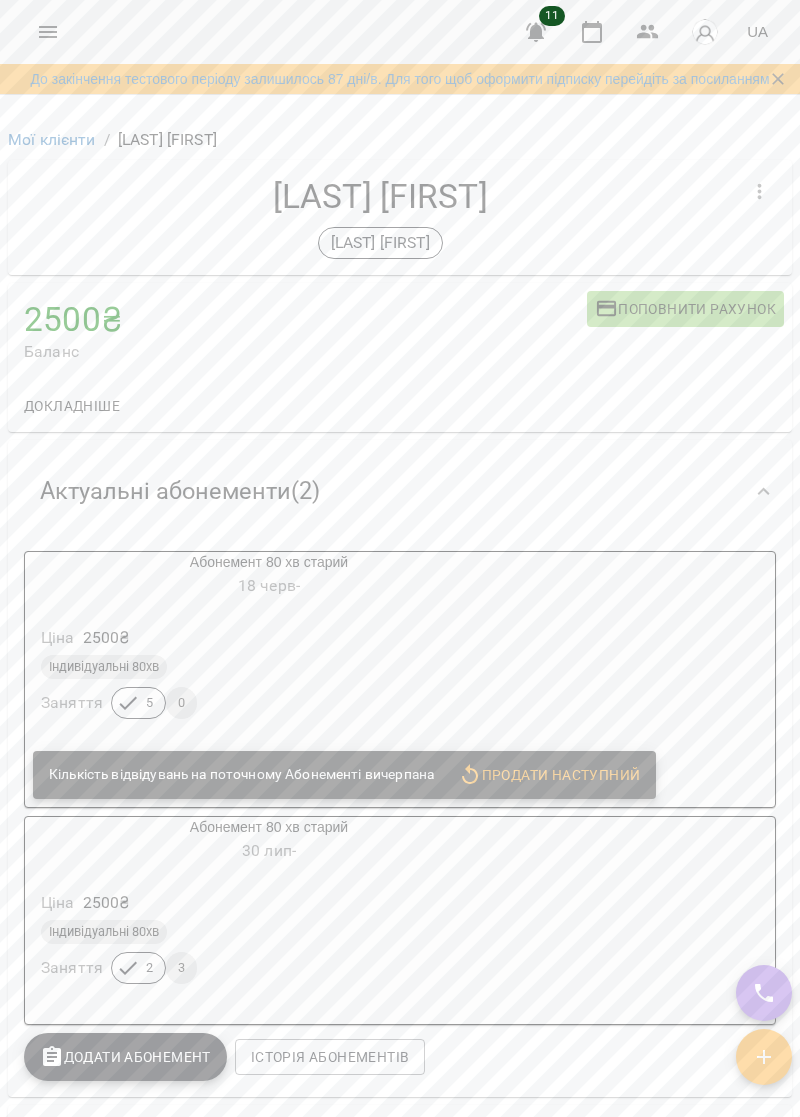 click on "Індивідуальні 80хв" at bounding box center [269, 932] 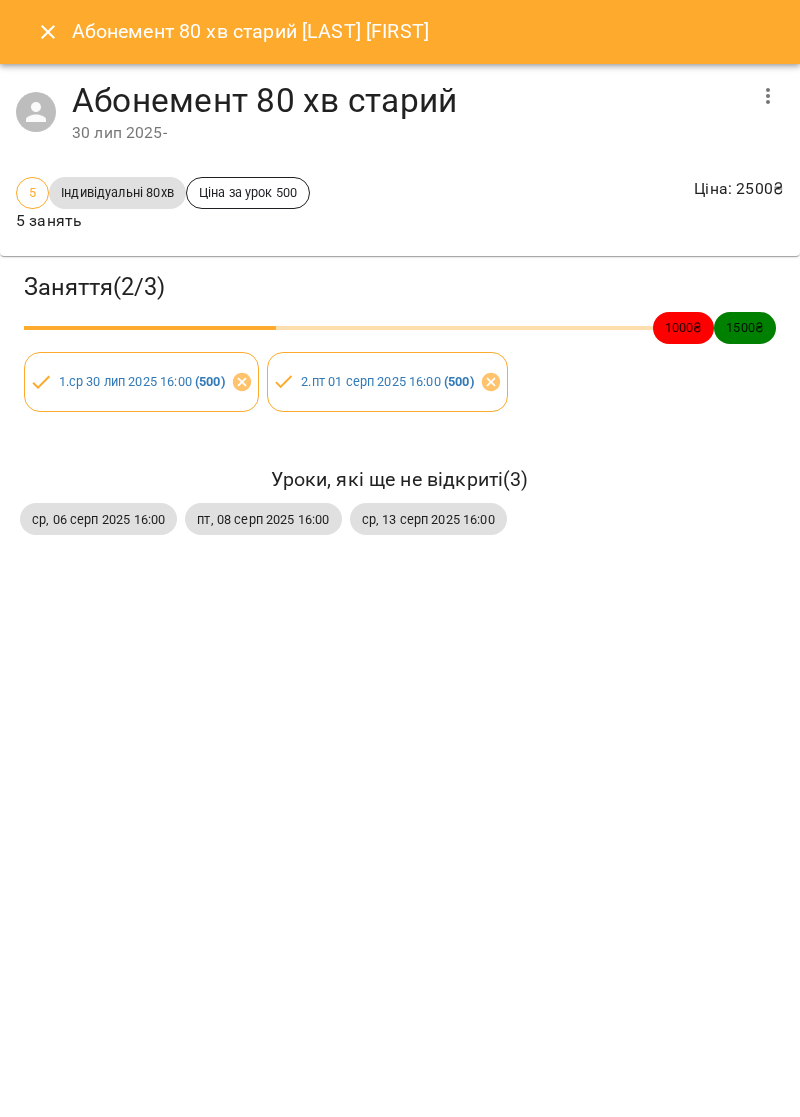 click at bounding box center (768, 96) 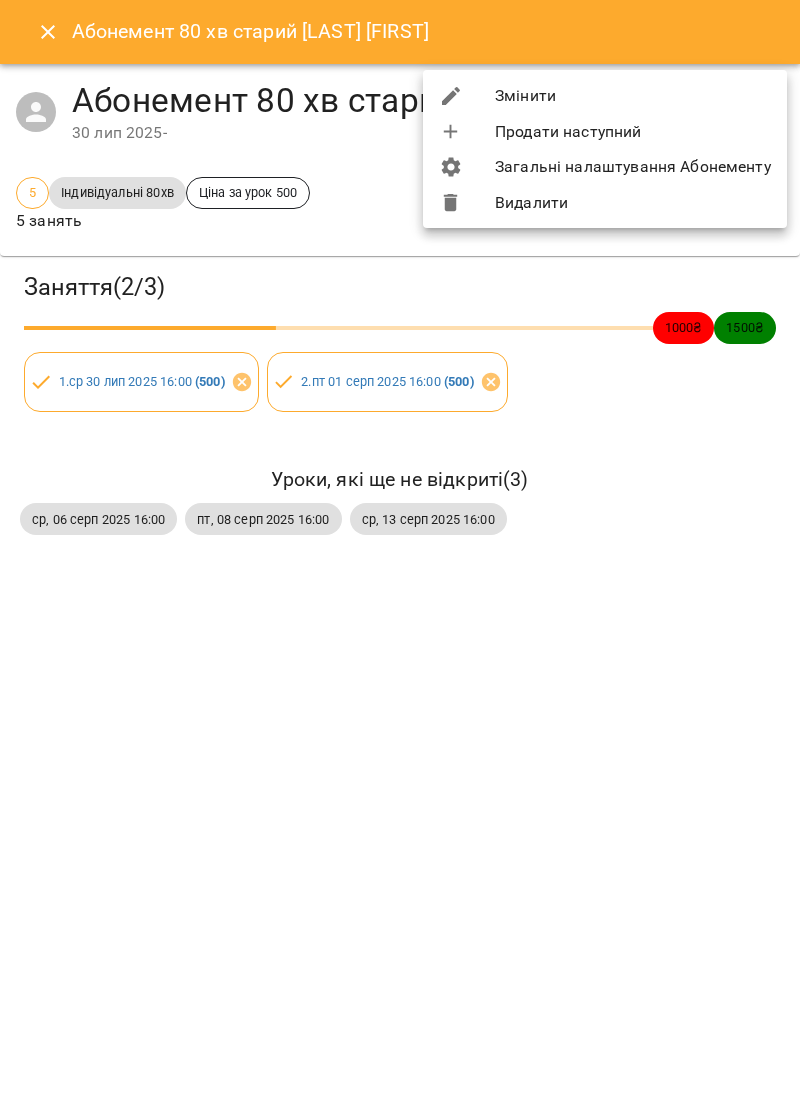 click on "Змінити" at bounding box center [605, 96] 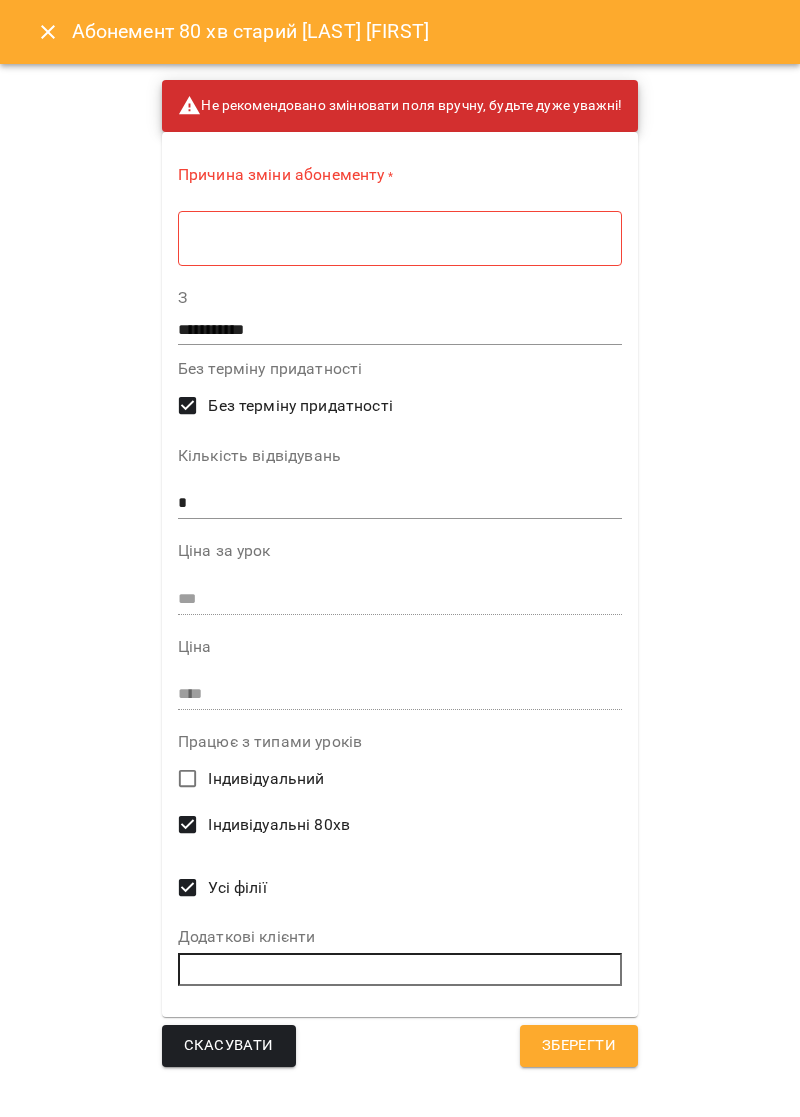 click at bounding box center (400, 238) 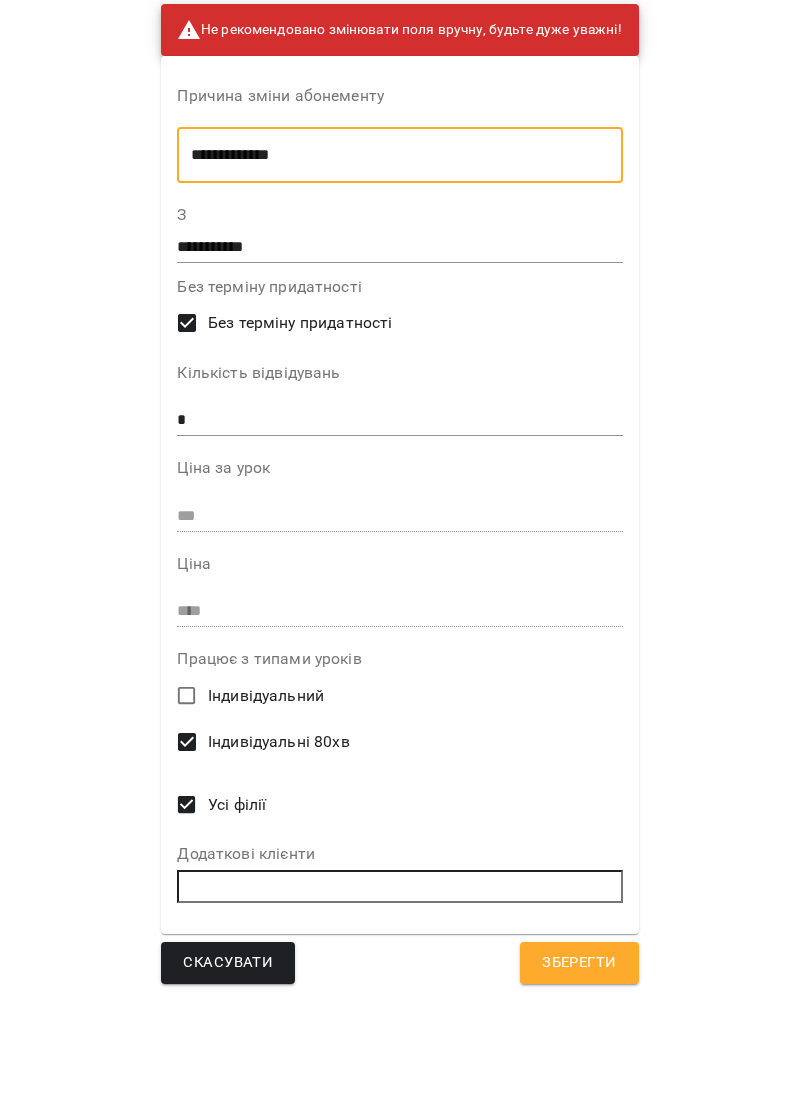 type on "**********" 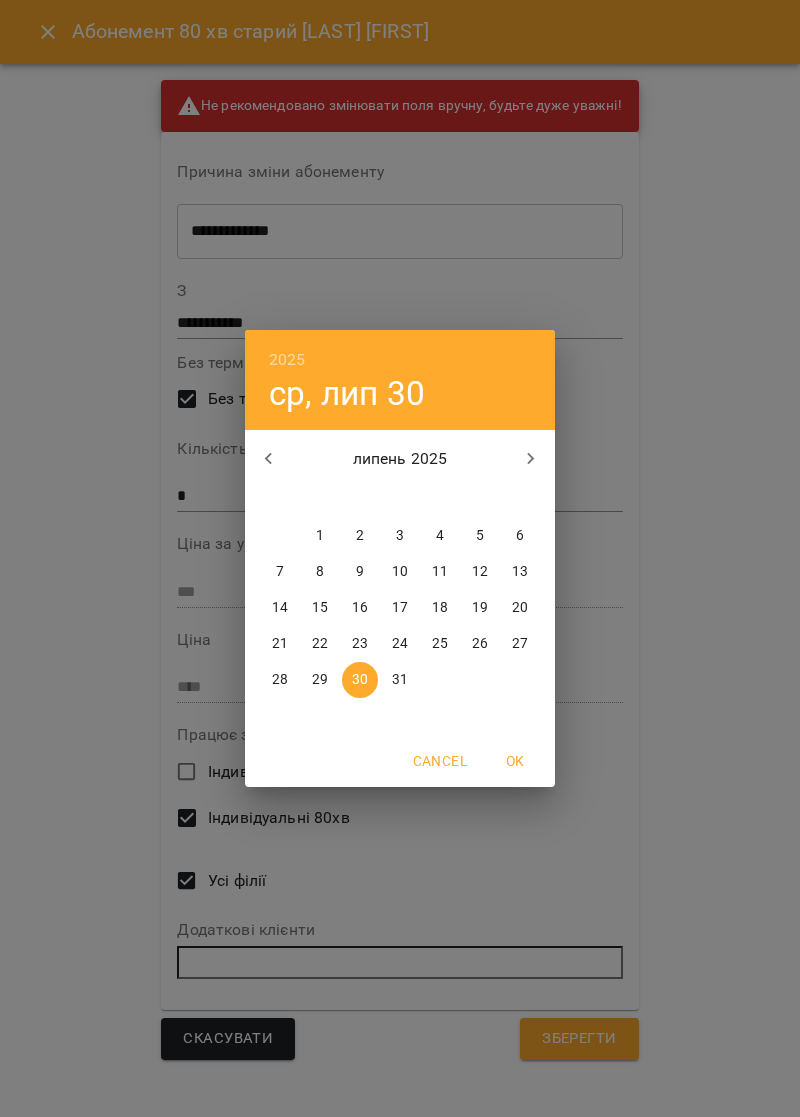 click on "4" at bounding box center [440, 536] 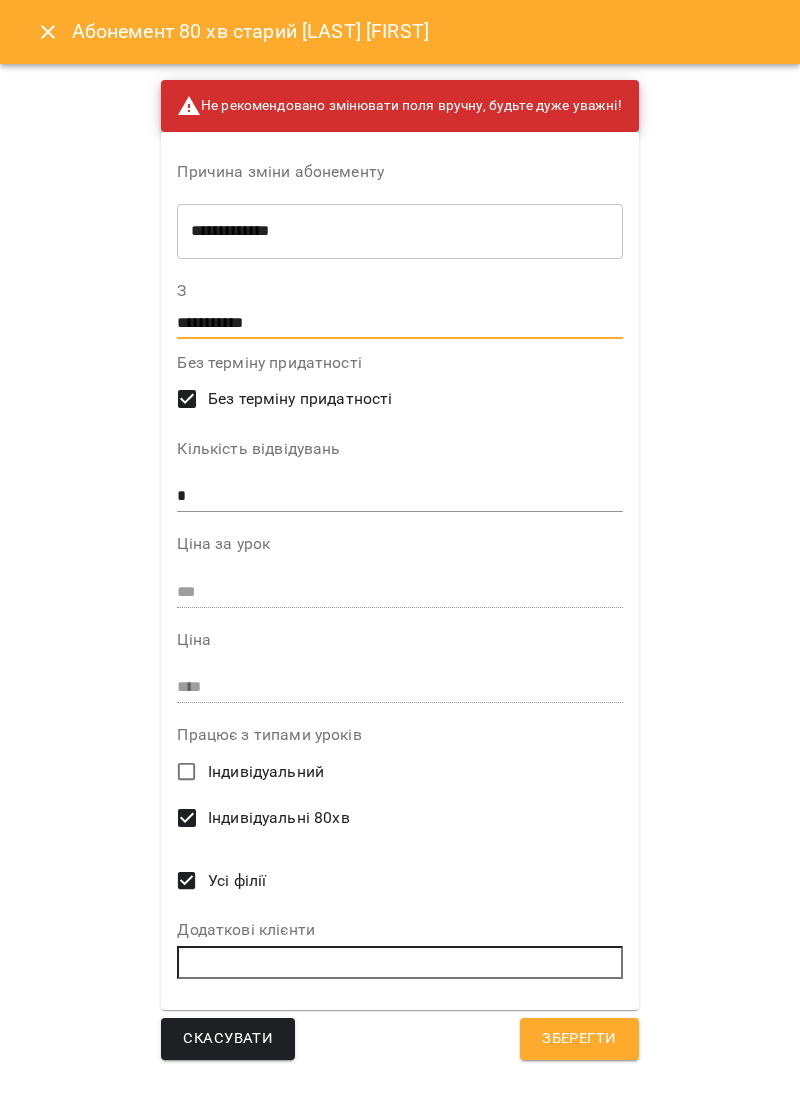 click on "Зберегти" at bounding box center (579, 1039) 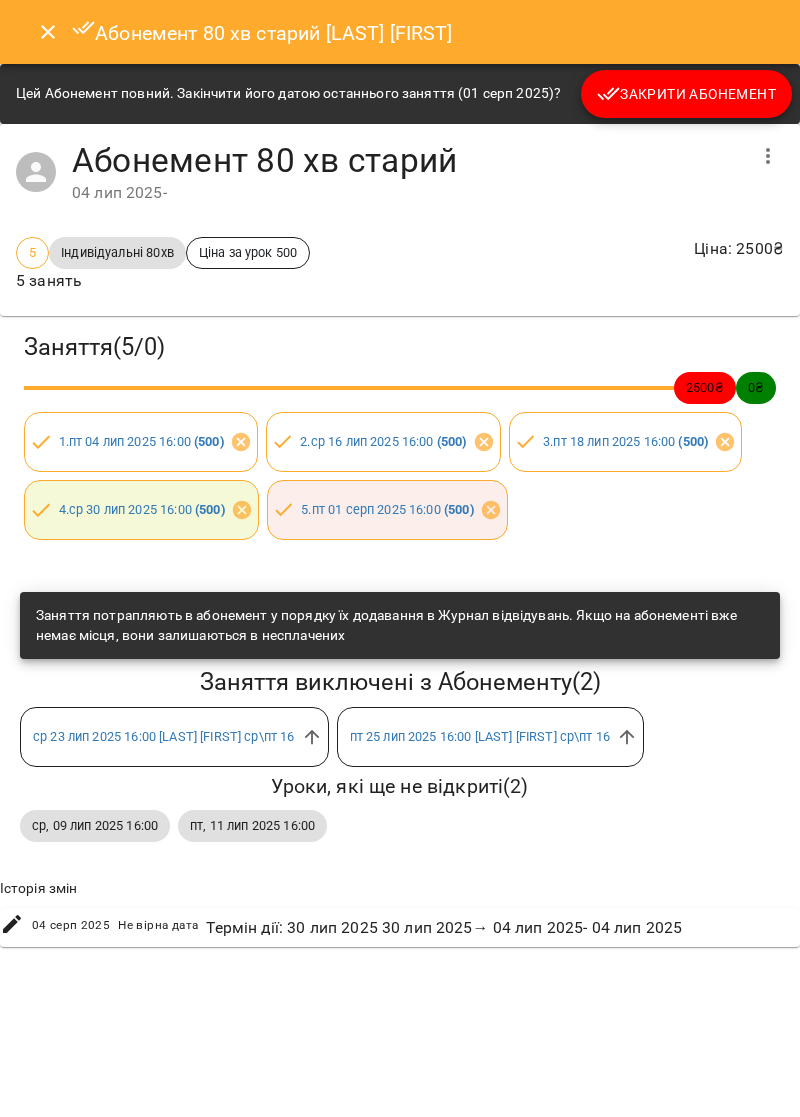 click on "Закрити Абонемент" at bounding box center [686, 94] 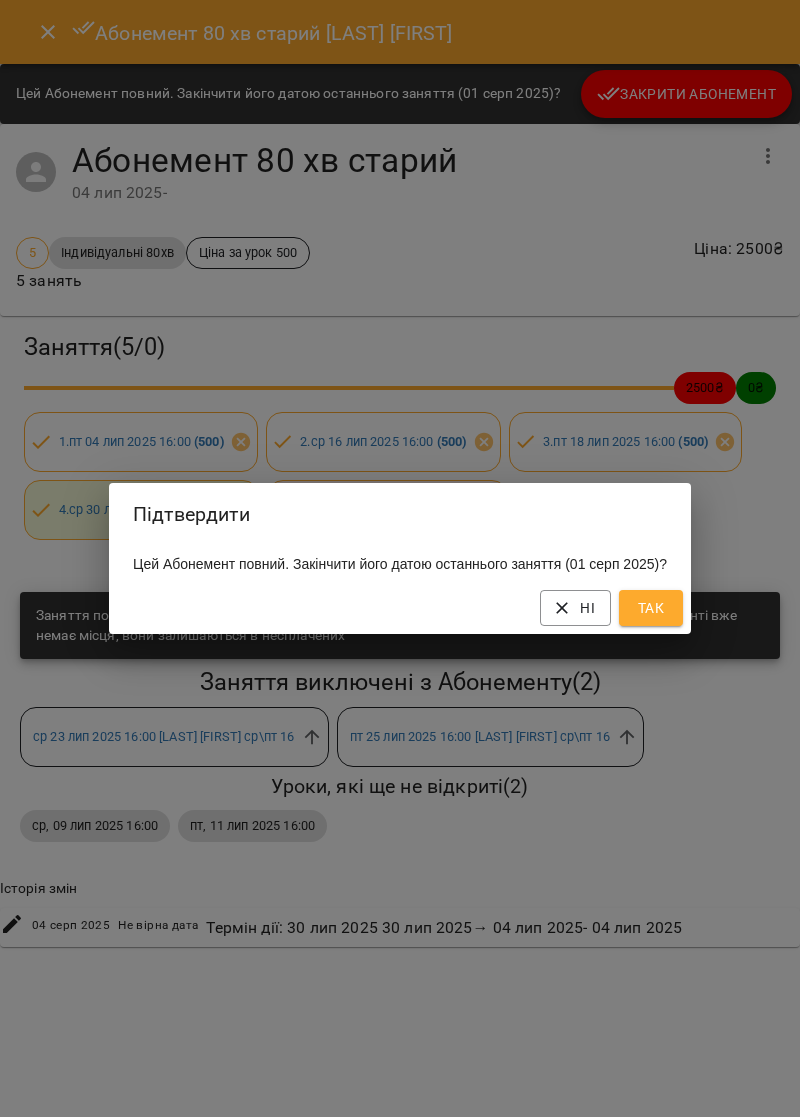 click on "Так" at bounding box center (651, 608) 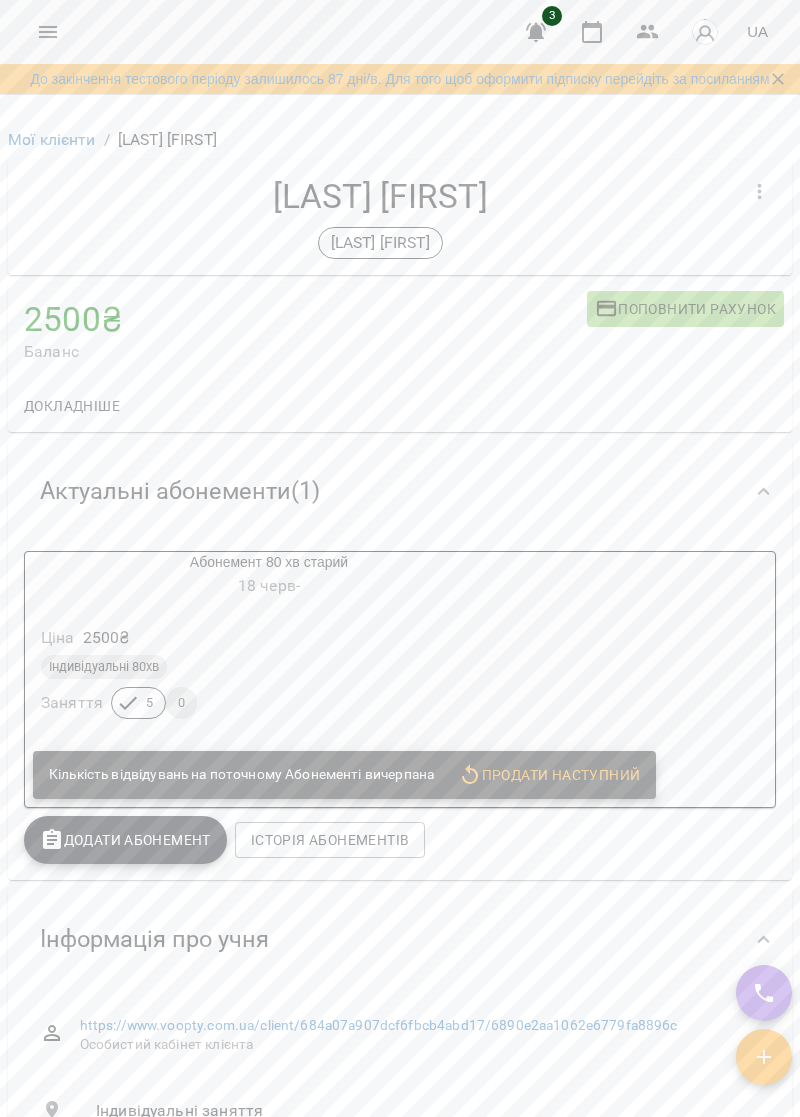 click on "Індивідуальні 80хв" at bounding box center (269, 667) 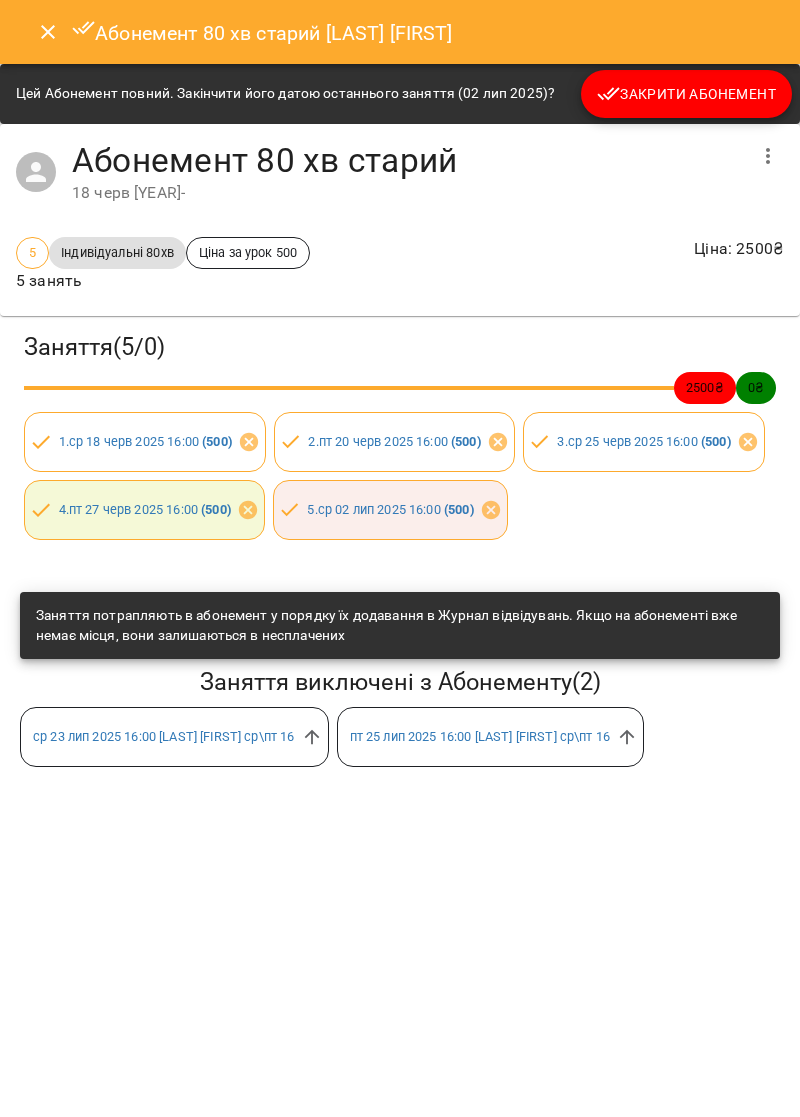 click on "Закрити Абонемент" at bounding box center (686, 94) 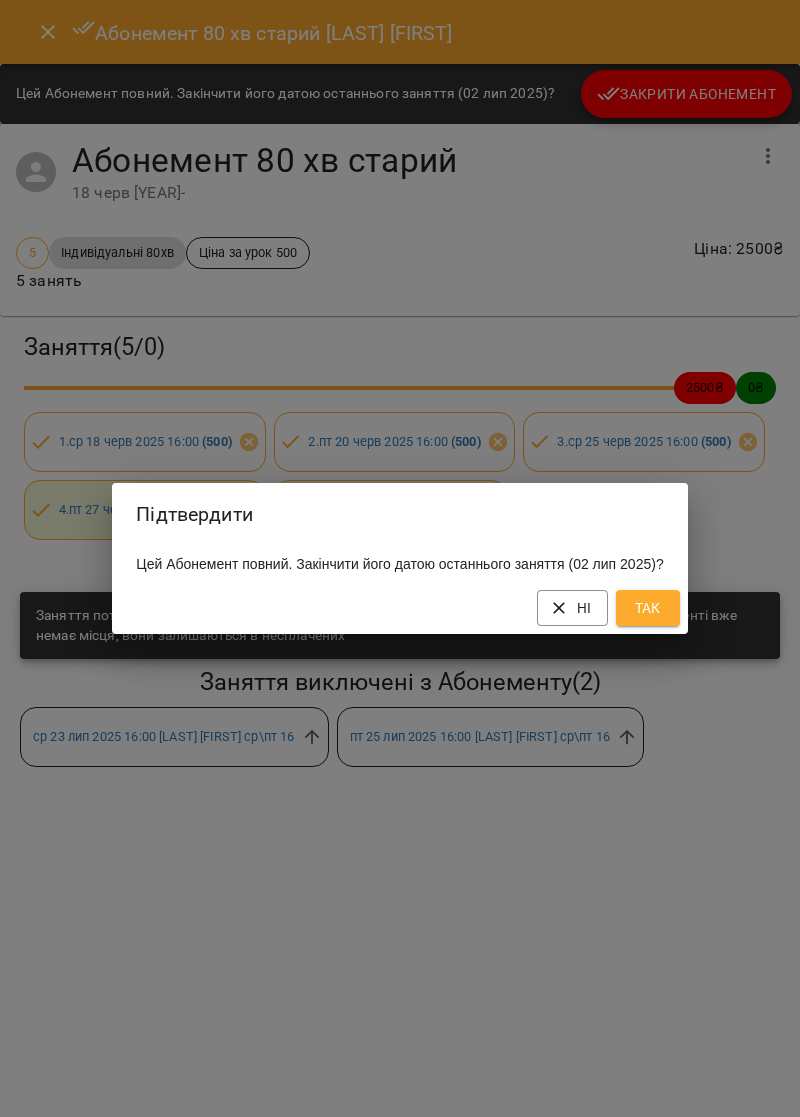 click on "Так" at bounding box center [648, 608] 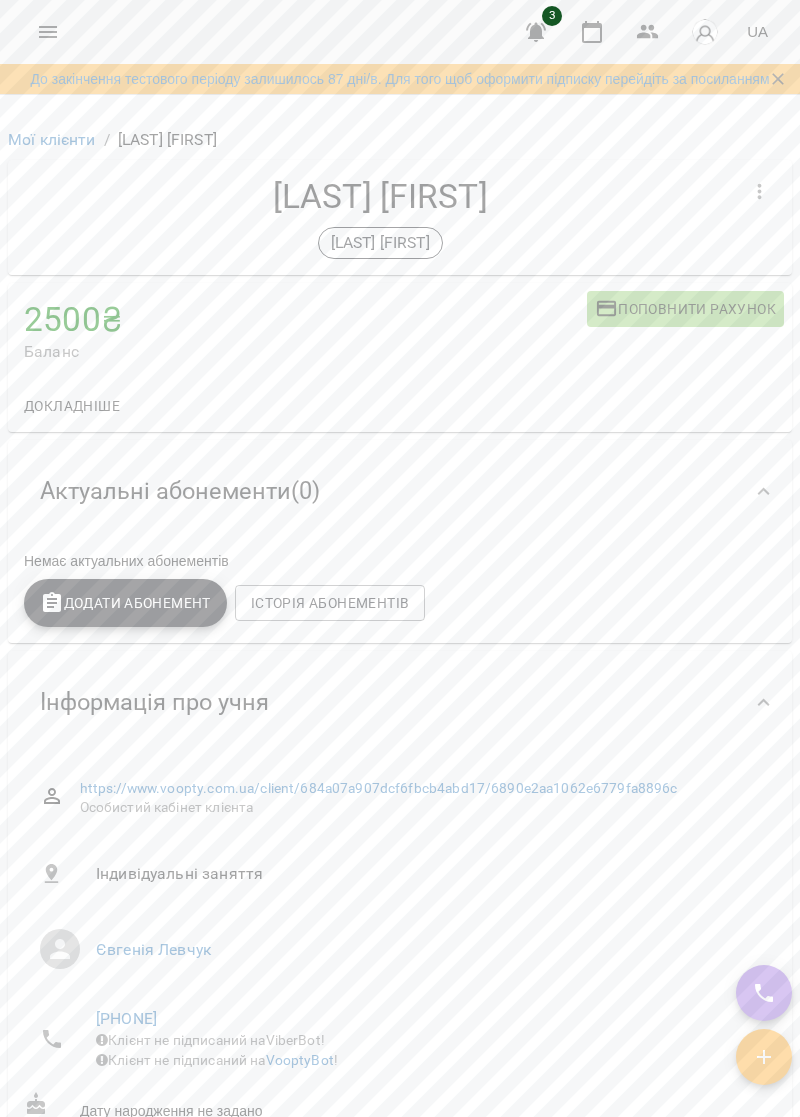 click on "Додати Абонемент" at bounding box center [125, 603] 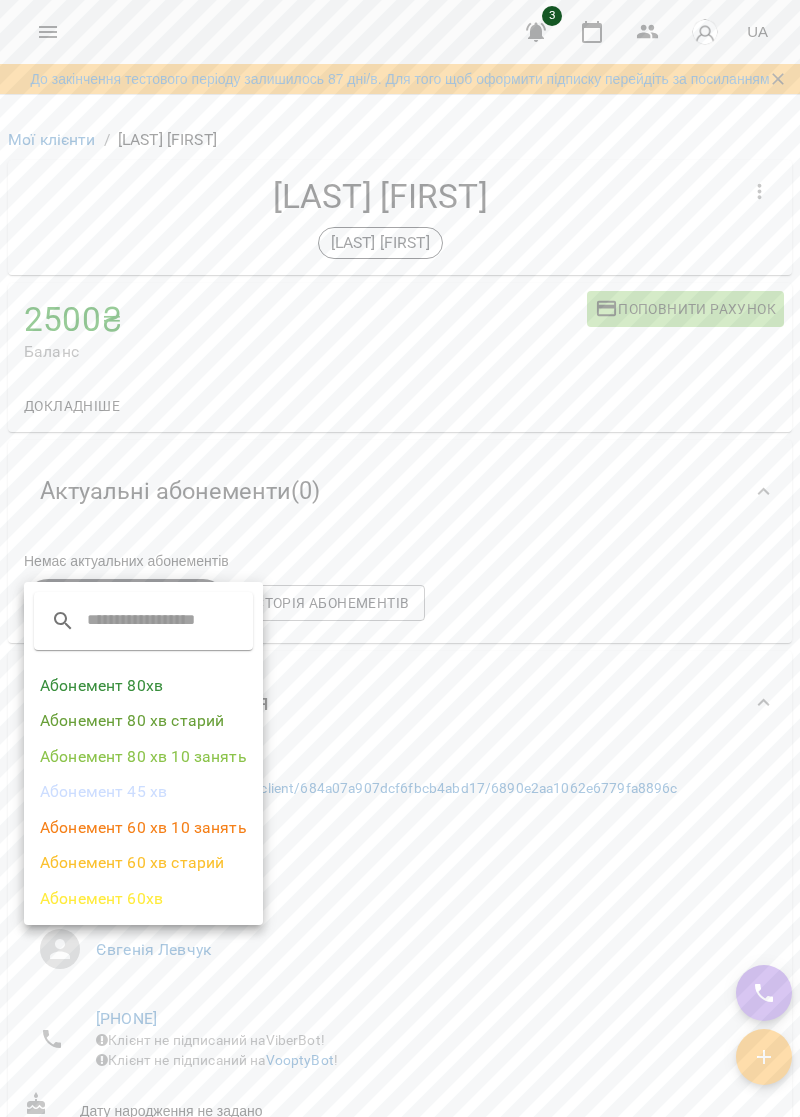 click on "Абонемент 80 хв старий" at bounding box center [143, 721] 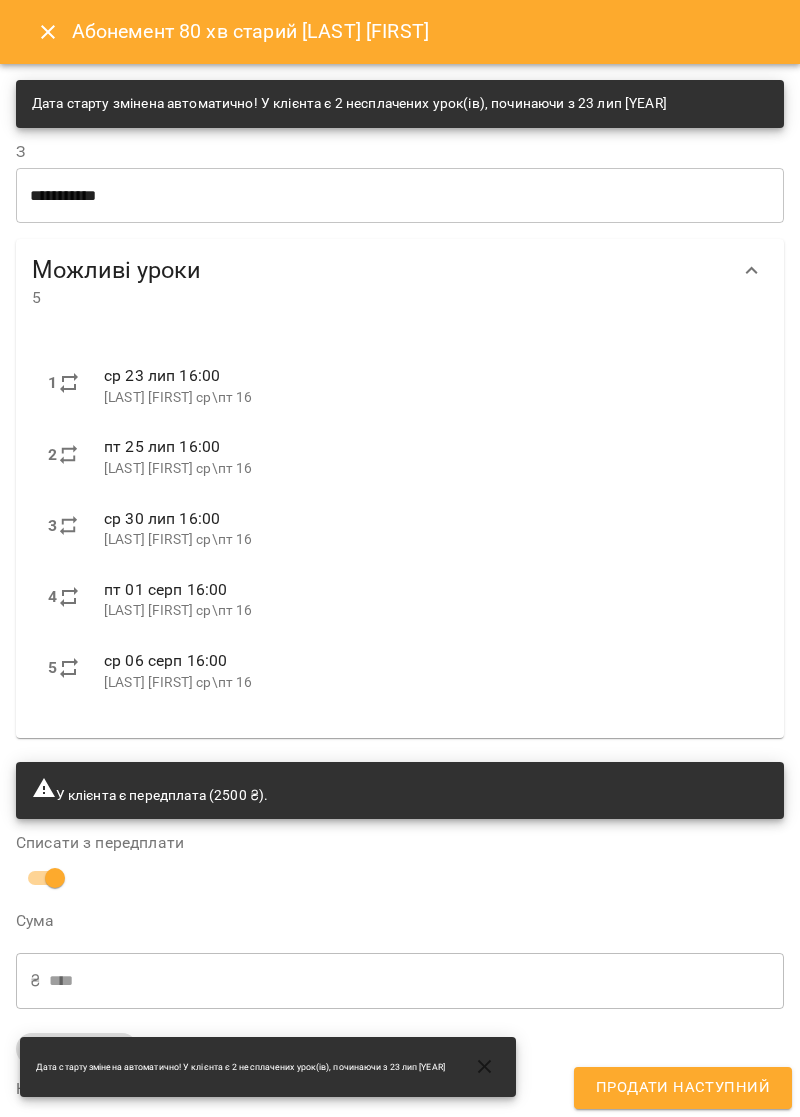 click on "**********" at bounding box center (400, 195) 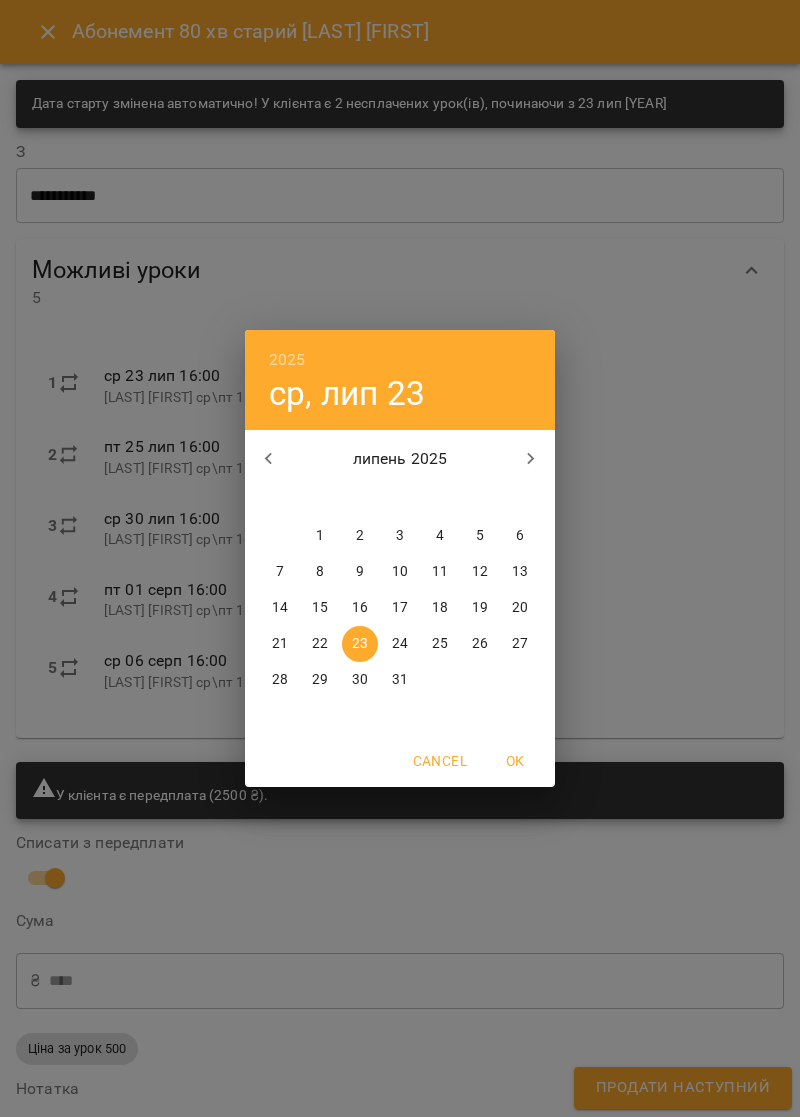 click on "30" at bounding box center (360, 680) 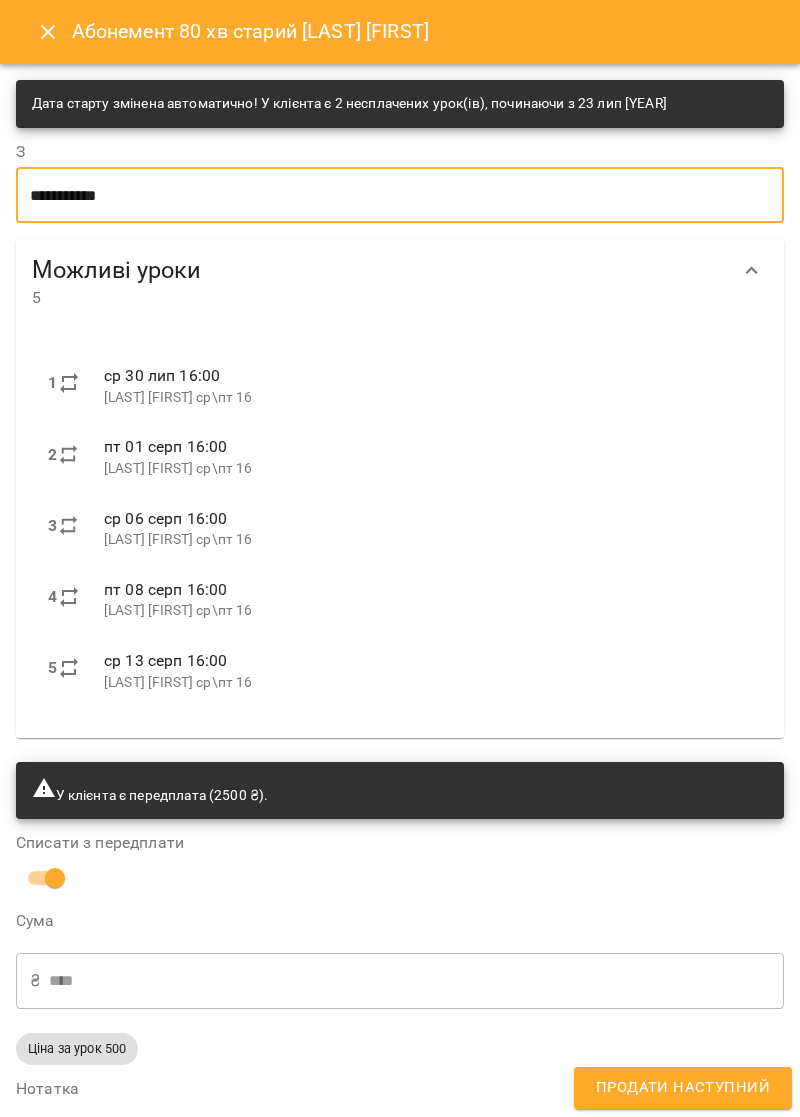 scroll, scrollTop: 153, scrollLeft: 0, axis: vertical 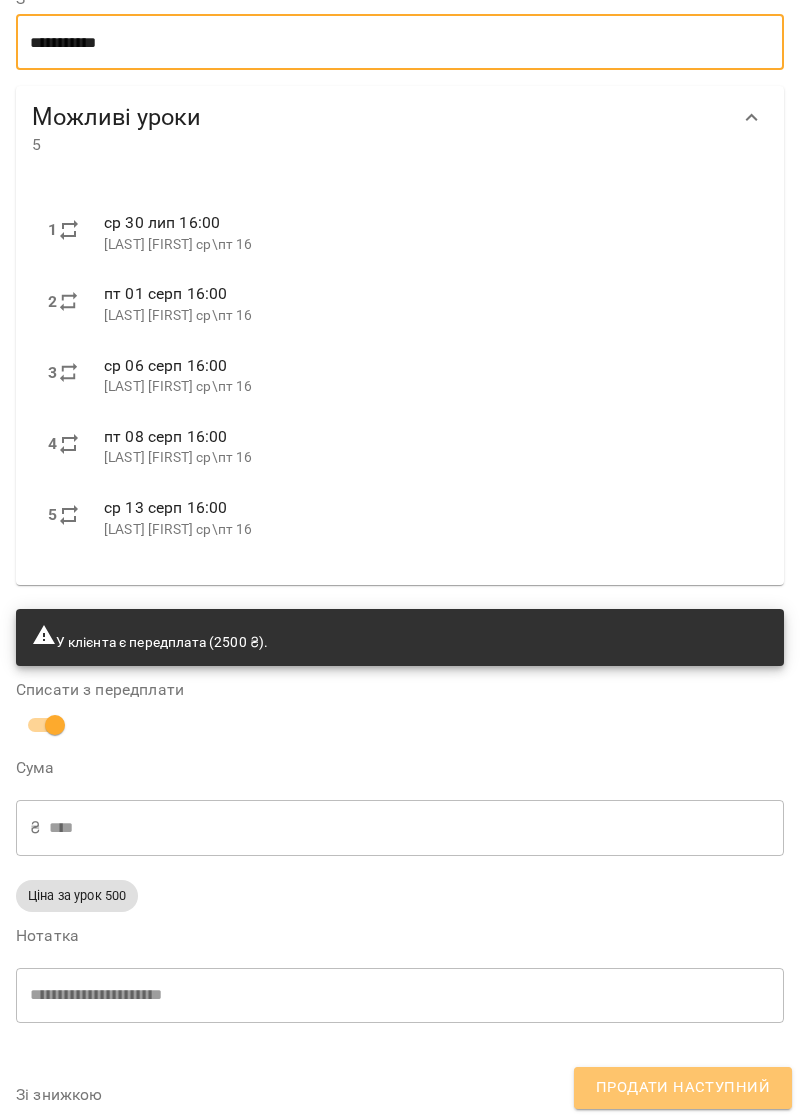 click on "Продати наступний" at bounding box center (683, 1088) 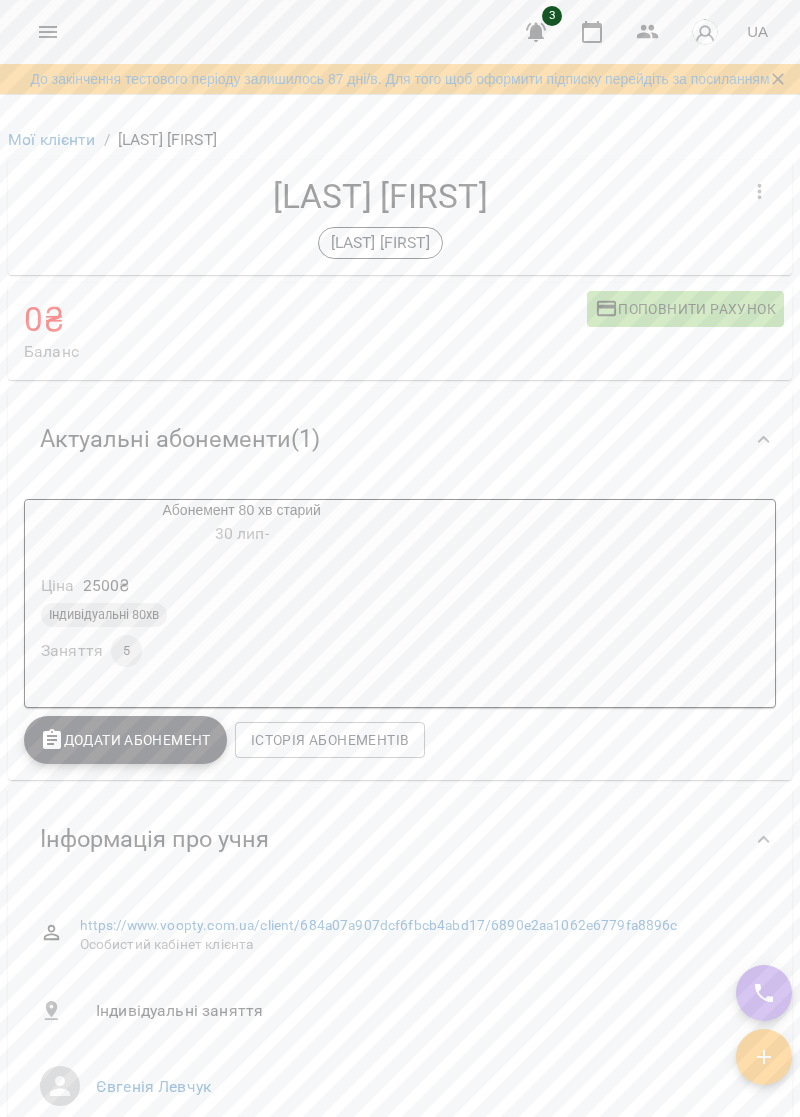 click on "Індивідуальні 80хв" at bounding box center [241, 615] 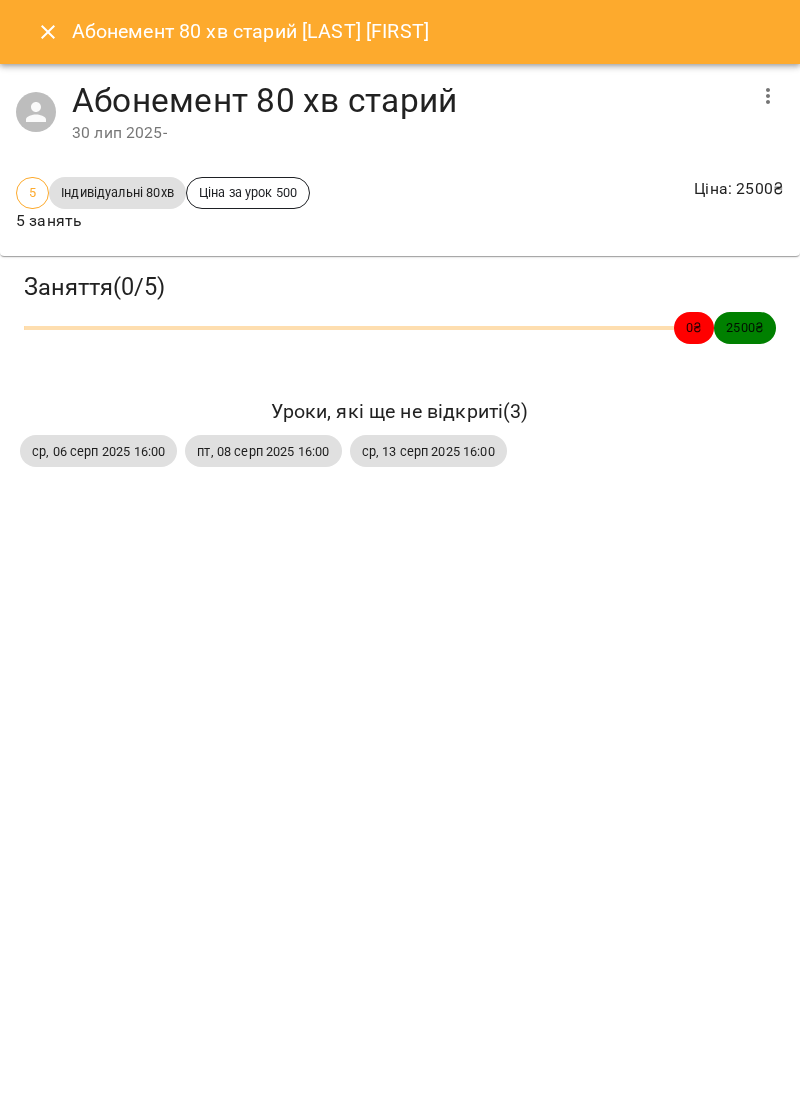 click on "Заняття ( 0 / 5 ) 0 ₴ 2500 ₴ Уроки, які ще не відкриті ( 3 ) ср, 06 серп [YEAR] 16:00 пт, 08 серп [YEAR] 16:00 ср, 13 серп [YEAR] 16:00" at bounding box center (400, 371) 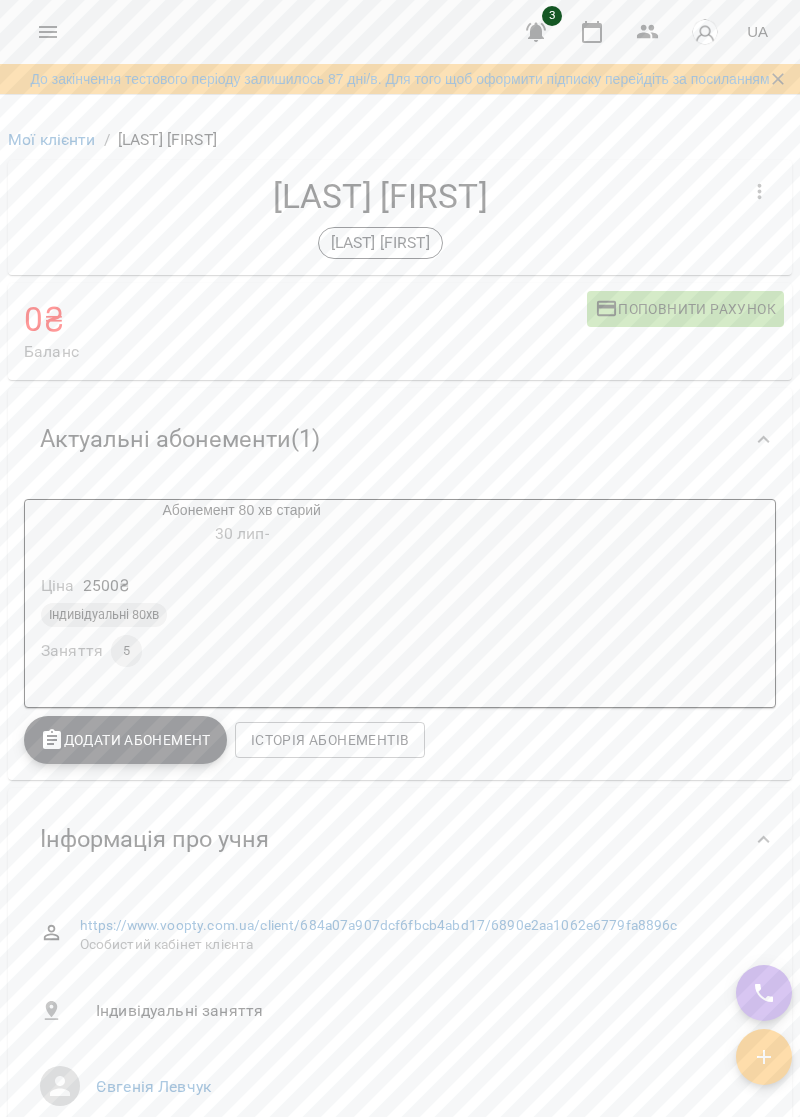 click on "Історія абонементів" at bounding box center (330, 740) 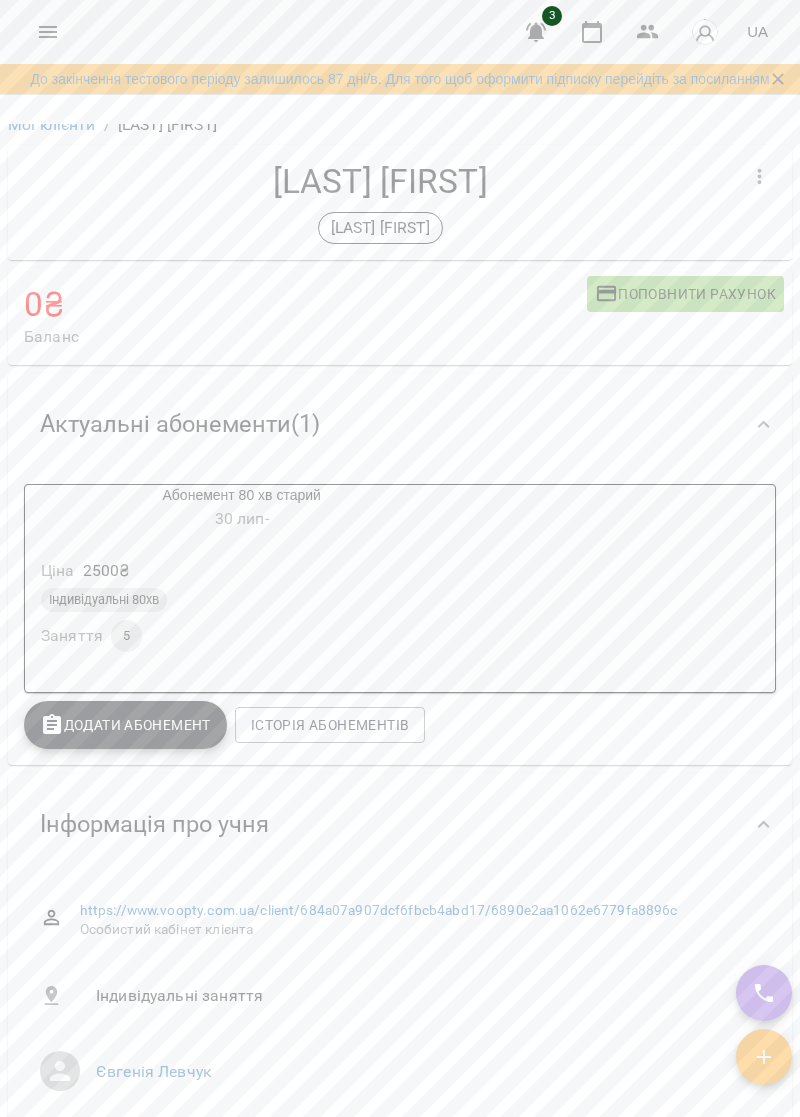 scroll, scrollTop: 0, scrollLeft: 0, axis: both 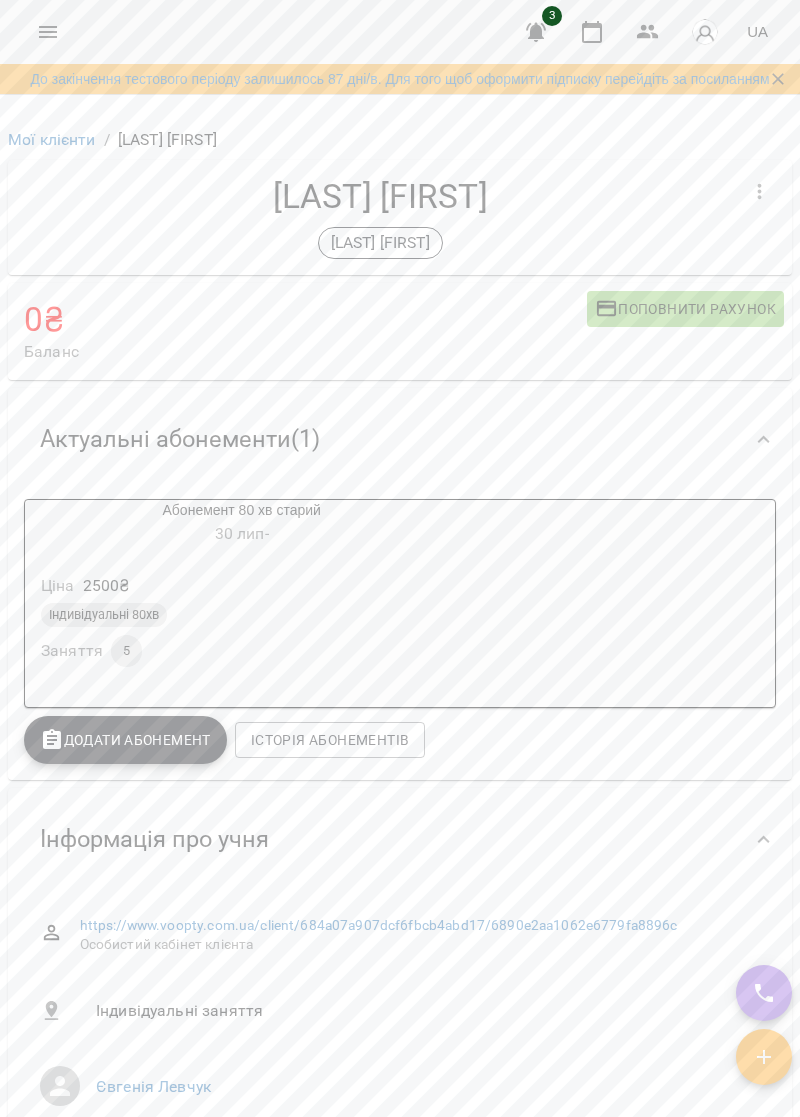 click on "Інформація про учня" at bounding box center [382, 839] 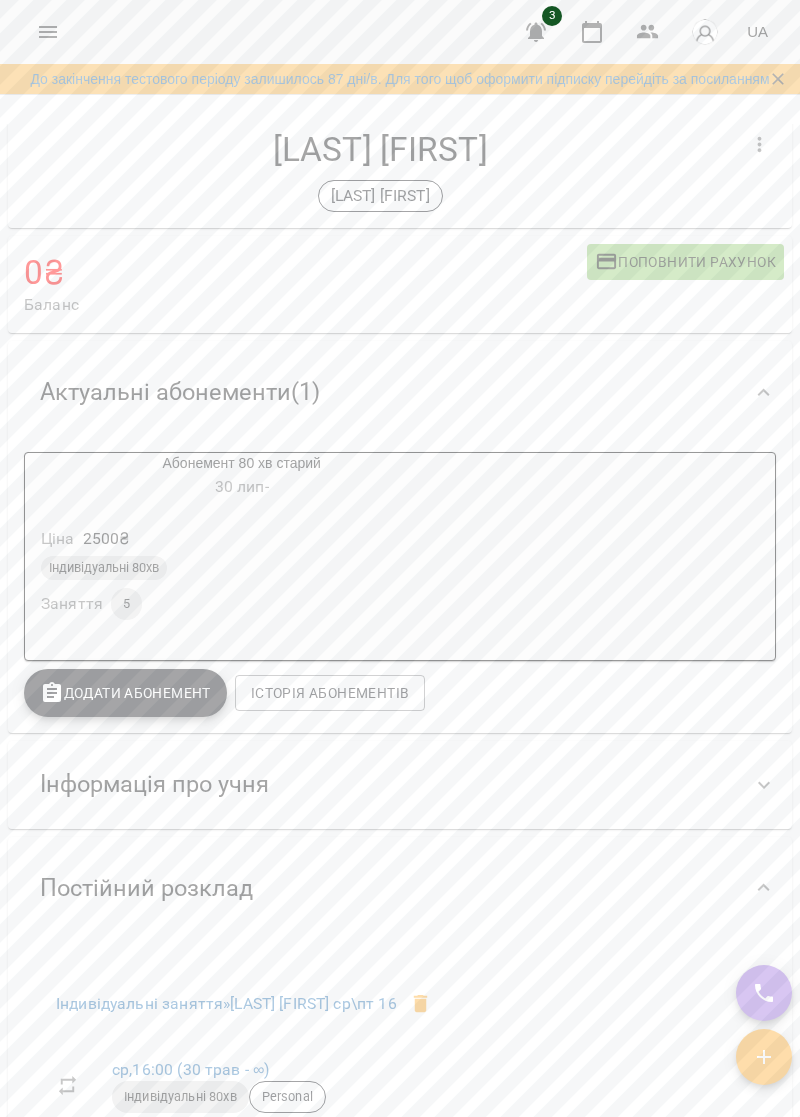 scroll, scrollTop: 0, scrollLeft: 0, axis: both 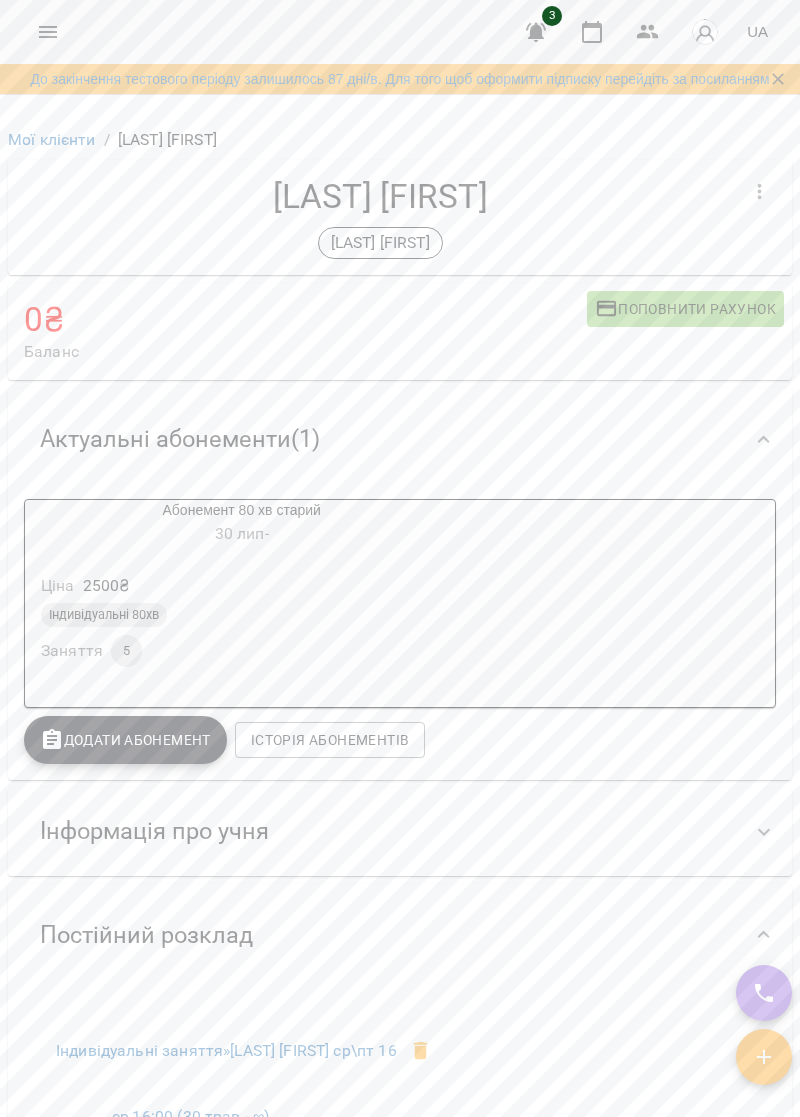 click at bounding box center (48, 32) 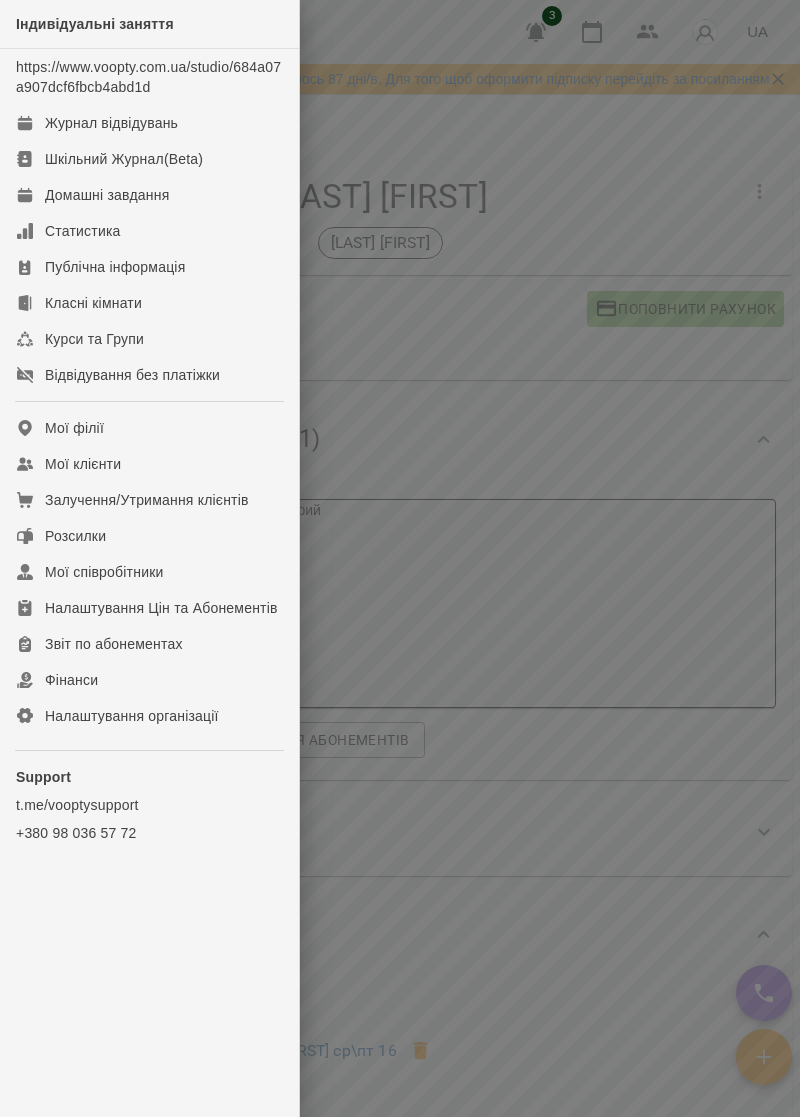 click at bounding box center [400, 558] 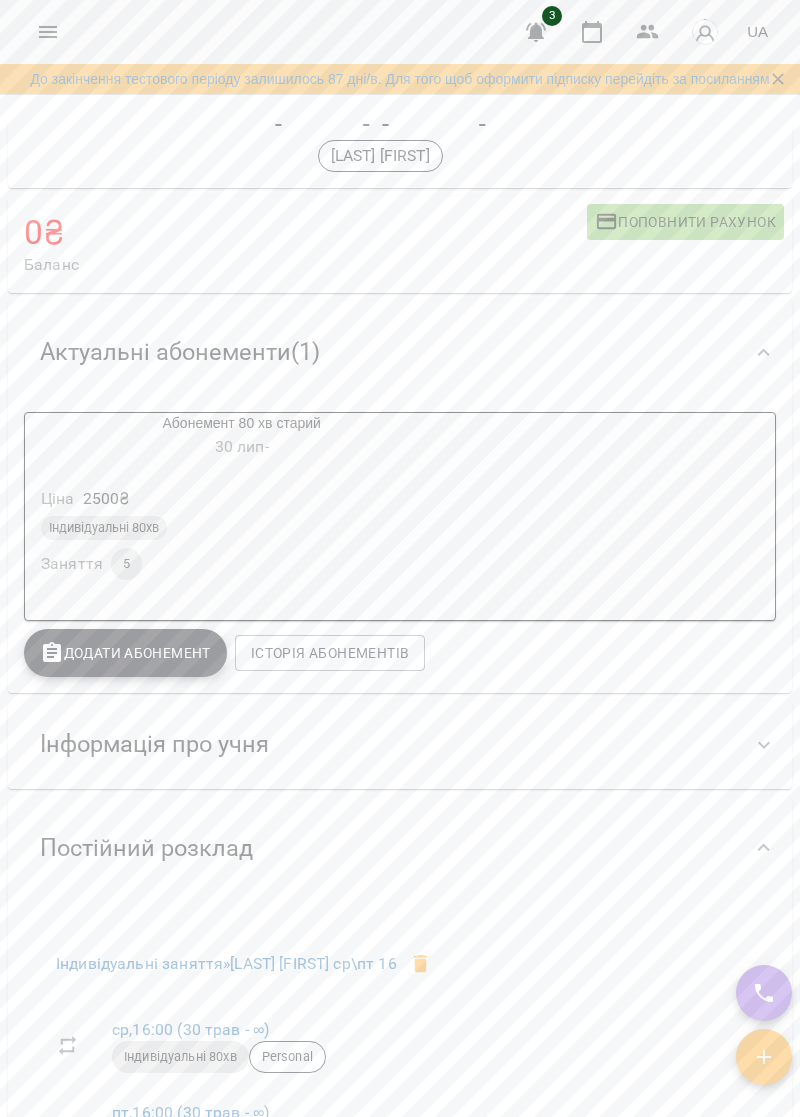 scroll, scrollTop: 0, scrollLeft: 0, axis: both 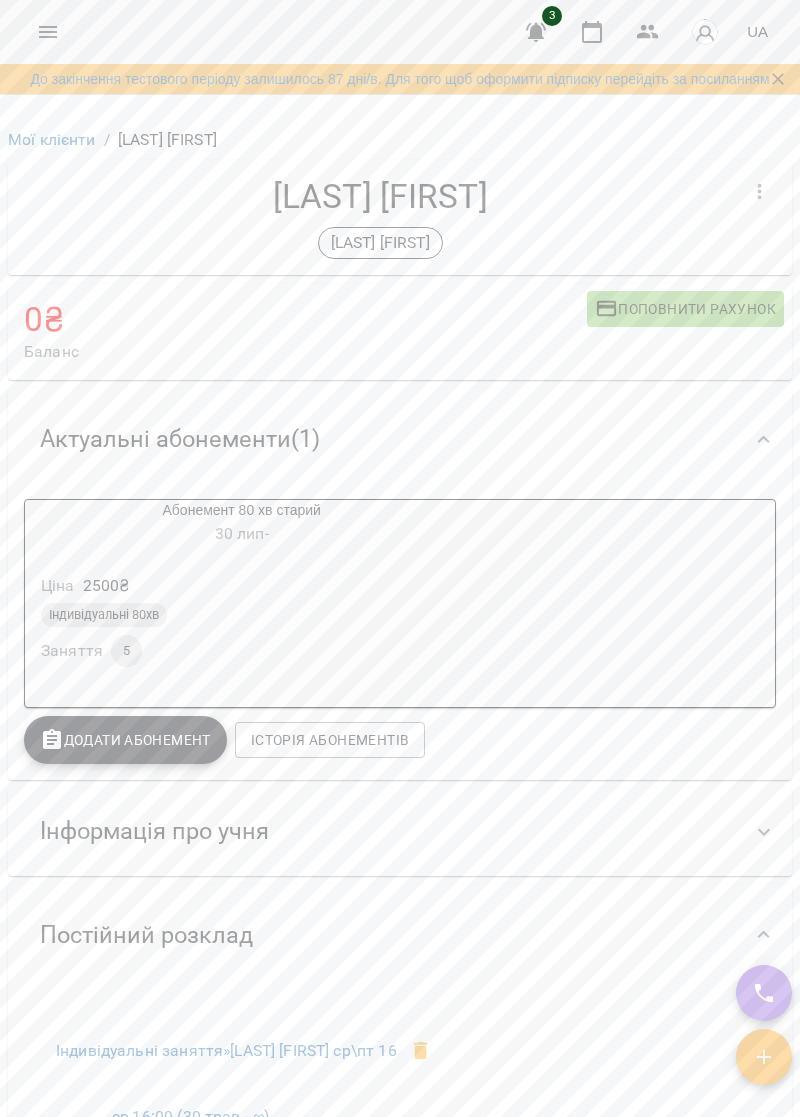 click on "Інформація про учня" at bounding box center [382, 831] 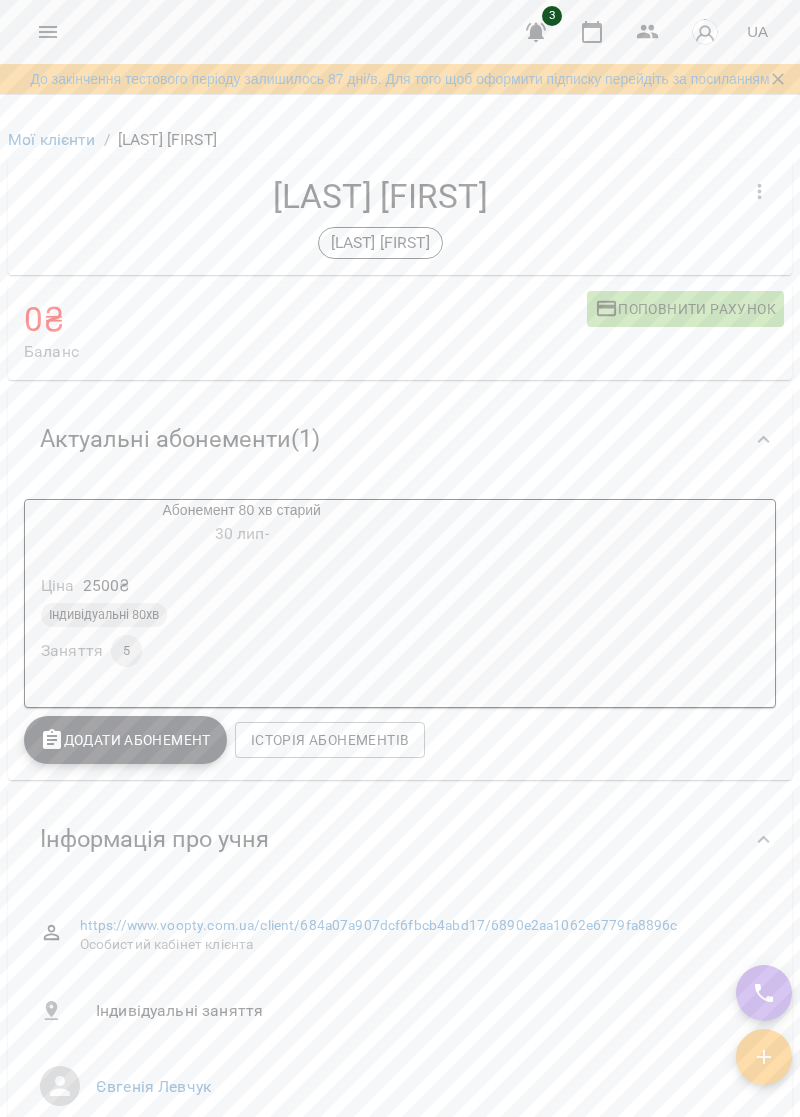 click on "Інформація про учня" at bounding box center (382, 839) 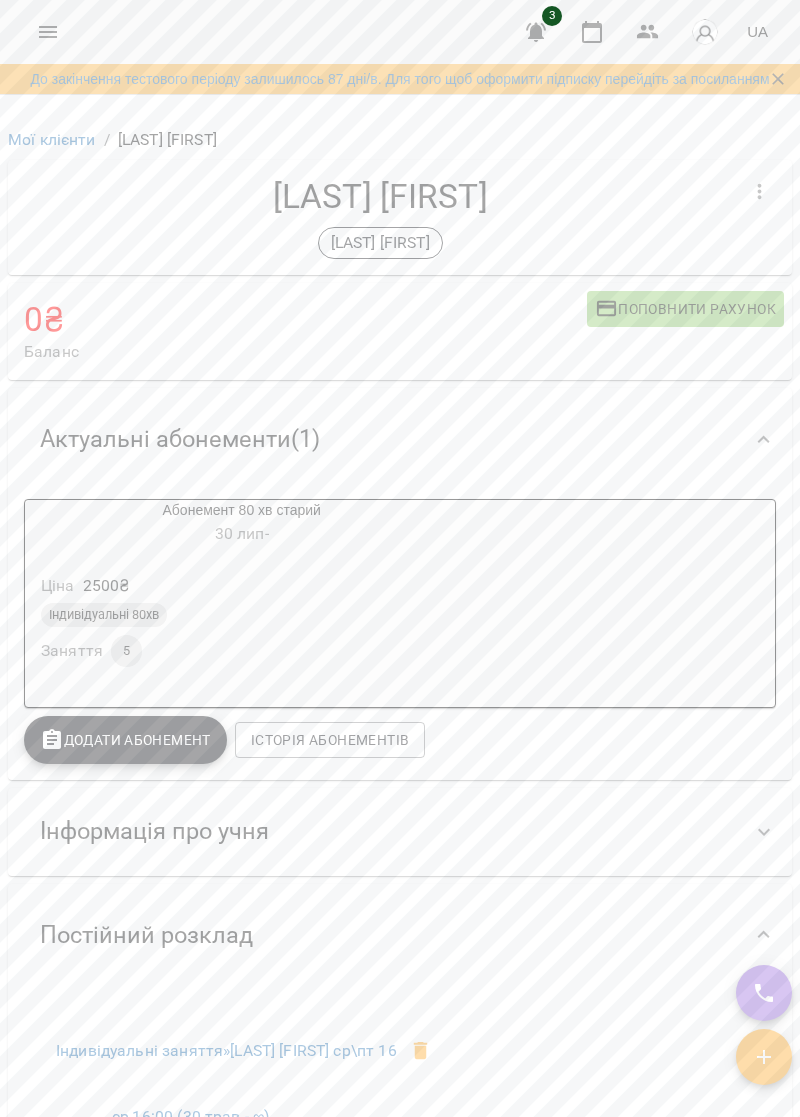 click on "Актуальні абонементи ( 1 )" at bounding box center [382, 439] 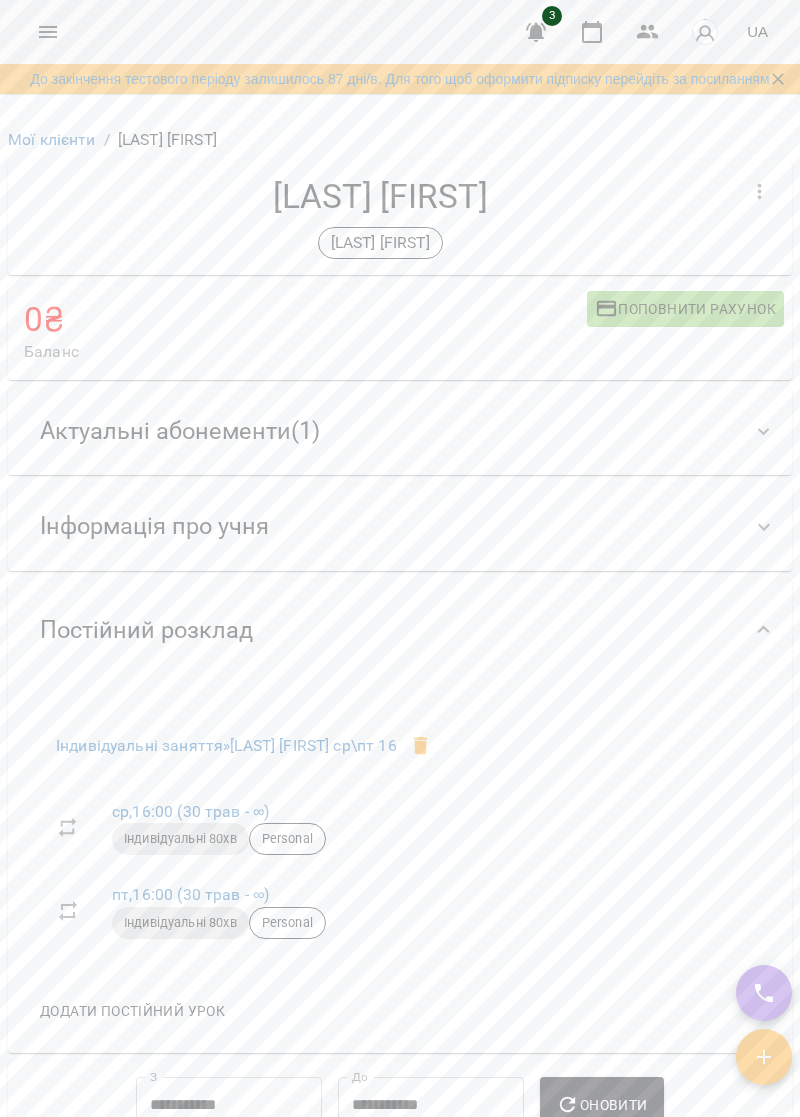 click at bounding box center [48, 32] 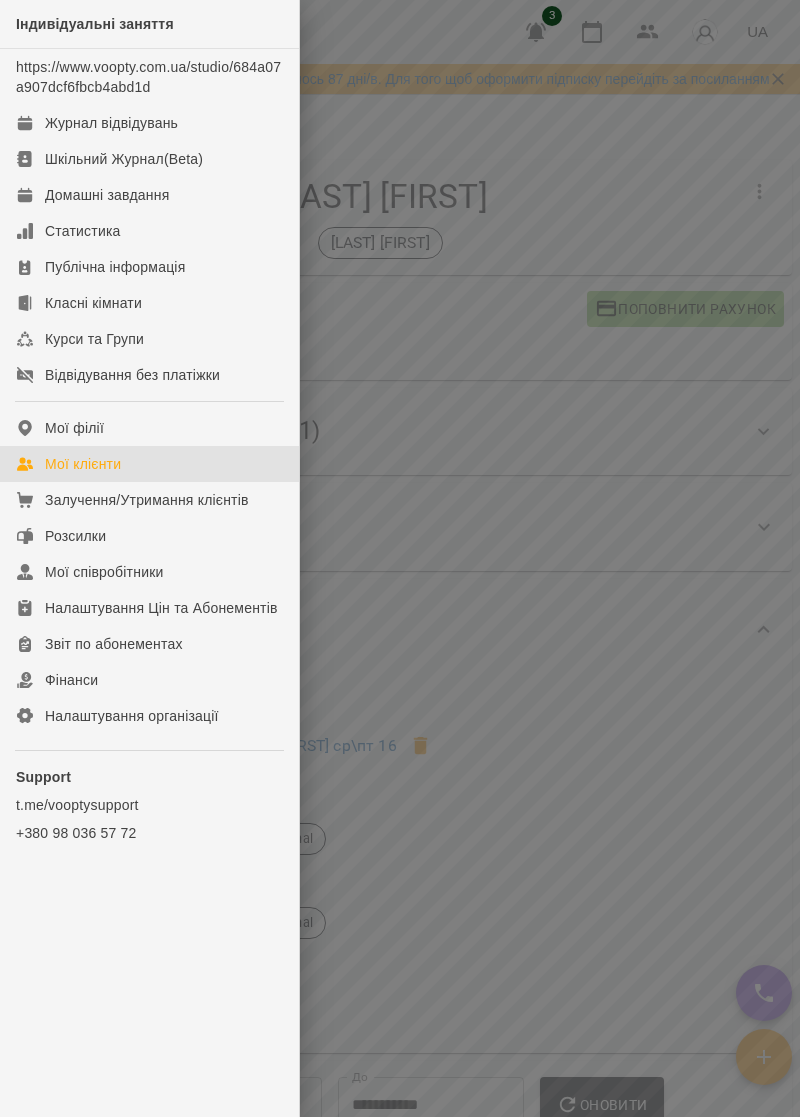 click on "Мої клієнти" at bounding box center [149, 464] 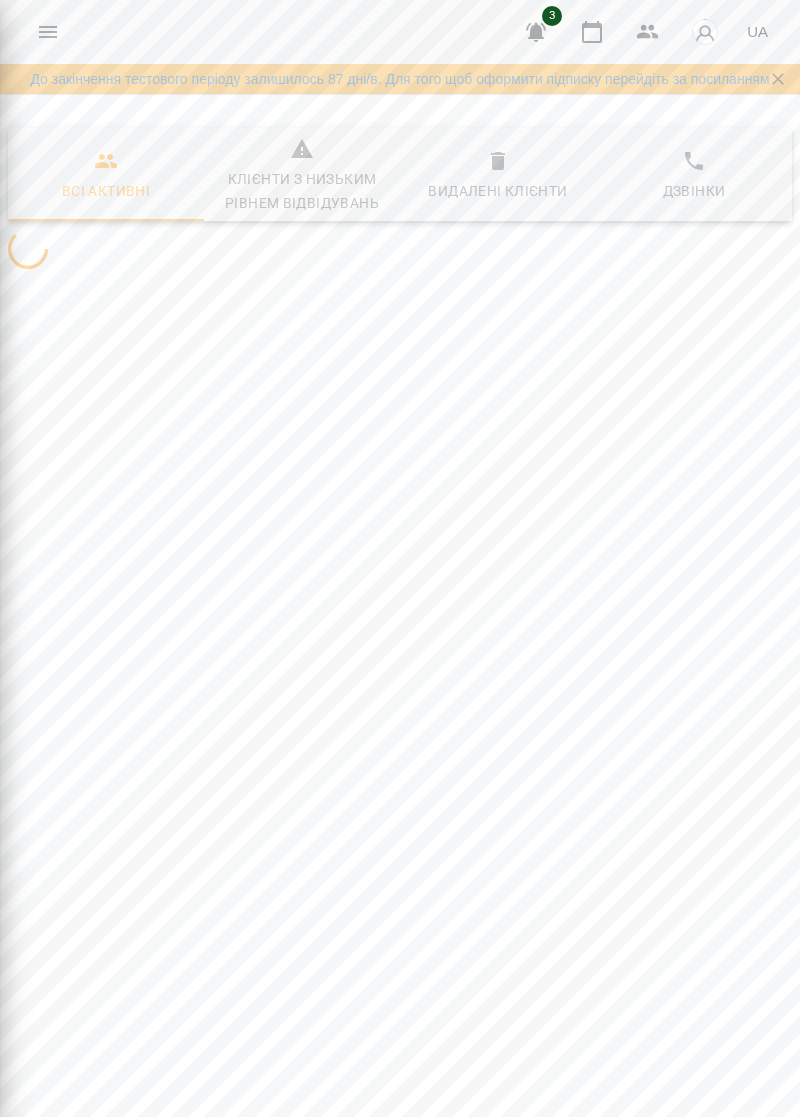 scroll, scrollTop: 0, scrollLeft: 0, axis: both 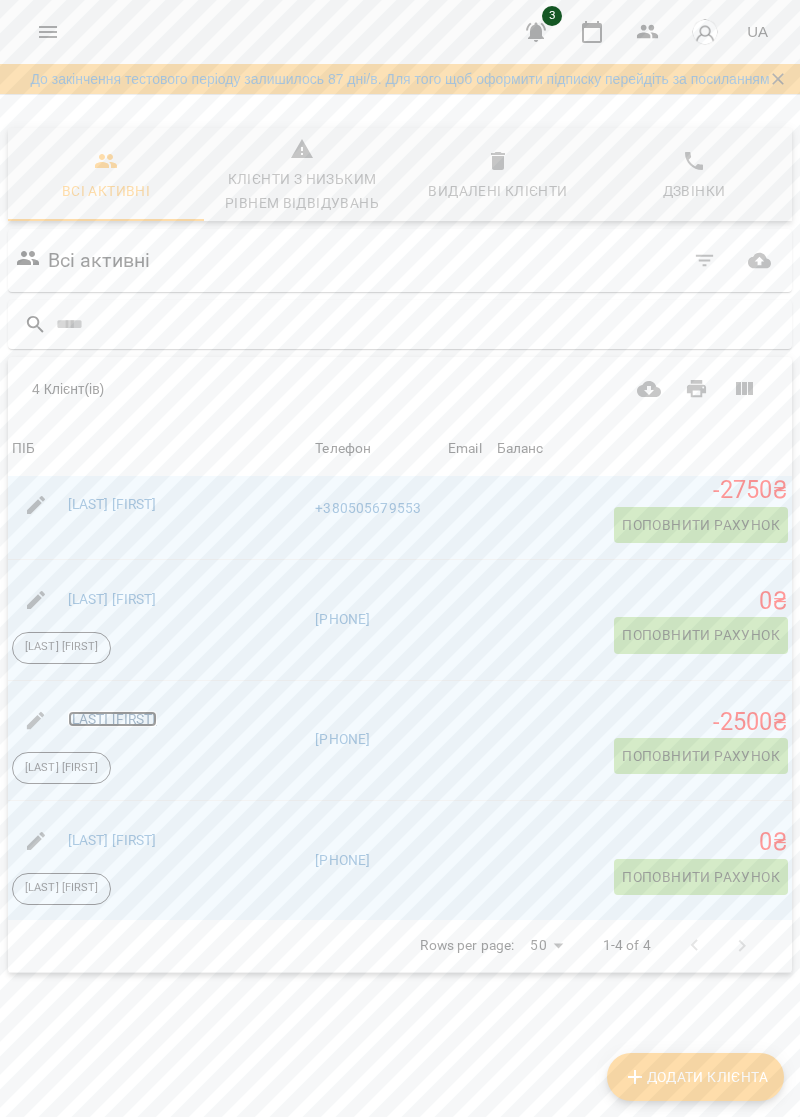 click on "[LAST] [FIRST]" at bounding box center [112, 719] 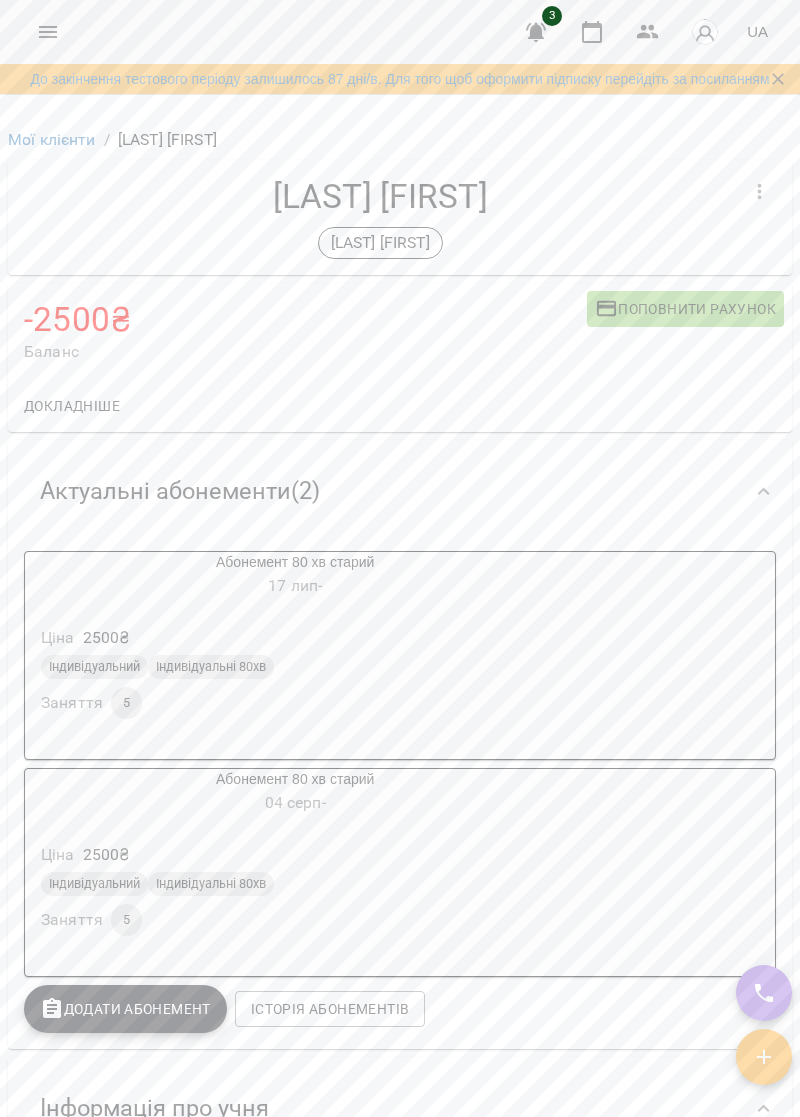 click on "Індивідуальний Індивідуальні 80хв" at bounding box center (295, 667) 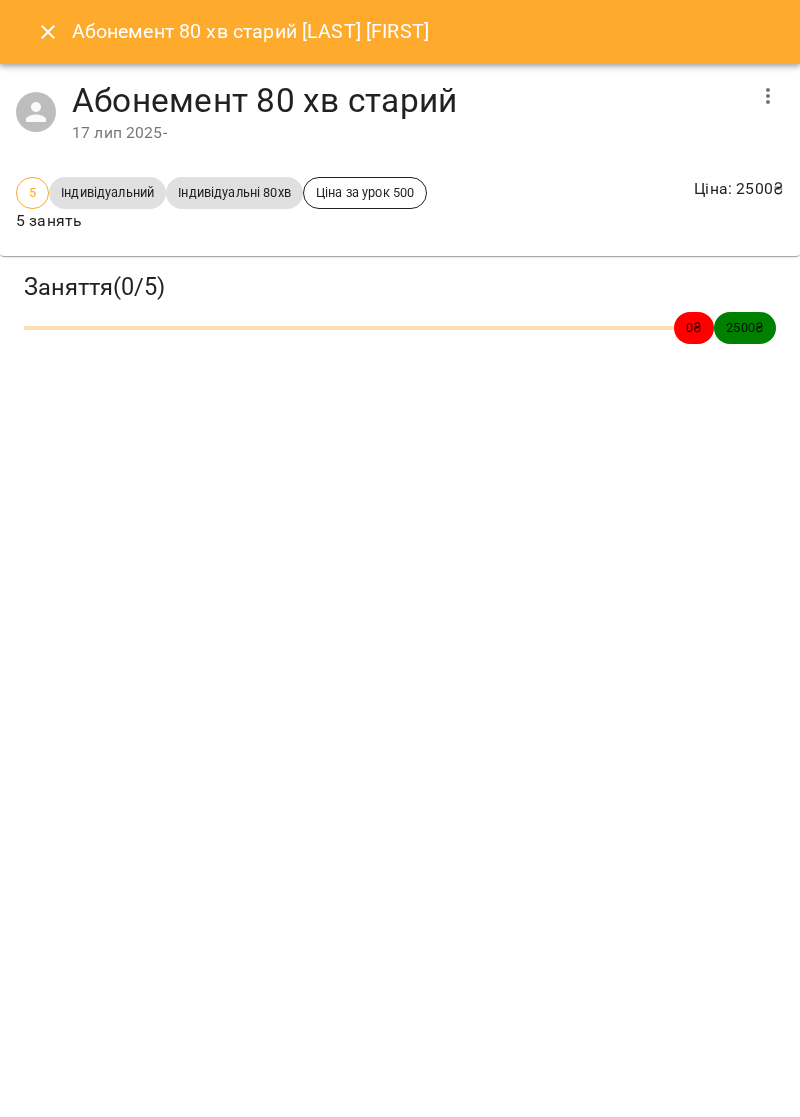 click at bounding box center (768, 96) 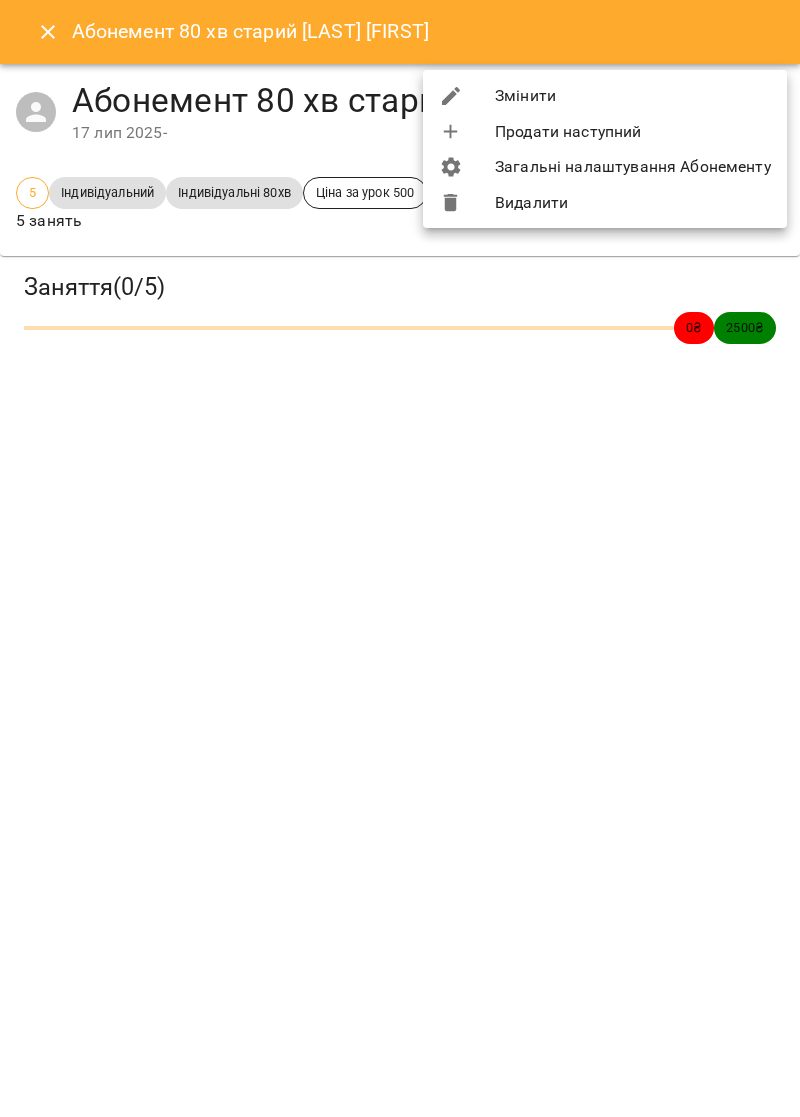 click on "Видалити" at bounding box center [605, 203] 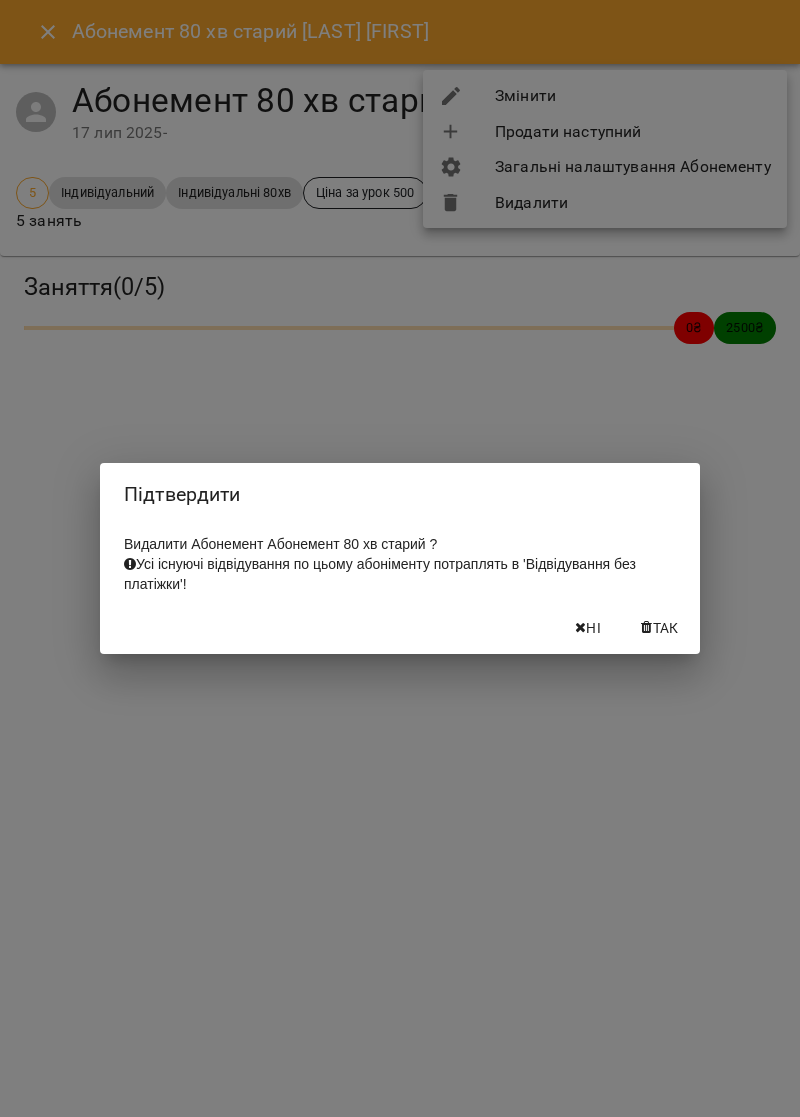 click on "Так" at bounding box center [660, 628] 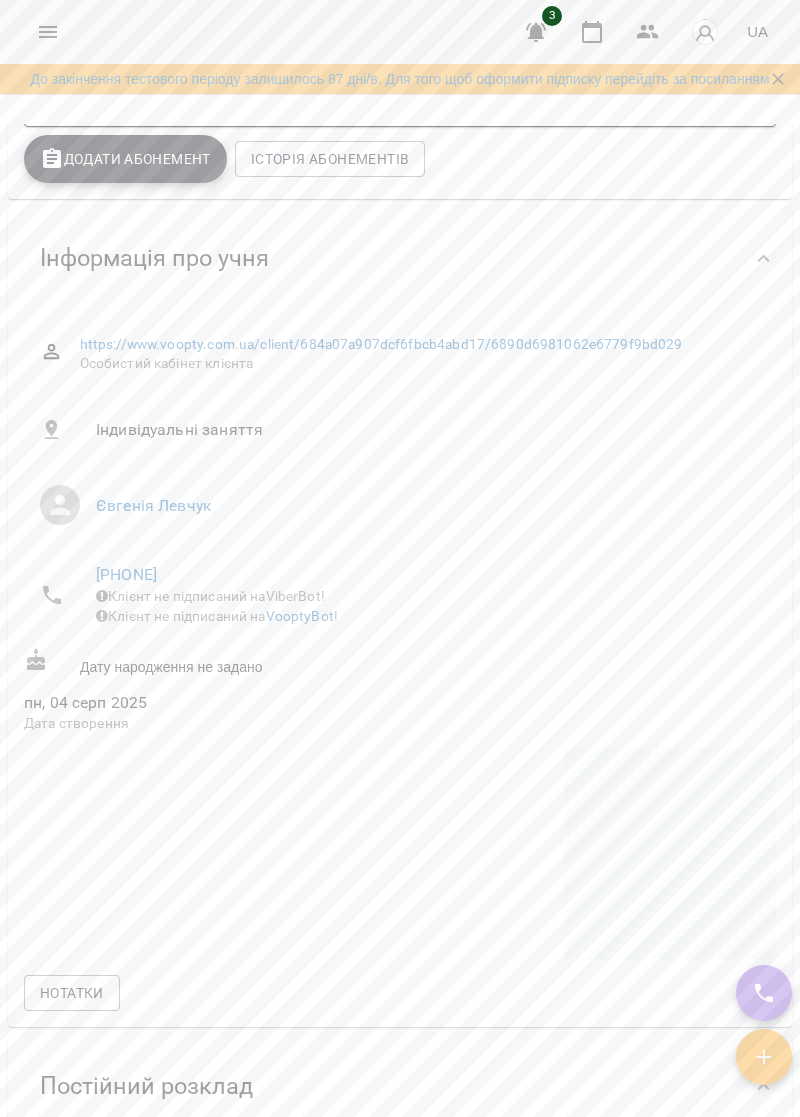 scroll, scrollTop: 570, scrollLeft: 0, axis: vertical 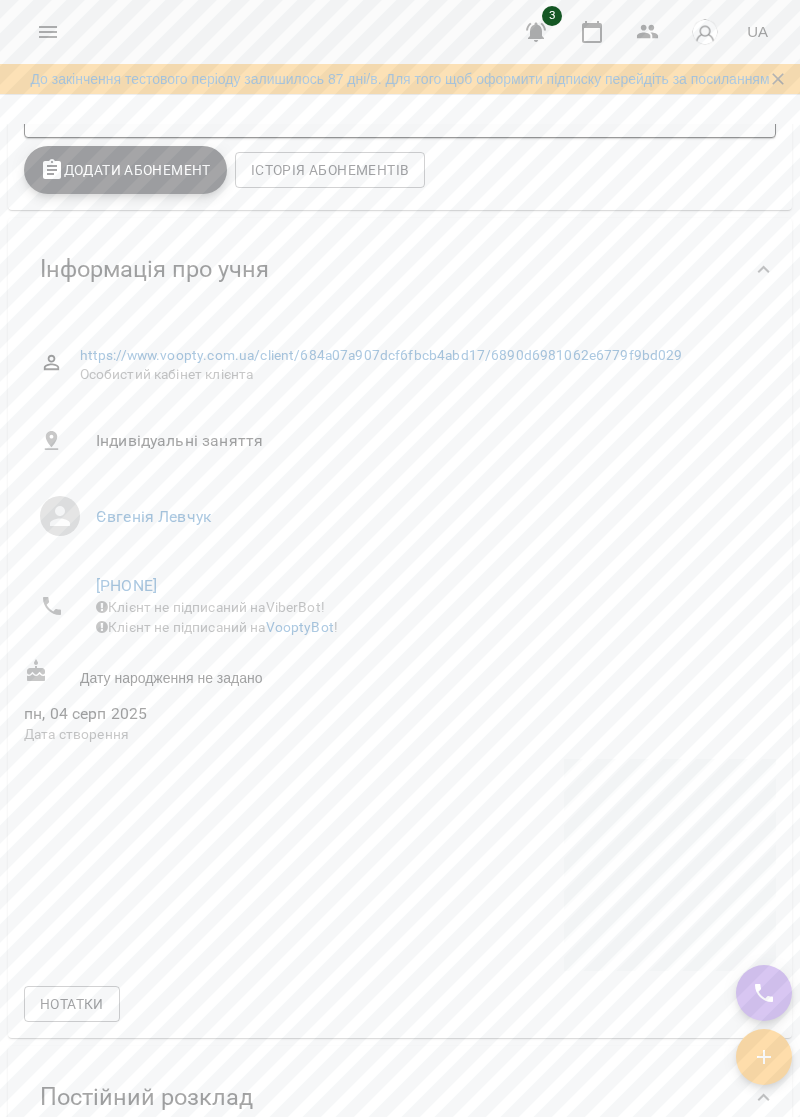 click on "Інформація про учня" at bounding box center (382, 269) 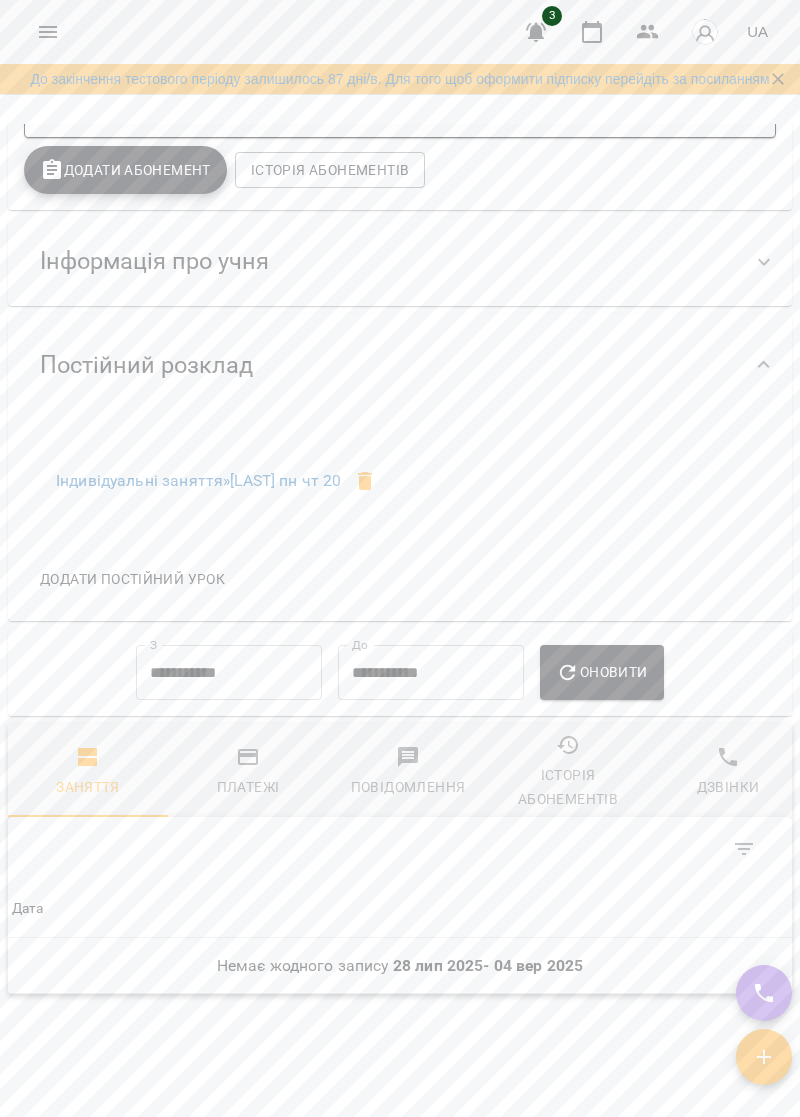 click on "Додати постійний урок" at bounding box center (132, 579) 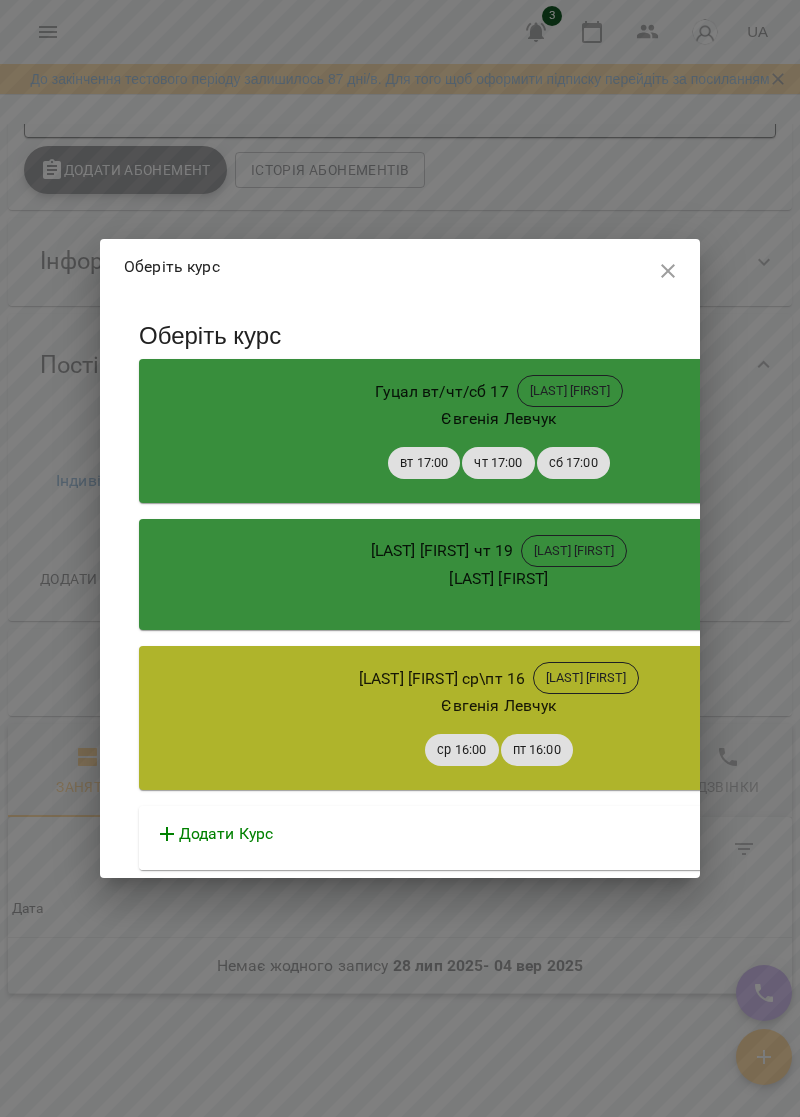 click on "Додати Курс" at bounding box center (226, 834) 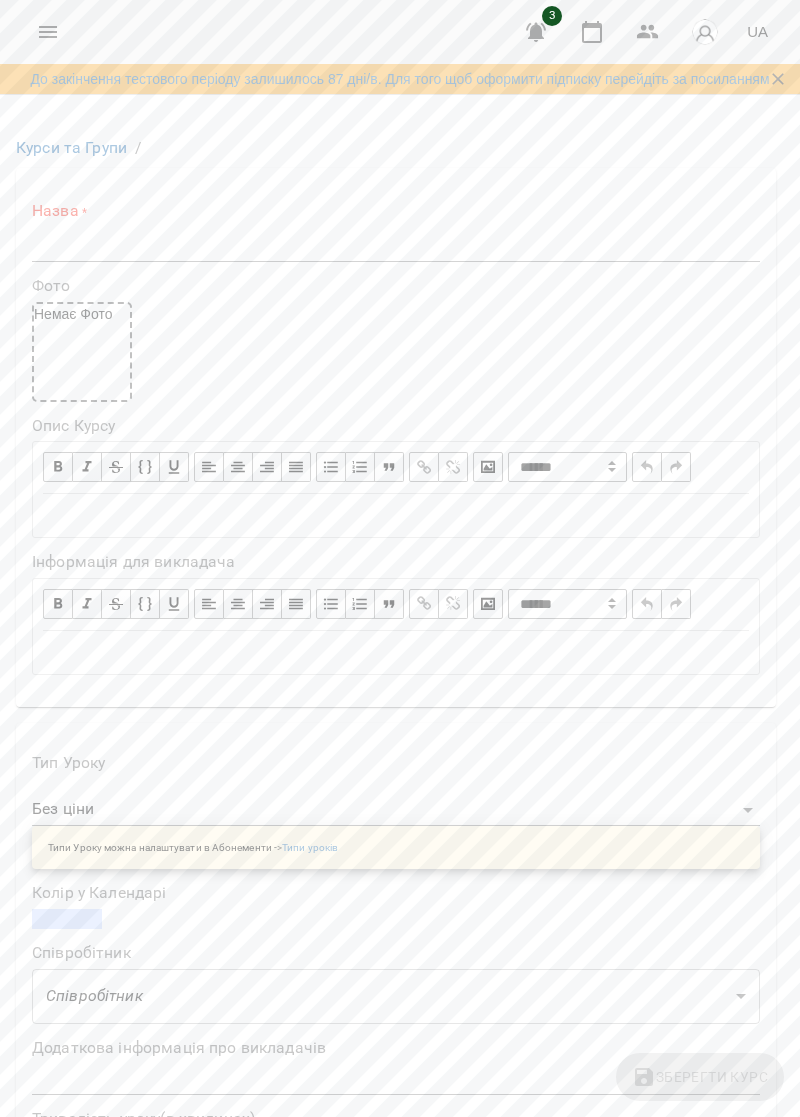 click at bounding box center [396, 246] 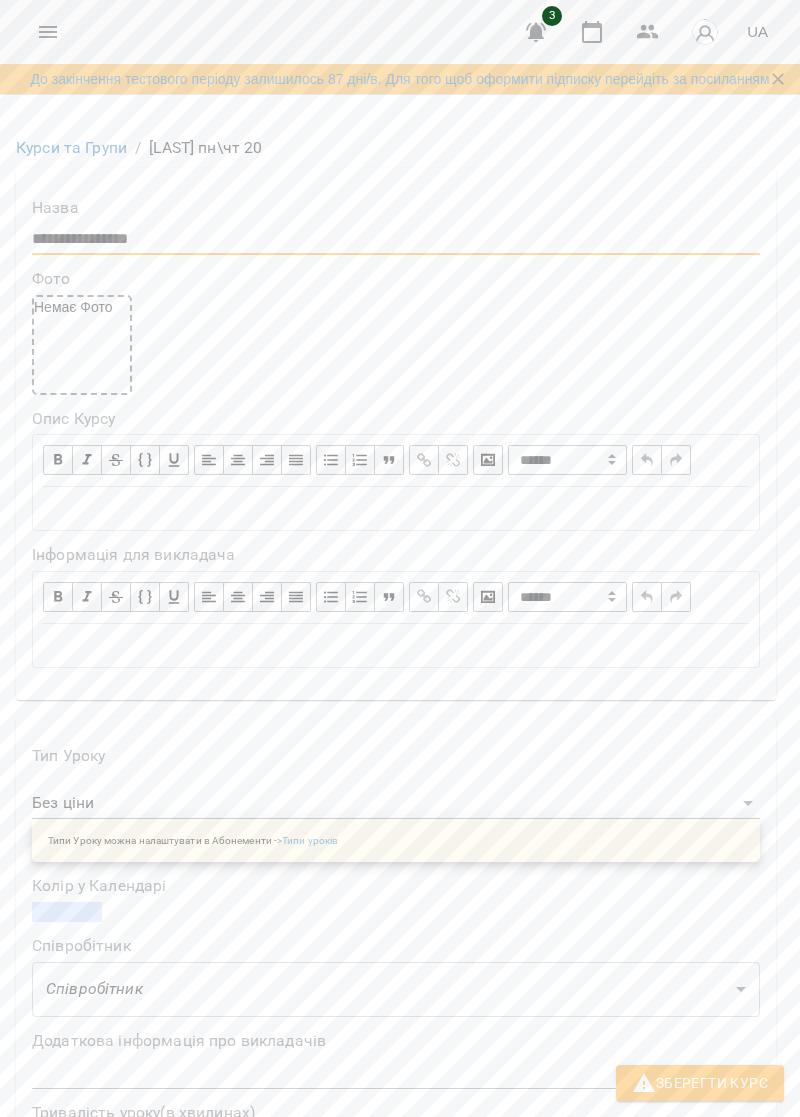scroll, scrollTop: 360, scrollLeft: 0, axis: vertical 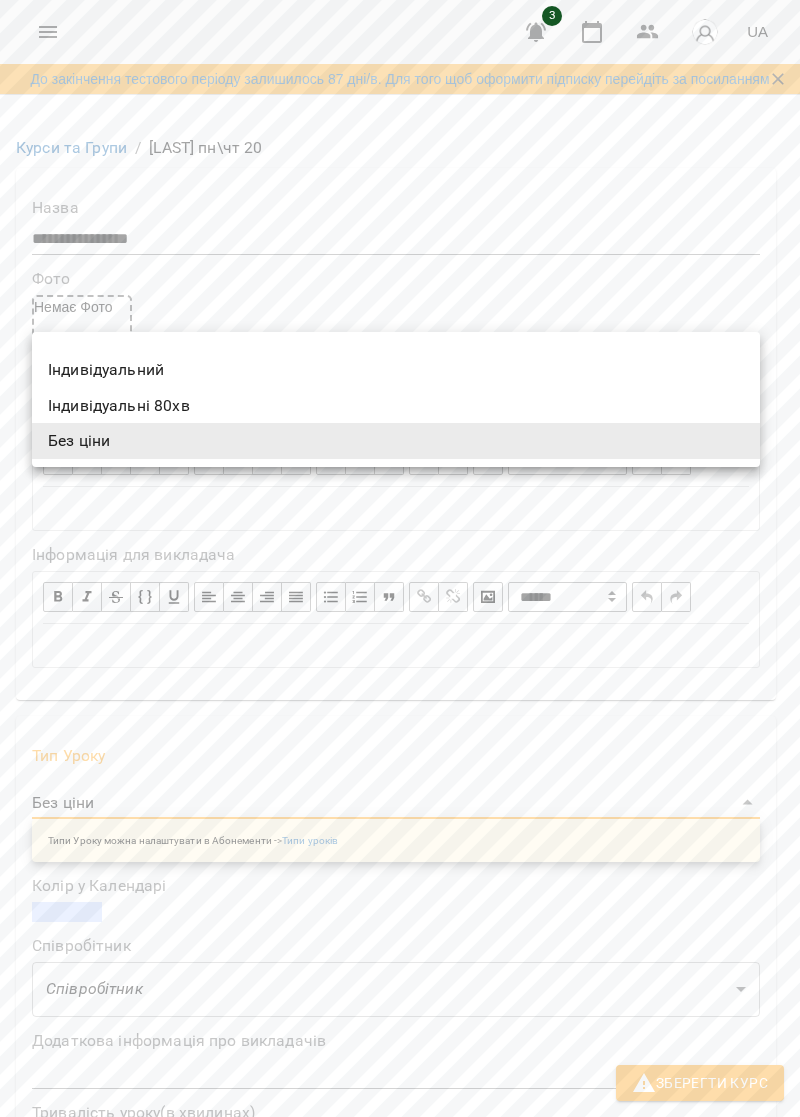 click on "Без ціни" at bounding box center (396, 441) 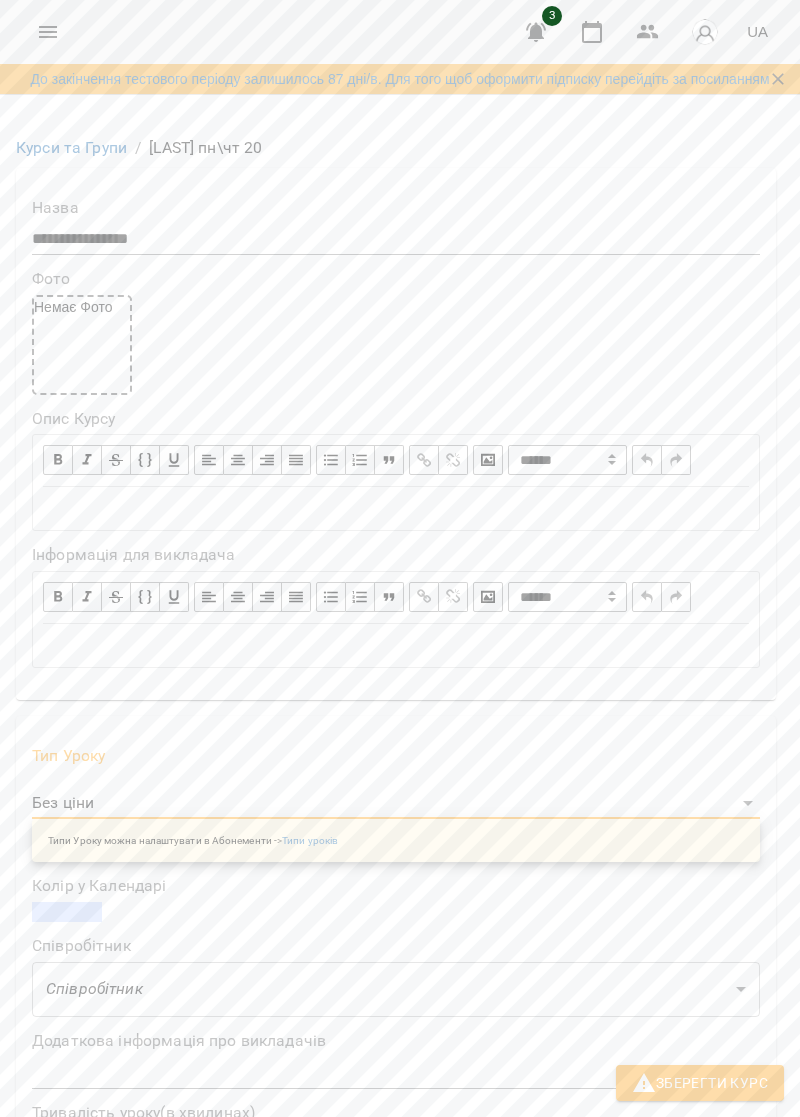 click on "**********" at bounding box center [400, 1188] 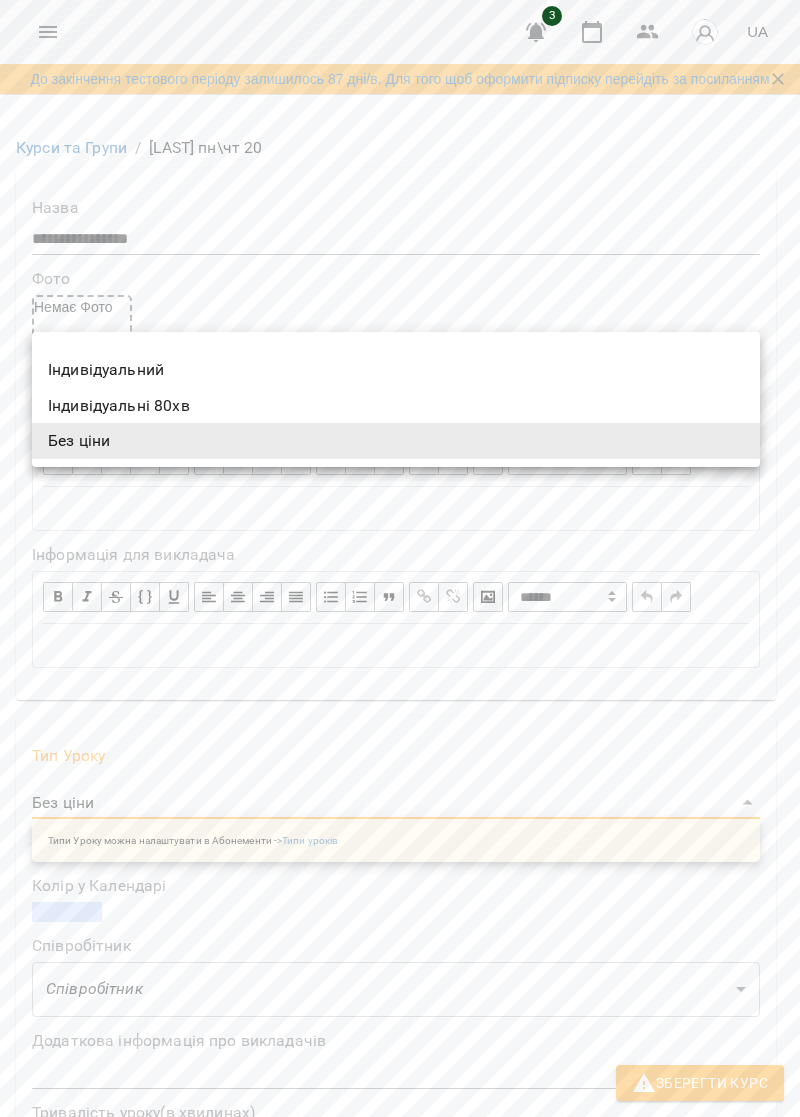 click on "Індивідуальні 80хв" at bounding box center (396, 406) 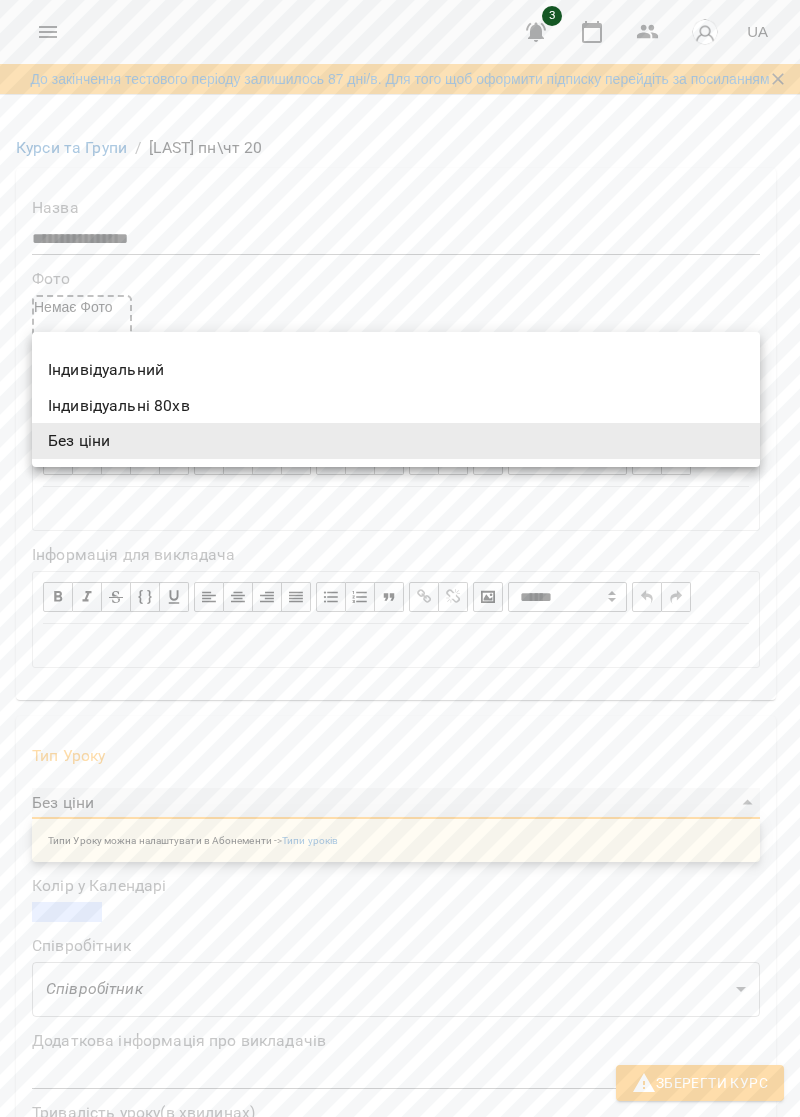 type on "**********" 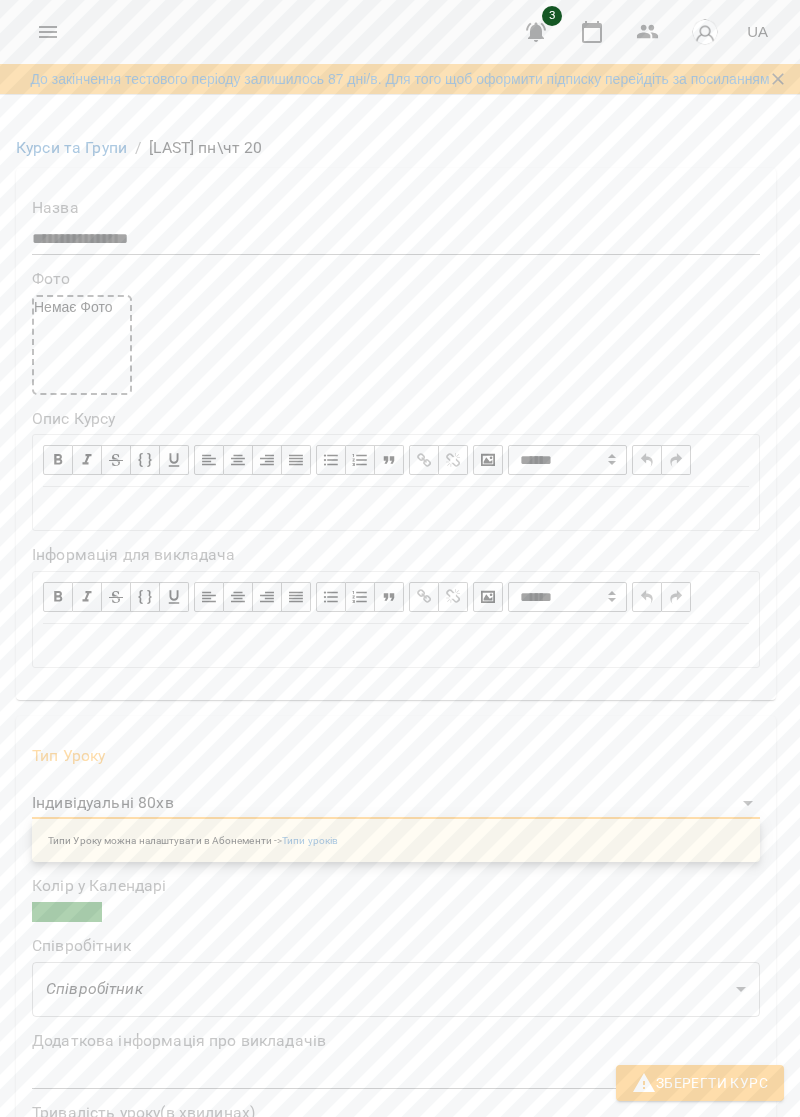 click at bounding box center (67, 912) 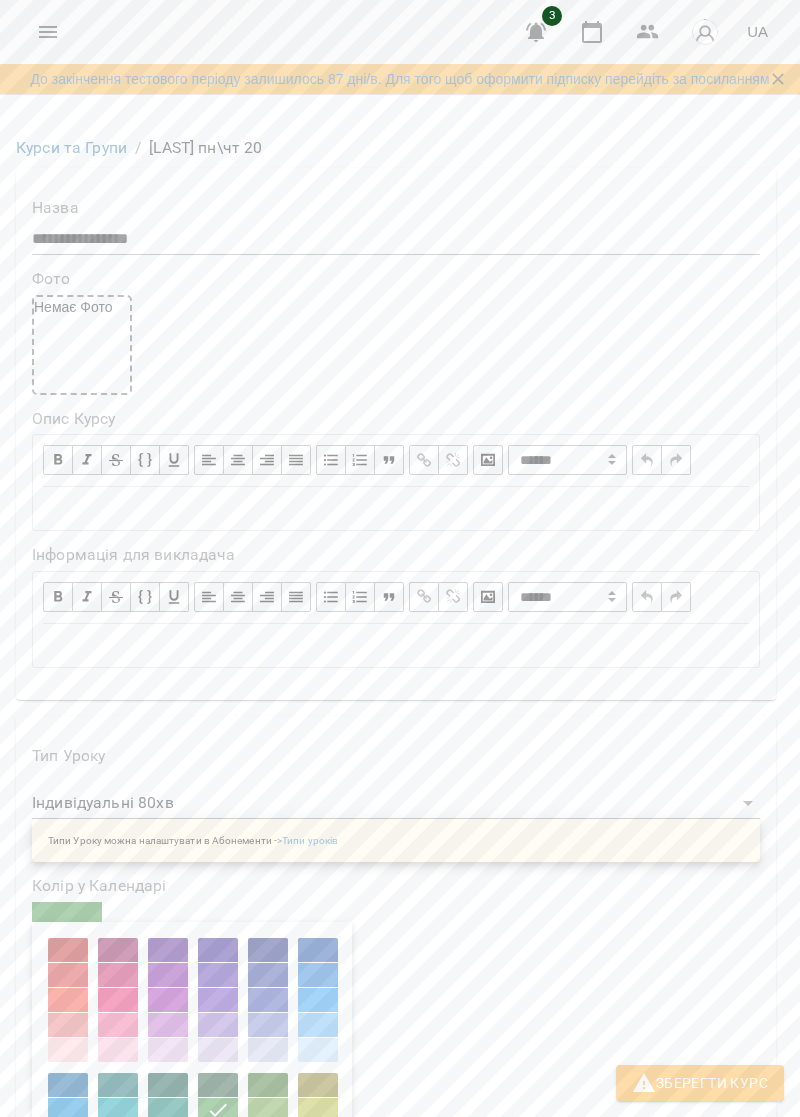click at bounding box center [318, 950] 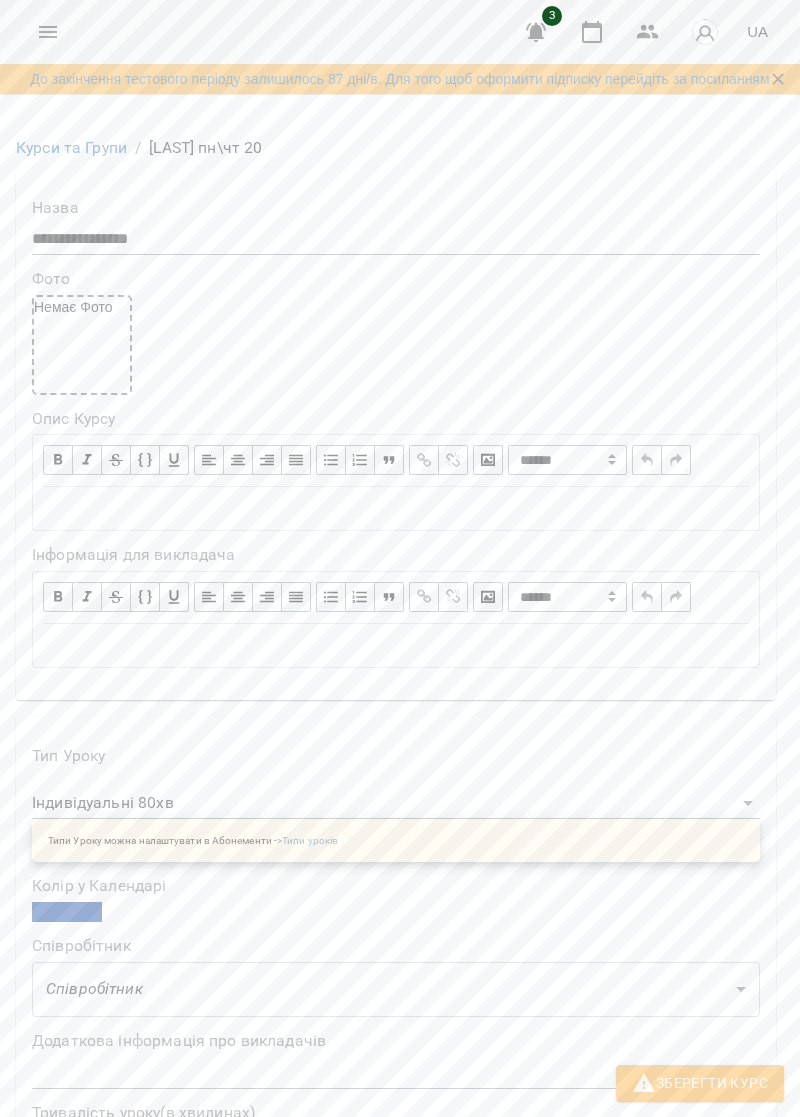 click at bounding box center [396, 912] 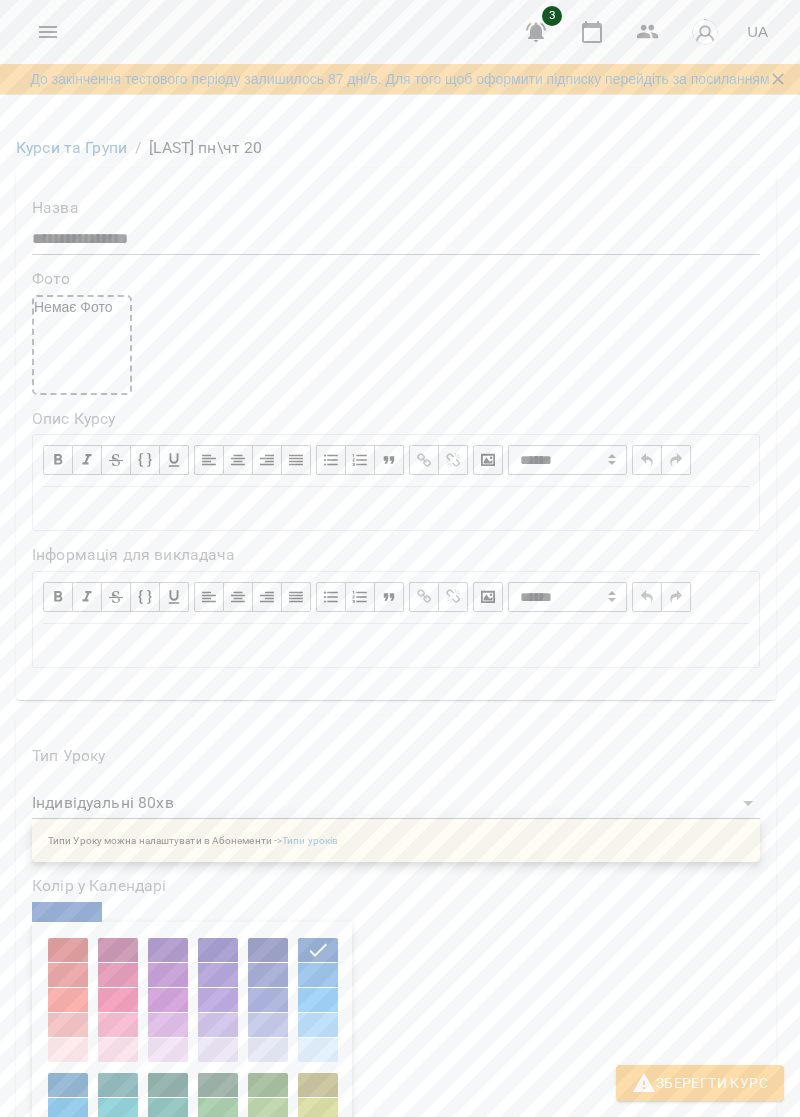 click on "Колір у Календарі" at bounding box center [396, 1020] 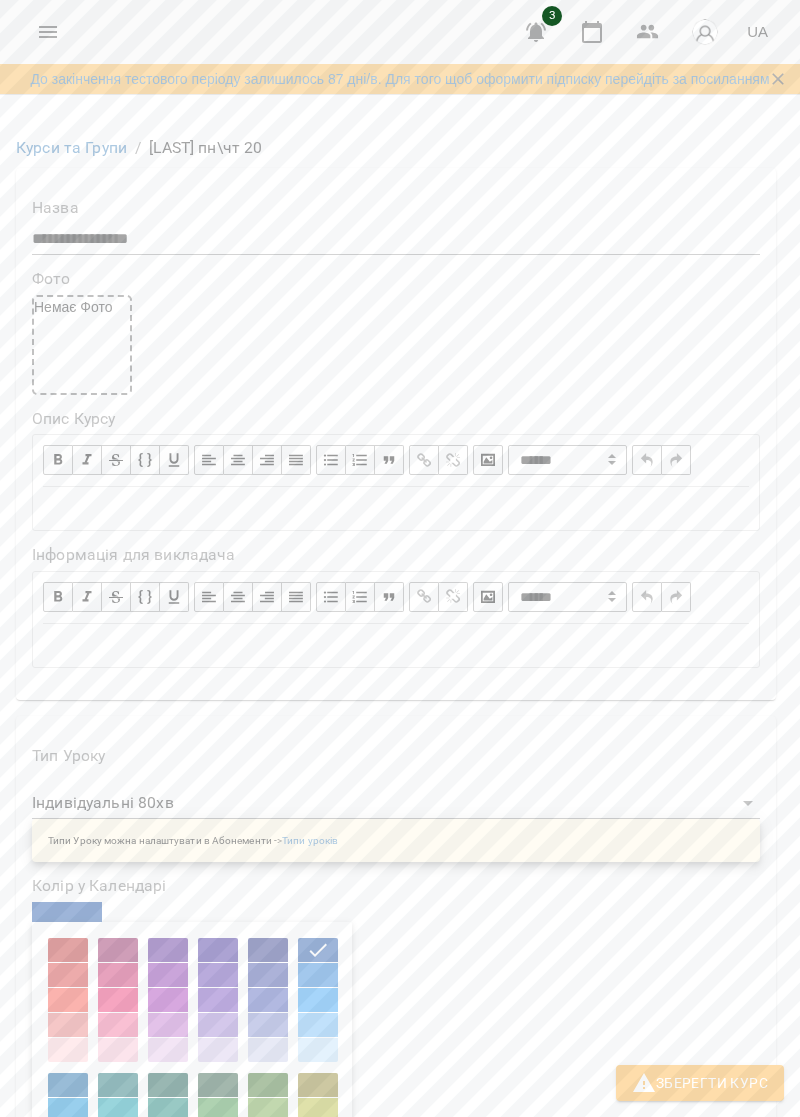 click at bounding box center (318, 975) 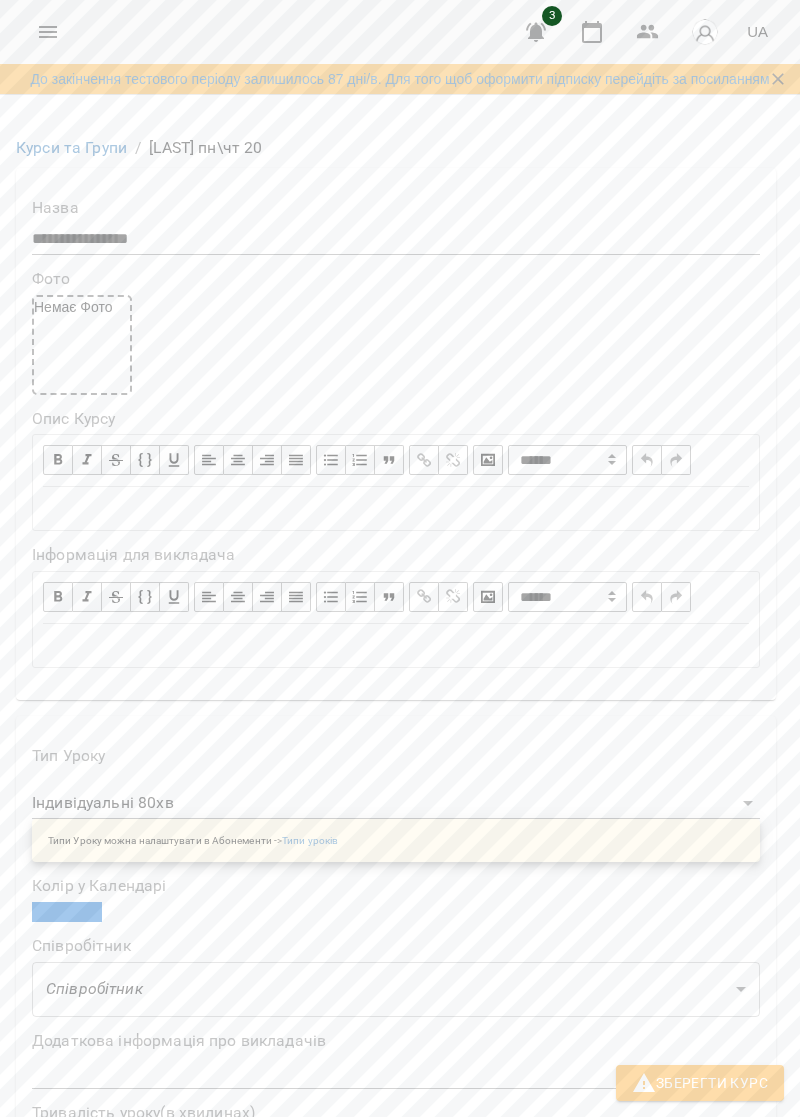 click at bounding box center (396, 1073) 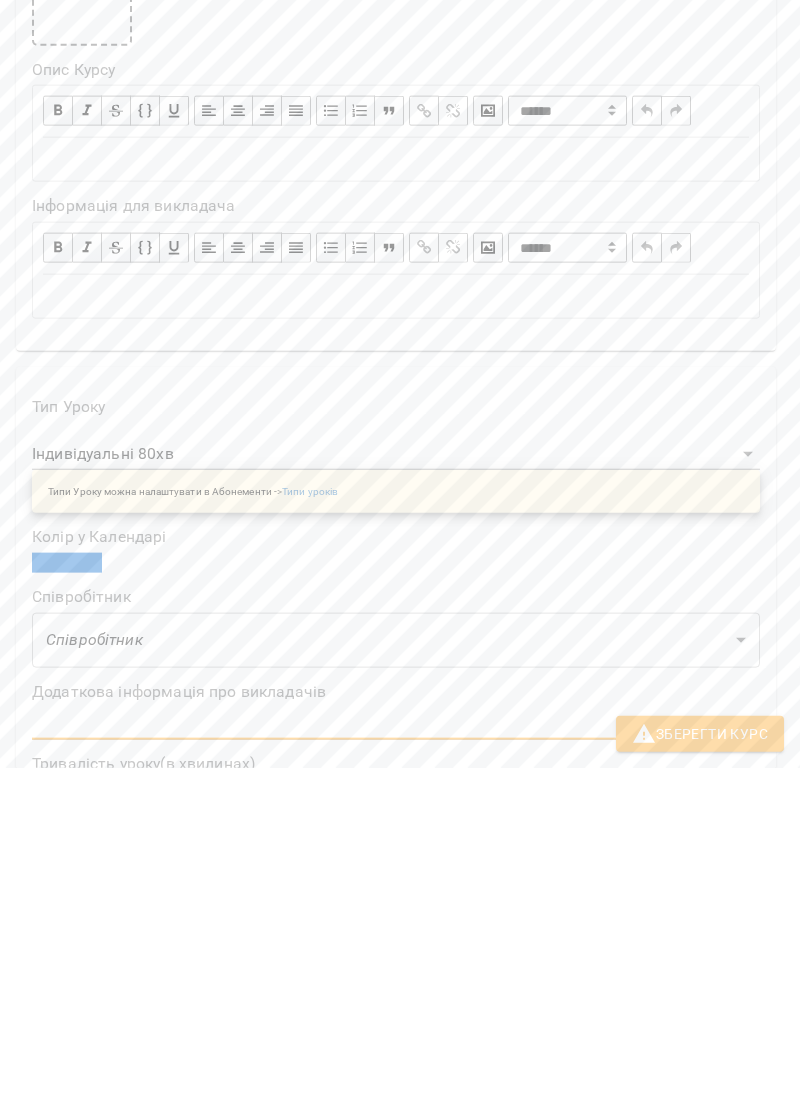 click on "Максимальна к-ть клієнтів" at bounding box center (396, 1343) 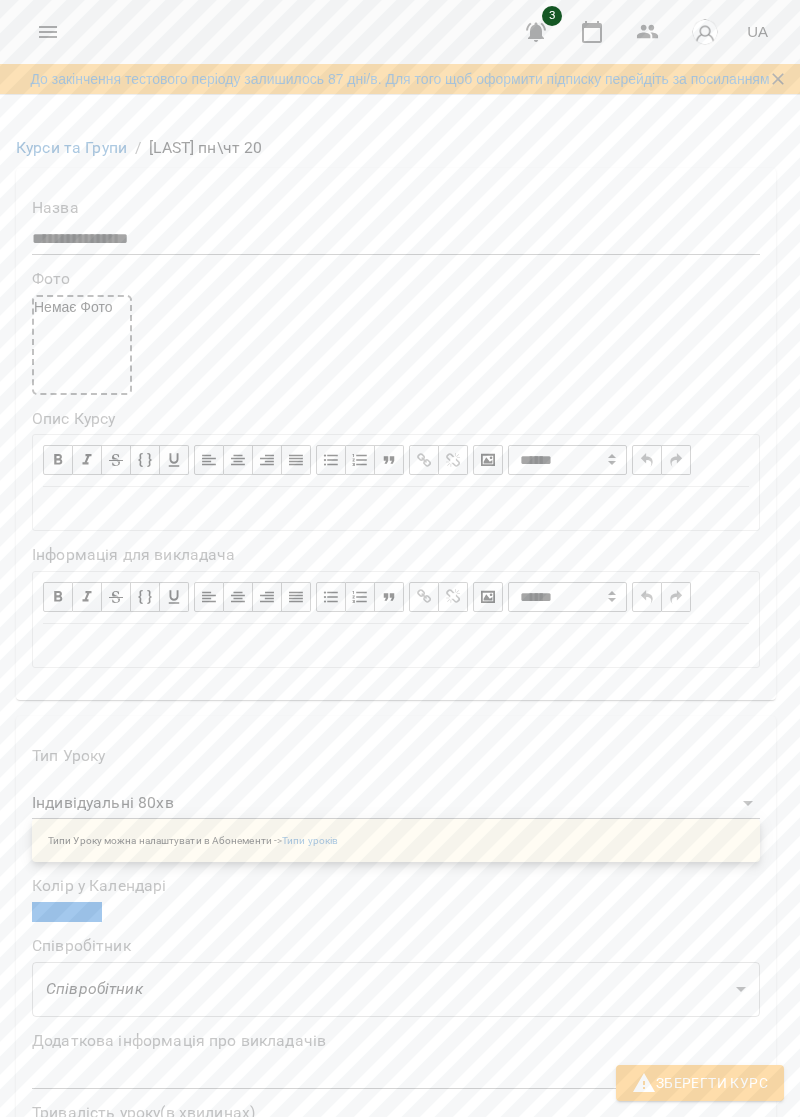 click on "**********" at bounding box center (400, 1188) 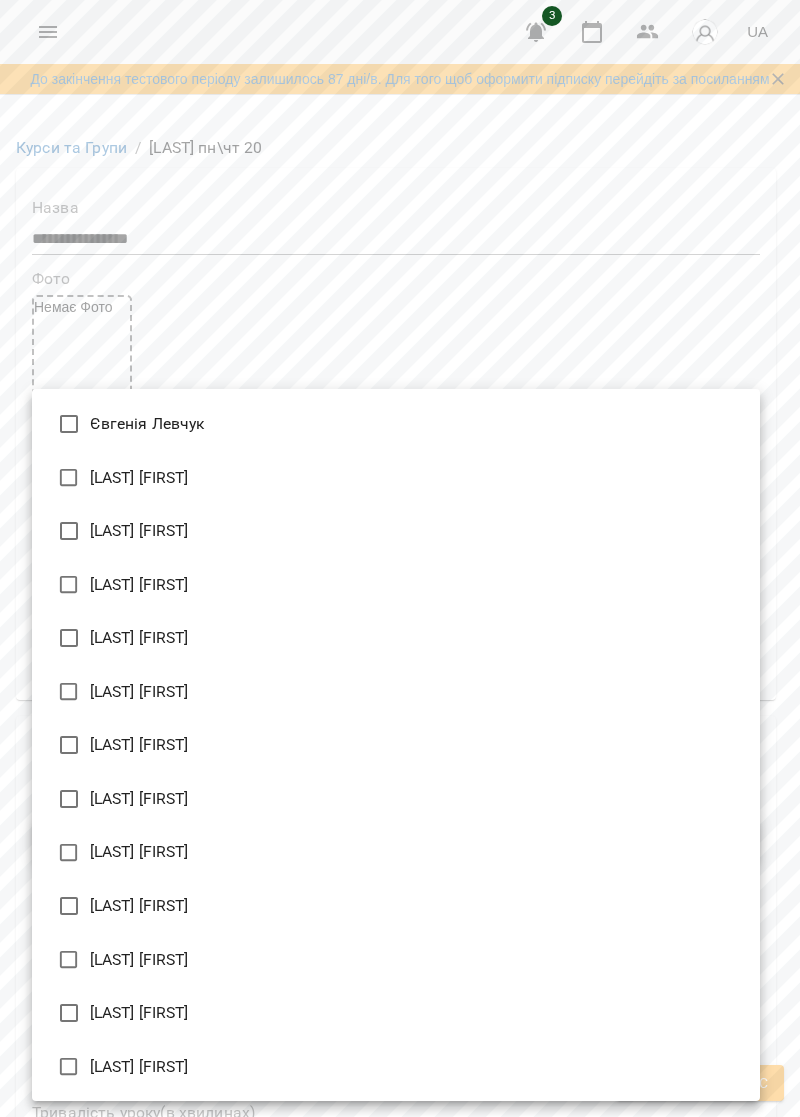 click on "Євгенія Левчук" at bounding box center (396, 424) 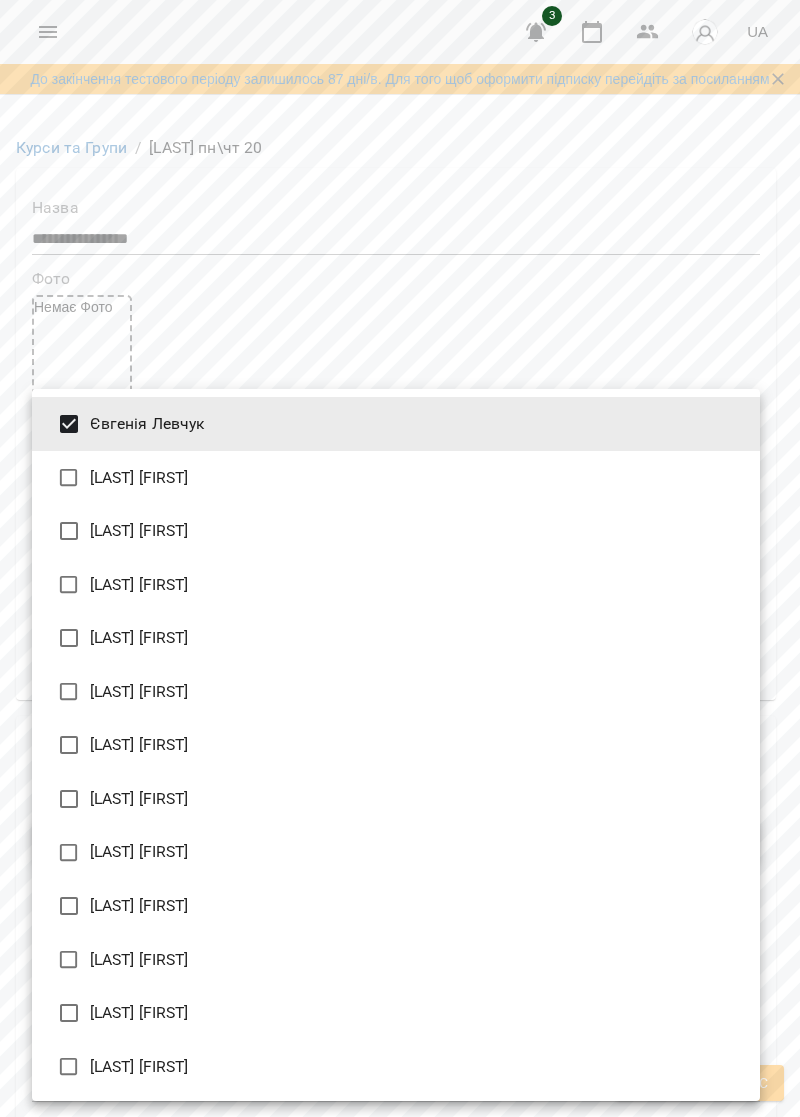 click at bounding box center (400, 558) 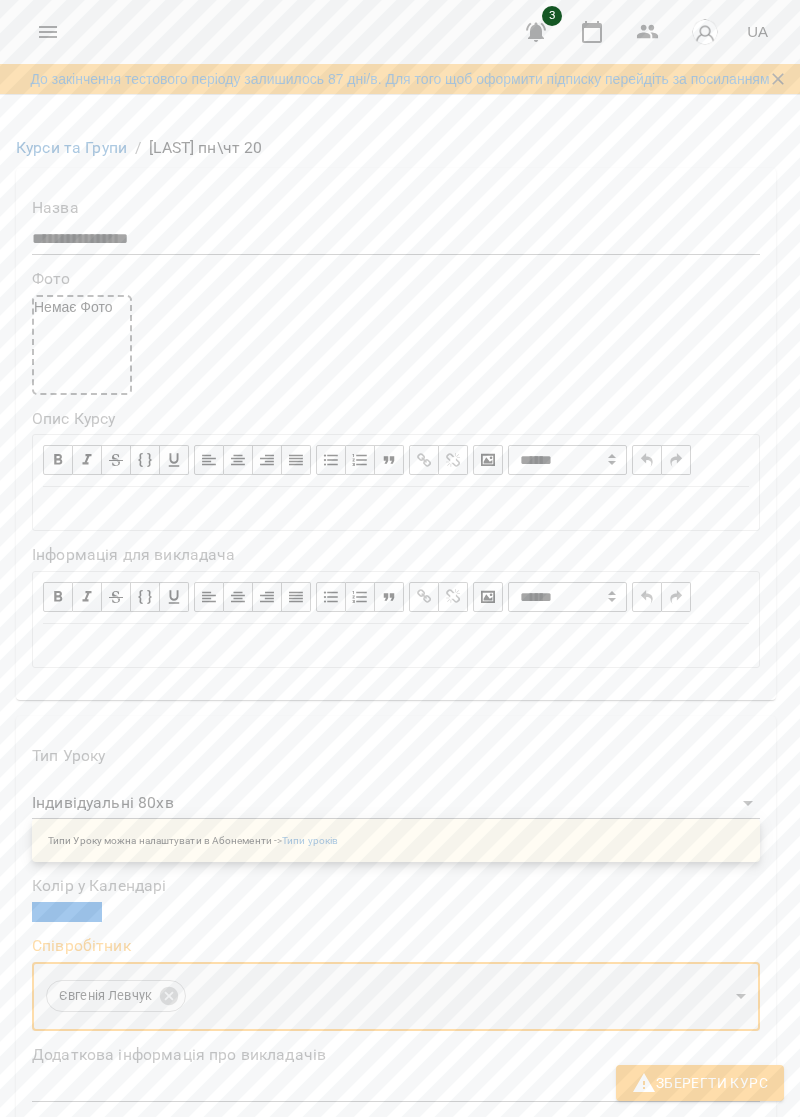 scroll, scrollTop: 1270, scrollLeft: 0, axis: vertical 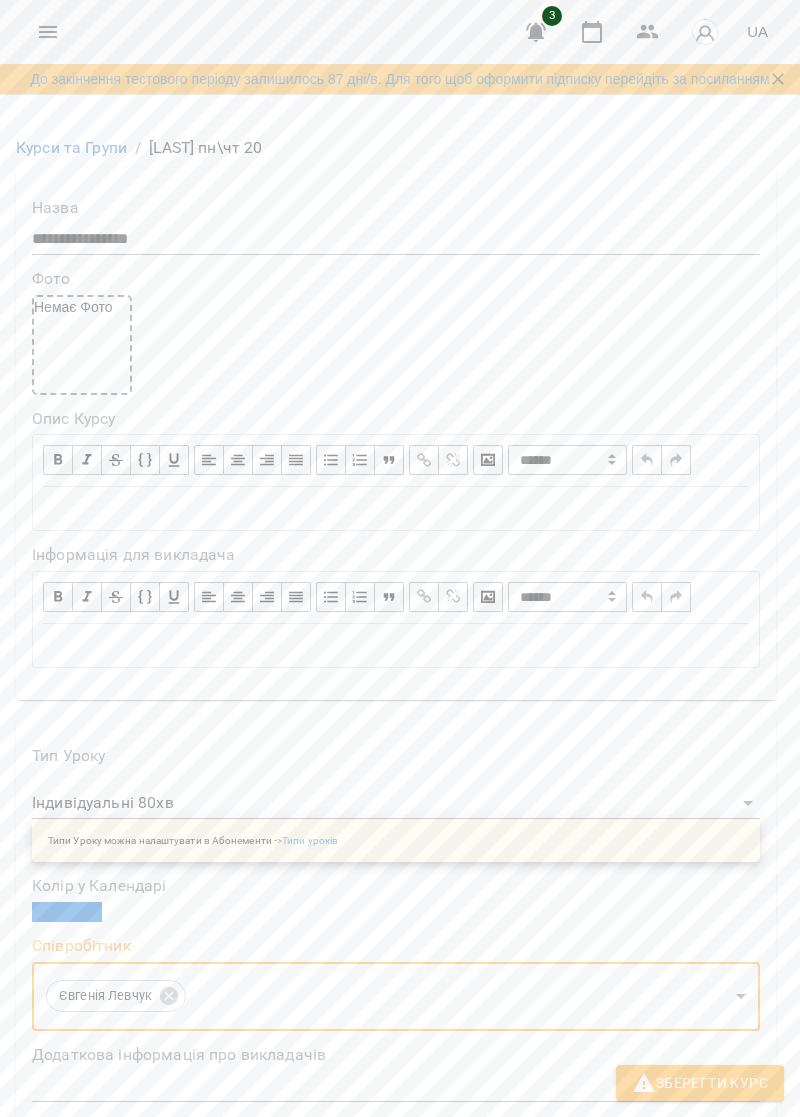 click on "Обрати клієнтів, які це відвідують" at bounding box center [189, 1982] 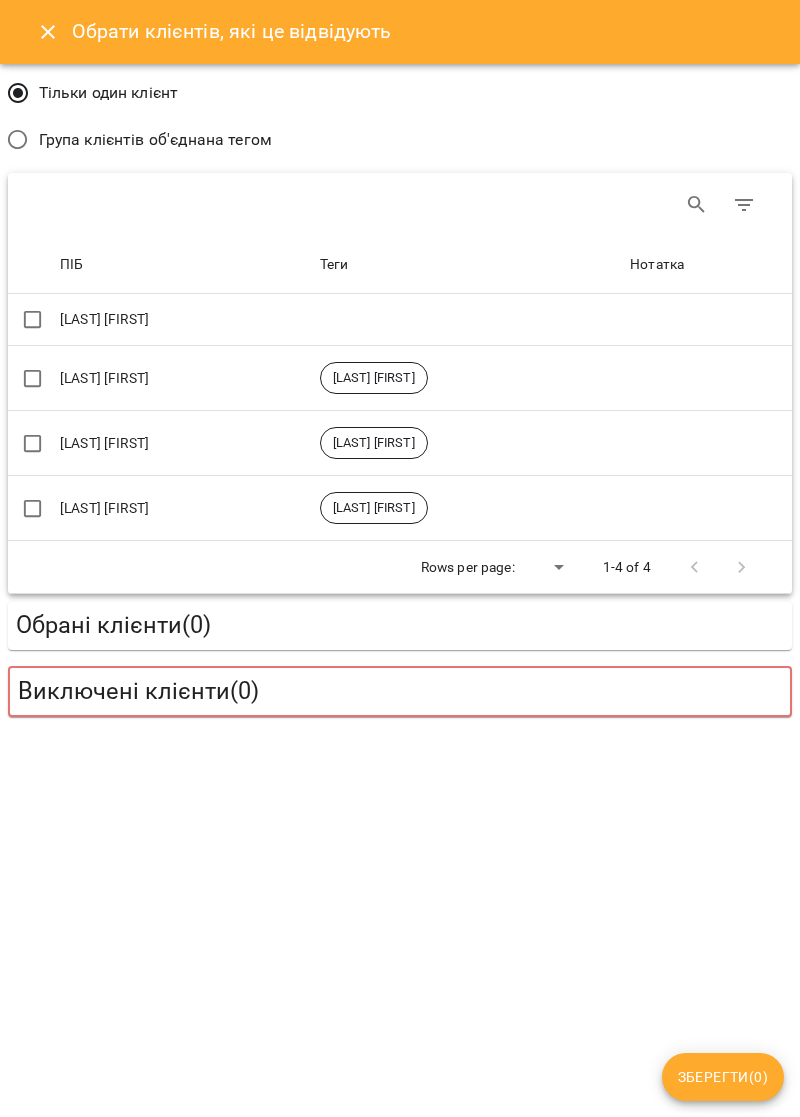 click on "[LAST] [FIRST]" at bounding box center [186, 443] 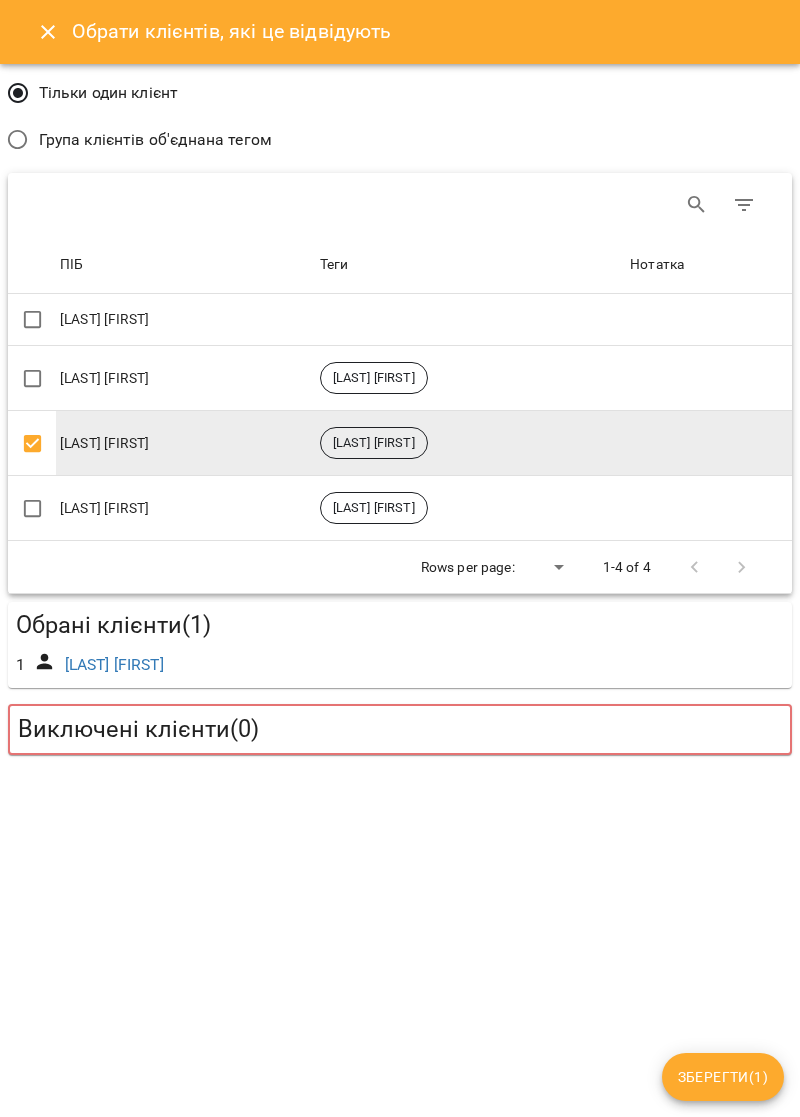 click on "Зберегти ( 1 )" at bounding box center (723, 1077) 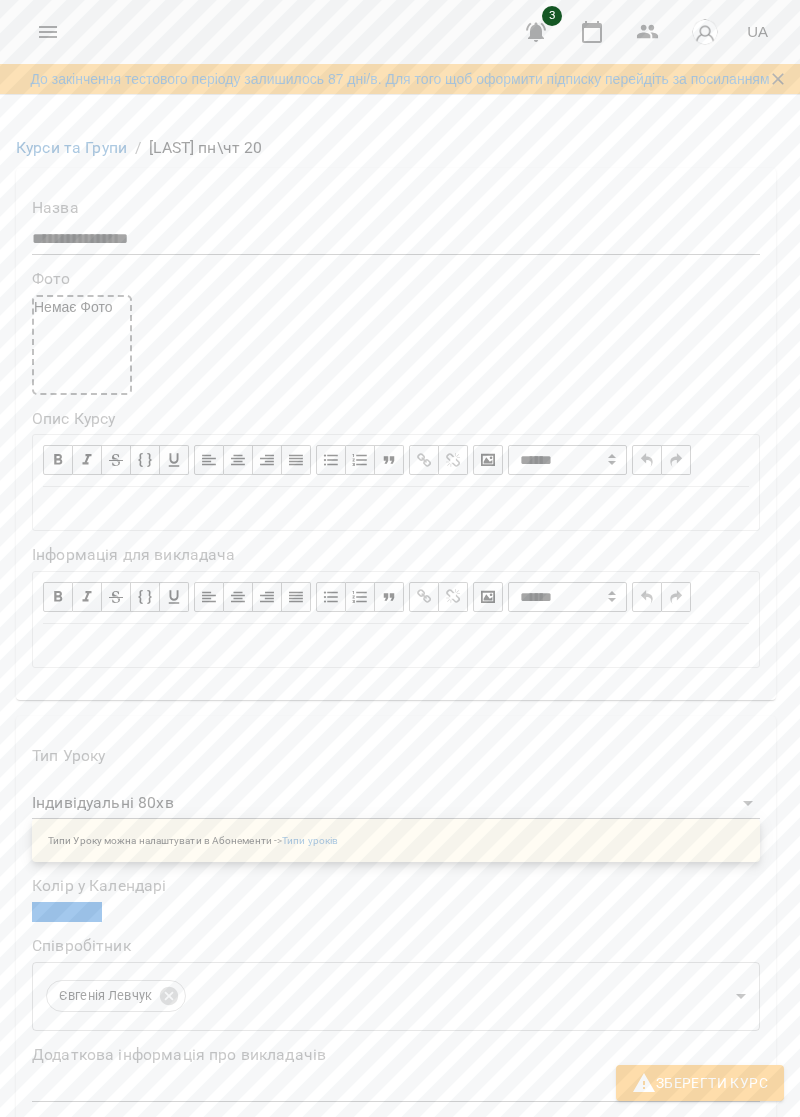 click on "Зберегти Курс" at bounding box center (700, 1083) 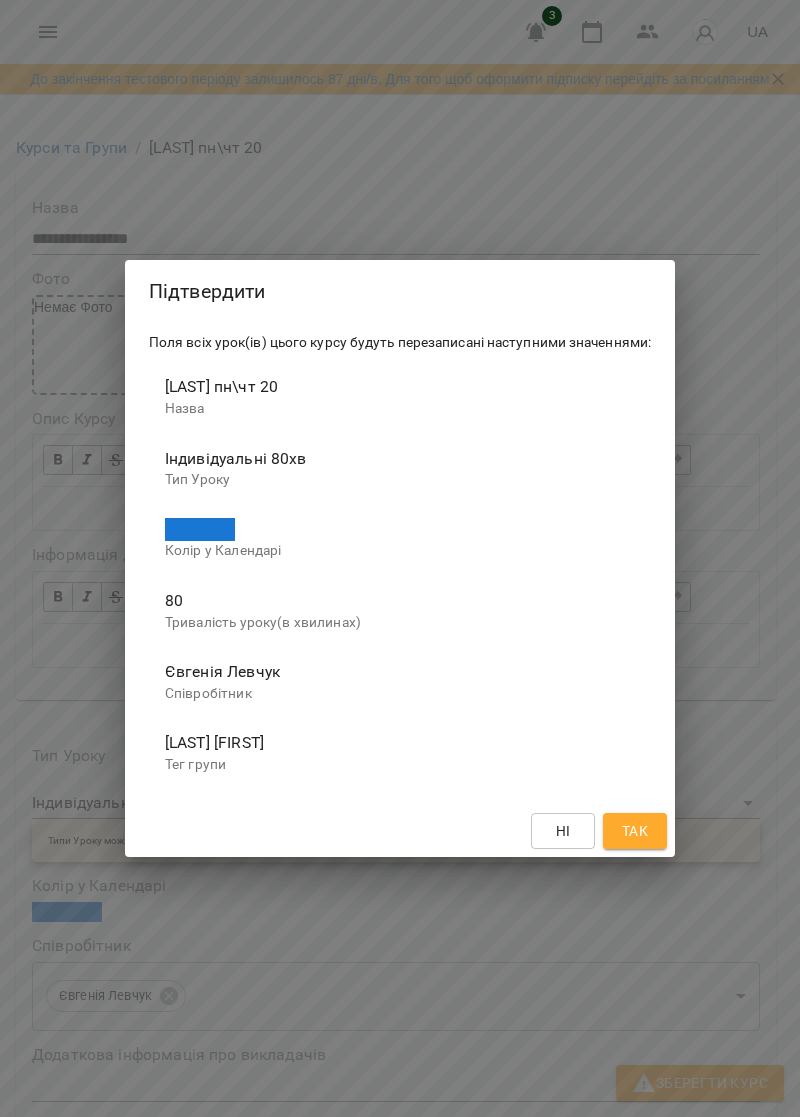click on "Так" at bounding box center [635, 831] 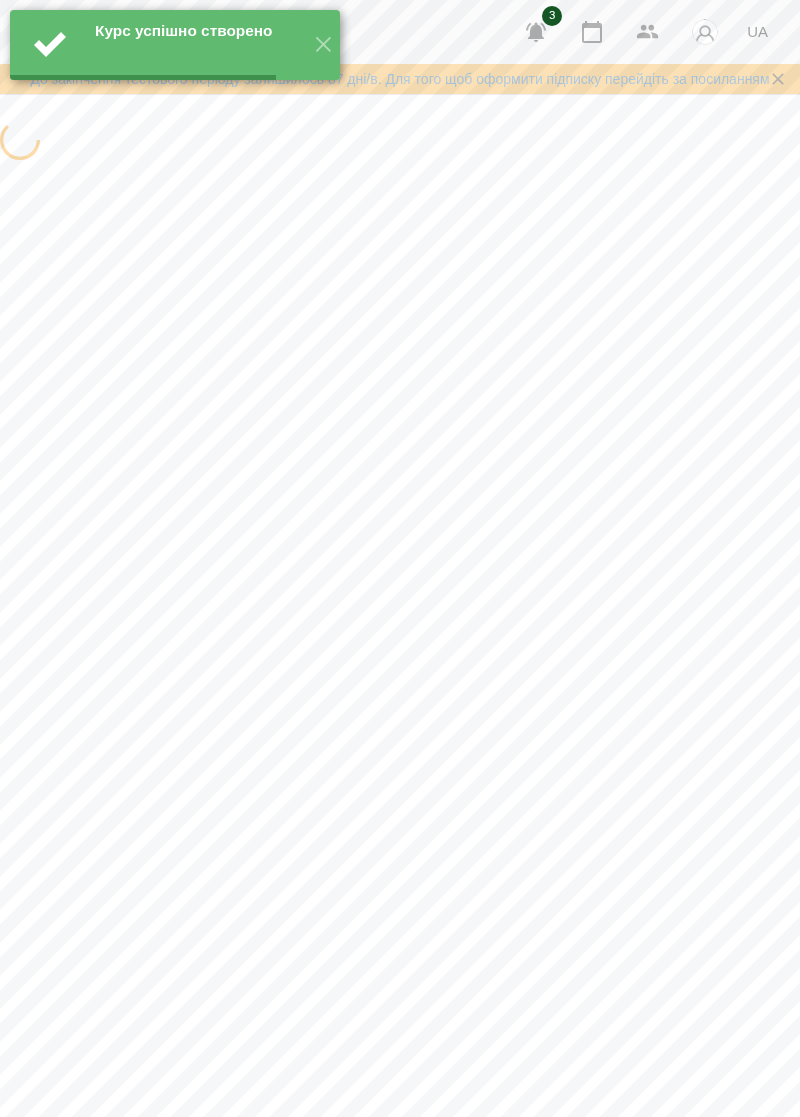 scroll, scrollTop: 0, scrollLeft: 0, axis: both 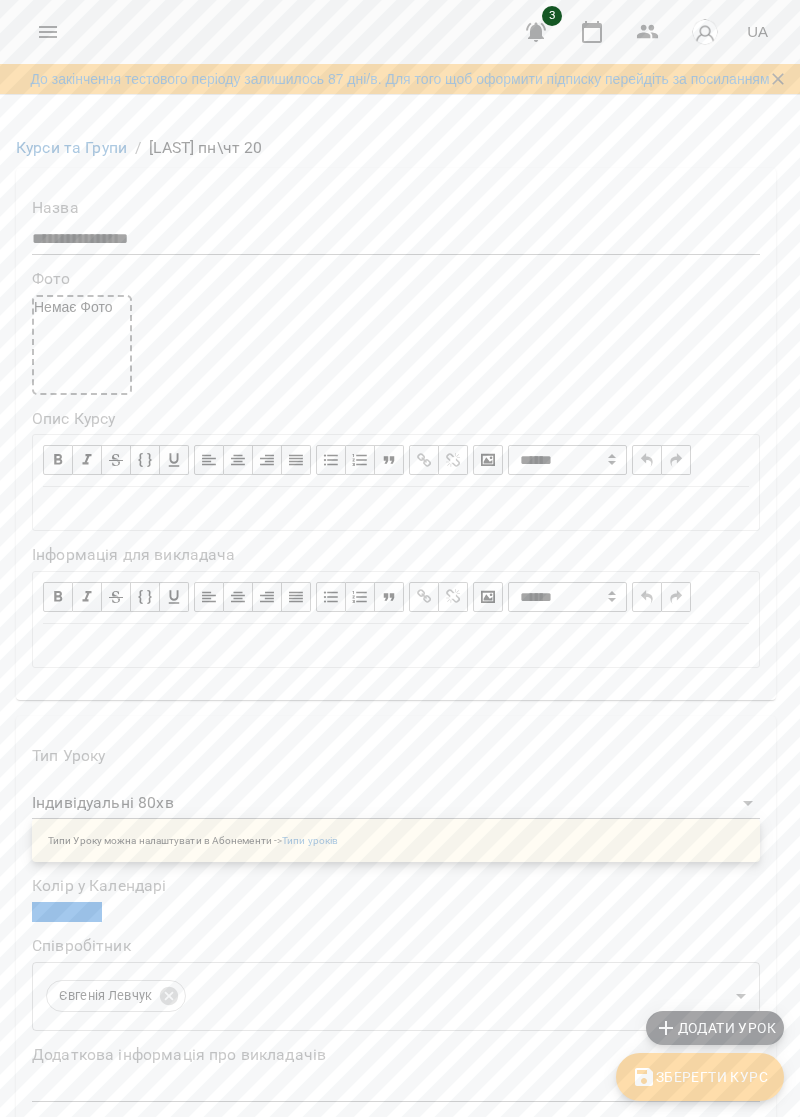 click at bounding box center (48, 32) 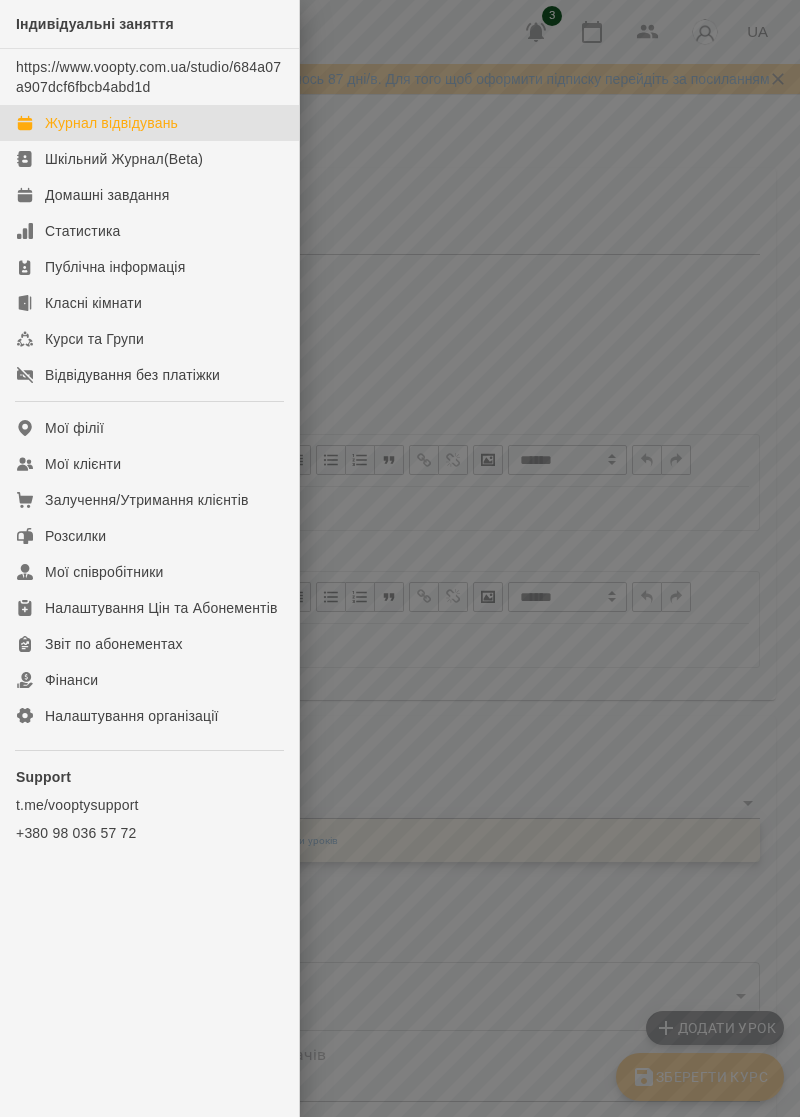 click on "Журнал відвідувань" at bounding box center [111, 123] 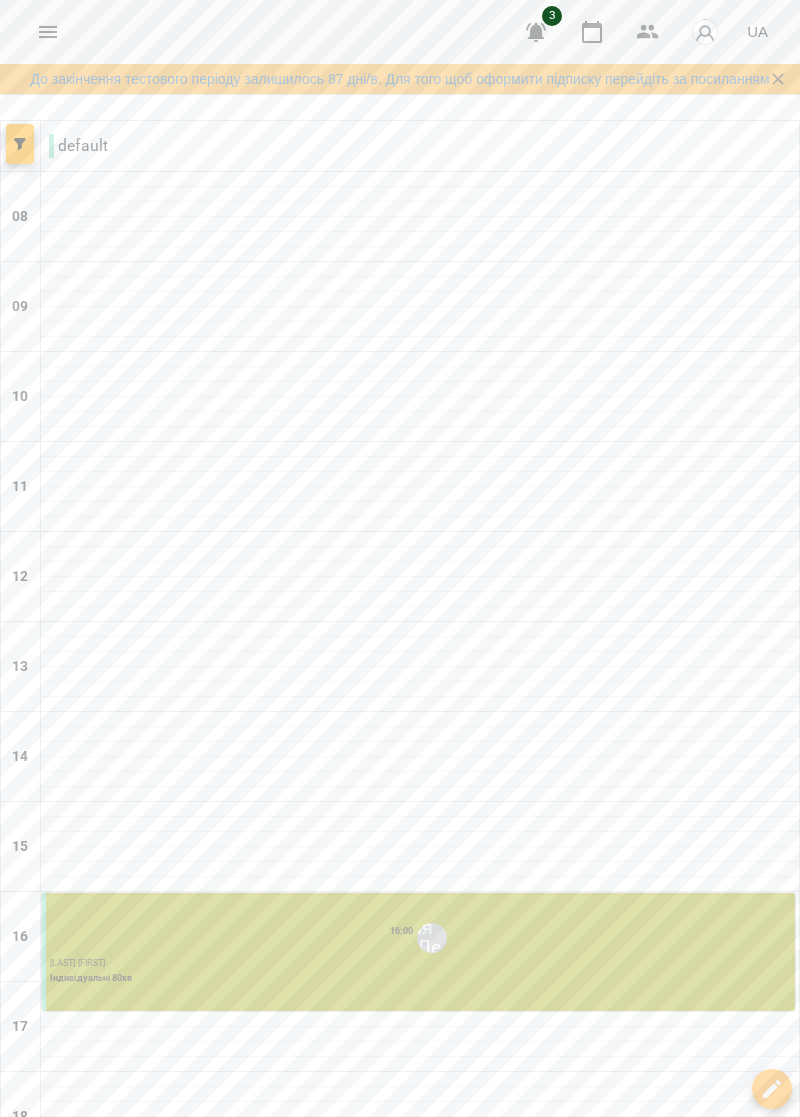 click on "чт 19" at bounding box center (349, 1274) 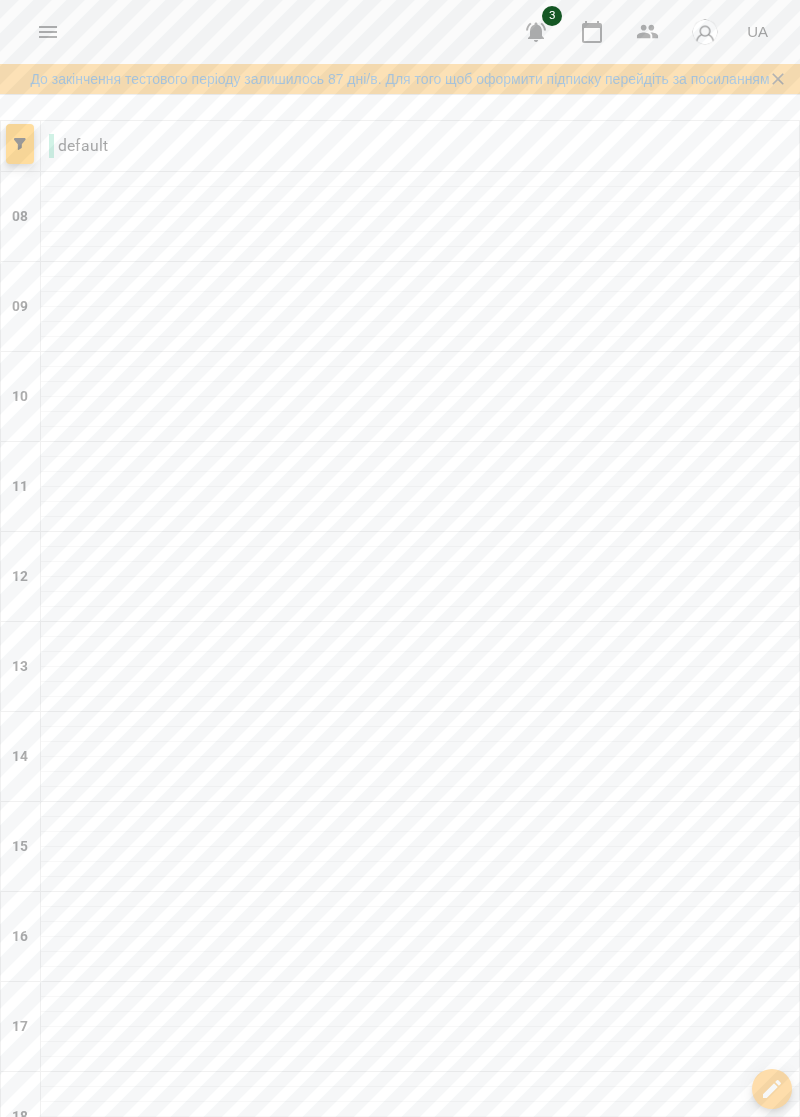 scroll, scrollTop: 246, scrollLeft: 0, axis: vertical 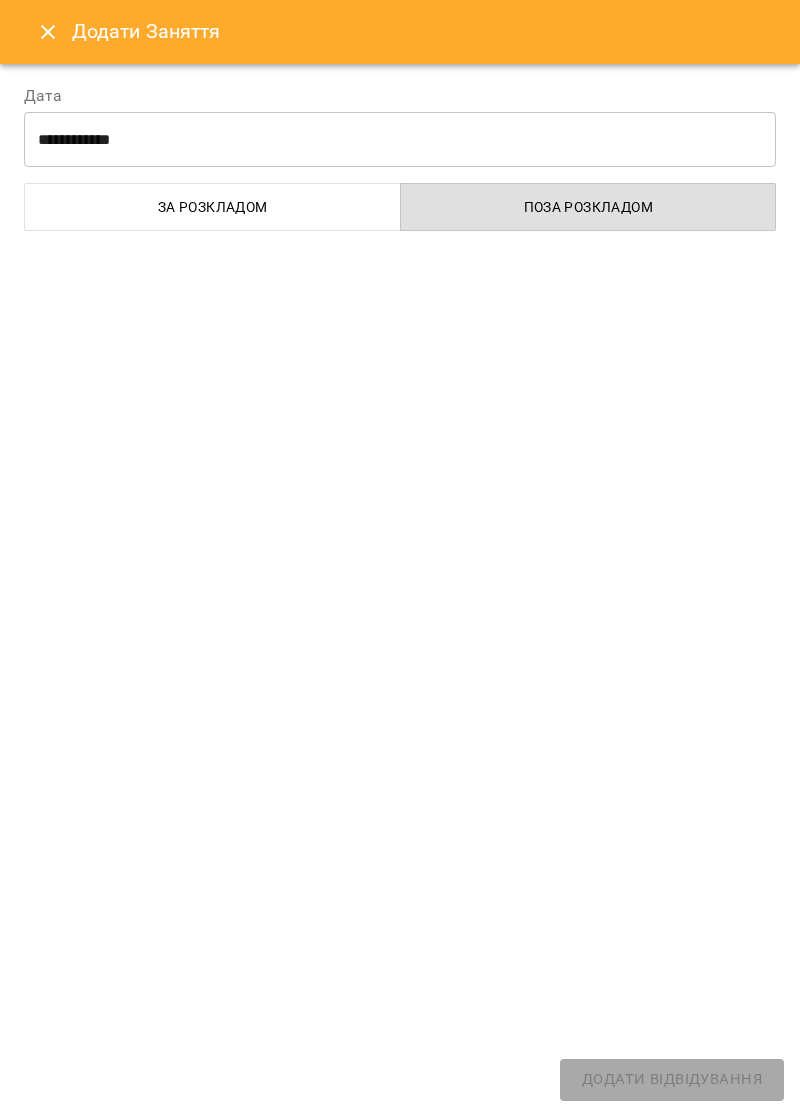 select 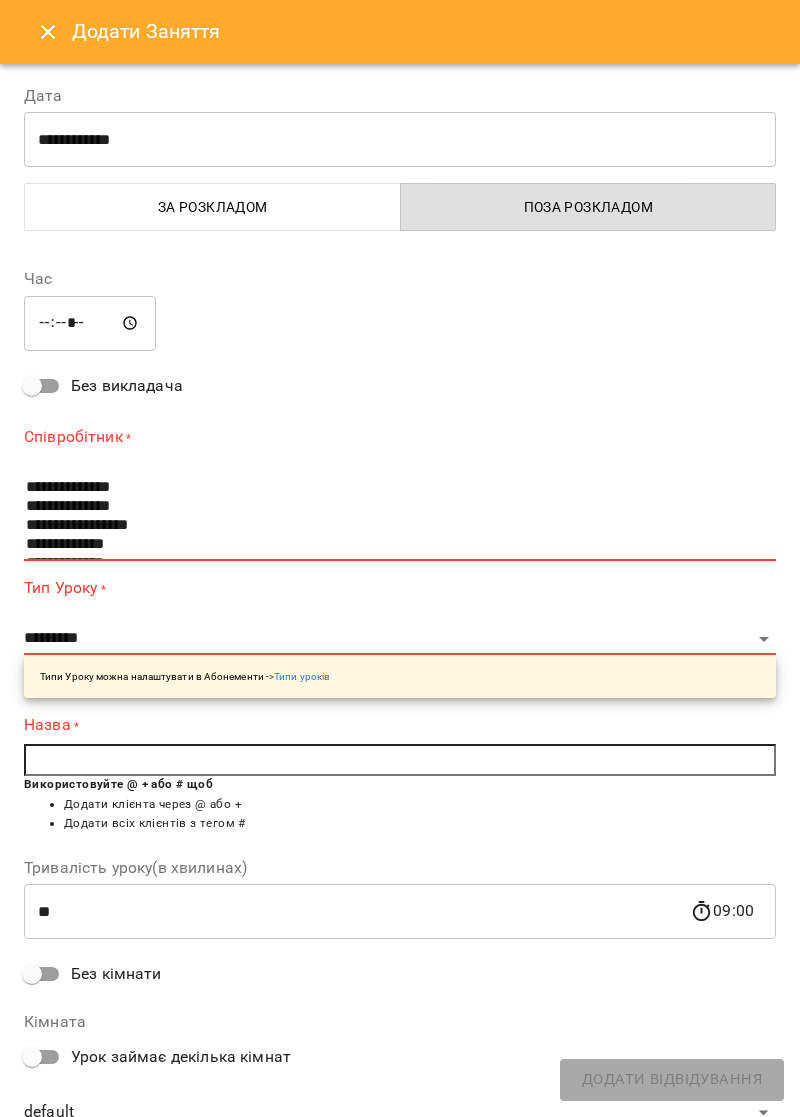 click on "За розкладом" at bounding box center (213, 207) 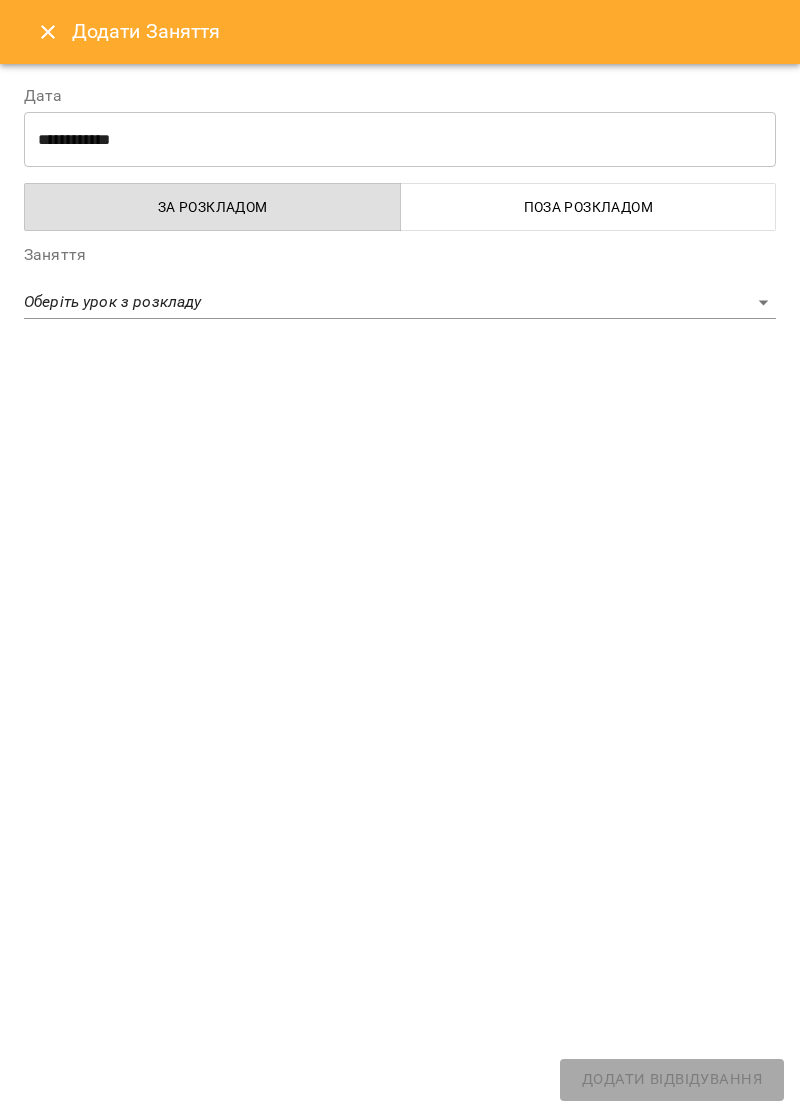 click on "**********" at bounding box center (400, 682) 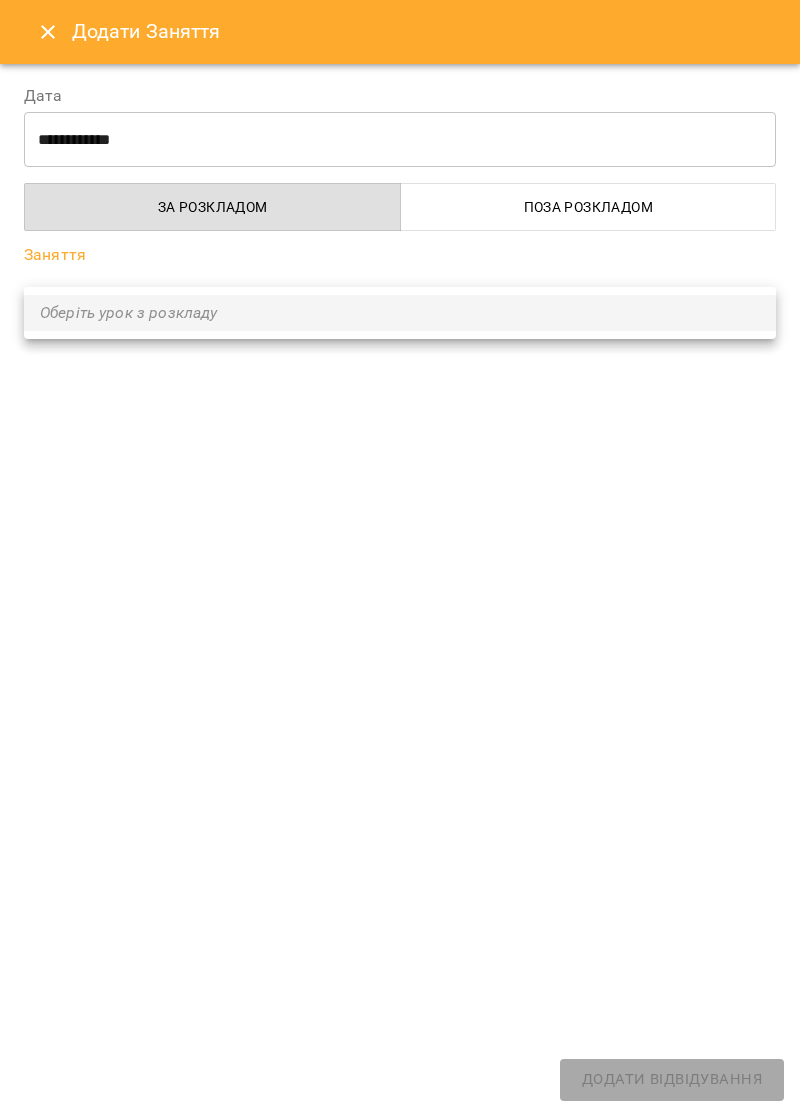 click at bounding box center (400, 558) 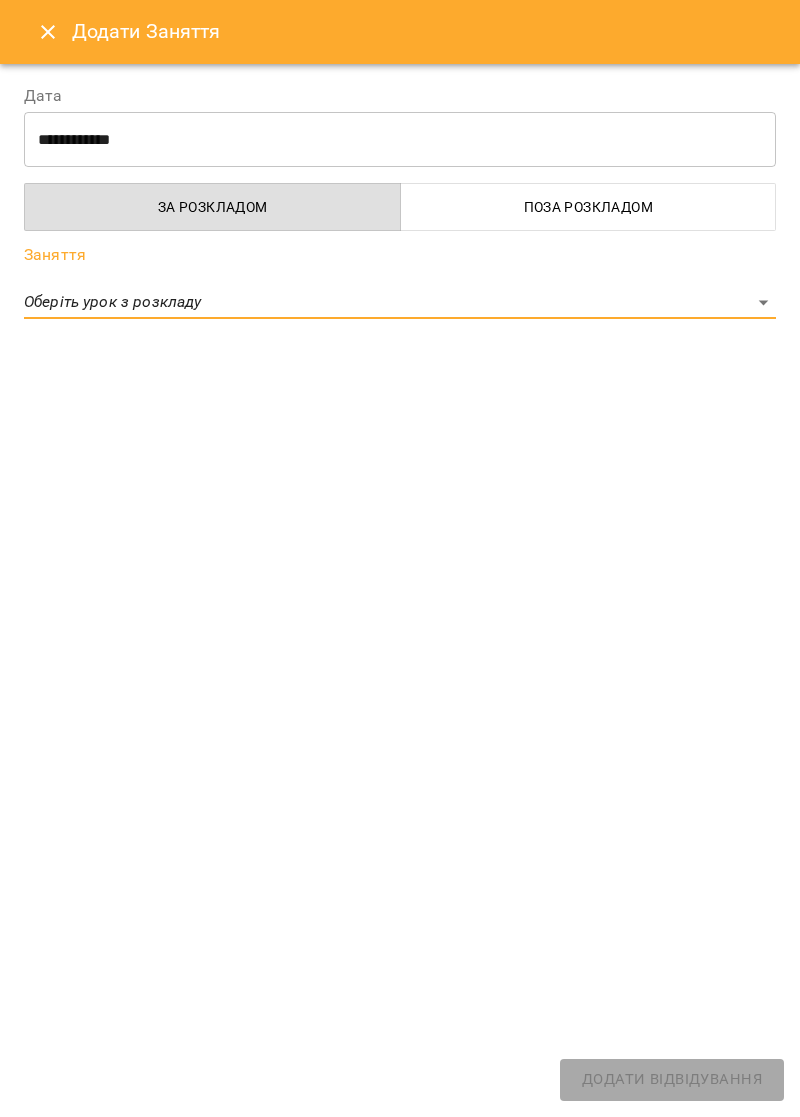 click at bounding box center (48, 32) 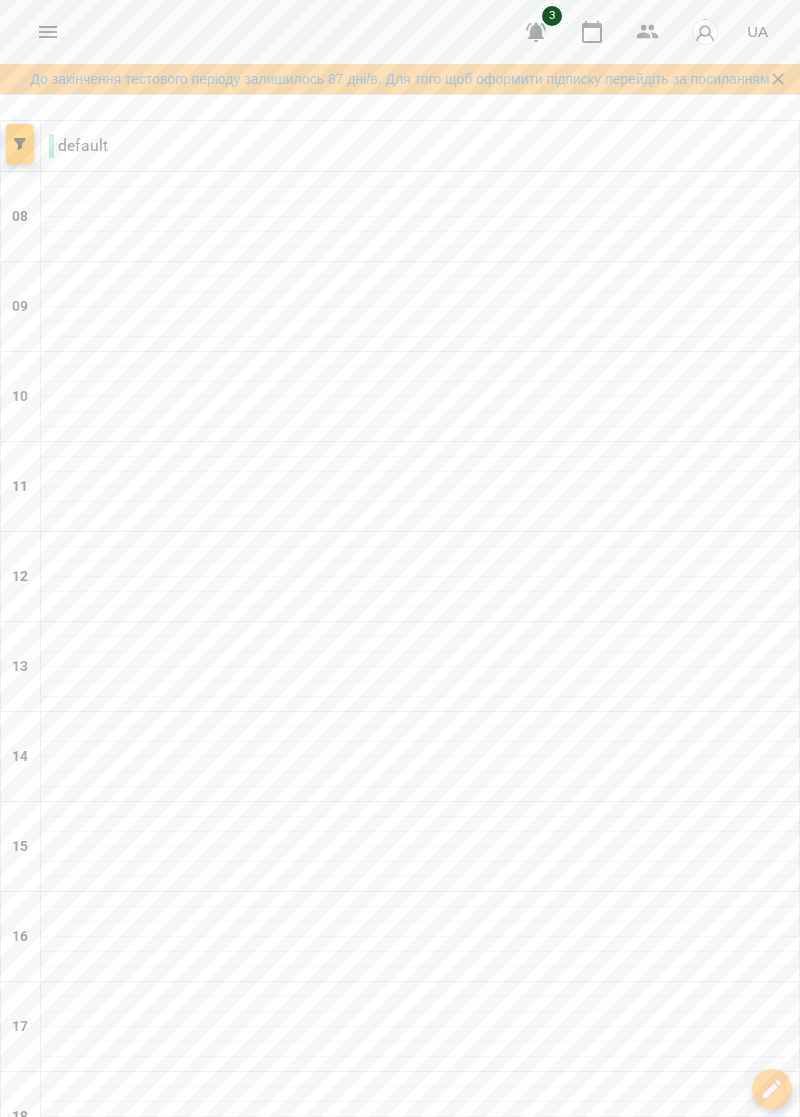 click on "For Business 3 UA" at bounding box center (400, 32) 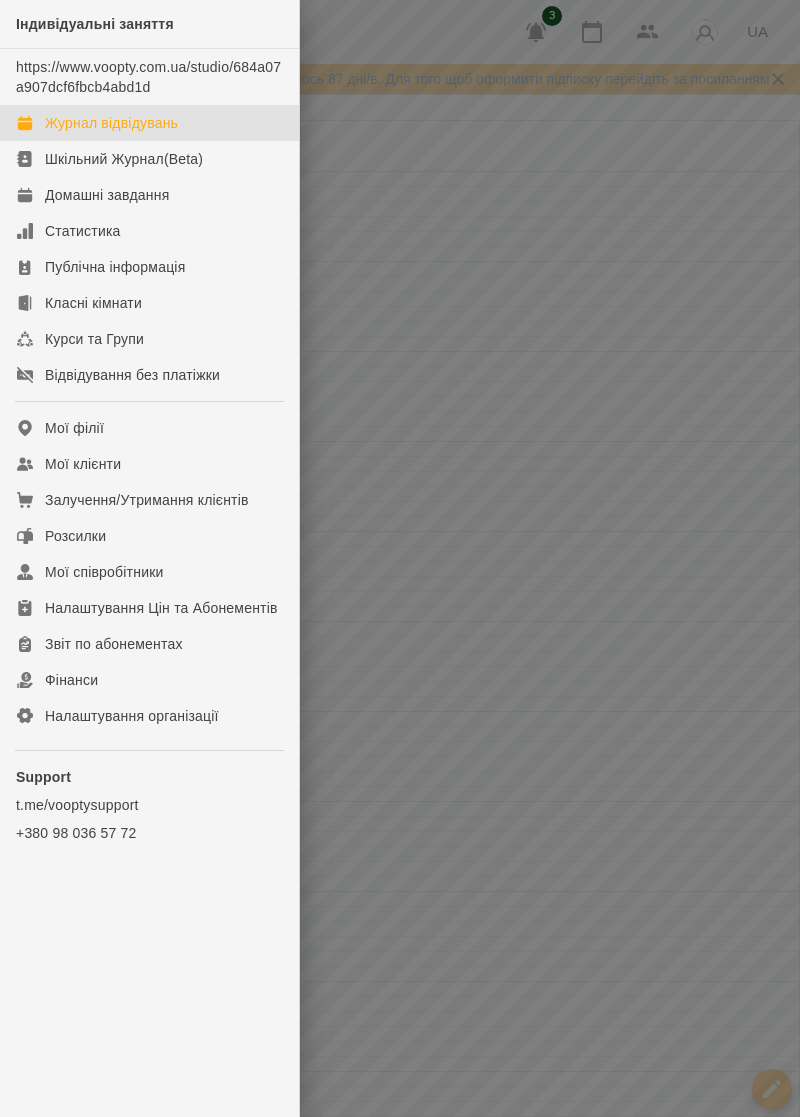 click at bounding box center [400, 558] 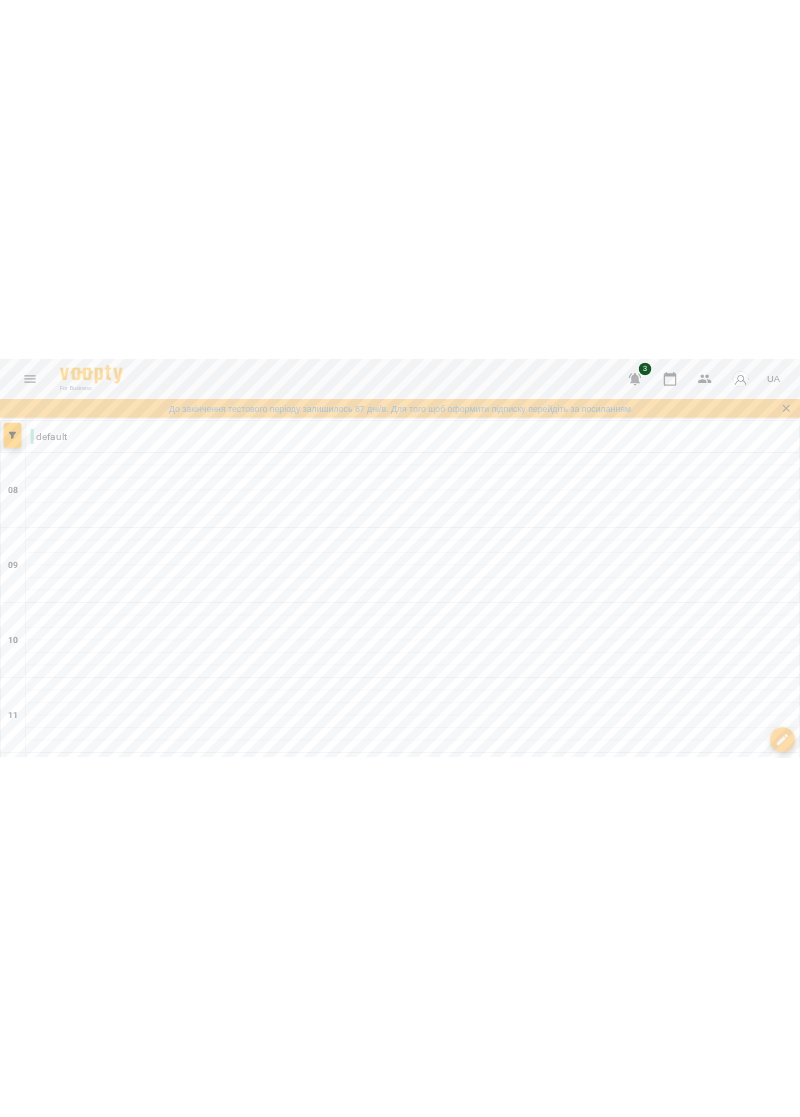 scroll, scrollTop: 1085, scrollLeft: 0, axis: vertical 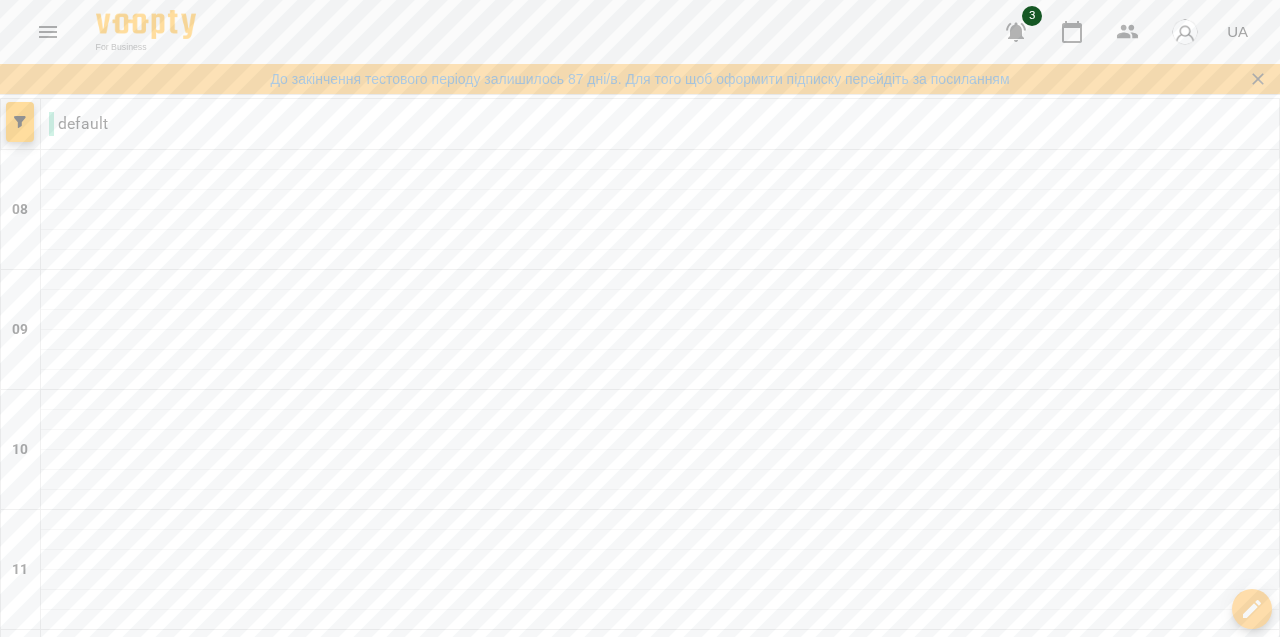 click at bounding box center [48, 32] 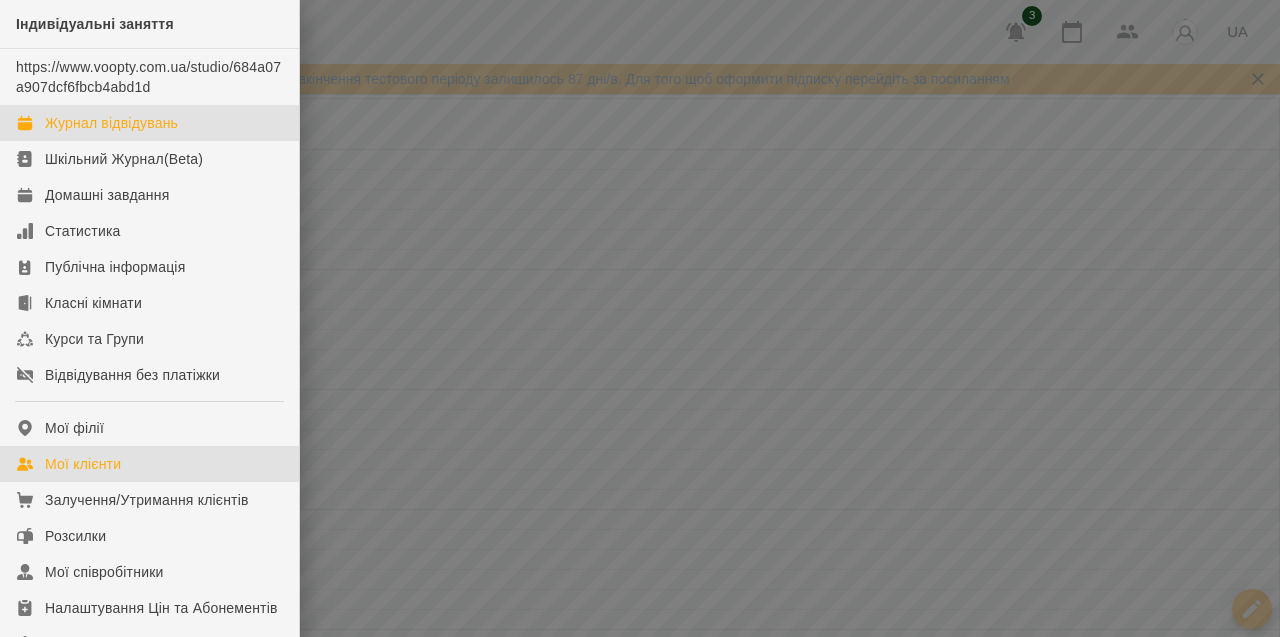 click on "Мої клієнти" at bounding box center [149, 464] 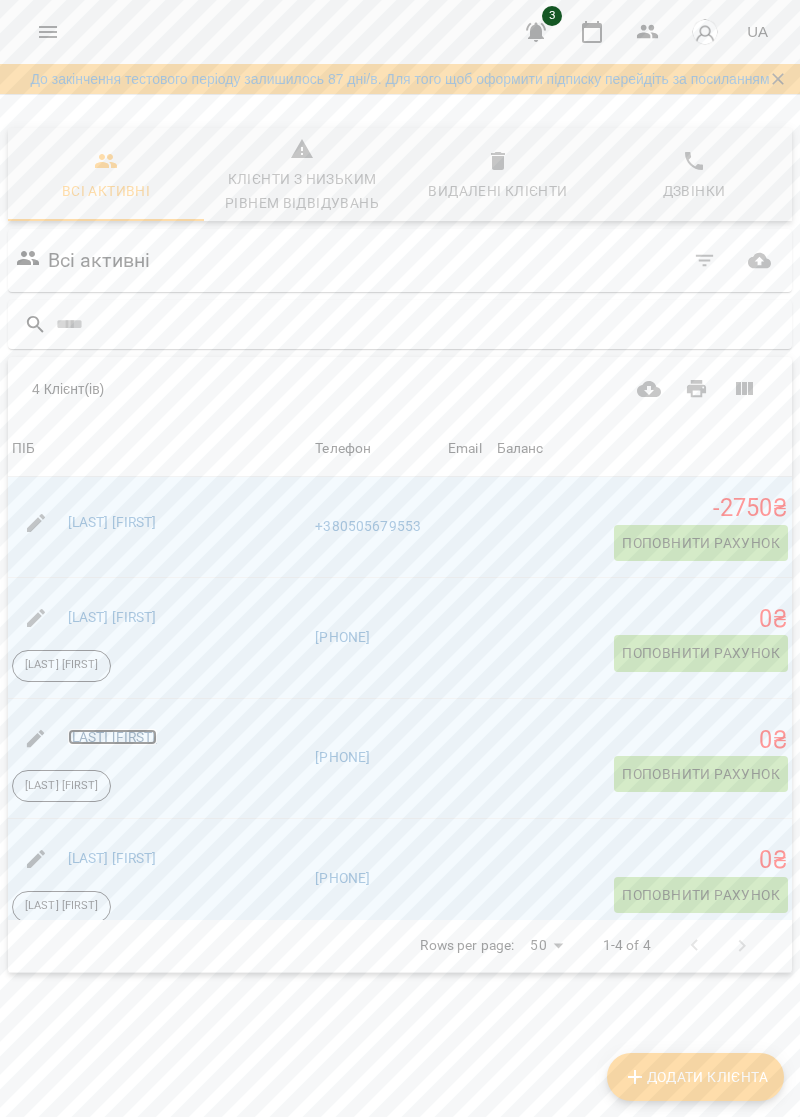 click on "[LAST] [FIRST]" at bounding box center [112, 737] 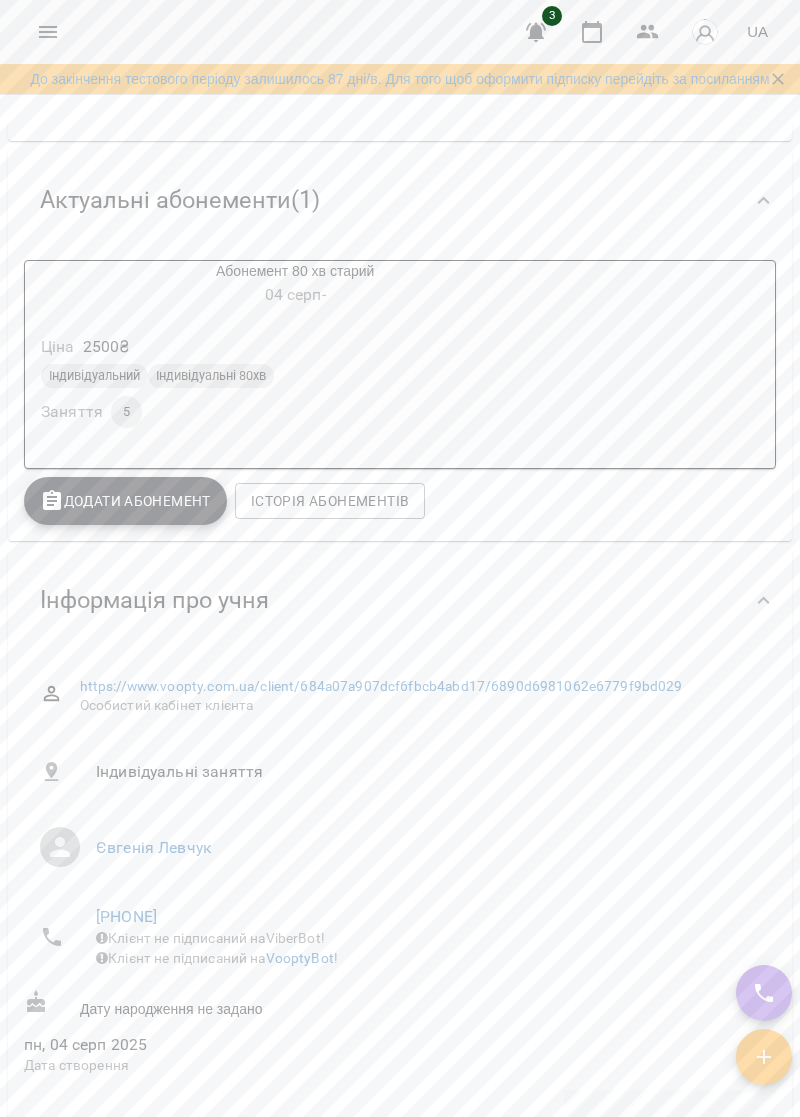 scroll, scrollTop: 242, scrollLeft: 0, axis: vertical 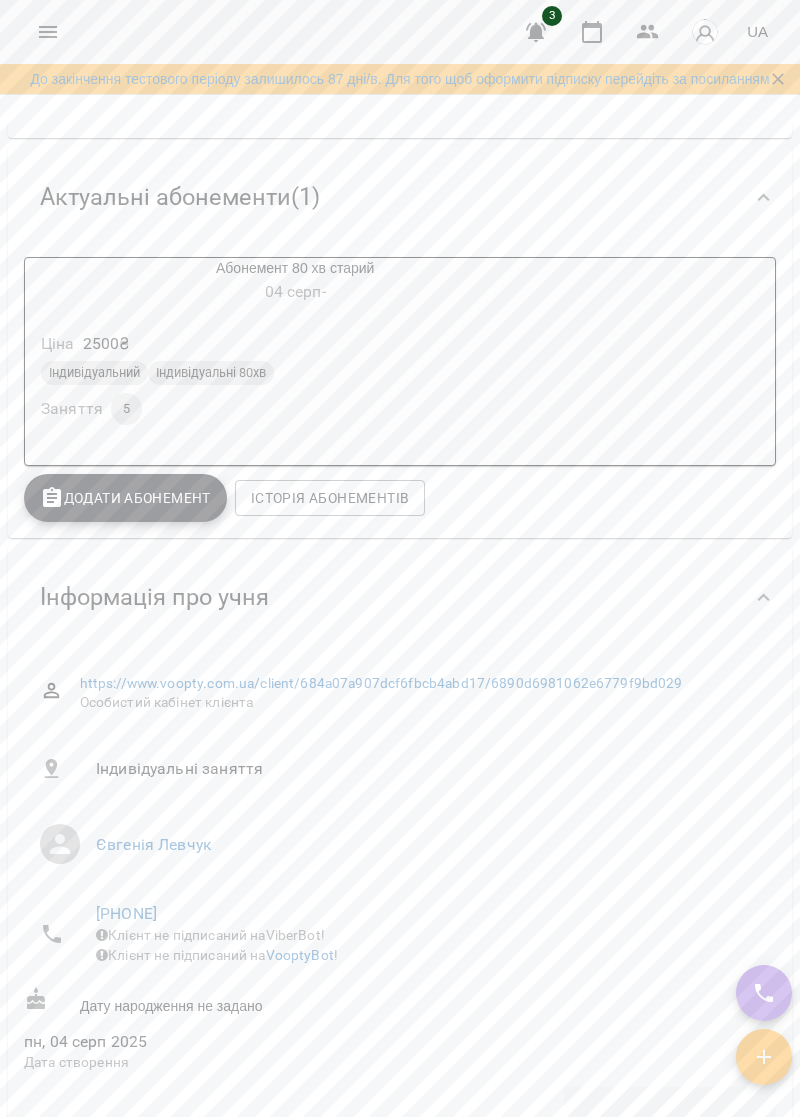 click on "Інформація про учня" at bounding box center (400, 597) 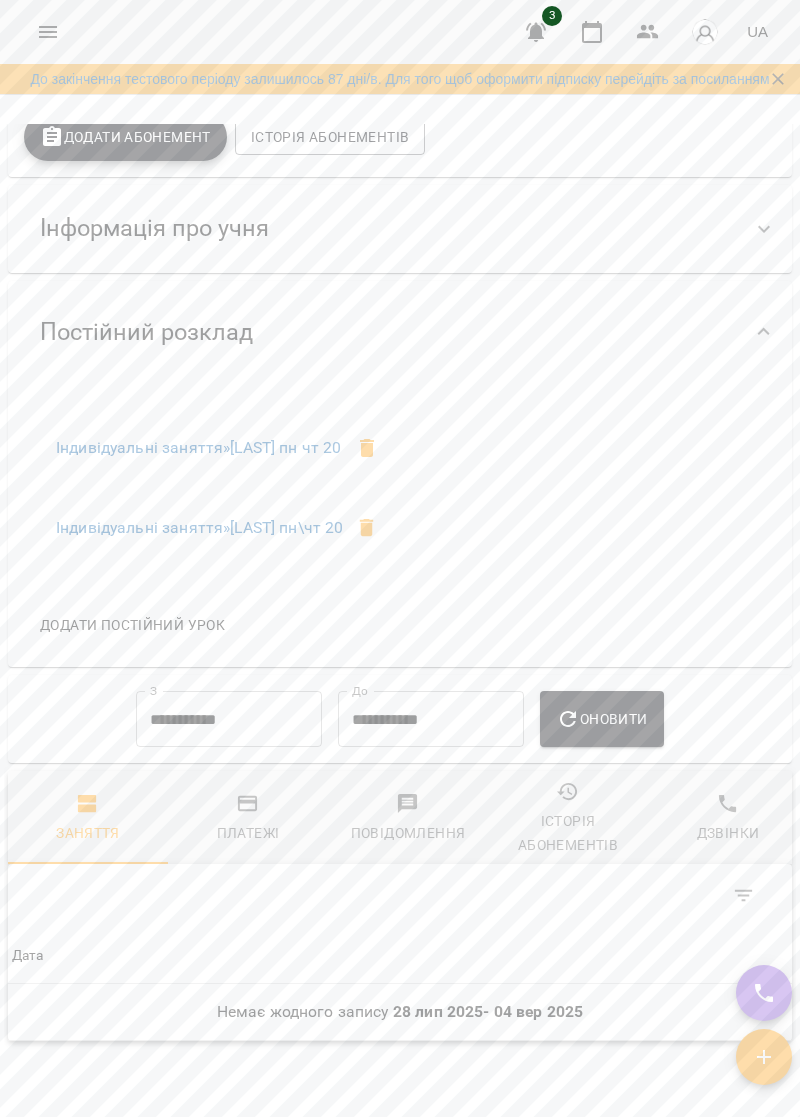 scroll, scrollTop: 604, scrollLeft: 0, axis: vertical 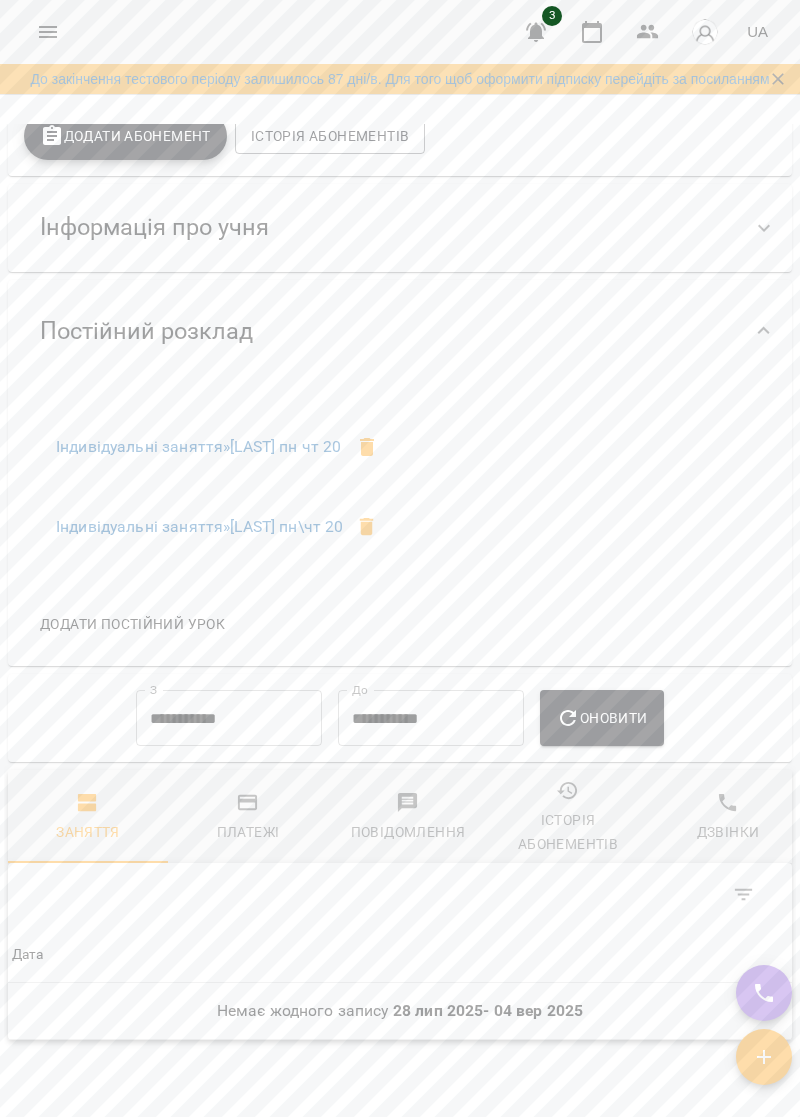click 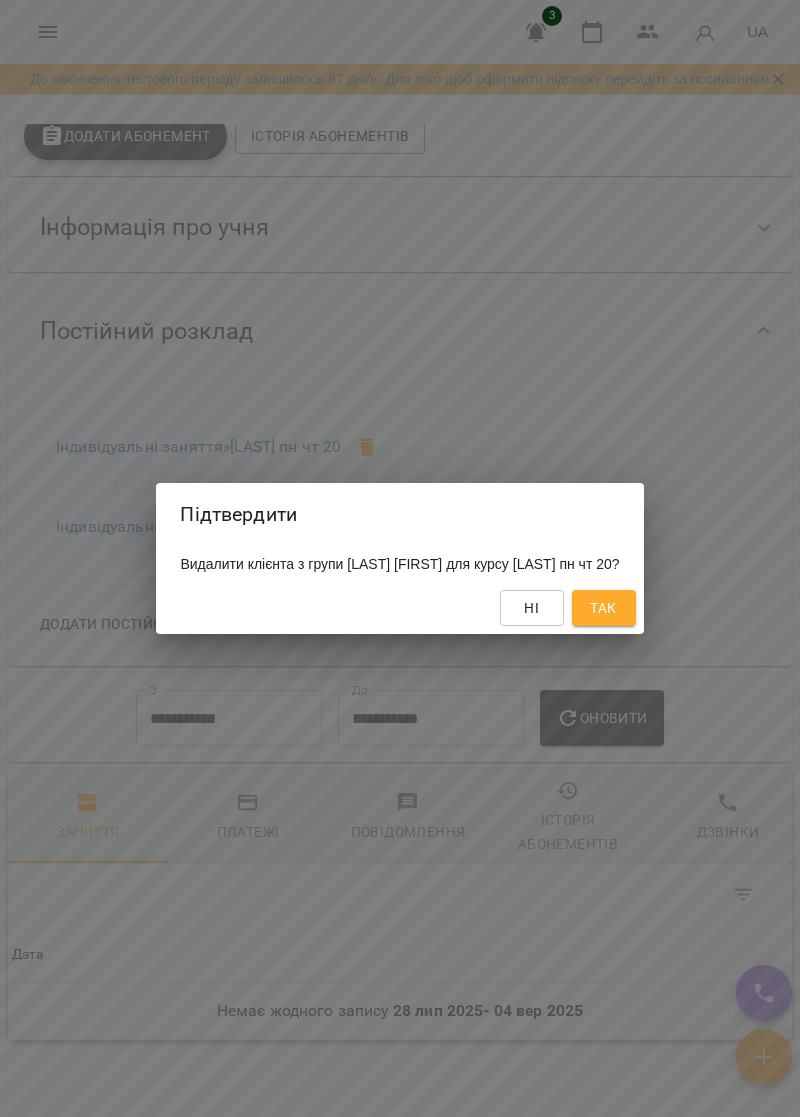 click on "Так" at bounding box center (604, 608) 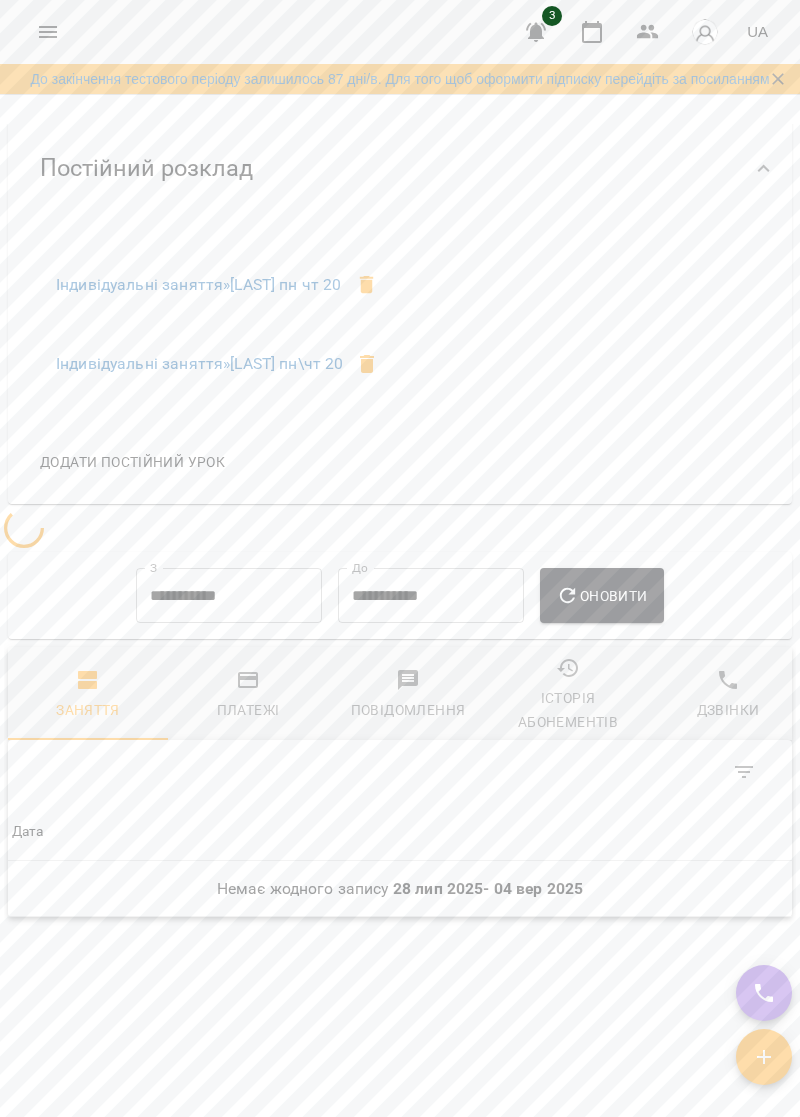 scroll, scrollTop: 552, scrollLeft: 0, axis: vertical 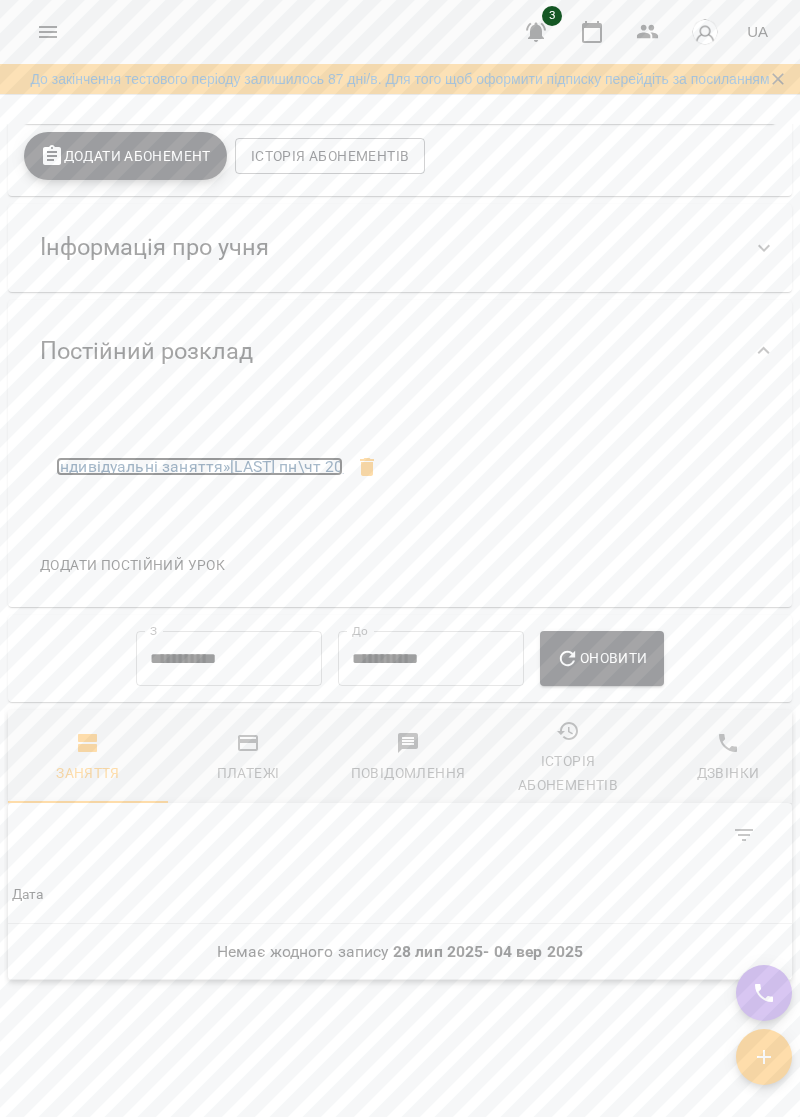 click on "Індивідуальні заняття  »  [LAST] пн\чт 20" at bounding box center [199, 466] 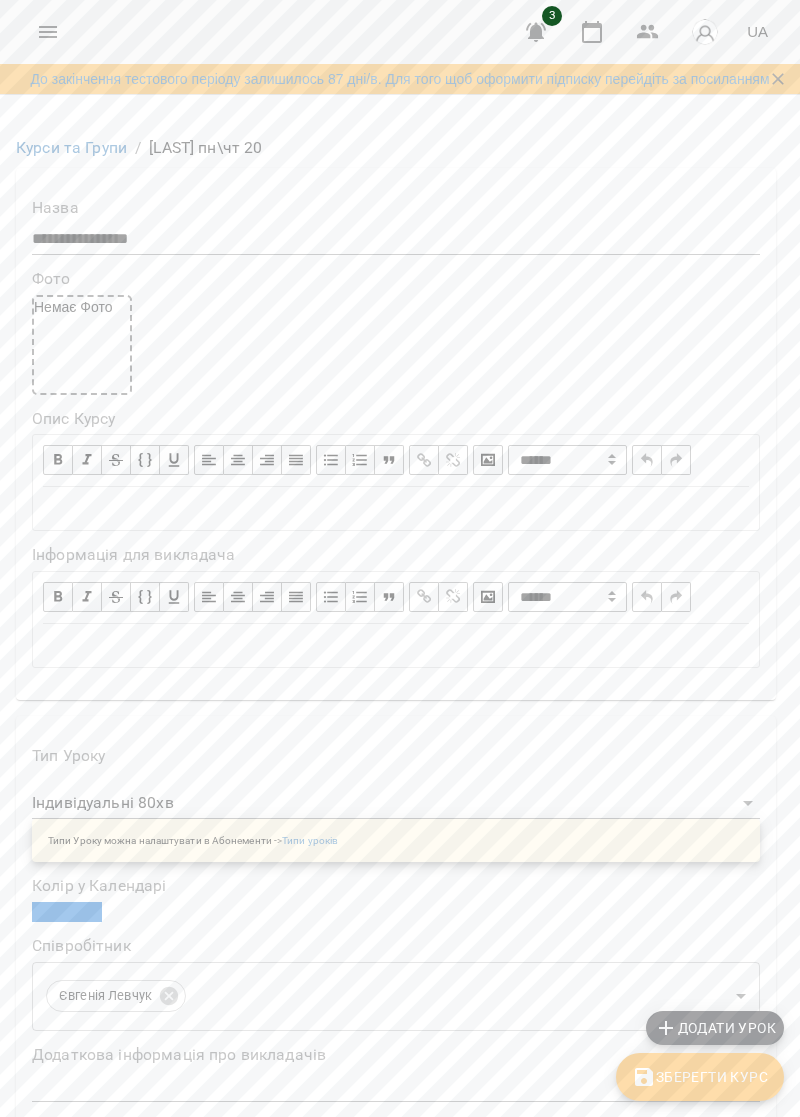 scroll, scrollTop: 1314, scrollLeft: 0, axis: vertical 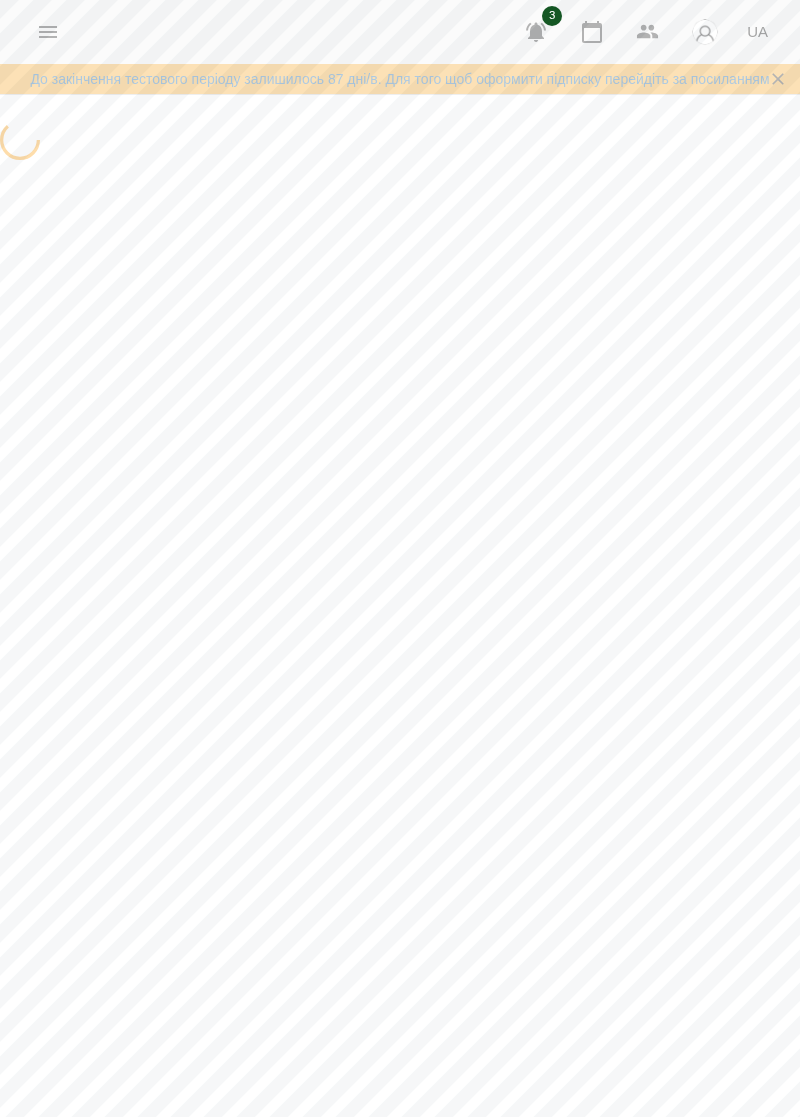 select on "**********" 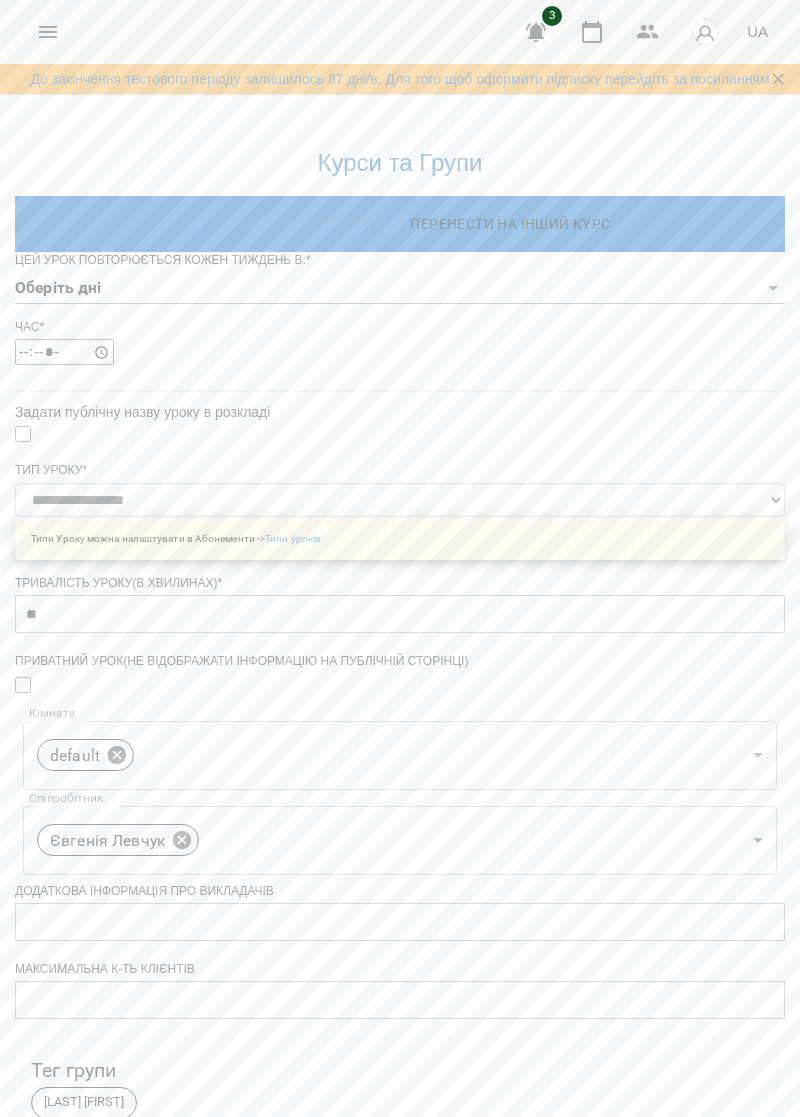 click on "**********" at bounding box center [400, 676] 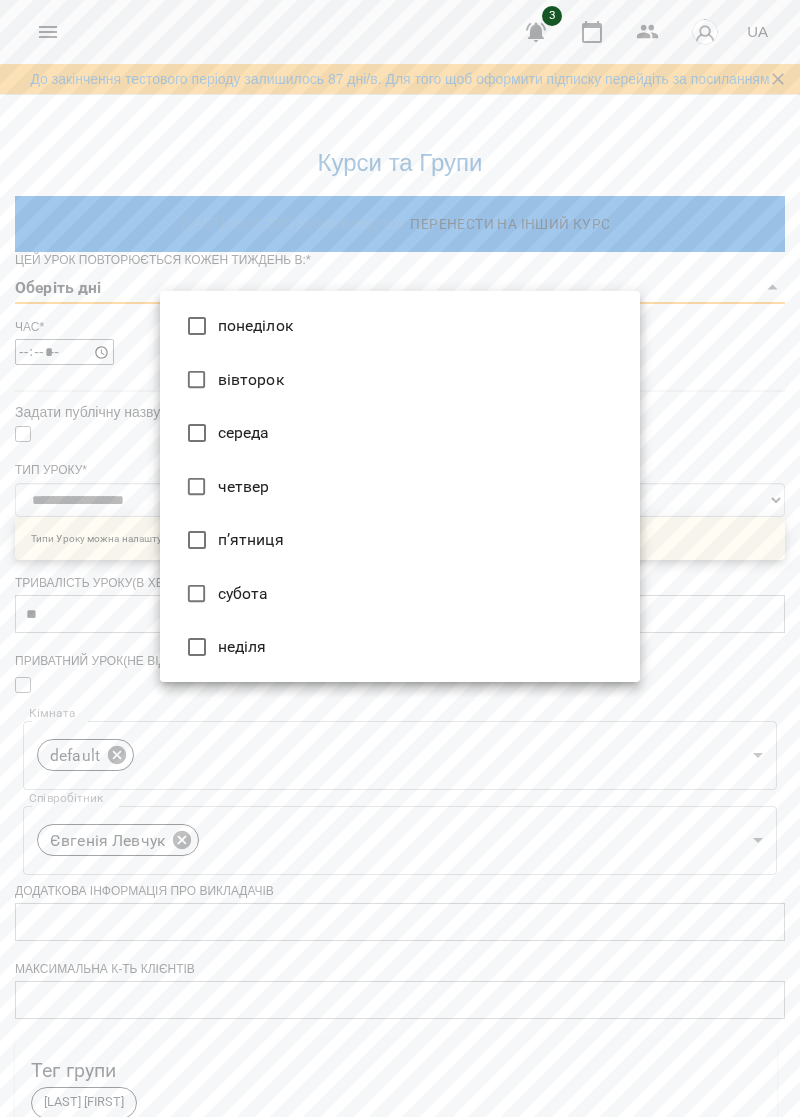 type on "*" 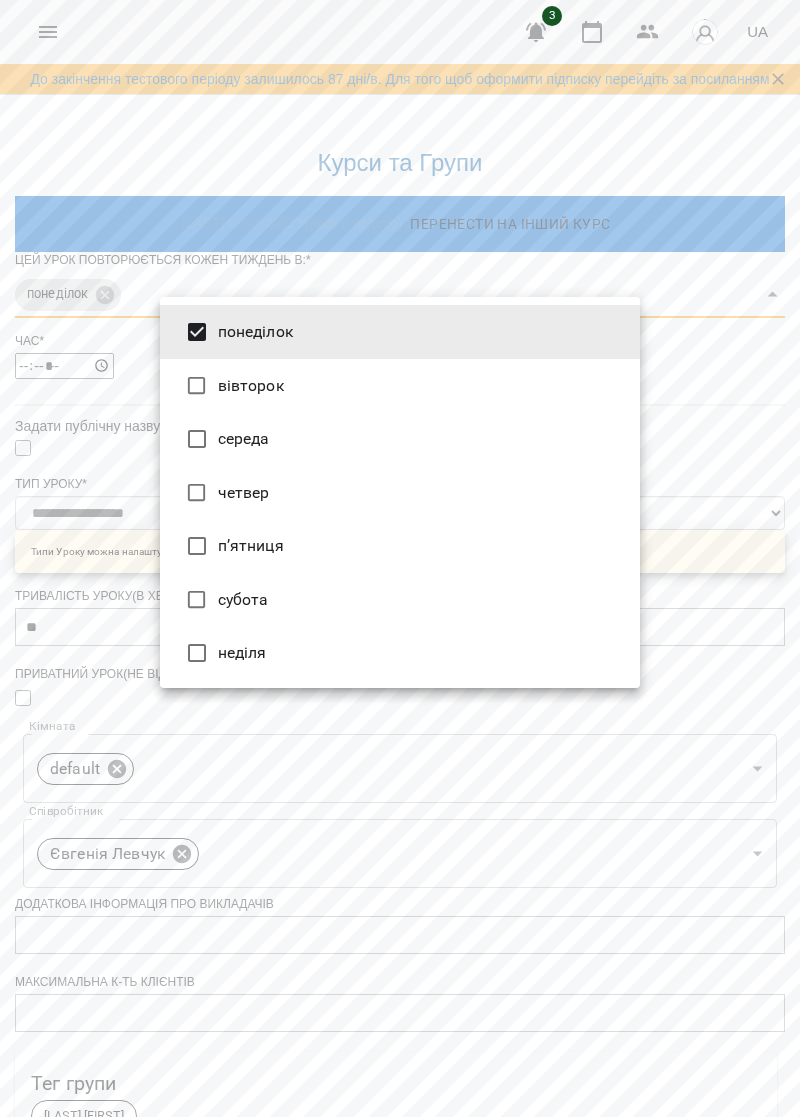 type on "***" 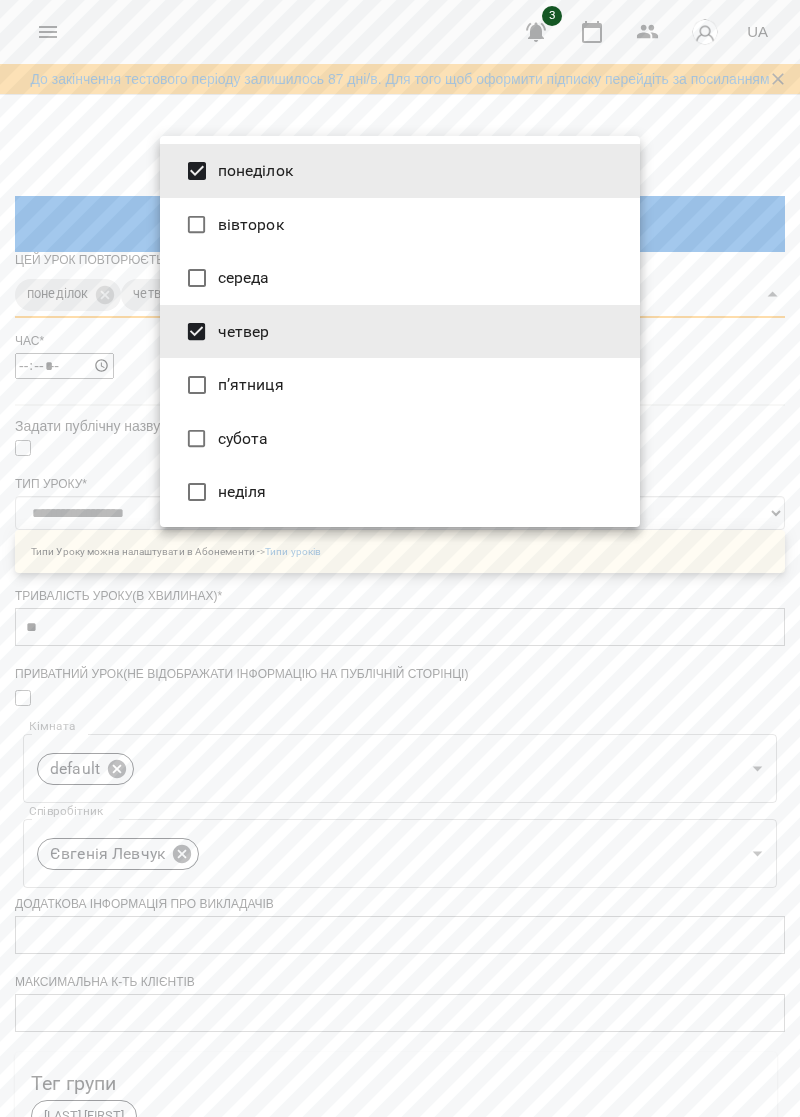 click at bounding box center (400, 558) 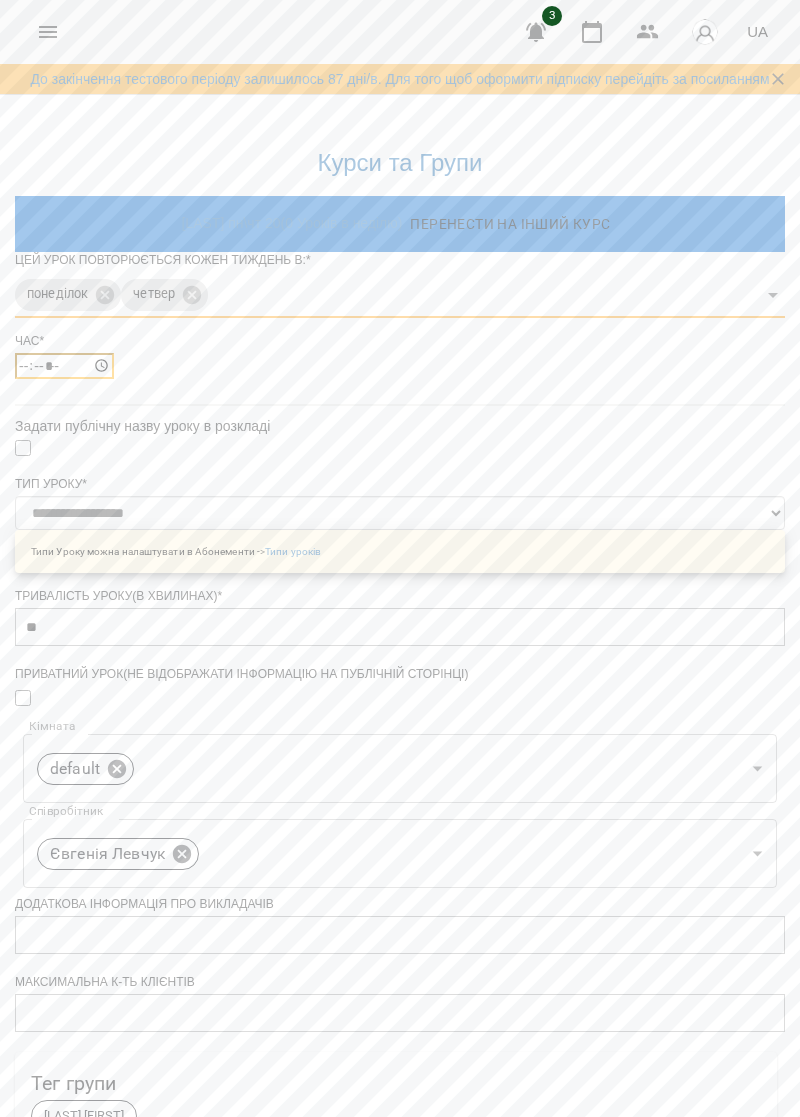 click on "*****" at bounding box center (64, 366) 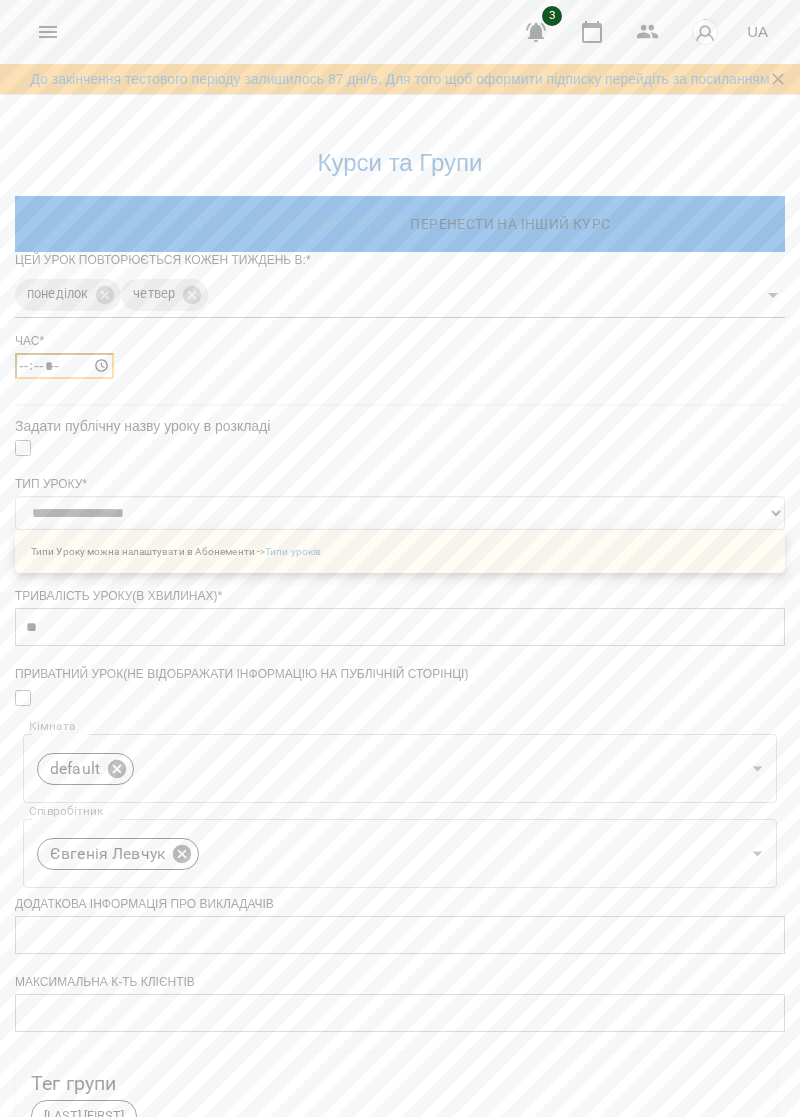 type on "*****" 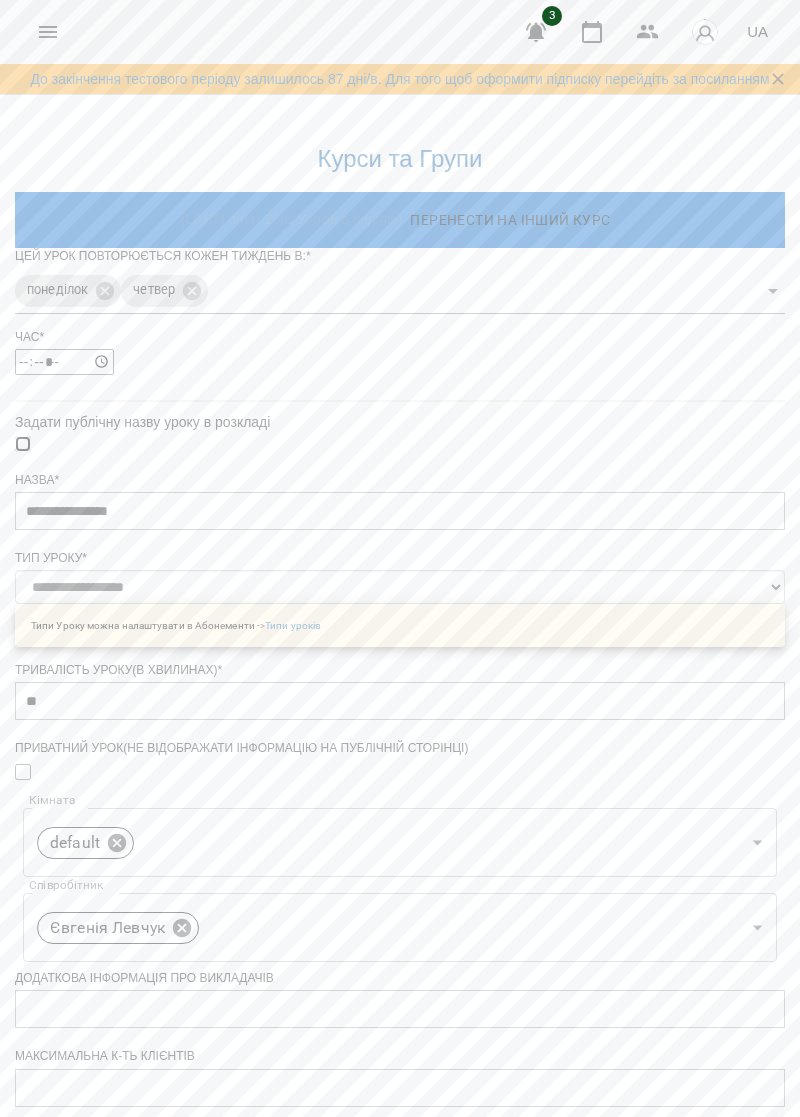 scroll, scrollTop: 422, scrollLeft: 0, axis: vertical 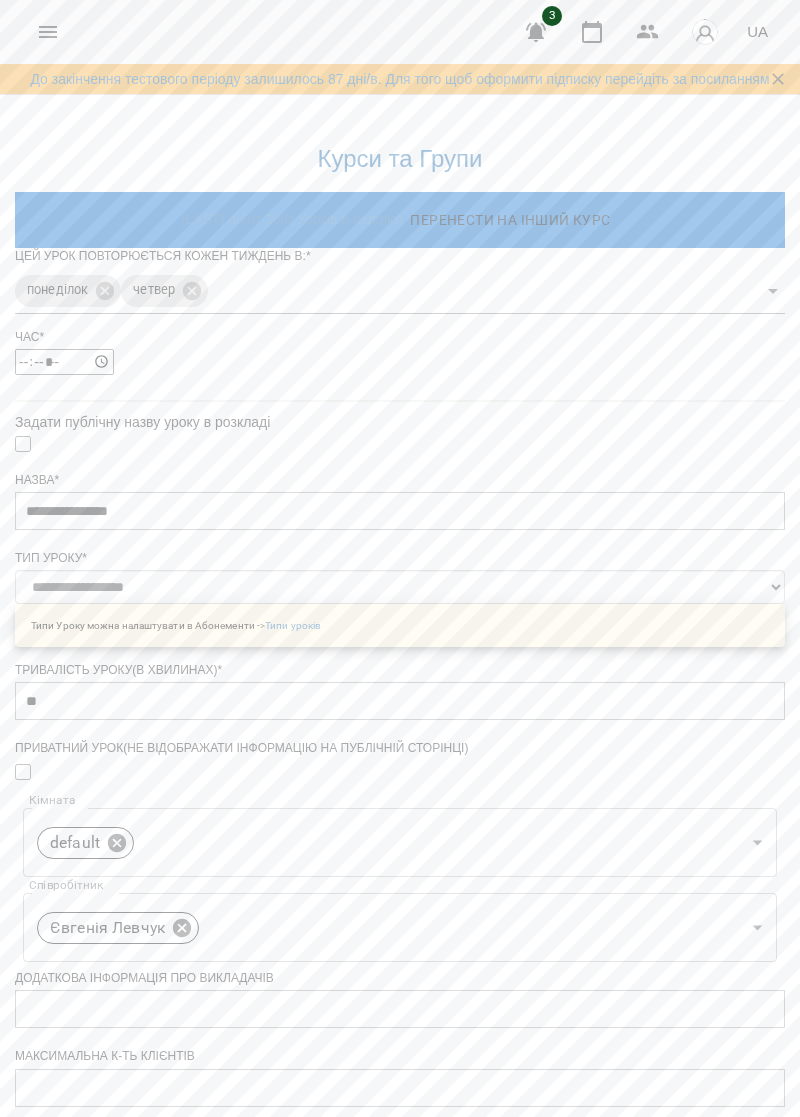 click on "**********" at bounding box center [108, 1363] 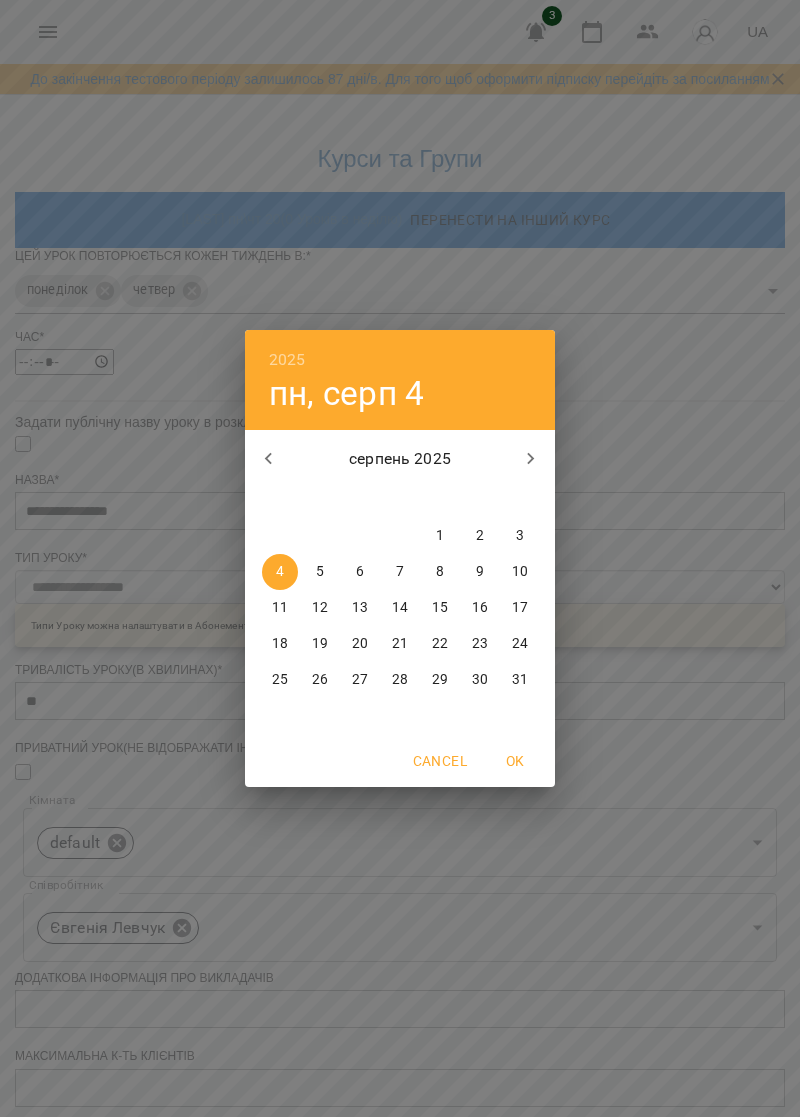 click at bounding box center (269, 459) 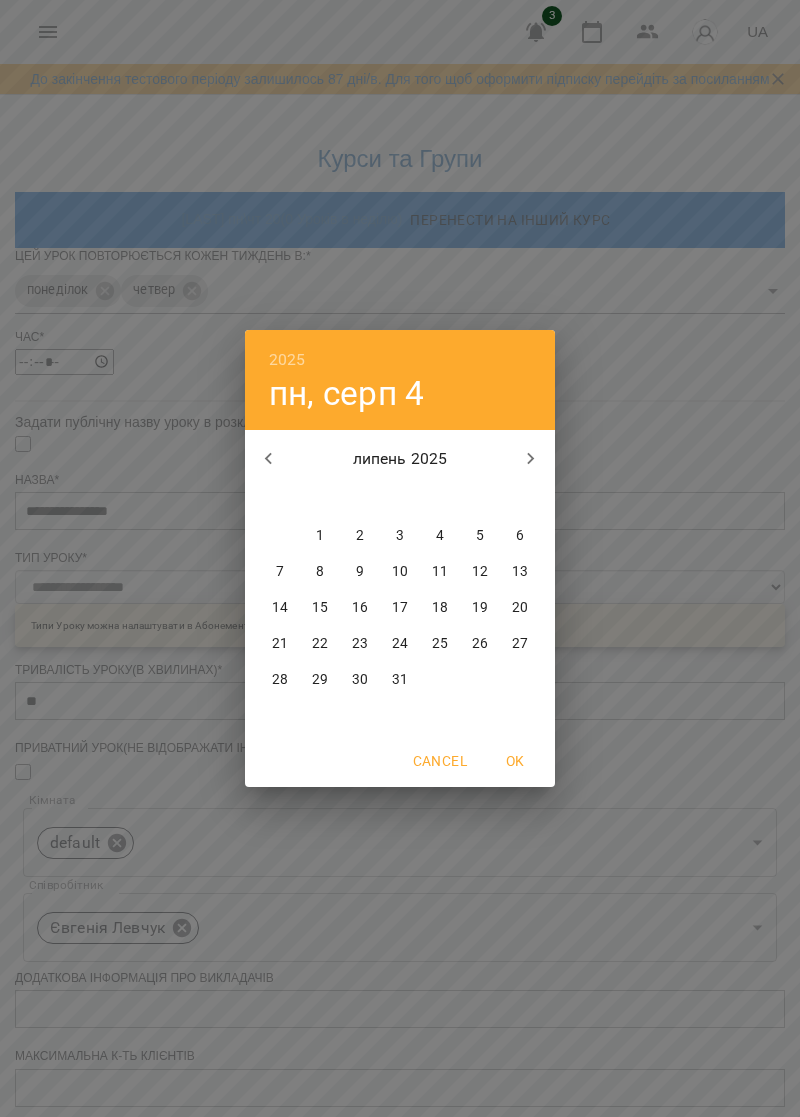 click 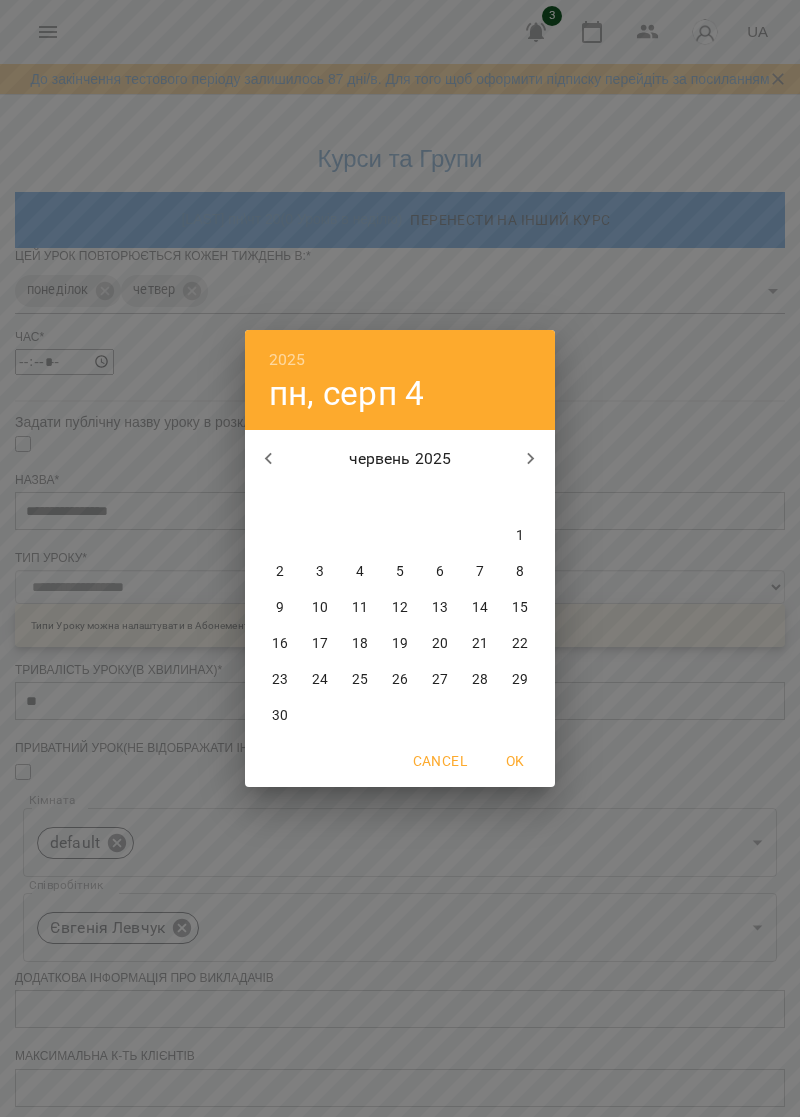 click on "26" at bounding box center [400, 680] 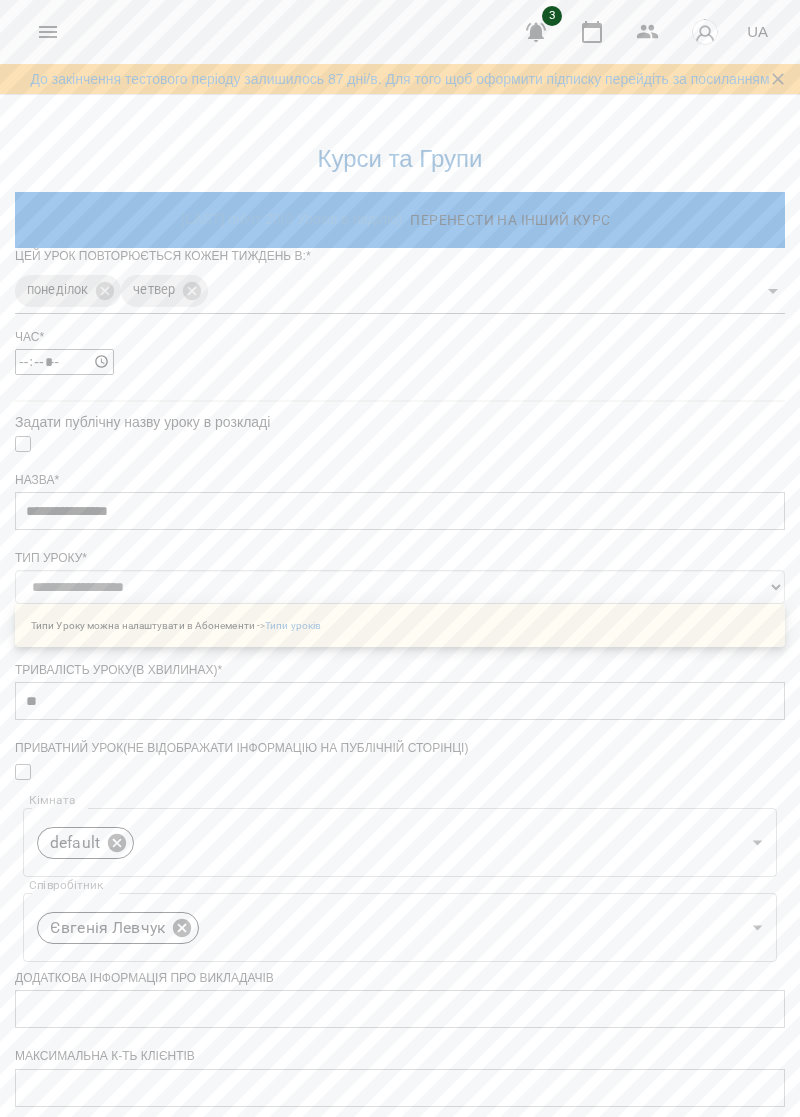 scroll, scrollTop: 478, scrollLeft: 0, axis: vertical 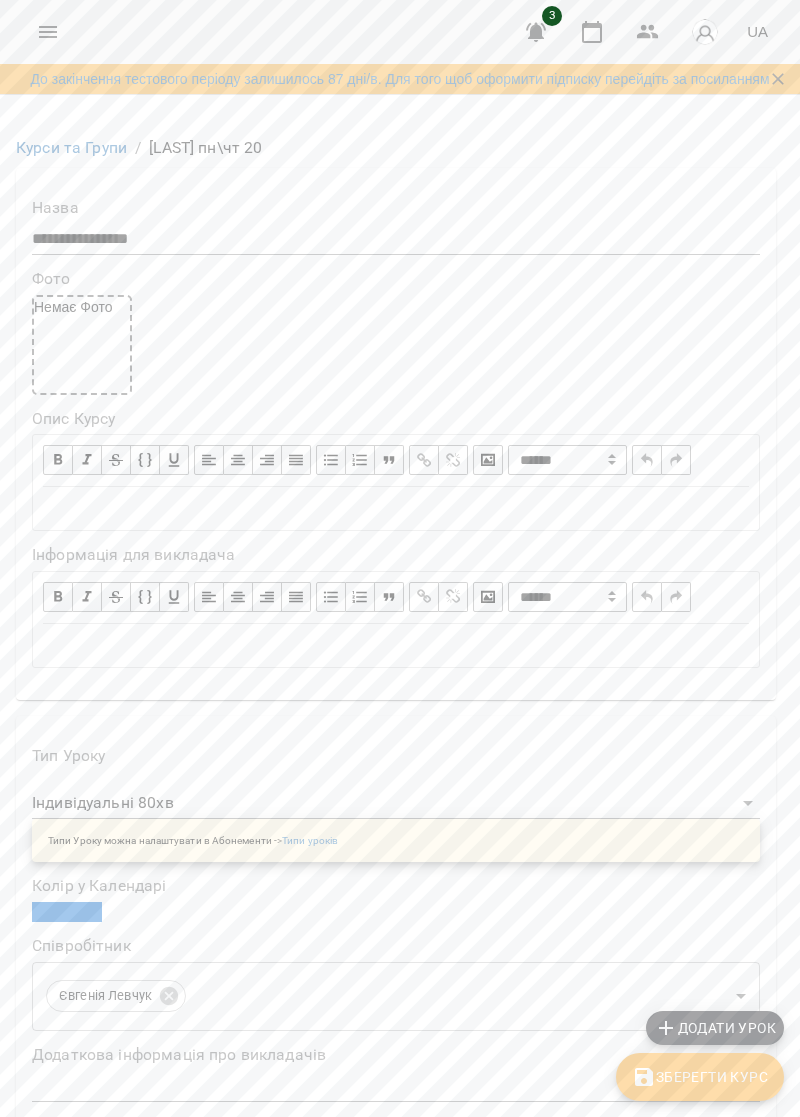click at bounding box center [48, 32] 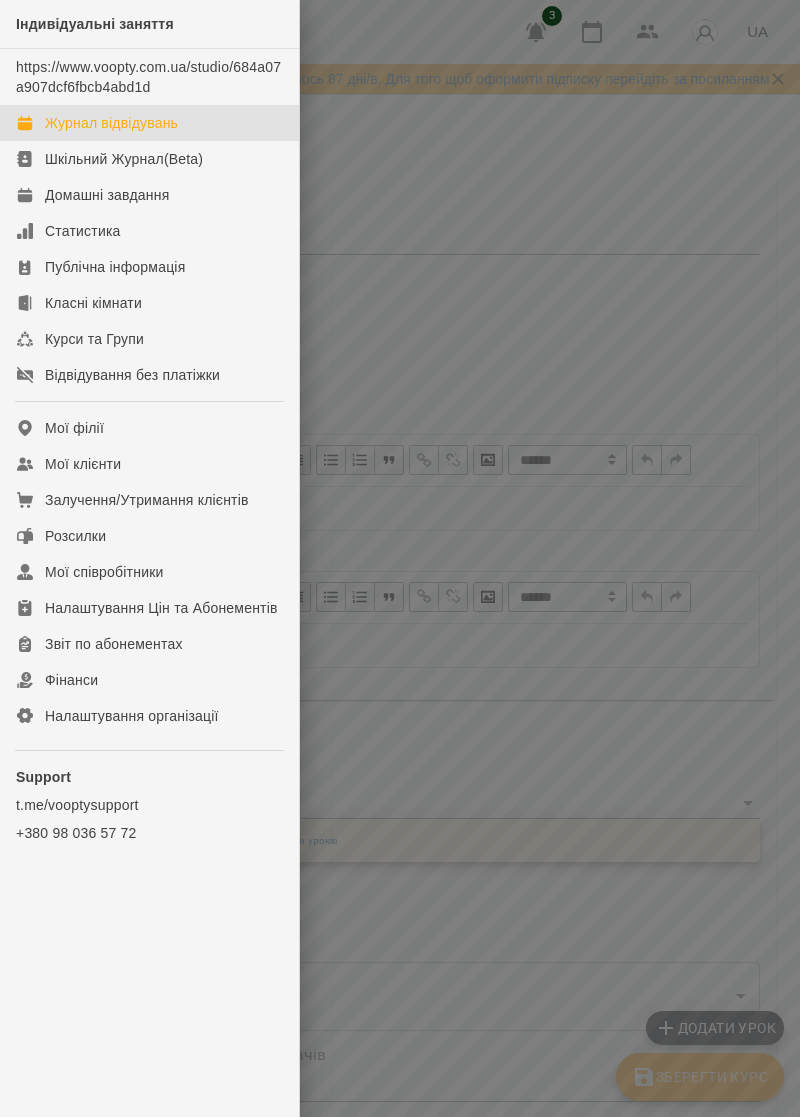 click on "Журнал відвідувань" at bounding box center (149, 123) 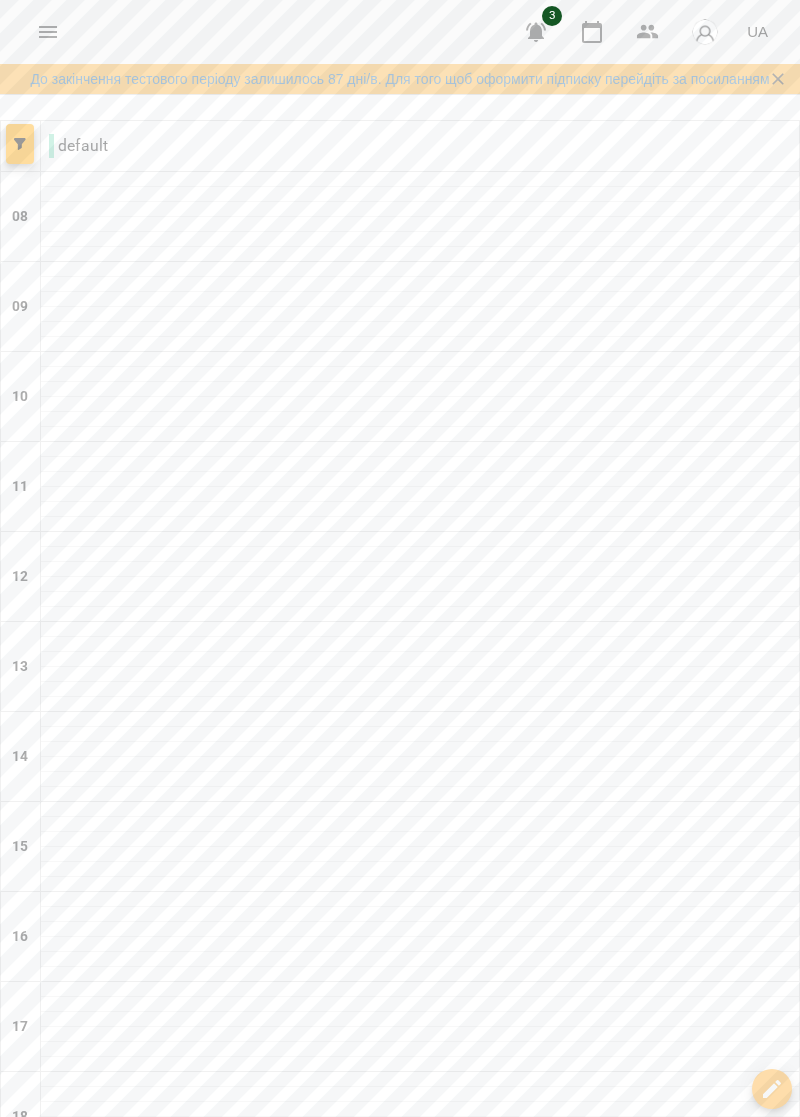 scroll, scrollTop: 246, scrollLeft: 0, axis: vertical 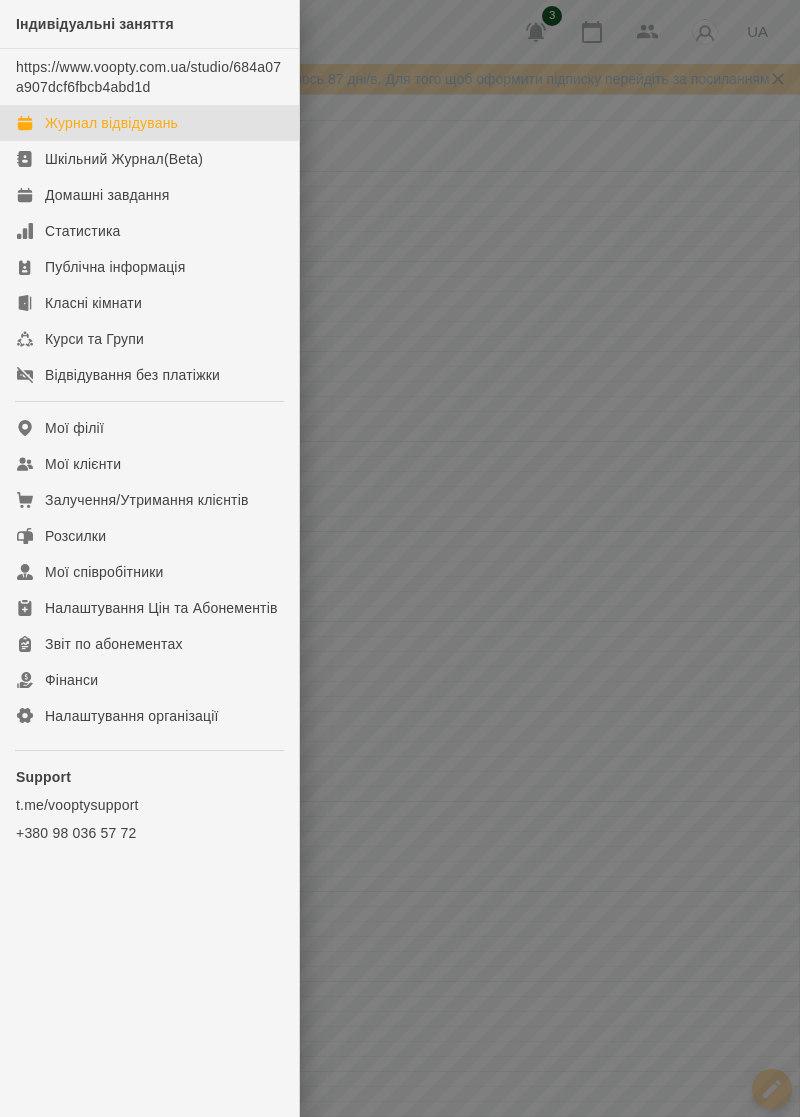 click at bounding box center (400, 558) 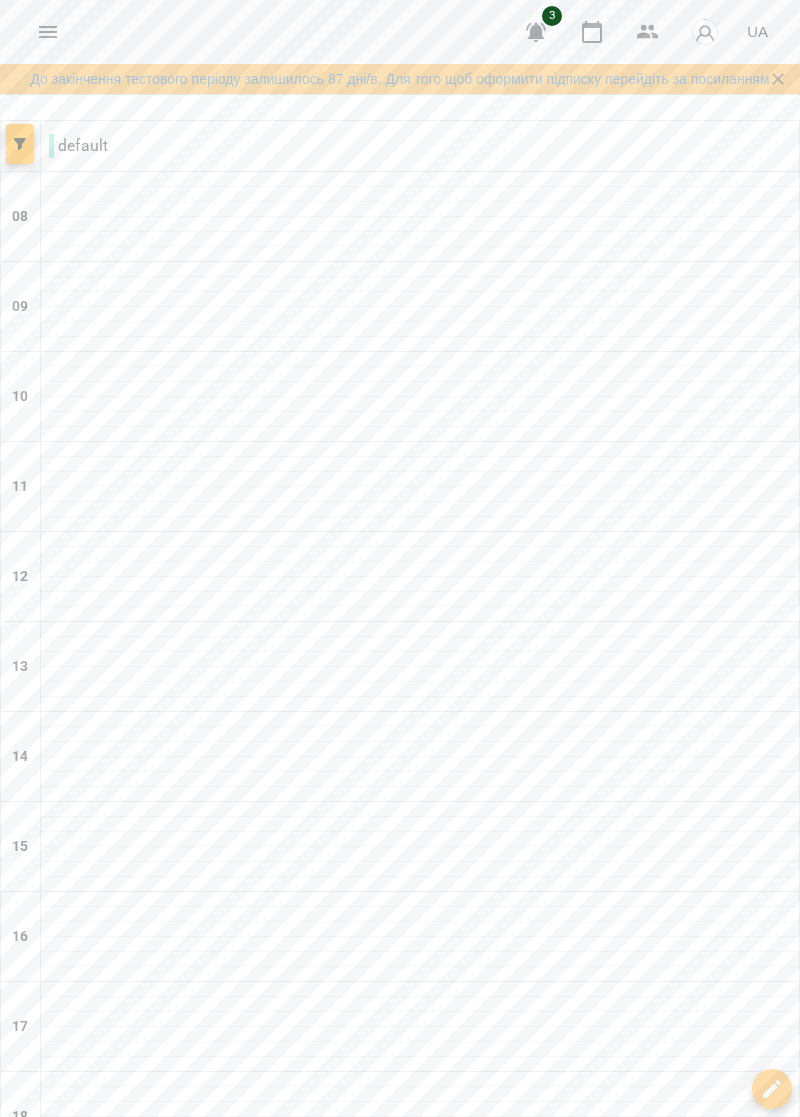 click at bounding box center (536, 32) 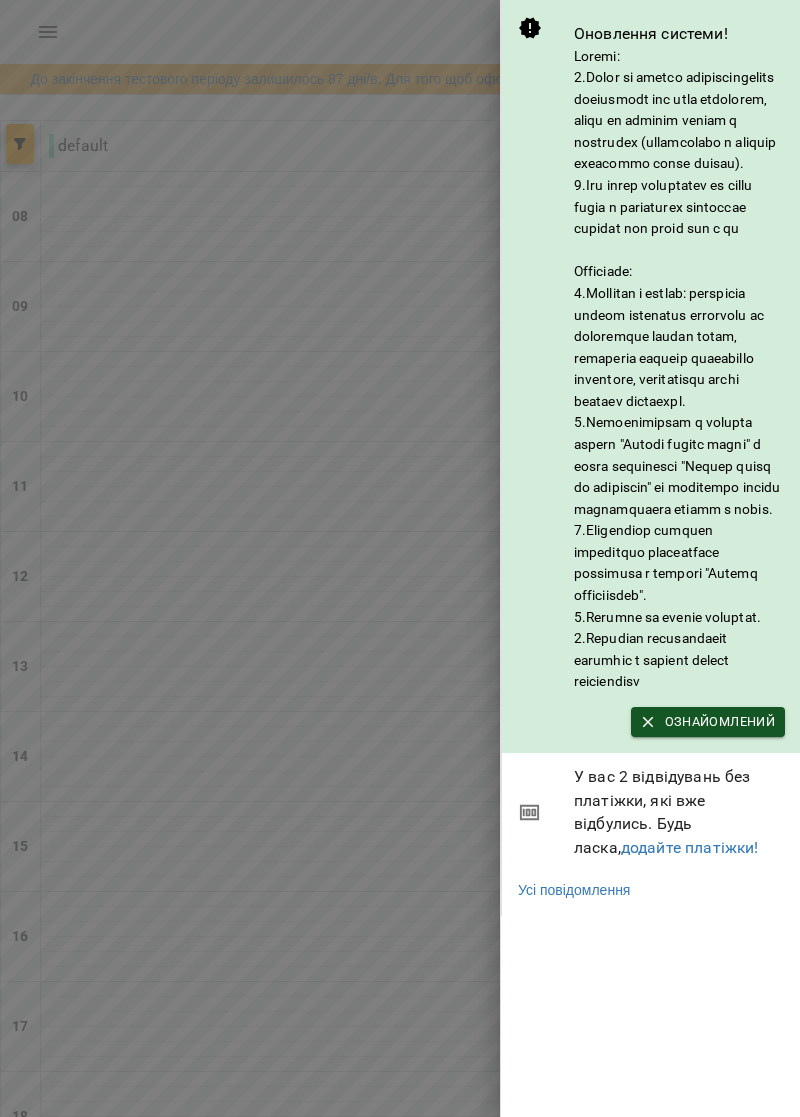 click on "Ознайомлений" at bounding box center (708, 722) 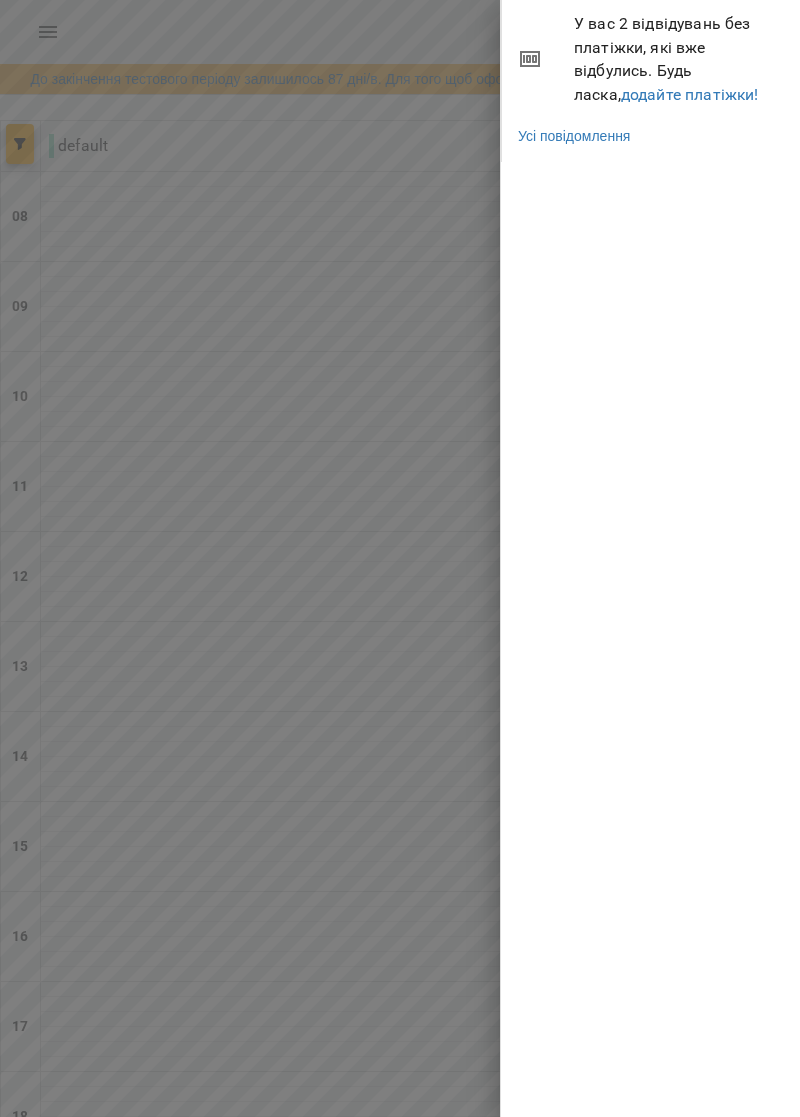 click at bounding box center (400, 558) 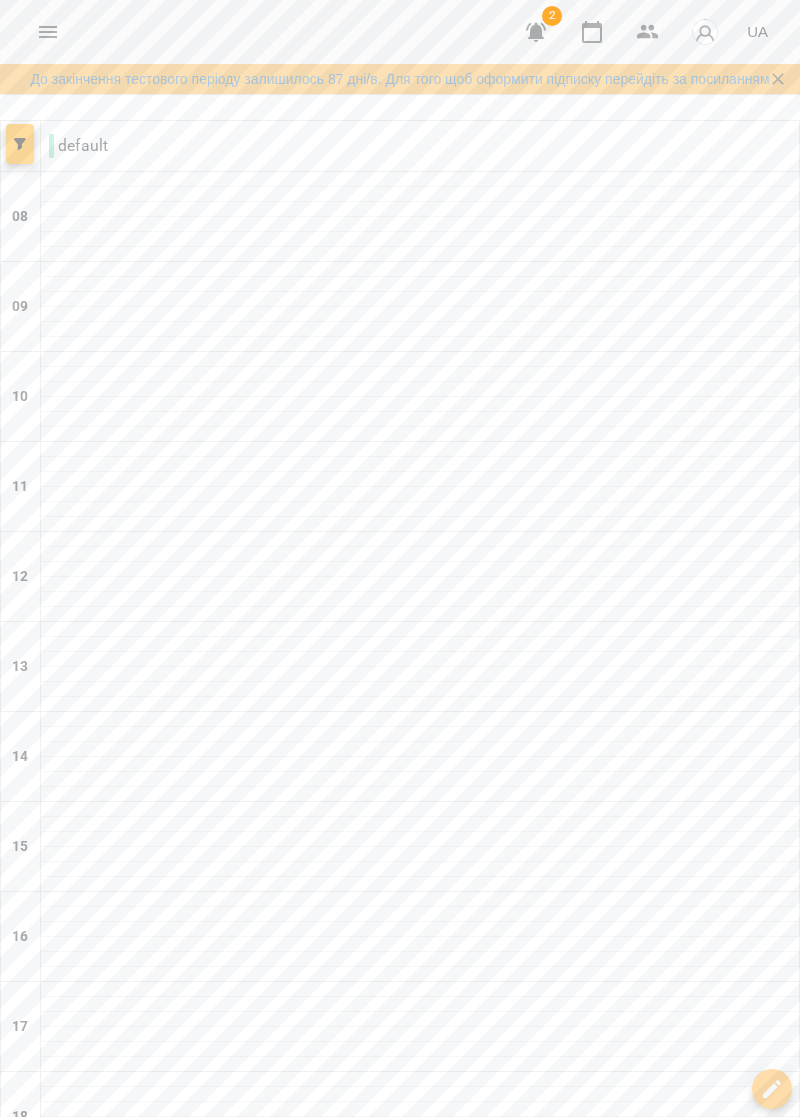 click on "For Business 2 UA" at bounding box center (400, 32) 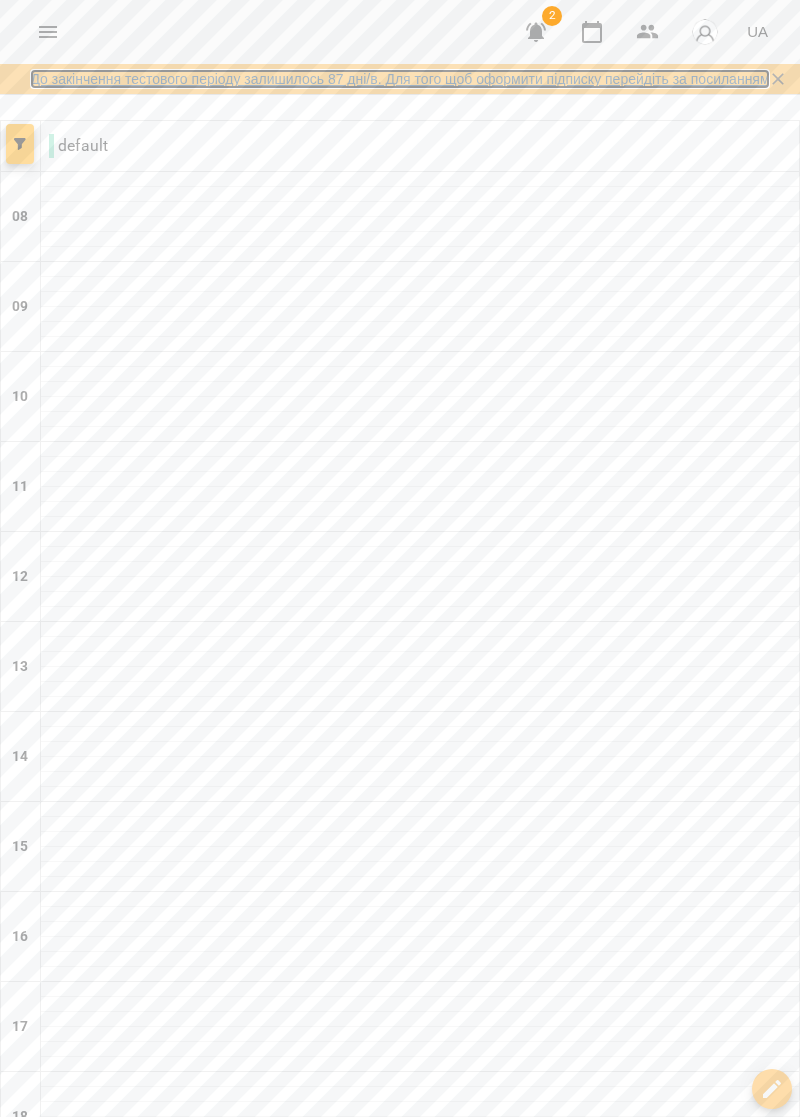 click on "До закінчення тестового періоду залишилось 87 дні/в. Для того щоб оформити підписку перейдіть за посиланням" at bounding box center (399, 79) 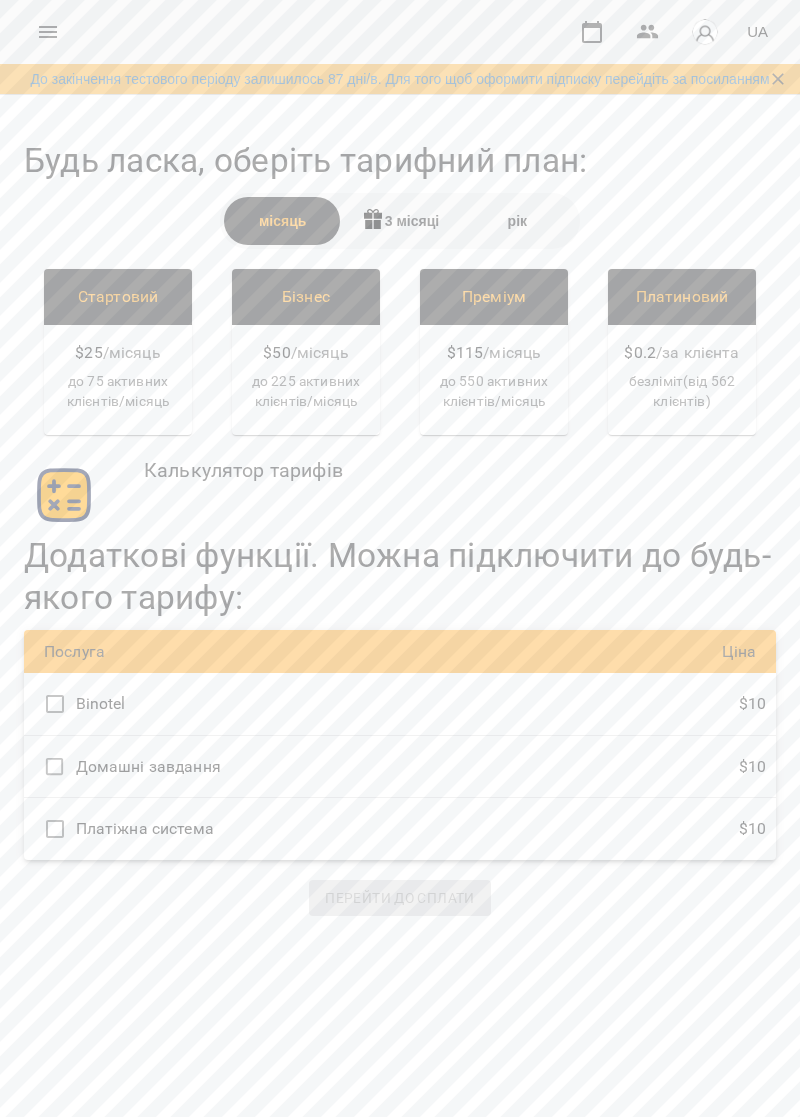 scroll, scrollTop: 0, scrollLeft: 0, axis: both 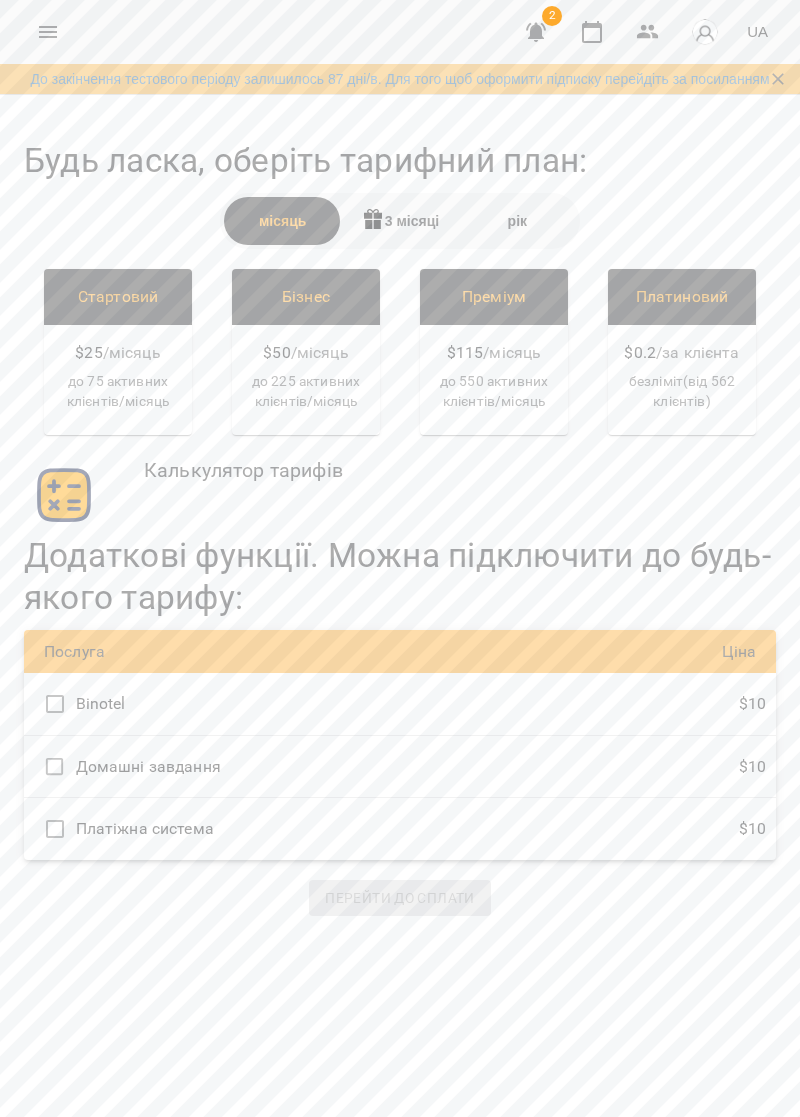 click at bounding box center [48, 32] 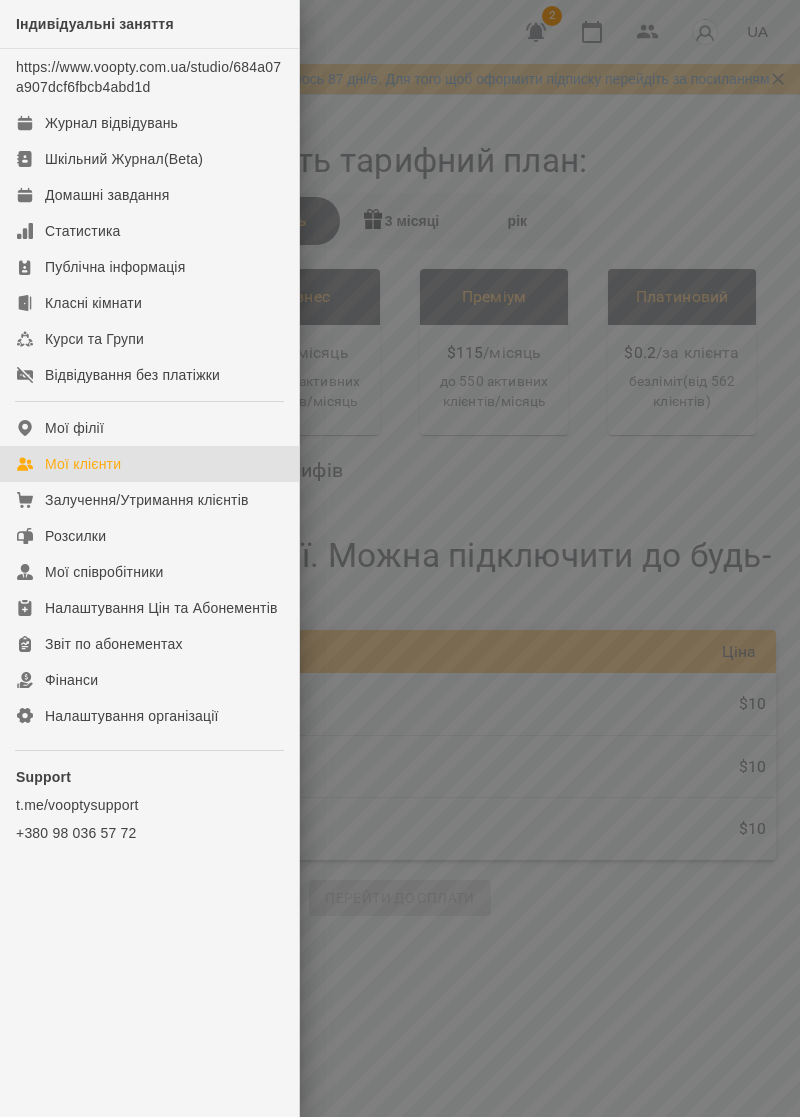 click on "Мої клієнти" at bounding box center [149, 464] 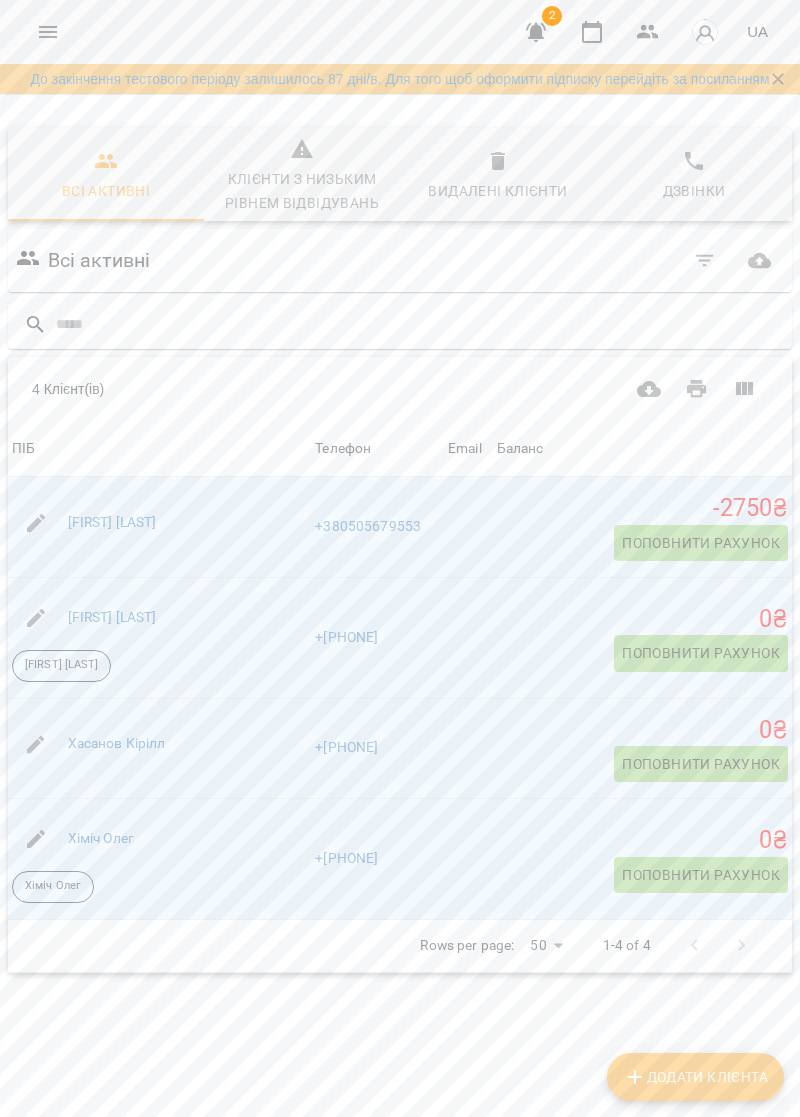 scroll, scrollTop: 108, scrollLeft: 0, axis: vertical 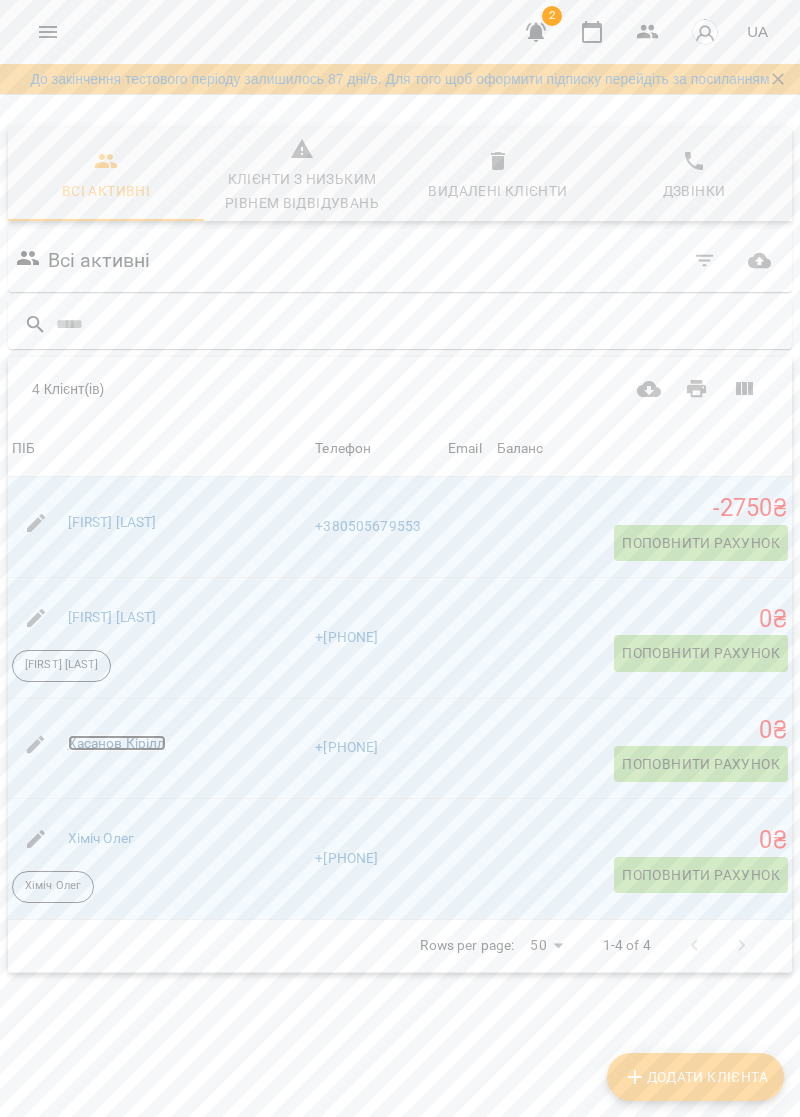 click on "Хасанов Кірілл" at bounding box center [117, 743] 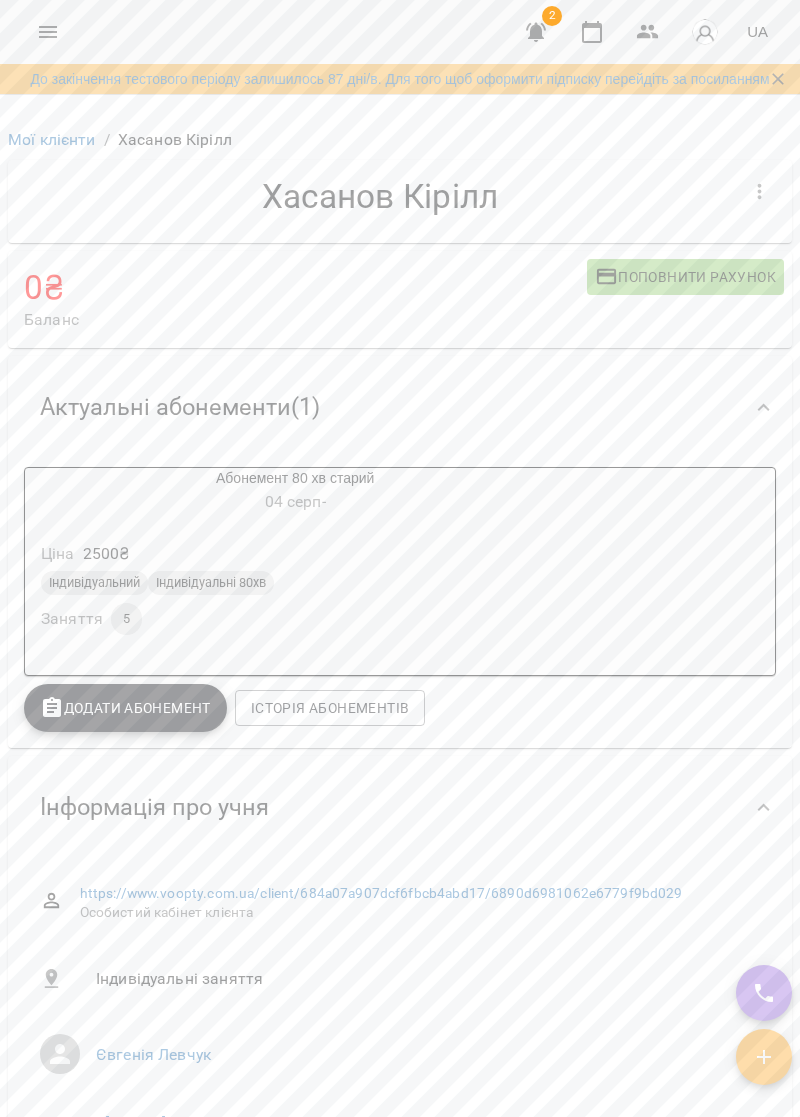 click on "Актуальні абонементи ( 1 )" at bounding box center (382, 407) 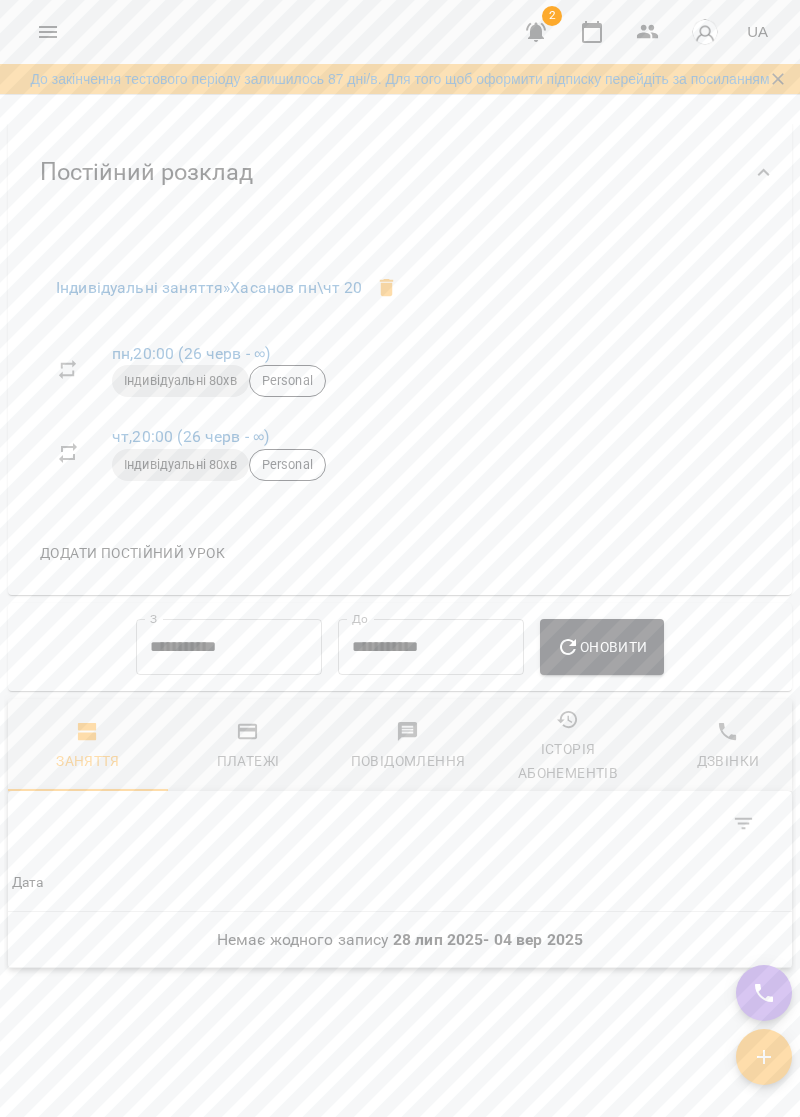scroll, scrollTop: 1159, scrollLeft: 0, axis: vertical 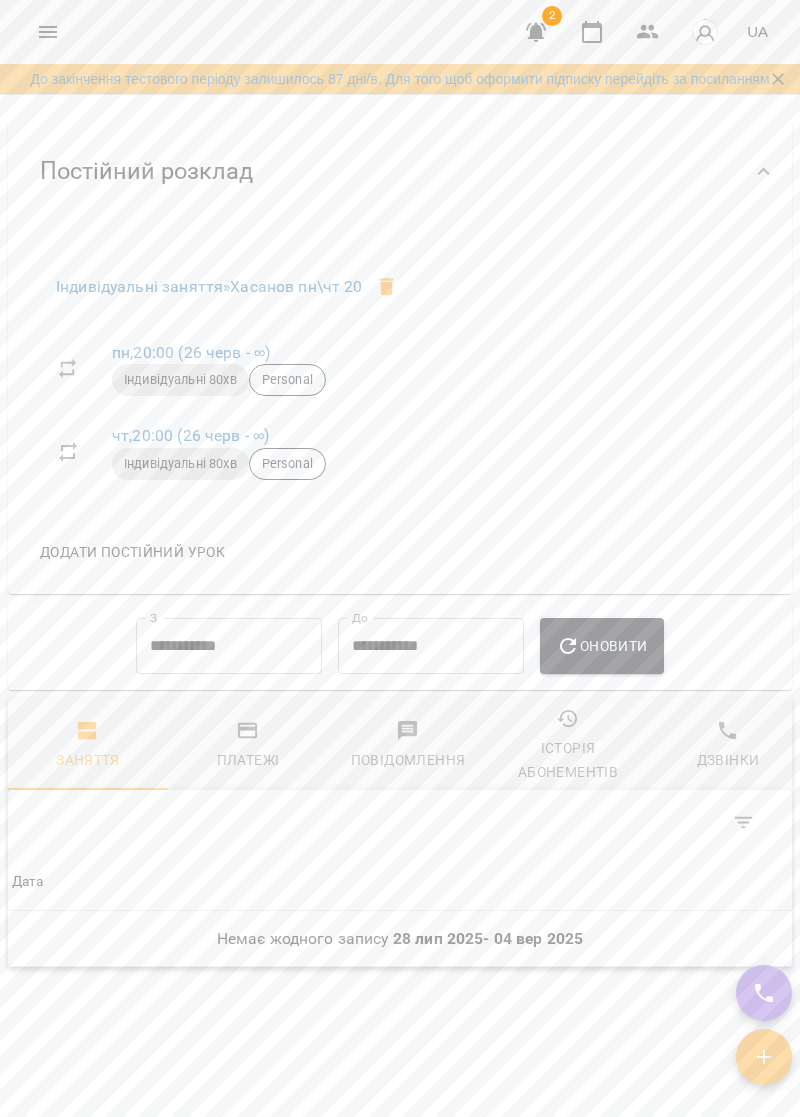 click on "**********" at bounding box center [229, 646] 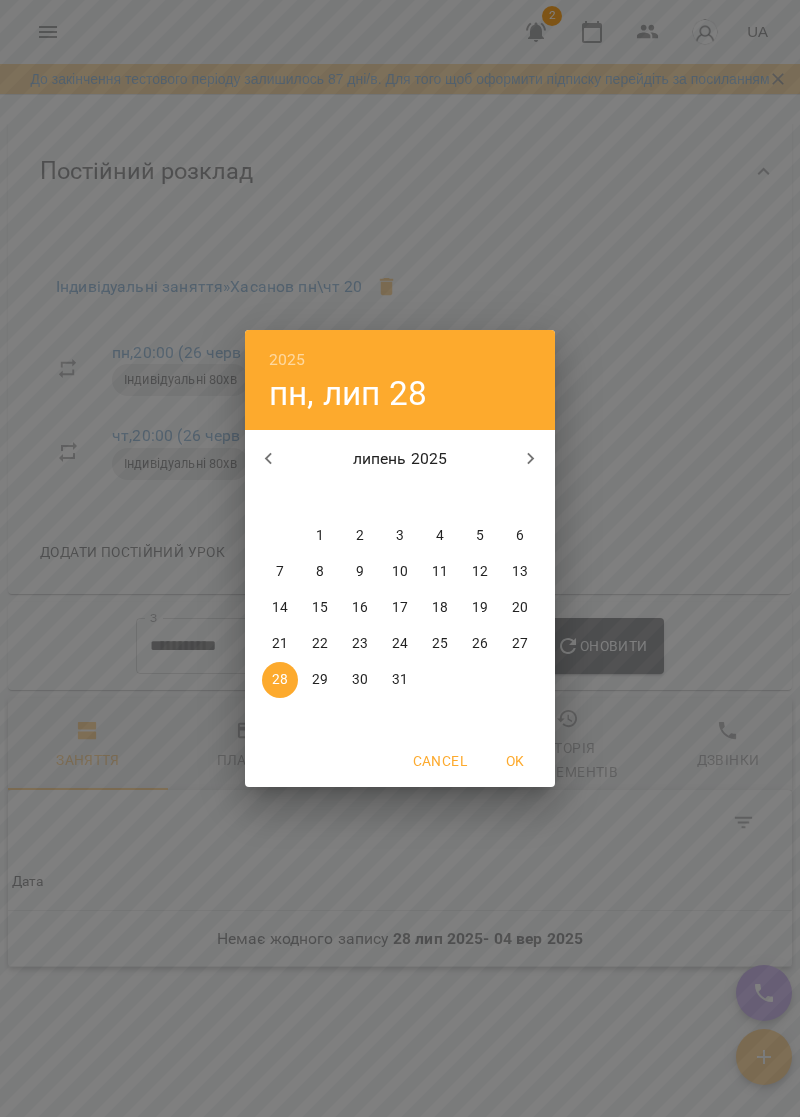 click on "2025 пн, лип 28 липень 2025 пн вт ср чт пт сб нд 30 1 2 3 4 5 6 7 8 9 10 11 12 13 14 15 16 17 18 19 20 21 22 23 24 25 26 27 28 29 30 31 1 2 3 Cancel OK" at bounding box center (400, 558) 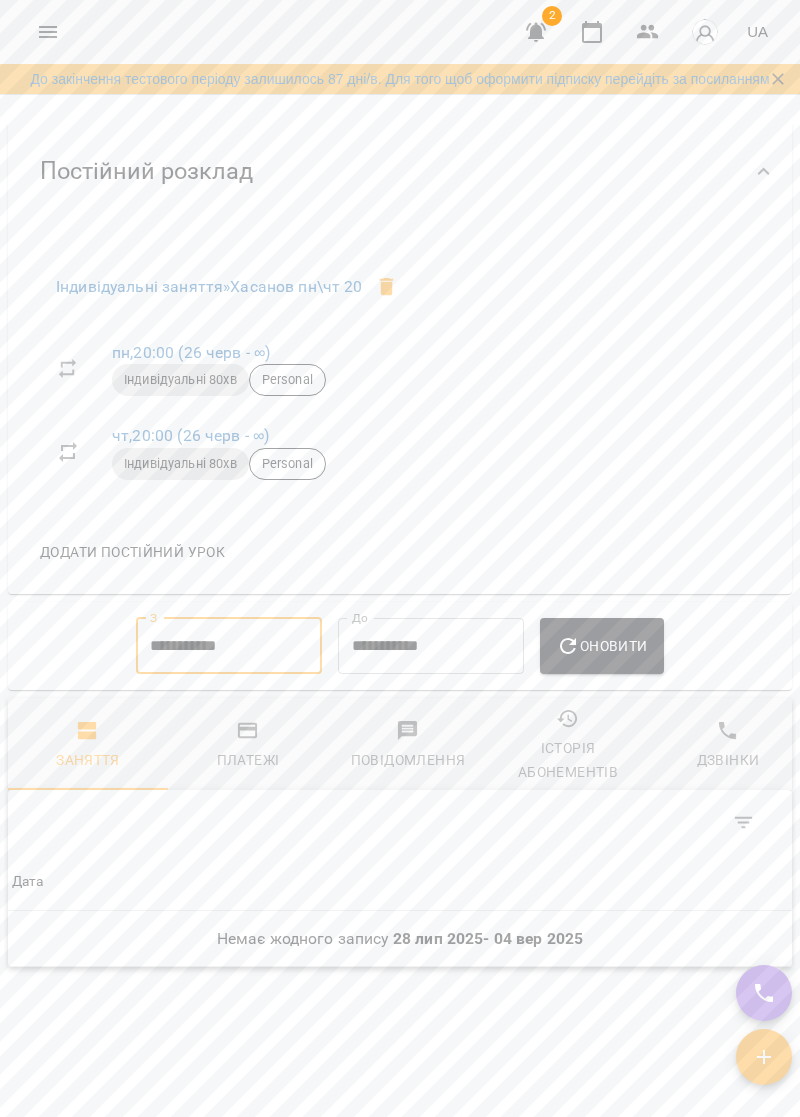 click on "Платежі" at bounding box center [248, 760] 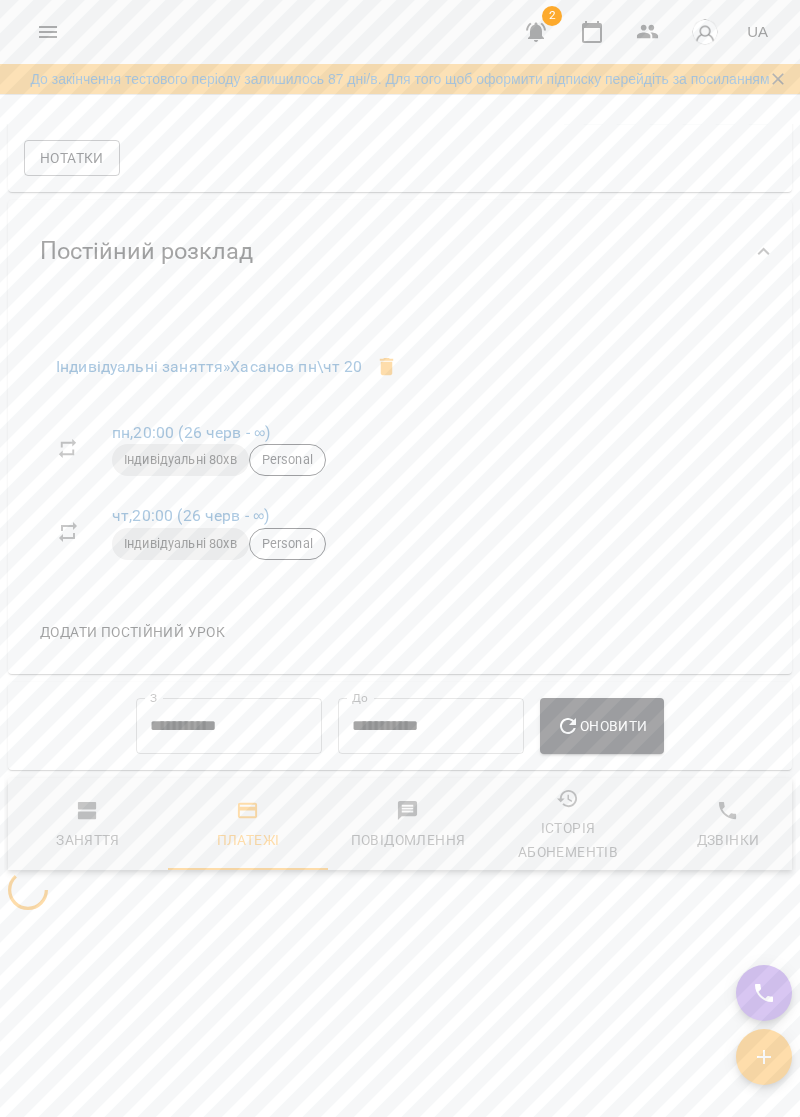 scroll, scrollTop: 1159, scrollLeft: 0, axis: vertical 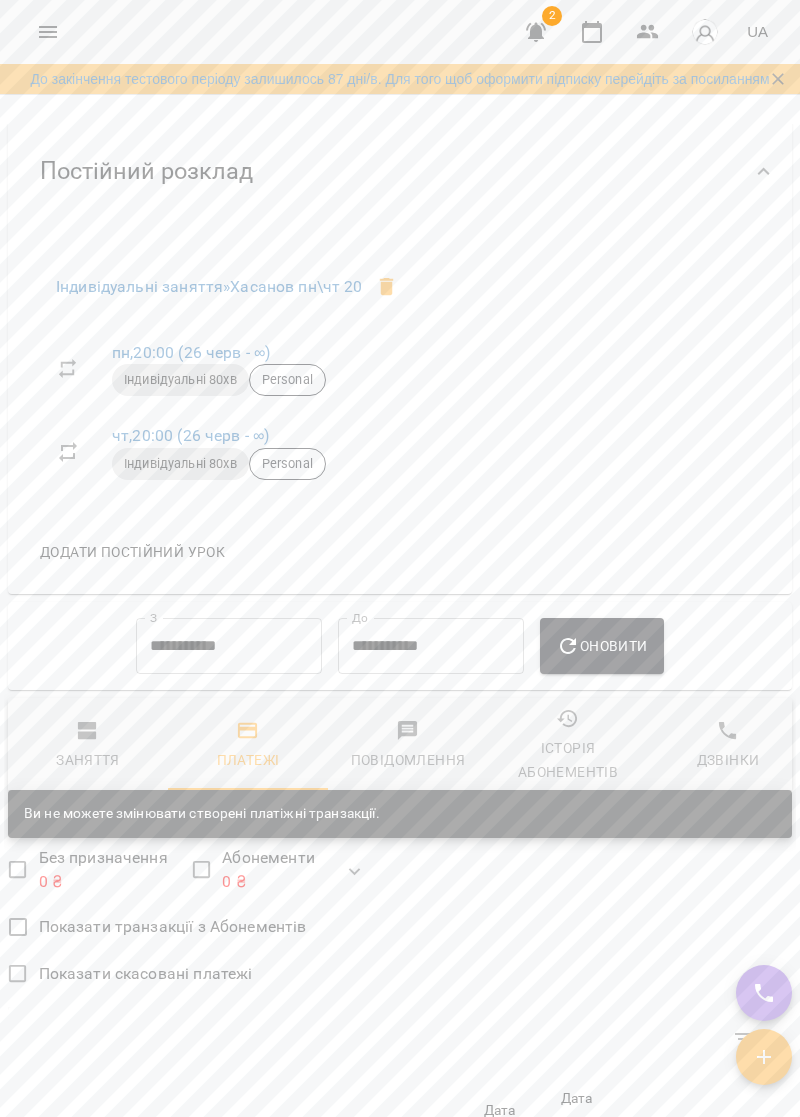 click on "Історія абонементів" at bounding box center [568, 760] 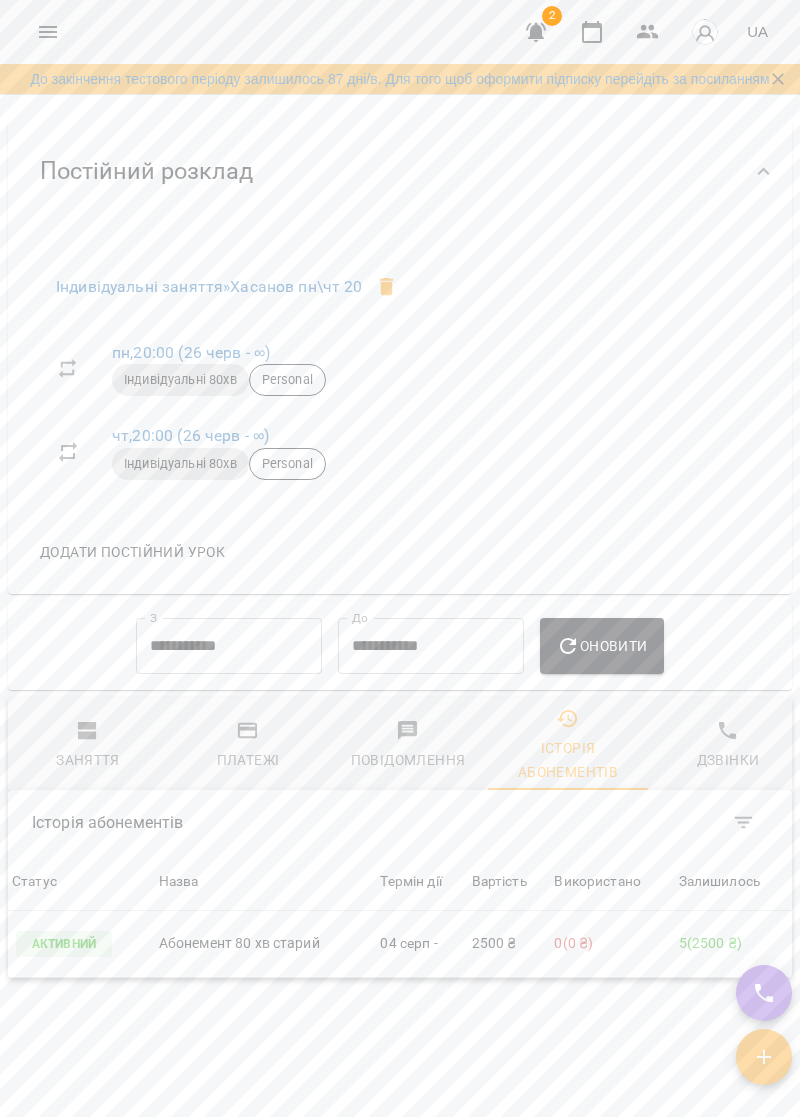 click 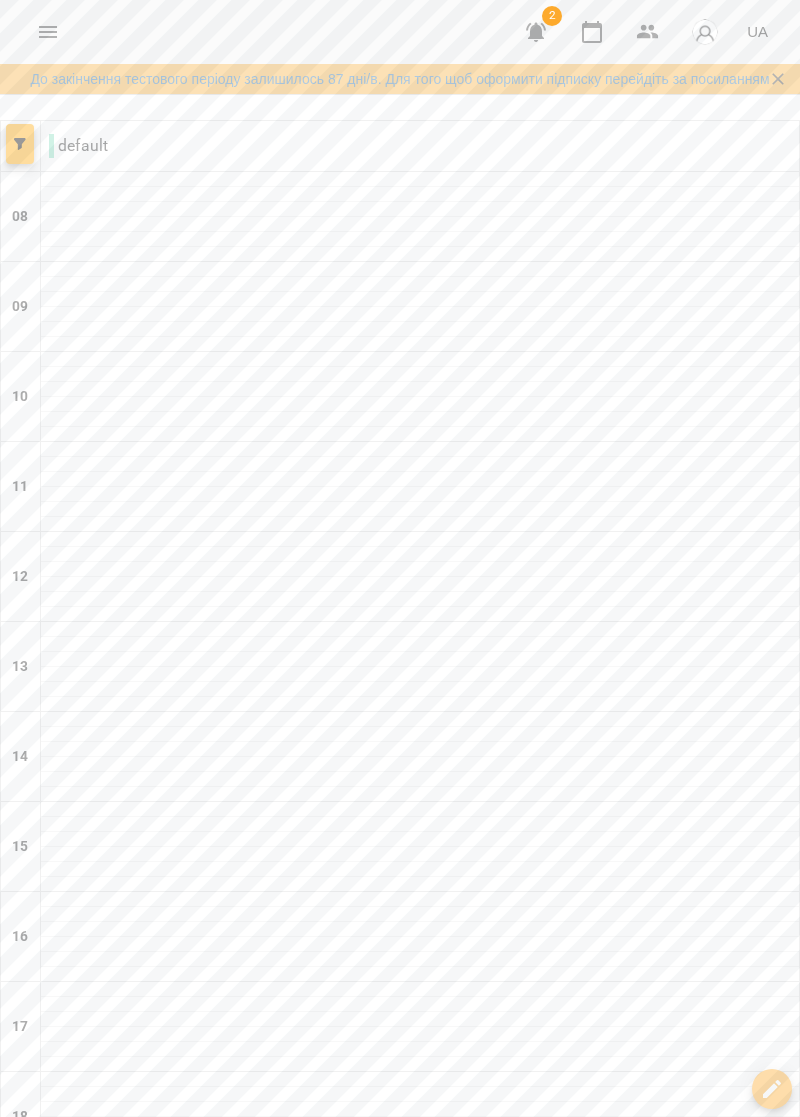 scroll, scrollTop: 246, scrollLeft: 0, axis: vertical 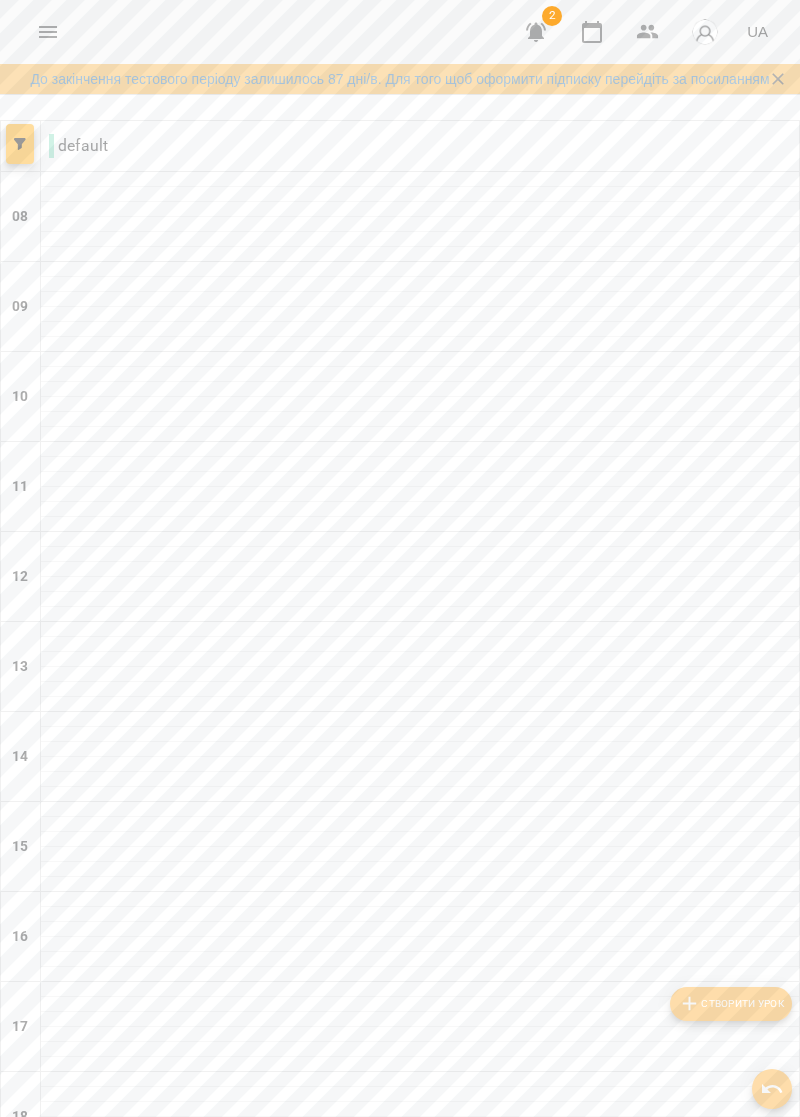 click 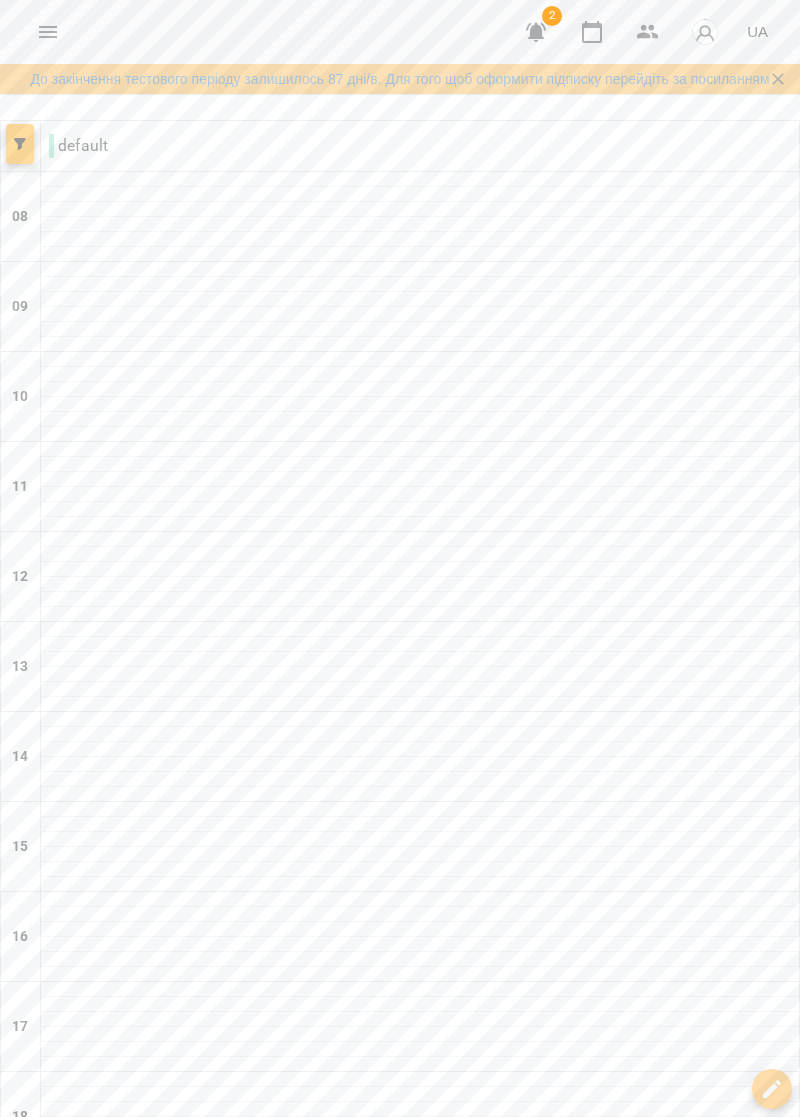click 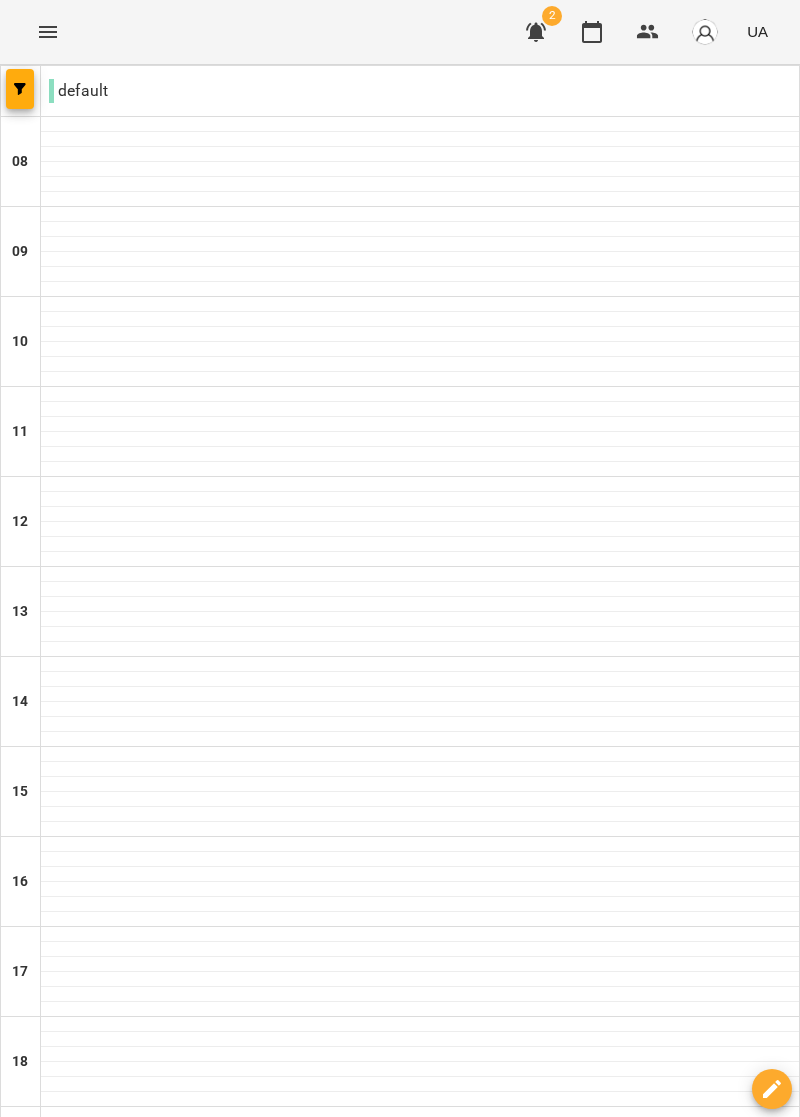 scroll, scrollTop: 190, scrollLeft: 0, axis: vertical 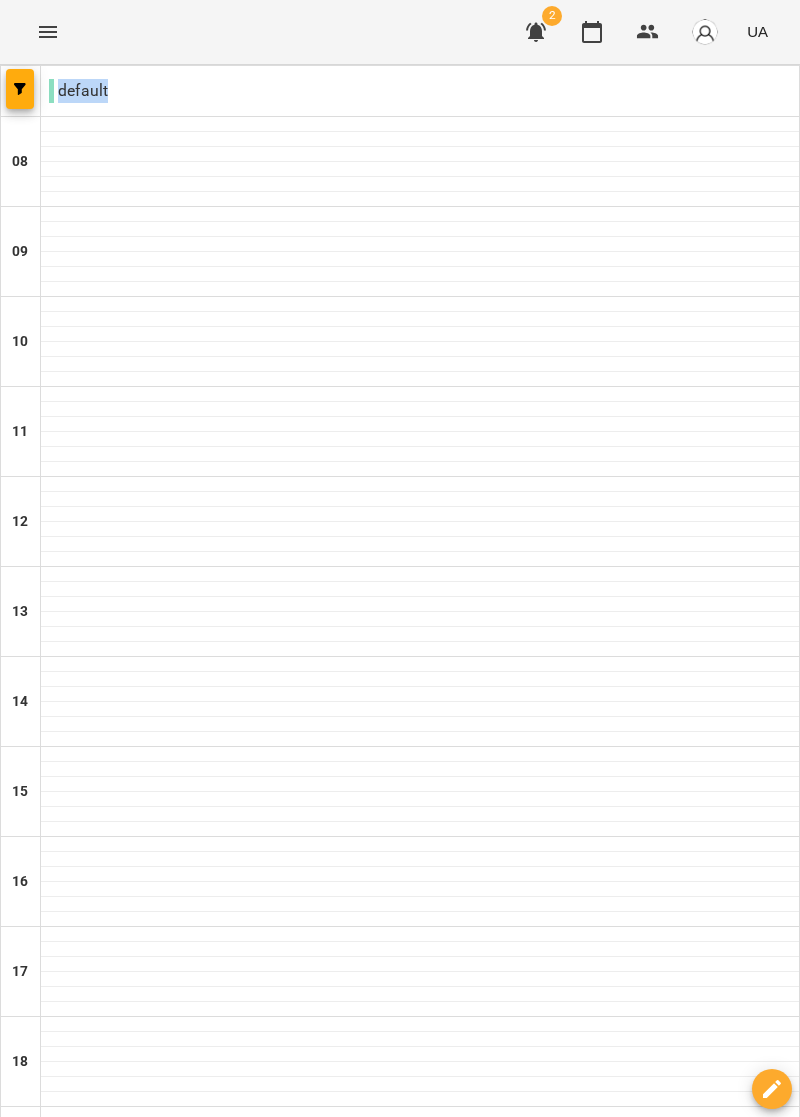 click on "For Business 2 UA" at bounding box center [400, 32] 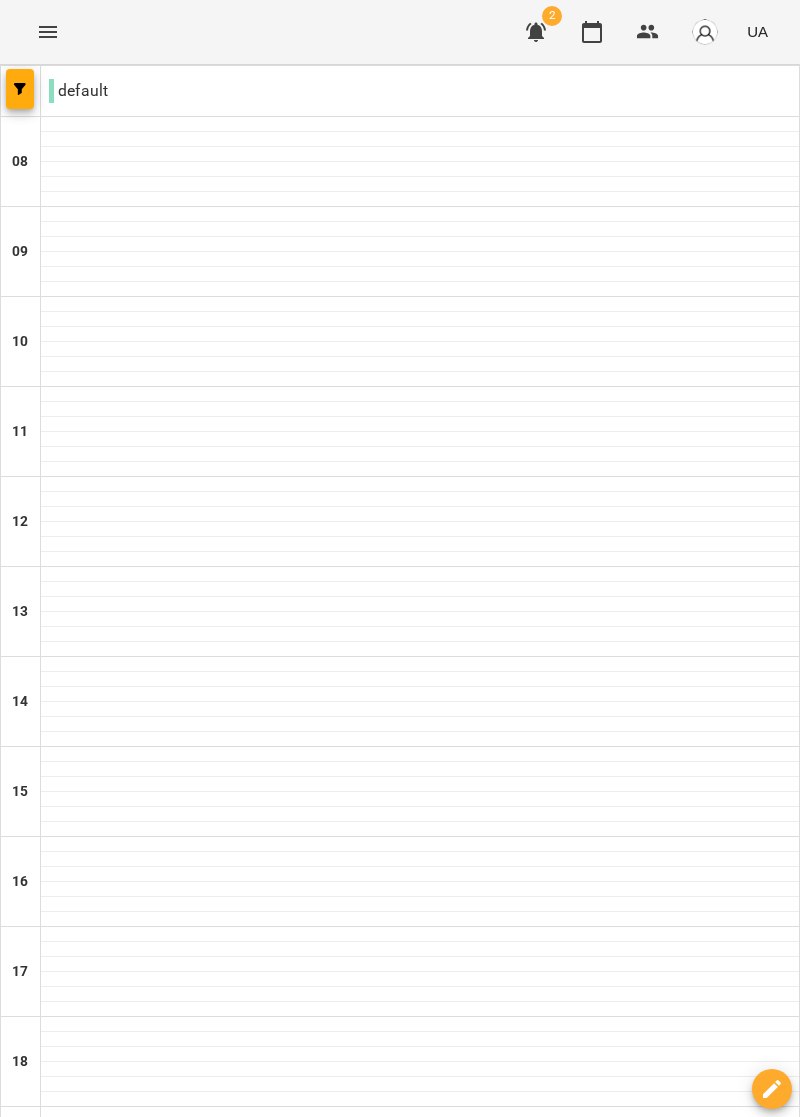 click 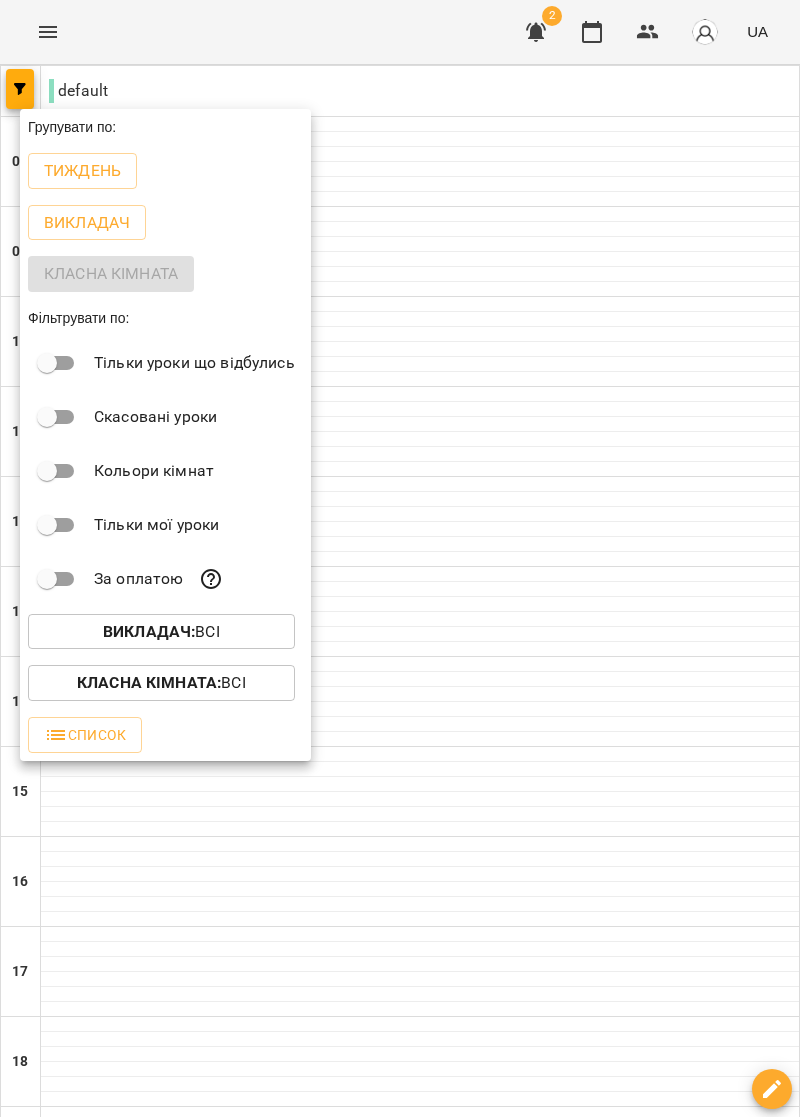 click on "Викладач :  Всі" at bounding box center (161, 632) 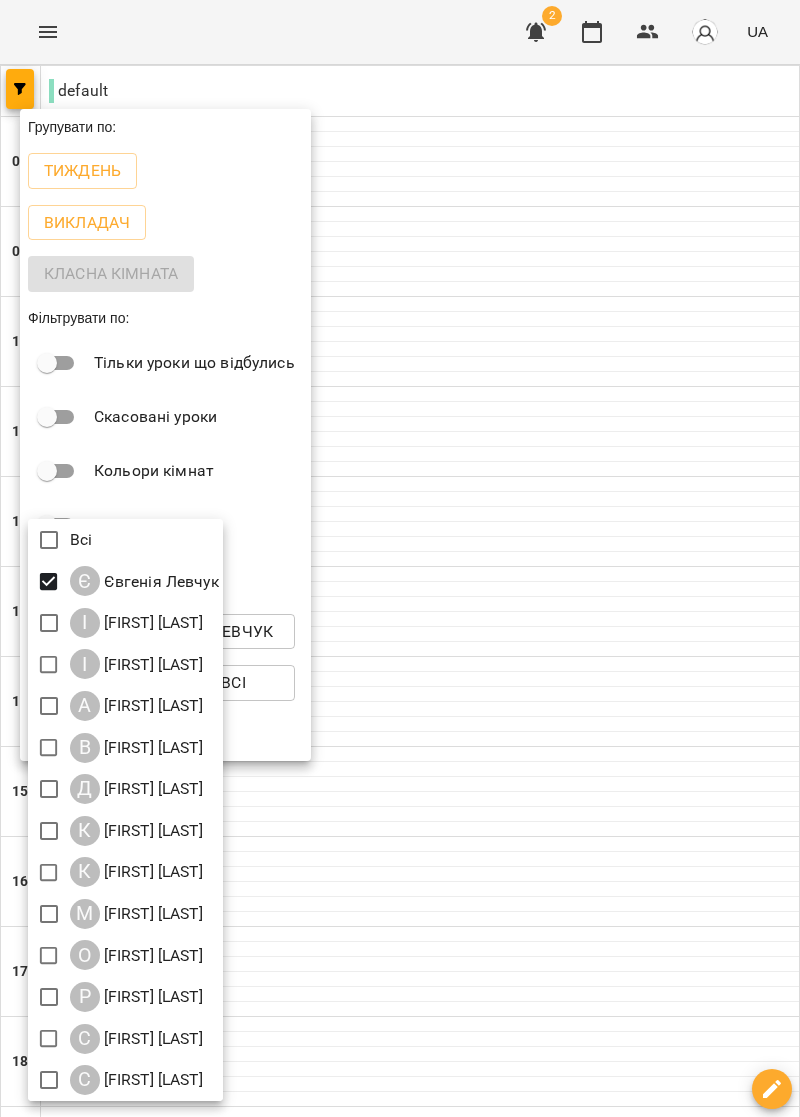 click at bounding box center (400, 558) 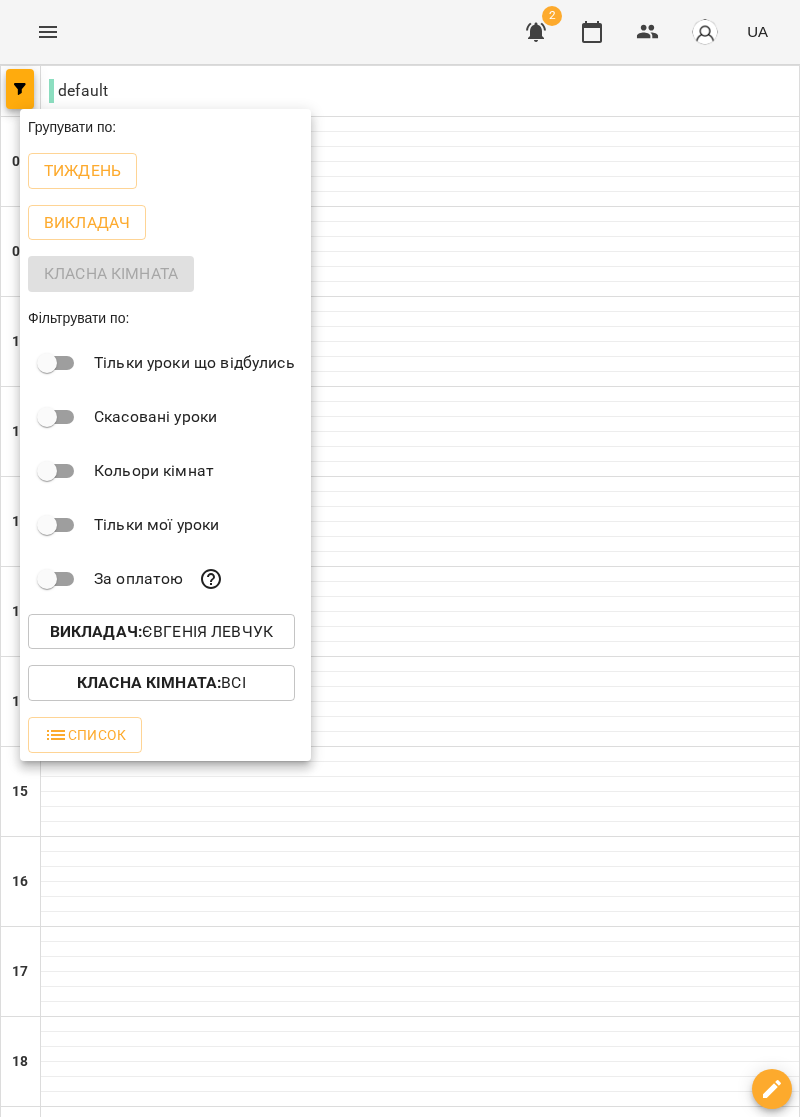 click at bounding box center (400, 558) 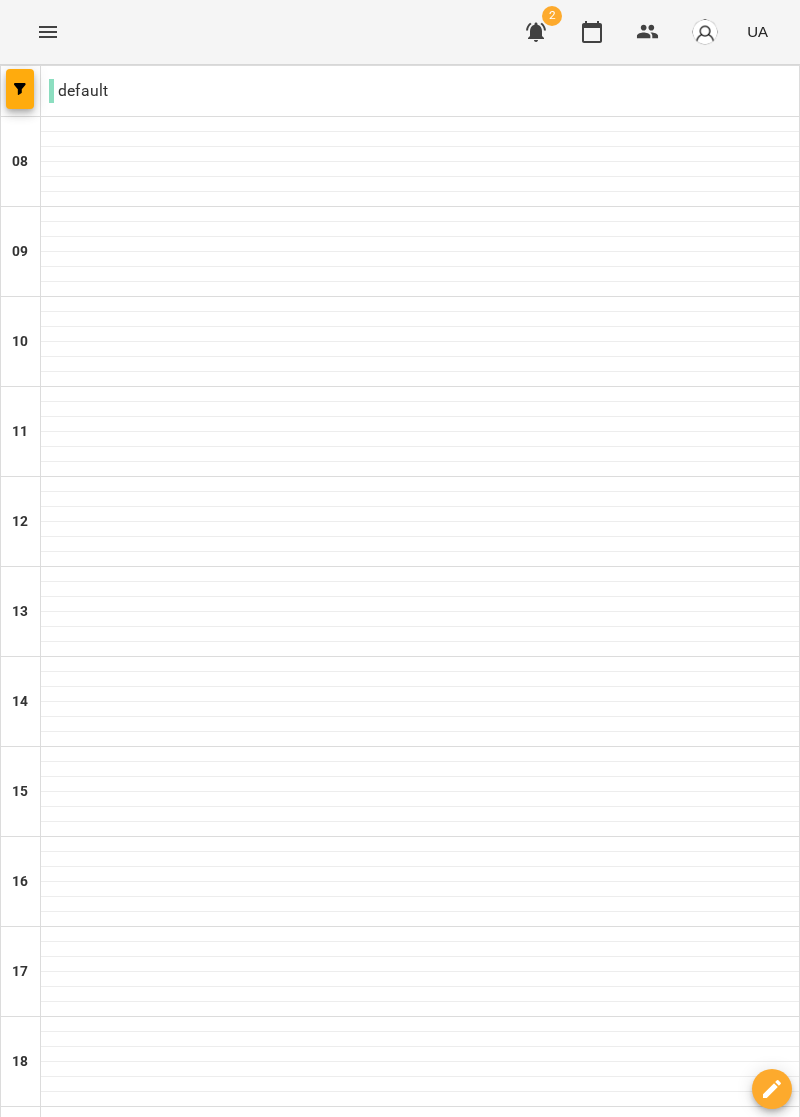 scroll, scrollTop: 190, scrollLeft: 0, axis: vertical 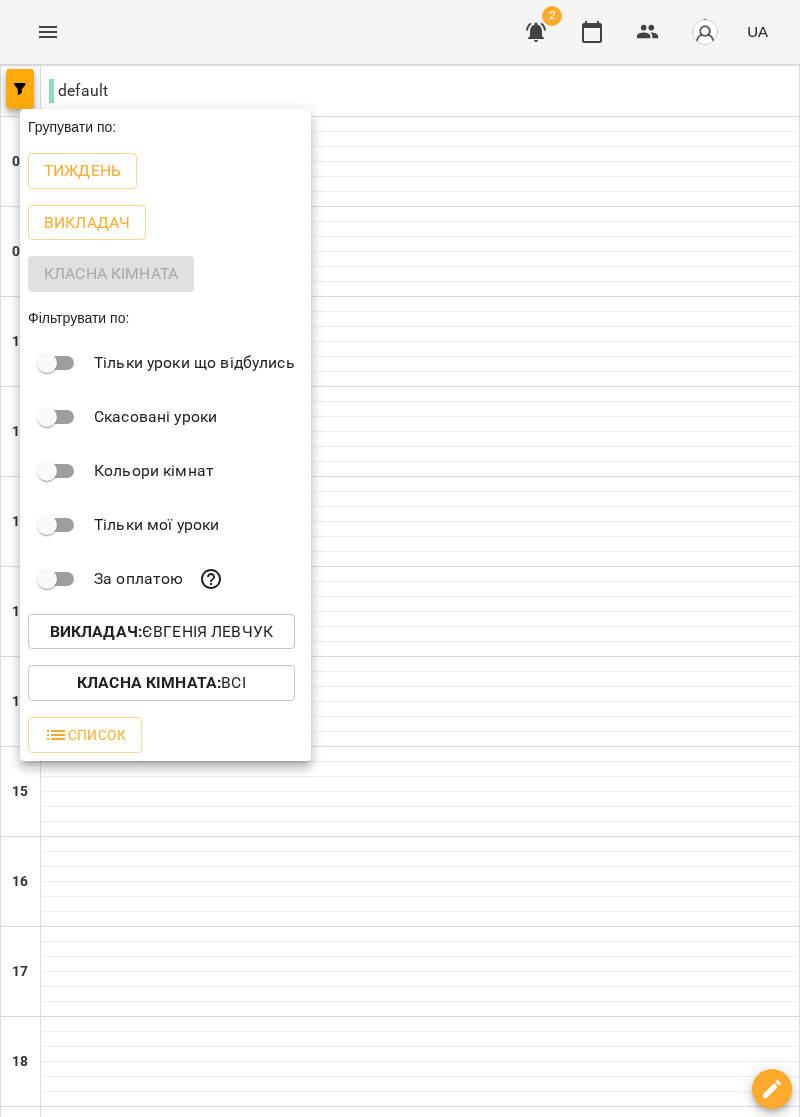 click at bounding box center [400, 558] 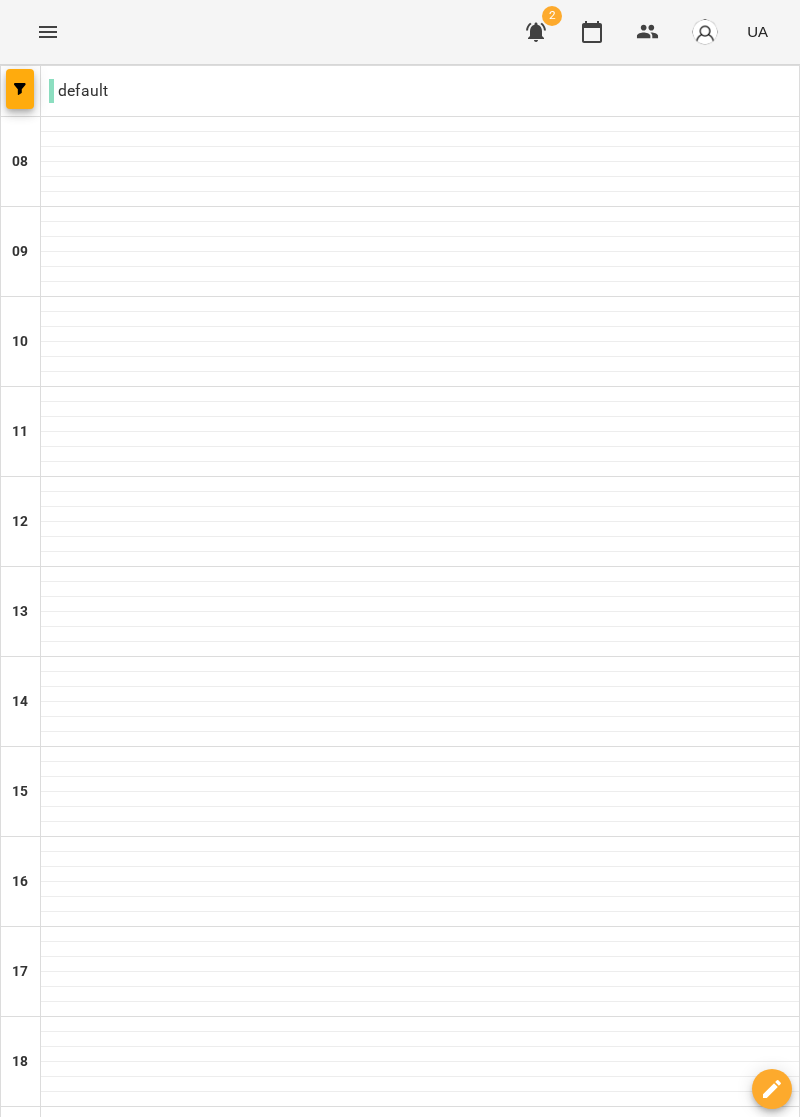 click on "ср 18" at bounding box center (242, 1219) 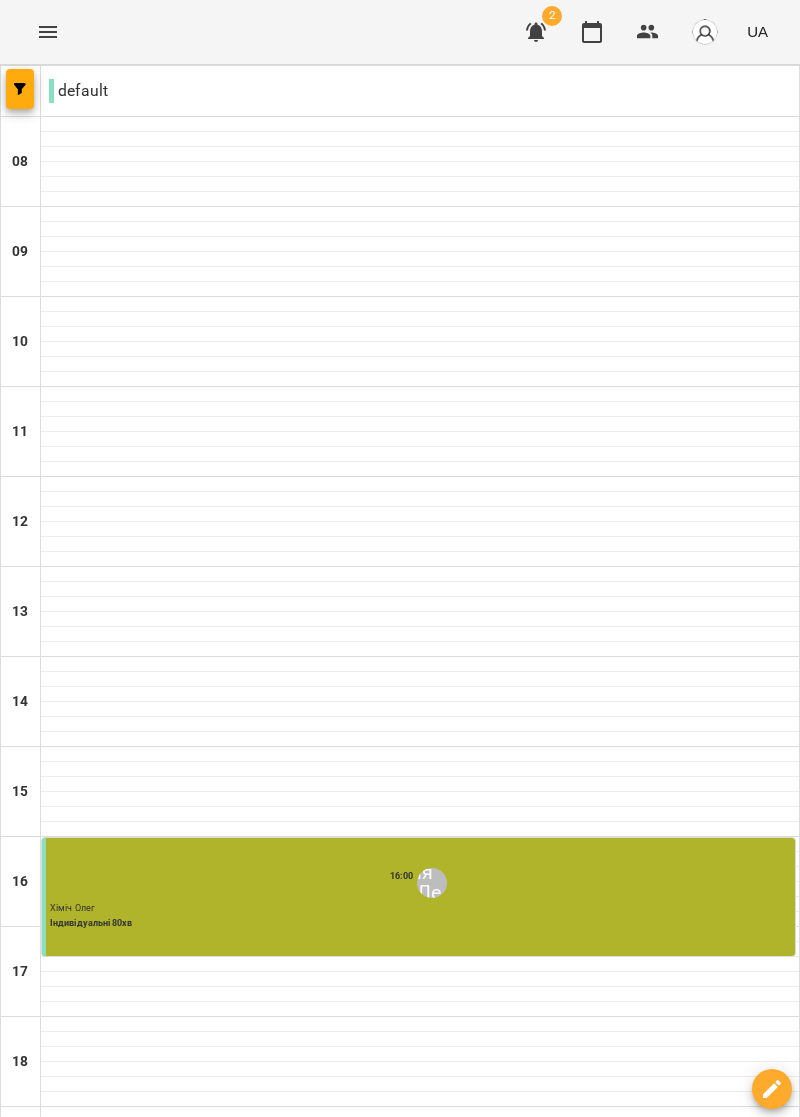 scroll, scrollTop: 190, scrollLeft: 0, axis: vertical 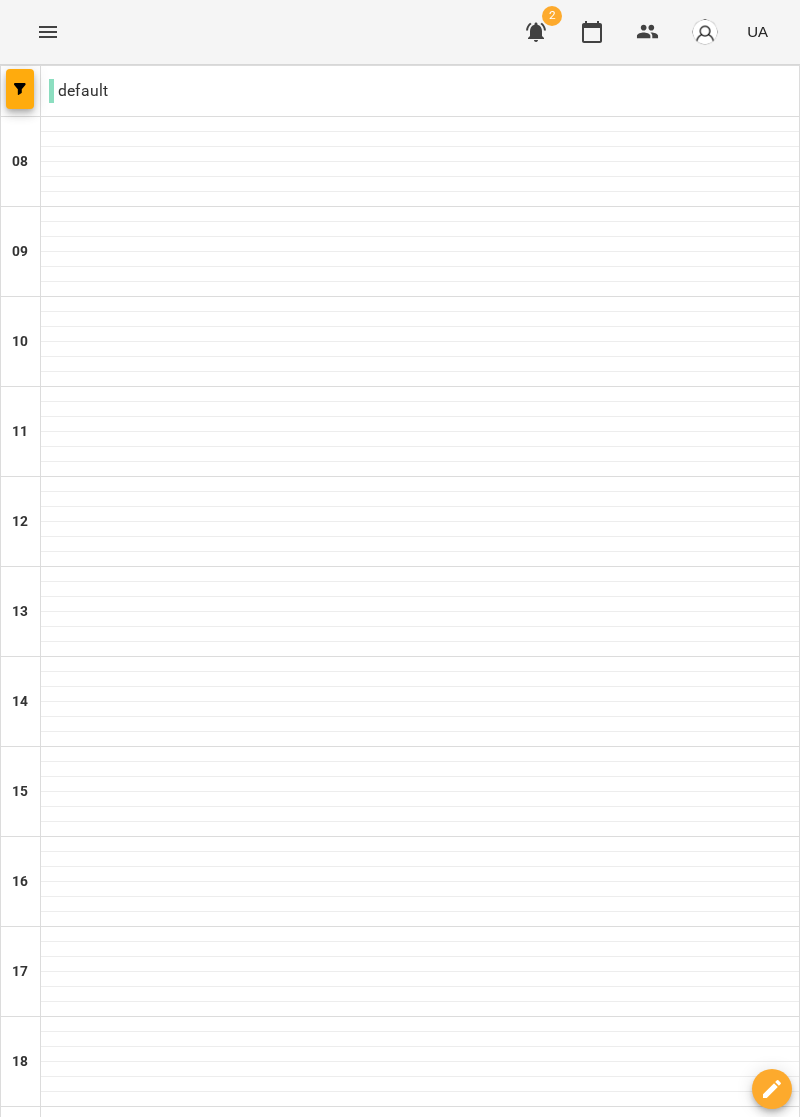 click on "**********" at bounding box center (400, 1267) 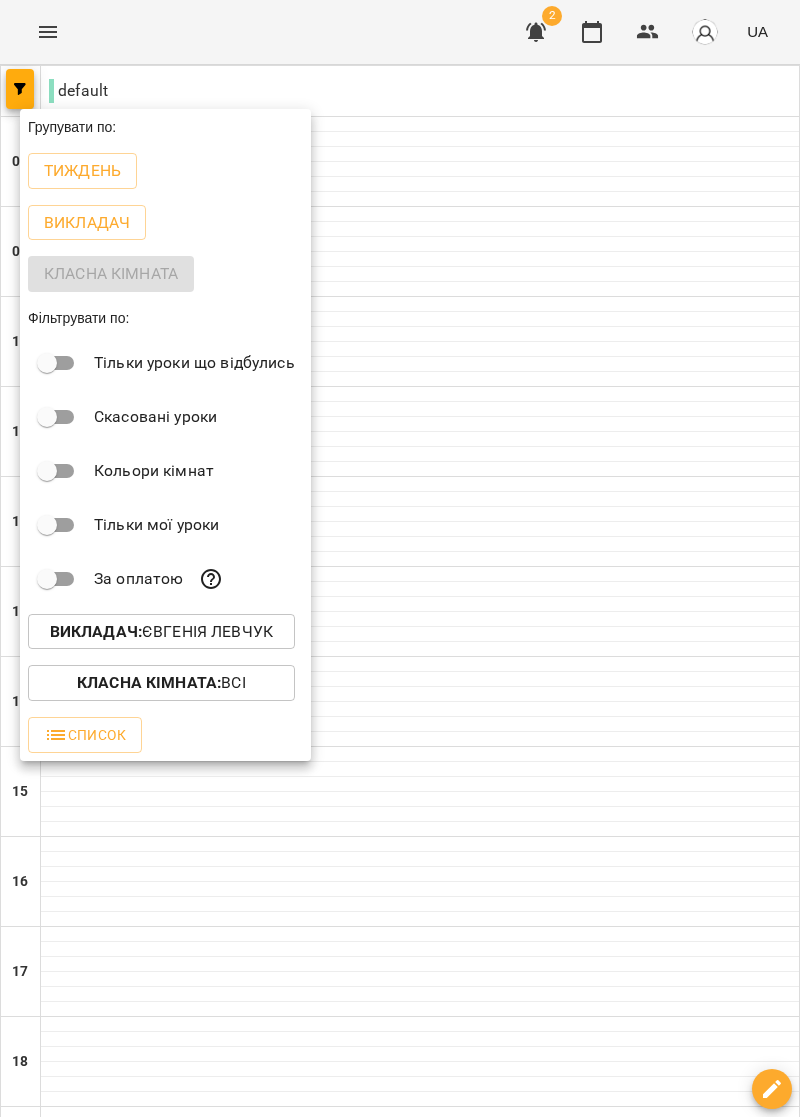 click on "Список" at bounding box center [85, 735] 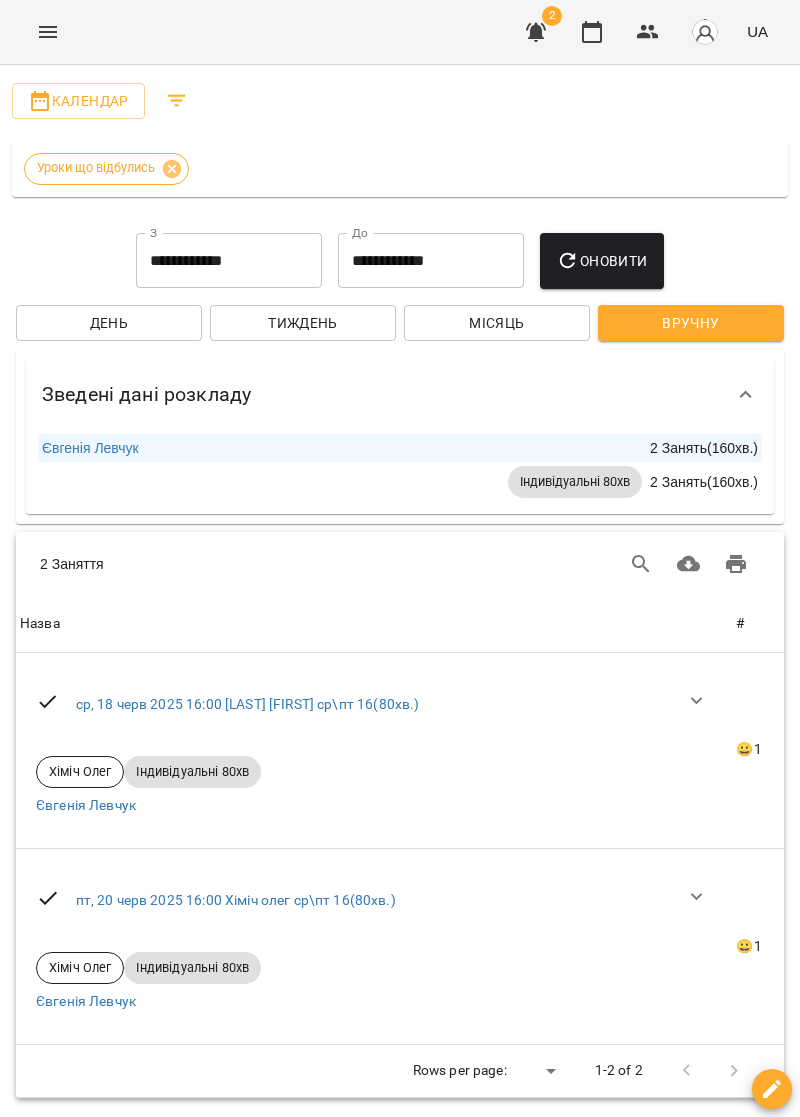 click on "Календар" at bounding box center (78, 101) 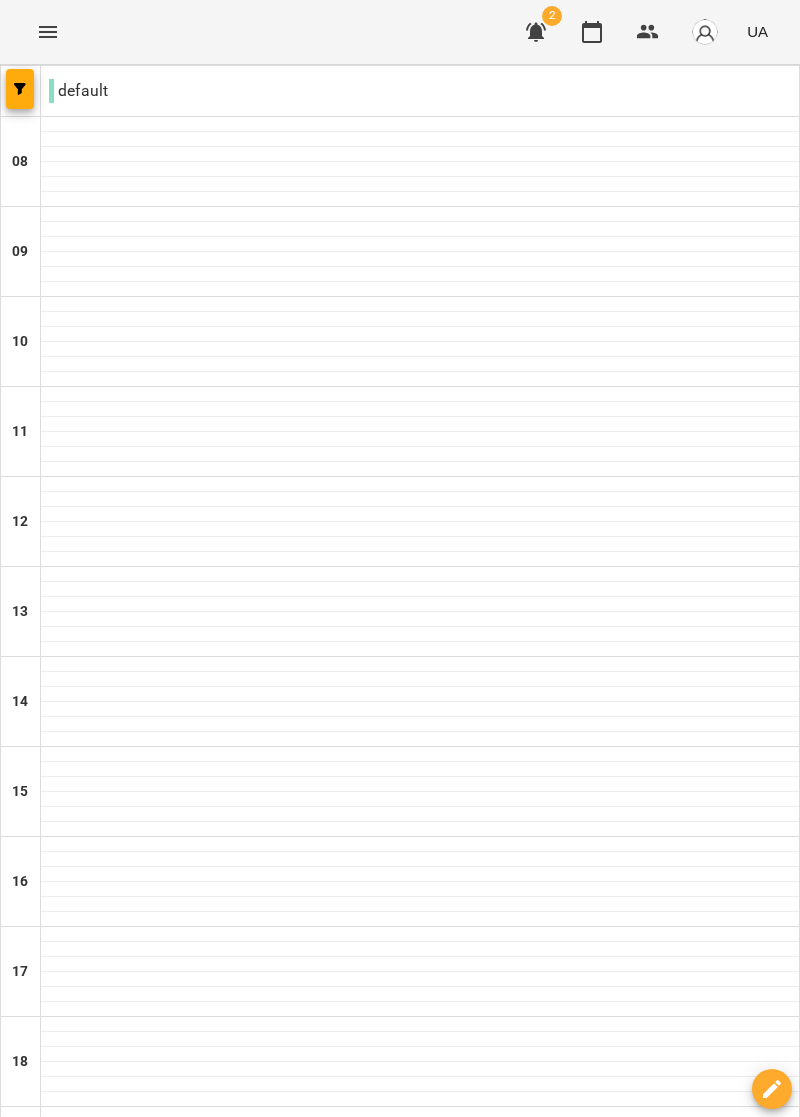 click at bounding box center [20, 89] 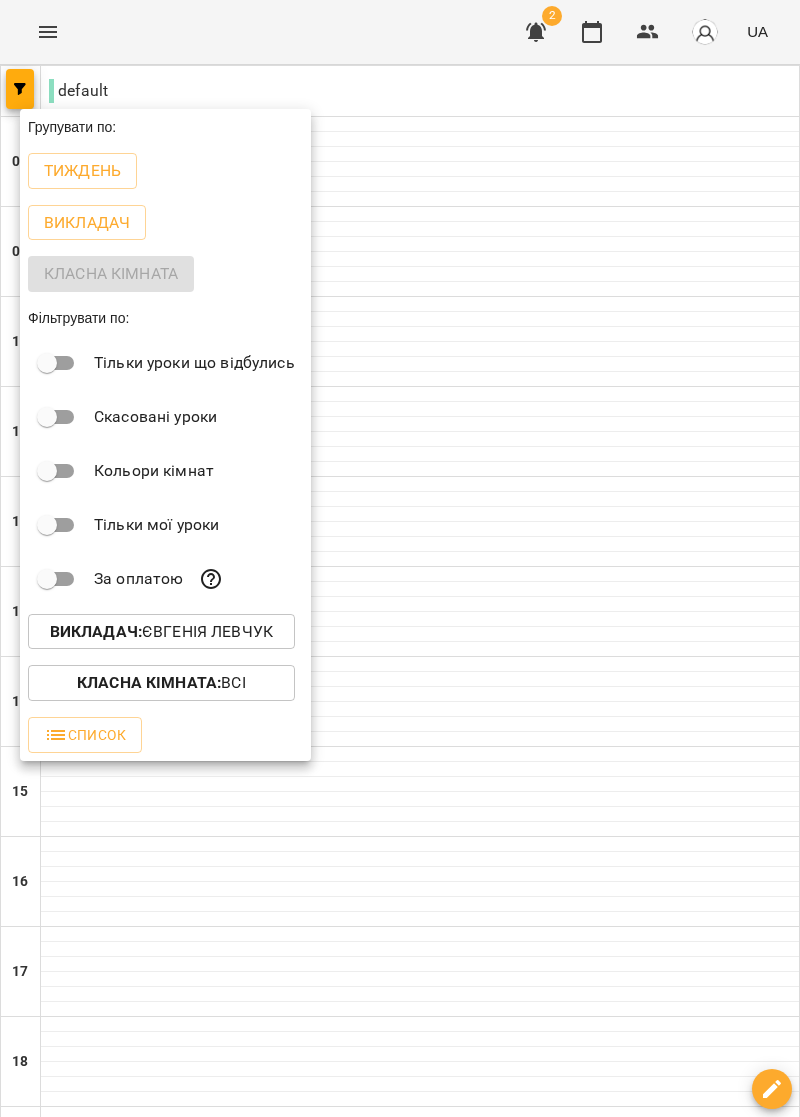 click on "Список" at bounding box center (85, 735) 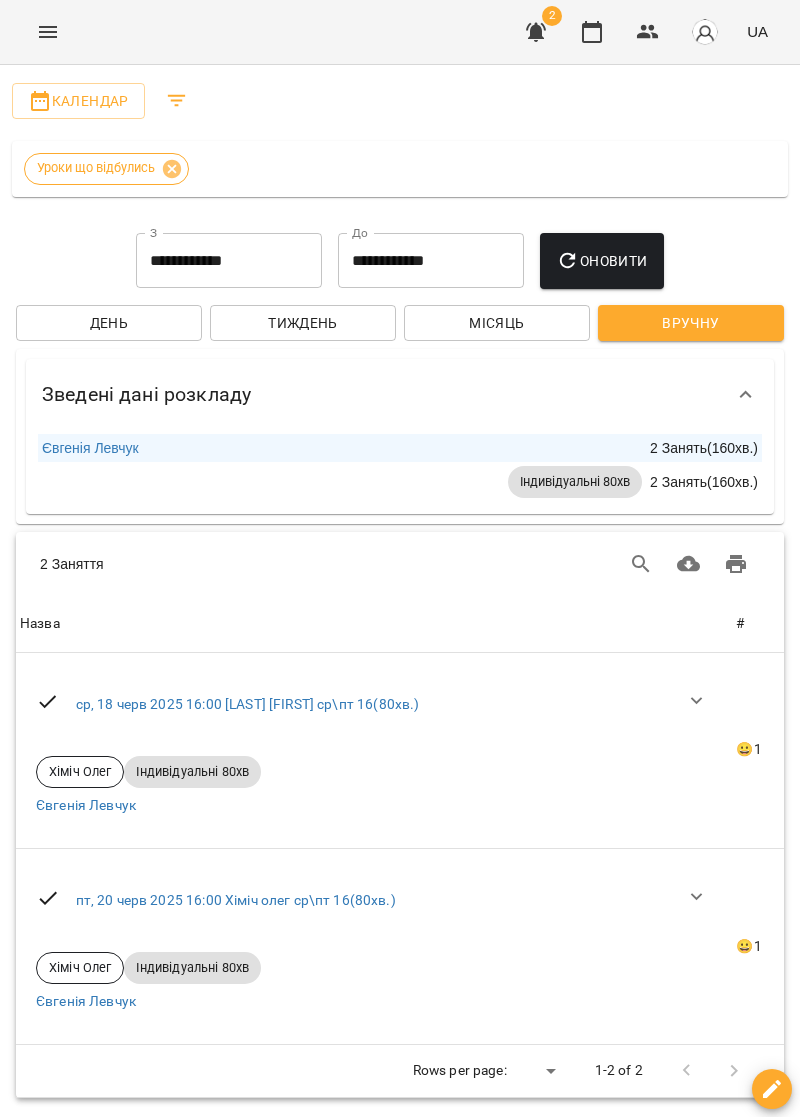 click on "Місяць" at bounding box center [497, 323] 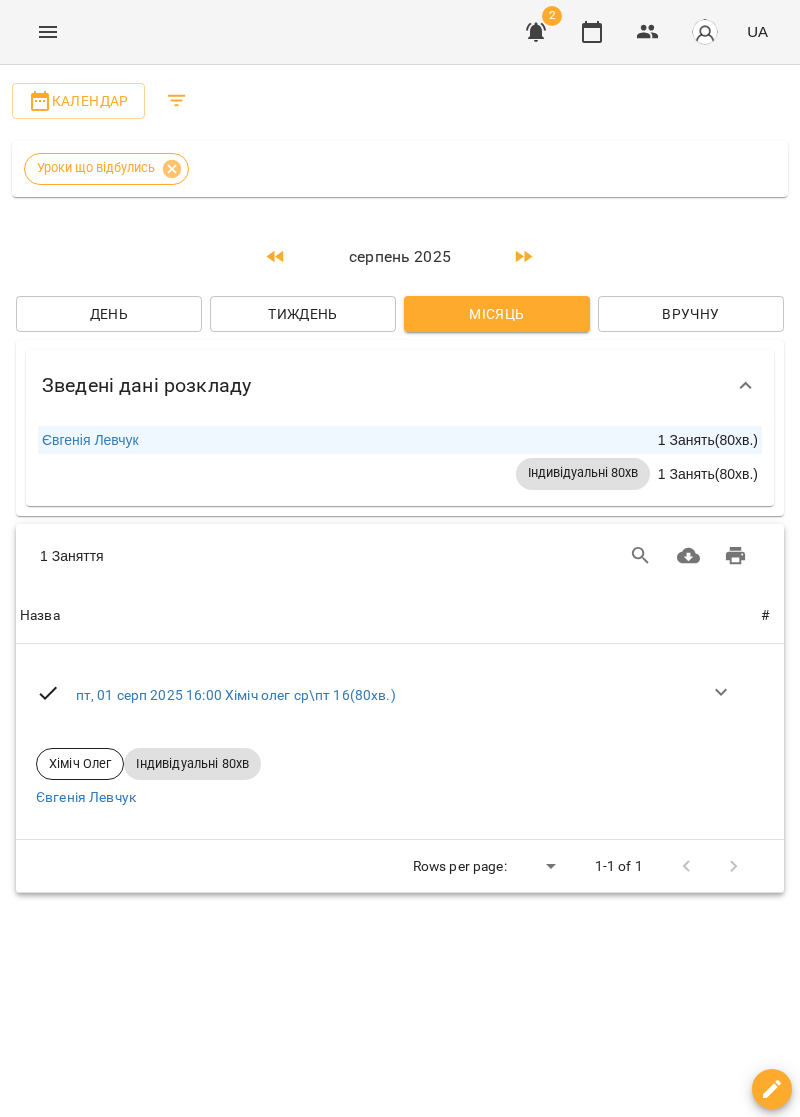 click 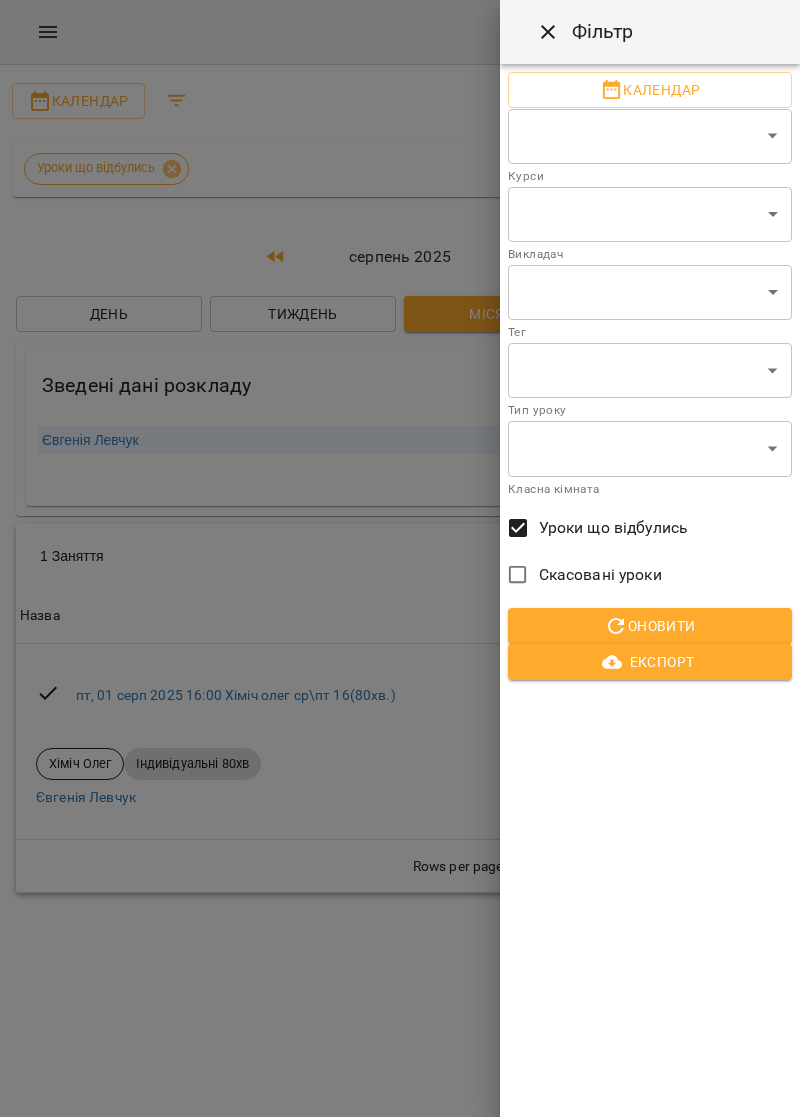 click on "For Business 2 UA   Календар Уроки що відбулись серпень 2025 День Тиждень Місяць Вручну Зведені дані розкладу [FIRST] [LAST] 1   Занять ( 80 хв. ) Індивідуальні 80хв 1   Занять ( 80 хв. ) 1   Заняття 1   Заняття Назва # Назва пт, 01 серп 2025 16:00 Хіміч олег ср\пт 16 ( 80 хв. ) Хіміч Олег Індивідуальні 80хв [FIRST] [LAST] # Rows per page: ​ ** 1-1 of 1
Фільтр   Календар ​ ​ Курси ​ ​ Викладач ​ ​ Тег ​ ​ Тип уроку ​ ​ Класна кімната Уроки що відбулись Скасовані уроки Оновити Експорт" at bounding box center [400, 454] 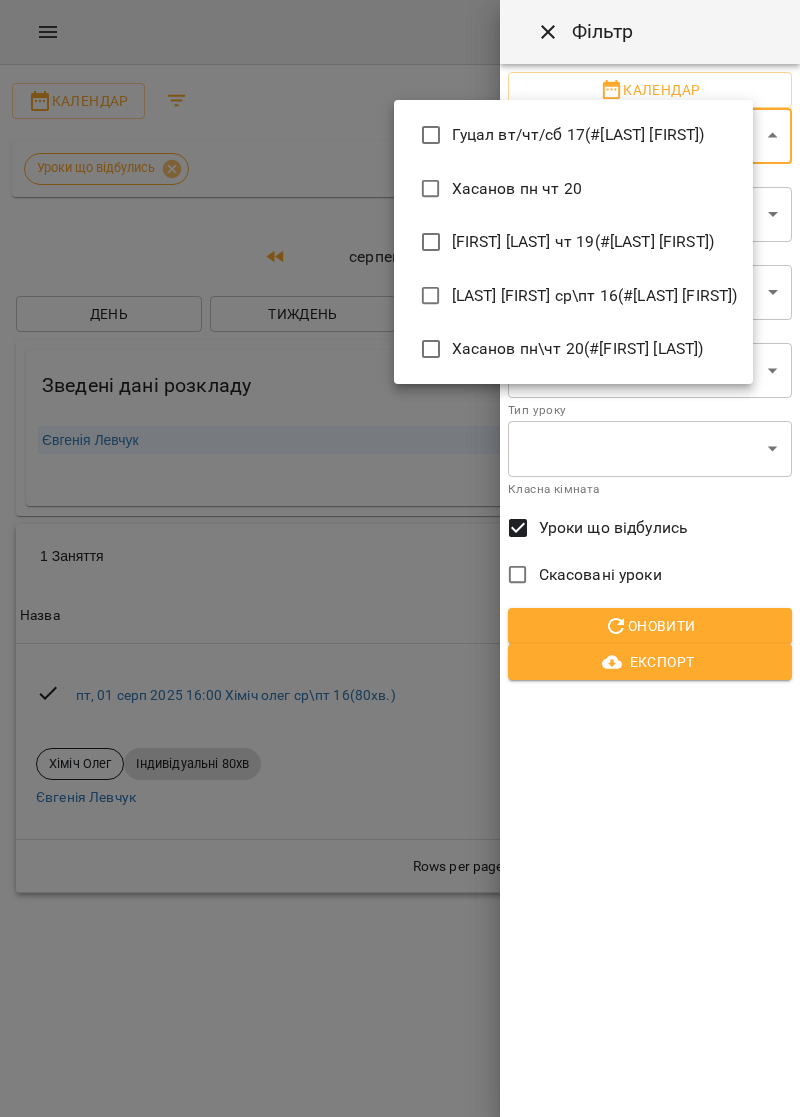 click on "Хасанов пн\чт 20 (#[FIRST] [LAST])" at bounding box center [573, 349] 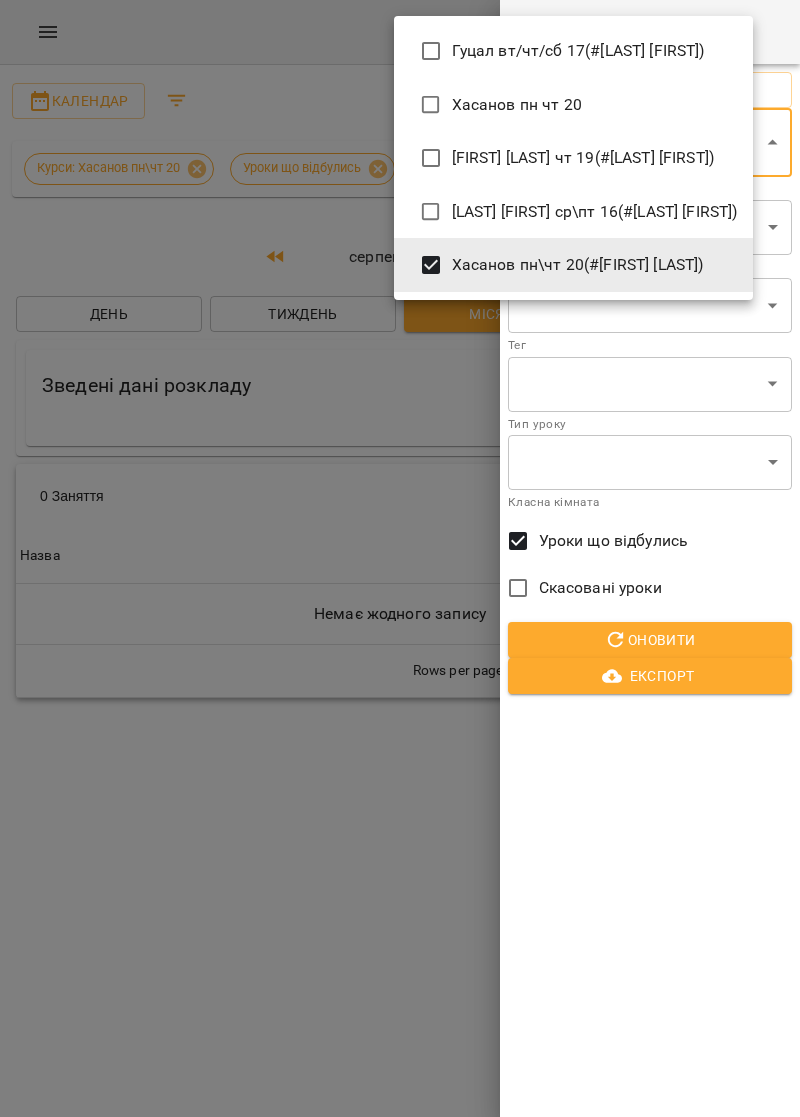 click at bounding box center (400, 558) 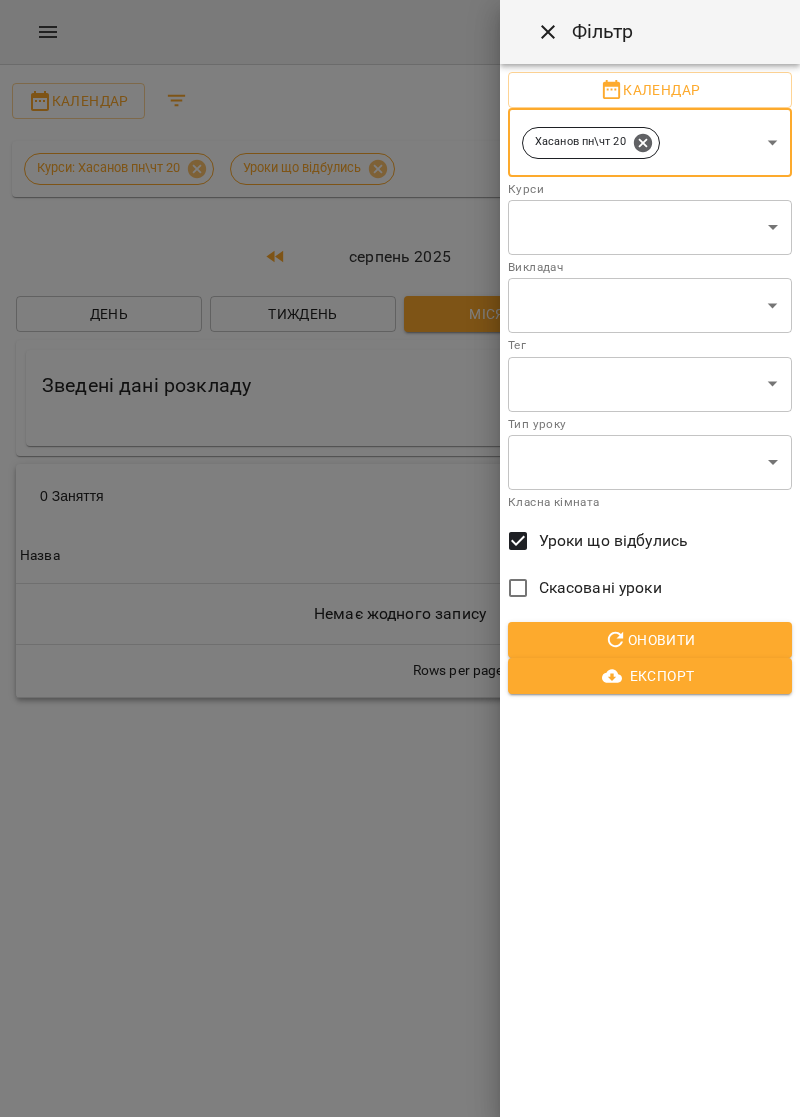 click at bounding box center [400, 558] 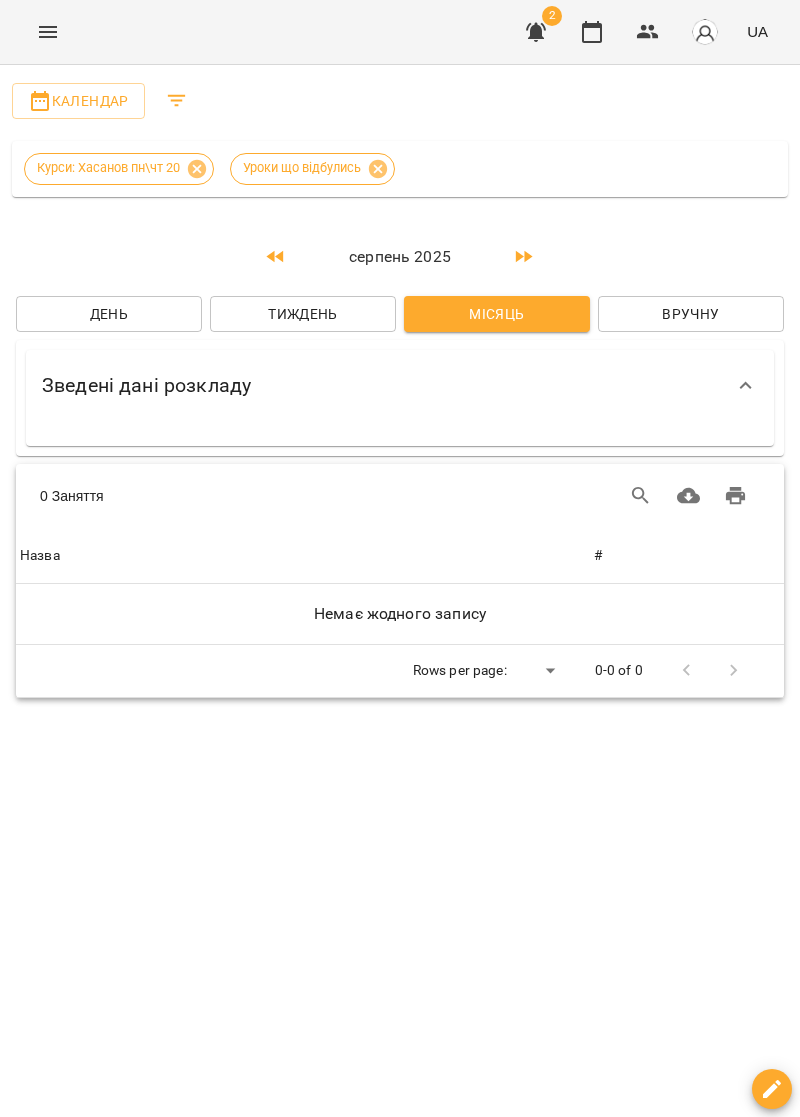 click 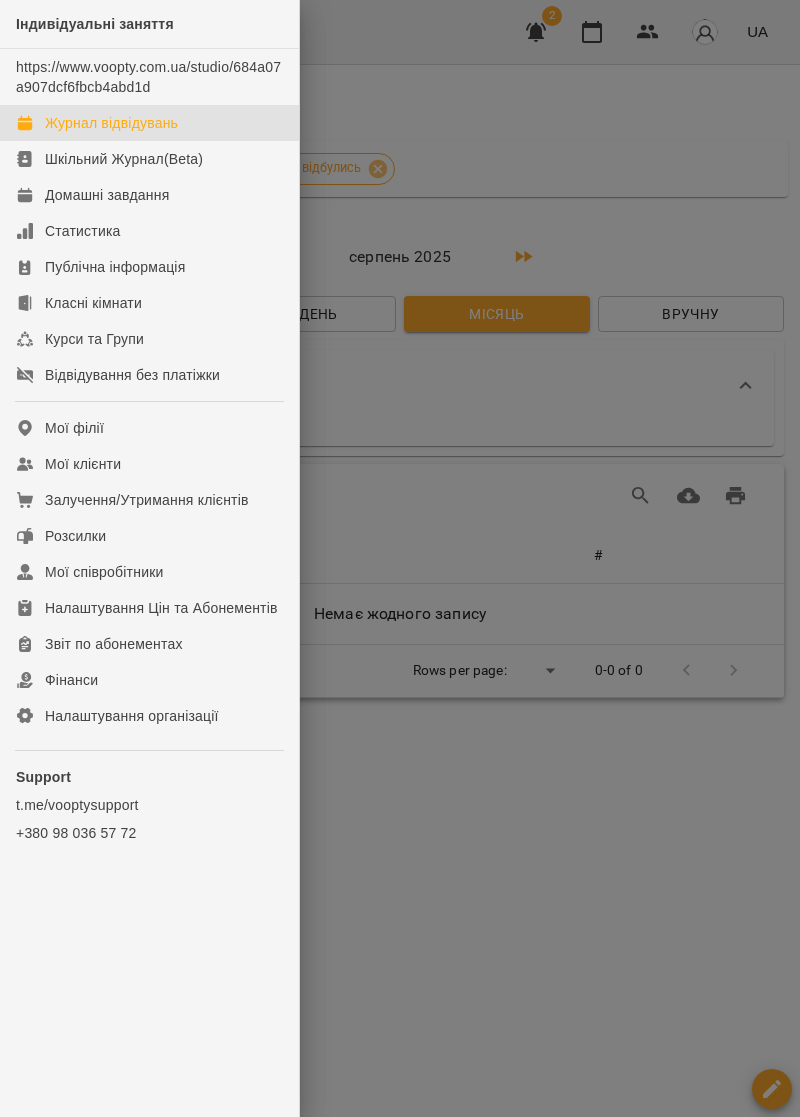 click at bounding box center (400, 558) 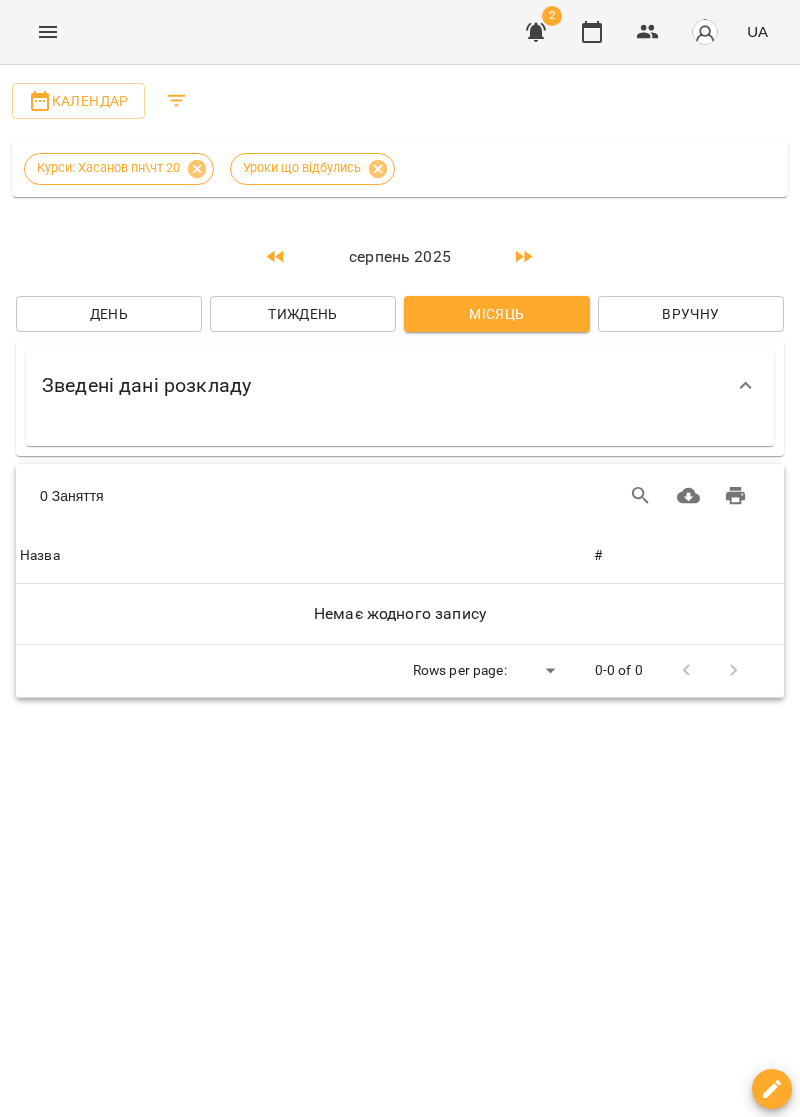 click 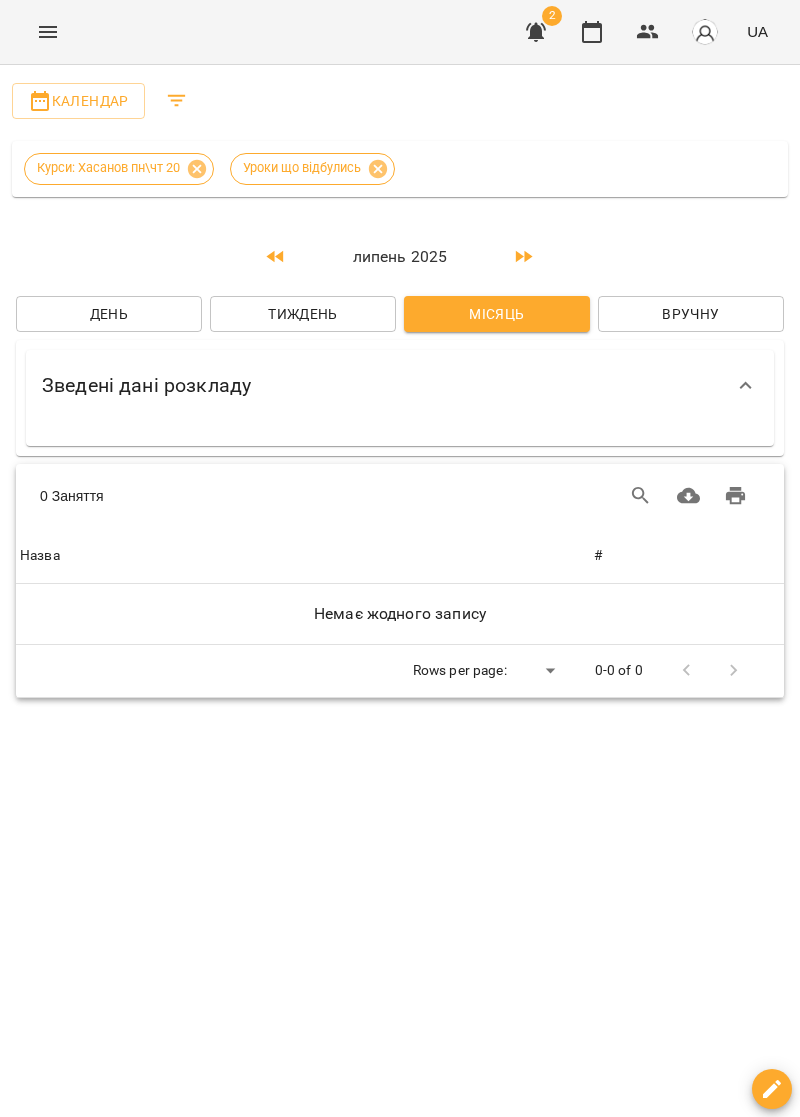 click at bounding box center (276, 257) 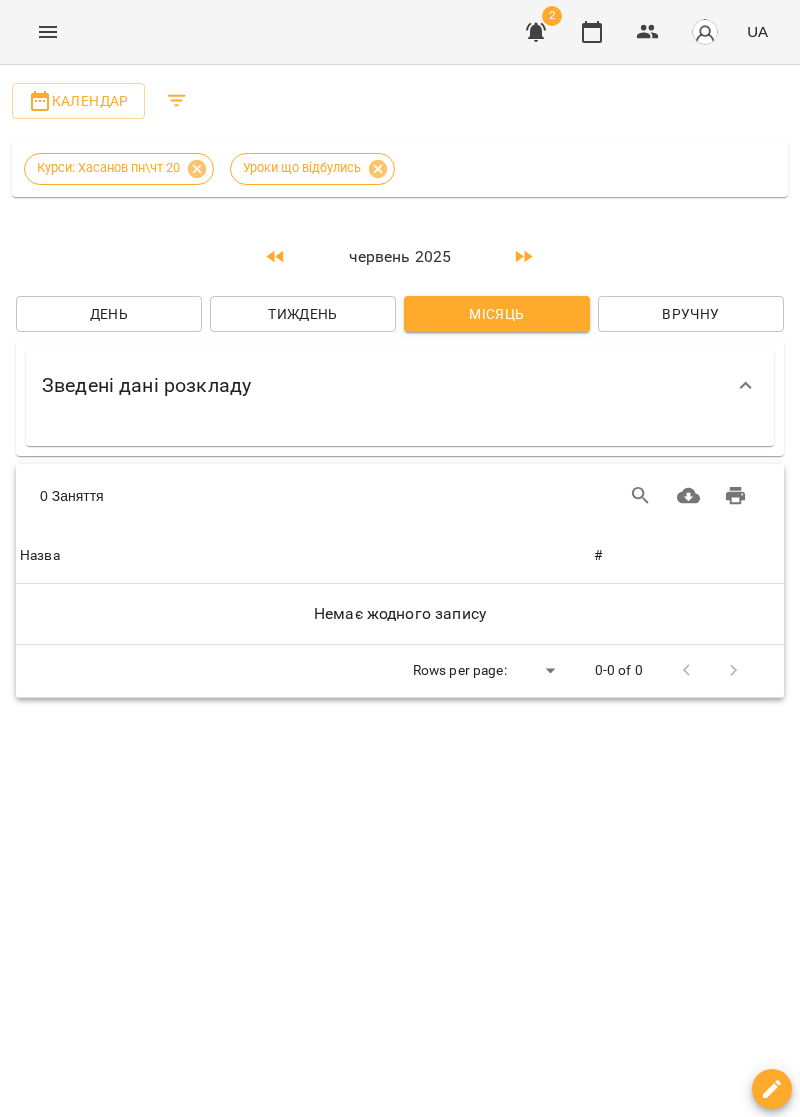 click 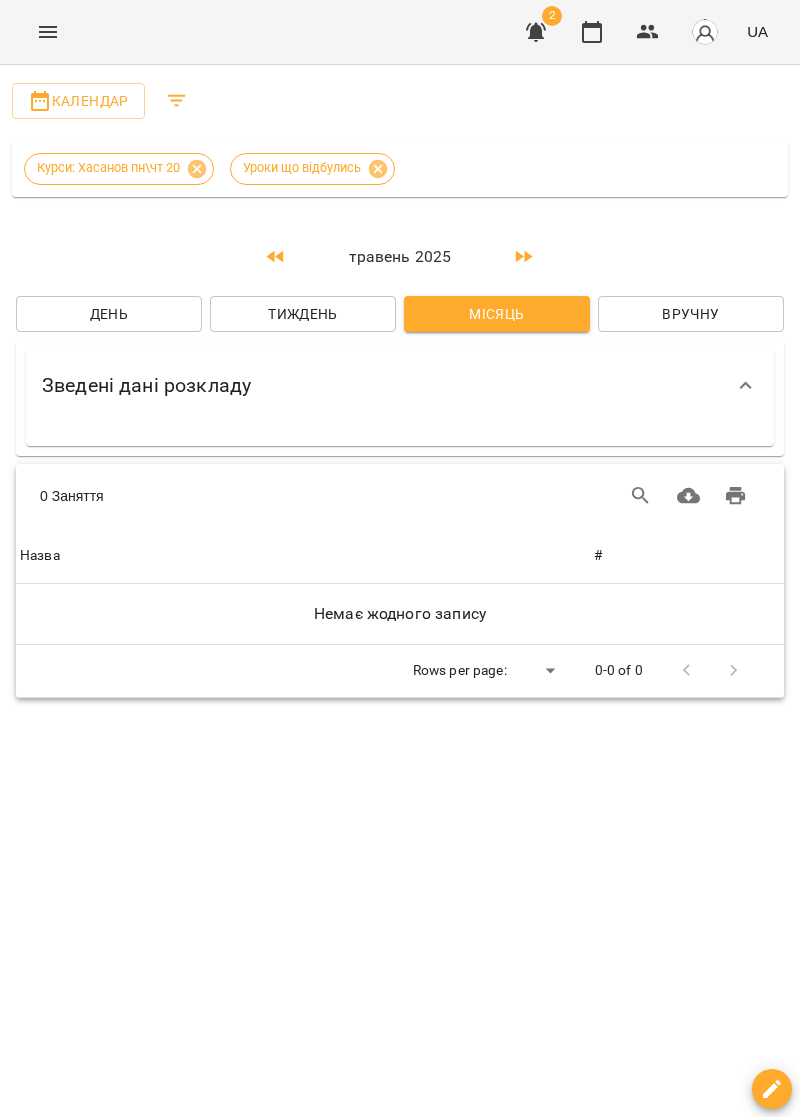 click 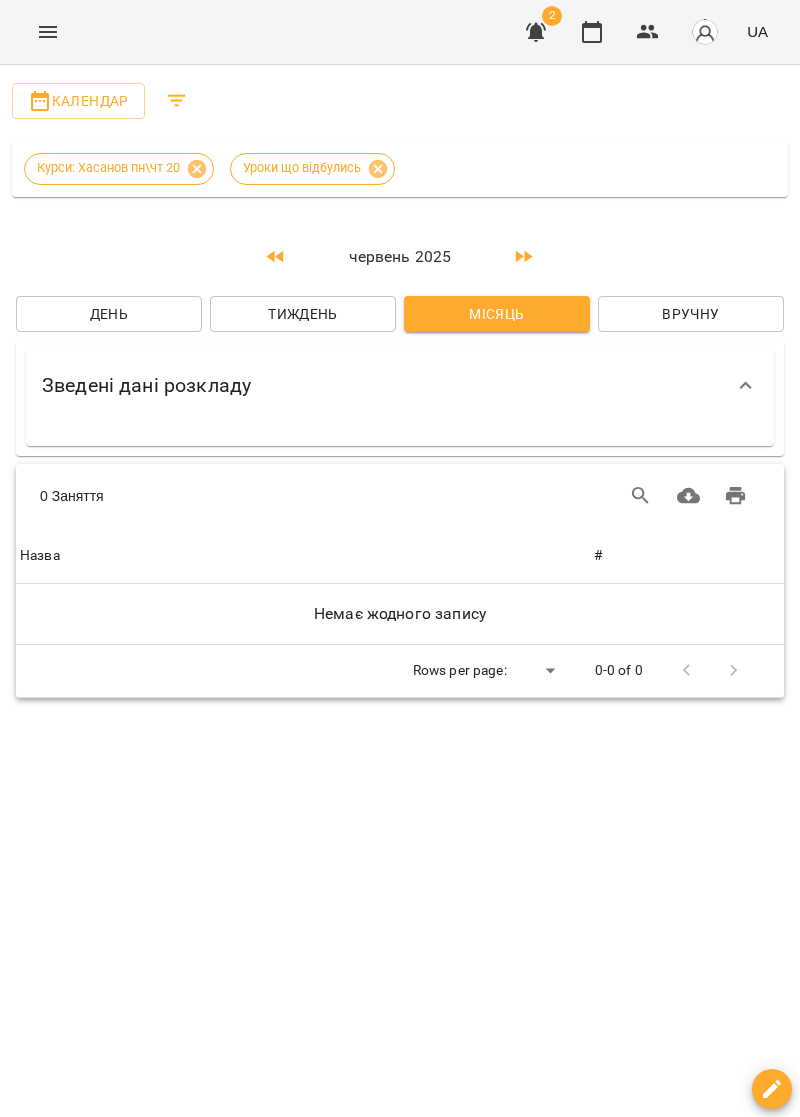 click 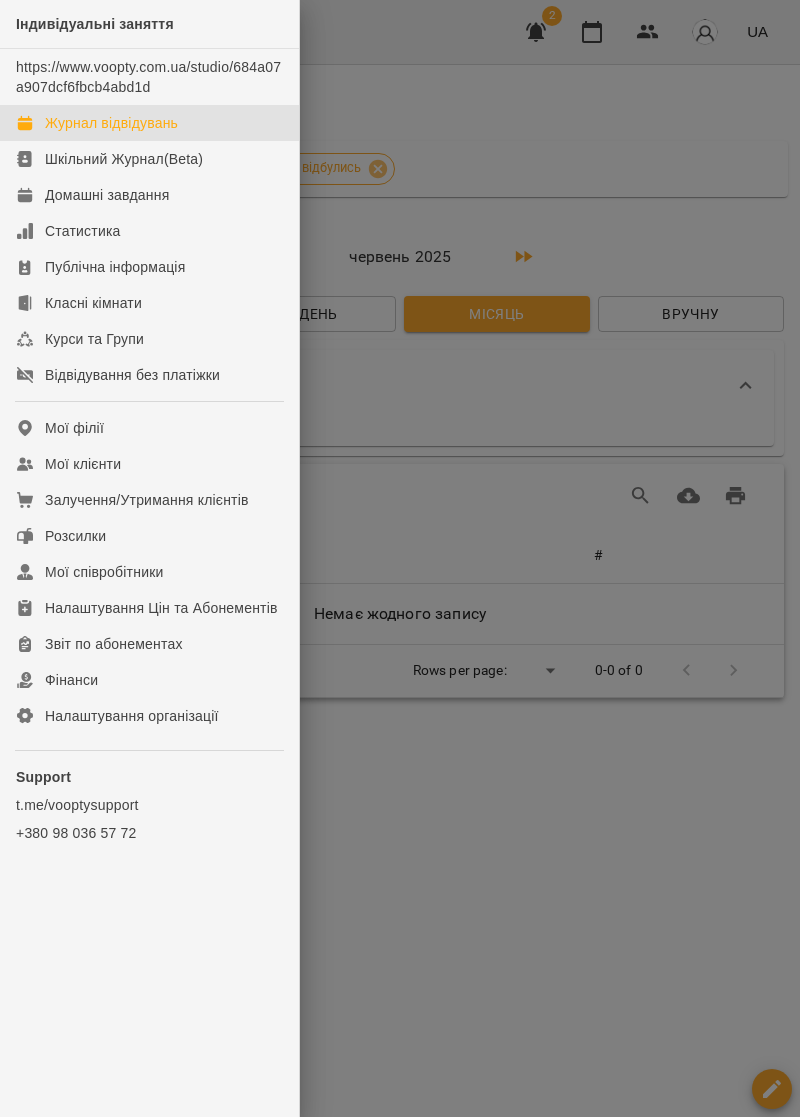 click at bounding box center [400, 558] 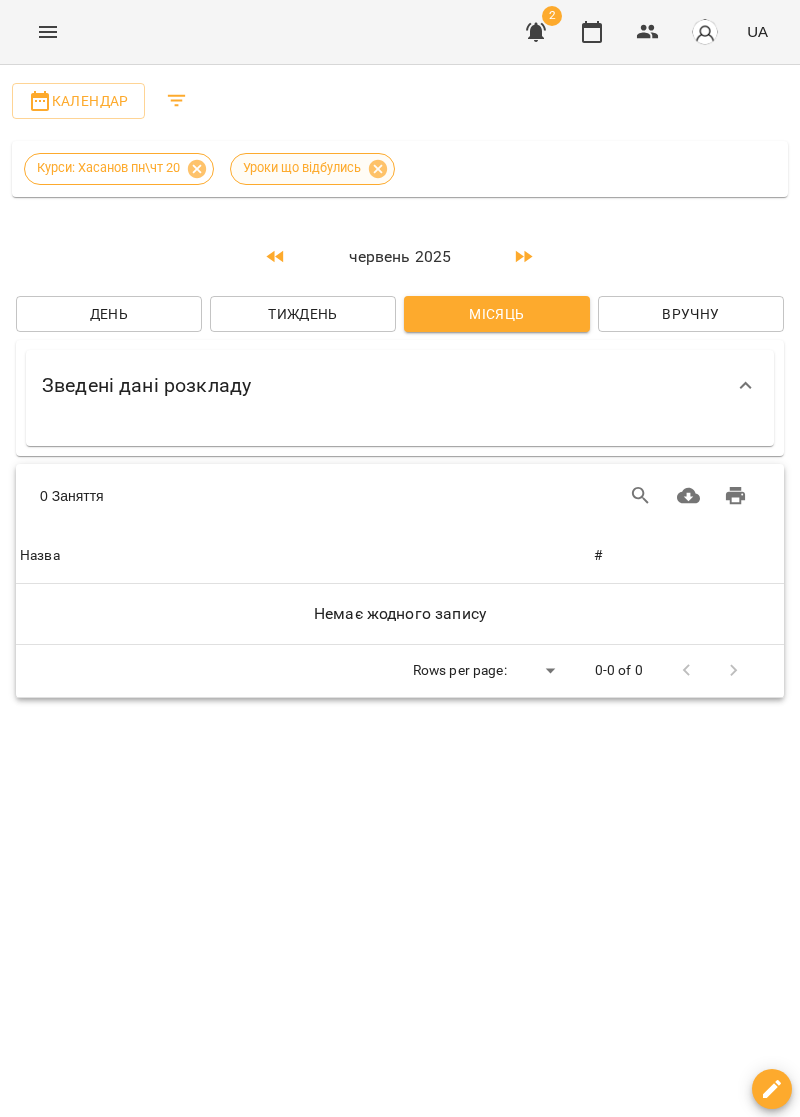 click 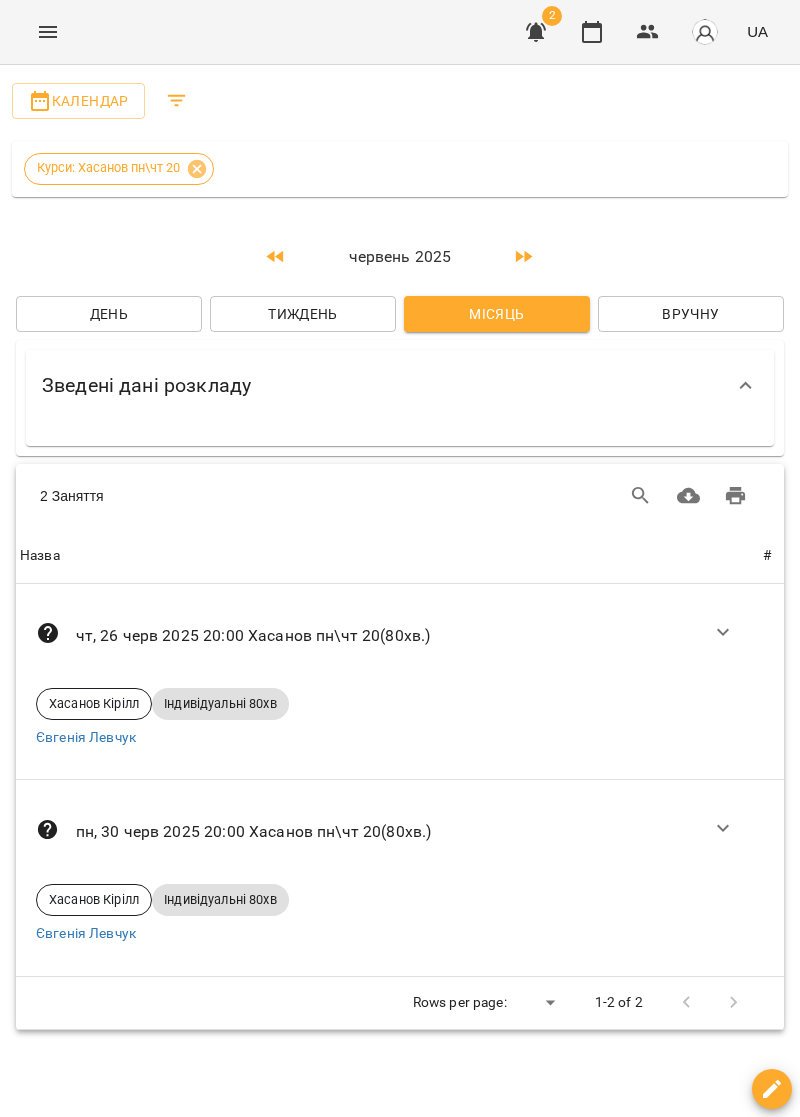 click at bounding box center [723, 632] 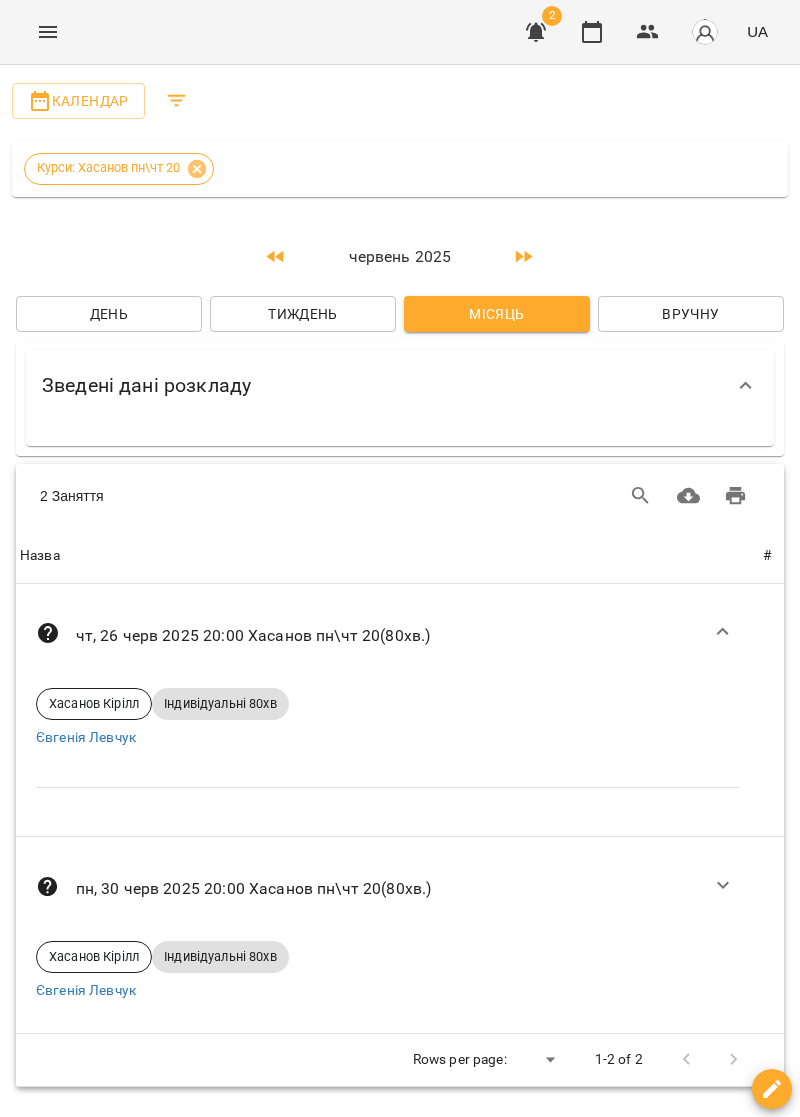 click at bounding box center (177, 101) 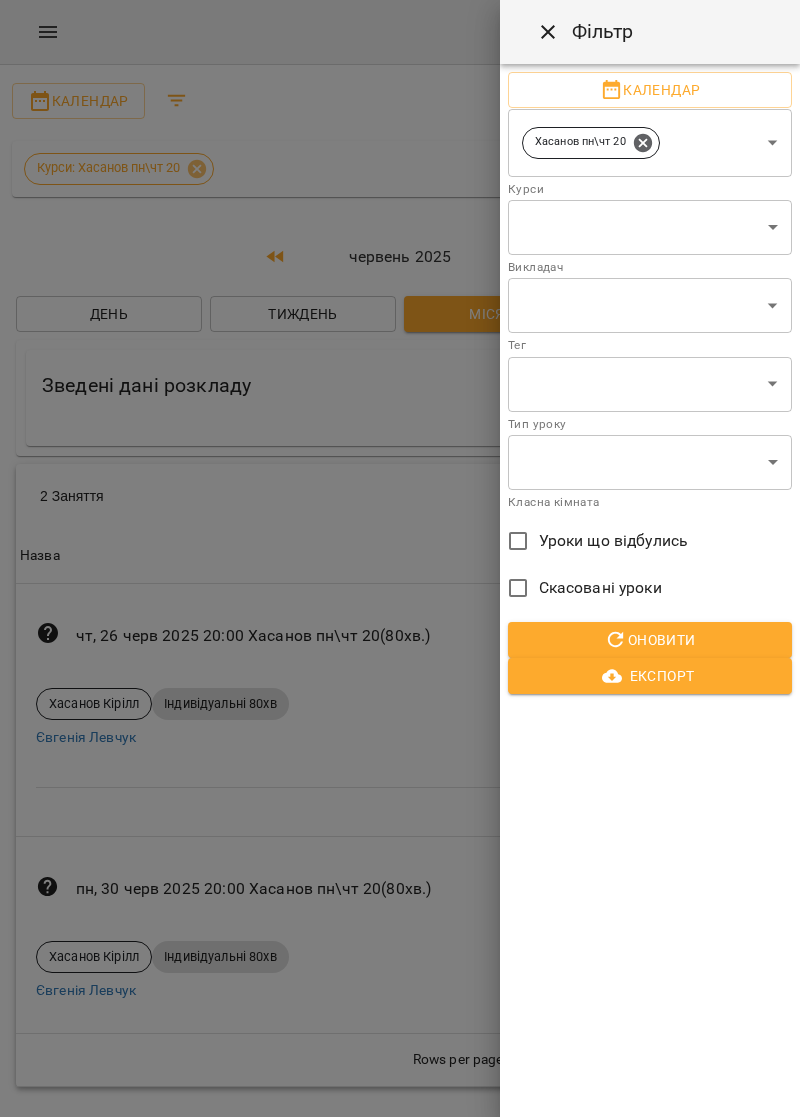 click at bounding box center [400, 558] 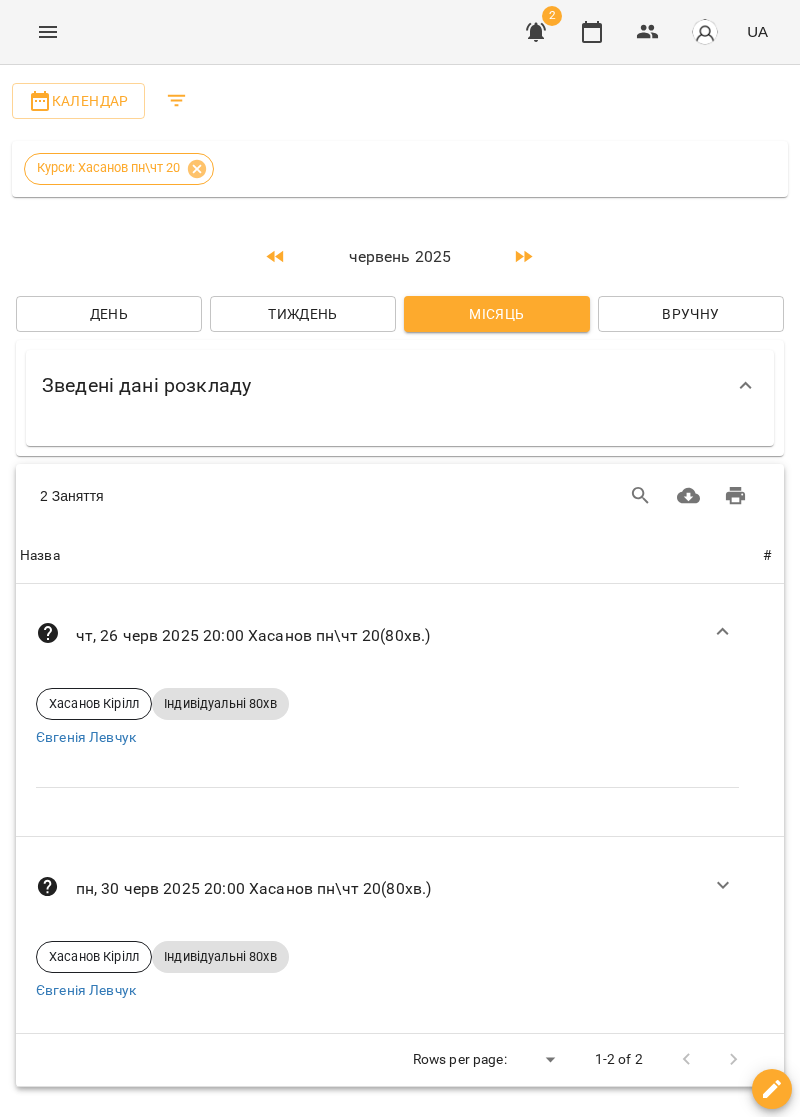 click on "чт, 26 черв 2025 20:00 Хасанов пн\чт 20 ( 80 хв. )" at bounding box center [388, 636] 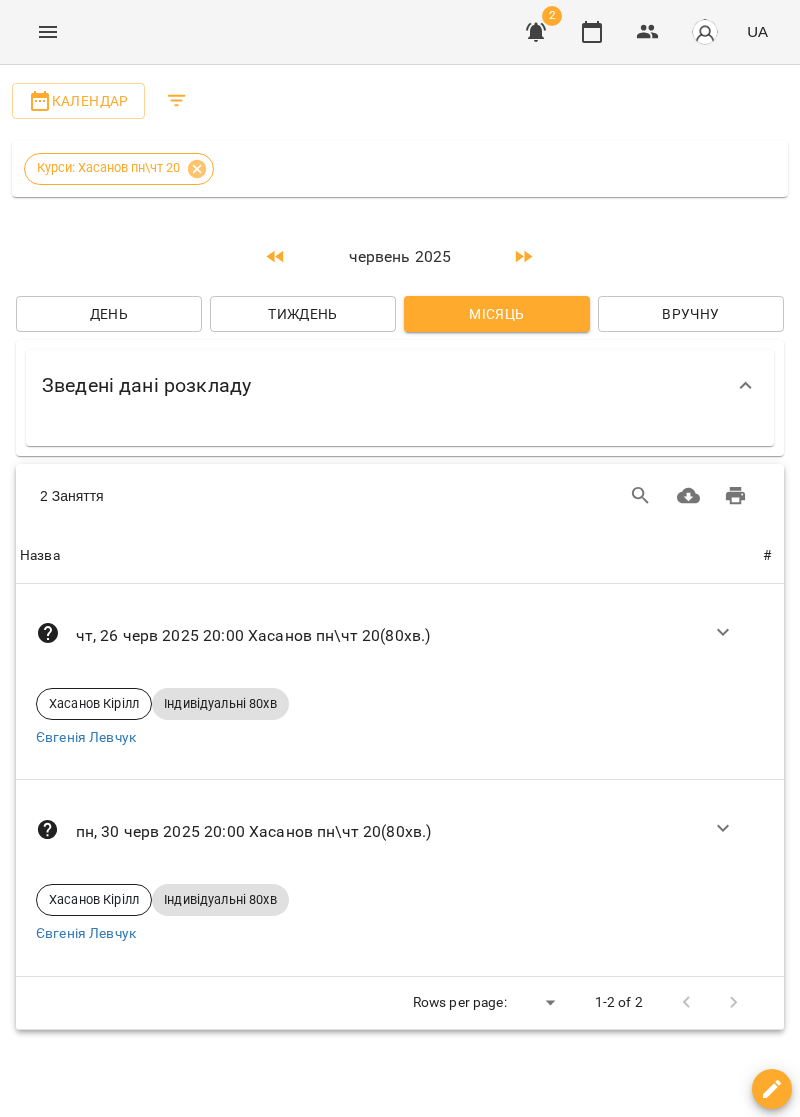 click at bounding box center (723, 632) 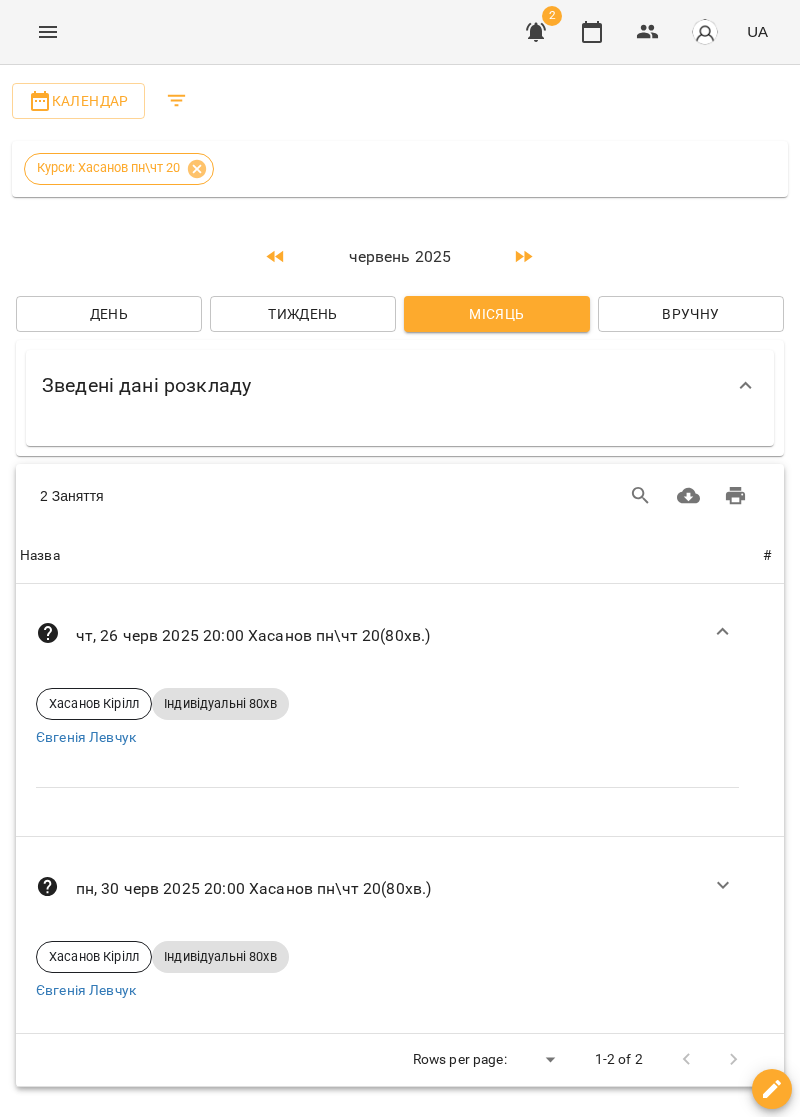click on "чт, 26 черв 2025 20:00 Хасанов пн\чт 20 ( 80 хв. )" at bounding box center [388, 636] 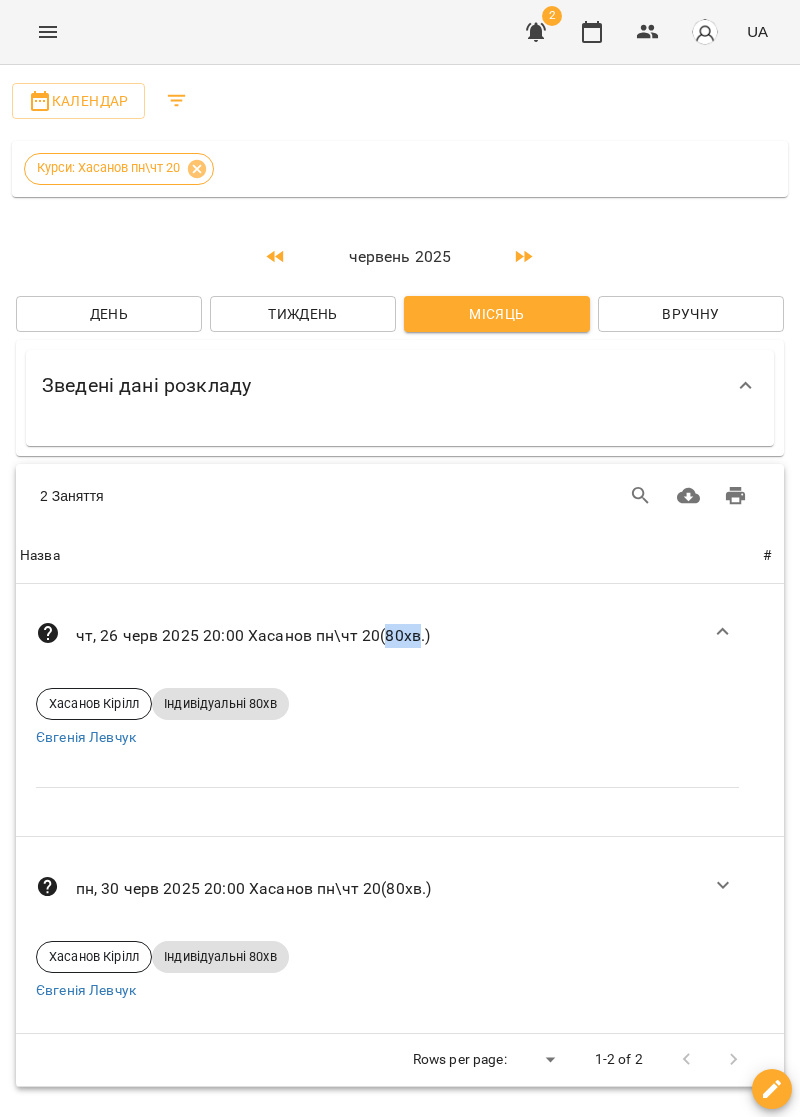 click on "Хасанов Кірілл Індивідуальні 80хв [FIRST] [LAST]" at bounding box center (387, 718) 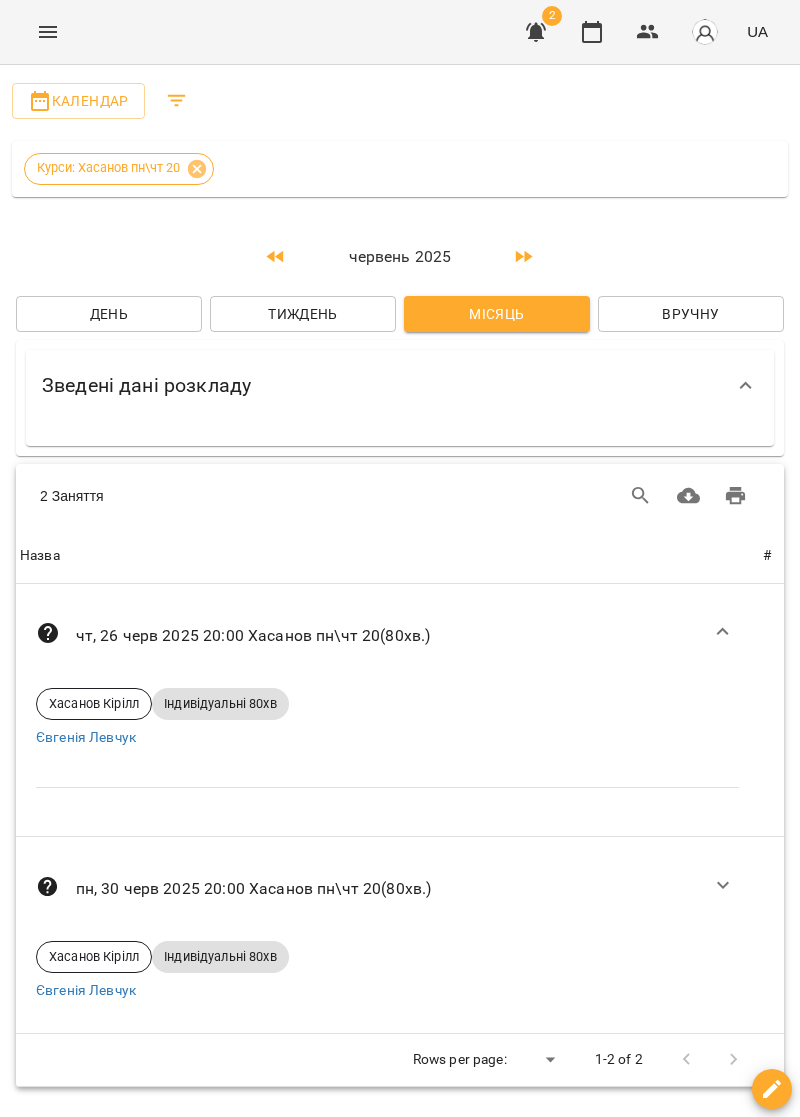 click on "Хасанов Кірілл Індивідуальні 80хв [FIRST] [LAST]" at bounding box center (387, 718) 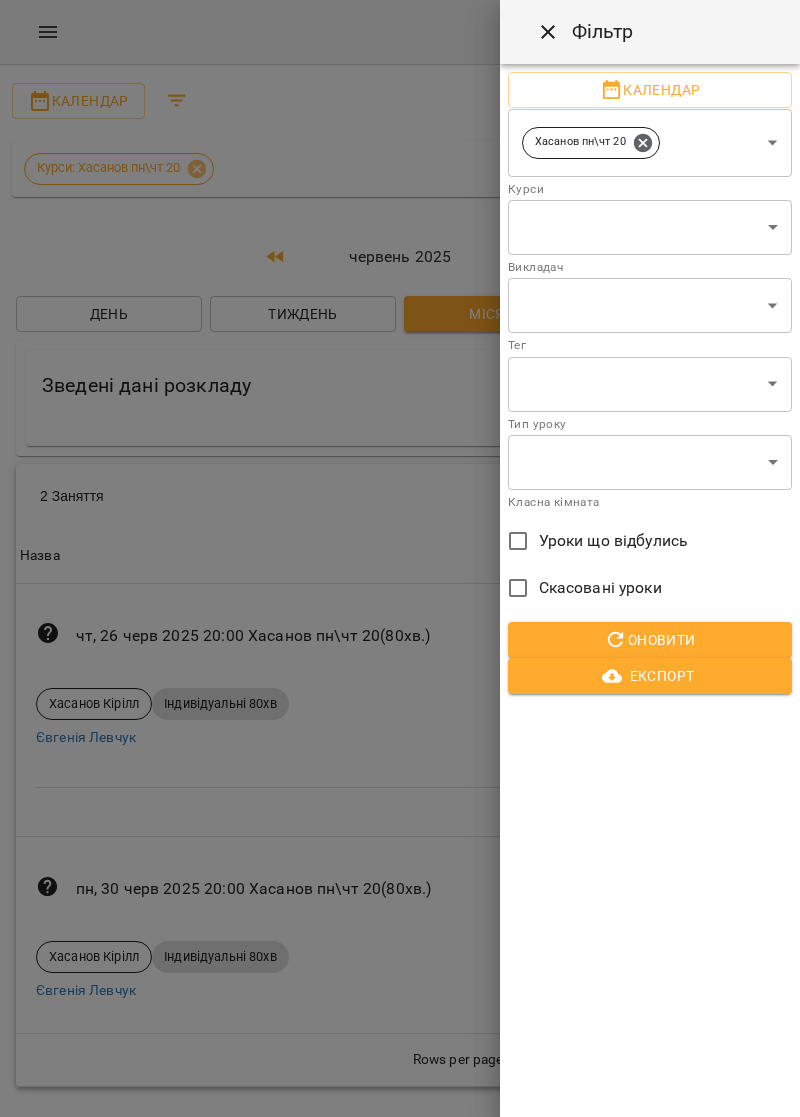 click at bounding box center (400, 558) 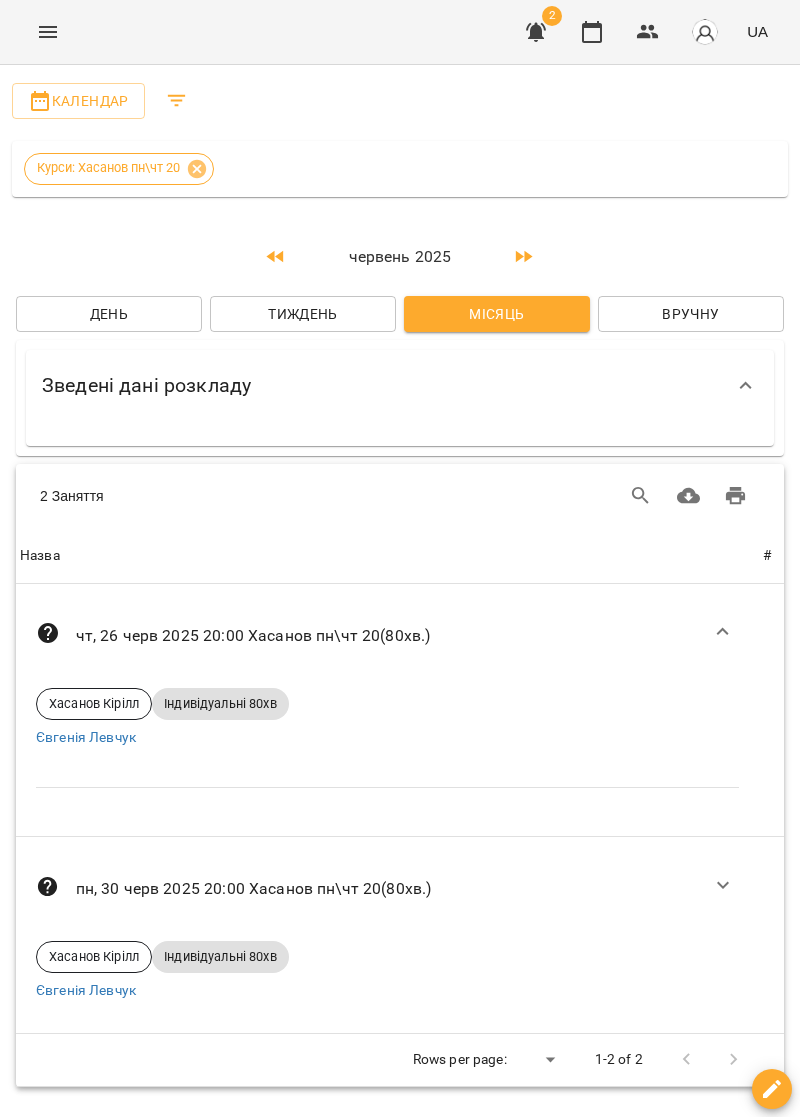 click at bounding box center (387, 791) 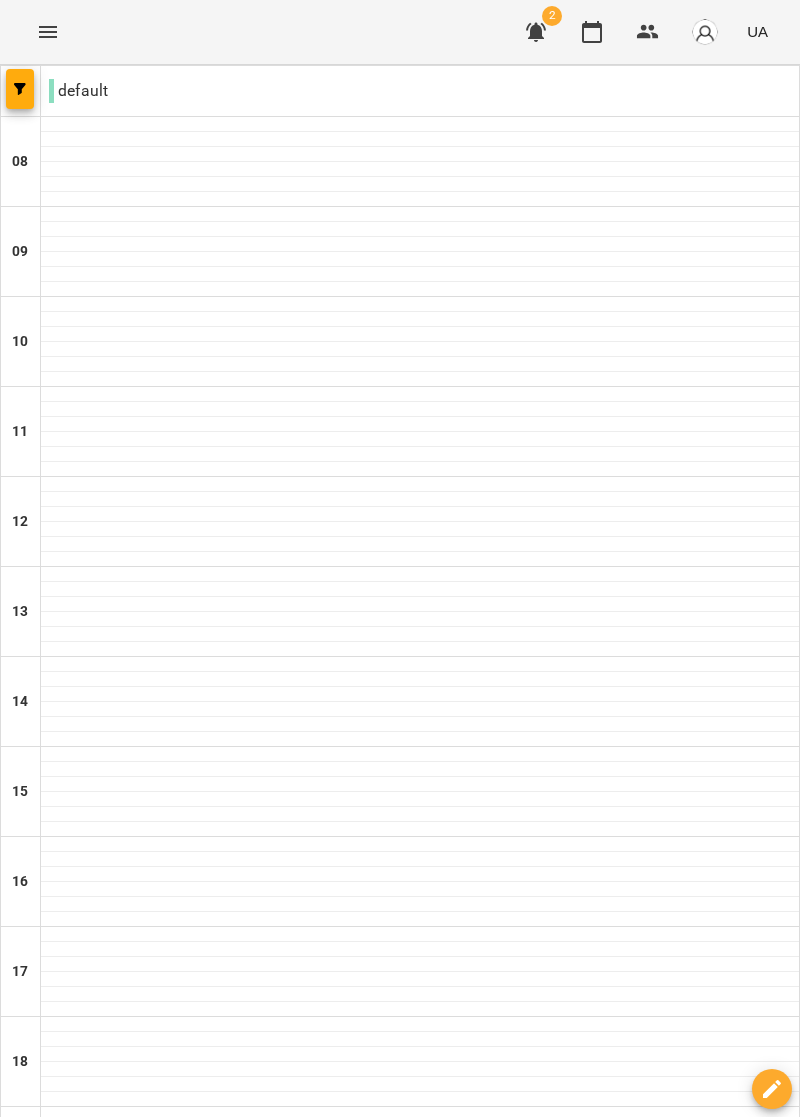 scroll, scrollTop: 190, scrollLeft: 0, axis: vertical 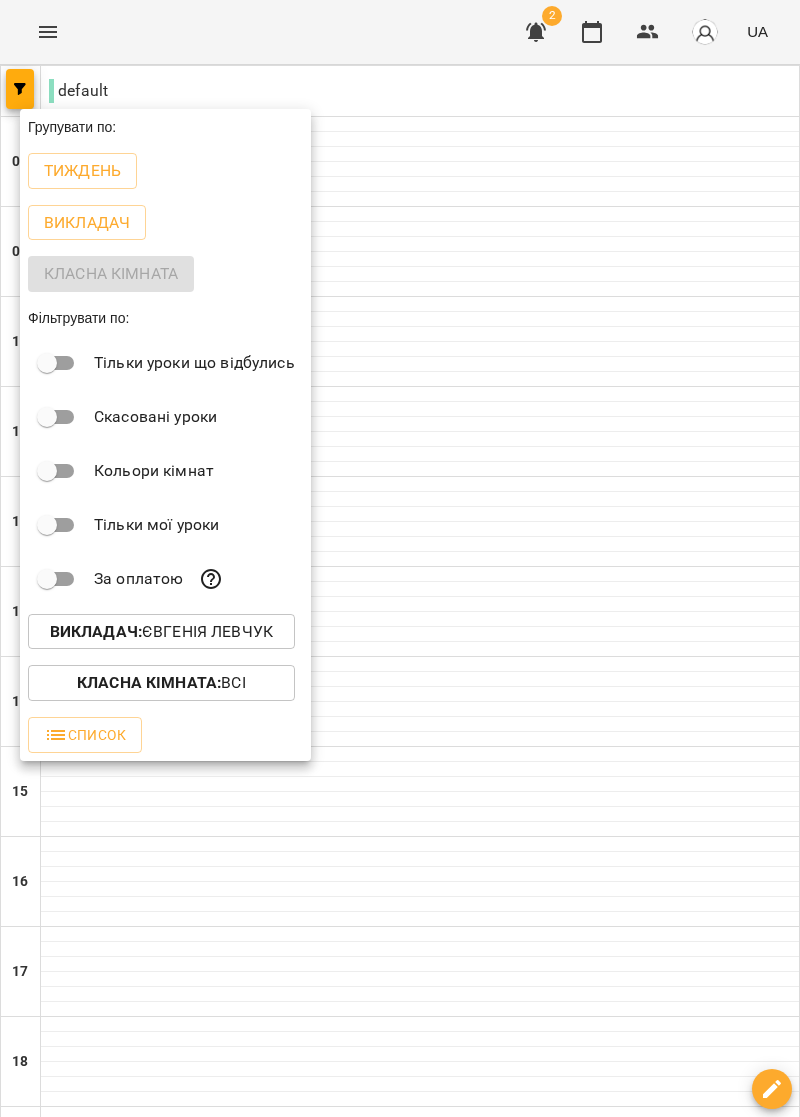 click on "Список" at bounding box center (85, 735) 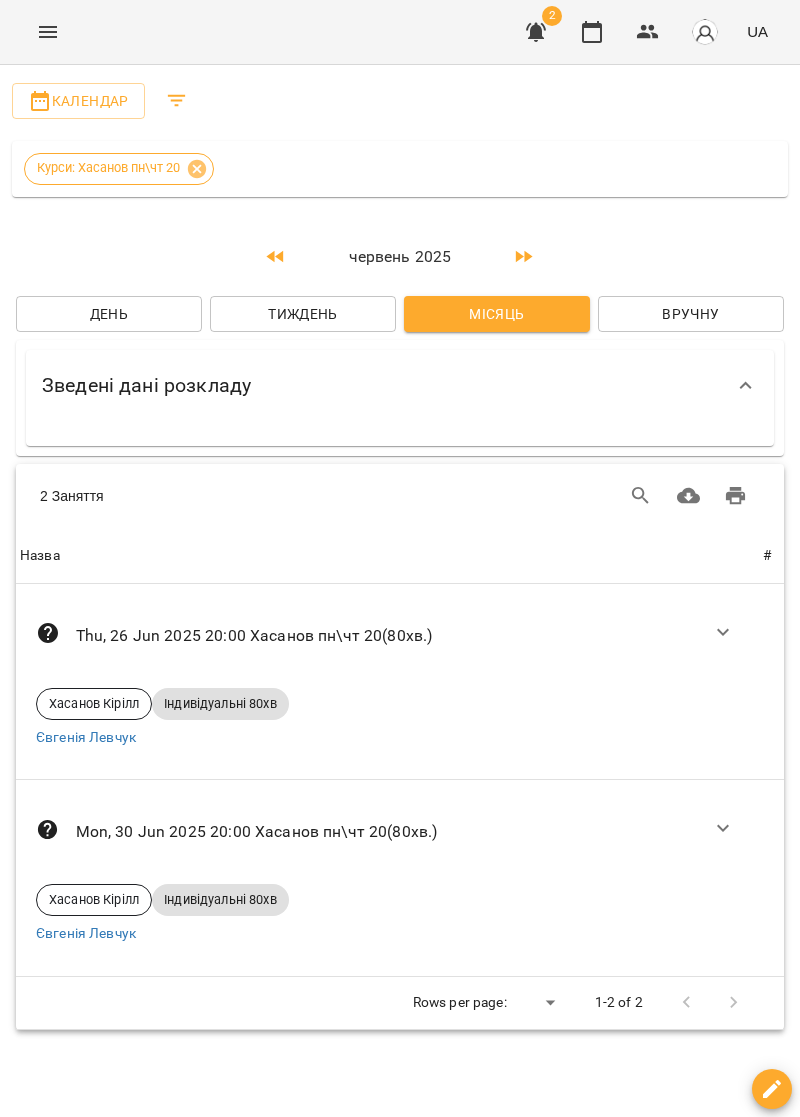 click 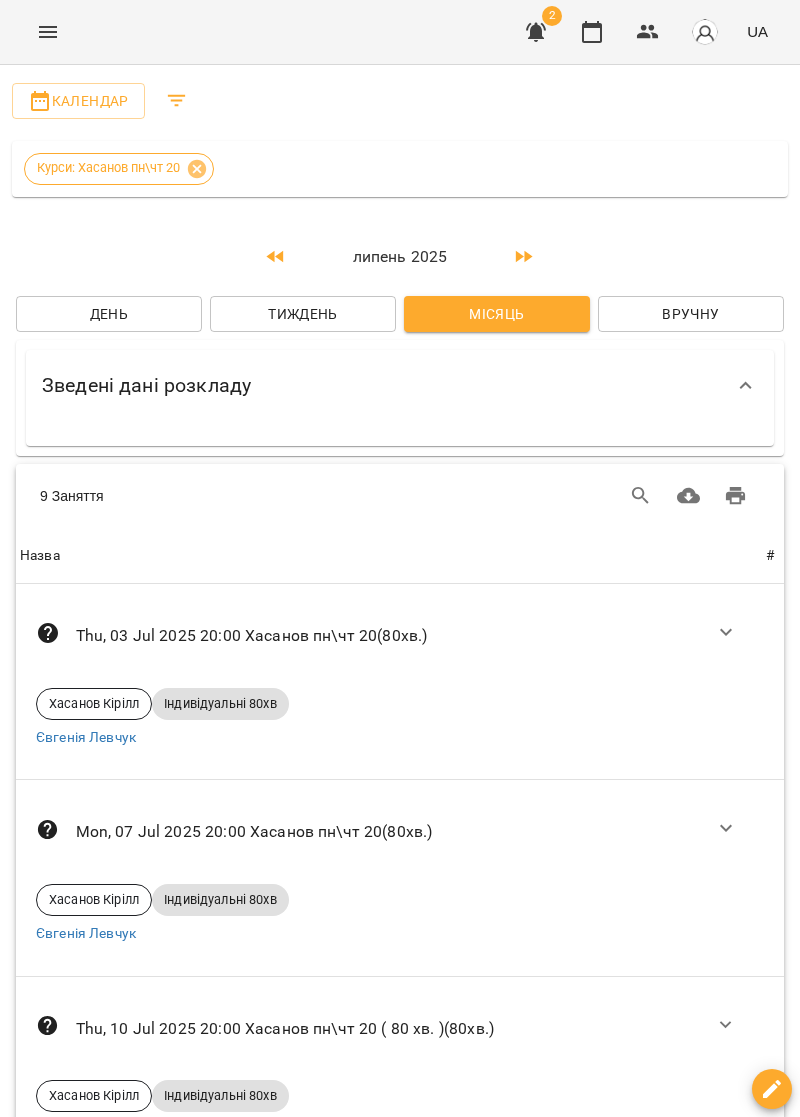 scroll, scrollTop: 0, scrollLeft: 0, axis: both 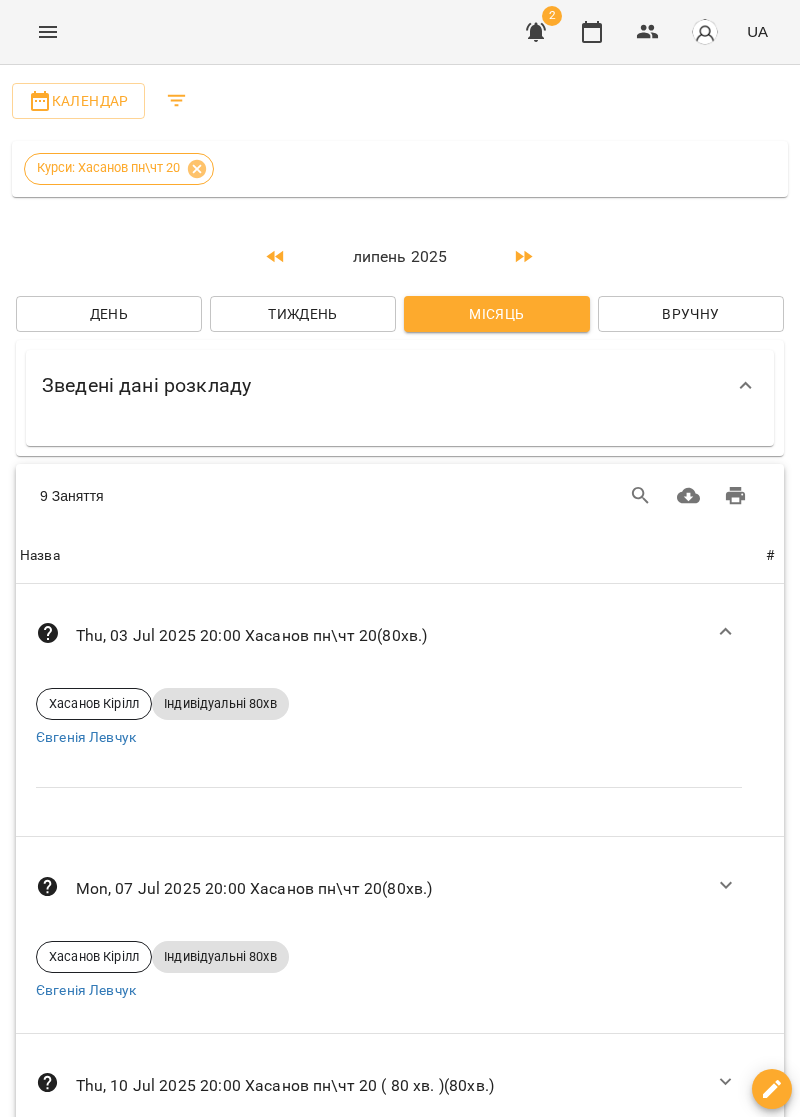 click on "Індивідуальні 80хв" at bounding box center (220, 2331) 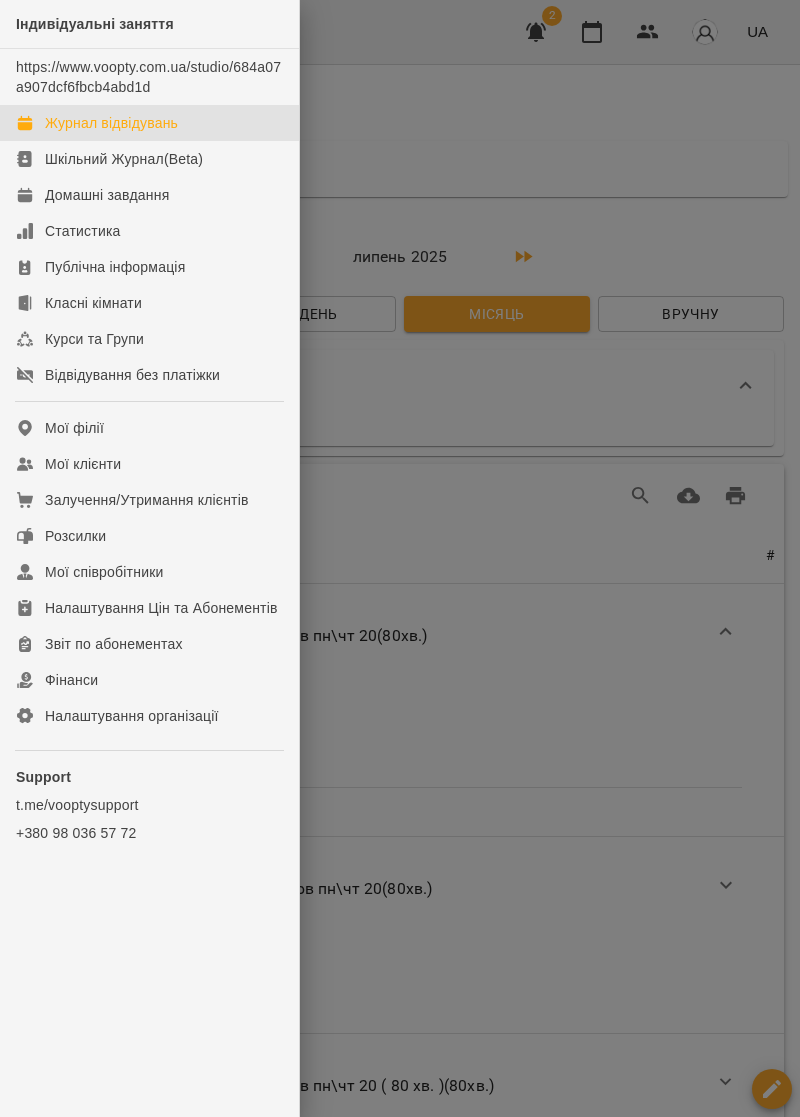 click at bounding box center (400, 558) 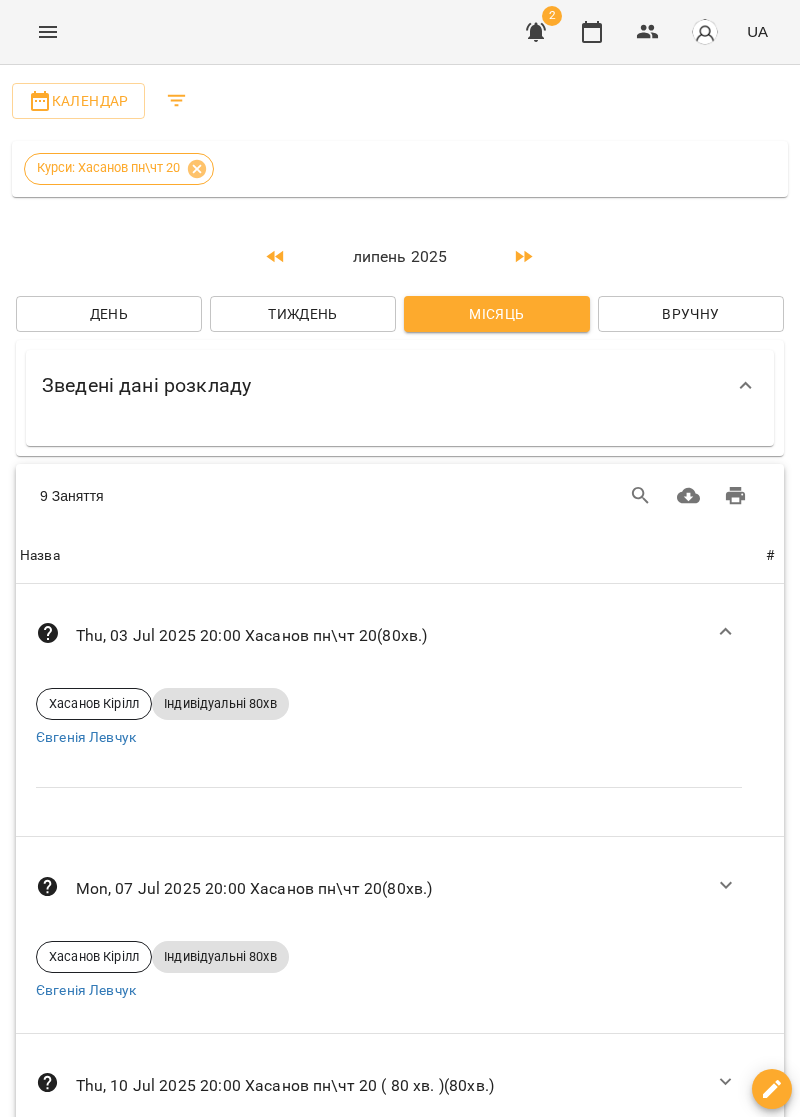 click on "Хасанов Кірілл Індивідуальні 80хв" at bounding box center (389, 2331) 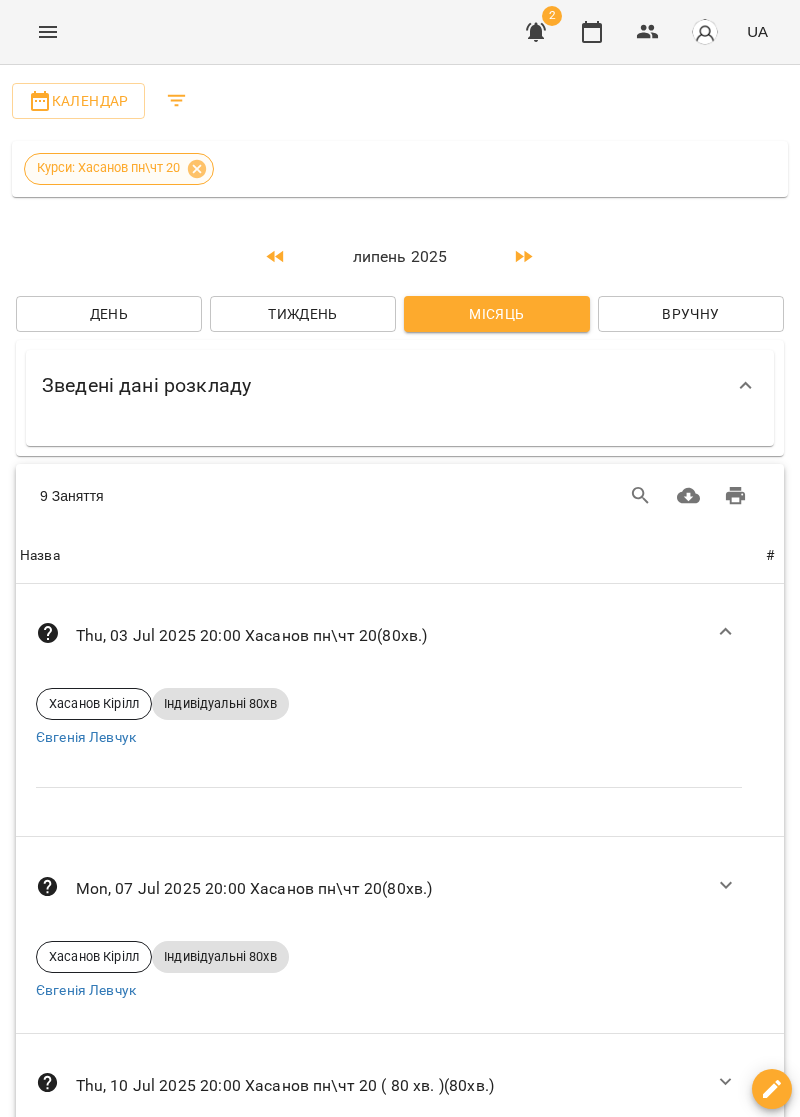click 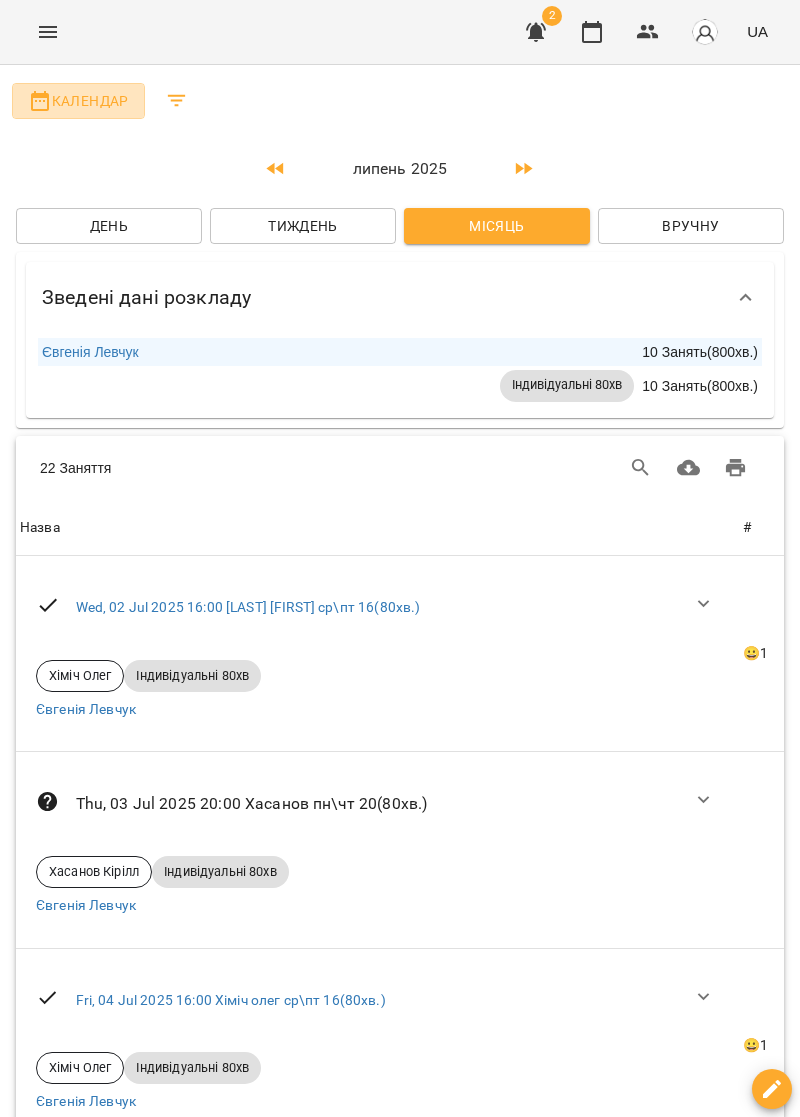 click on "Календар" at bounding box center [78, 101] 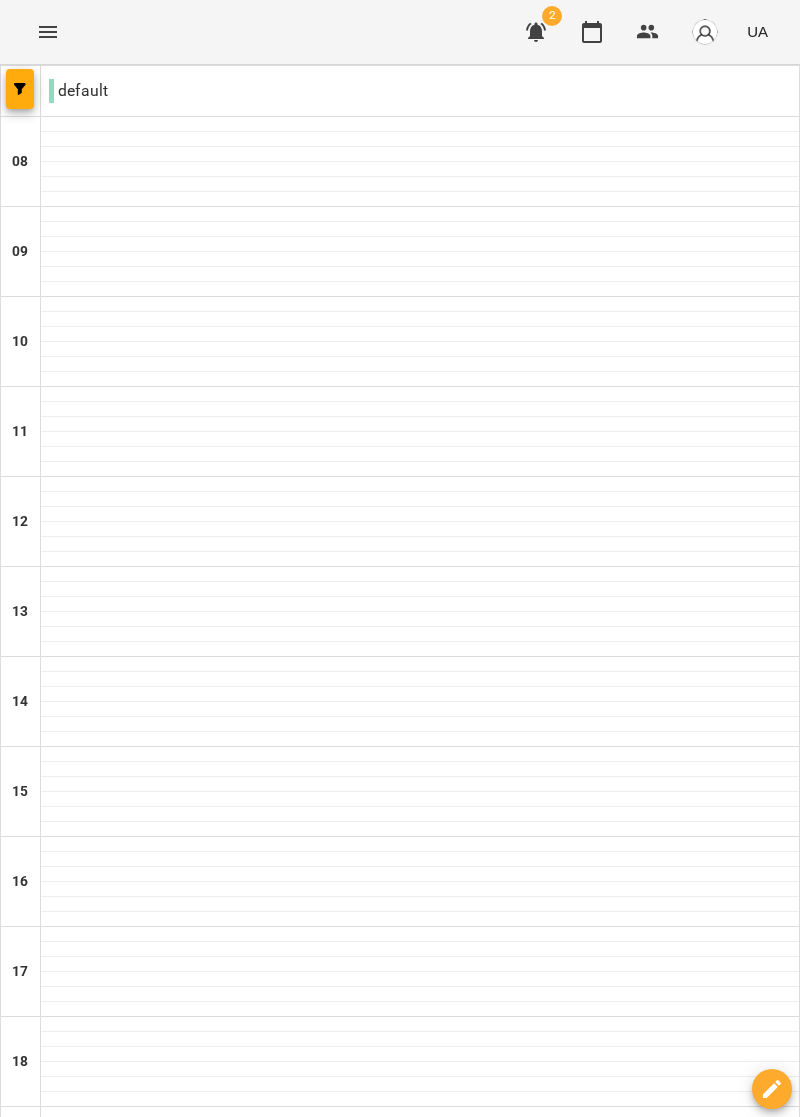 scroll, scrollTop: 190, scrollLeft: 0, axis: vertical 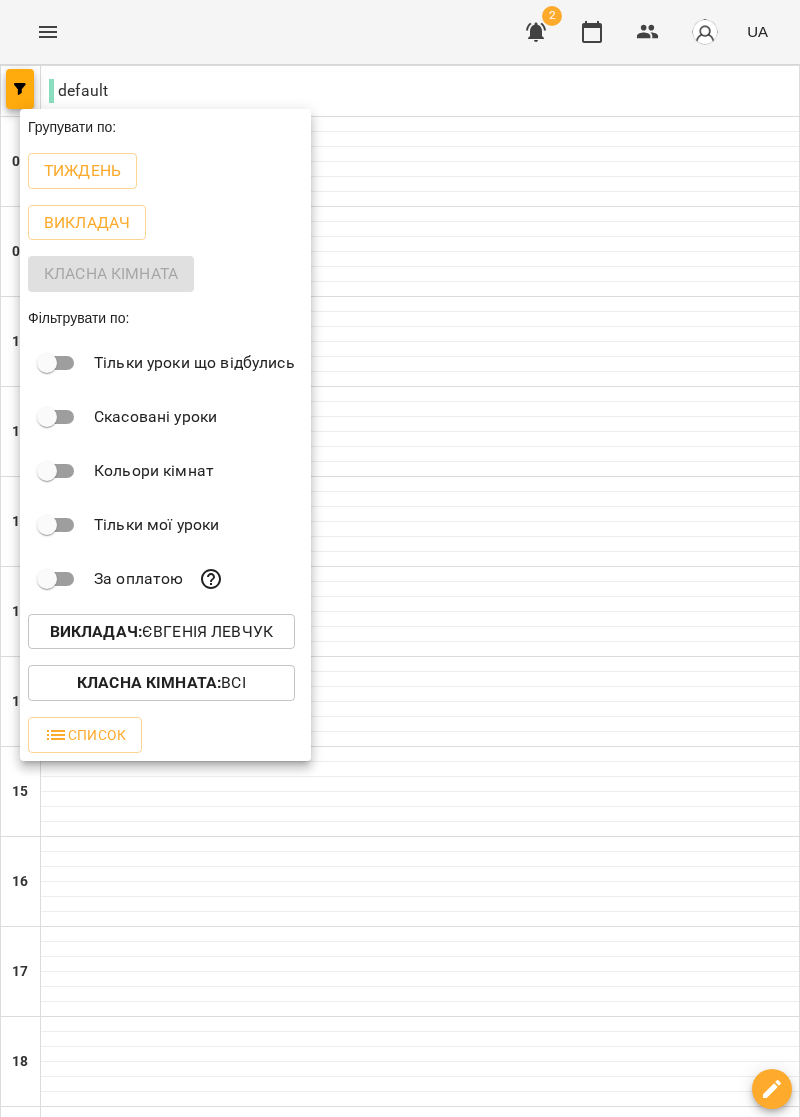 click at bounding box center (400, 558) 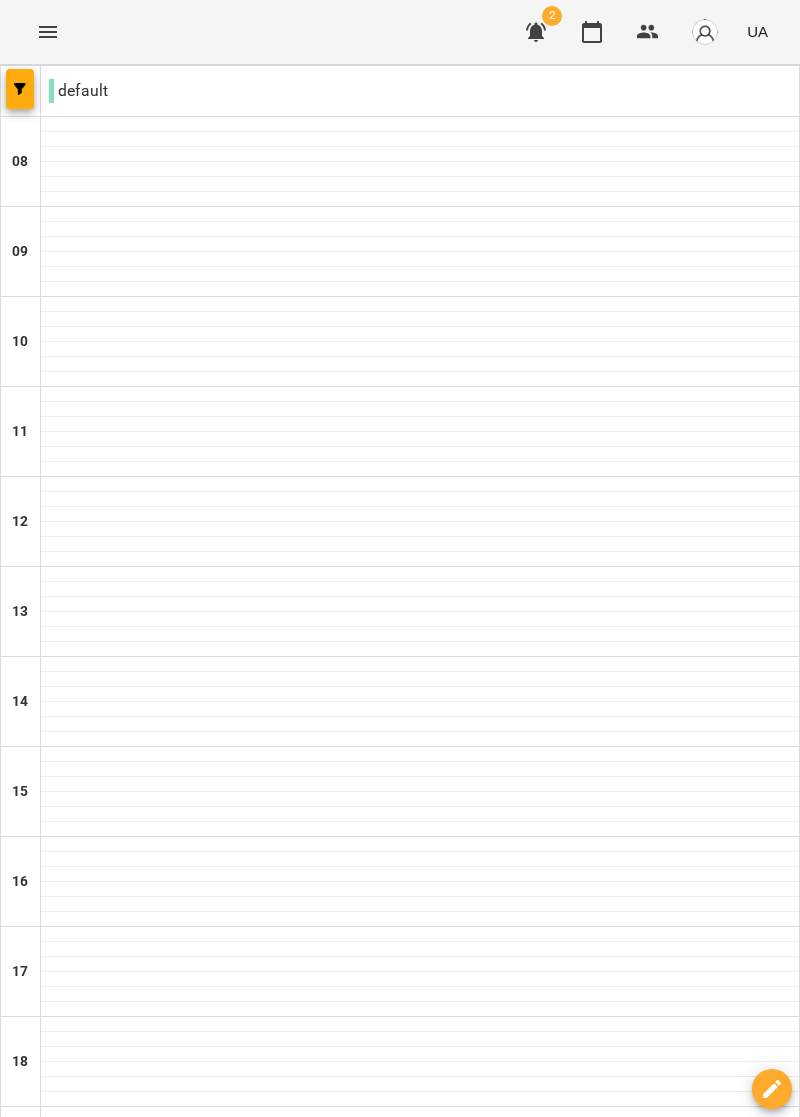 click on "For Business 2 UA" at bounding box center (400, 32) 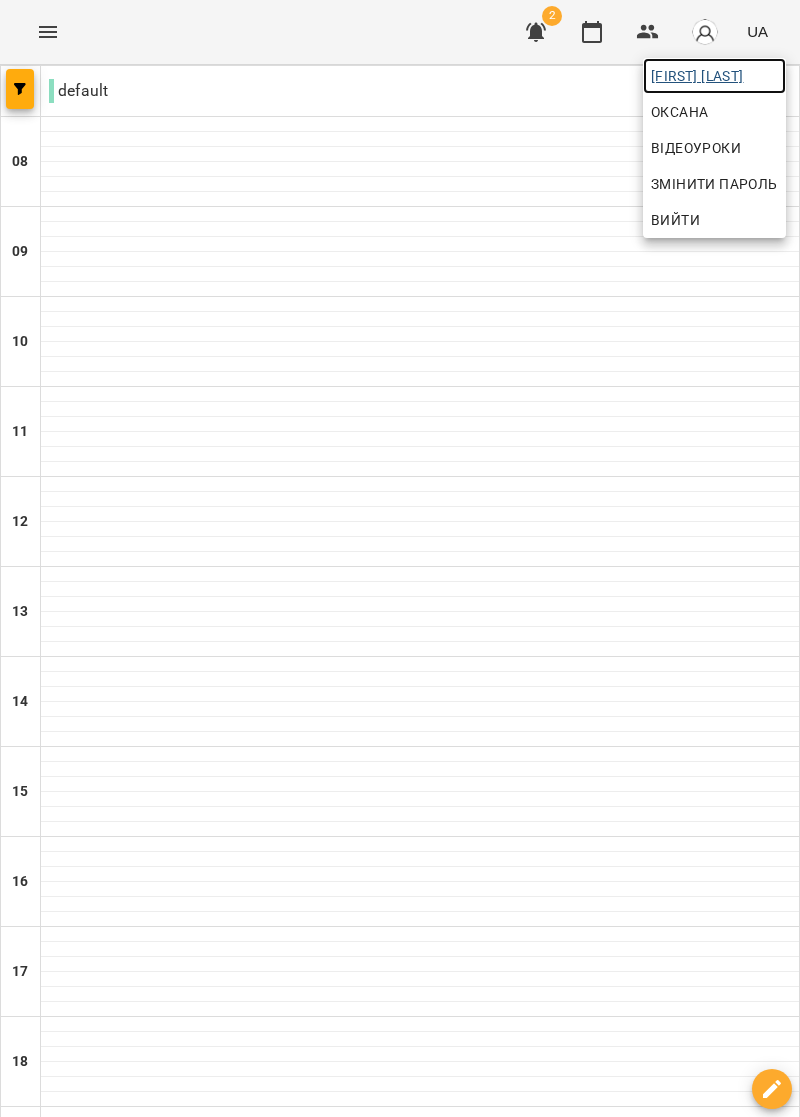 click on "[FIRST] [LAST]" at bounding box center (714, 76) 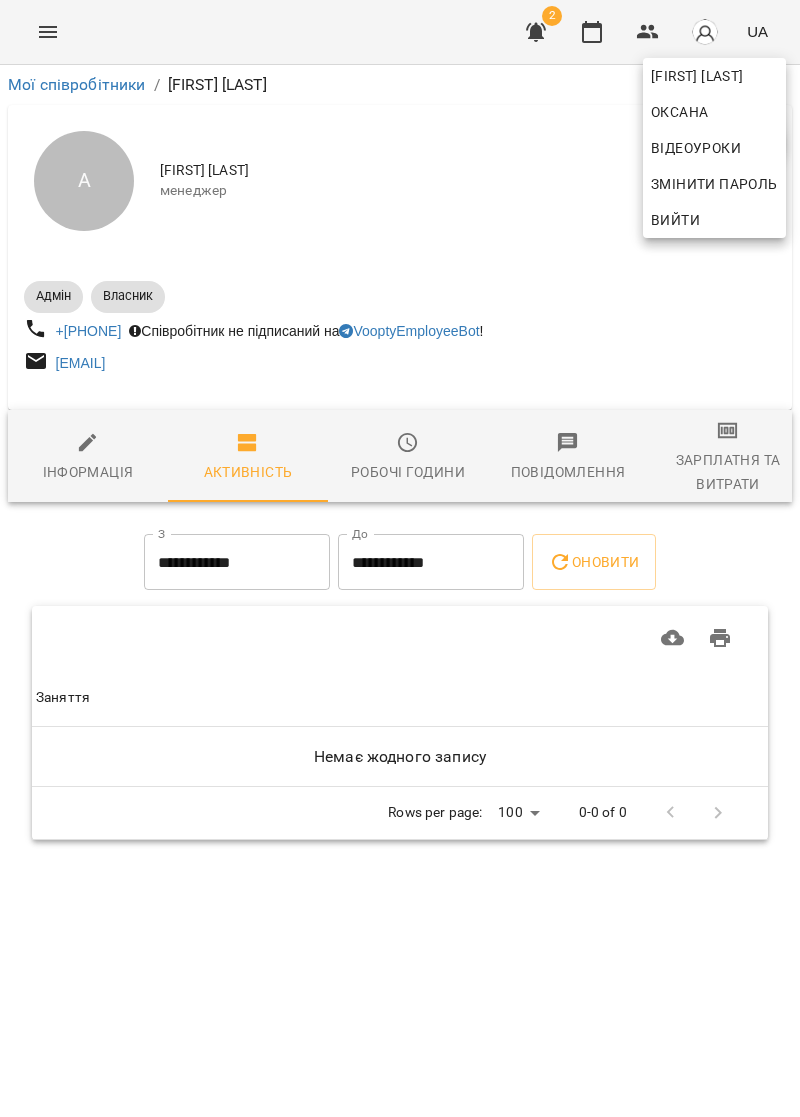 click at bounding box center (400, 558) 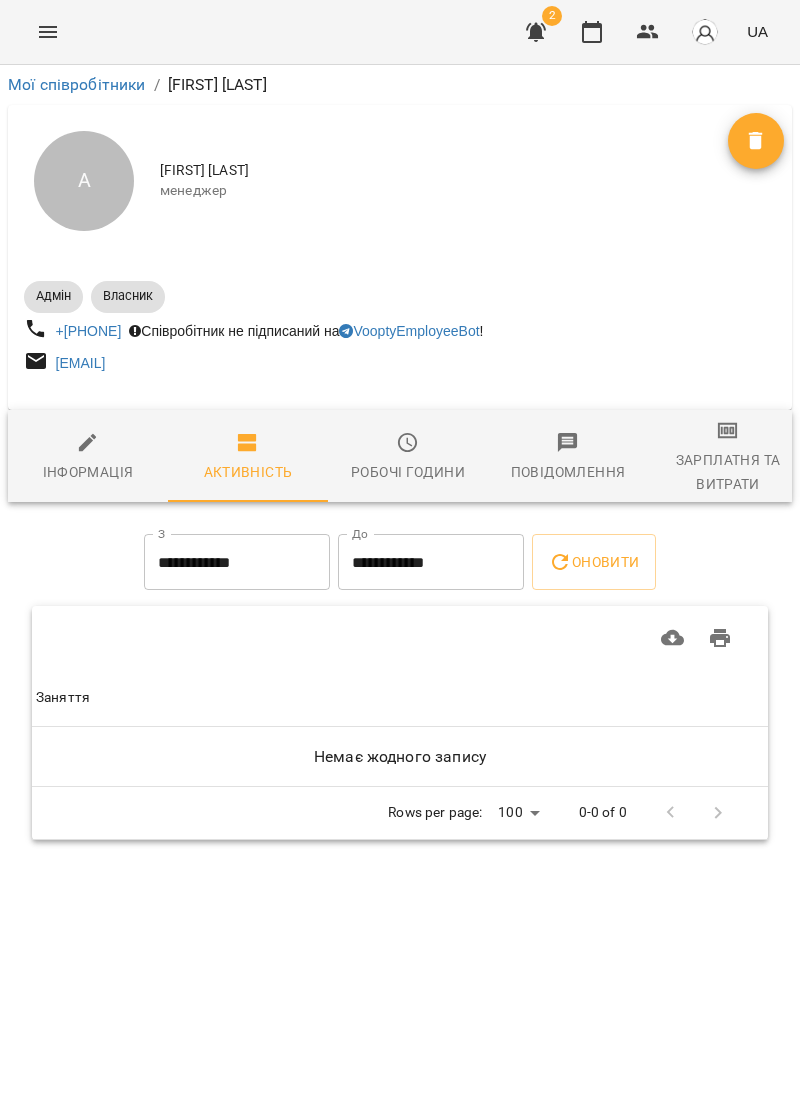 click 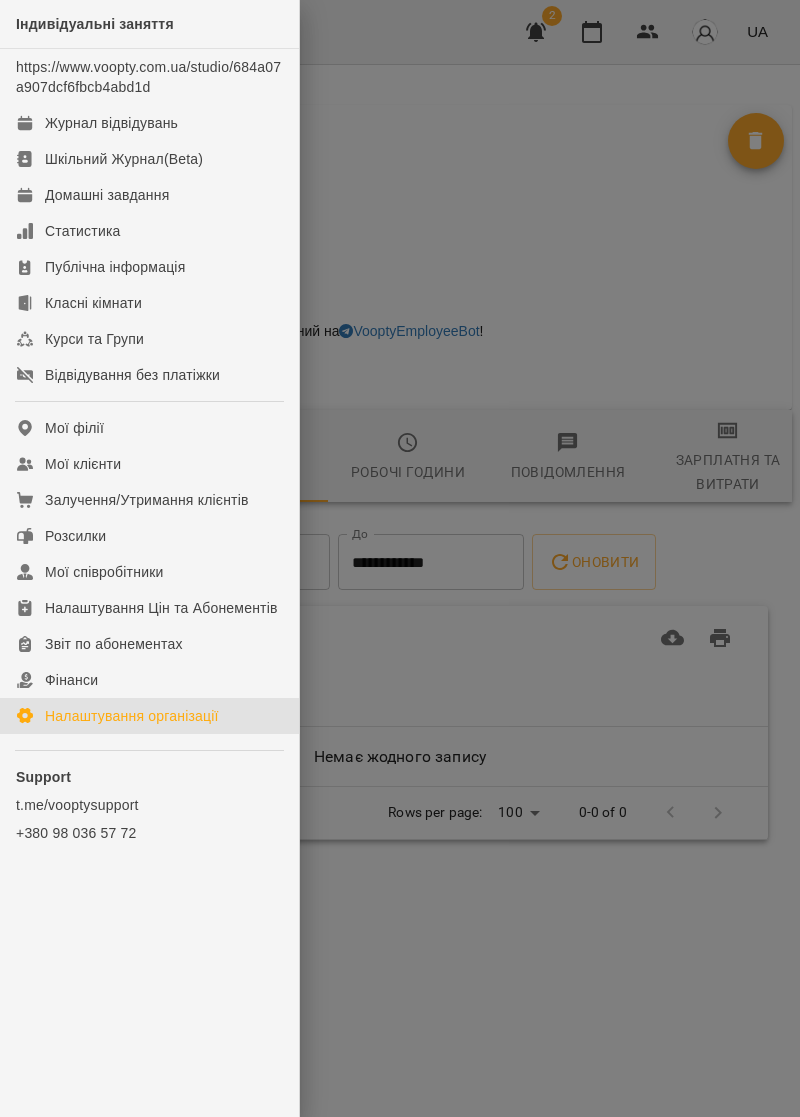 click on "Налаштування організації" at bounding box center (132, 716) 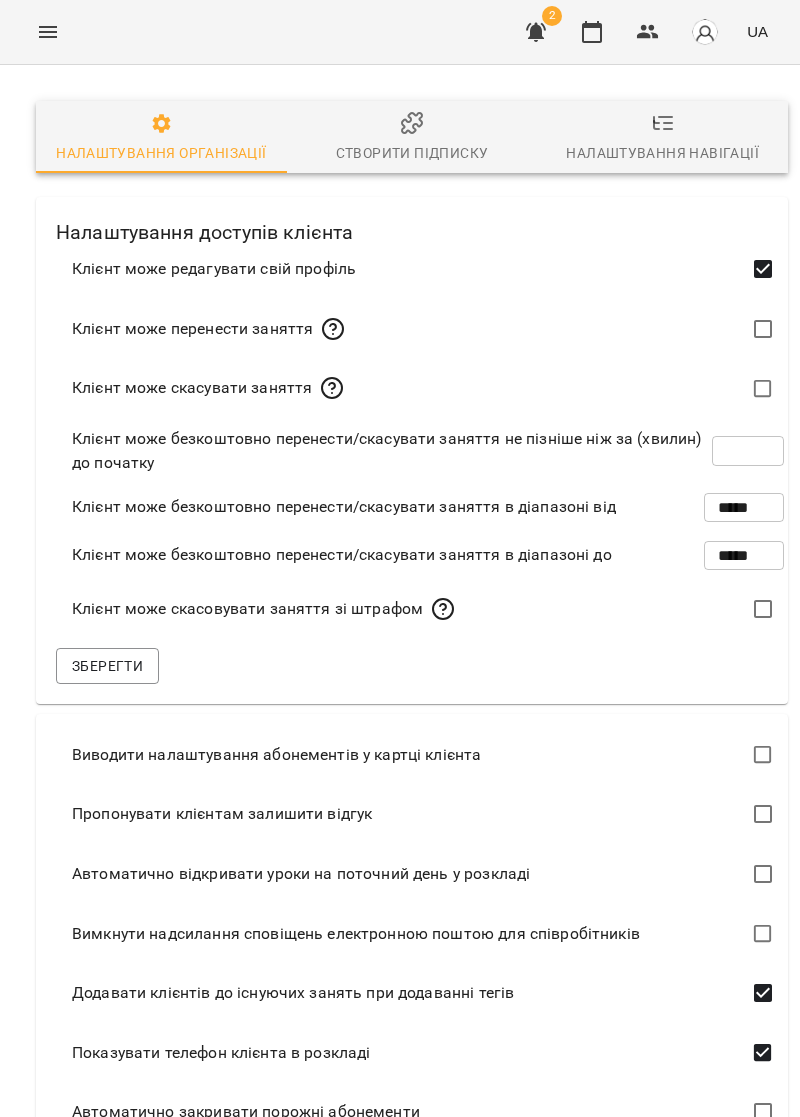 scroll, scrollTop: 0, scrollLeft: 0, axis: both 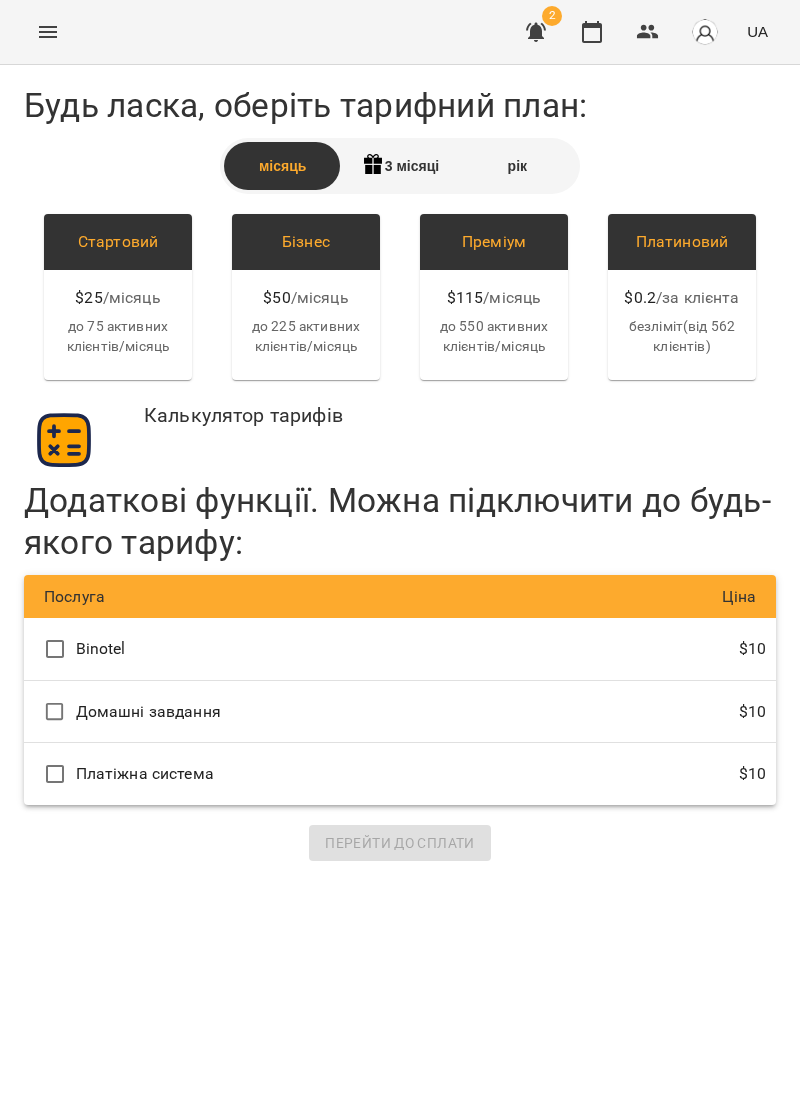 click at bounding box center [48, 32] 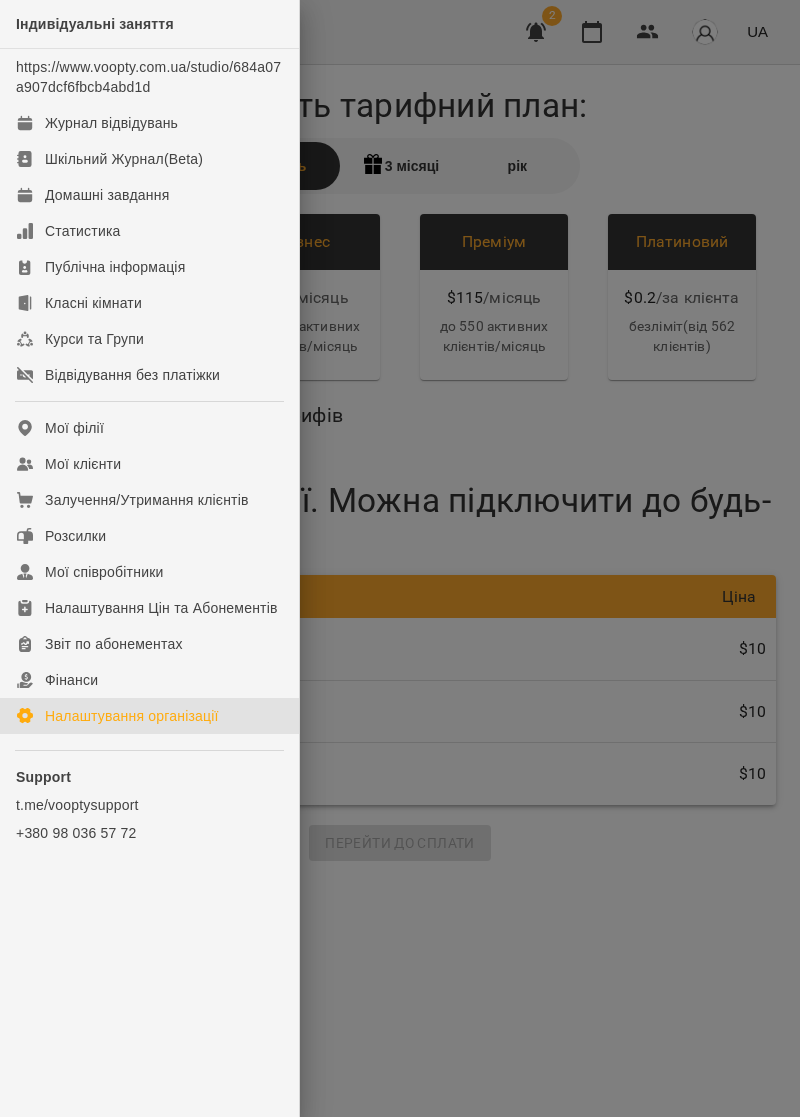 click on "Налаштування організації" at bounding box center [132, 716] 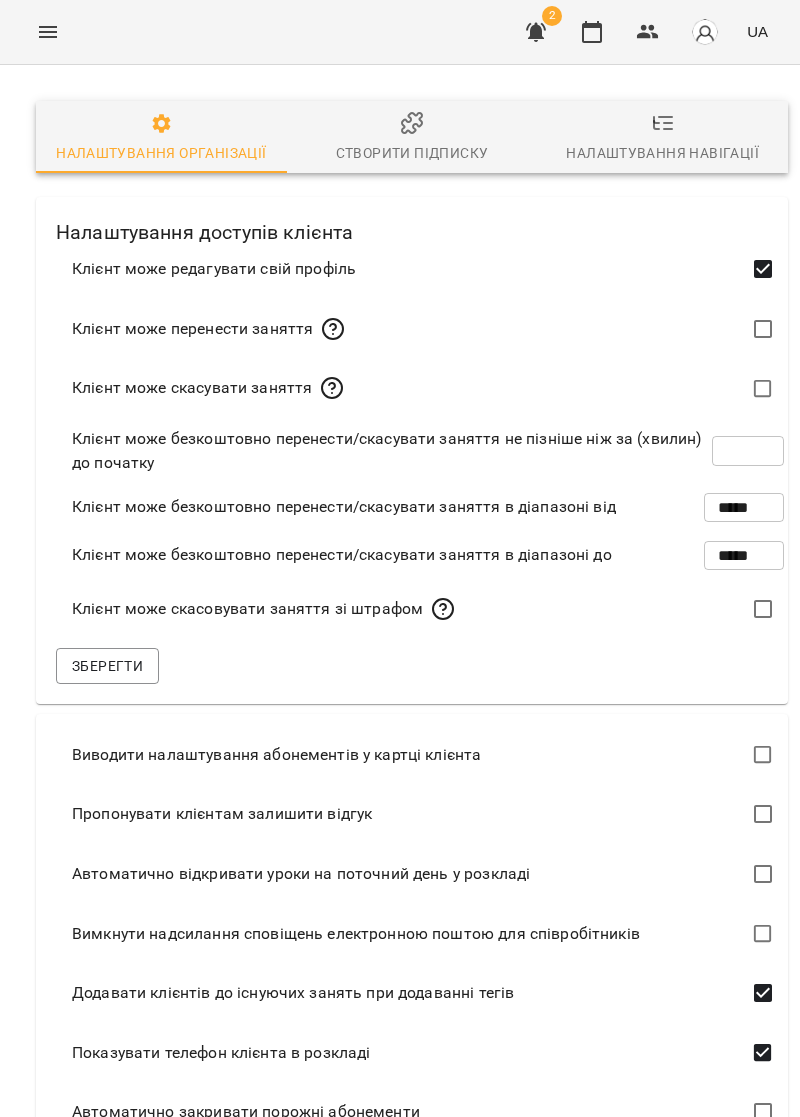 click on "Налаштування навігації" at bounding box center [662, 153] 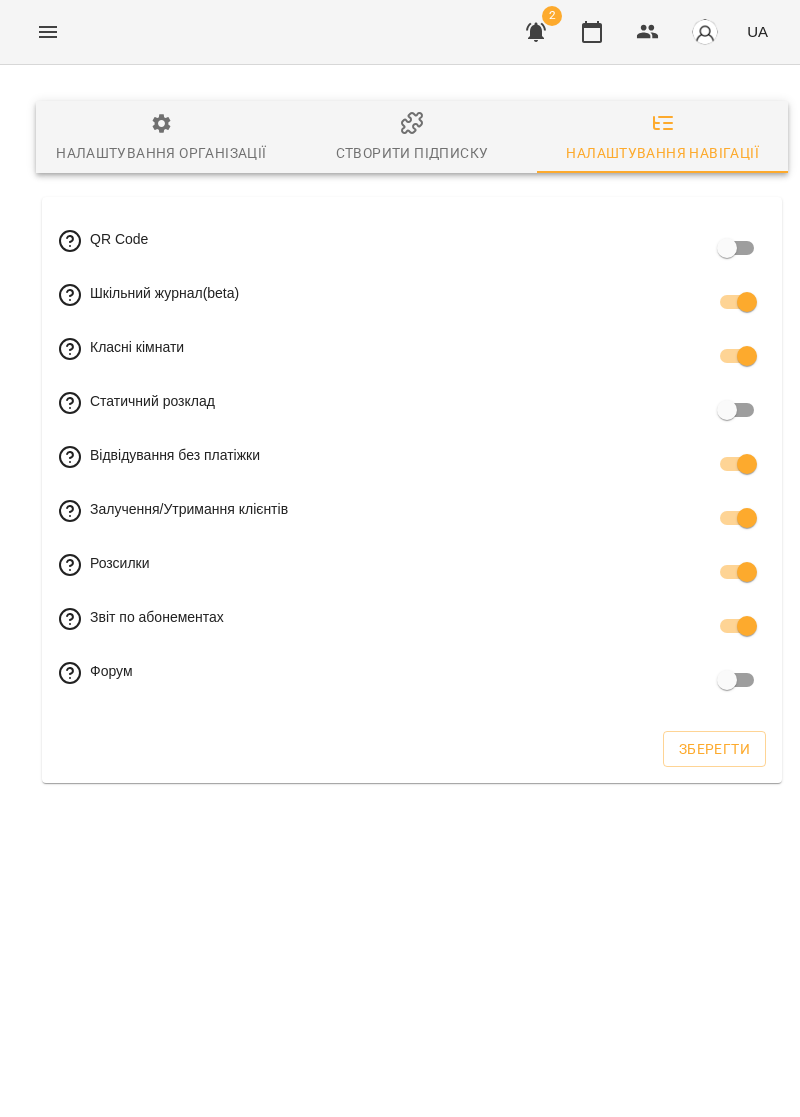 click on "Налаштування організації" at bounding box center (161, 153) 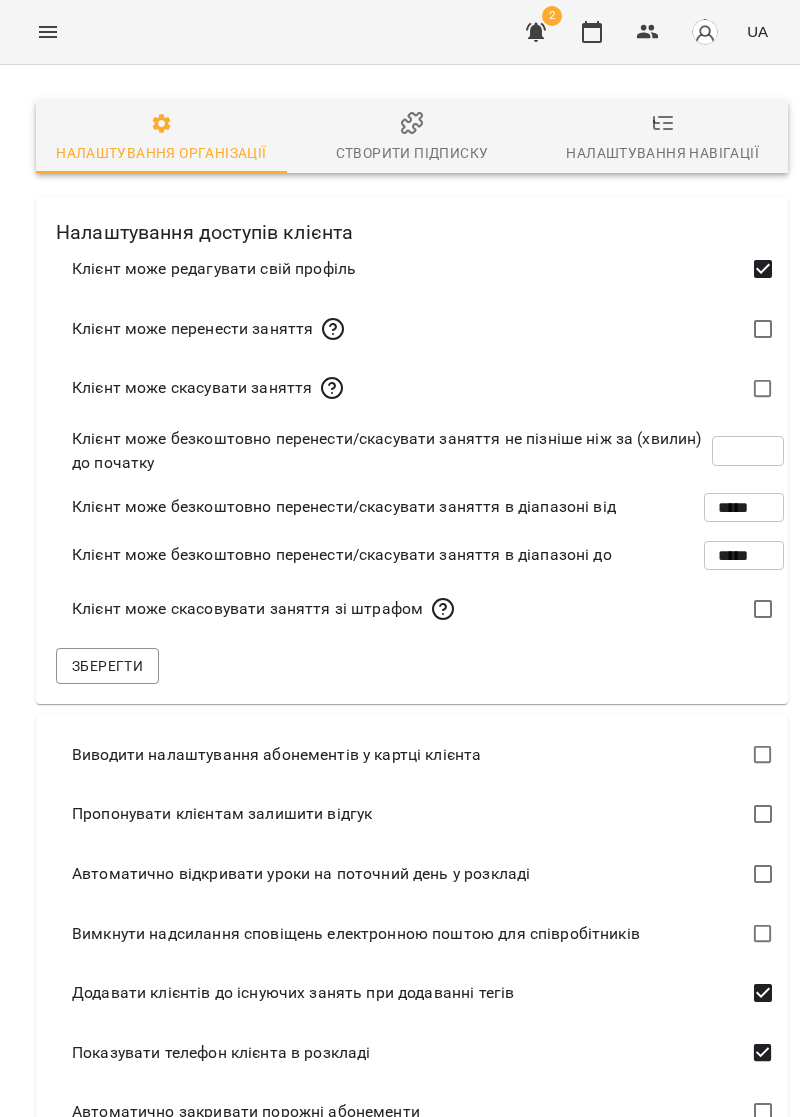 scroll, scrollTop: 0, scrollLeft: 0, axis: both 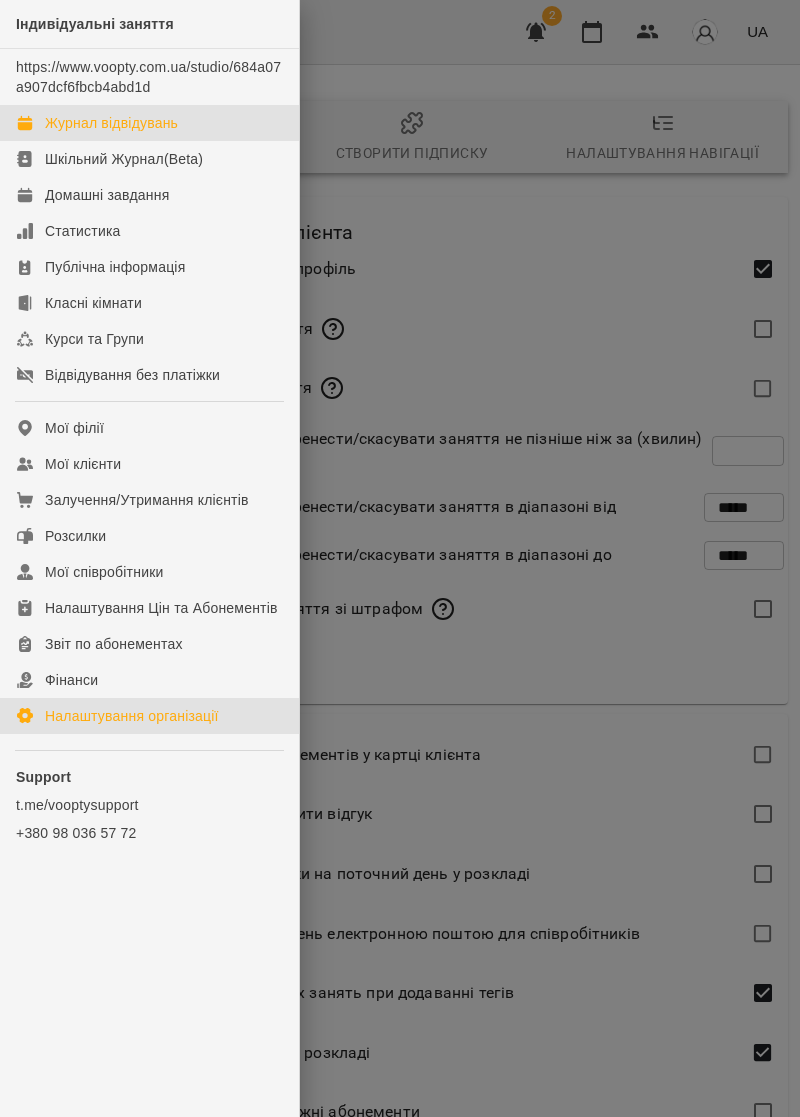 click on "Журнал відвідувань" at bounding box center (149, 123) 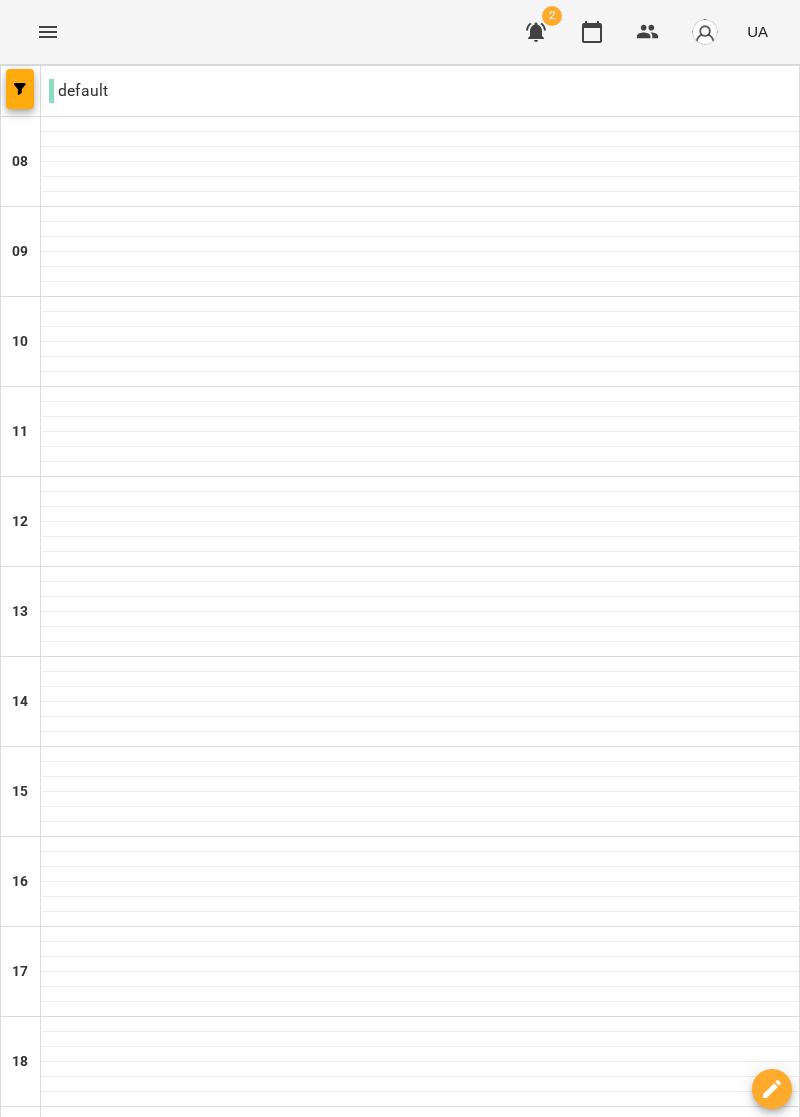 scroll, scrollTop: 190, scrollLeft: 0, axis: vertical 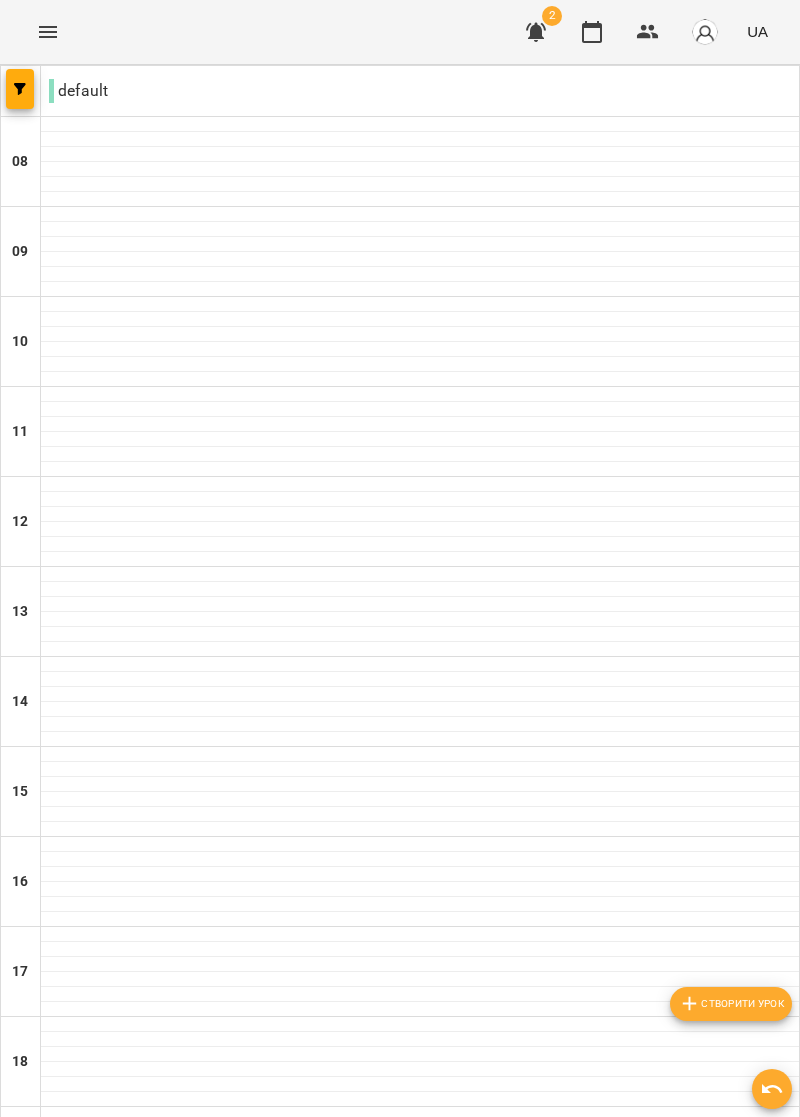 click 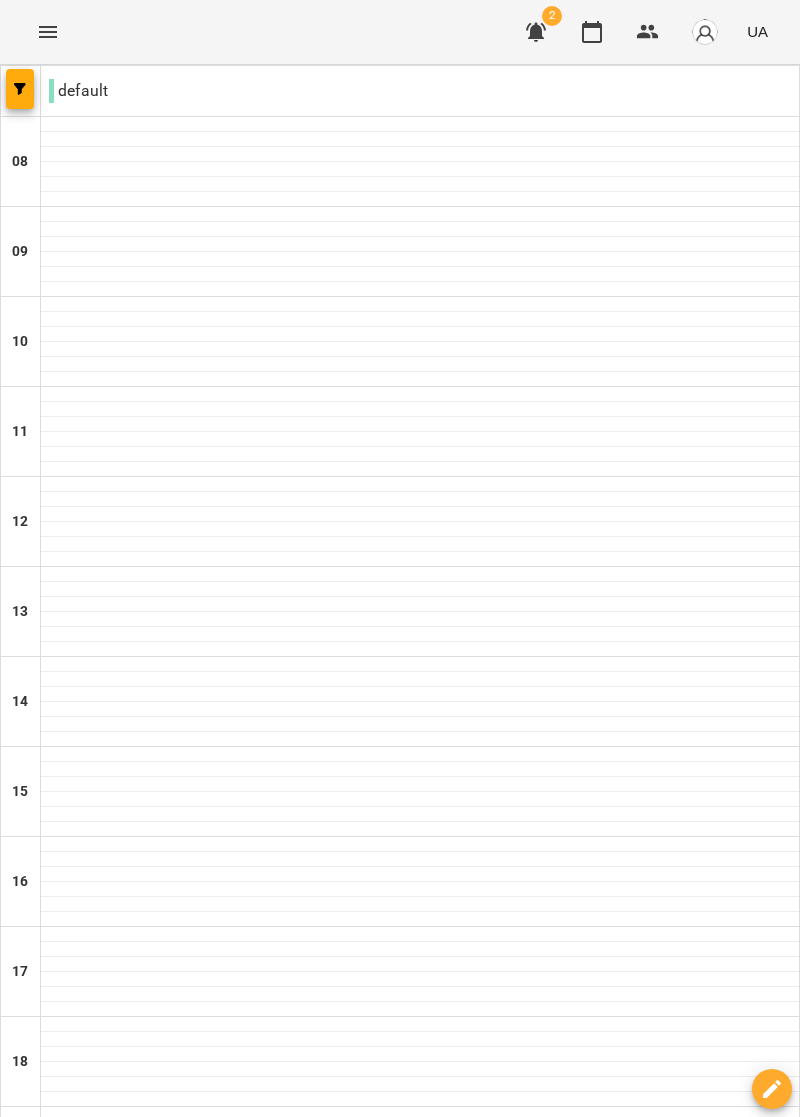 click at bounding box center (499, 1267) 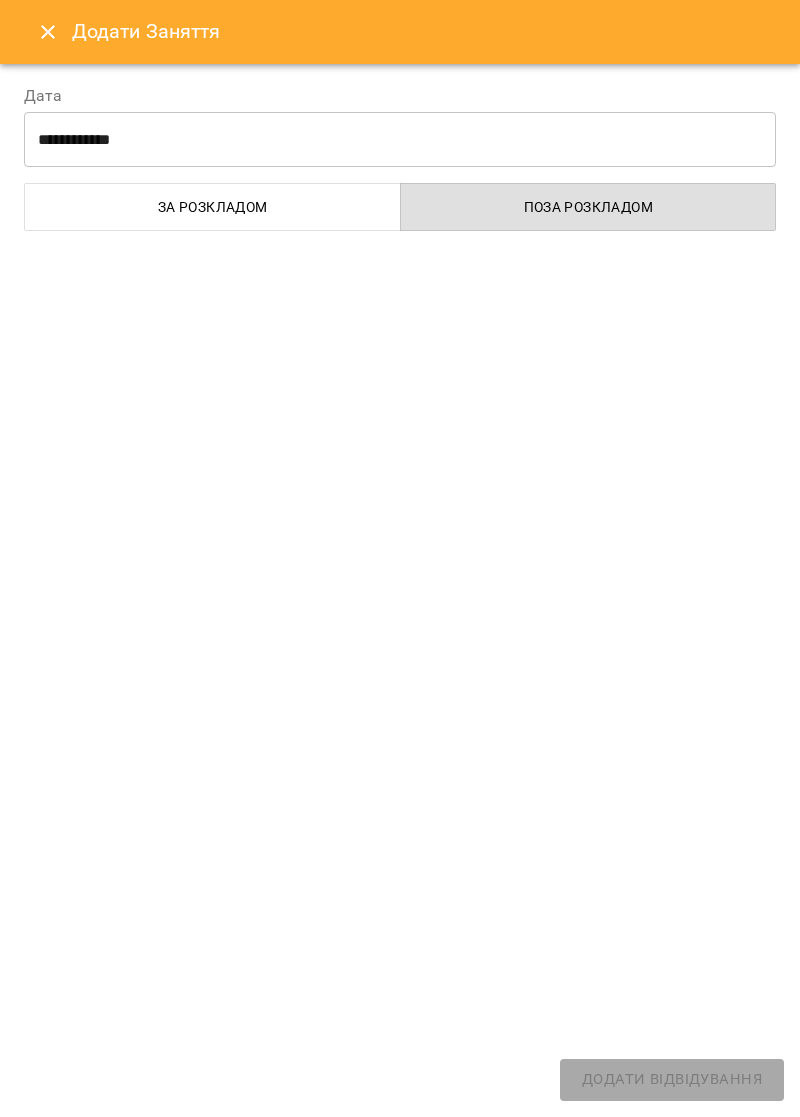 select 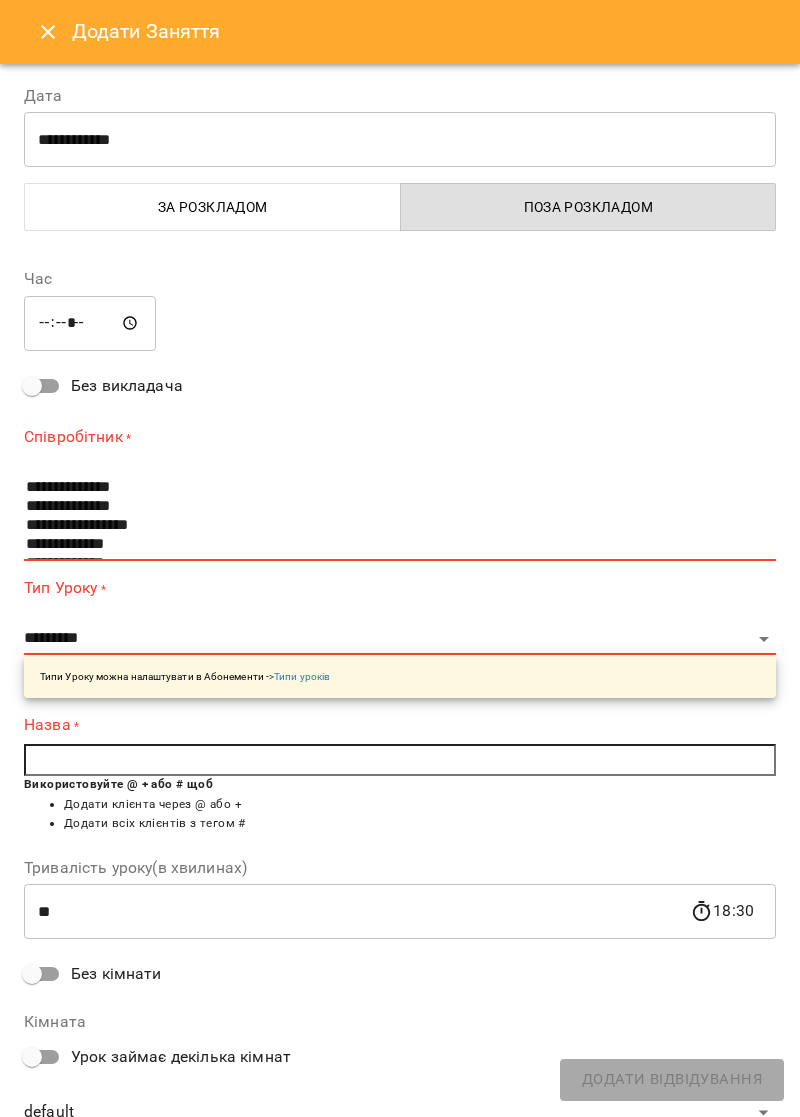 click at bounding box center (48, 32) 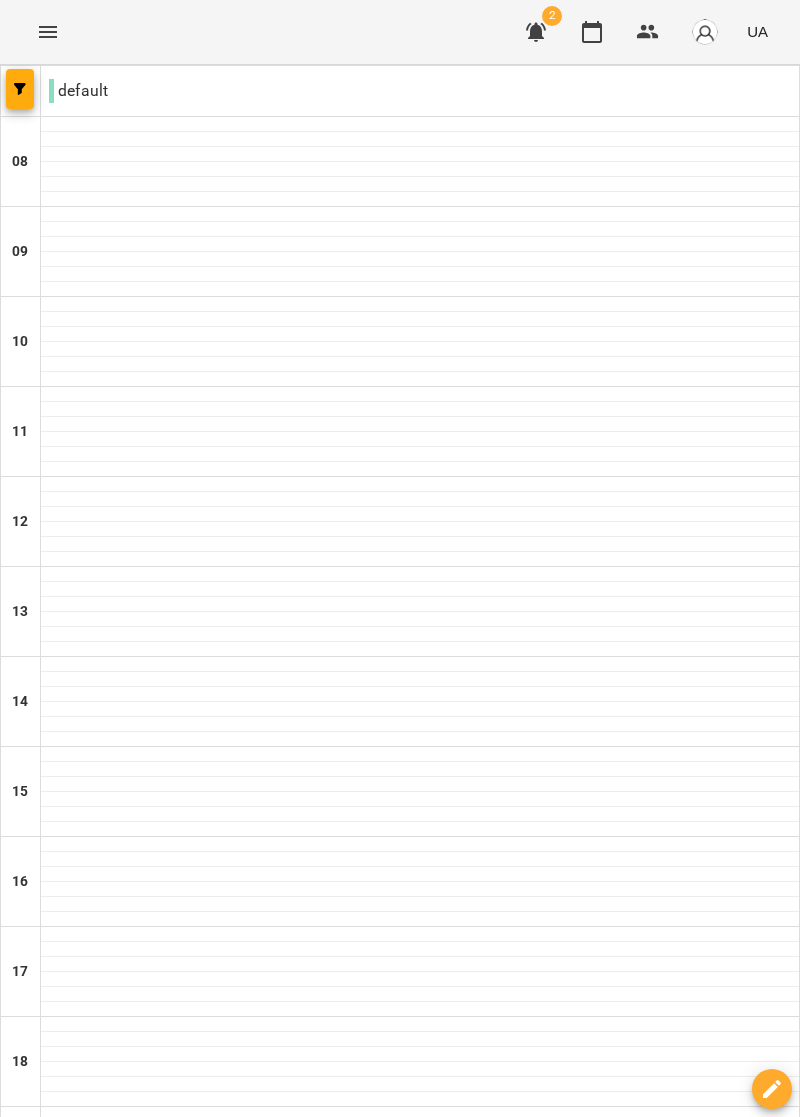 scroll, scrollTop: 190, scrollLeft: 0, axis: vertical 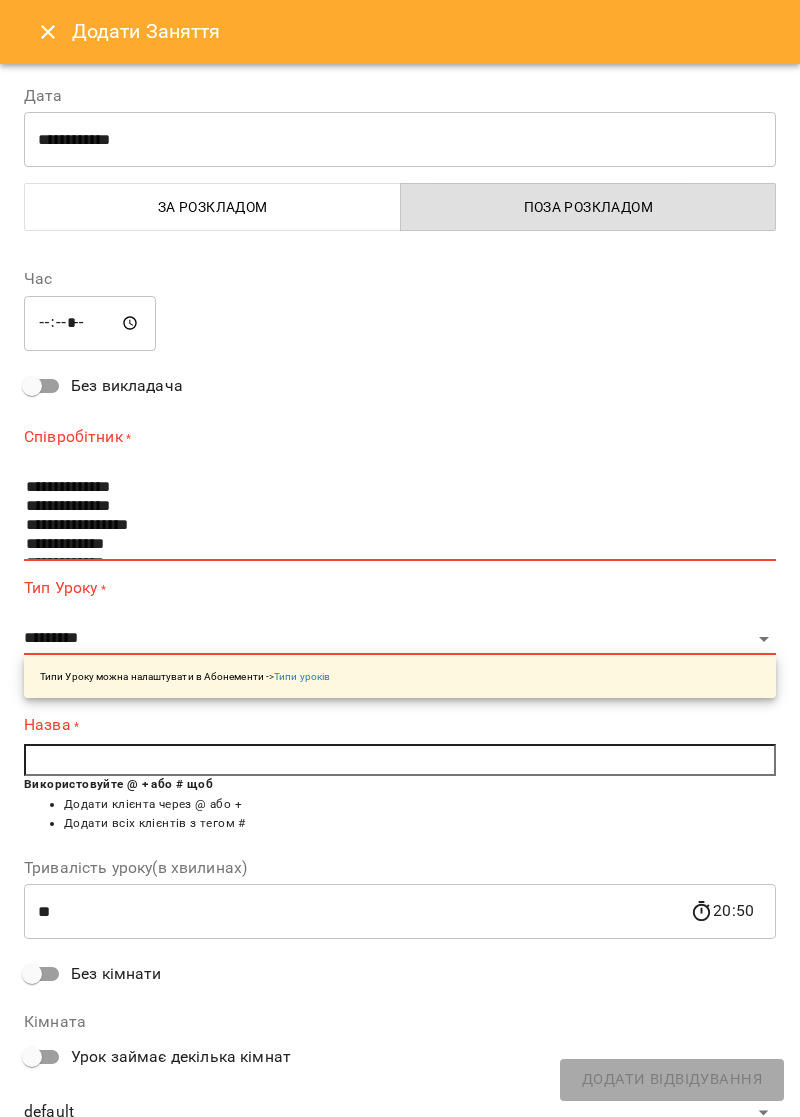 click at bounding box center [48, 32] 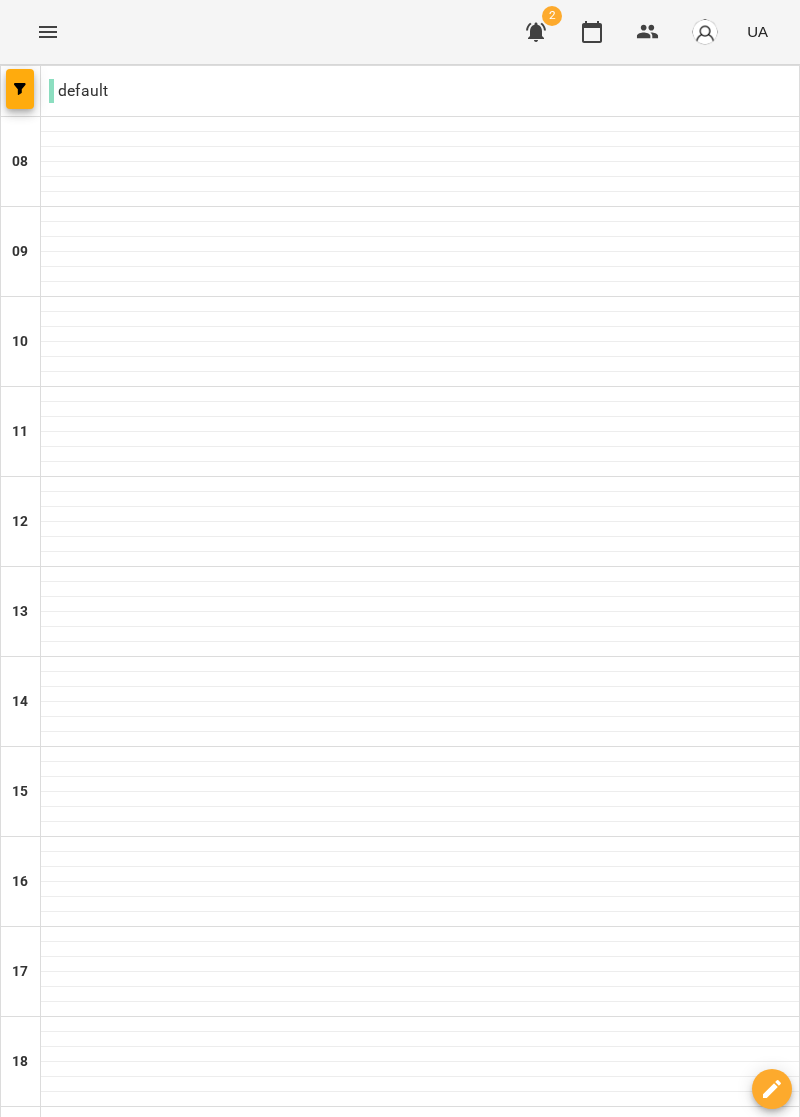 scroll, scrollTop: 190, scrollLeft: 0, axis: vertical 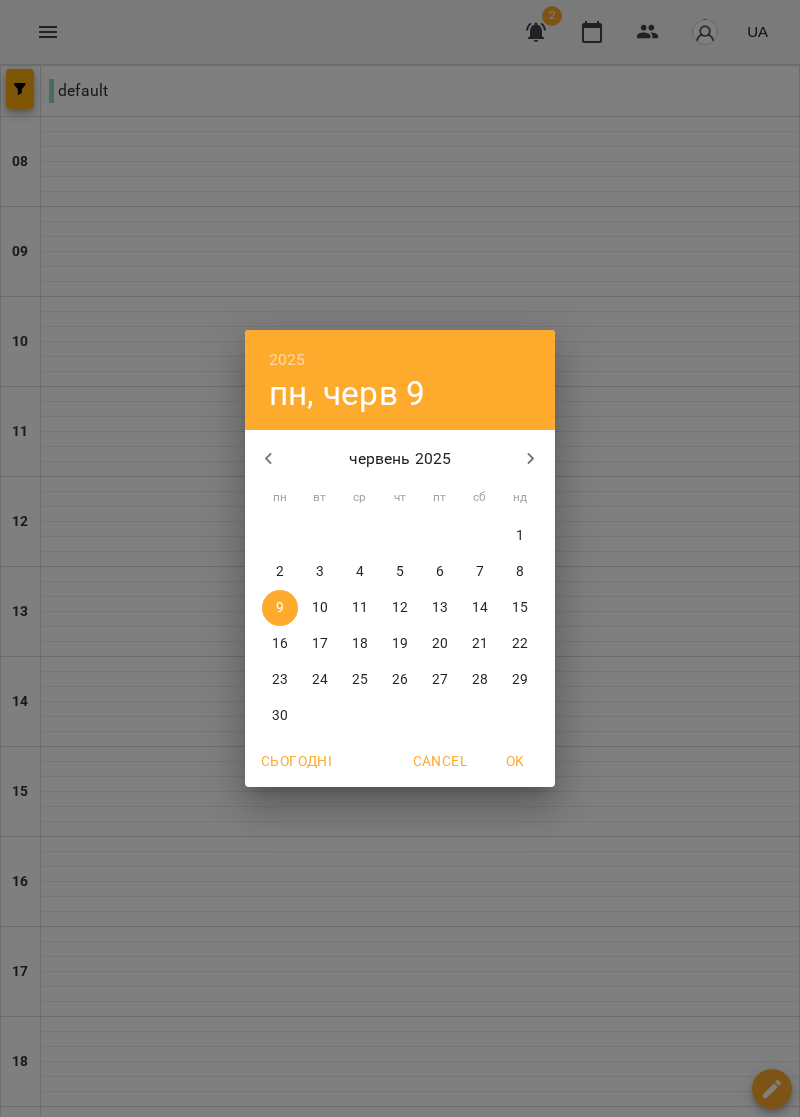 click on "2025 пн, черв 9 червень 2025 пн вт ср чт пт сб нд 26 27 28 29 30 31 1 2 3 4 5 6 7 8 9 10 11 12 13 14 15 16 17 18 19 20 21 22 23 24 25 26 27 28 29 30 1 2 3 4 5 6 Сьогодні Cancel OK" at bounding box center (400, 558) 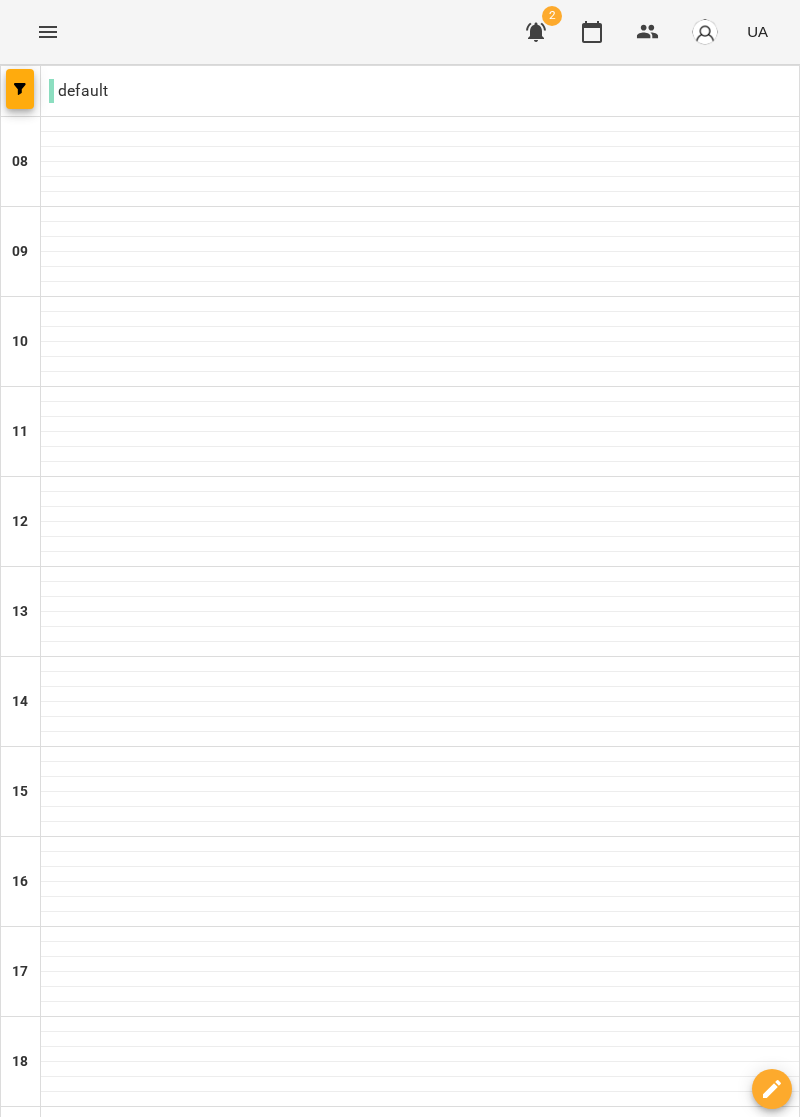 click on "**********" at bounding box center [400, 1266] 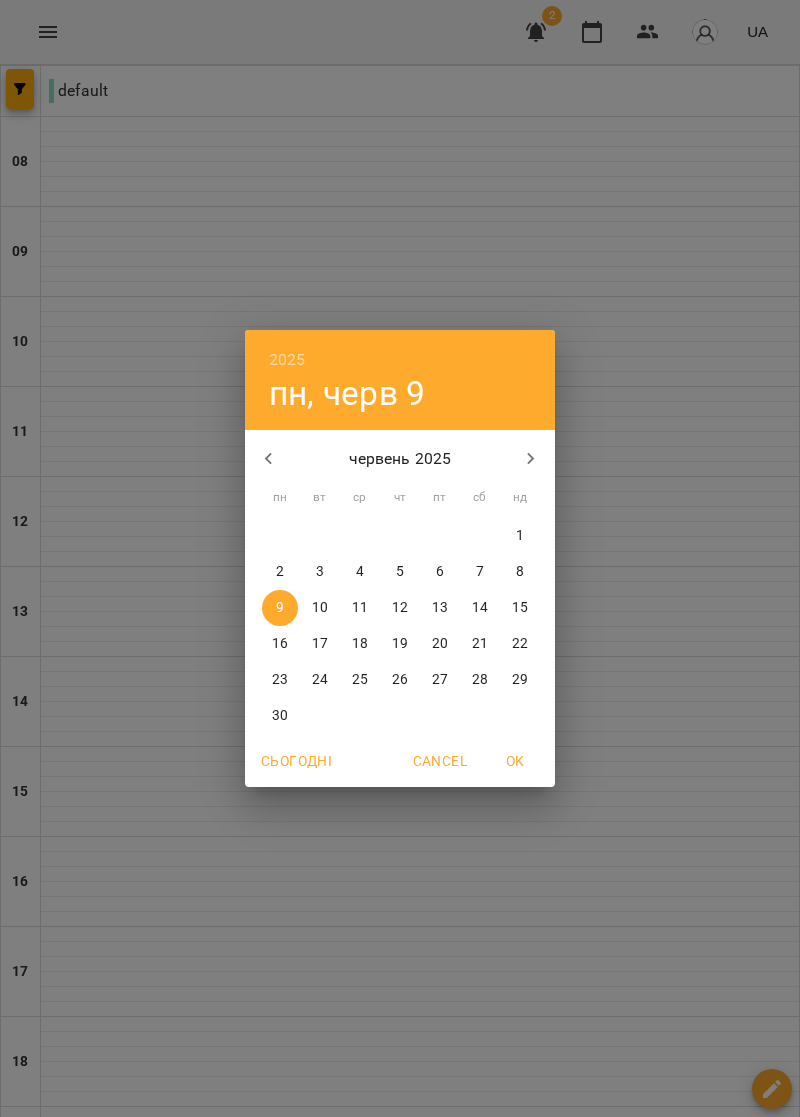 click on "10" at bounding box center (320, 608) 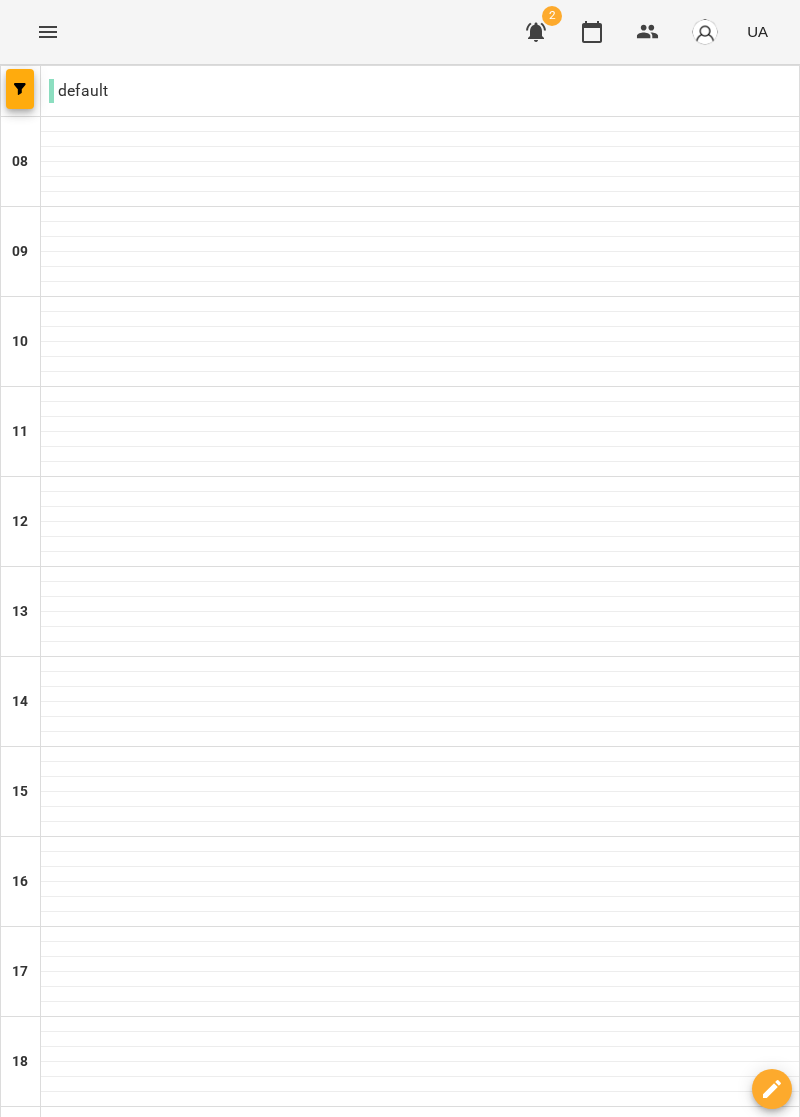 scroll, scrollTop: 190, scrollLeft: 0, axis: vertical 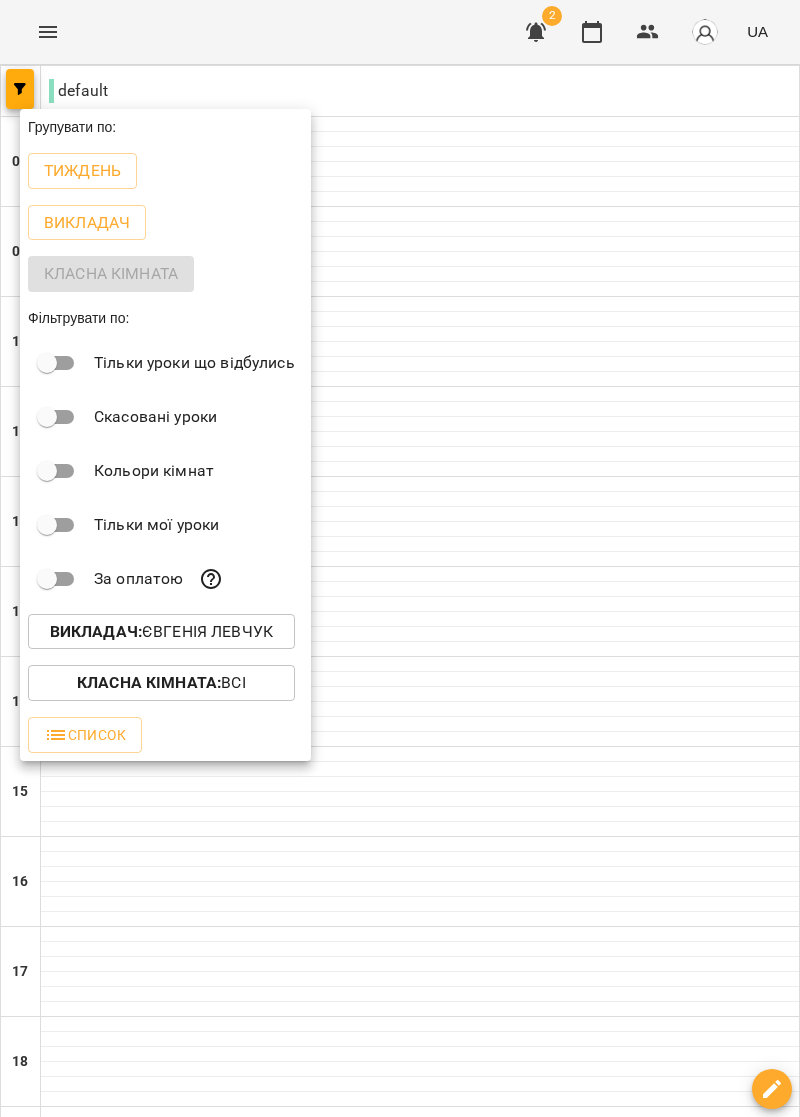 click on "Тиждень" at bounding box center (82, 171) 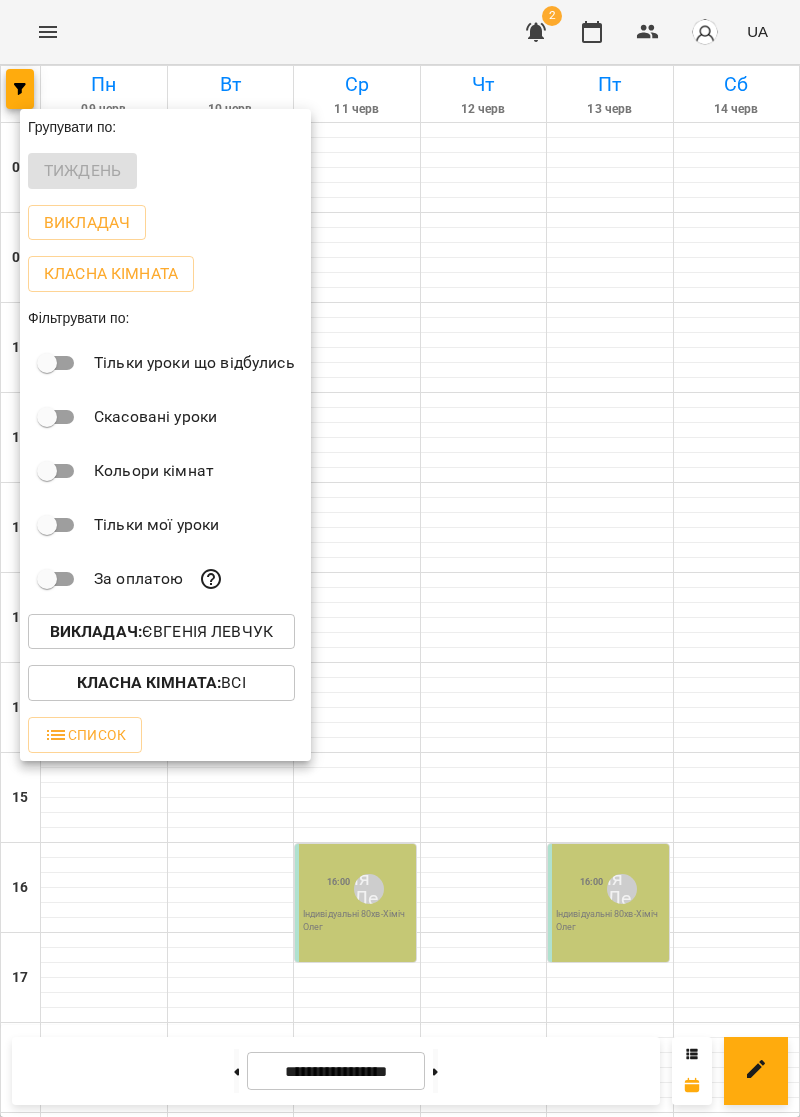 click at bounding box center [400, 558] 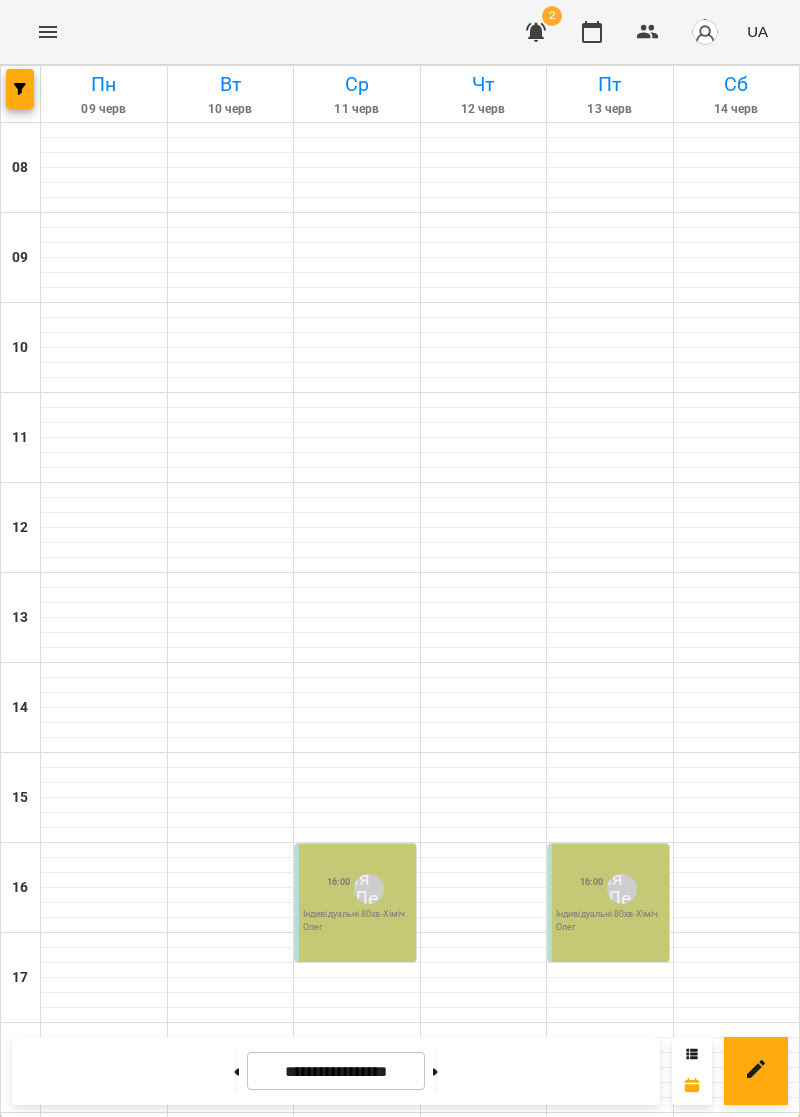 scroll, scrollTop: 174, scrollLeft: 0, axis: vertical 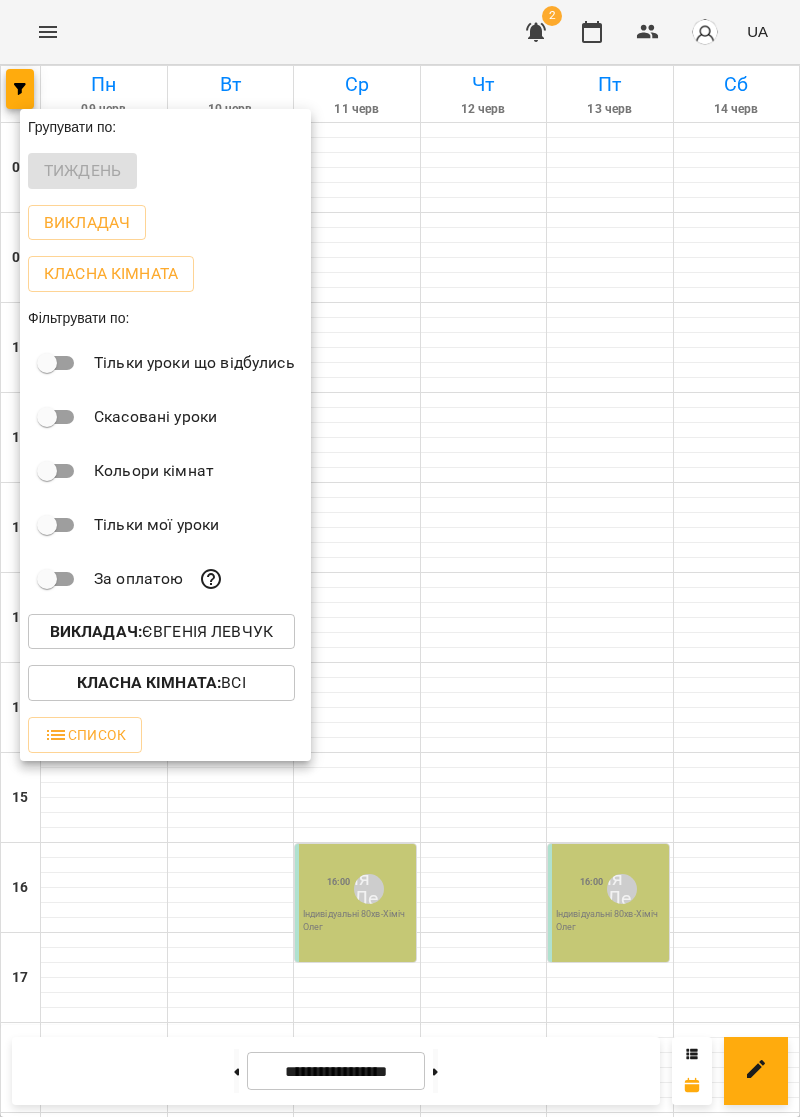 click at bounding box center (400, 558) 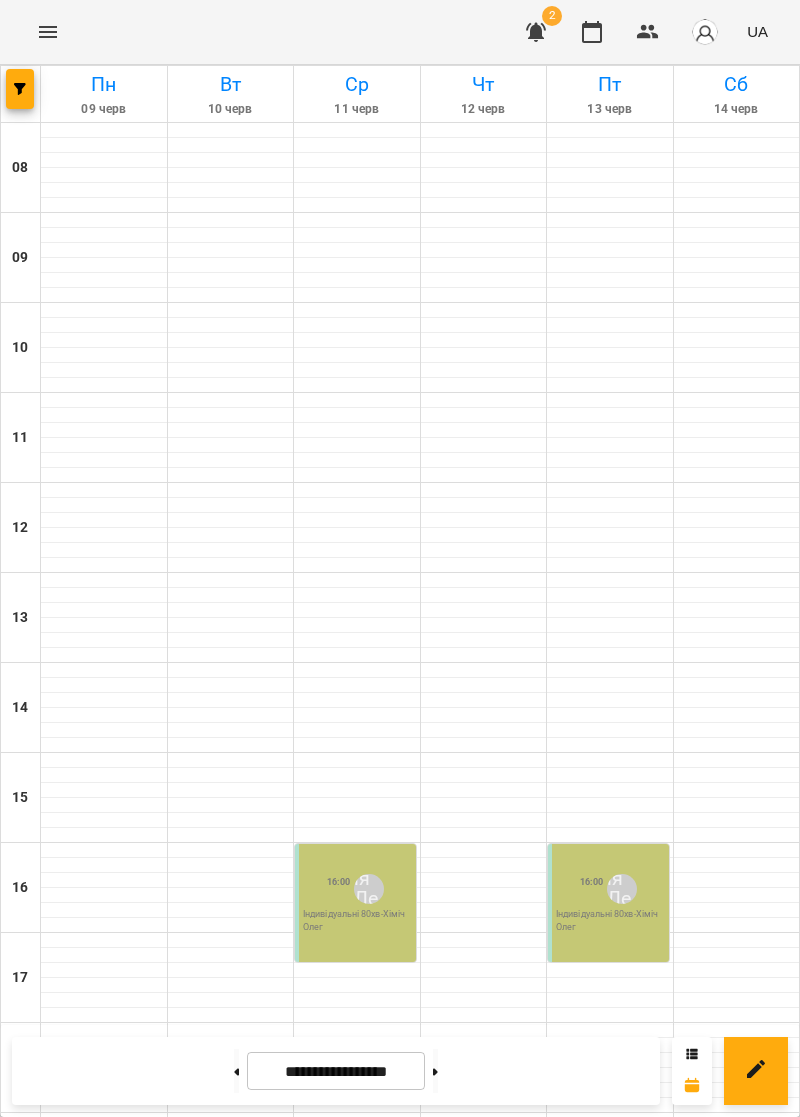 click at bounding box center [20, 89] 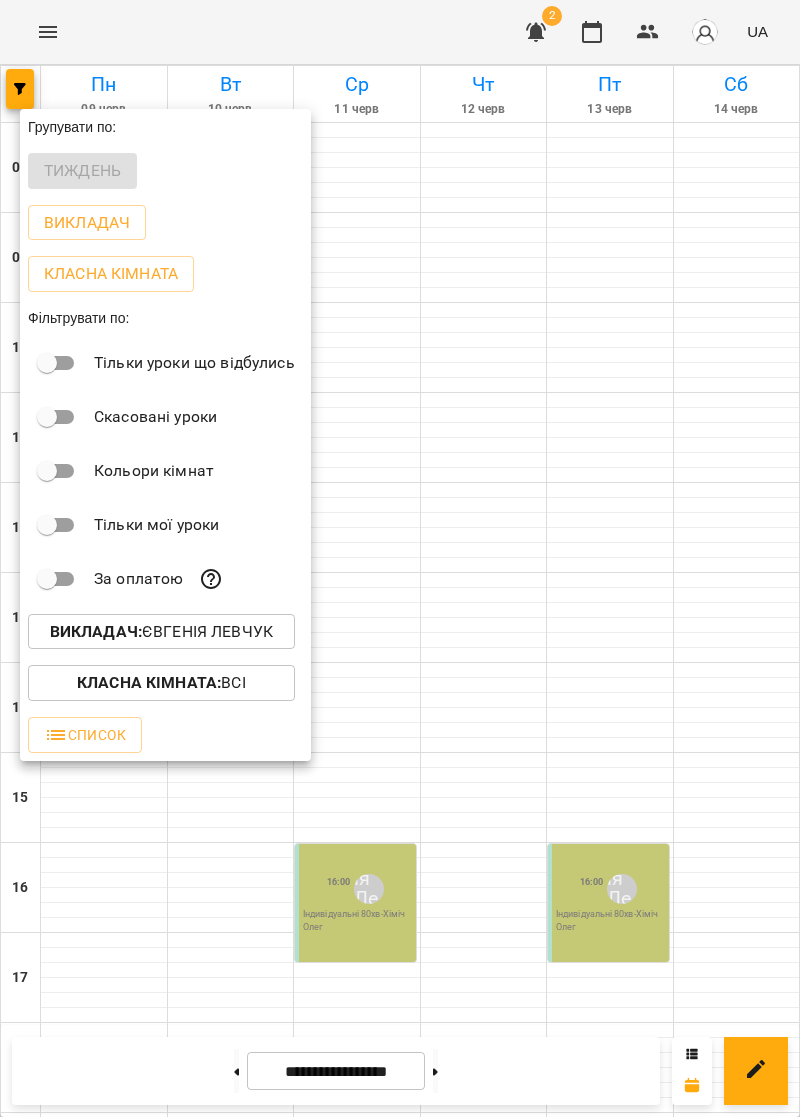 click on "Класна кімната" at bounding box center (111, 274) 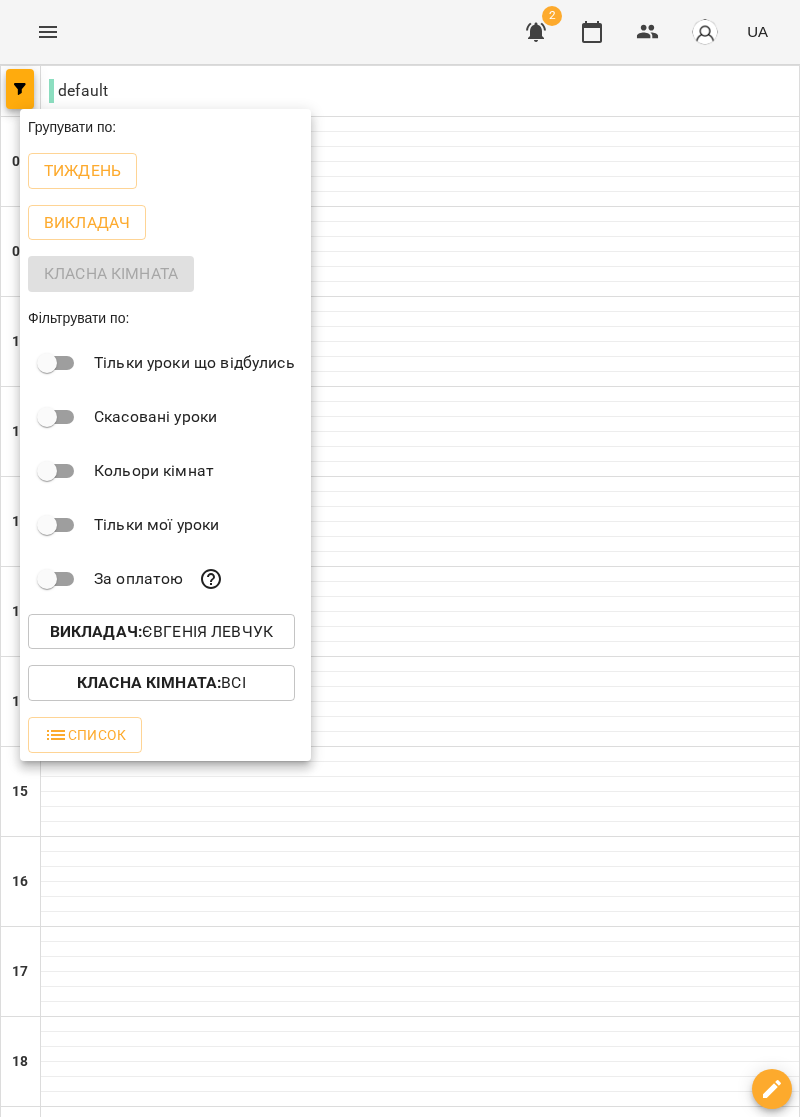click on "Тиждень" at bounding box center [82, 171] 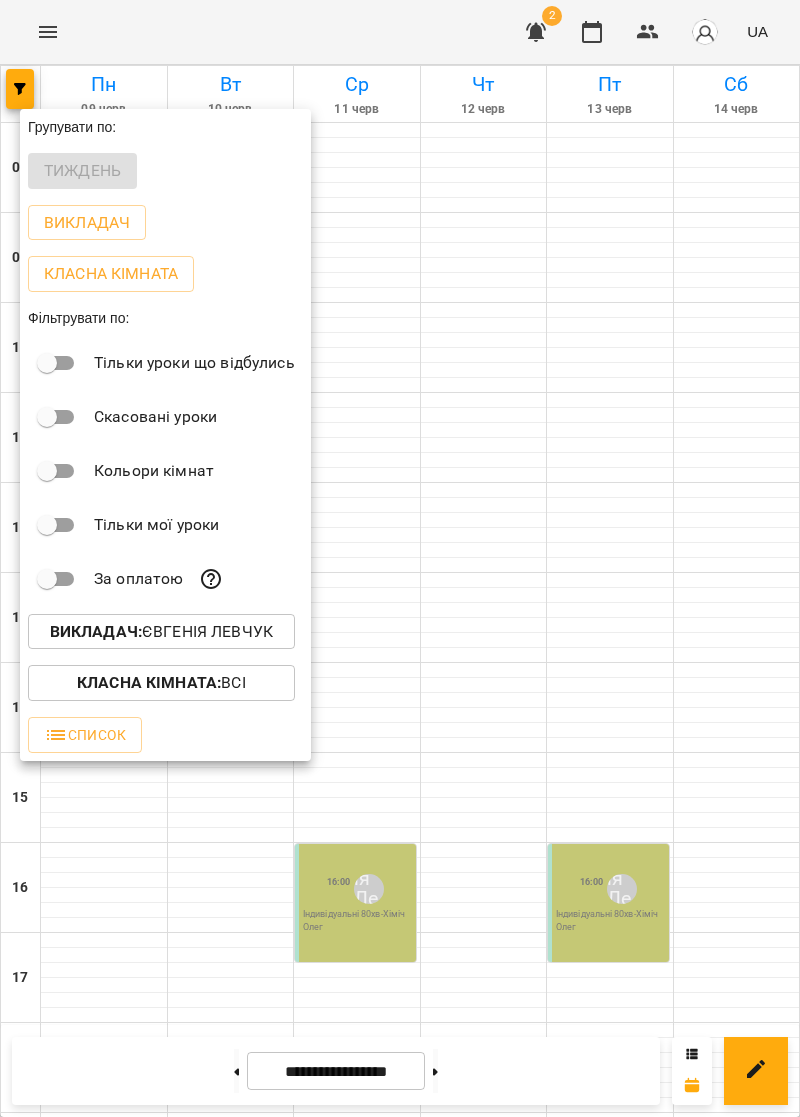 click at bounding box center (400, 558) 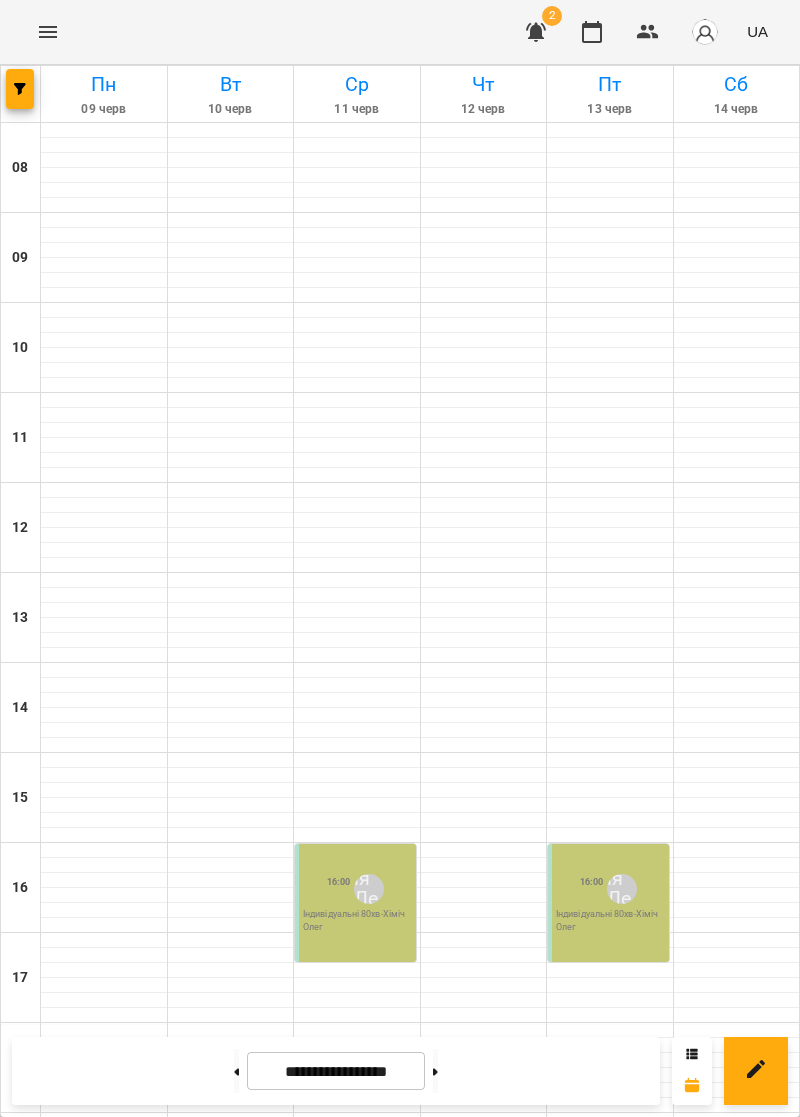scroll, scrollTop: 174, scrollLeft: 0, axis: vertical 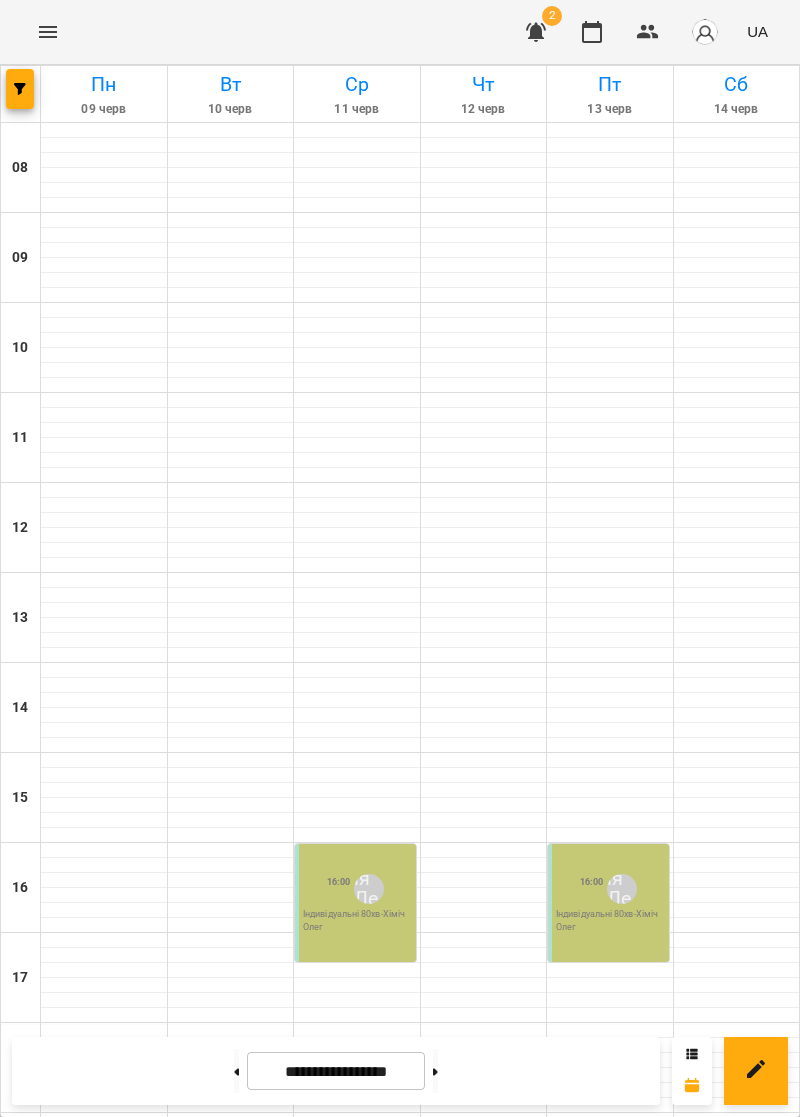 click at bounding box center (20, 89) 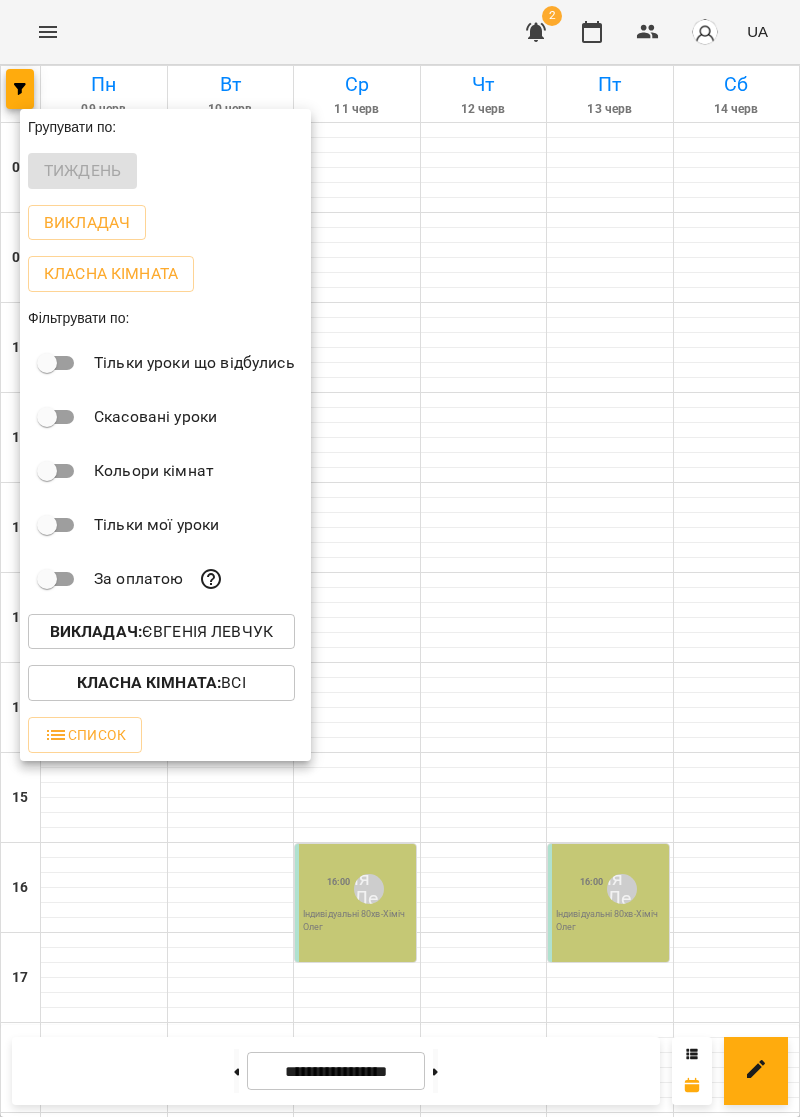 click on "Викладач" at bounding box center [87, 223] 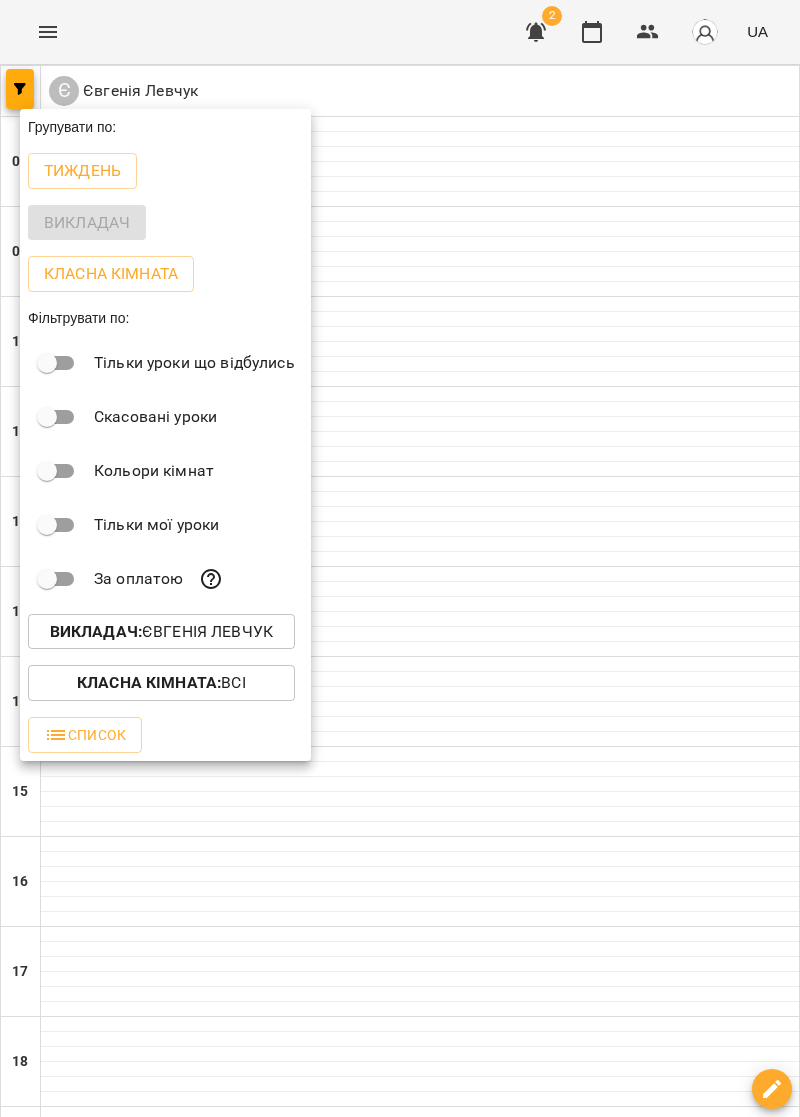 click on "Тиждень" at bounding box center [82, 171] 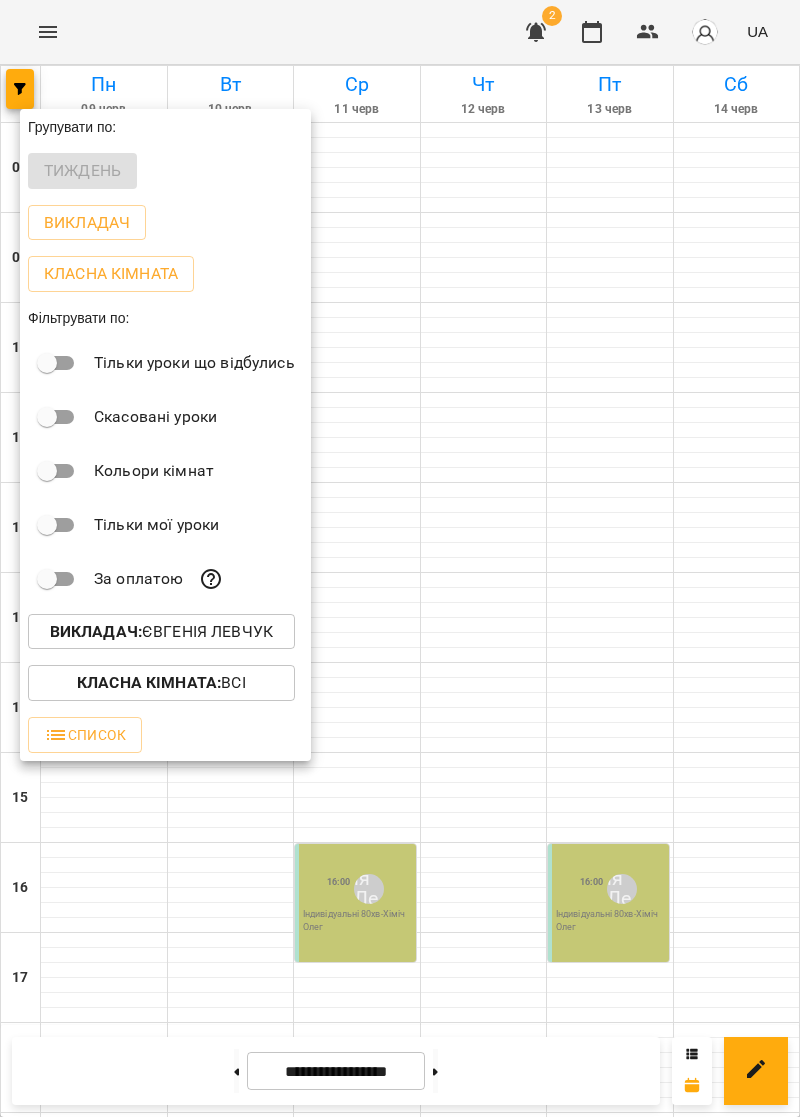 click on "Викладач :  [FIRST] [LAST]" at bounding box center [161, 632] 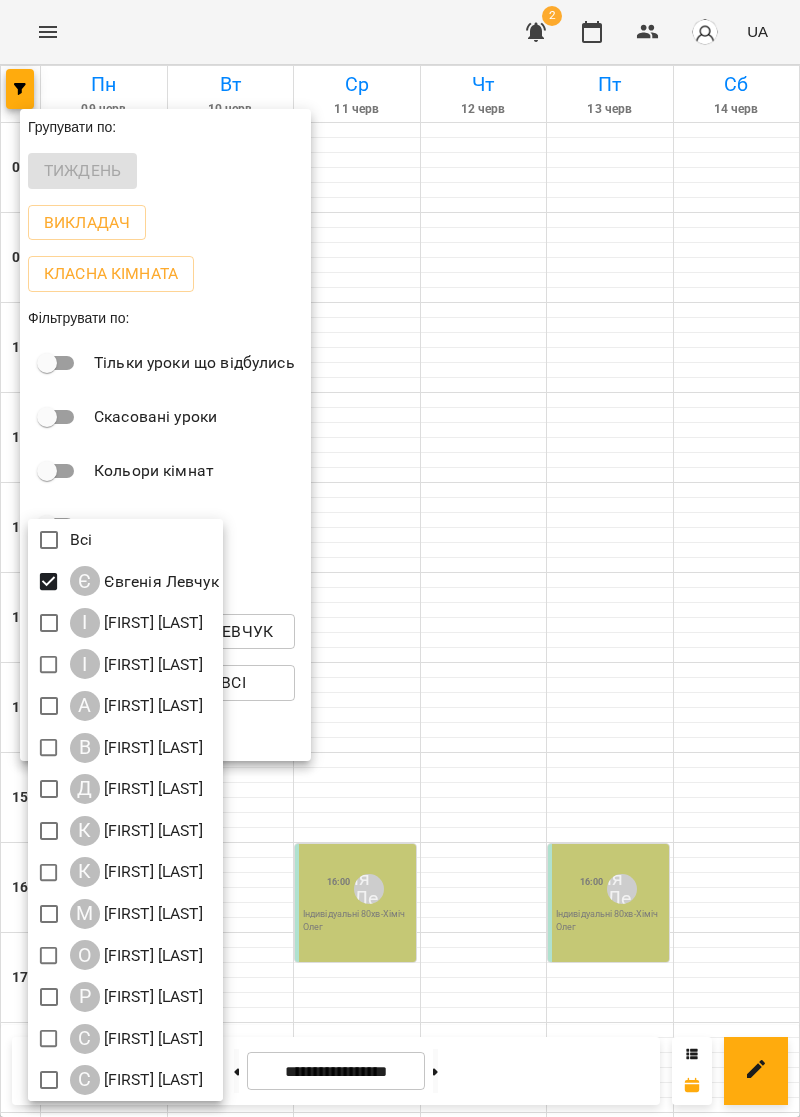 click at bounding box center (400, 558) 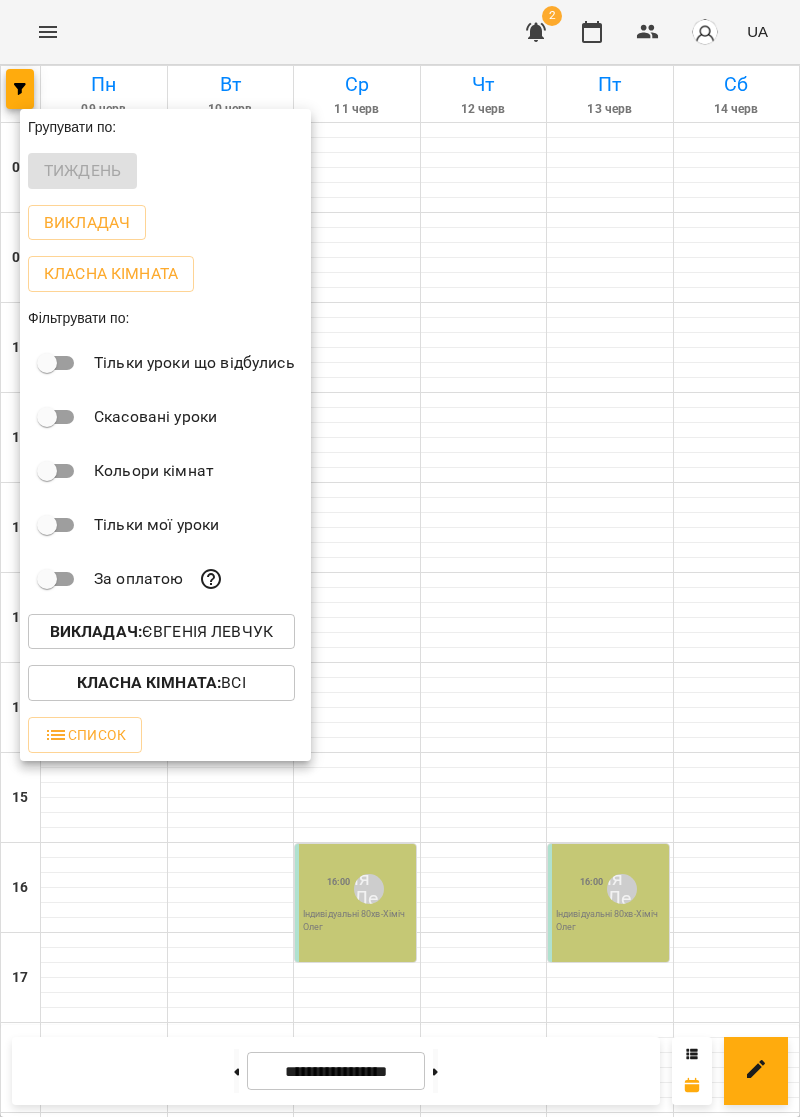 click on "Список" at bounding box center (85, 735) 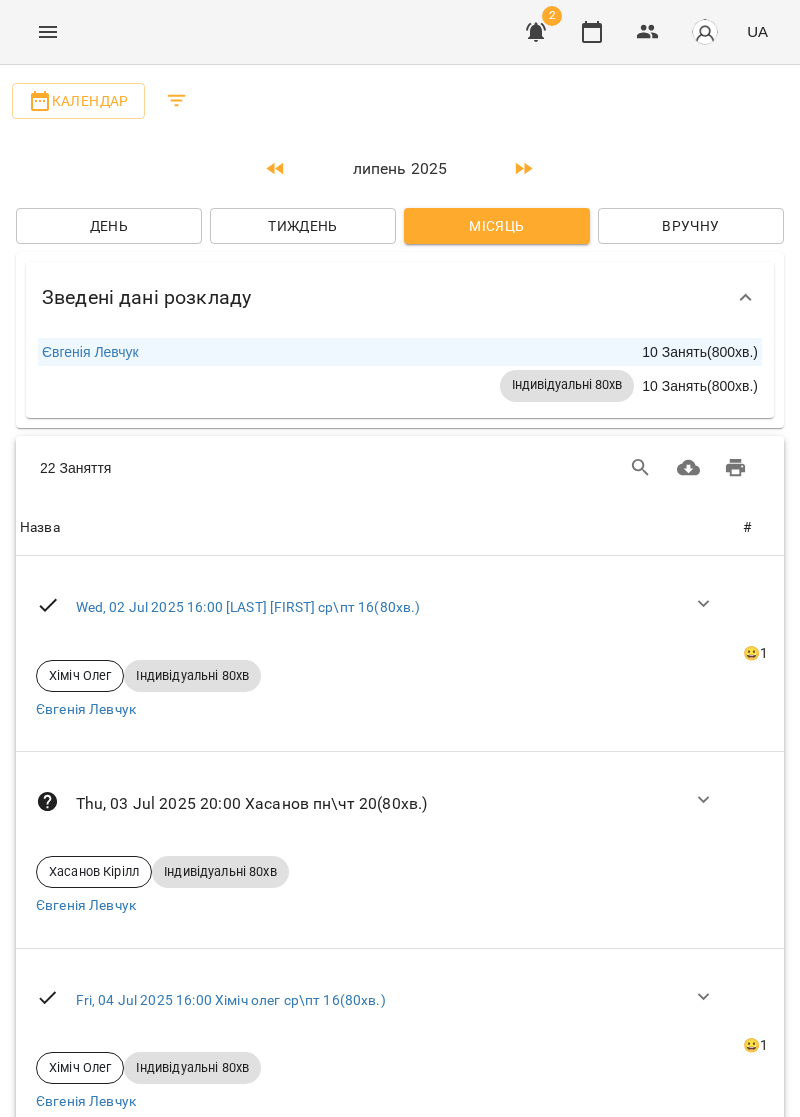 scroll, scrollTop: 111, scrollLeft: 0, axis: vertical 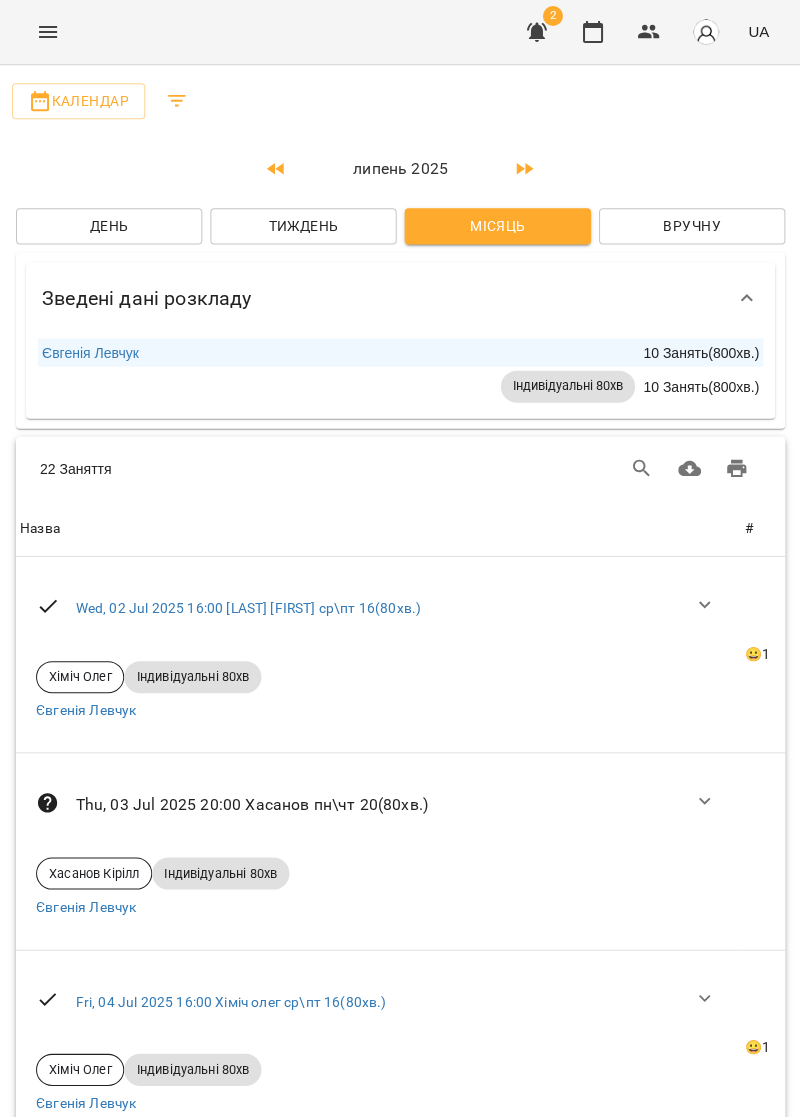 click at bounding box center (761, 850) 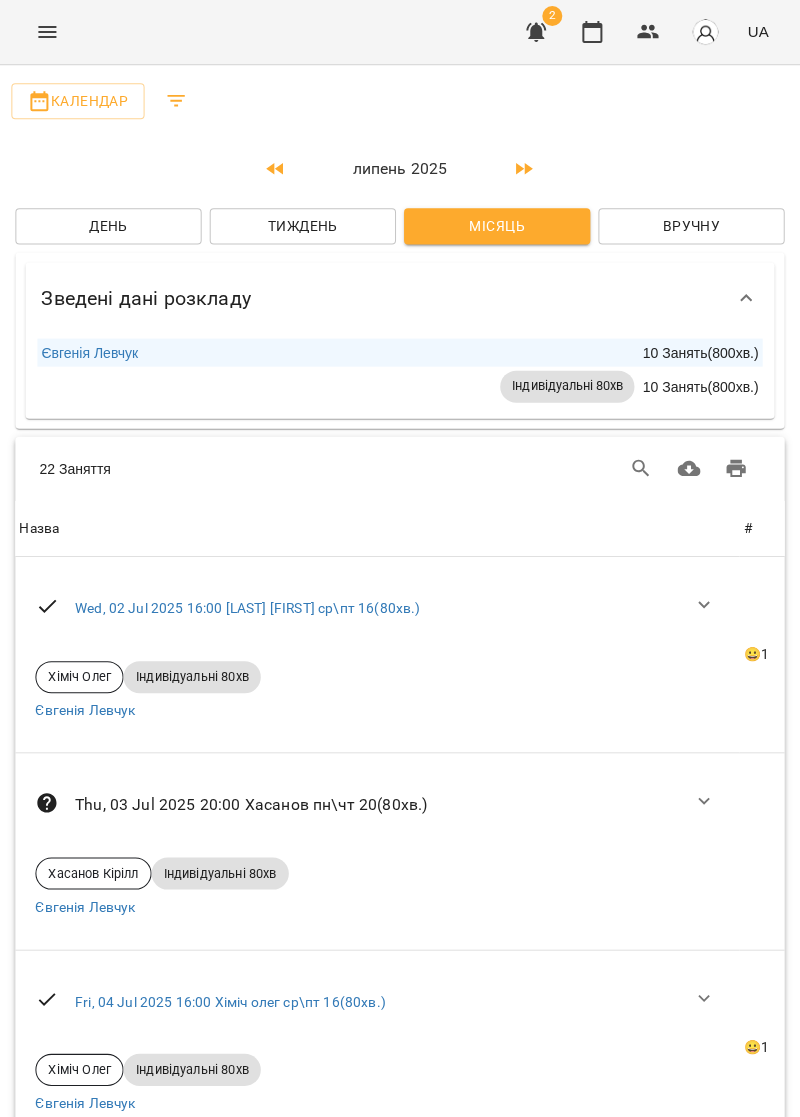 click at bounding box center (704, 800) 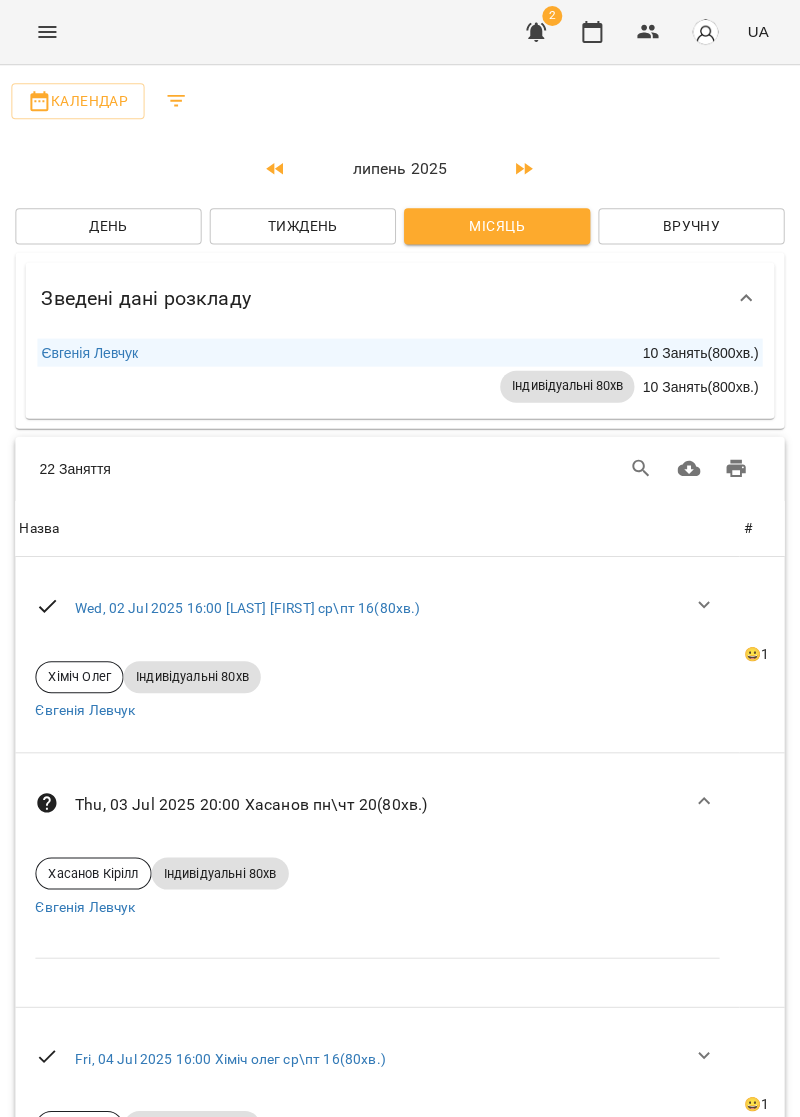 click at bounding box center (761, 878) 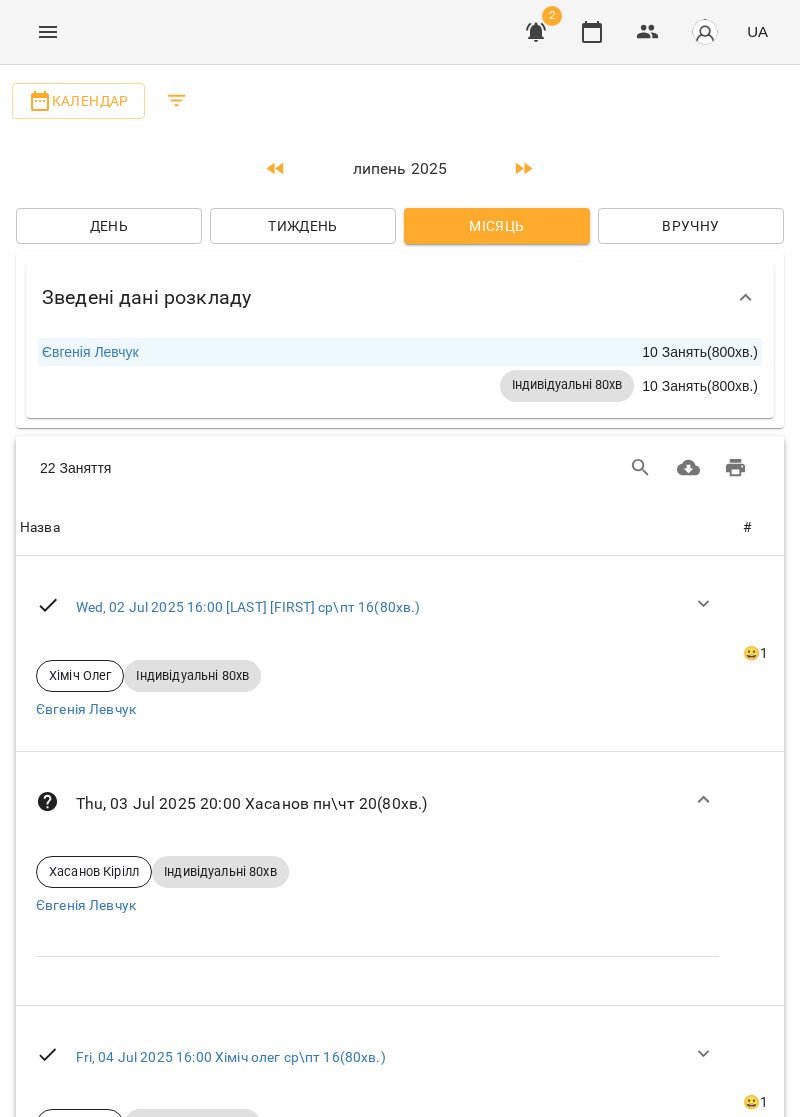 click on "Хасанов Кірілл Індивідуальні 80хв" at bounding box center [377, 872] 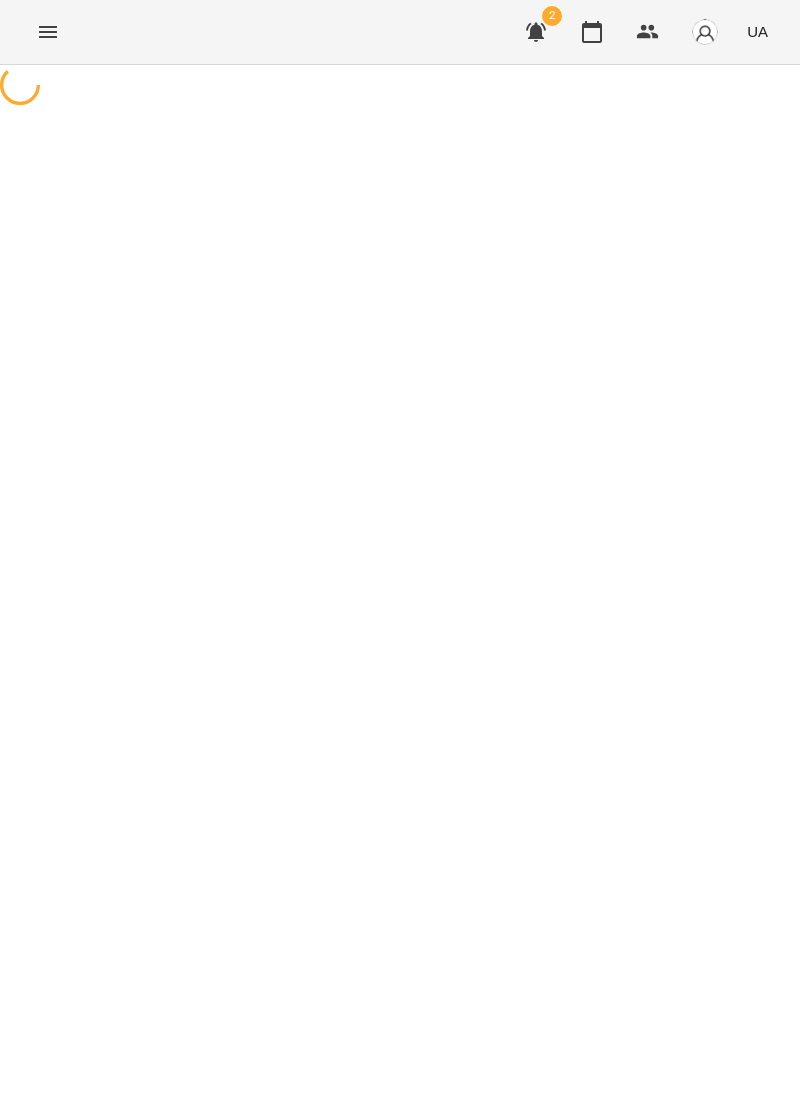 click at bounding box center (400, 87) 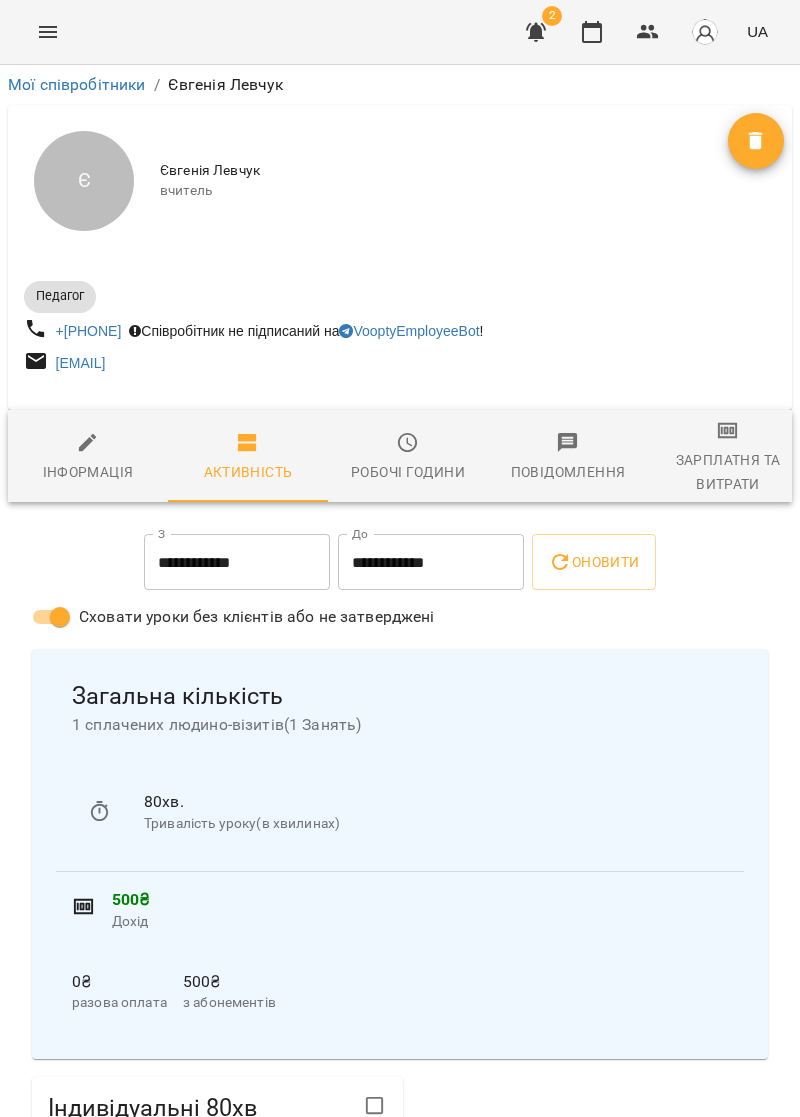 click on "Робочі години" at bounding box center (408, 458) 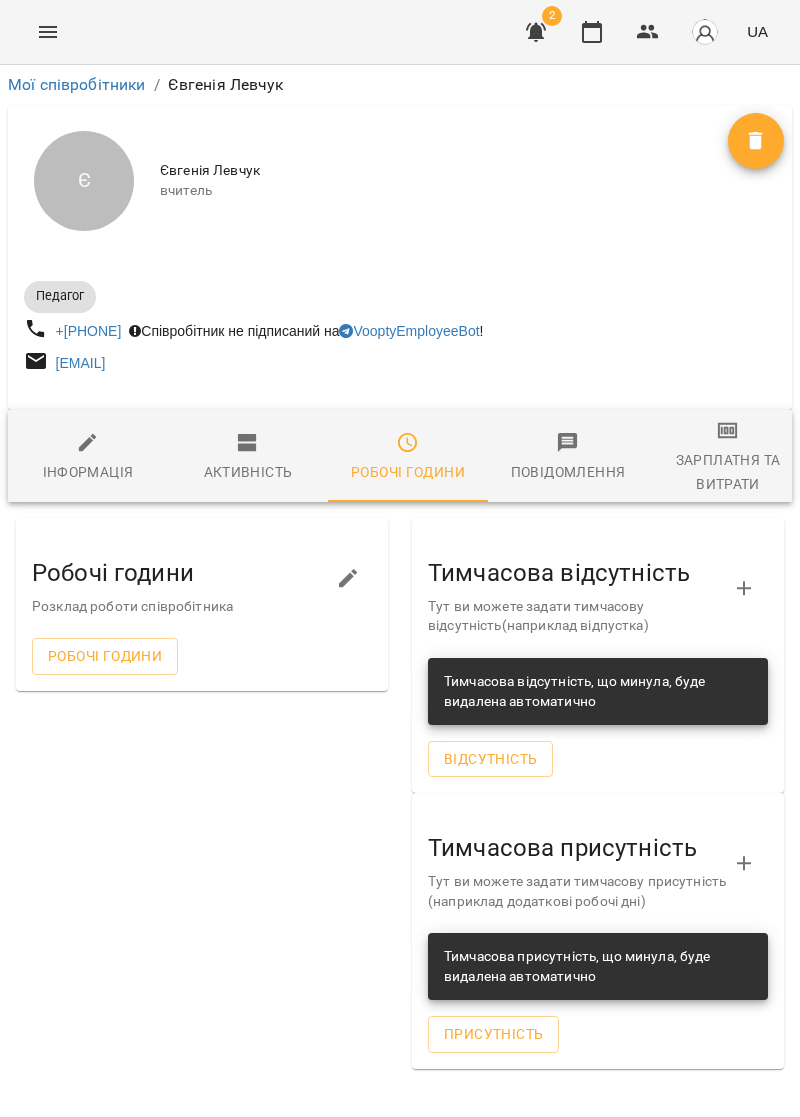 click on "Повідомлення" at bounding box center (568, 472) 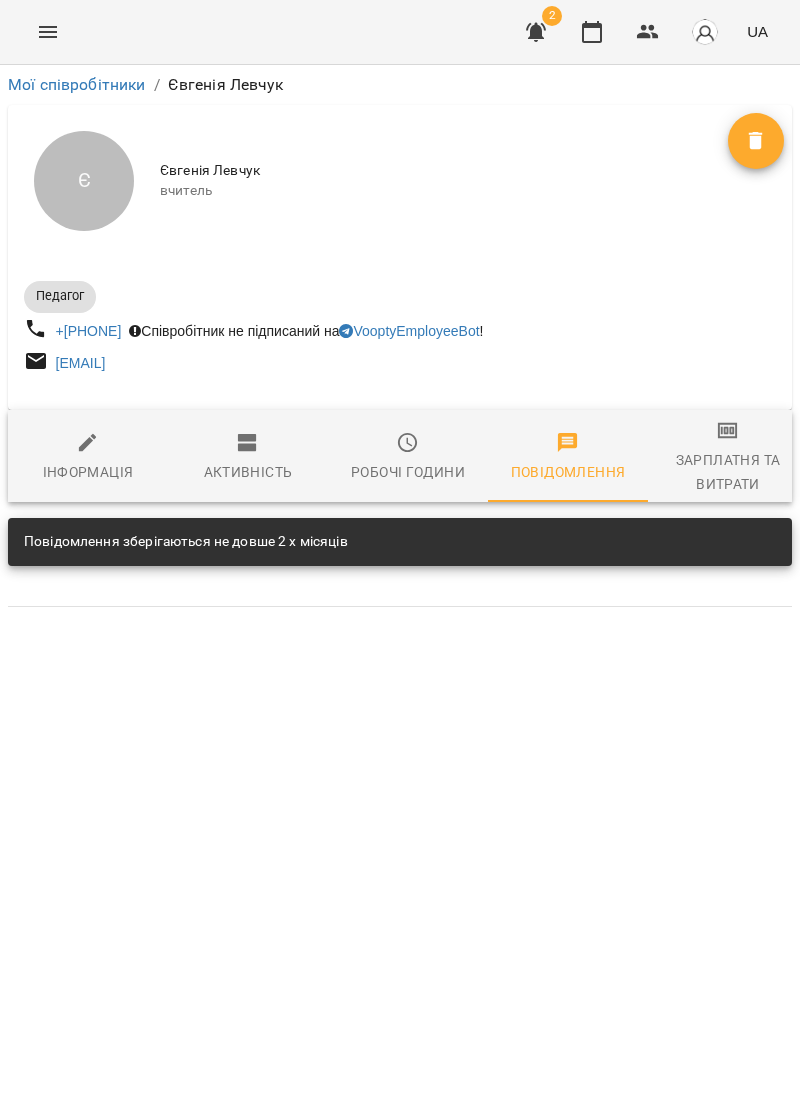click on "Активність" at bounding box center [248, 456] 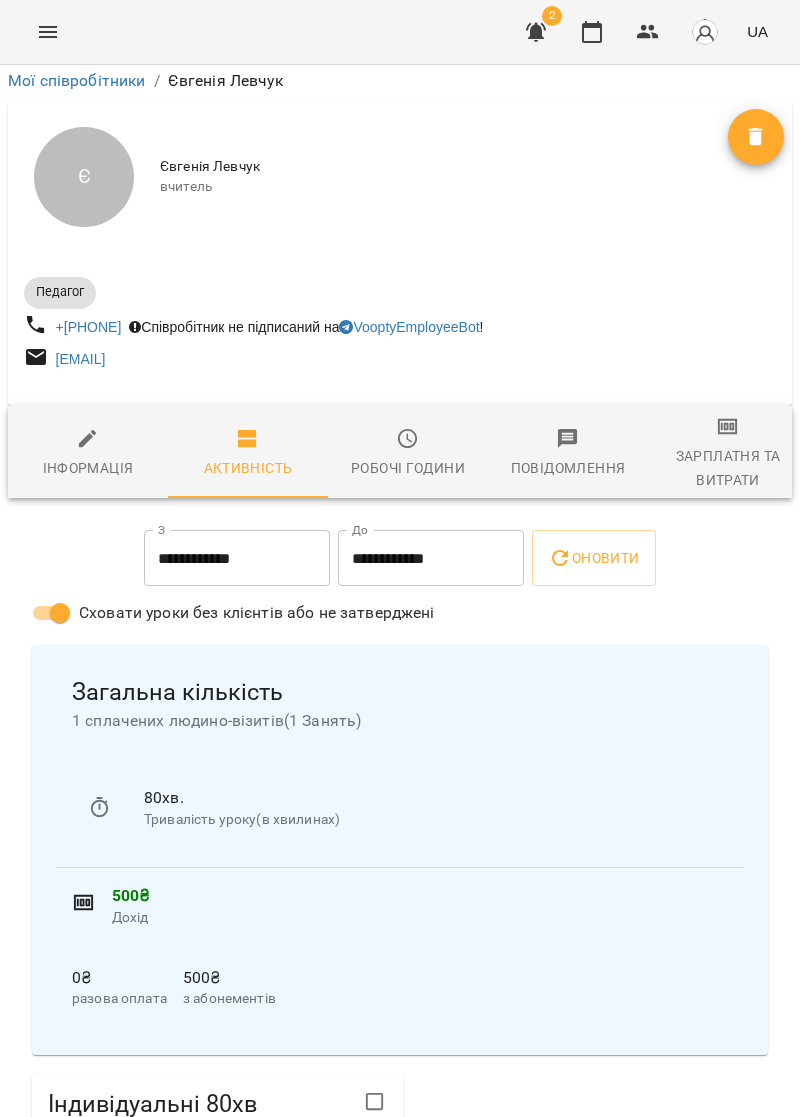 scroll, scrollTop: 14, scrollLeft: 0, axis: vertical 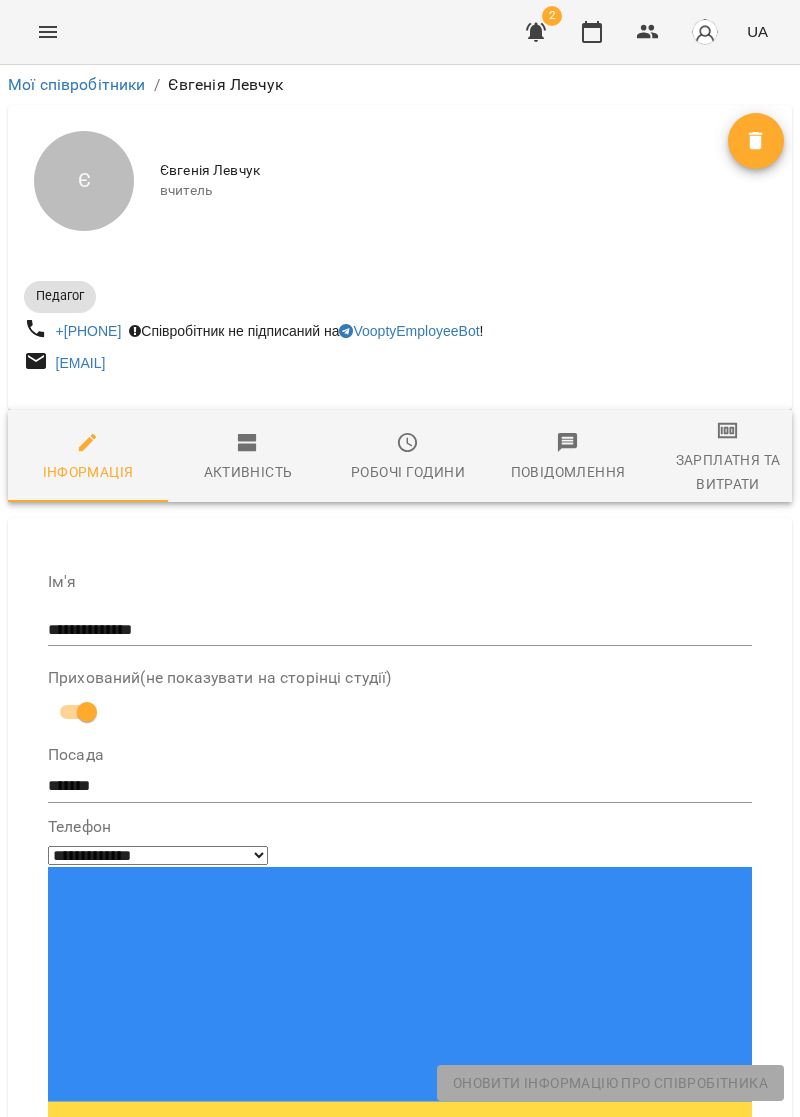 click 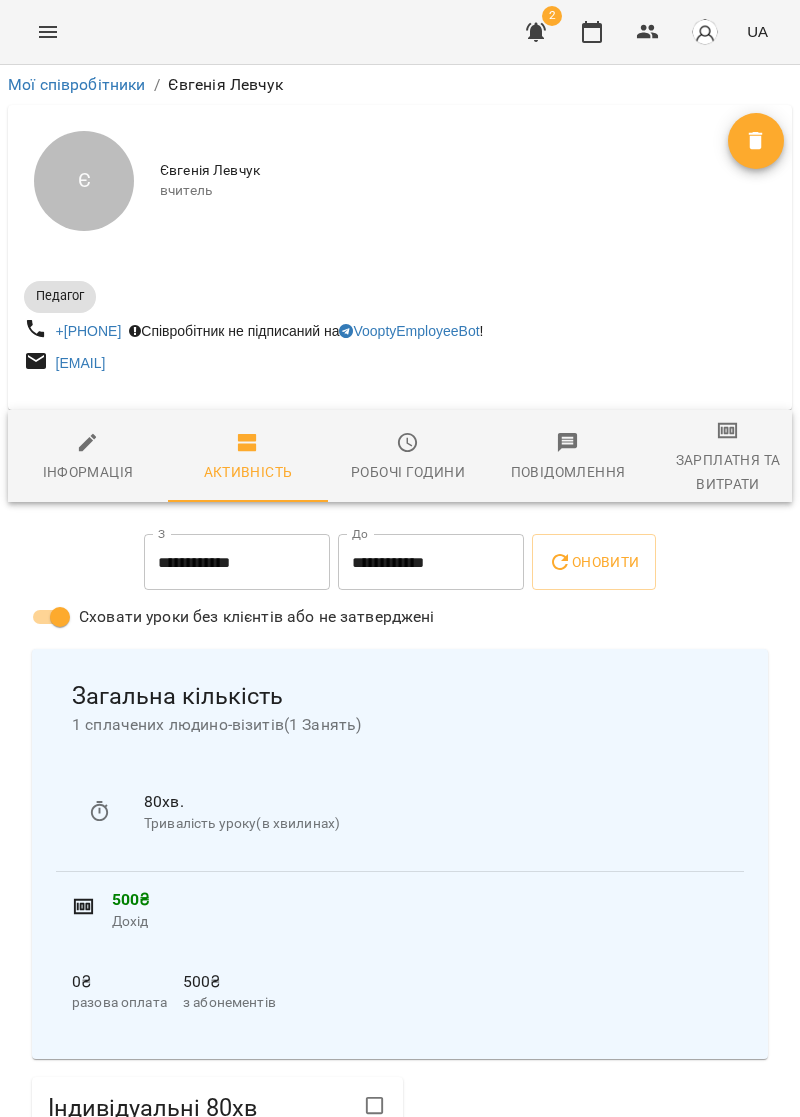 click on "Робочі години" at bounding box center [408, 472] 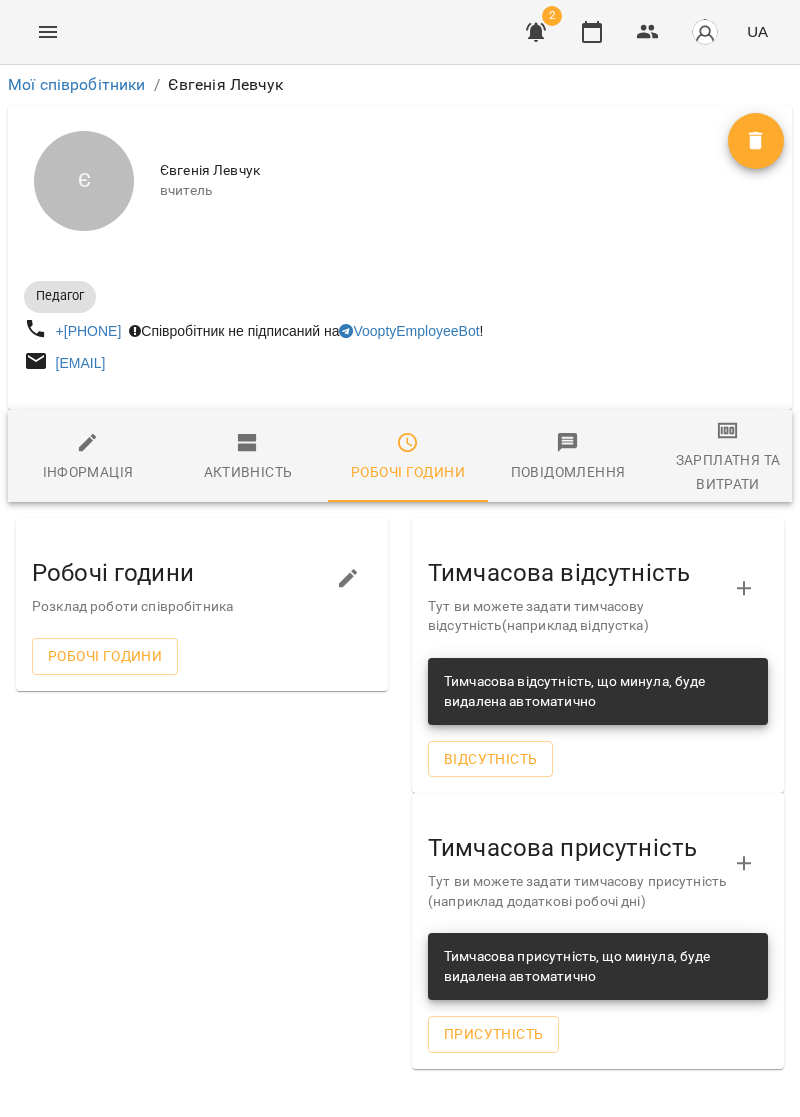 click on "Робочі години Розклад роботи співробітника Робочі години" at bounding box center [202, 604] 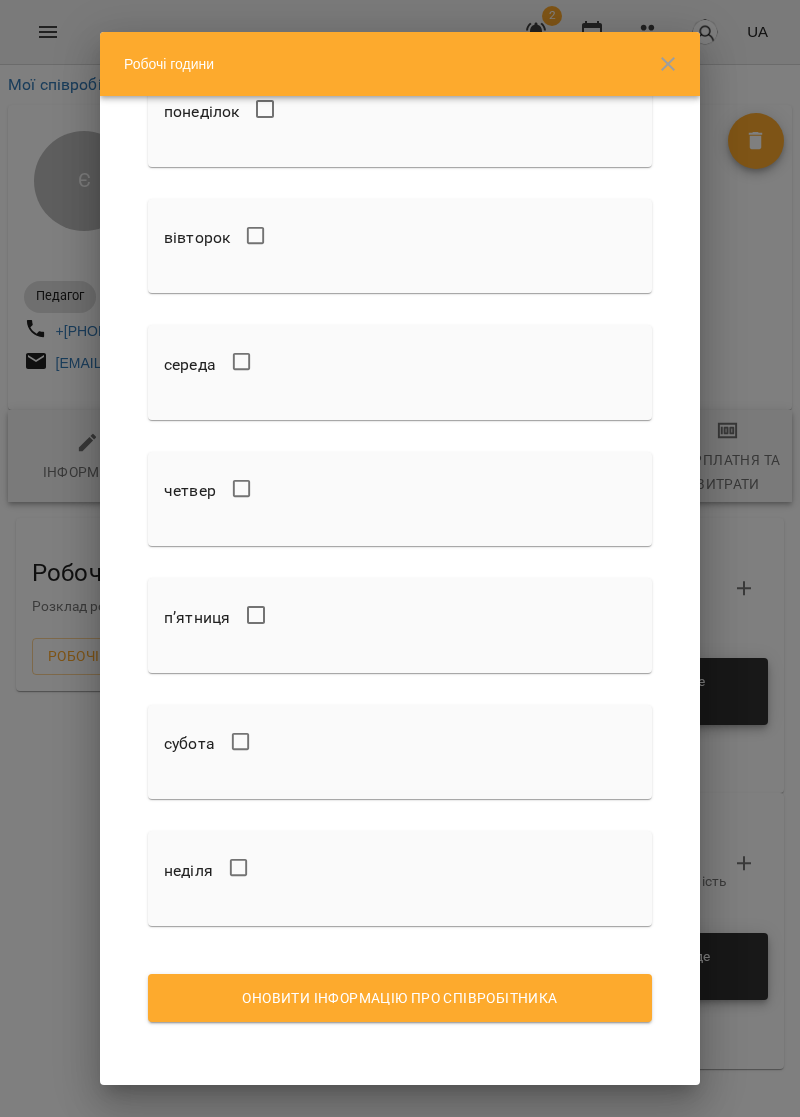 scroll, scrollTop: 0, scrollLeft: 0, axis: both 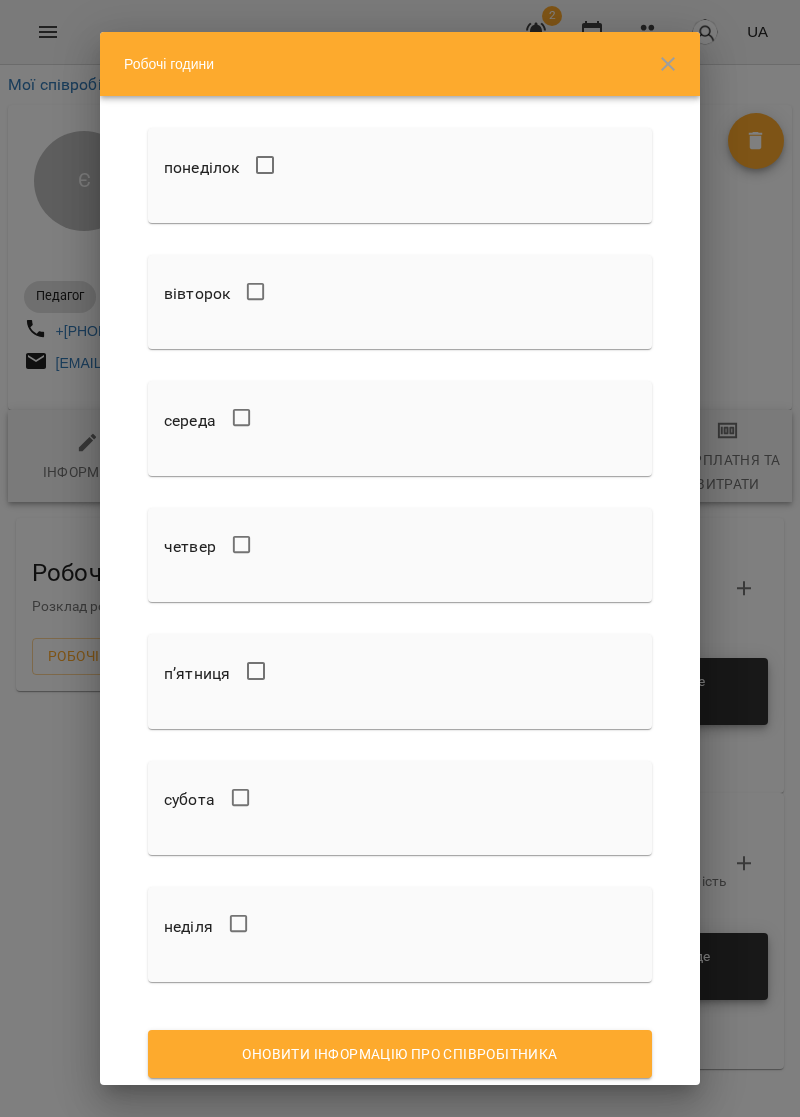 click on "понеділок" at bounding box center [400, 167] 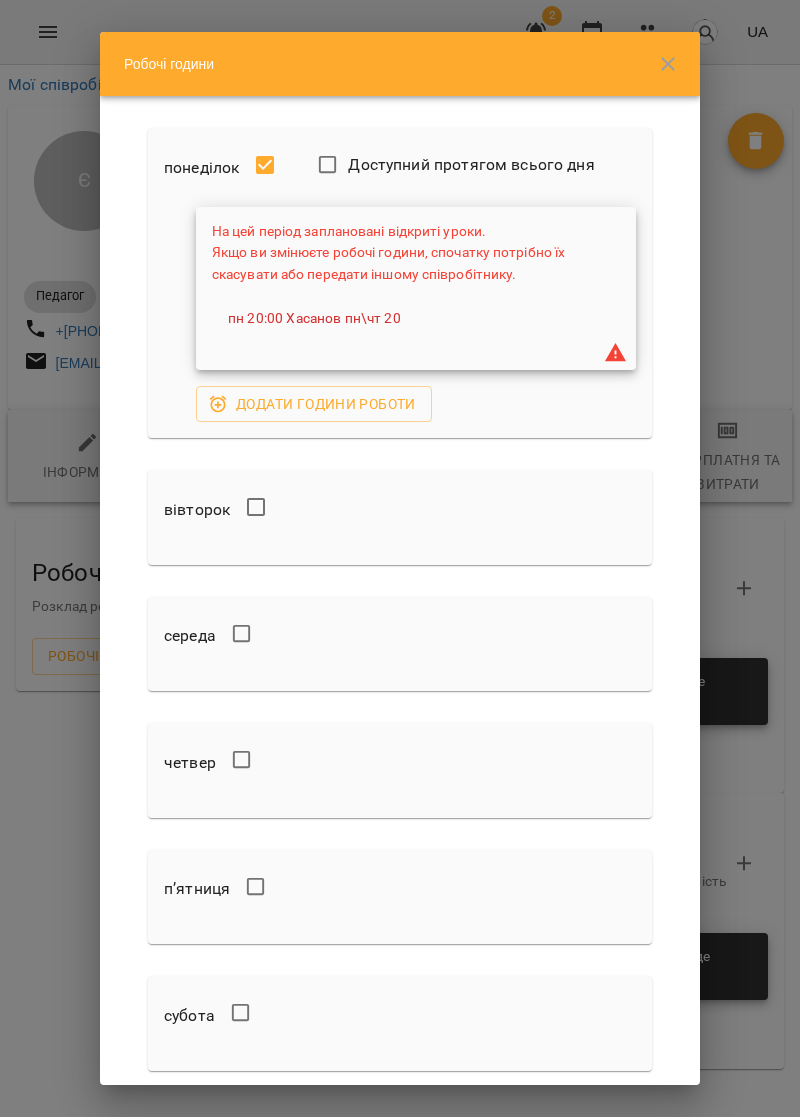 click at bounding box center [608, 353] 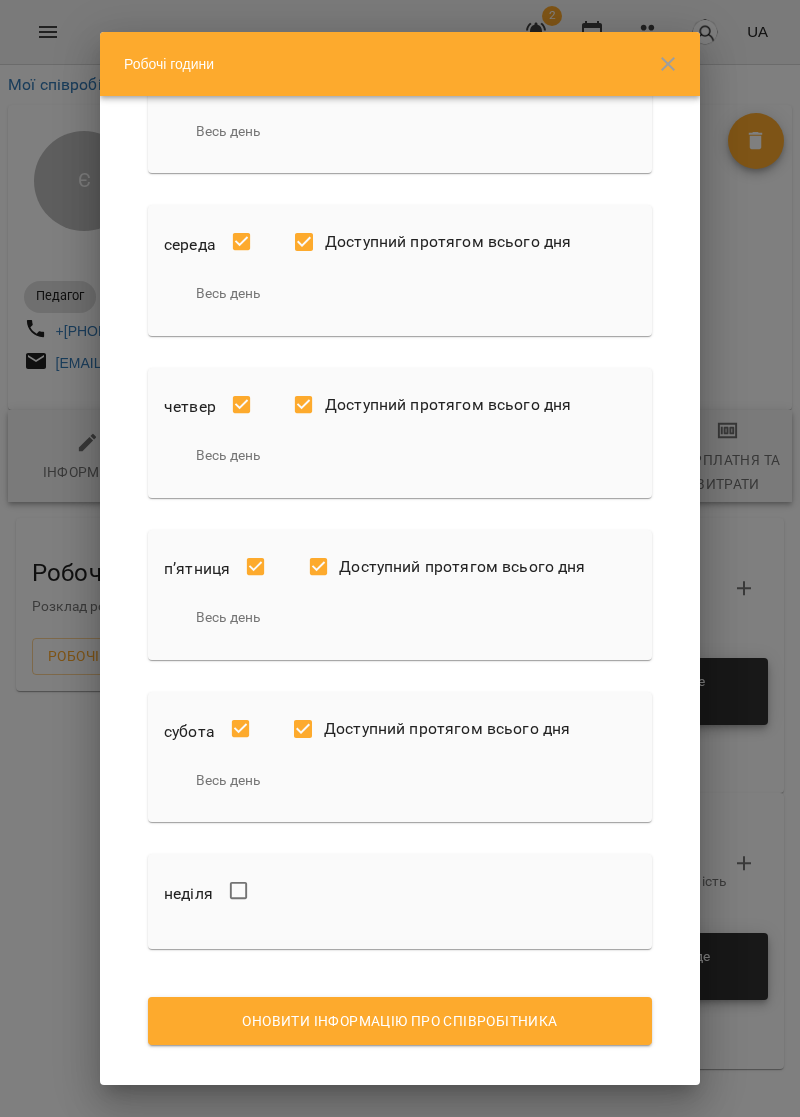 scroll, scrollTop: 270, scrollLeft: 0, axis: vertical 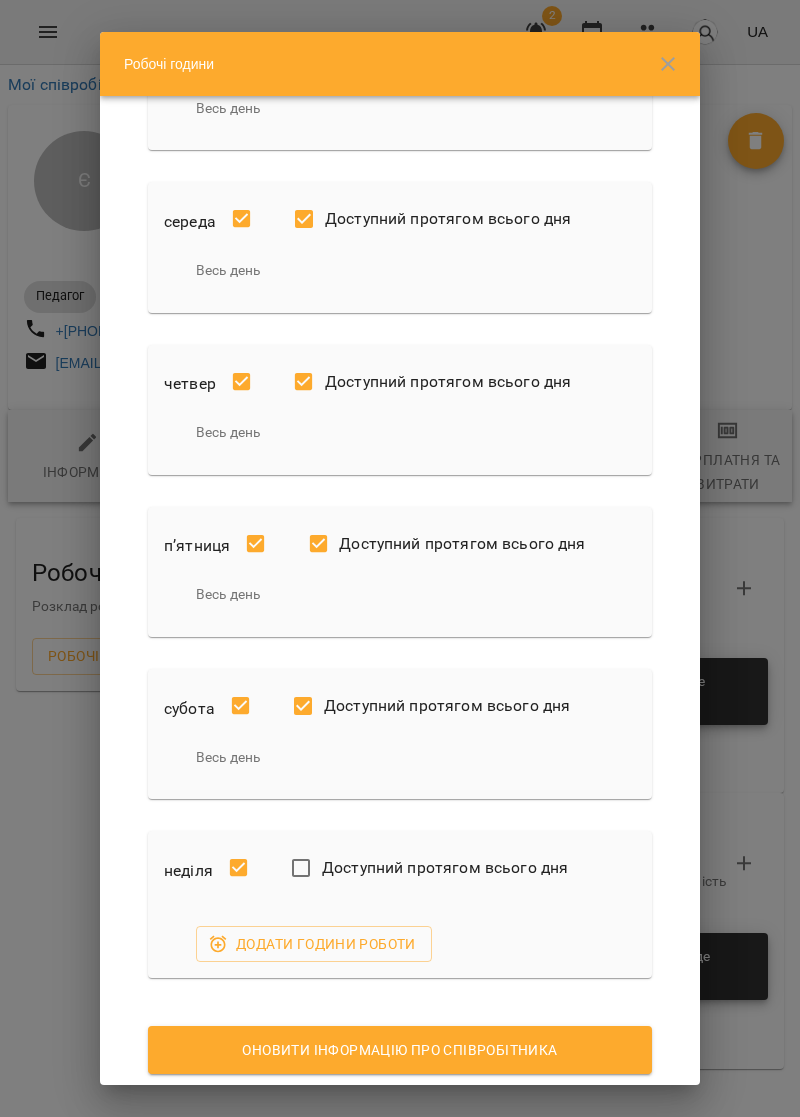 click on "Додати години роботи" at bounding box center (314, 944) 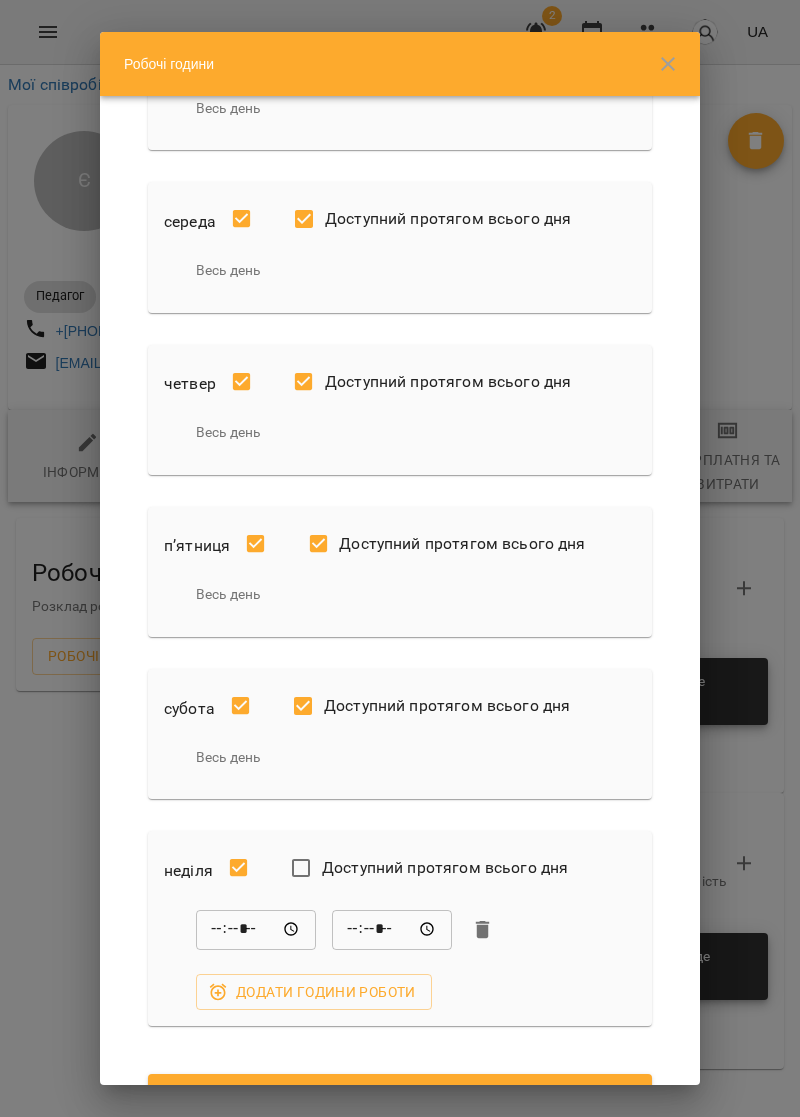 click on "Оновити інформацію про співробітника" at bounding box center (400, 1098) 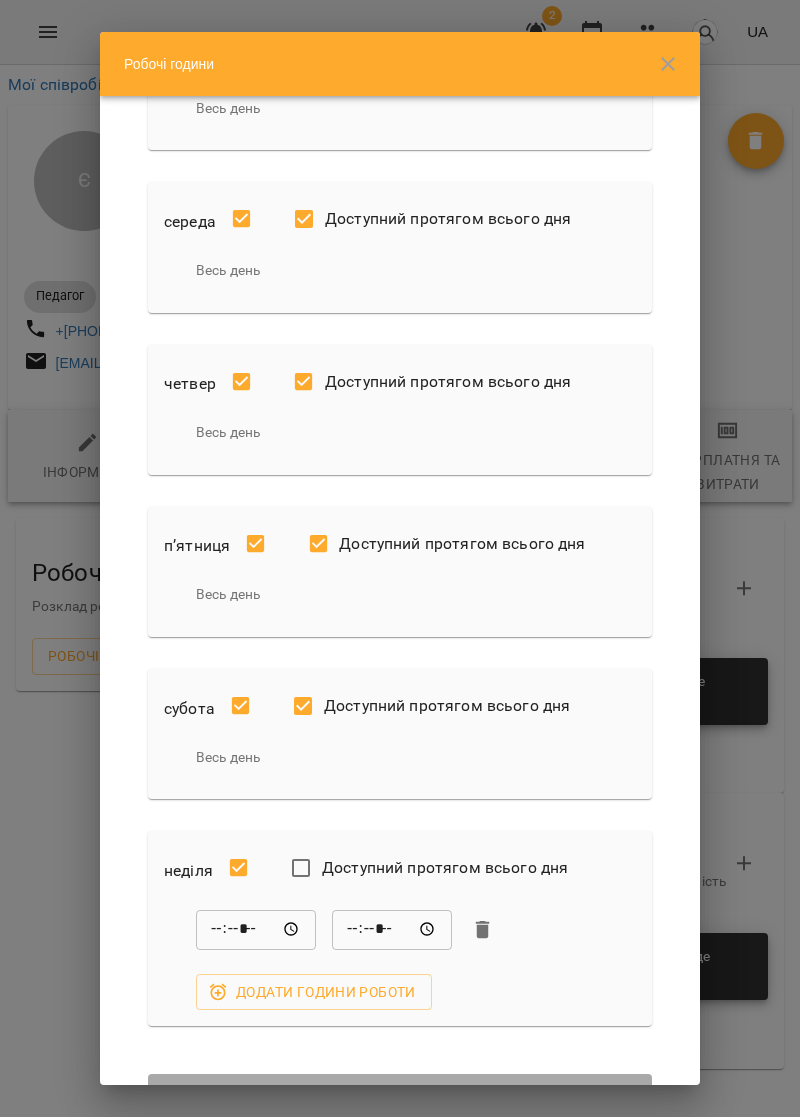 click on "*****" at bounding box center [392, 930] 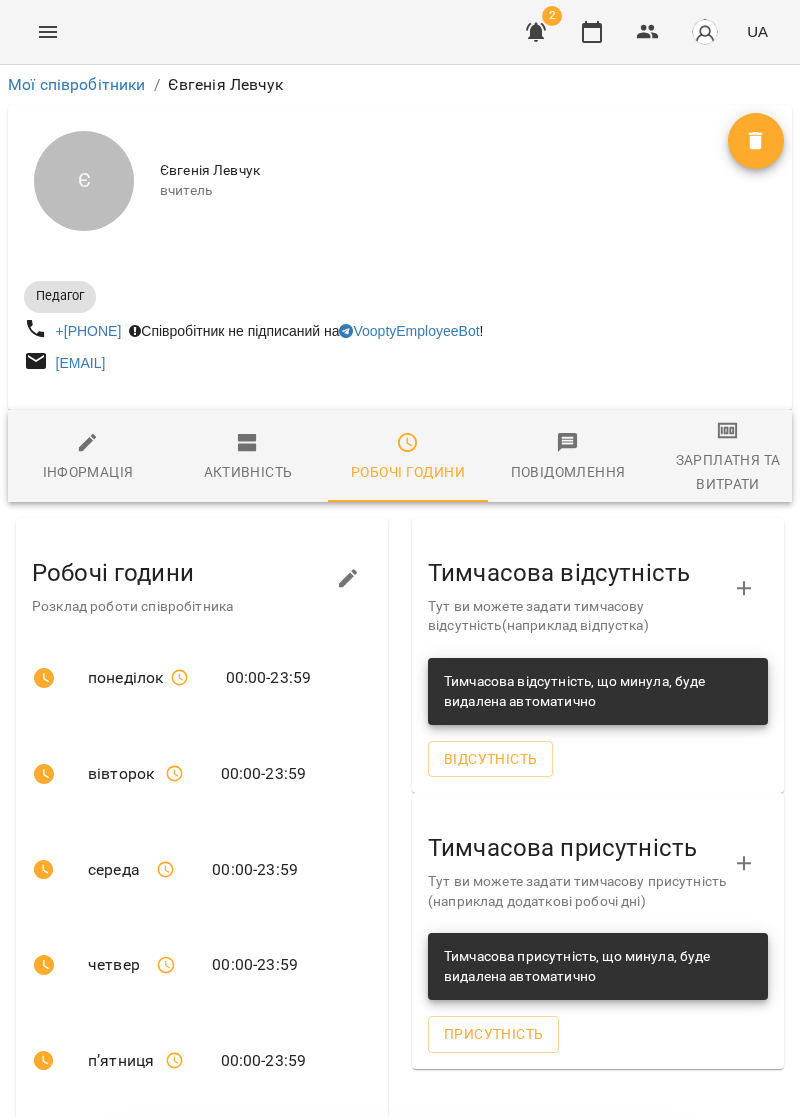 scroll, scrollTop: 252, scrollLeft: 0, axis: vertical 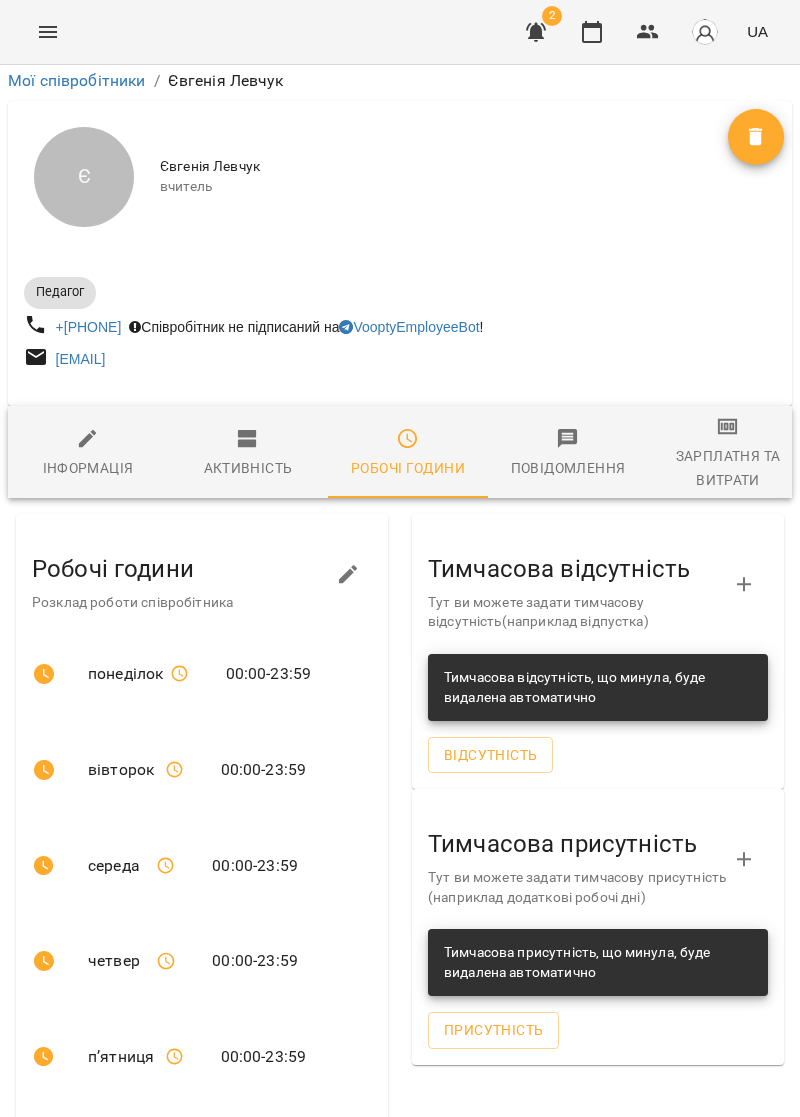 click 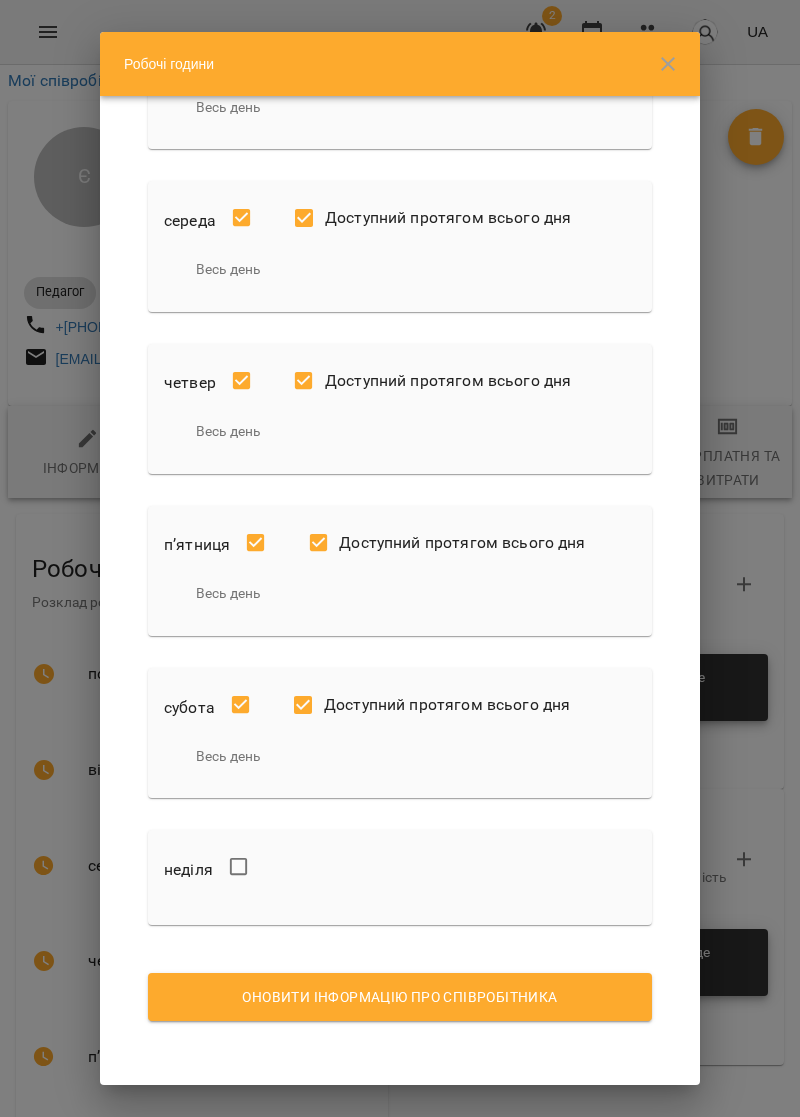 scroll, scrollTop: 270, scrollLeft: 0, axis: vertical 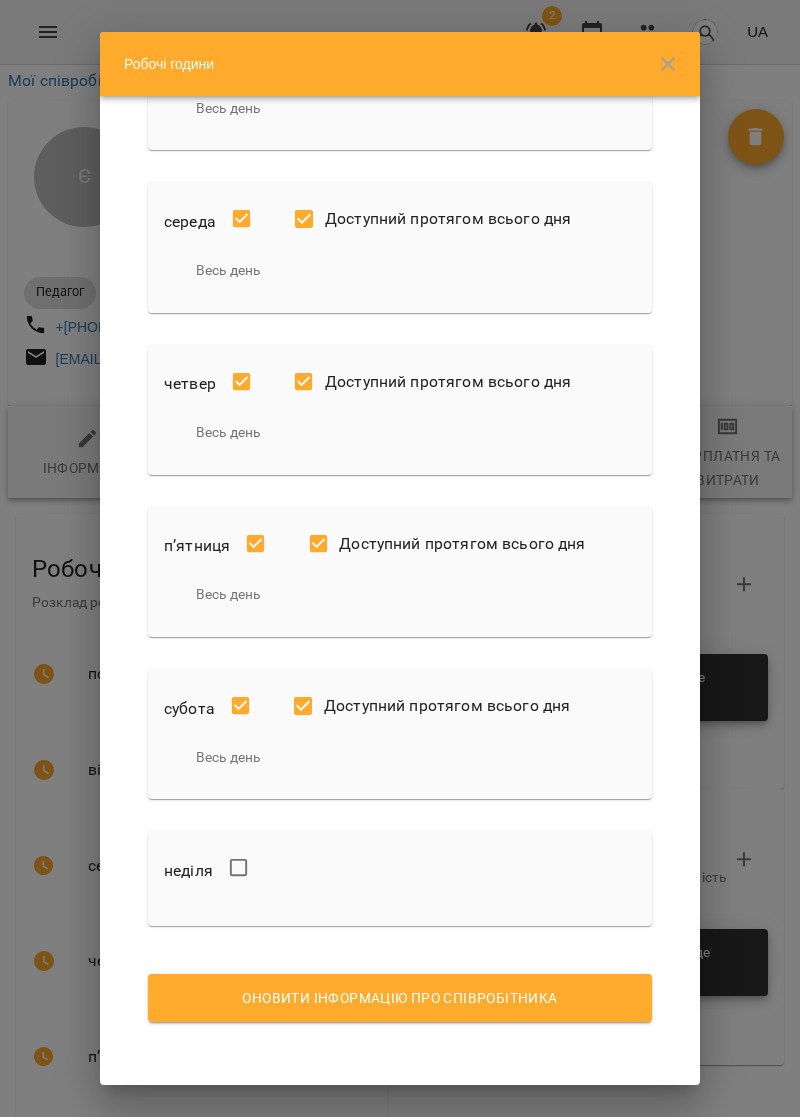 click on "Оновити інформацію про співробітника" at bounding box center (400, 998) 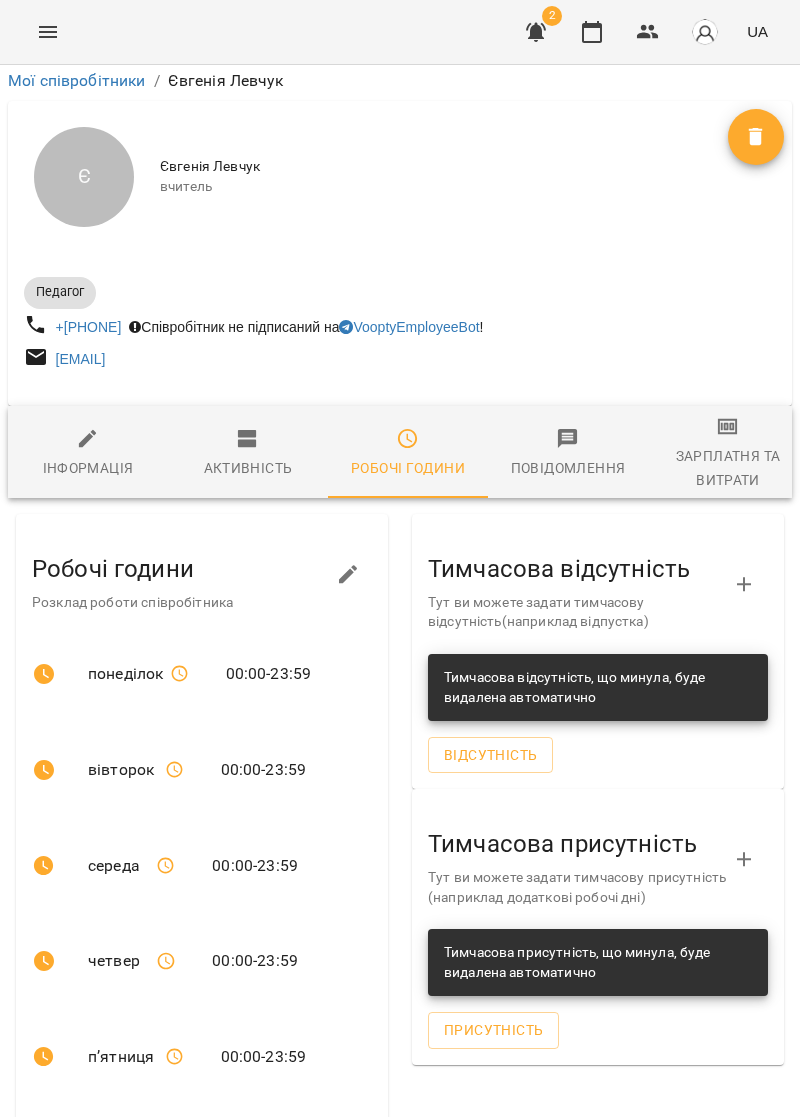scroll, scrollTop: 0, scrollLeft: 0, axis: both 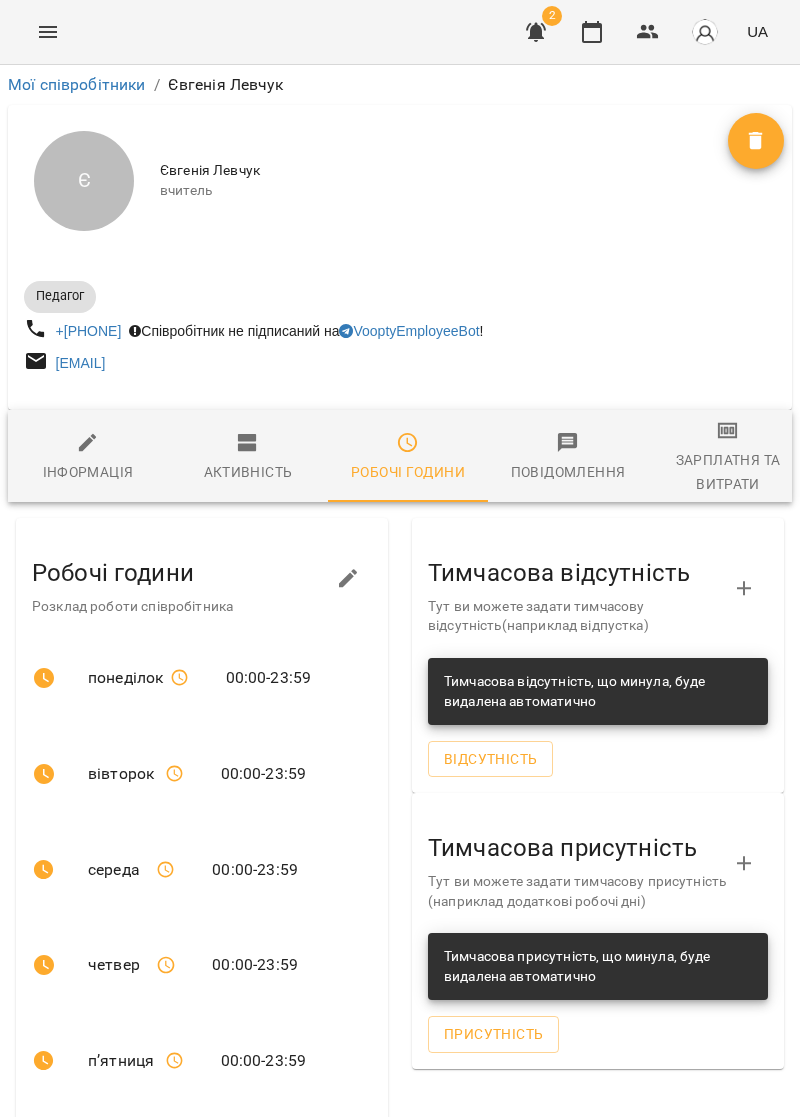 click 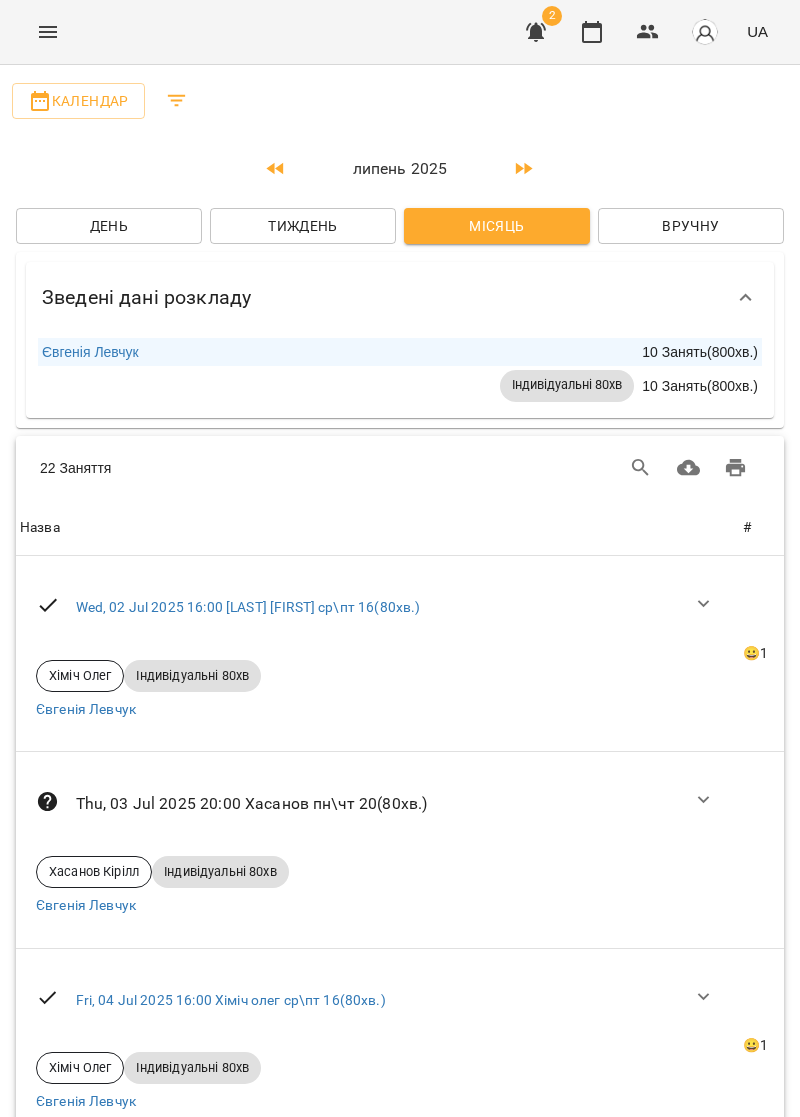 click on "Календар" at bounding box center [78, 101] 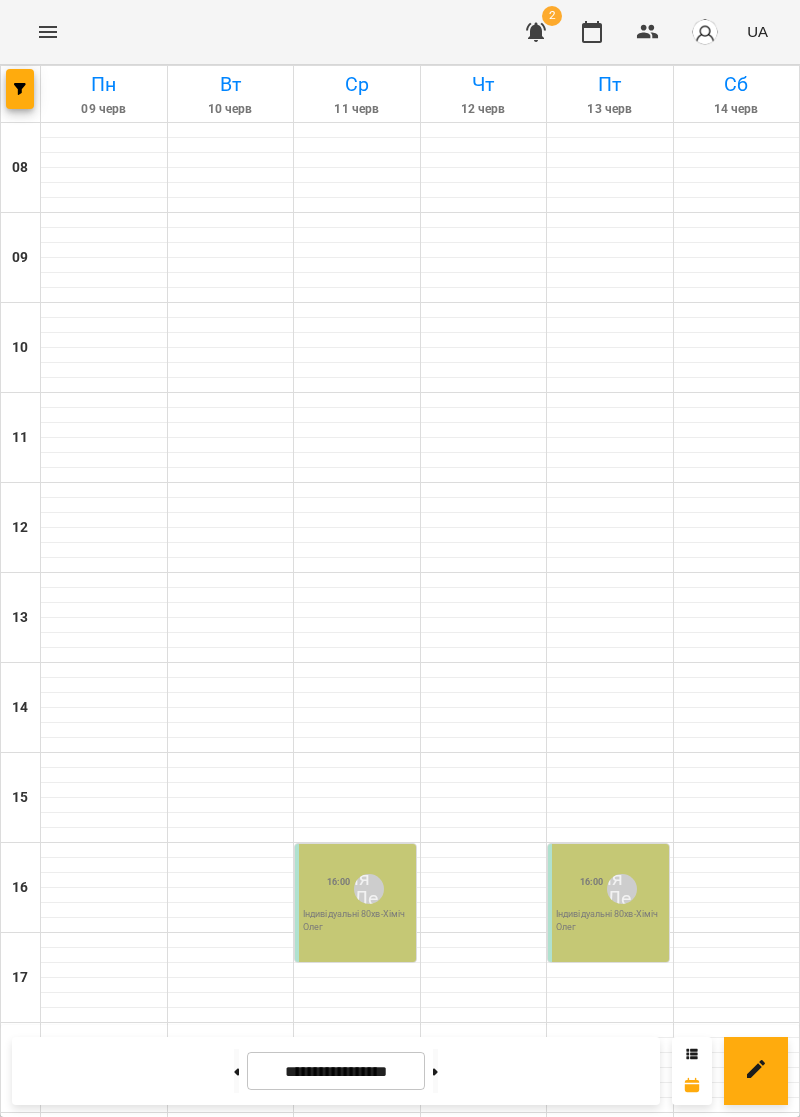 scroll, scrollTop: 174, scrollLeft: 0, axis: vertical 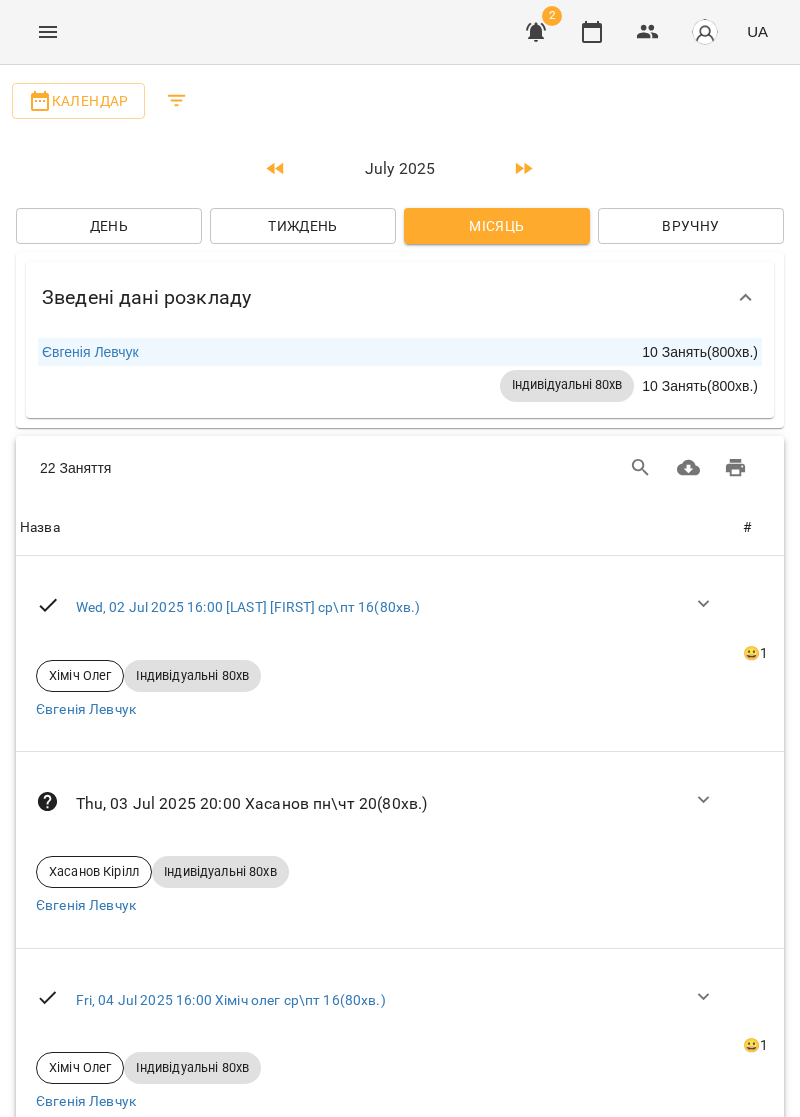 click on "😀1" at bounding box center (761, 654) 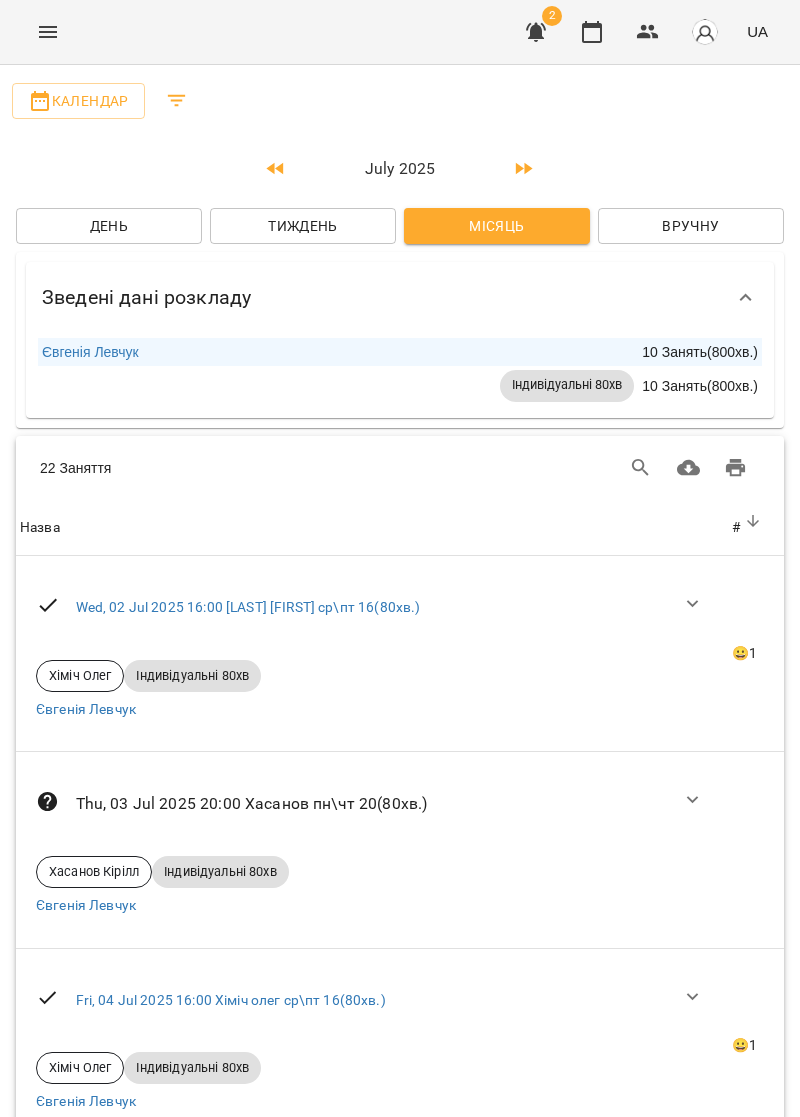 click at bounding box center [756, 850] 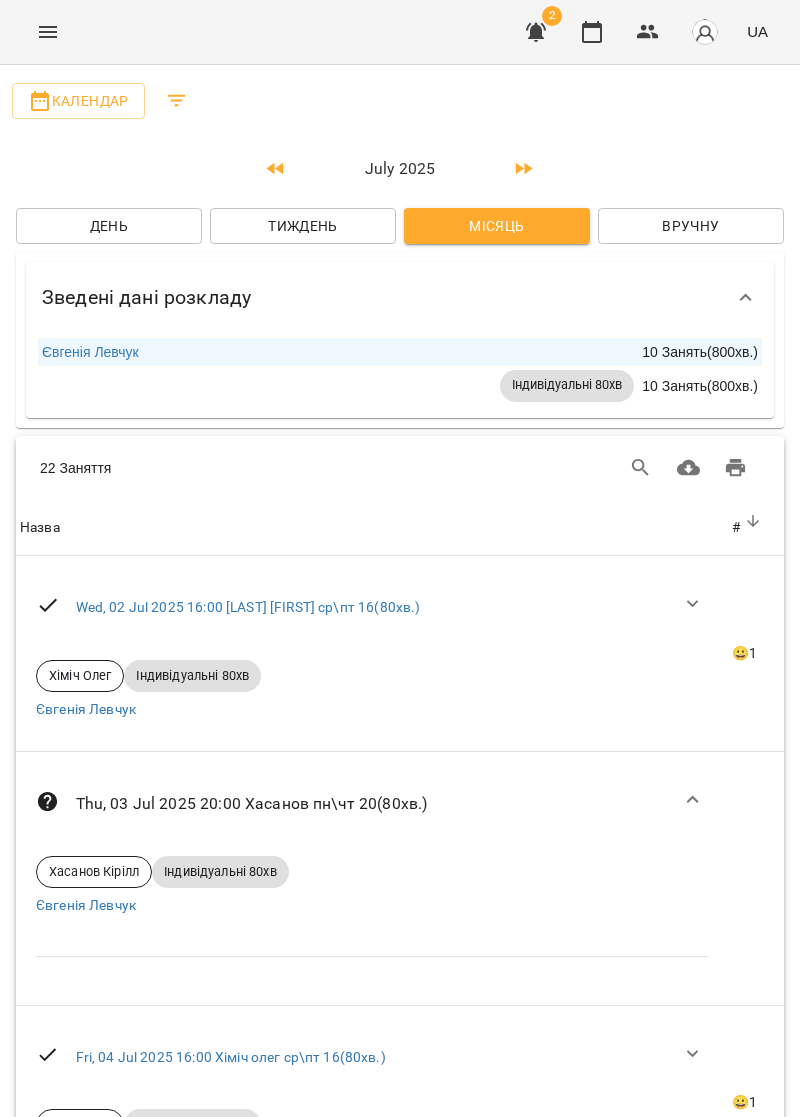 click 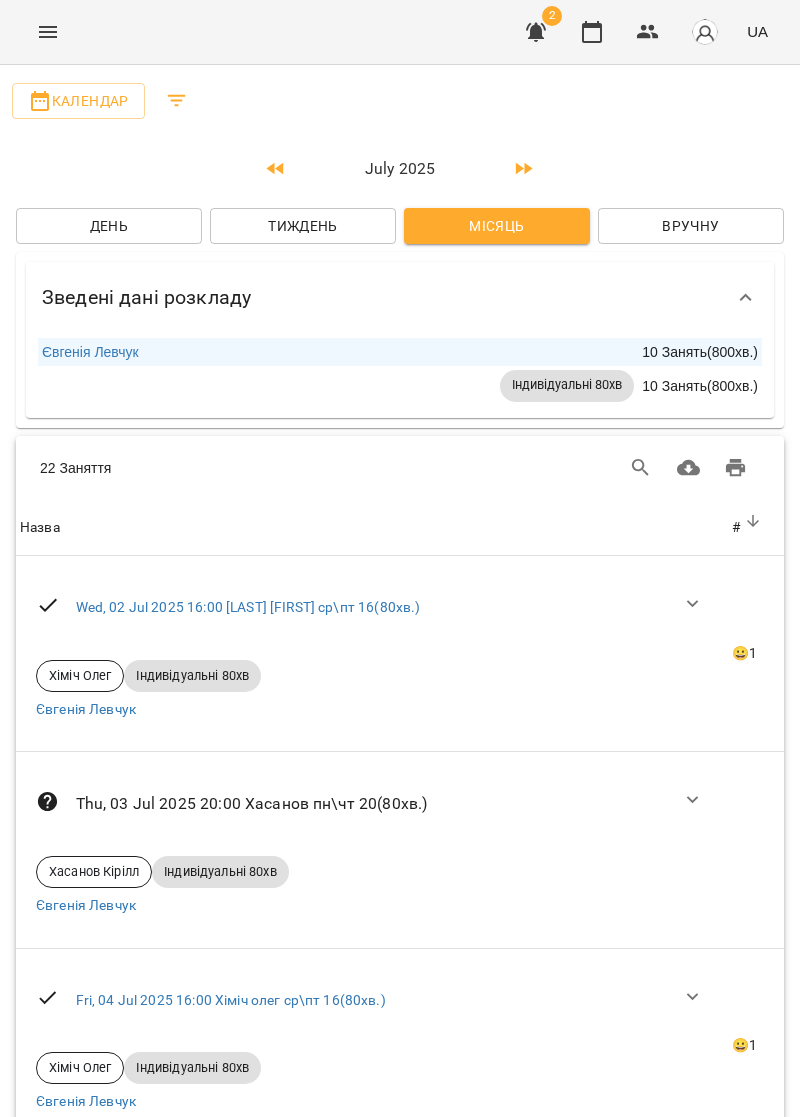 scroll, scrollTop: 472, scrollLeft: 0, axis: vertical 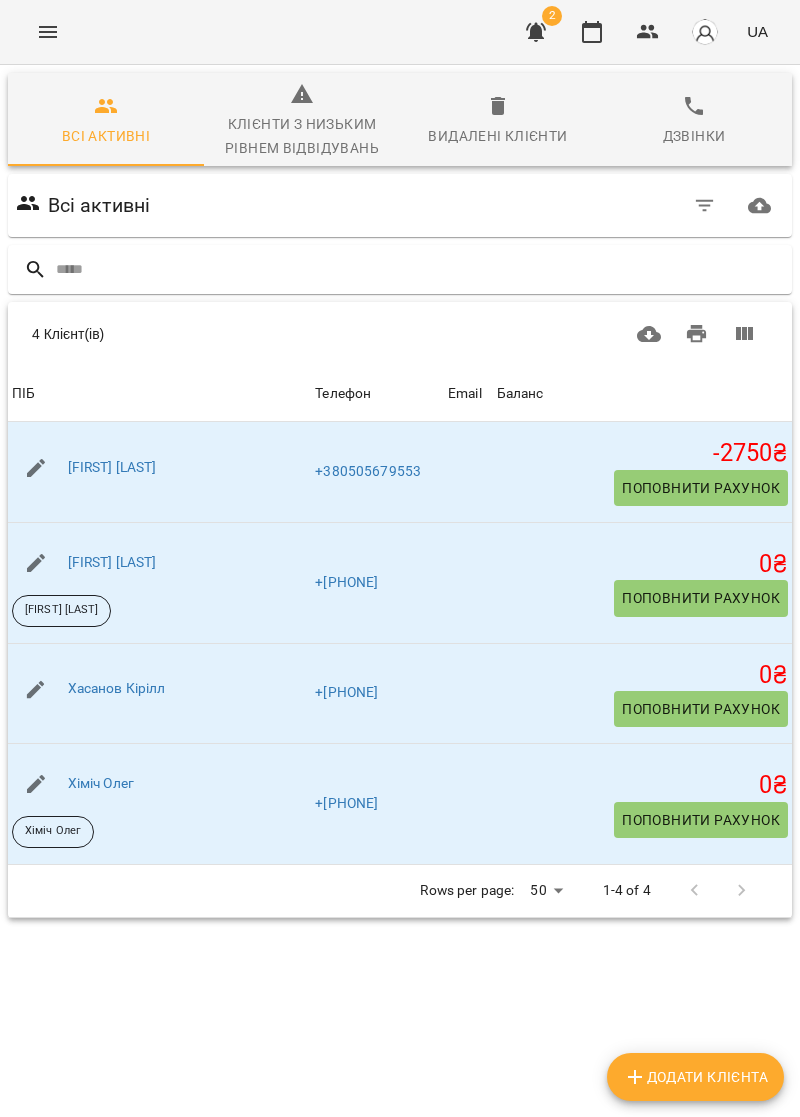 click at bounding box center (592, 32) 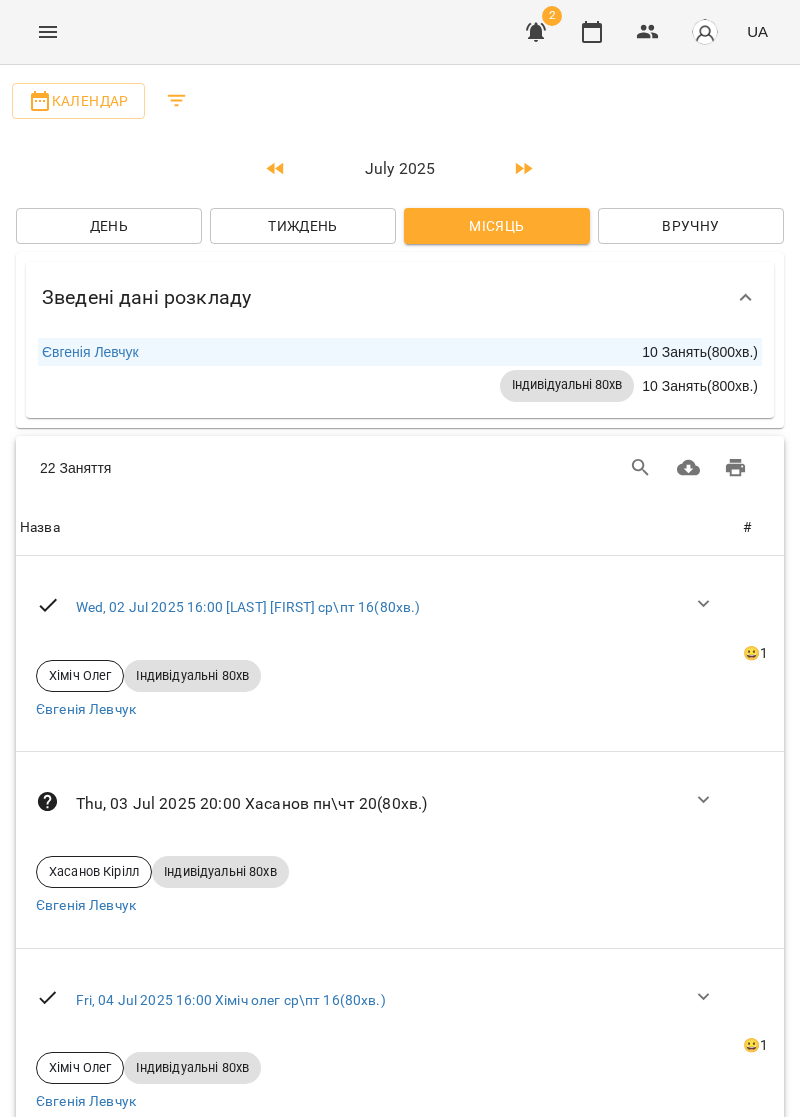 click at bounding box center (648, 32) 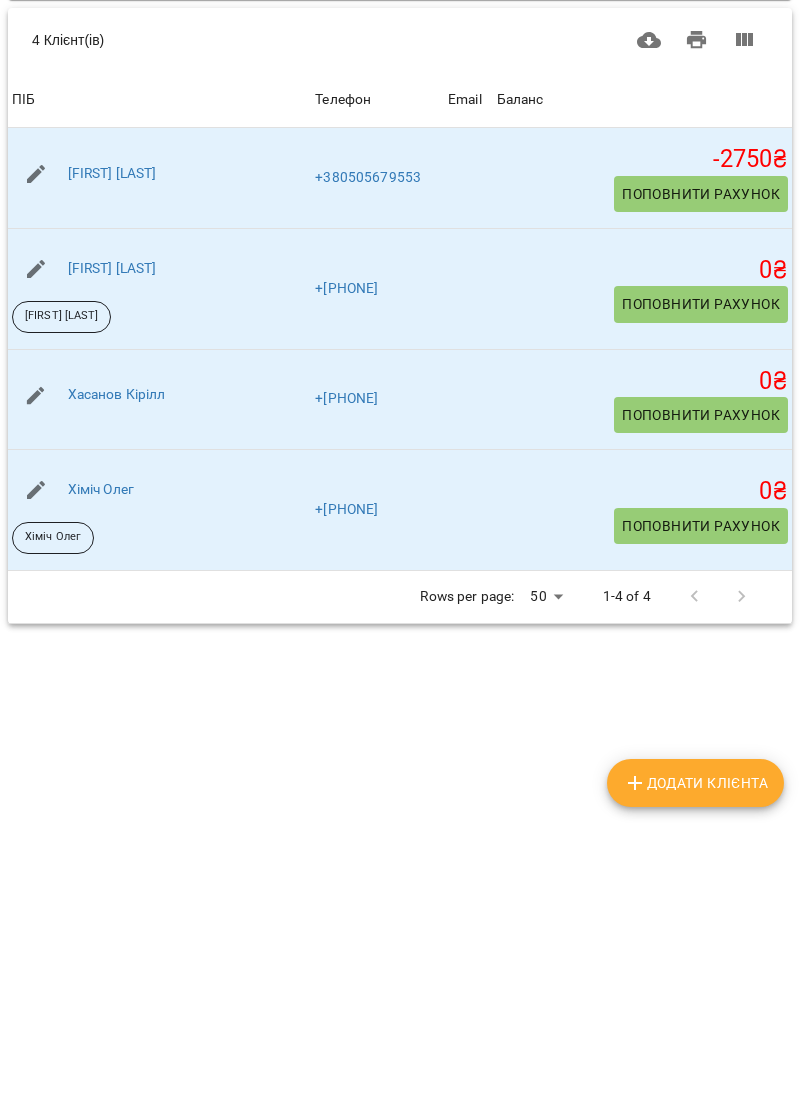 scroll, scrollTop: 0, scrollLeft: 0, axis: both 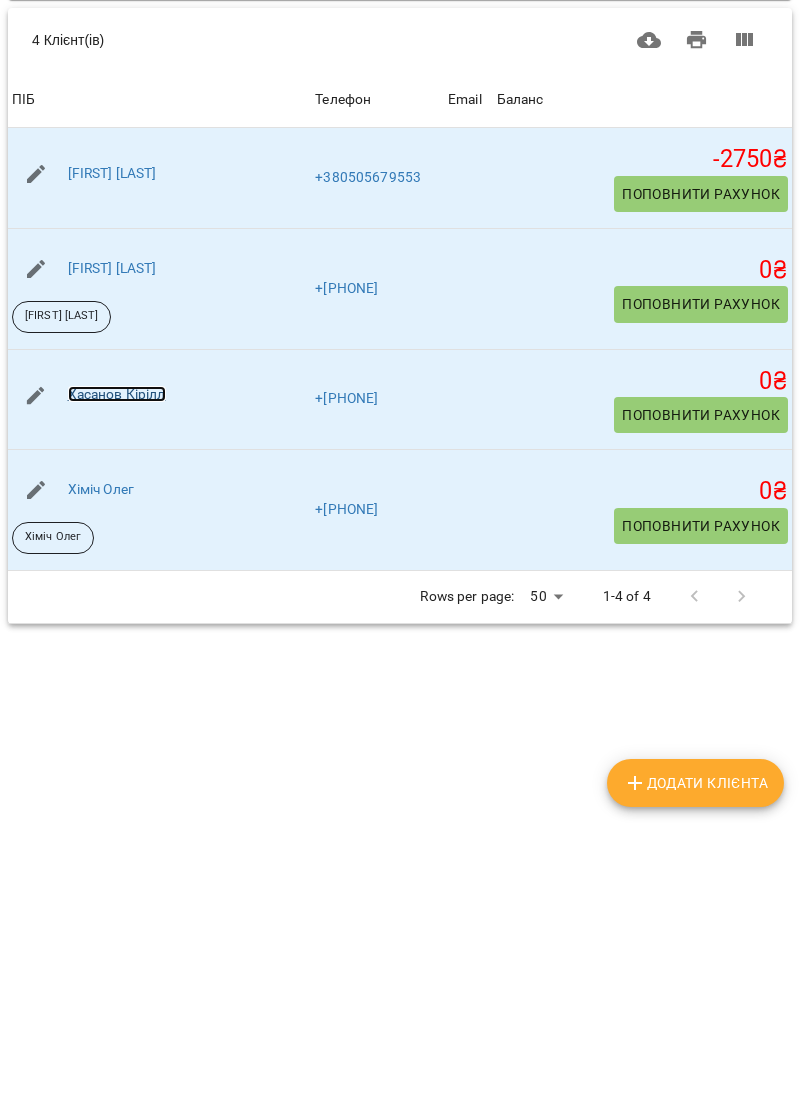 click on "Хасанов Кірілл" at bounding box center [117, 688] 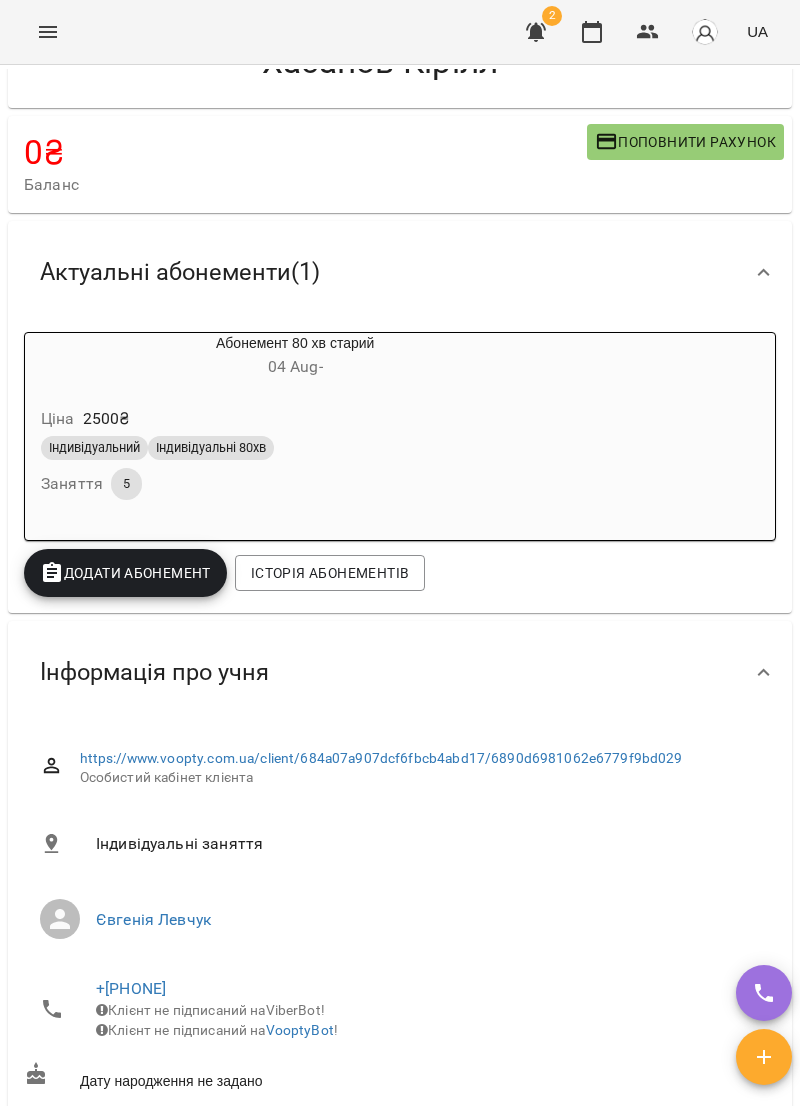 scroll, scrollTop: 84, scrollLeft: 0, axis: vertical 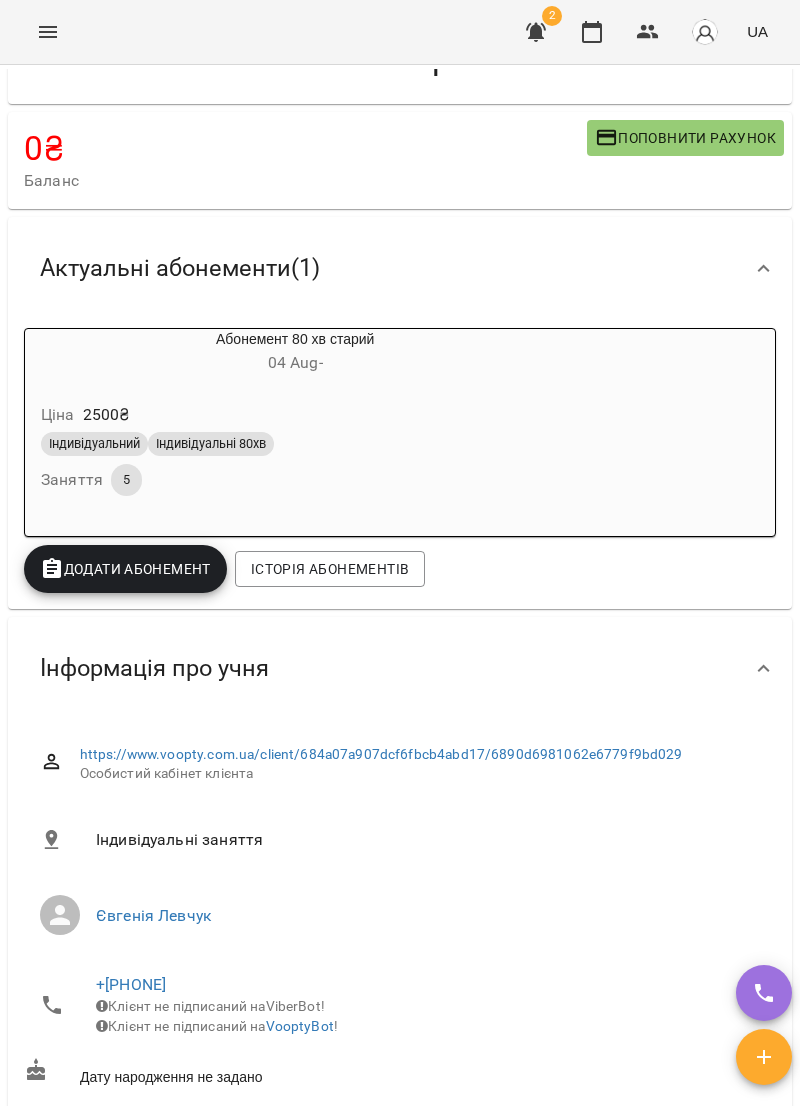click on "Індивідуальний Індивідуальні 80хв Заняття 5" at bounding box center (295, 464) 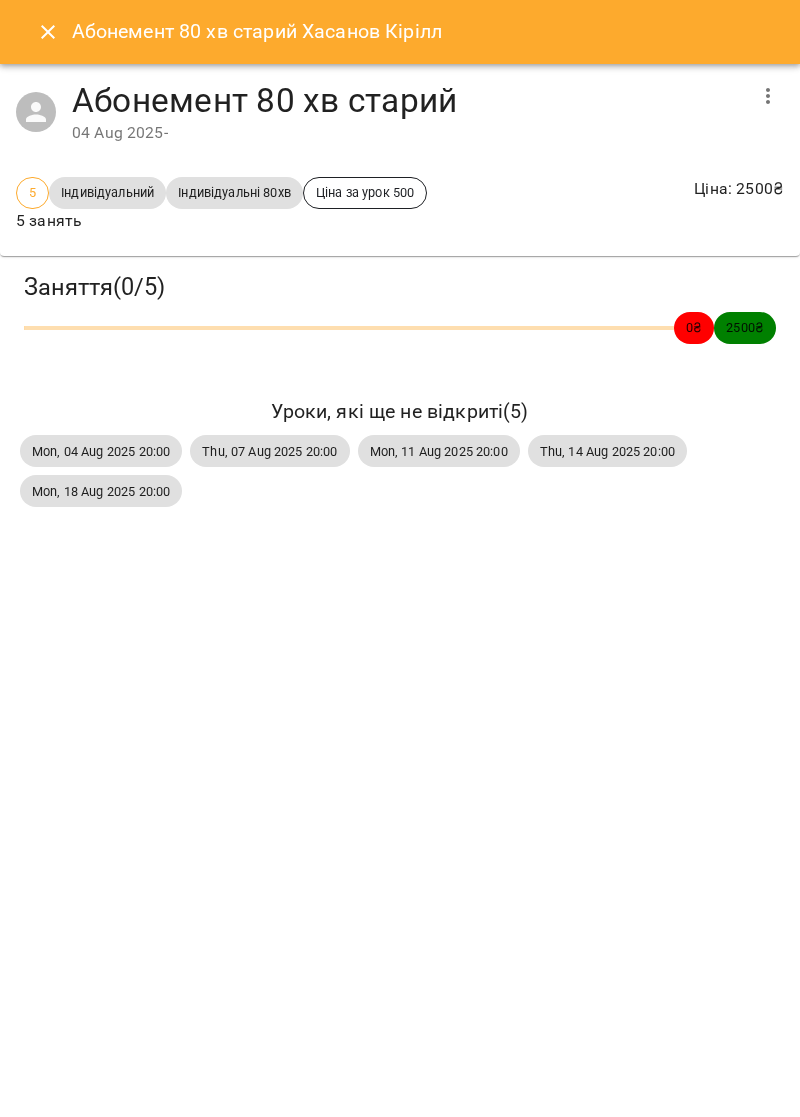 click on "Mon, 11 Aug 2025 20:00" at bounding box center (439, 451) 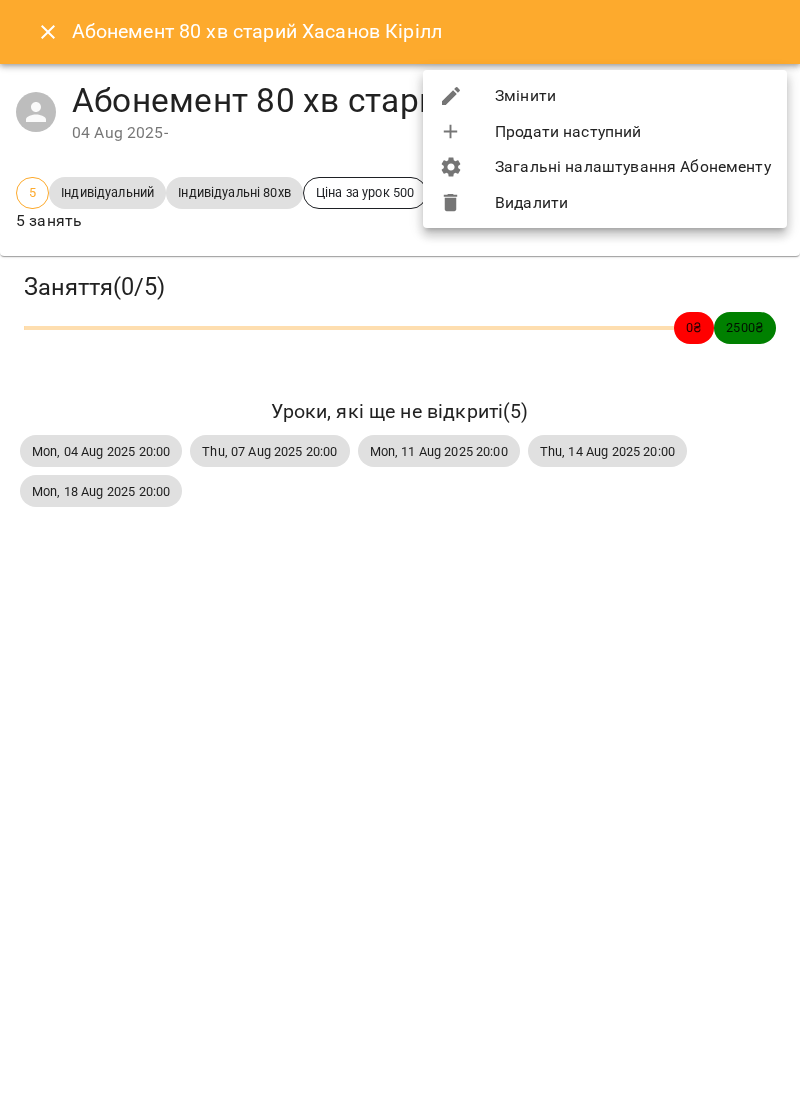 click on "Змінити" at bounding box center (605, 96) 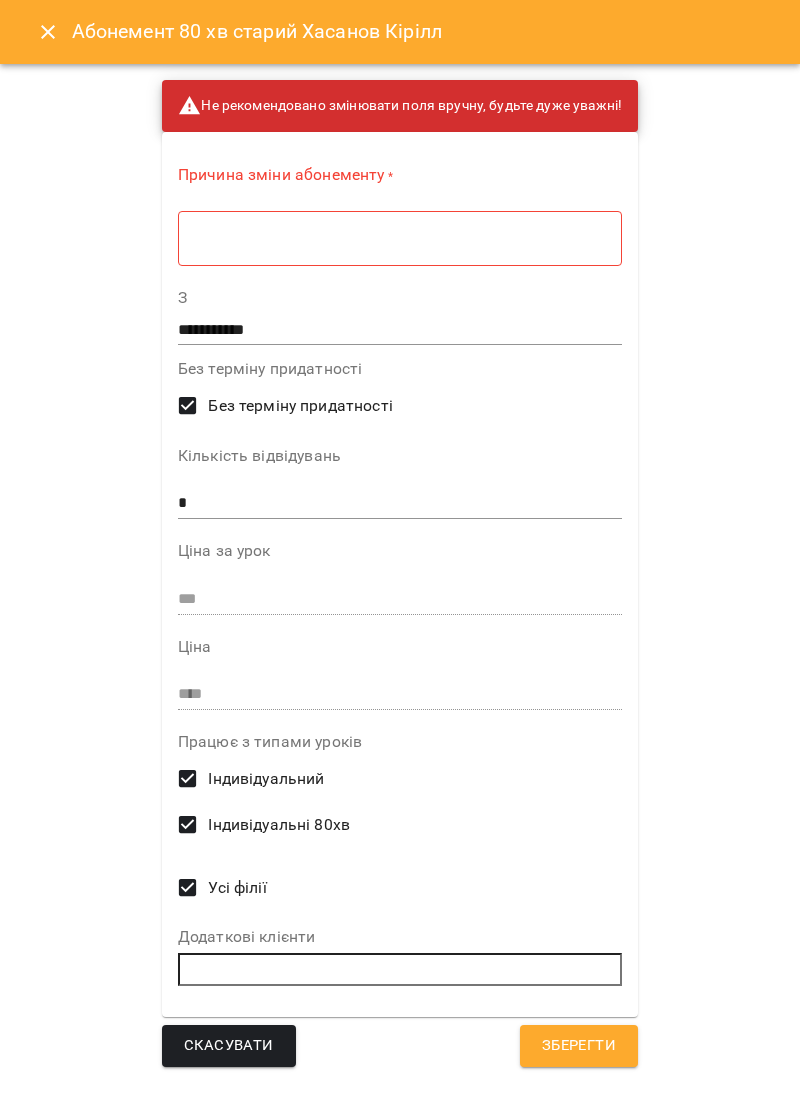 click on "Зберегти" at bounding box center (579, 1046) 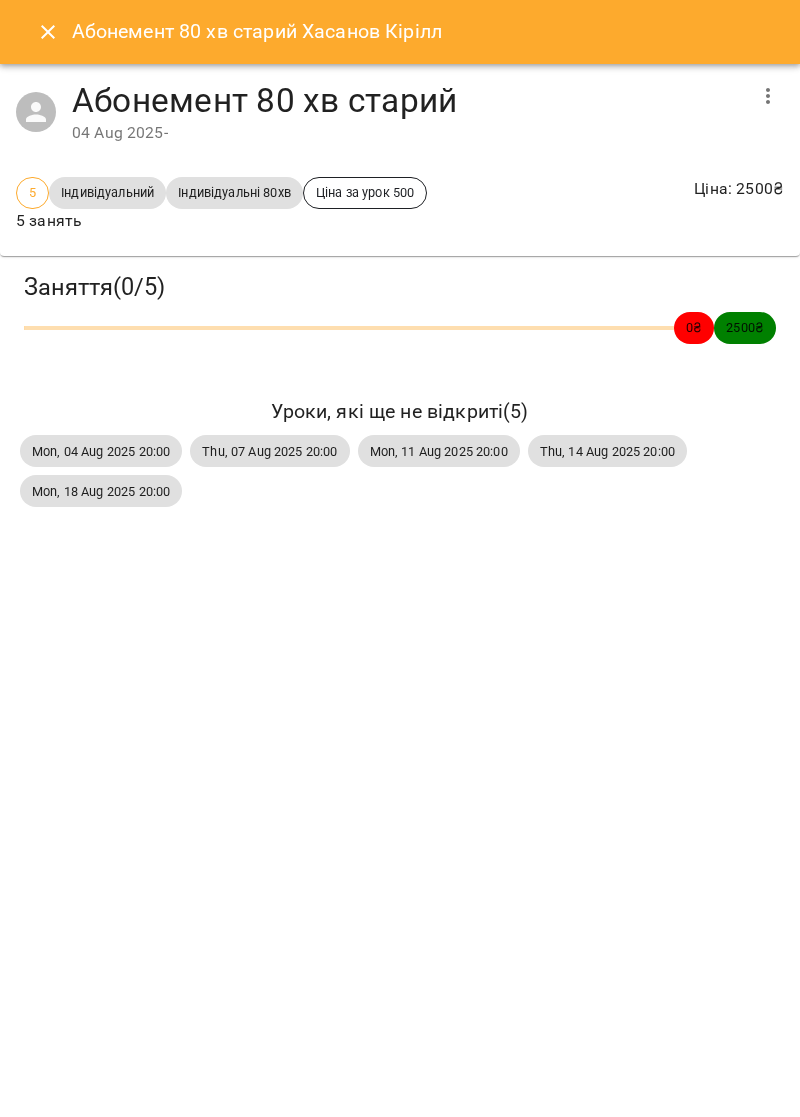 click at bounding box center [48, 32] 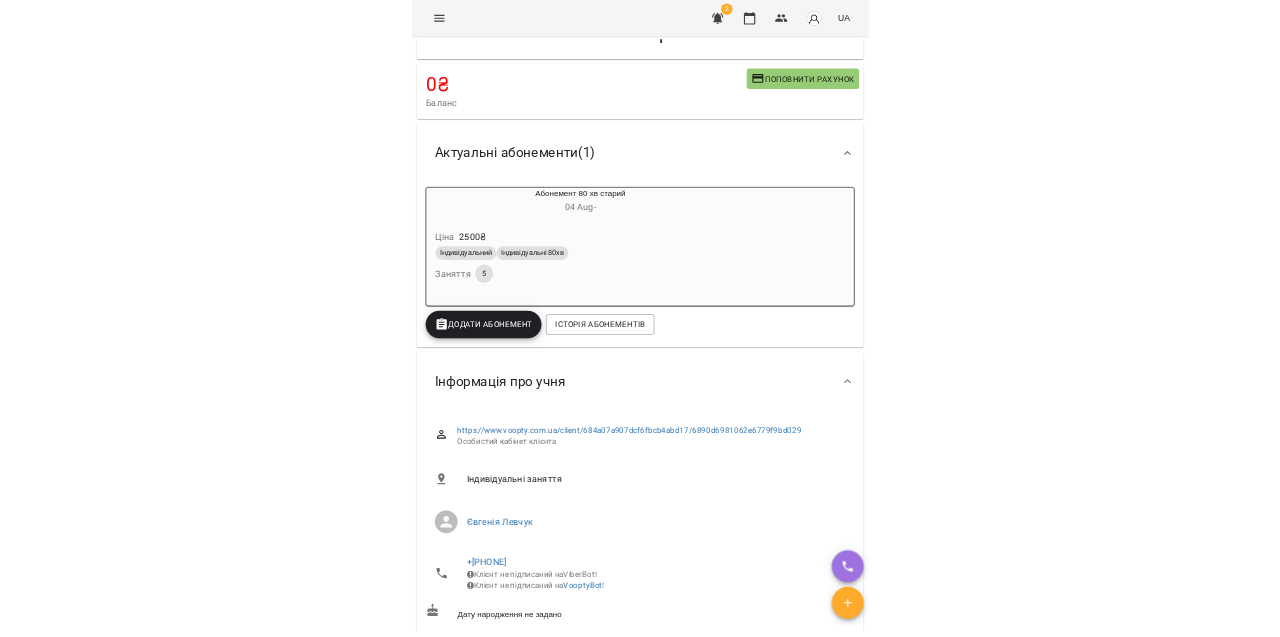 scroll, scrollTop: 0, scrollLeft: 0, axis: both 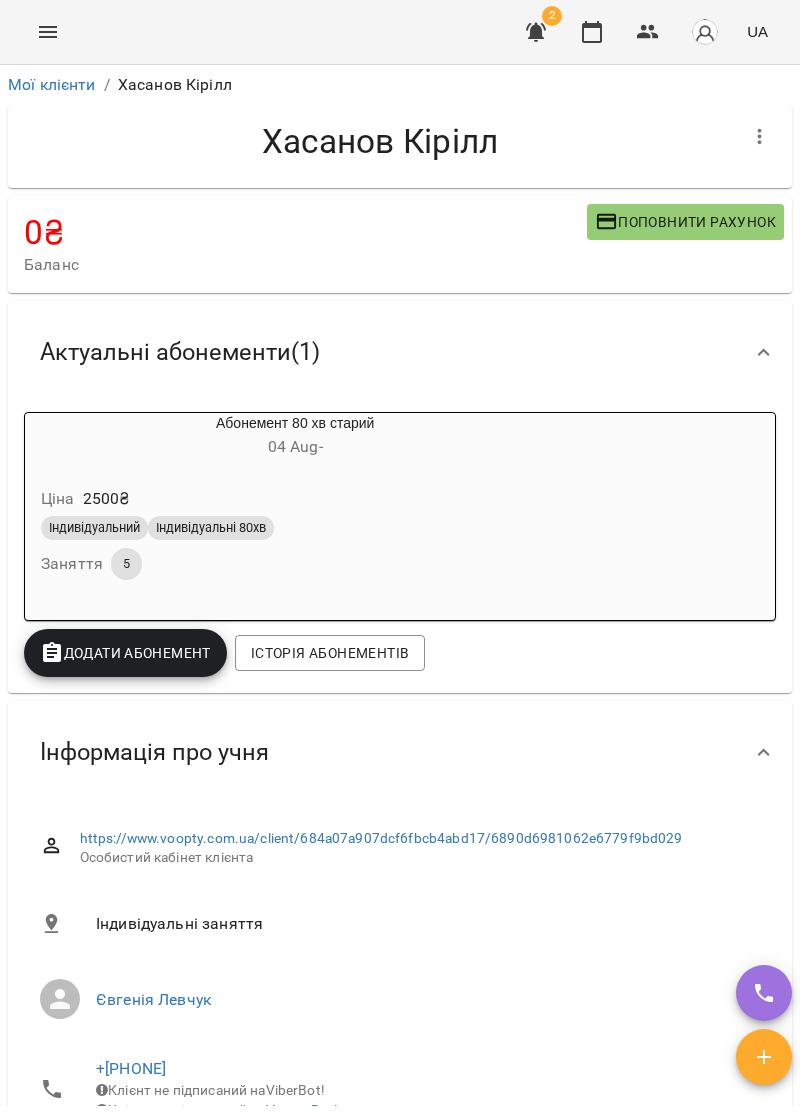 click on "For Business 2 UA" at bounding box center (400, 32) 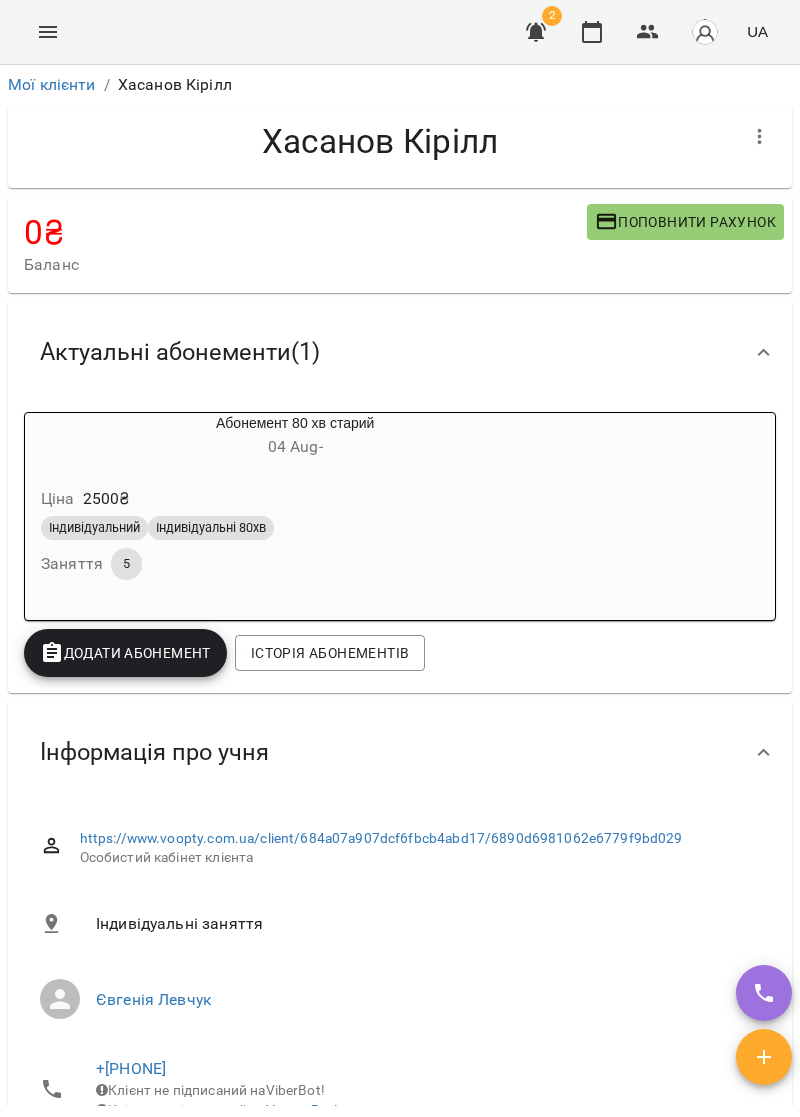 click at bounding box center (48, 32) 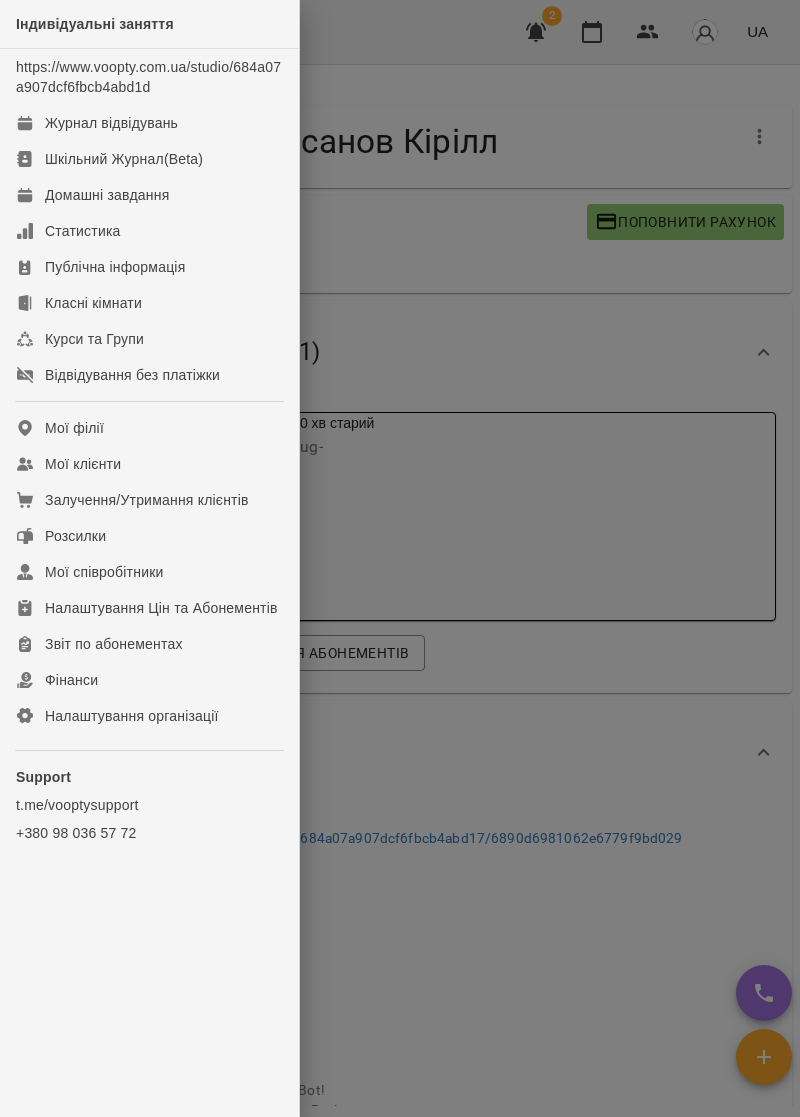 click at bounding box center [400, 558] 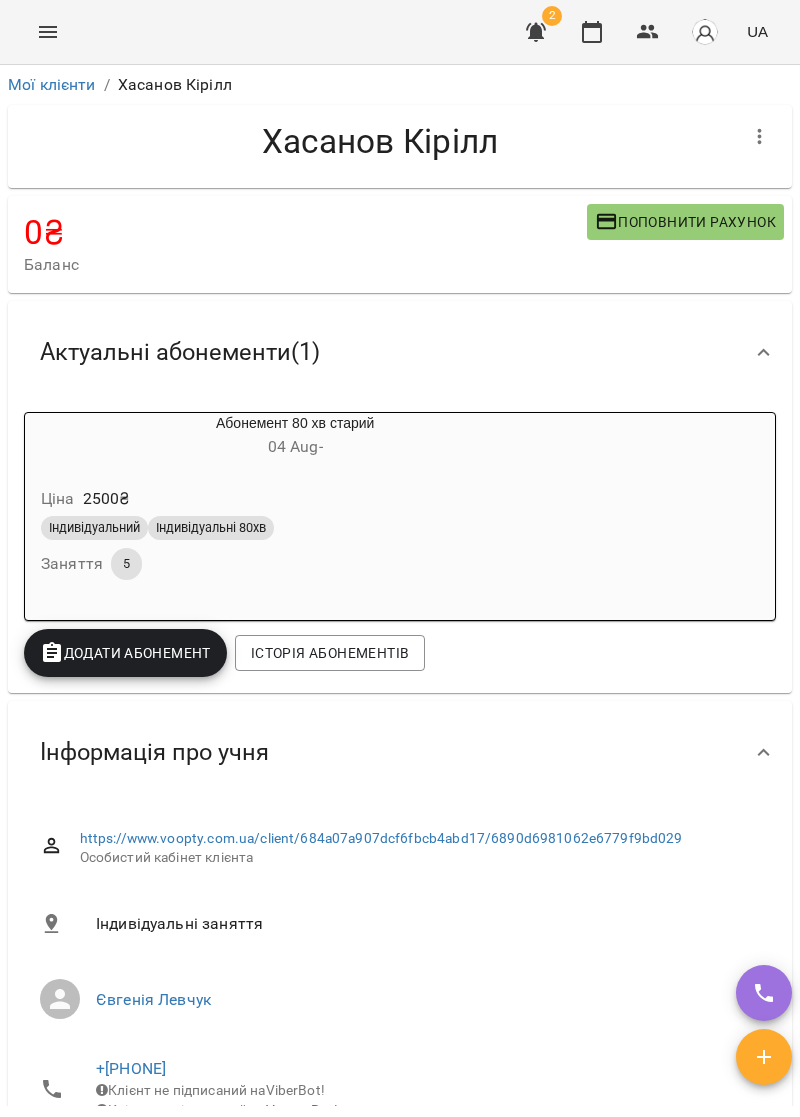 click 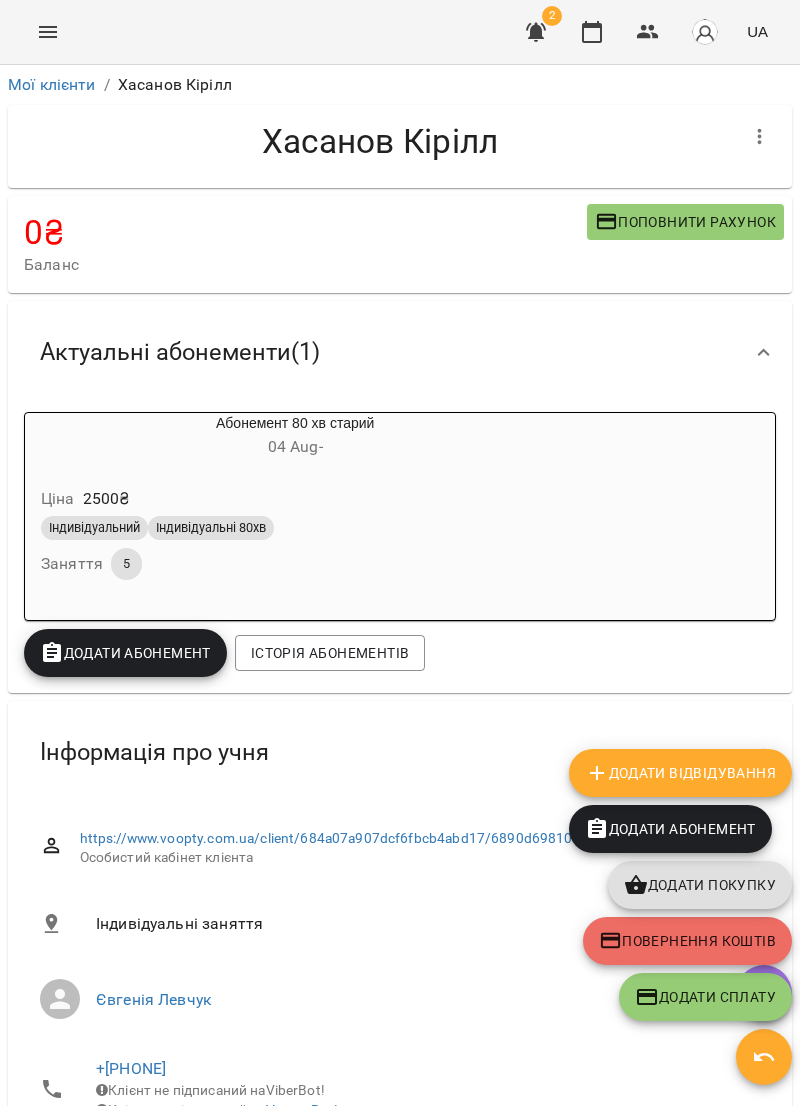 click at bounding box center (764, 1057) 